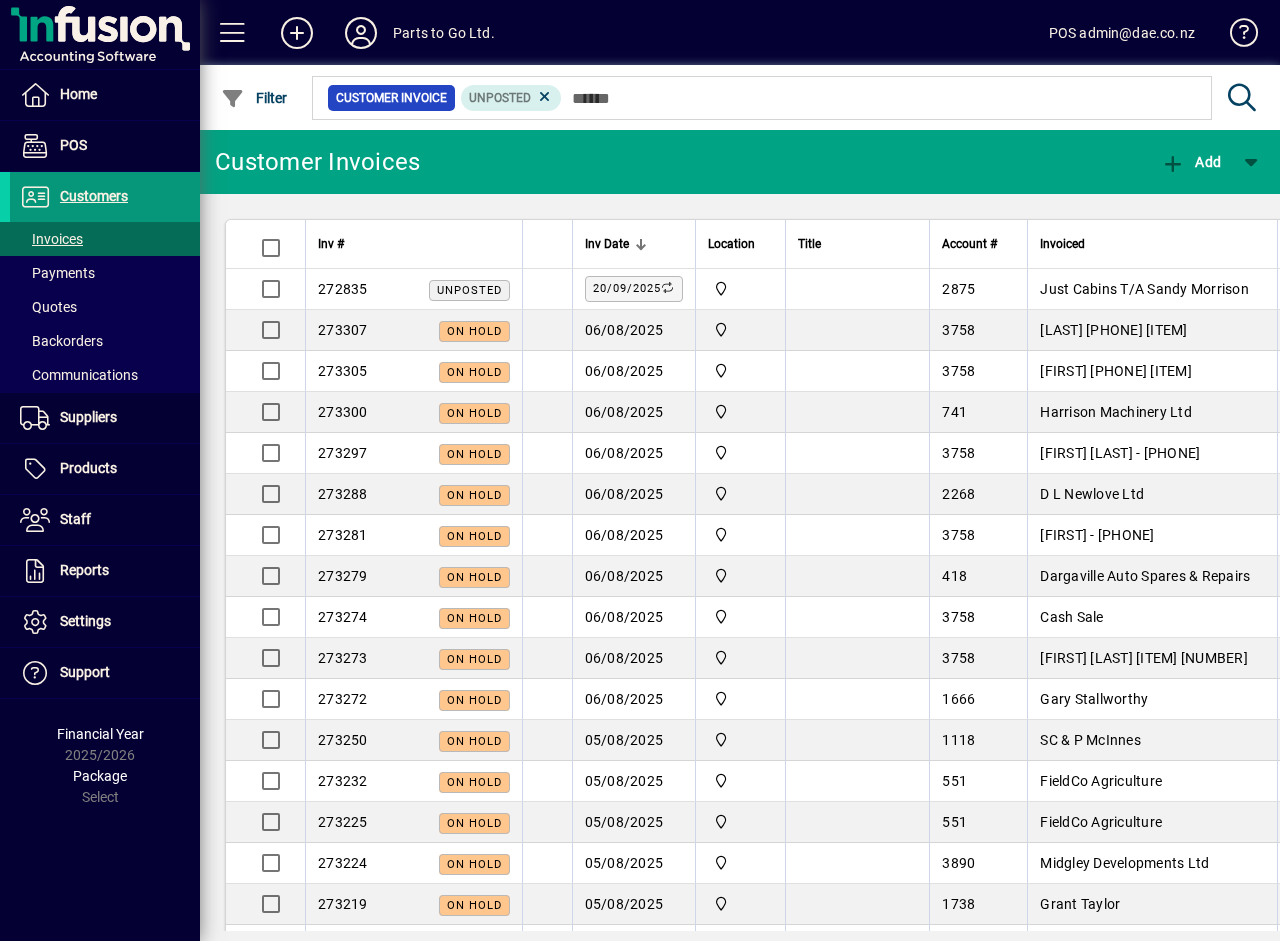 scroll, scrollTop: 0, scrollLeft: 0, axis: both 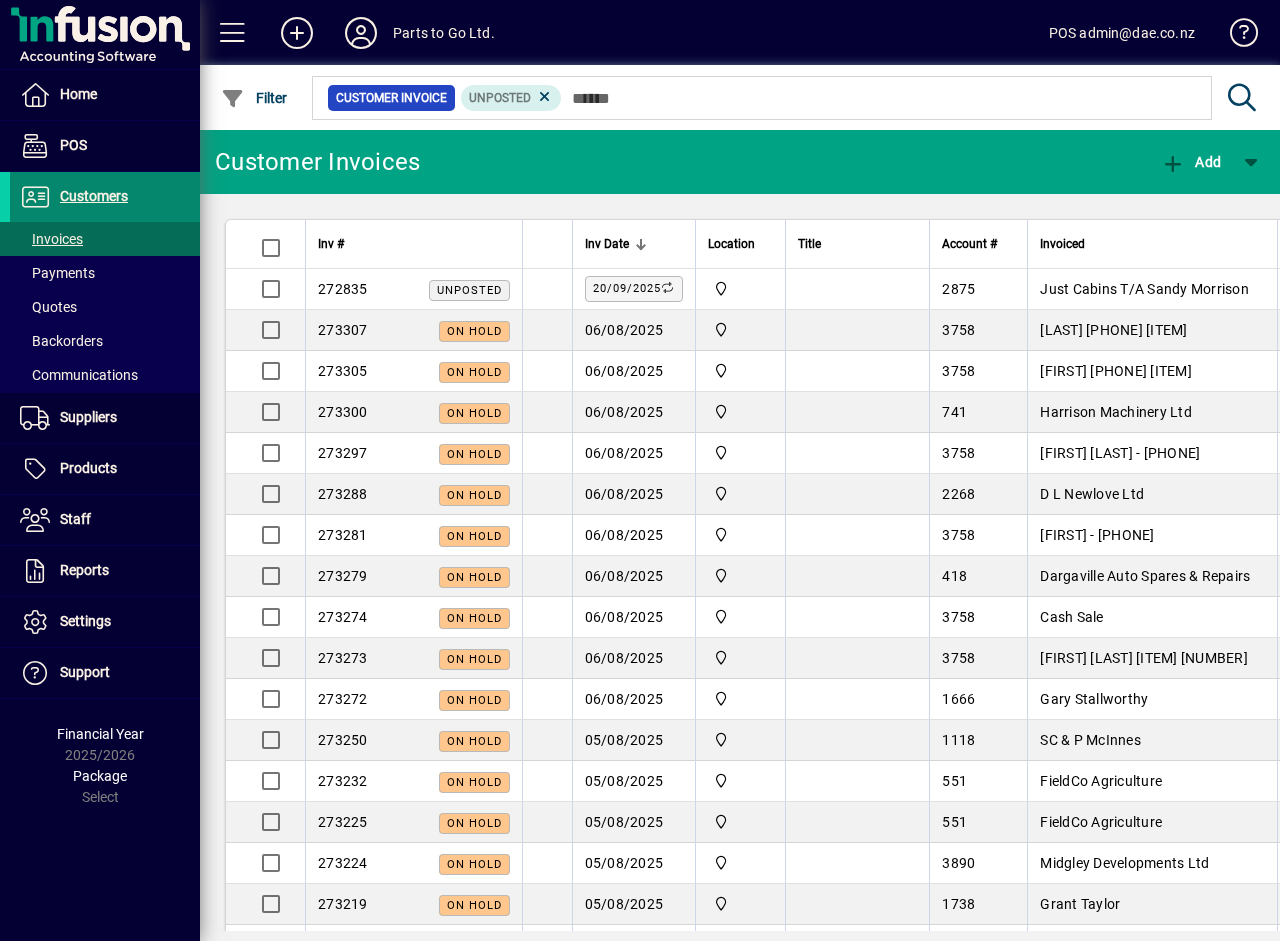click on "Customers" at bounding box center [94, 196] 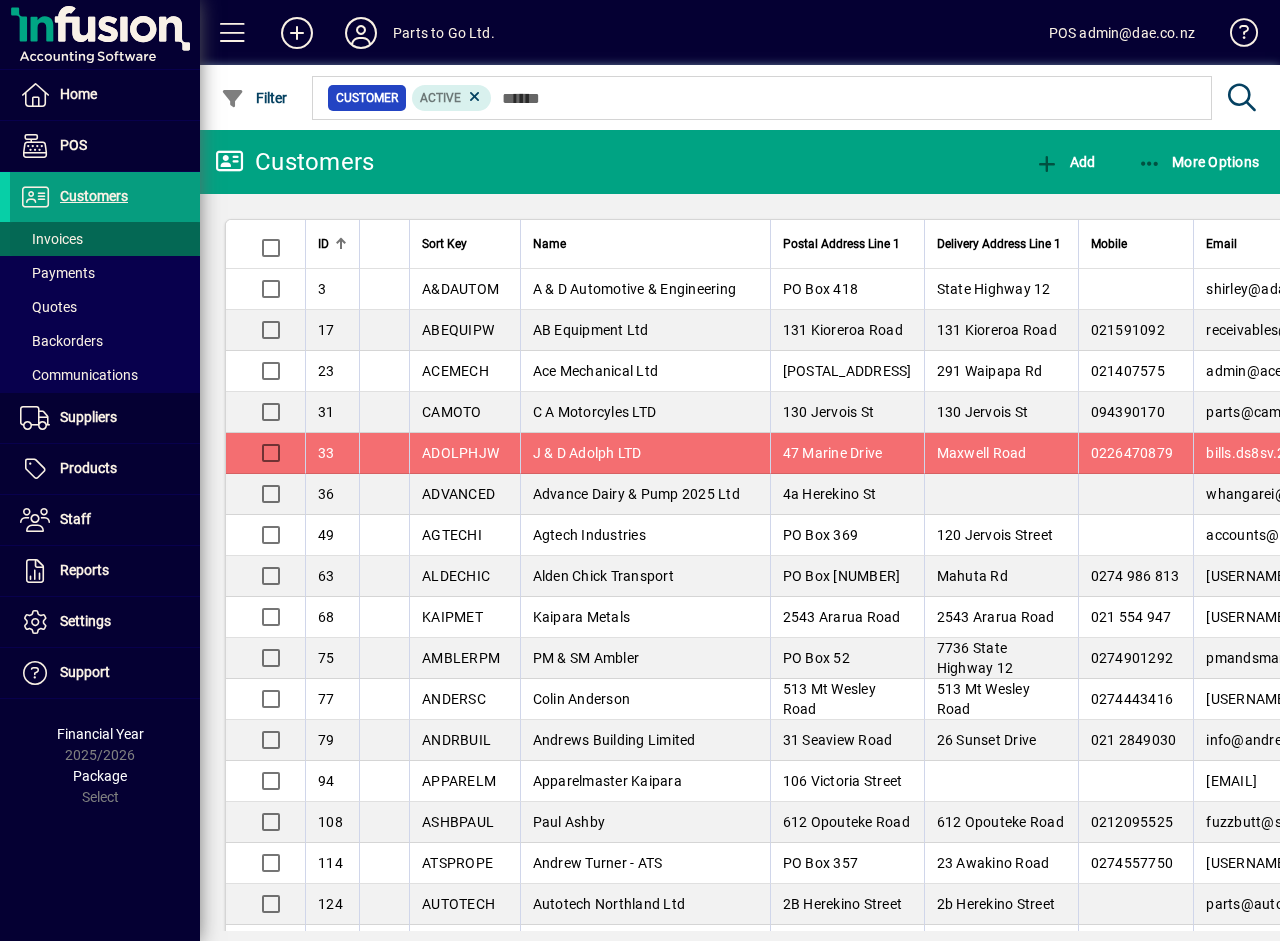click on "Invoices" at bounding box center [51, 239] 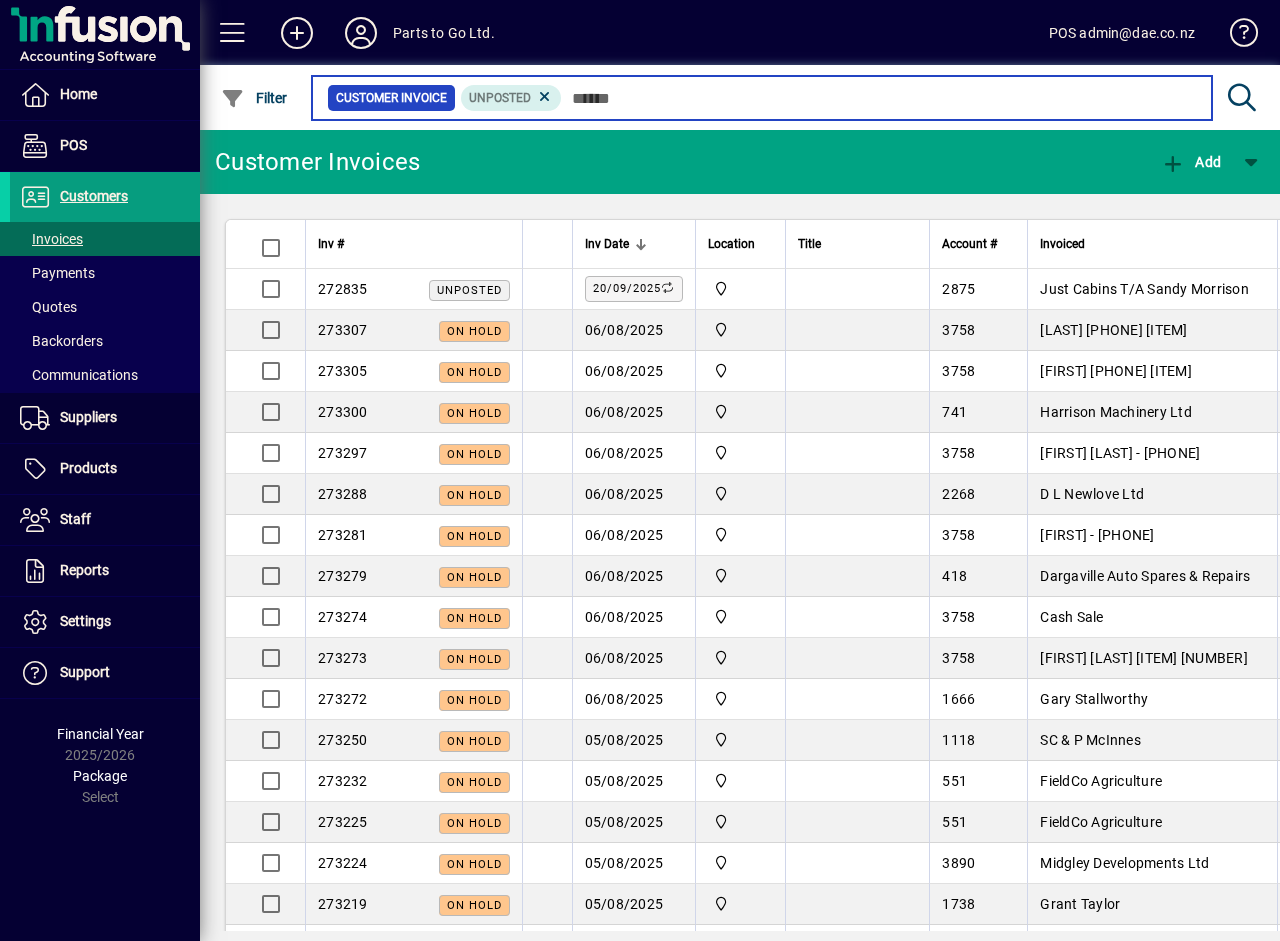 click at bounding box center [879, 98] 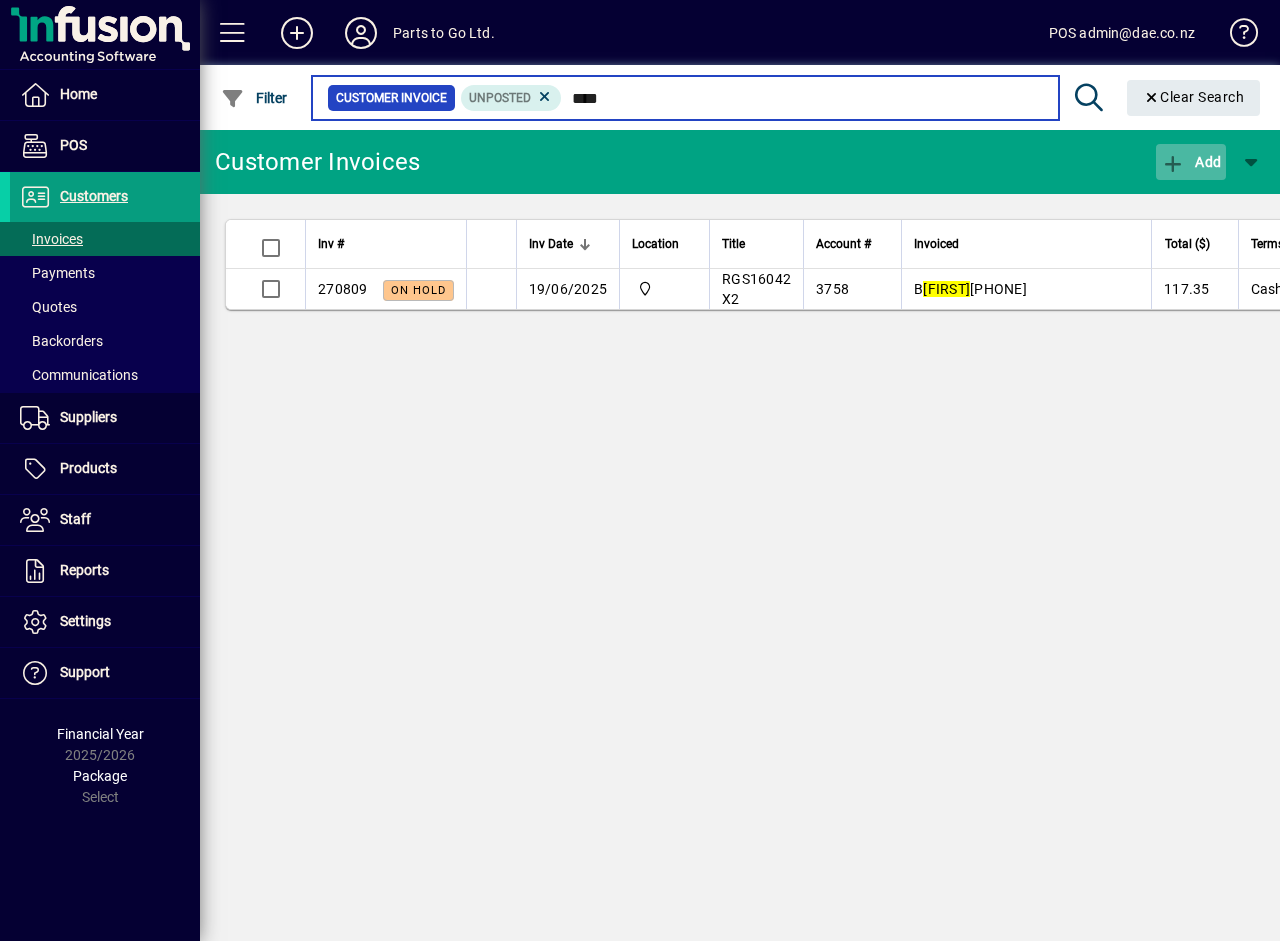 type on "****" 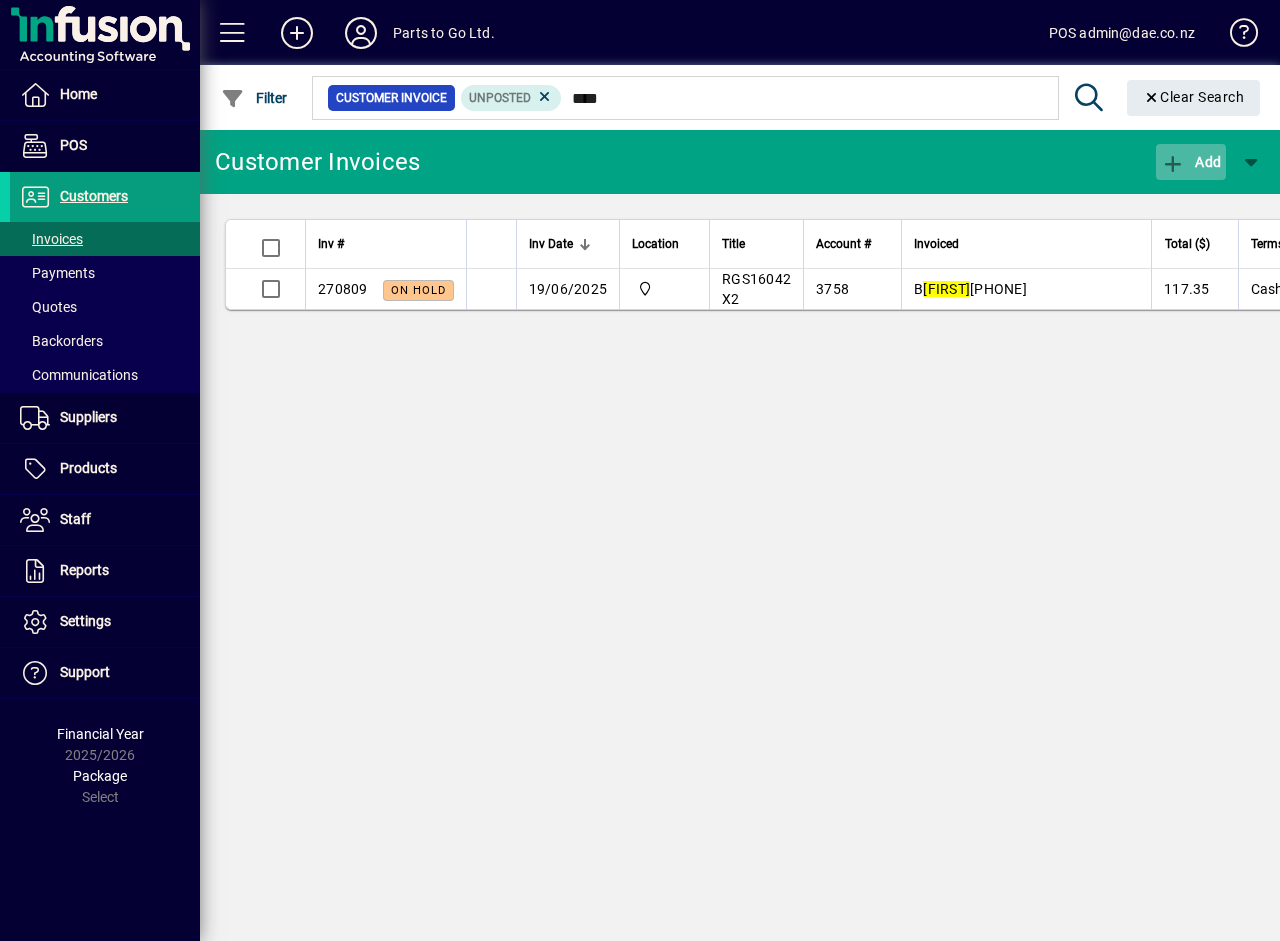 click on "Add" 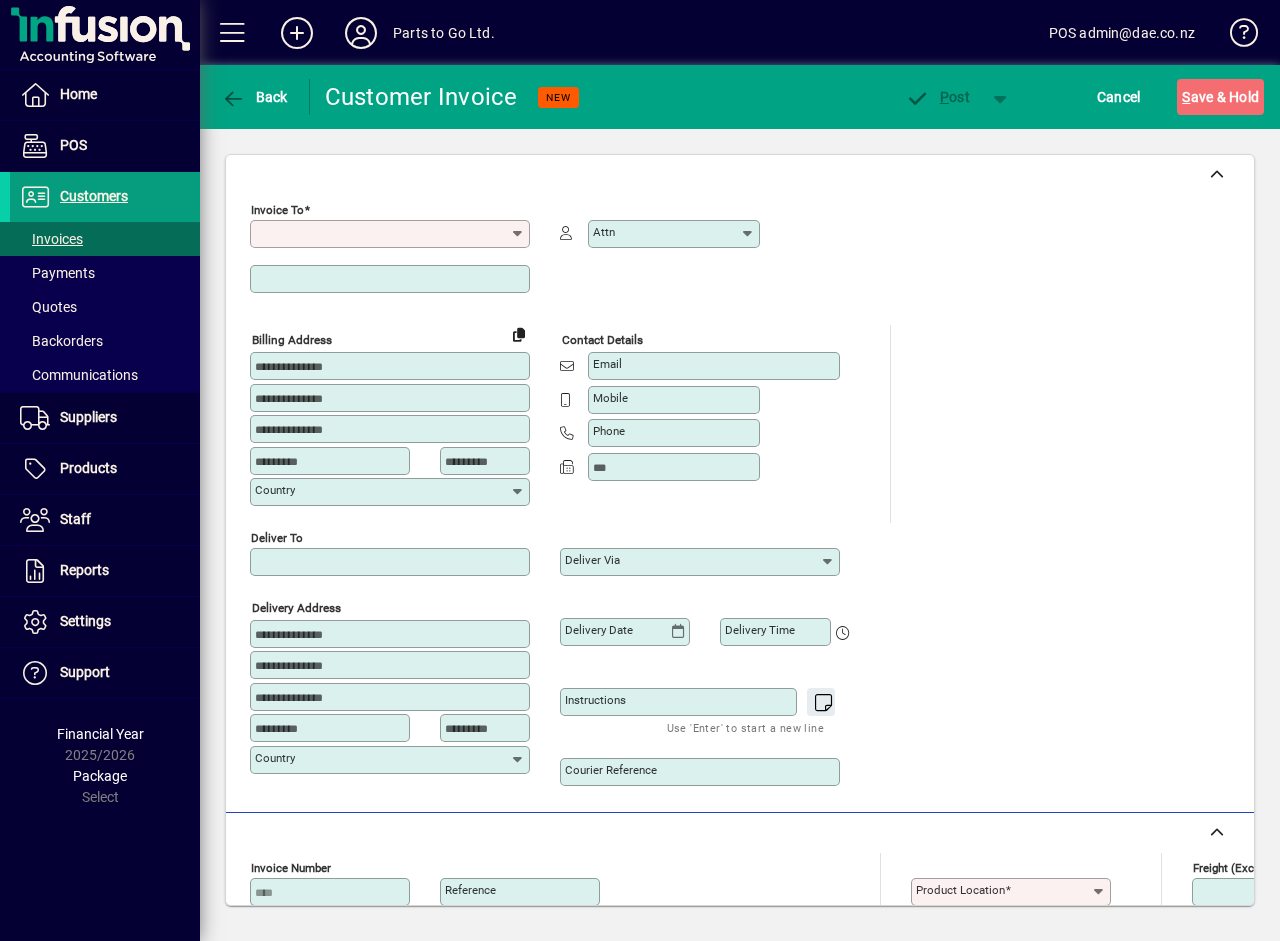 click on "Invoice To" at bounding box center (382, 234) 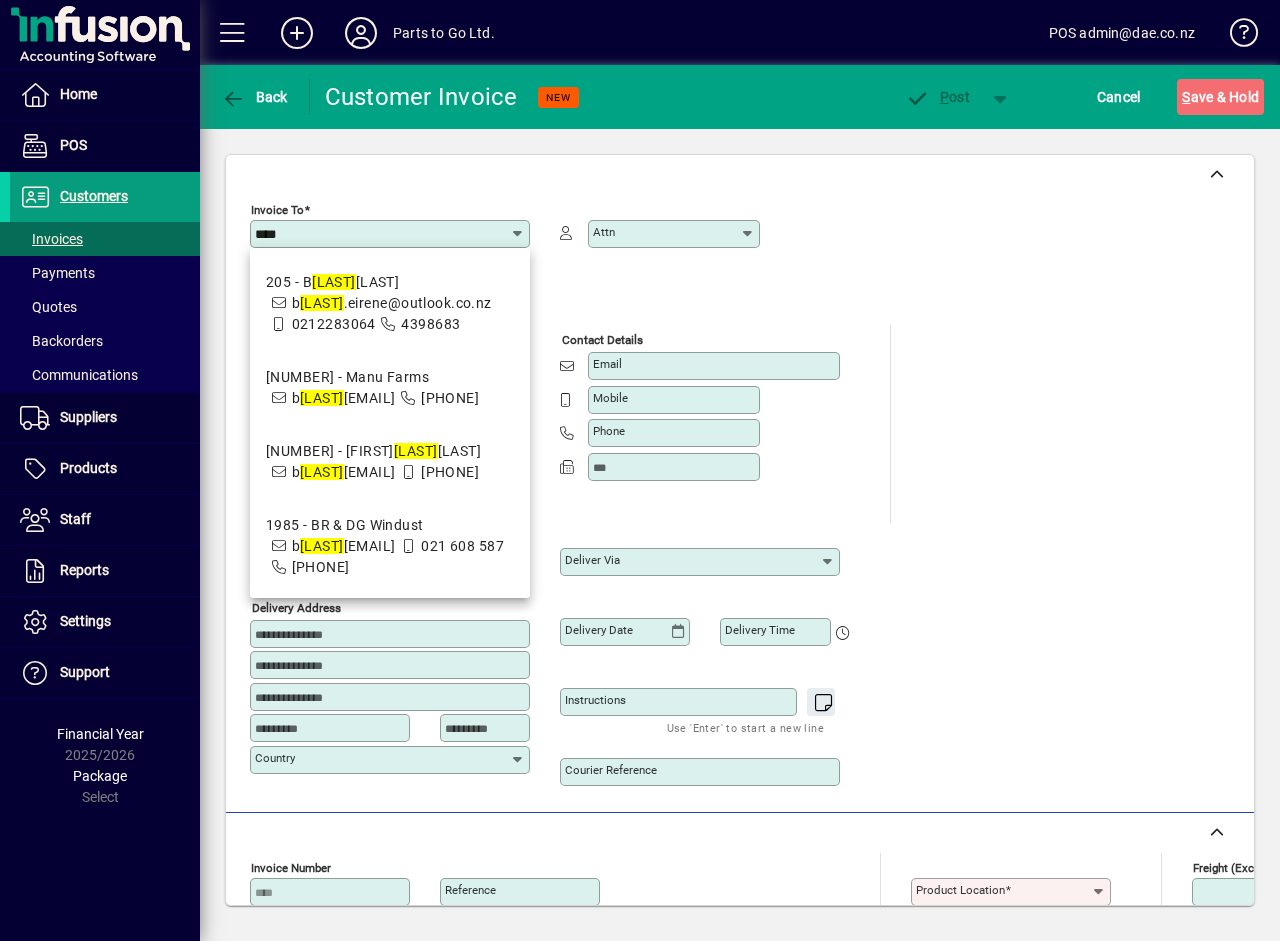 type on "****" 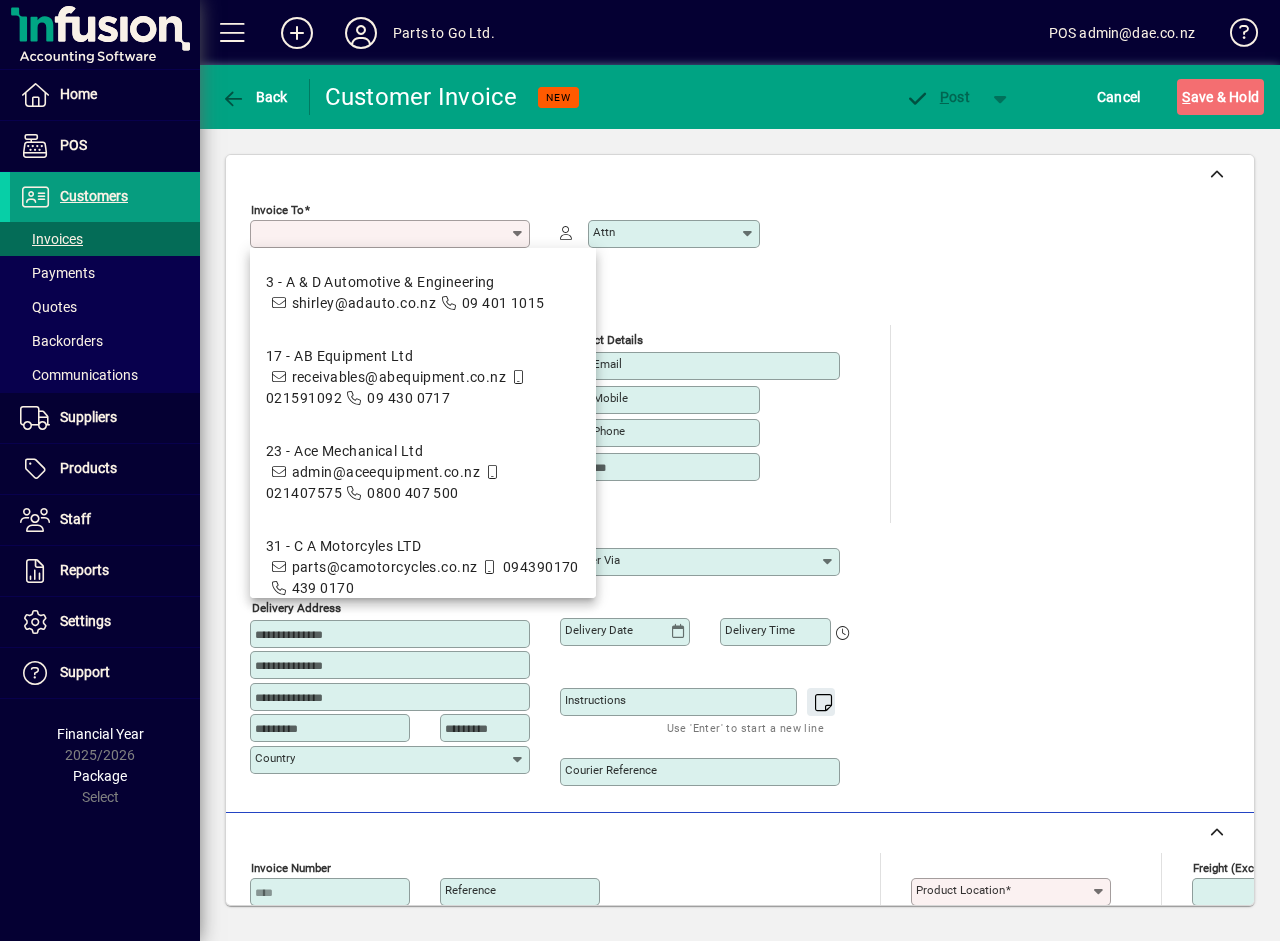 click on "Invoice To" at bounding box center [382, 234] 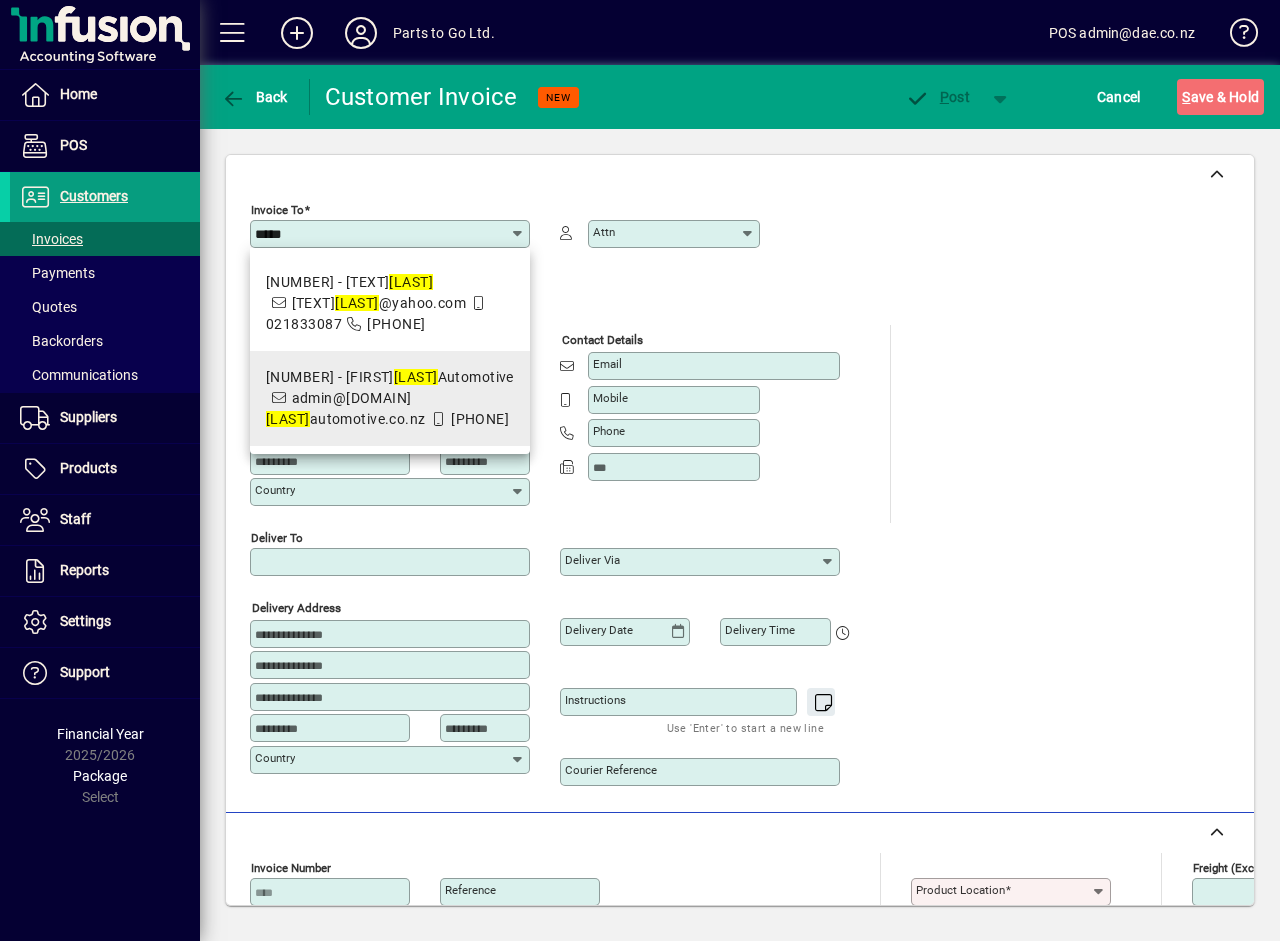 click on "2850 - Rian  Stott  Automotive admin@rian stott automotive.co.nz 0210407434" at bounding box center [390, 398] 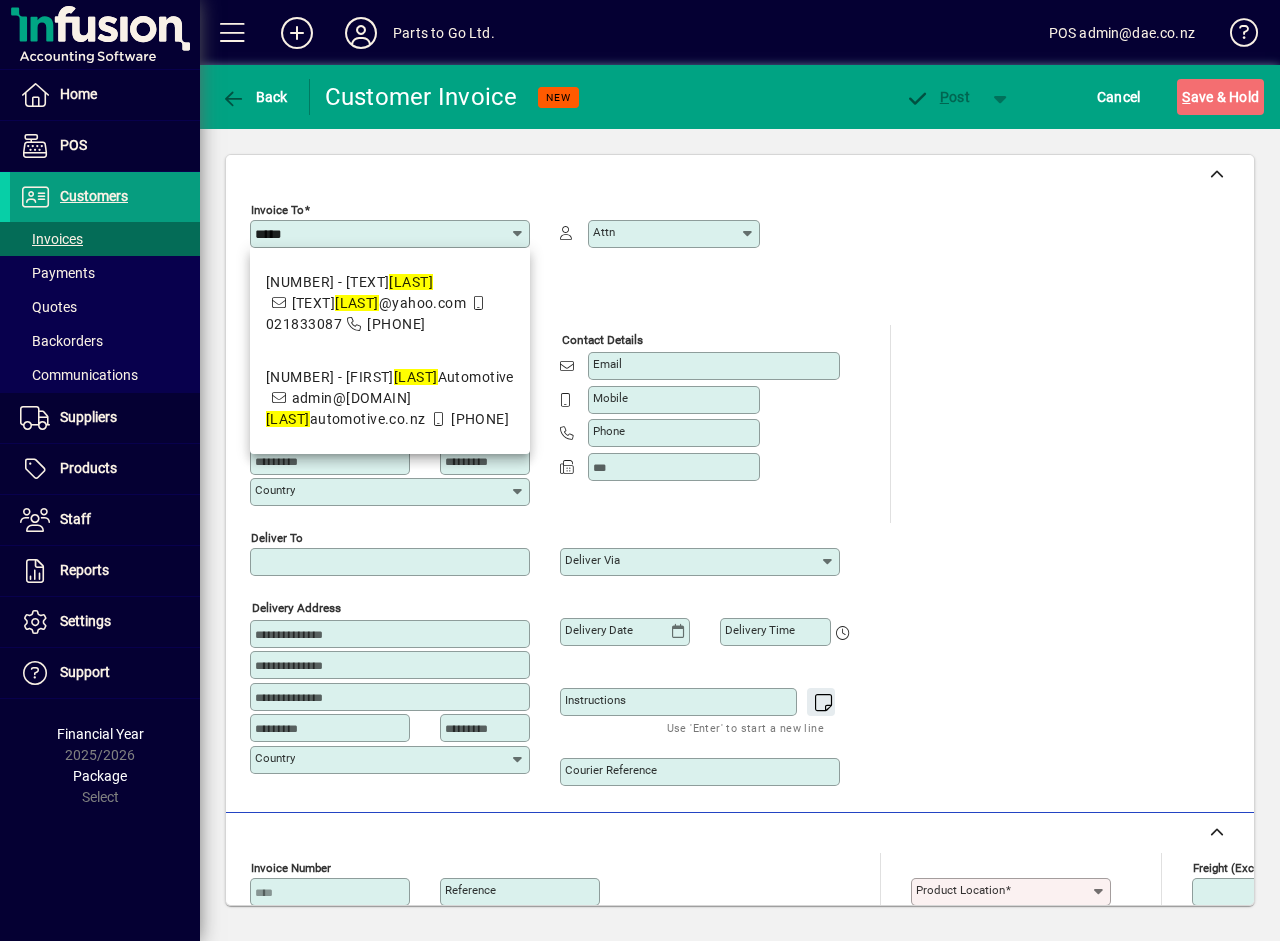 type on "**********" 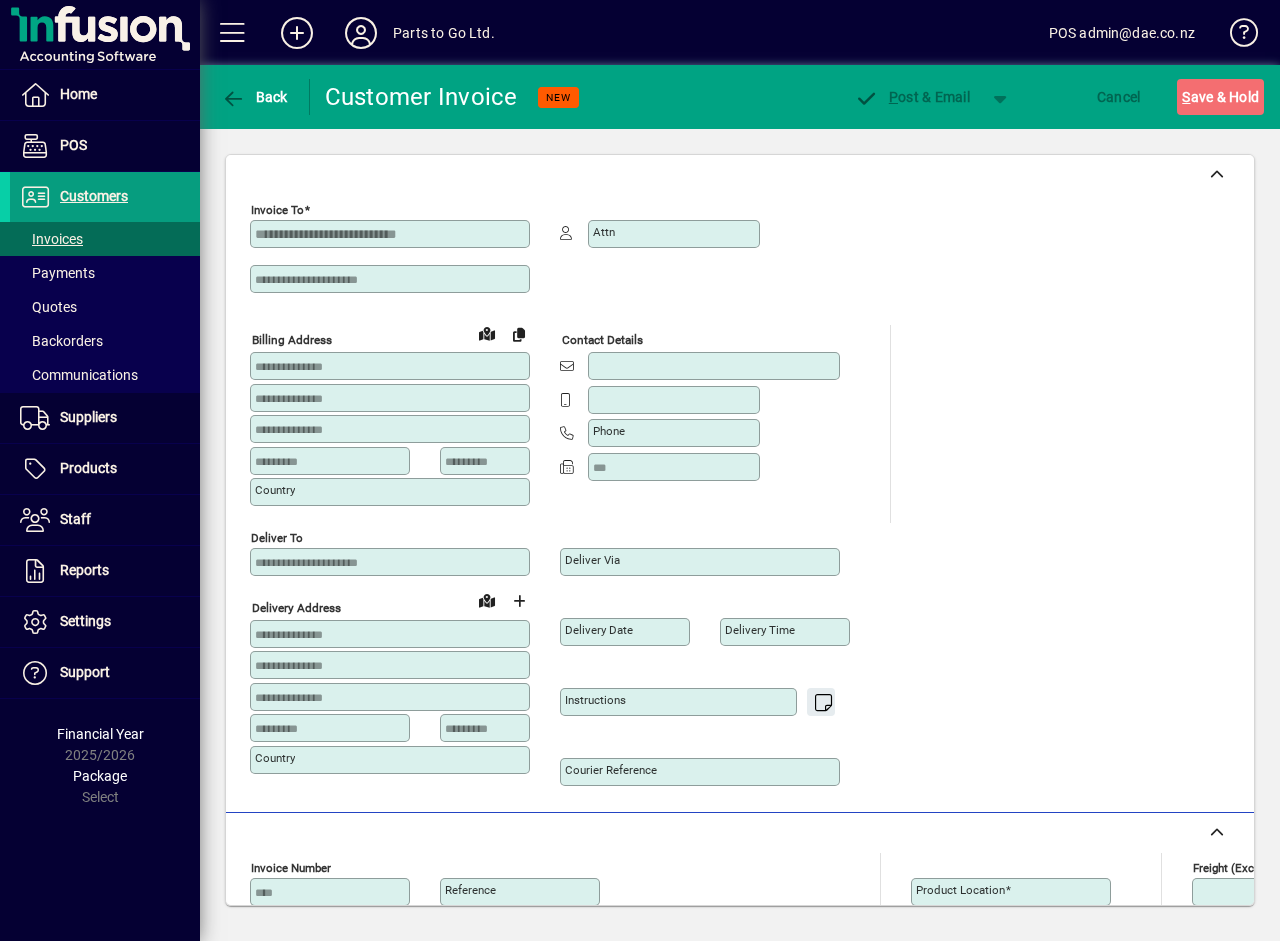 type on "**********" 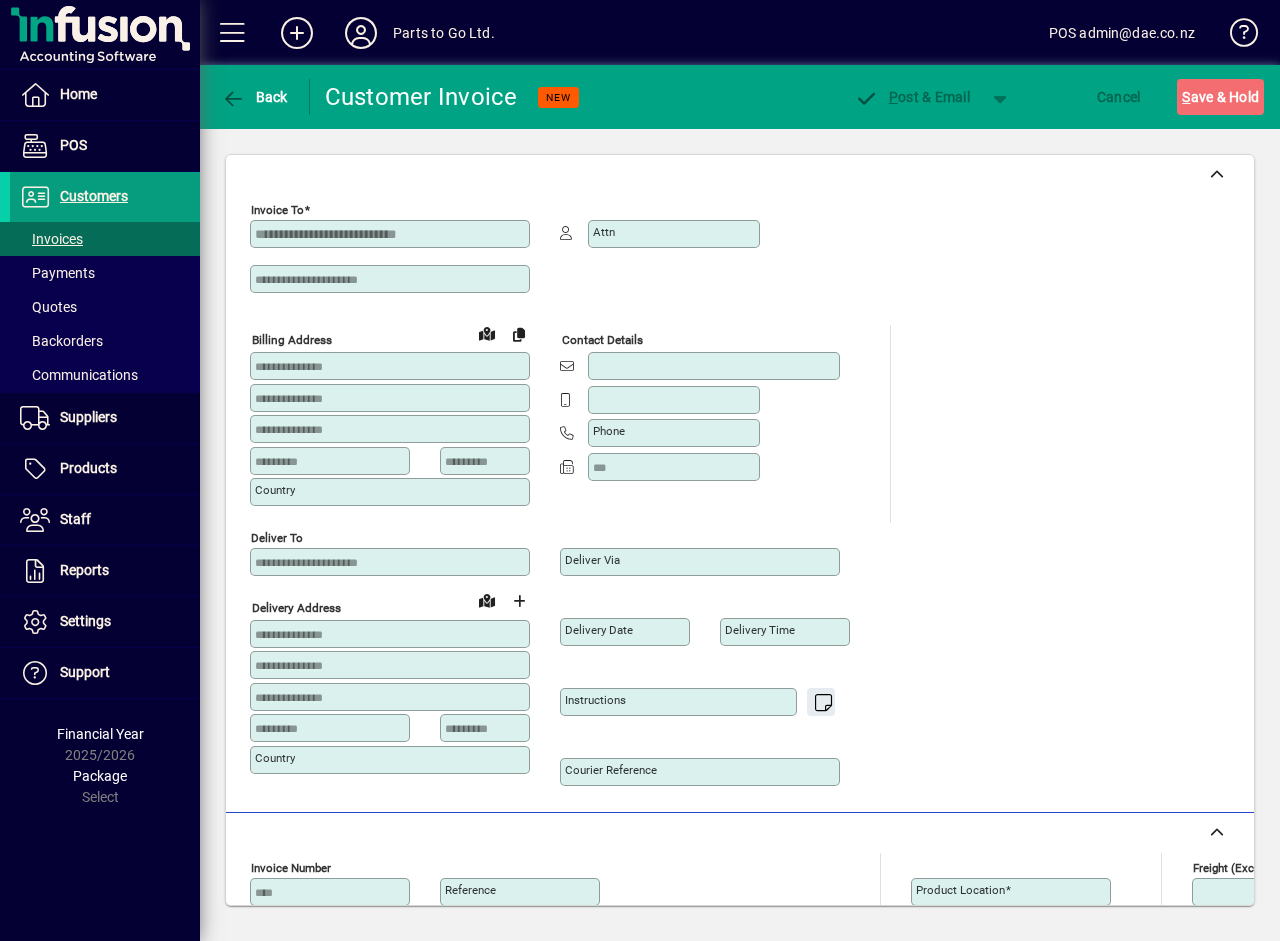 type on "**********" 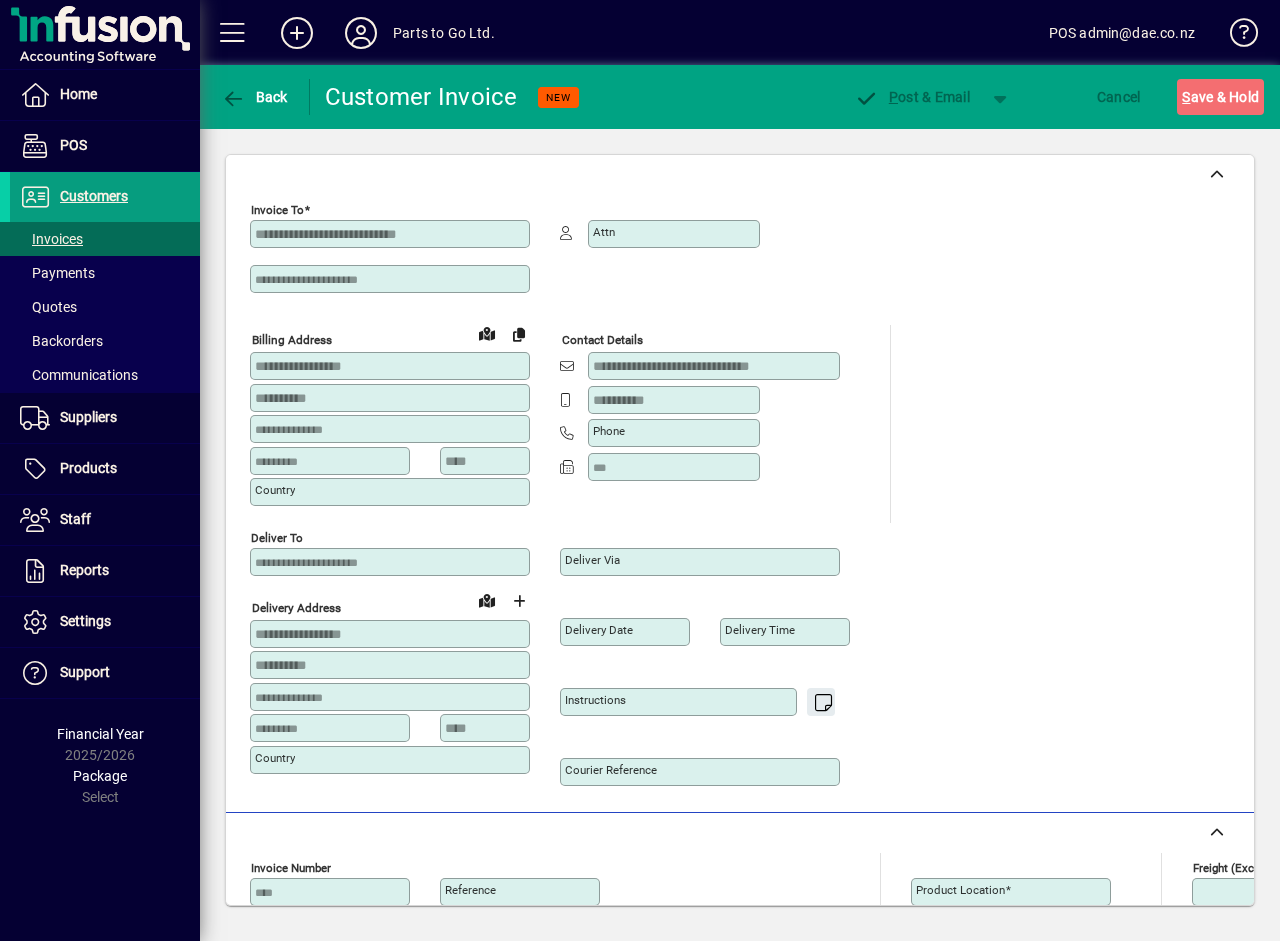 type on "**********" 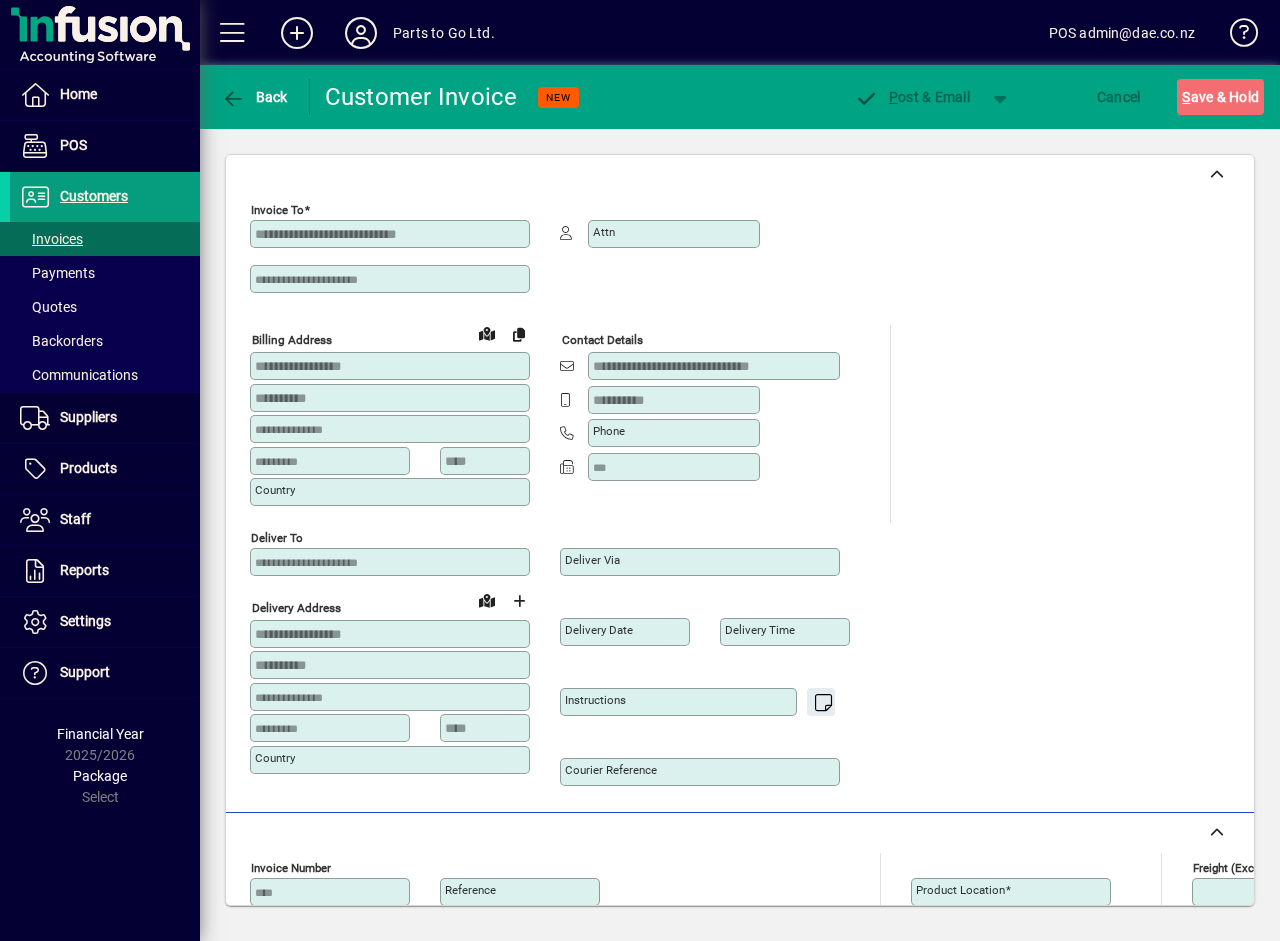 type on "**********" 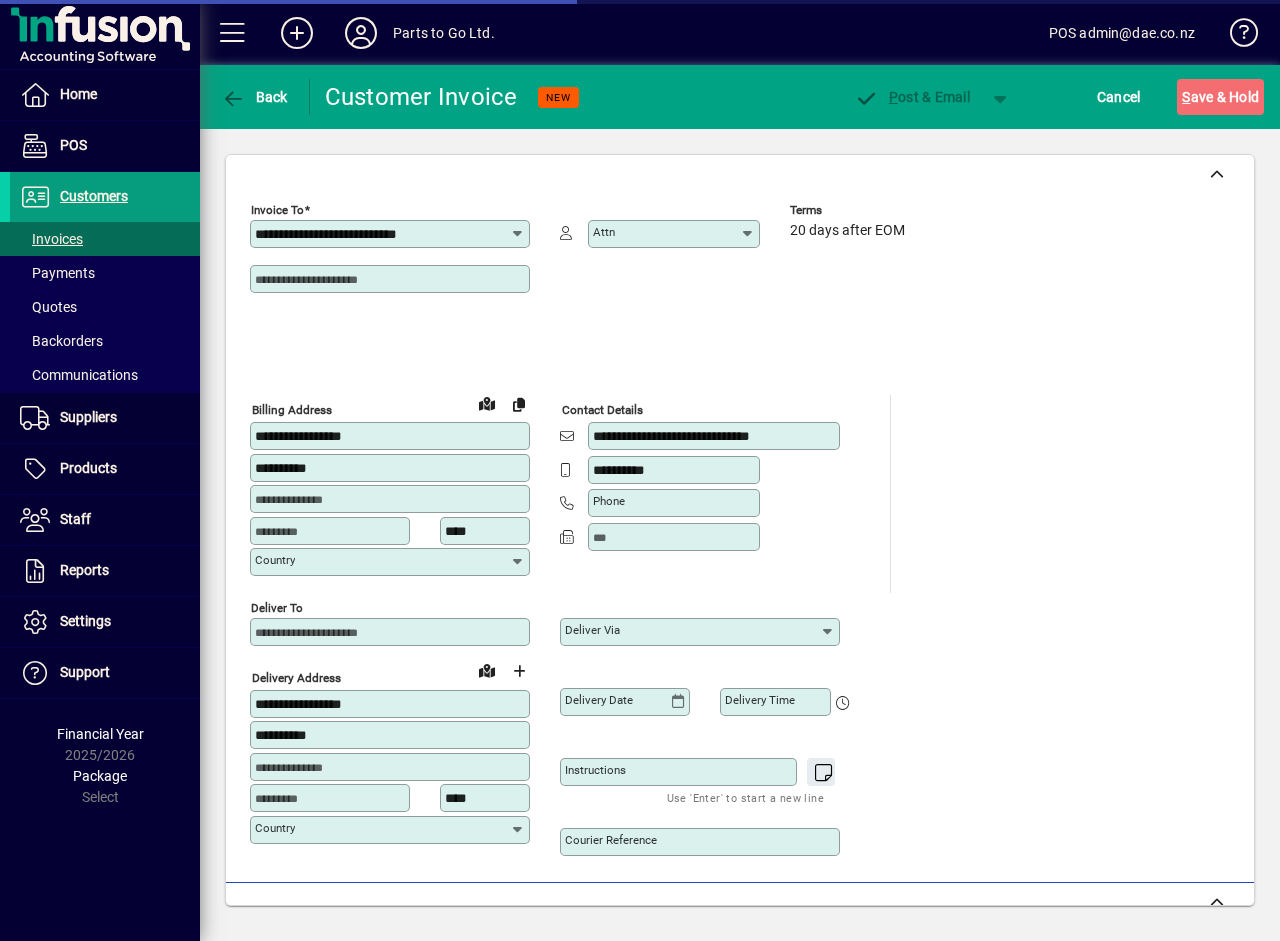 click on "**********" 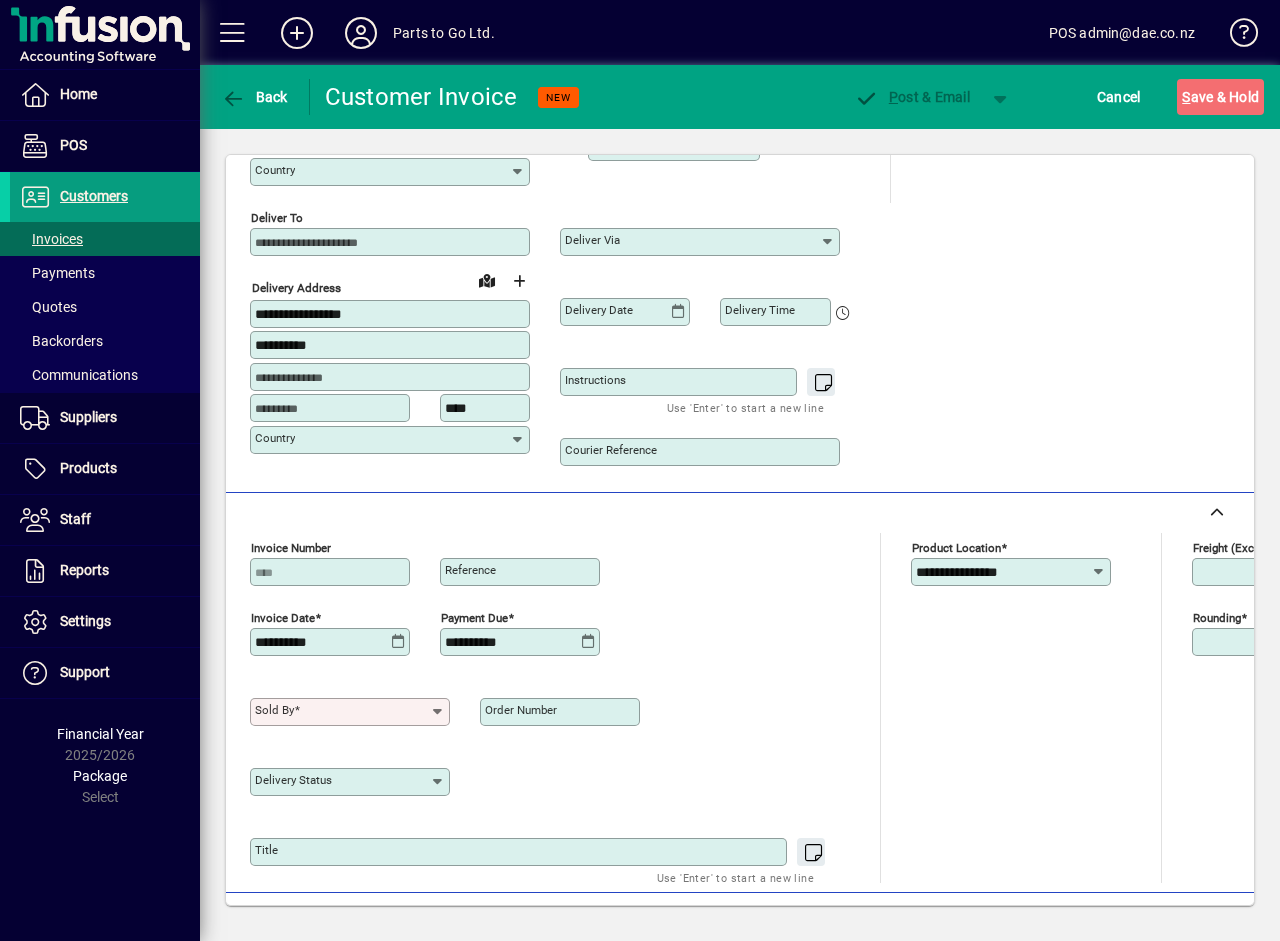 scroll, scrollTop: 607, scrollLeft: 0, axis: vertical 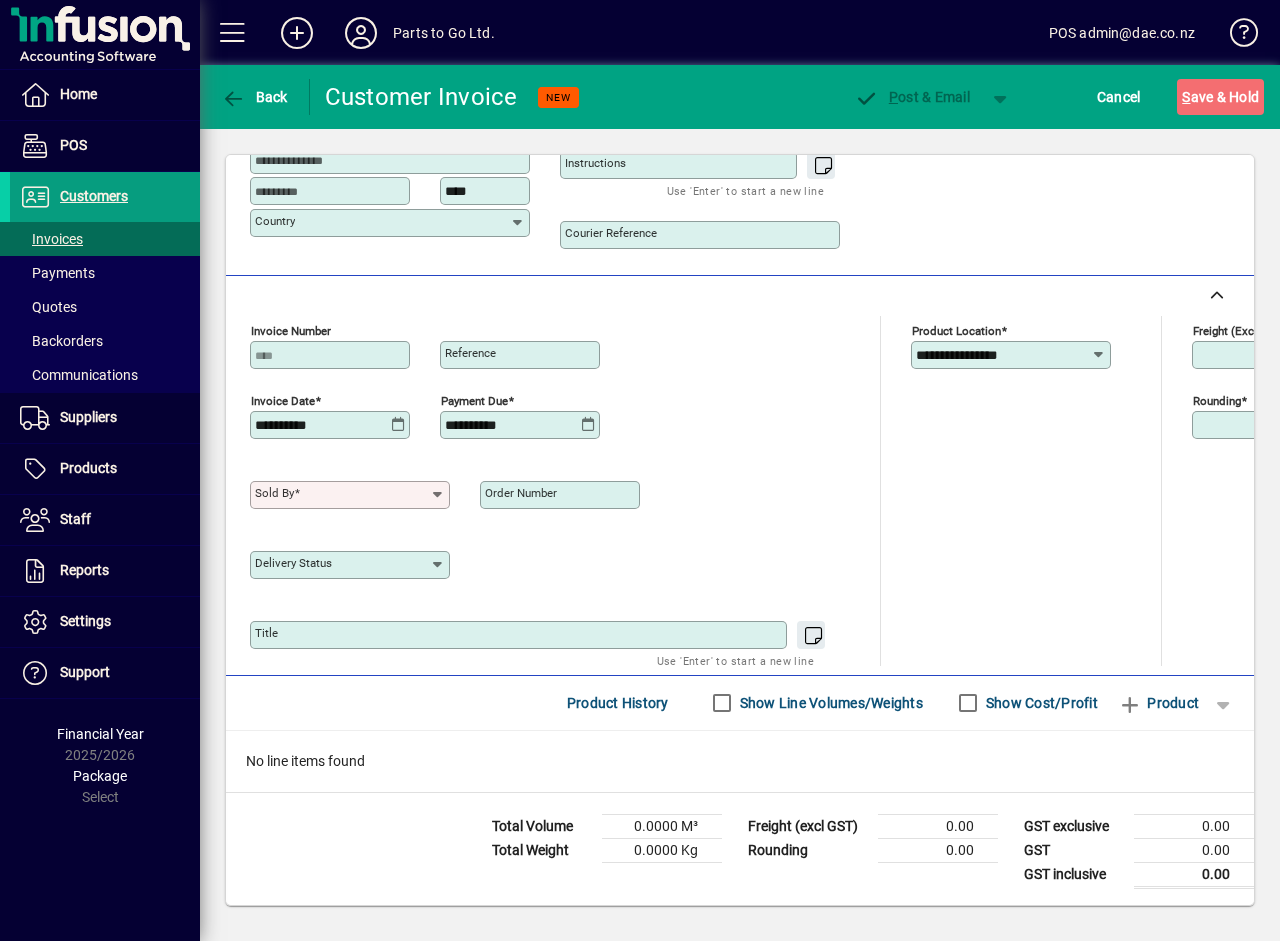 click on "Sold by" at bounding box center (342, 495) 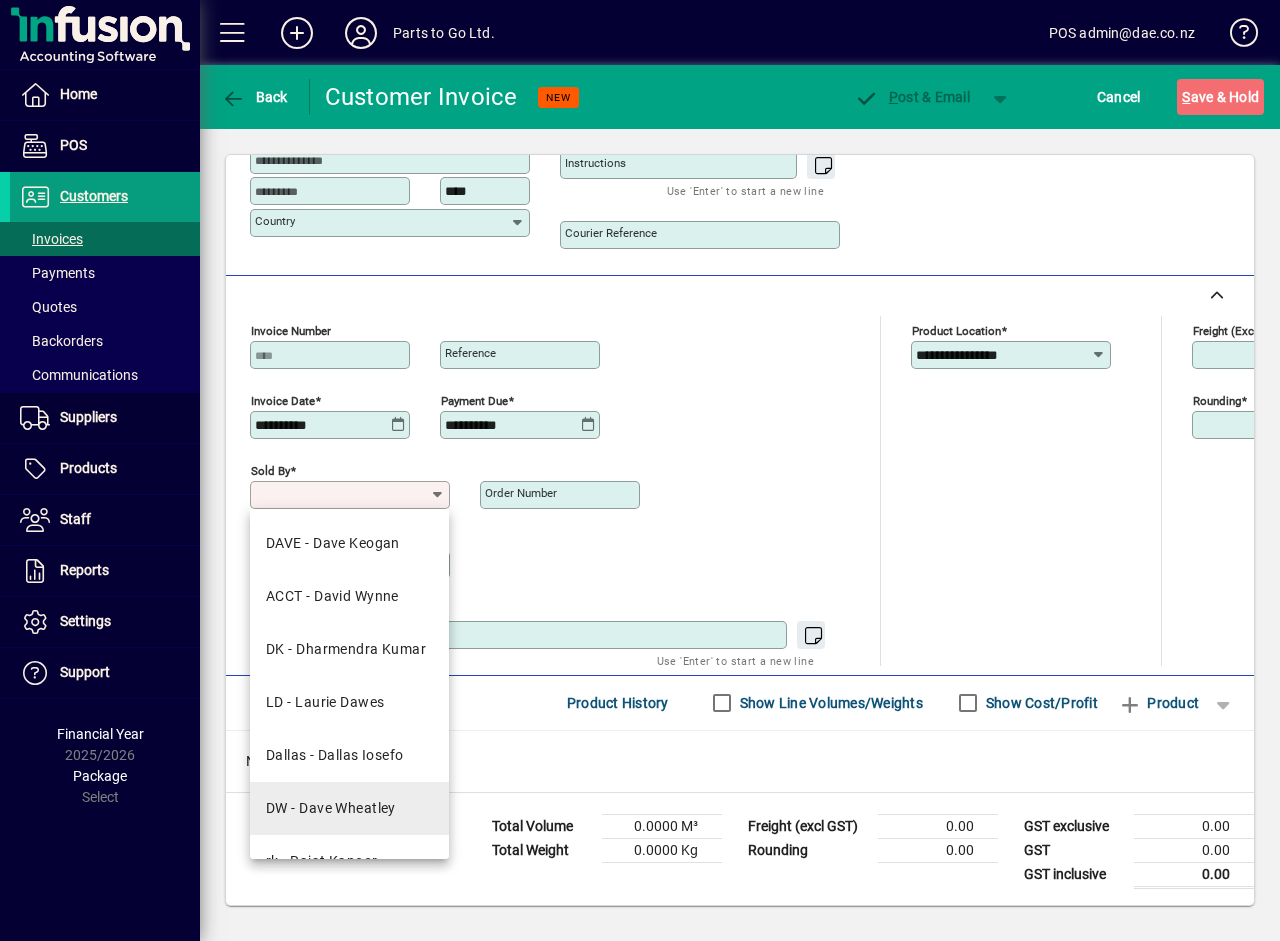 click on "DW - Dave Wheatley" at bounding box center [331, 808] 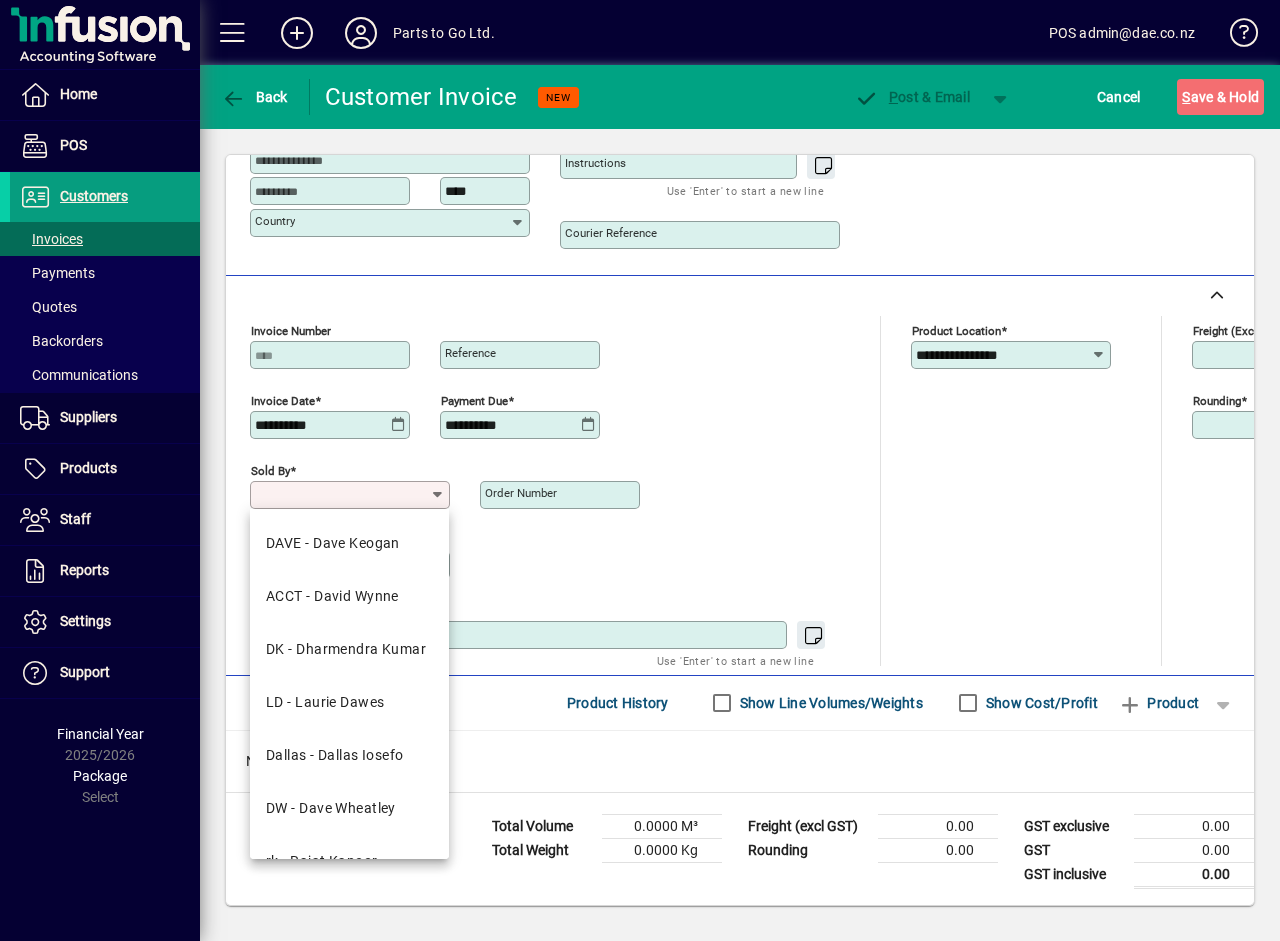 type on "**********" 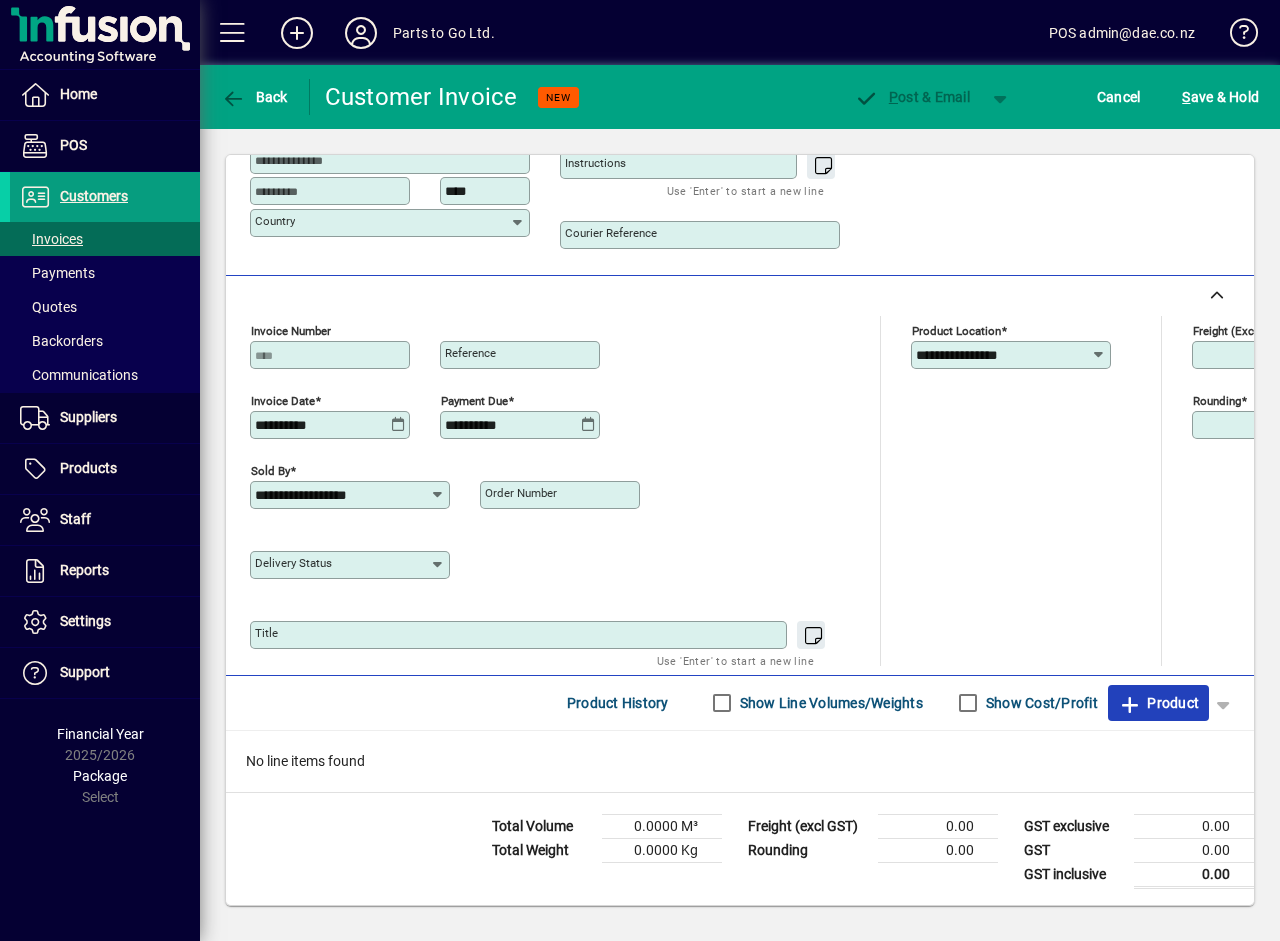 click on "Product" 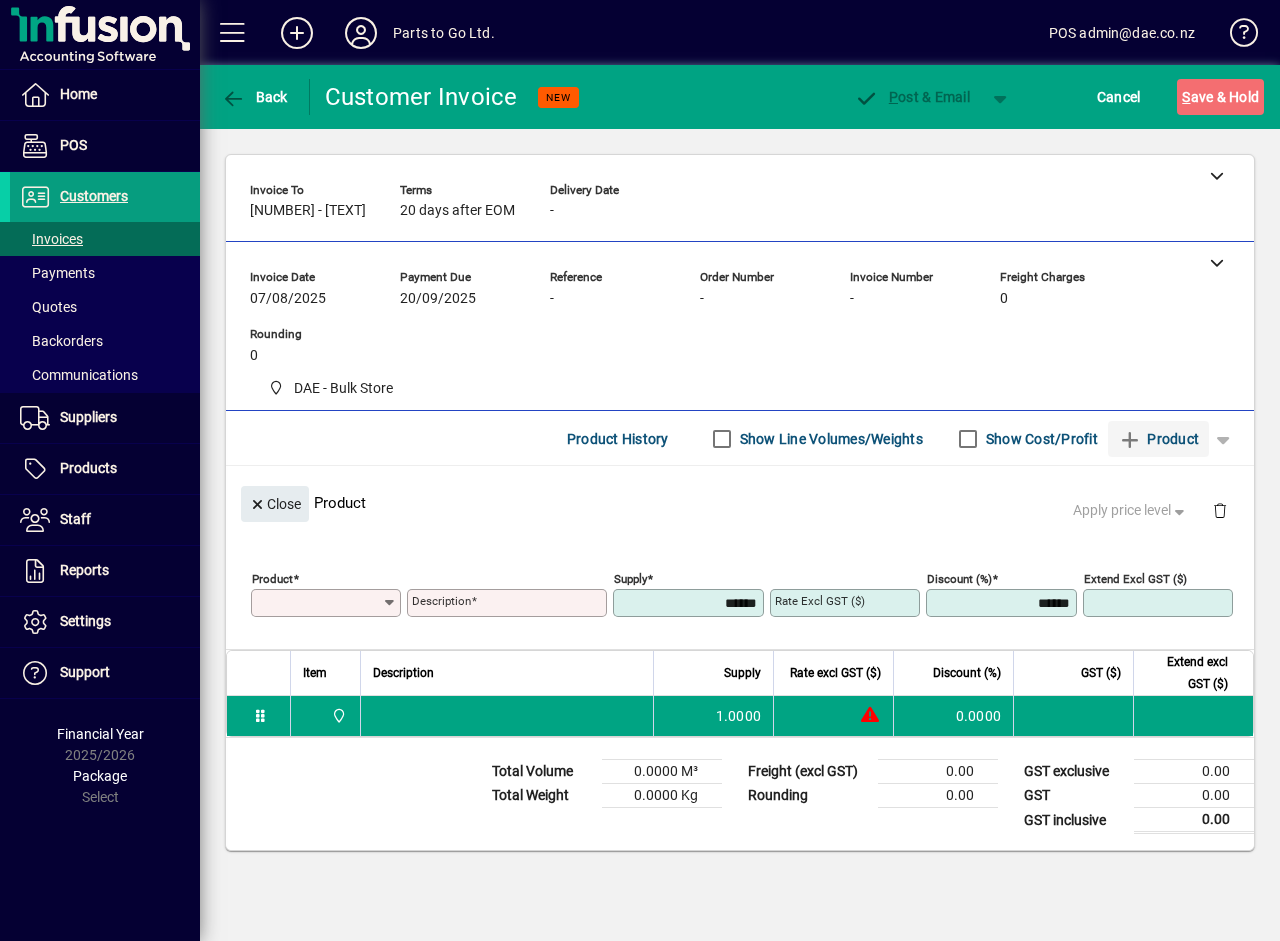 scroll, scrollTop: 0, scrollLeft: 0, axis: both 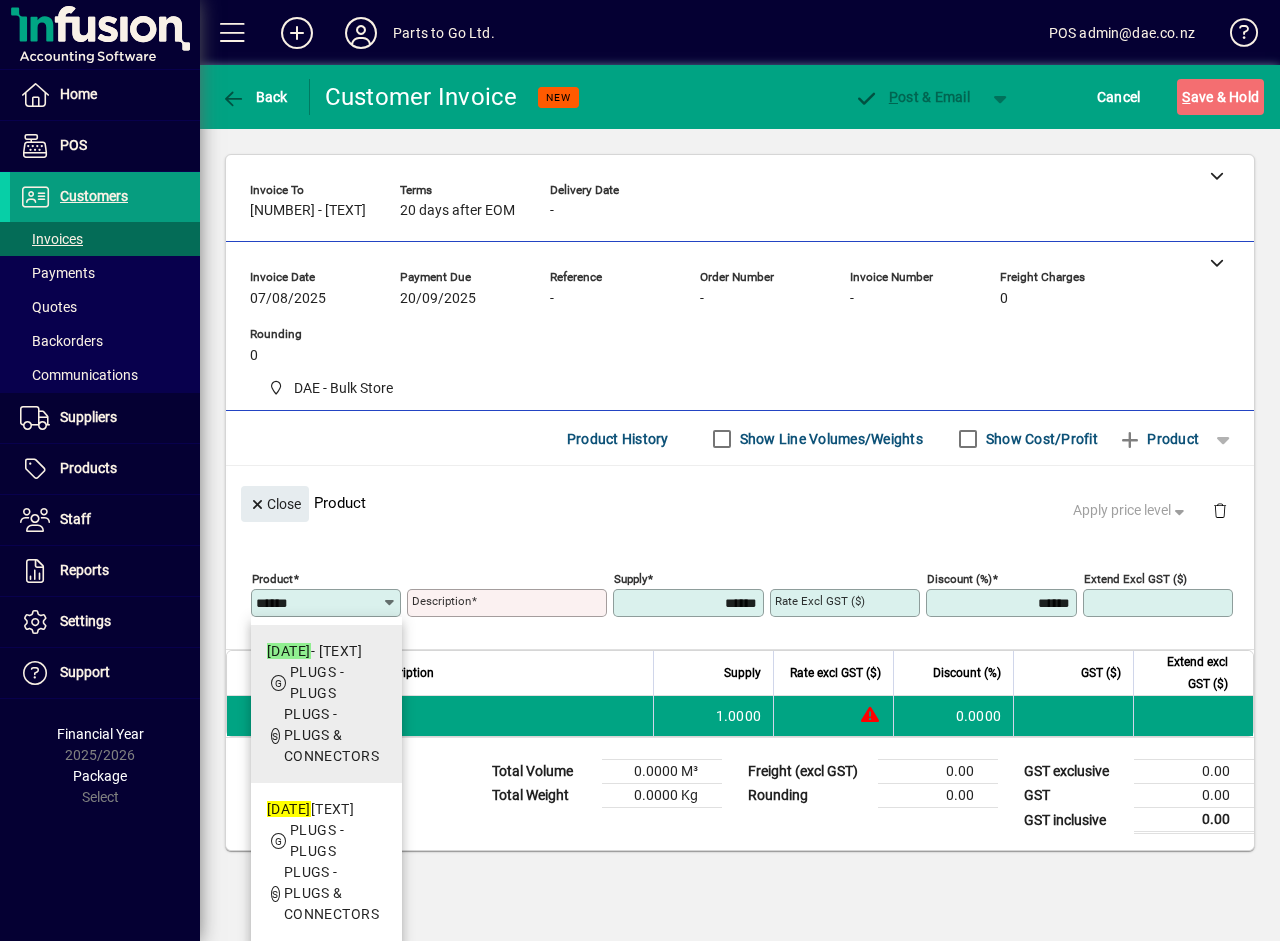 type on "******" 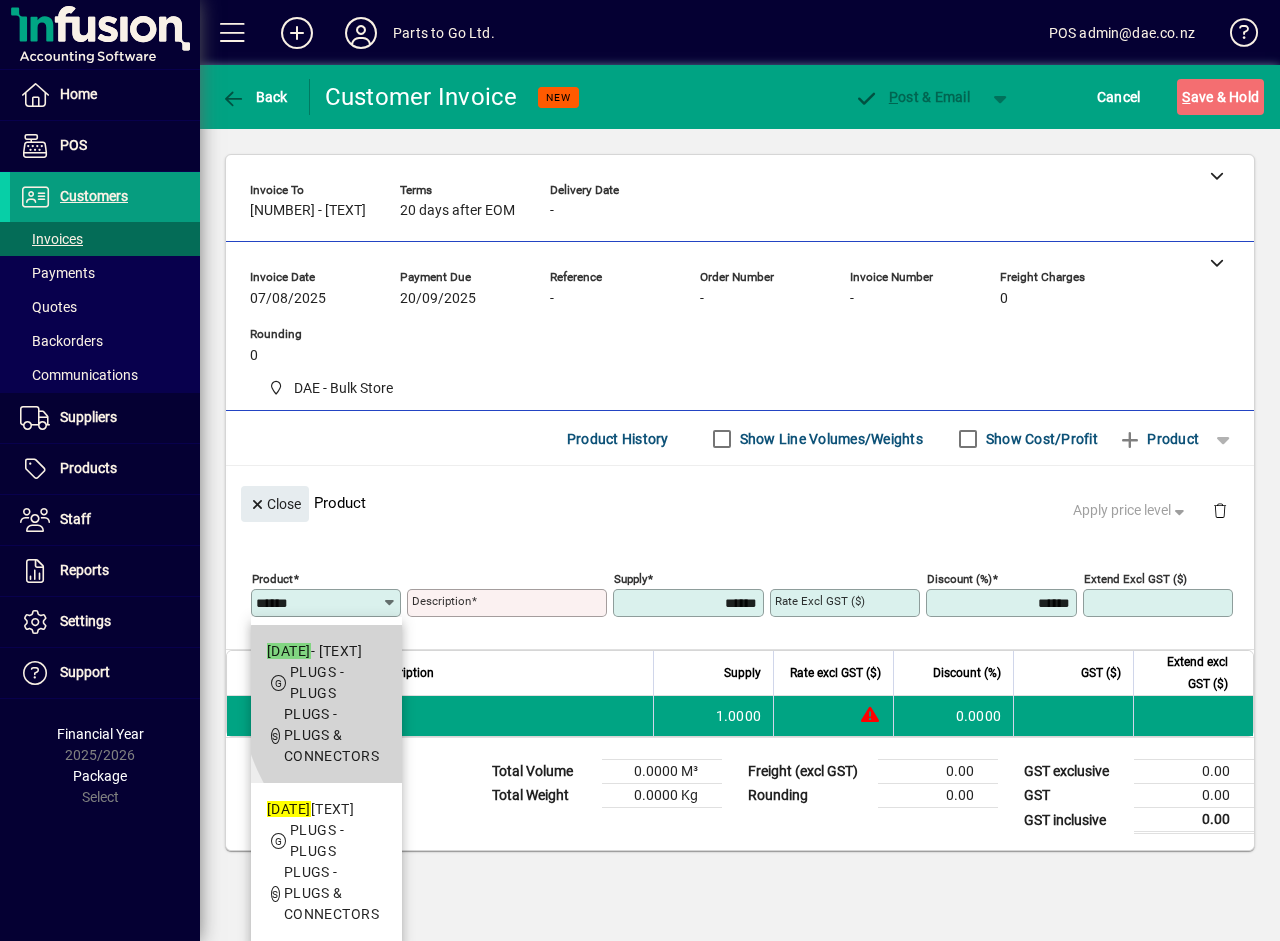 click on "PLUGS - PLUGS & CONNECTORS" at bounding box center [331, 735] 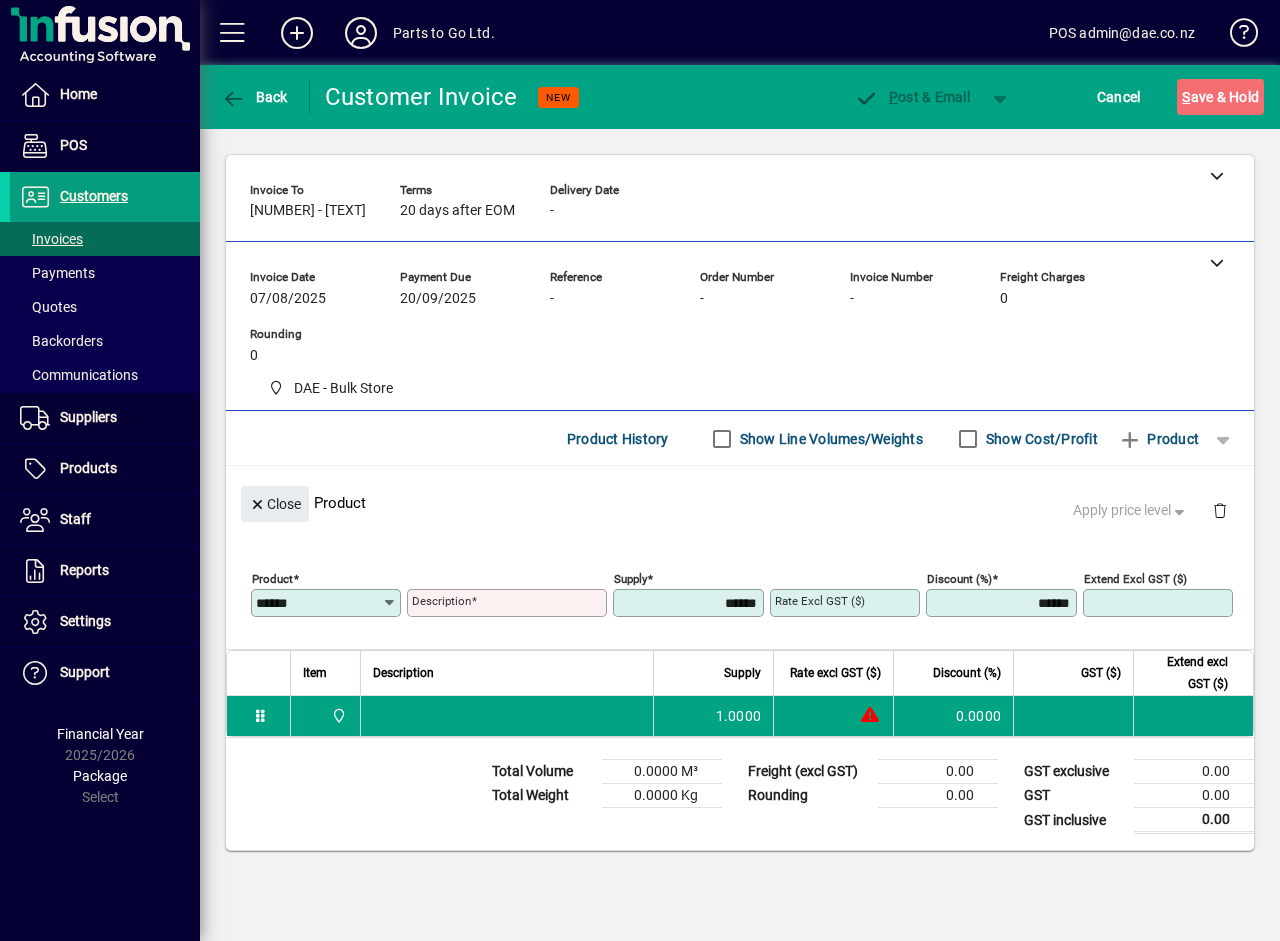 type on "**********" 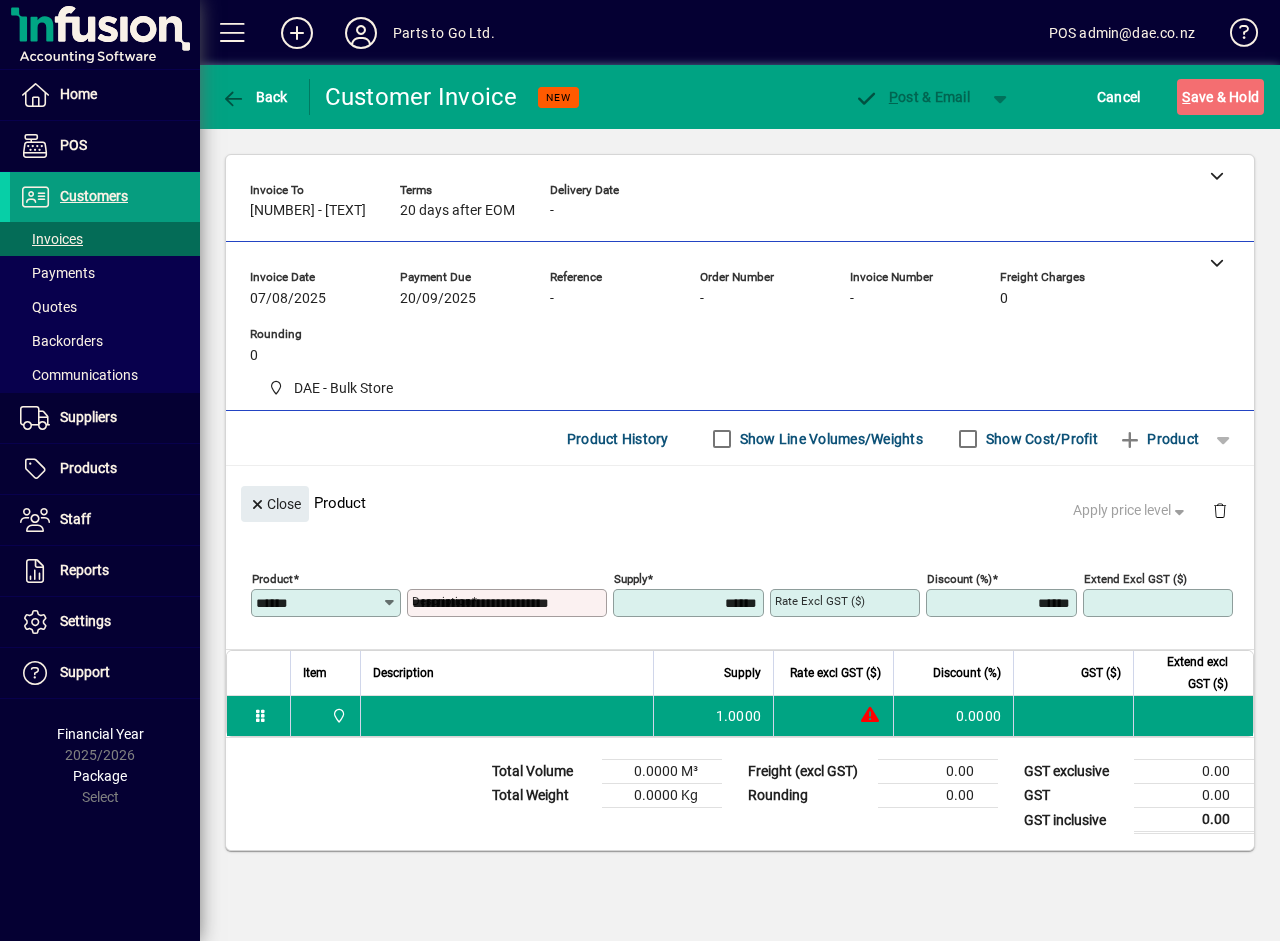 type on "*******" 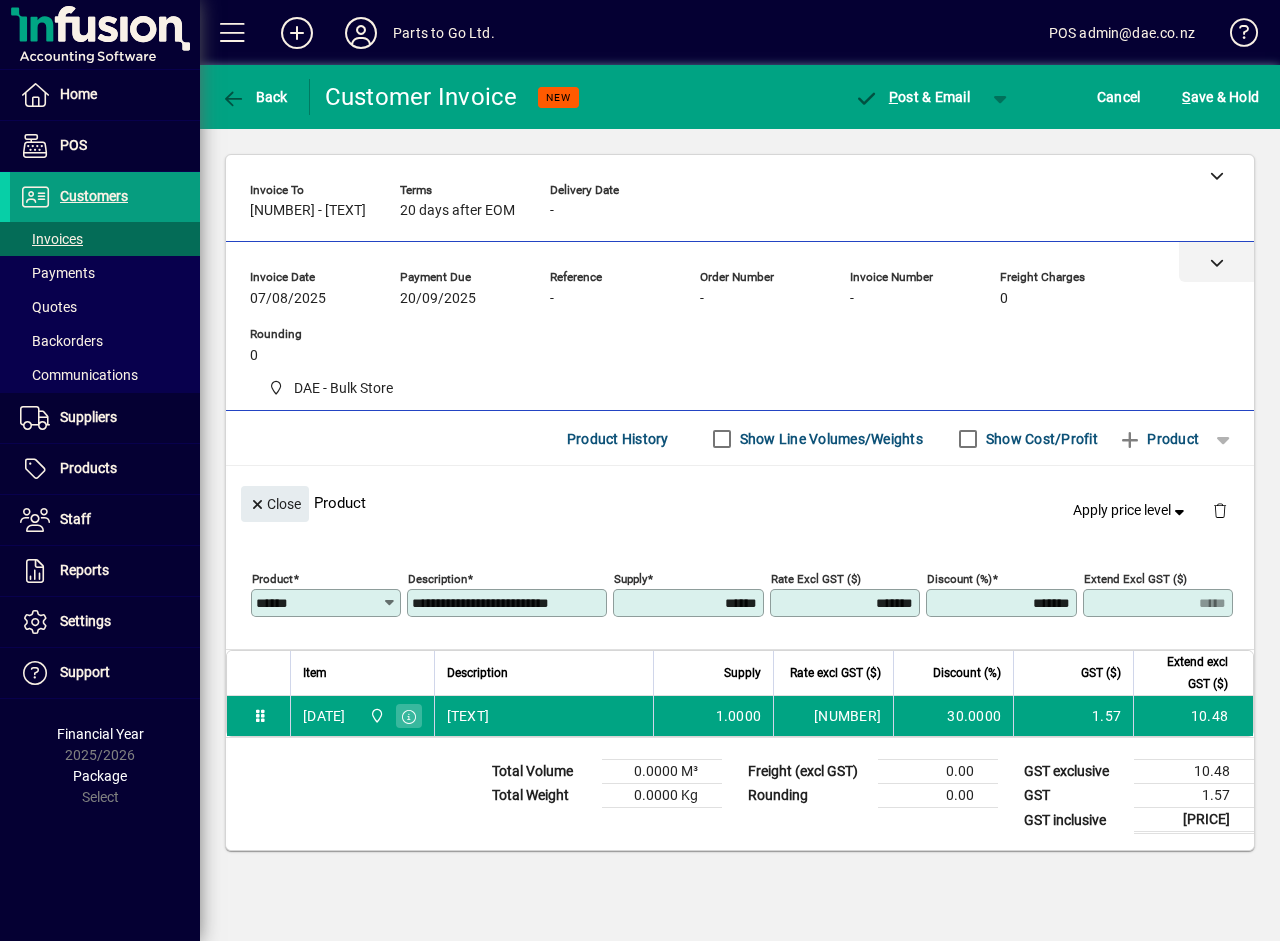 click 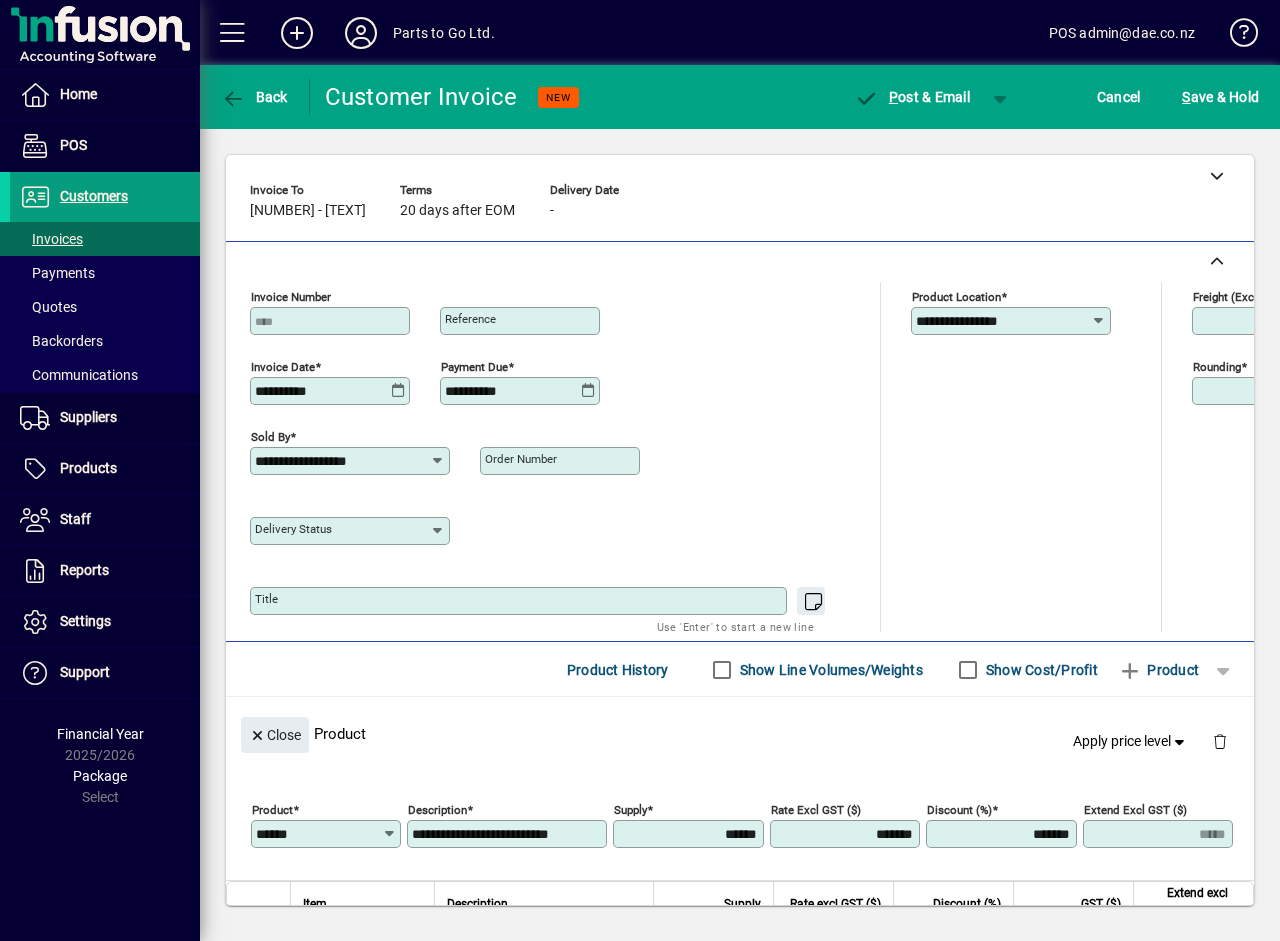 click on "Order number" at bounding box center (521, 459) 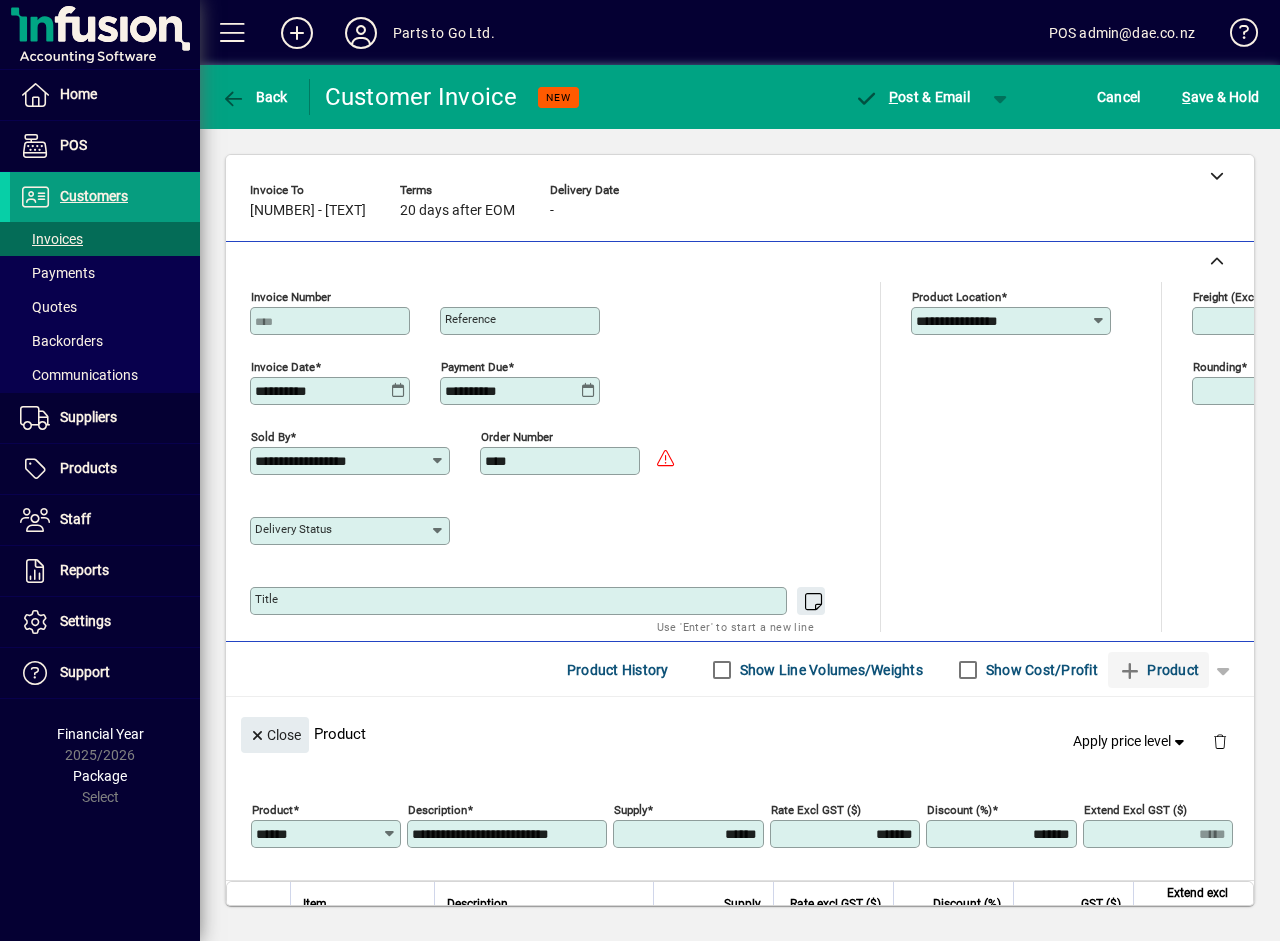type on "****" 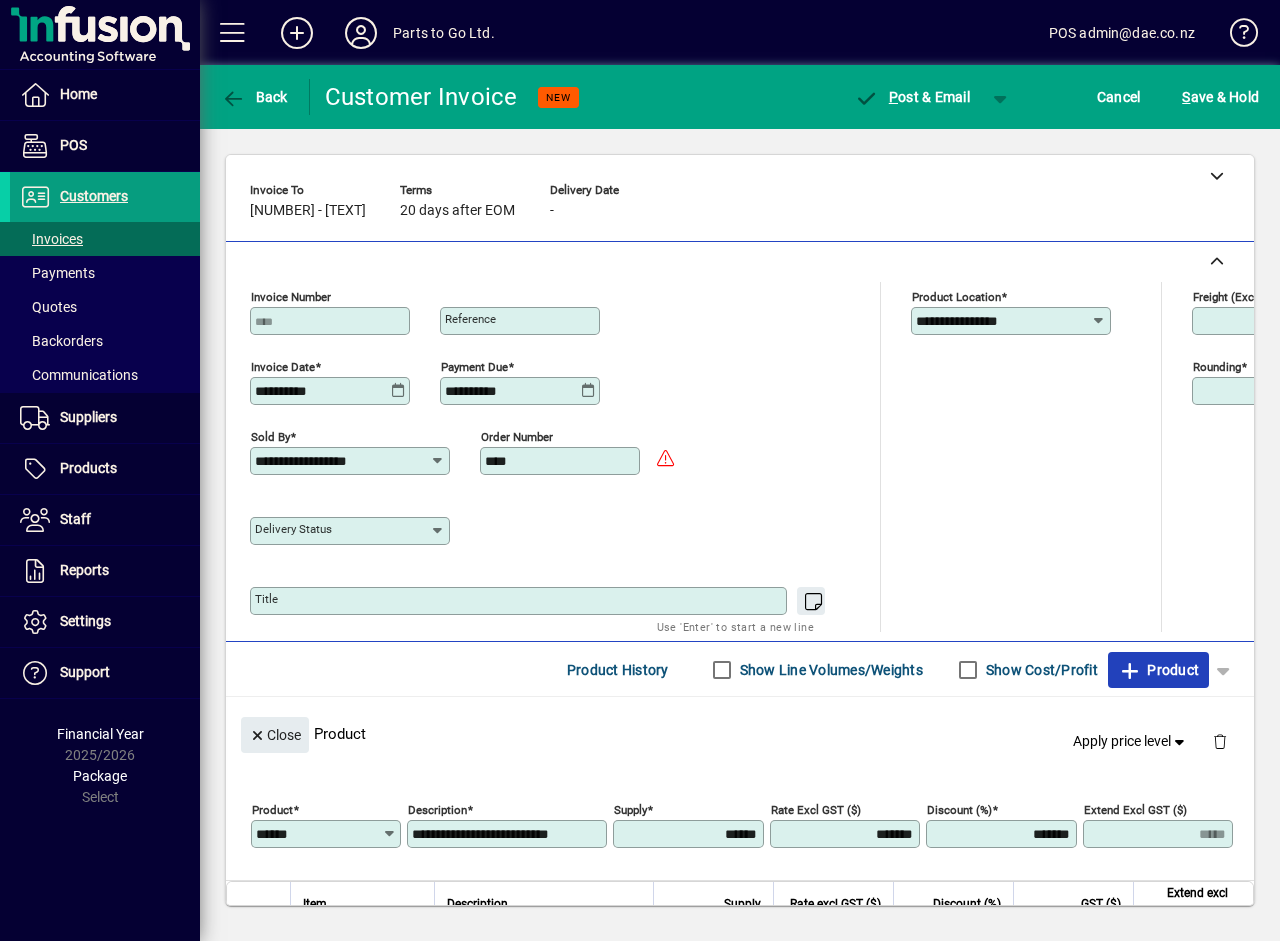 click on "Product" 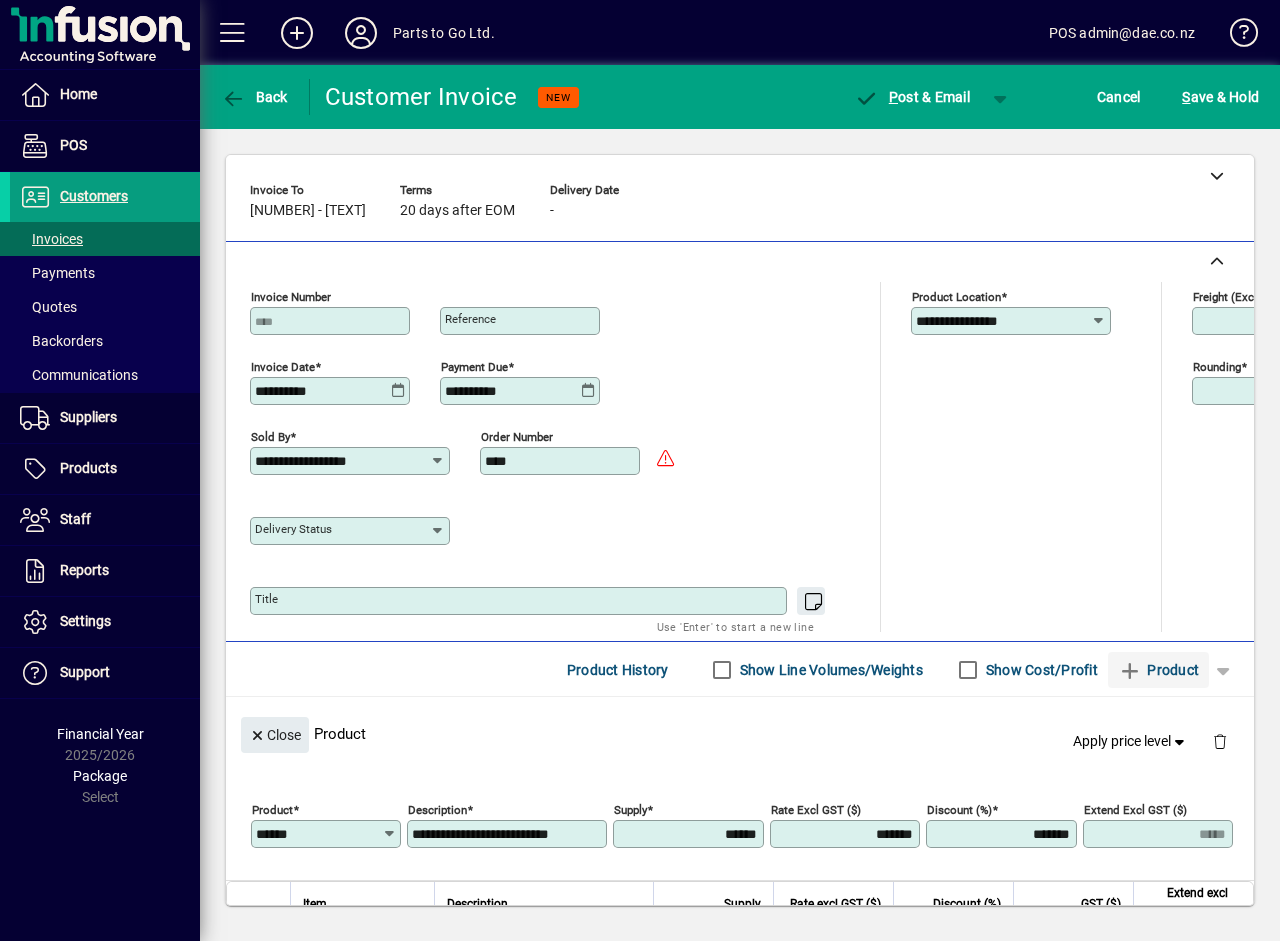 type 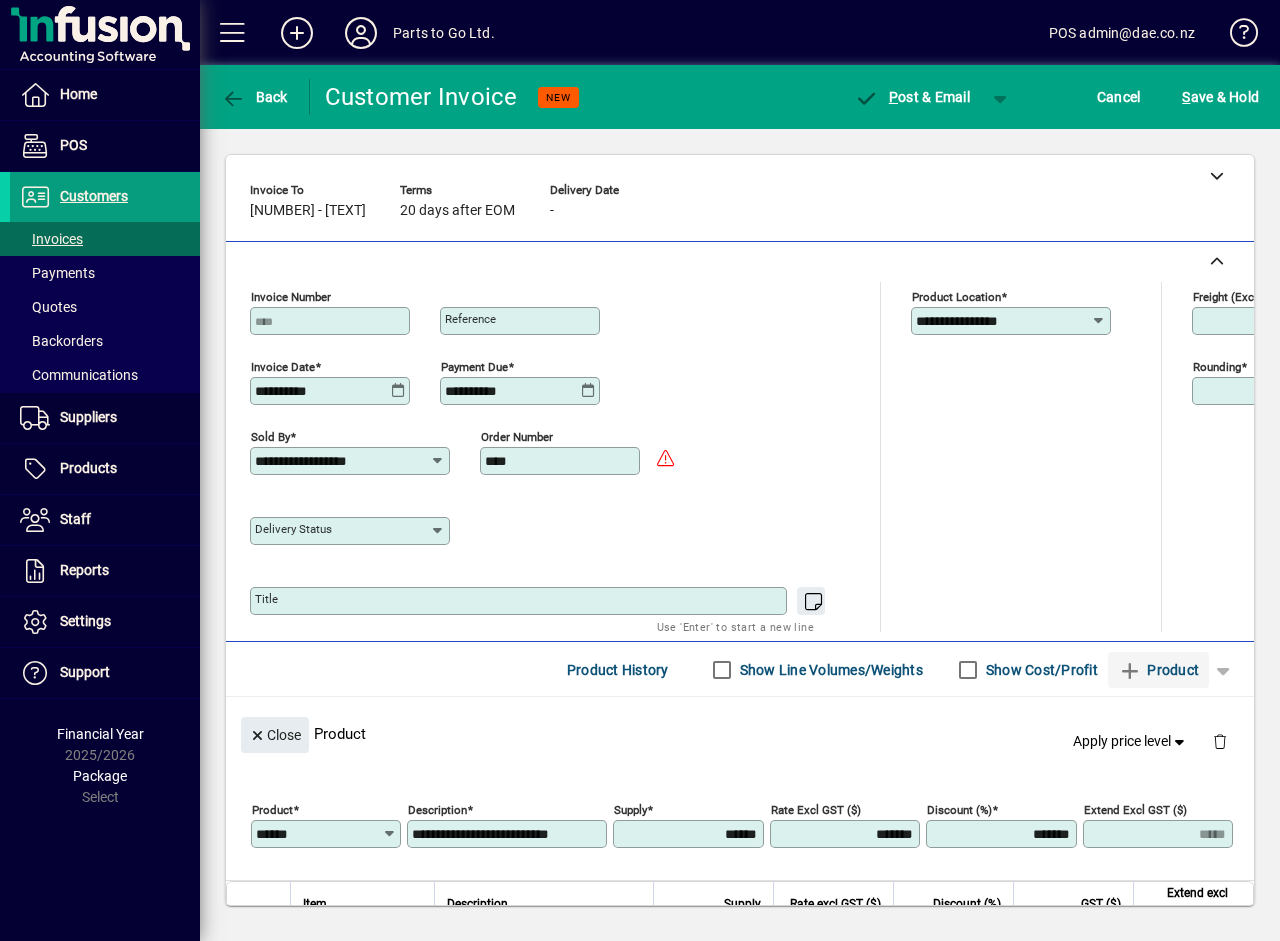 type on "******" 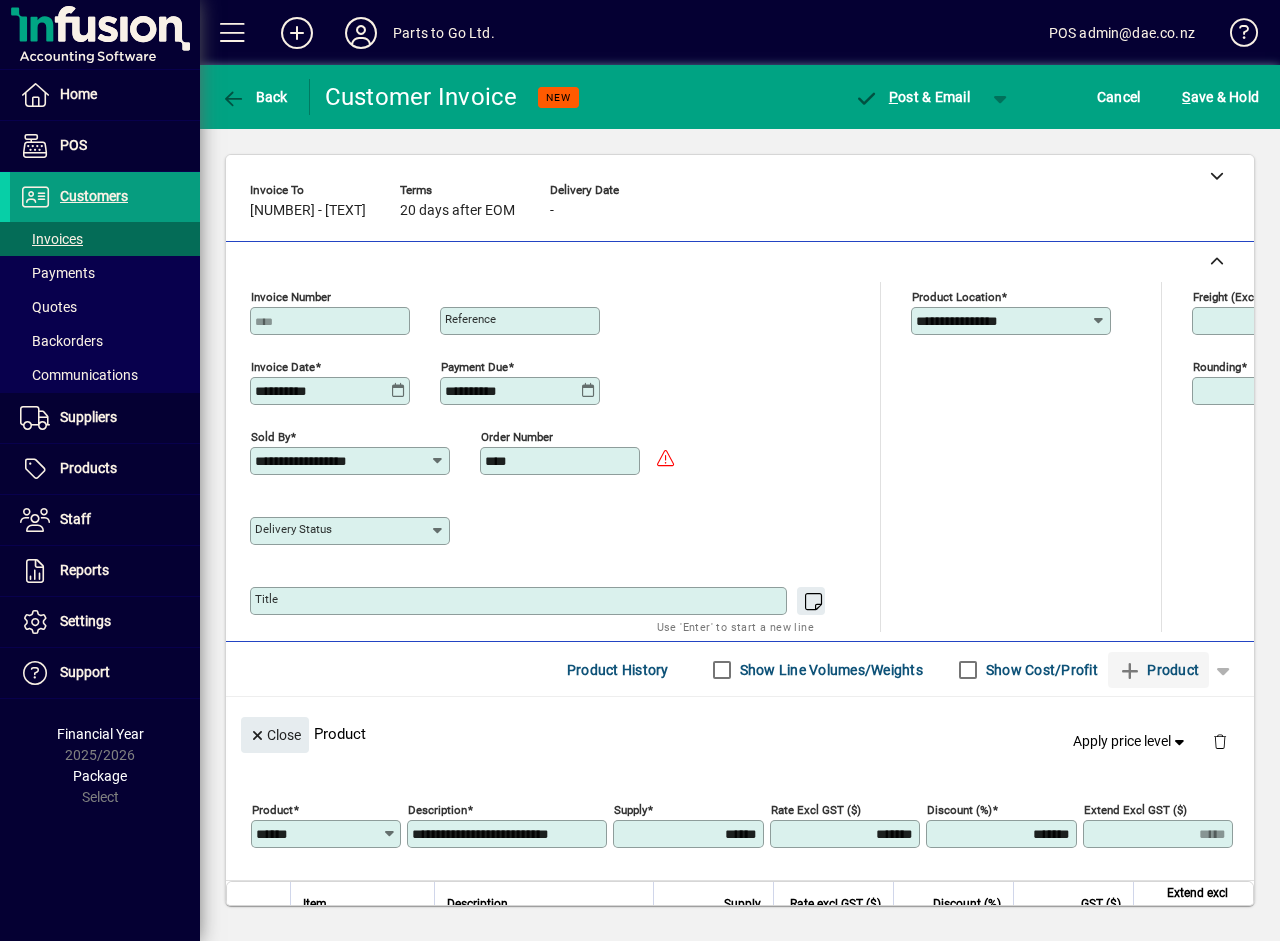 type 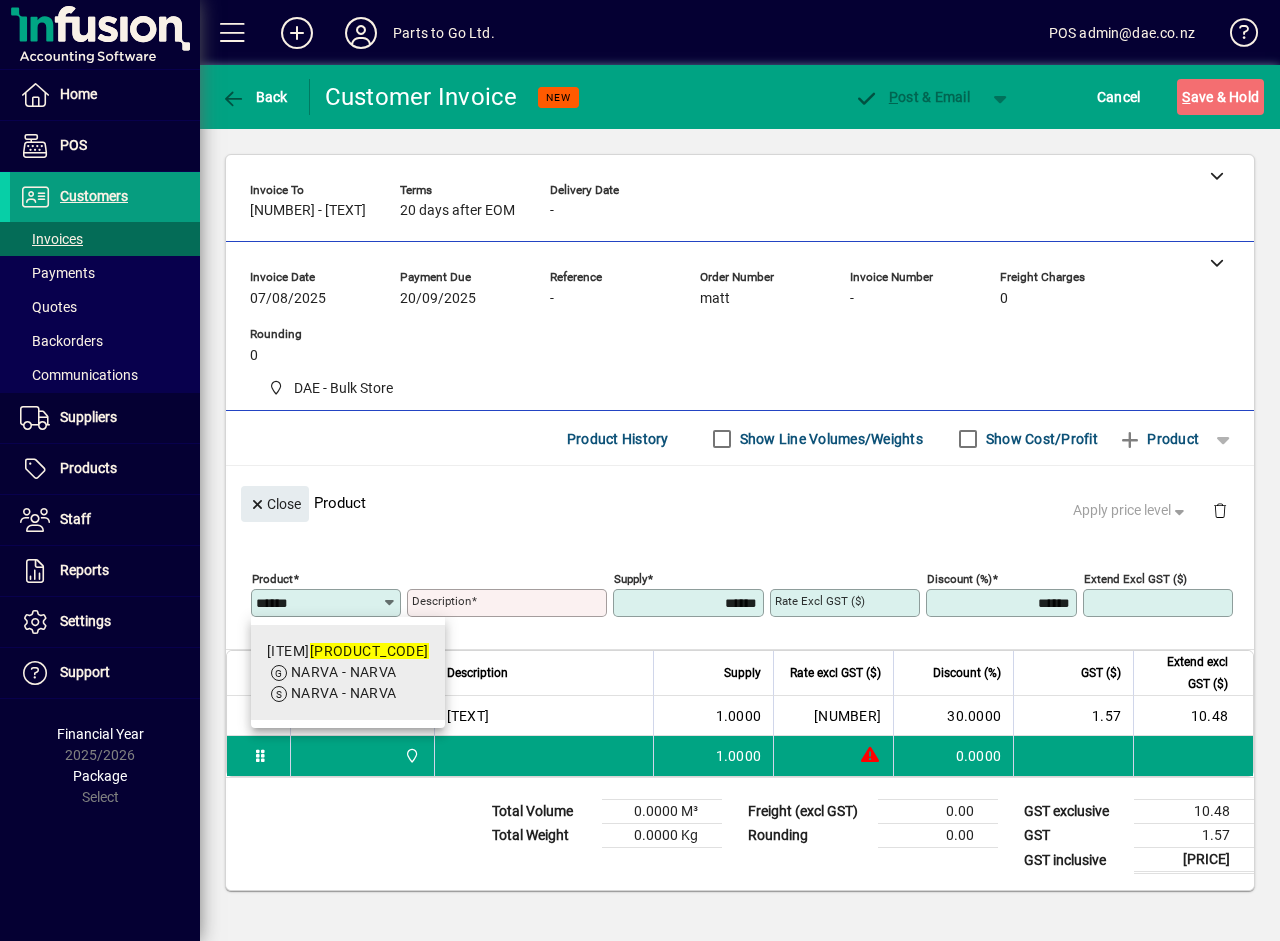 click on "NARVA - NARVA" at bounding box center [348, 672] 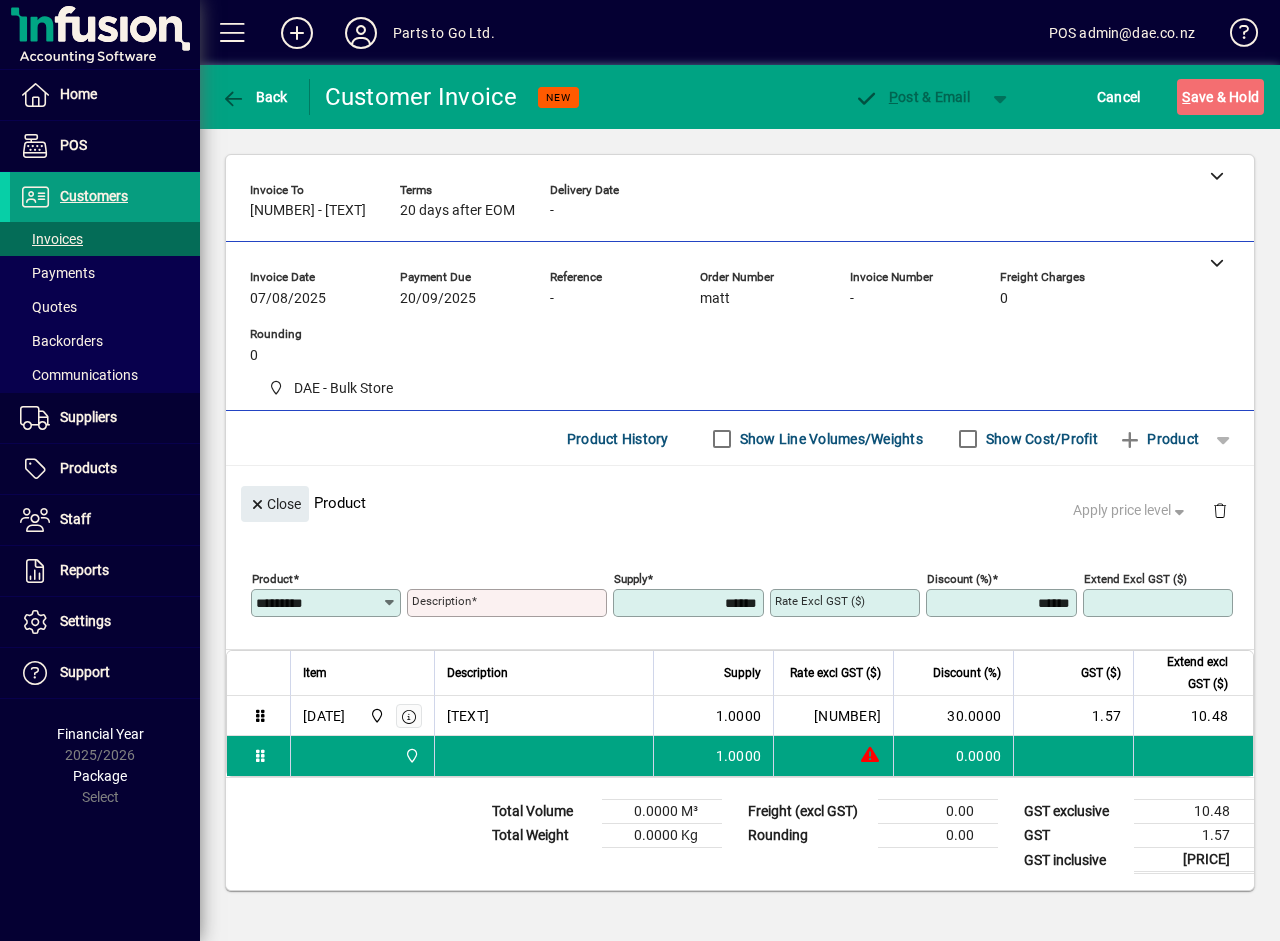type on "**********" 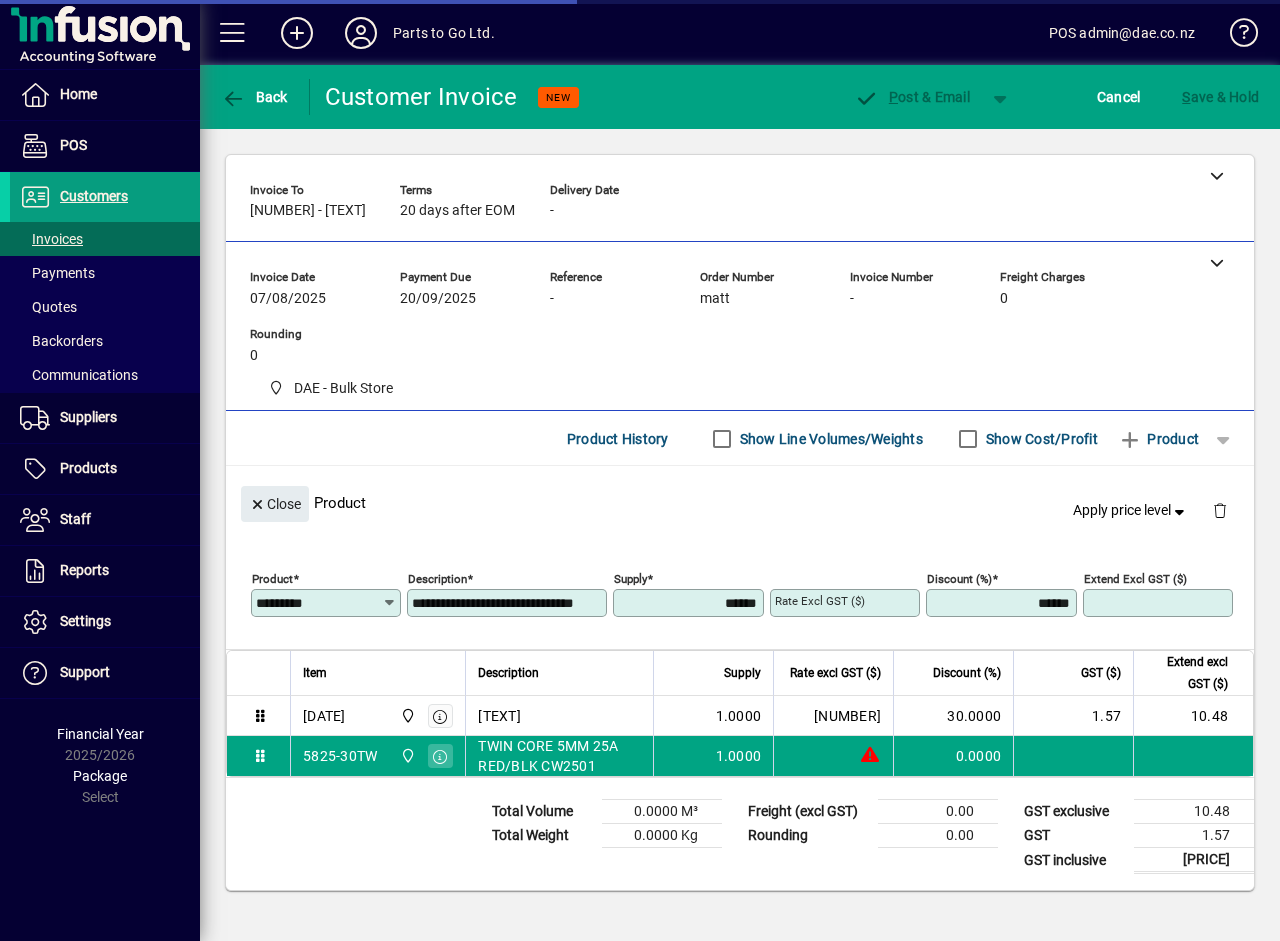 type on "******" 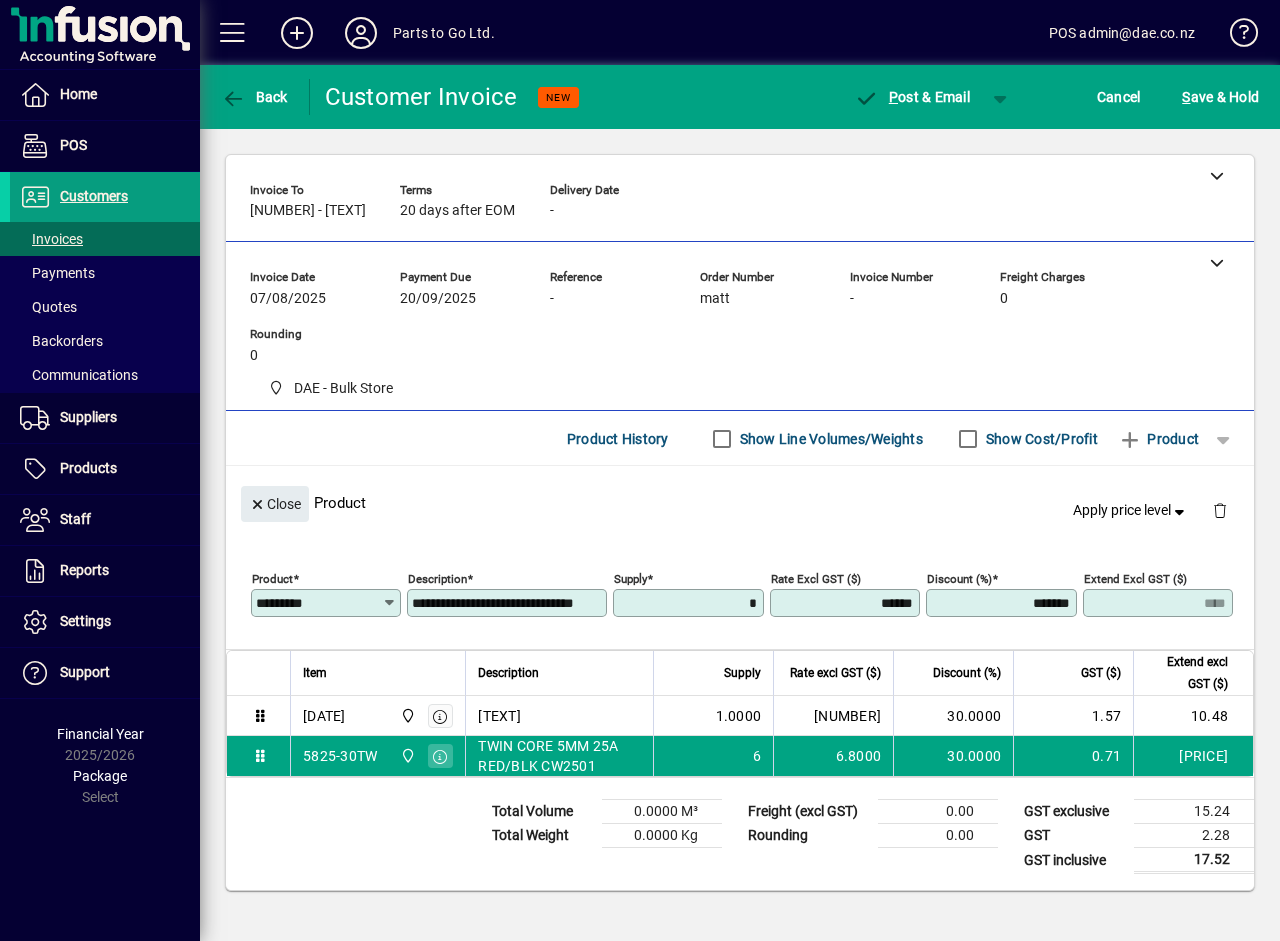 type on "******" 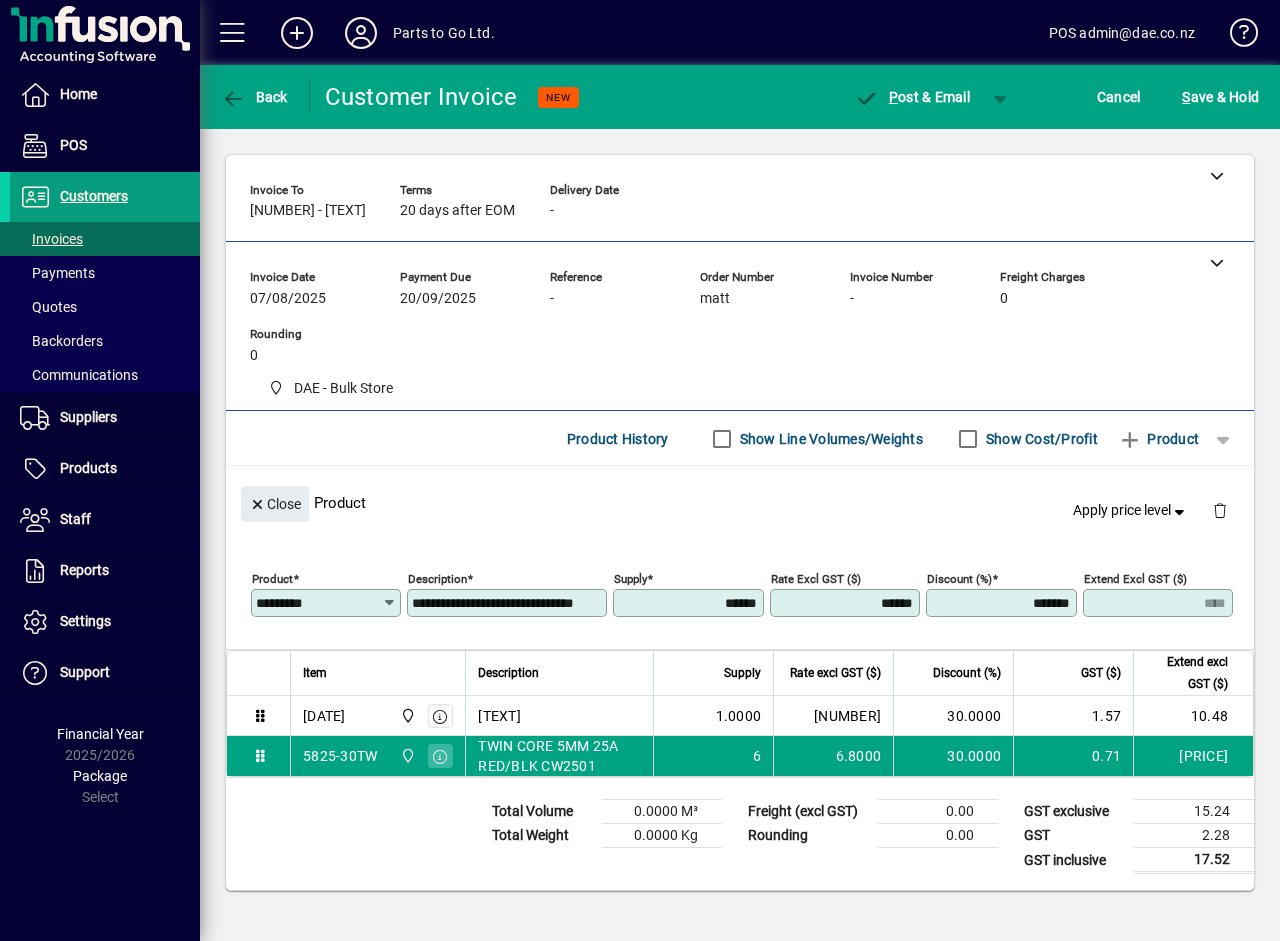 type on "*****" 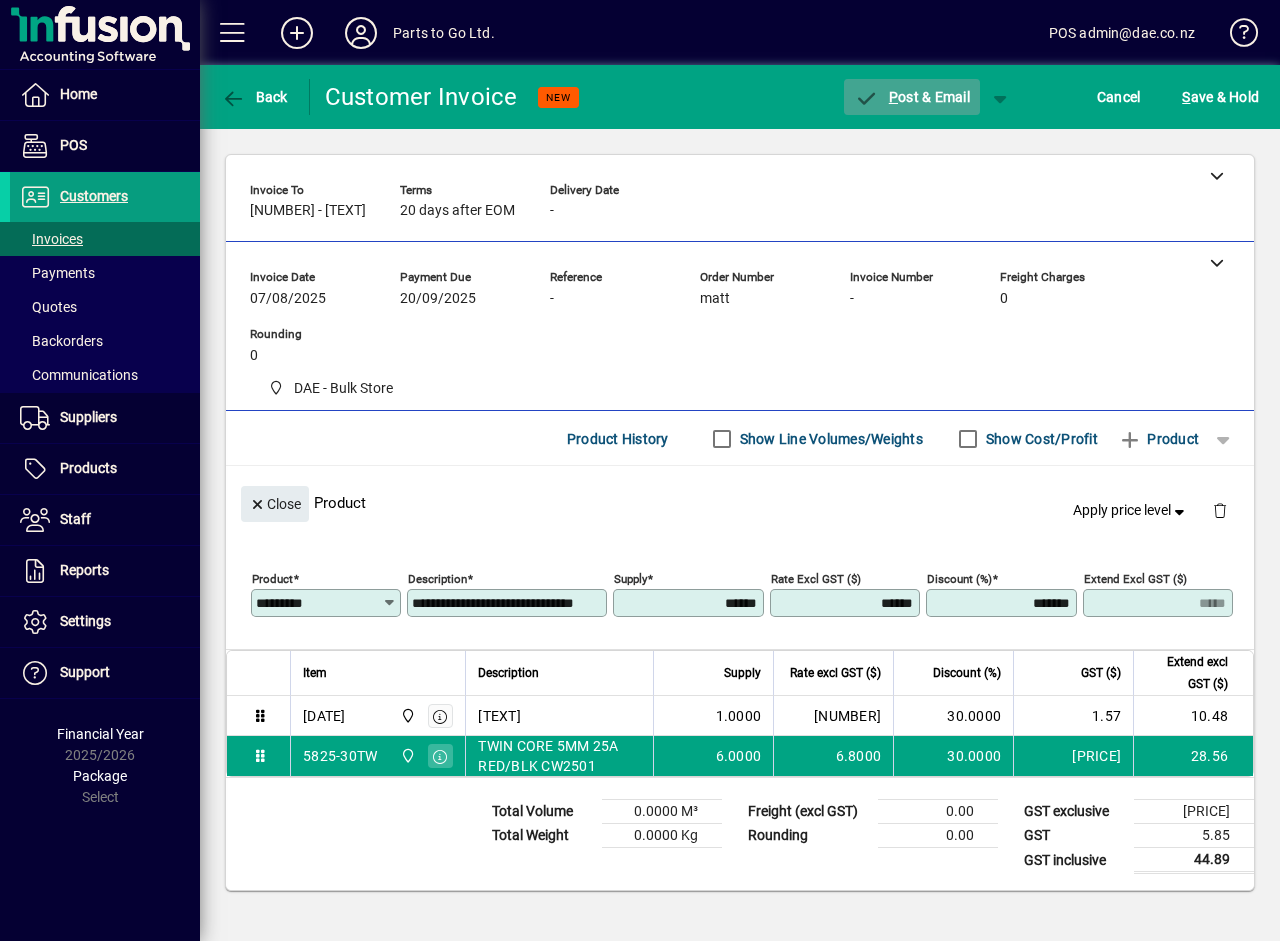 click on "P ost & Email" 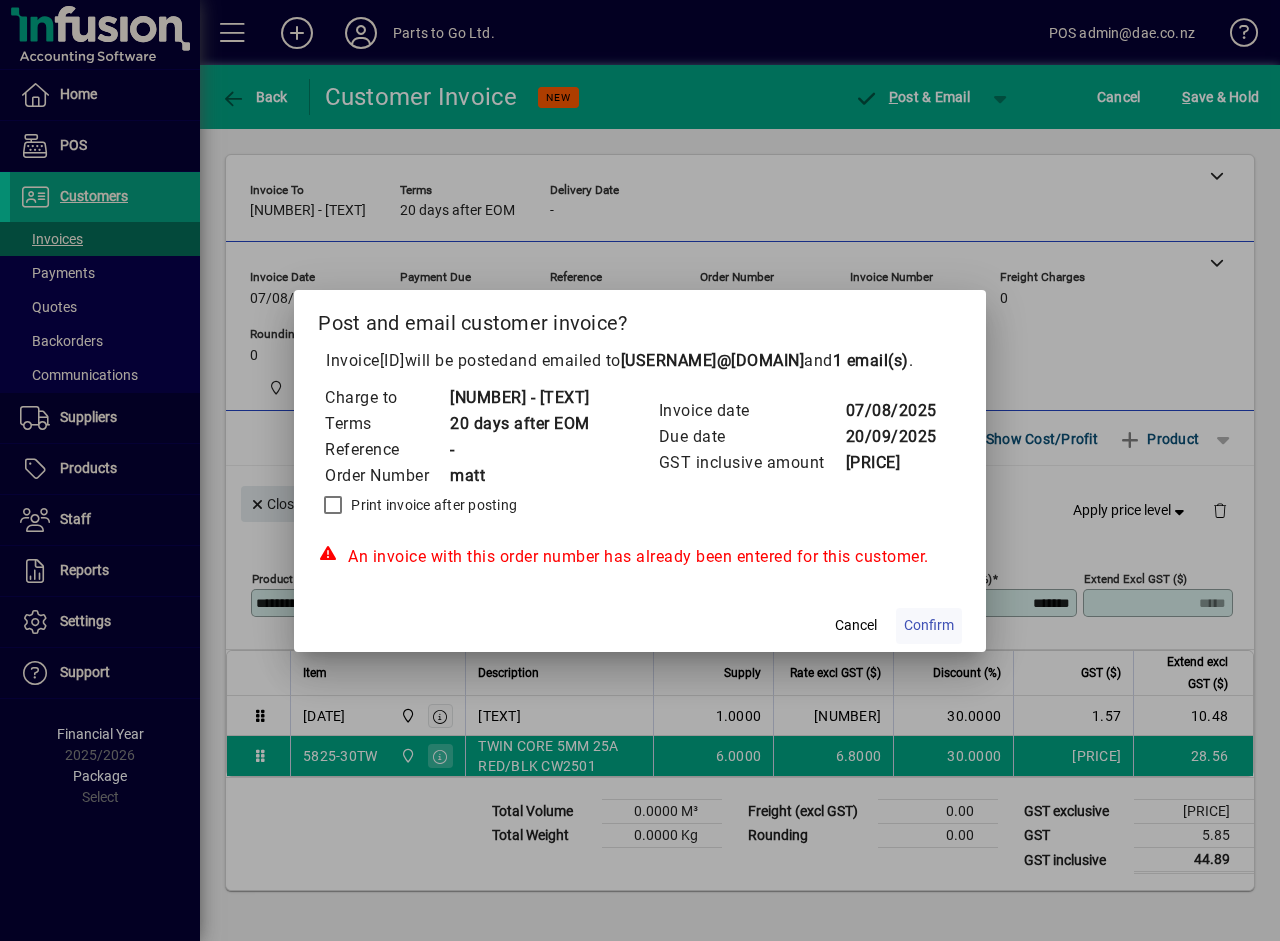 click on "Confirm" 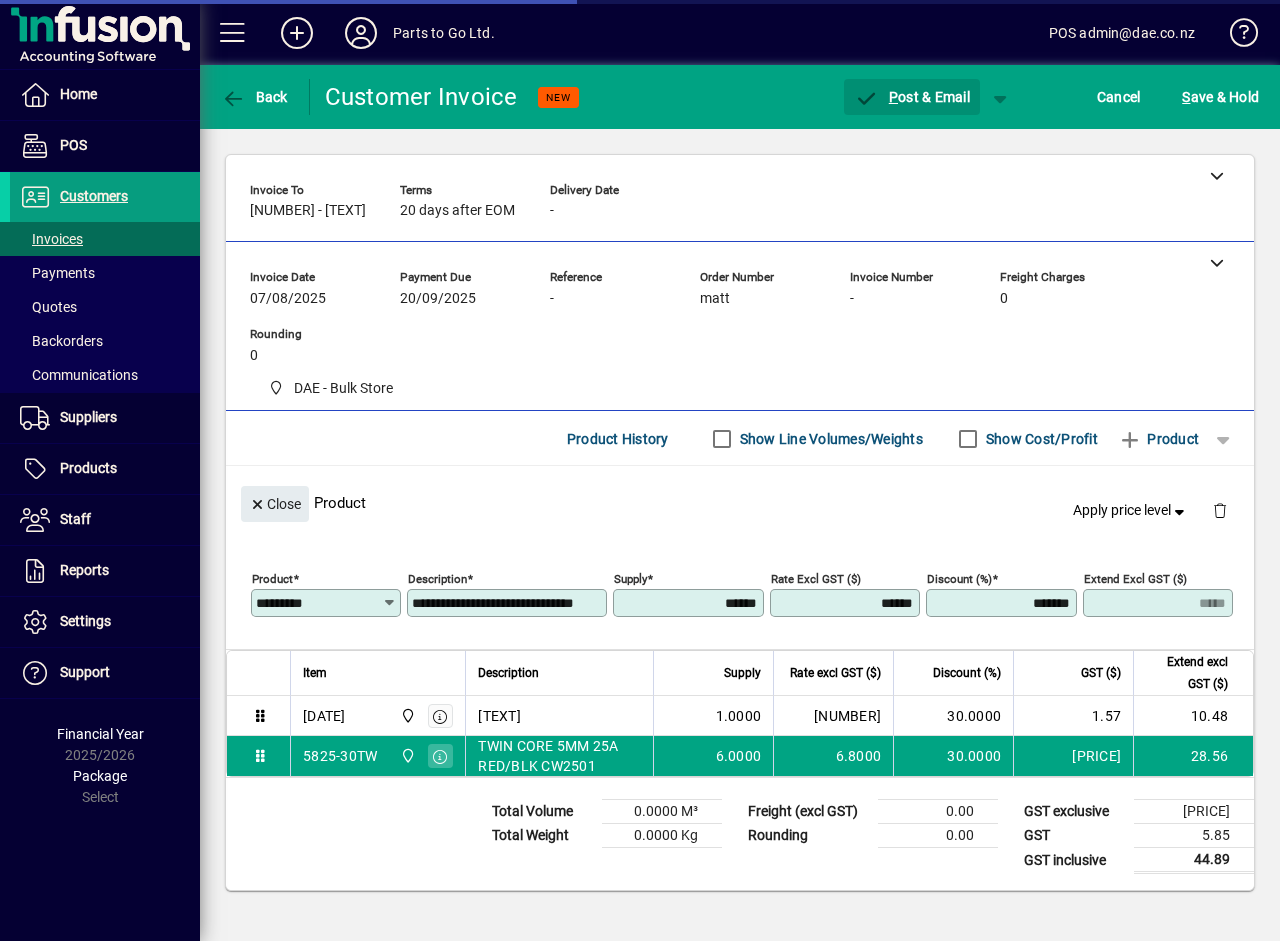 type on "****" 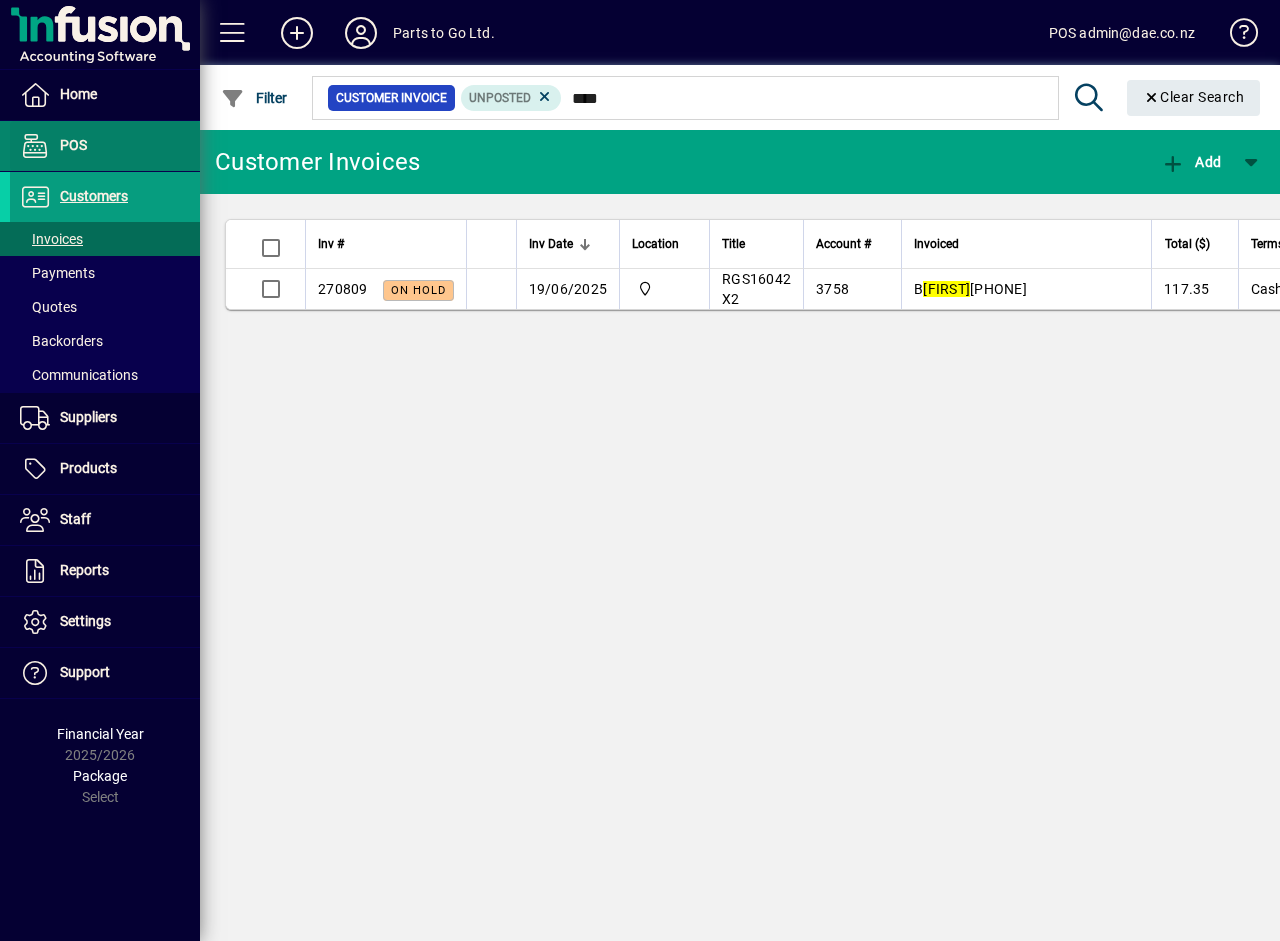 click on "POS" at bounding box center [73, 145] 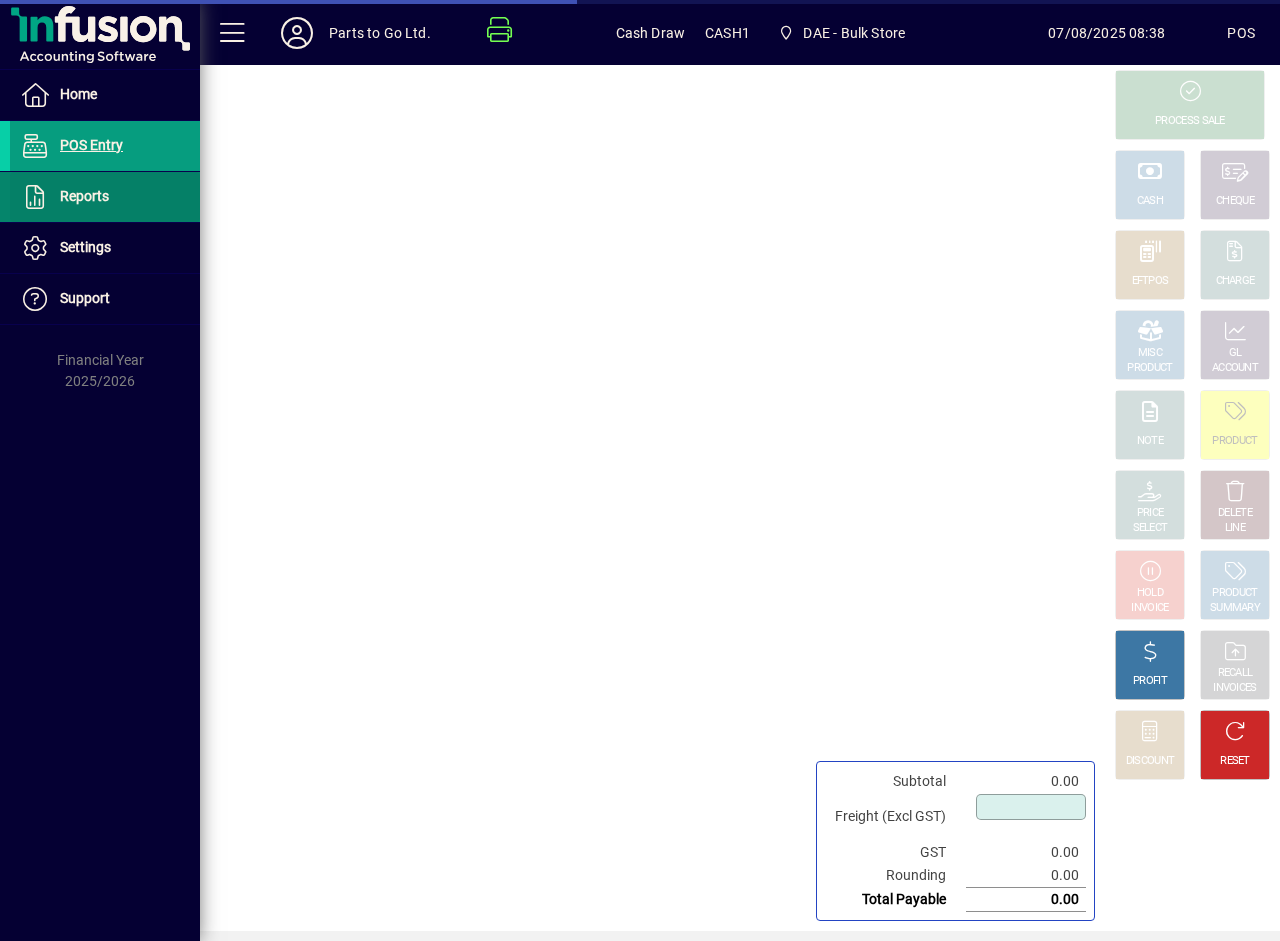 type on "****" 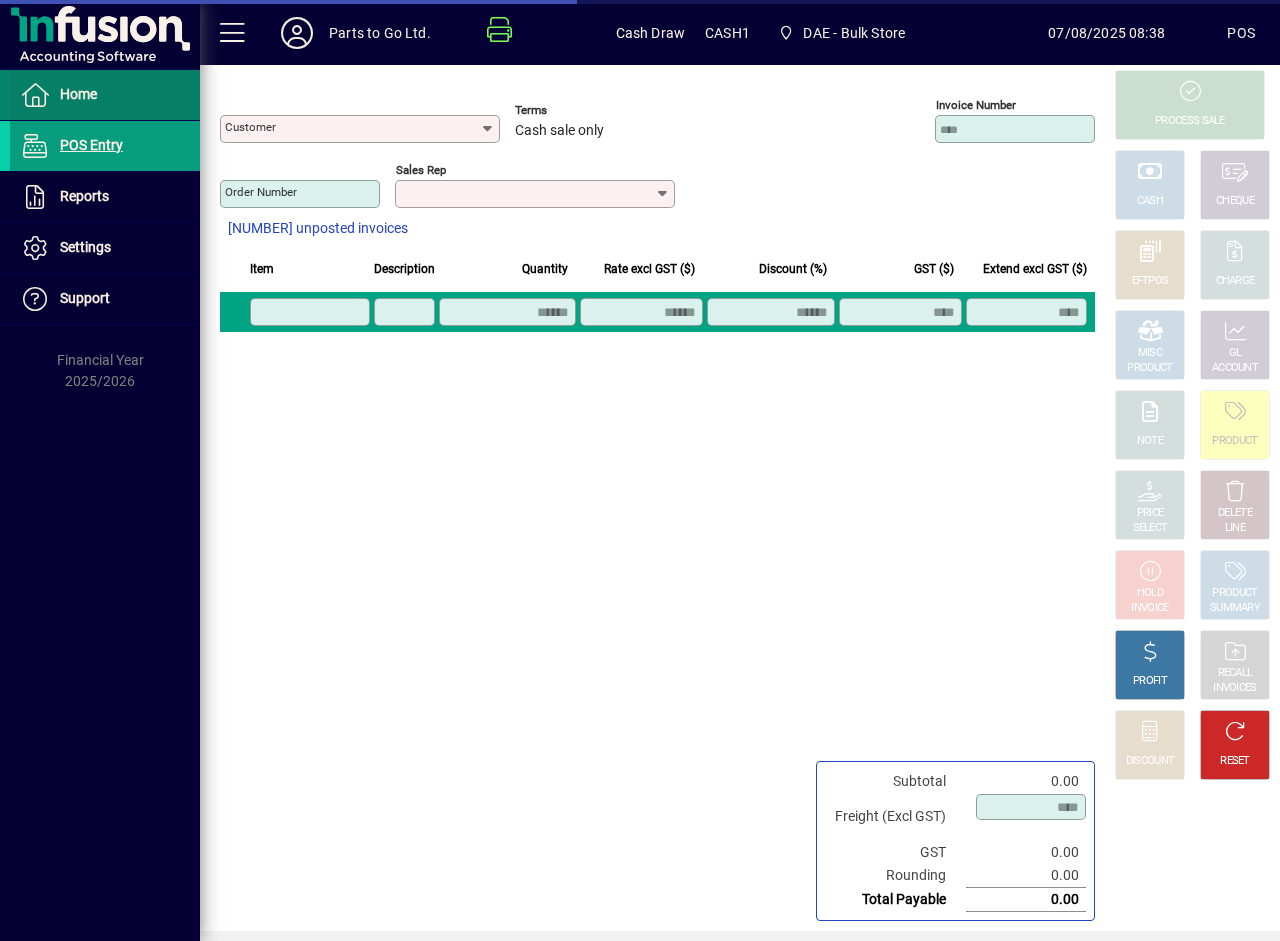 type on "**********" 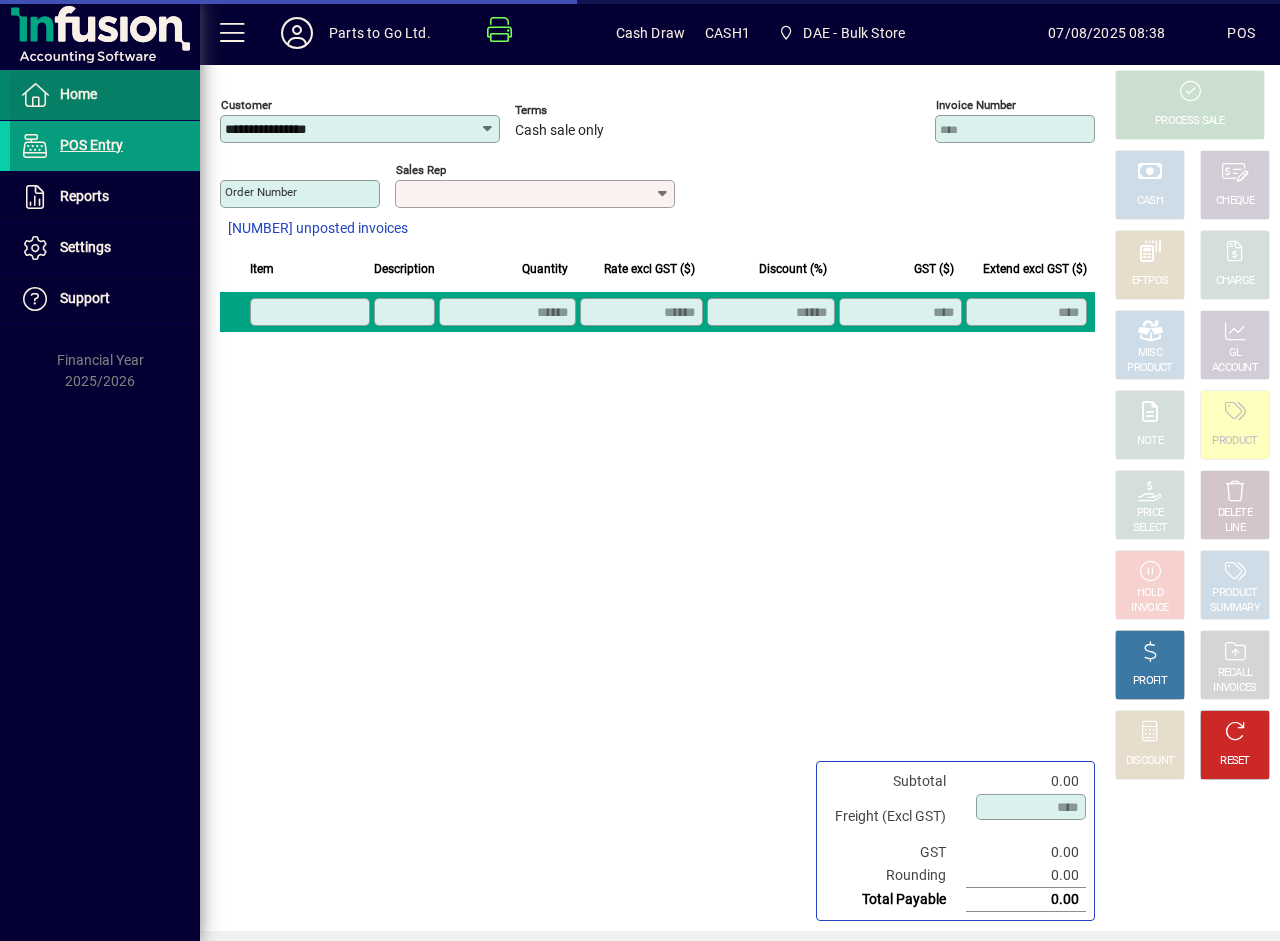 click on "Home" at bounding box center [78, 94] 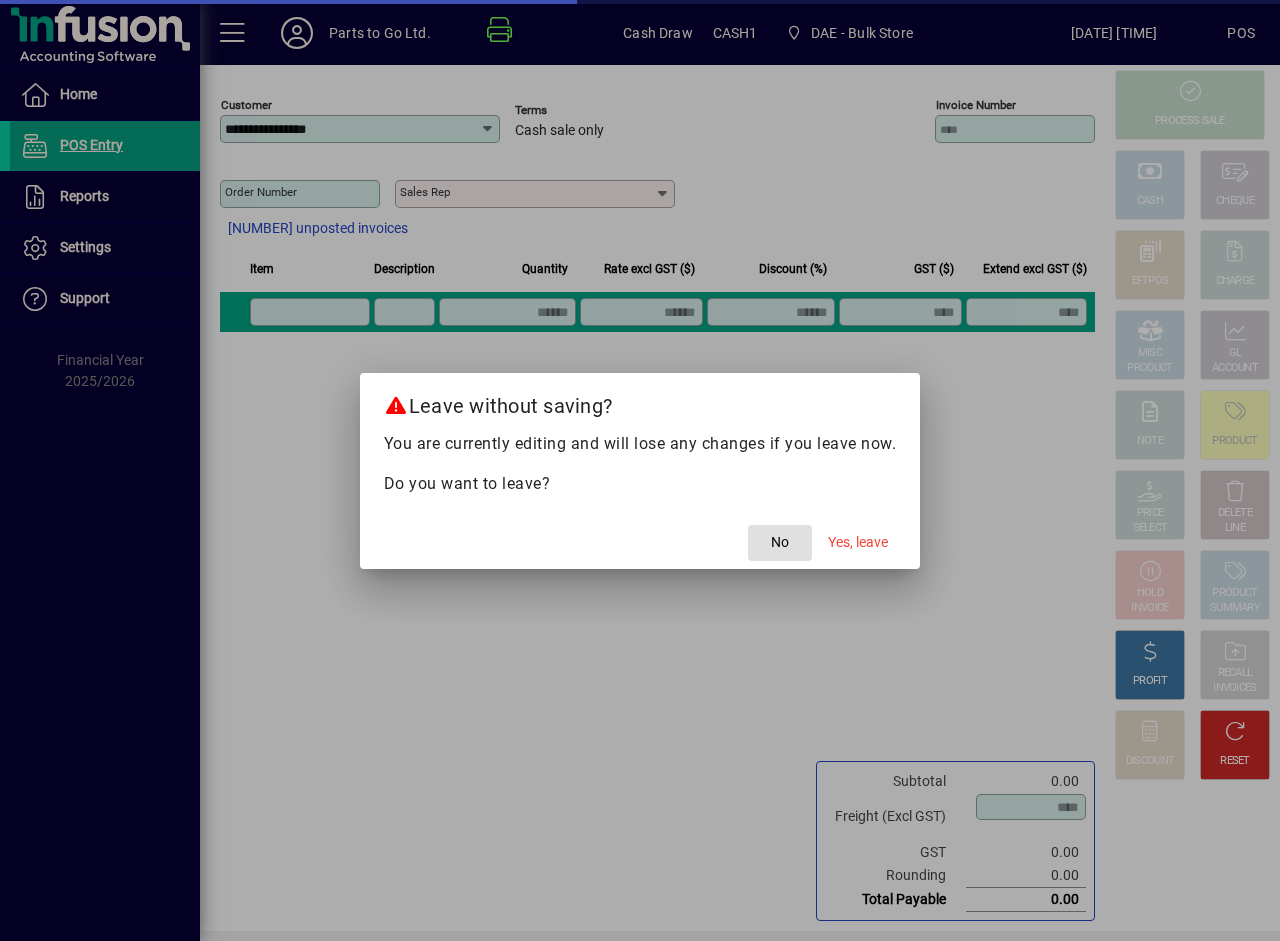 click on "No" 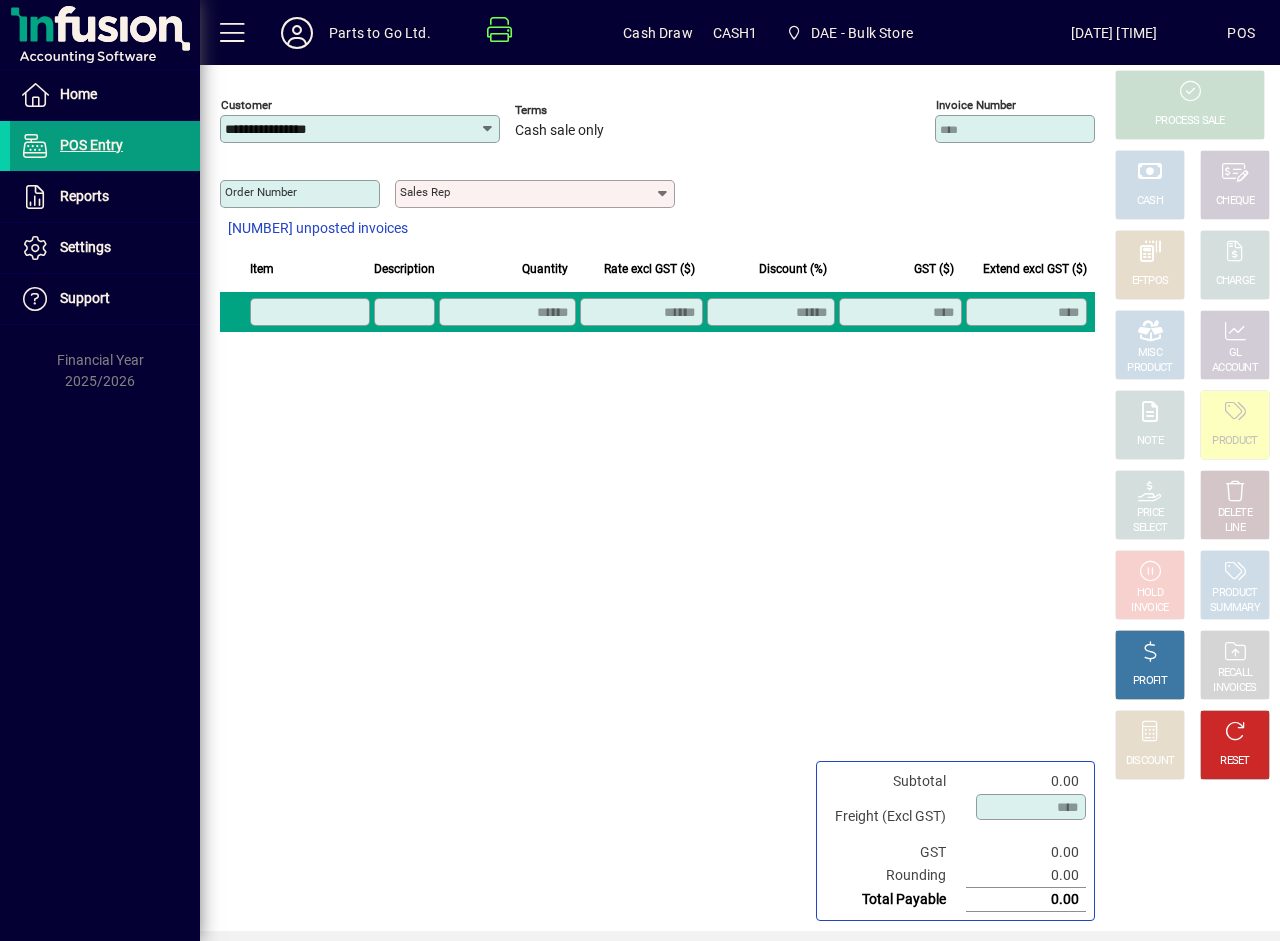 click 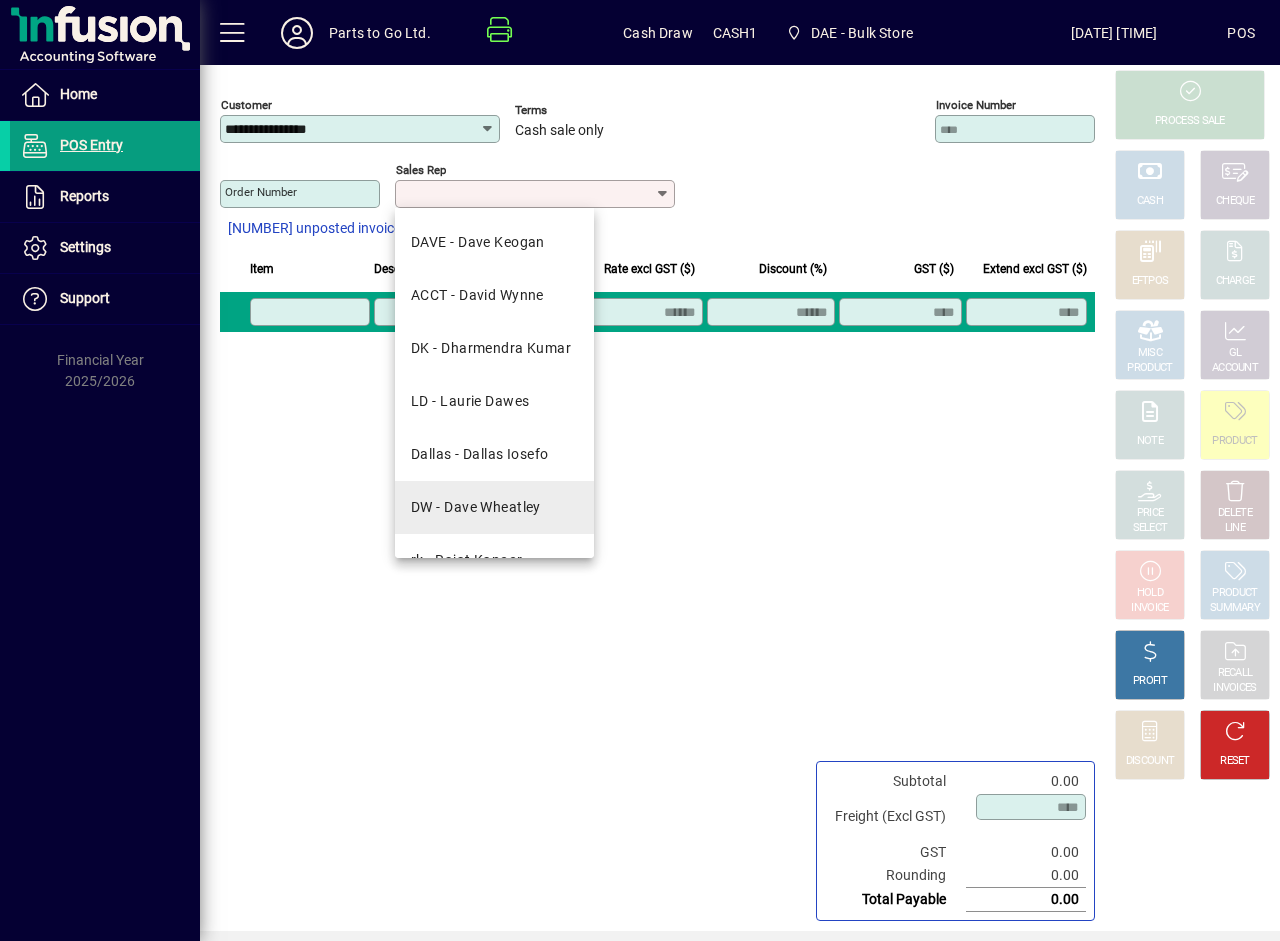 click on "DW - Dave Wheatley" at bounding box center (494, 507) 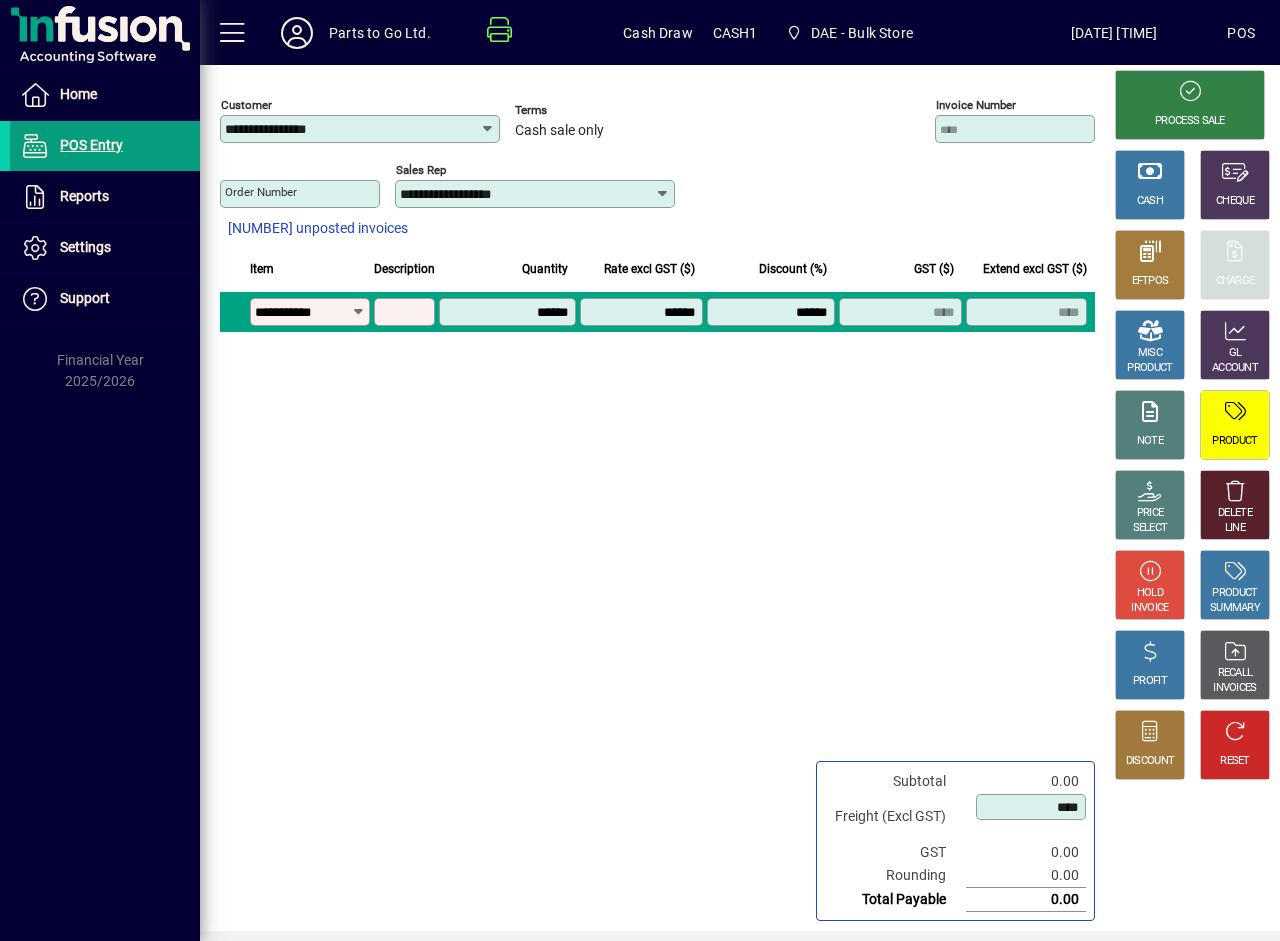 type on "**********" 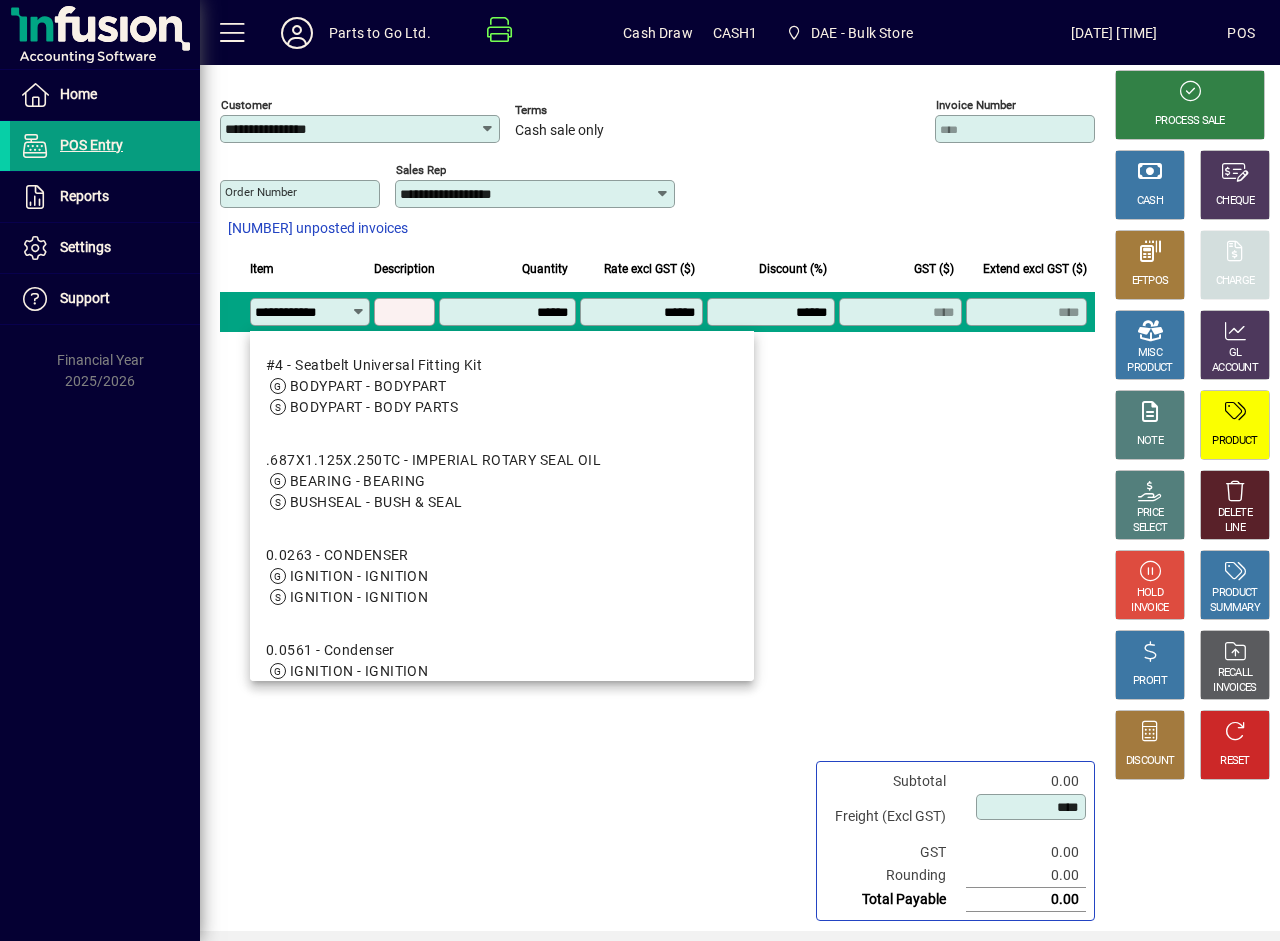 scroll, scrollTop: 0, scrollLeft: 1, axis: horizontal 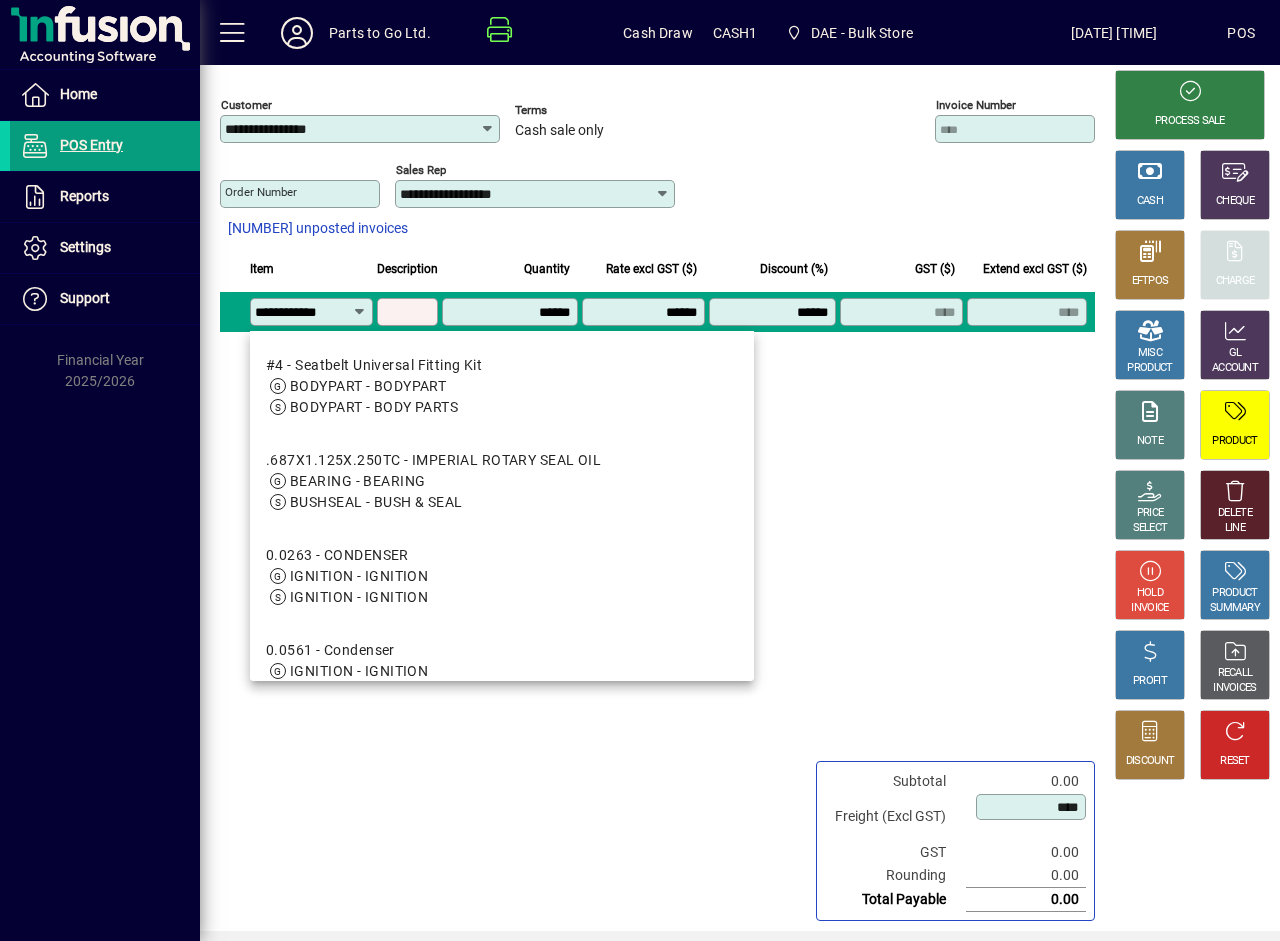 type on "**********" 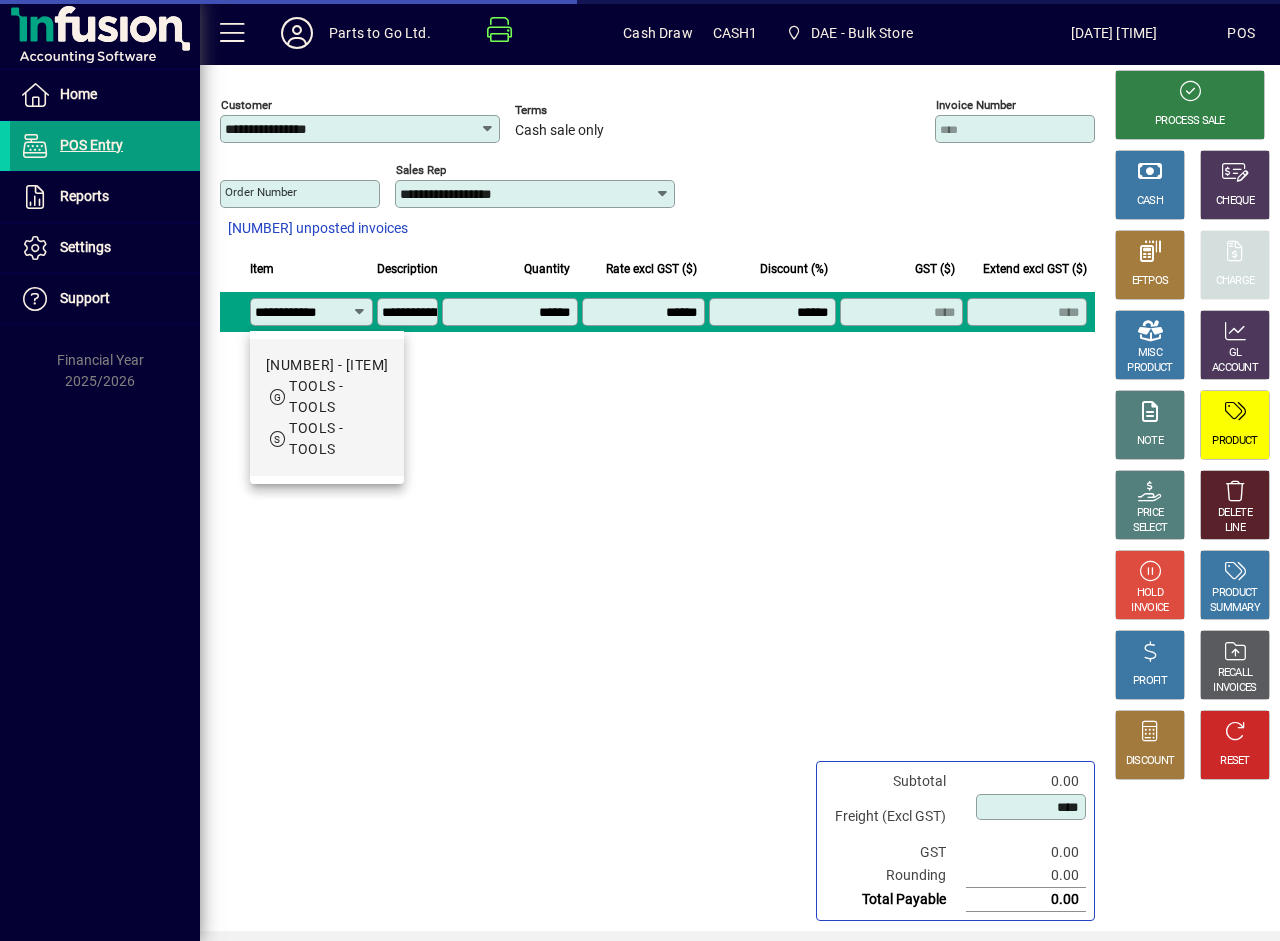 type on "******" 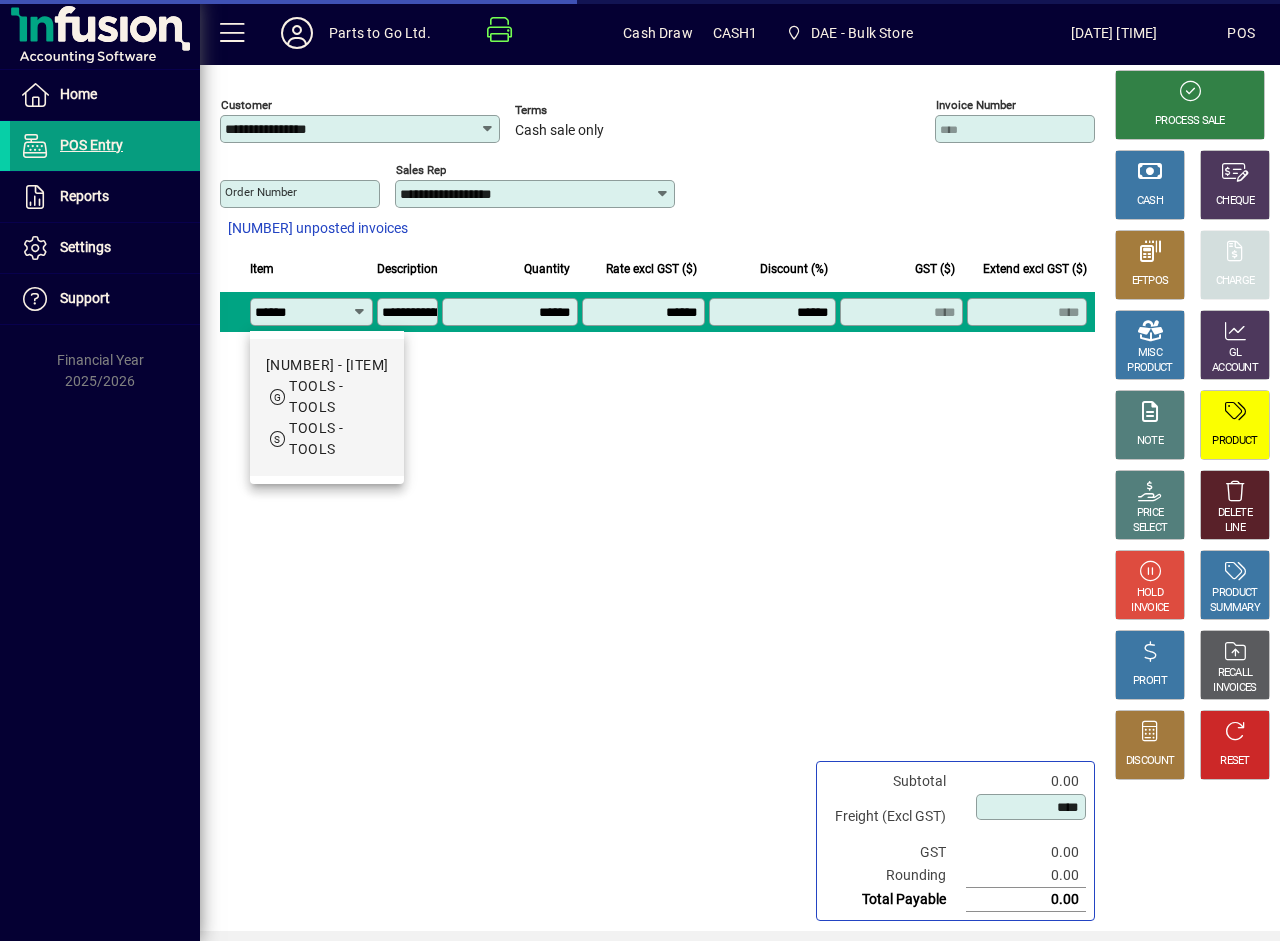 scroll, scrollTop: 0, scrollLeft: 0, axis: both 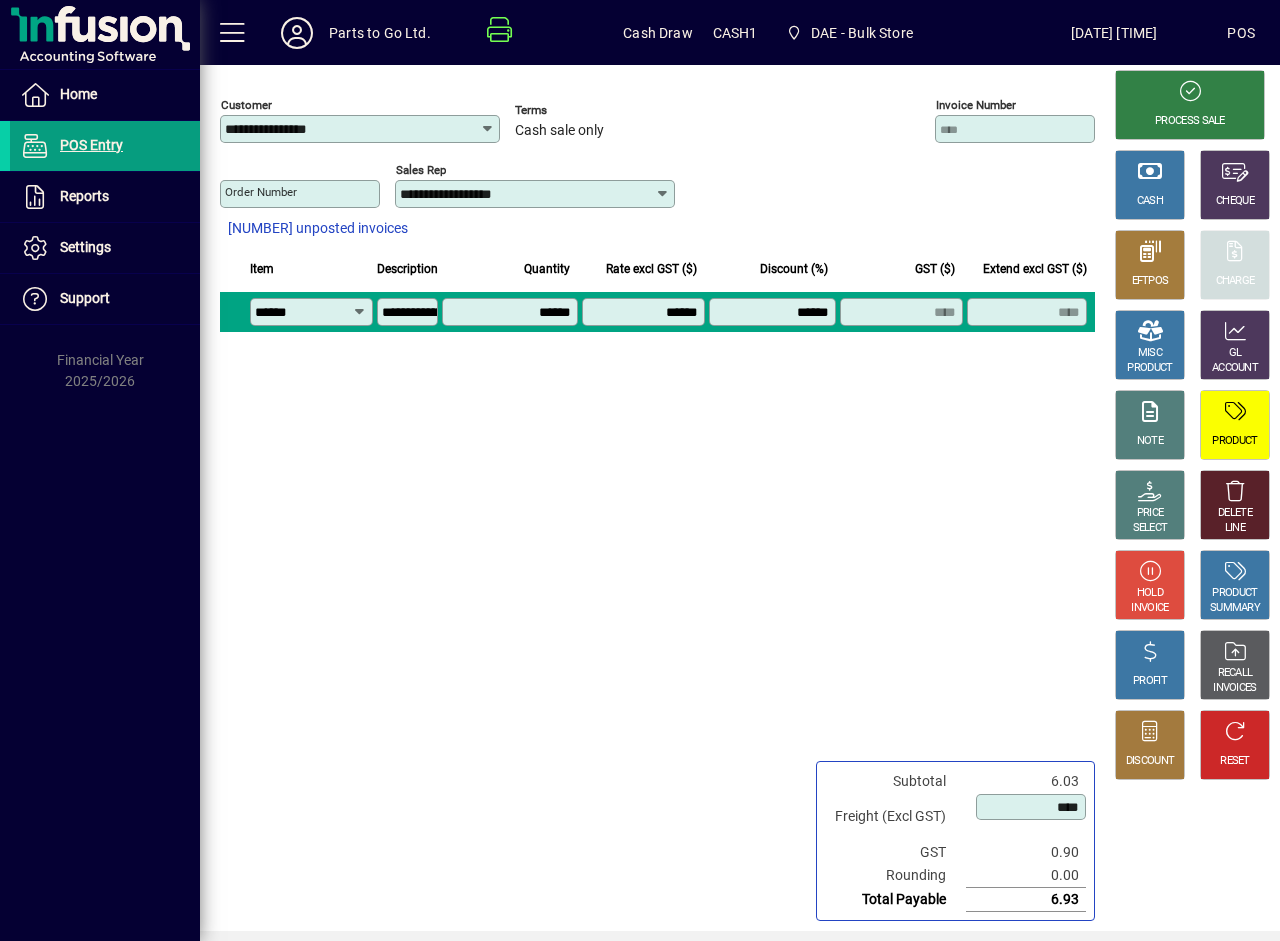 type on "******" 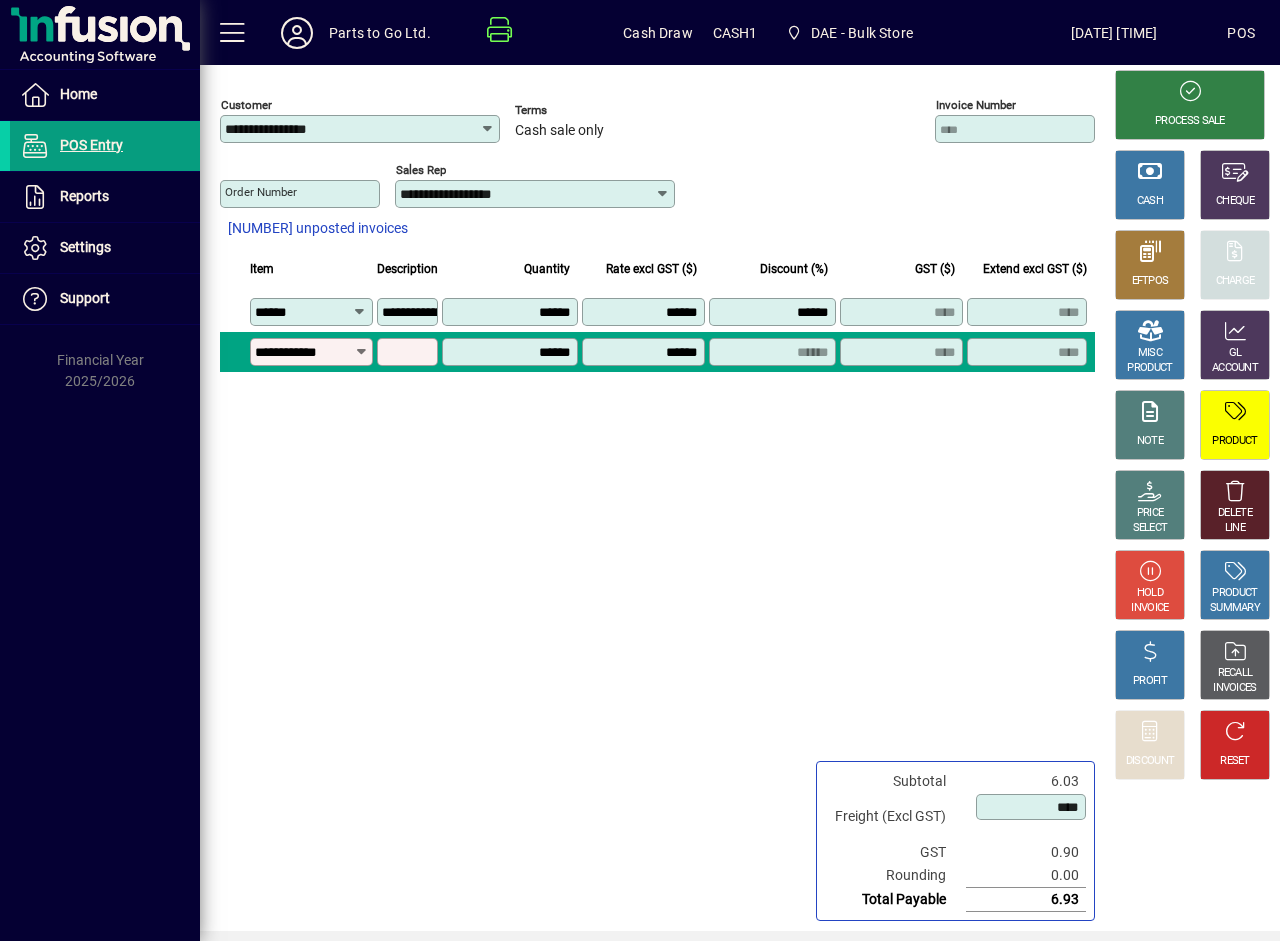type on "**********" 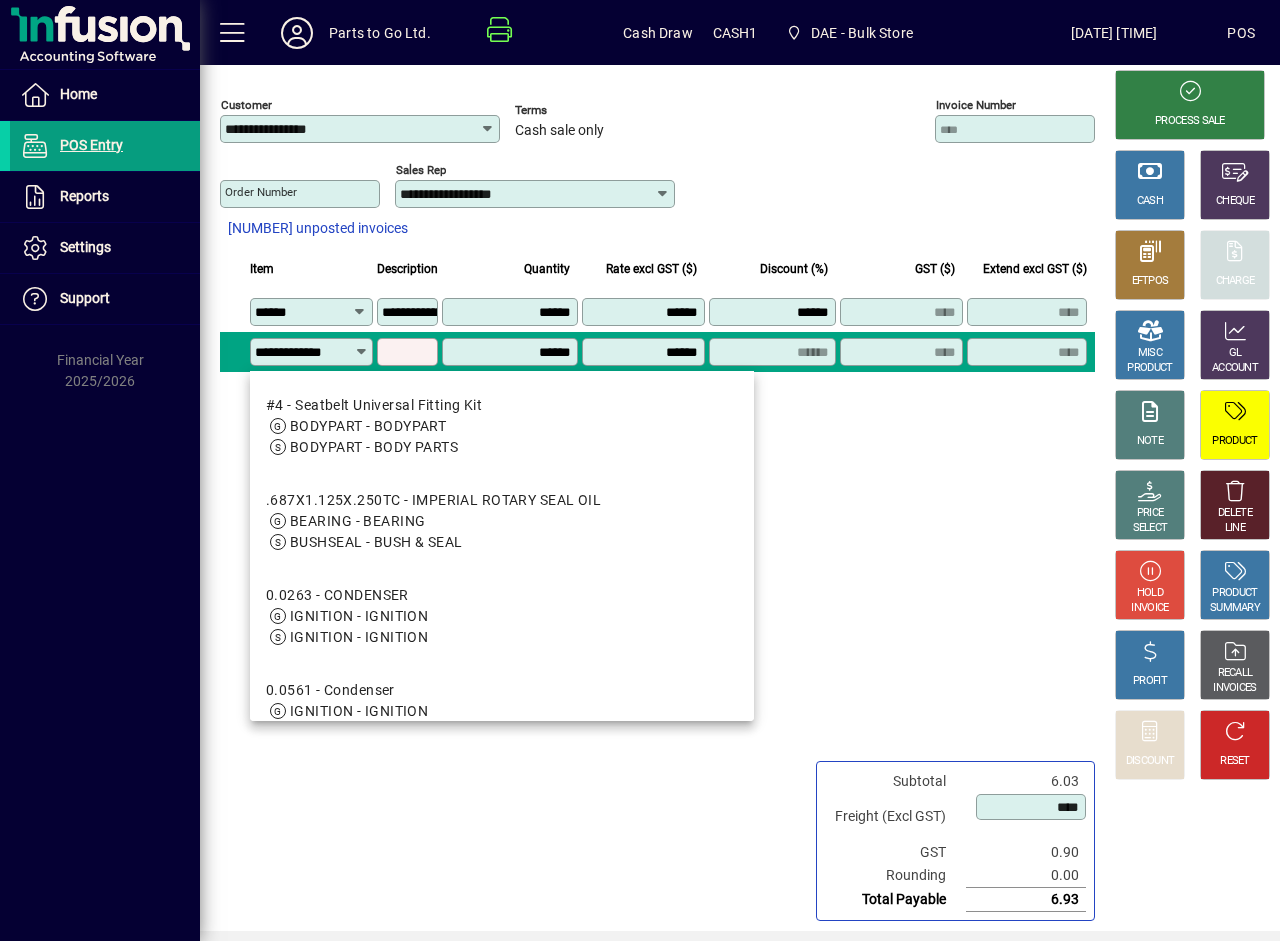 scroll, scrollTop: 0, scrollLeft: 9, axis: horizontal 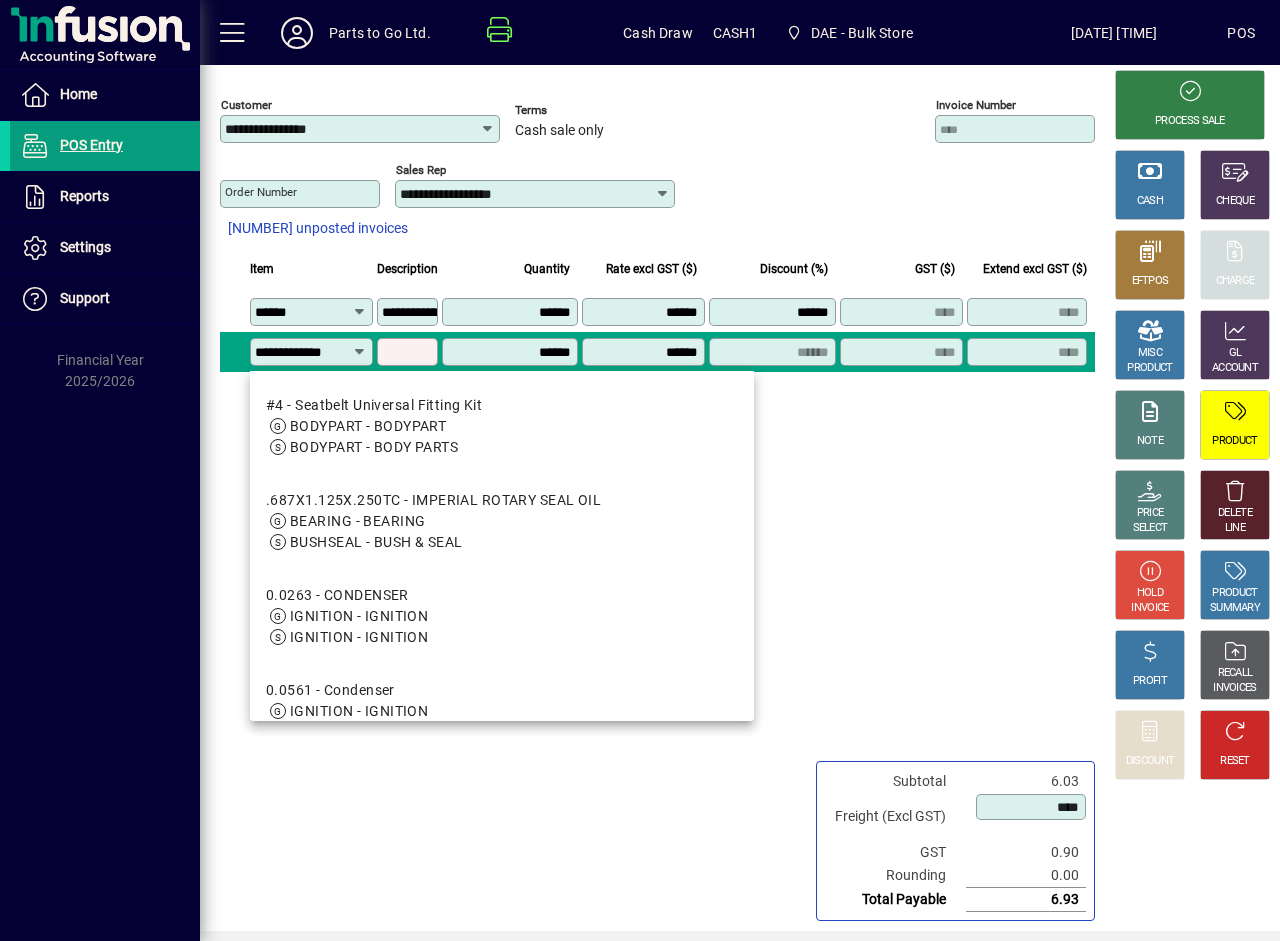 type on "**********" 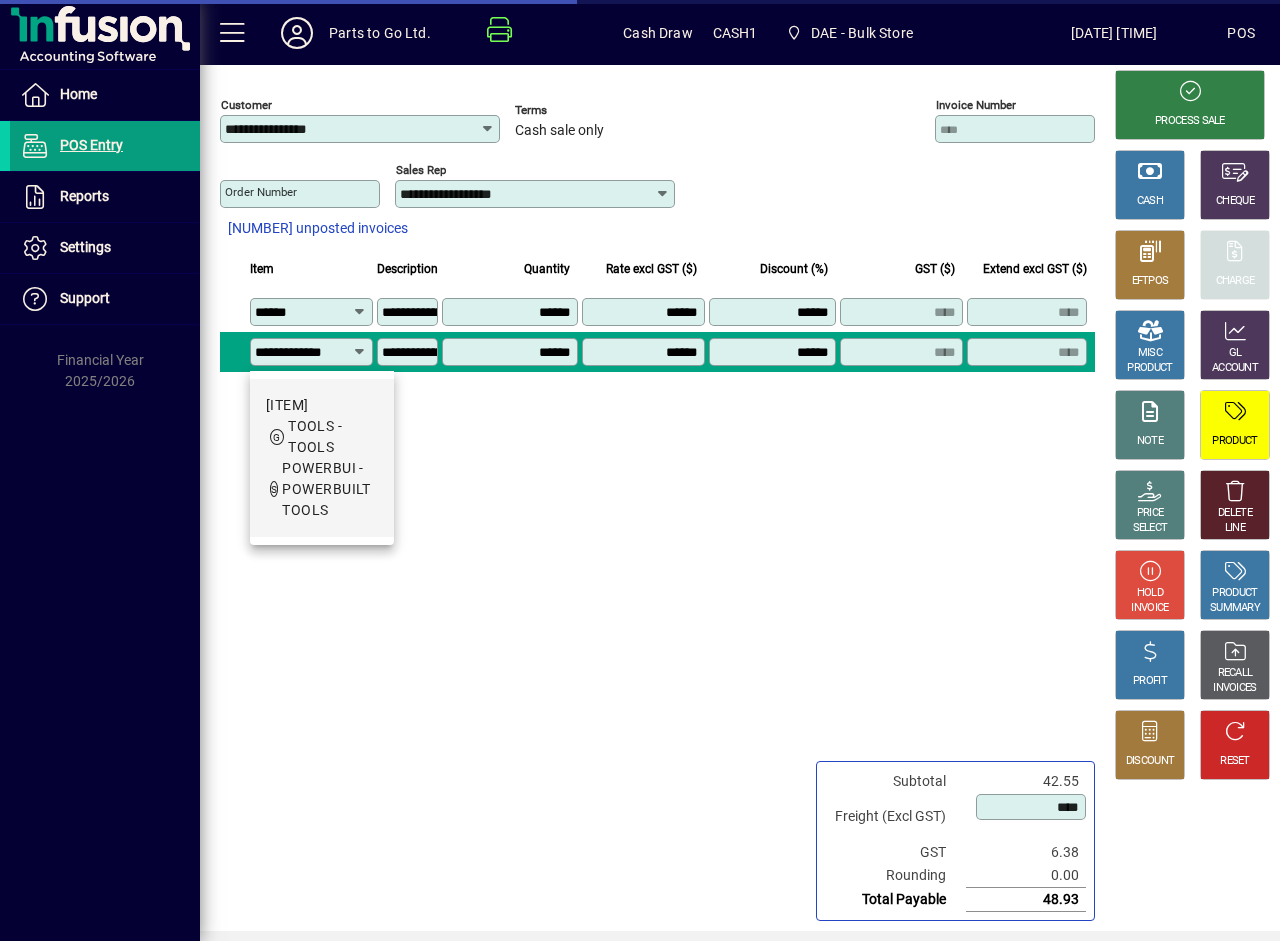 type on "*******" 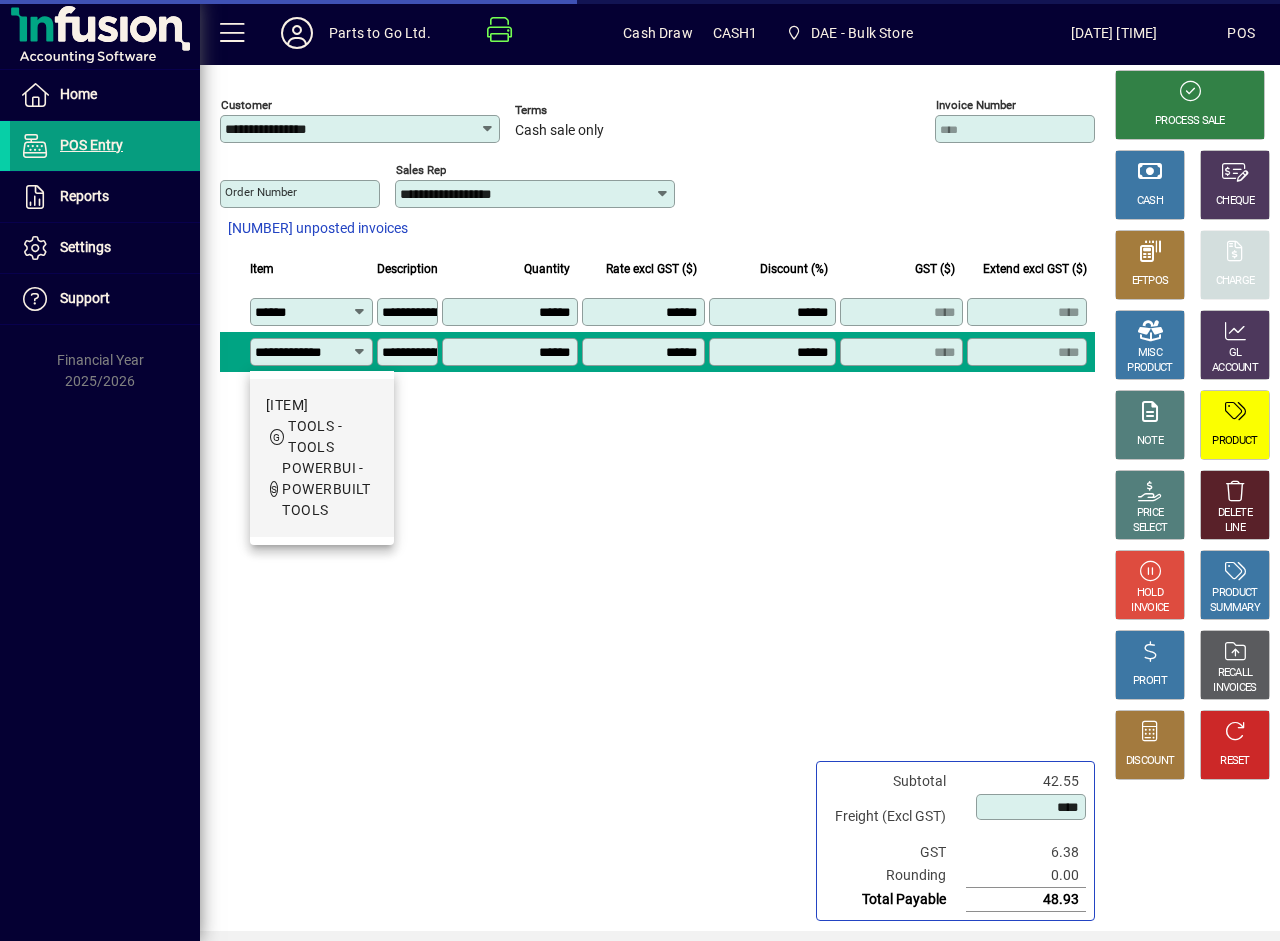 type on "****" 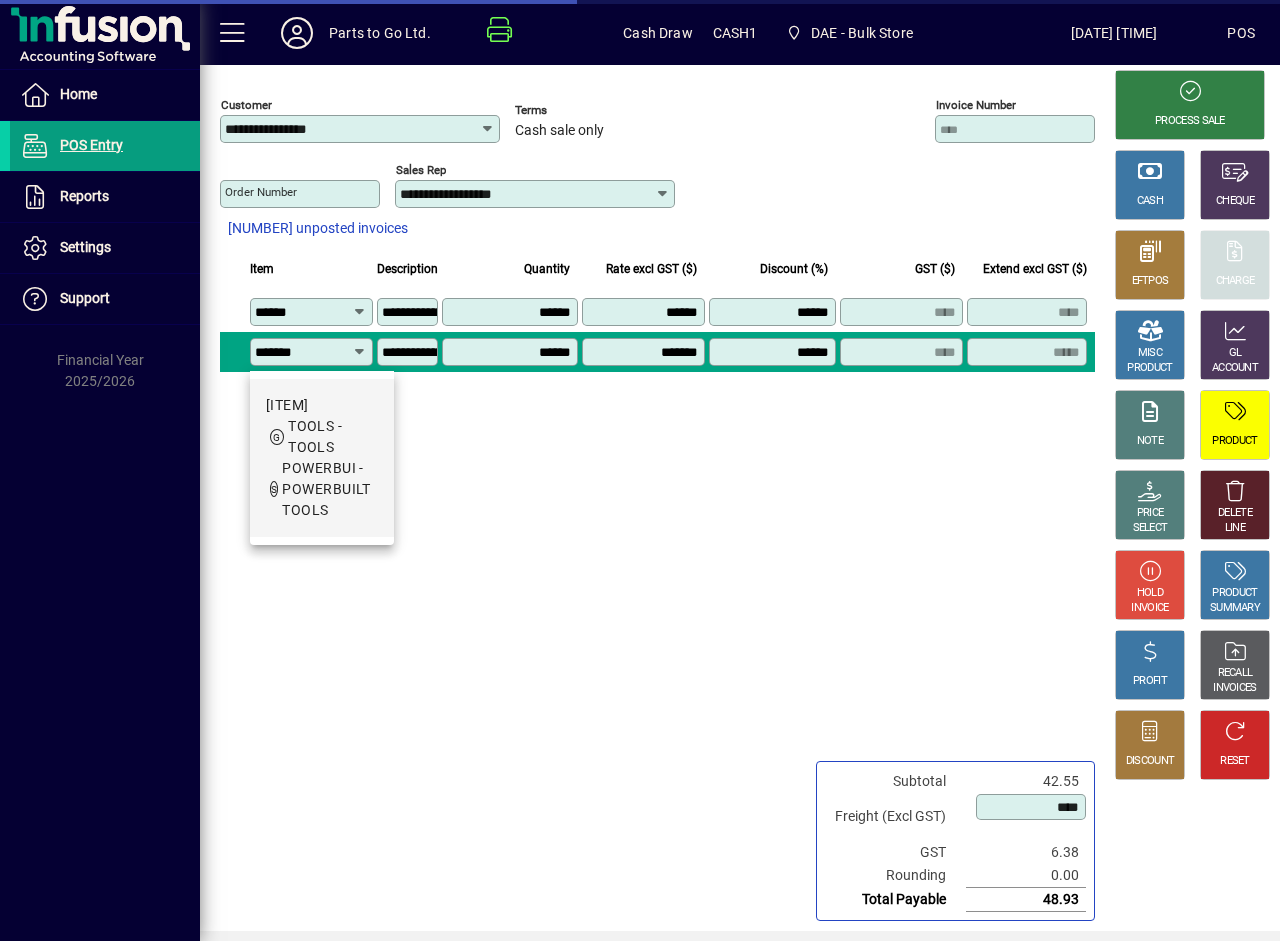 scroll, scrollTop: 0, scrollLeft: 0, axis: both 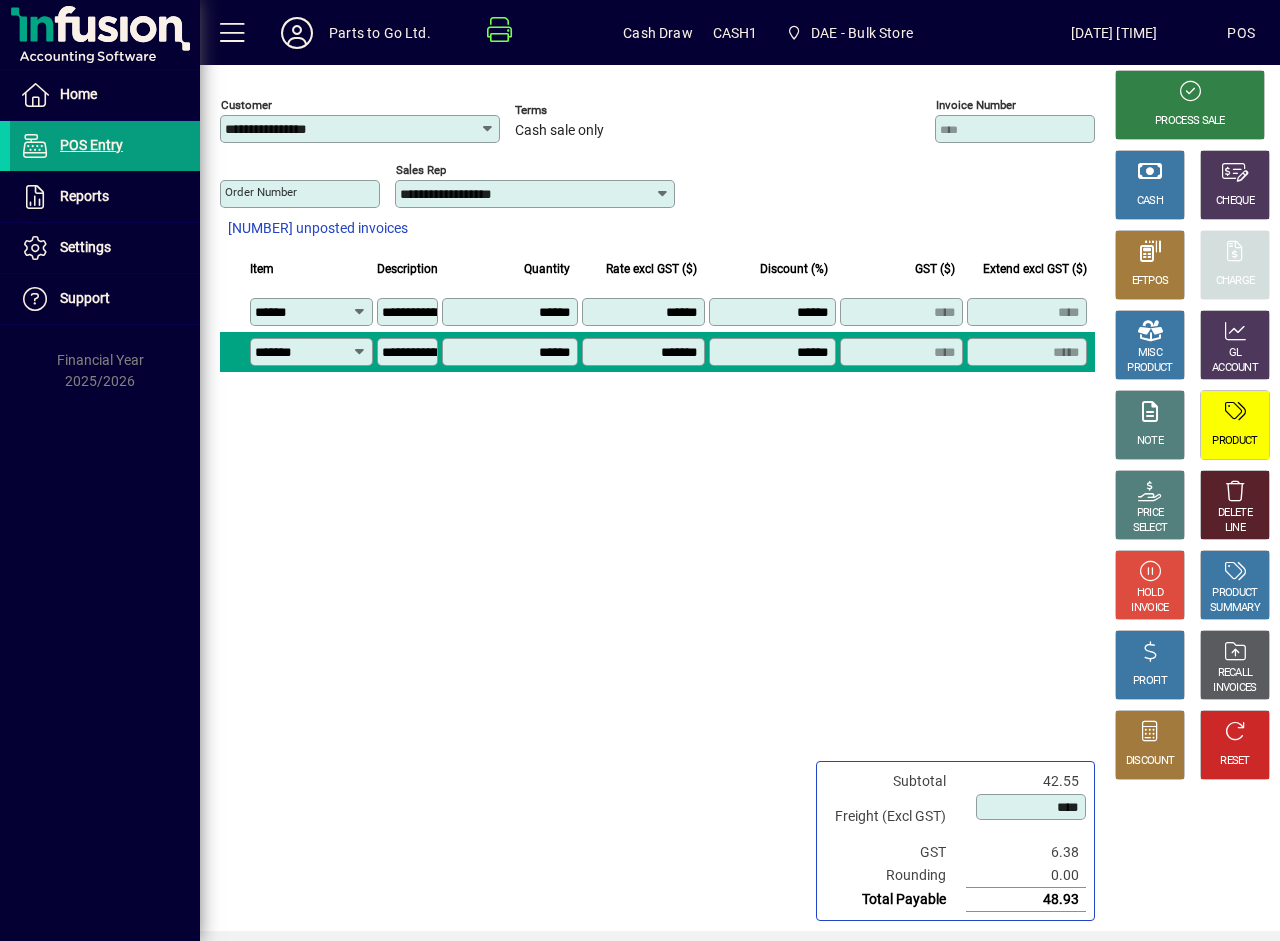 type on "*******" 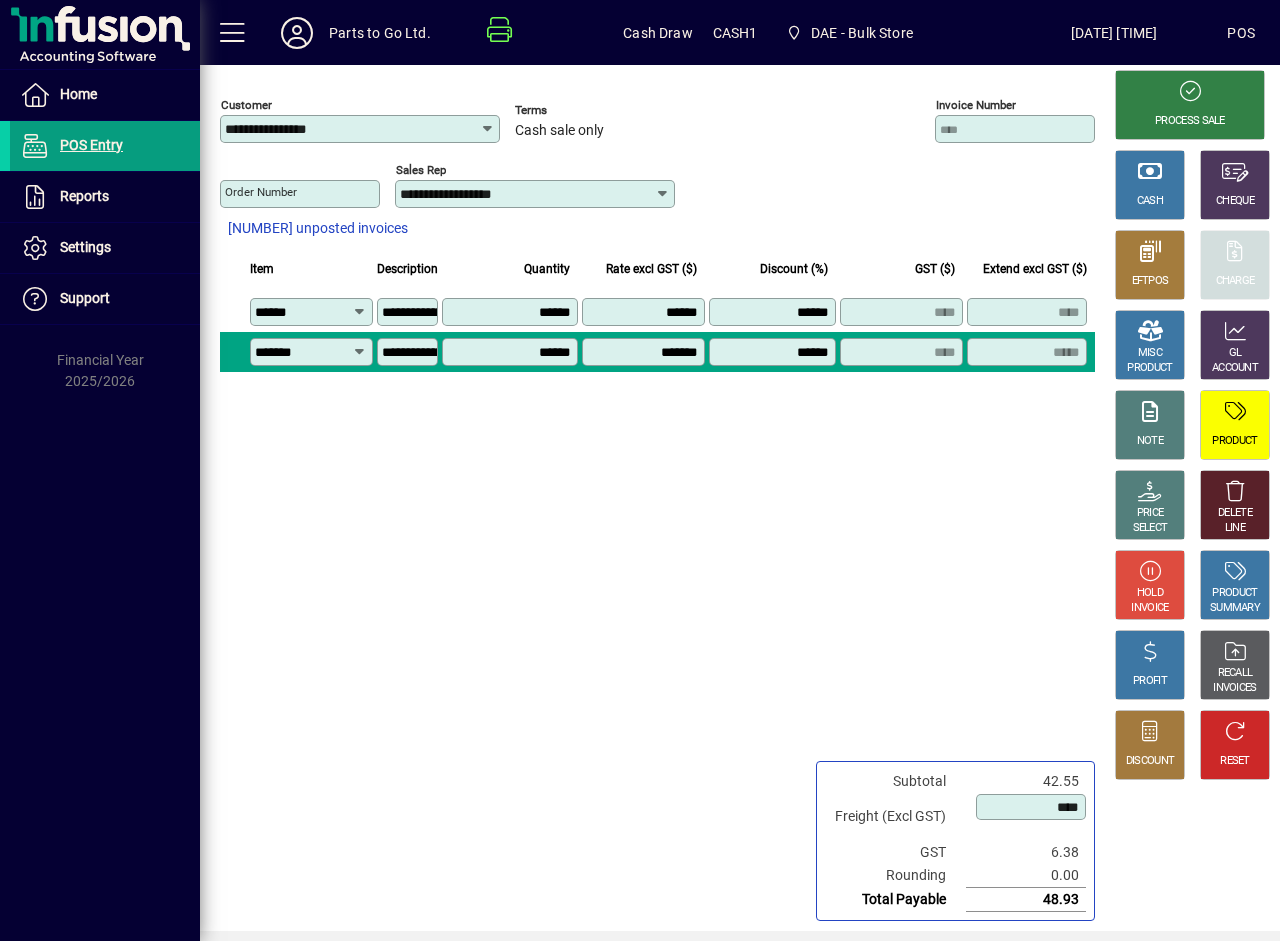 click on "**********" 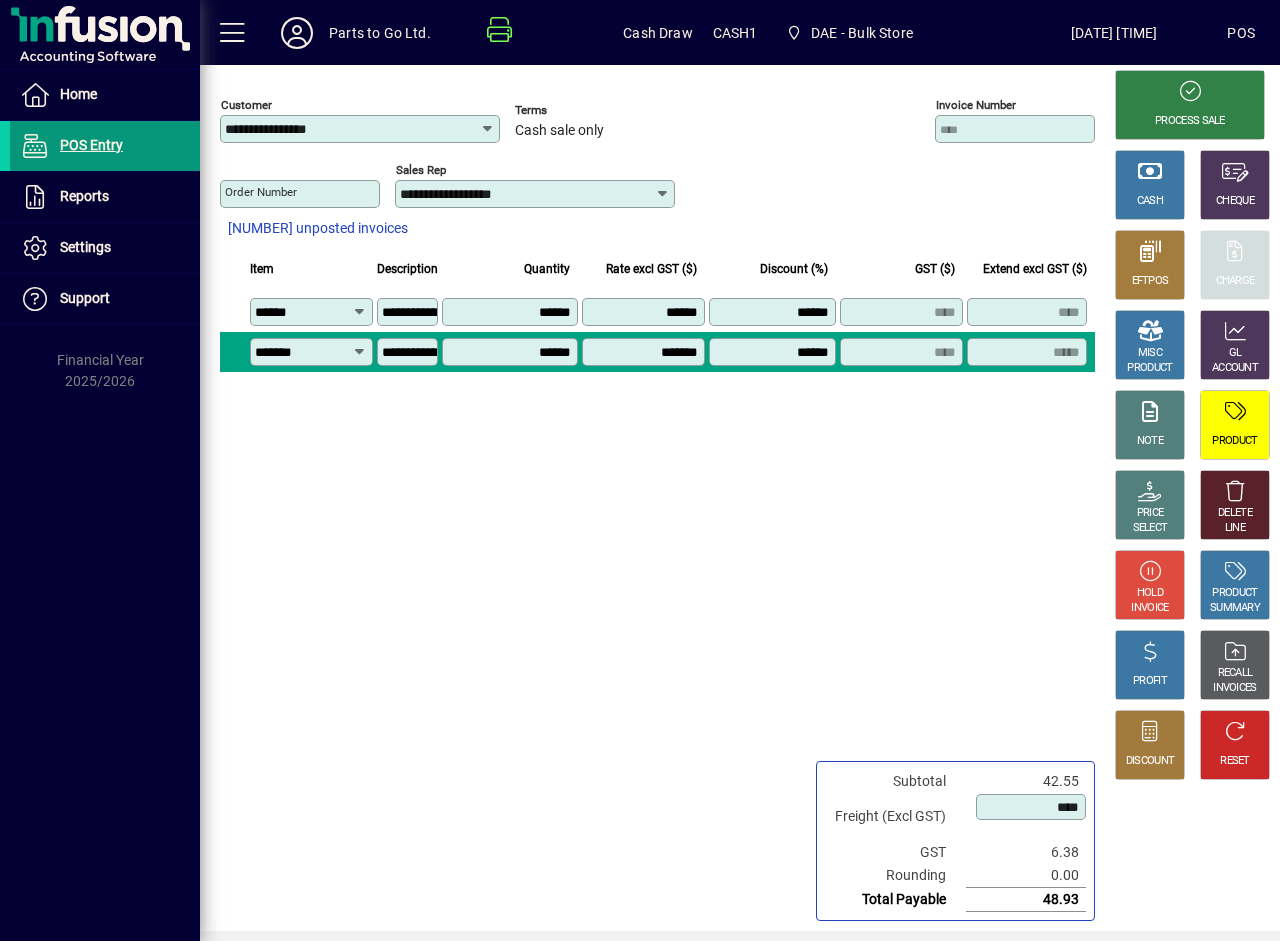 click on "POS Entry" at bounding box center (91, 145) 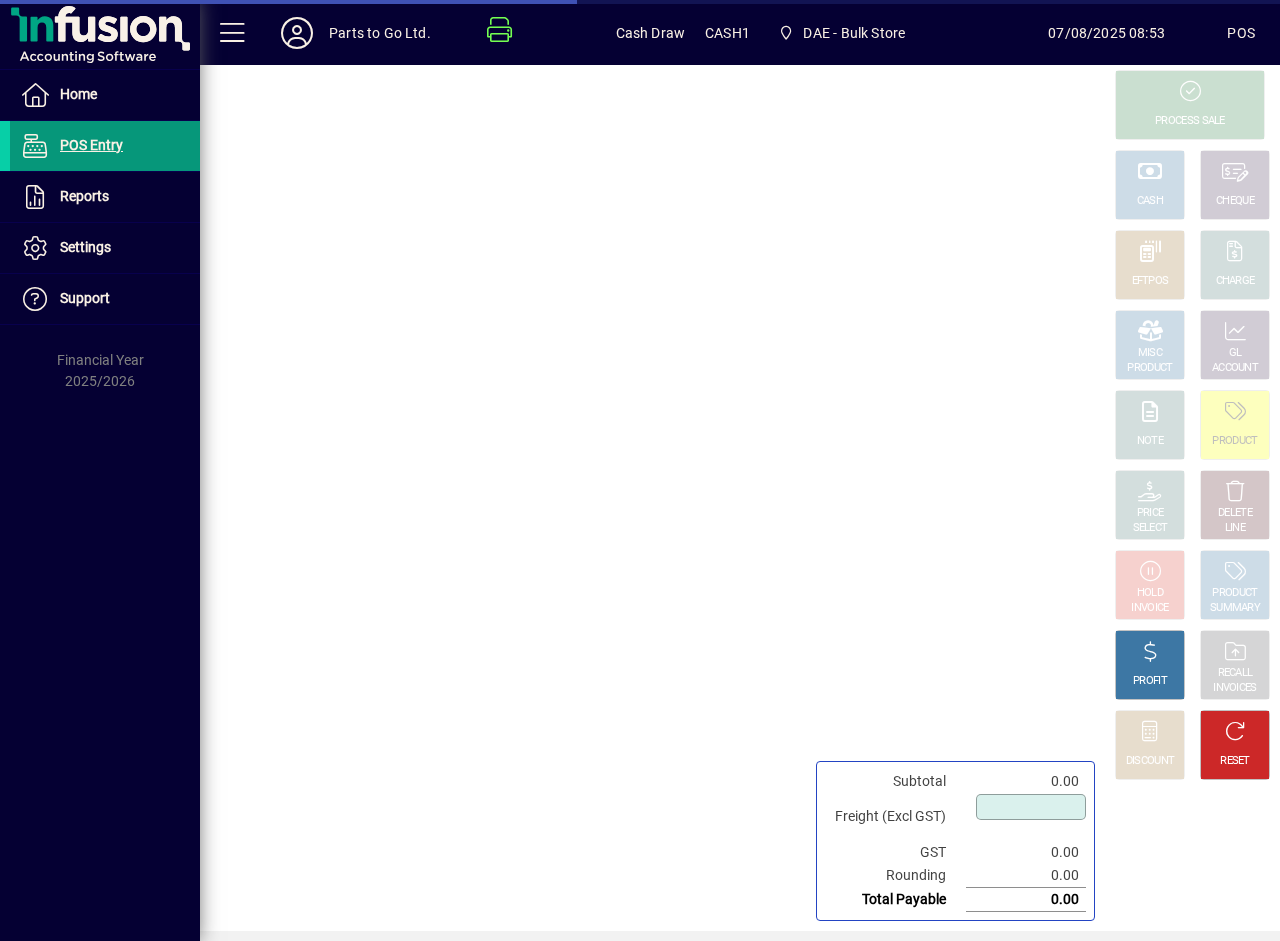 type on "****" 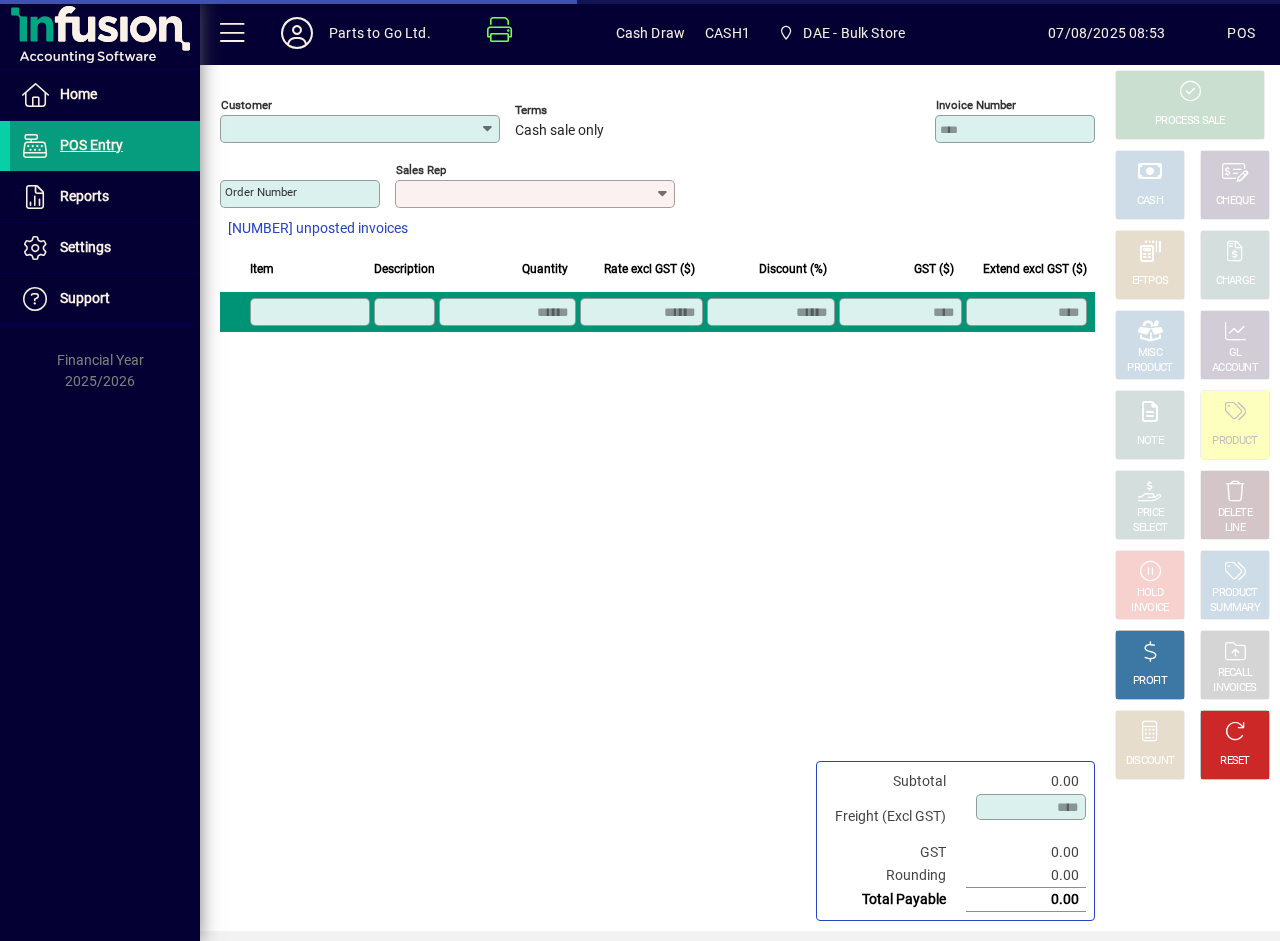 type on "**********" 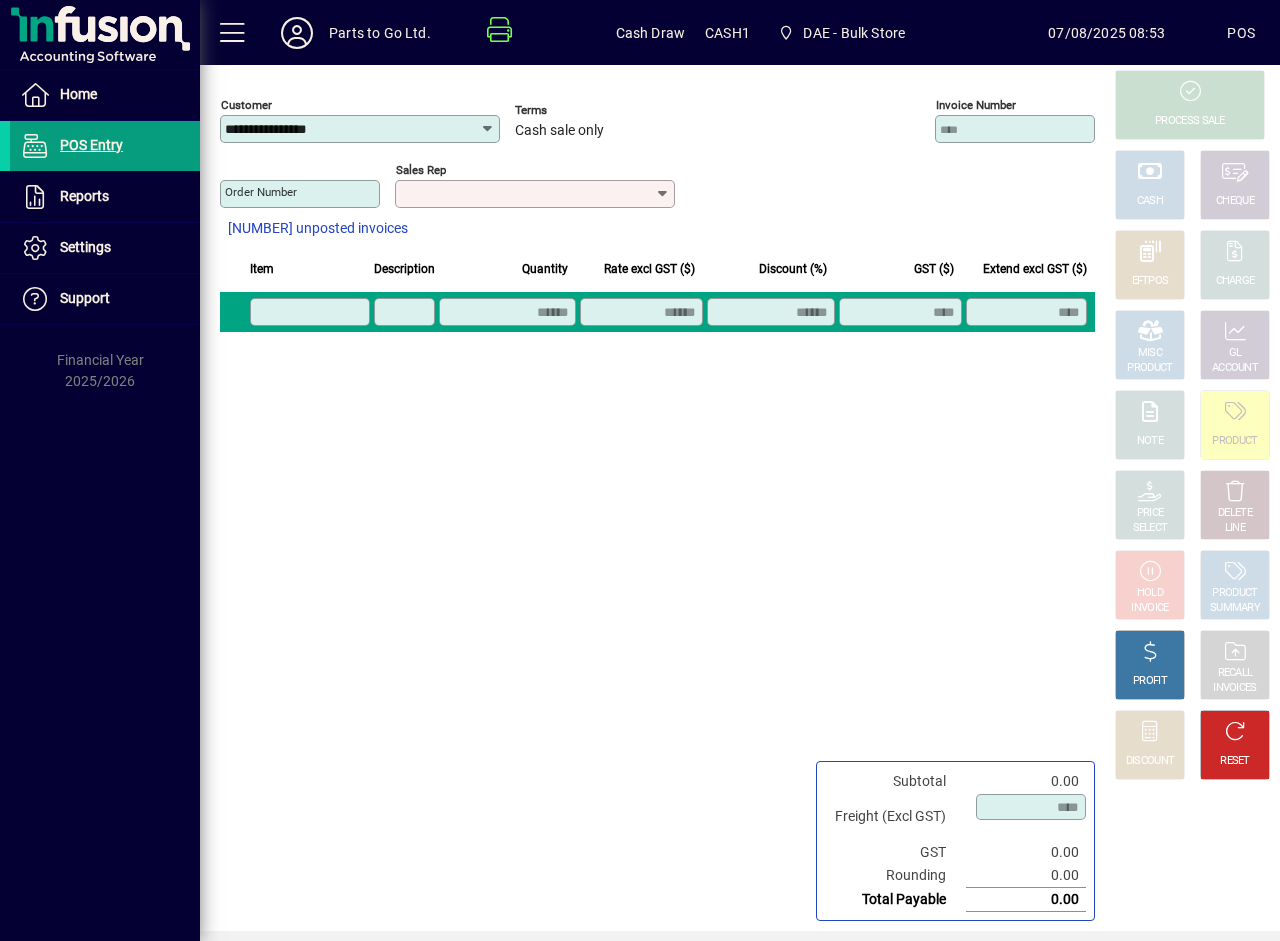 click 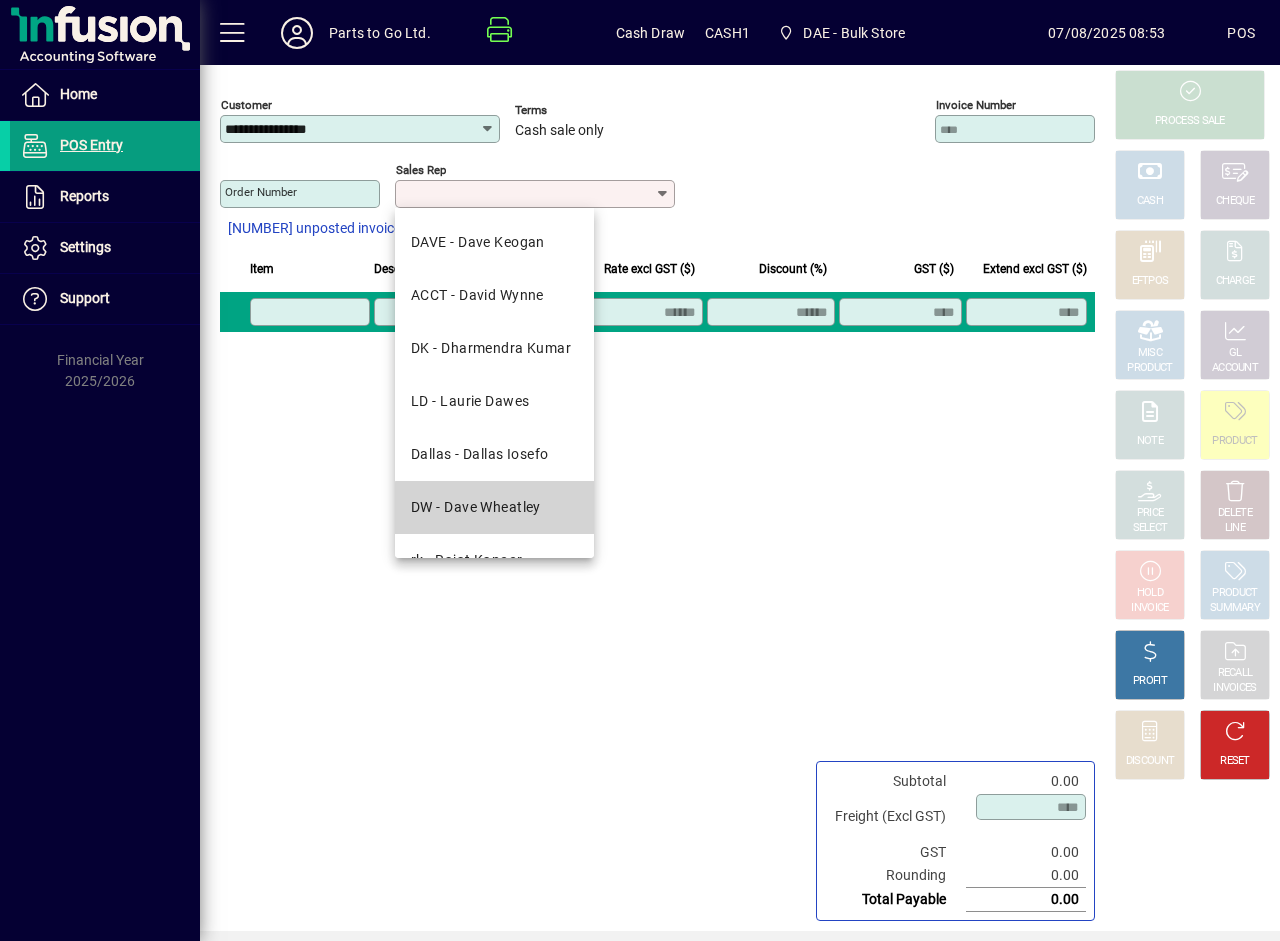 click on "DW - Dave Wheatley" at bounding box center [476, 507] 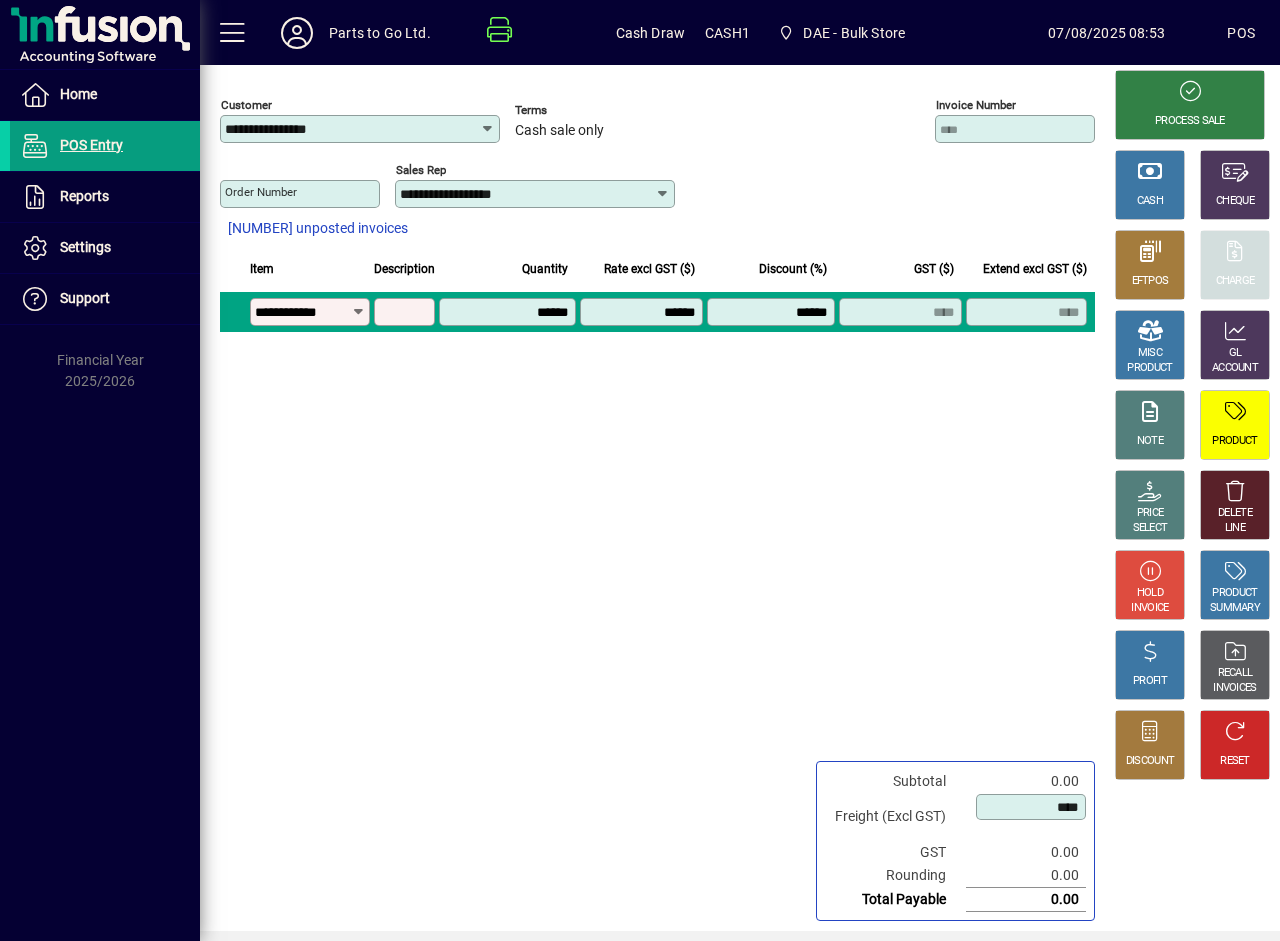 type on "**********" 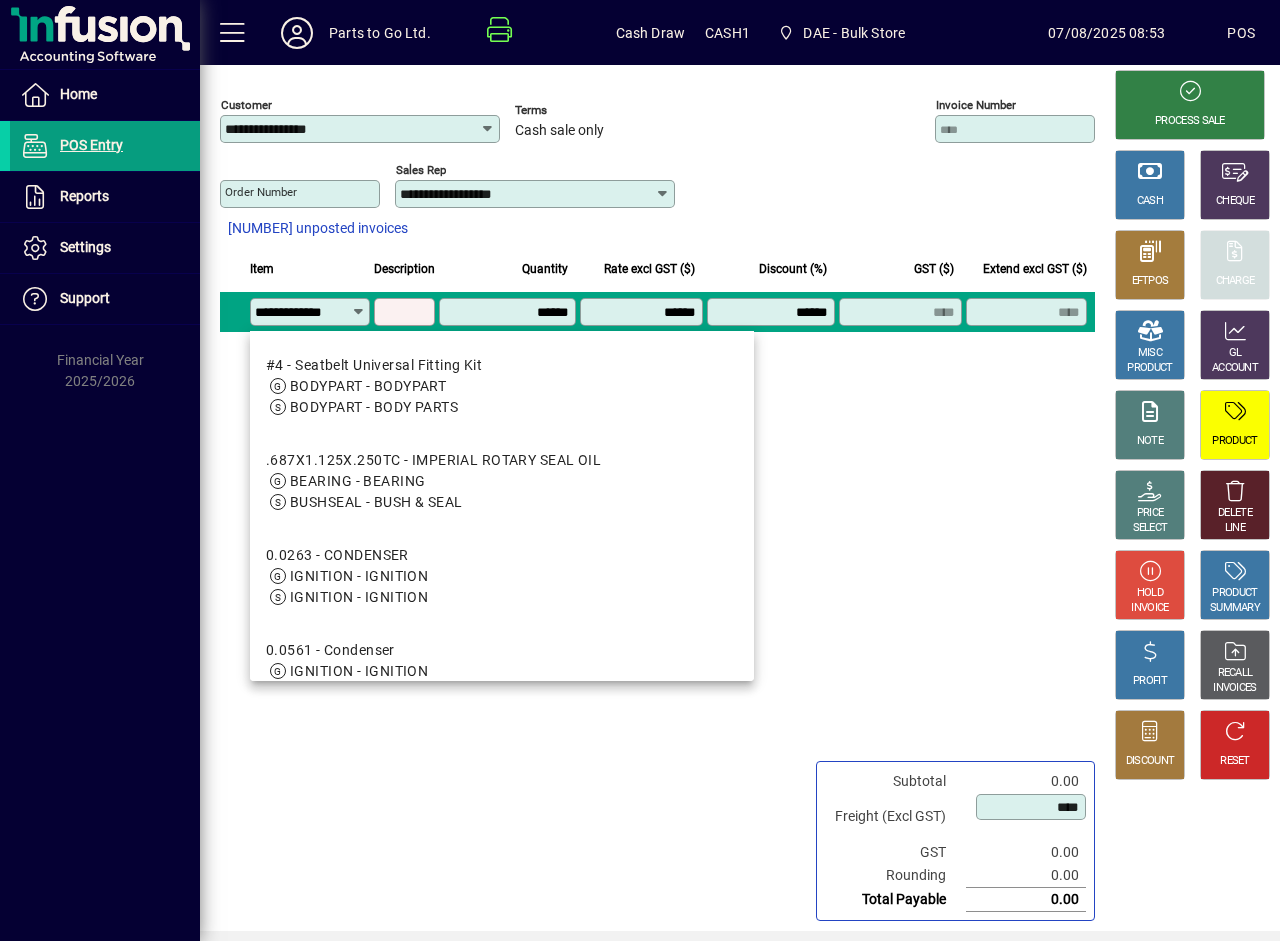 scroll, scrollTop: 0, scrollLeft: 9, axis: horizontal 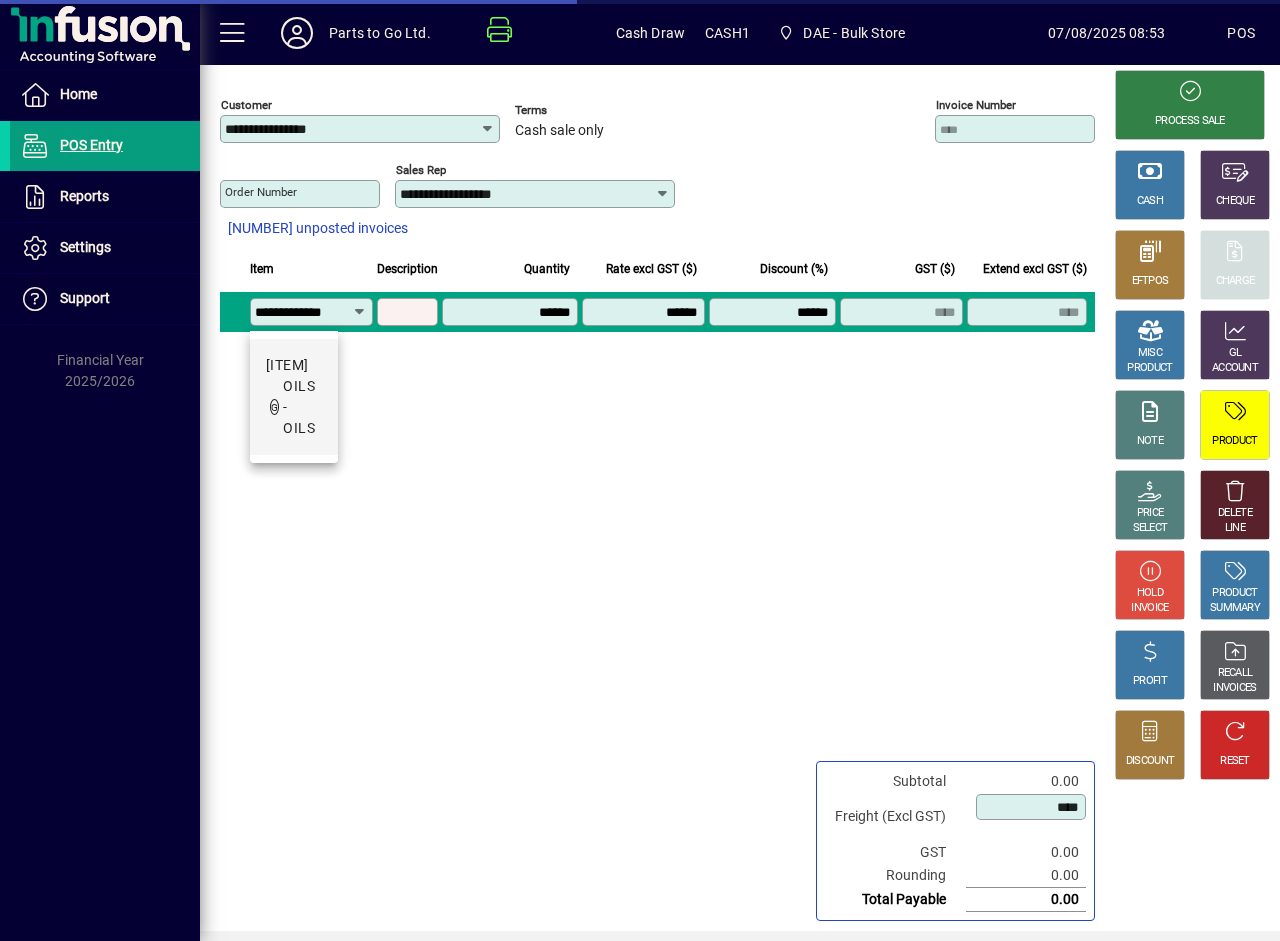 type on "**********" 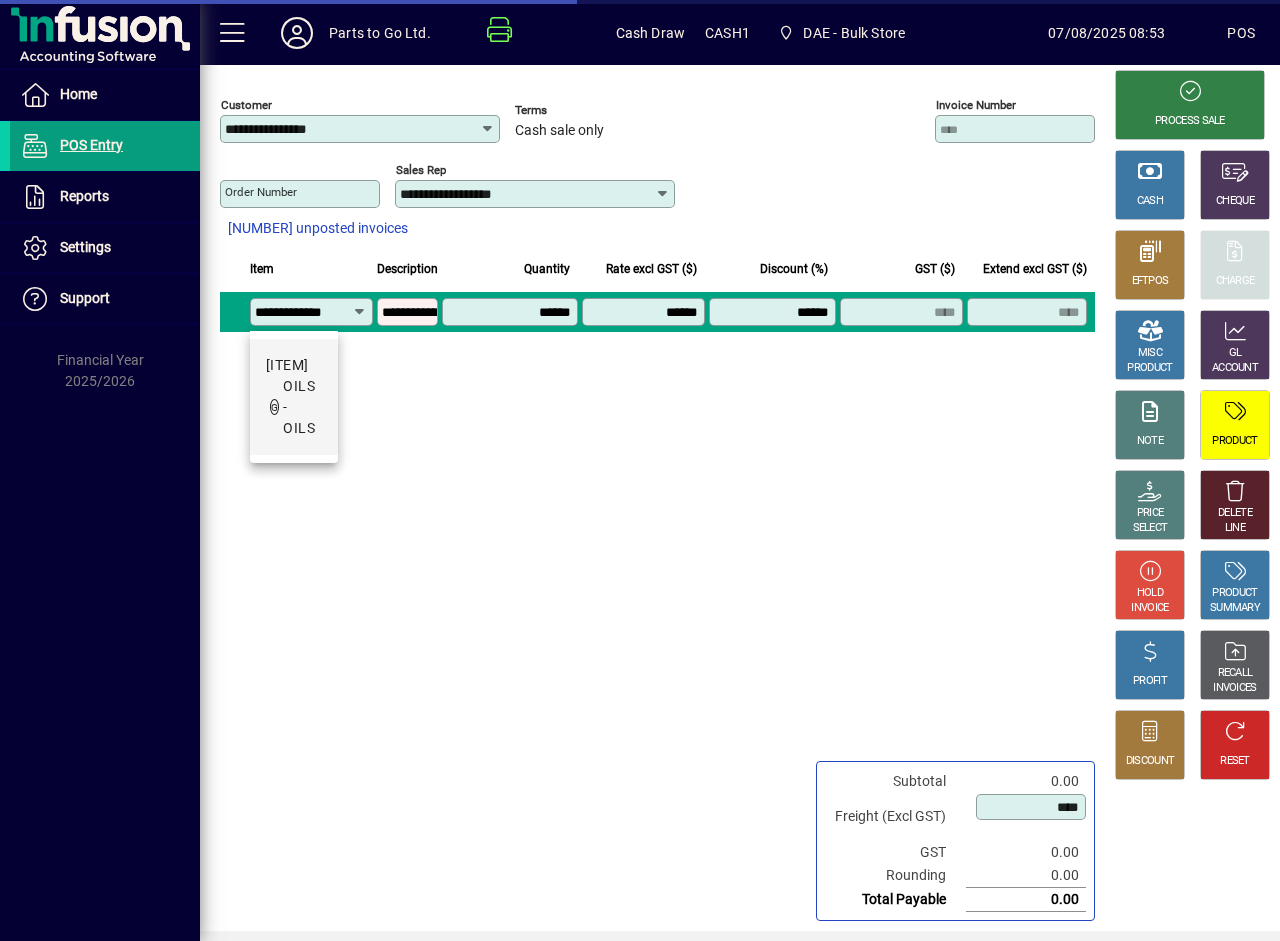 type on "**********" 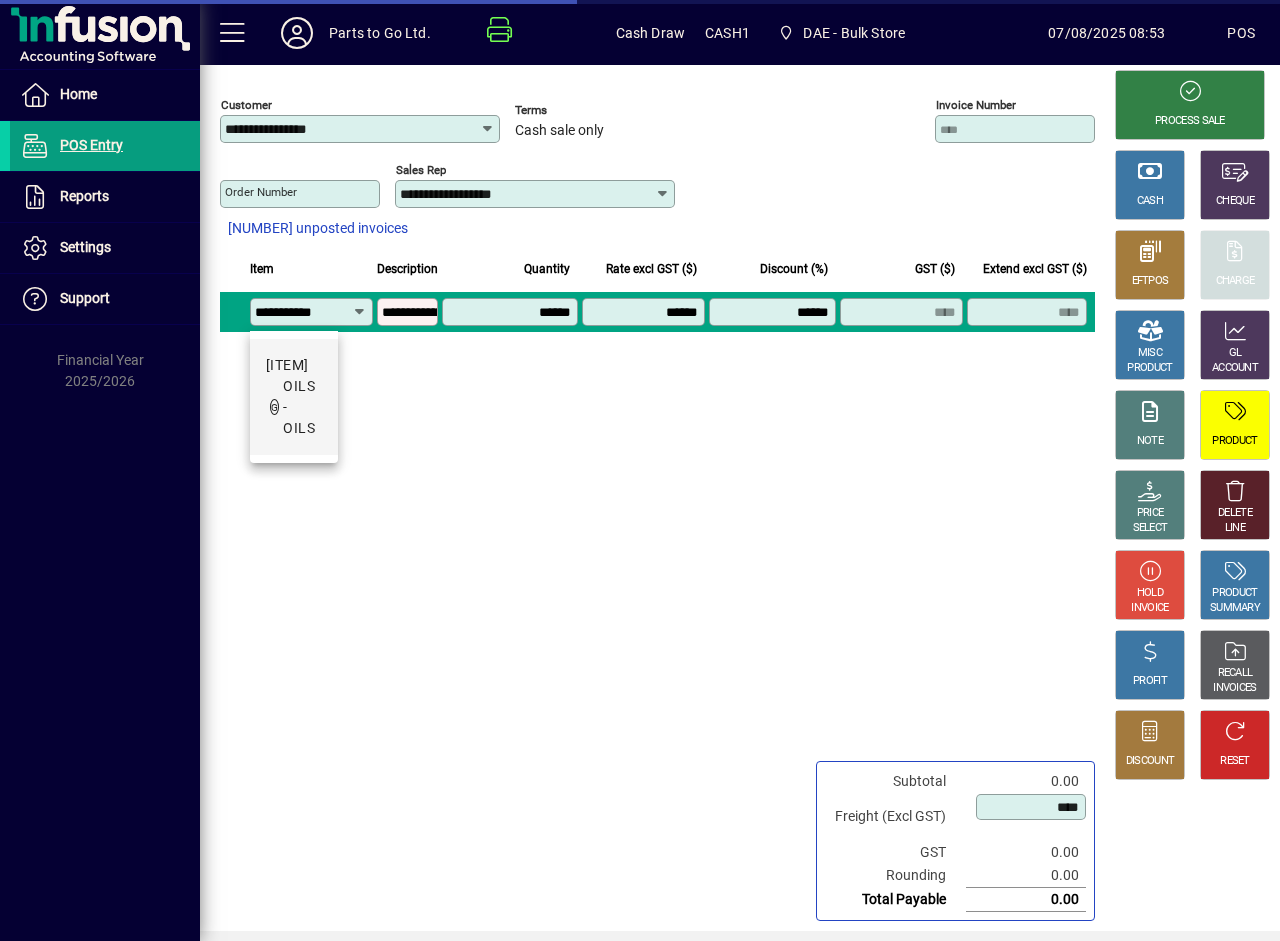 type on "*******" 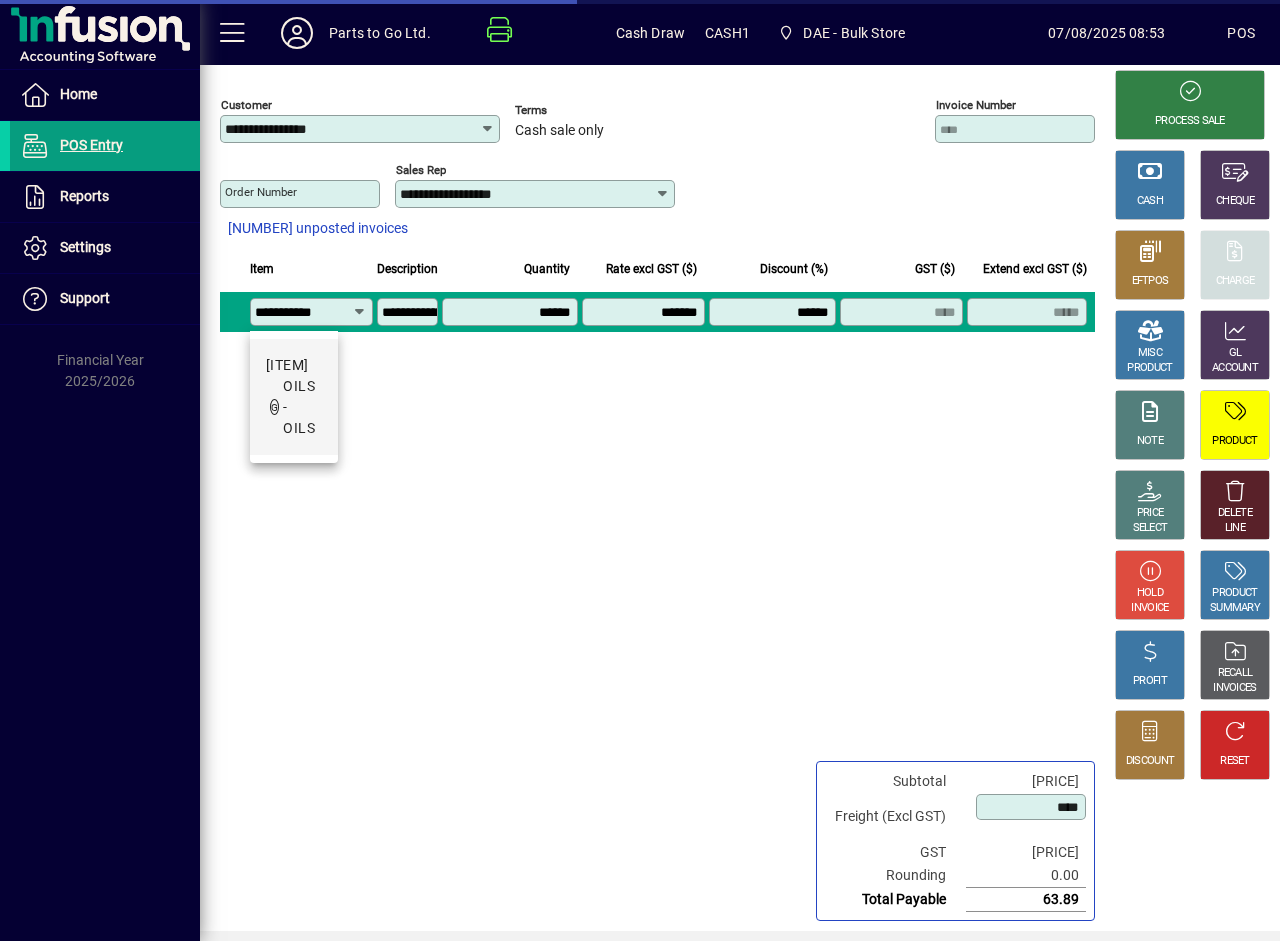 scroll, scrollTop: 0, scrollLeft: 0, axis: both 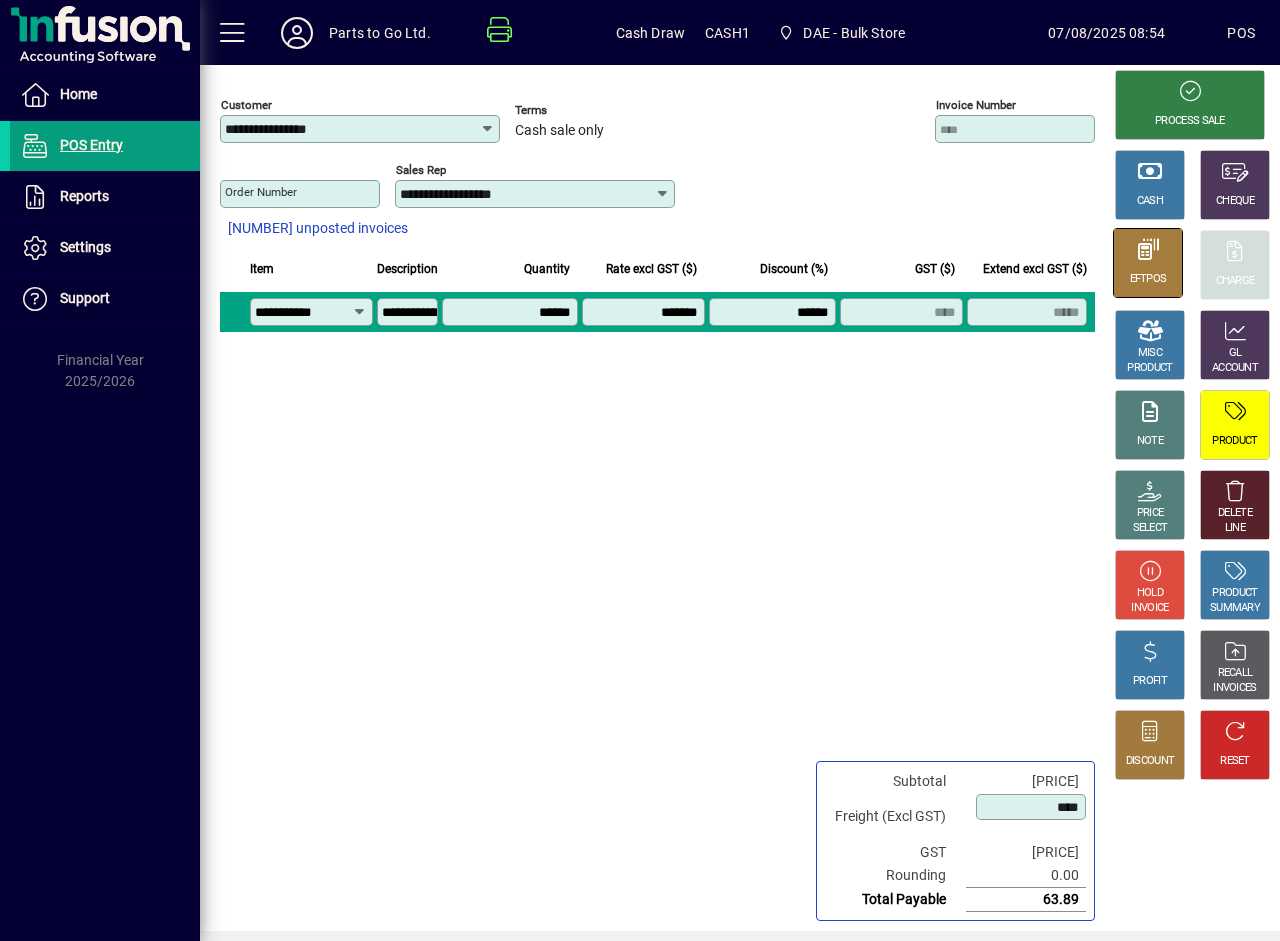 type on "**********" 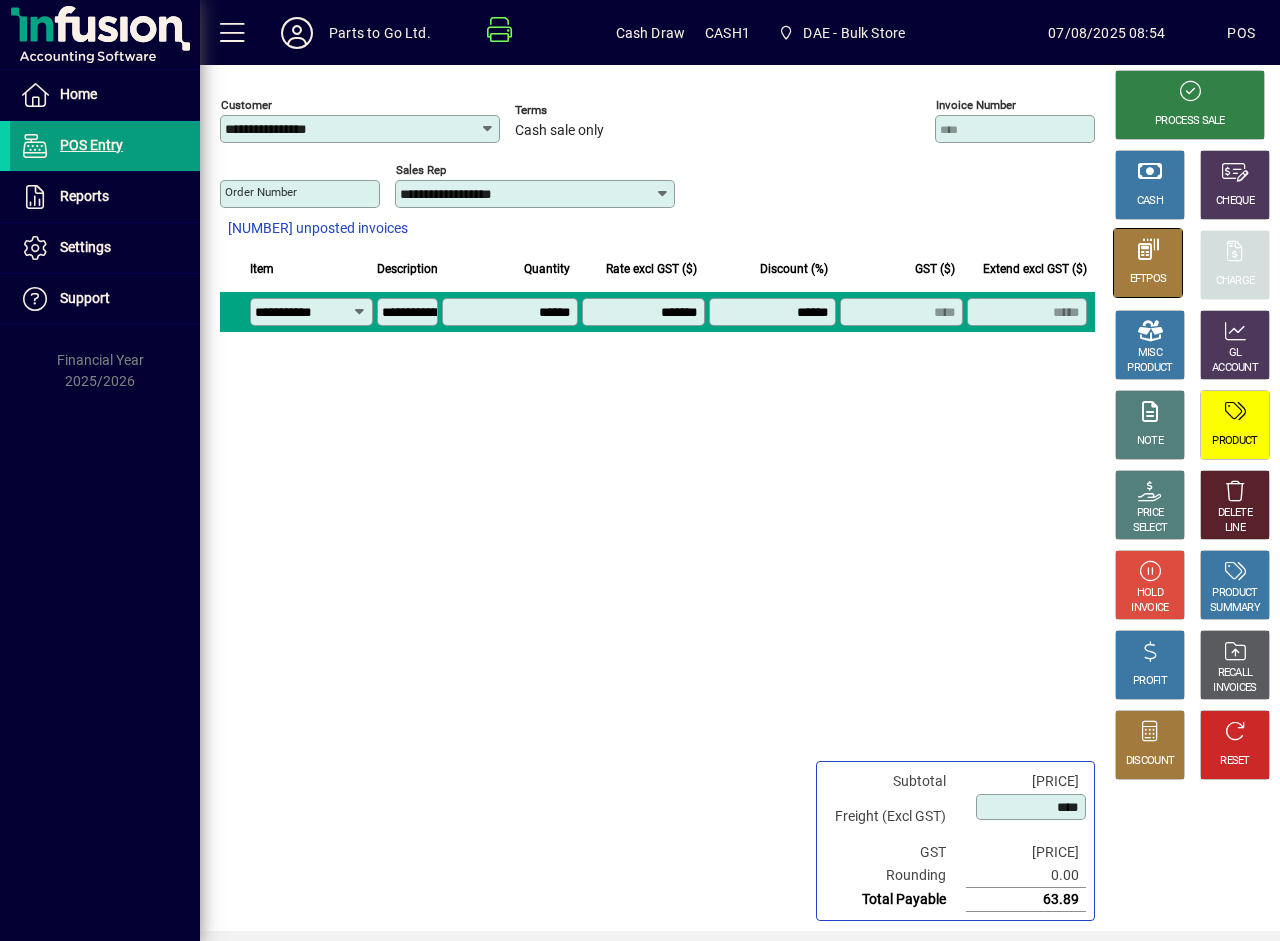 click 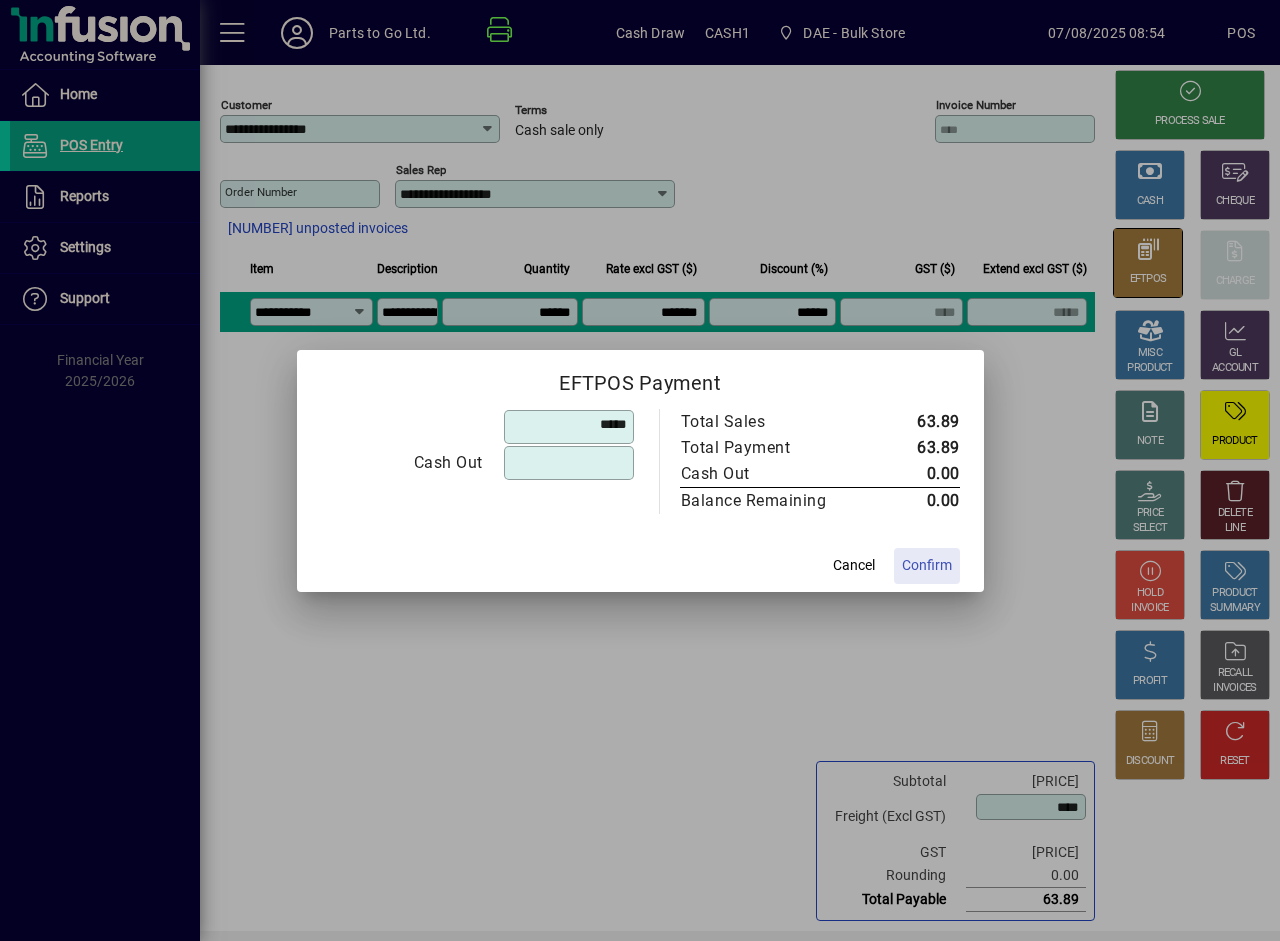 type on "******" 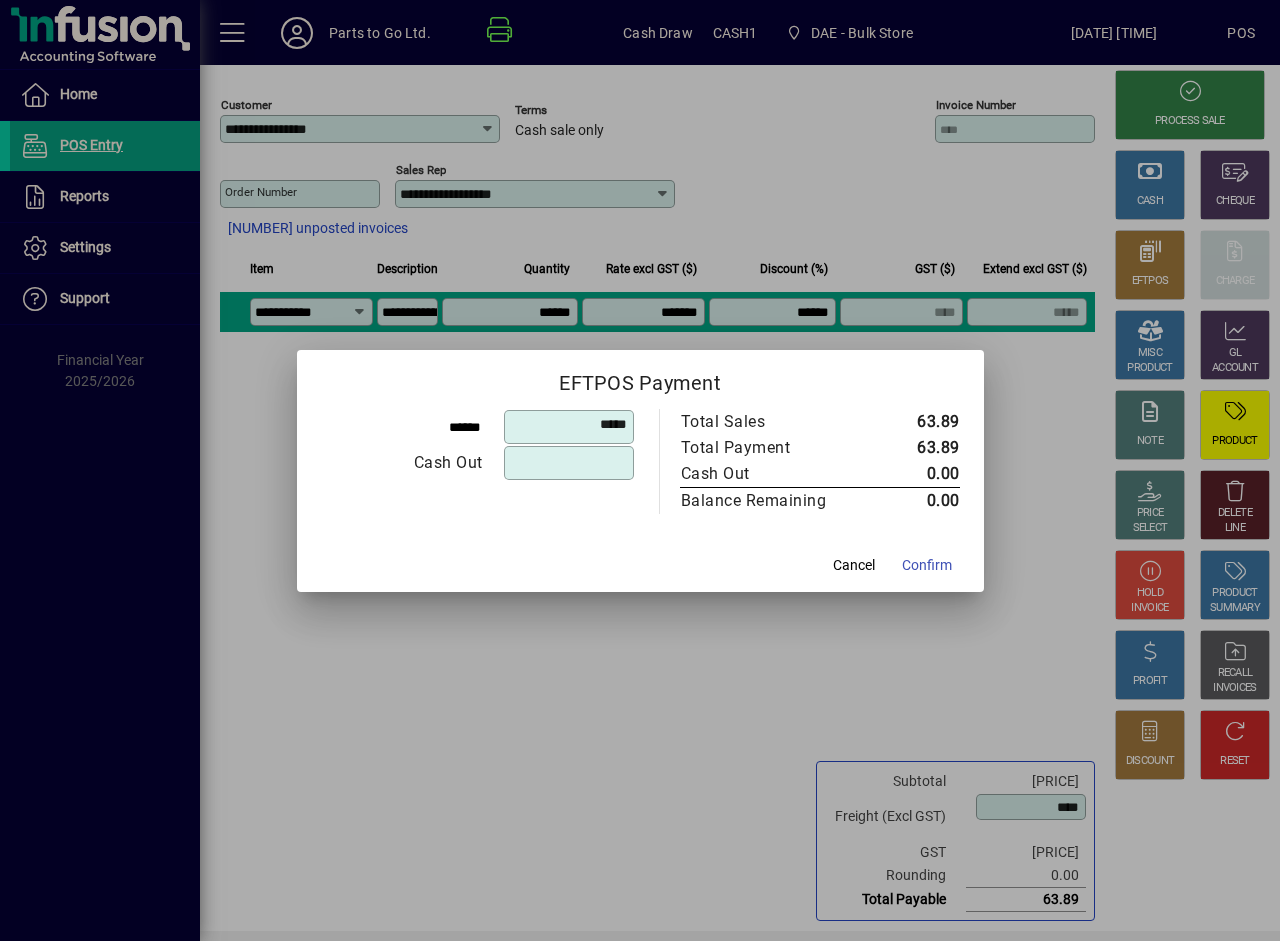 click at bounding box center [640, 470] 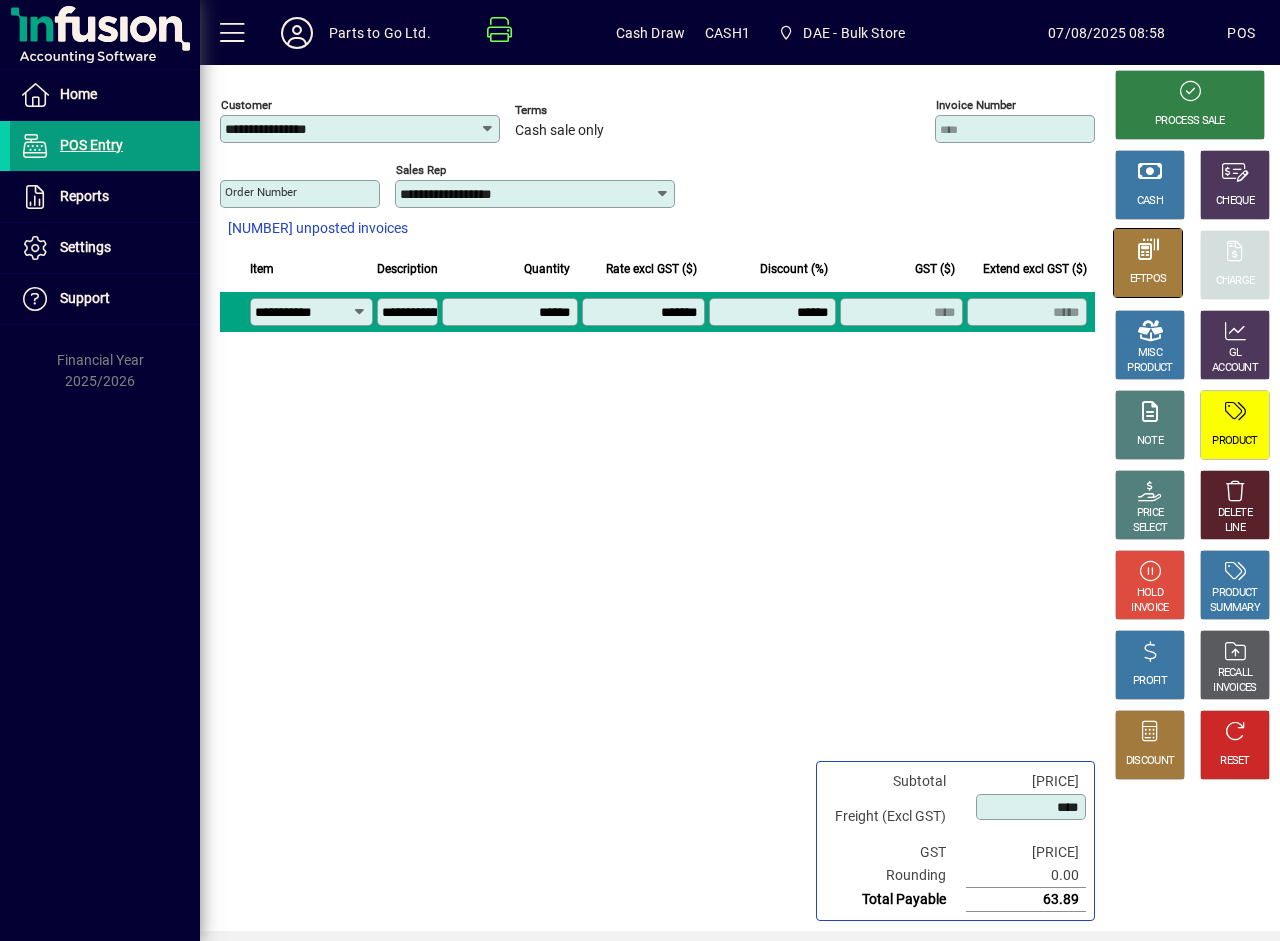 click on "EFTPOS" 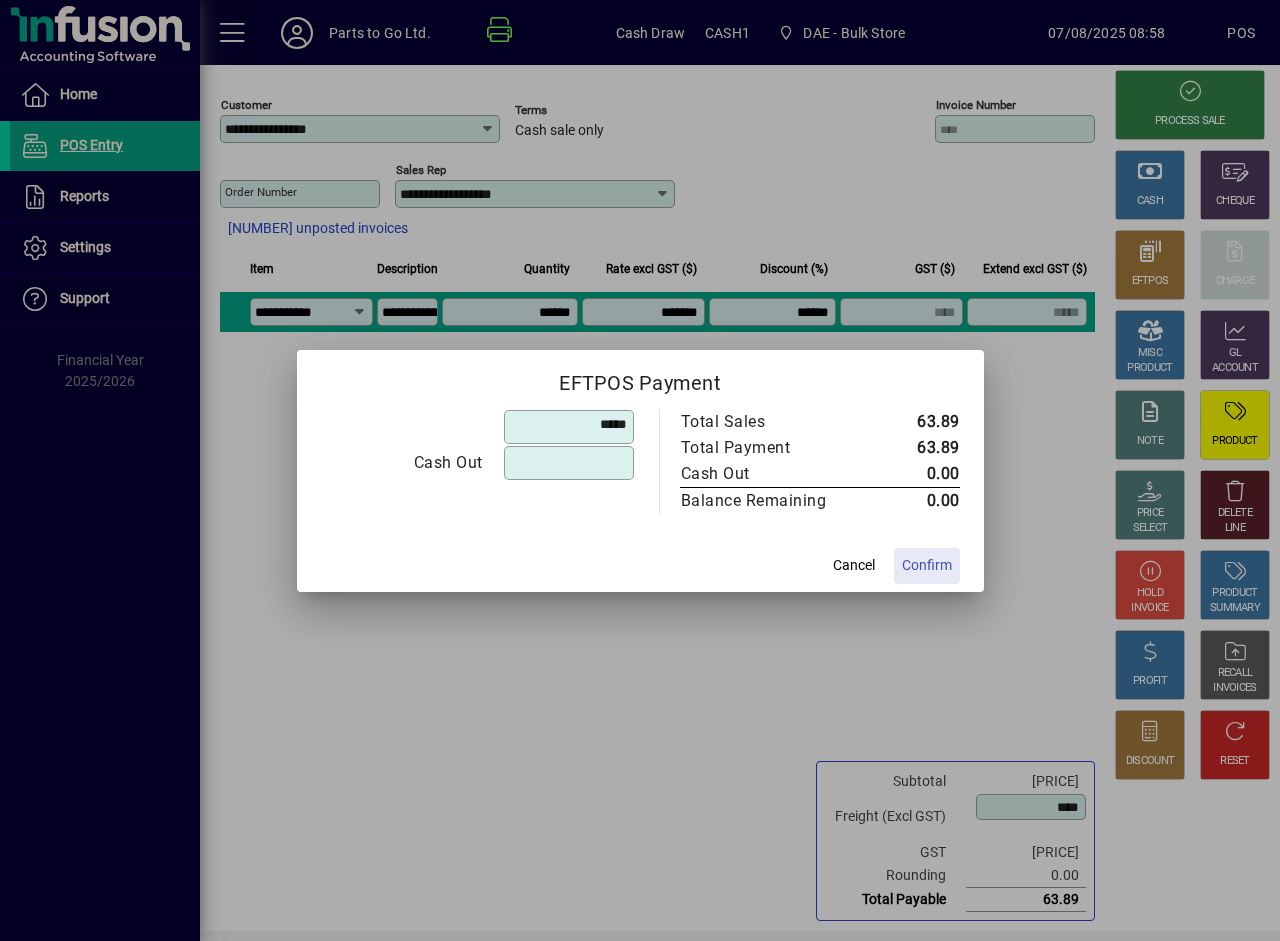 type on "******" 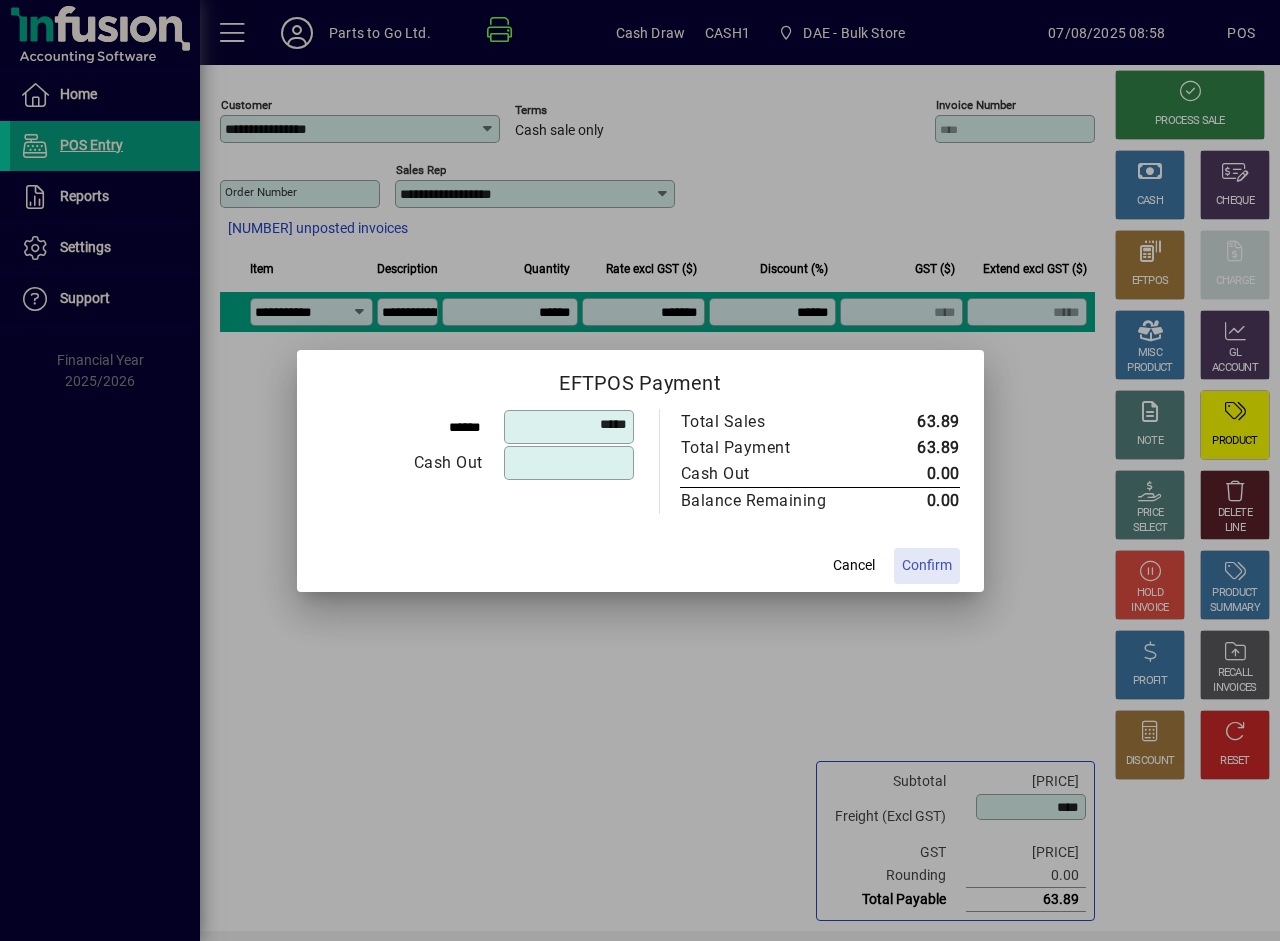 click on "Confirm" 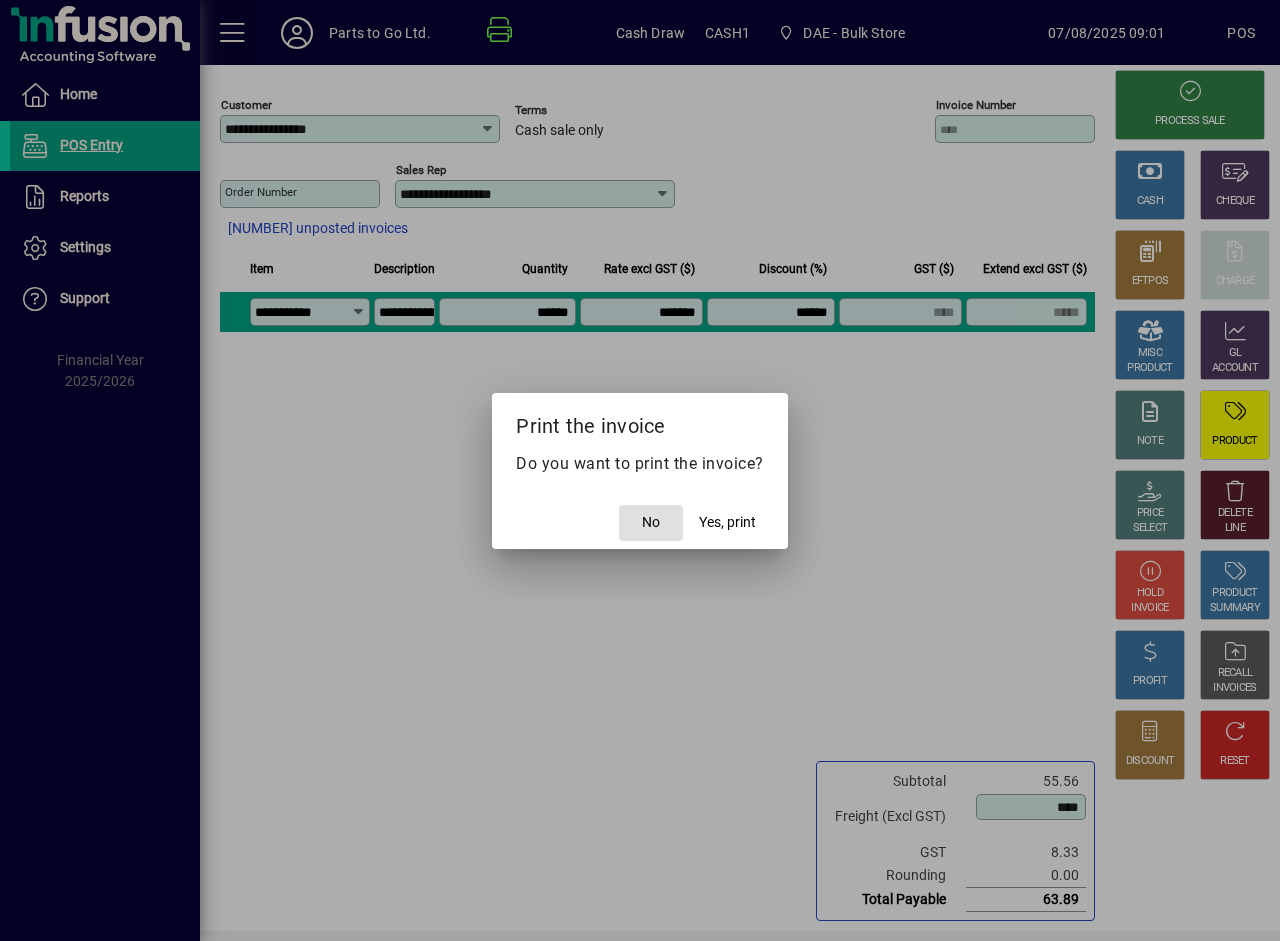 scroll, scrollTop: 0, scrollLeft: 0, axis: both 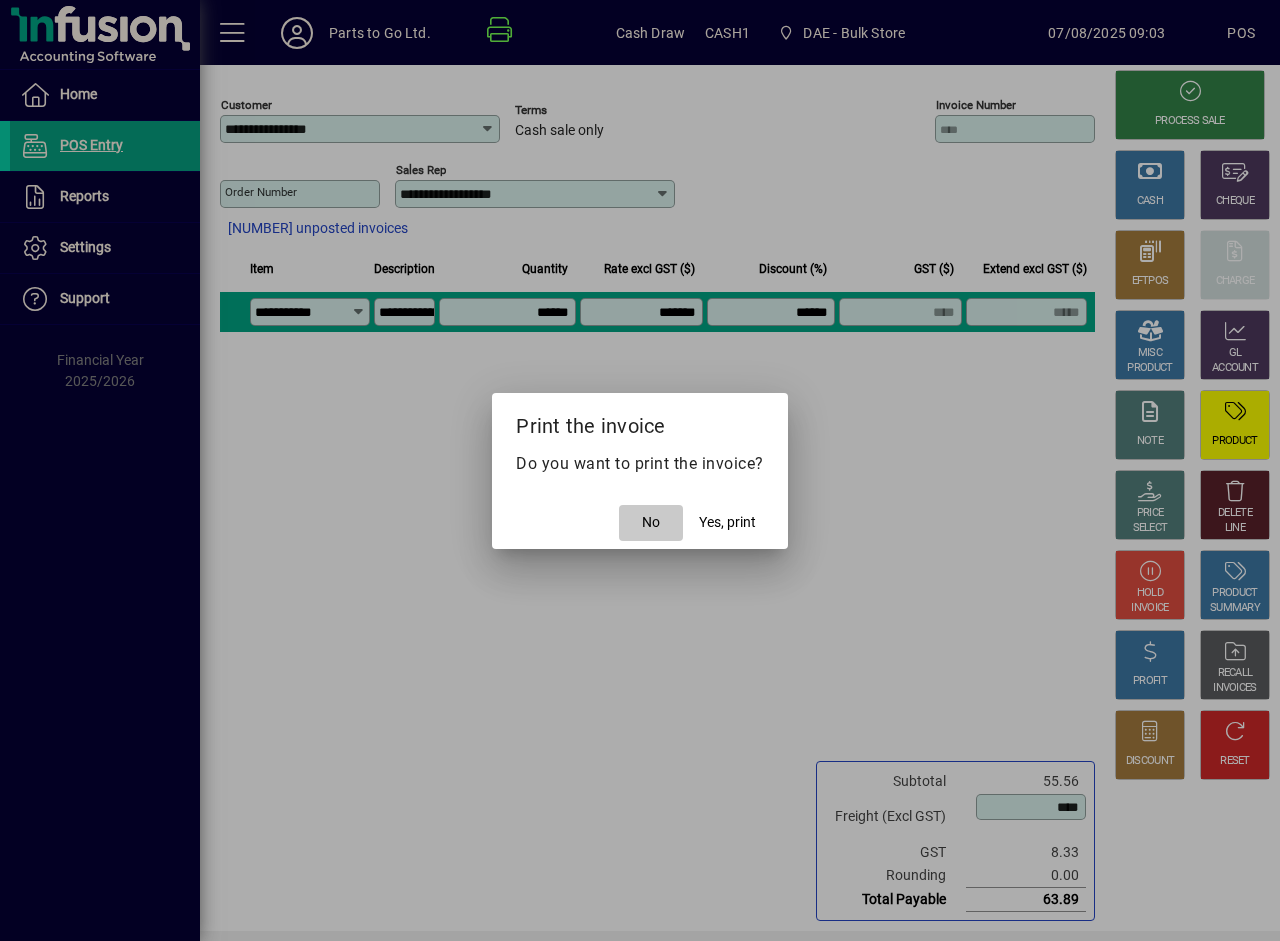 click 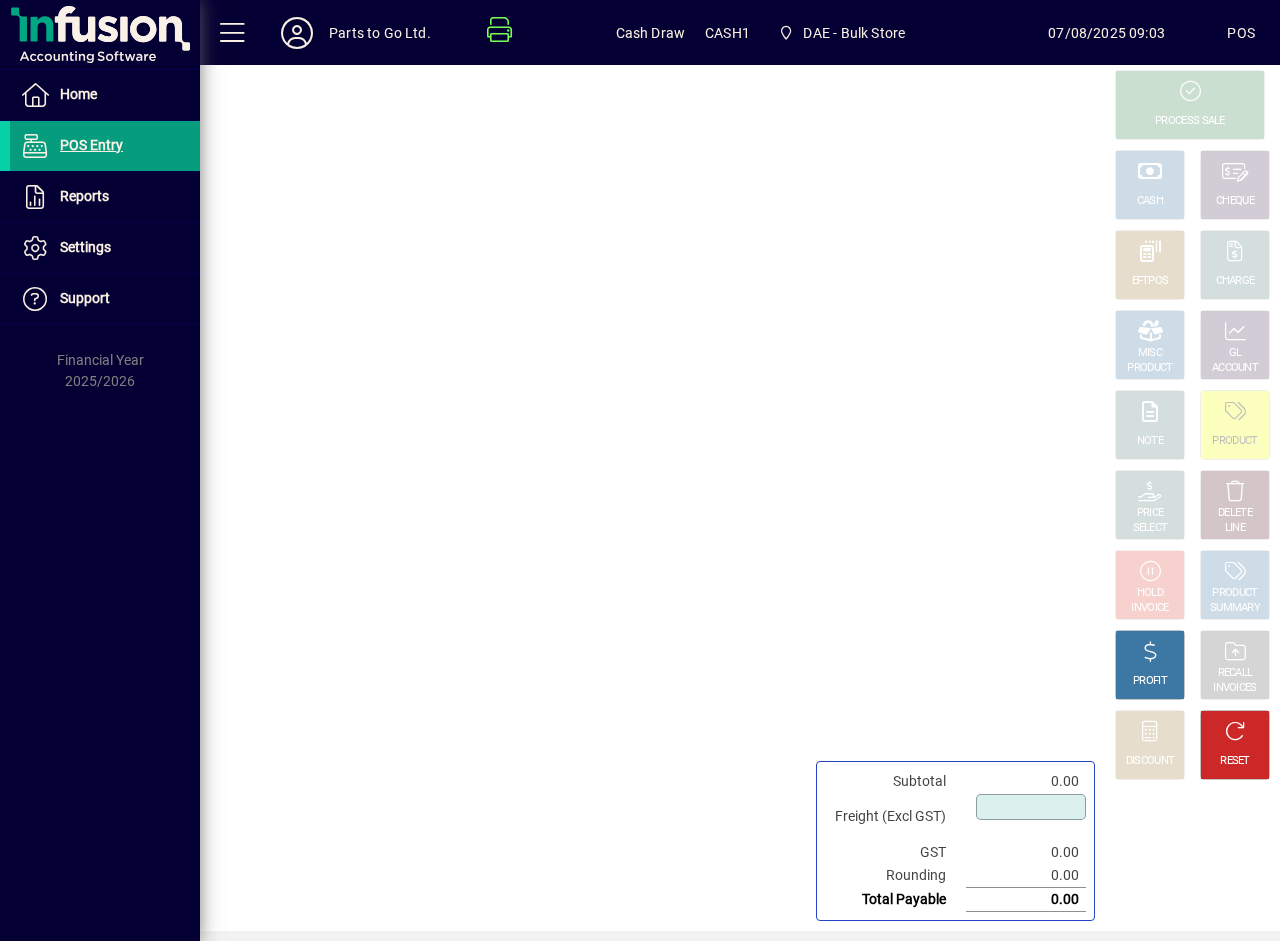 type on "****" 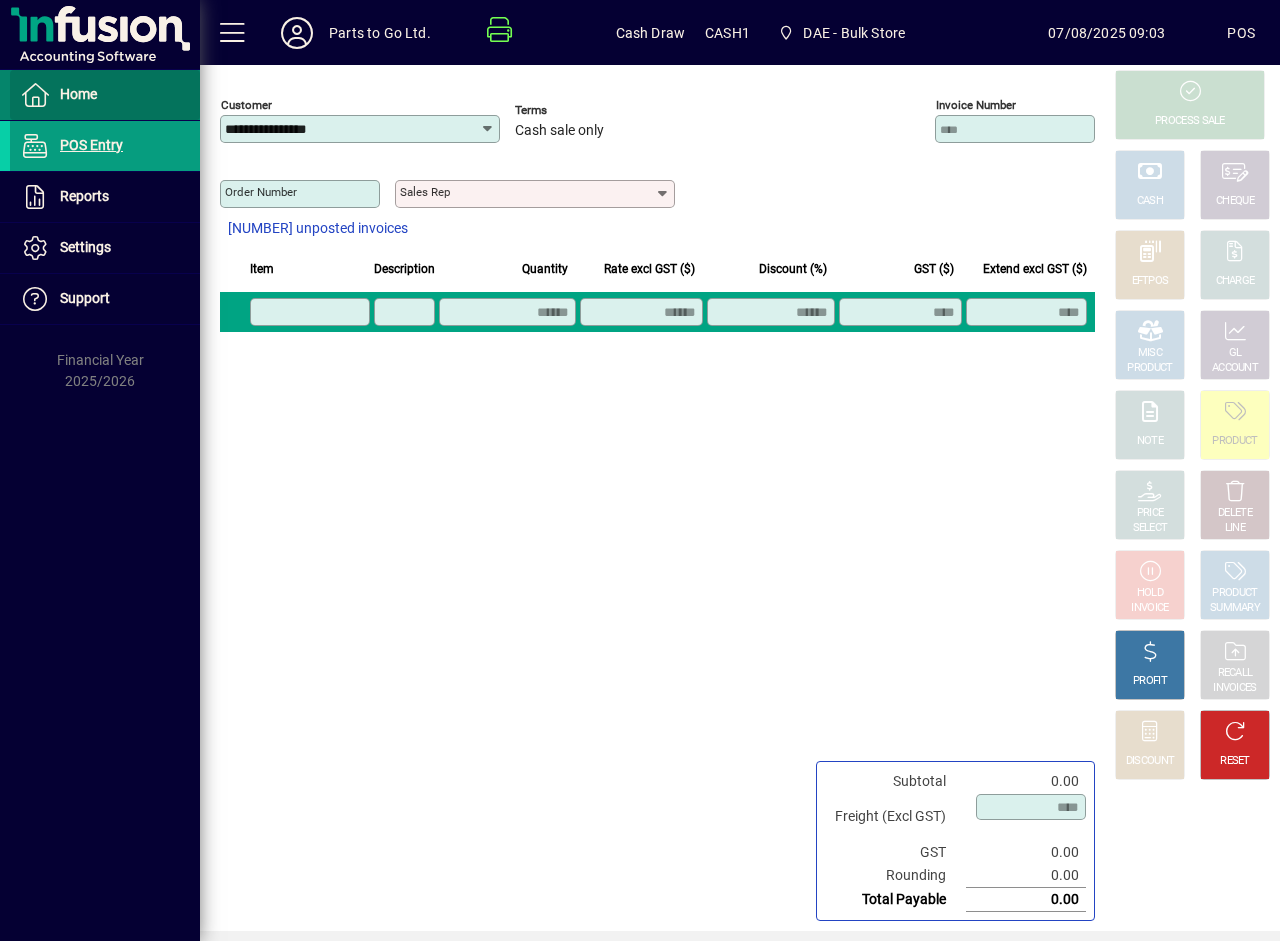 click on "Home" at bounding box center (78, 94) 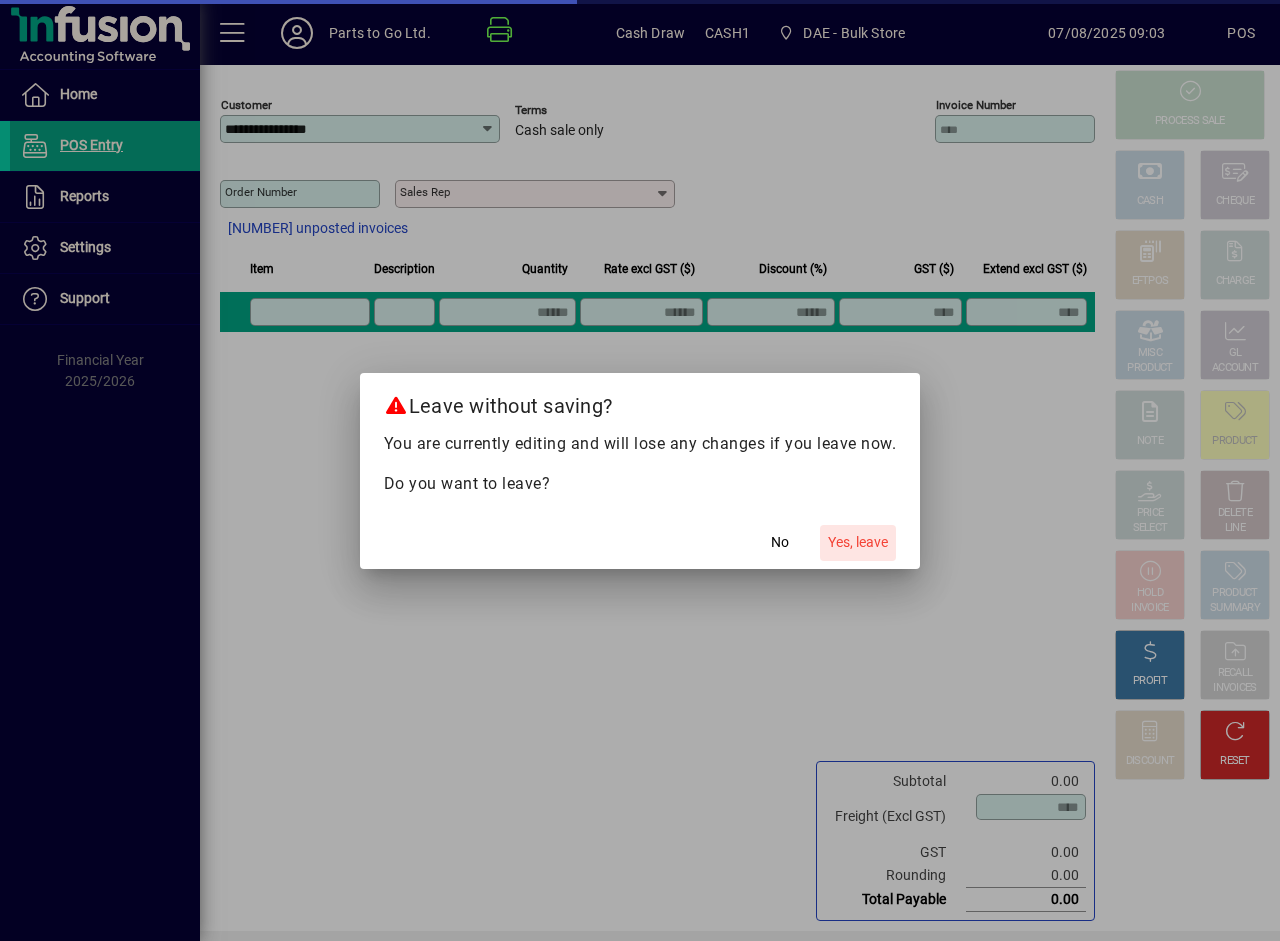 click on "Yes, leave" 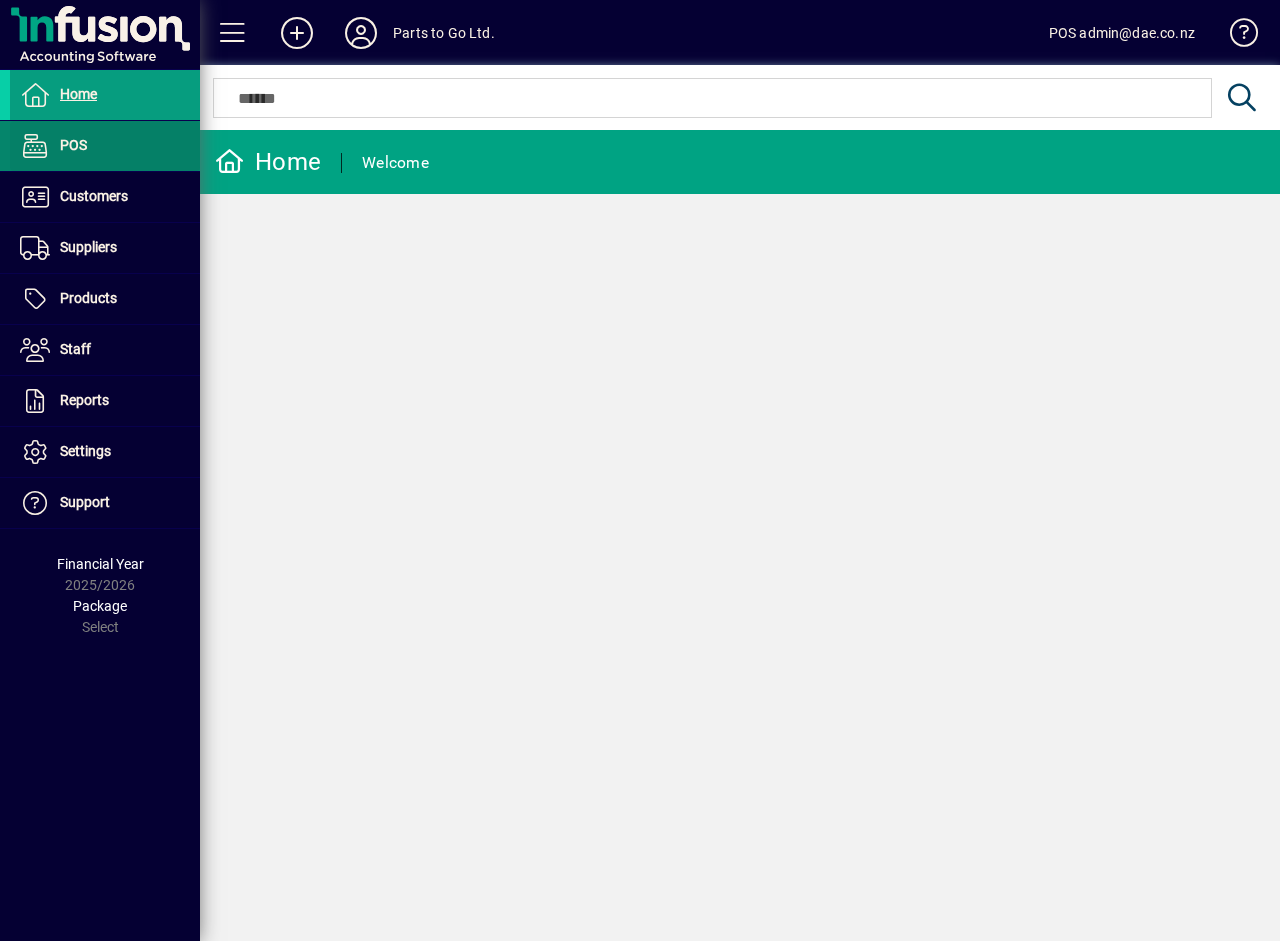 click on "POS" at bounding box center [73, 145] 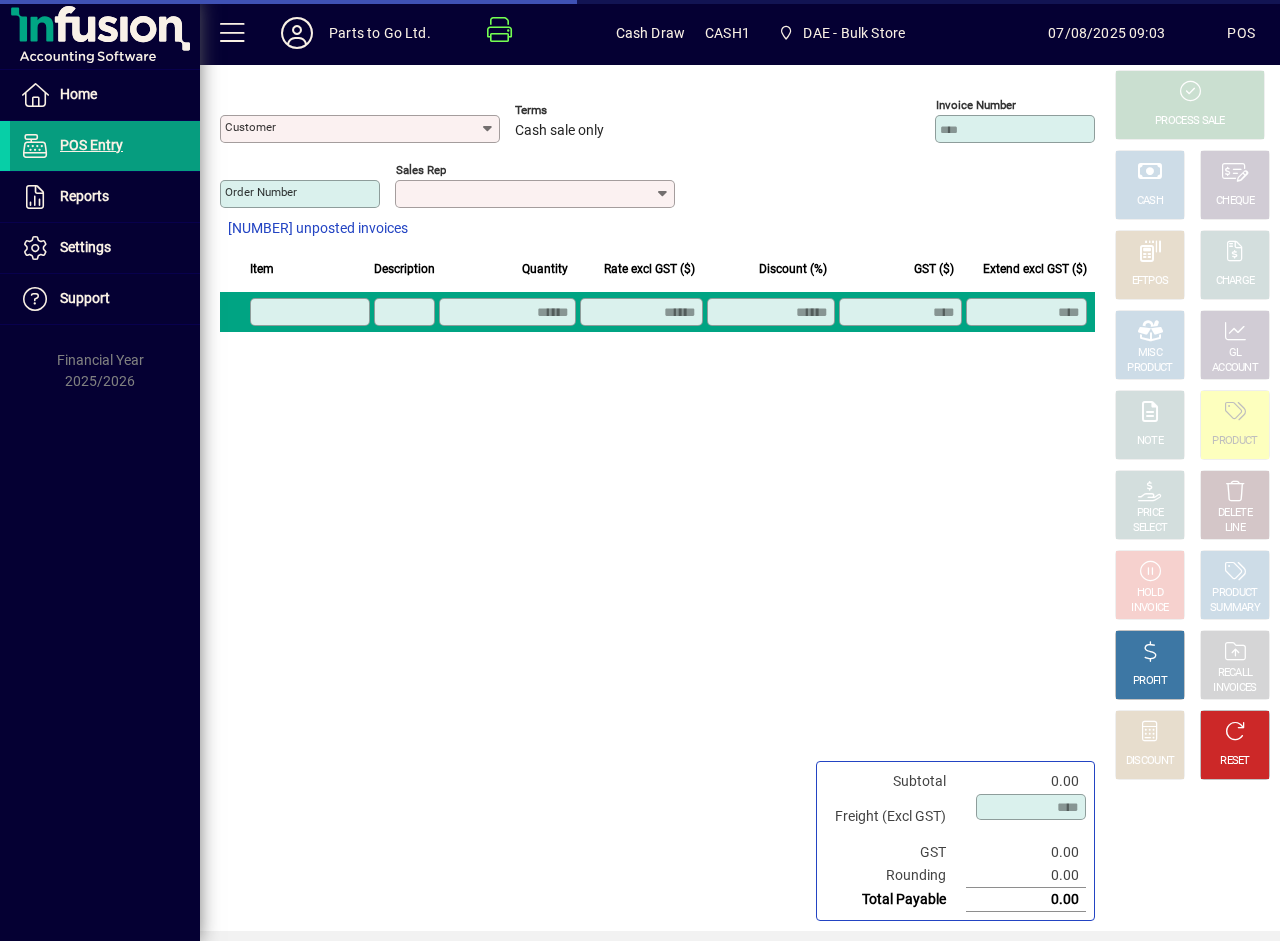 type on "**********" 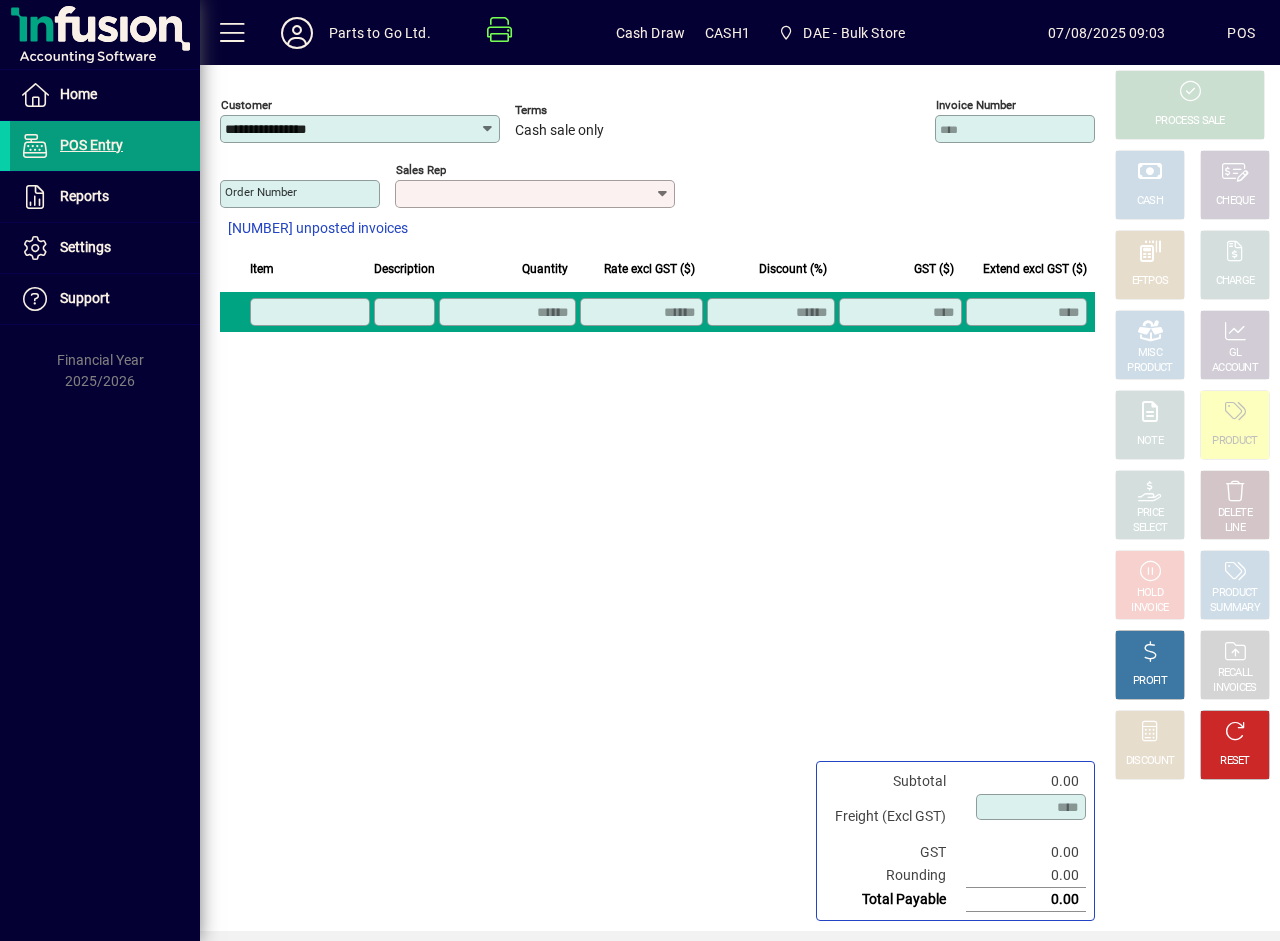 click 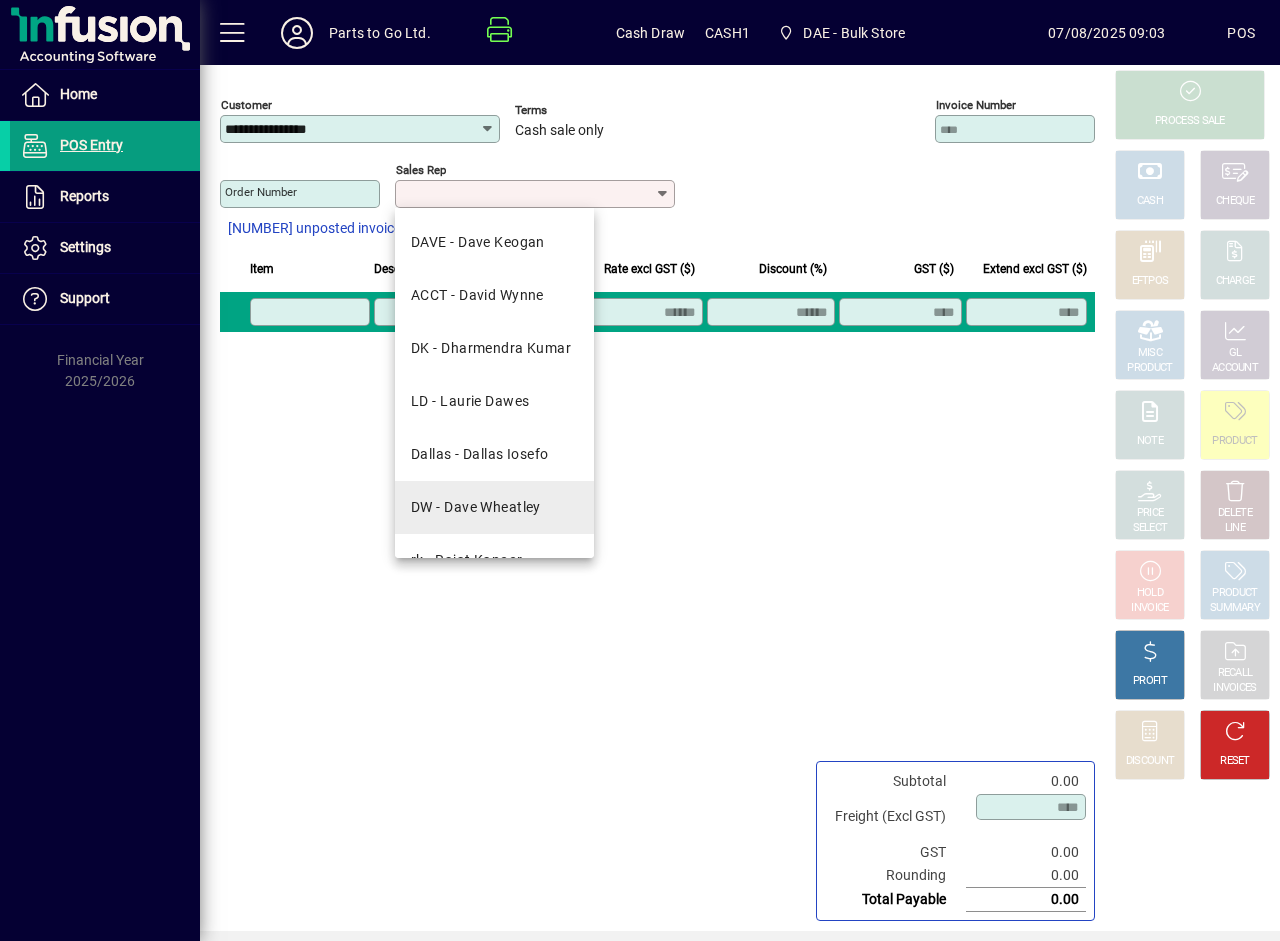 click on "DW - Dave Wheatley" at bounding box center [476, 507] 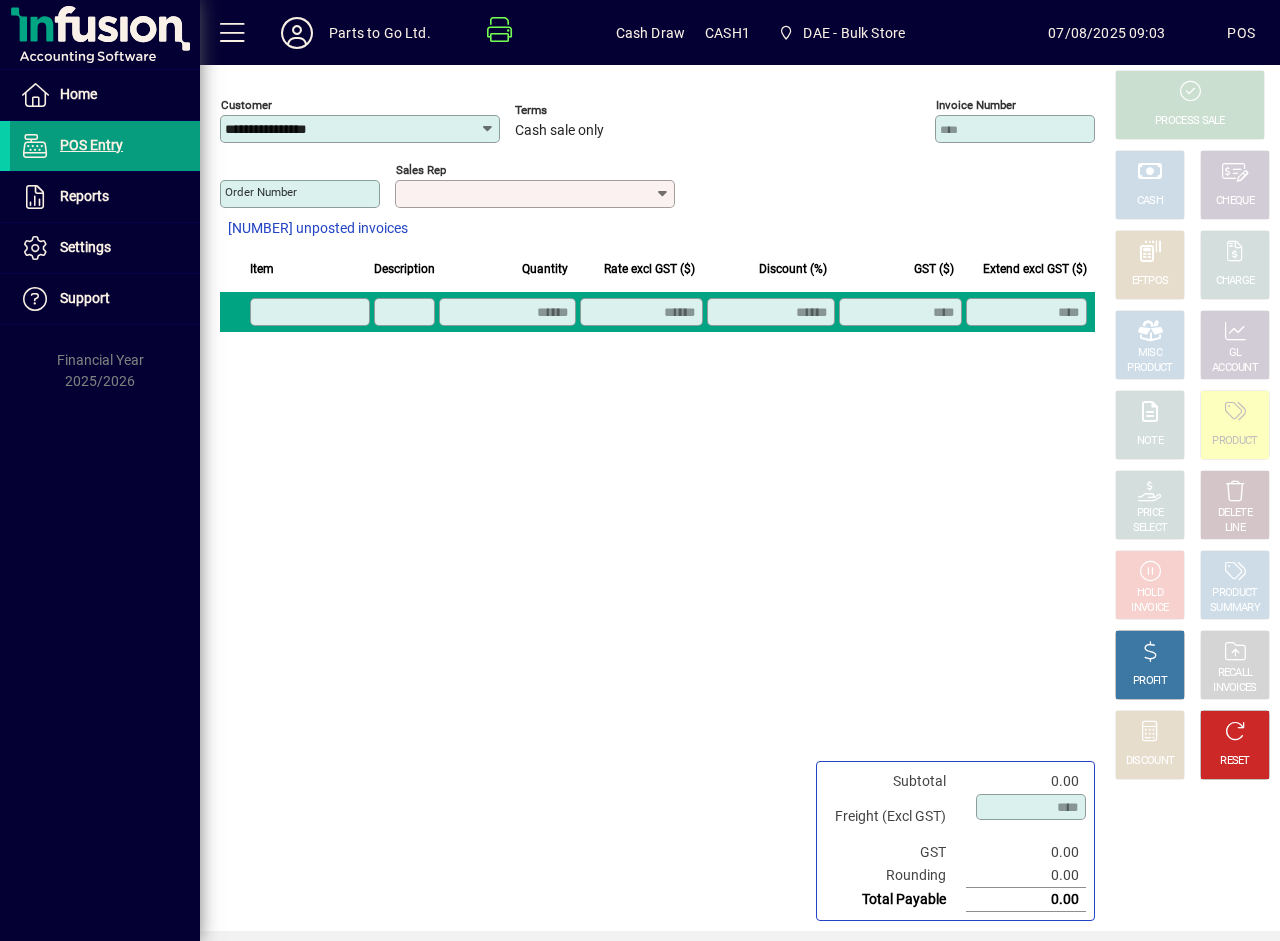 type on "**********" 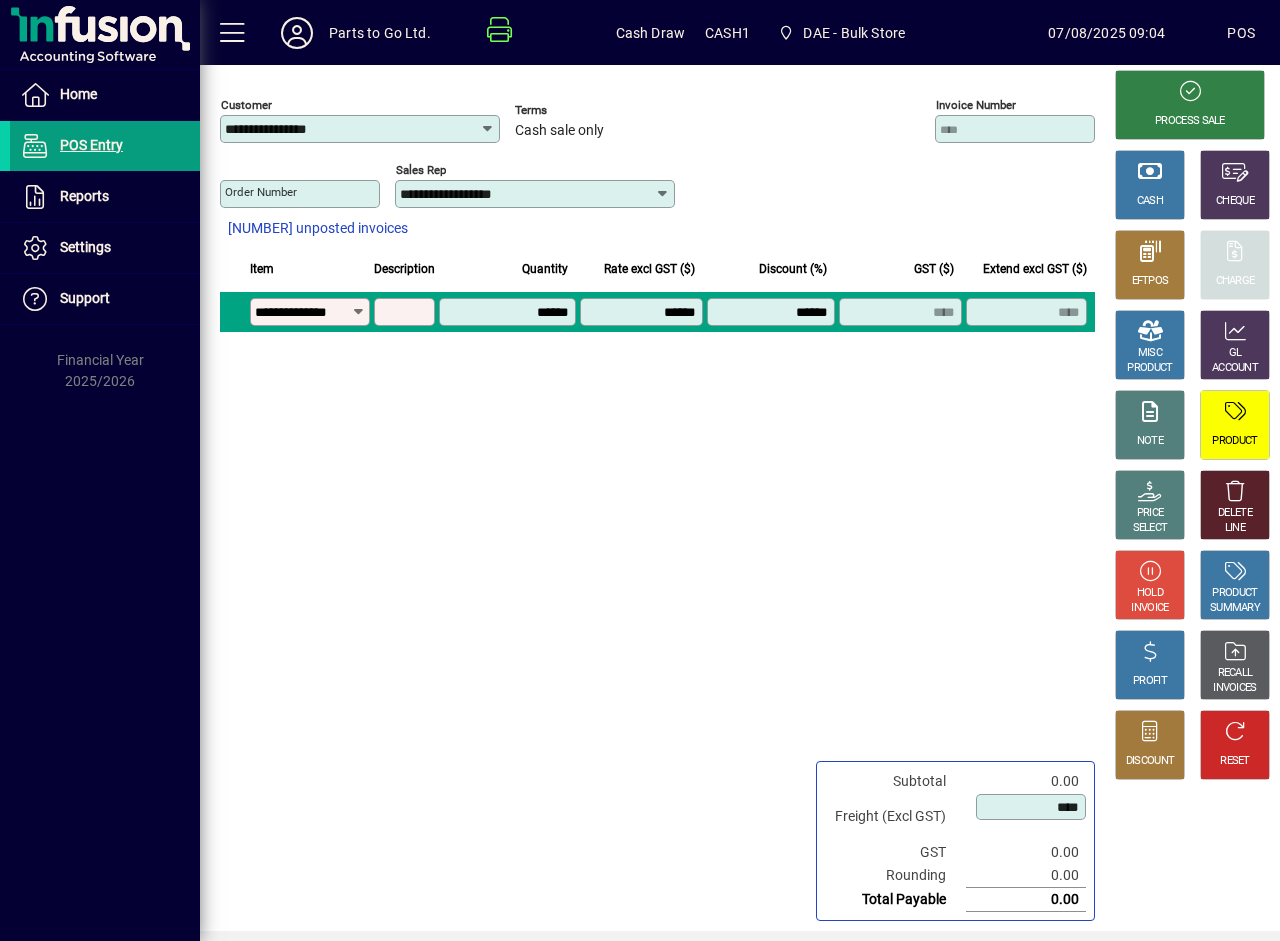 type on "**********" 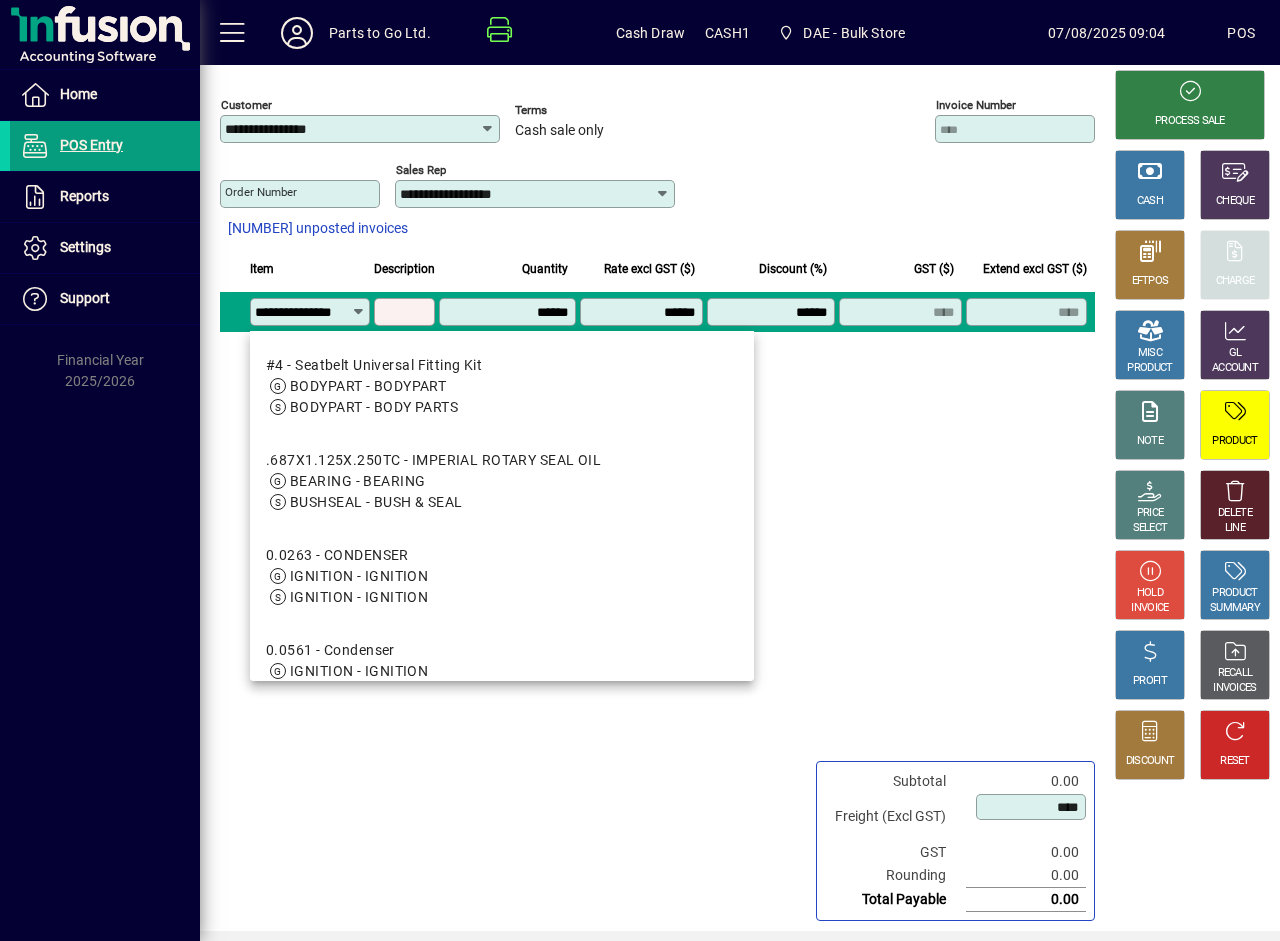 scroll, scrollTop: 0, scrollLeft: 31, axis: horizontal 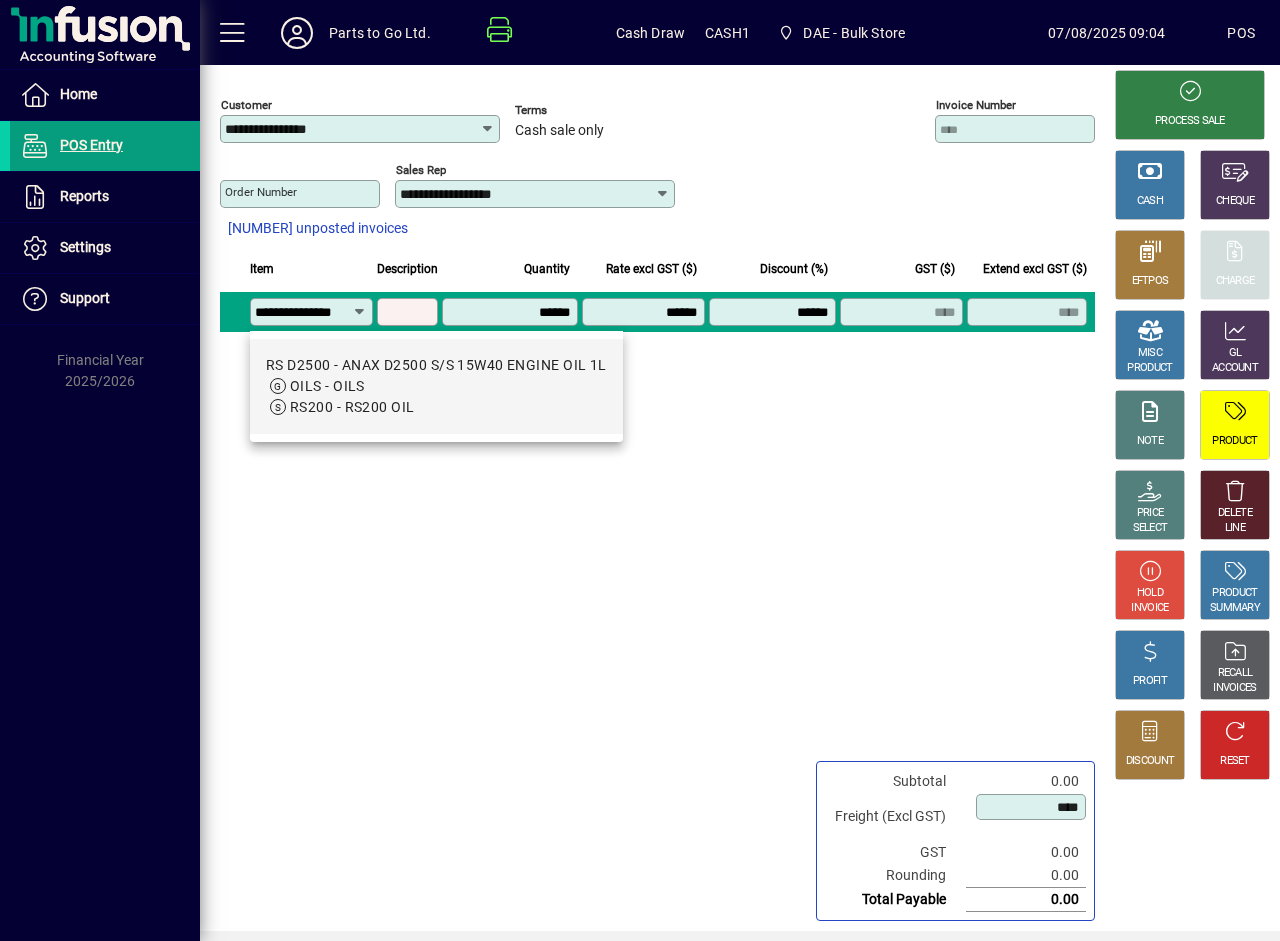 type on "**********" 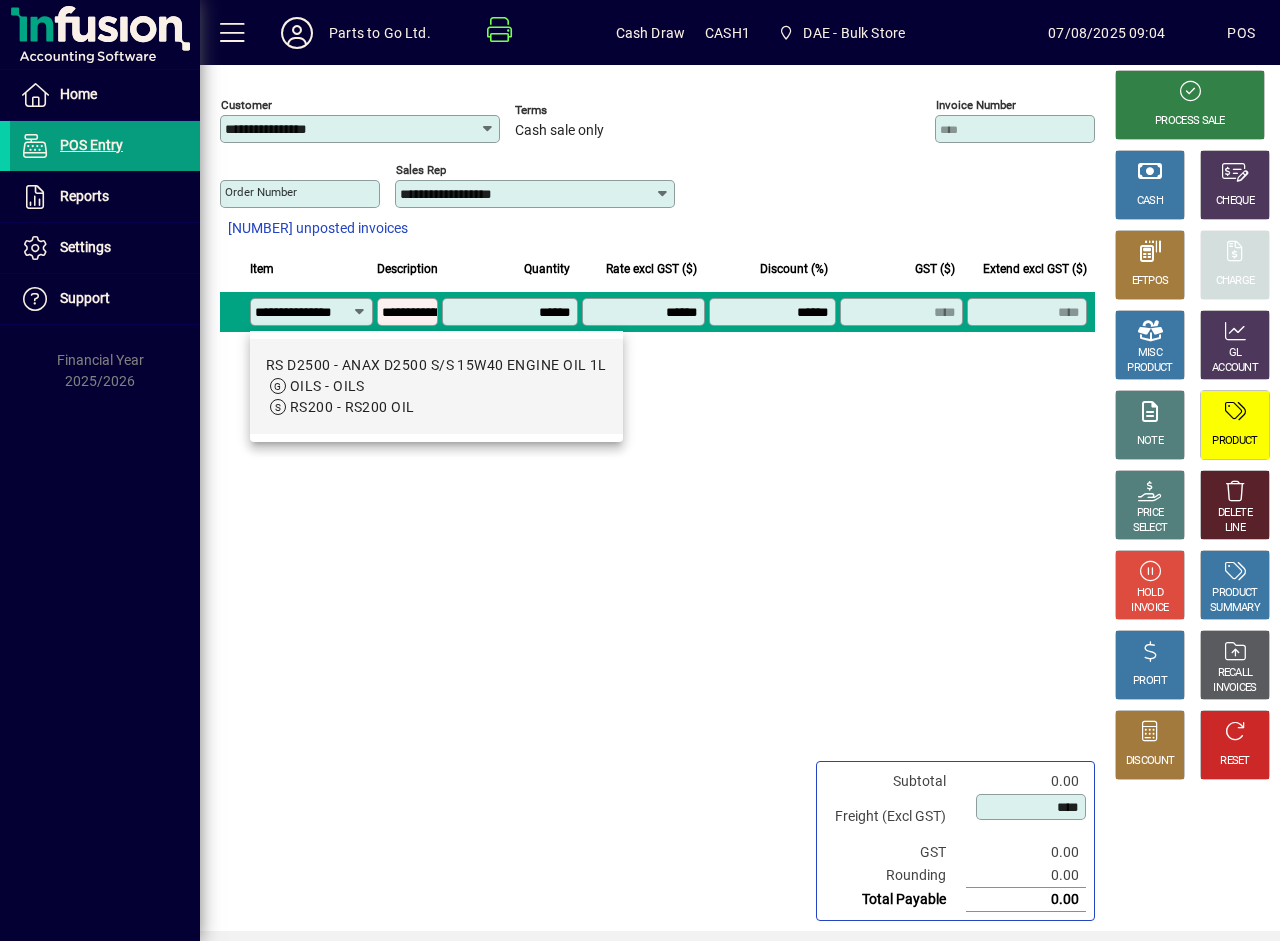 type on "*******" 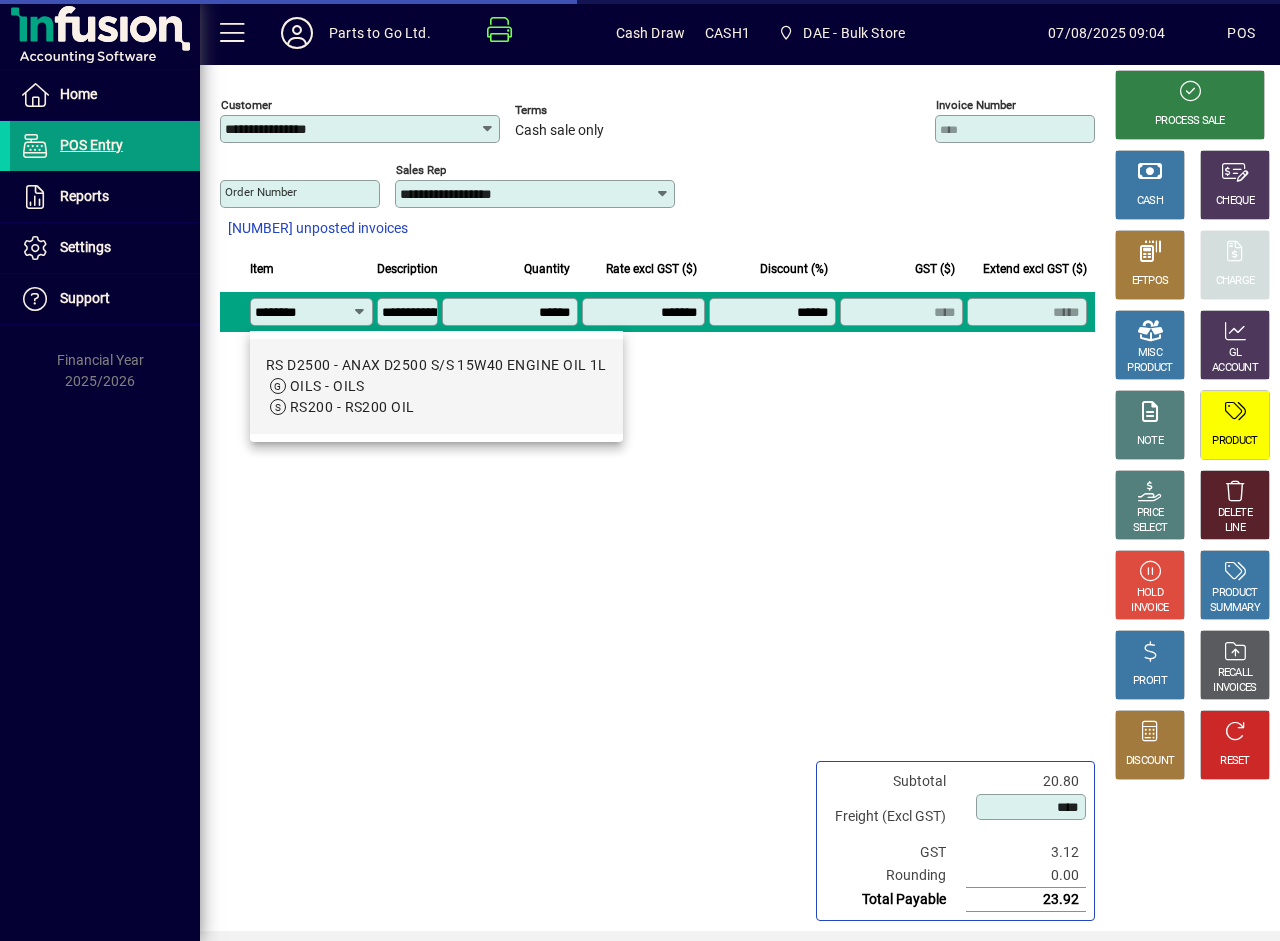 scroll, scrollTop: 0, scrollLeft: 0, axis: both 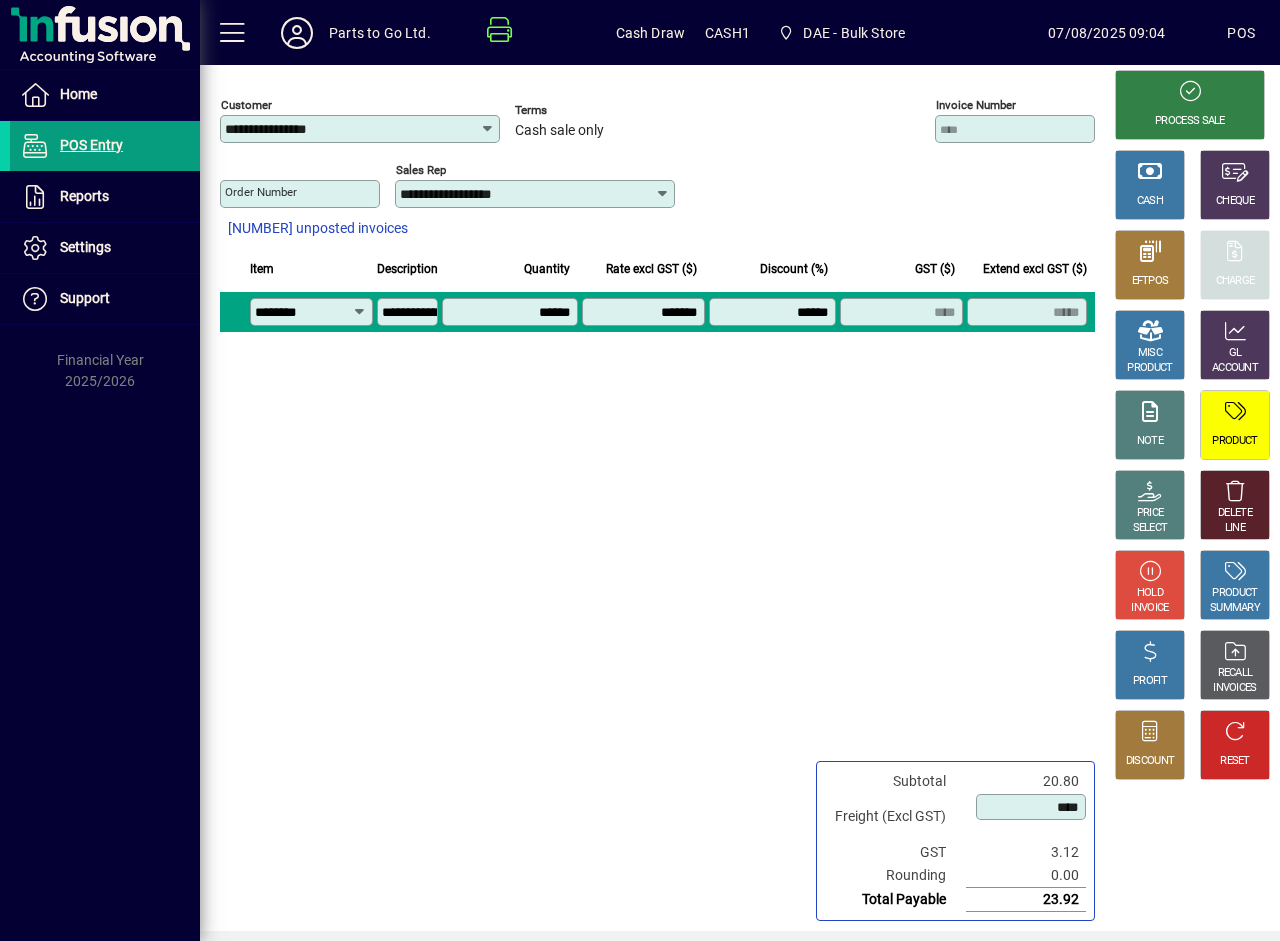 type on "********" 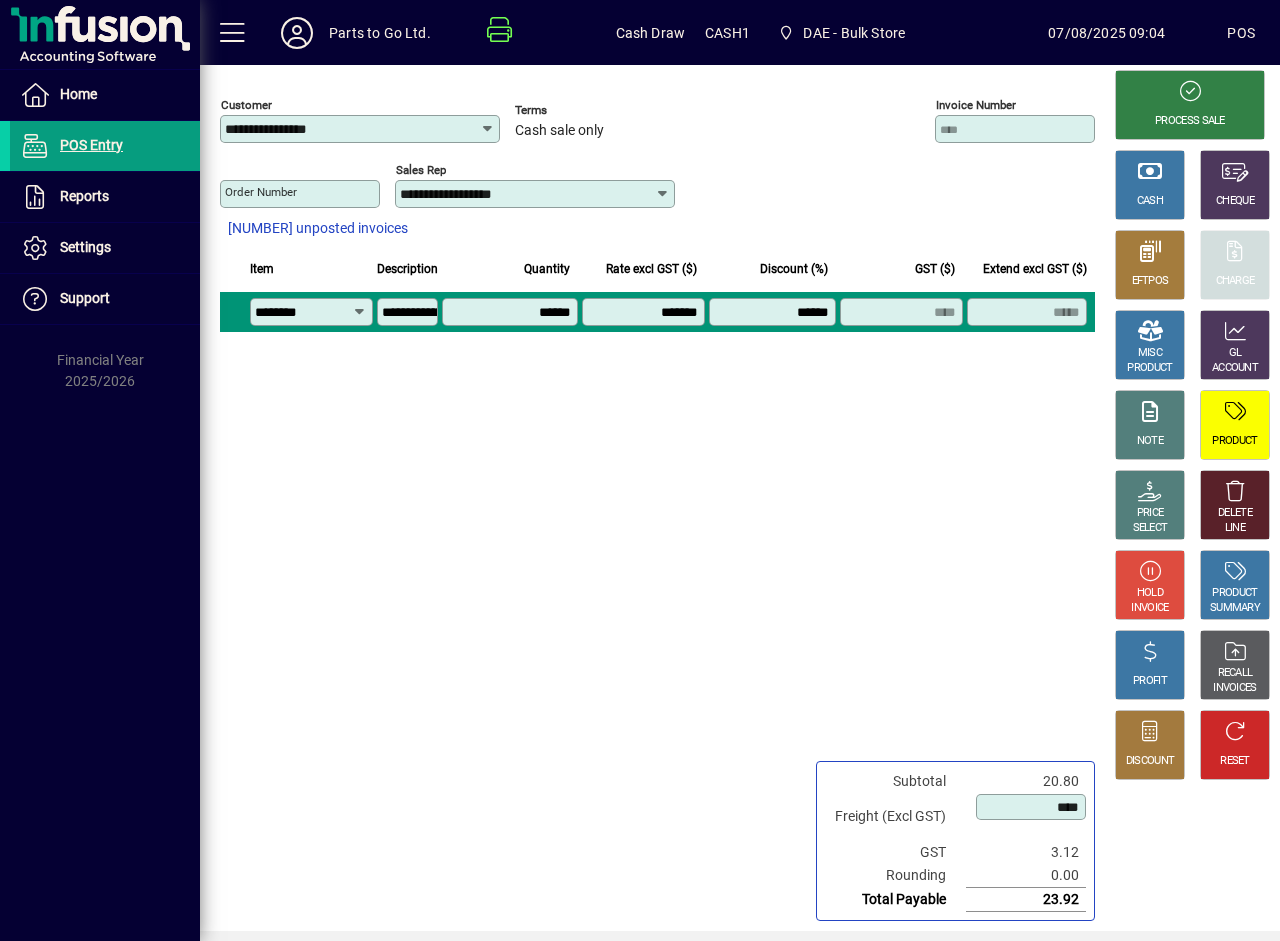 click on "******" at bounding box center [512, 312] 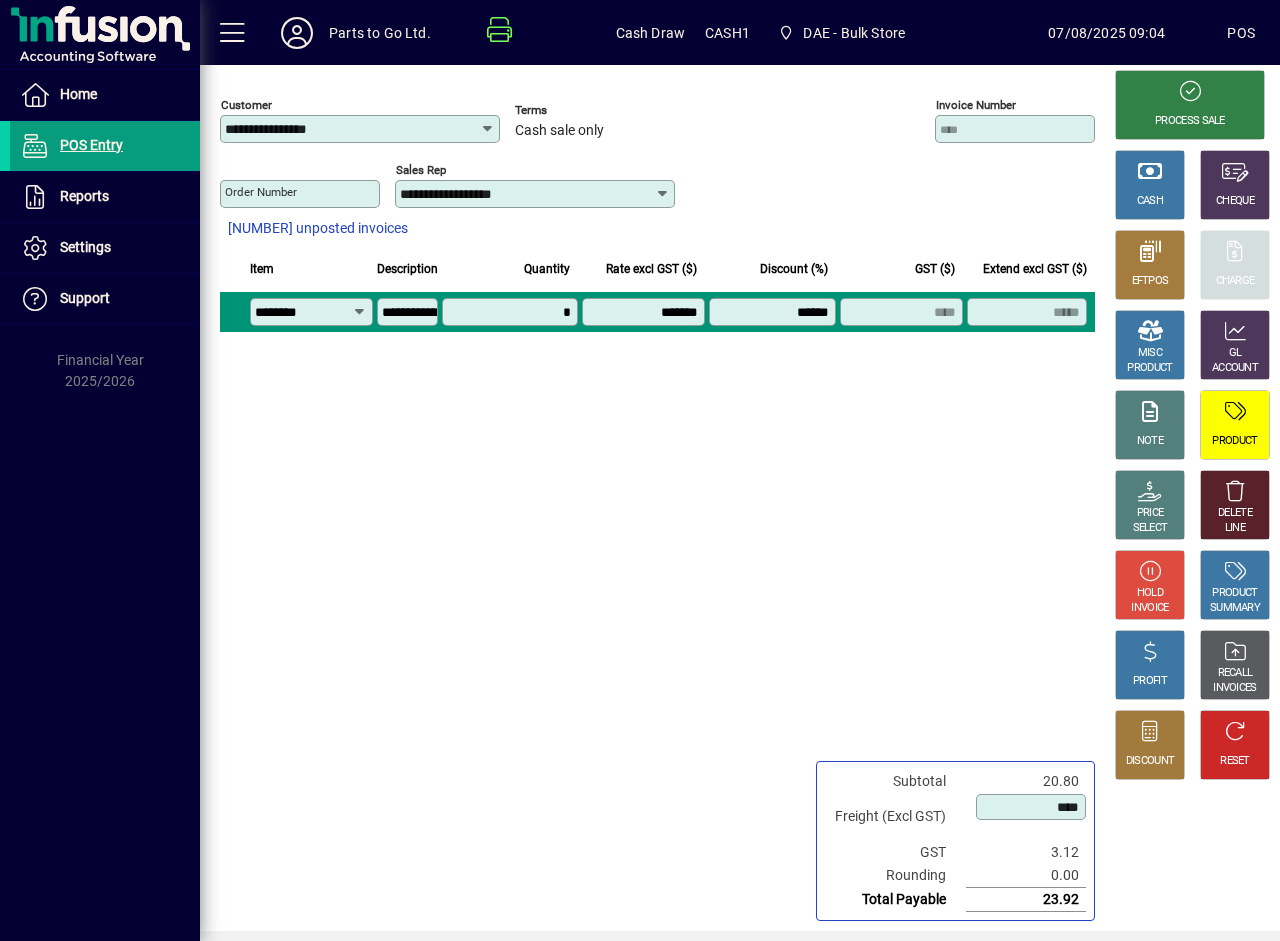 type on "******" 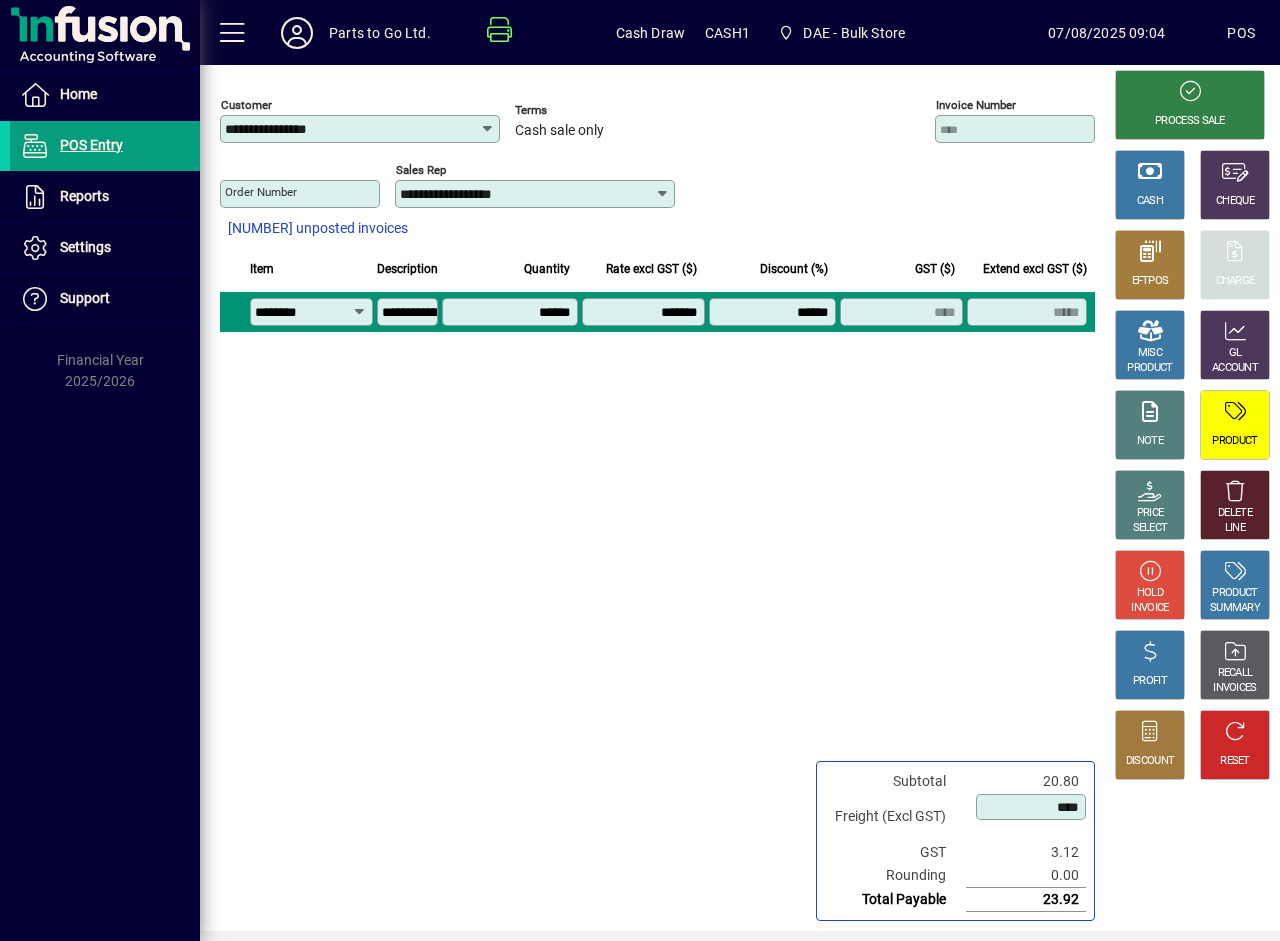type on "*****" 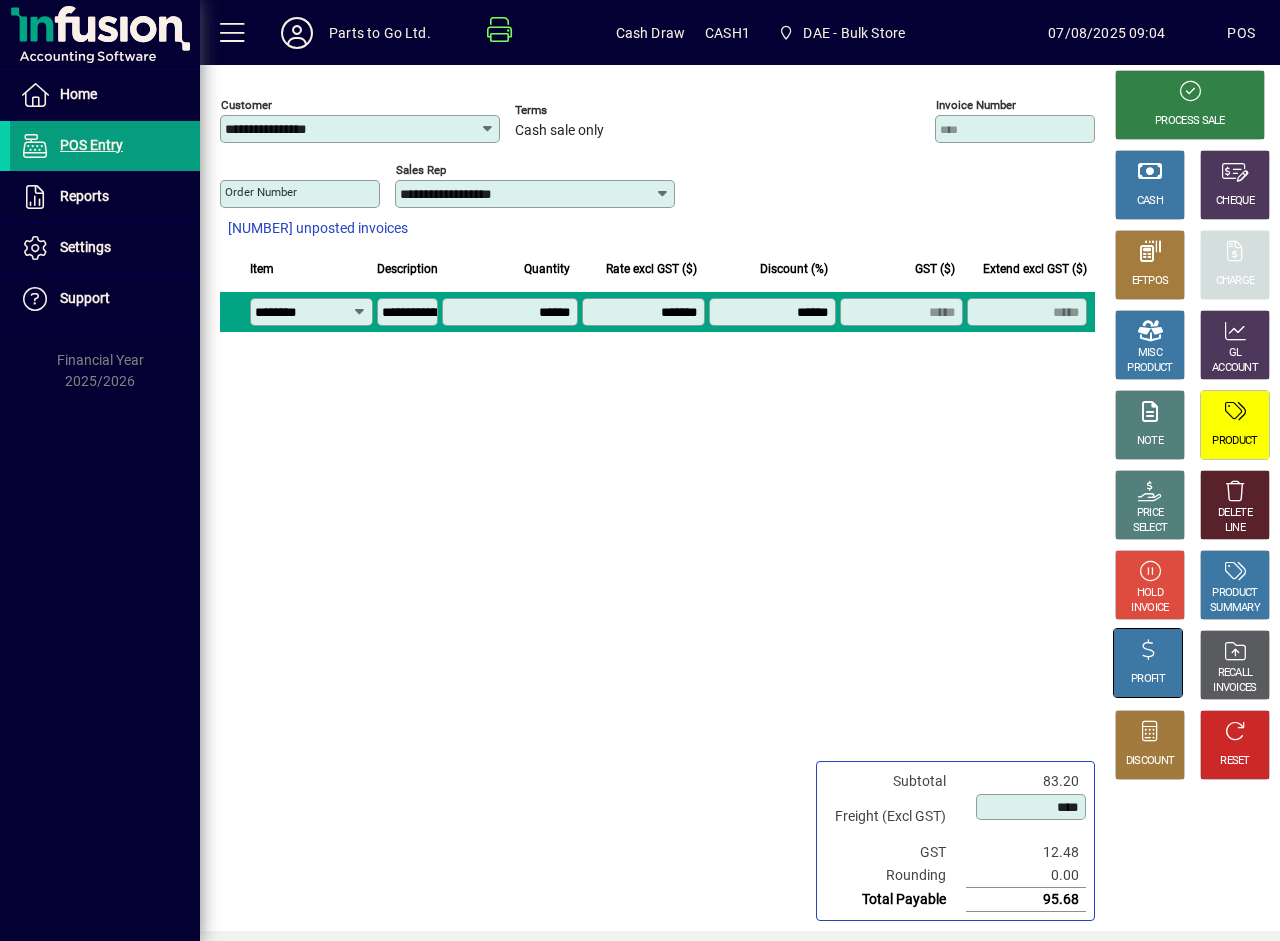 click on "PROFIT" 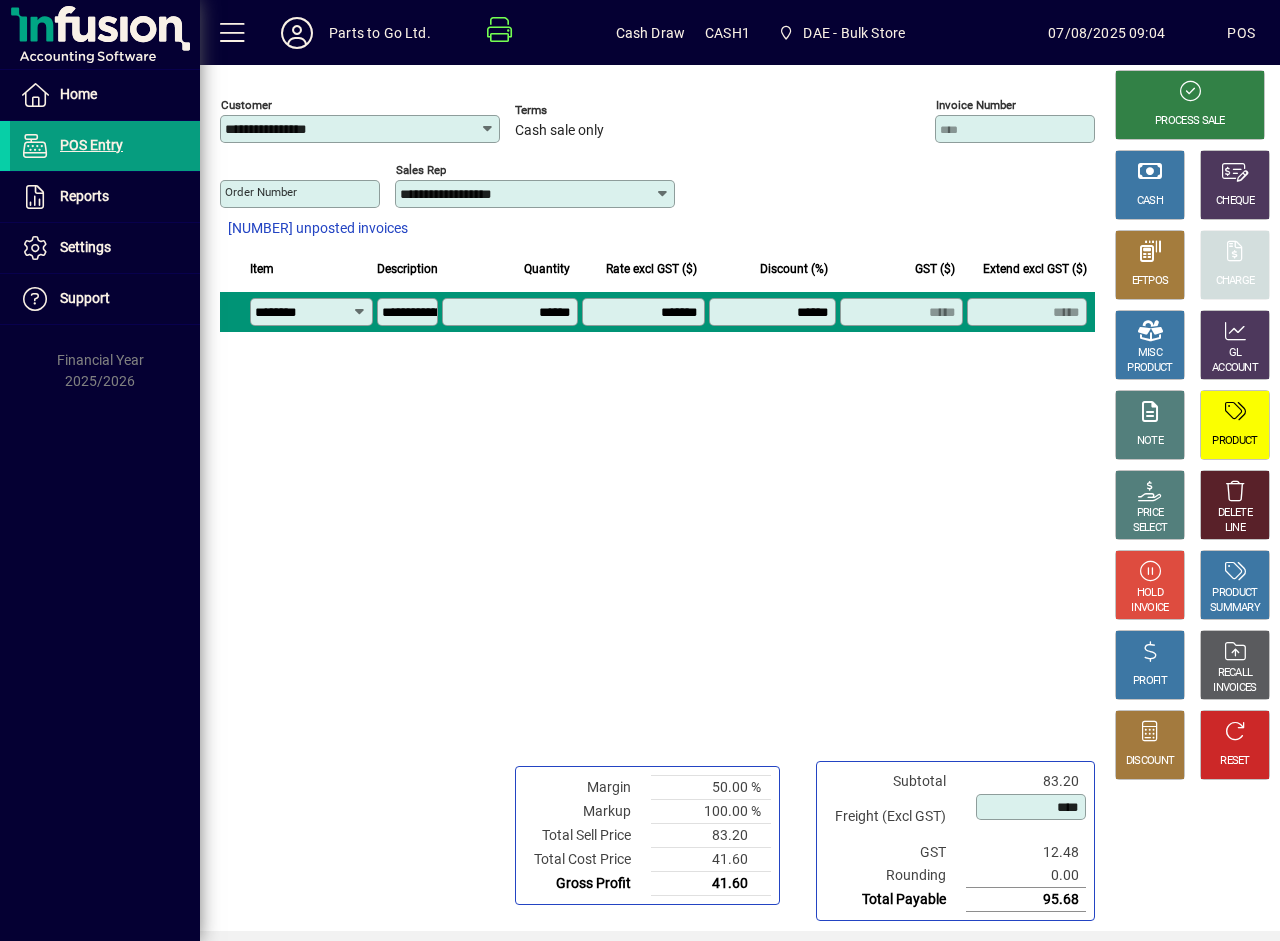 click on "******" at bounding box center (775, 312) 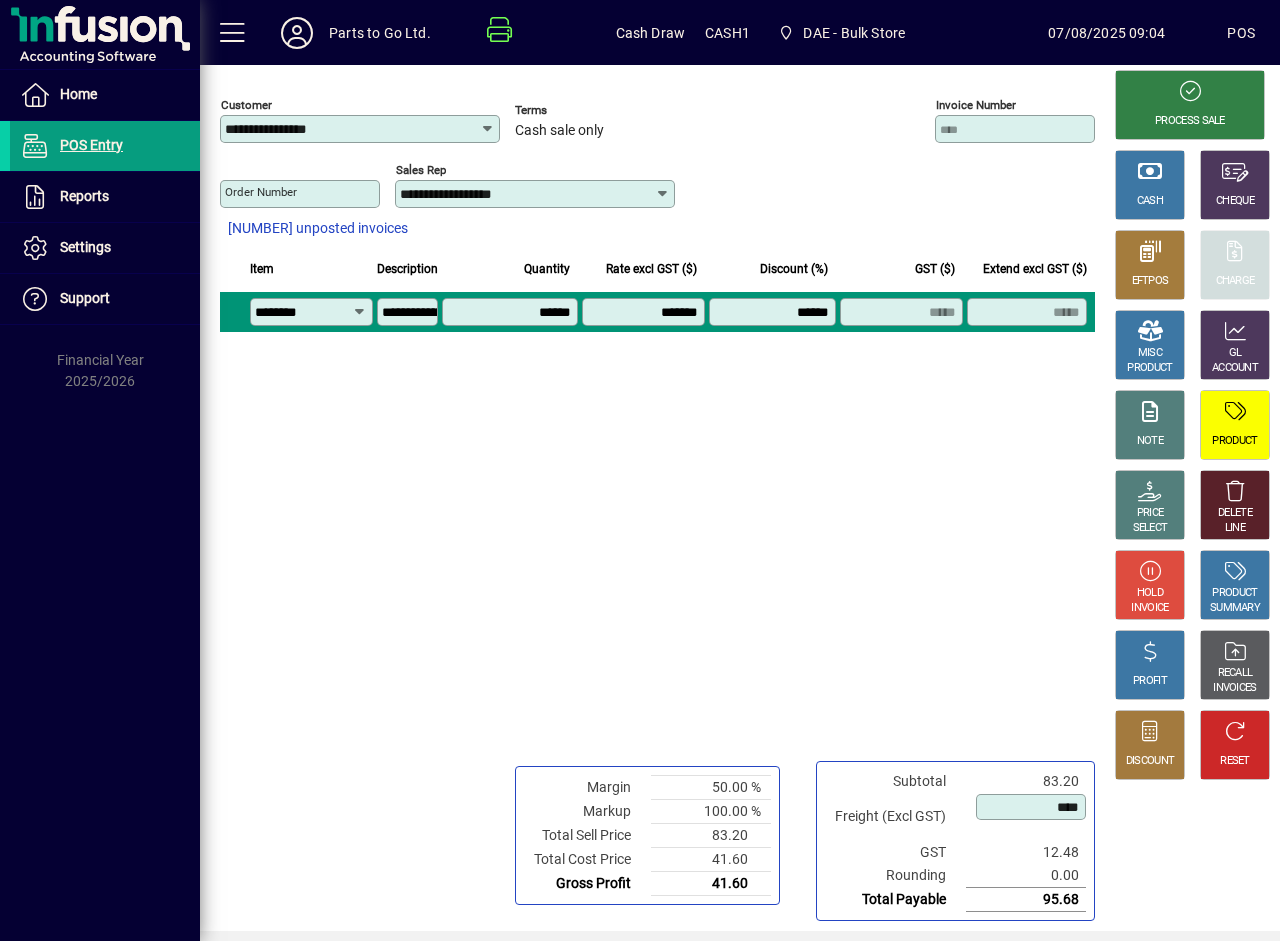 click on "******" at bounding box center [775, 312] 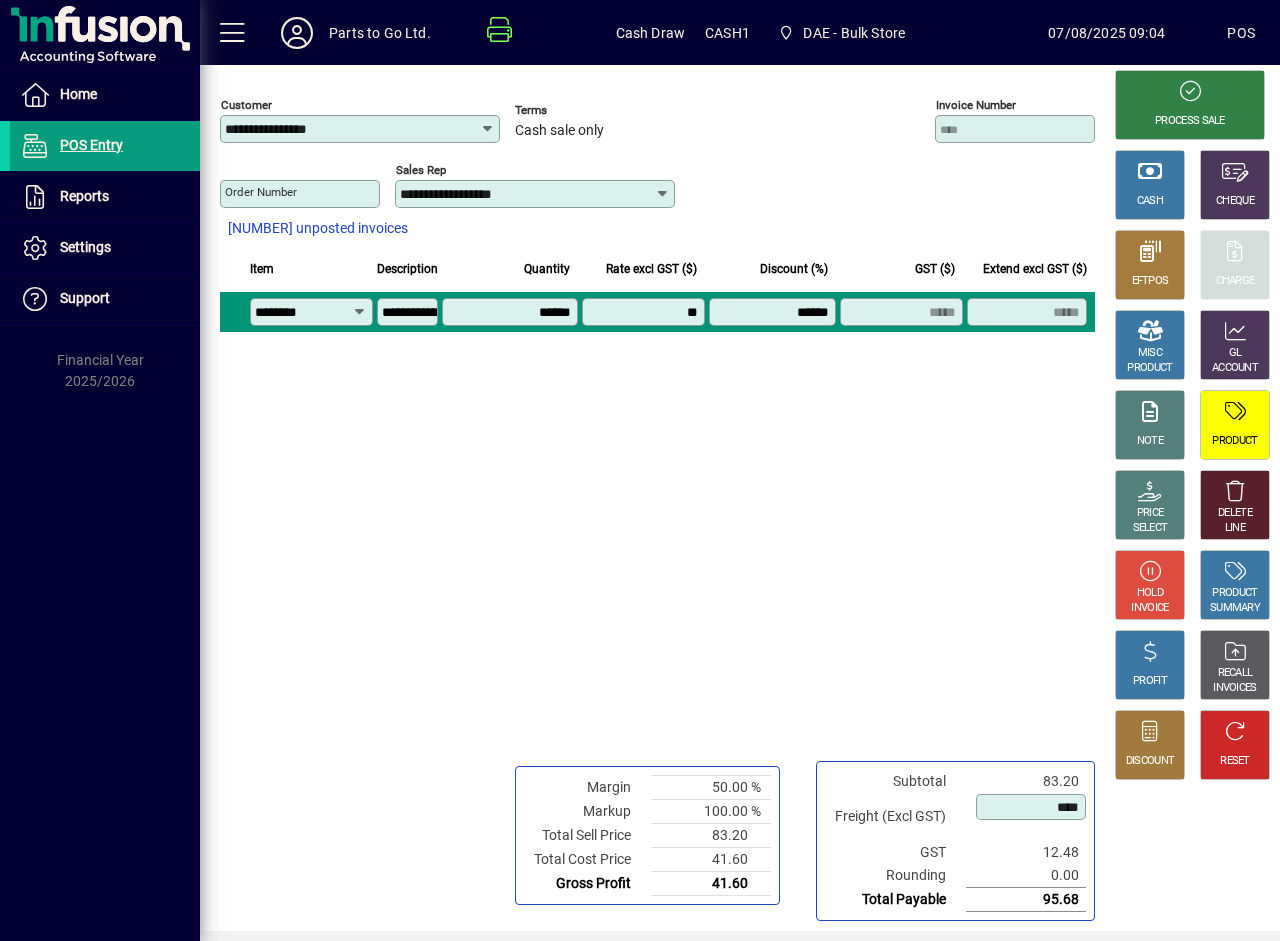type on "*******" 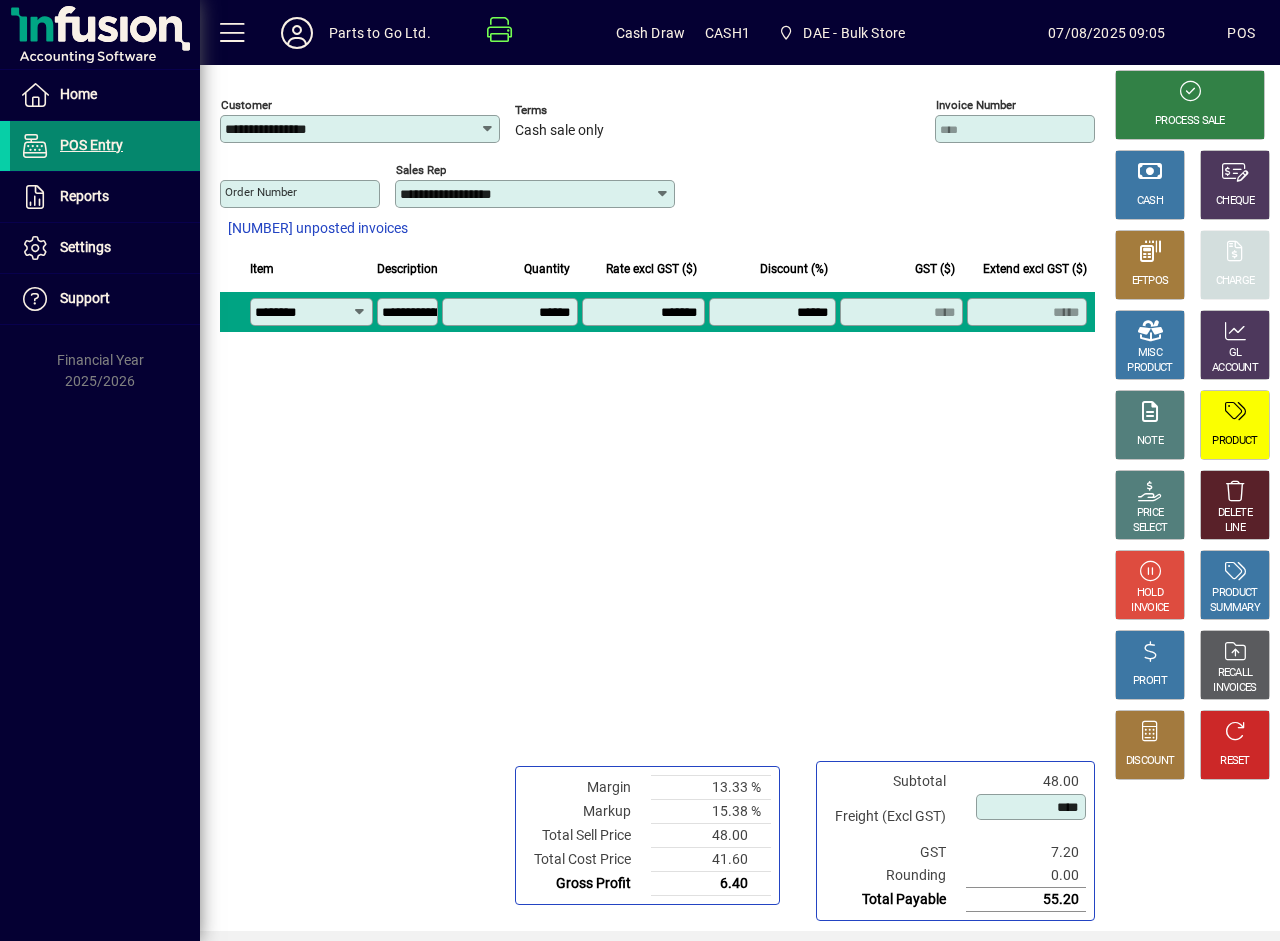 click on "POS Entry" at bounding box center (91, 145) 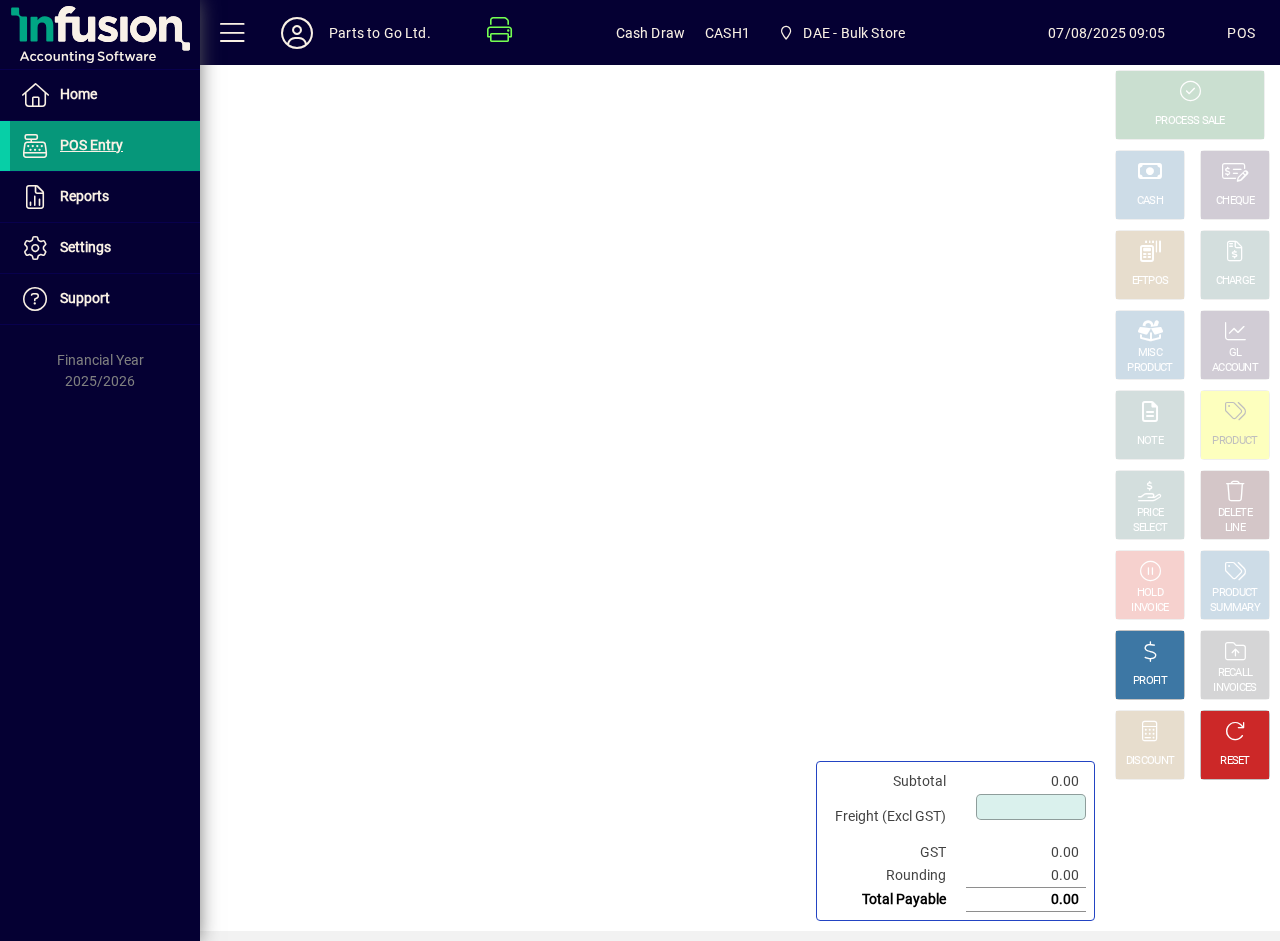 type on "****" 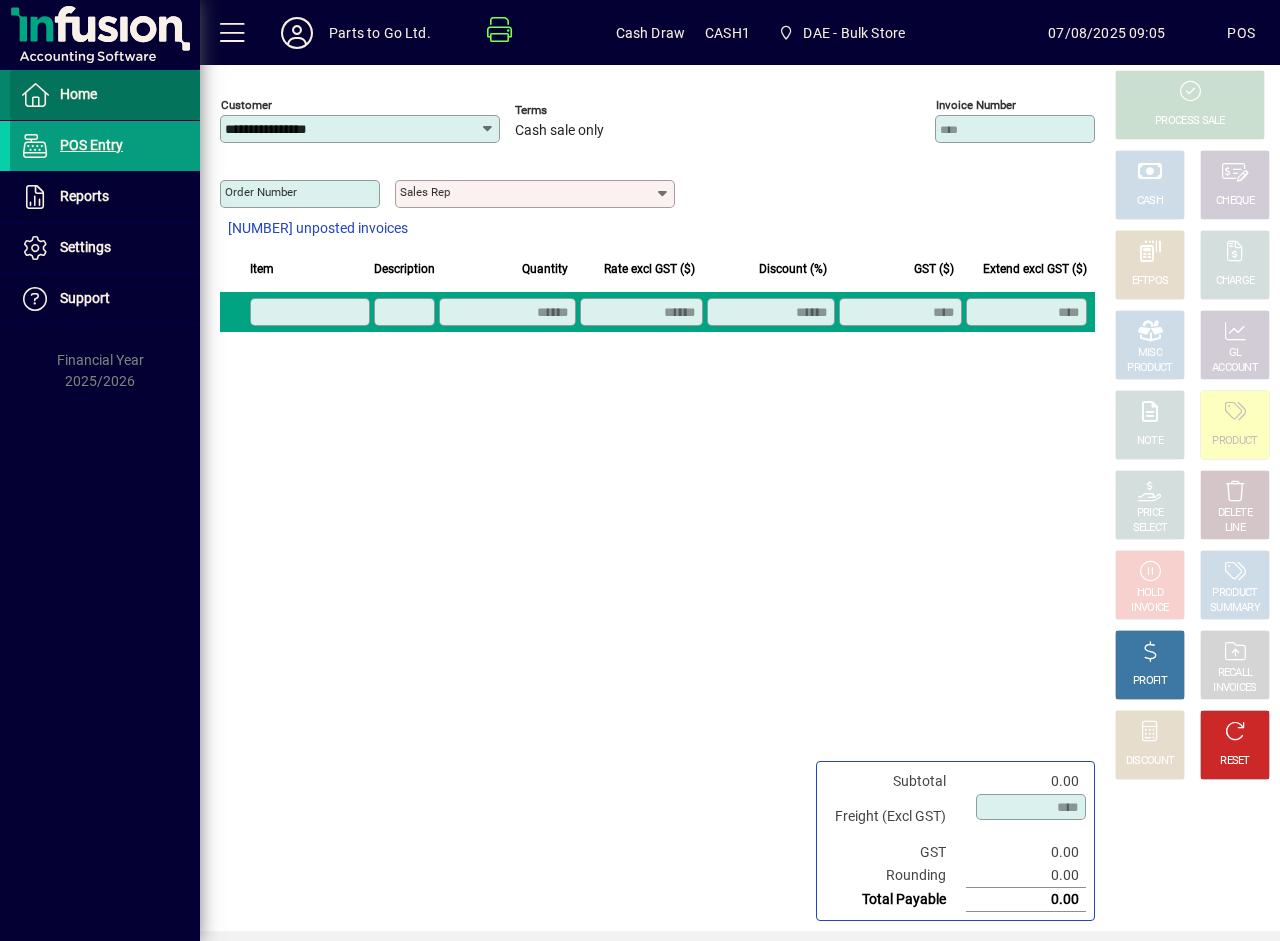 click on "Home" at bounding box center [78, 94] 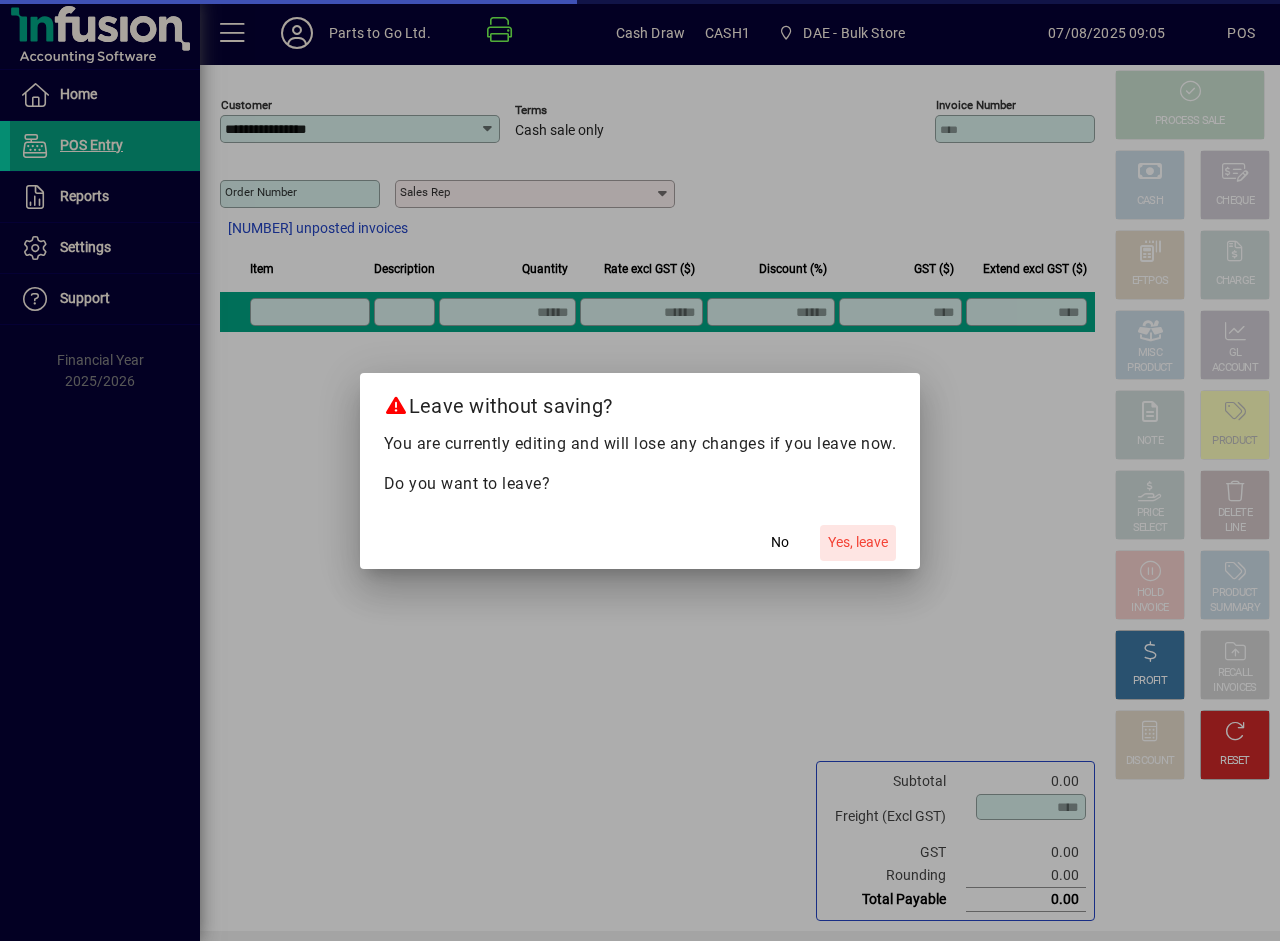 click on "Yes, leave" 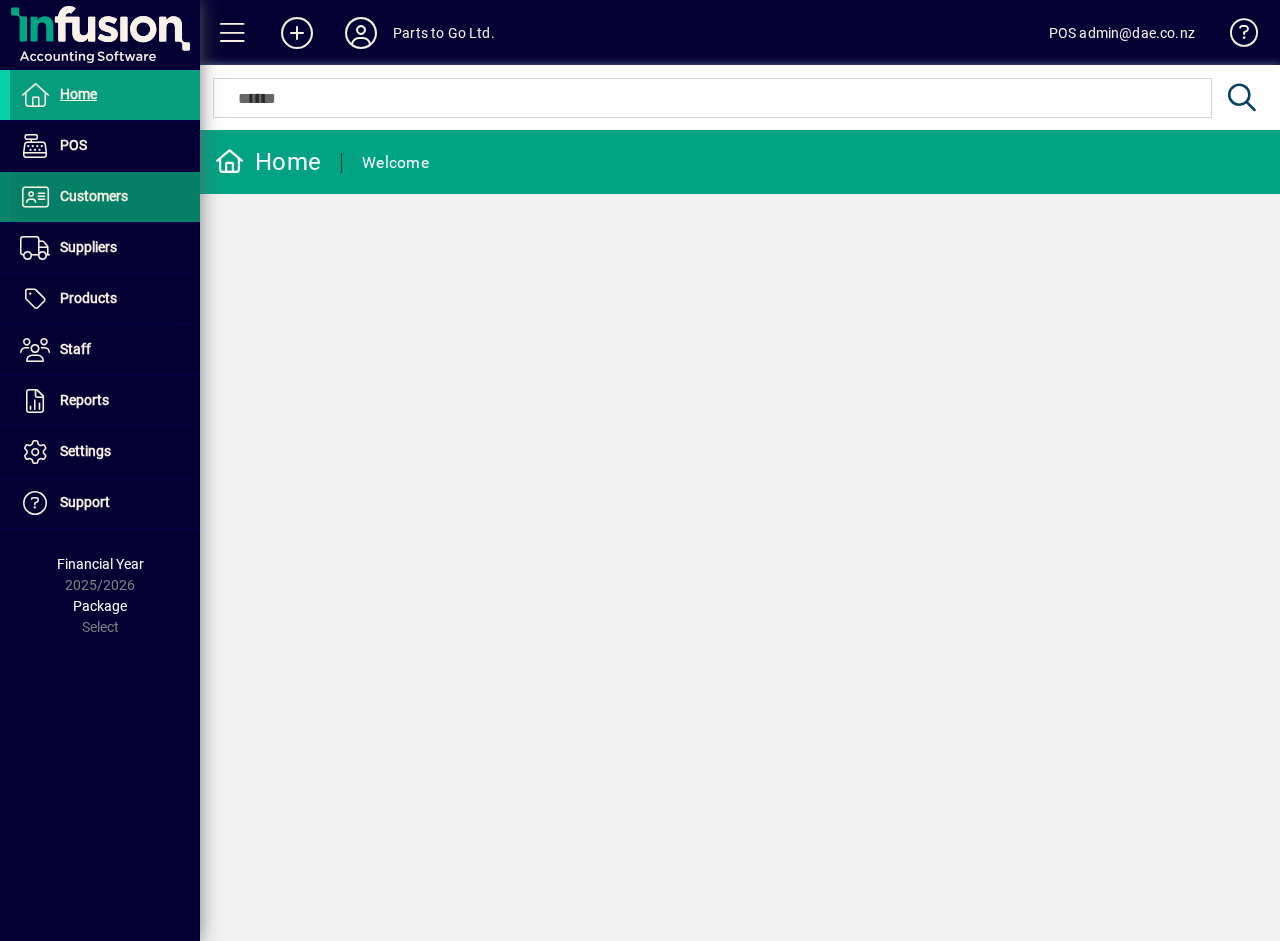 click on "Customers" at bounding box center (94, 196) 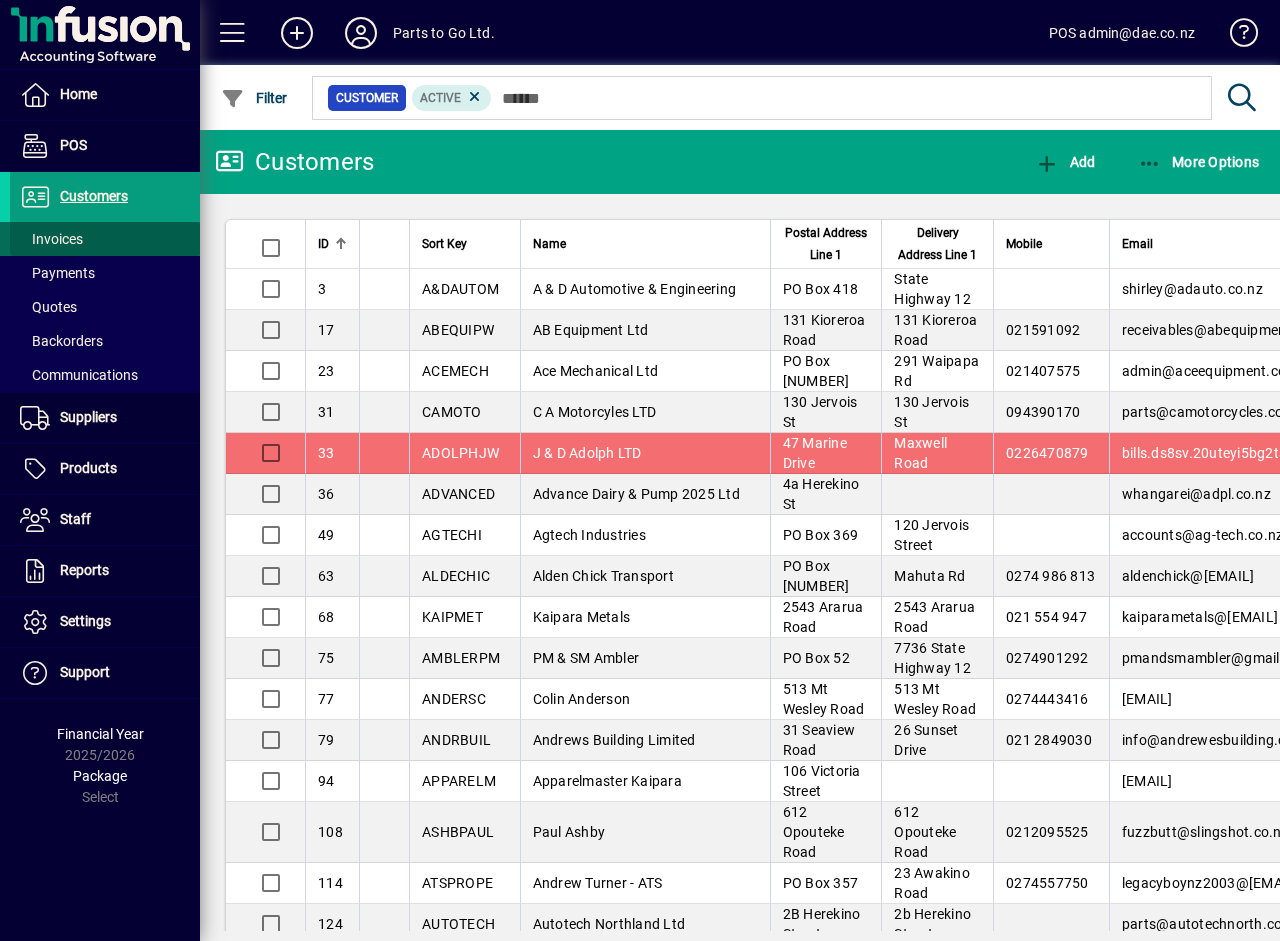 click on "Invoices" at bounding box center [51, 239] 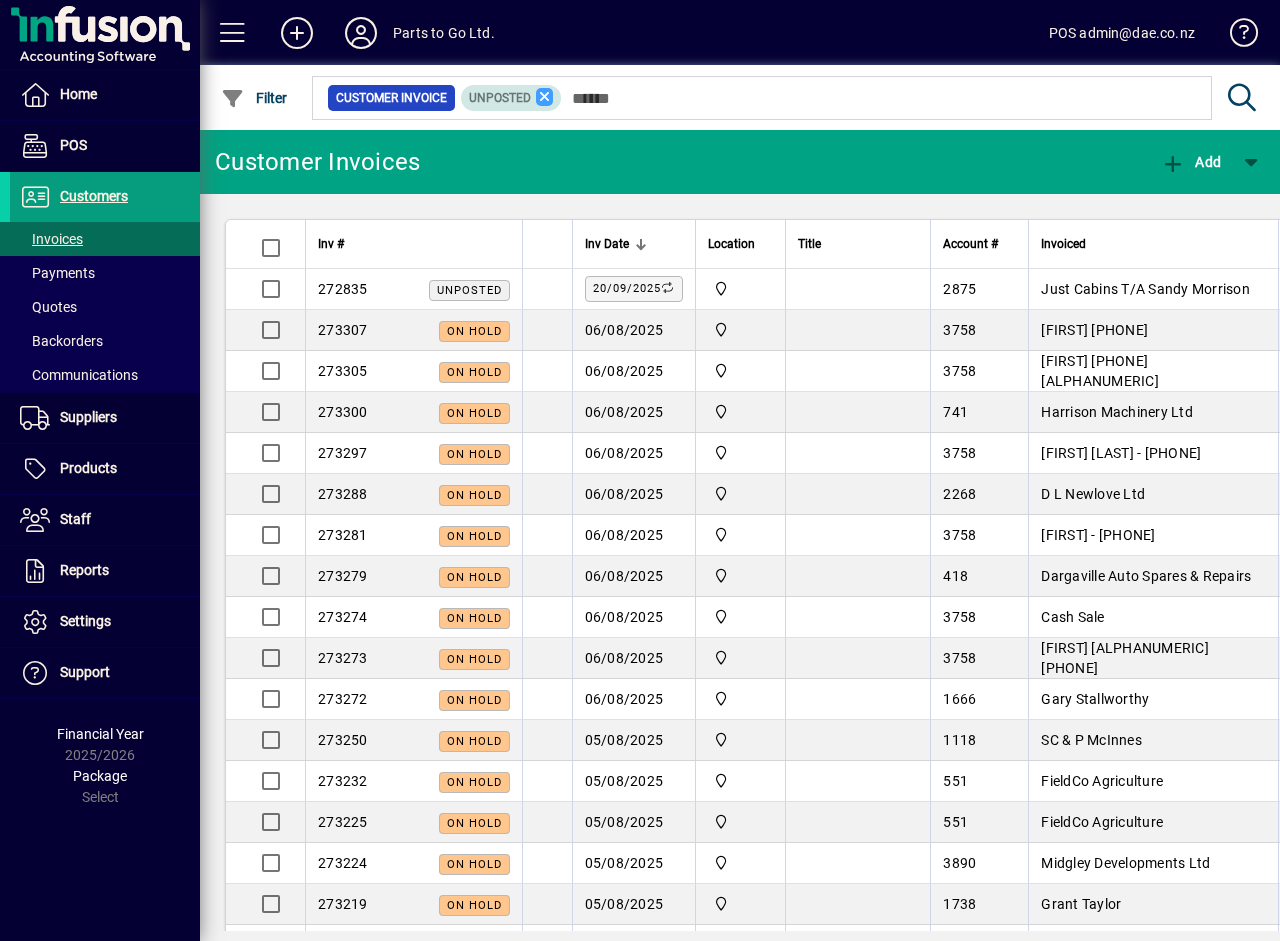 click at bounding box center (545, 97) 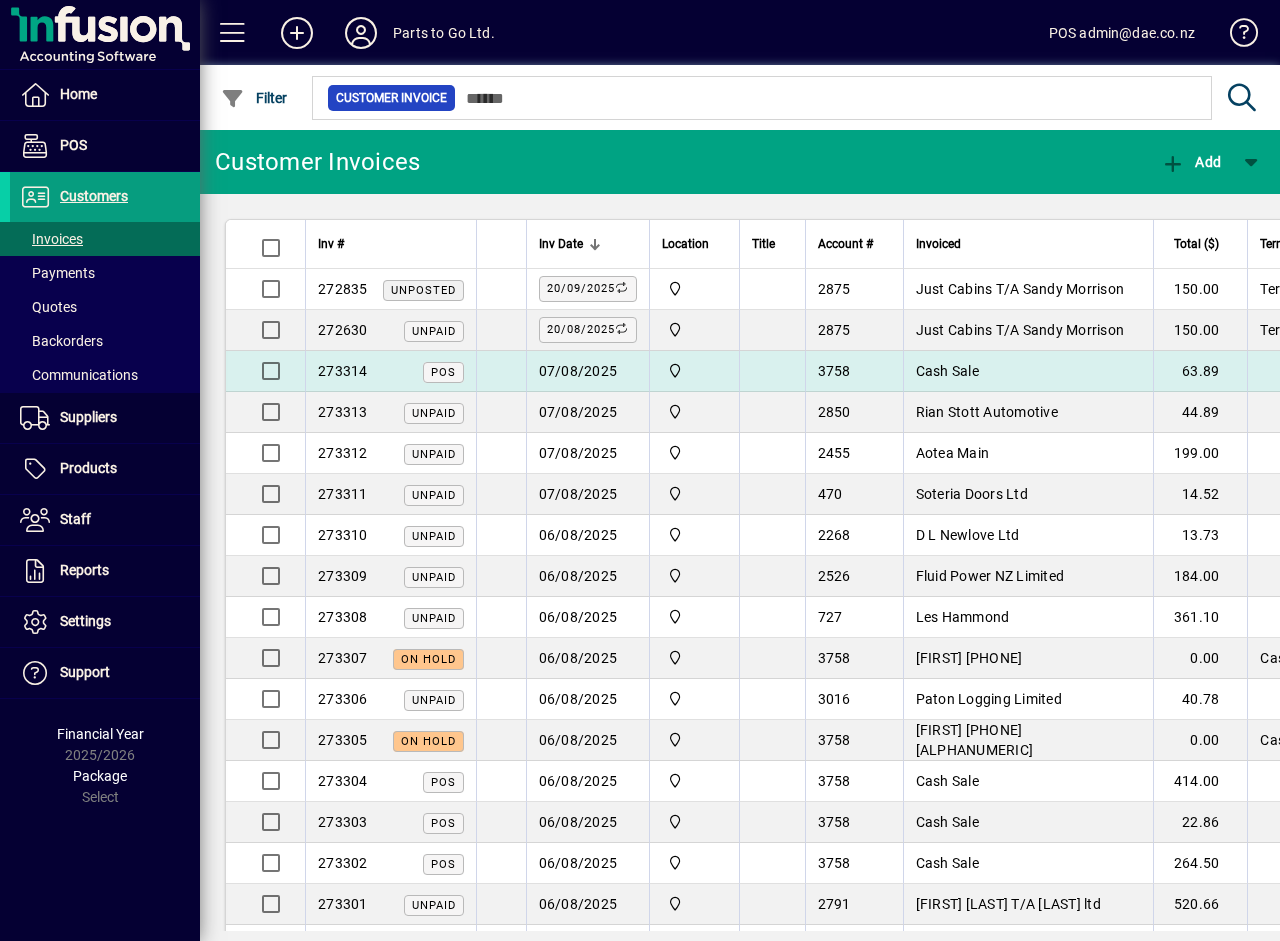 click on "Cash Sale" at bounding box center (1028, 371) 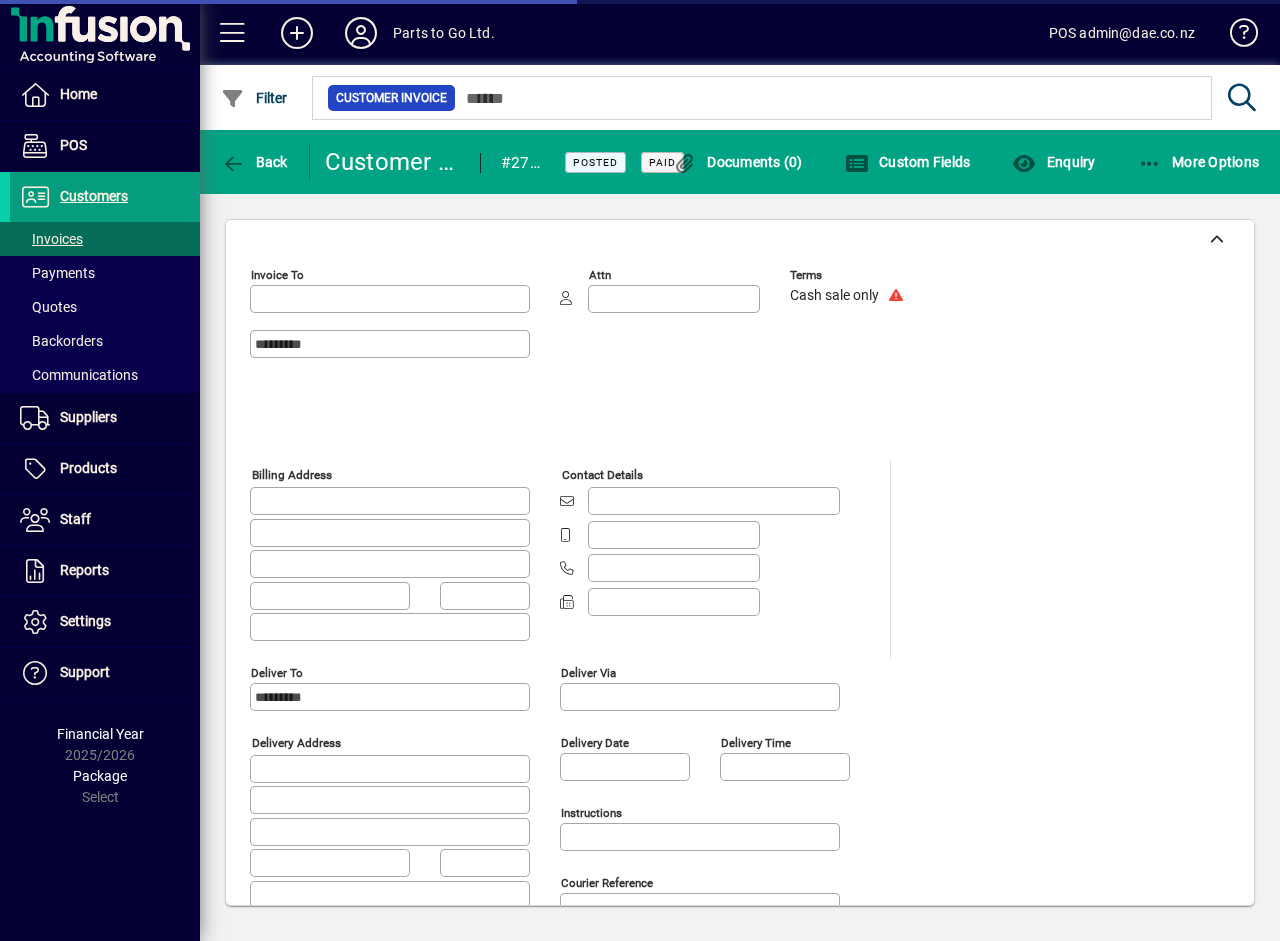 type on "**********" 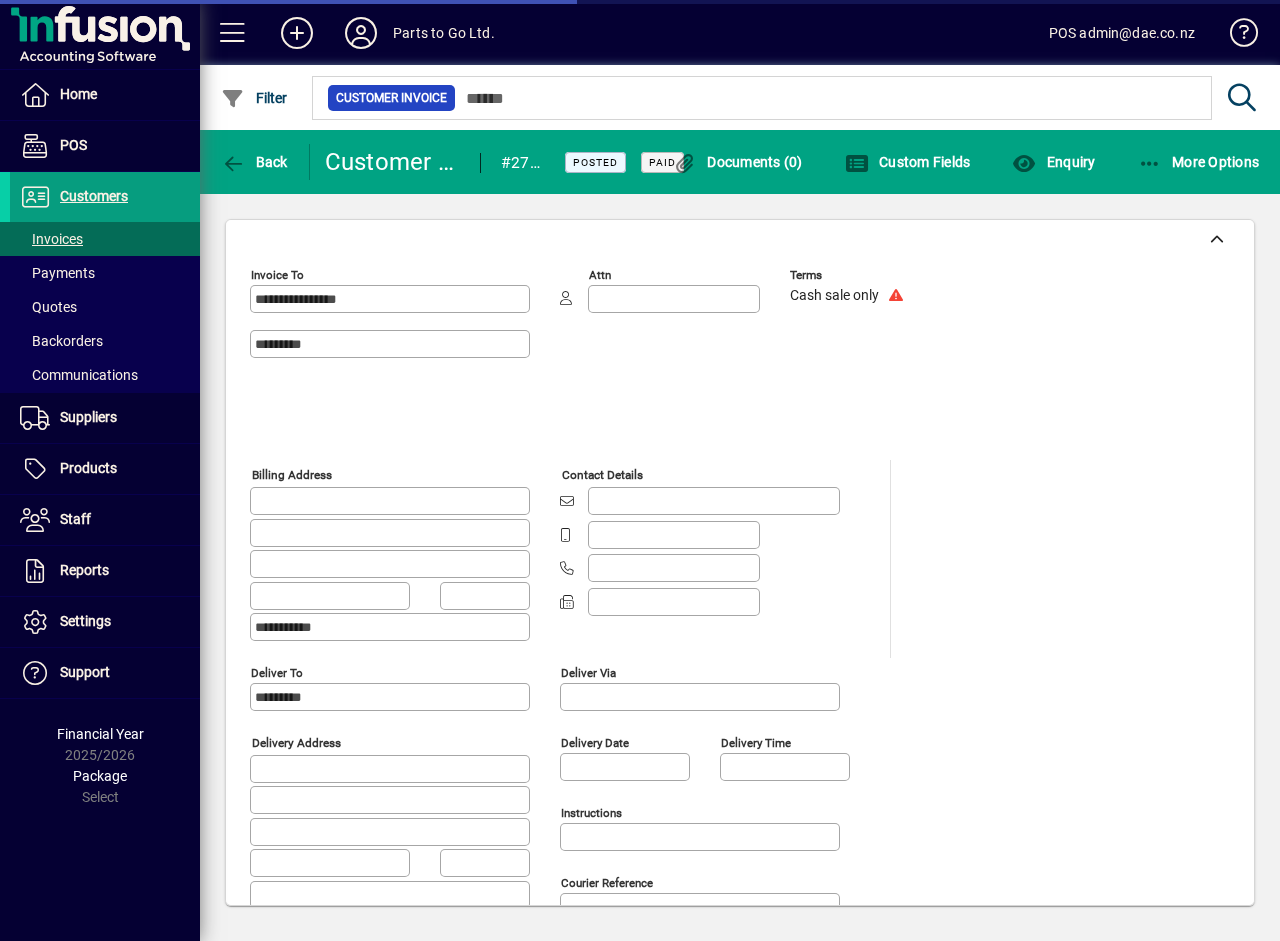 type on "**********" 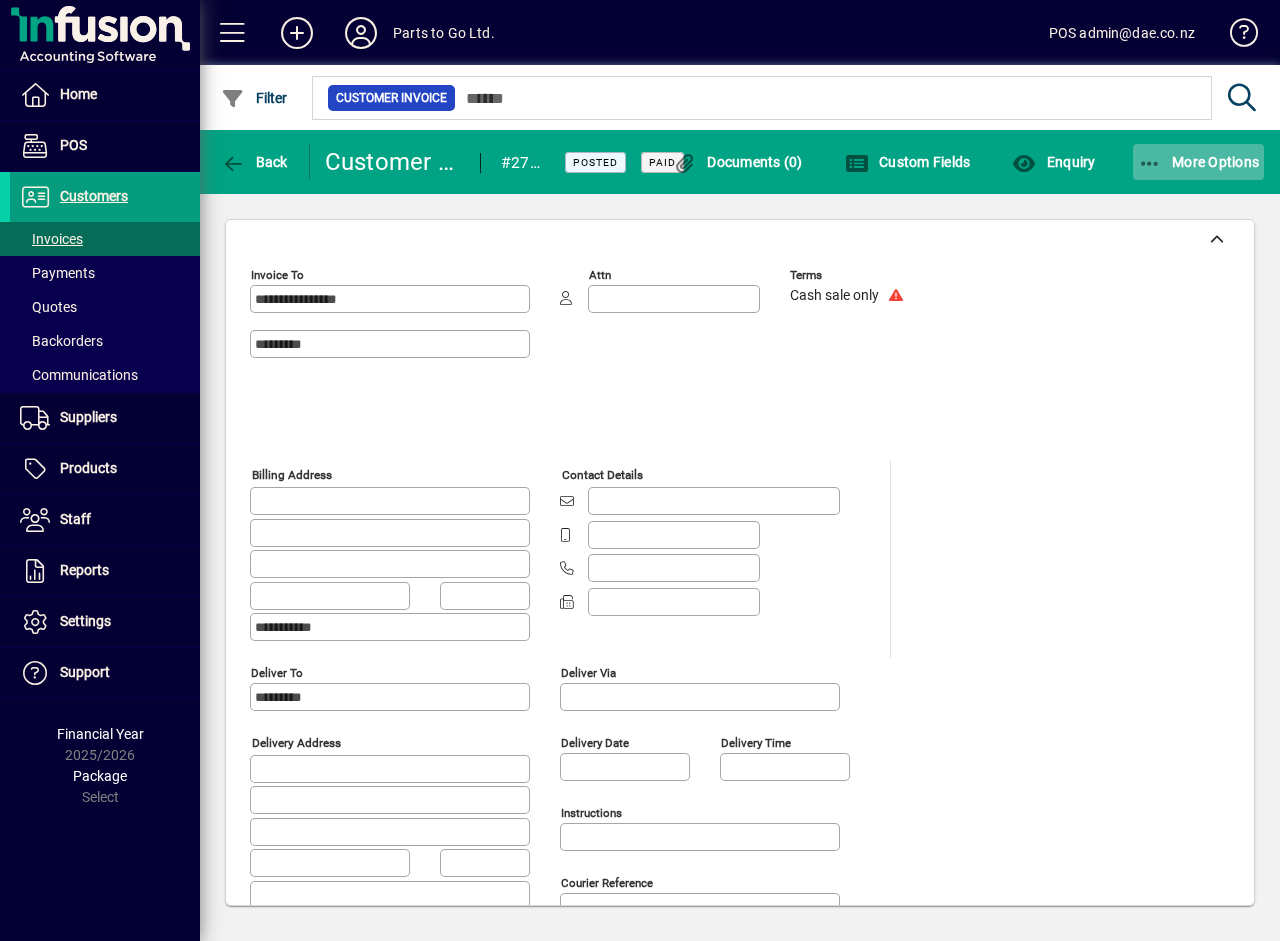 click on "More Options" 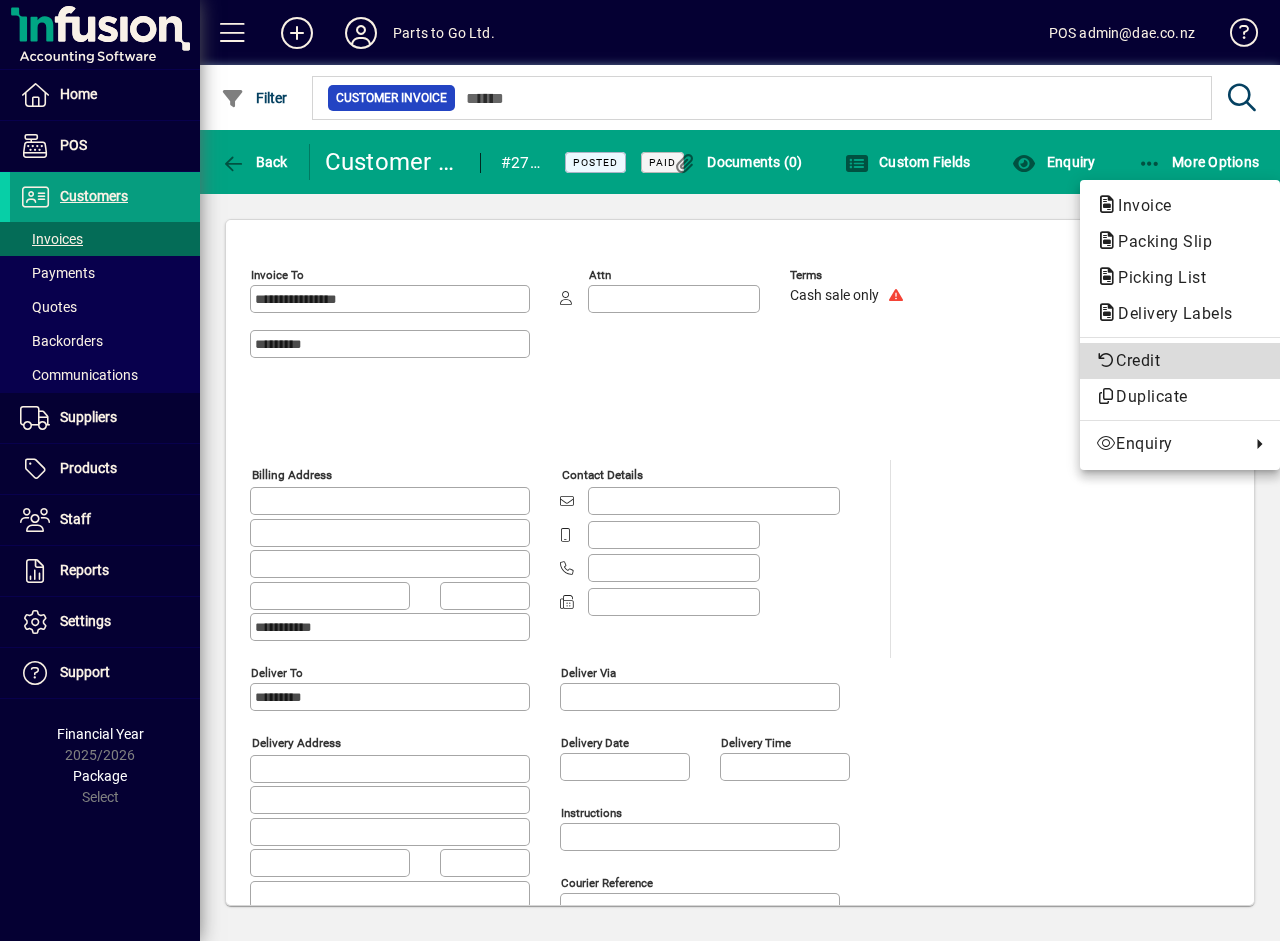 click on "Credit" at bounding box center (1180, 361) 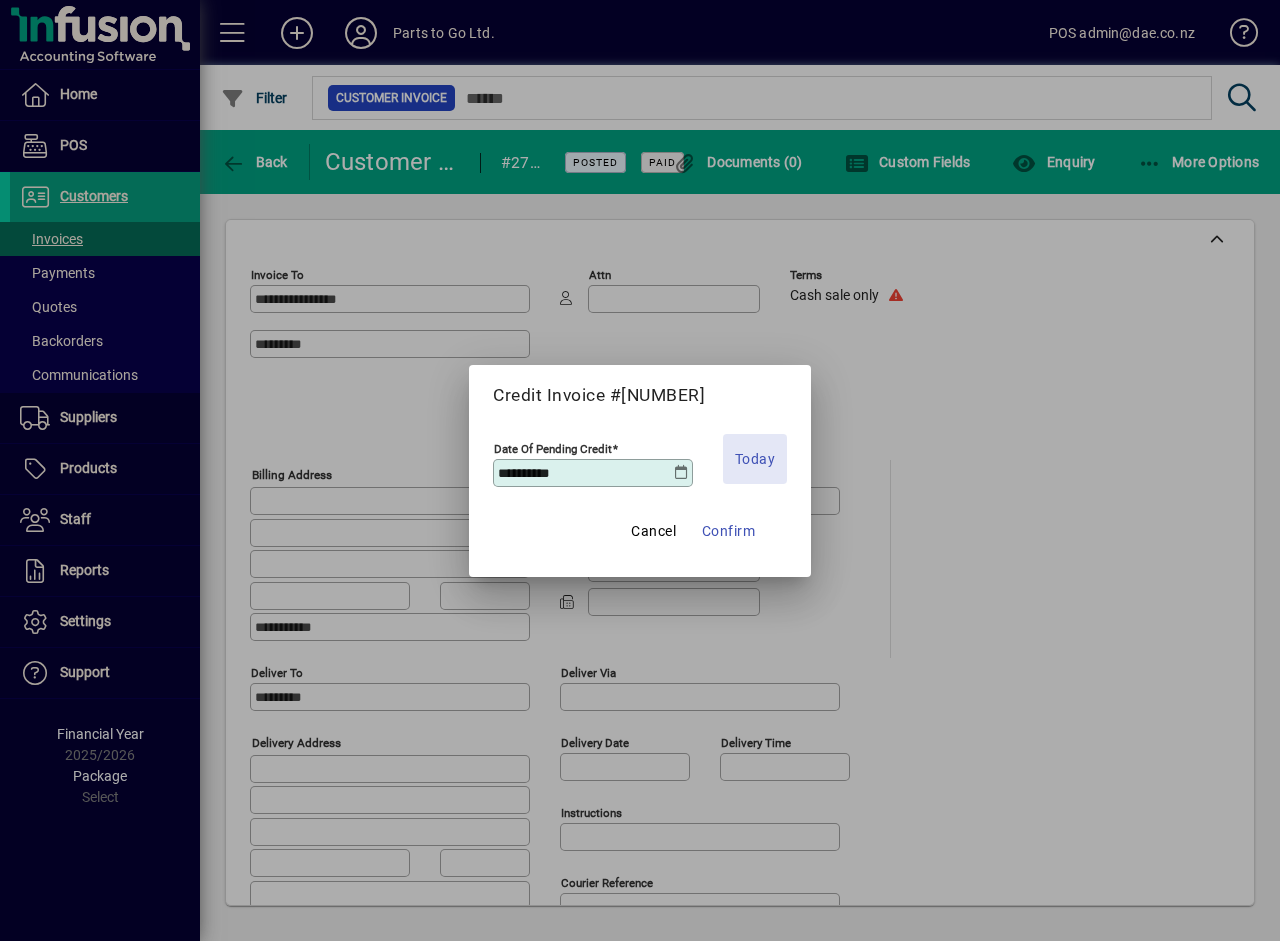 click on "Today" at bounding box center [755, 459] 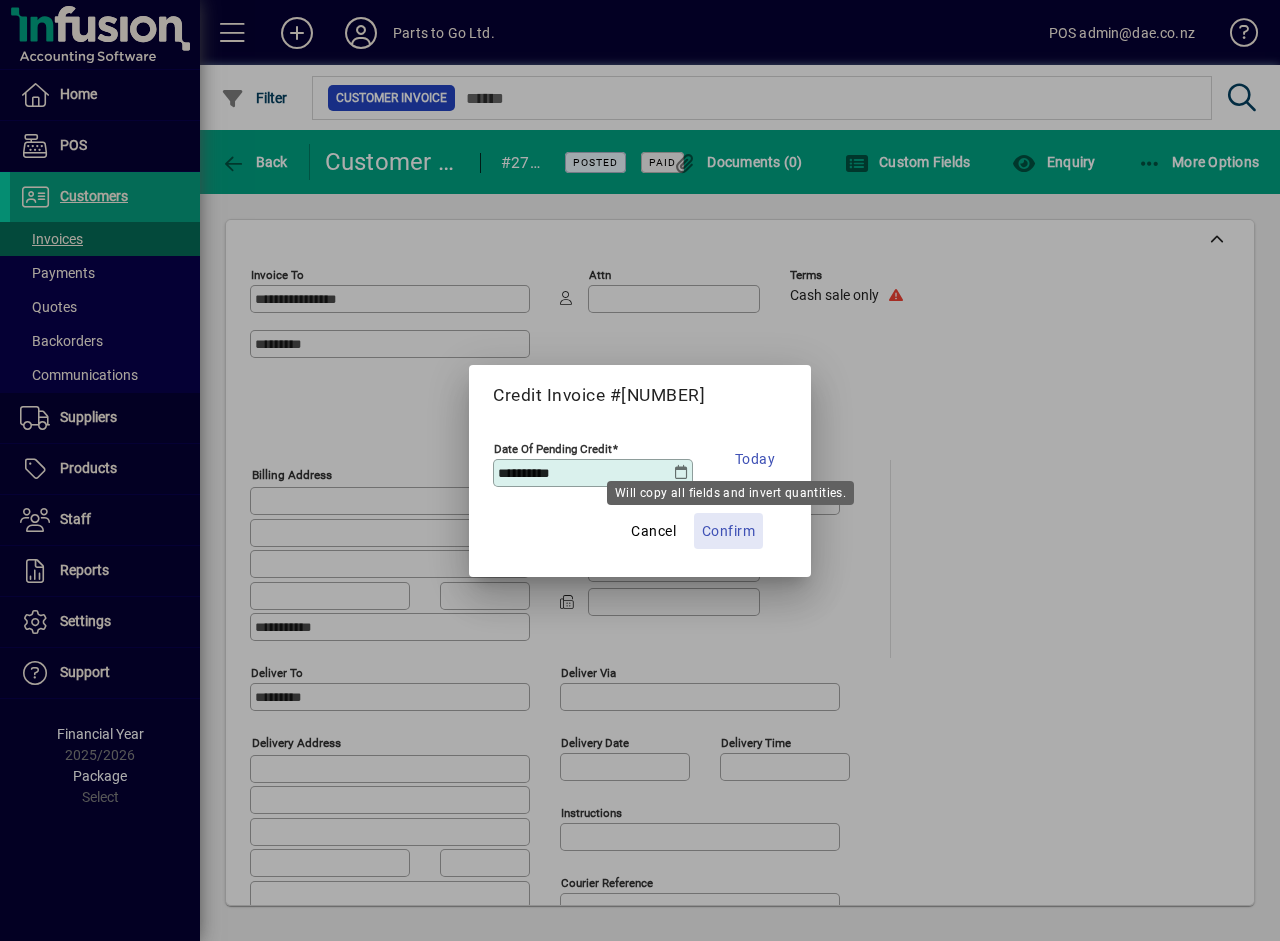 click on "Confirm" at bounding box center [729, 531] 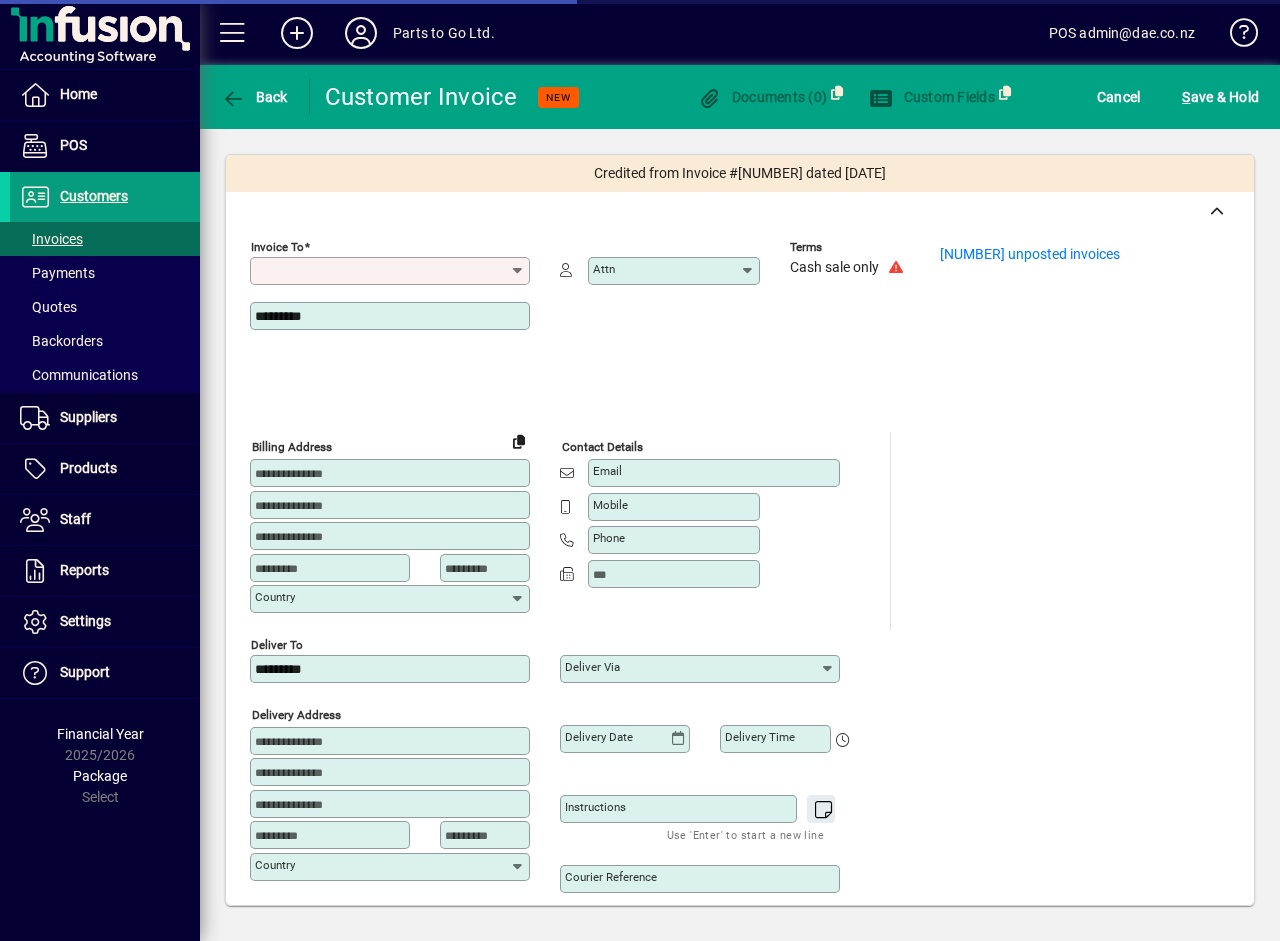 type on "**********" 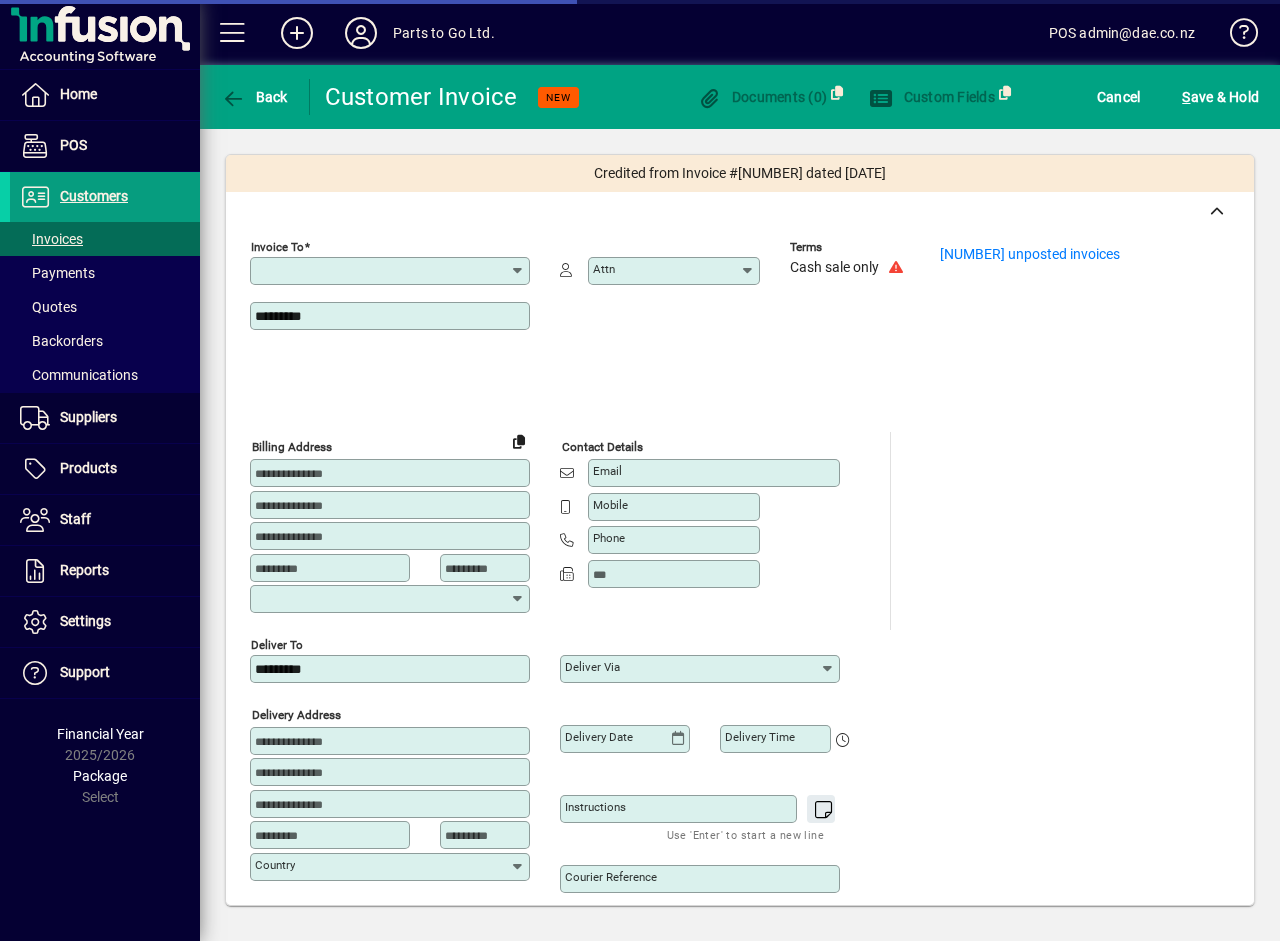 type on "**********" 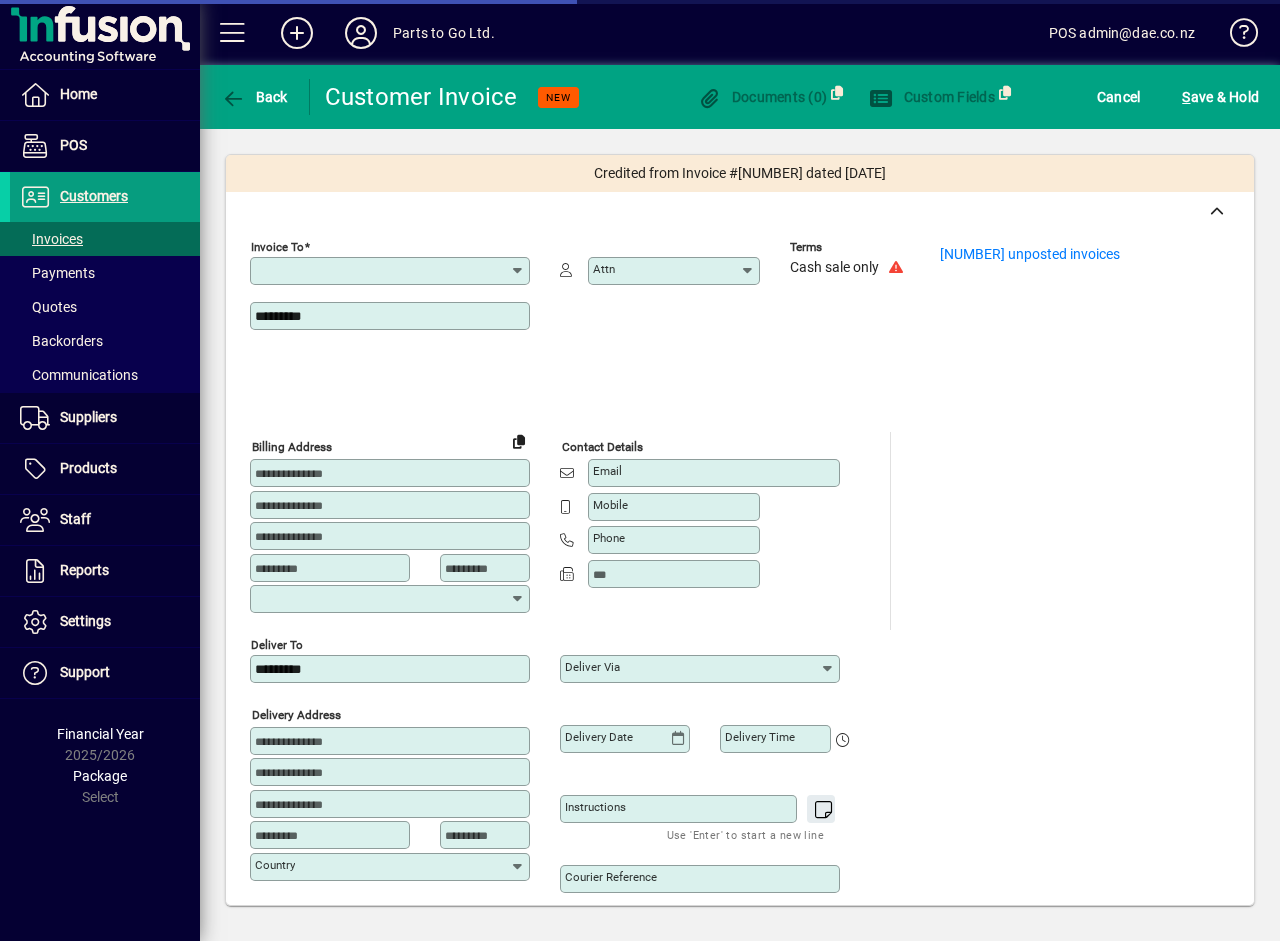 type on "**********" 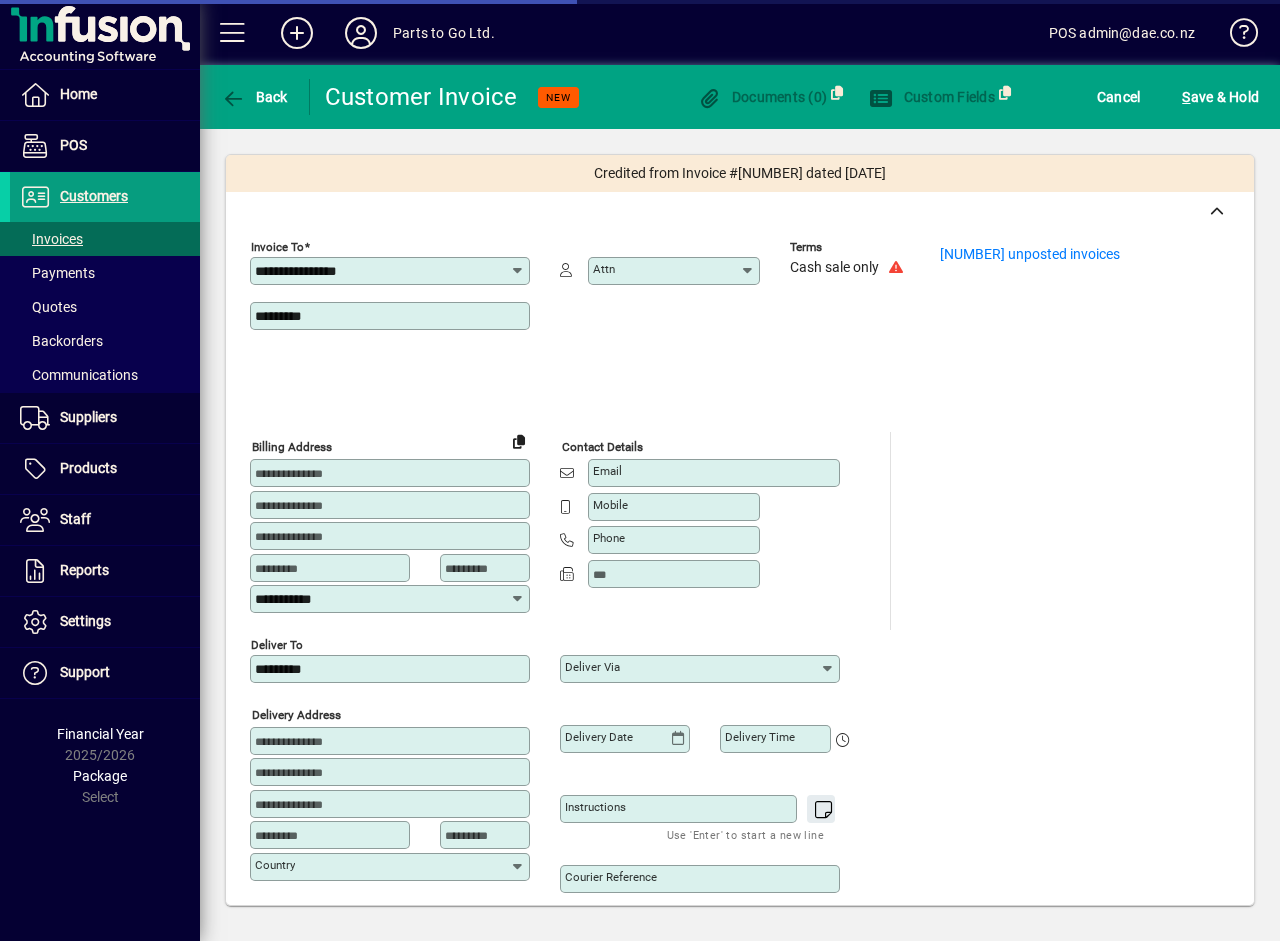 type on "**********" 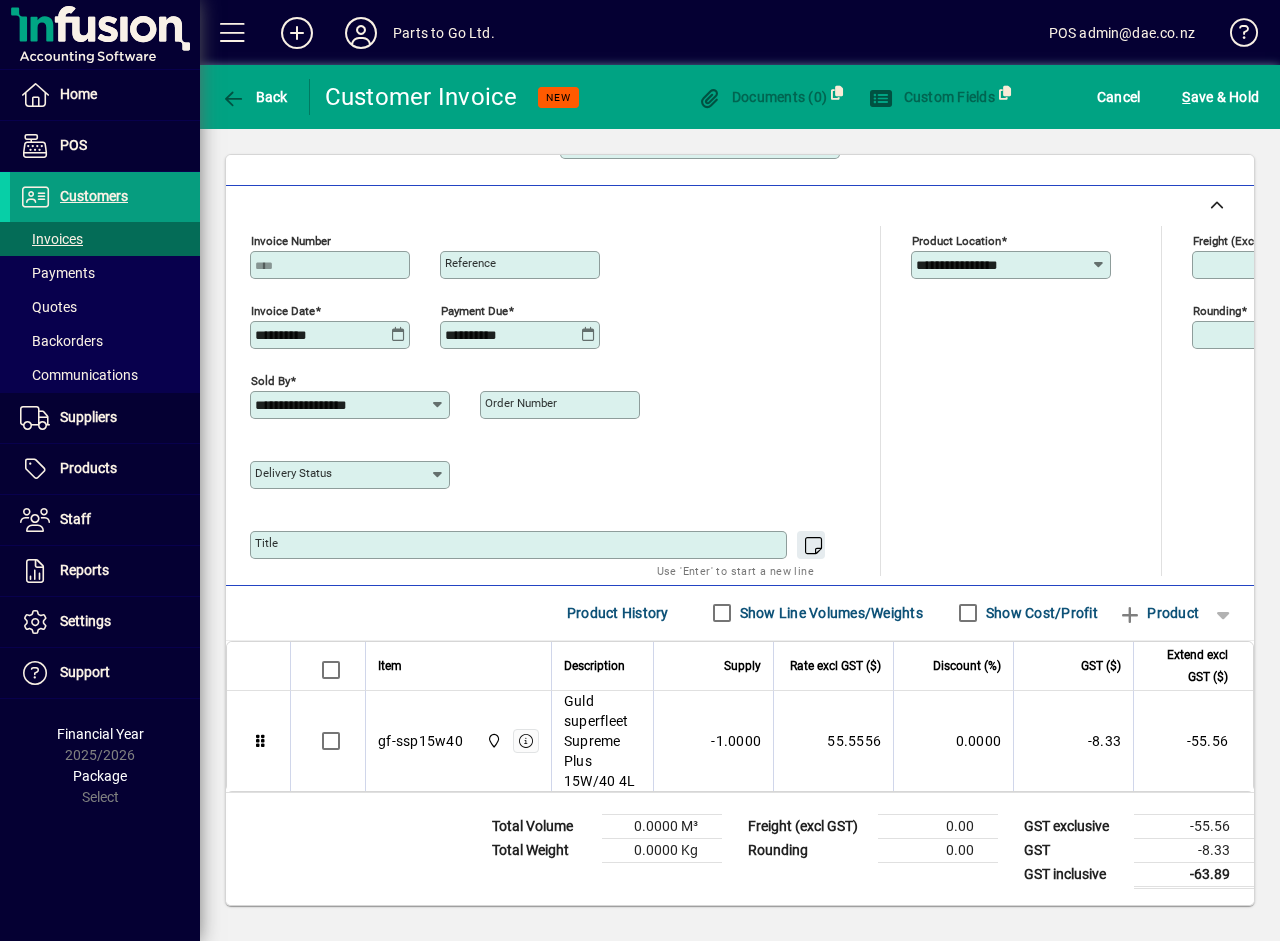 scroll, scrollTop: 754, scrollLeft: 0, axis: vertical 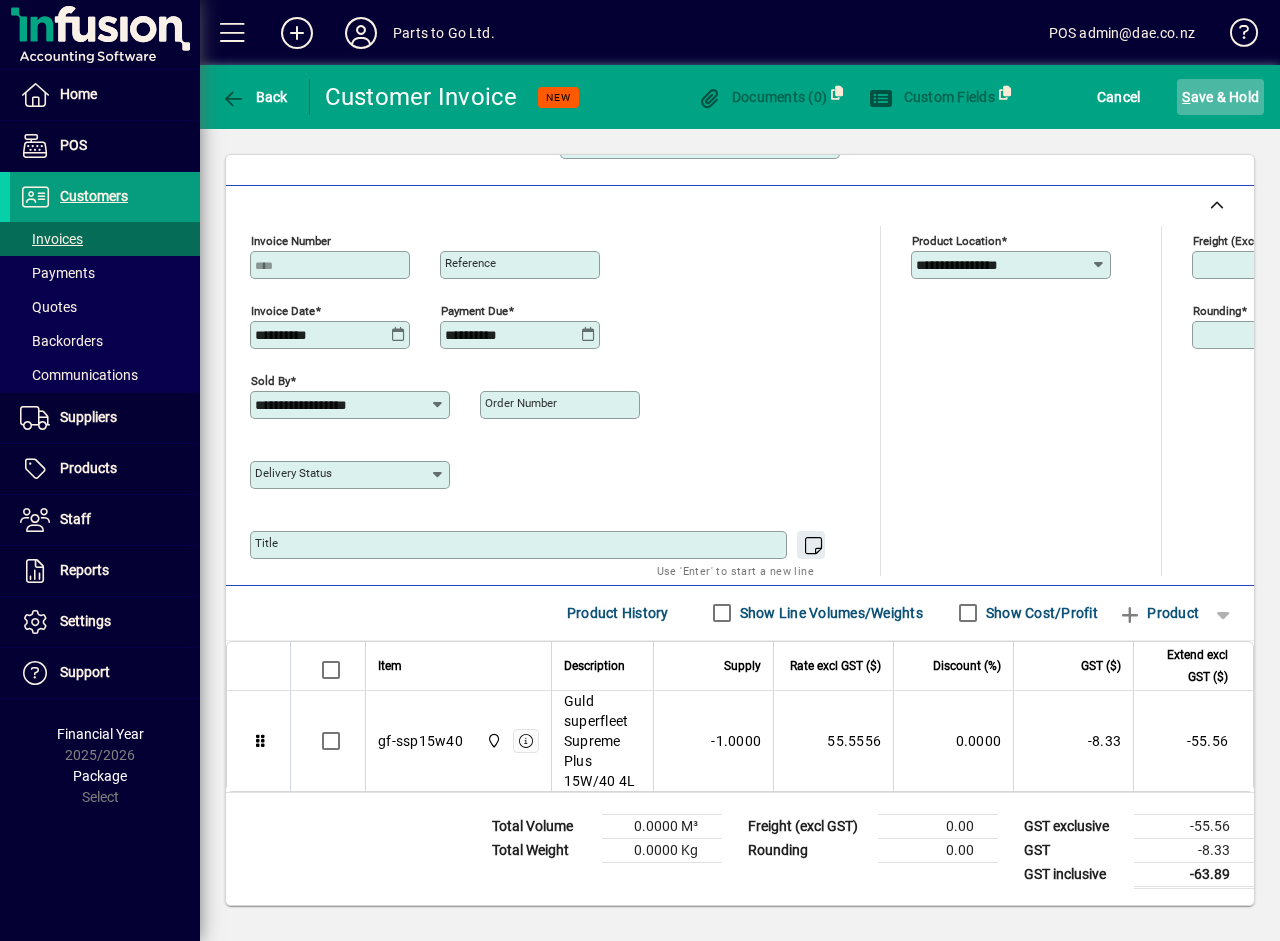 click on "S ave & Hold" 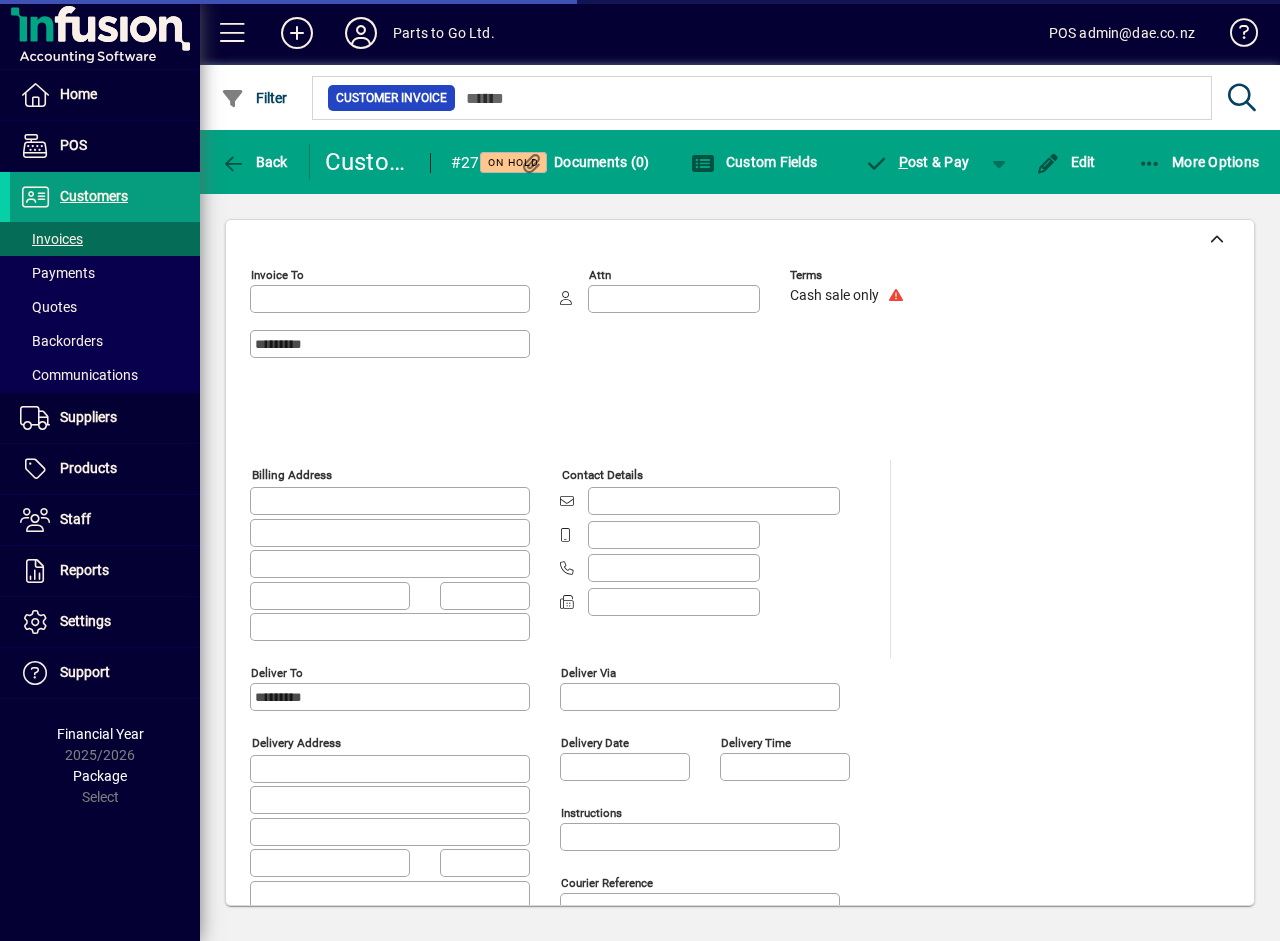 type on "**********" 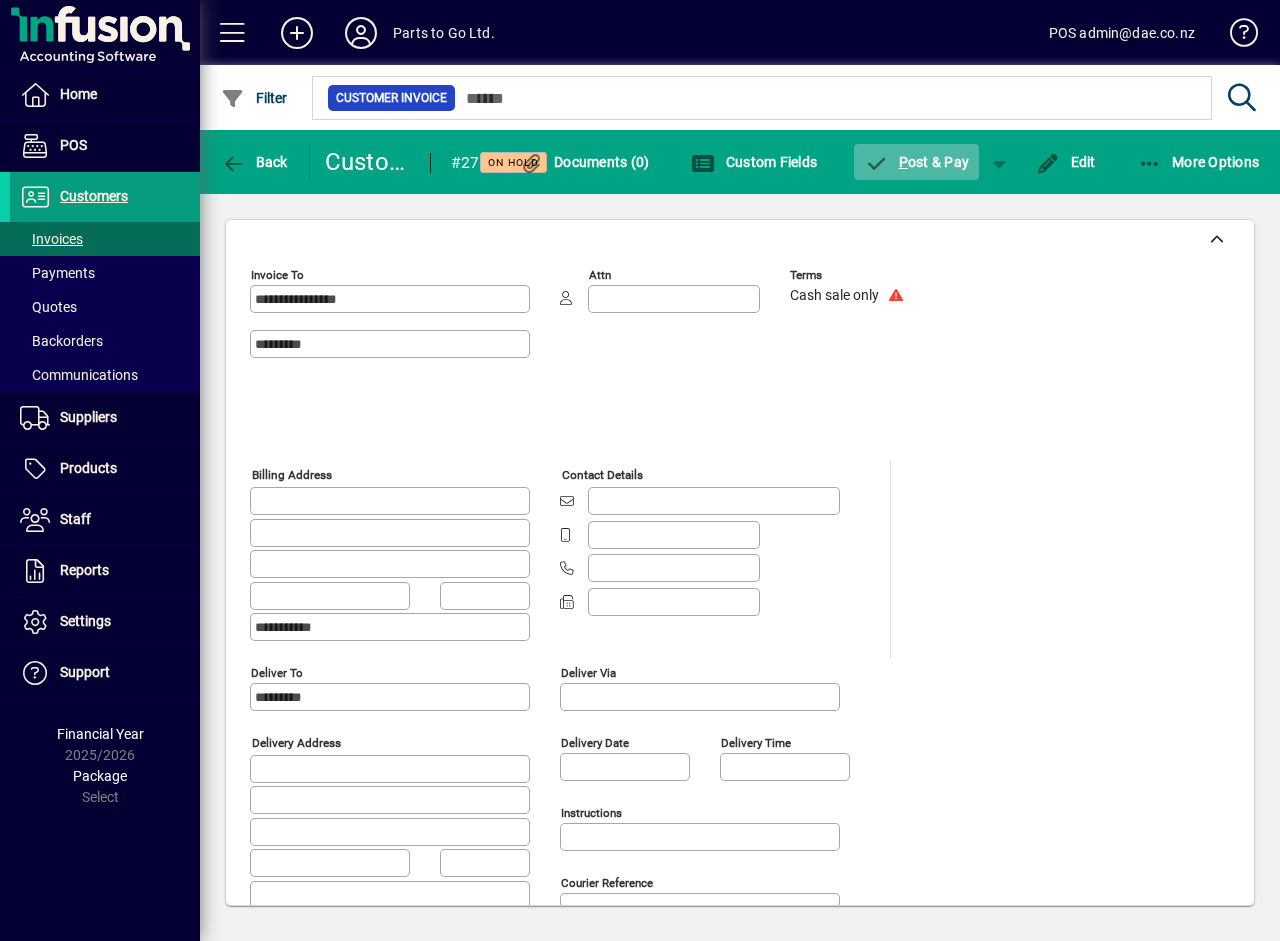 click on "P ost & Pay" 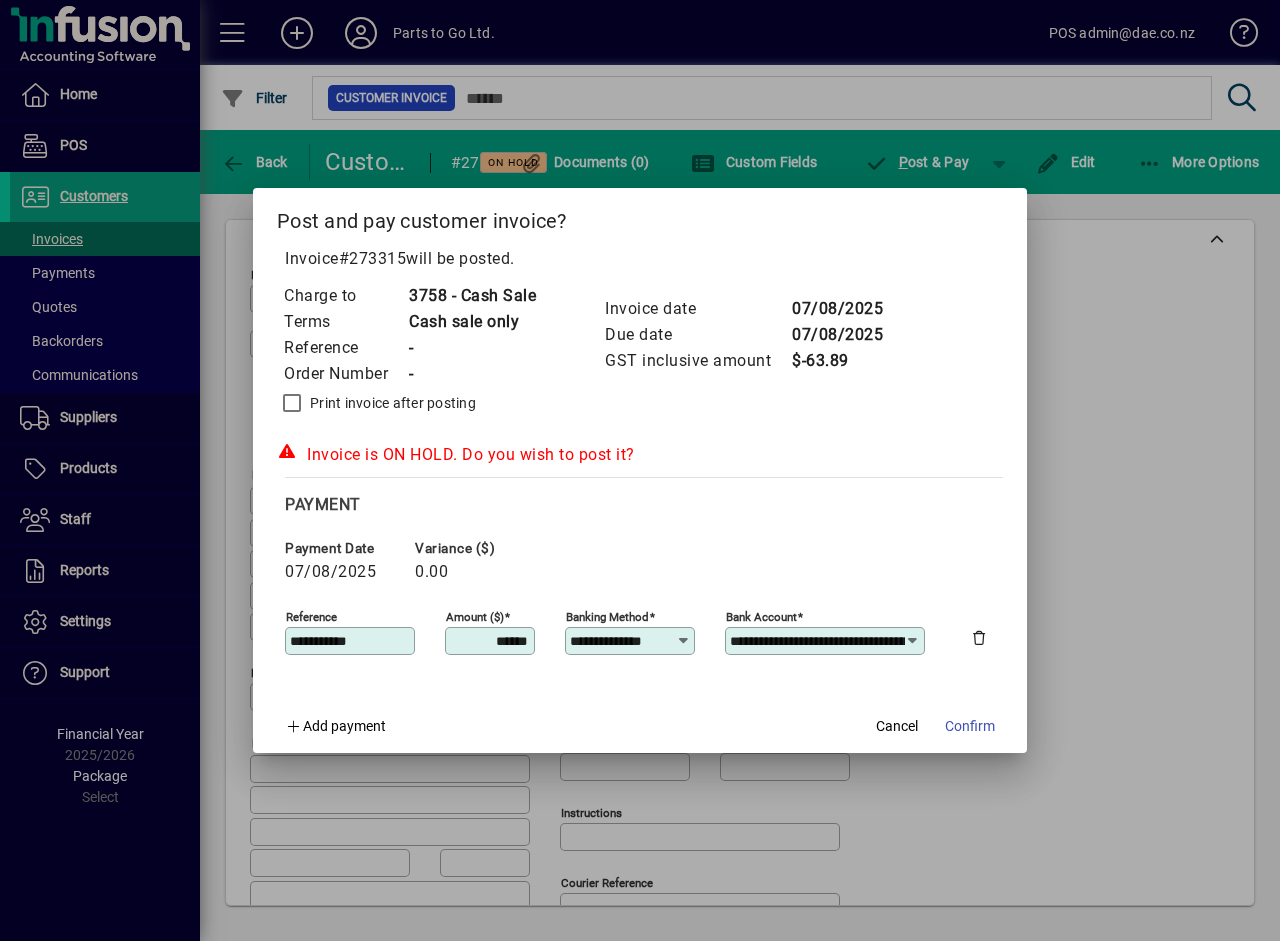 click on "**********" at bounding box center [623, 641] 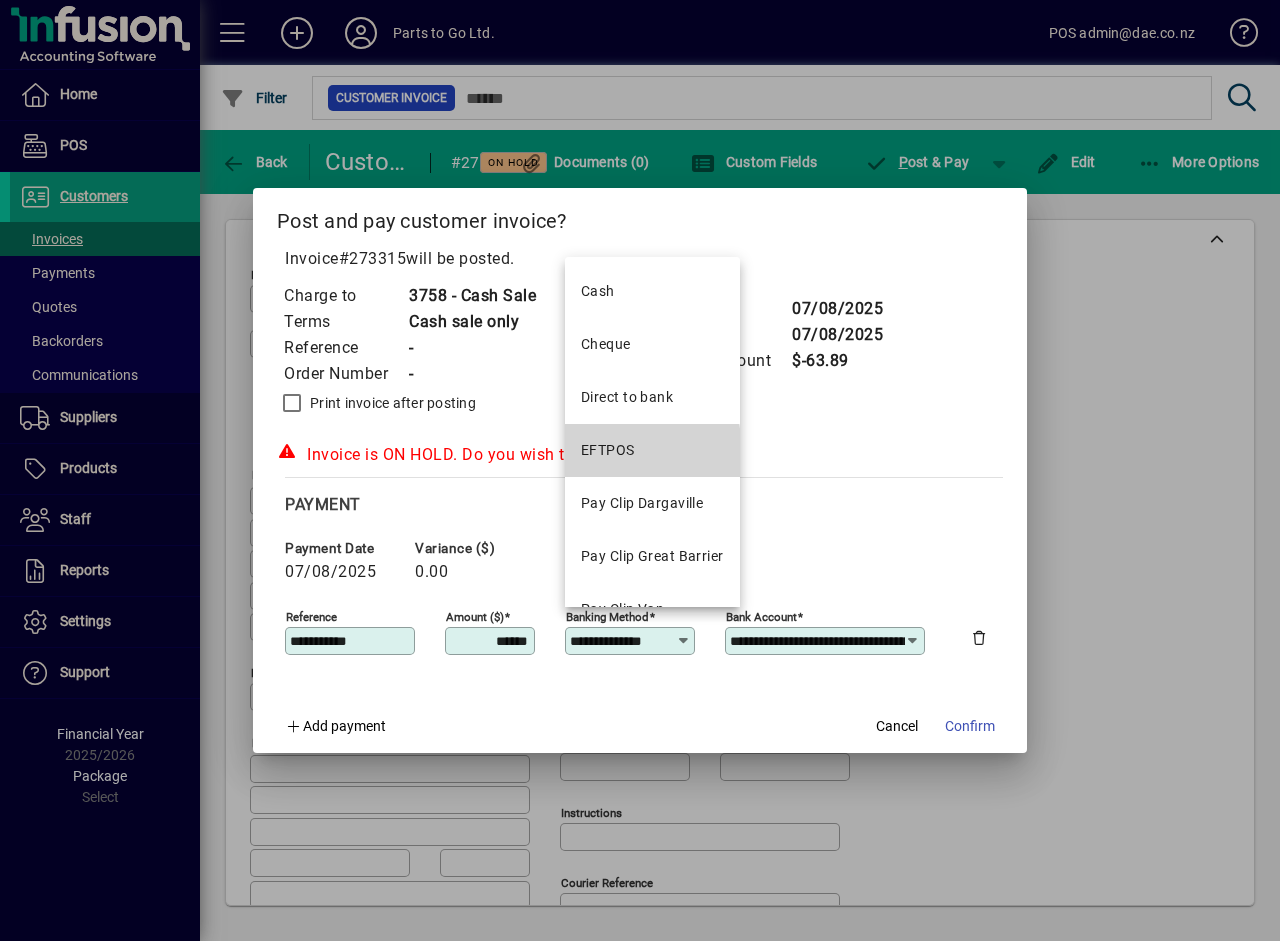 click on "EFTPOS" at bounding box center [608, 450] 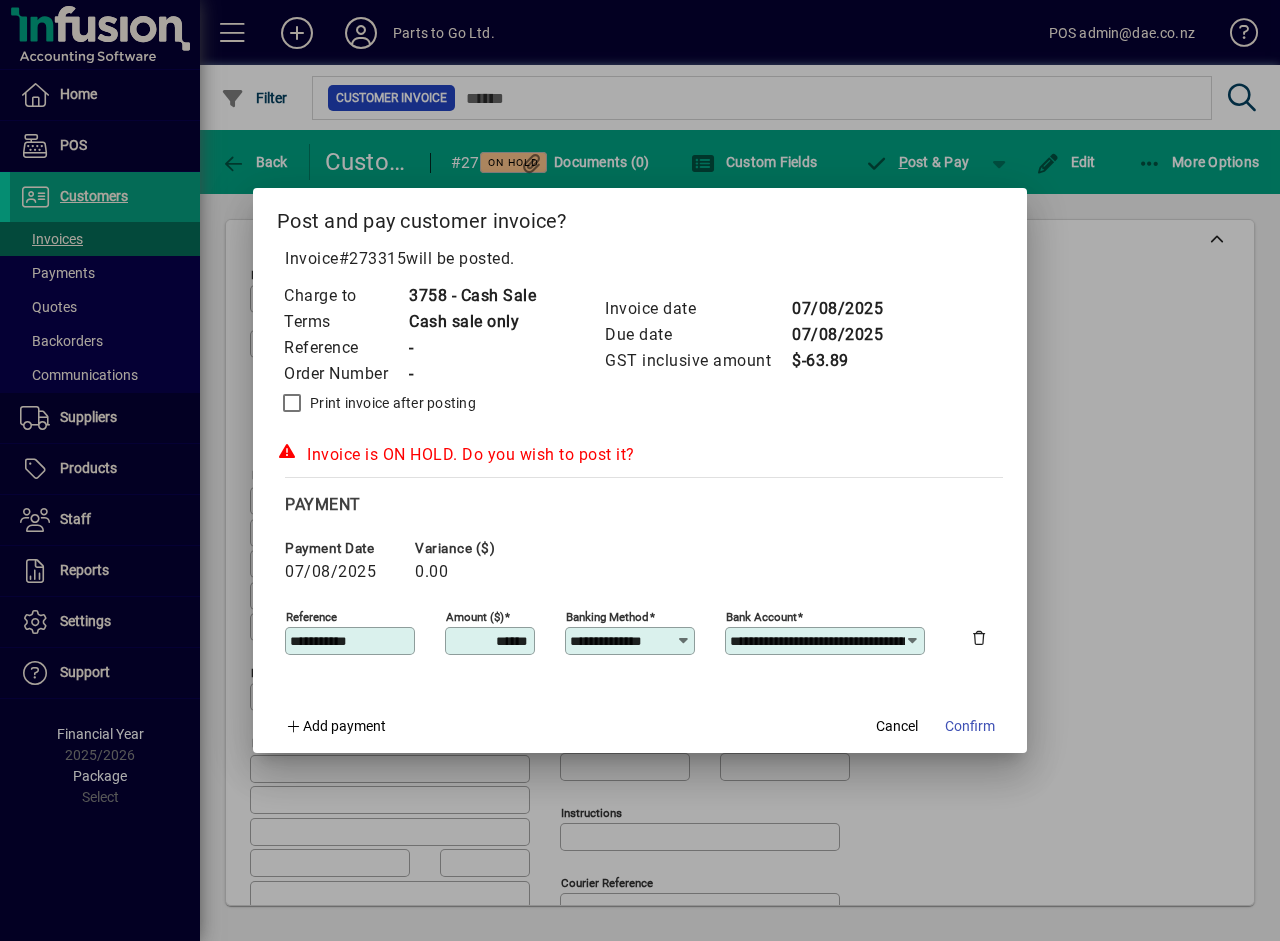 type on "******" 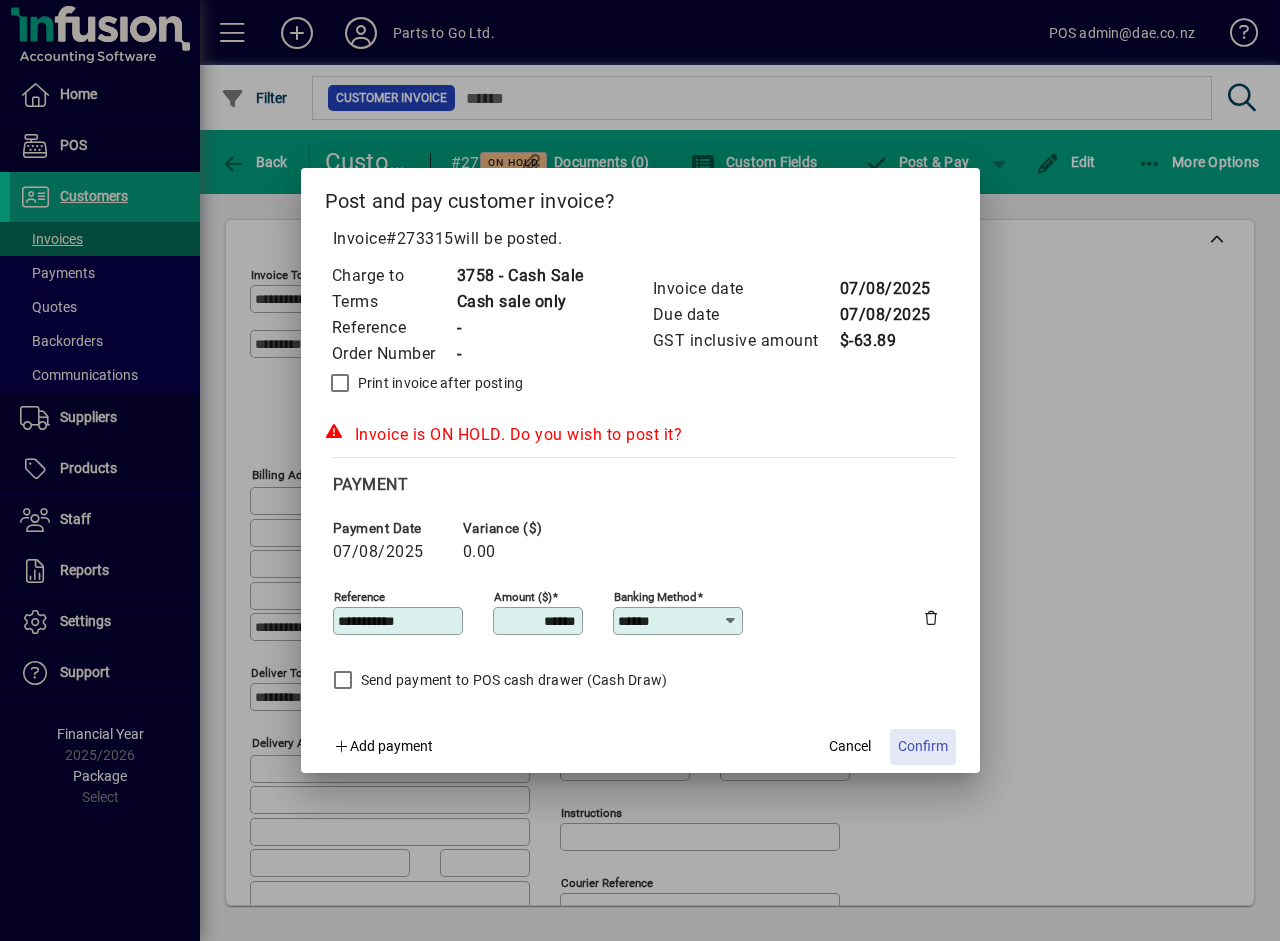 click on "Confirm" 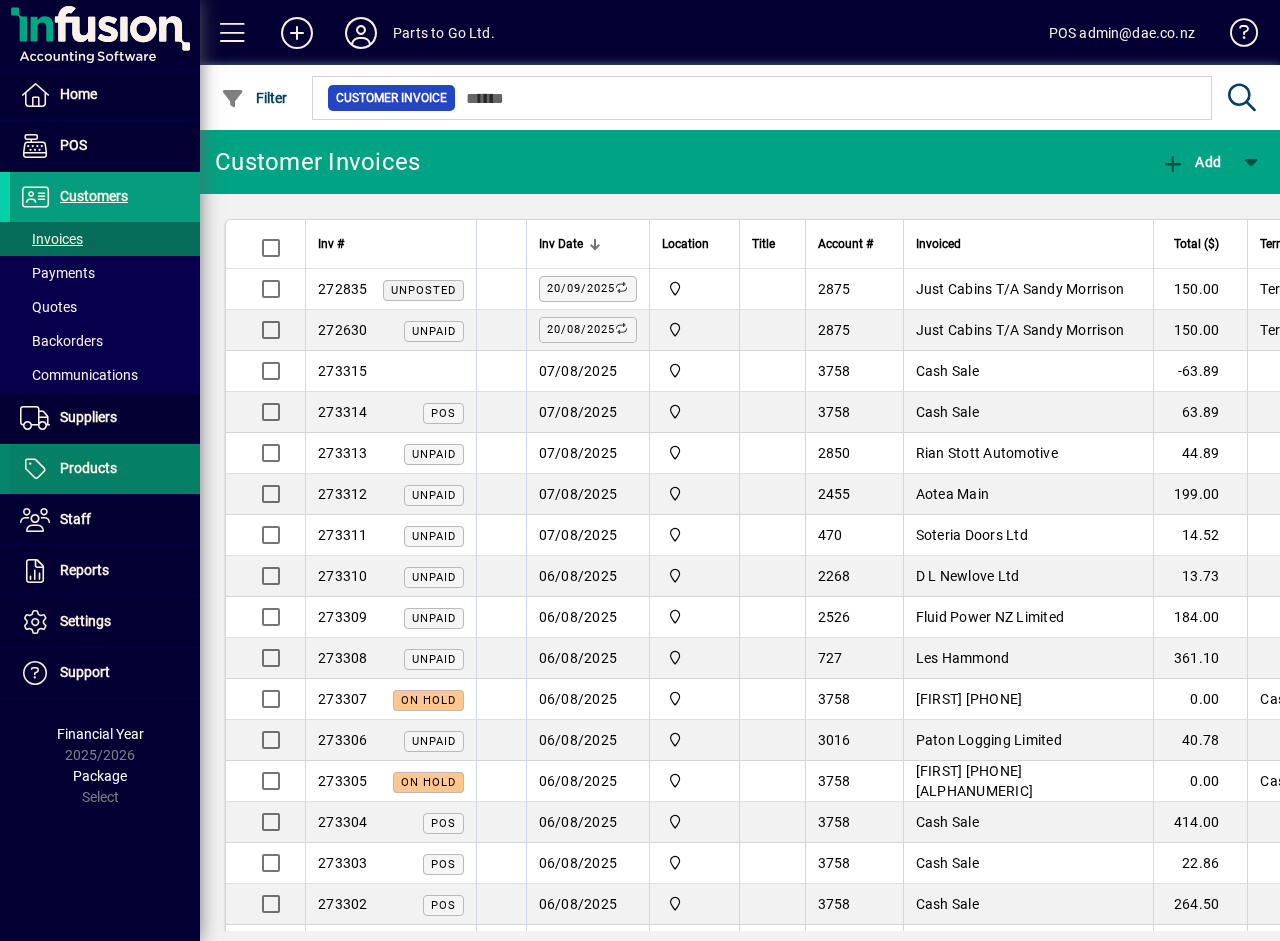 click on "Products" at bounding box center [88, 468] 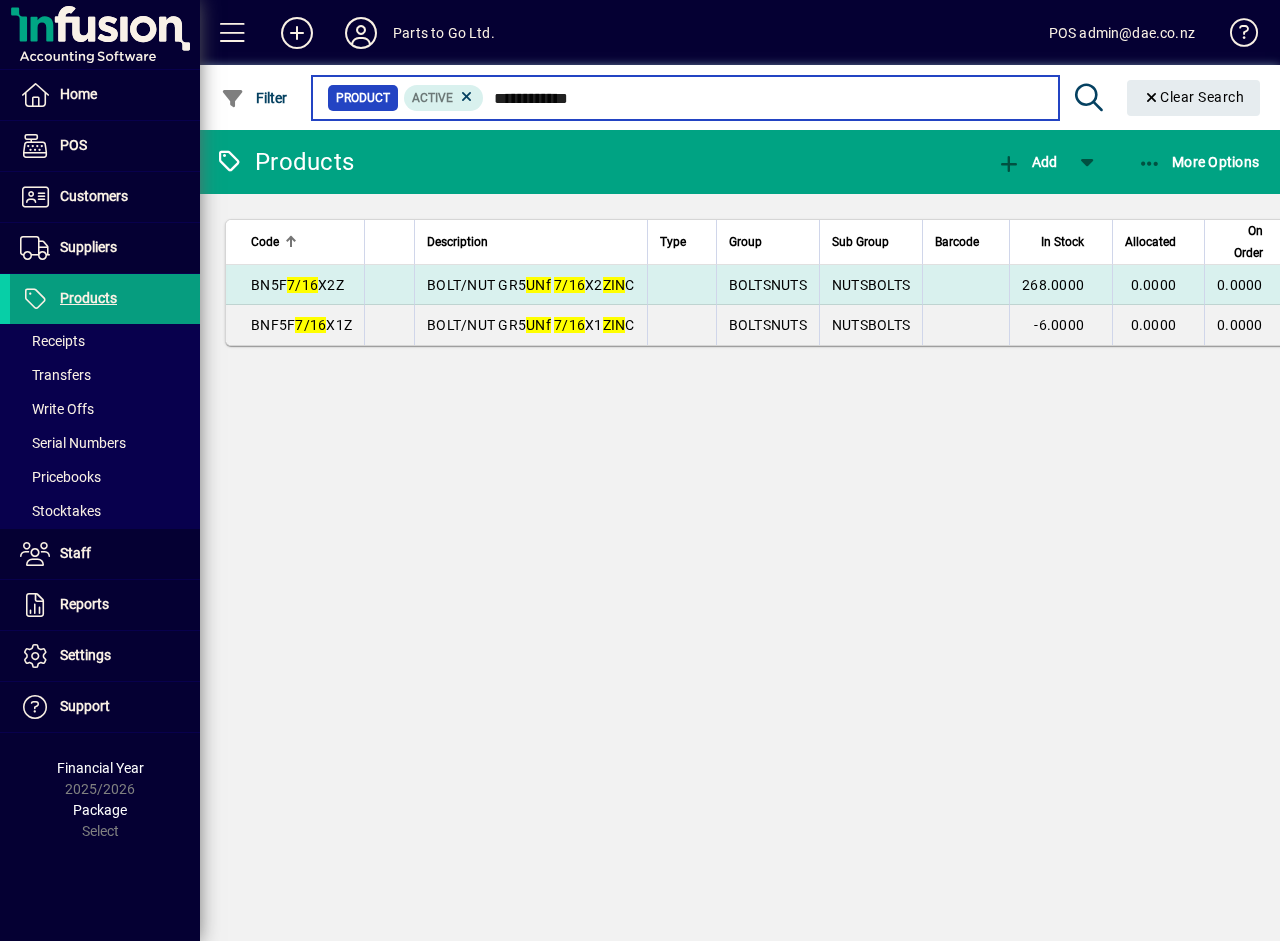 type on "**********" 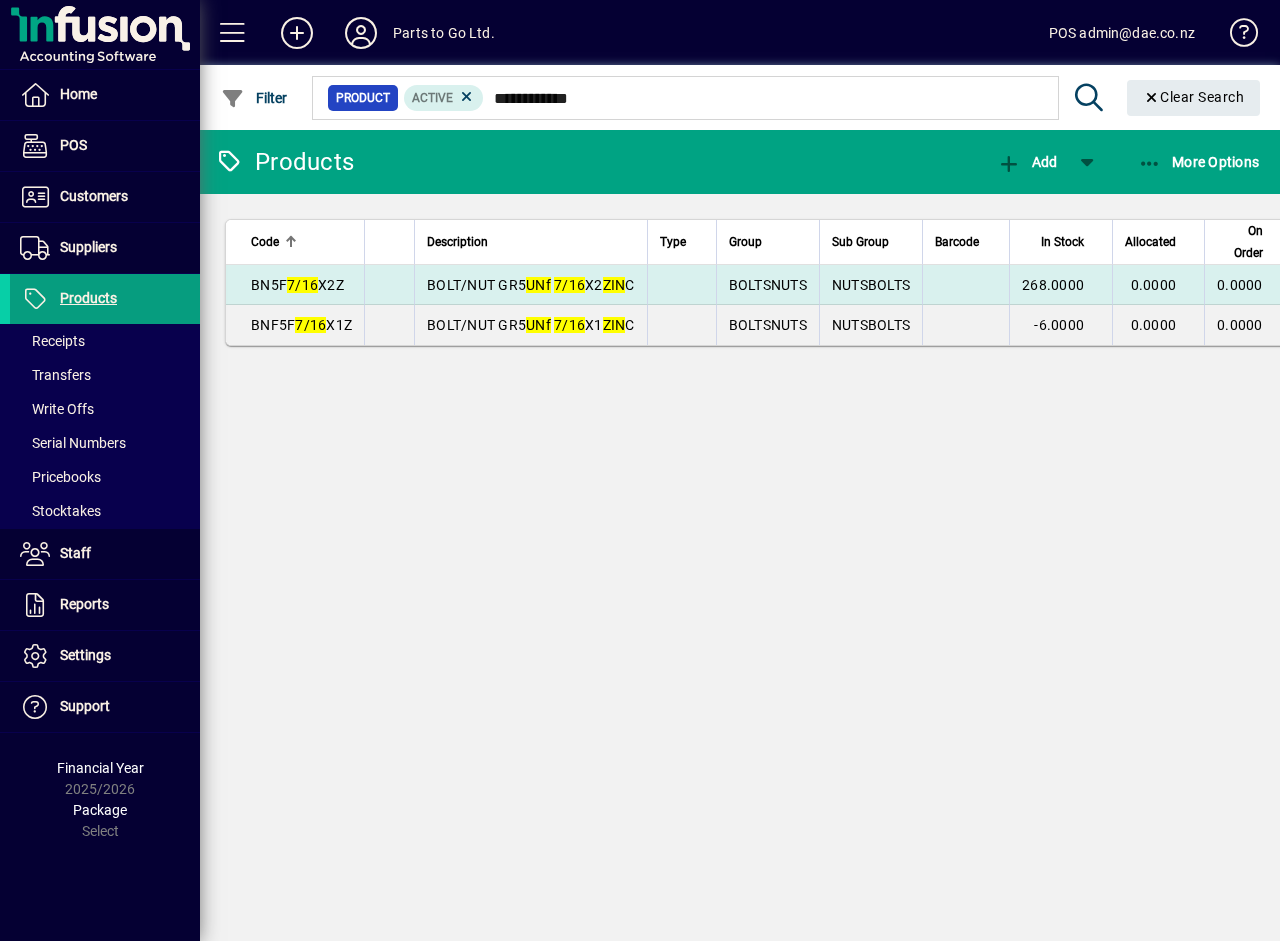 click on "7/16" at bounding box center [302, 285] 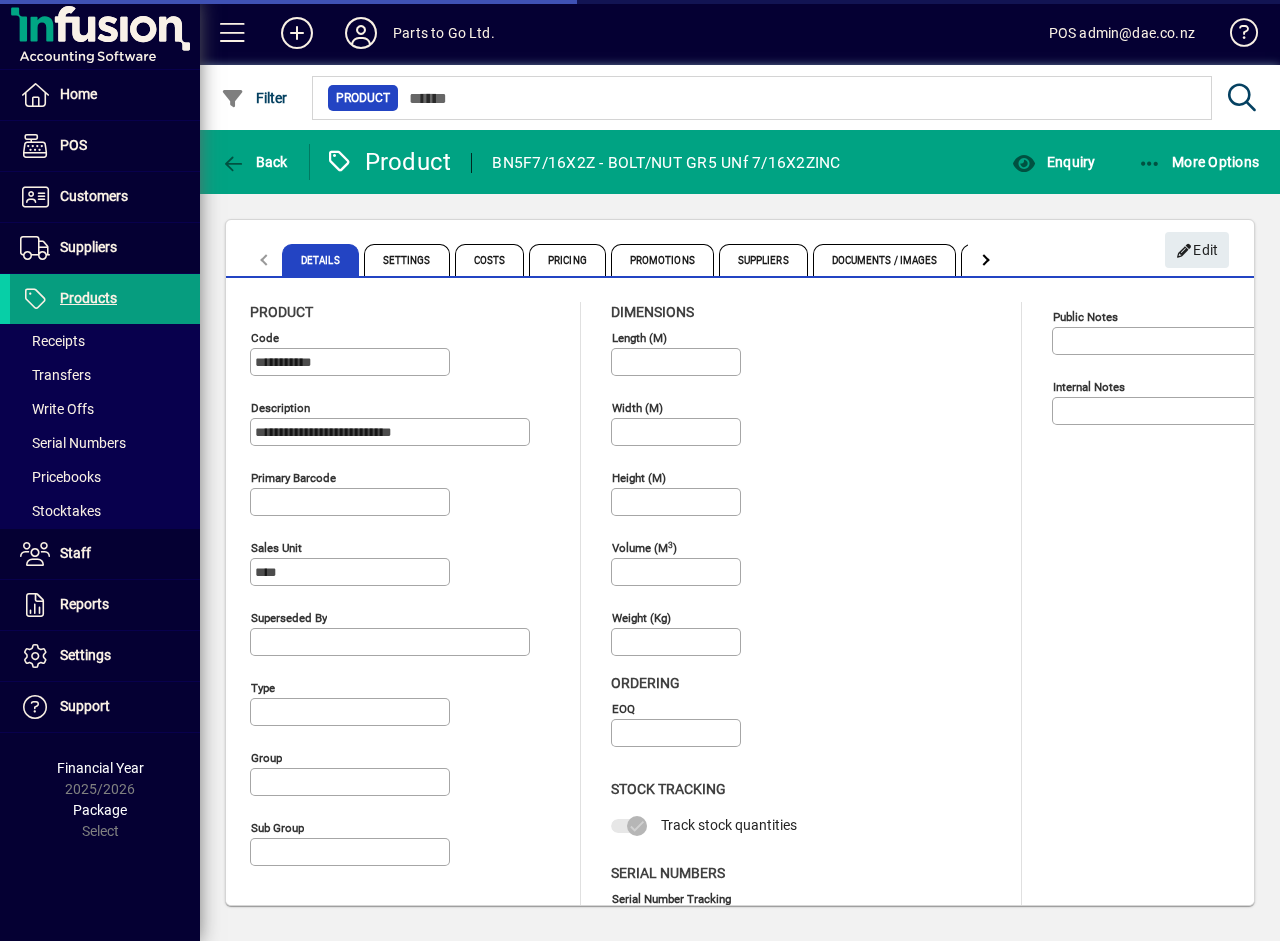 type on "**********" 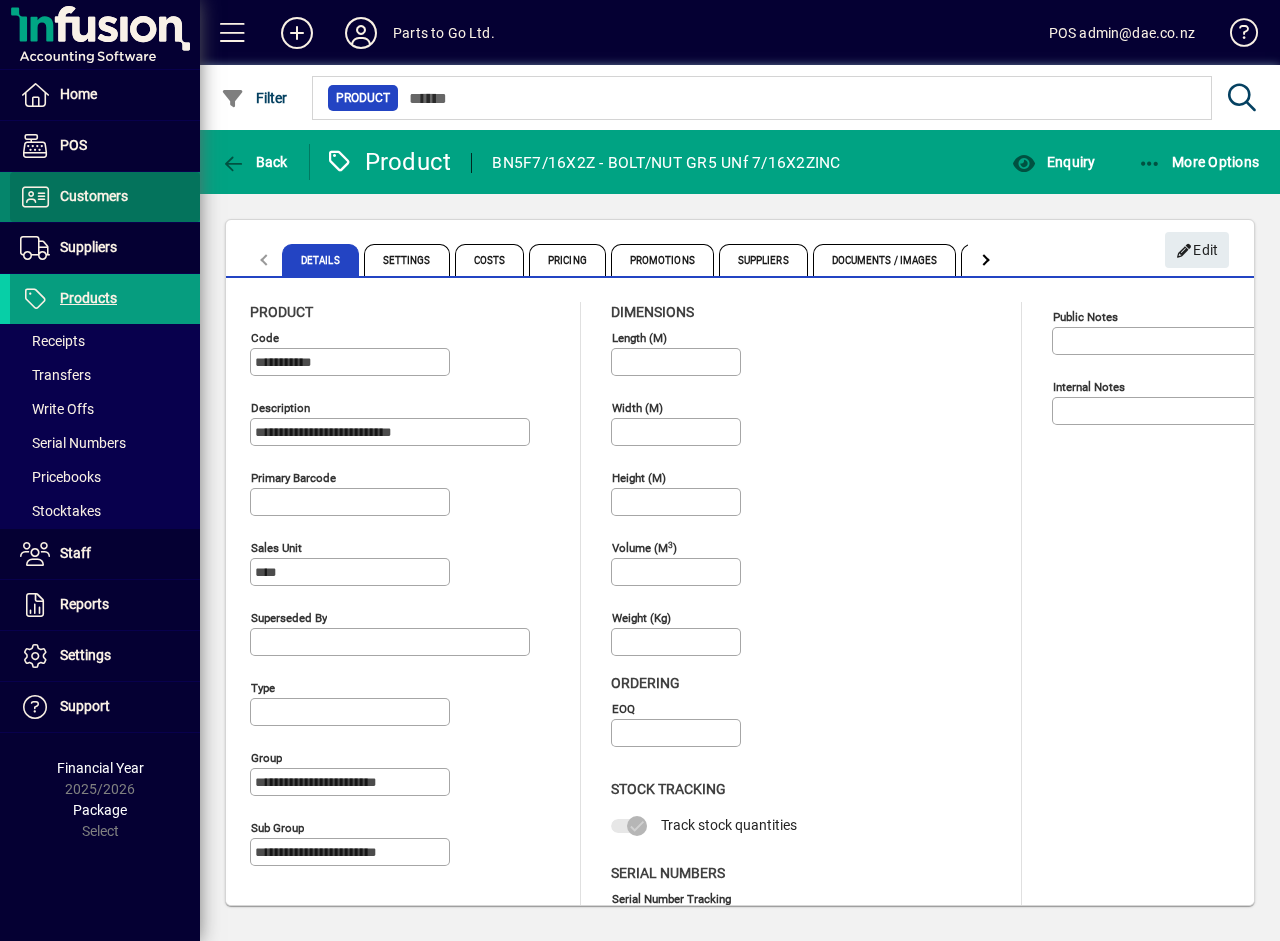 click at bounding box center [105, 197] 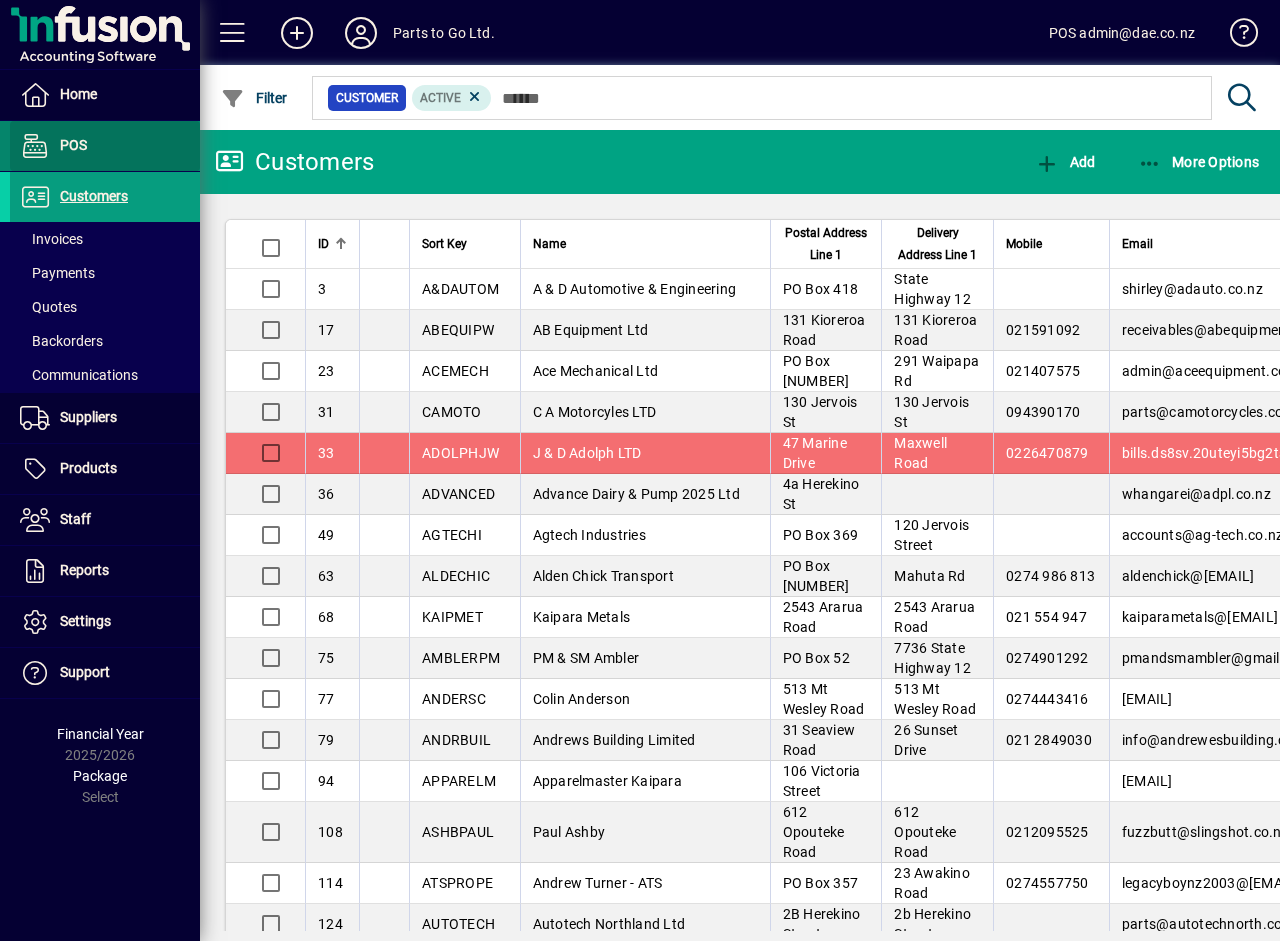 click on "POS" at bounding box center [73, 145] 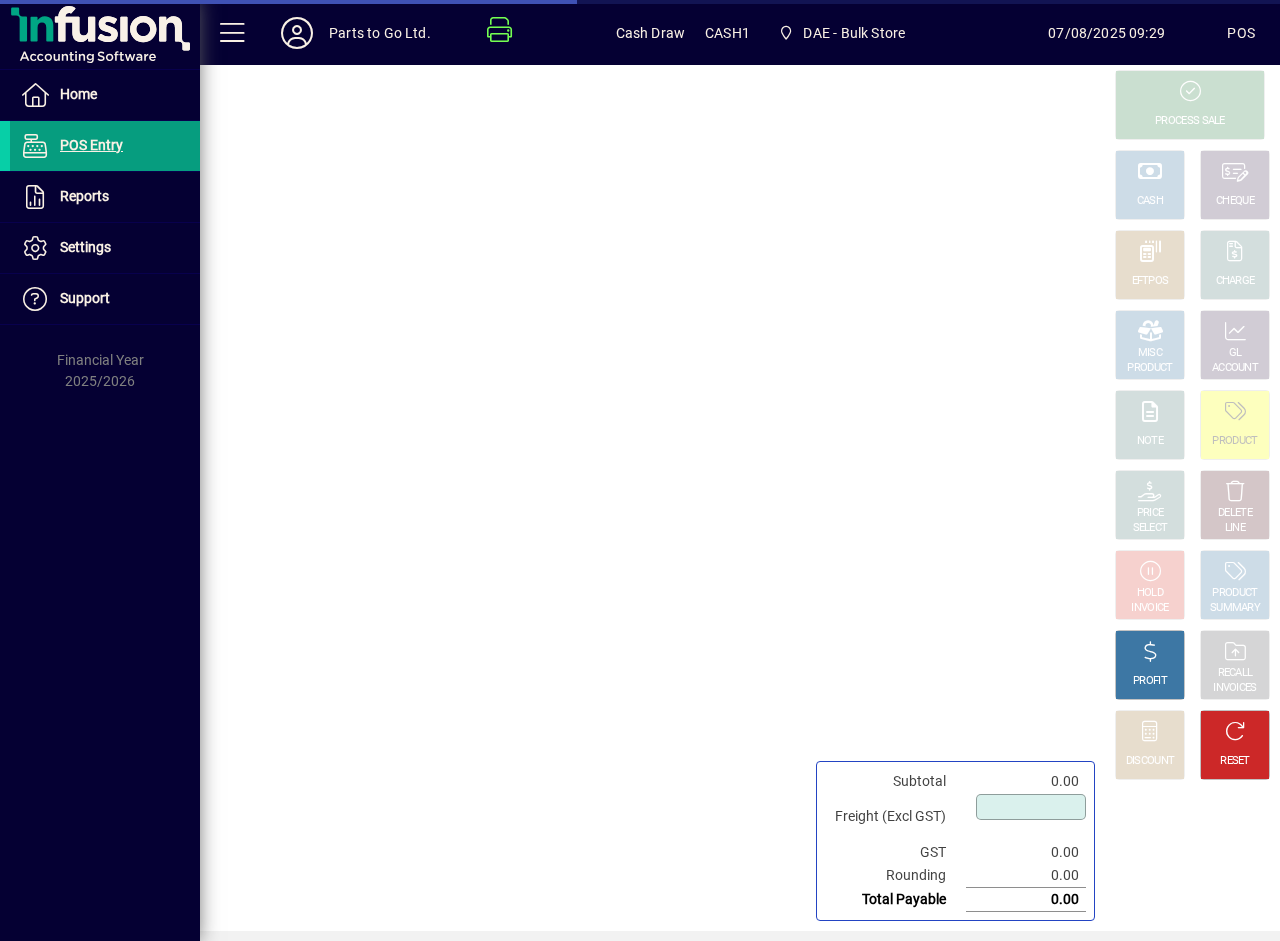 type on "****" 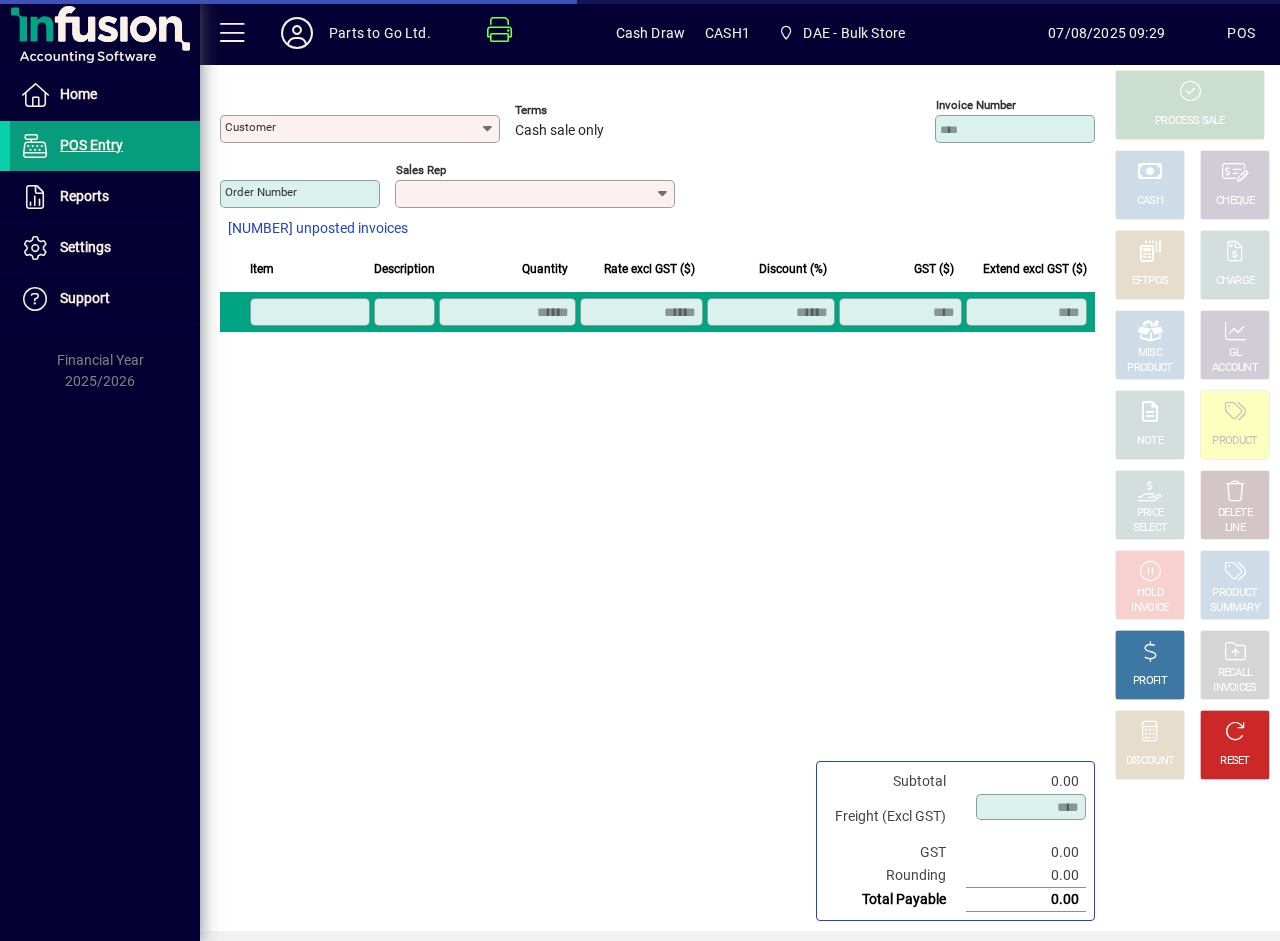 type on "**********" 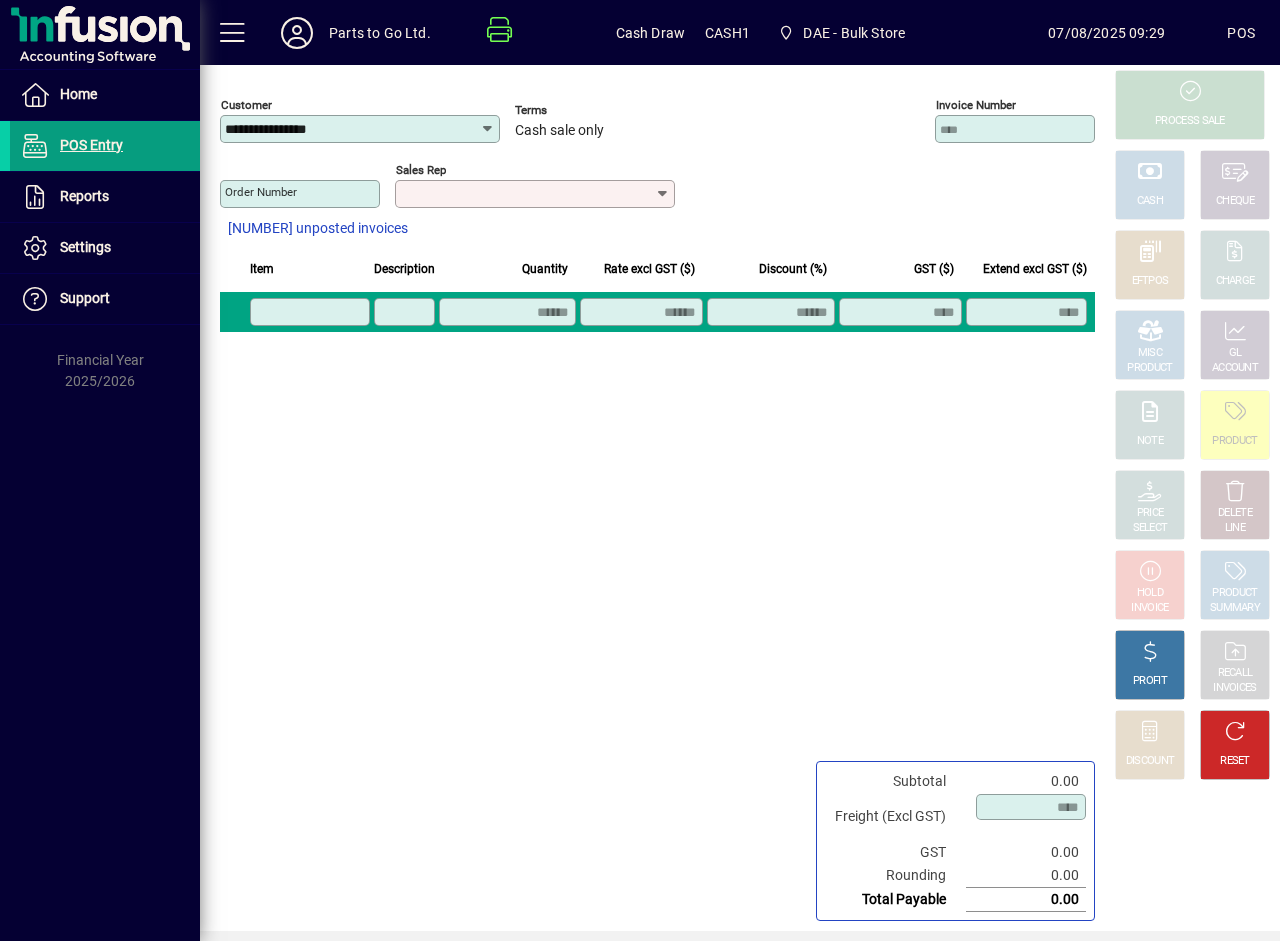 click 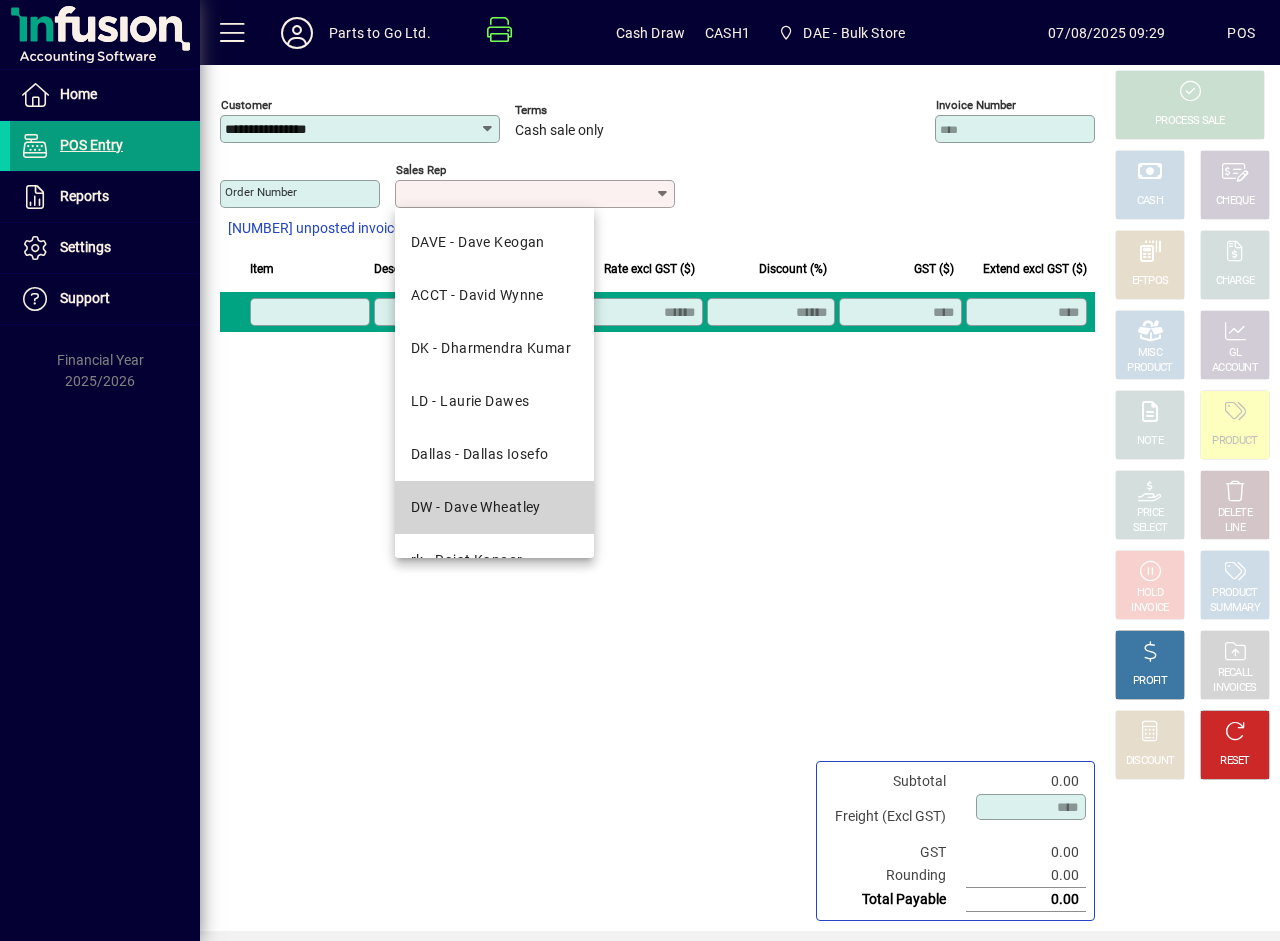 click on "DW - Dave Wheatley" at bounding box center [476, 507] 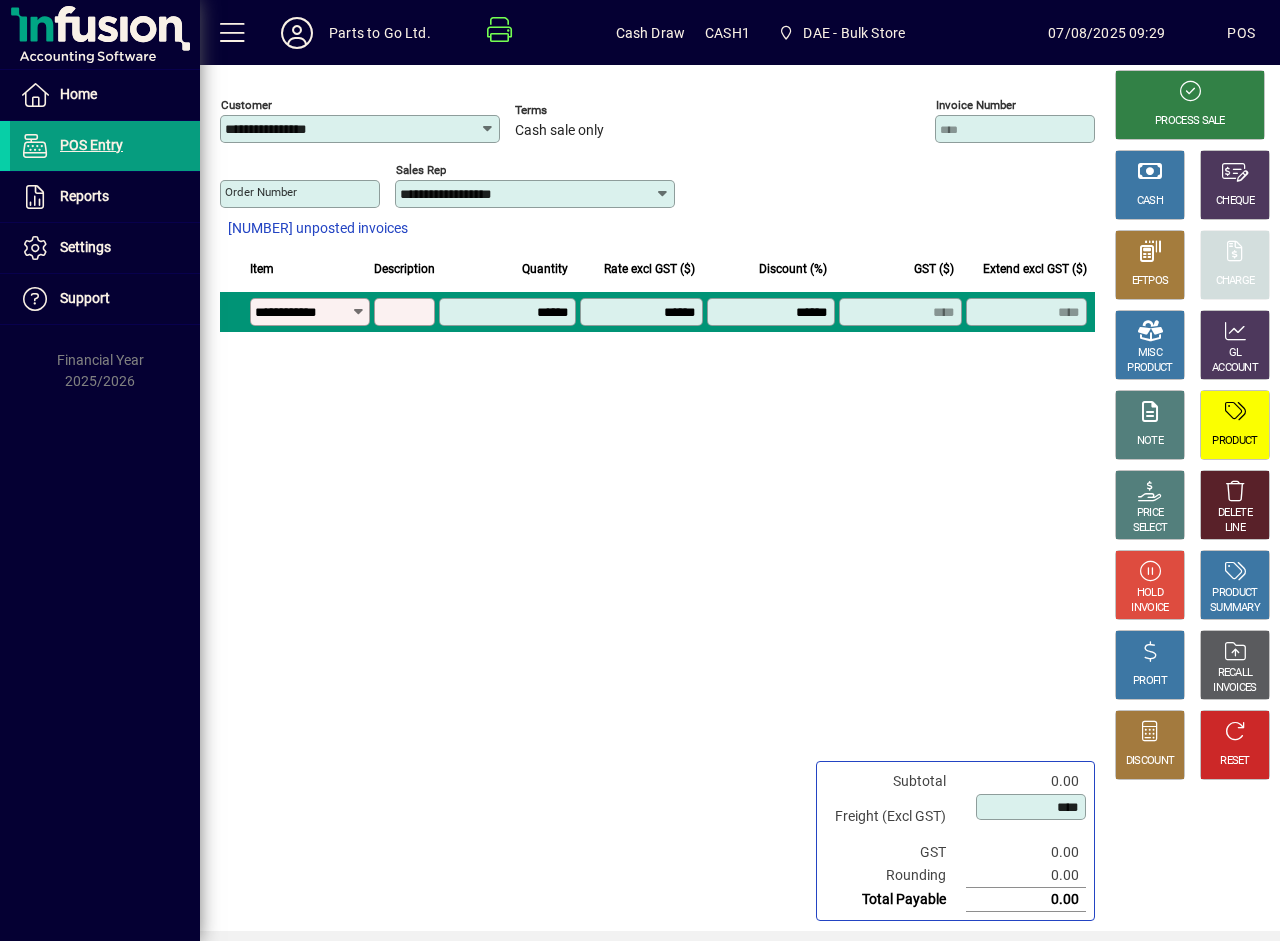 type on "**********" 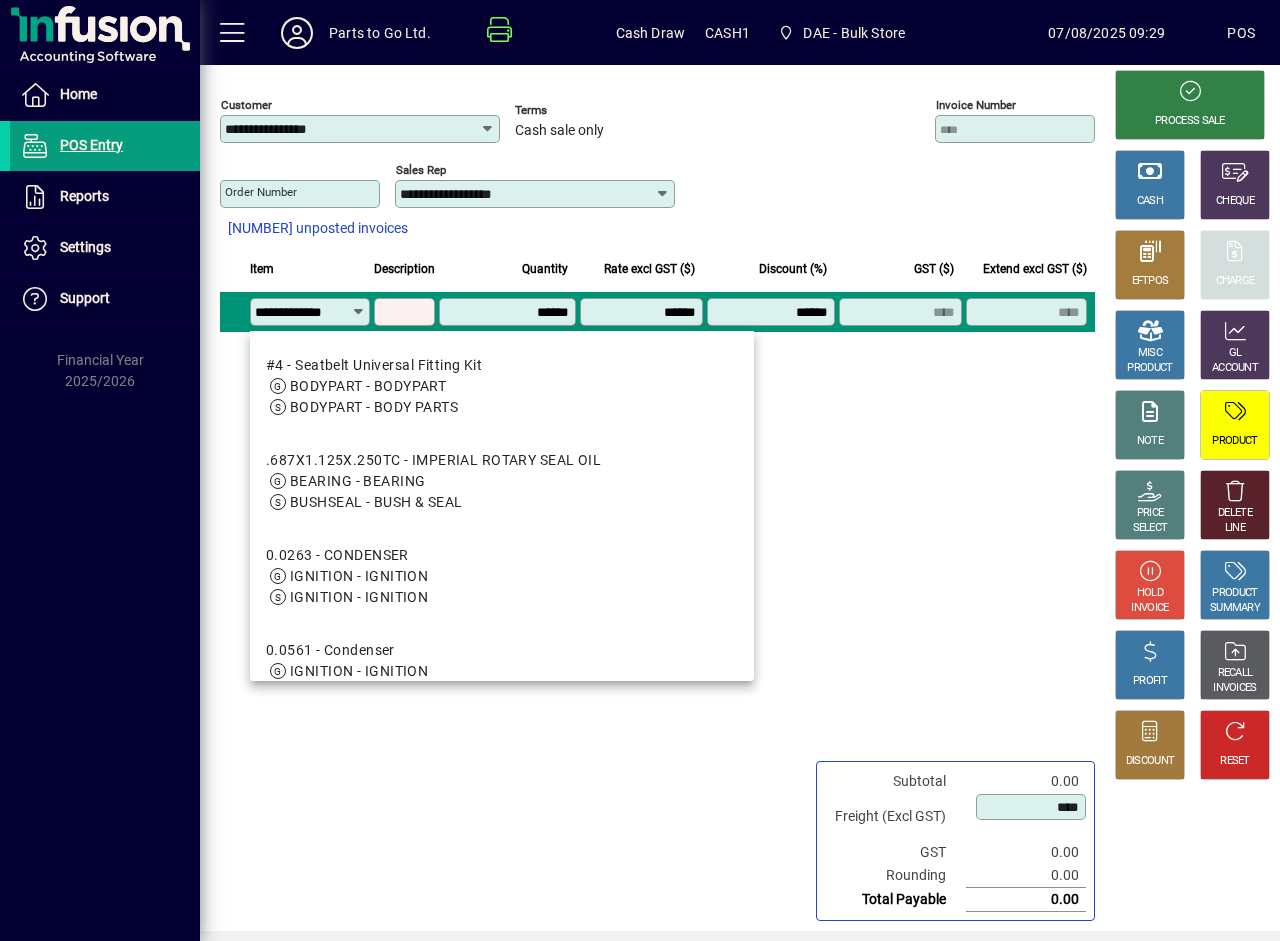 scroll, scrollTop: 0, scrollLeft: 9, axis: horizontal 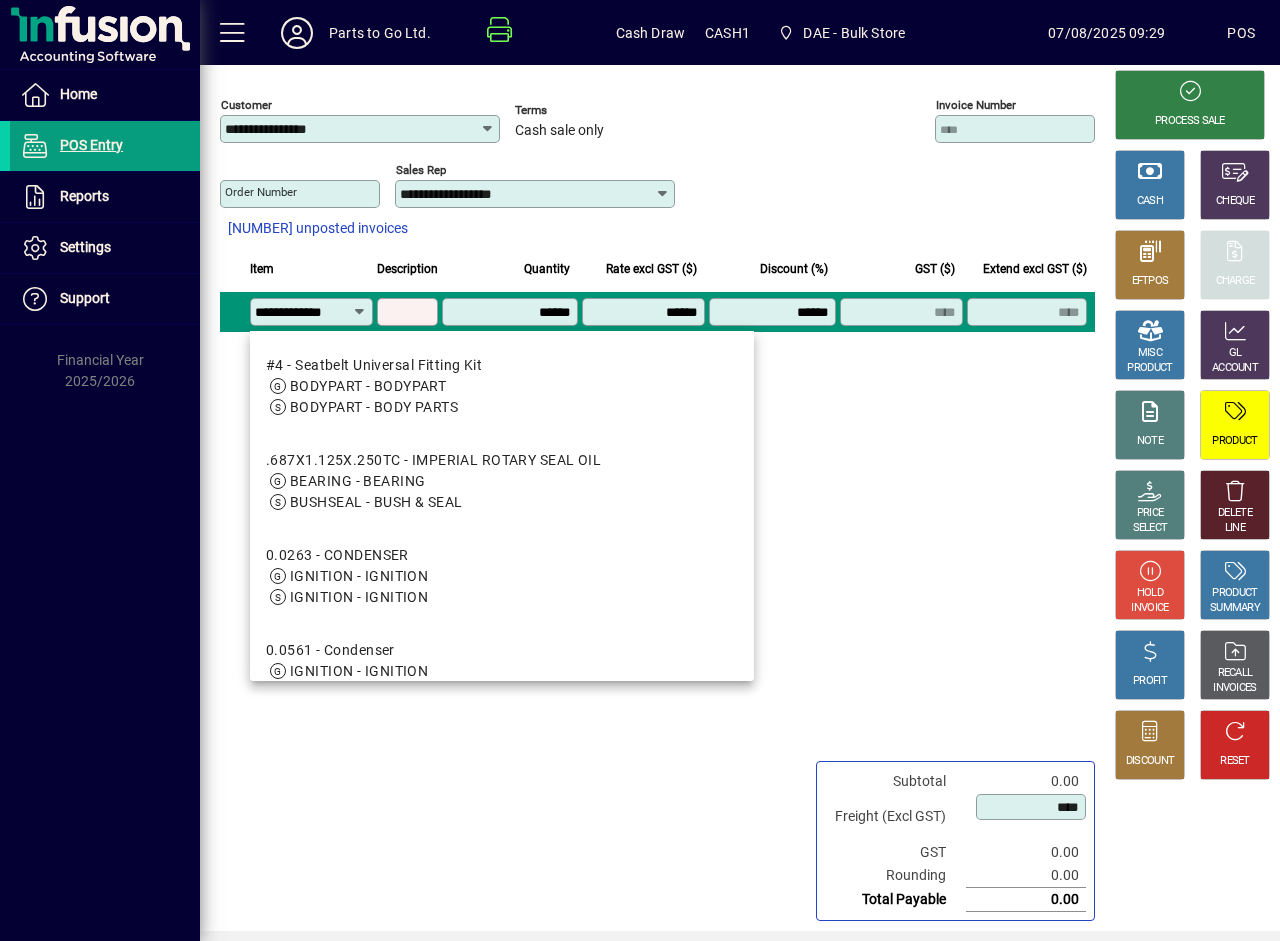 type on "**********" 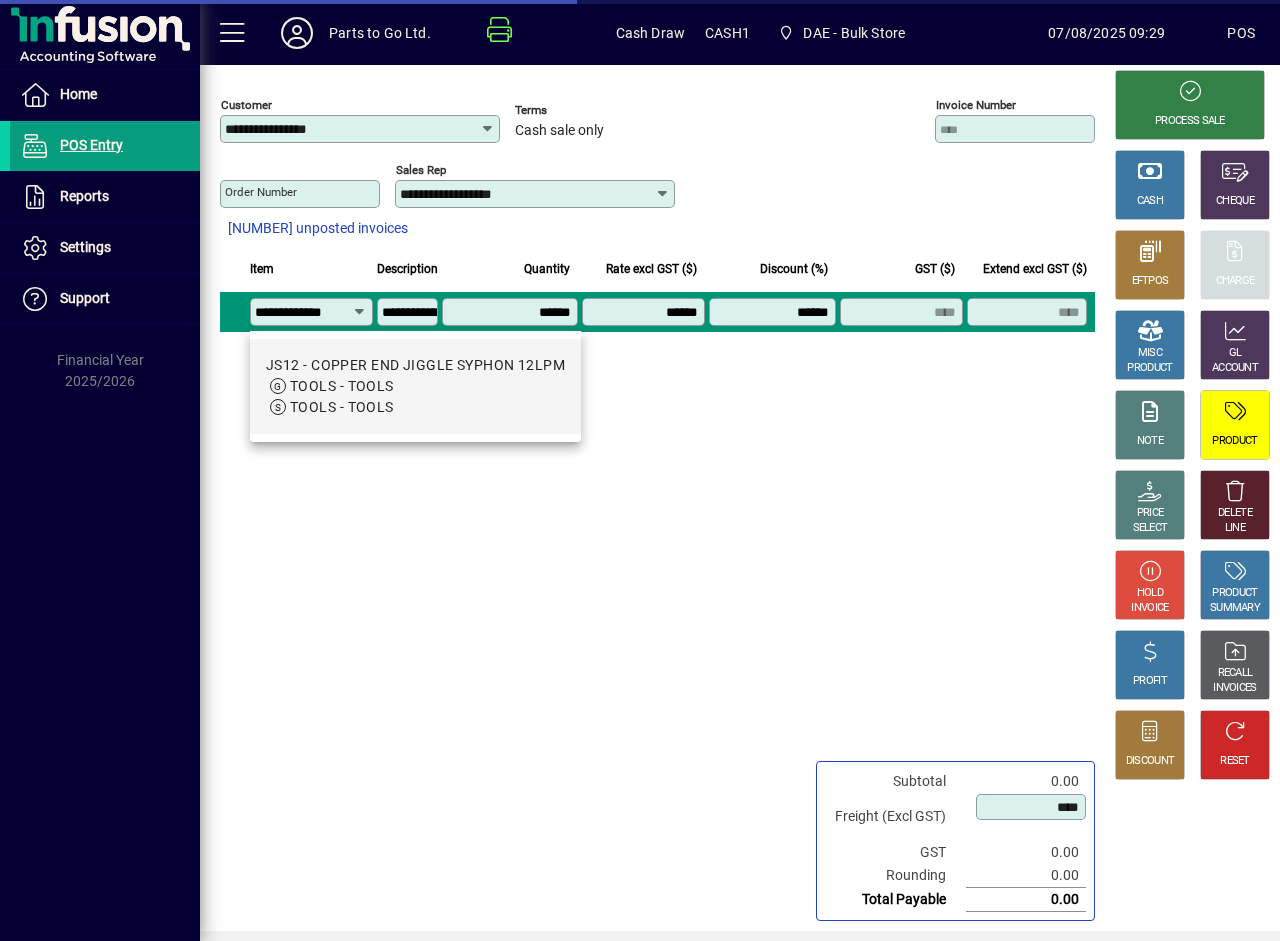 type on "****" 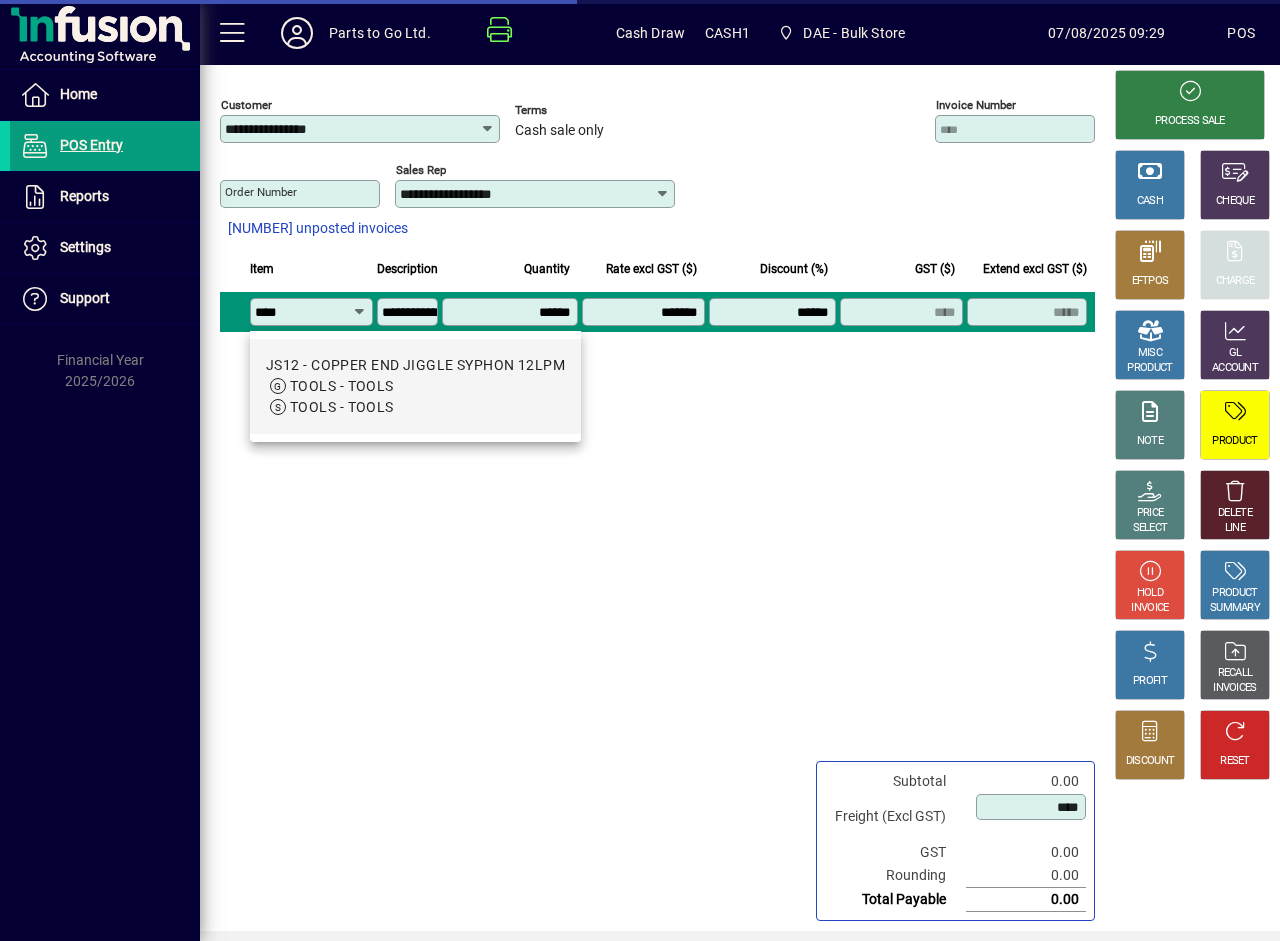 scroll, scrollTop: 0, scrollLeft: 0, axis: both 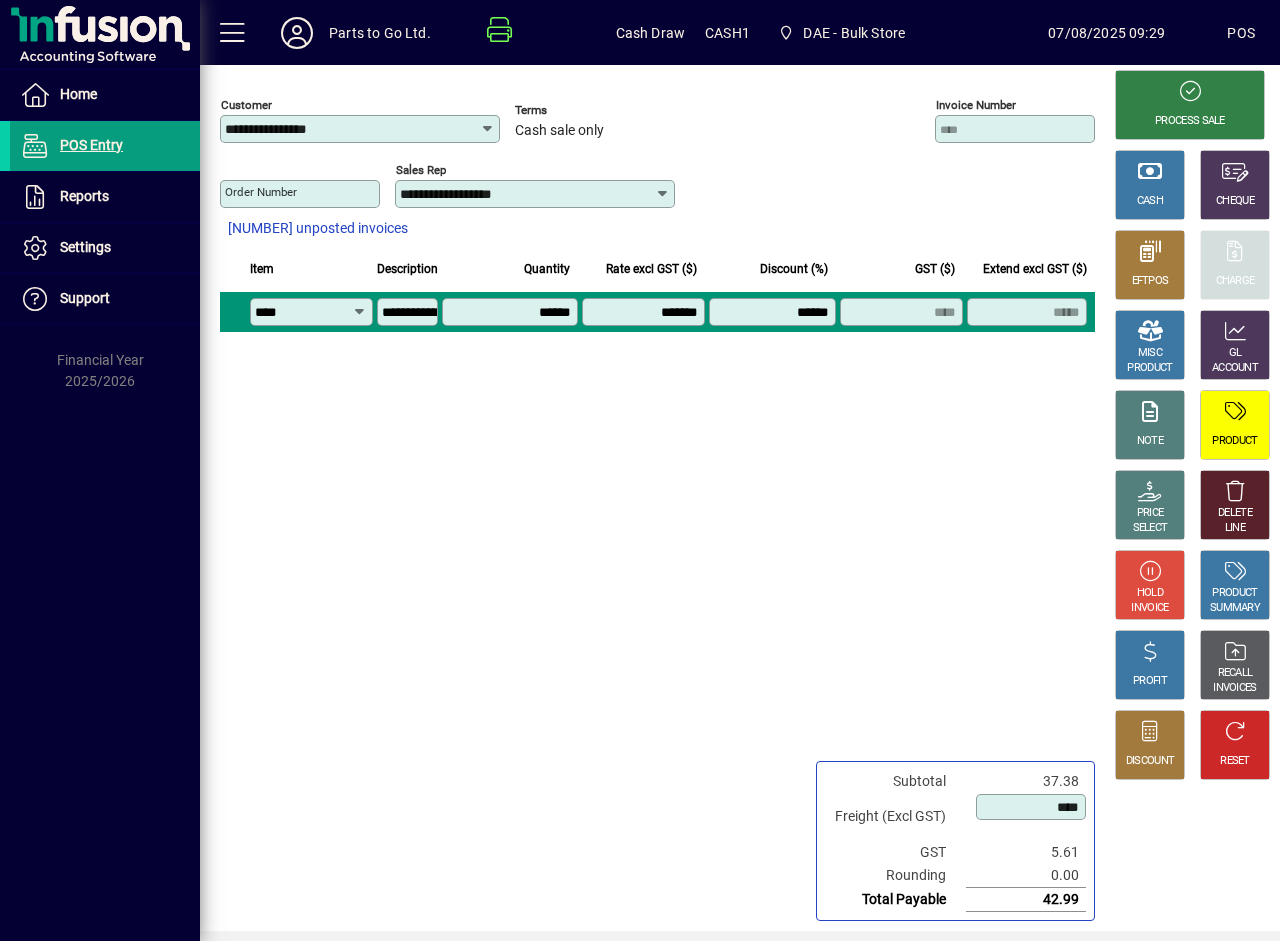 type on "****" 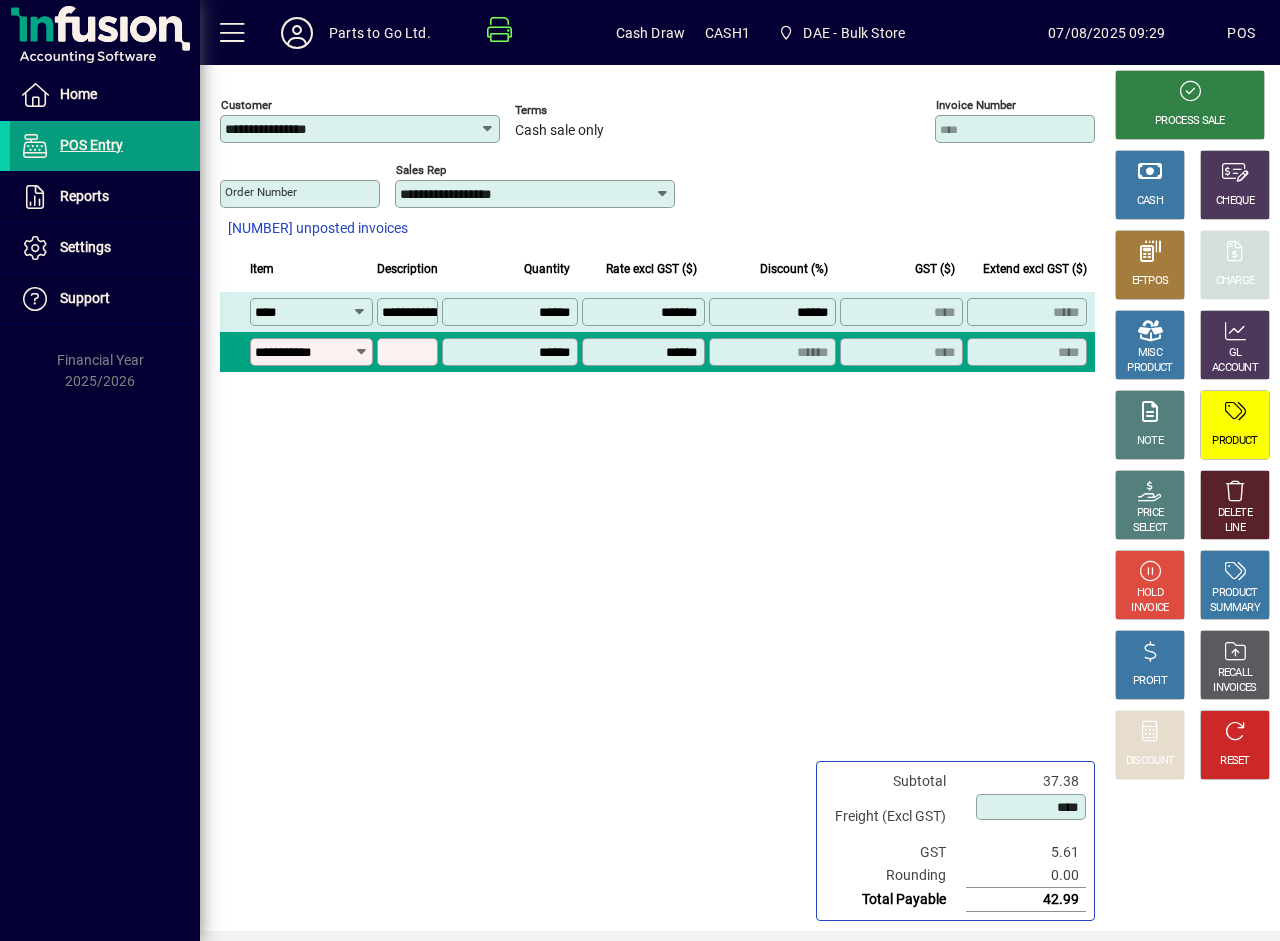 type on "**********" 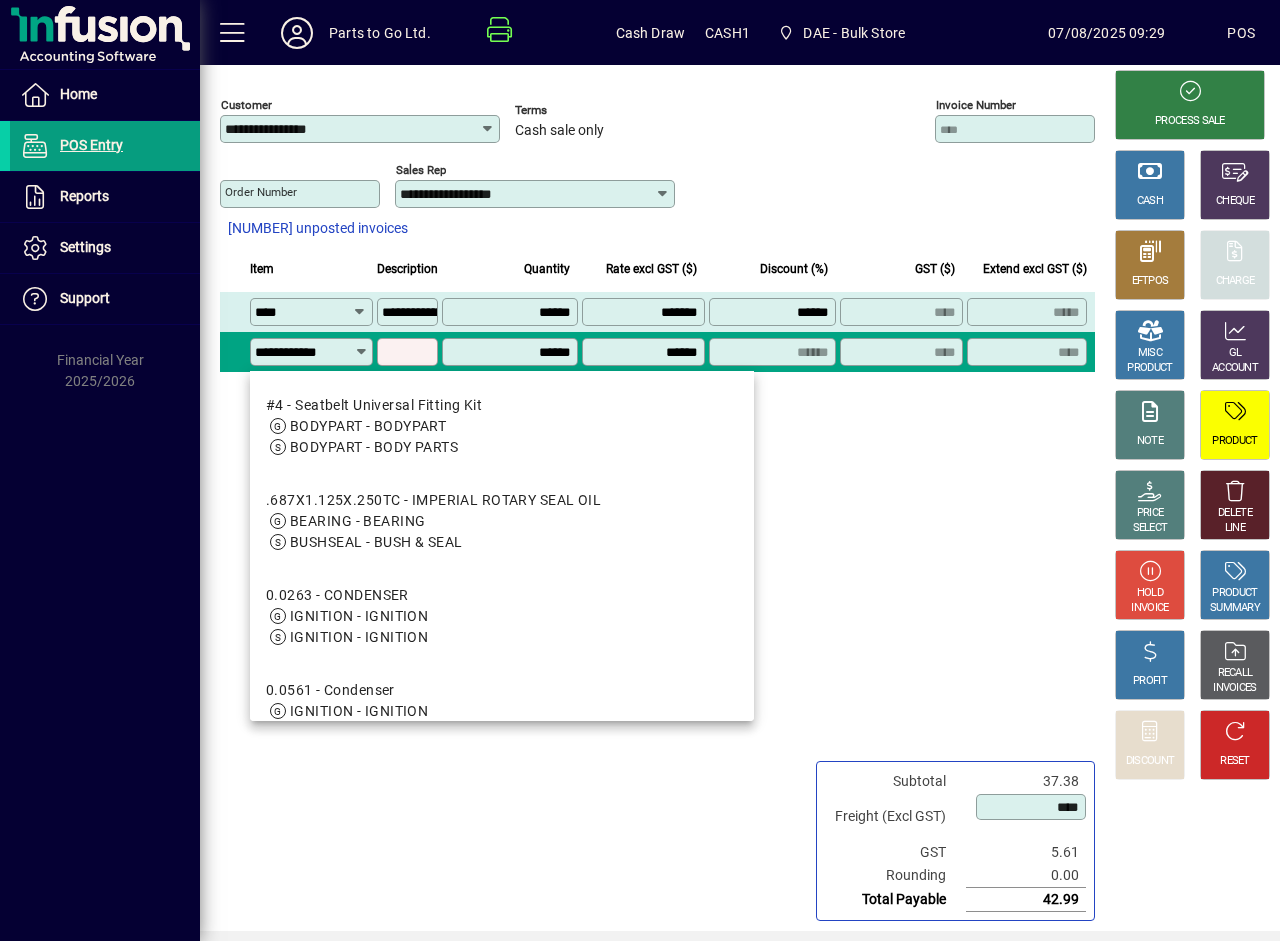 scroll, scrollTop: 0, scrollLeft: 1, axis: horizontal 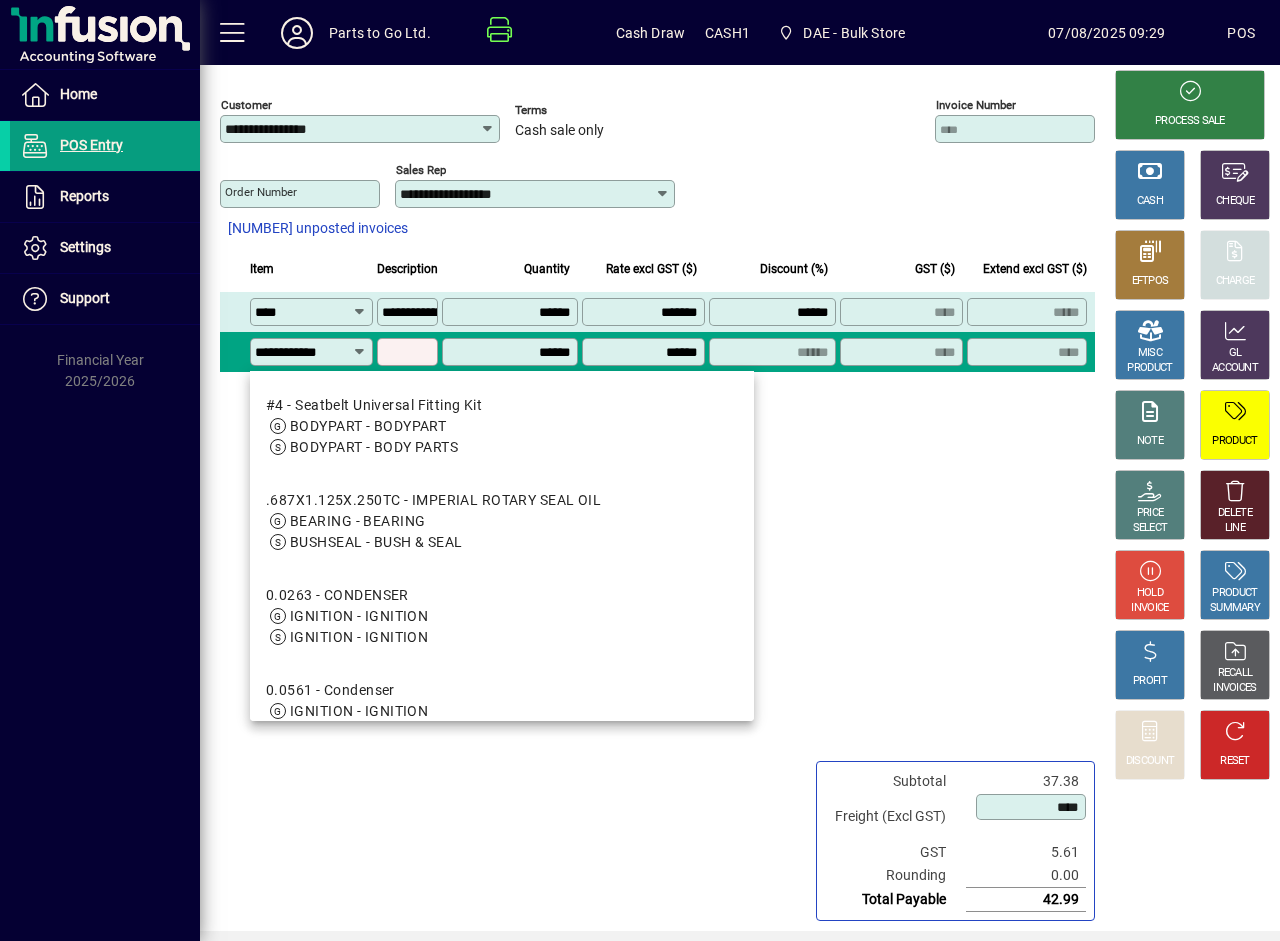 type on "**********" 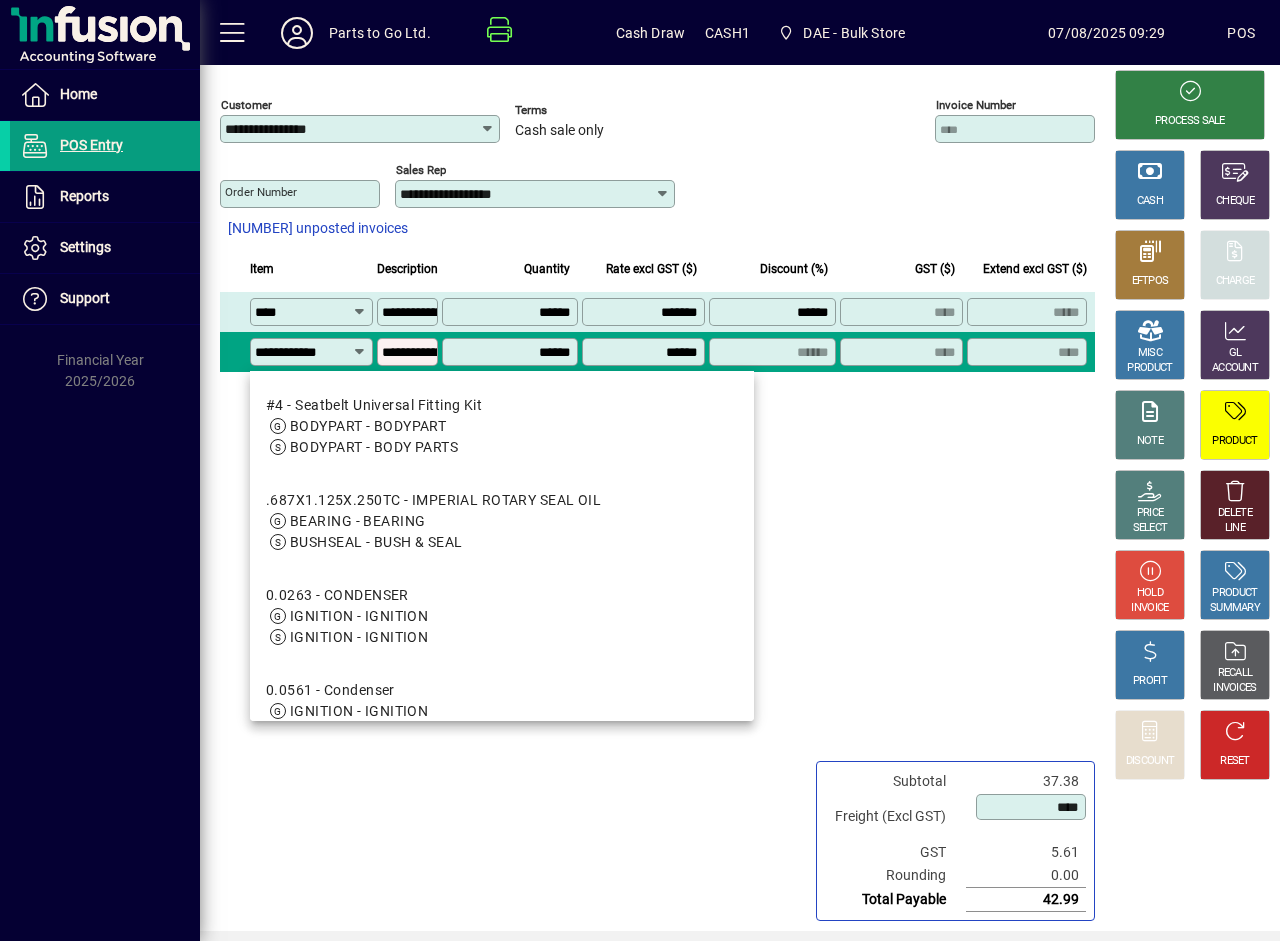 type on "*******" 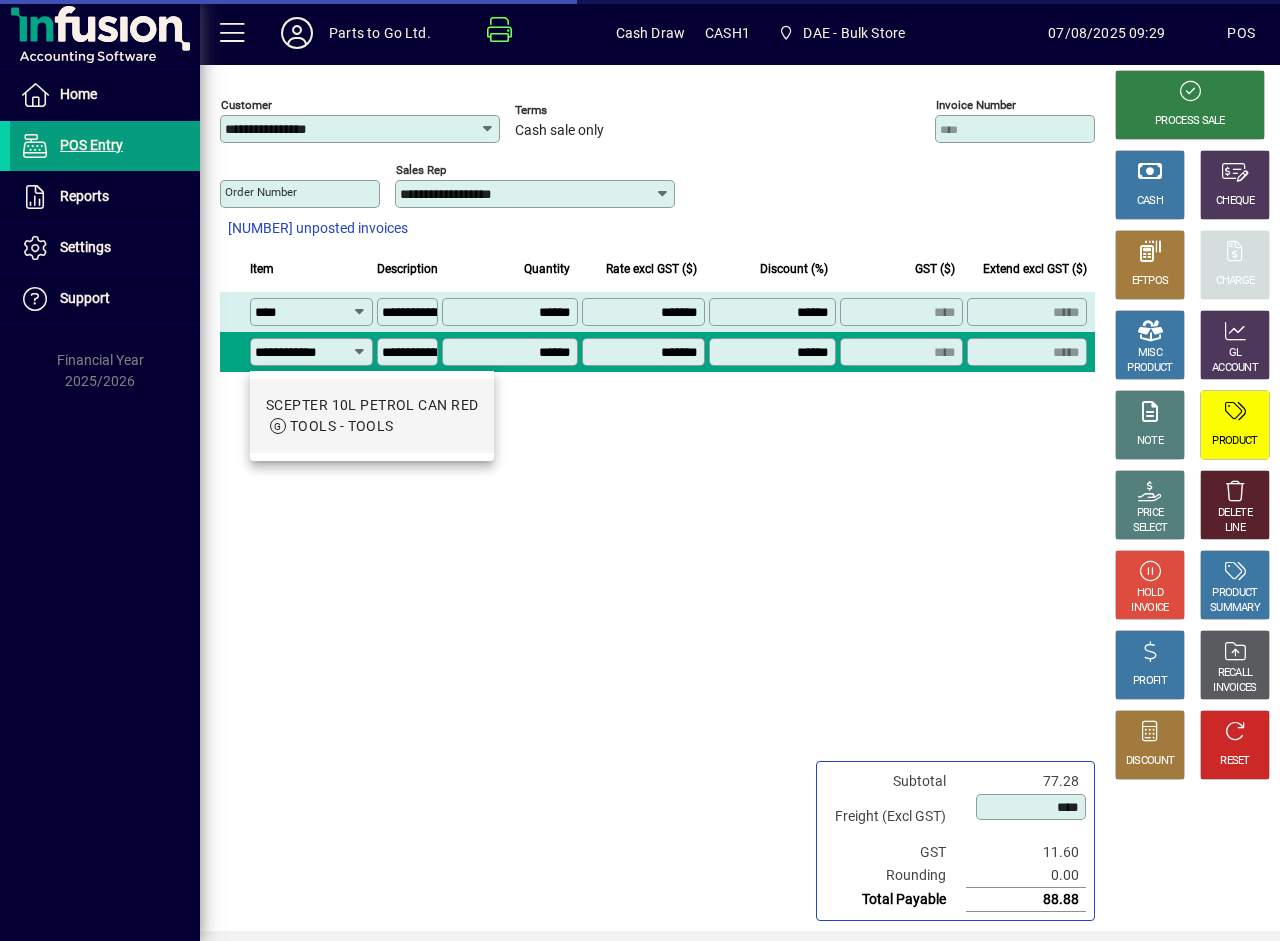 type on "*******" 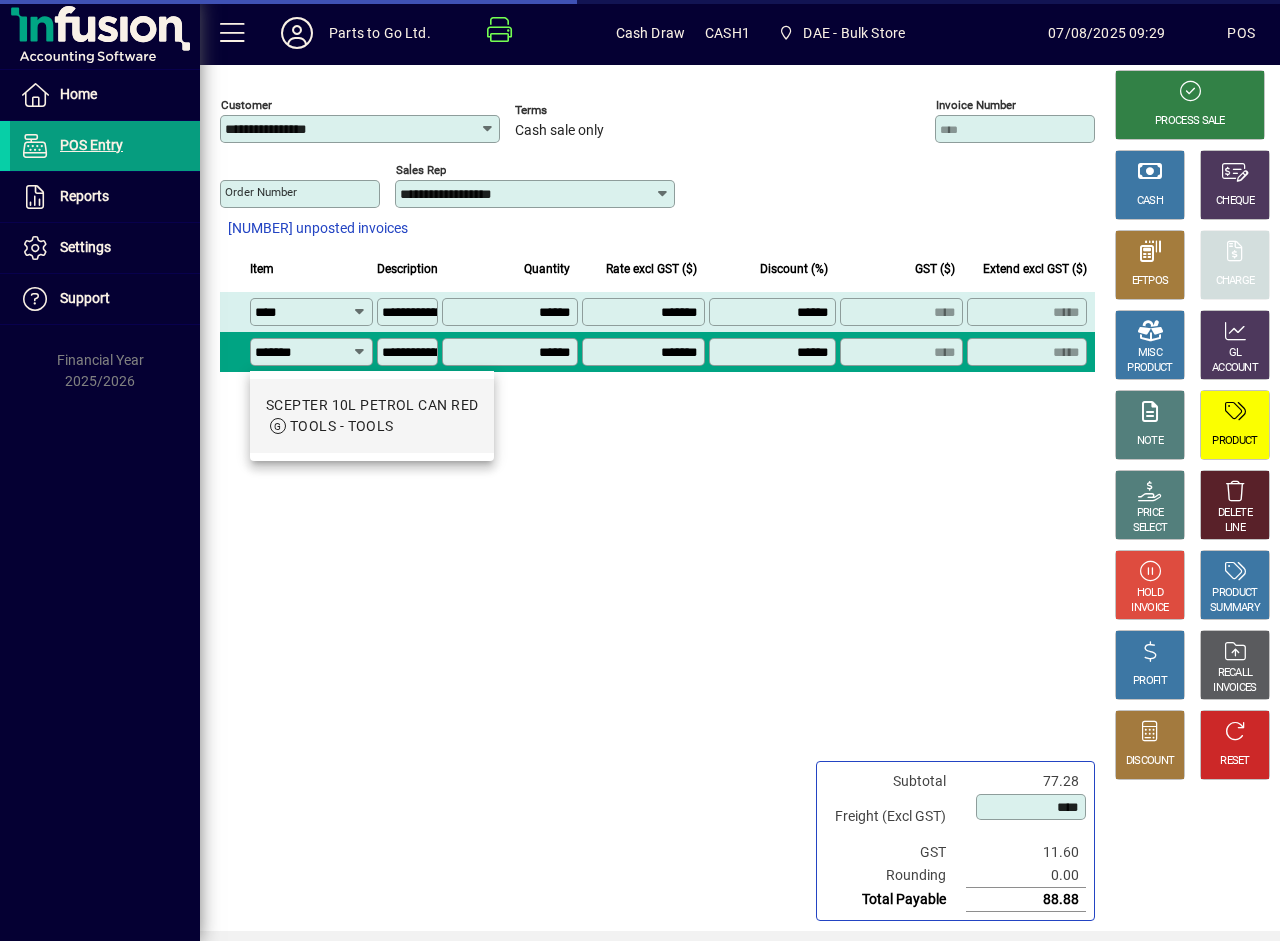 scroll, scrollTop: 0, scrollLeft: 0, axis: both 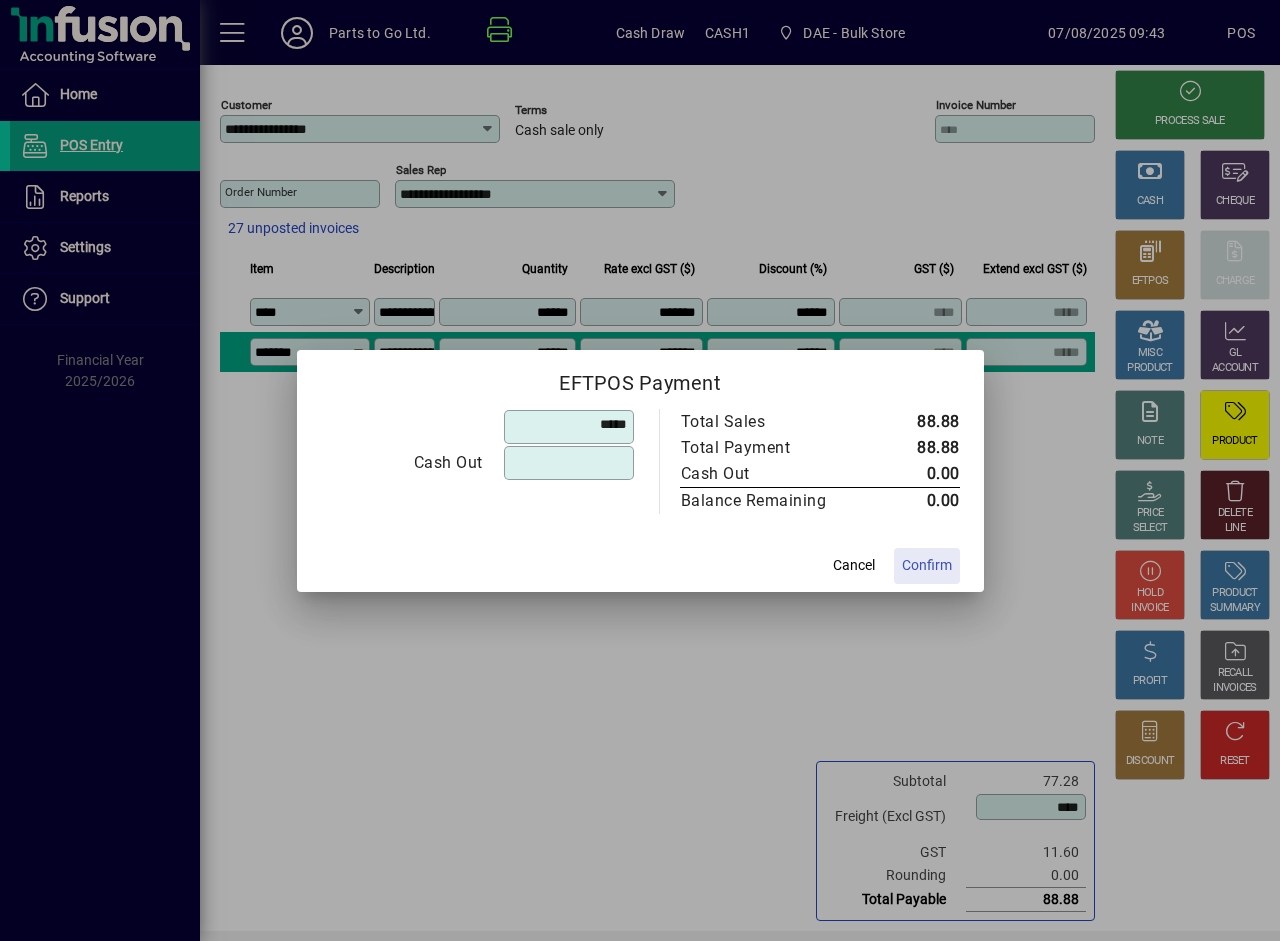 type on "******" 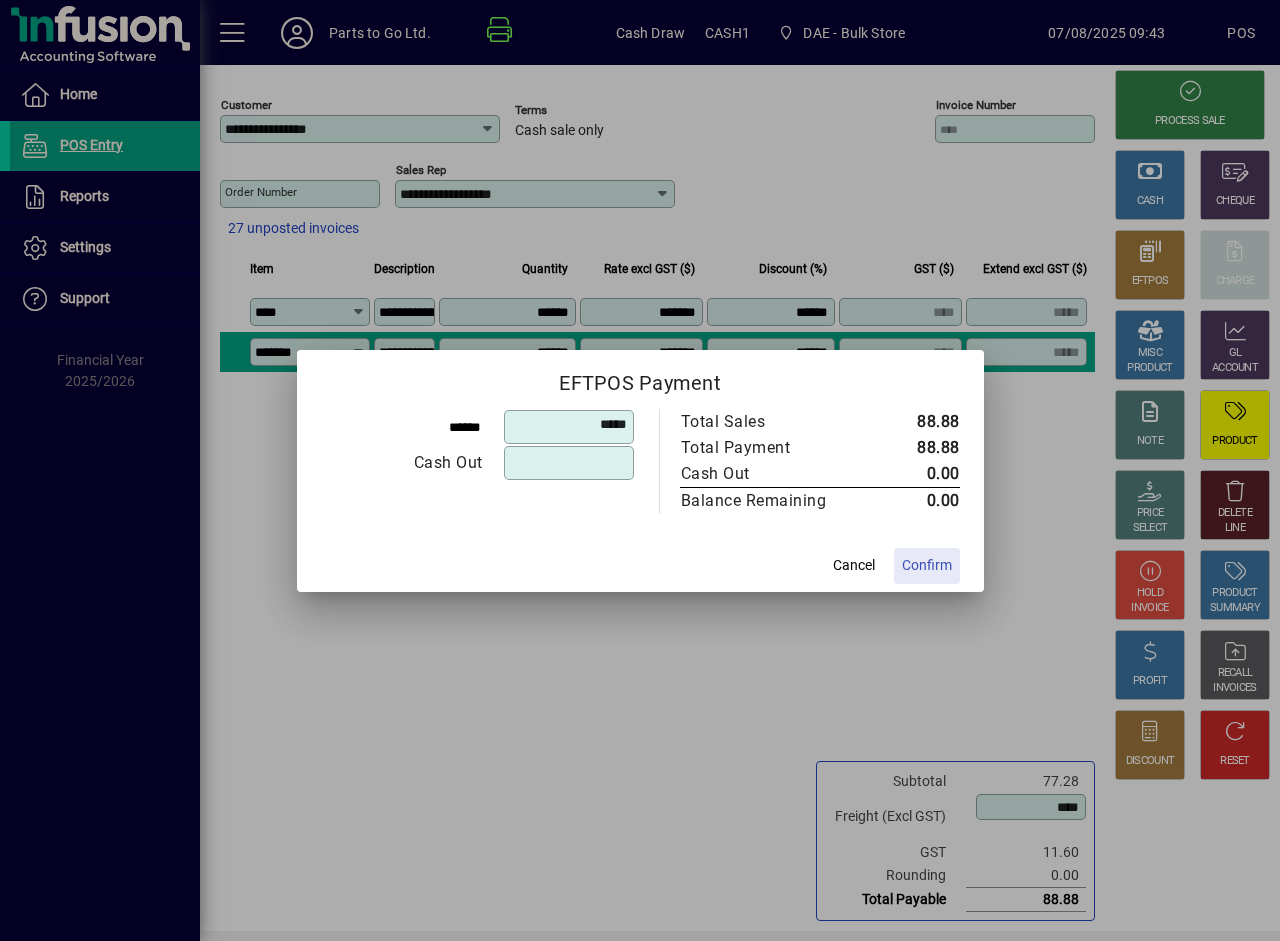 scroll, scrollTop: 0, scrollLeft: 0, axis: both 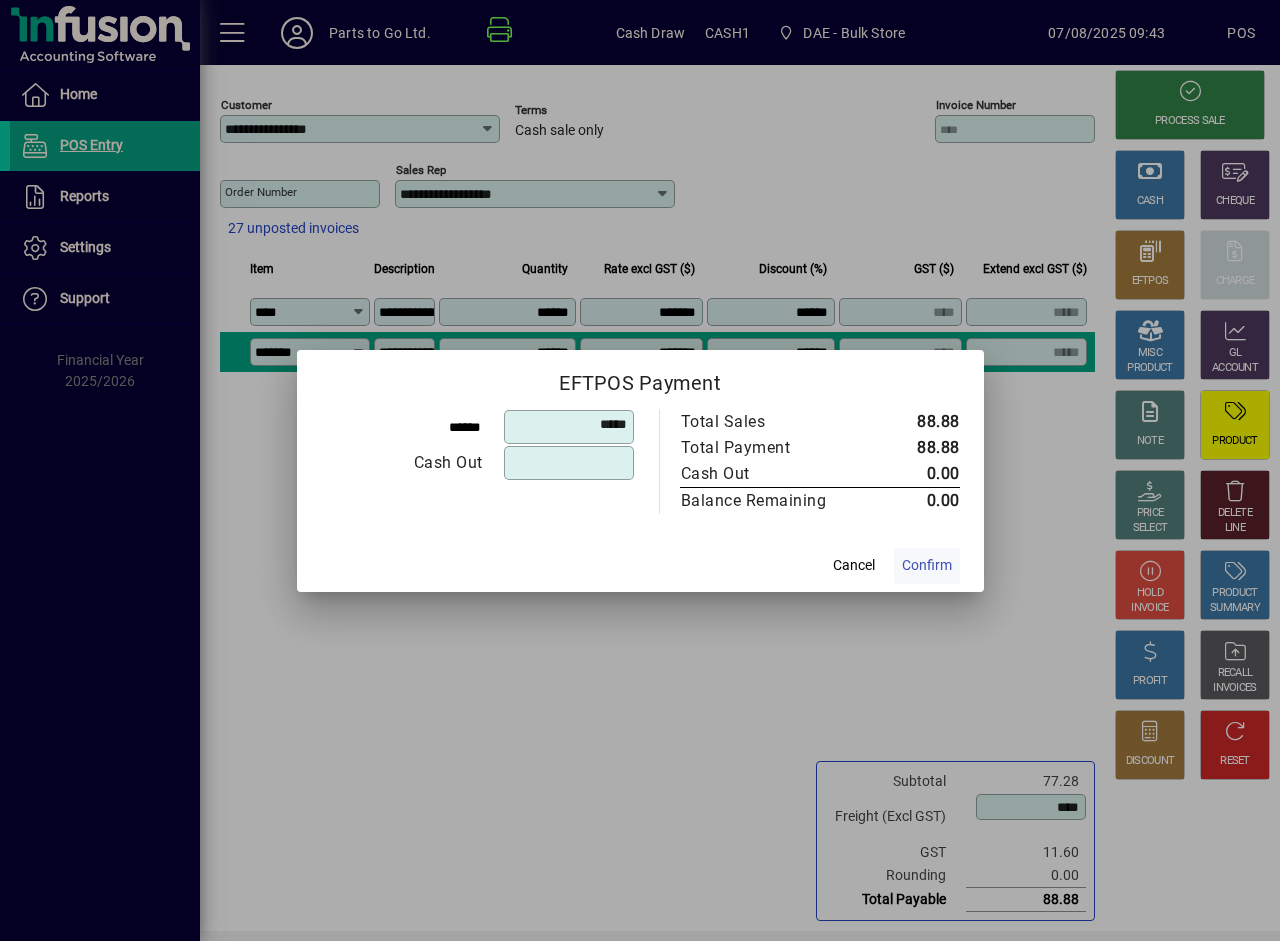 click on "Confirm" 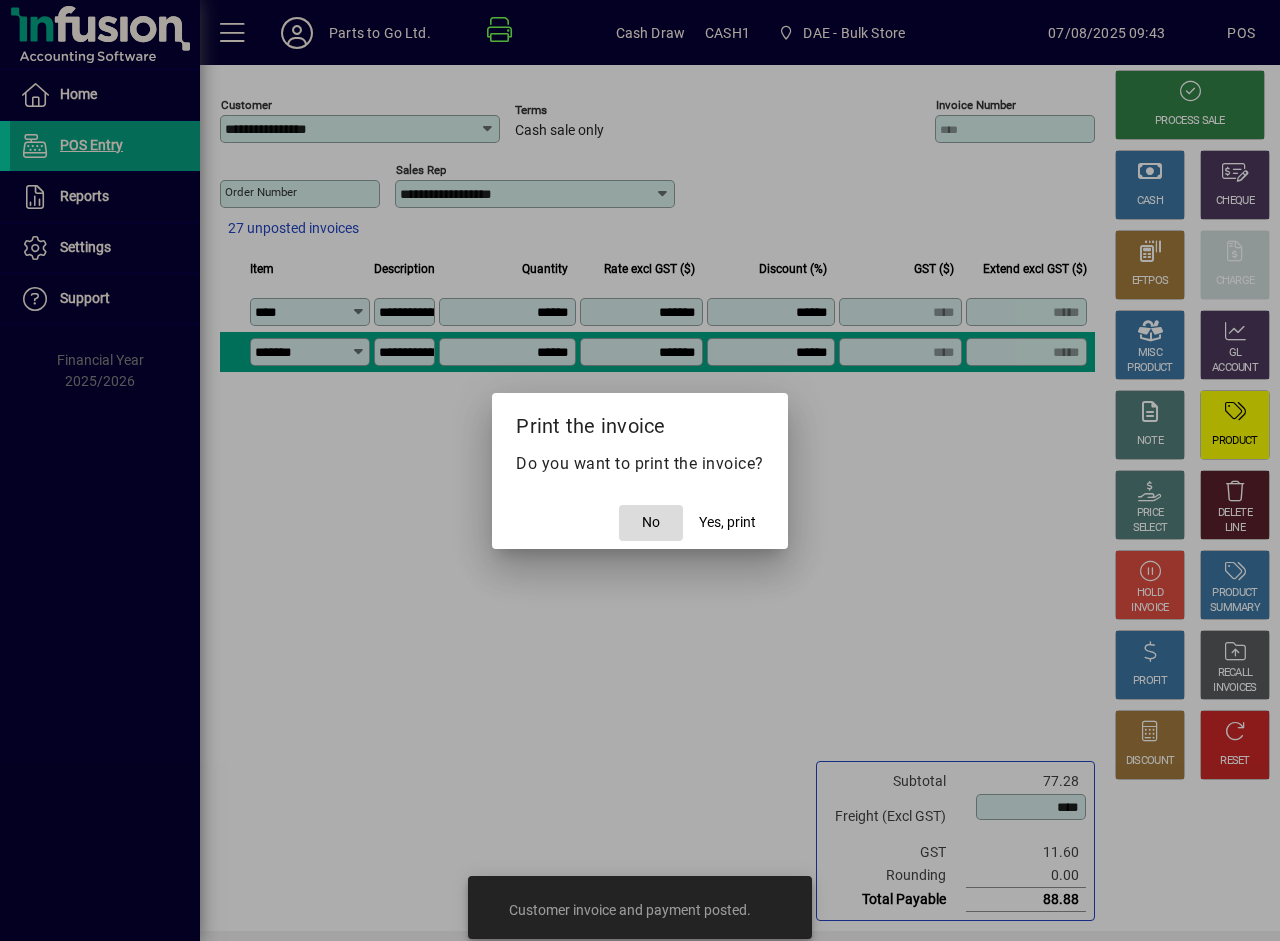 click on "No" 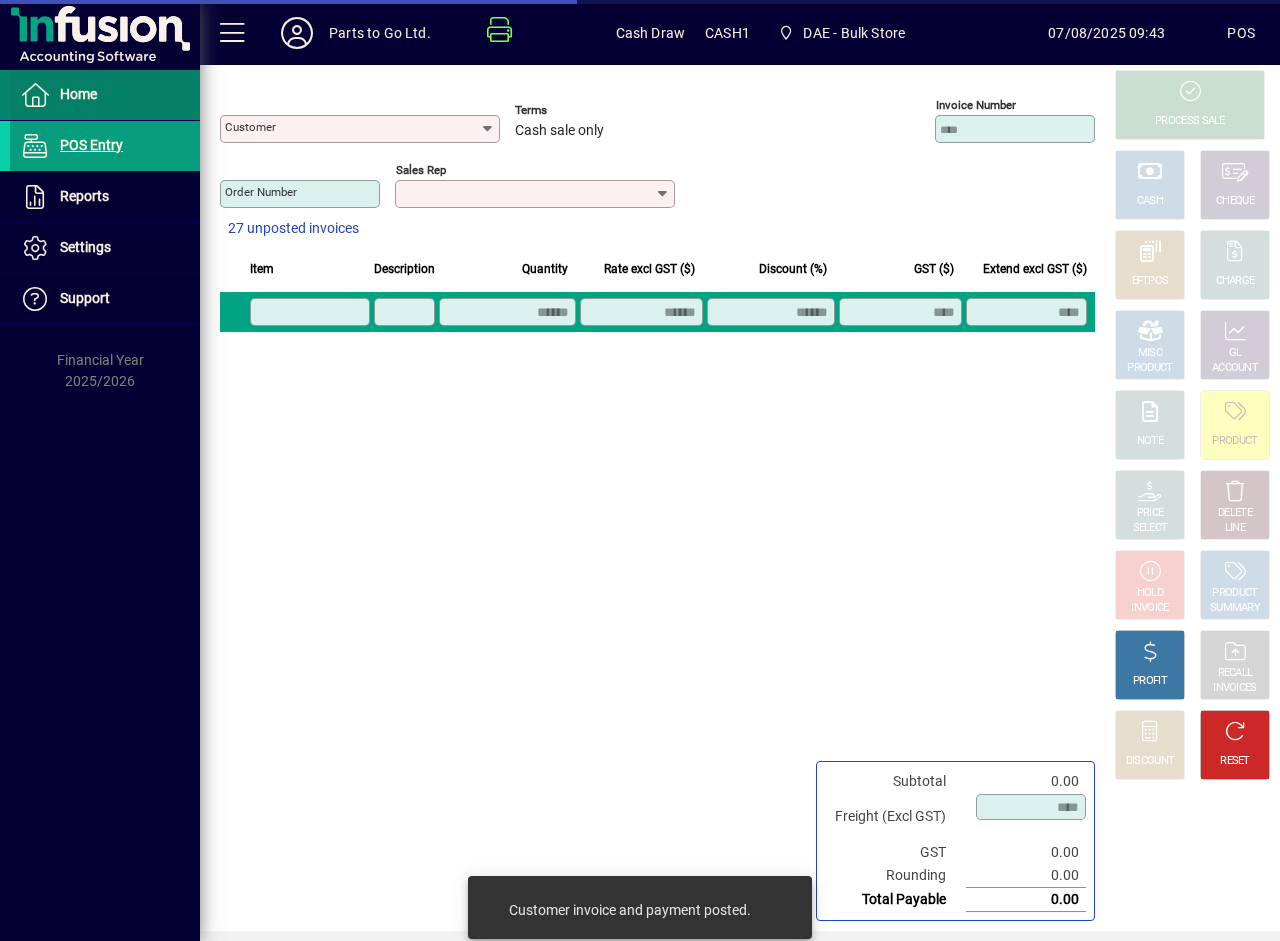 type on "**********" 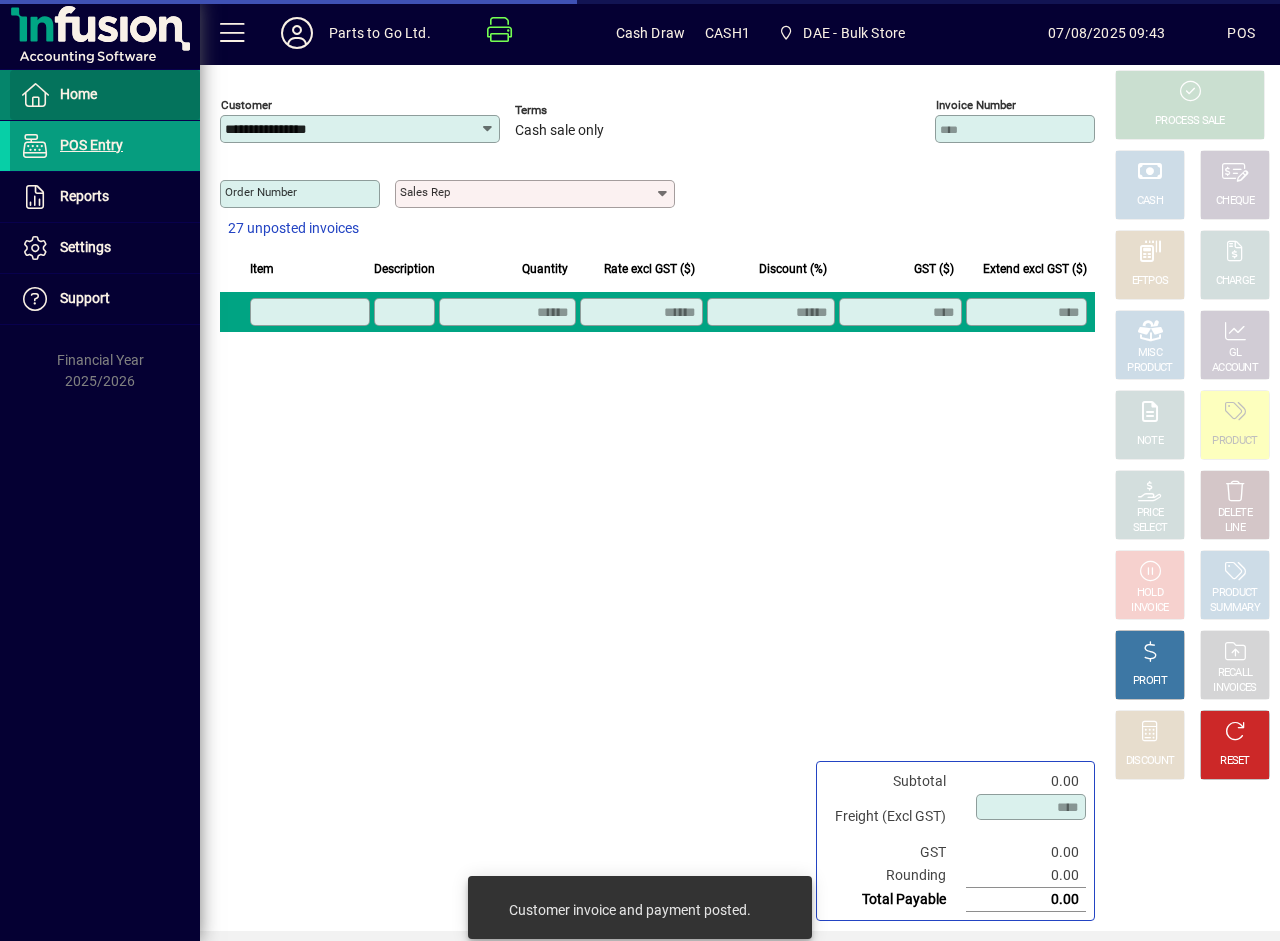 click on "Home" at bounding box center [78, 94] 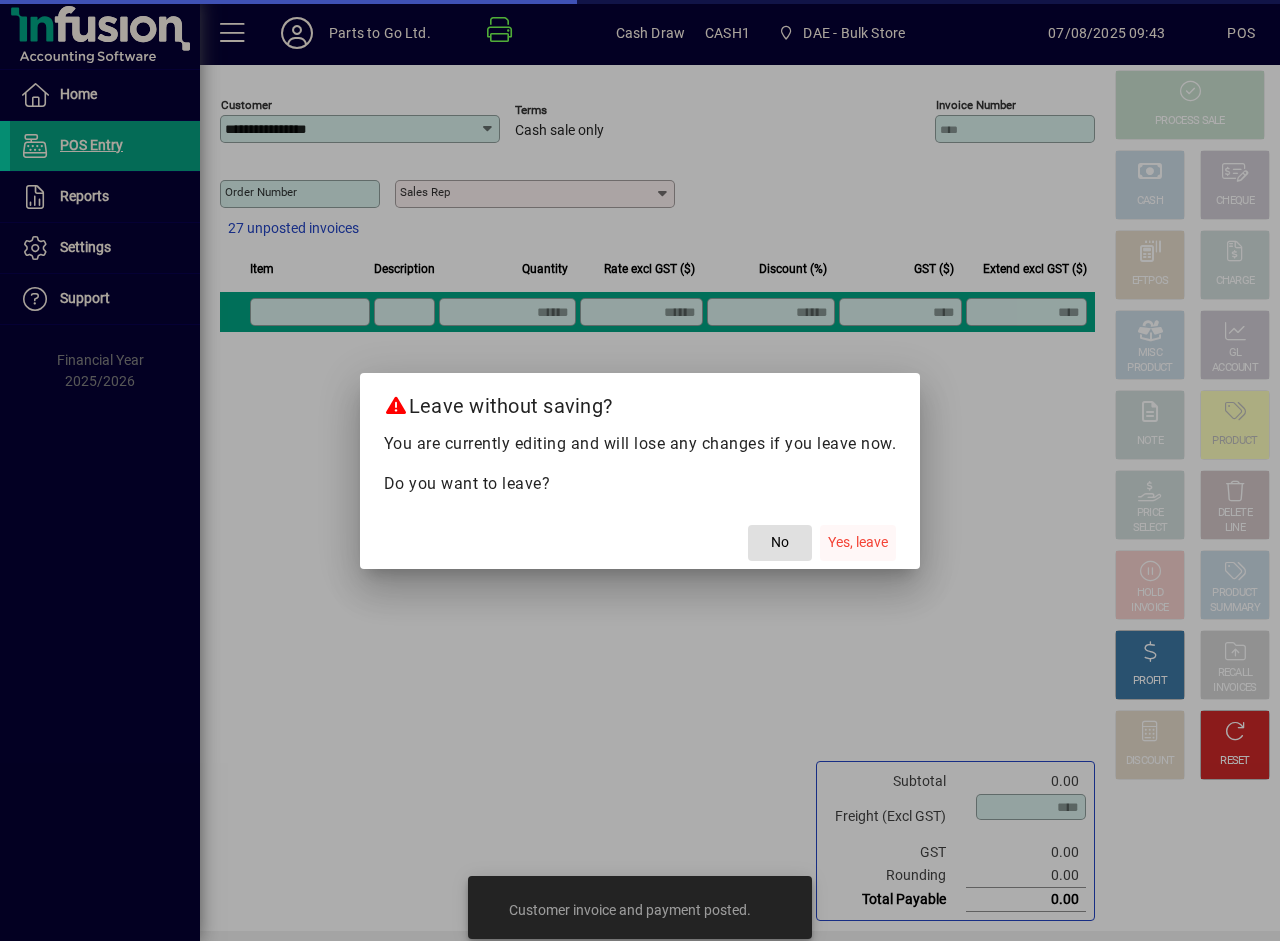 click on "Yes, leave" 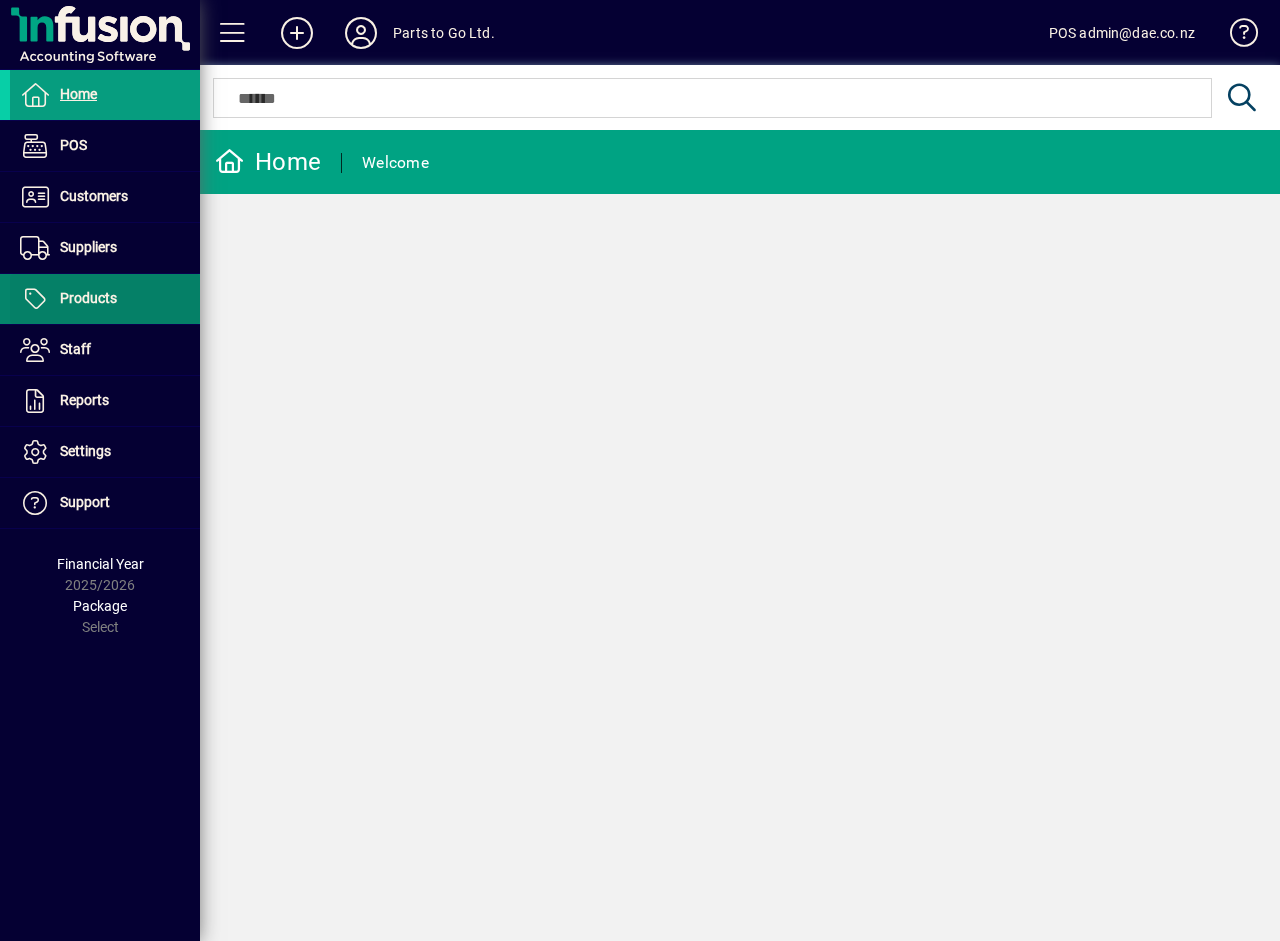 click on "Products" at bounding box center [88, 298] 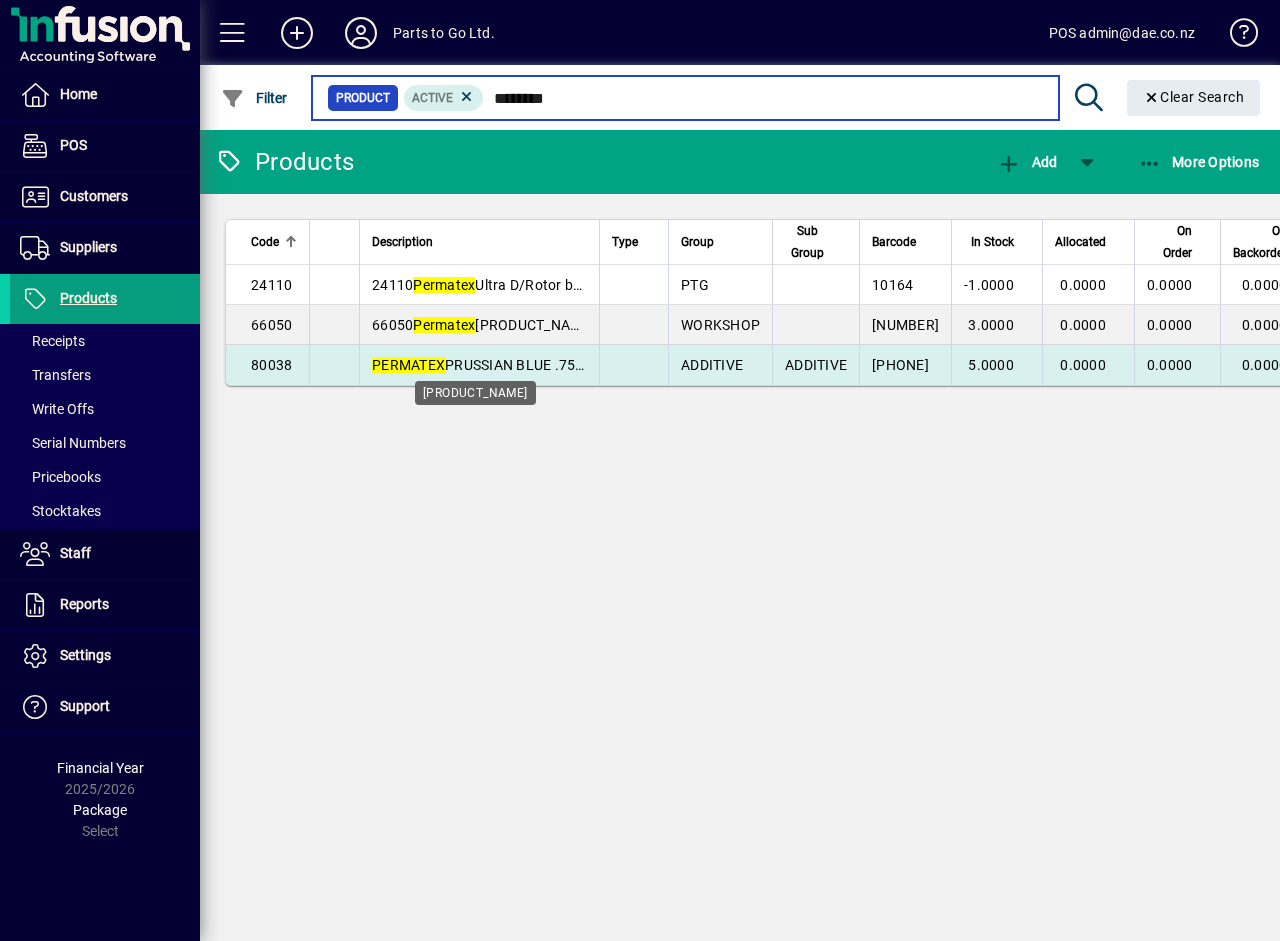type on "********" 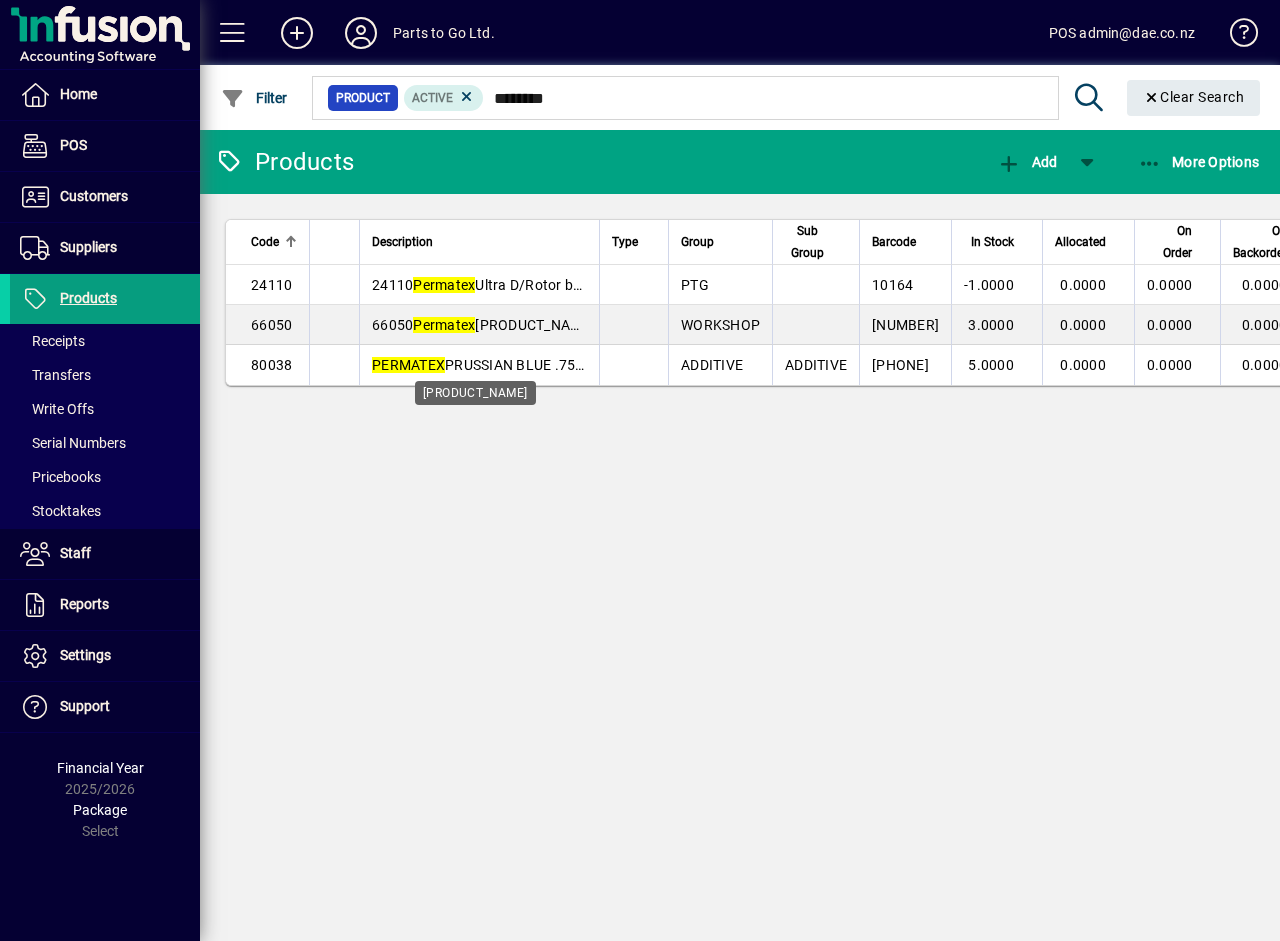 click on "PERMATEX" at bounding box center [408, 365] 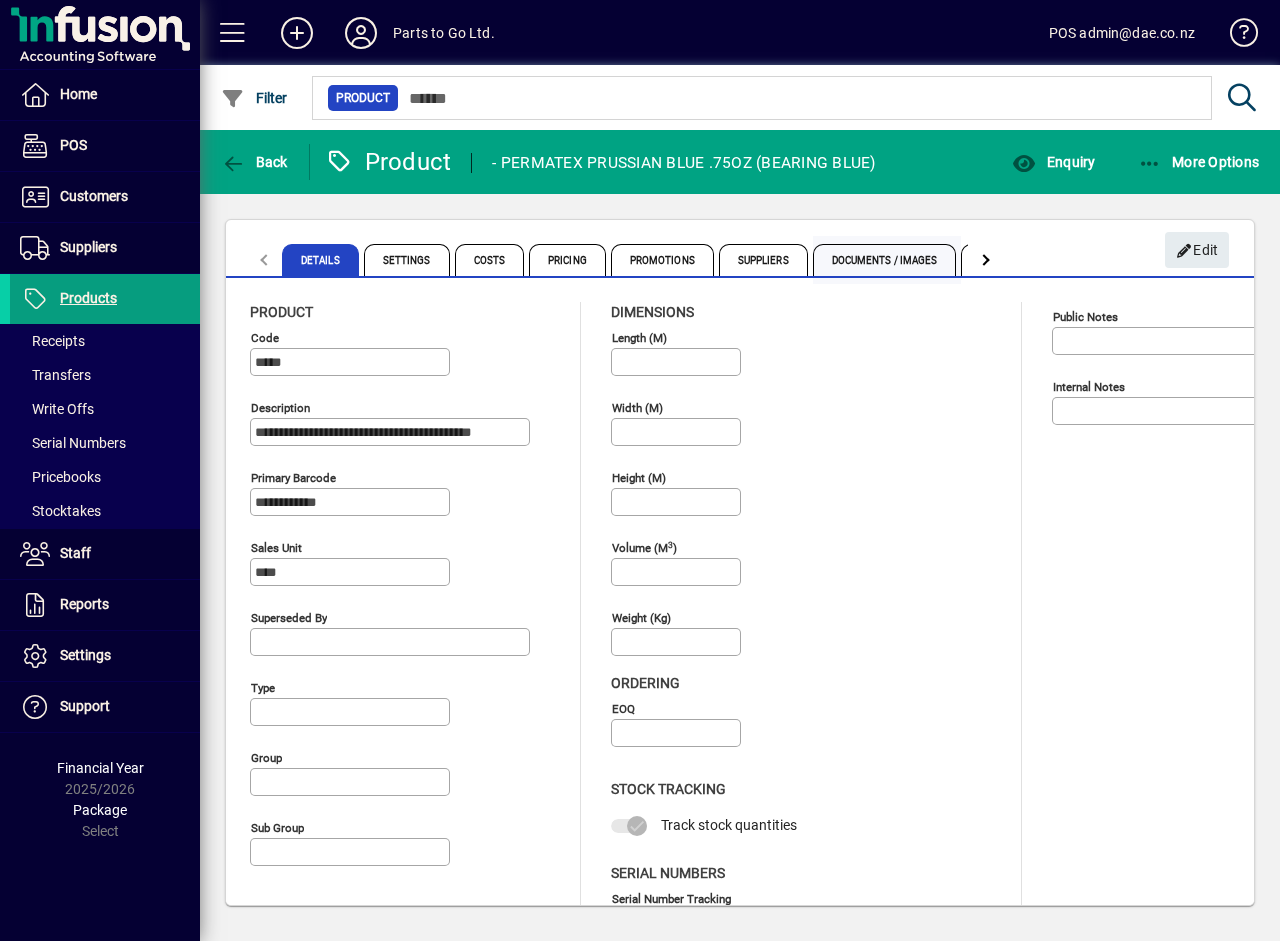 type on "**********" 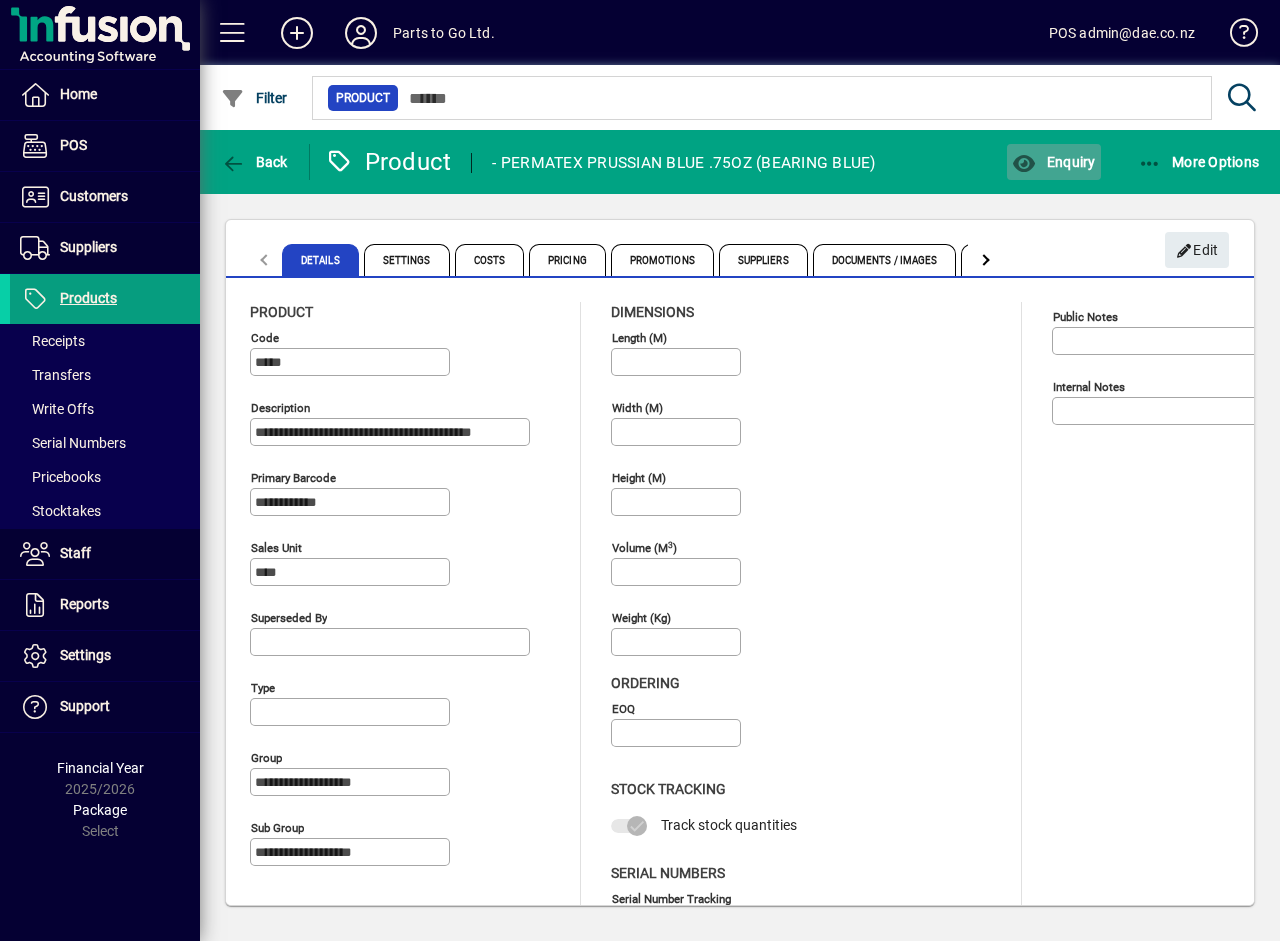click on "Enquiry" 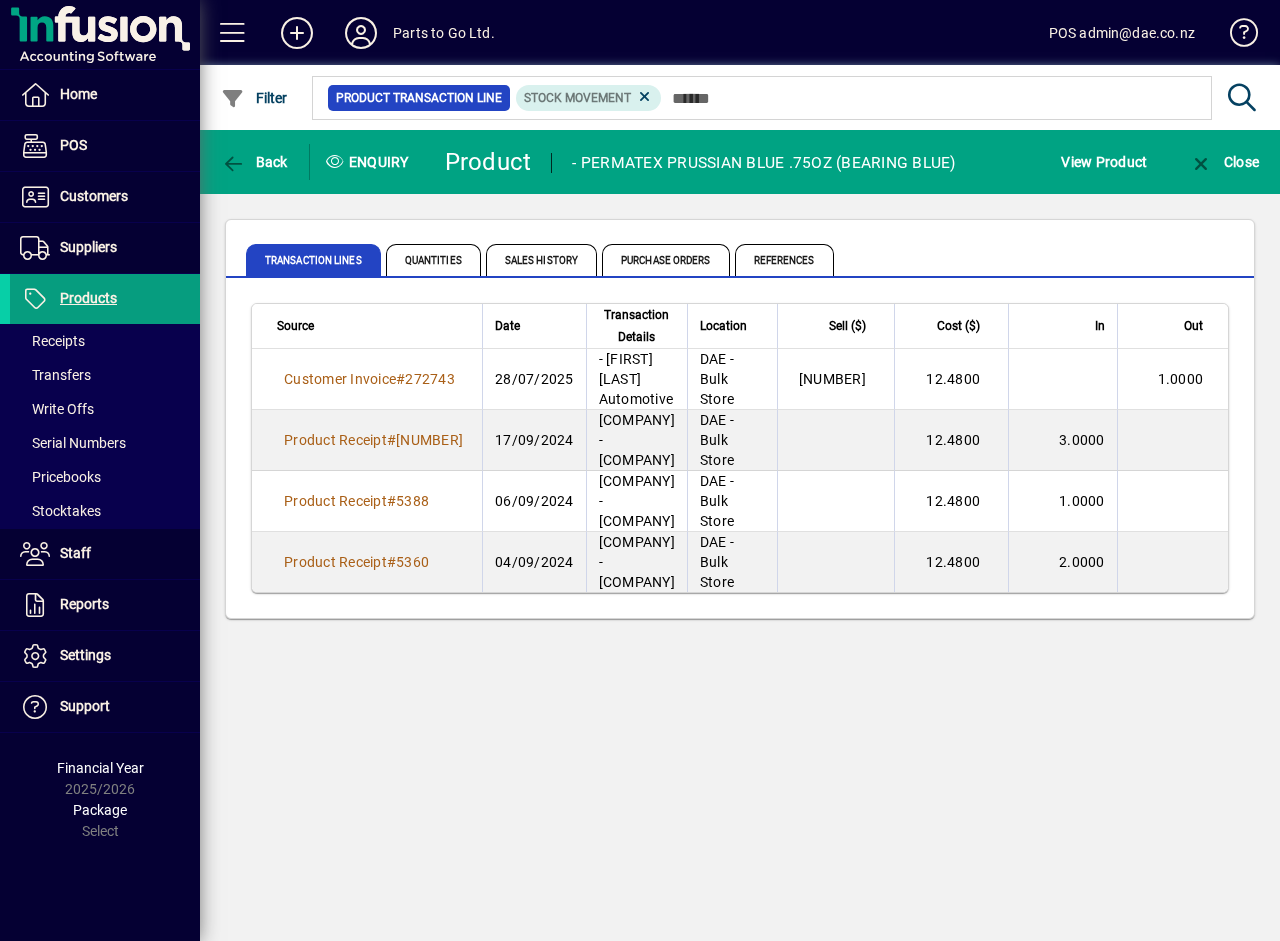click on "Back  Enquiry   Product  80038 - PERMATEX PRUSSIAN BLUE .75OZ (BEARING BLUE) View Product Close Transaction Lines Quantities Sales History Purchase Orders References  Source   Date   Transaction Details   Location   Sell ($)   Cost ($)   In   Out  Customer Invoice  # 272743  28/07/2025   2850 - Rian Stott Automotive  DAE - Bulk Store  18.9743   12.4800   1.0000  Product Receipt  # 5560  17/09/2024   Auckland Bearing - ABD Group  DAE - Bulk Store     12.4800   3.0000  Product Receipt  # 5388  06/09/2024   Auckland Bearing - ABD Group  DAE - Bulk Store     12.4800   1.0000  Product Receipt  # 5360  04/09/2024   Auckland Bearing - ABD Group  DAE - Bulk Store     12.4800   2.0000" 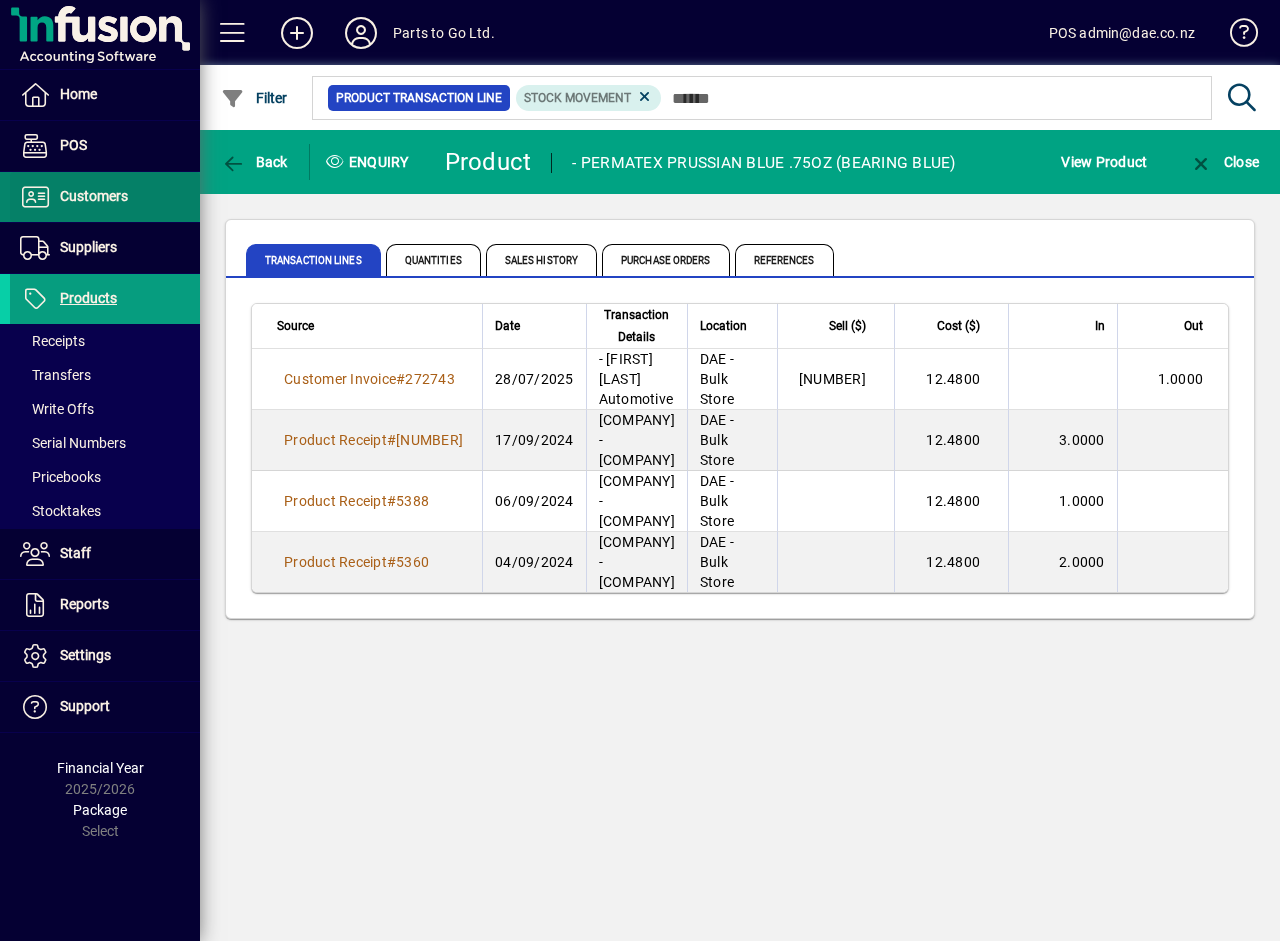 click on "Customers" at bounding box center [94, 196] 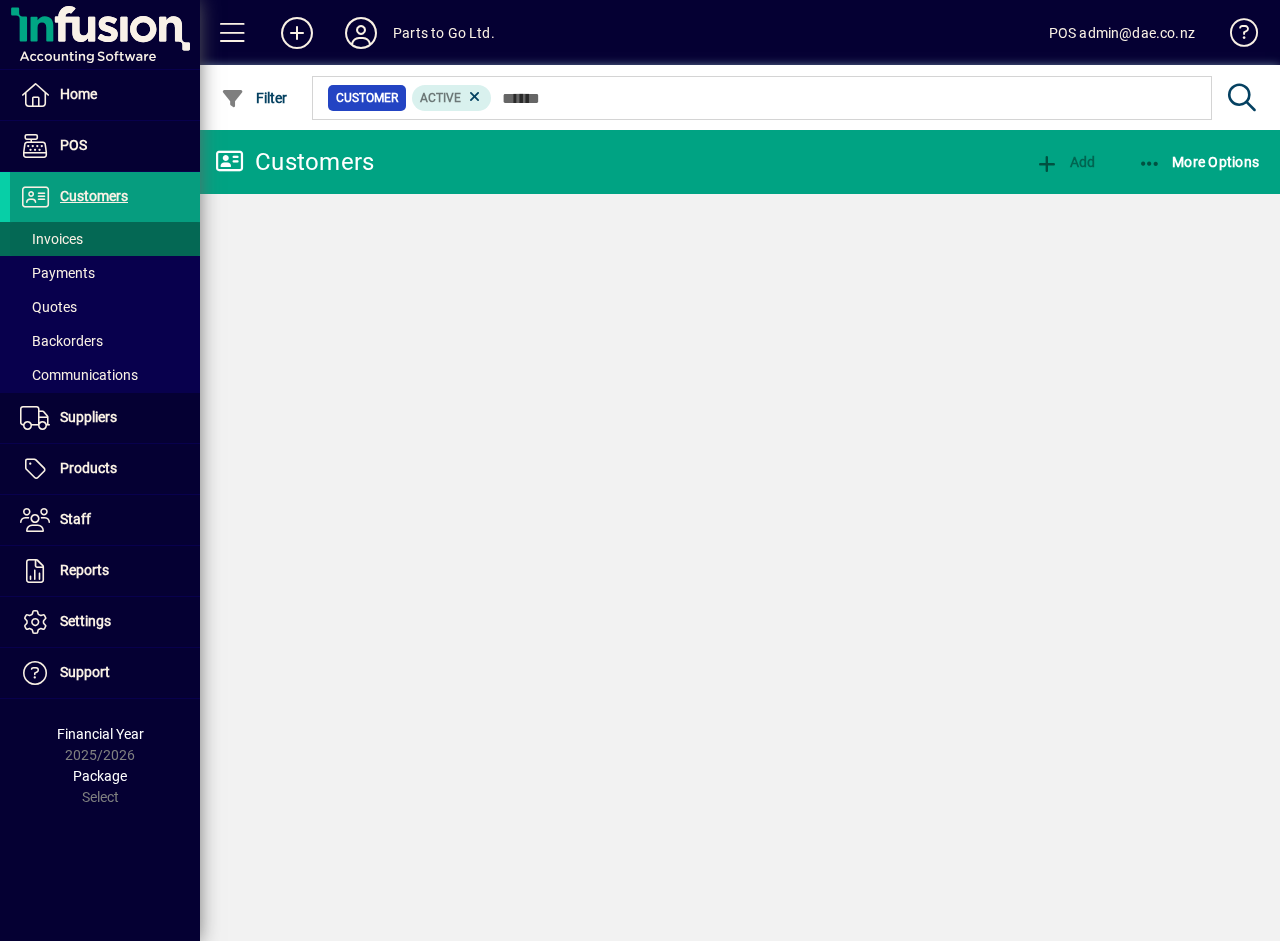 click on "Invoices" at bounding box center [51, 239] 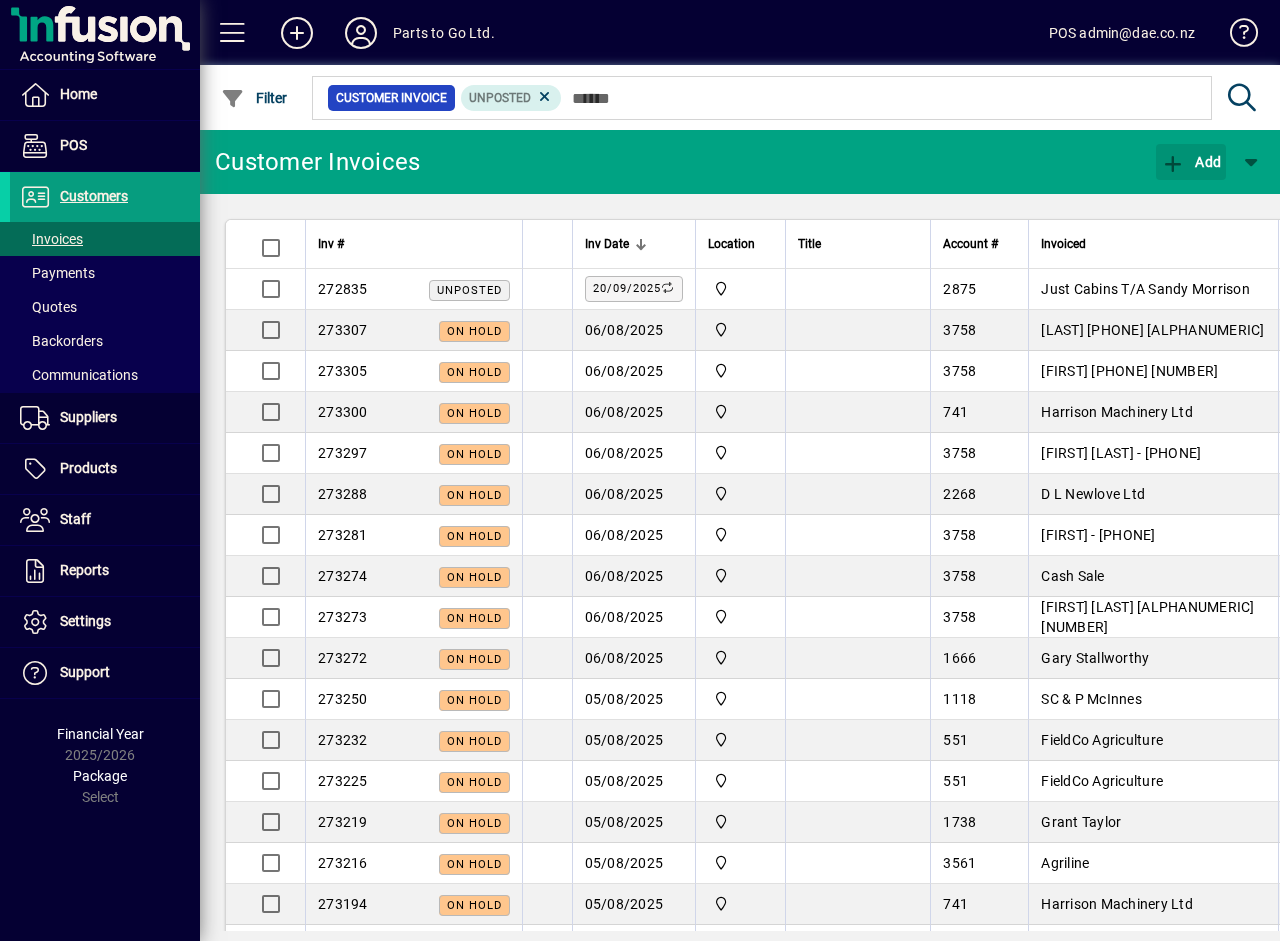 drag, startPoint x: 1176, startPoint y: 168, endPoint x: 1066, endPoint y: 194, distance: 113.03097 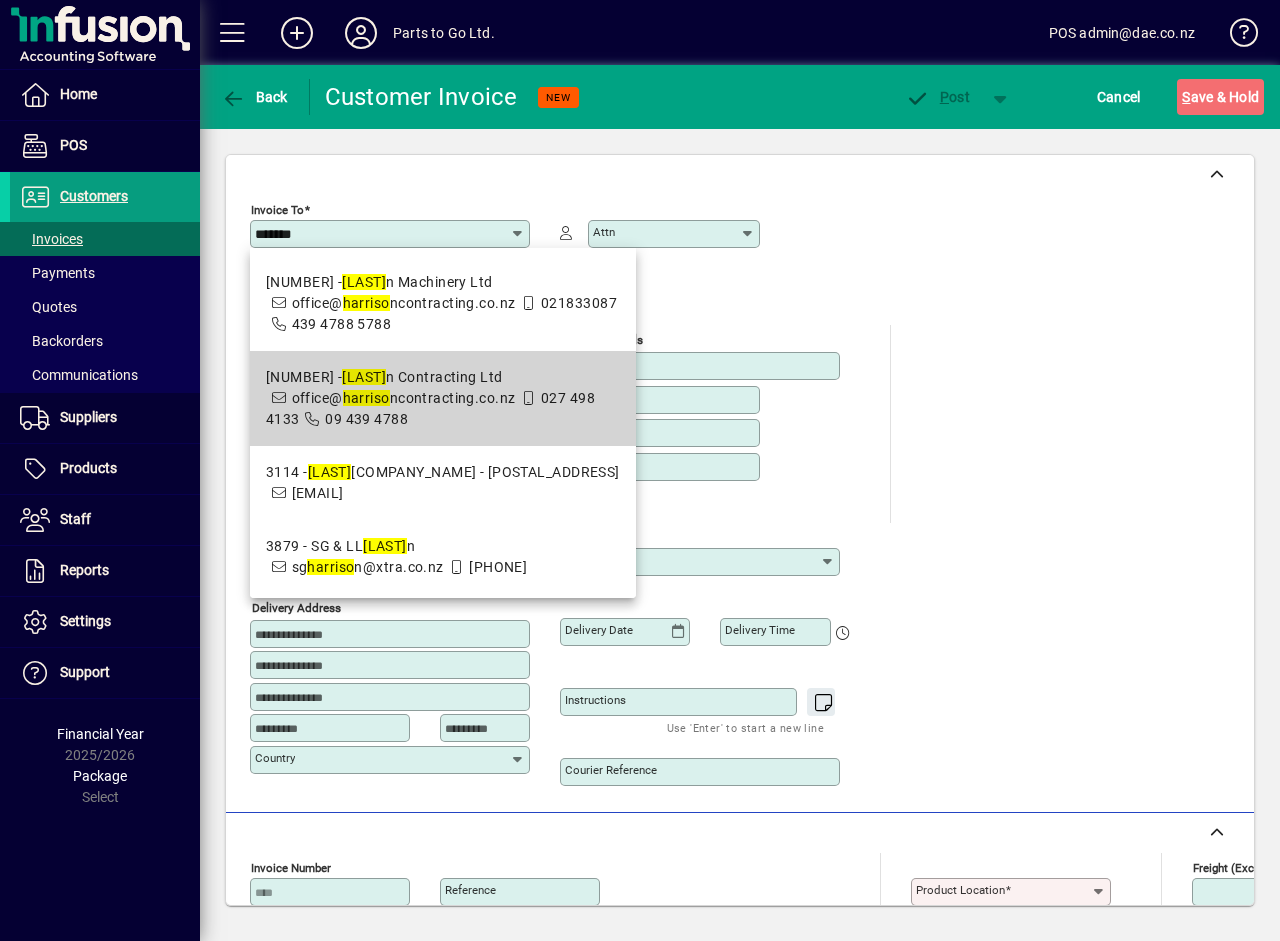click on "744 -  Harriso n Contracting Ltd" at bounding box center [443, 377] 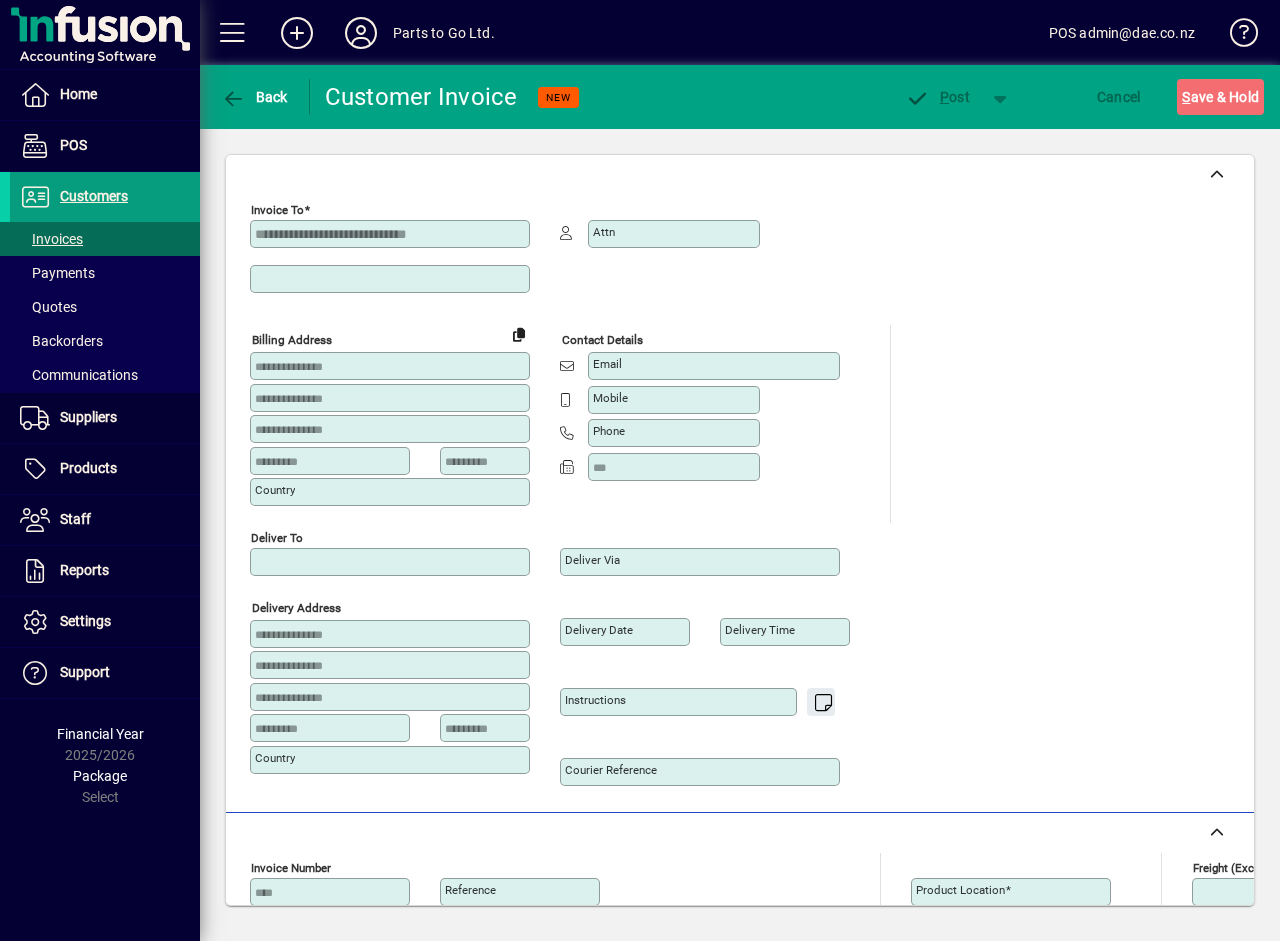 type on "**********" 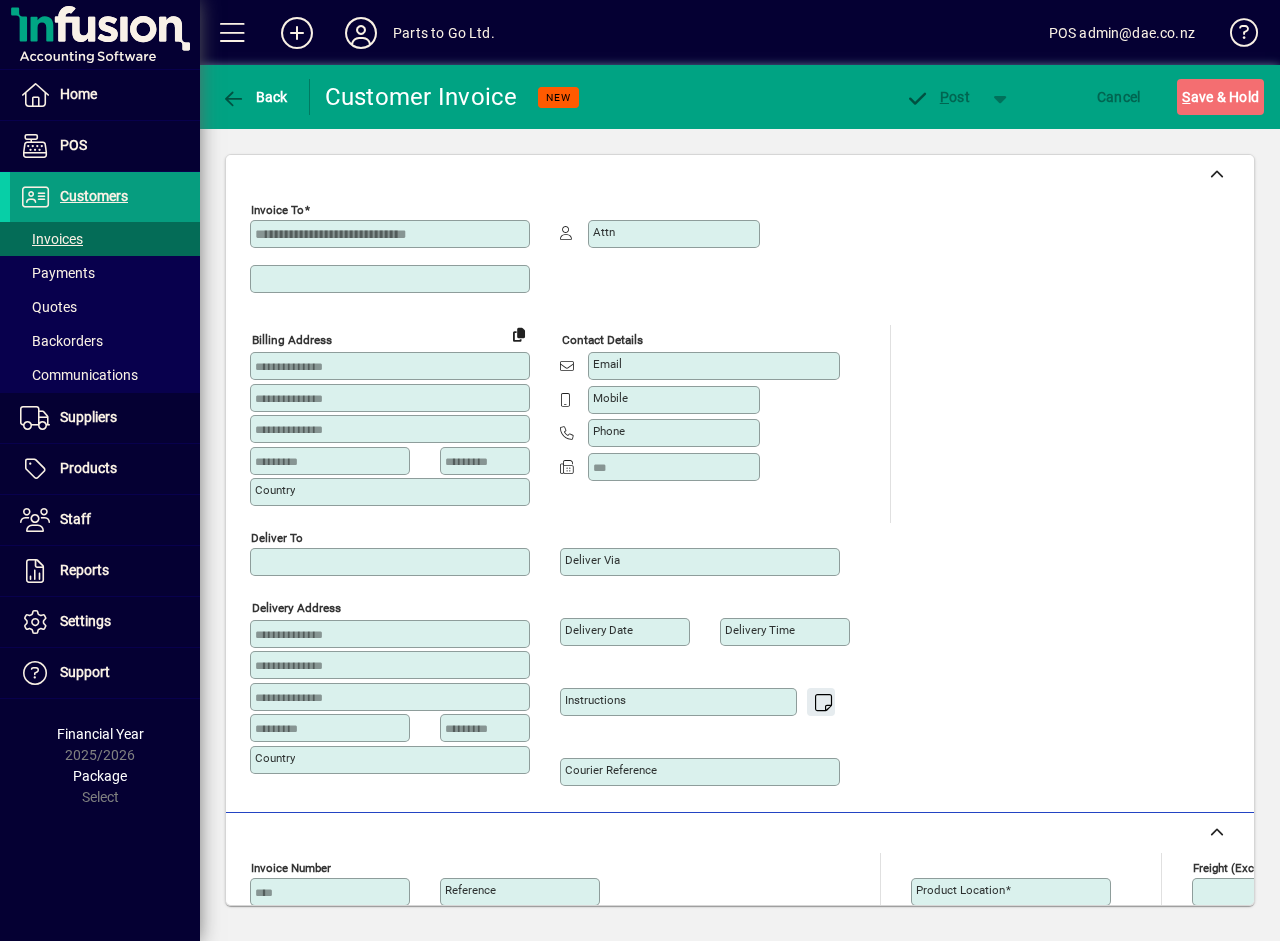 type on "**********" 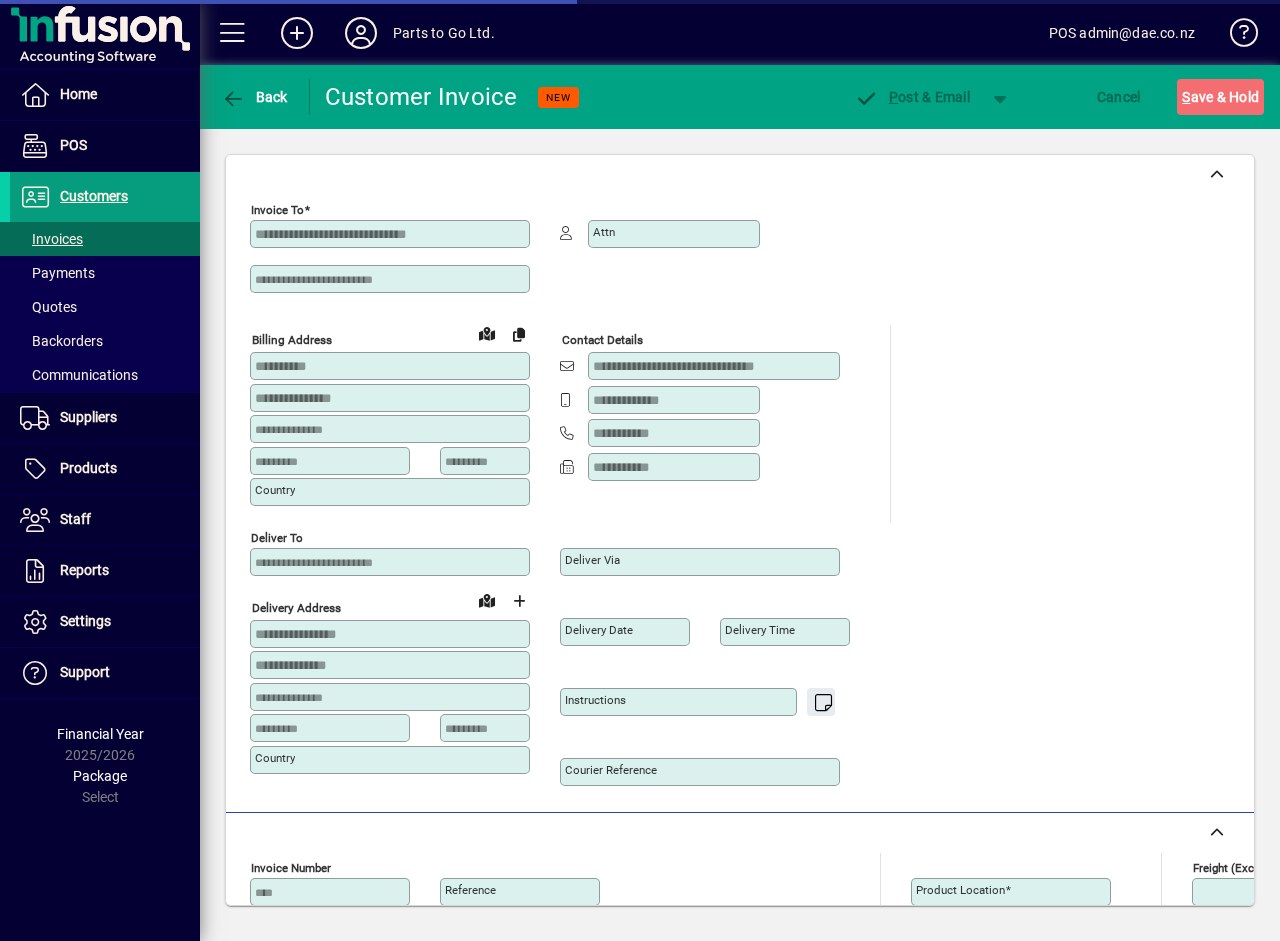 type on "**********" 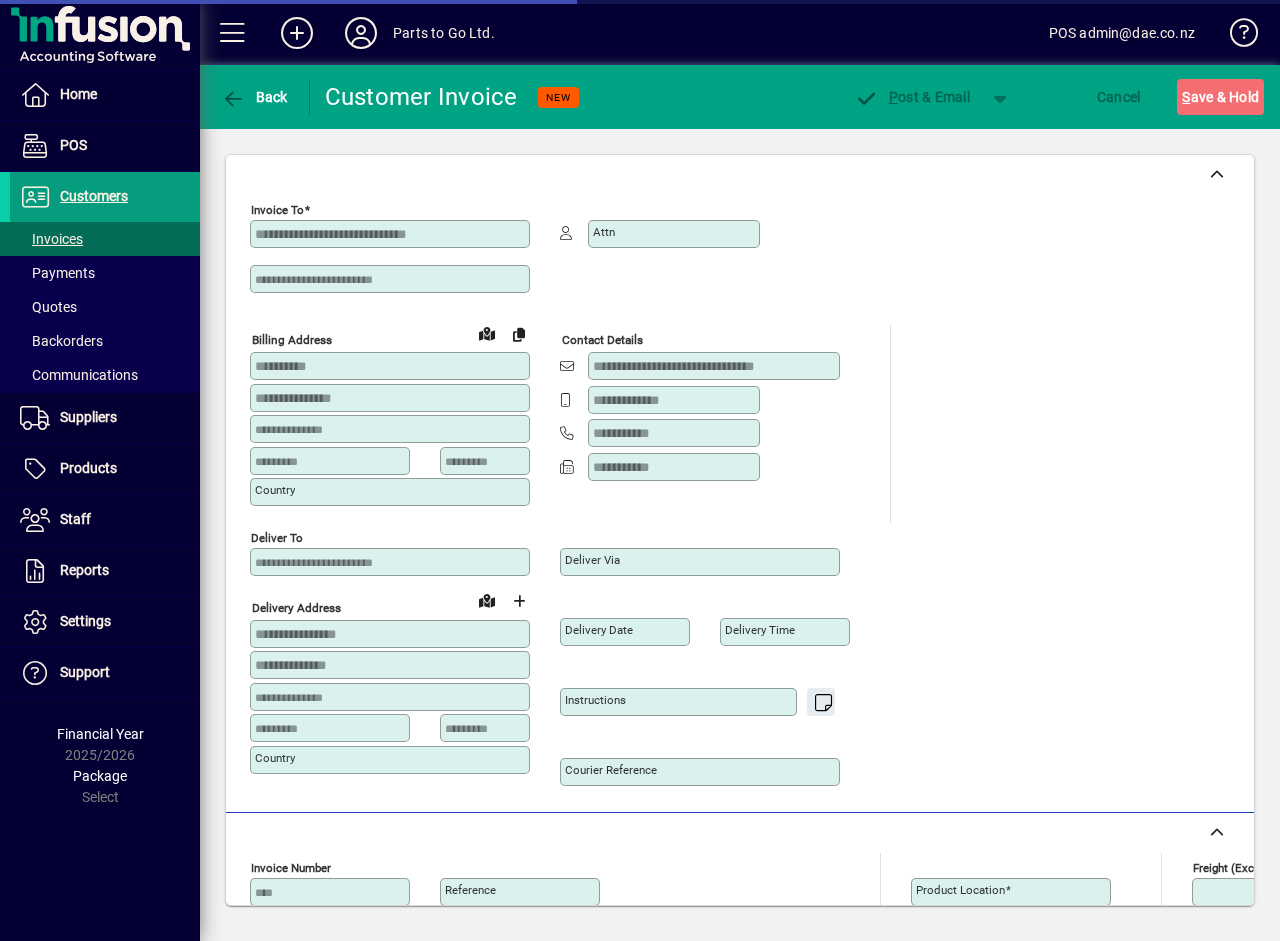 type on "**********" 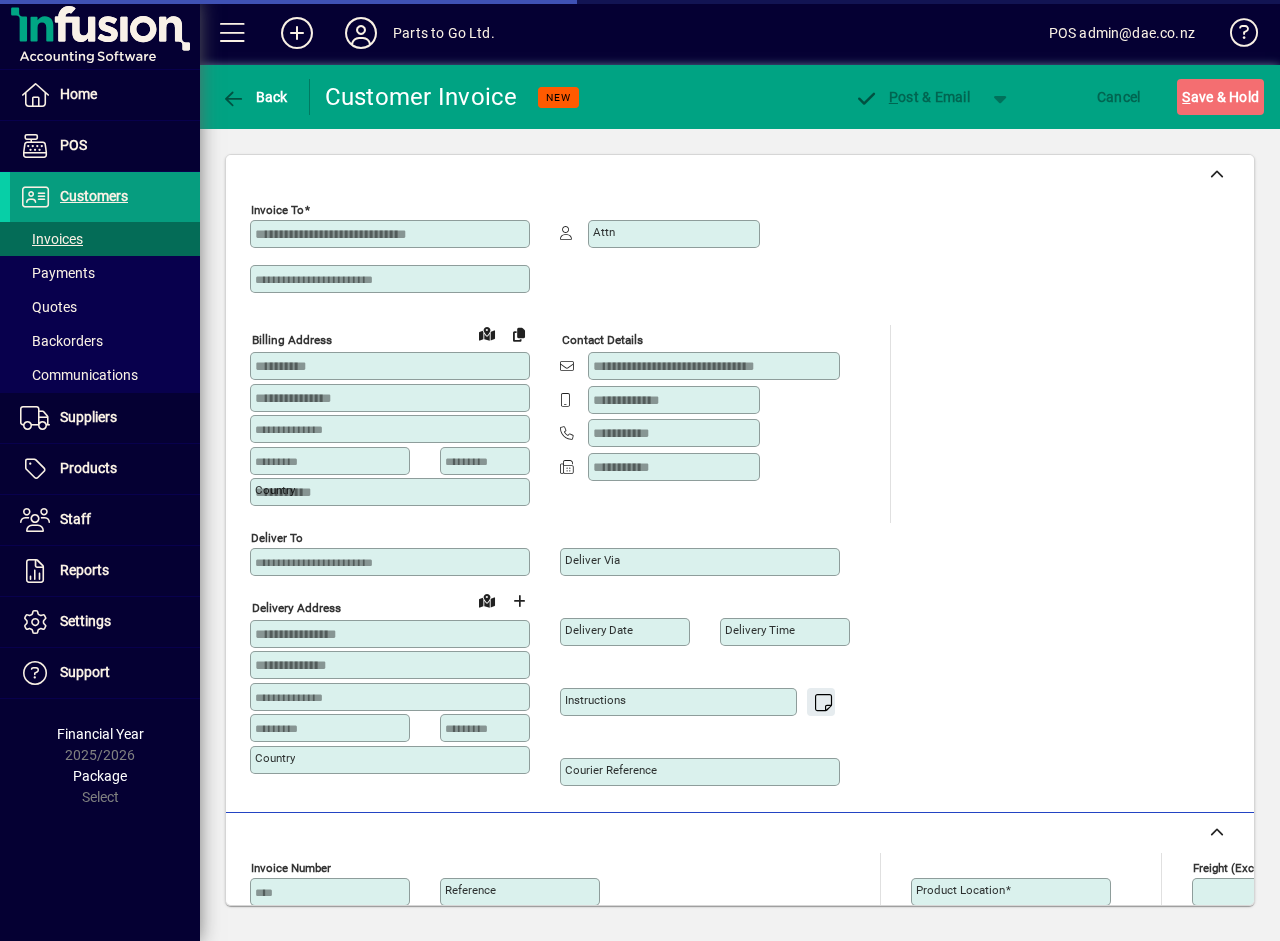type on "**********" 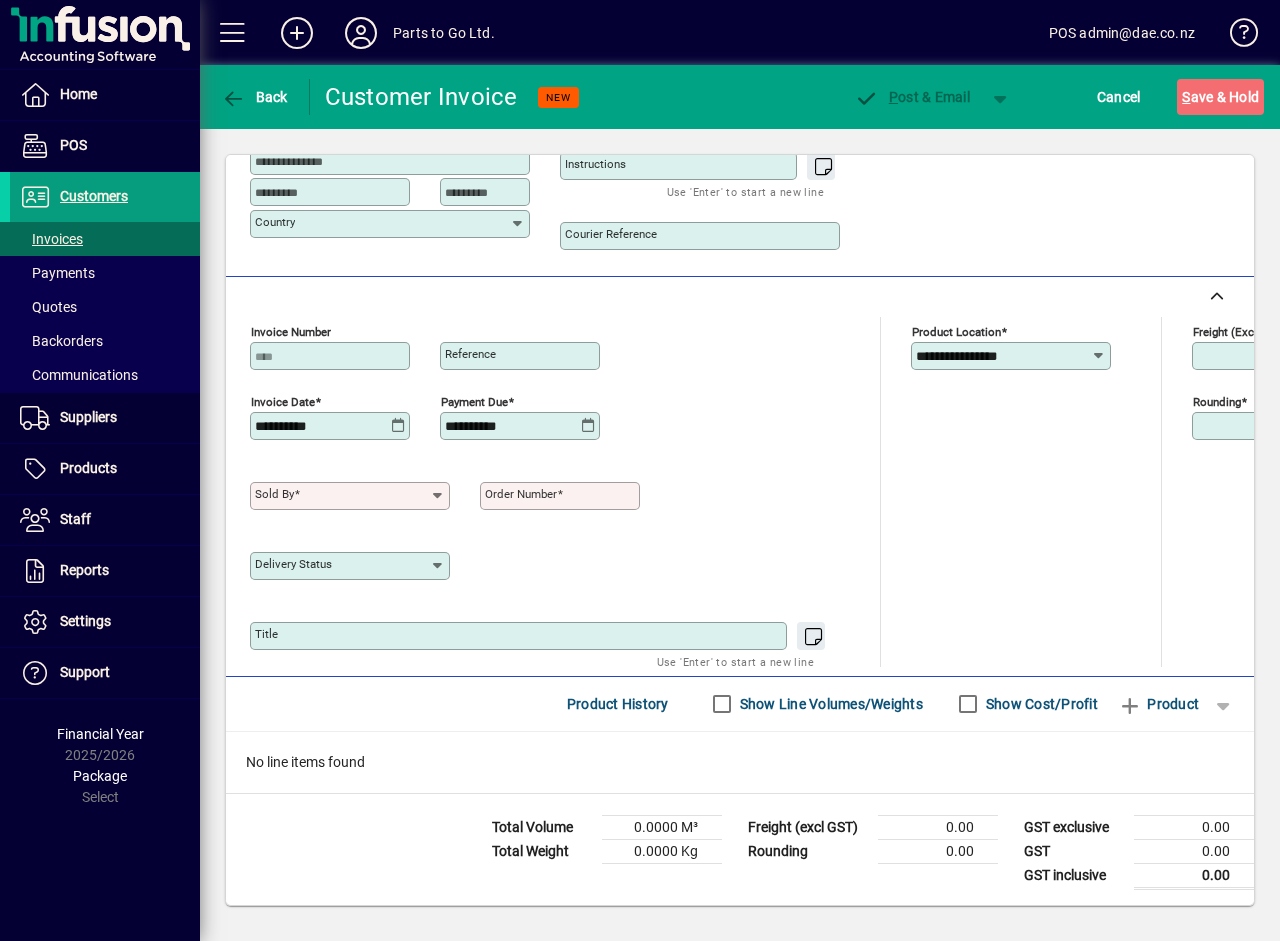 scroll, scrollTop: 607, scrollLeft: 0, axis: vertical 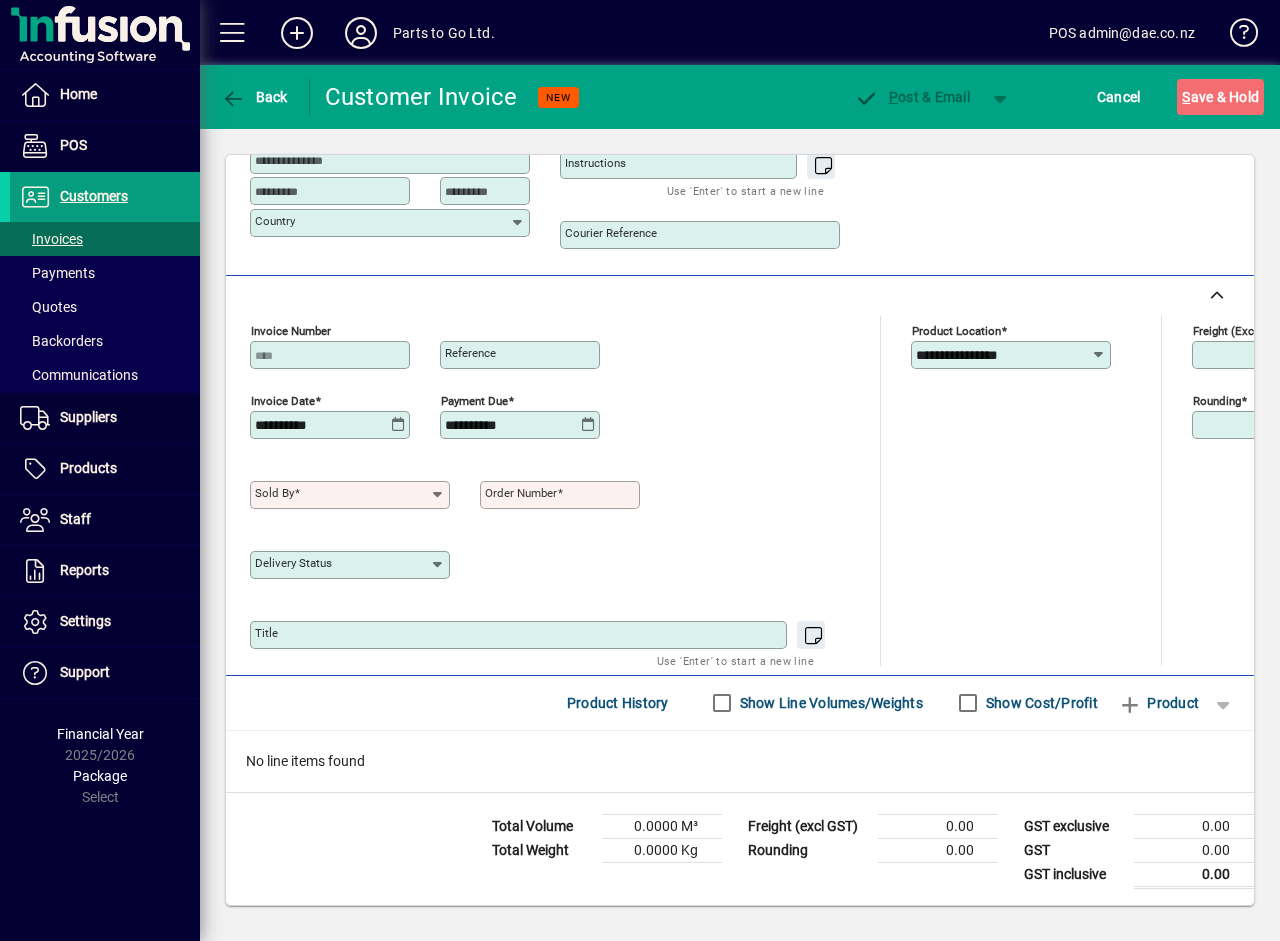 click 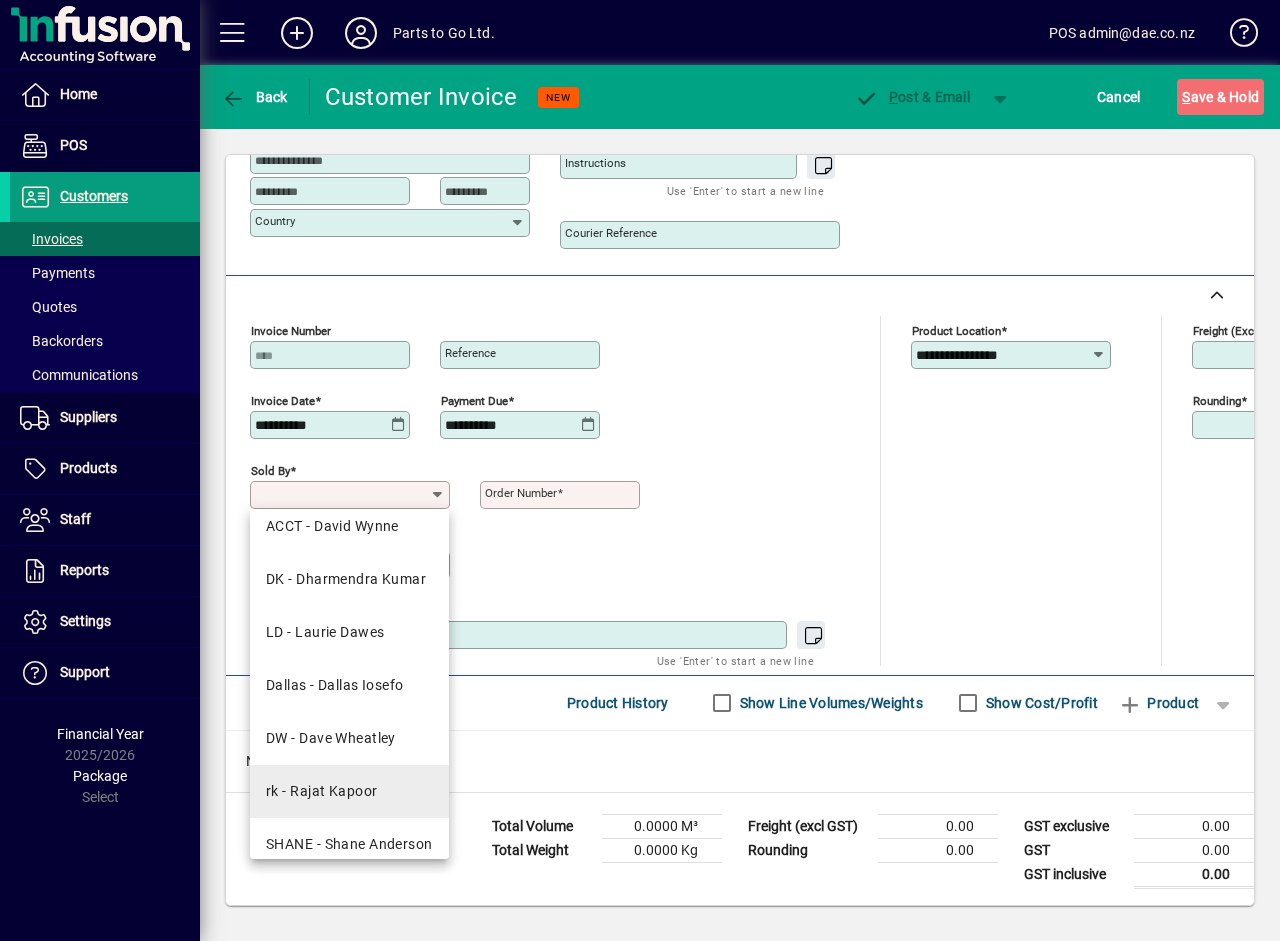 scroll, scrollTop: 143, scrollLeft: 0, axis: vertical 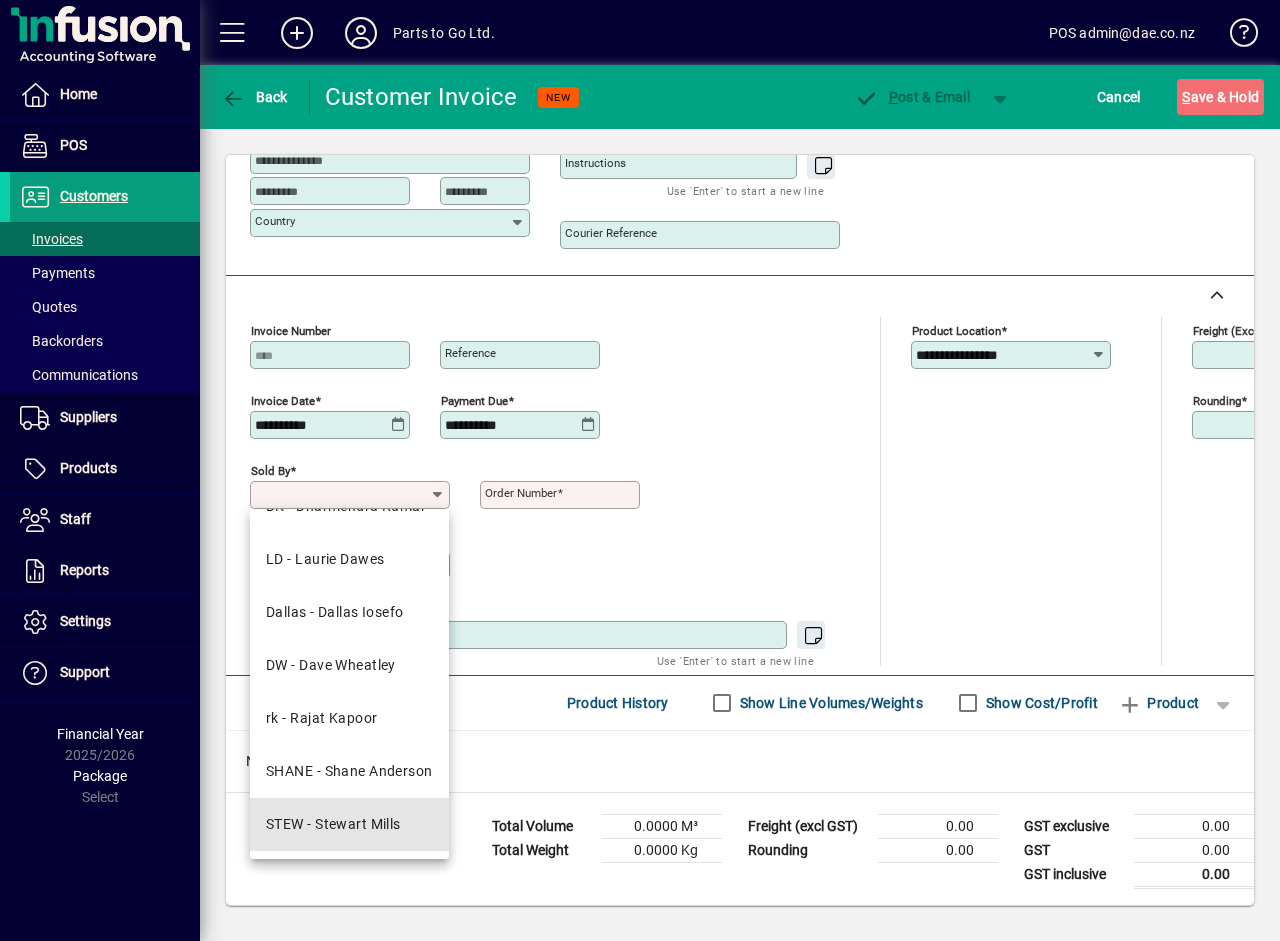 click on "STEW - Stewart Mills" at bounding box center (333, 824) 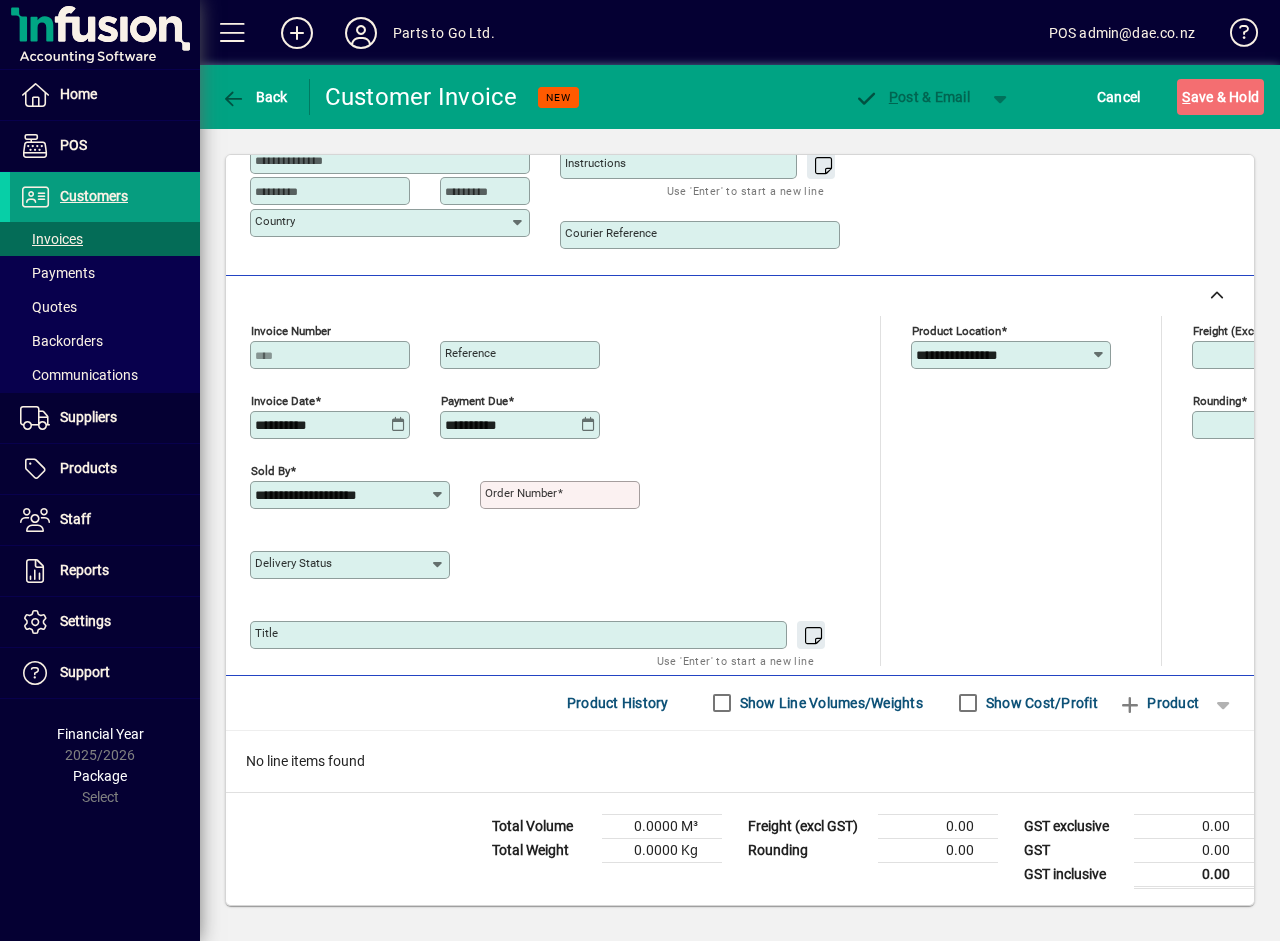click on "Order number" at bounding box center (521, 493) 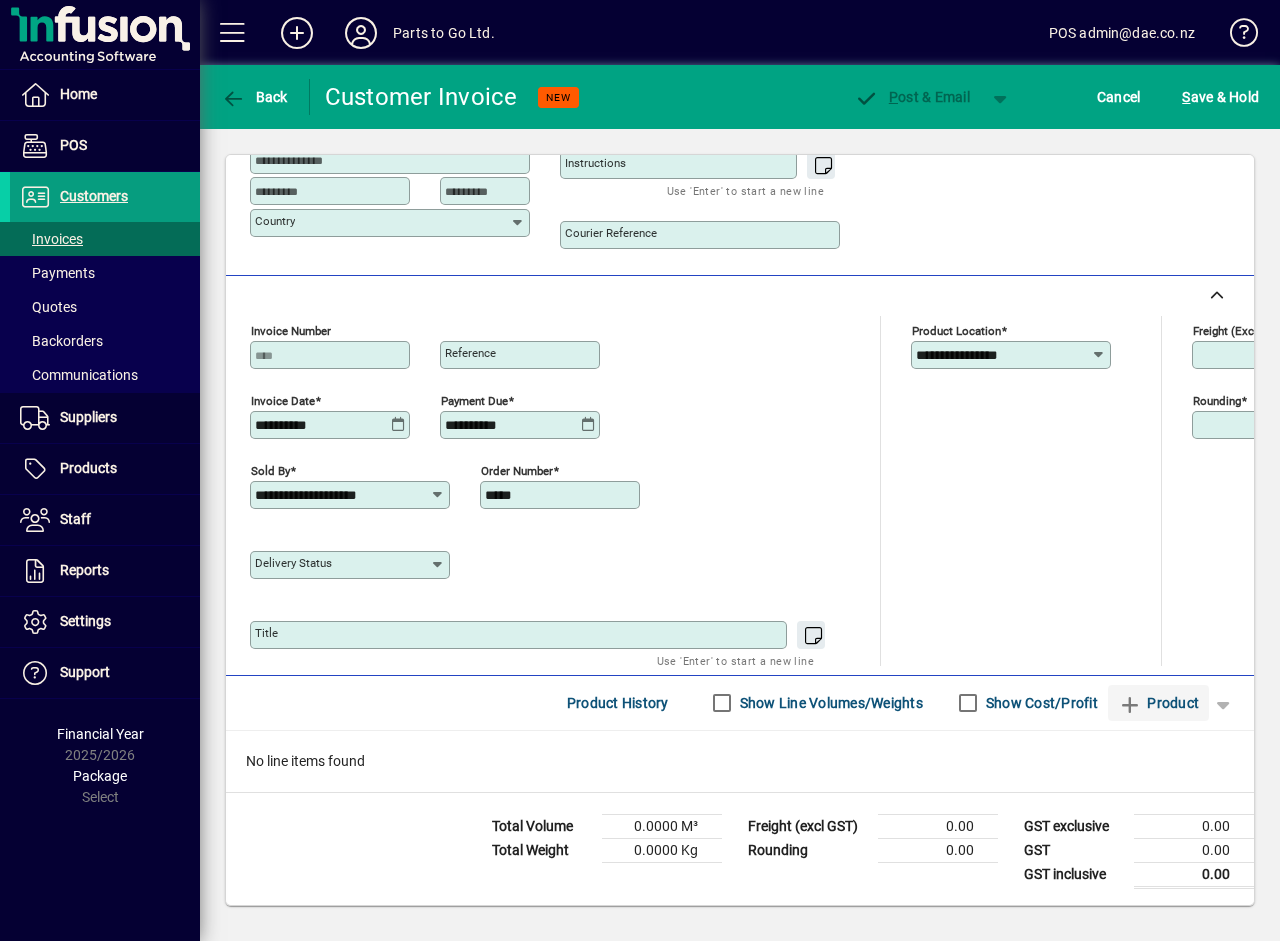 type on "*****" 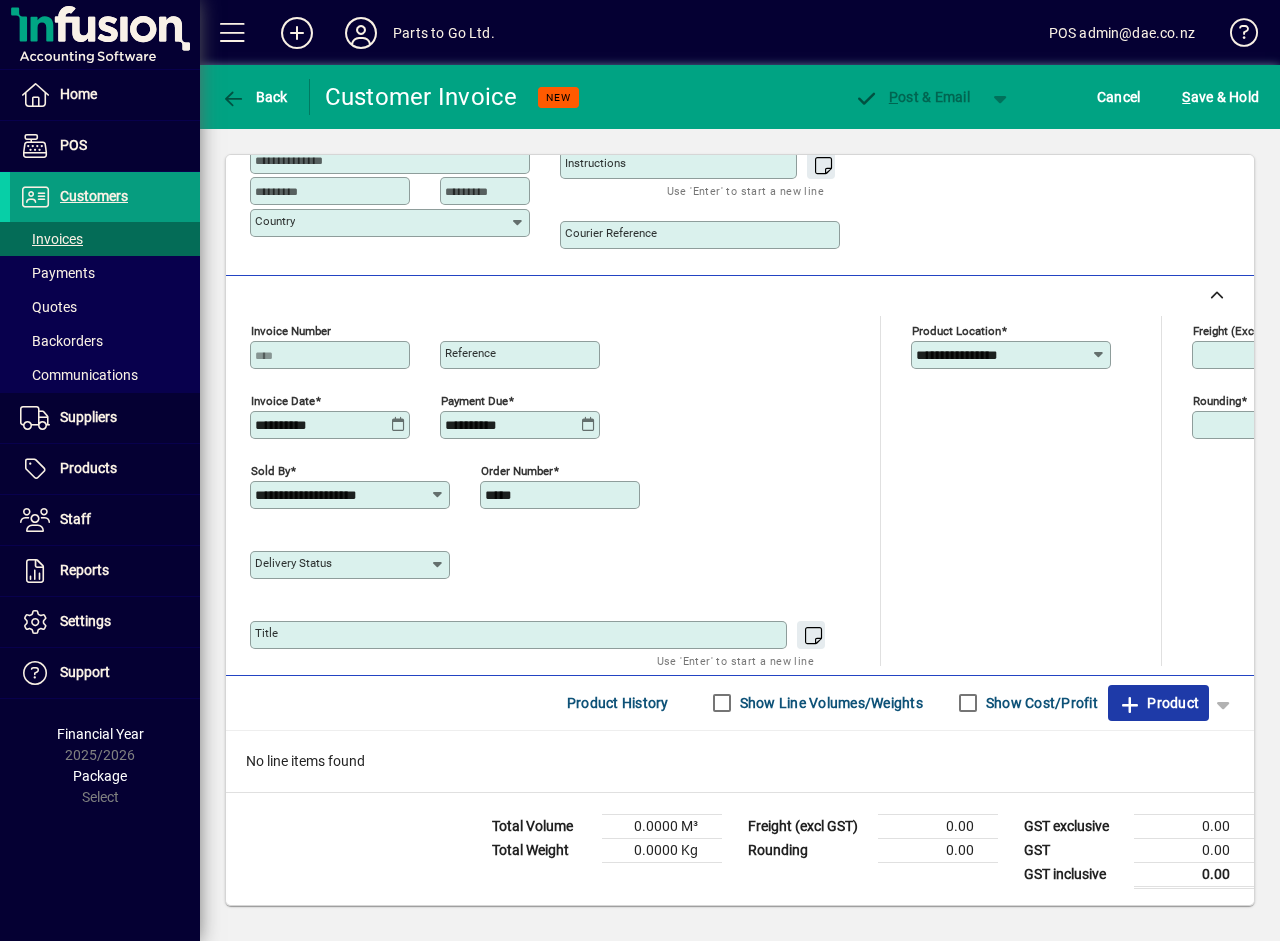 click on "Product" 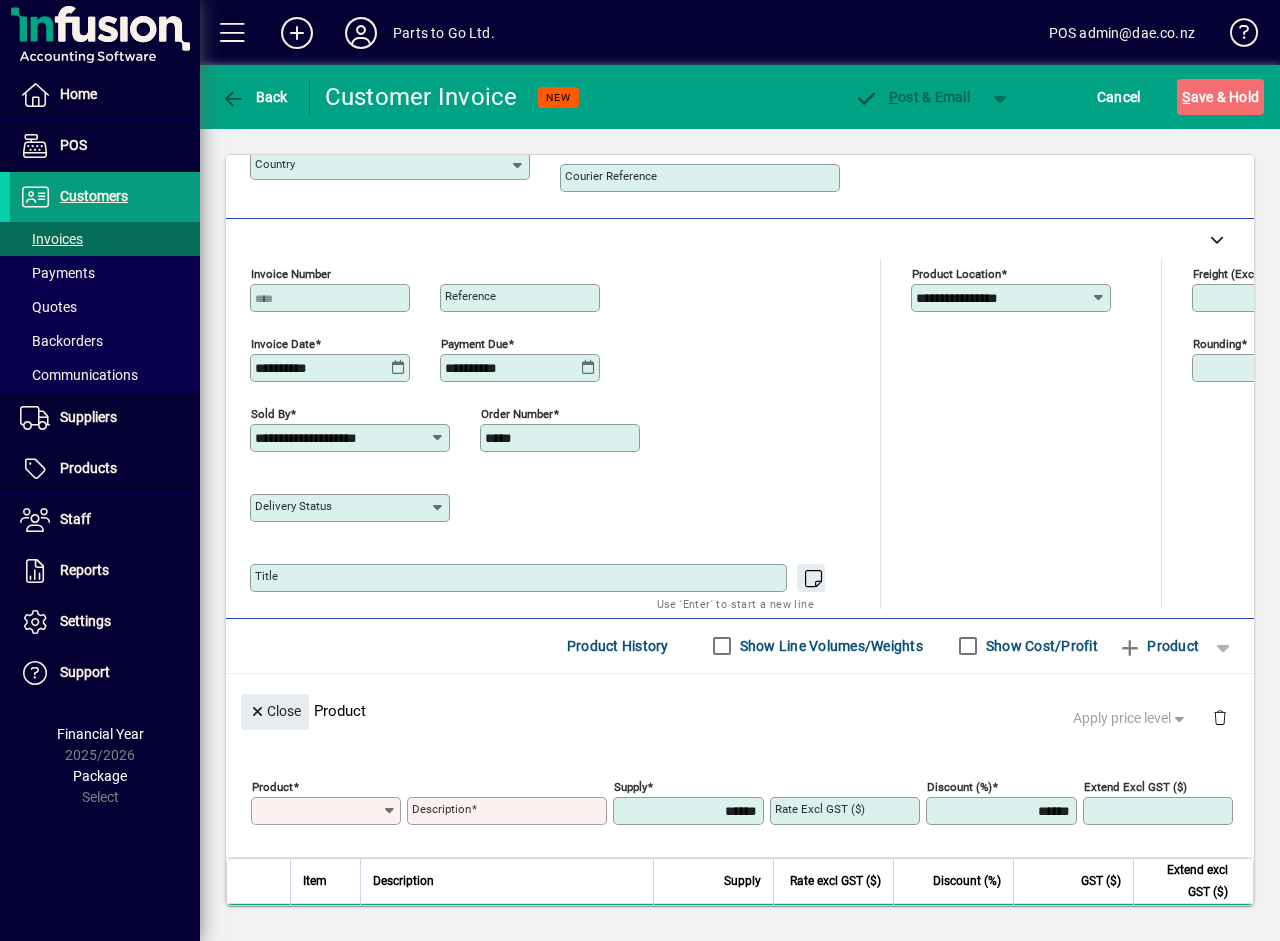 scroll, scrollTop: 0, scrollLeft: 0, axis: both 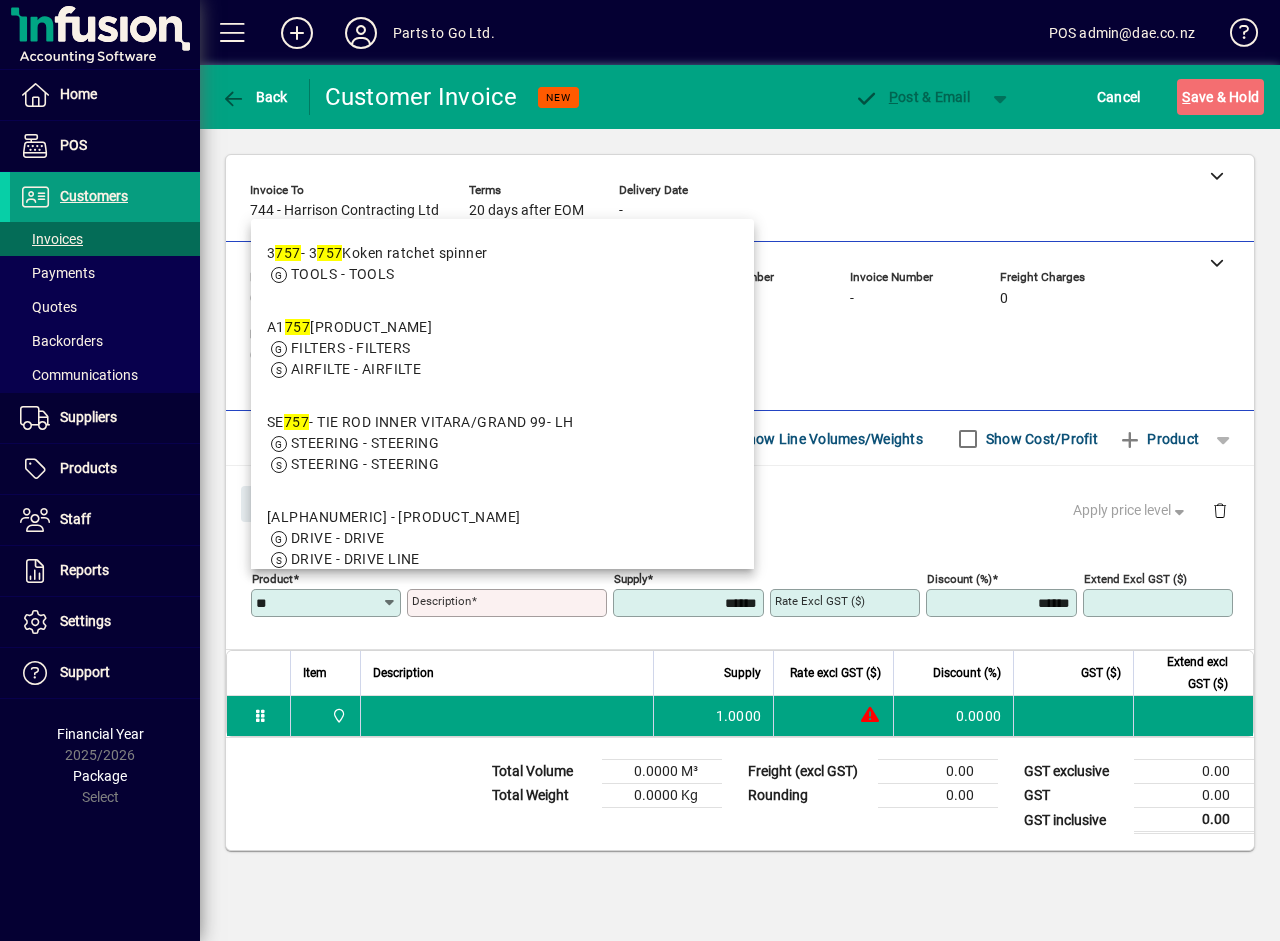 type on "*" 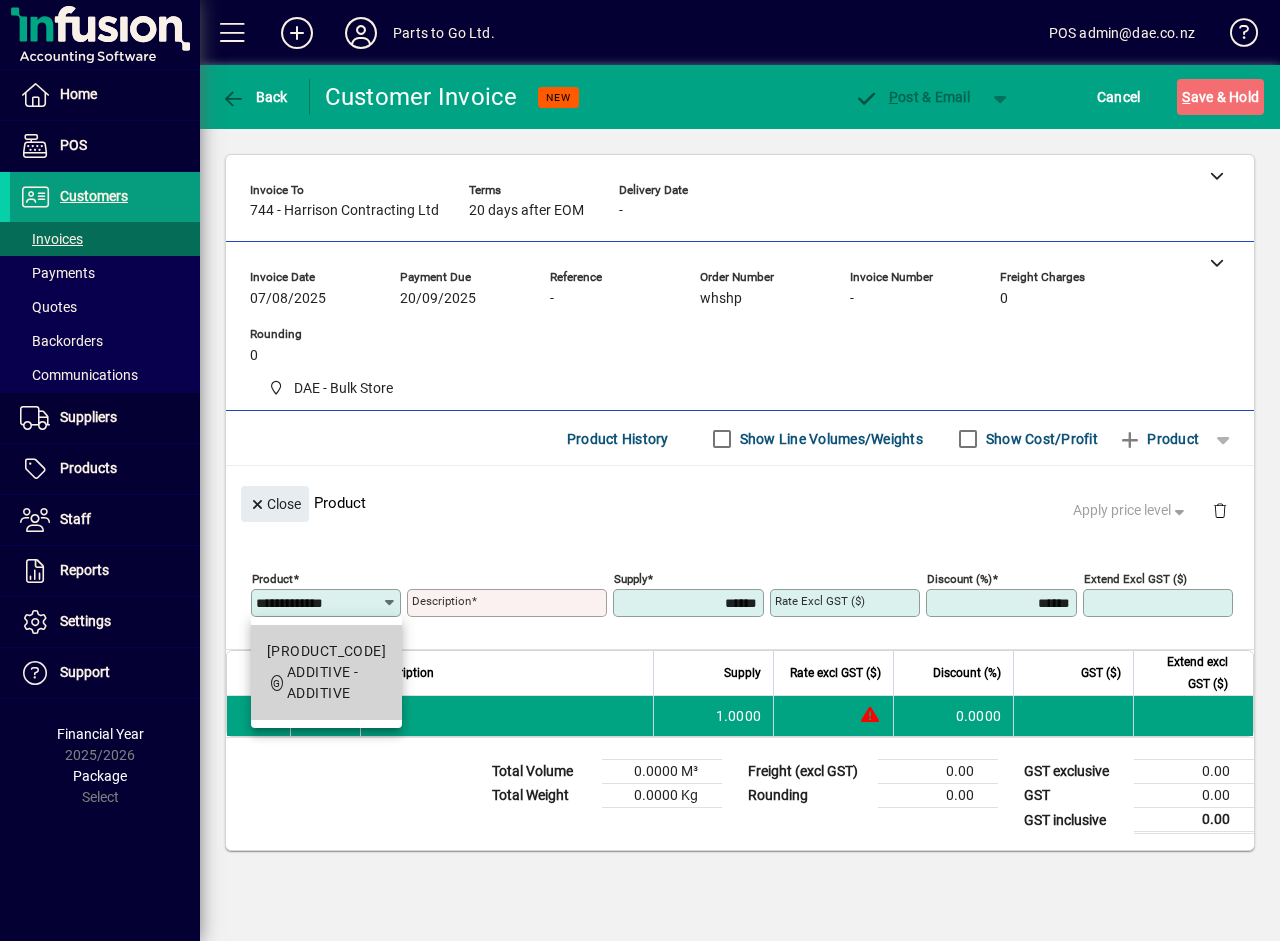 click on "7857 - CHEMZ RAPID BRAKECLEAN 750ml" at bounding box center (326, 651) 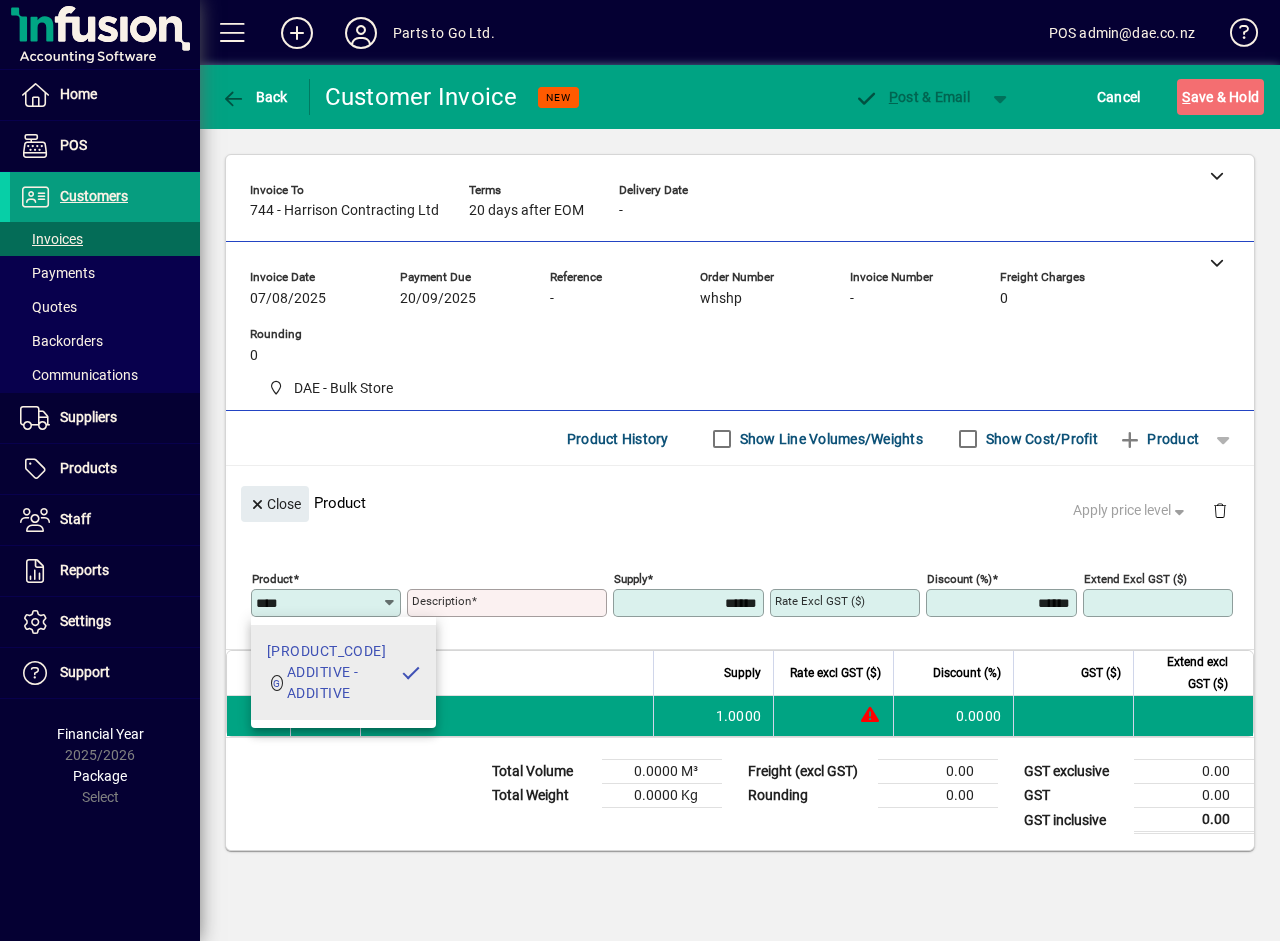 type on "**********" 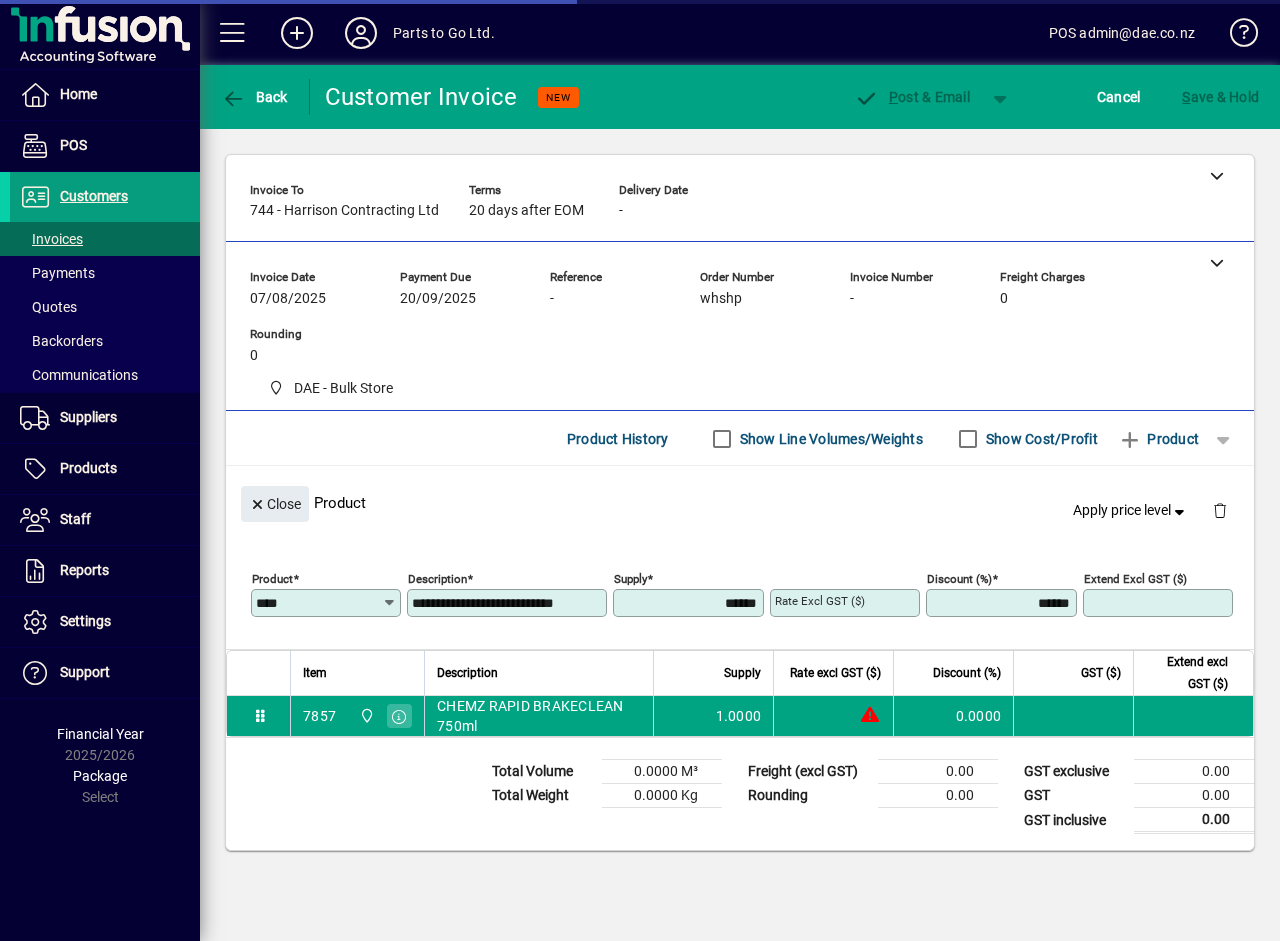 type on "*******" 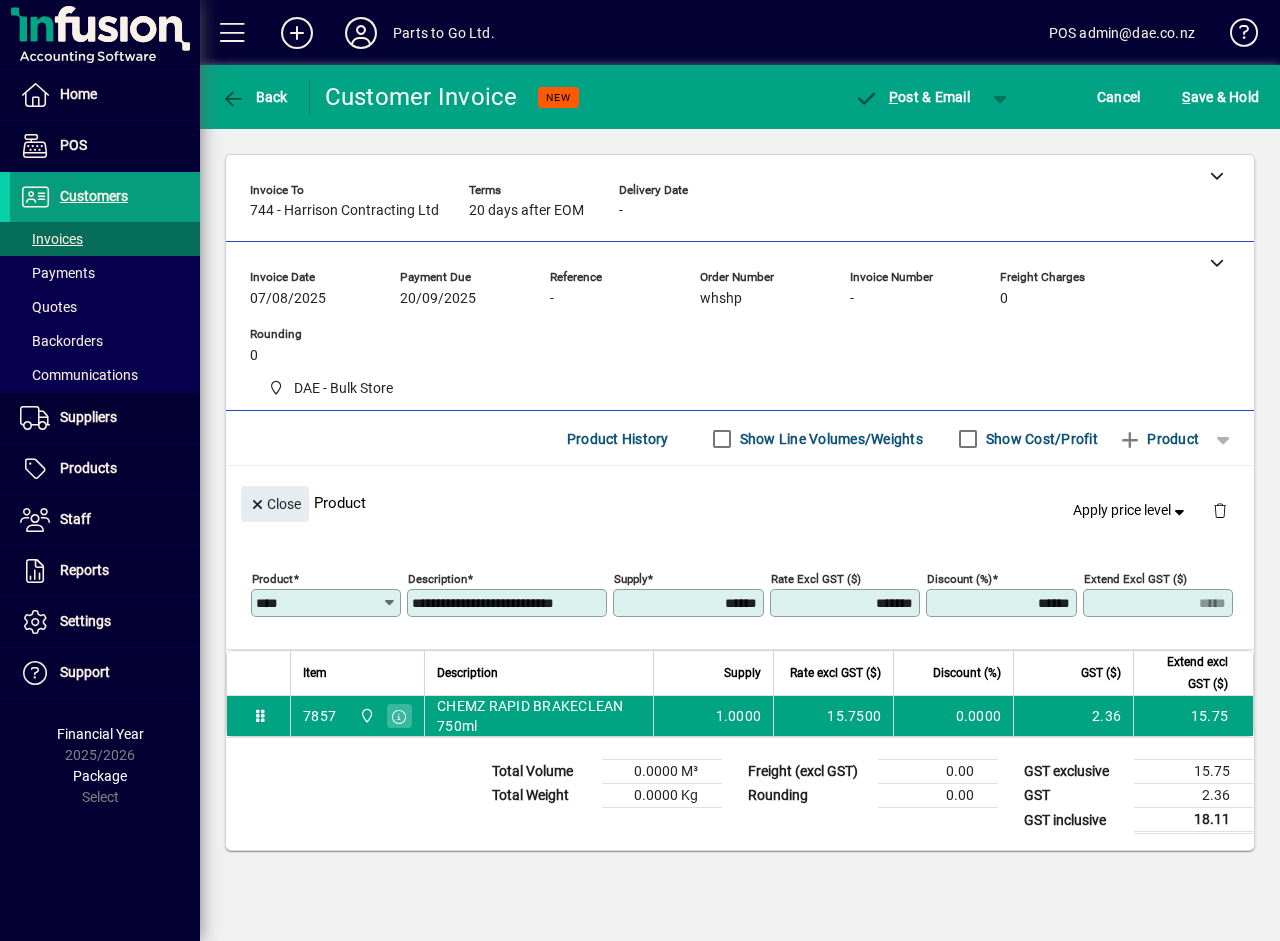 click on "******" at bounding box center [690, 603] 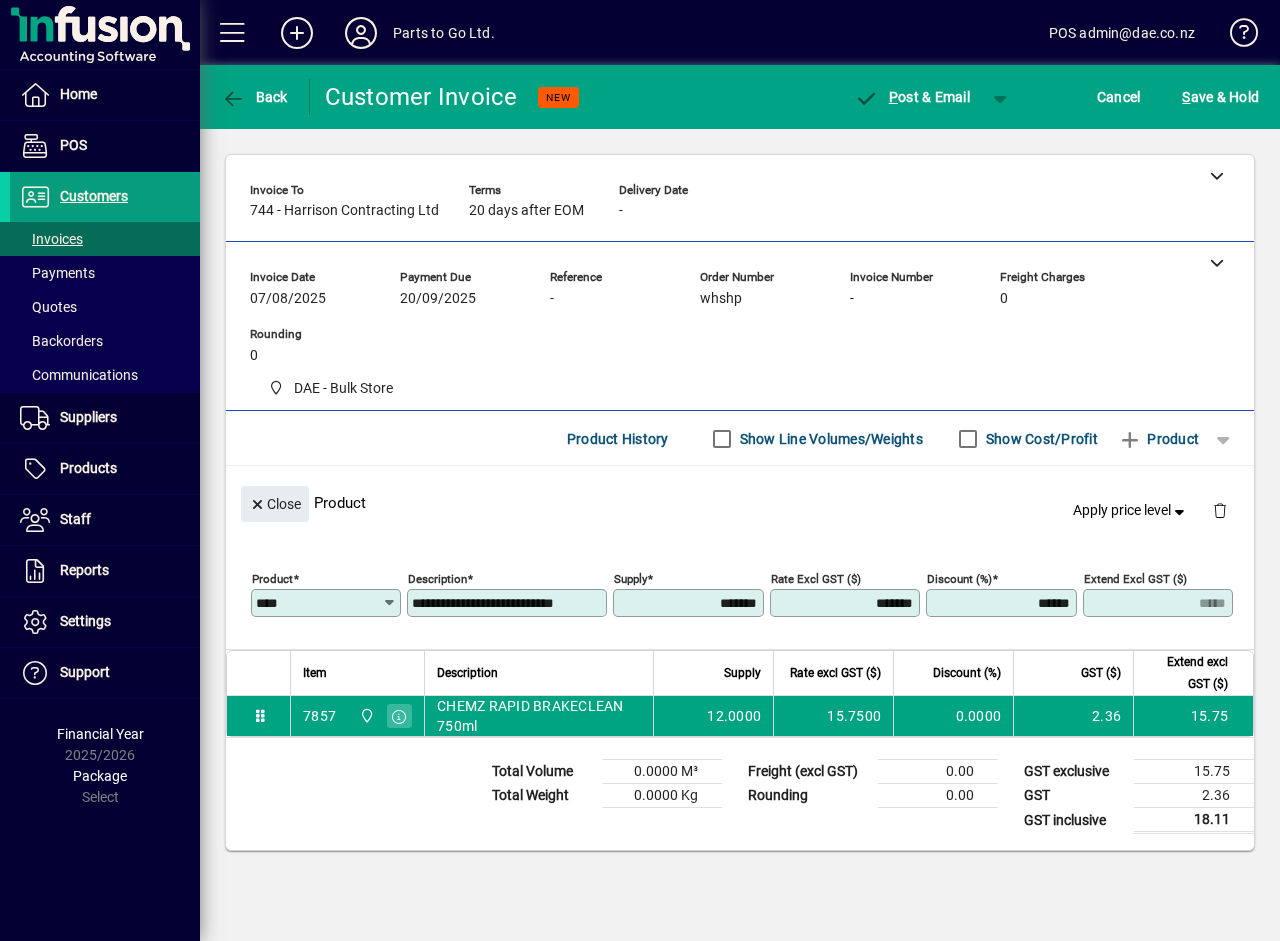 type on "*******" 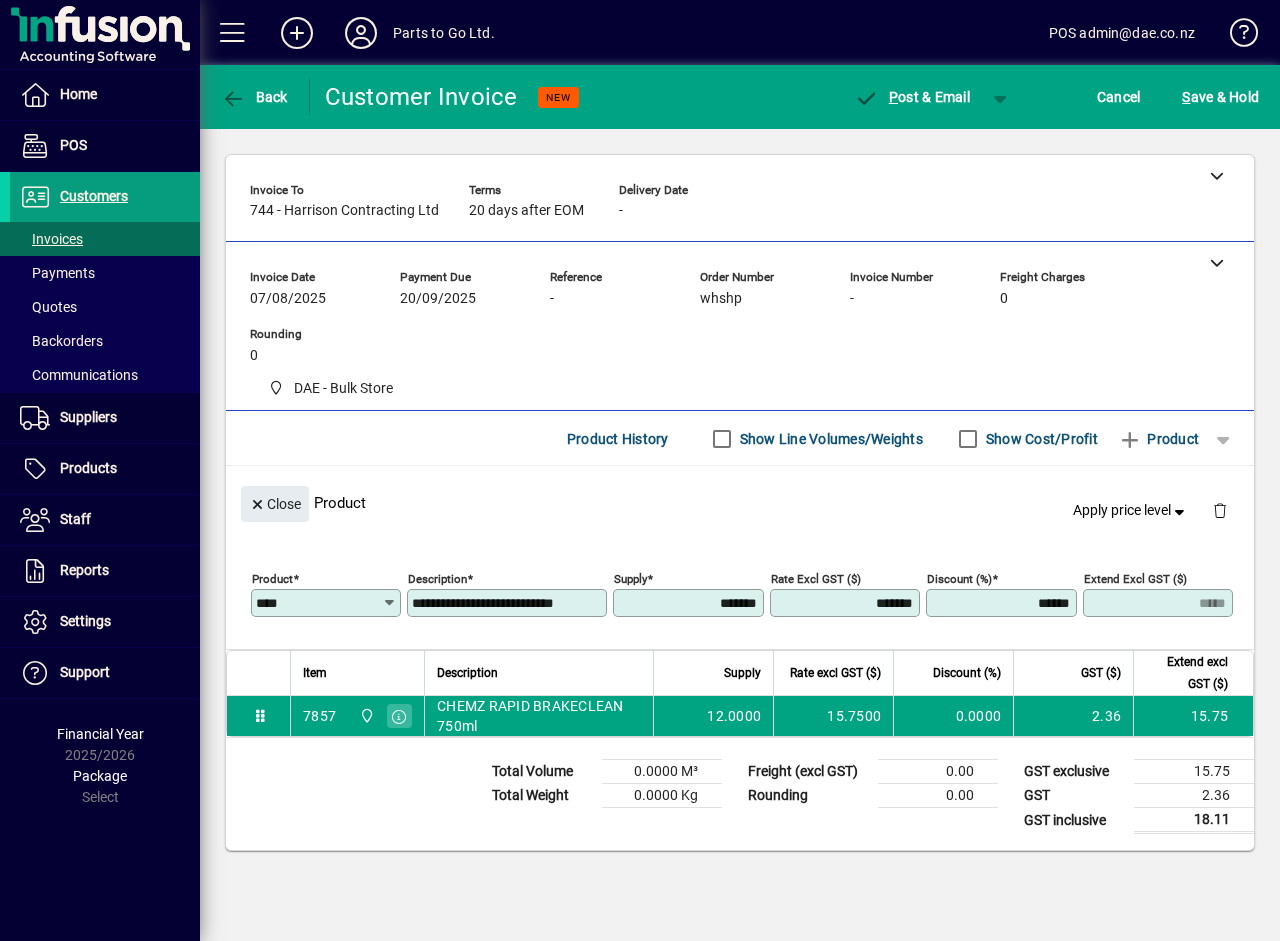type on "*******" 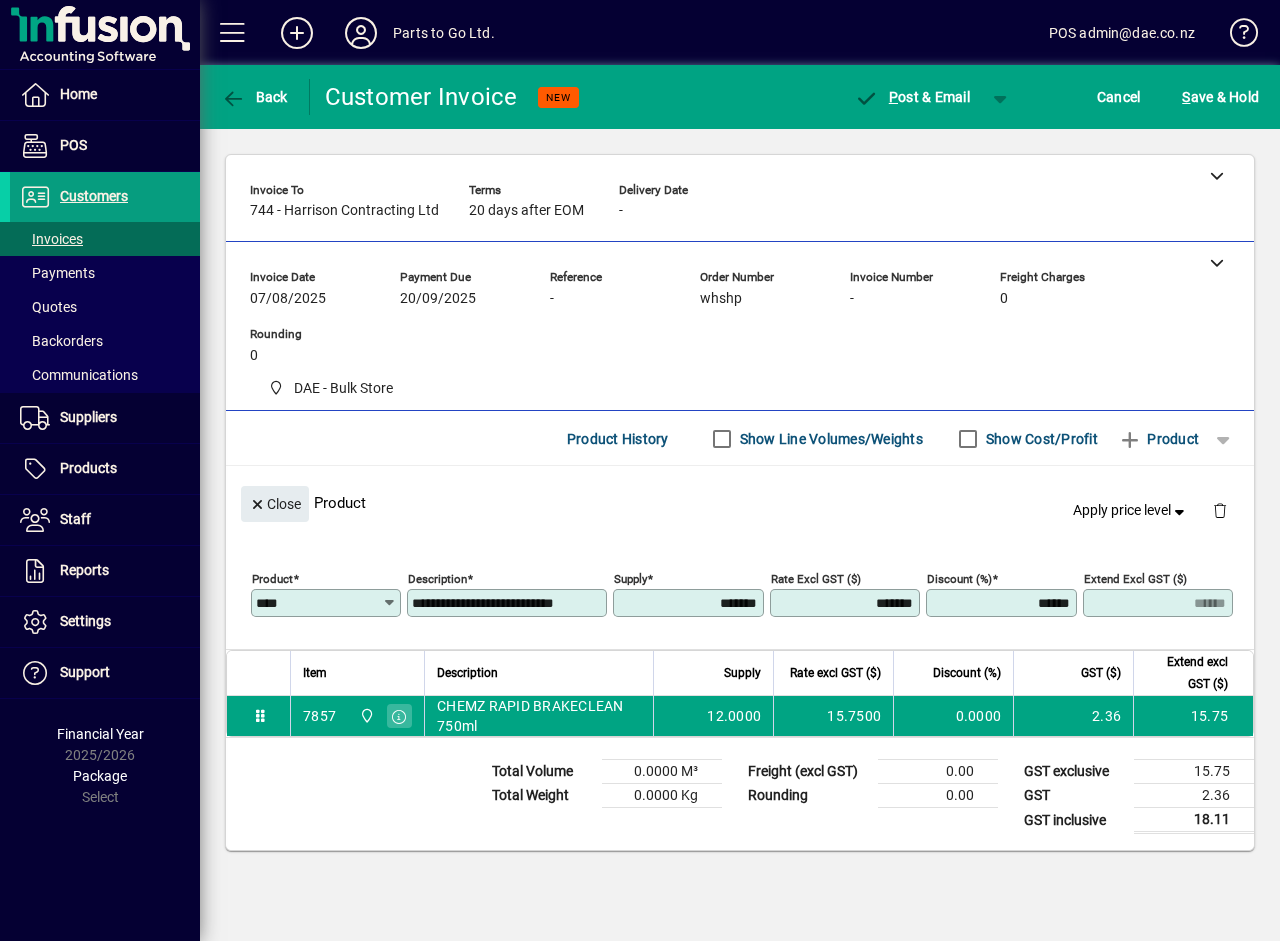 click 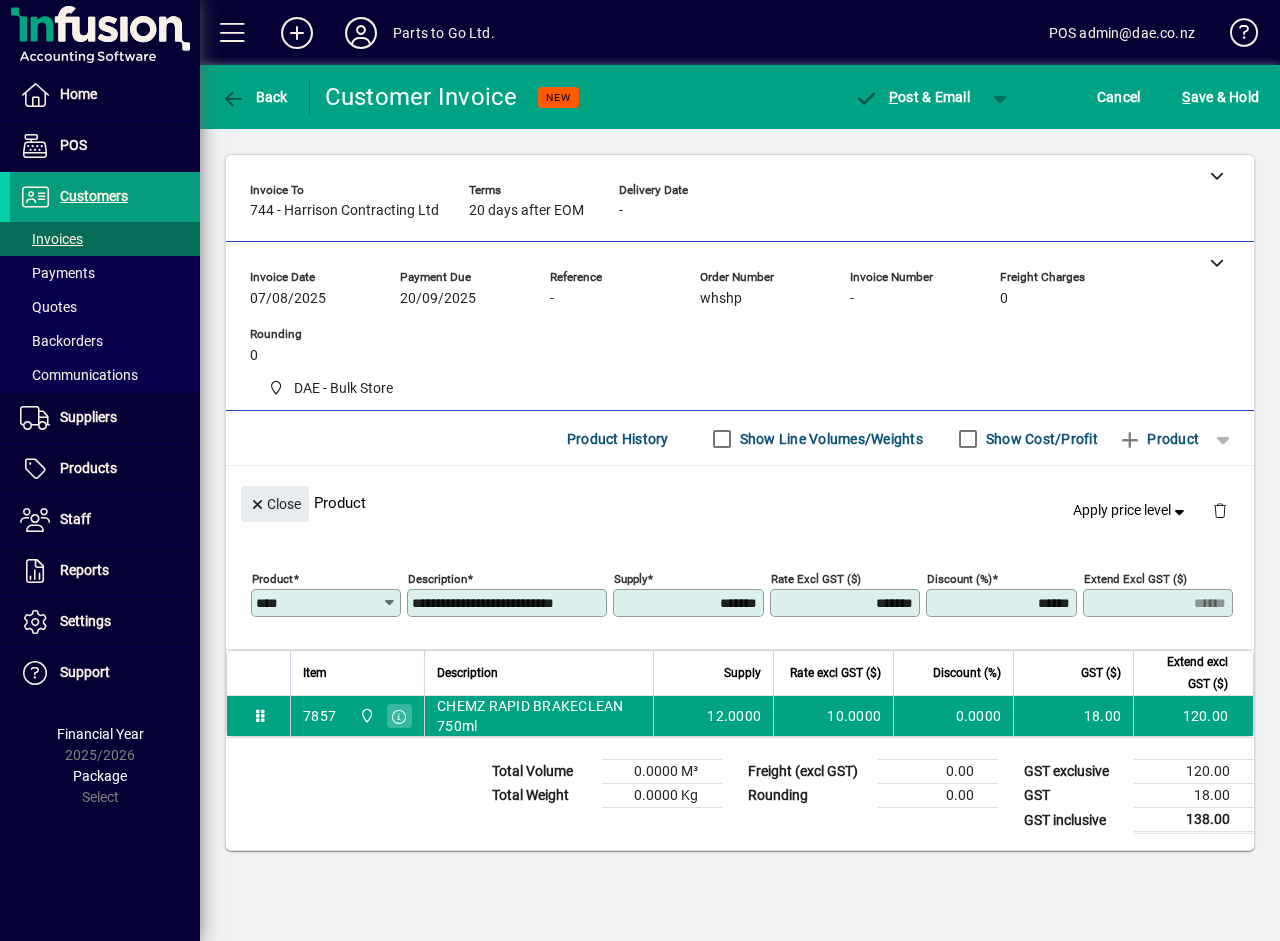 click on "*******" at bounding box center [847, 603] 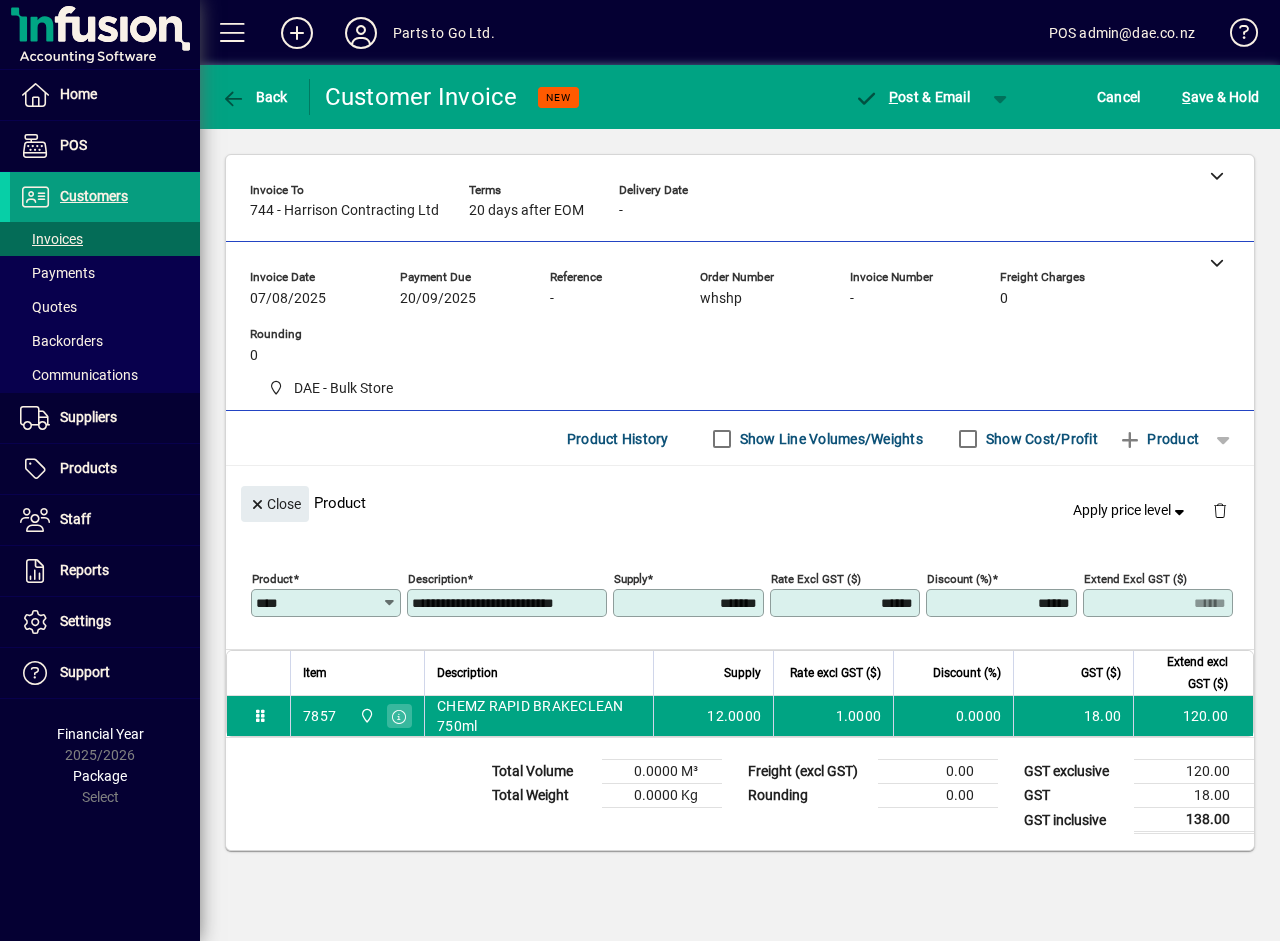 click on "******" at bounding box center [847, 603] 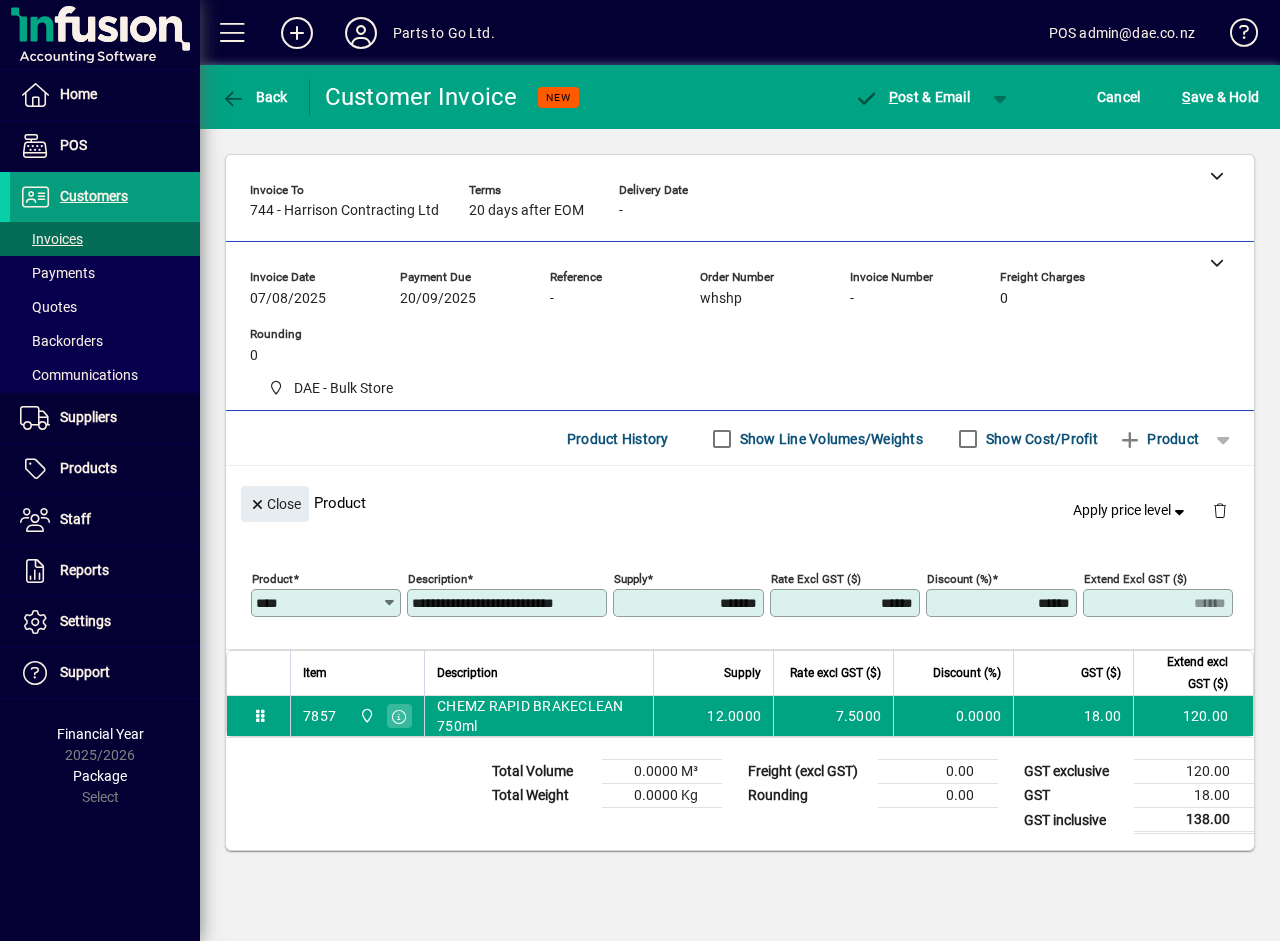 type on "******" 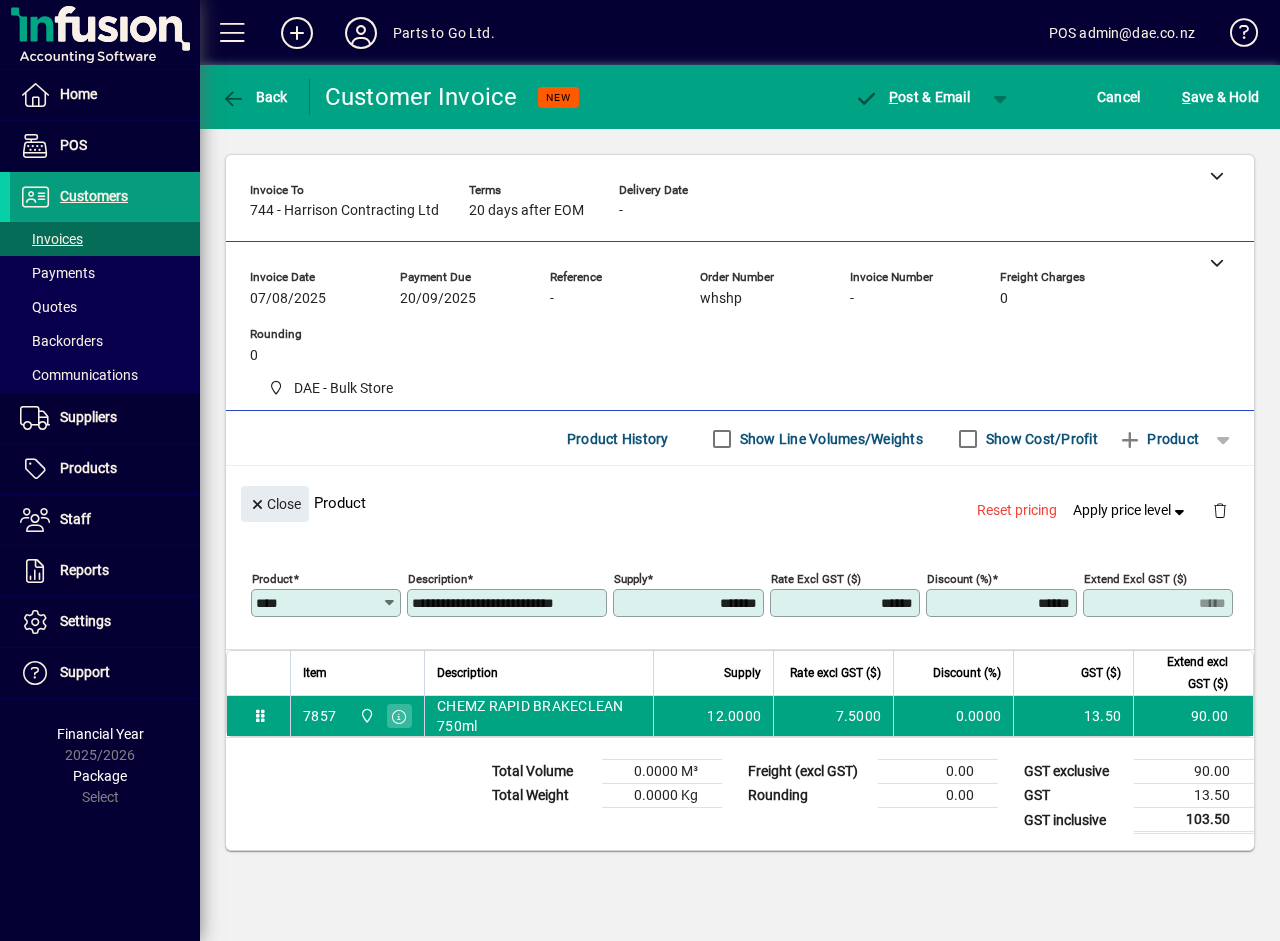click 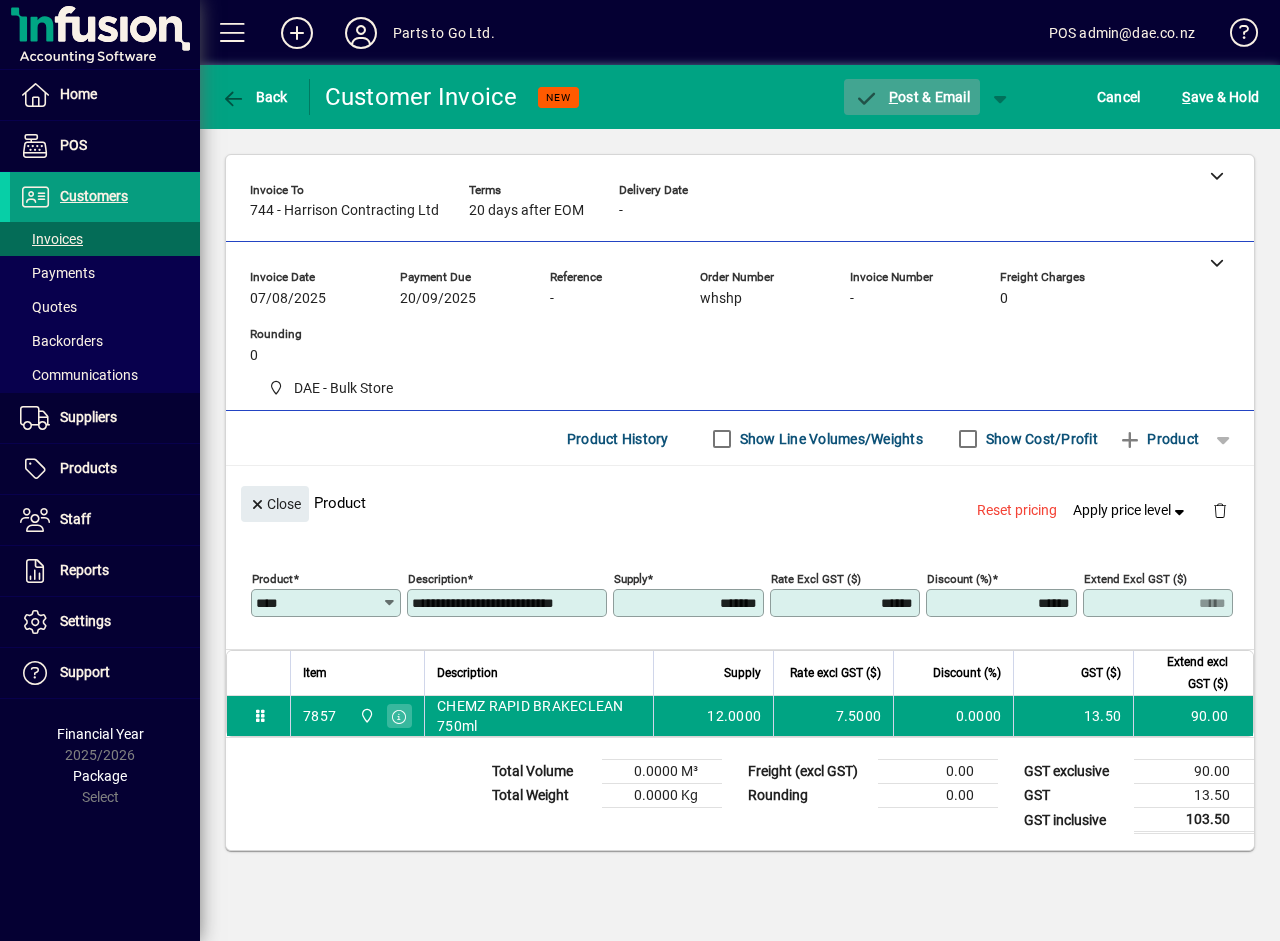 click 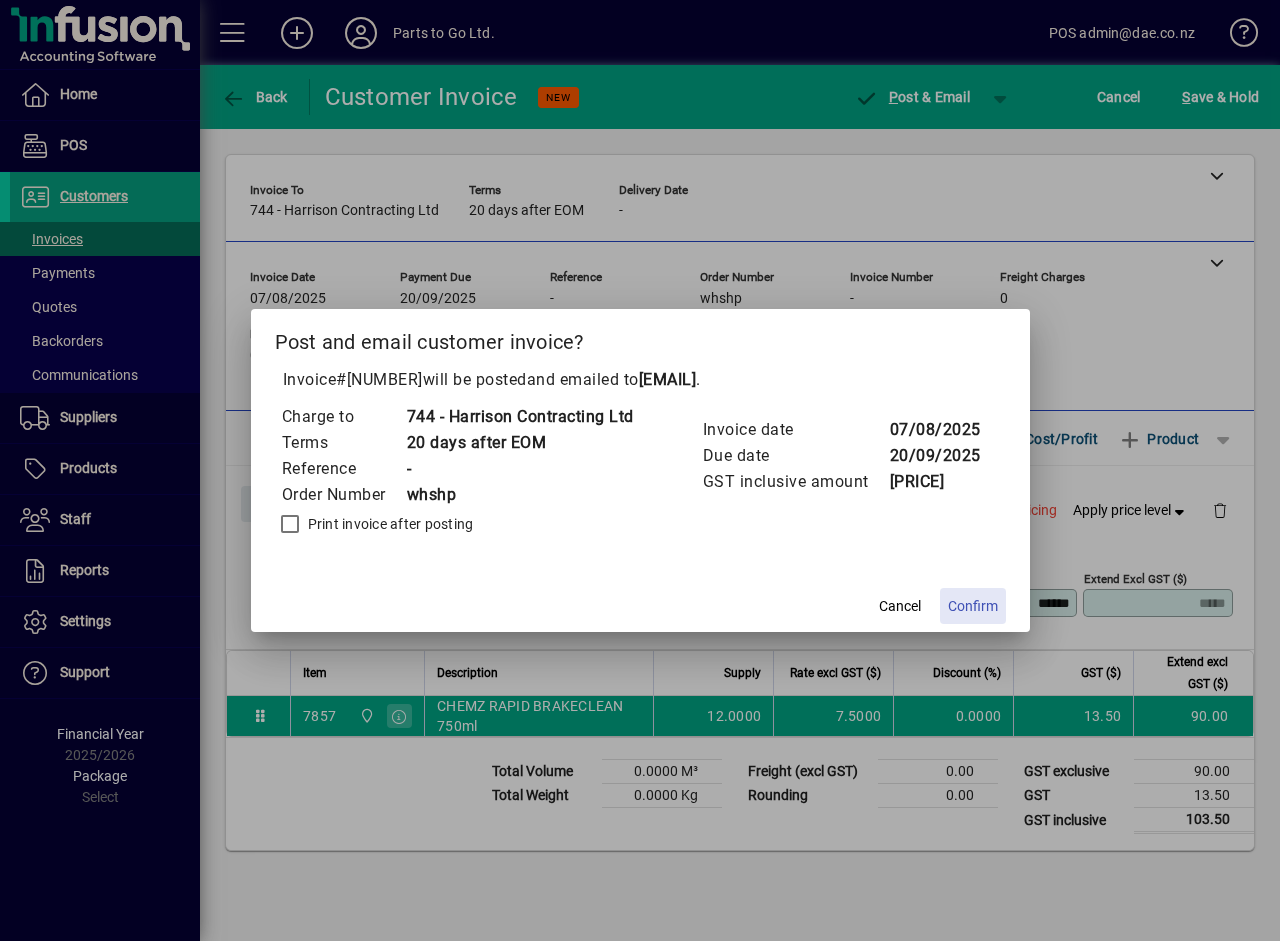 click on "Confirm" 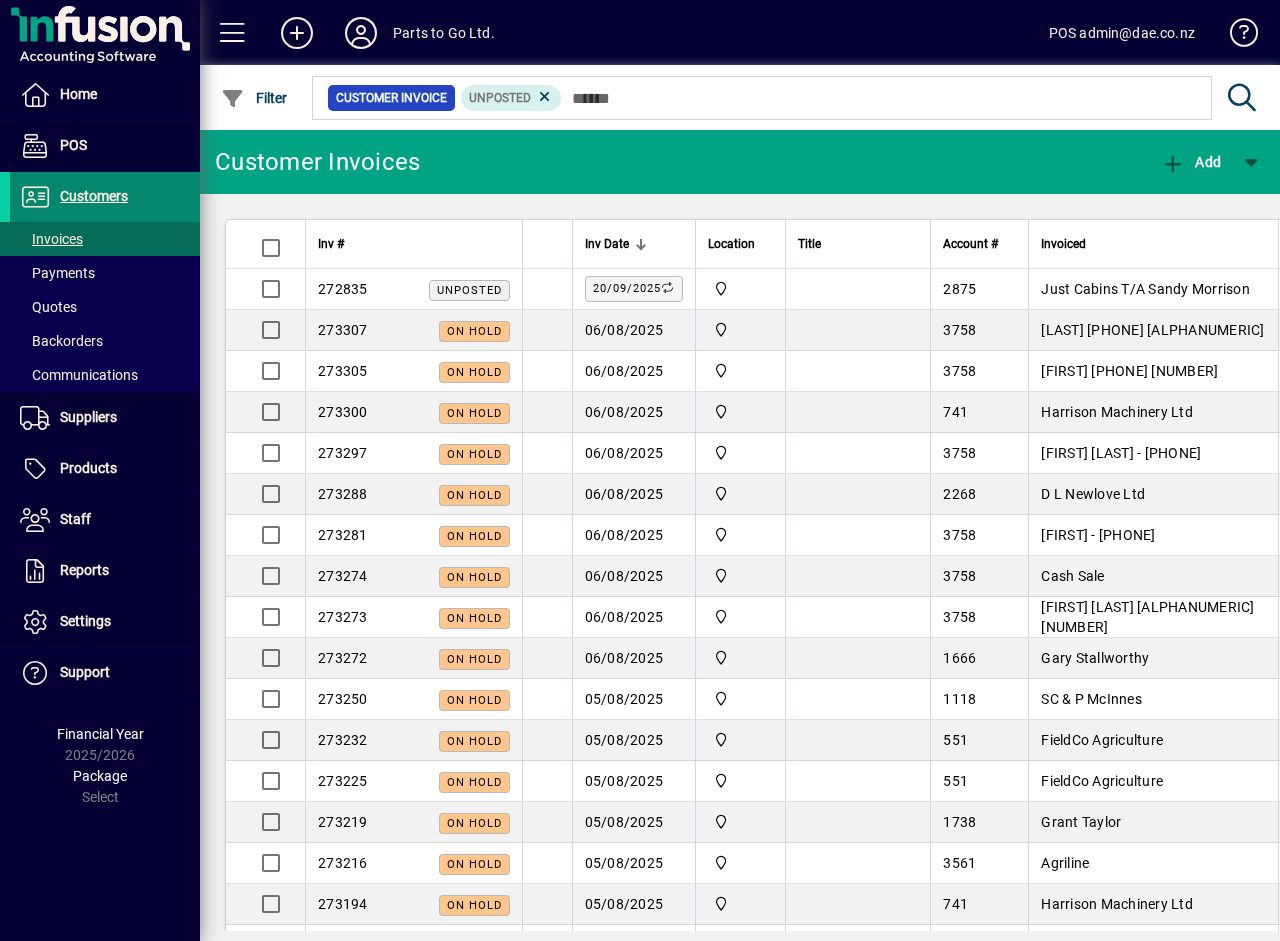 click on "Customers" at bounding box center (94, 196) 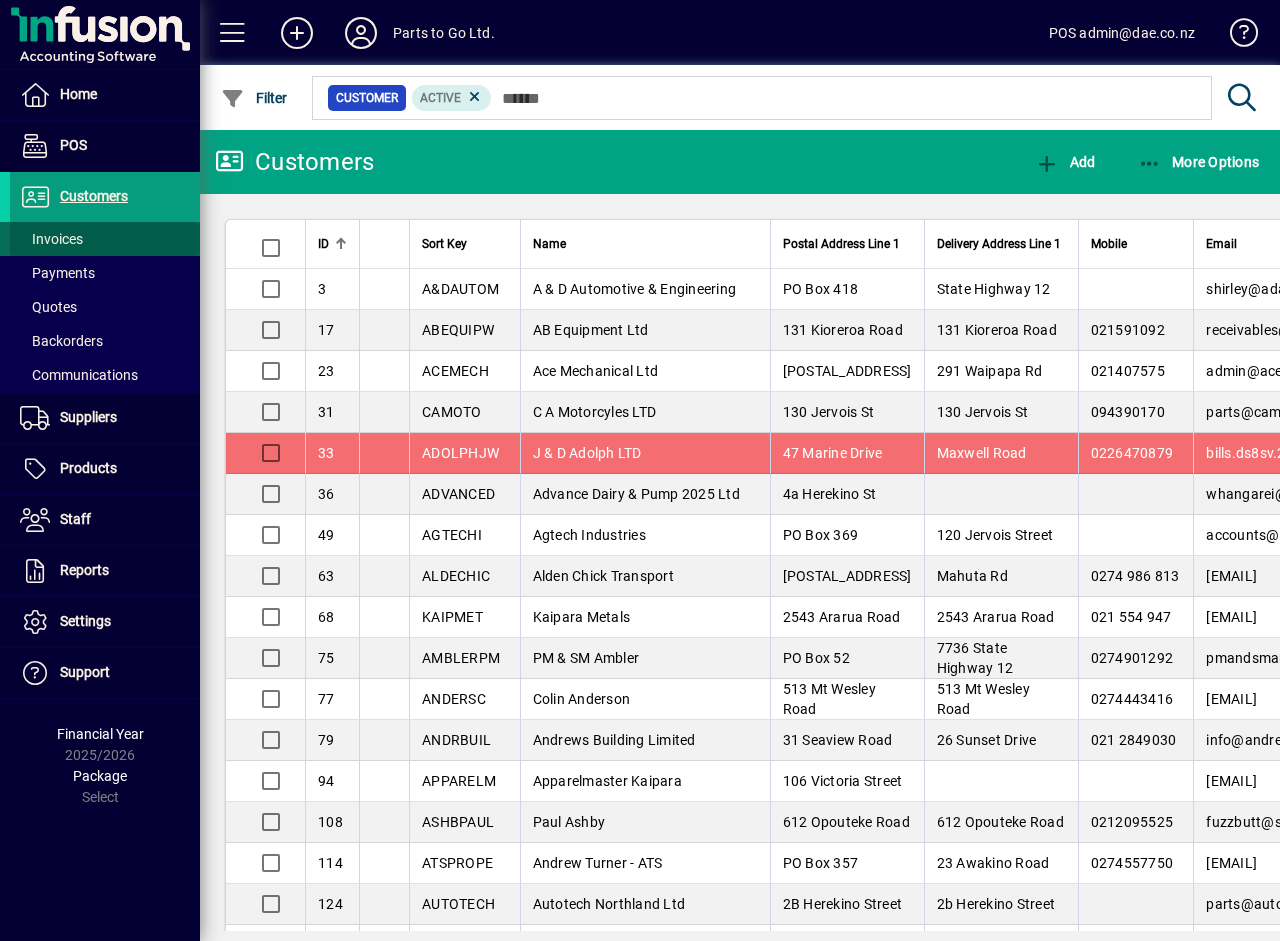 click on "Invoices" at bounding box center (51, 239) 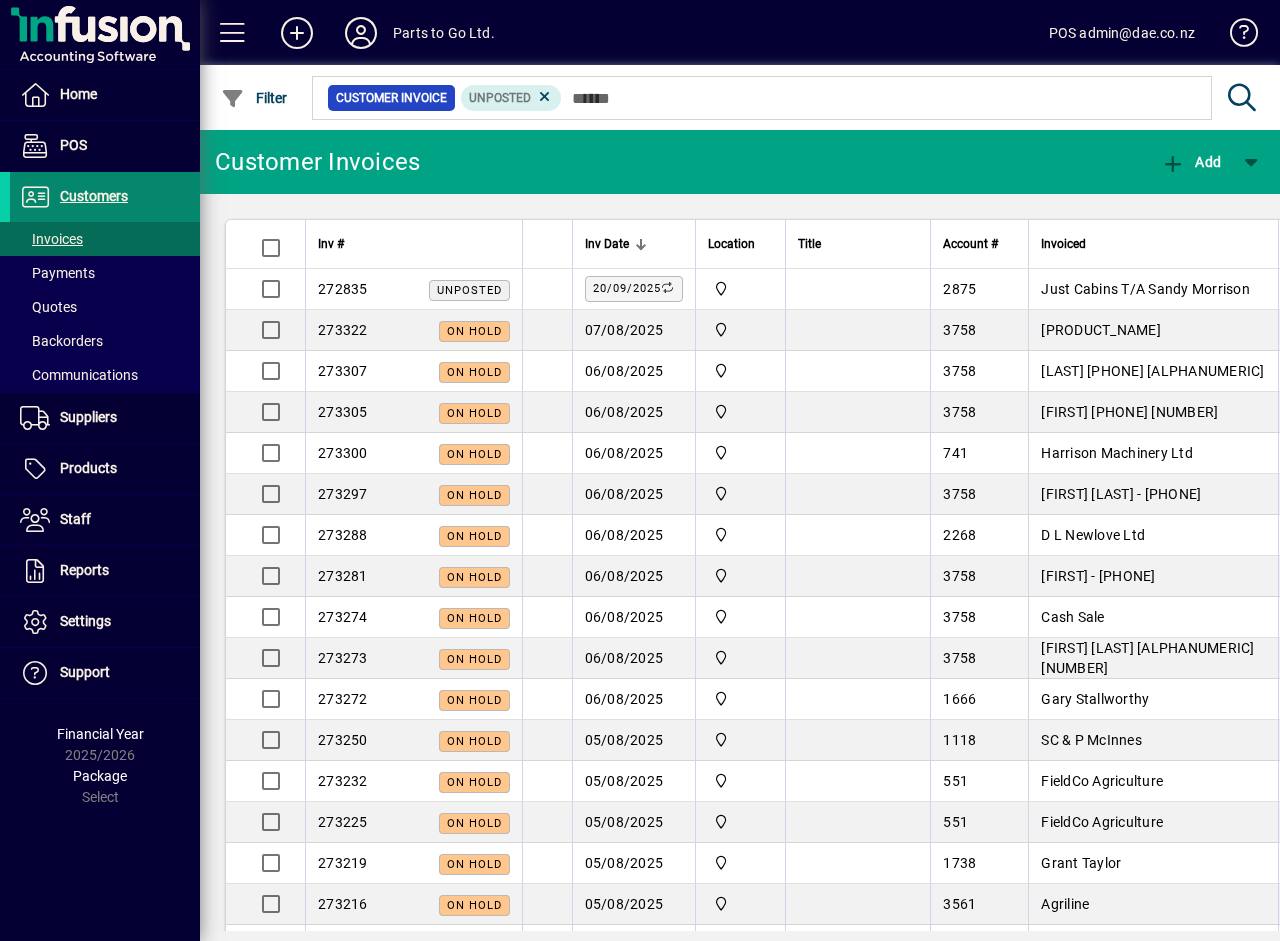 click on "Customers" at bounding box center [94, 196] 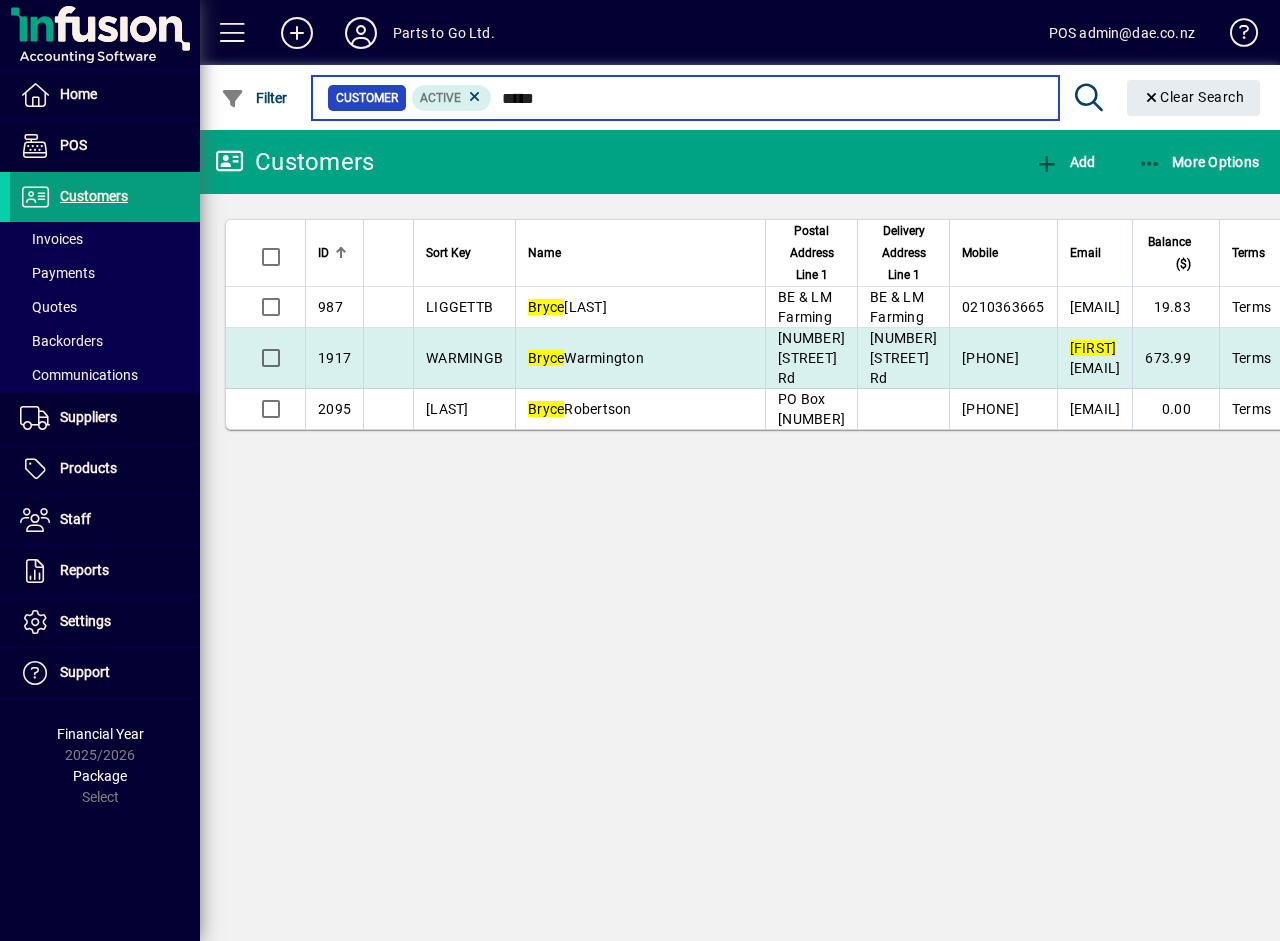 type on "*****" 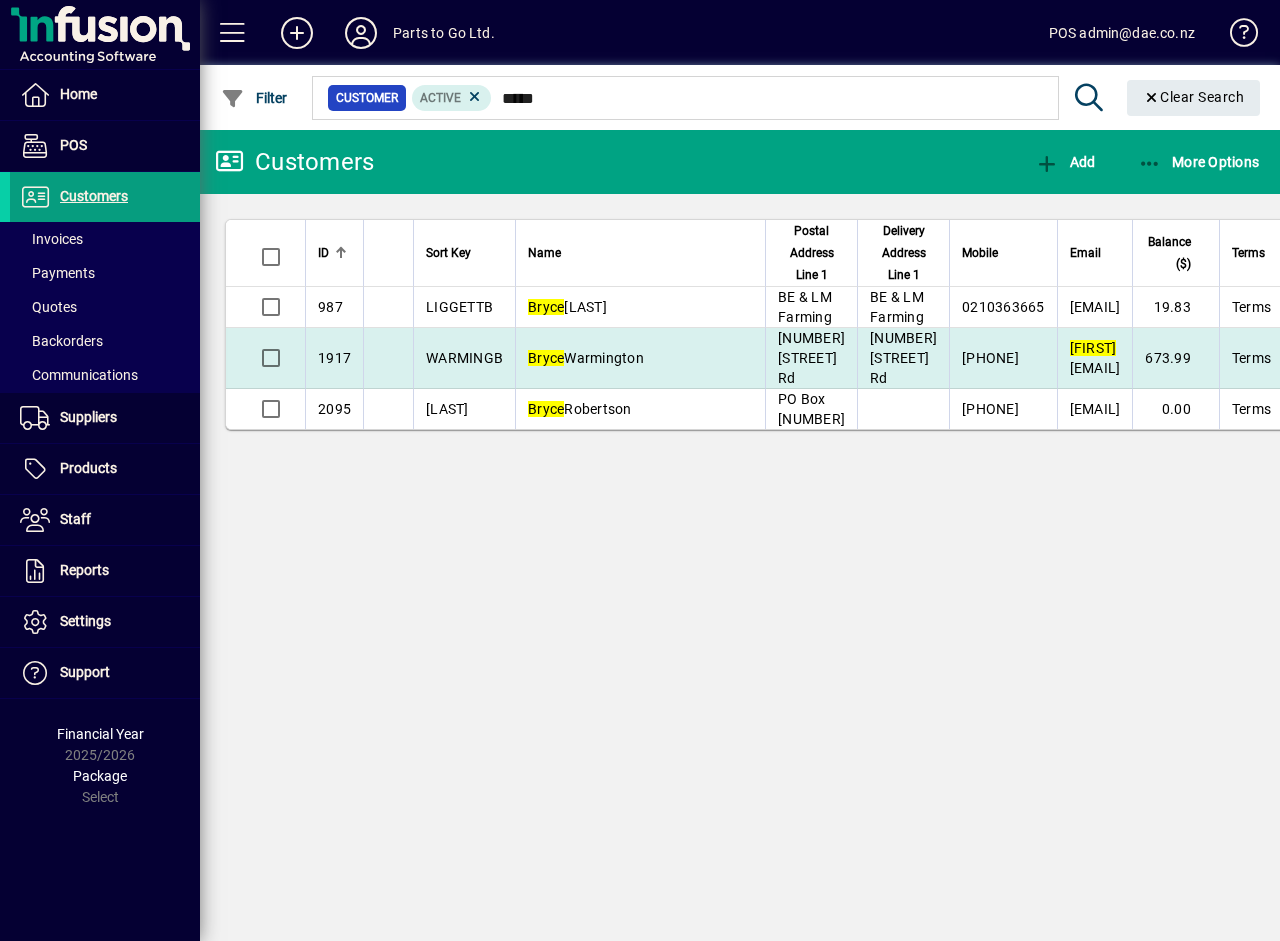 click on "Bryce" at bounding box center [546, 358] 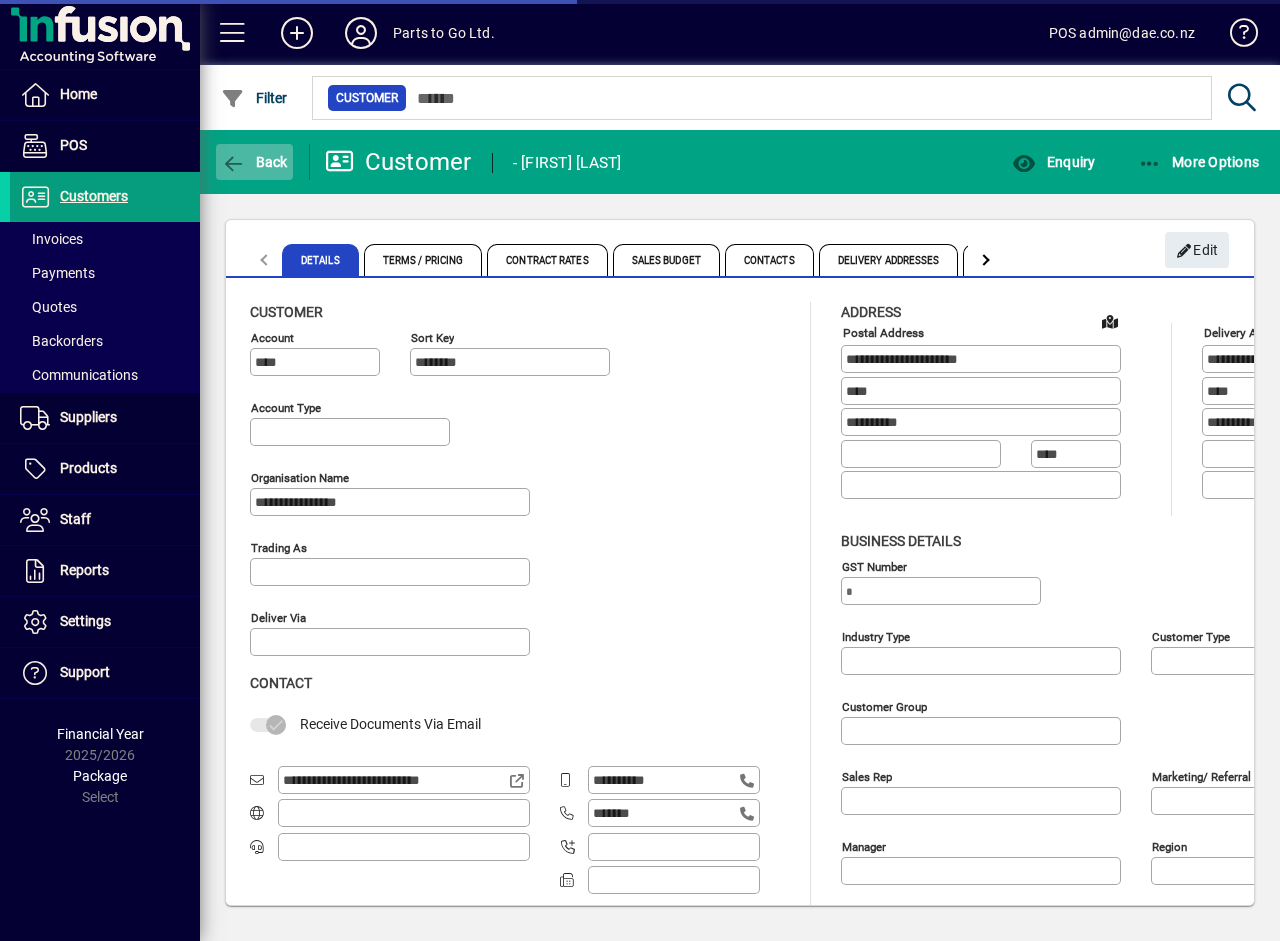 type on "**********" 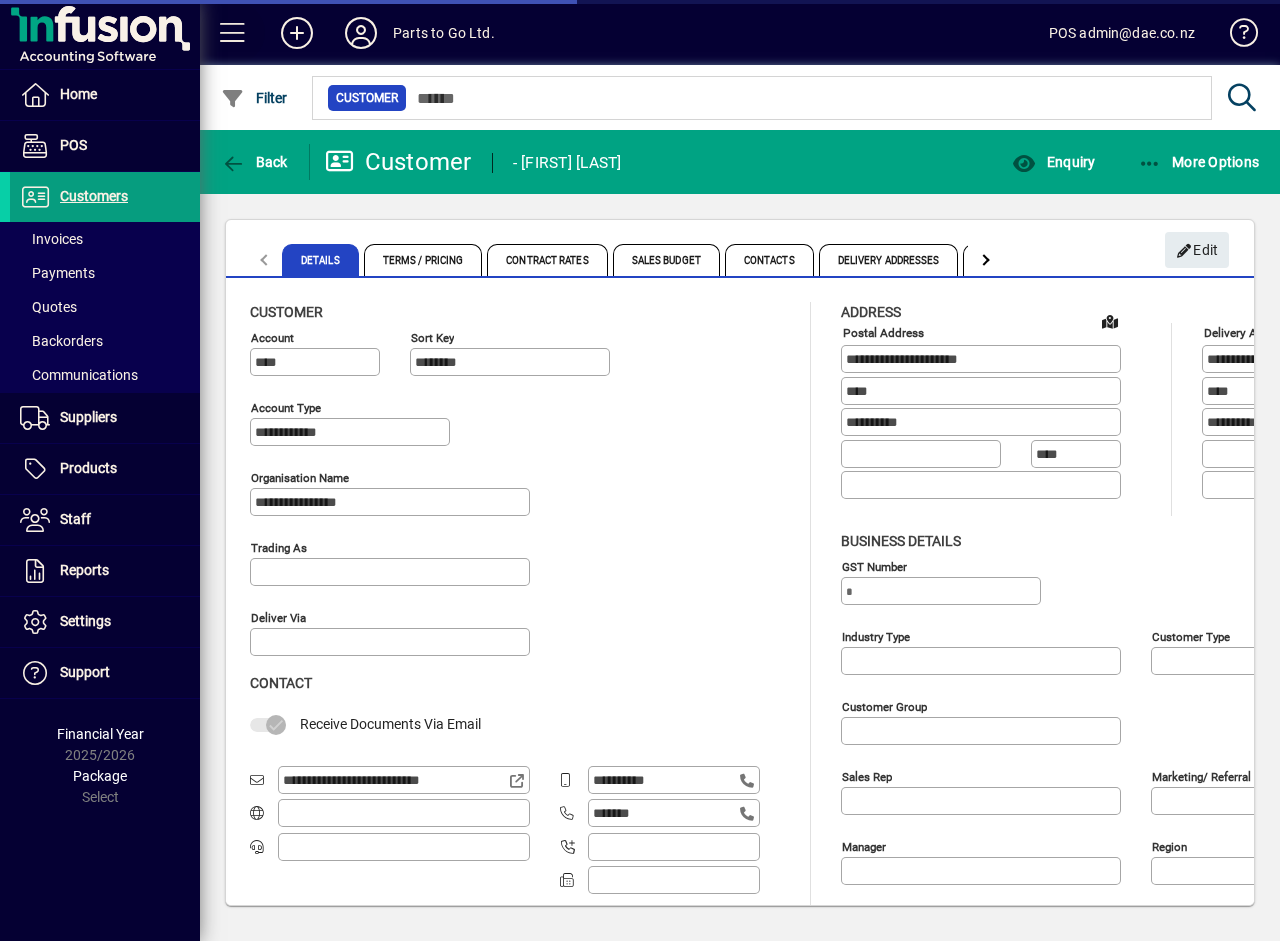 type on "**********" 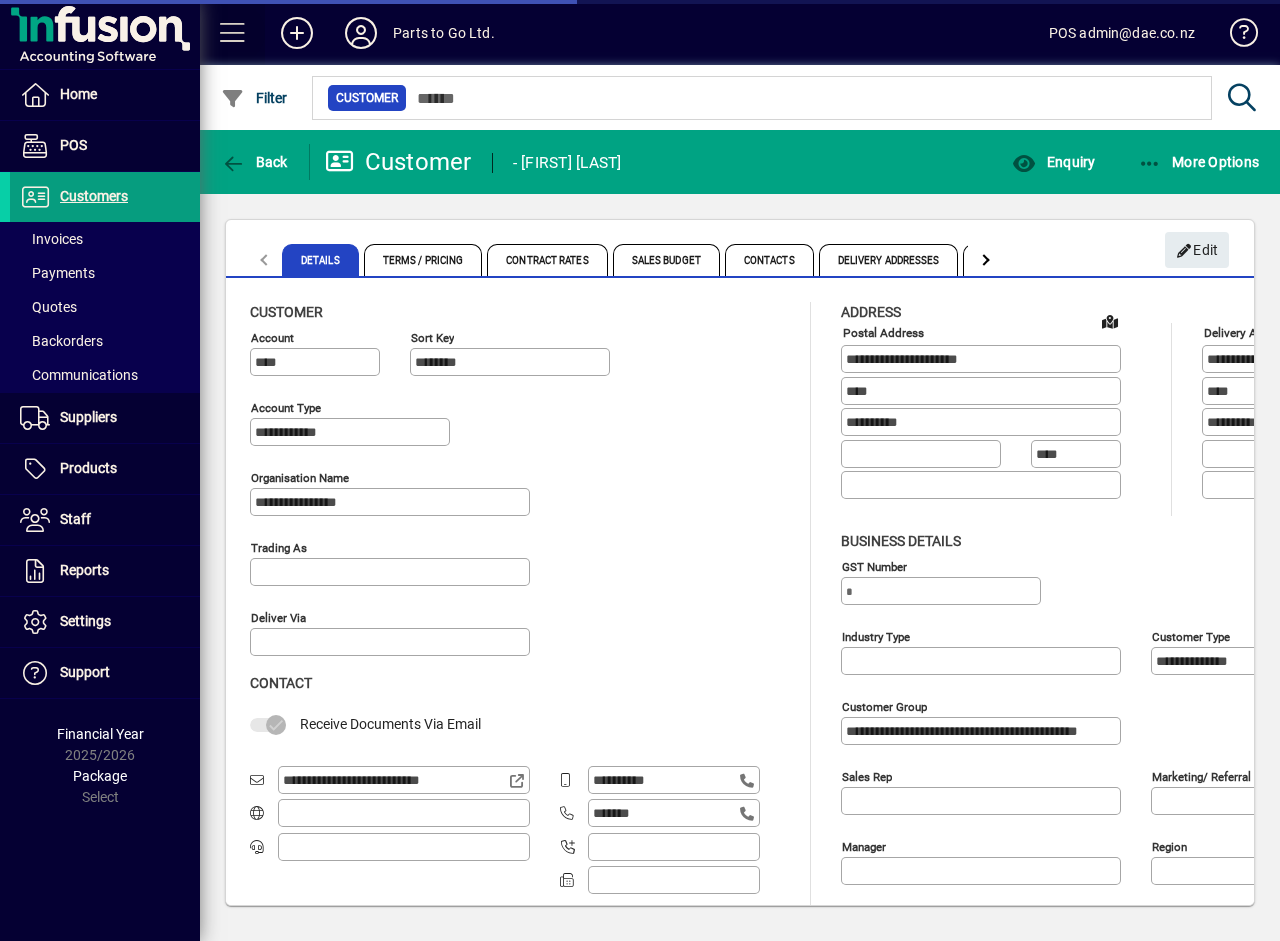 click at bounding box center [233, 33] 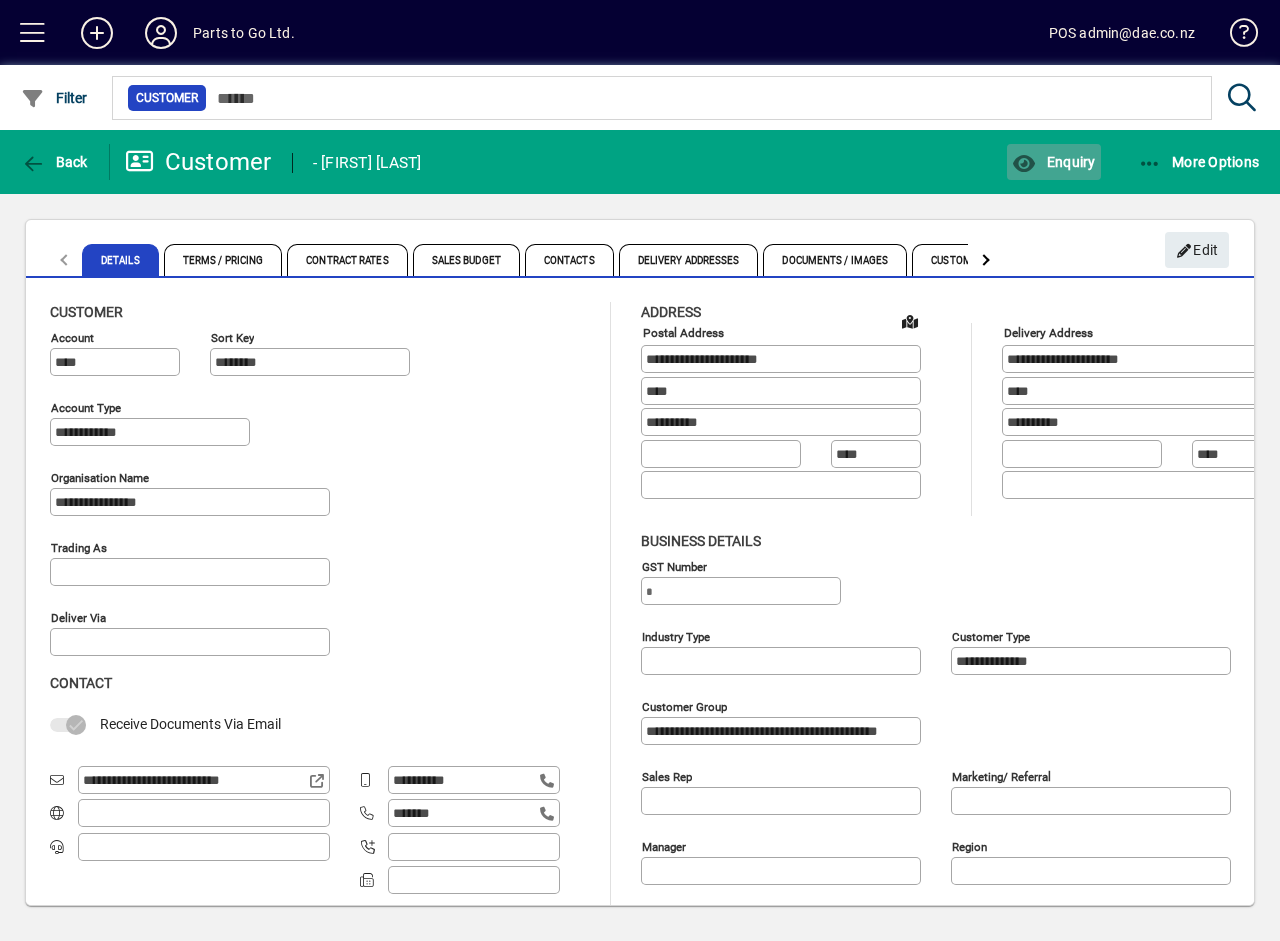 click on "Enquiry" 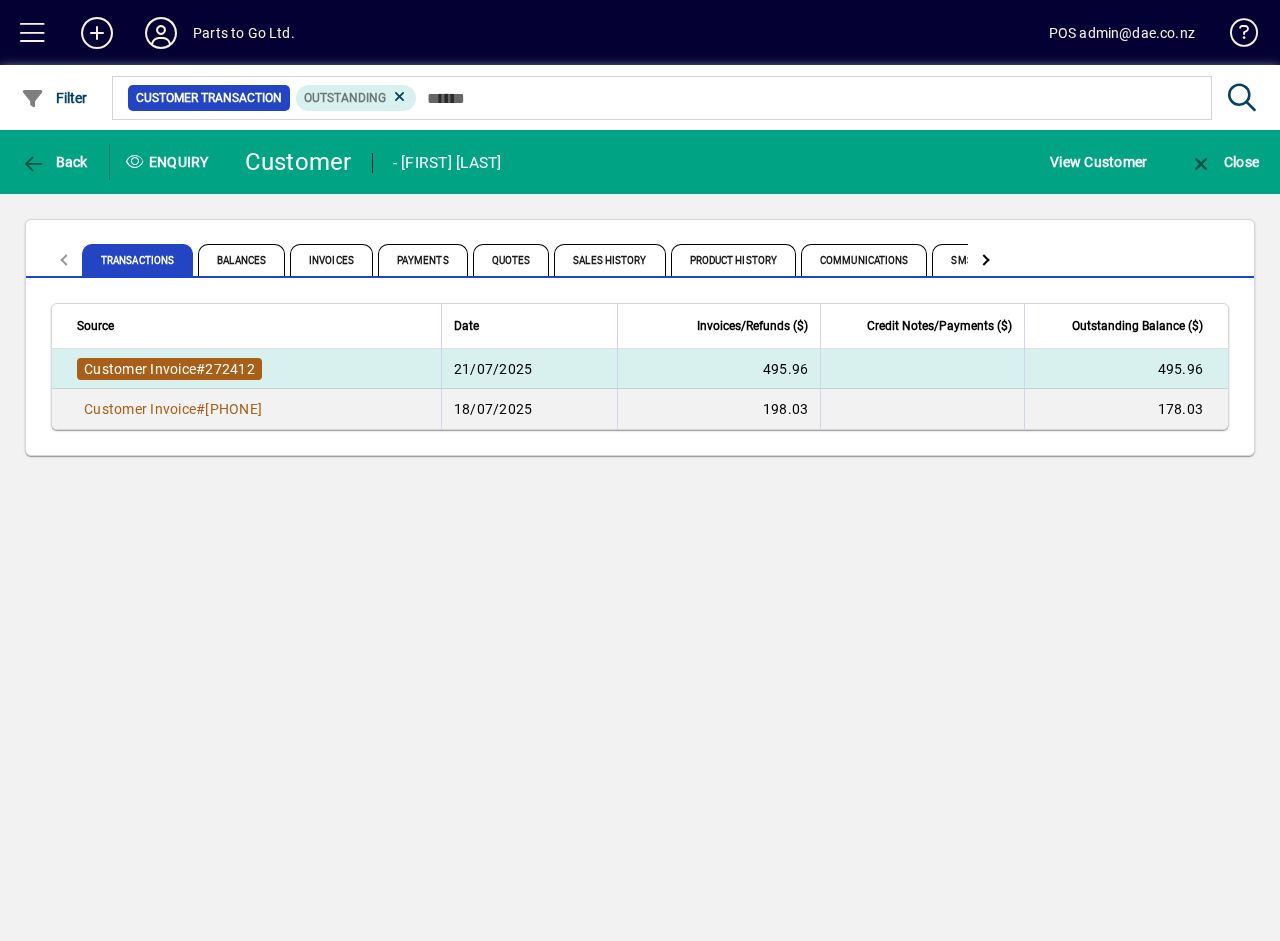 click on "Customer Invoice  # 272412" at bounding box center (169, 369) 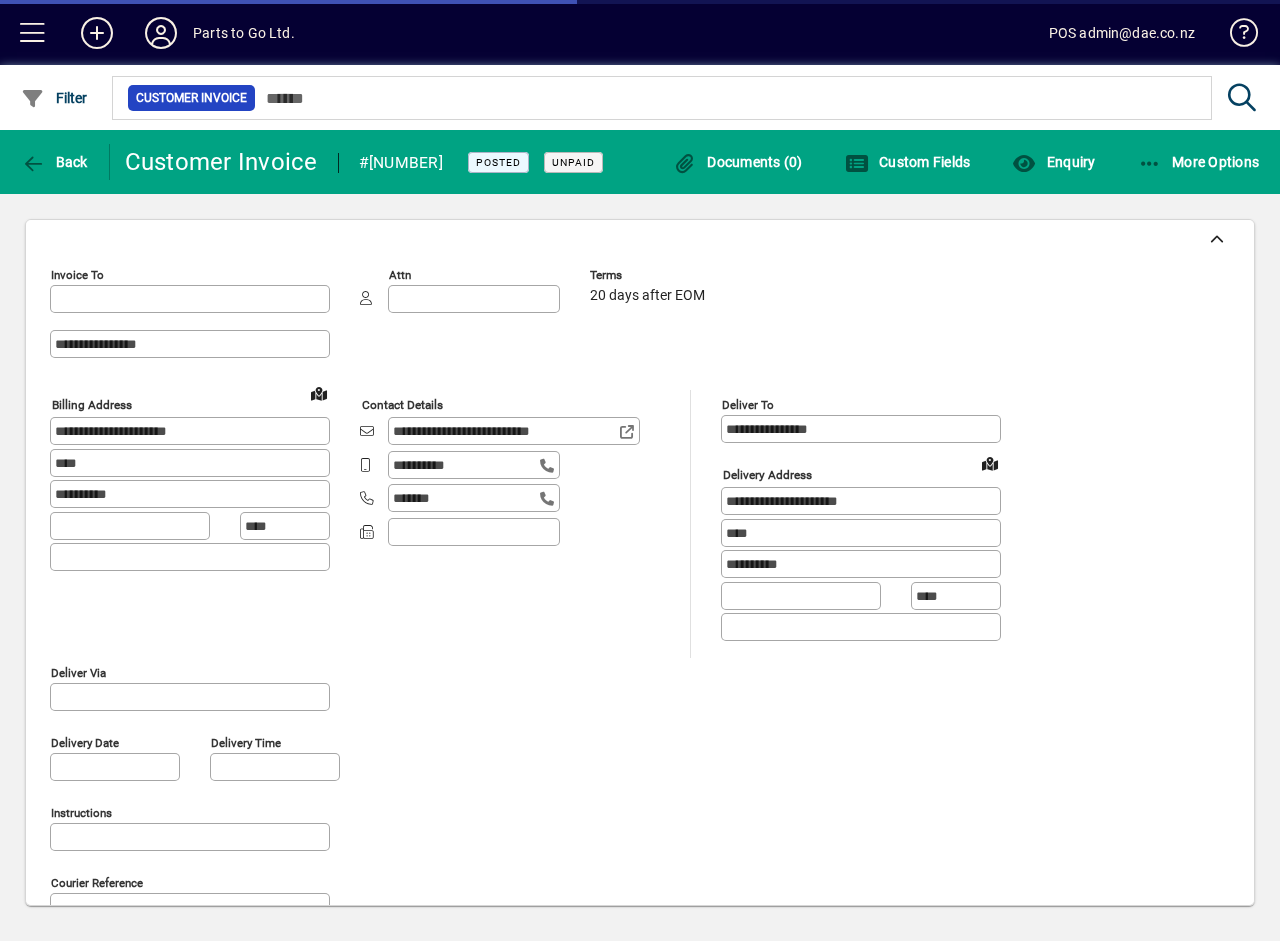 type on "**********" 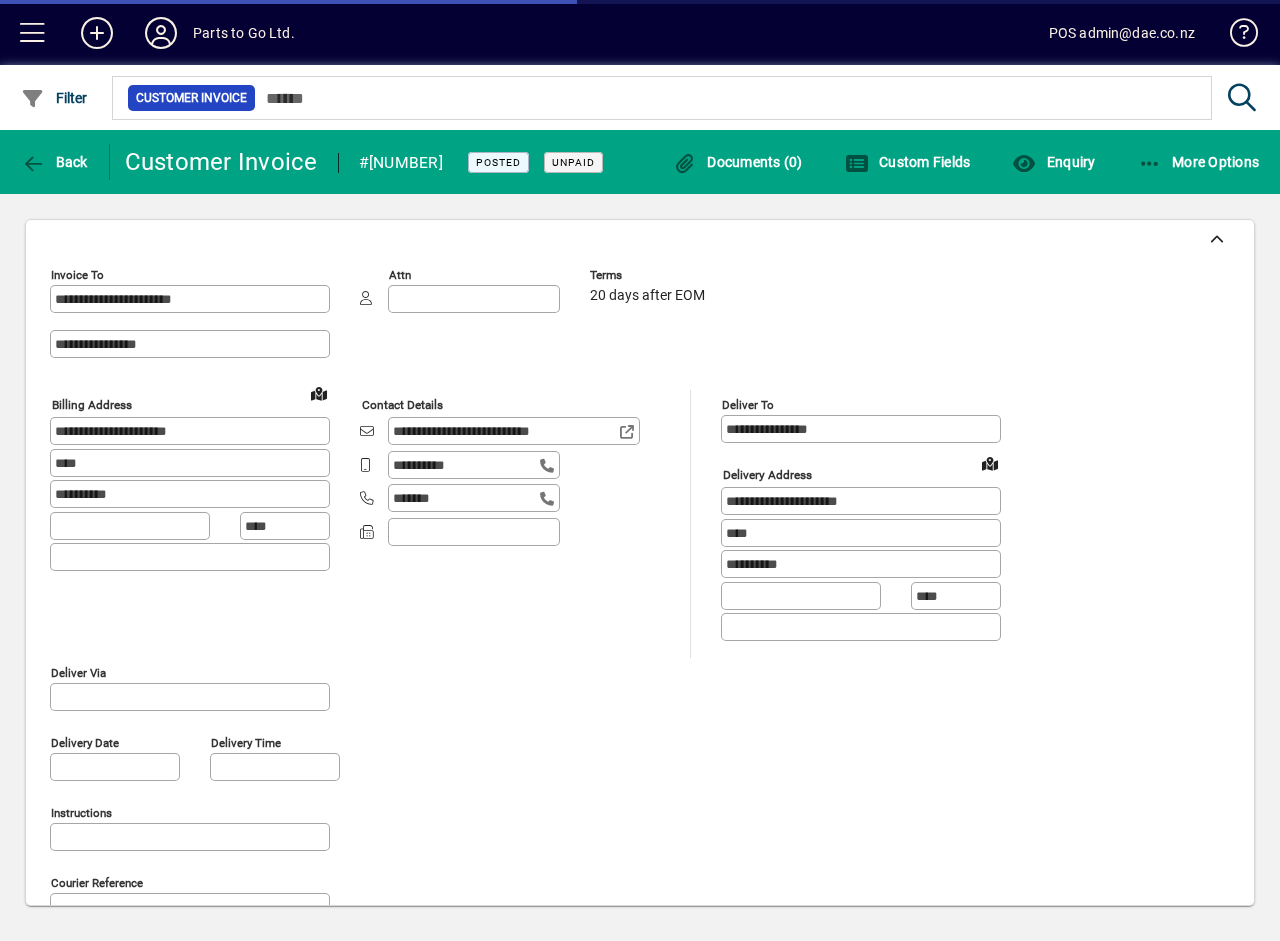type on "**********" 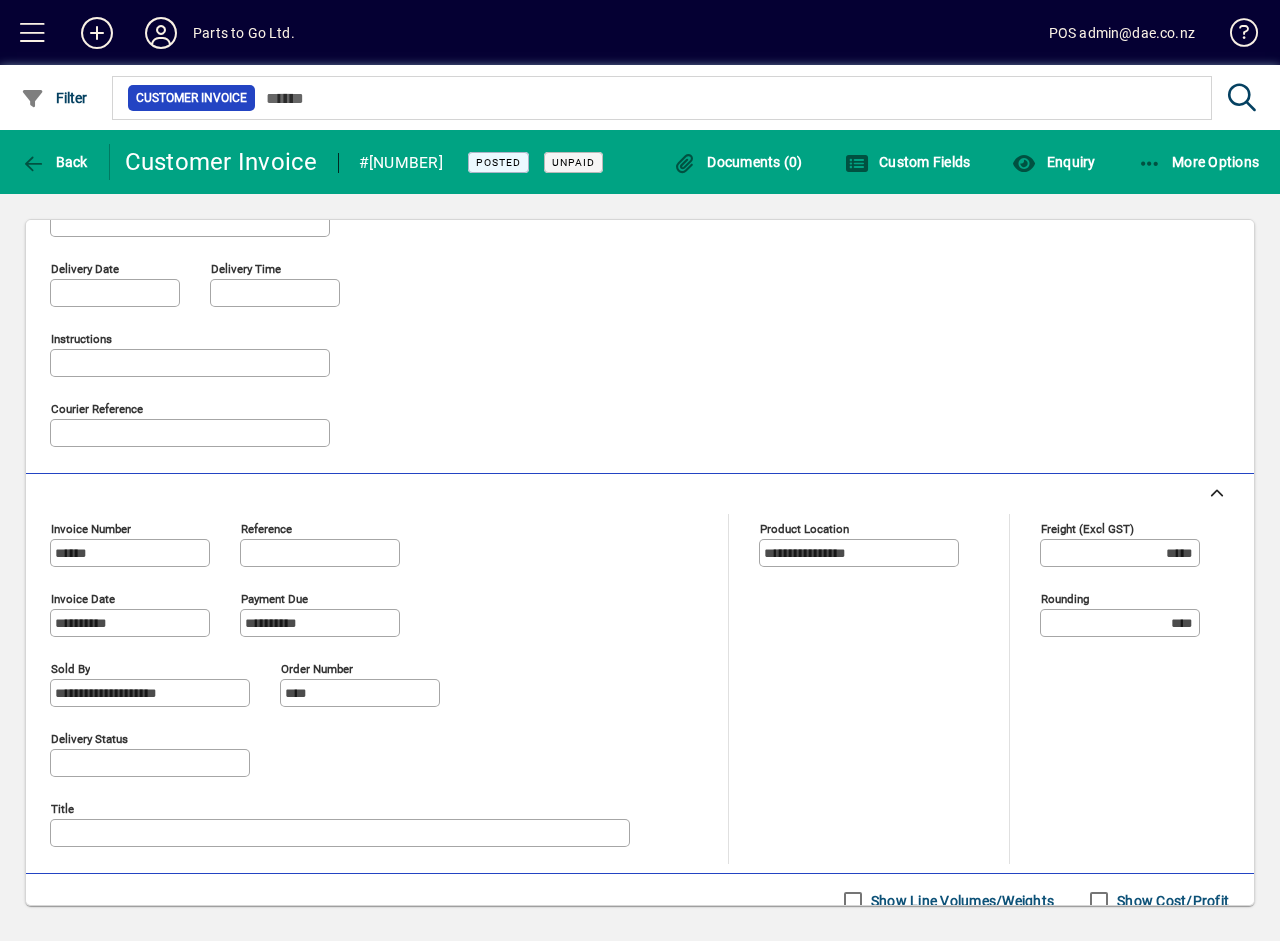 scroll, scrollTop: 471, scrollLeft: 0, axis: vertical 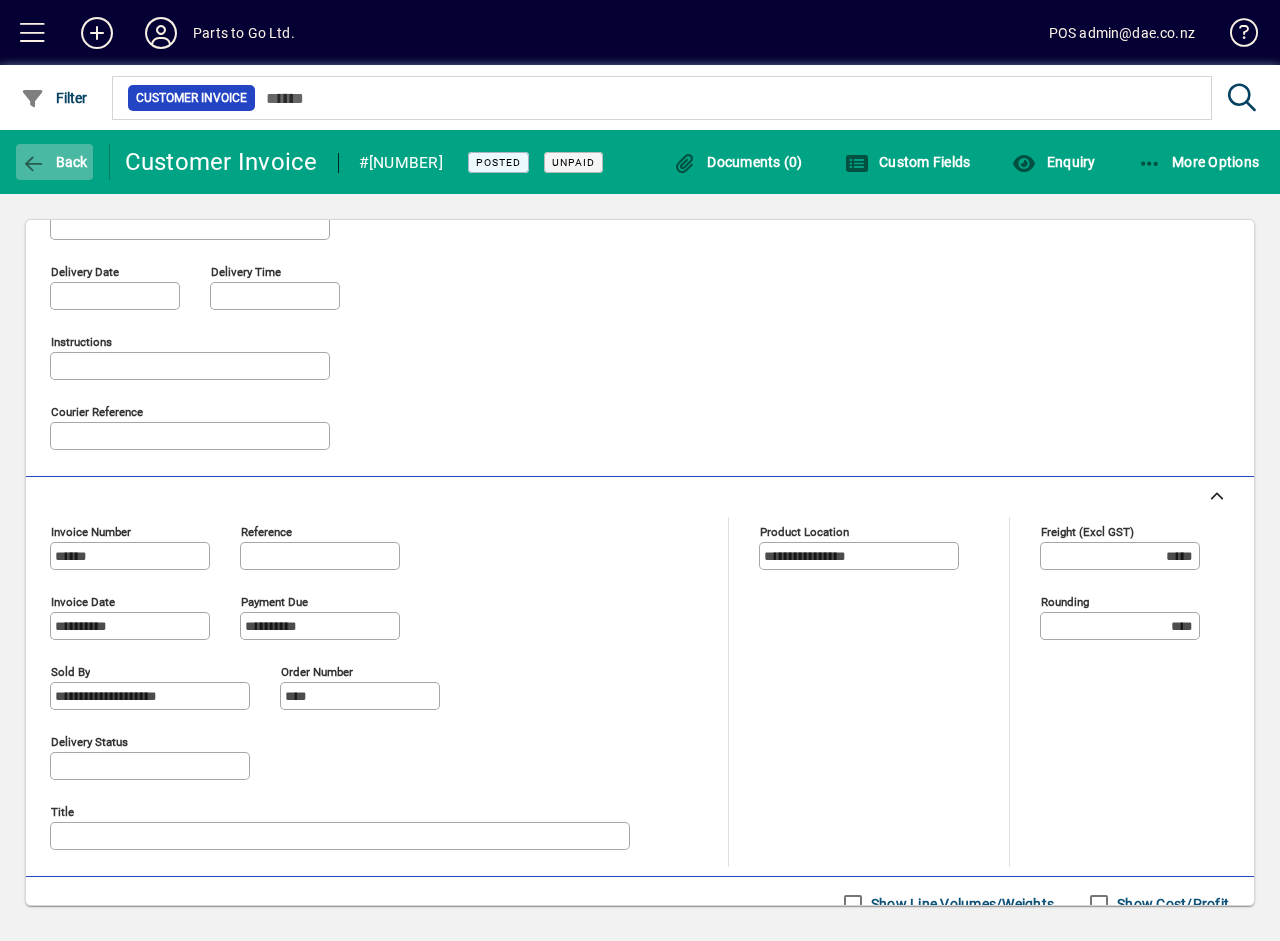 click on "Back" 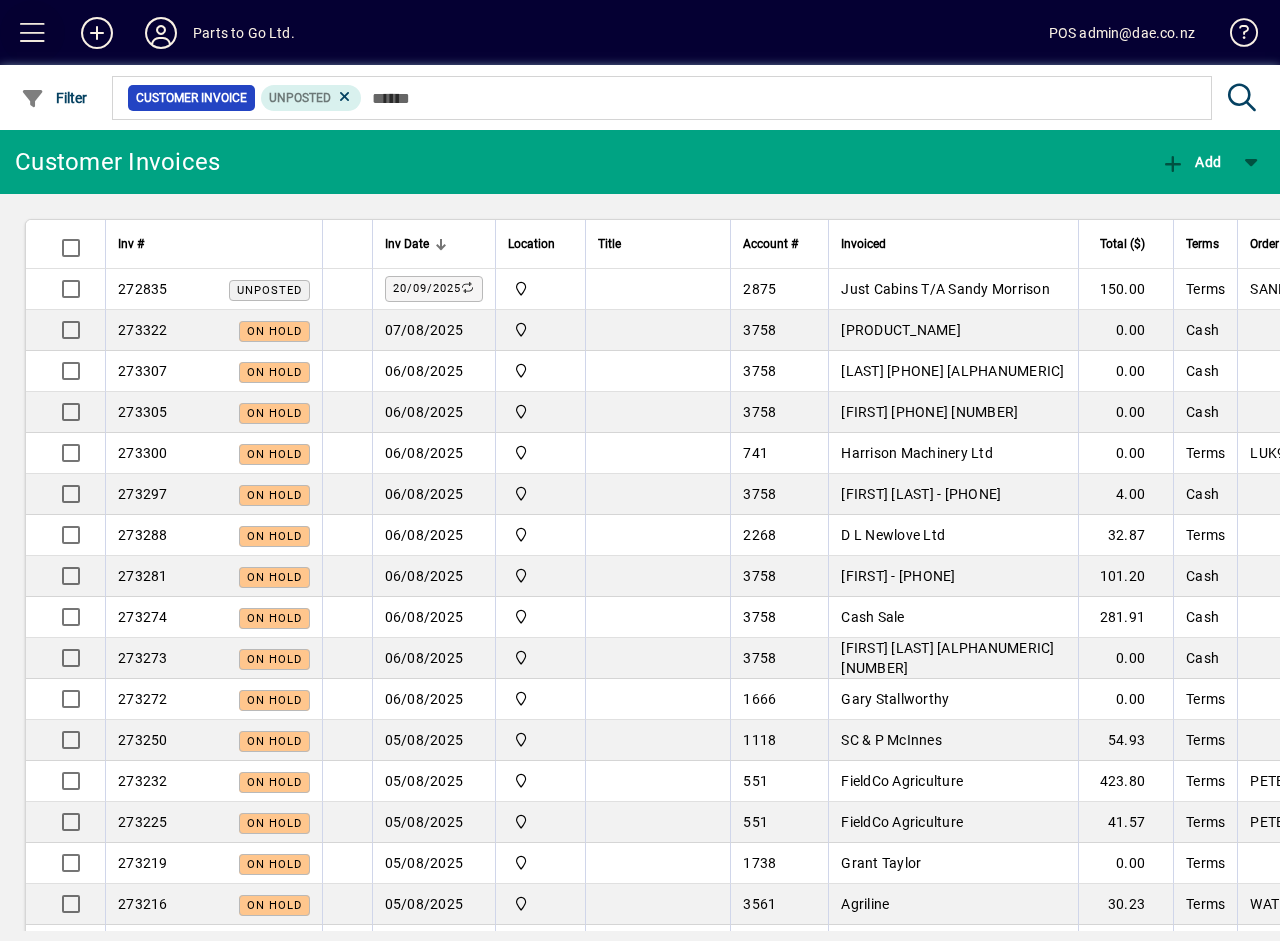 click at bounding box center [33, 33] 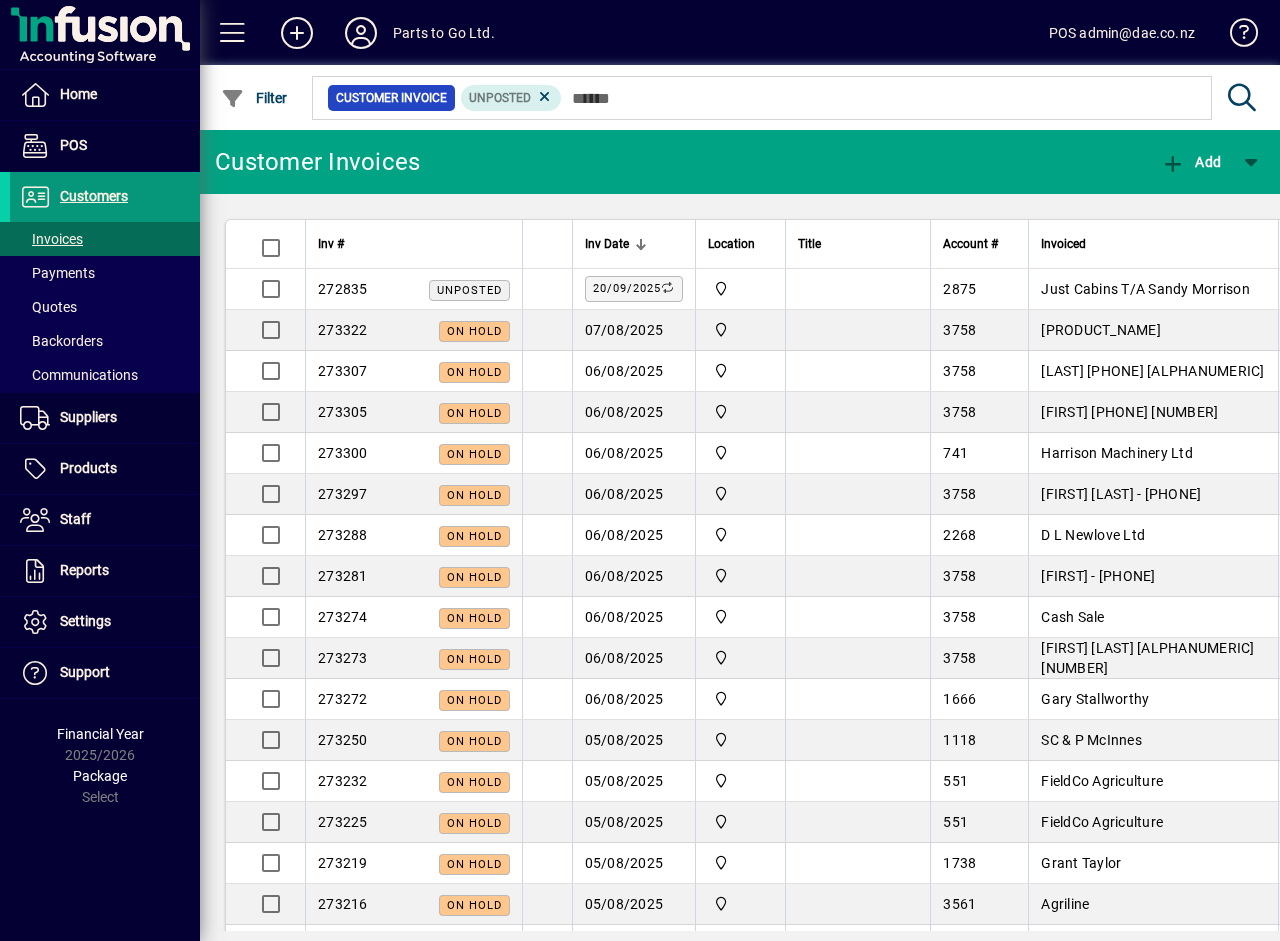 click on "Customers" at bounding box center (94, 196) 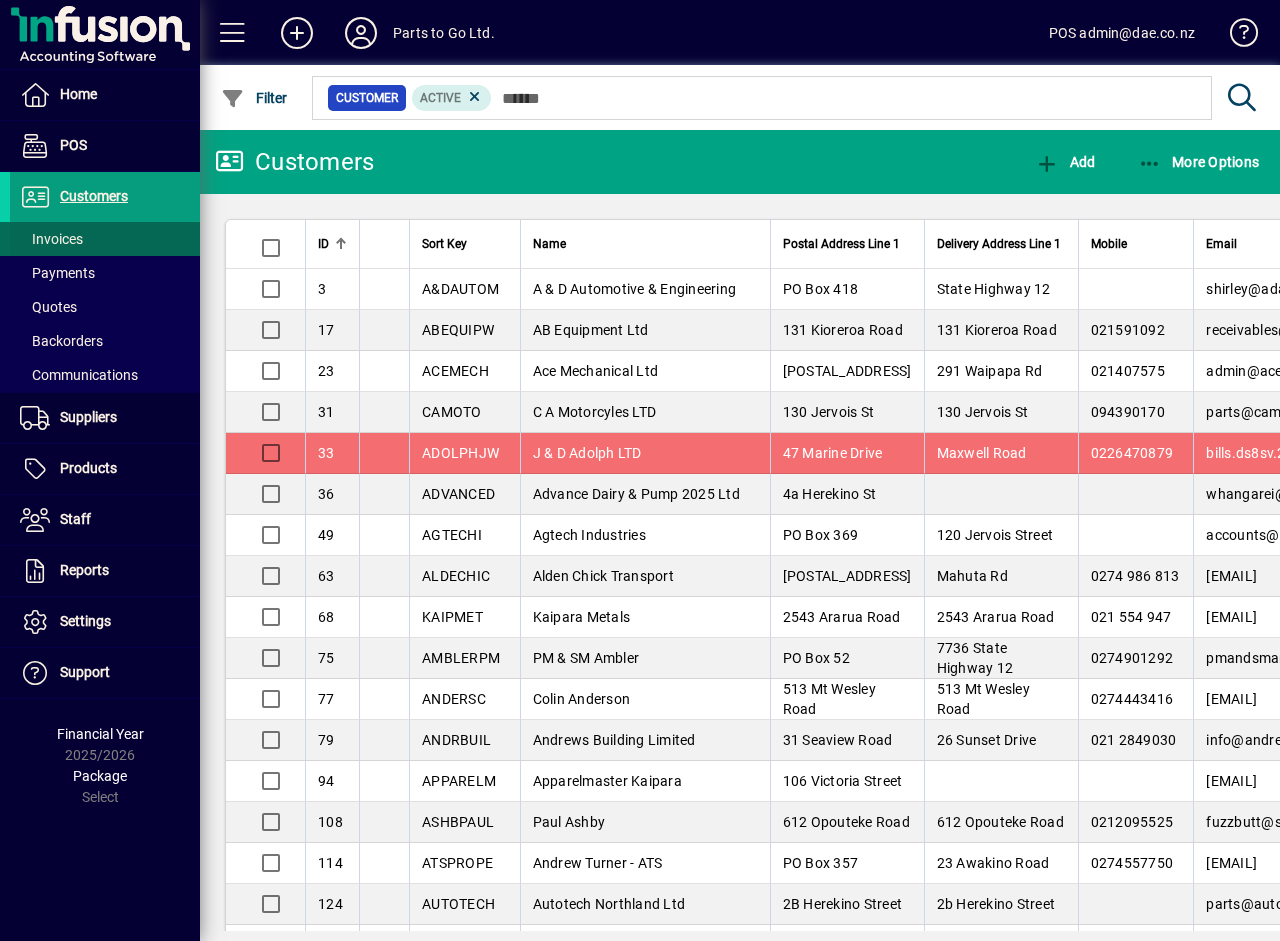 click on "Invoices" at bounding box center (51, 239) 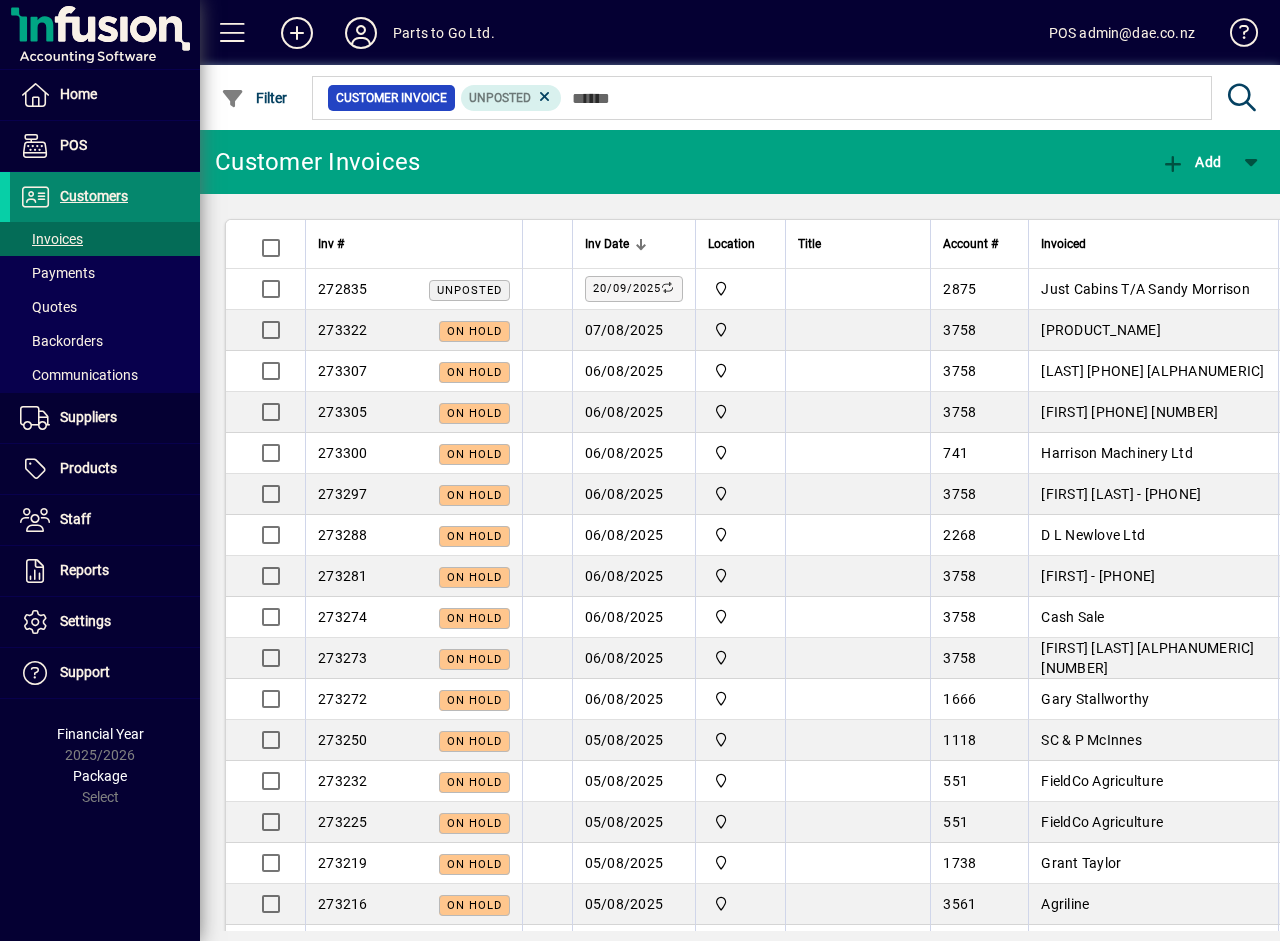 click on "Customers" at bounding box center [94, 196] 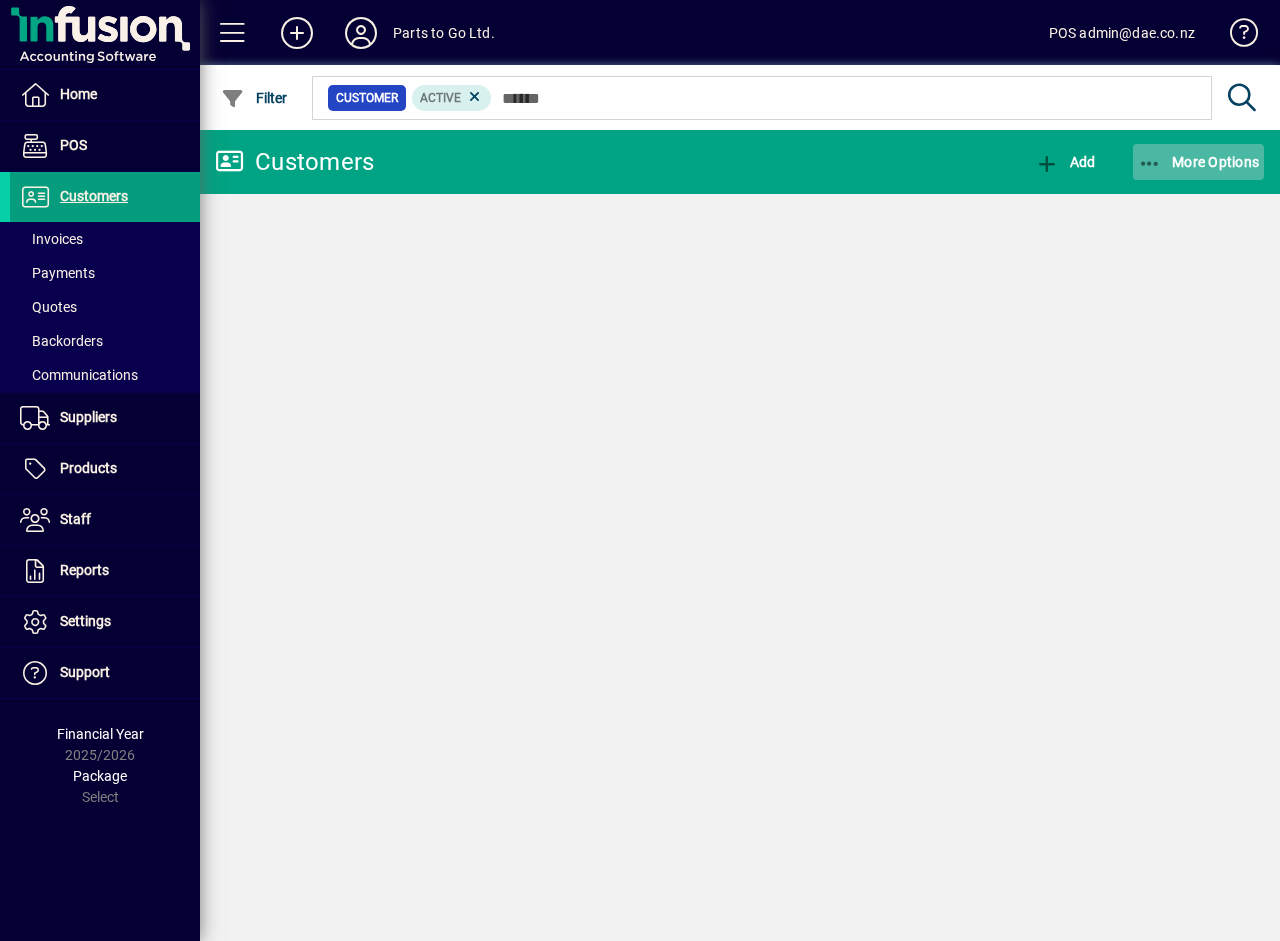 click on "More Options" 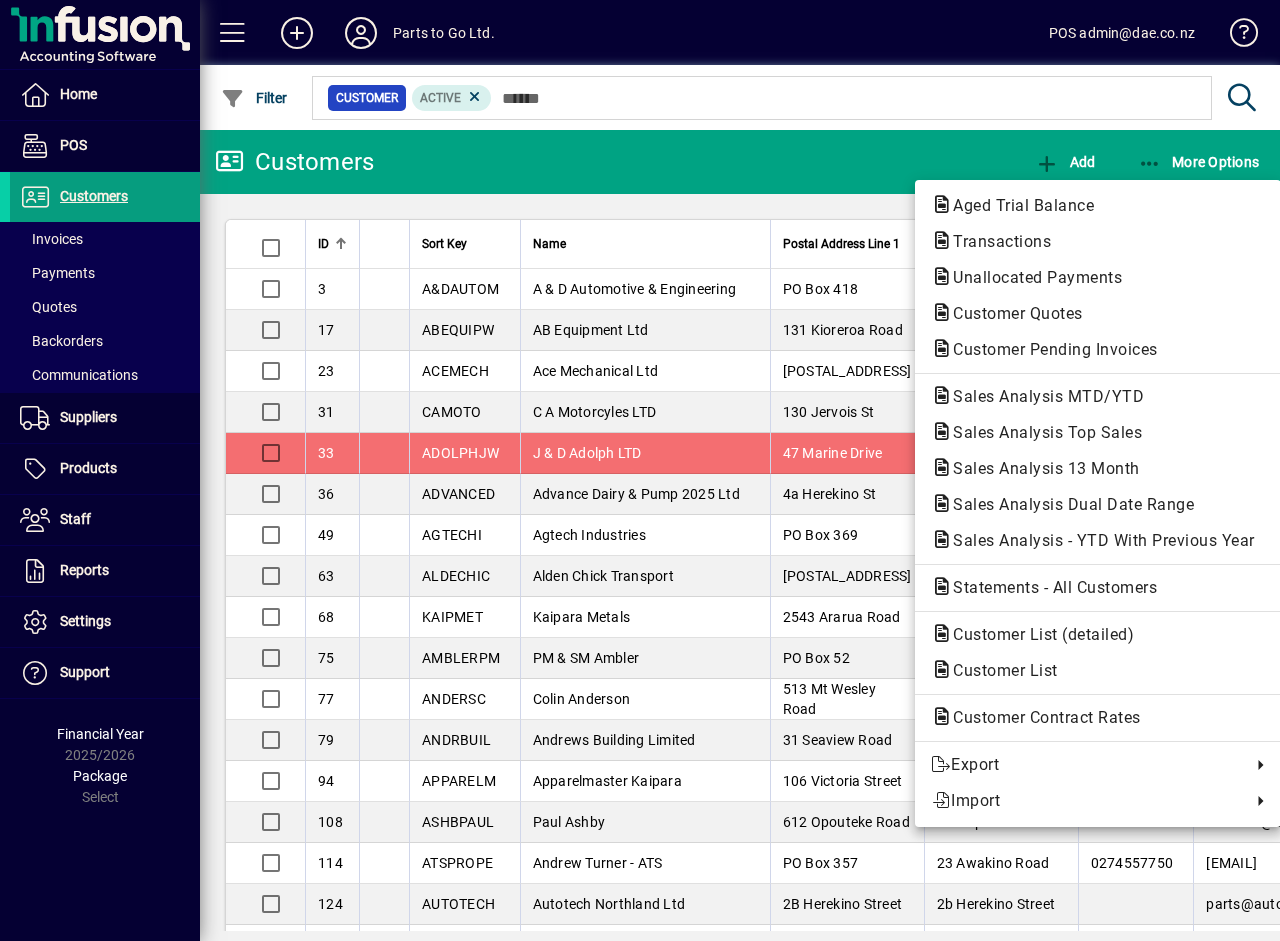 click at bounding box center [640, 470] 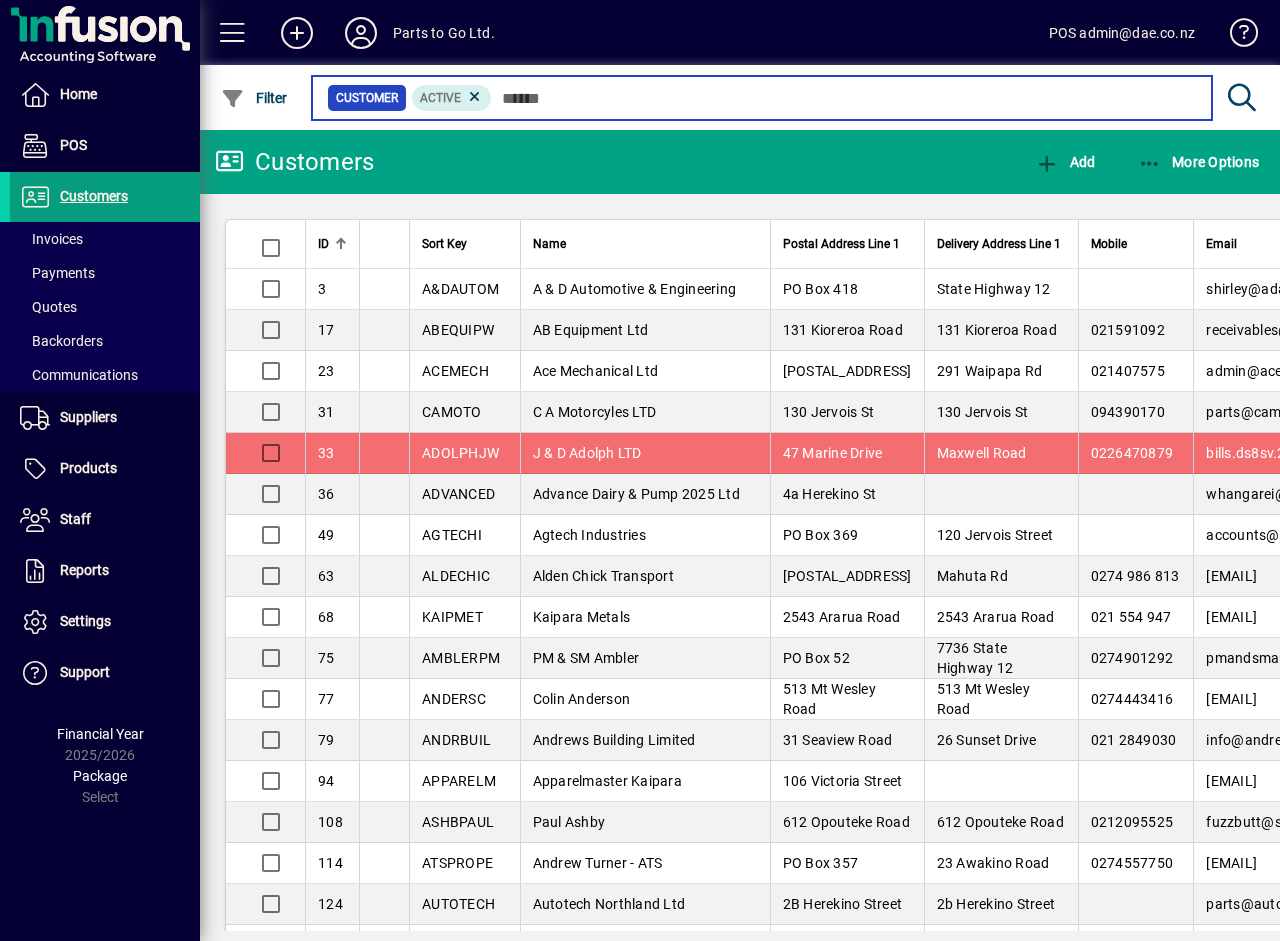 click at bounding box center (844, 98) 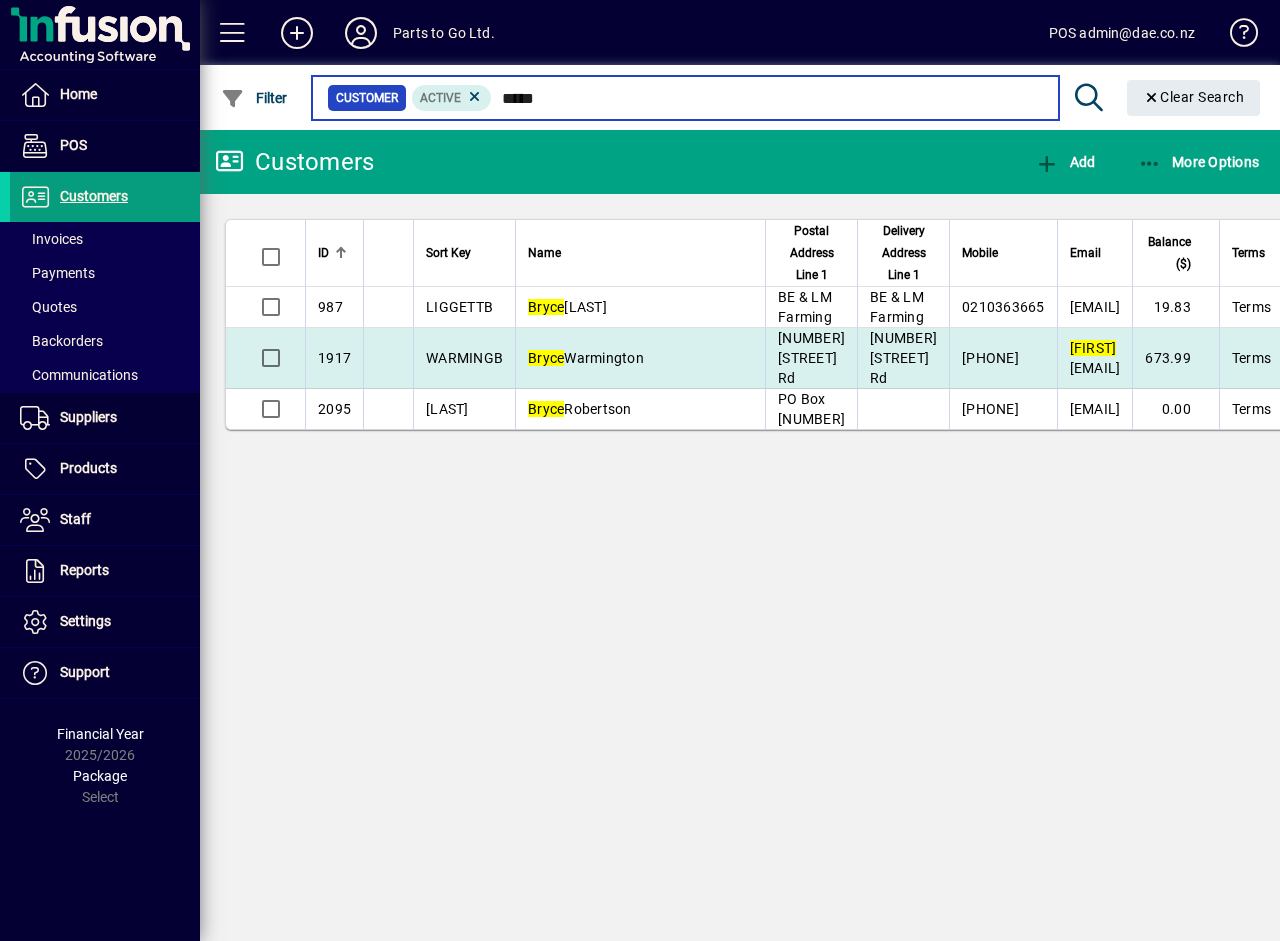 type on "*****" 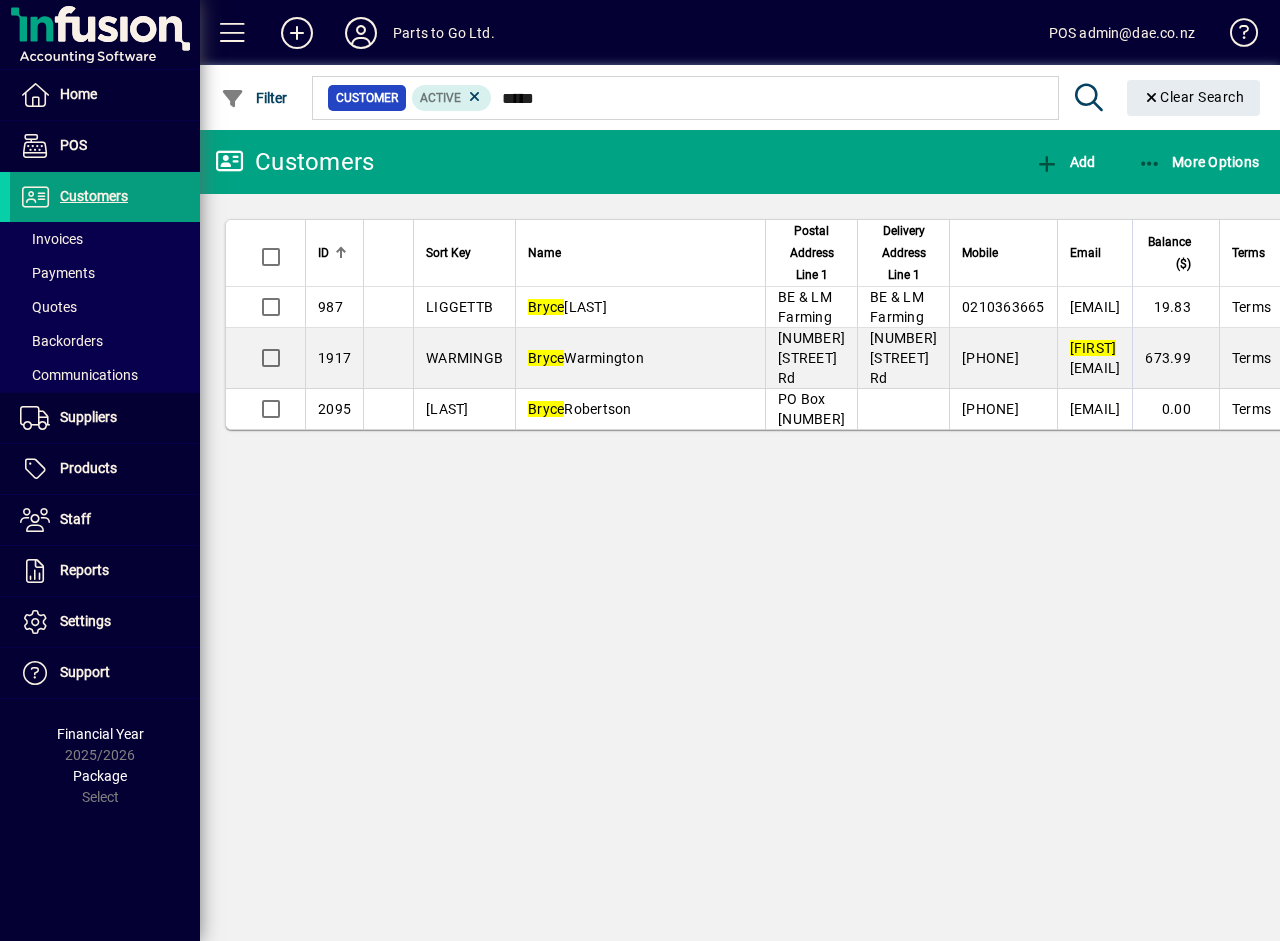 click on "Bryce  Warmington" at bounding box center [586, 358] 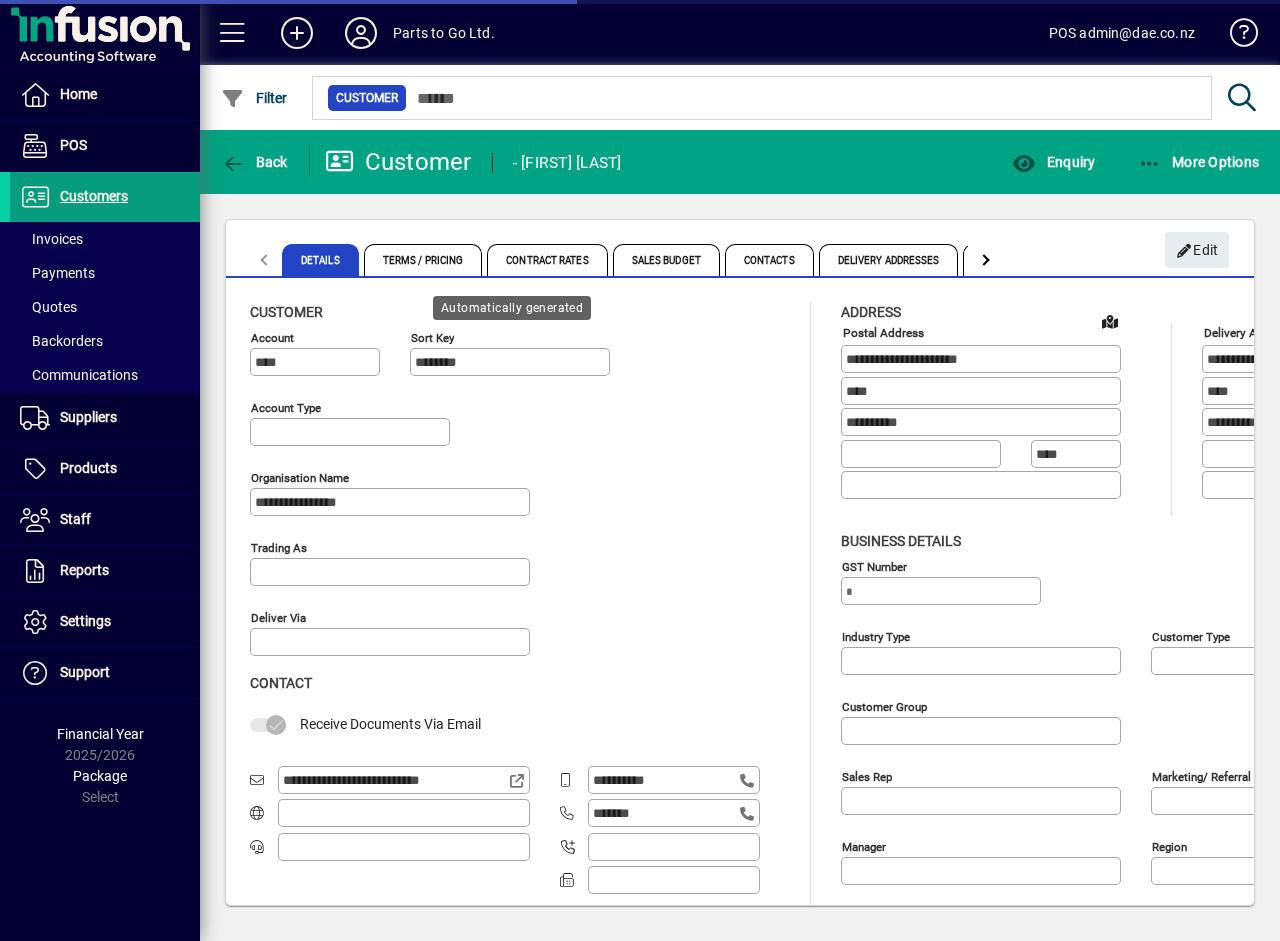 type on "**********" 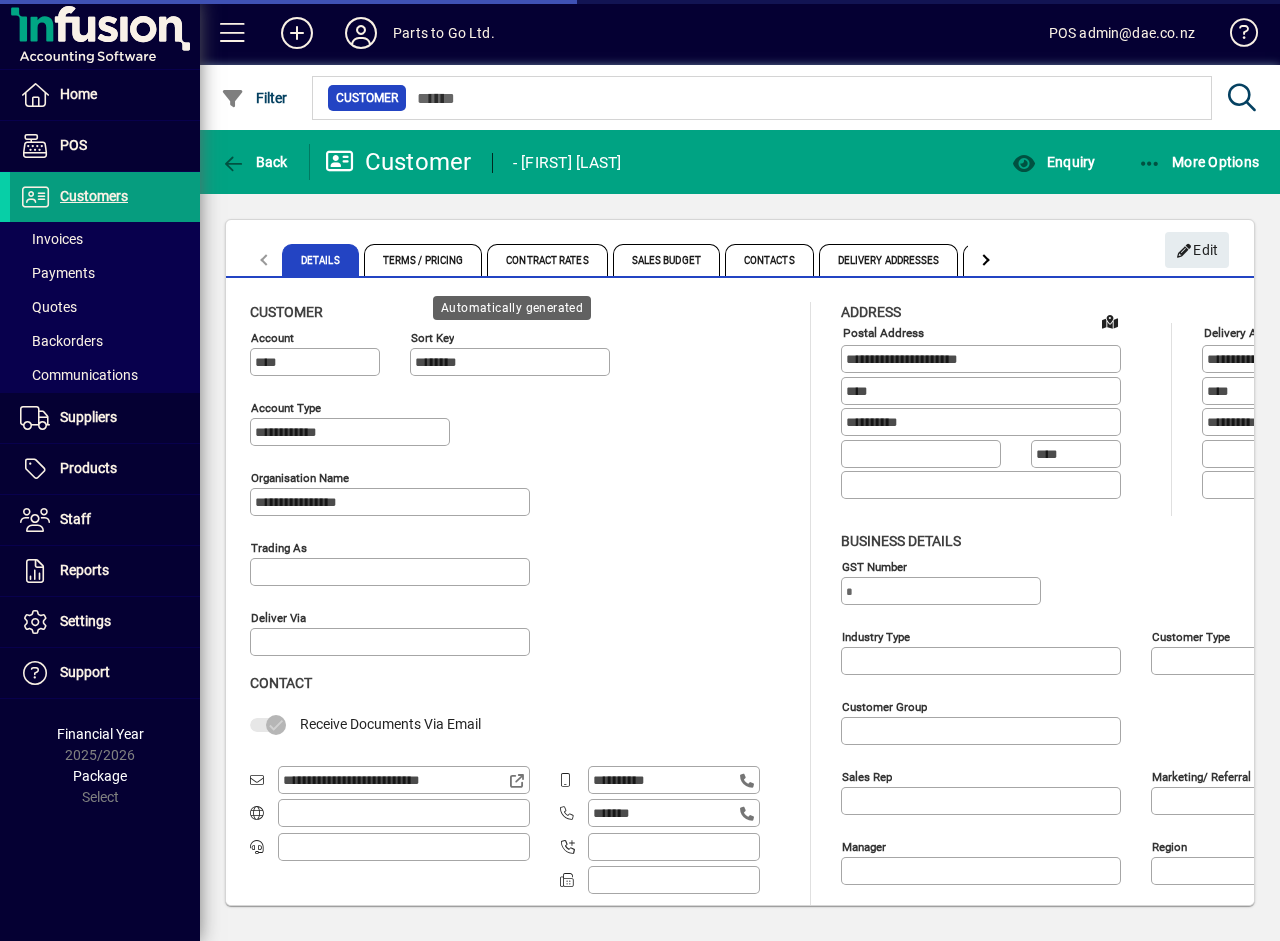 type on "**********" 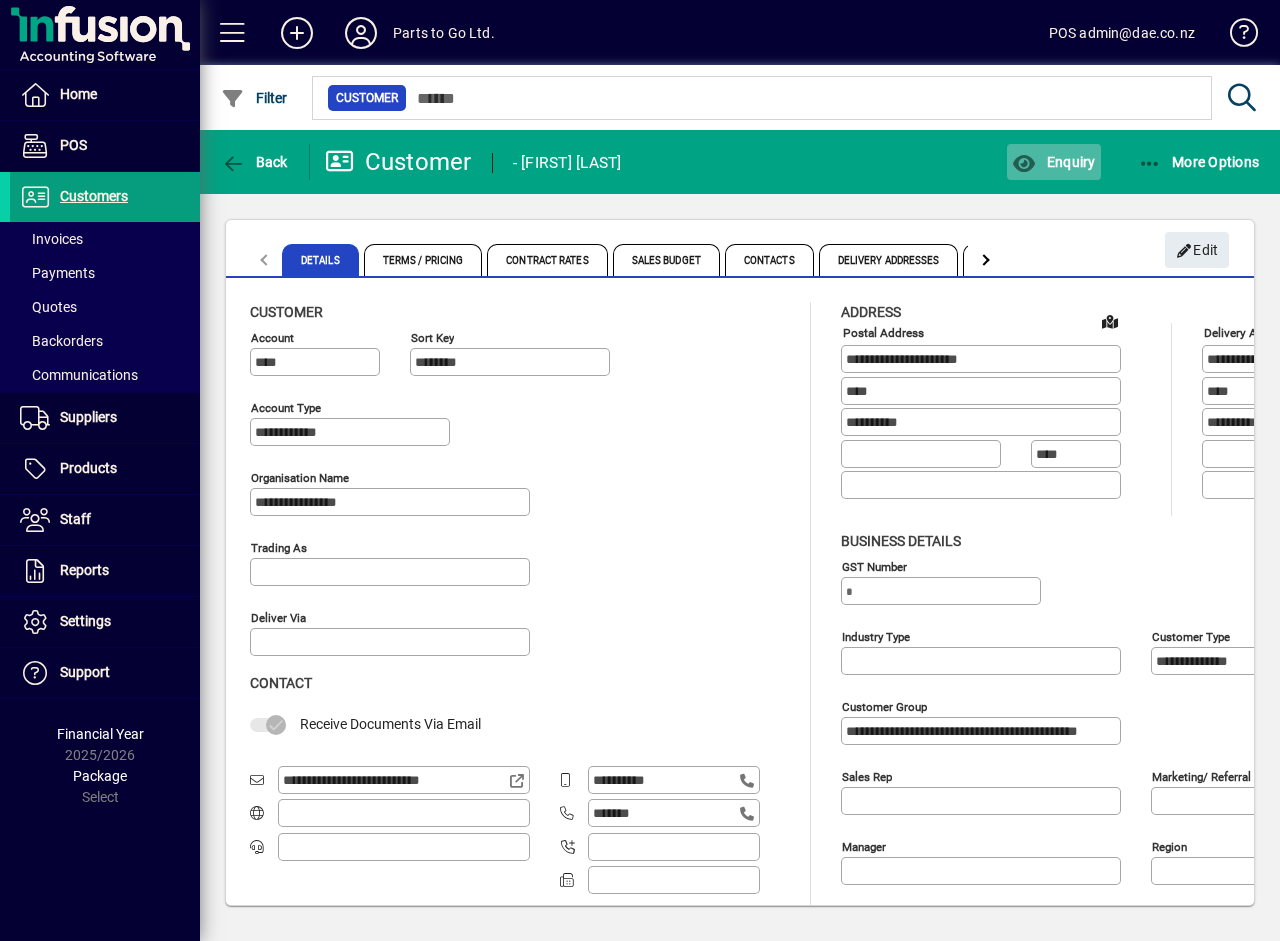 click on "Enquiry" 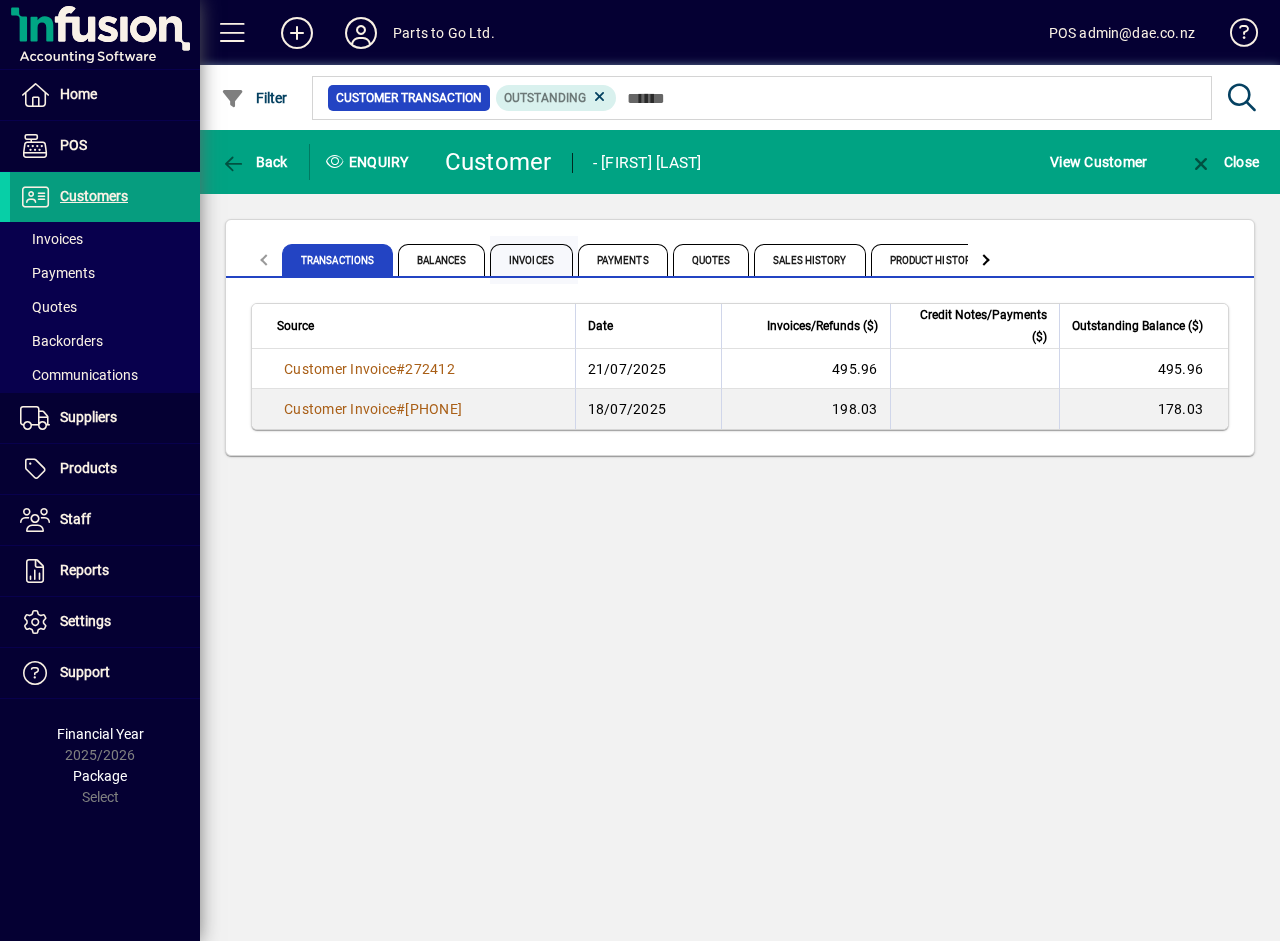 click on "Invoices" at bounding box center [531, 260] 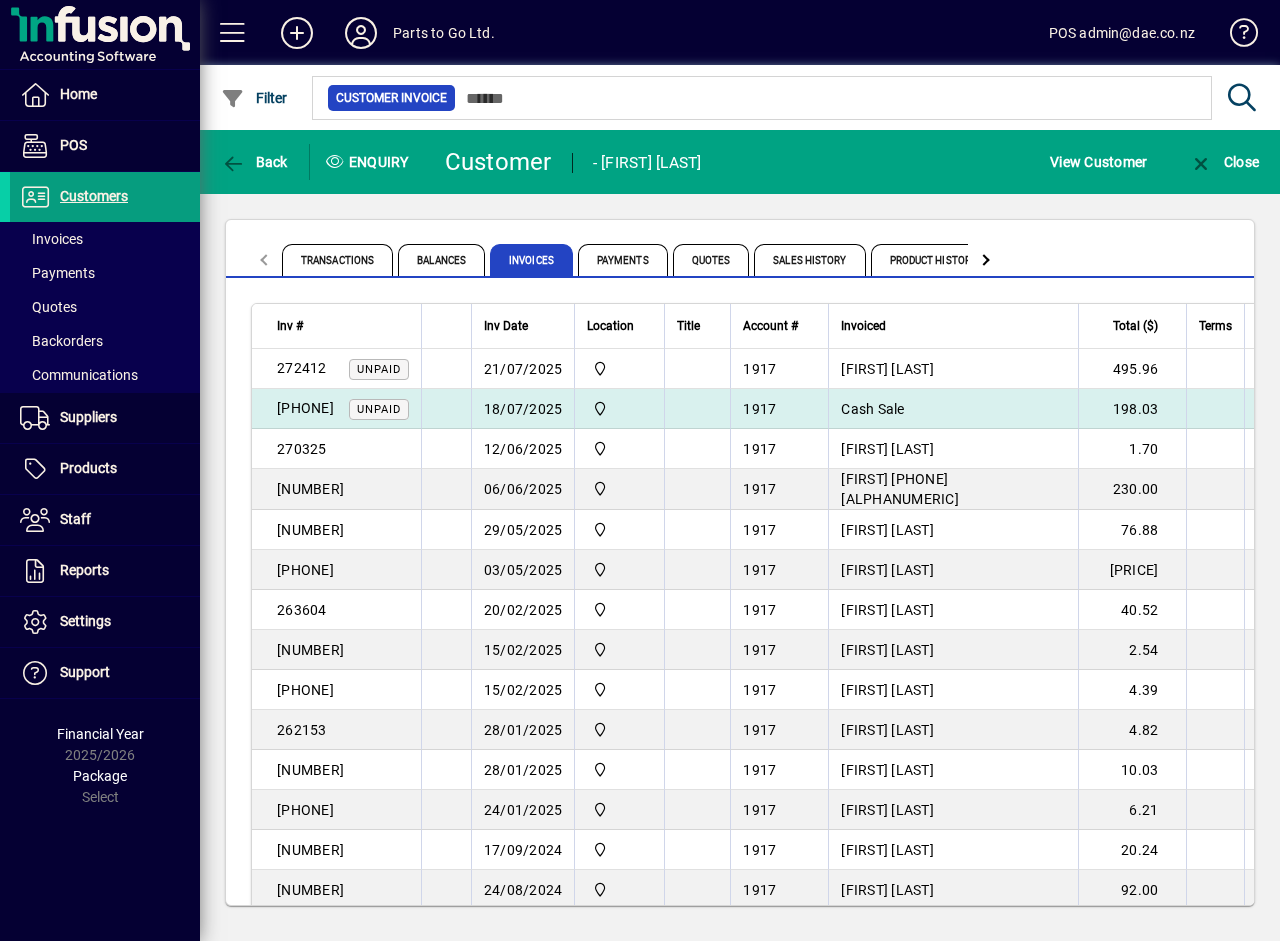 click on "Unpaid" 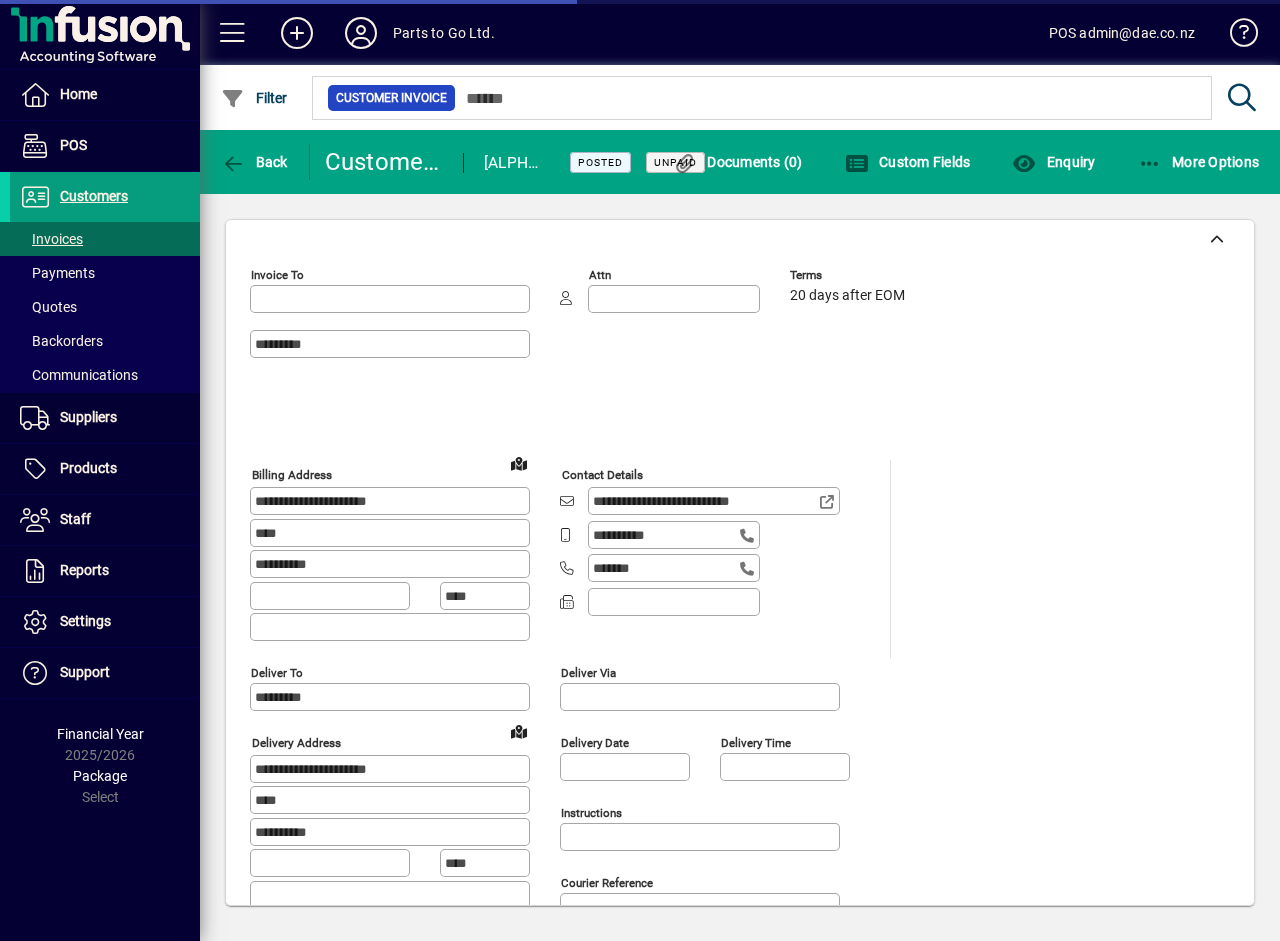 type on "**********" 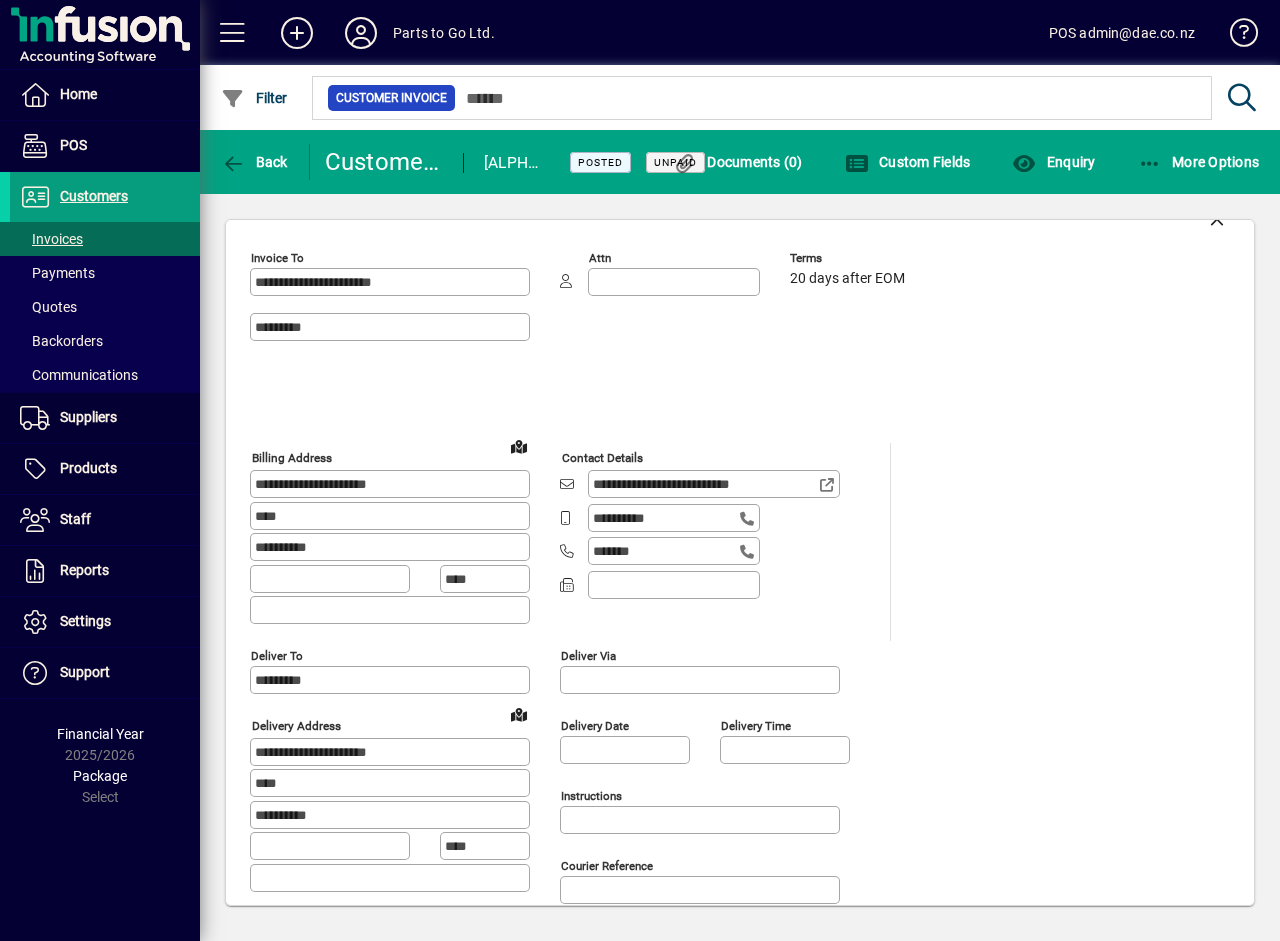 scroll, scrollTop: 0, scrollLeft: 0, axis: both 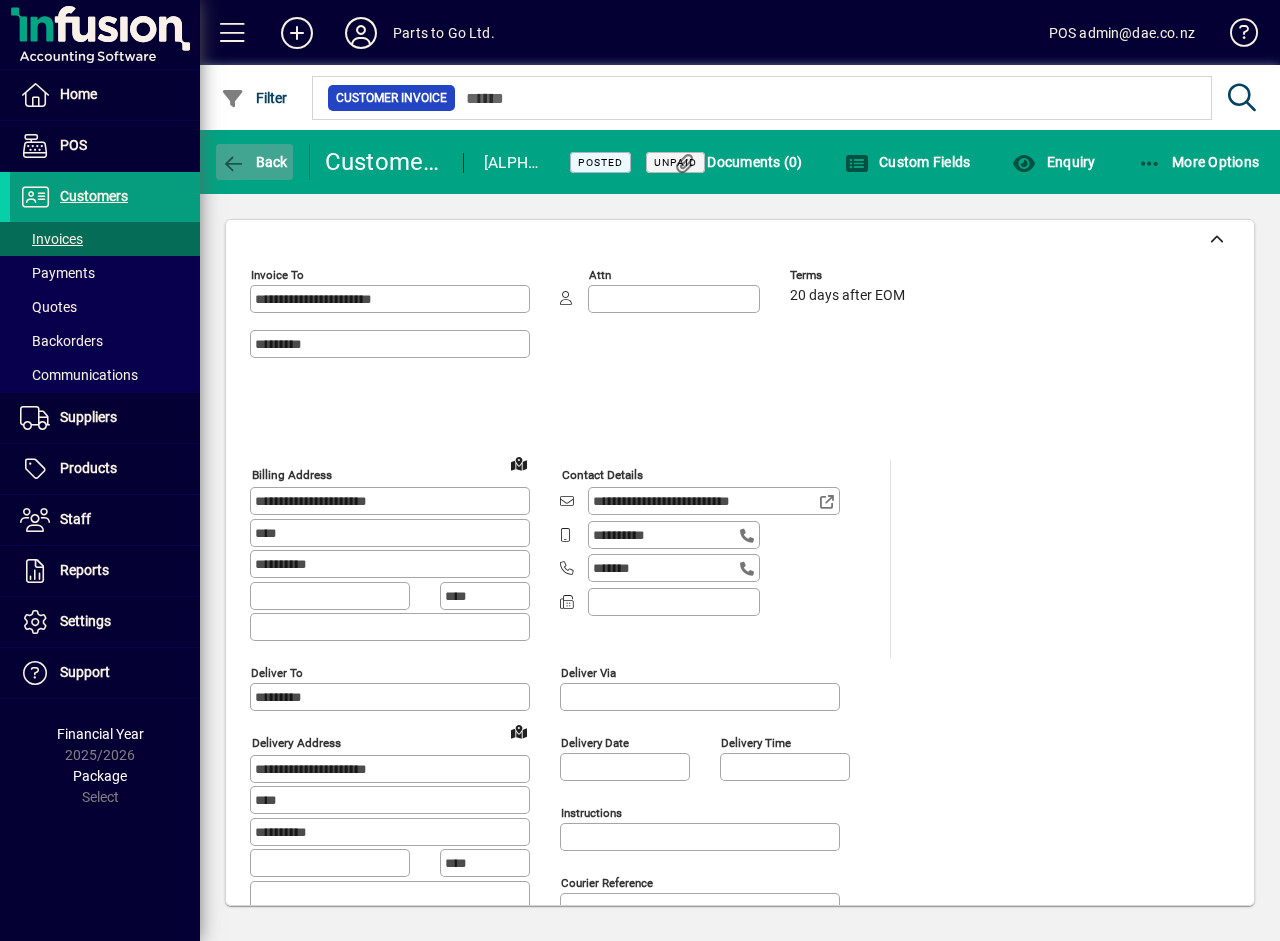 click 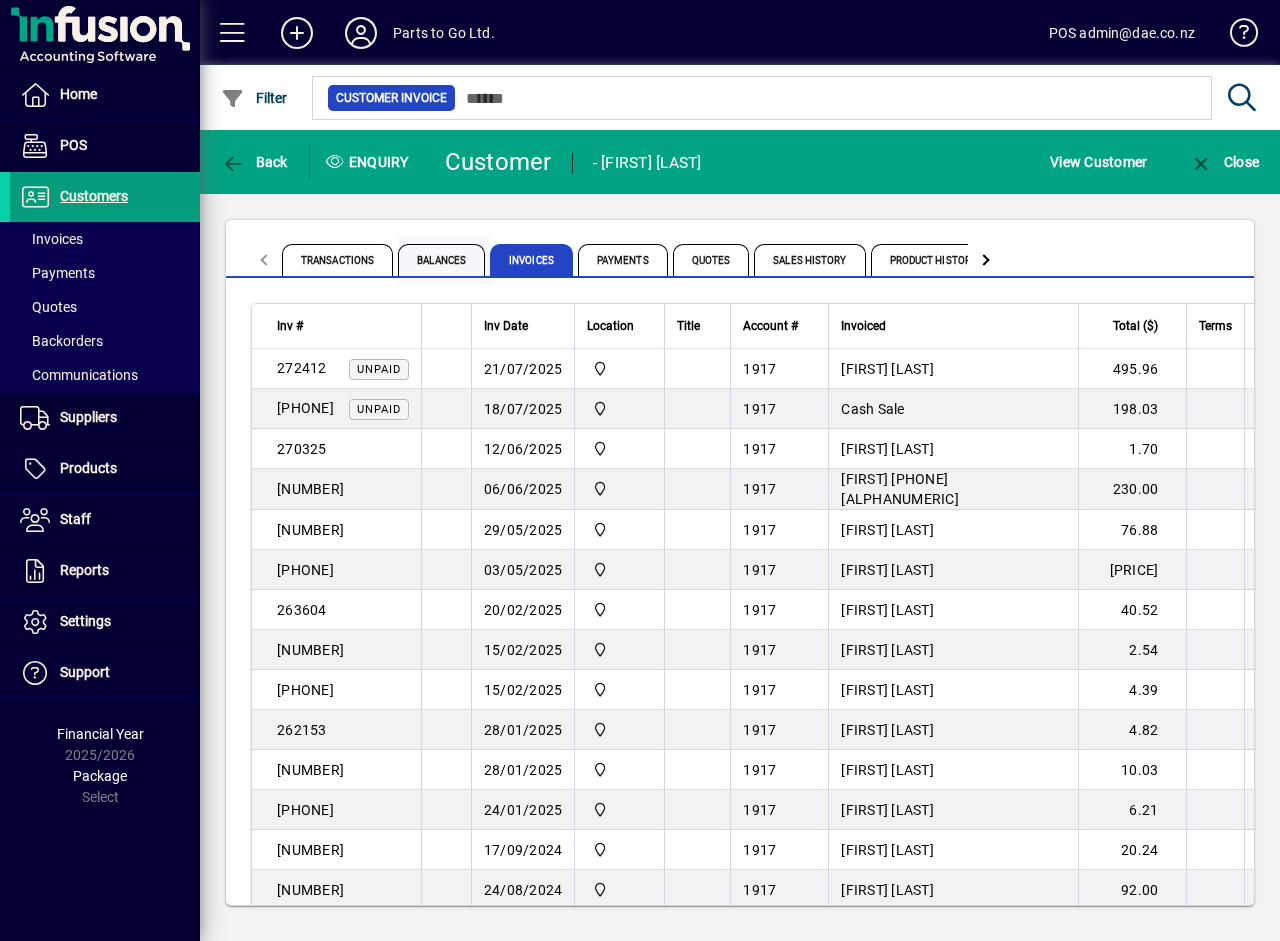 click on "Balances" at bounding box center (441, 260) 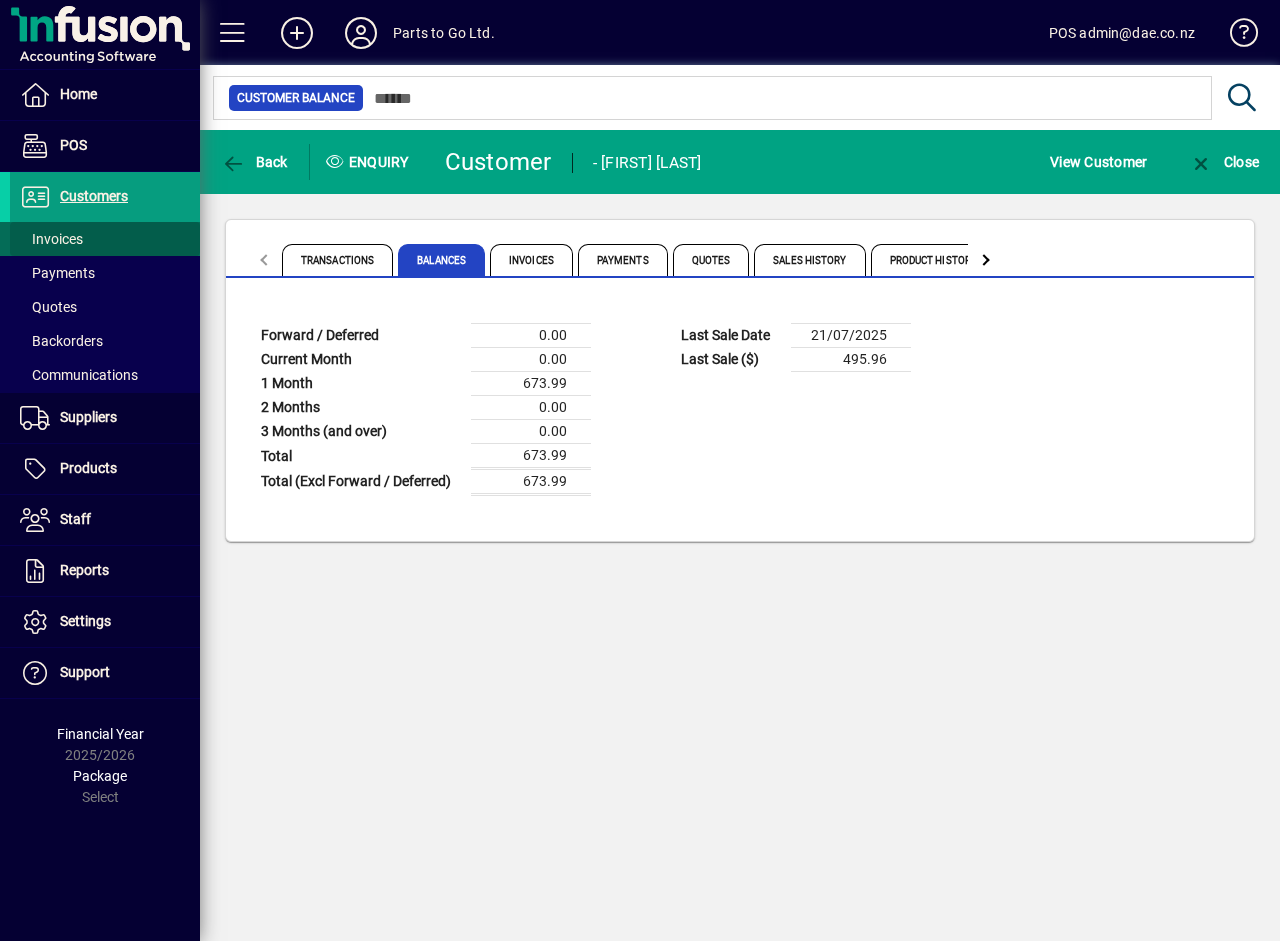 click on "Invoices" at bounding box center [51, 239] 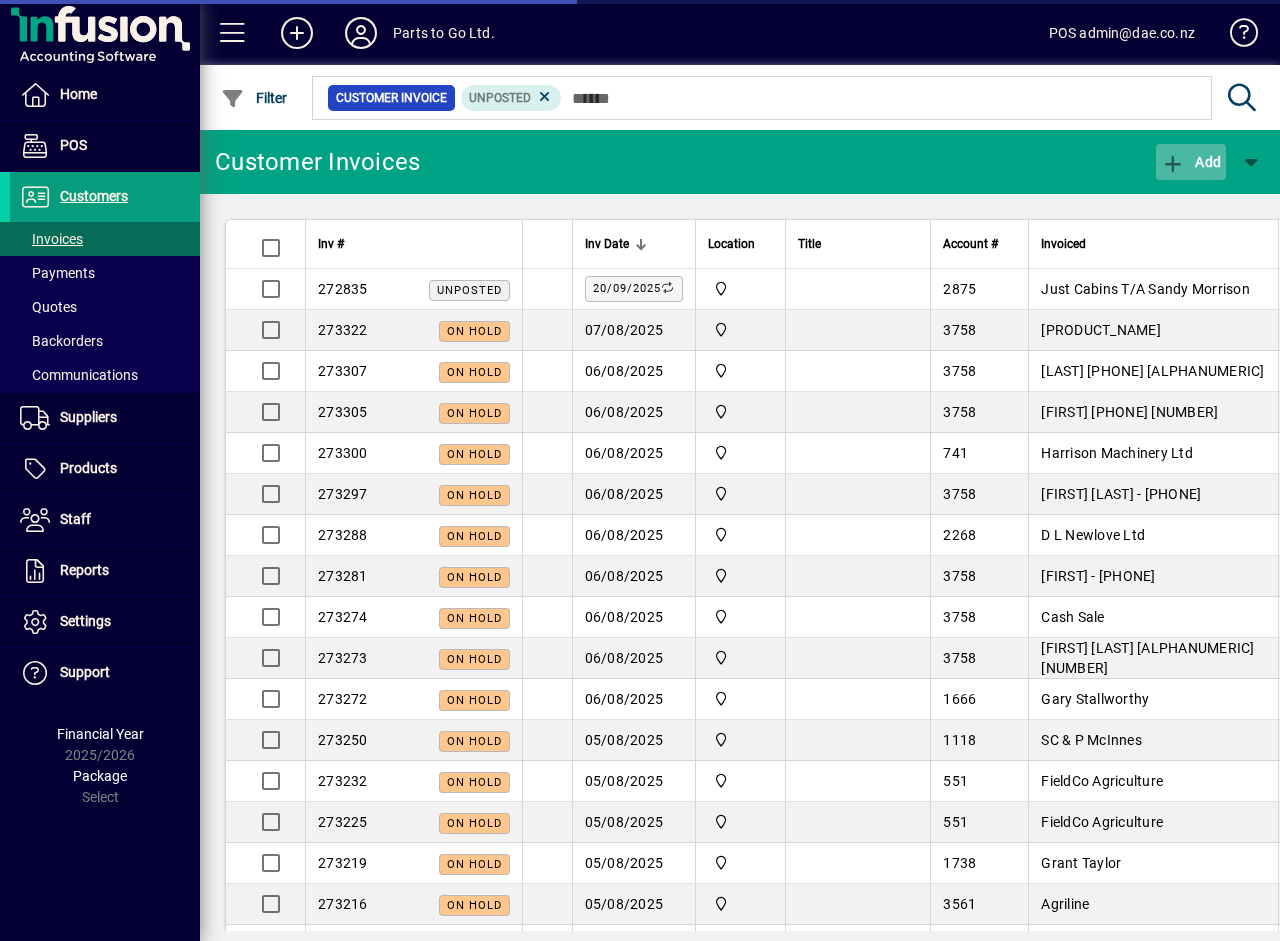 click 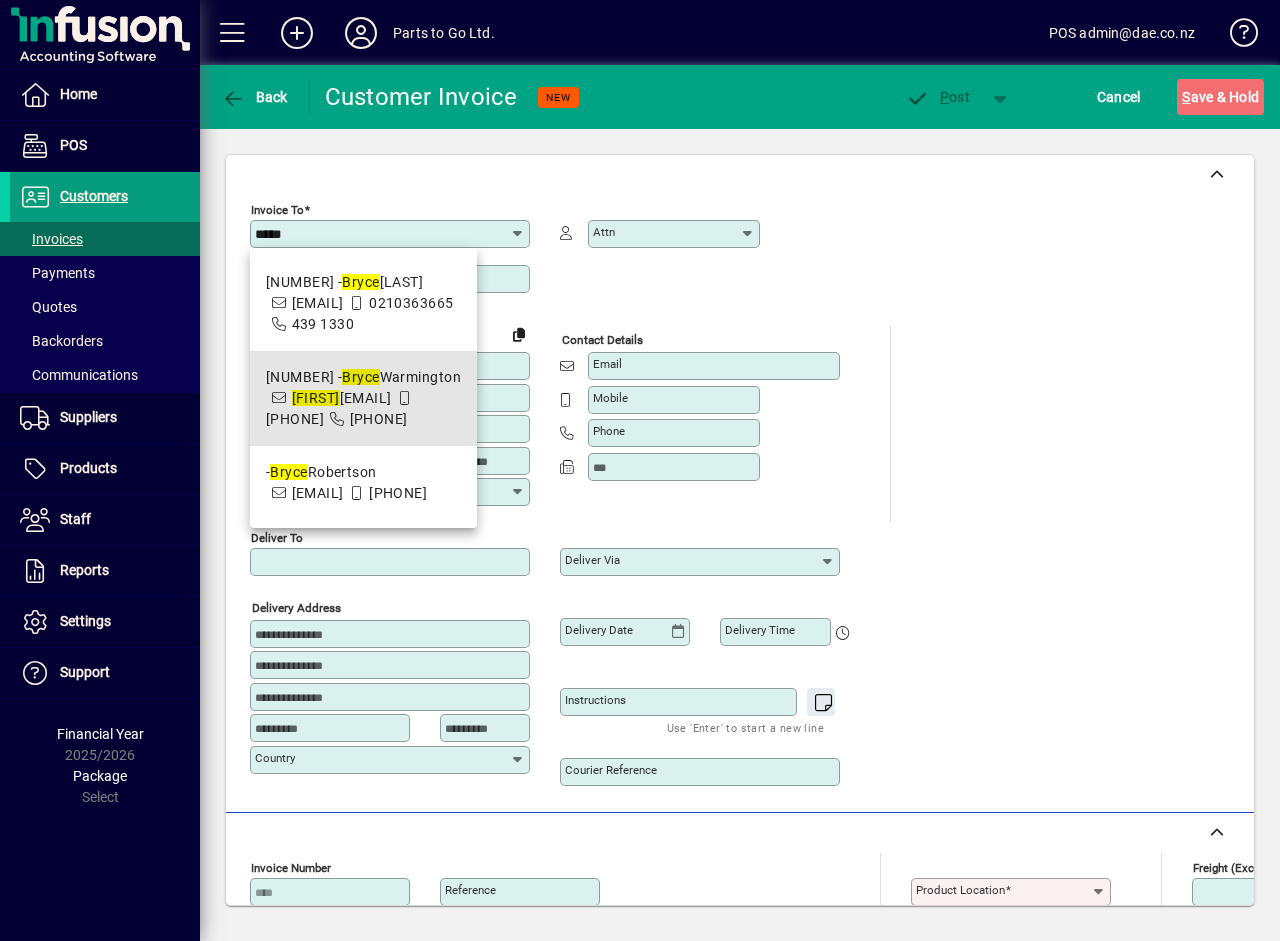 drag, startPoint x: 300, startPoint y: 421, endPoint x: 311, endPoint y: 418, distance: 11.401754 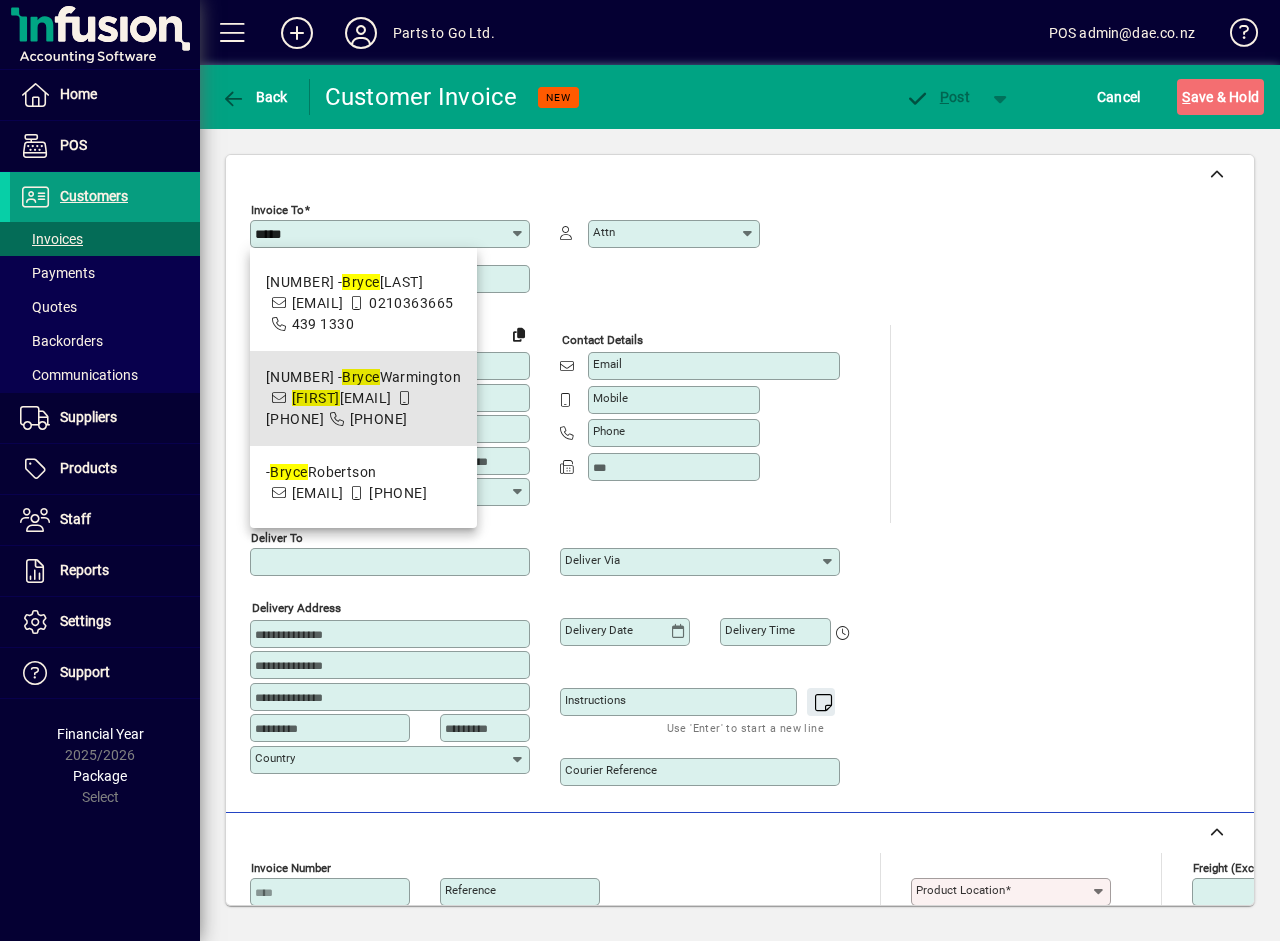 click on "bryce warmington@hotmail.com" at bounding box center (342, 398) 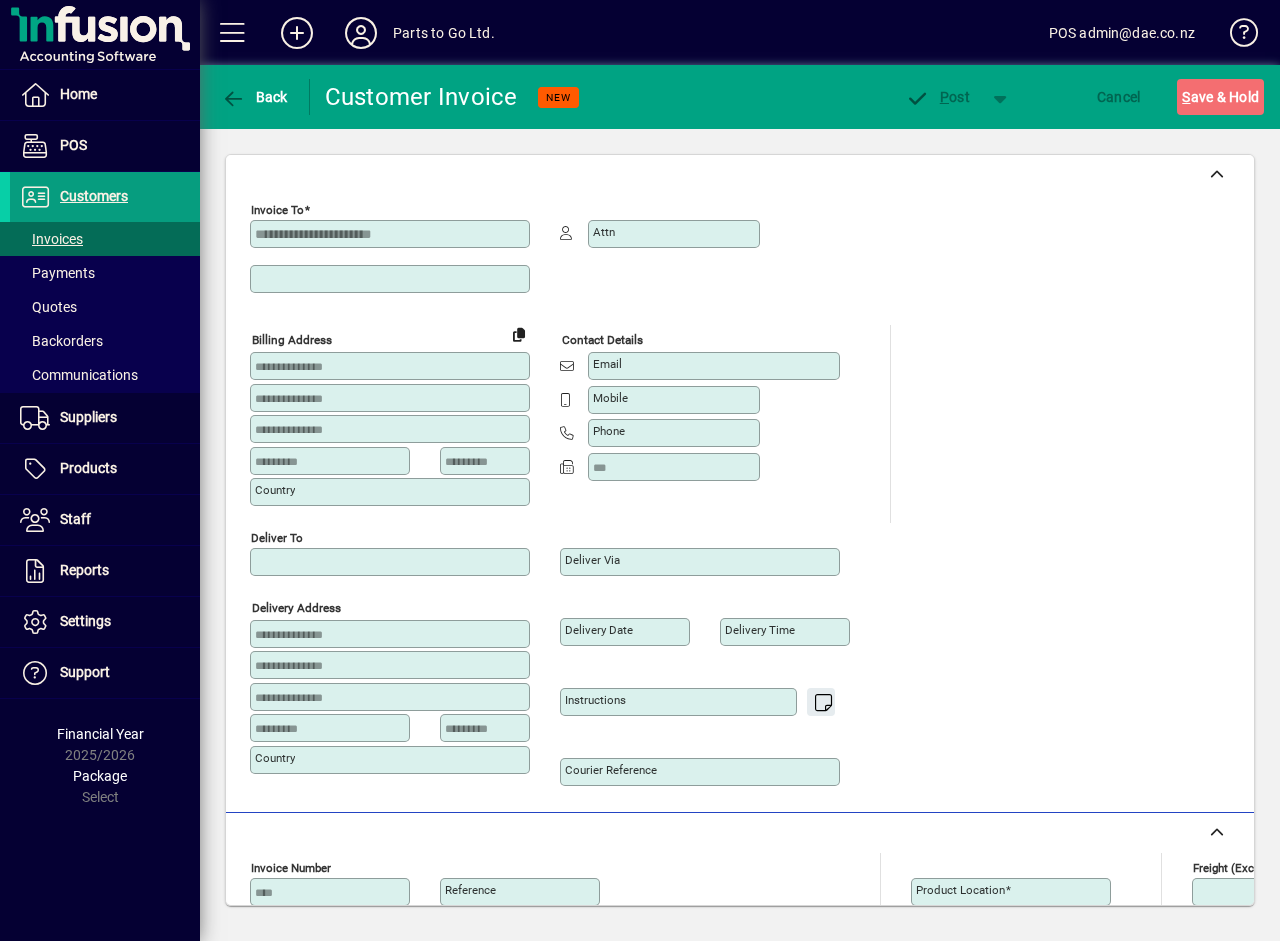 type on "**********" 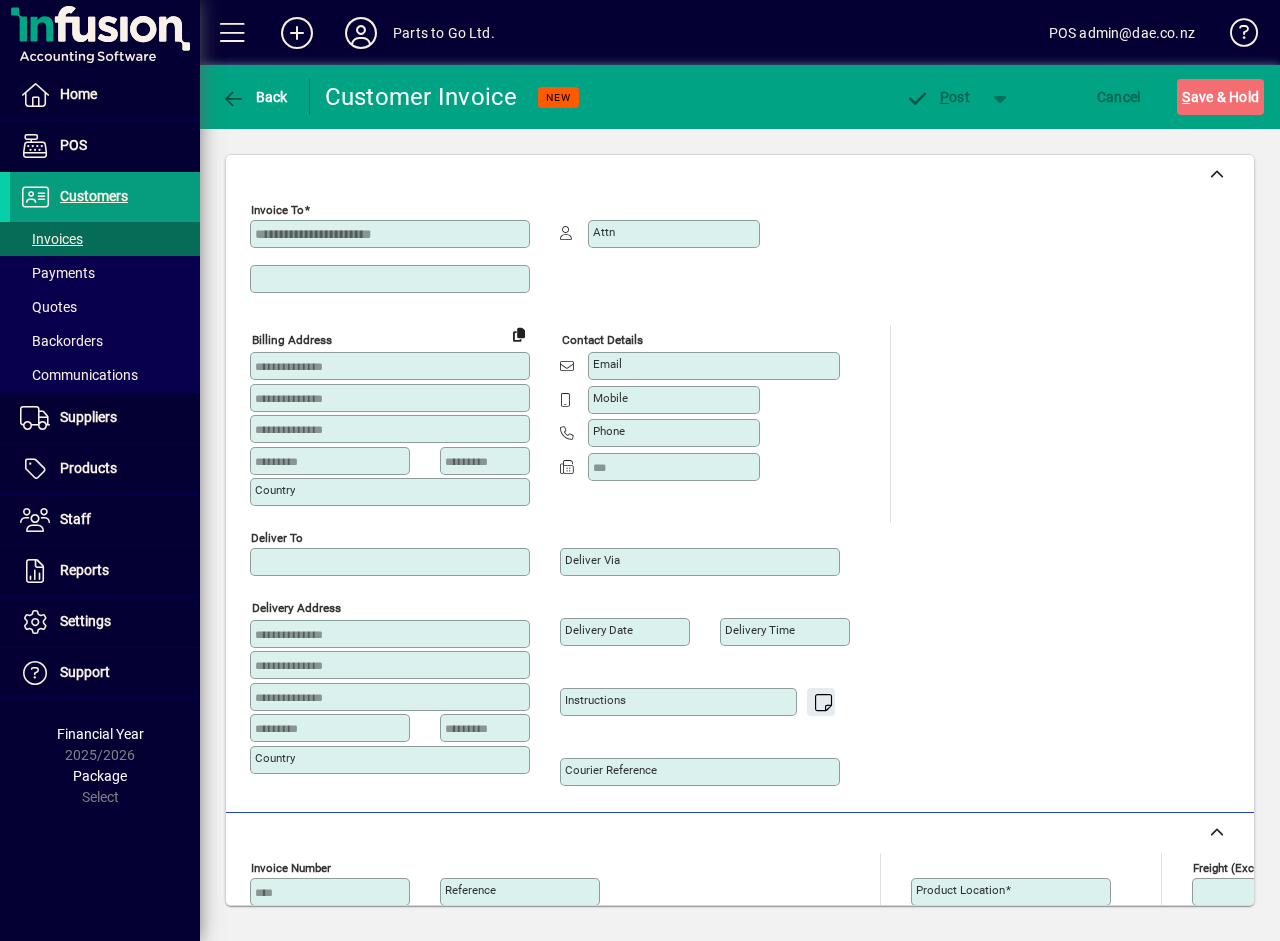 type on "****" 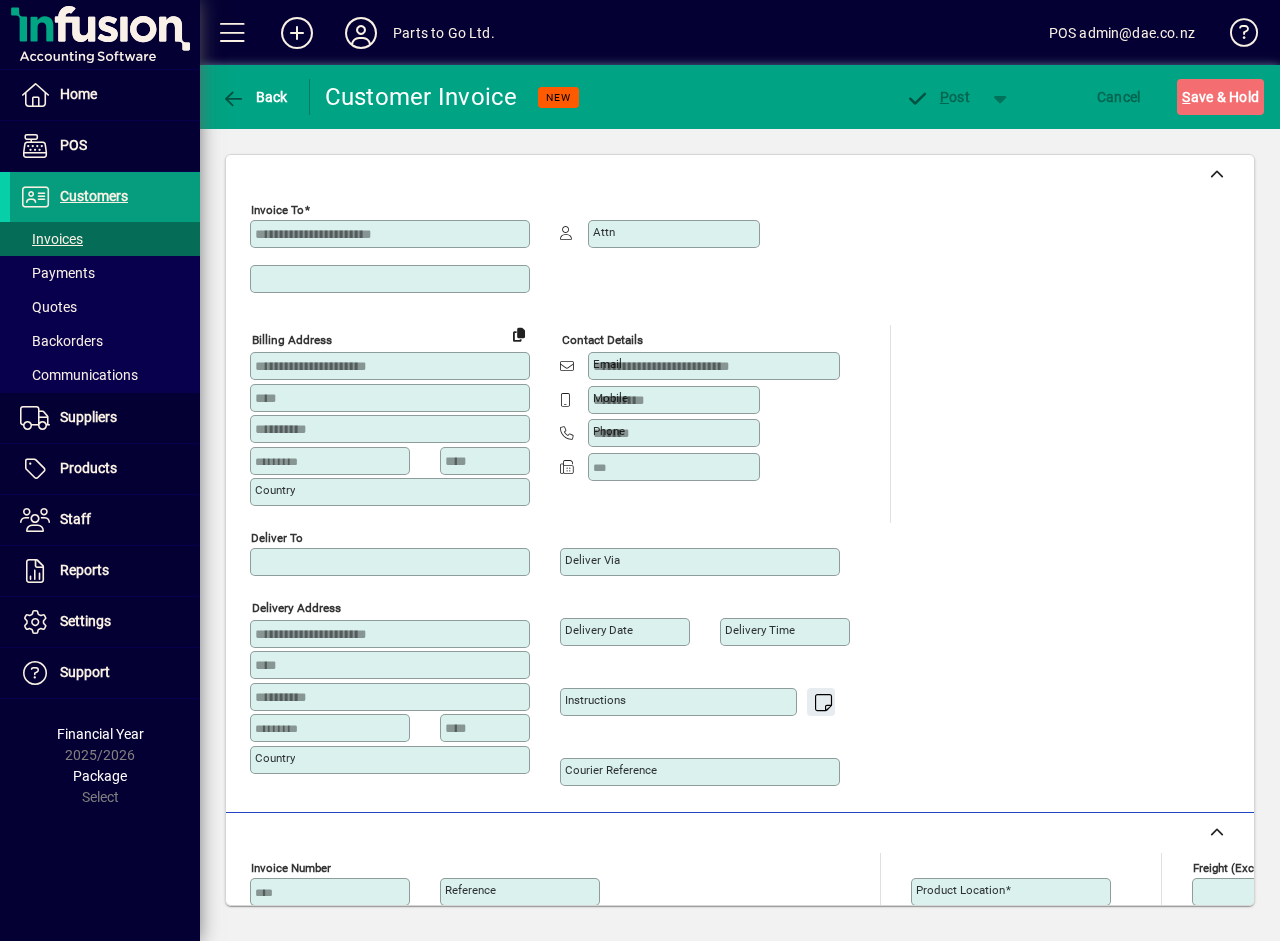 type on "**********" 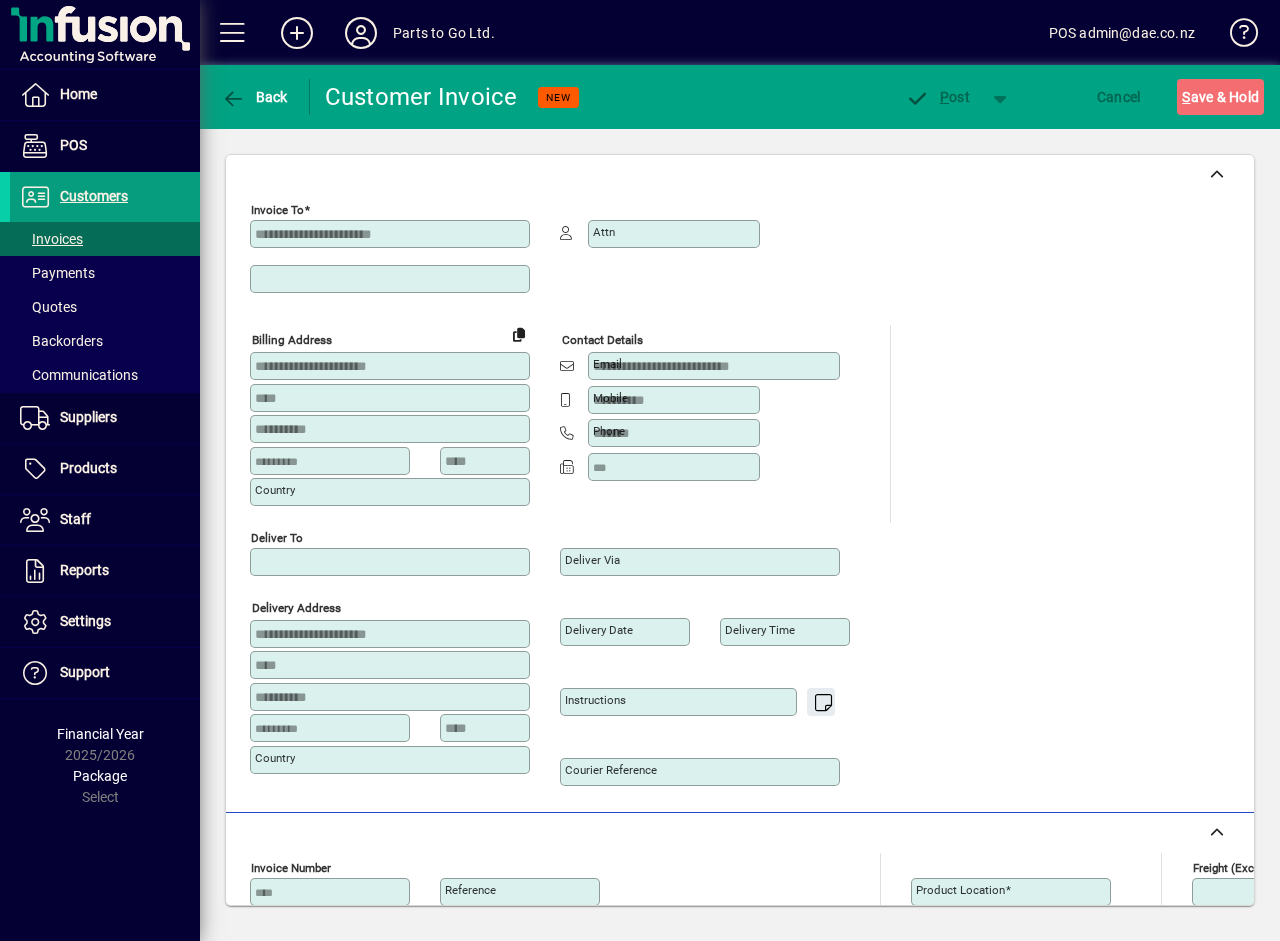 type on "**********" 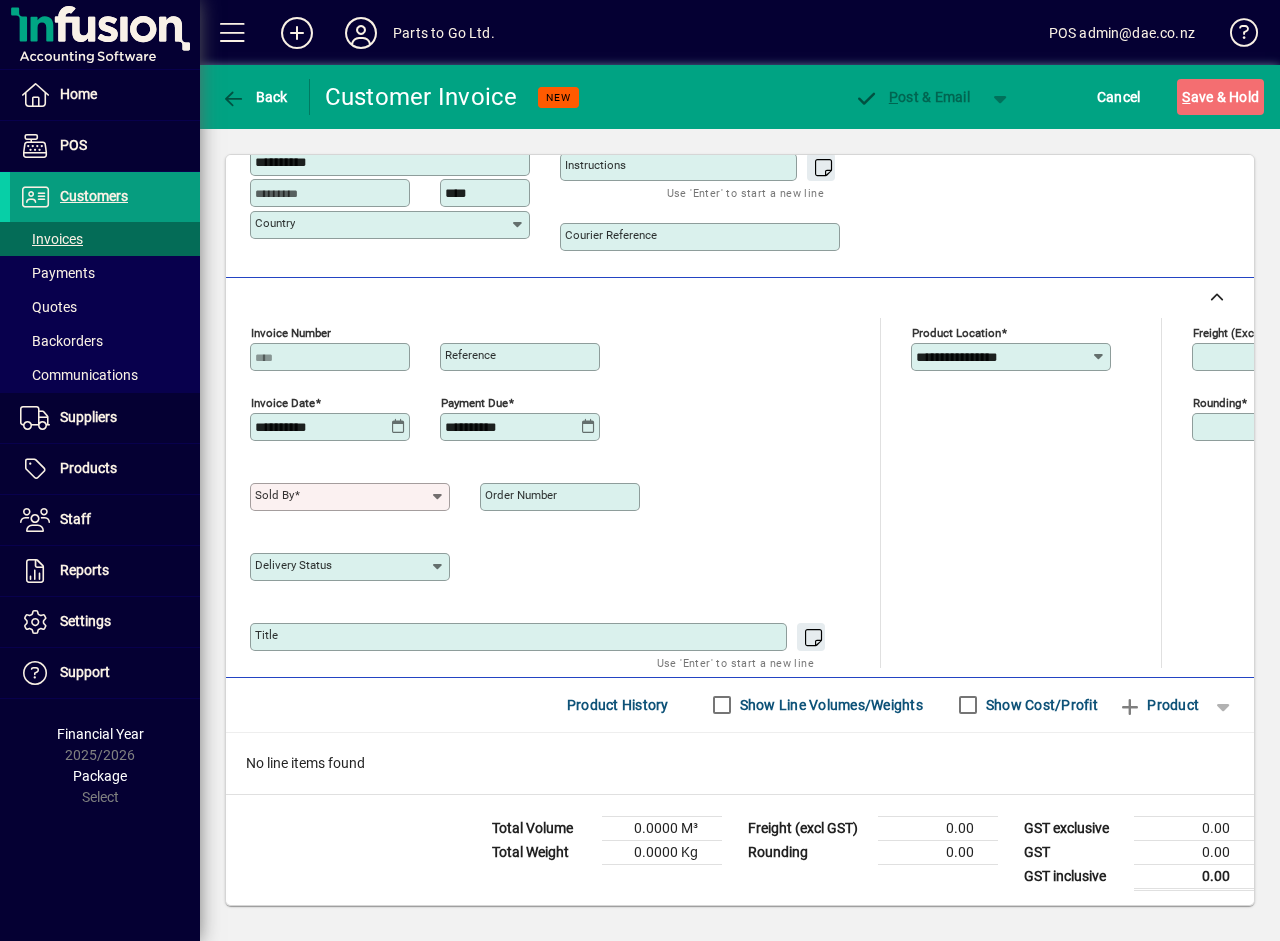 scroll, scrollTop: 607, scrollLeft: 0, axis: vertical 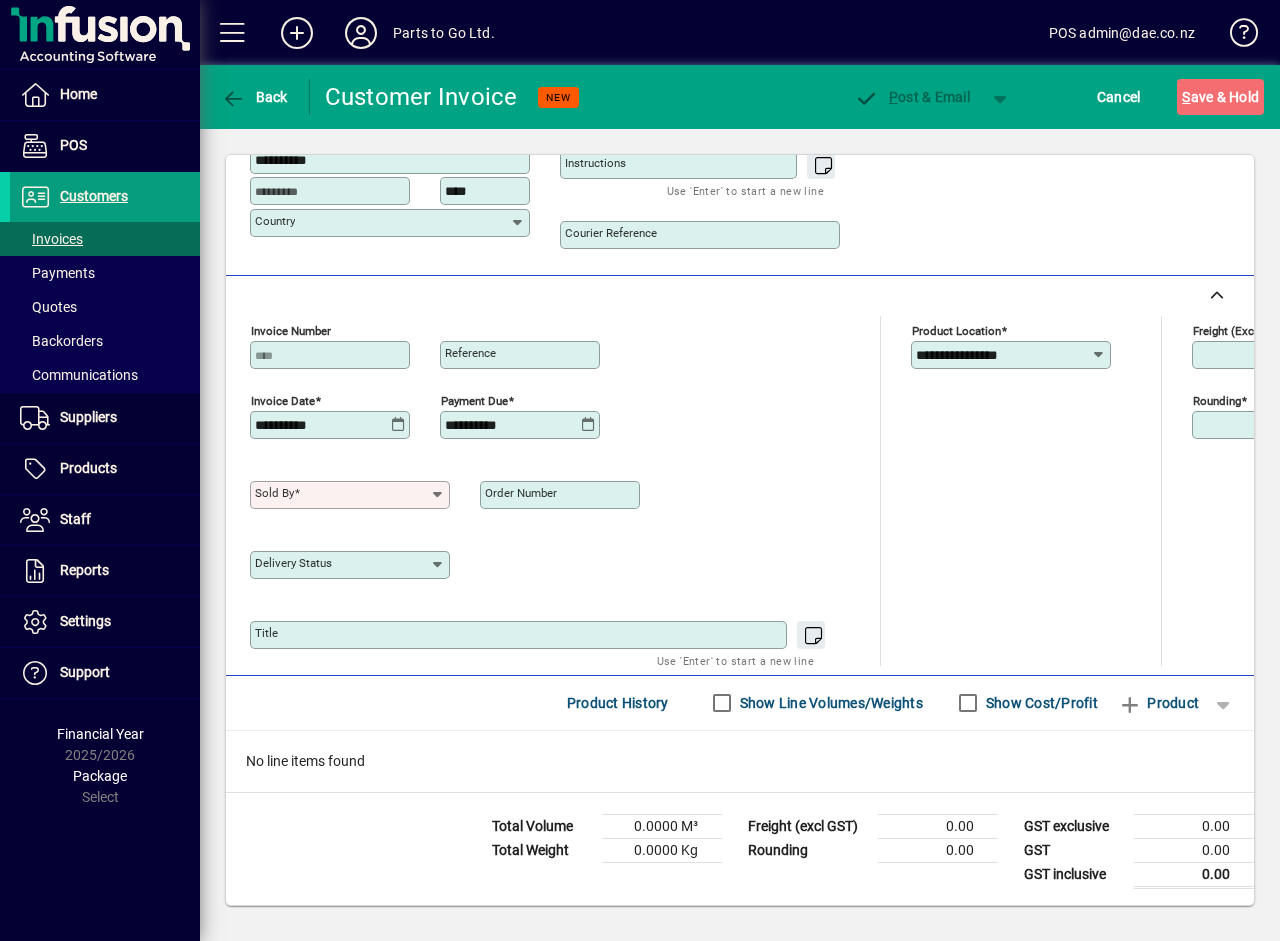 click 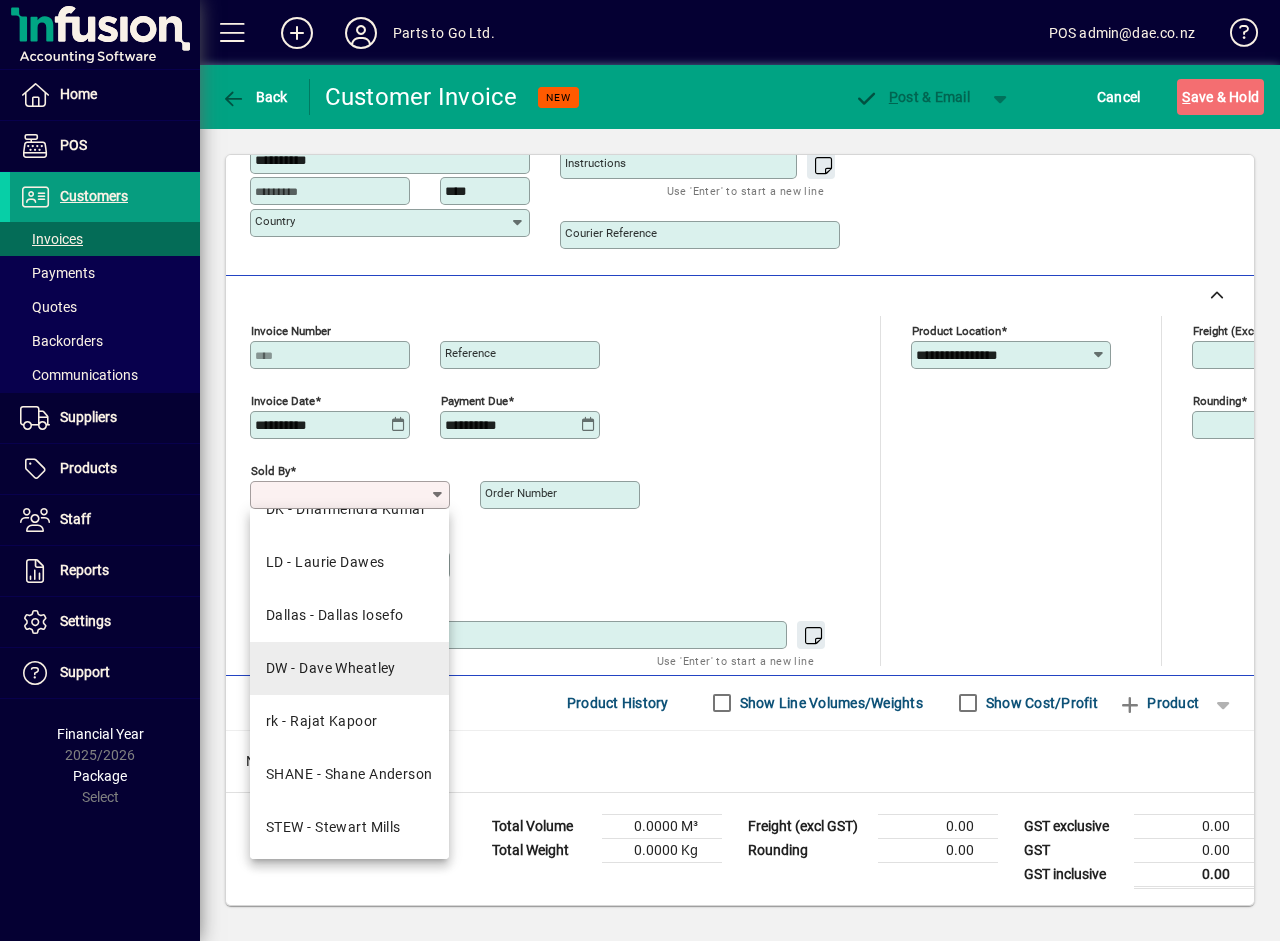 scroll, scrollTop: 143, scrollLeft: 0, axis: vertical 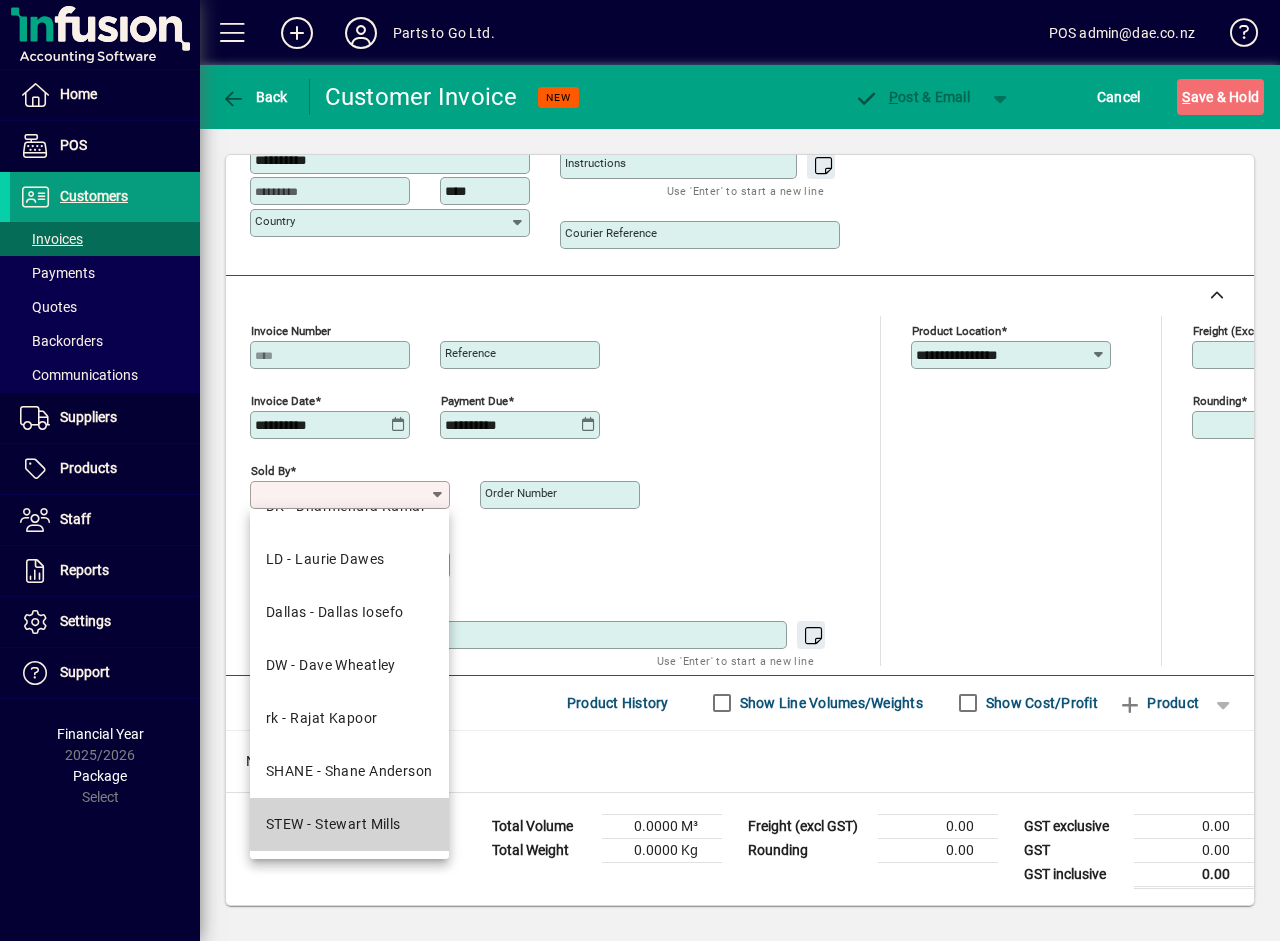 click on "STEW - Stewart Mills" at bounding box center [333, 824] 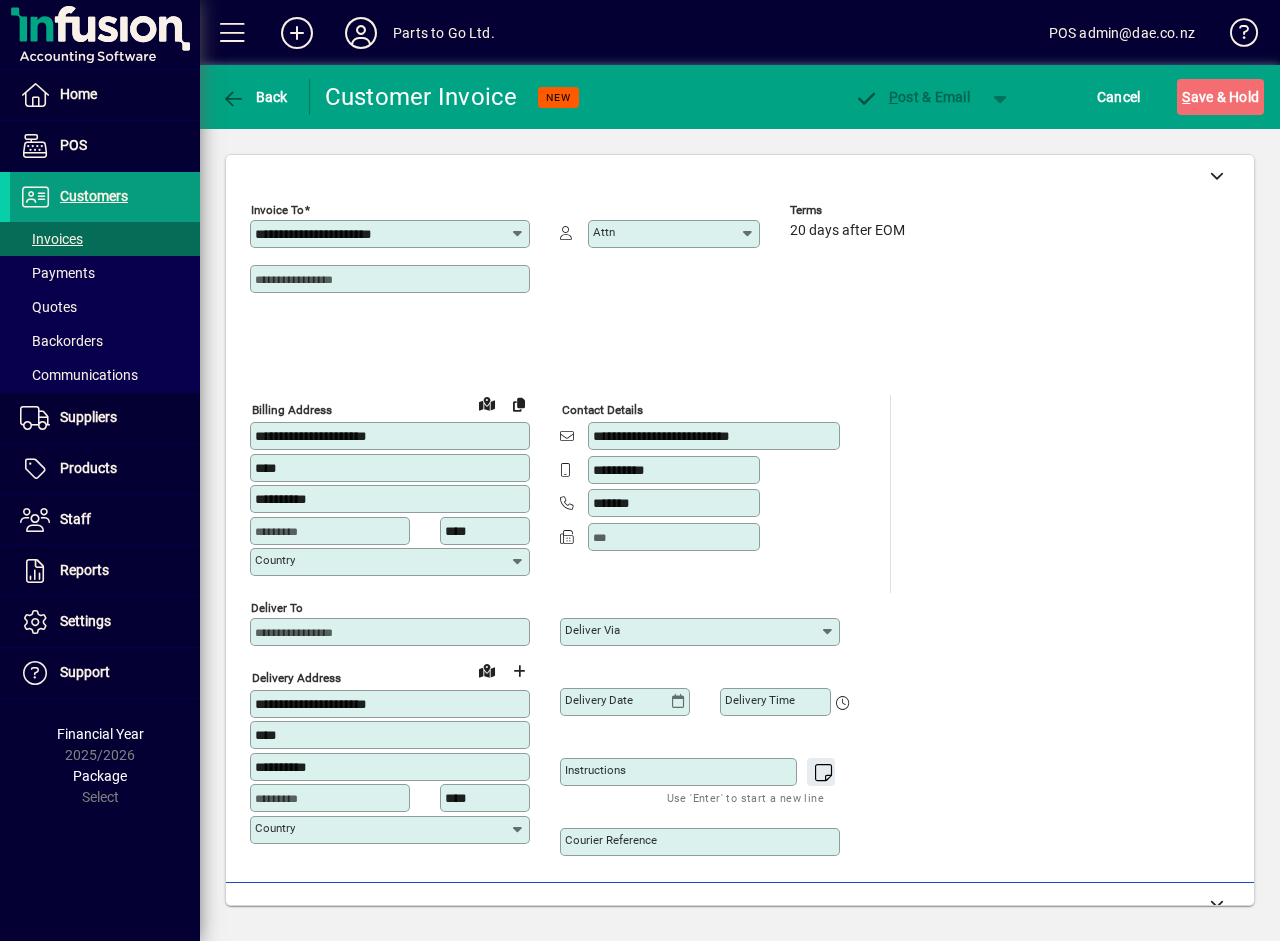 scroll, scrollTop: 0, scrollLeft: 0, axis: both 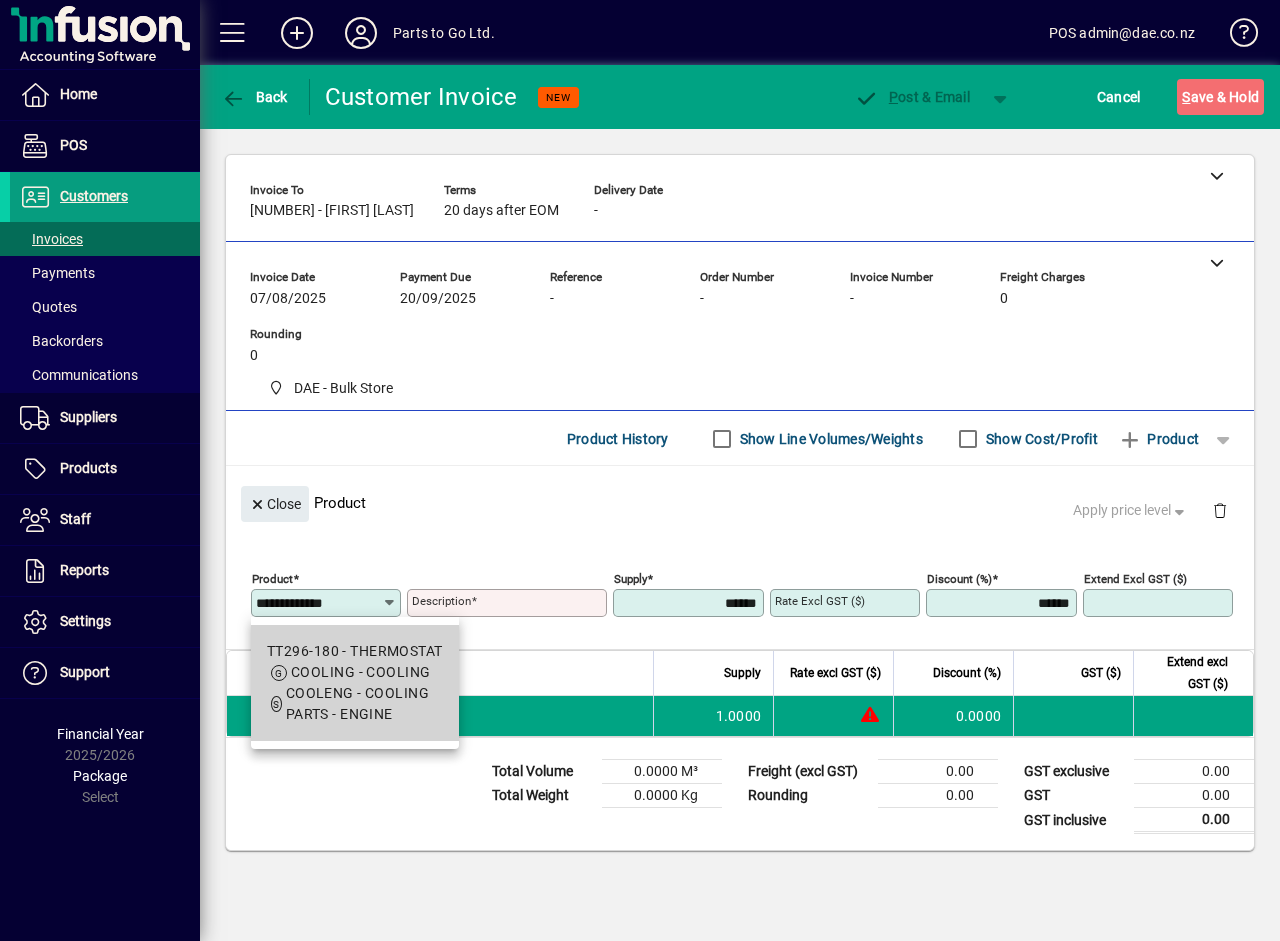 click on "COOLING - COOLING" at bounding box center [360, 672] 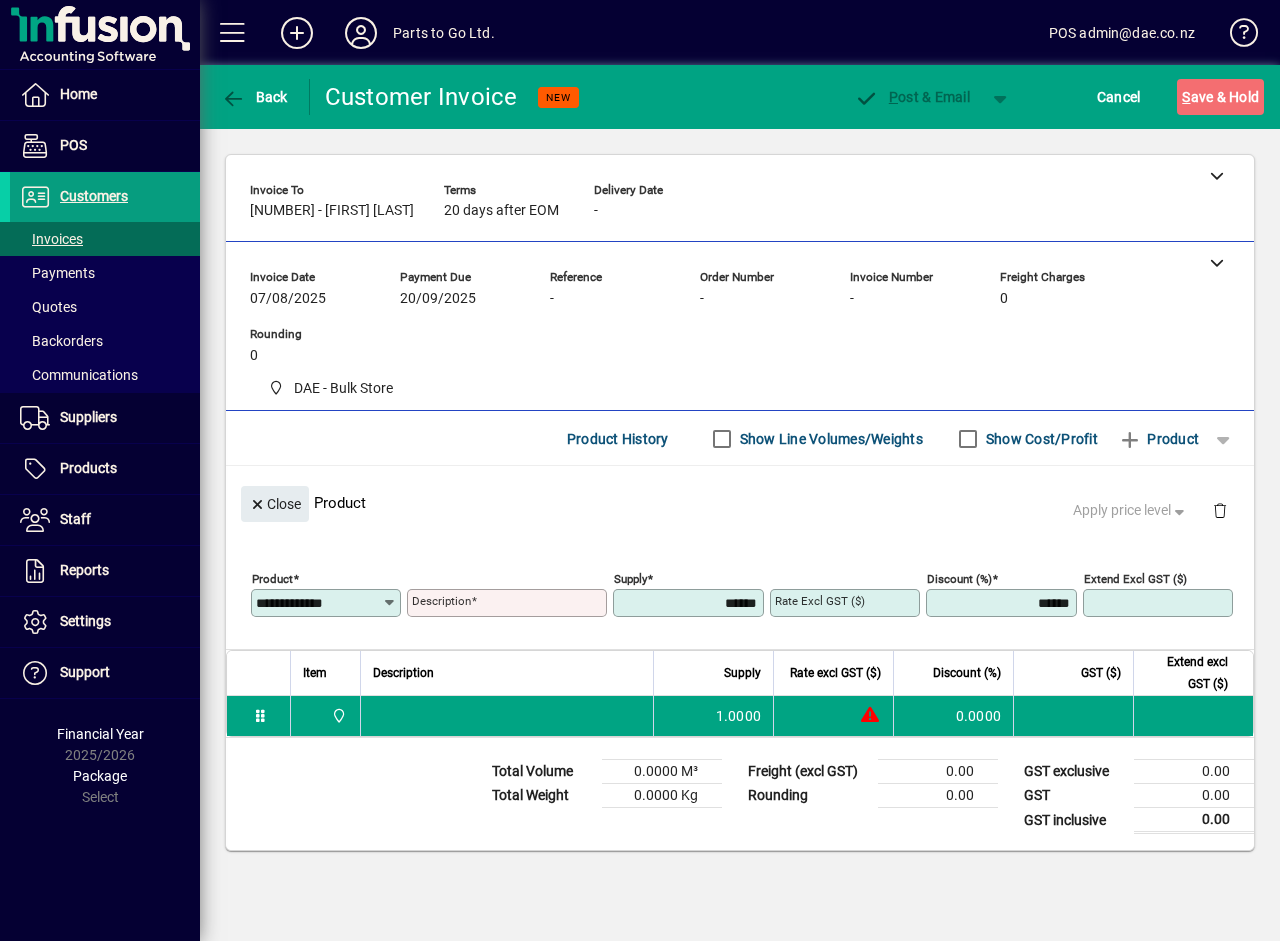 type on "*********" 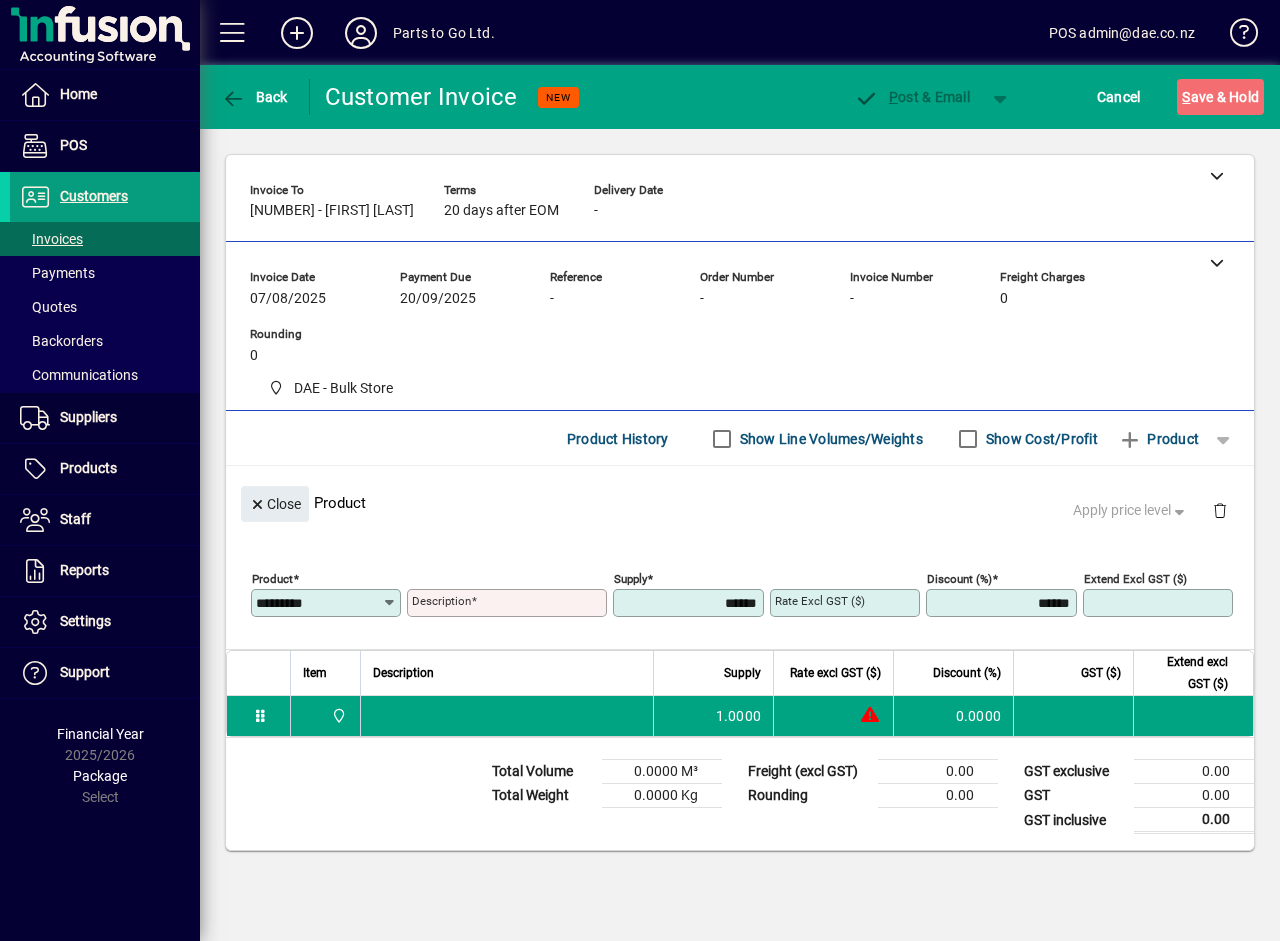 type on "**********" 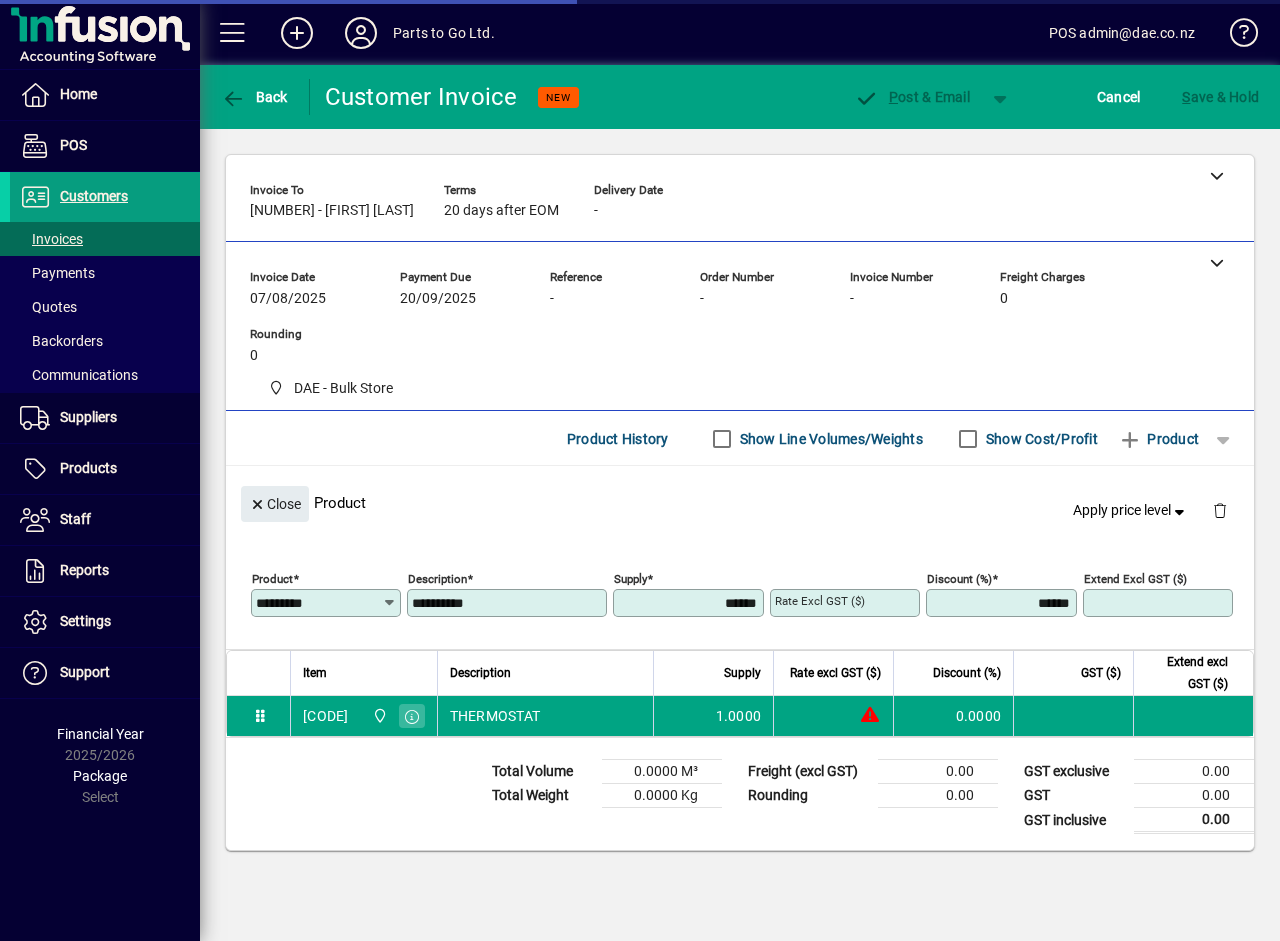 type on "*******" 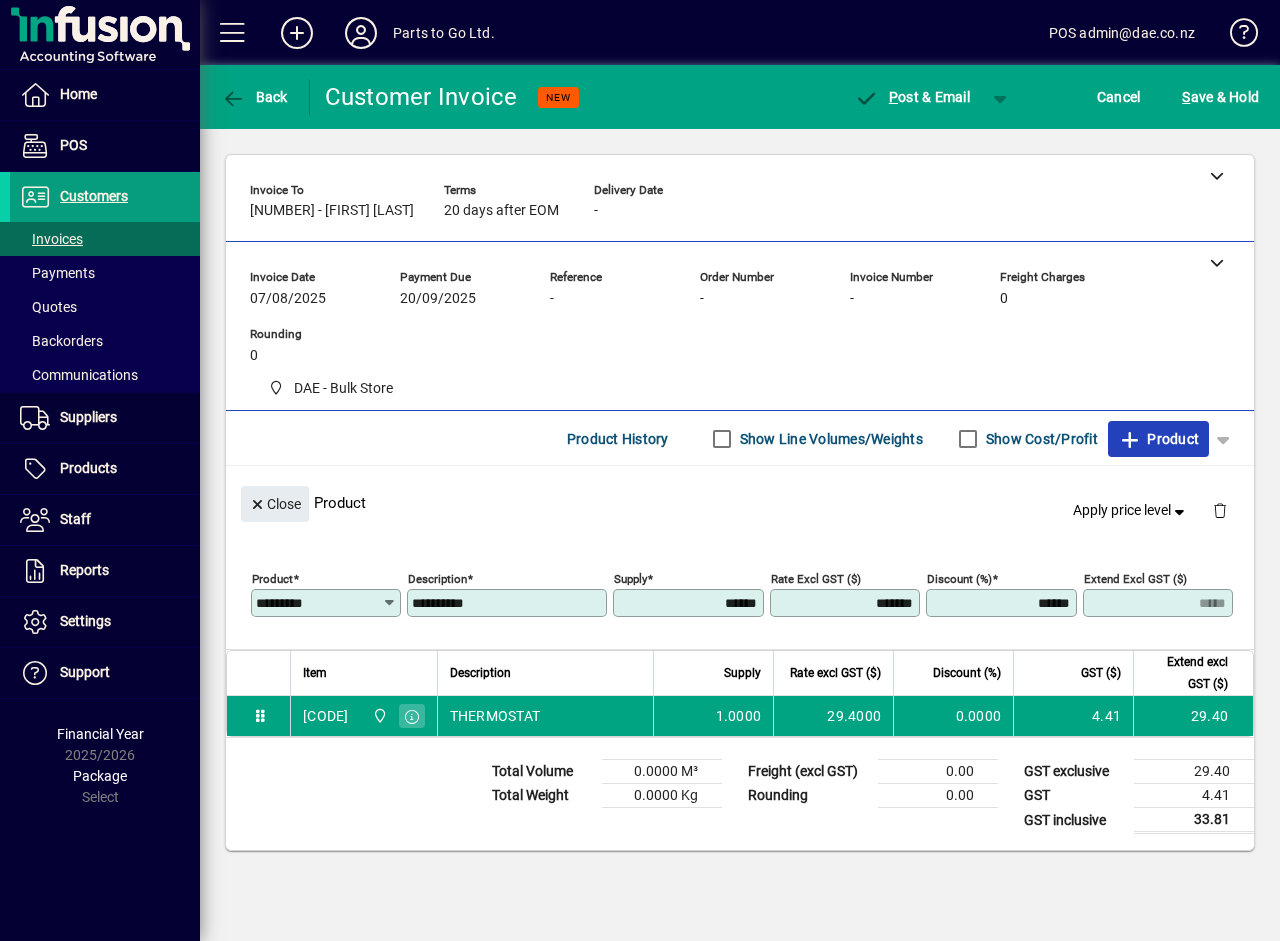 click 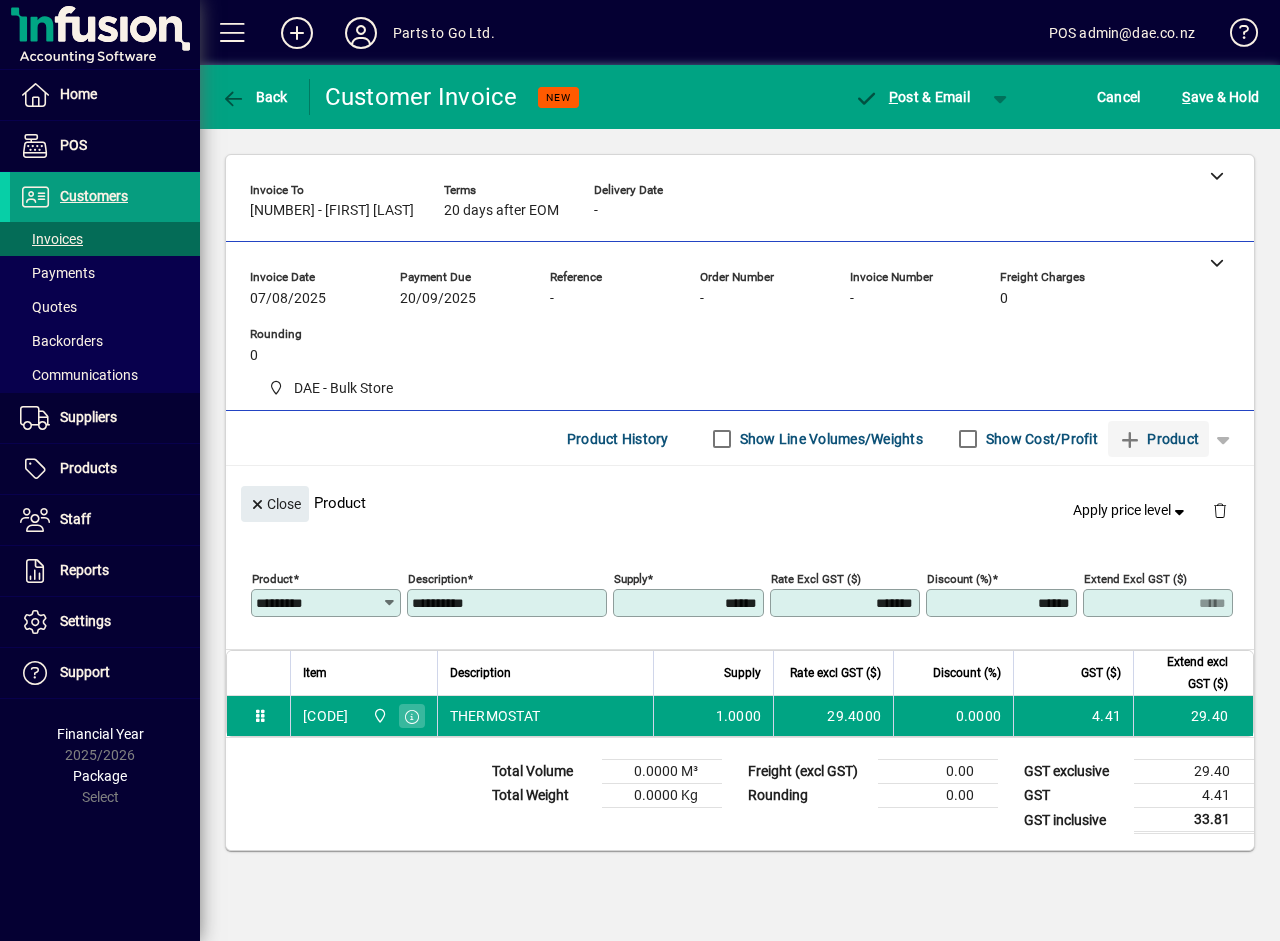 type 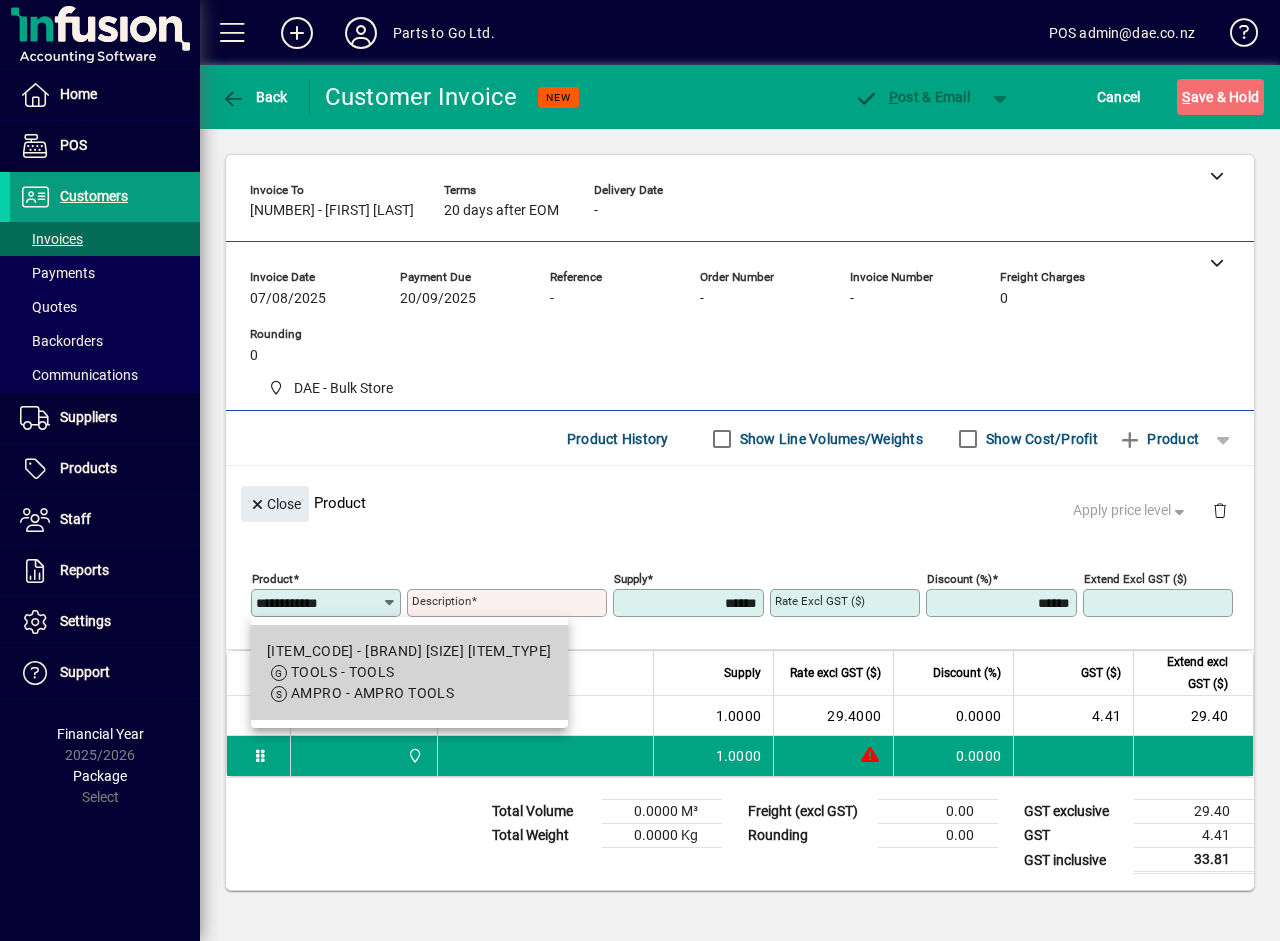 click on "[ITEM_CODE] - [BRAND] [SIZE] [ITEM_TYPE]" at bounding box center (409, 651) 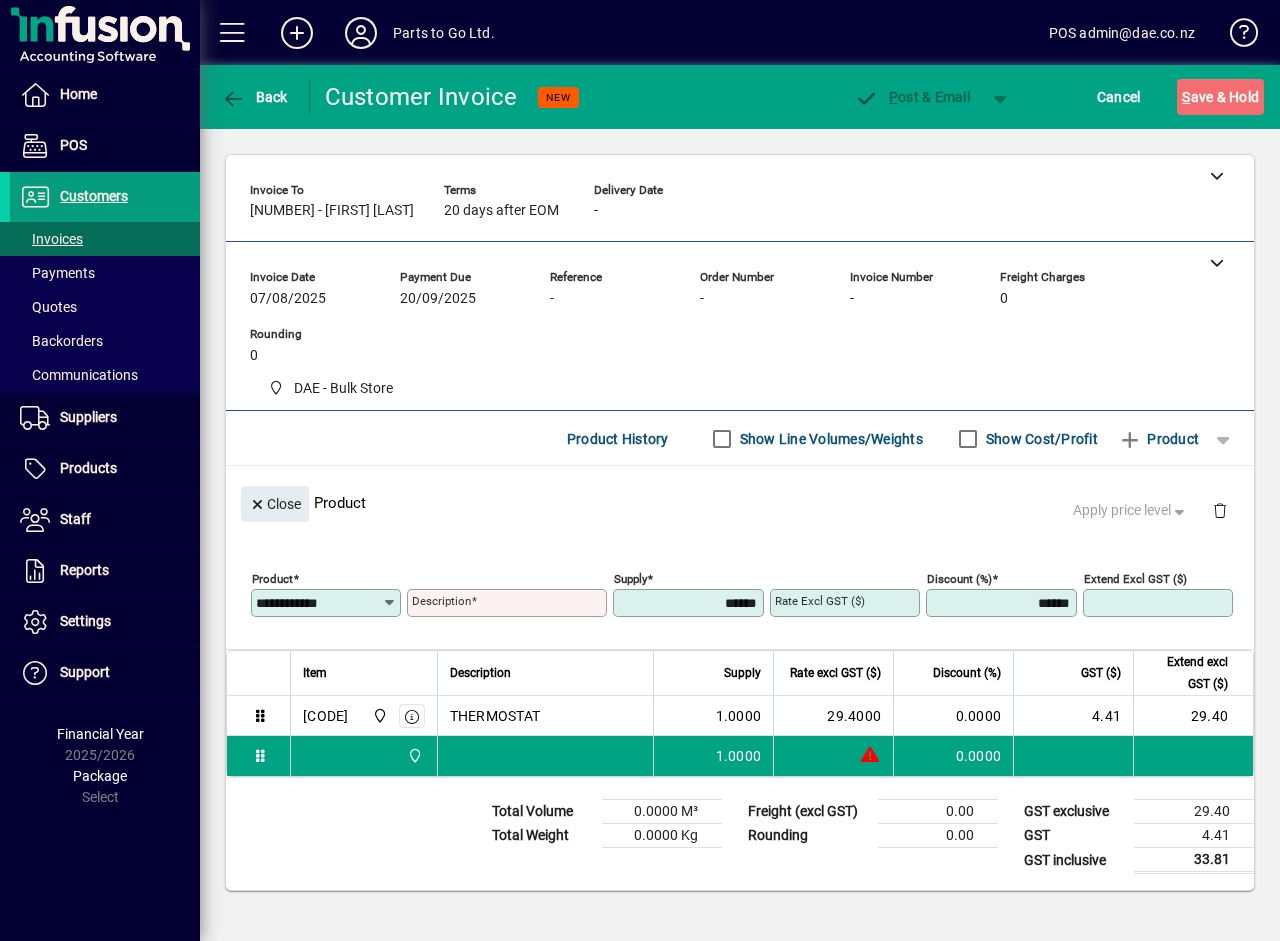 type on "**********" 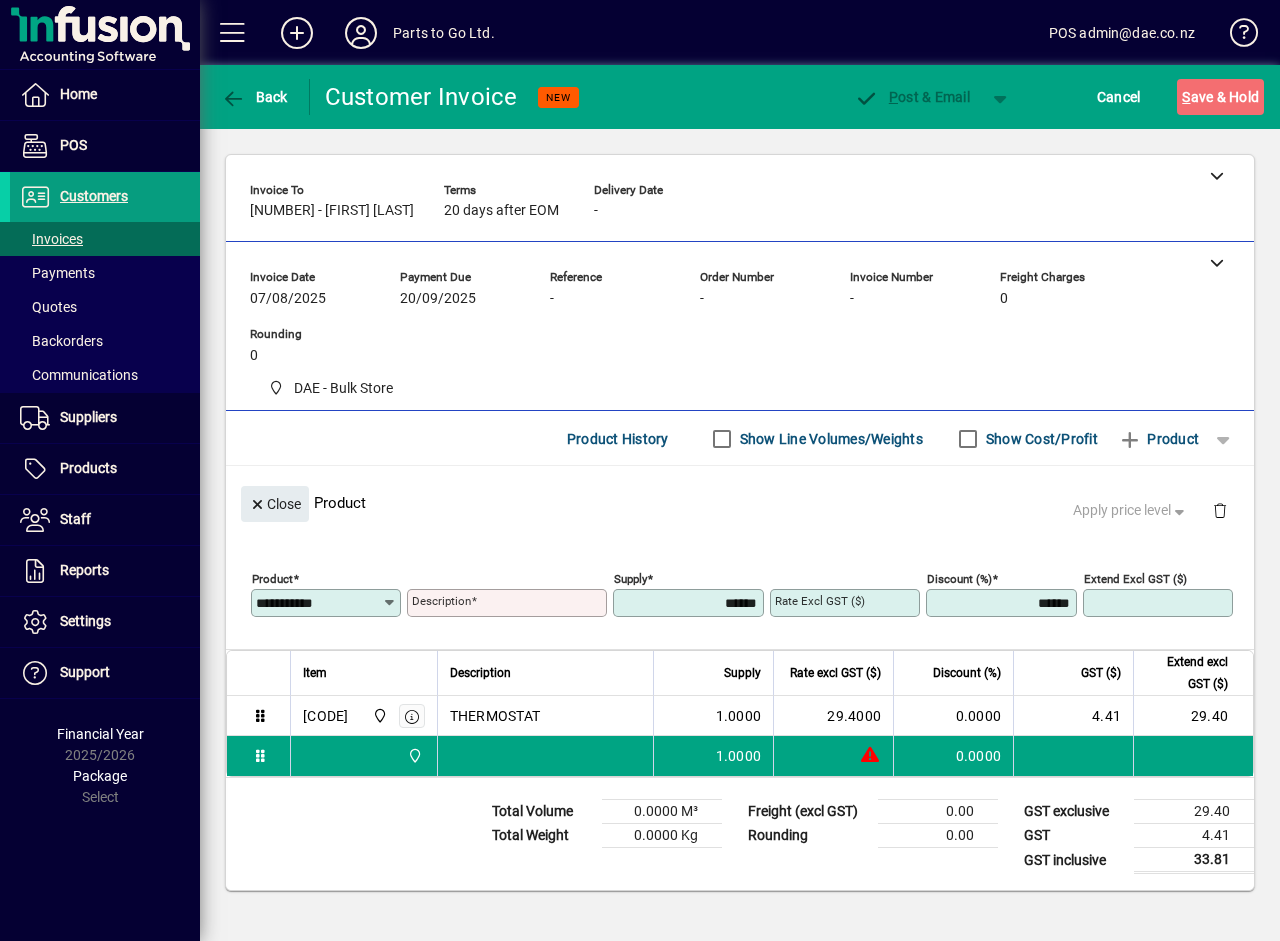type on "**********" 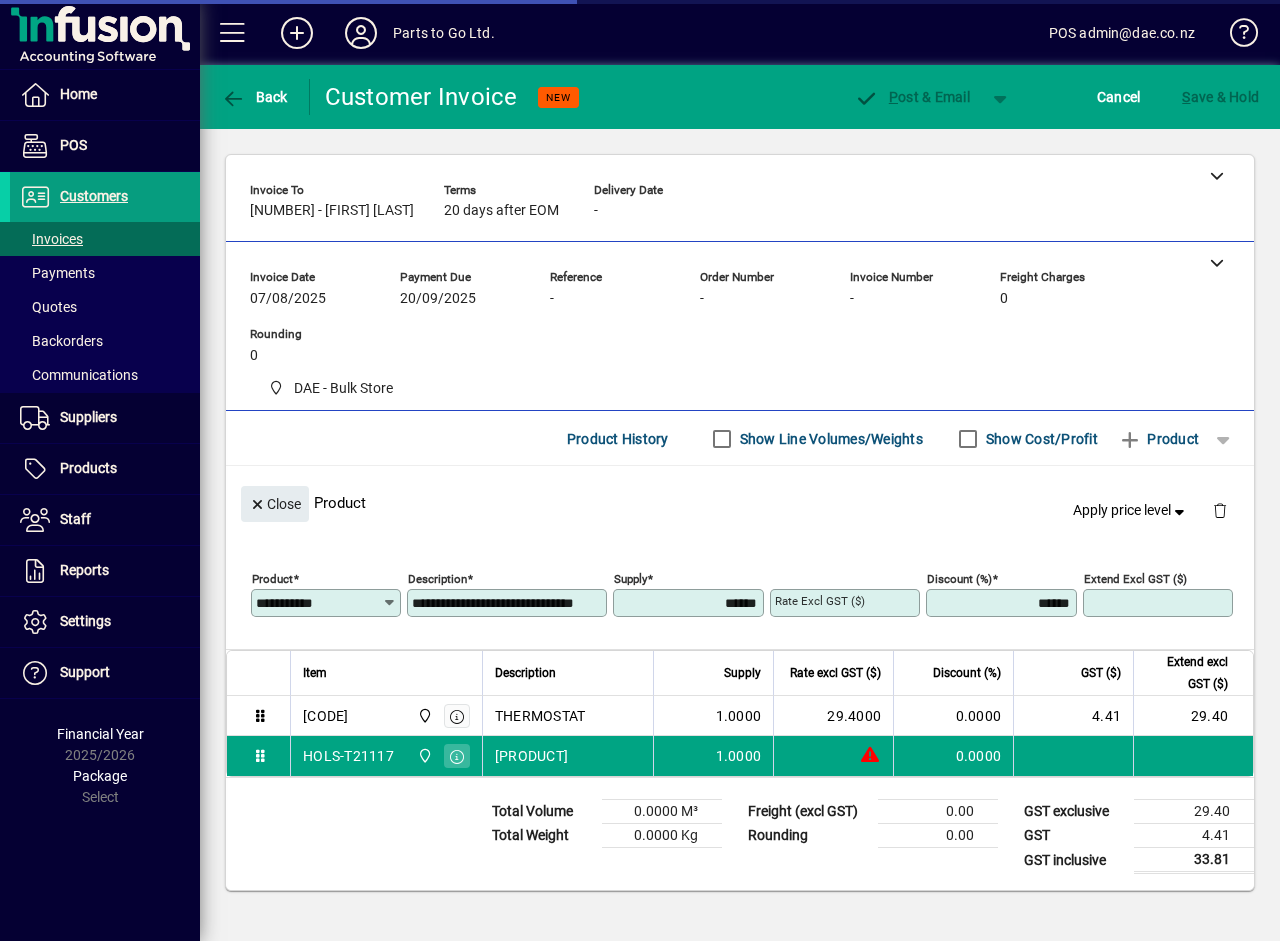 type on "*******" 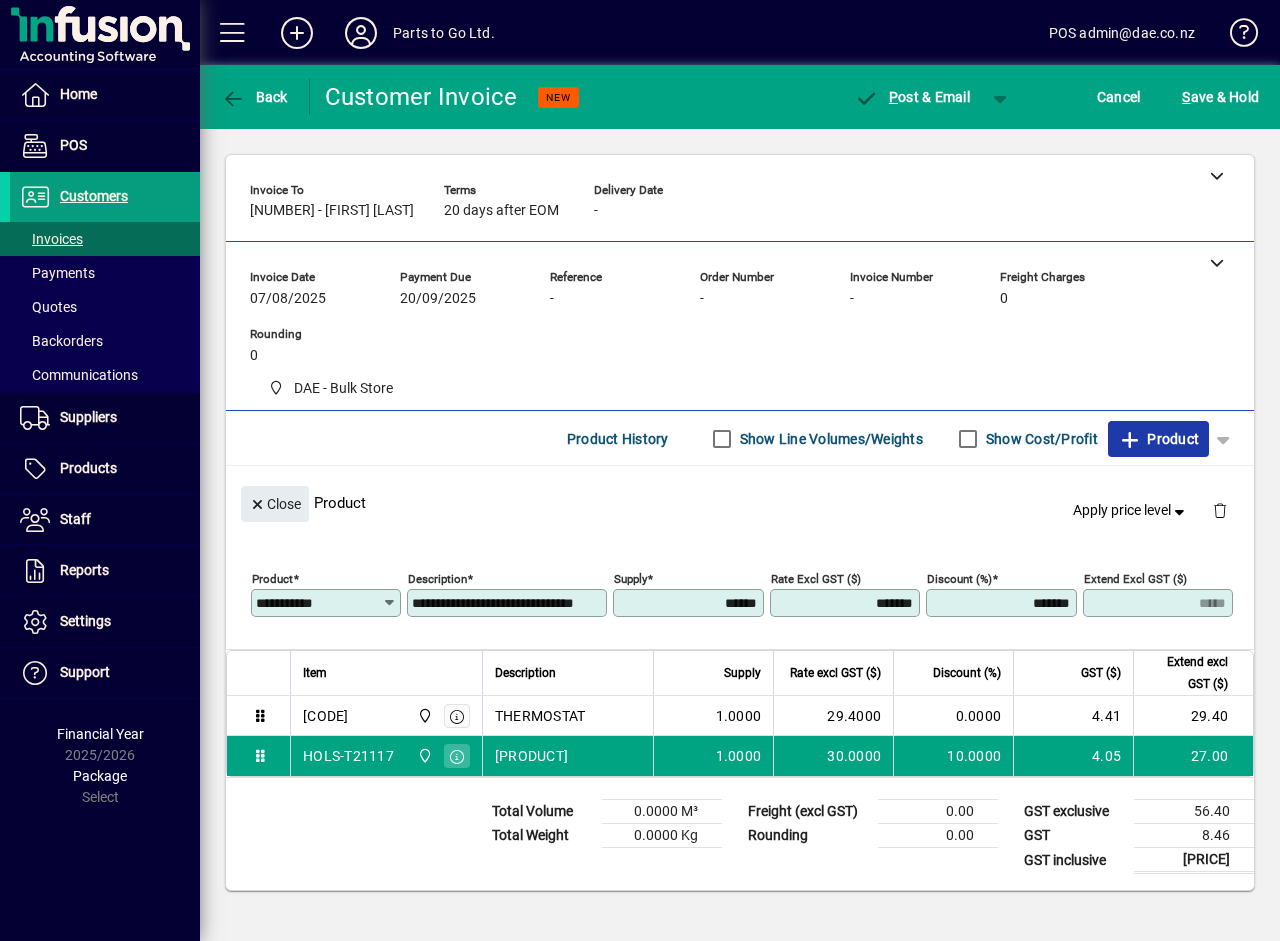 click on "Product" 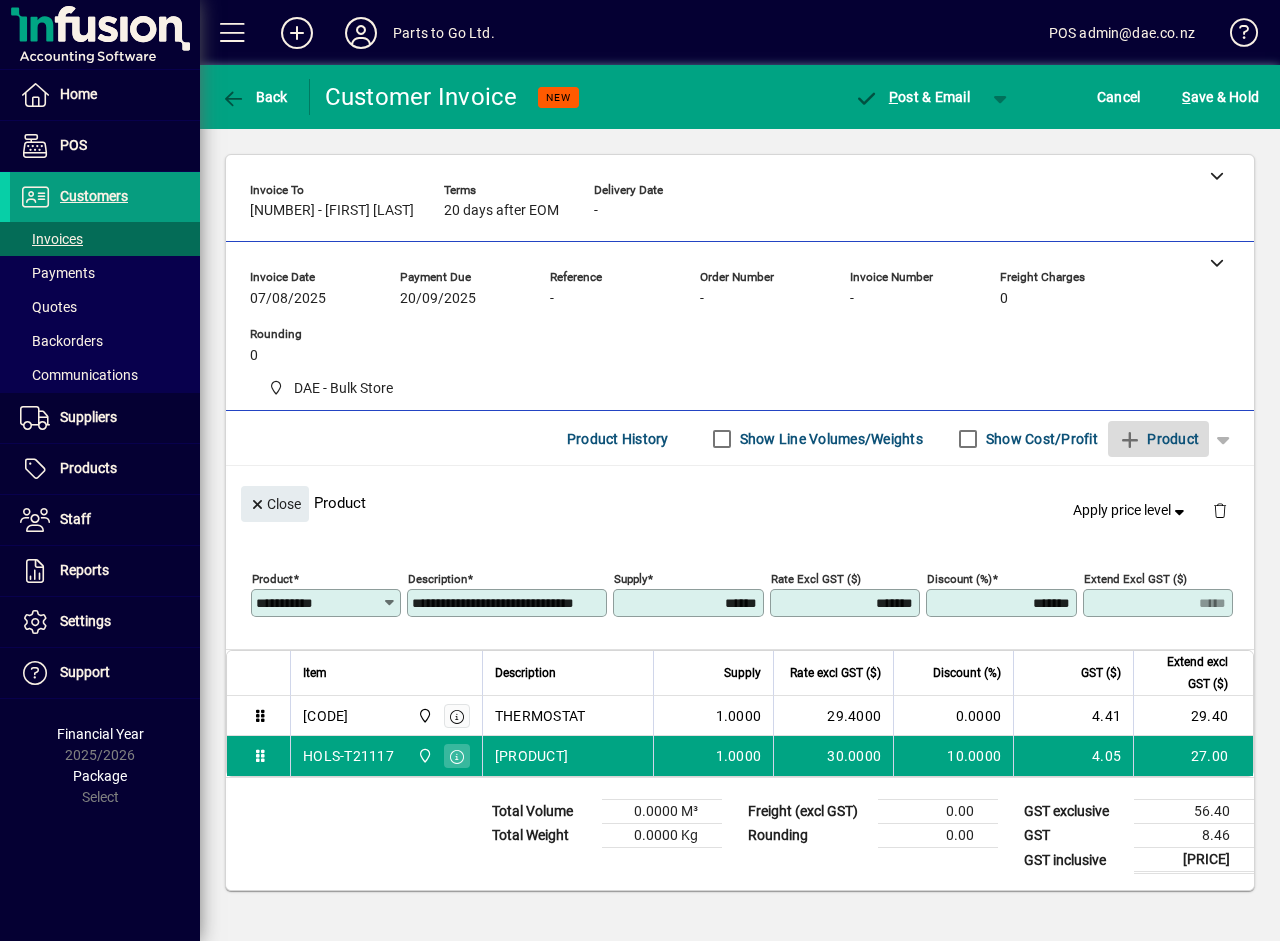 type 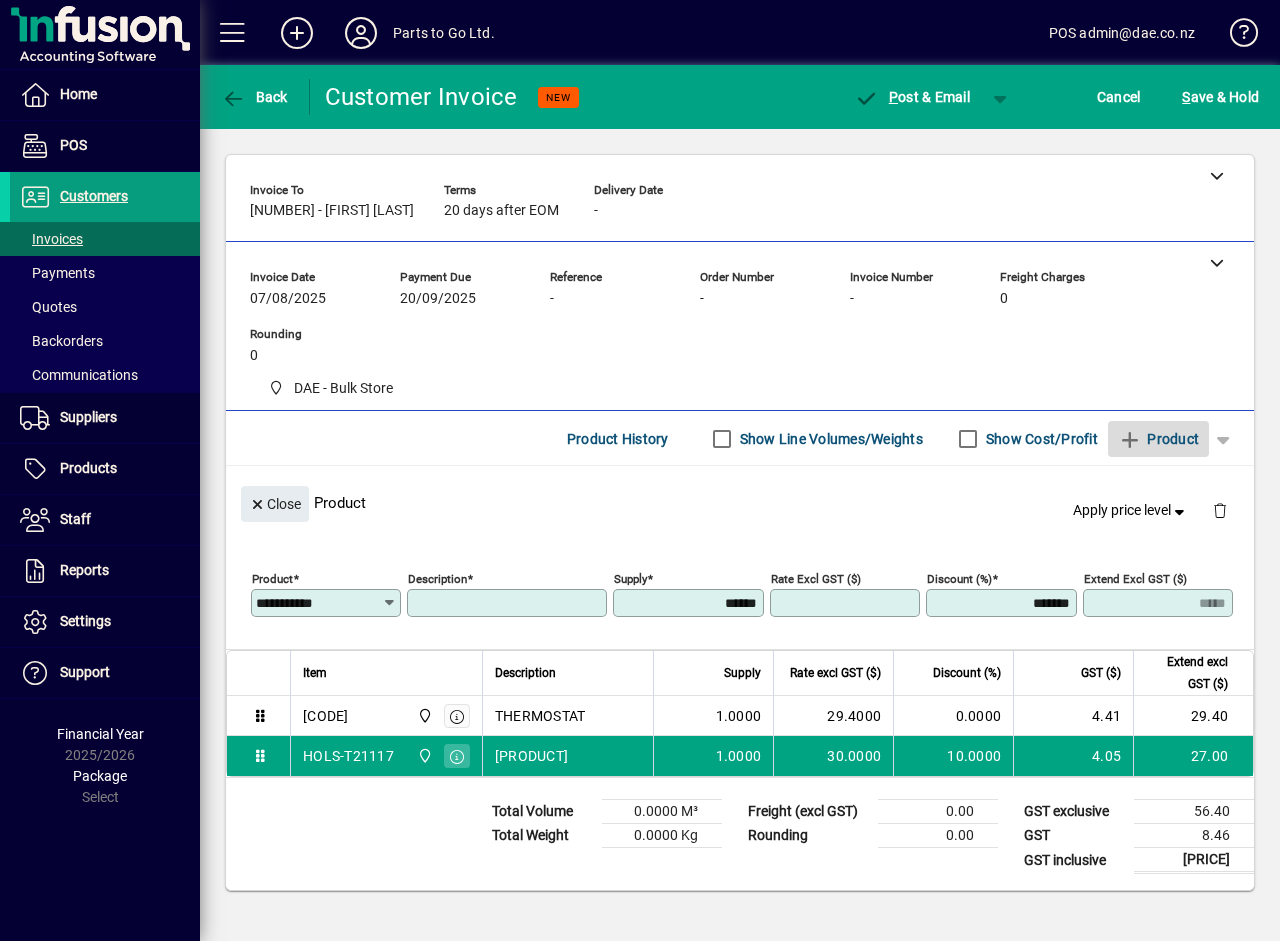 type on "******" 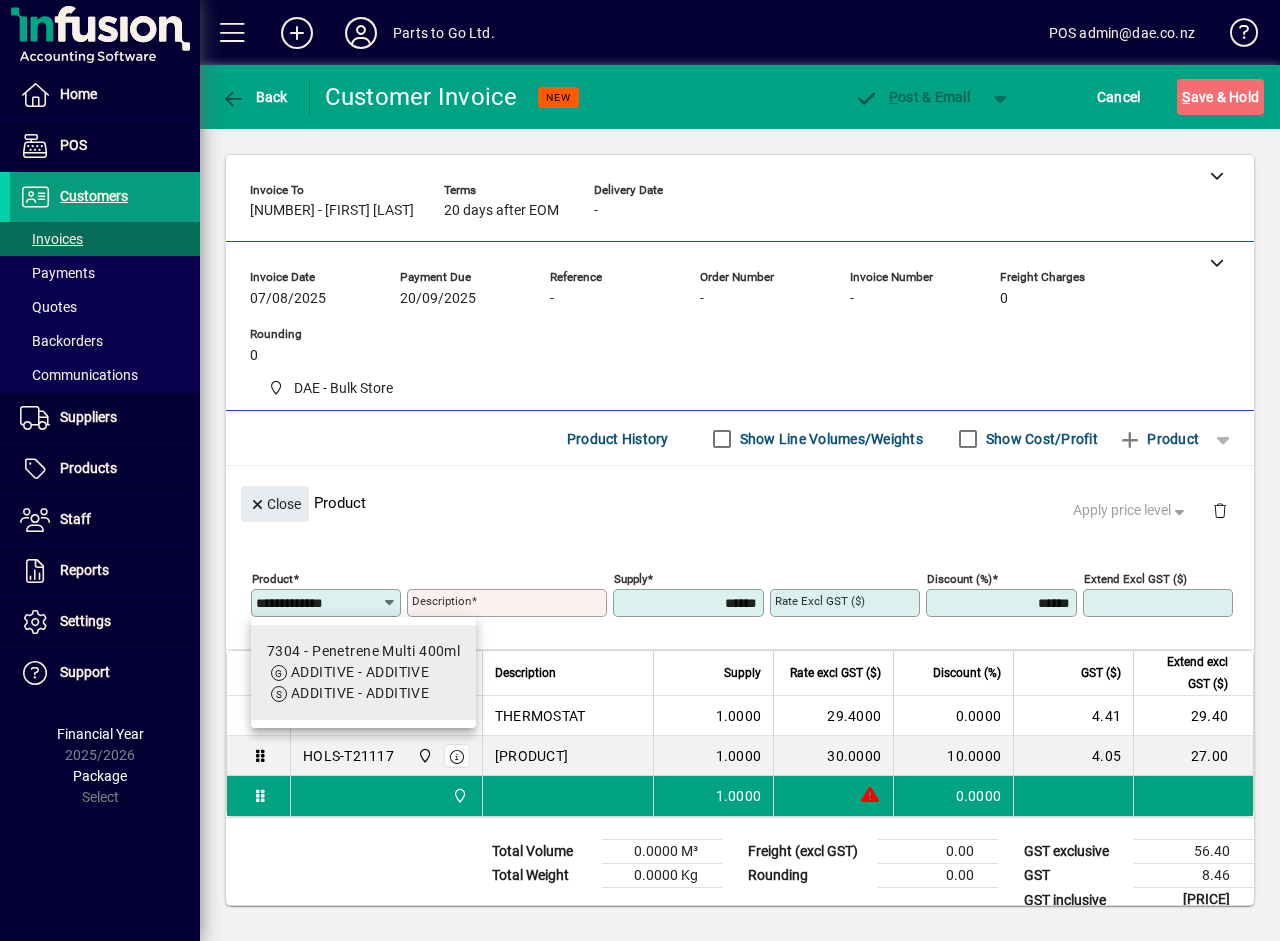 click on "ADDITIVE - ADDITIVE" at bounding box center (360, 672) 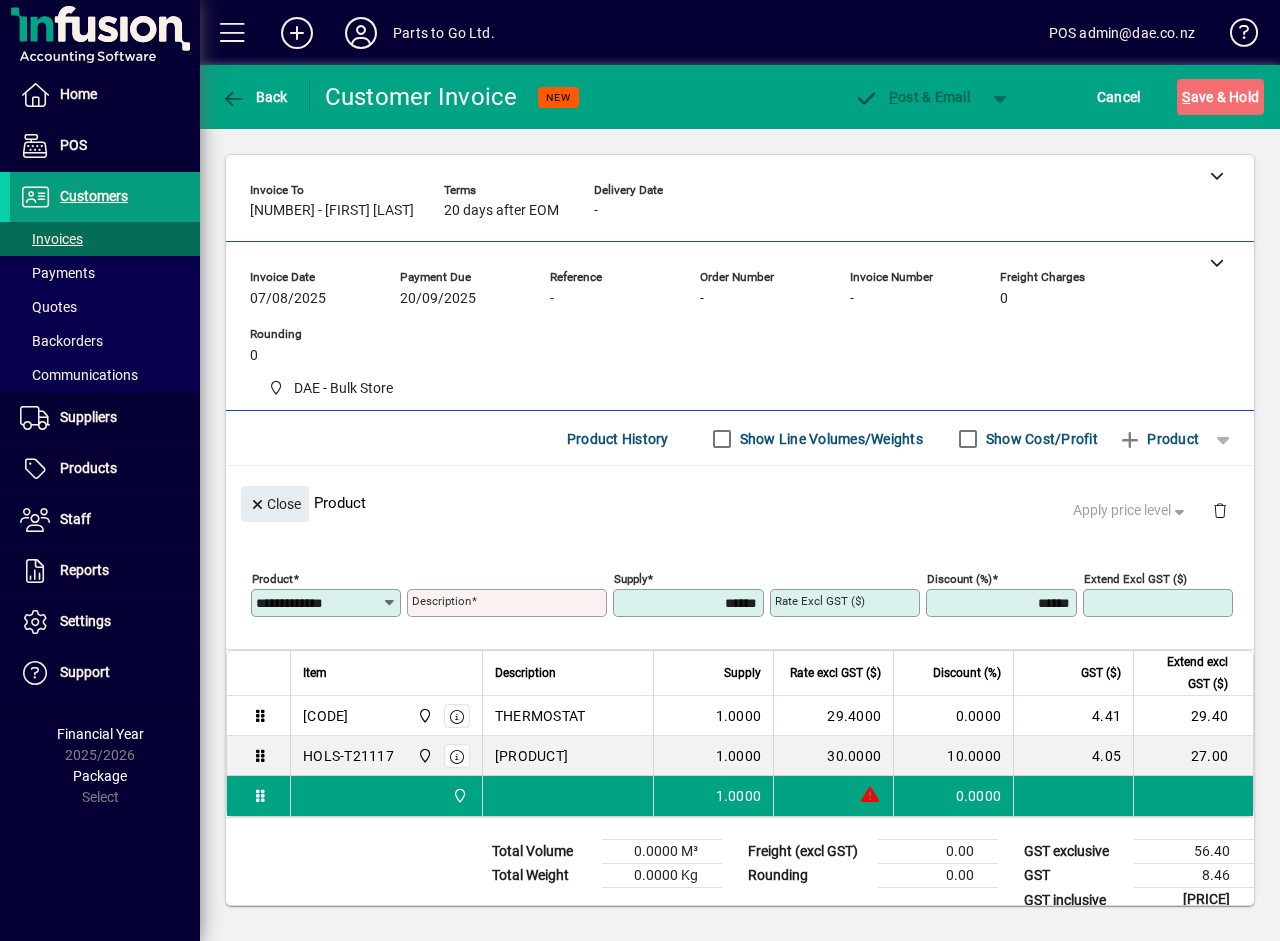 type on "****" 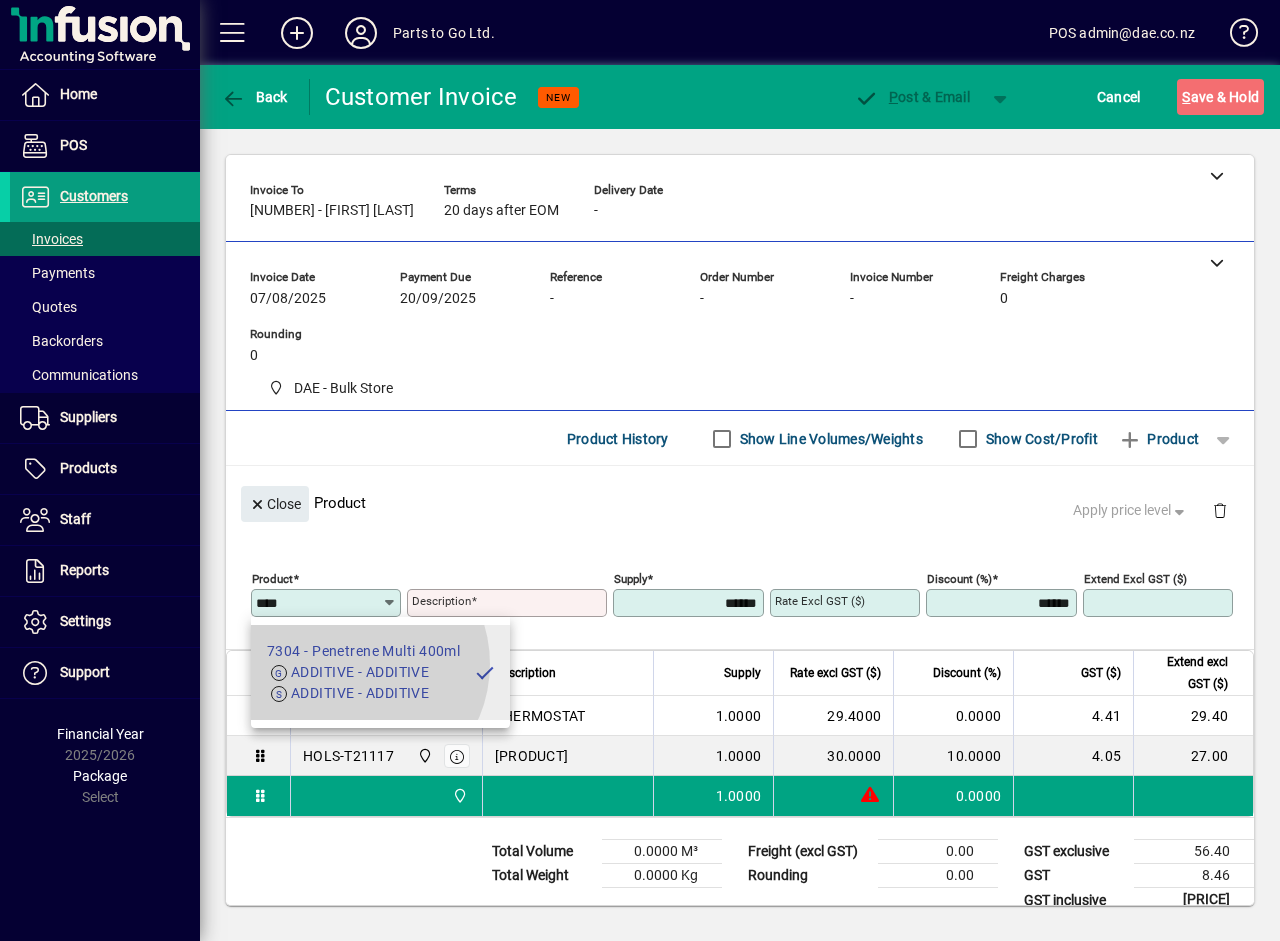 type on "**********" 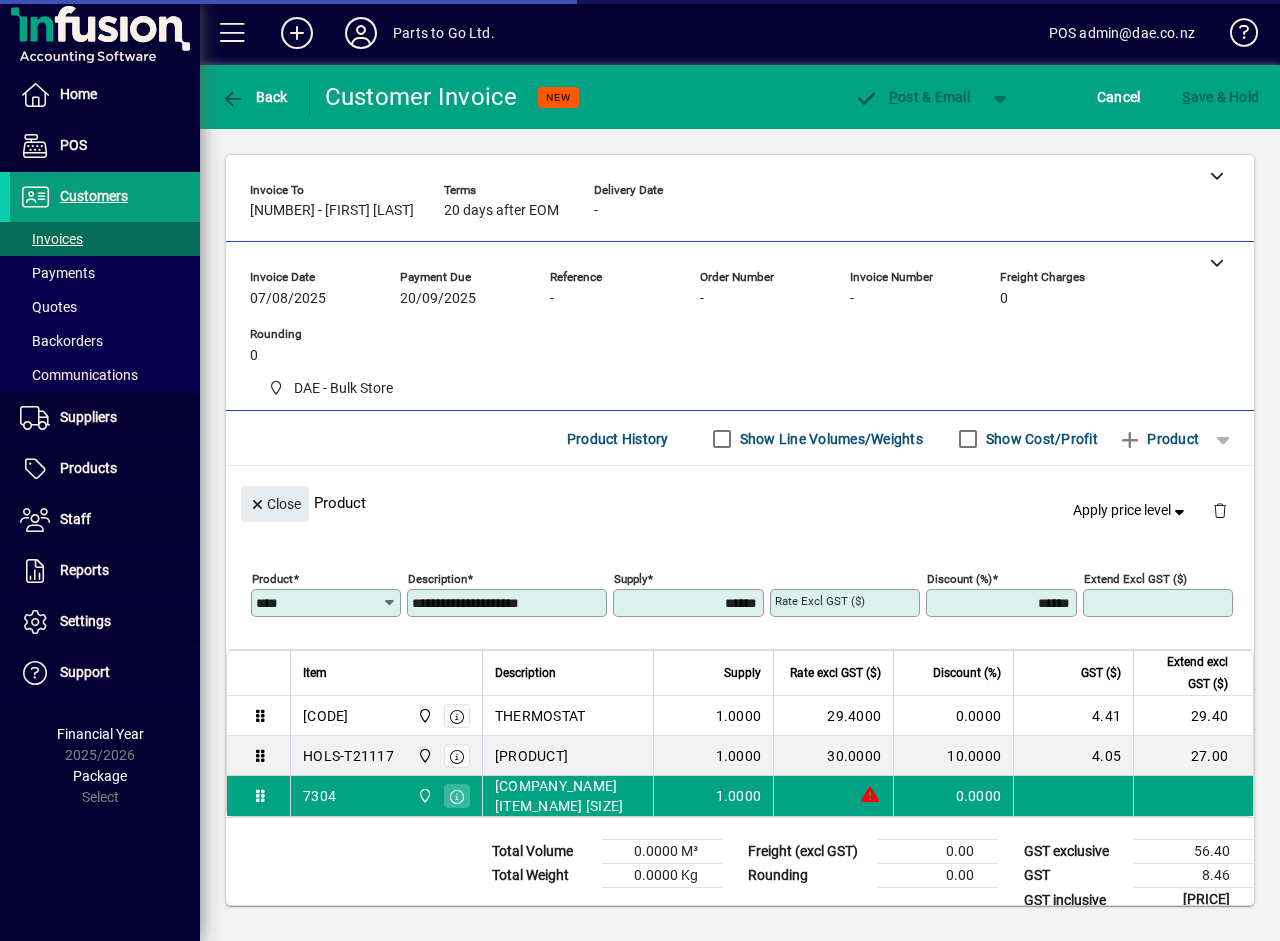 type on "*******" 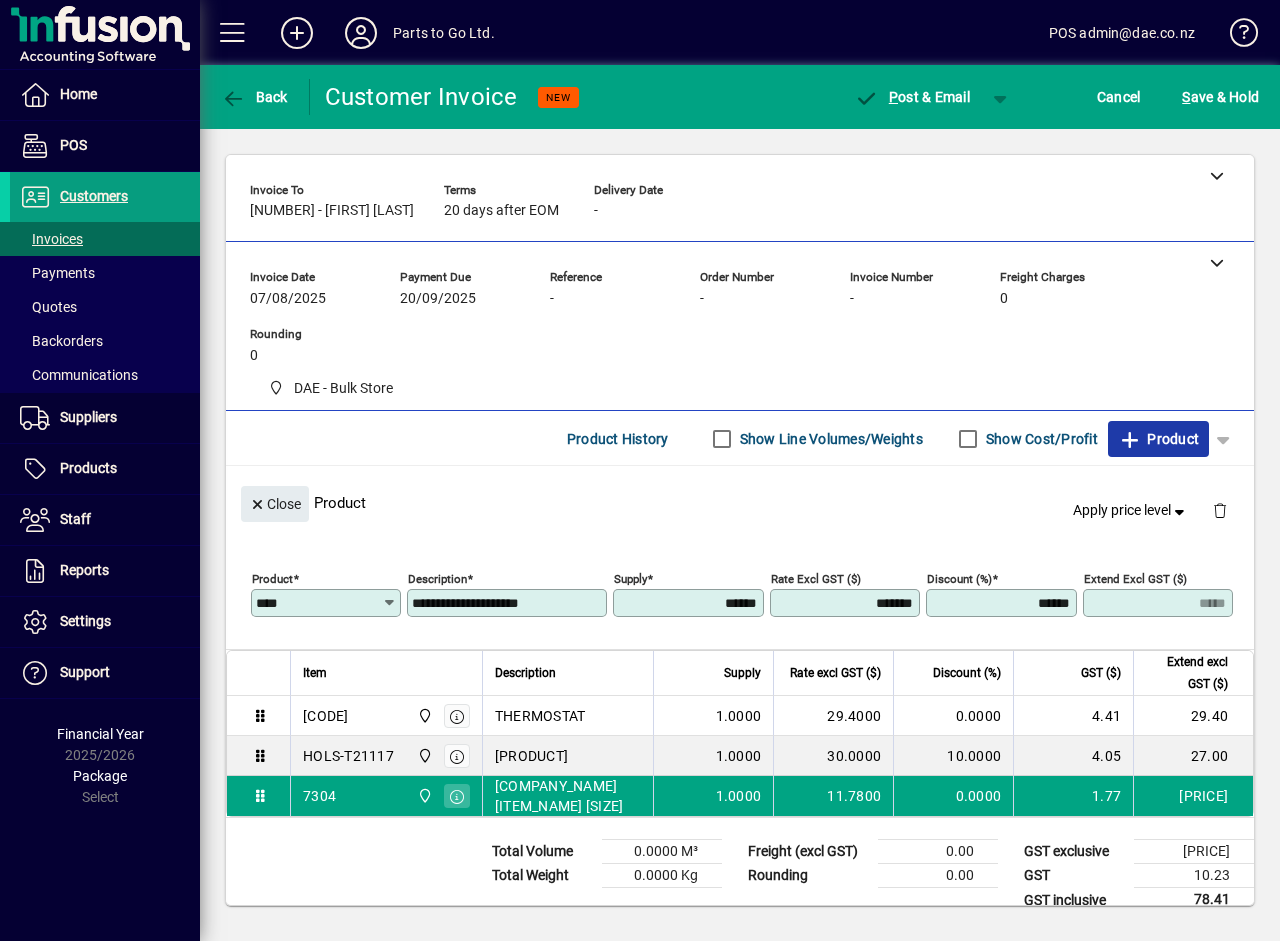 click 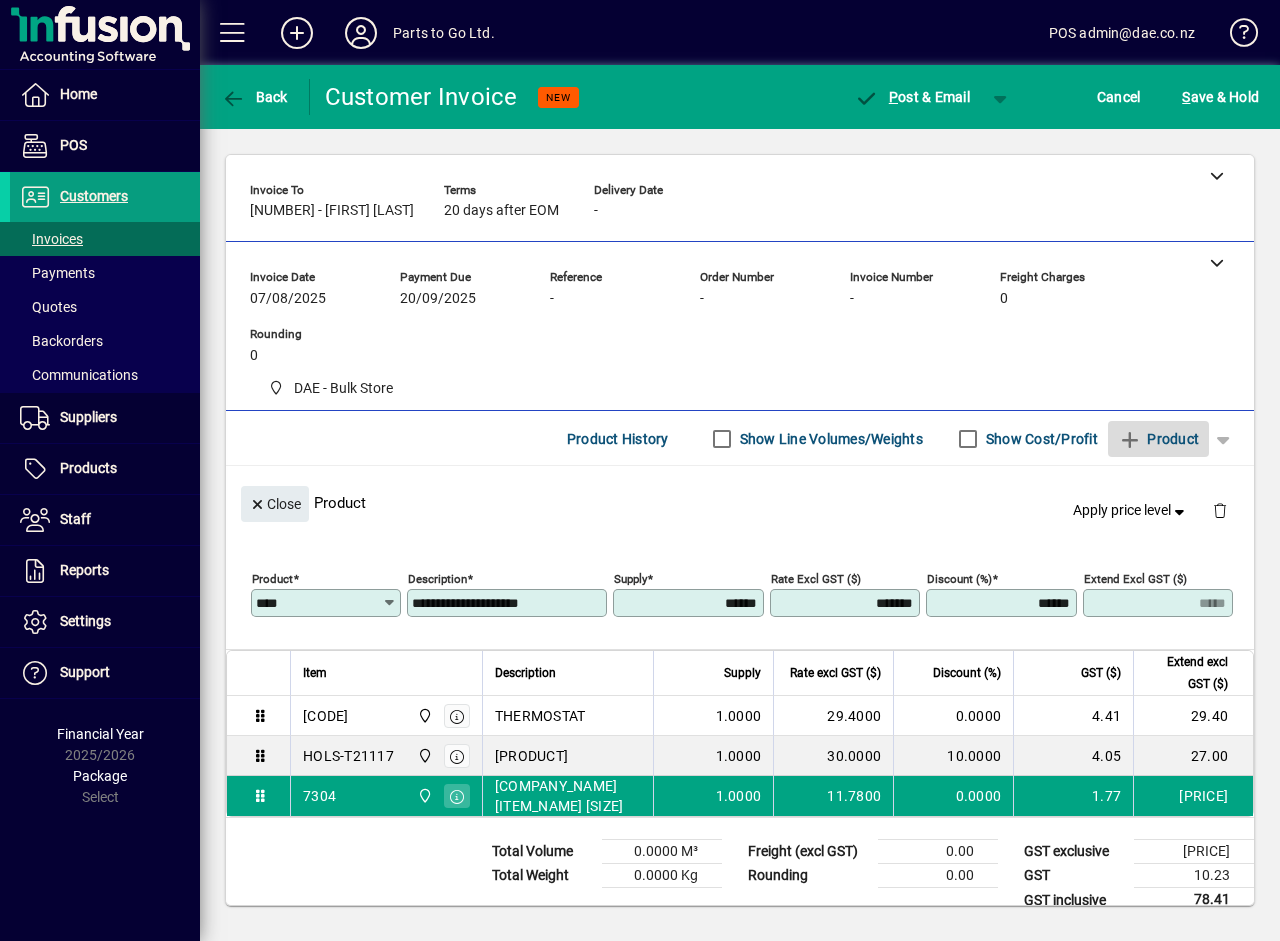 type 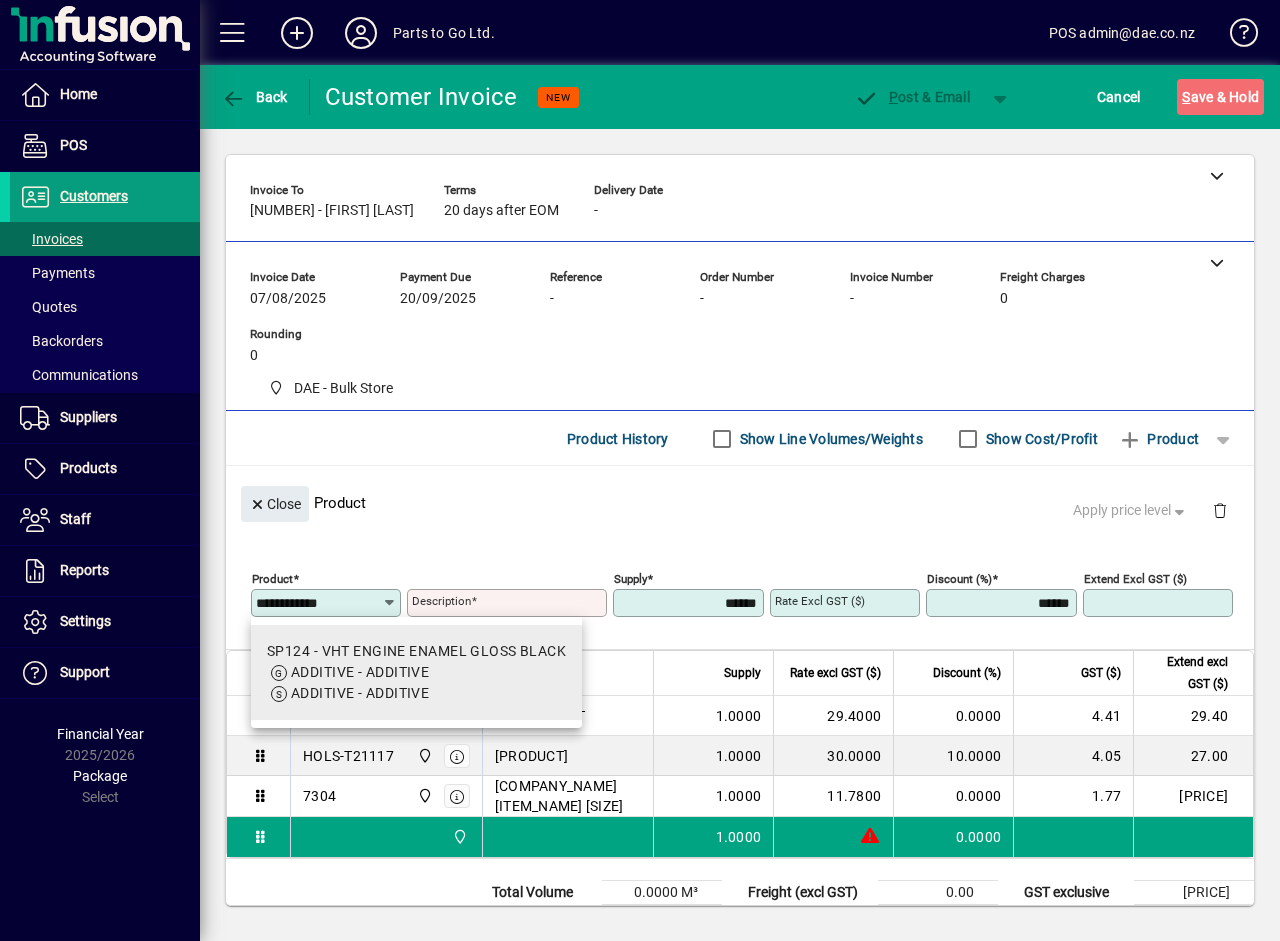click on "ADDITIVE - ADDITIVE" at bounding box center (416, 672) 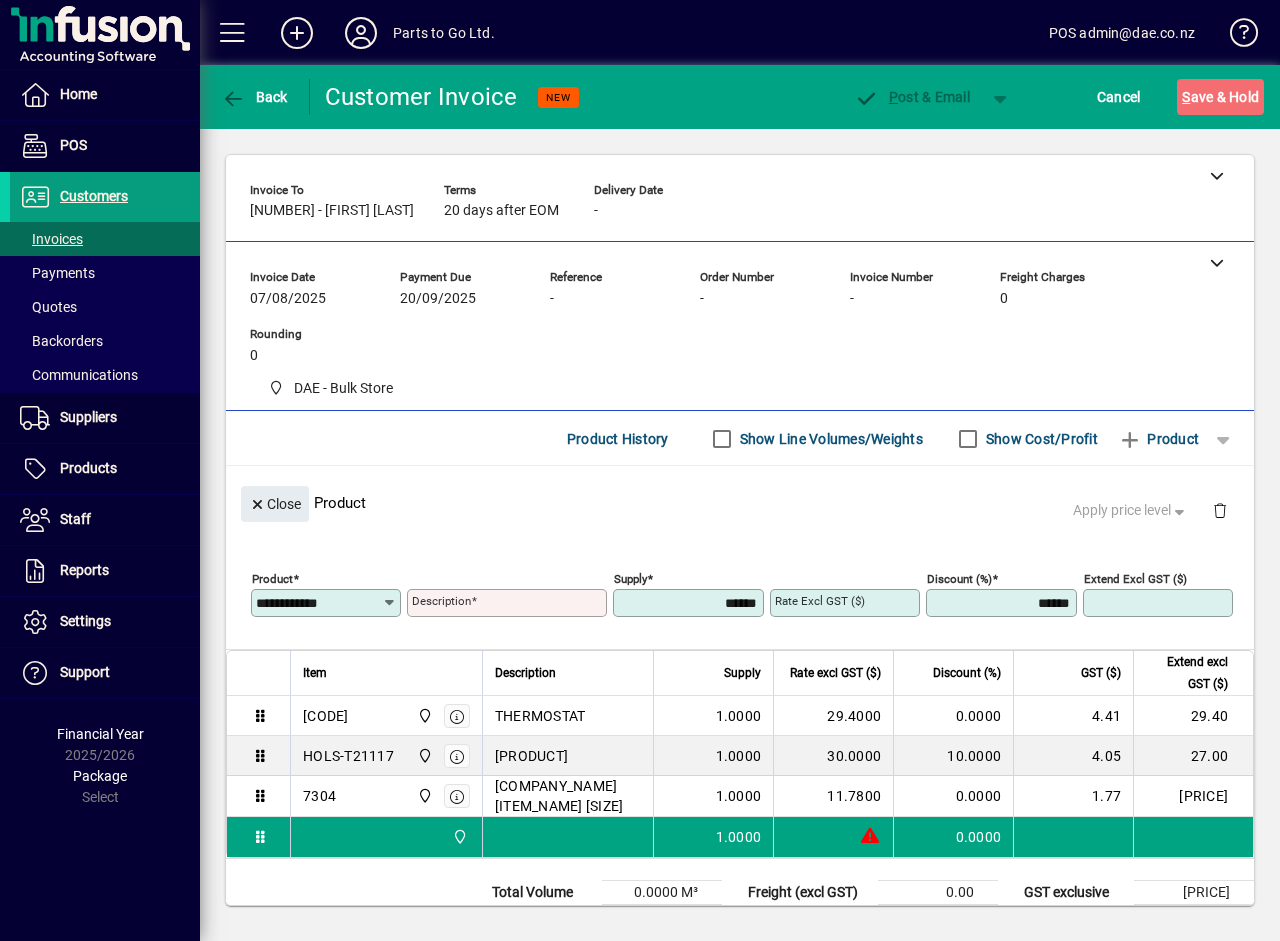 type on "*****" 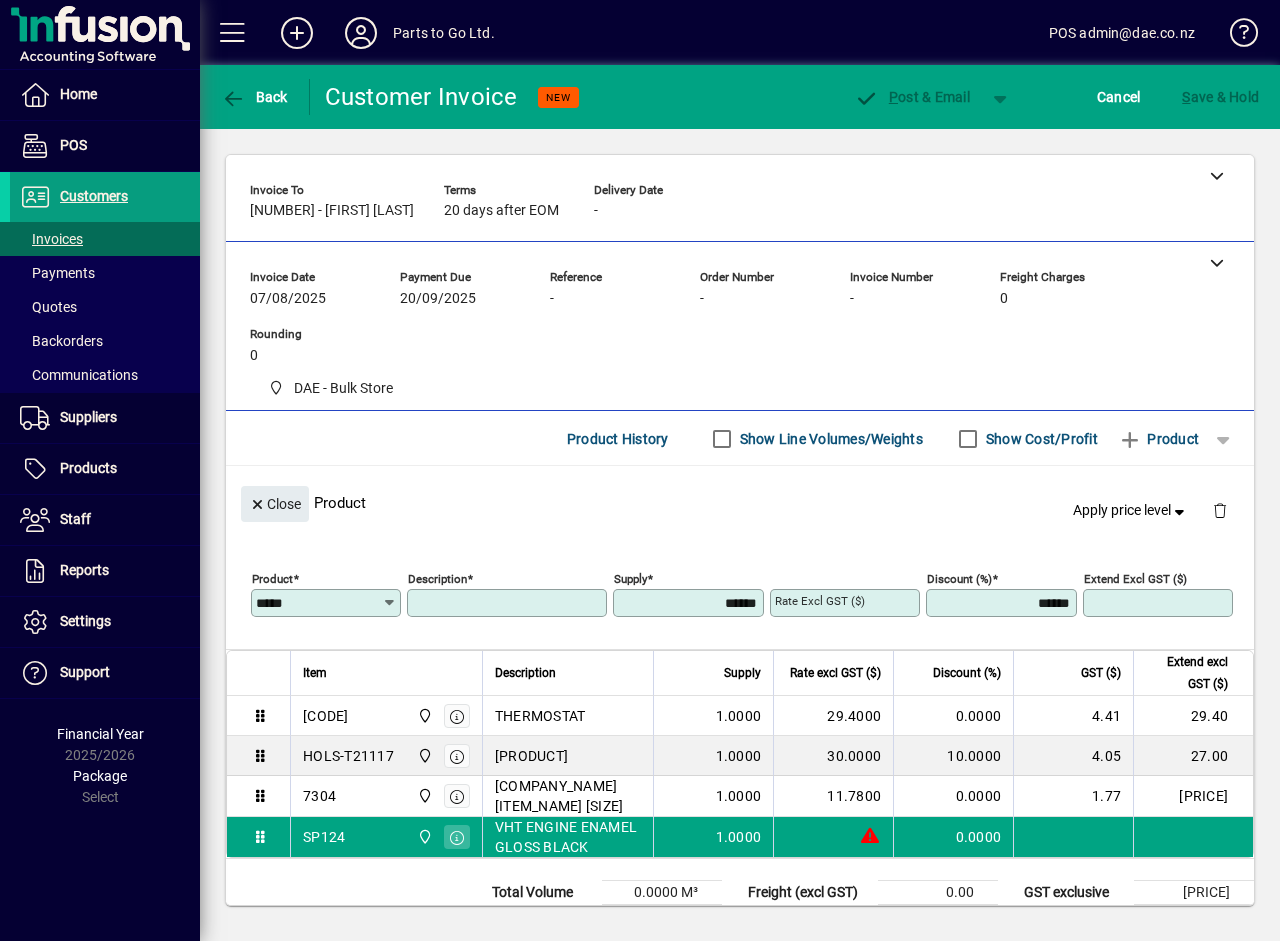 type on "**********" 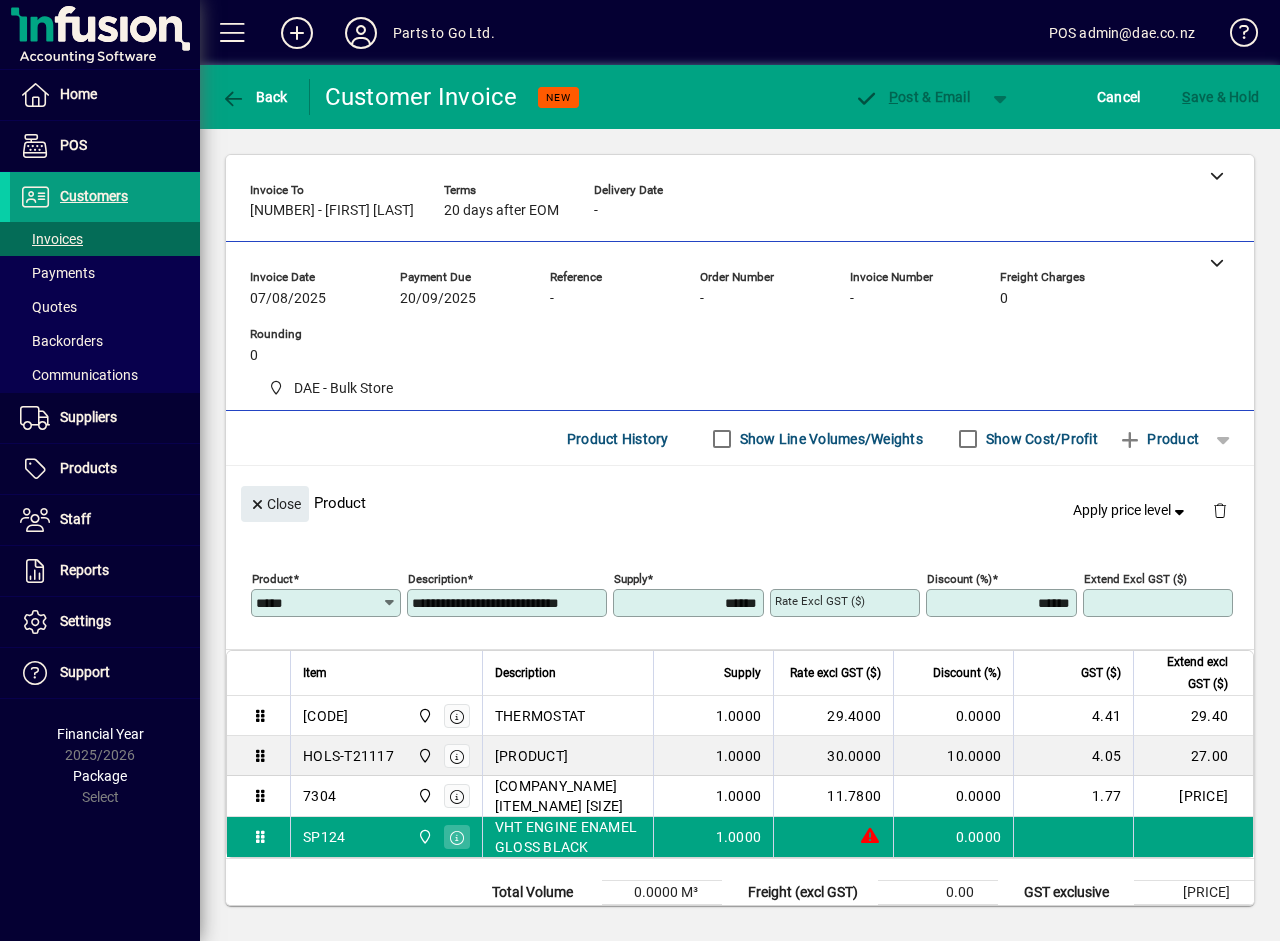 type on "*******" 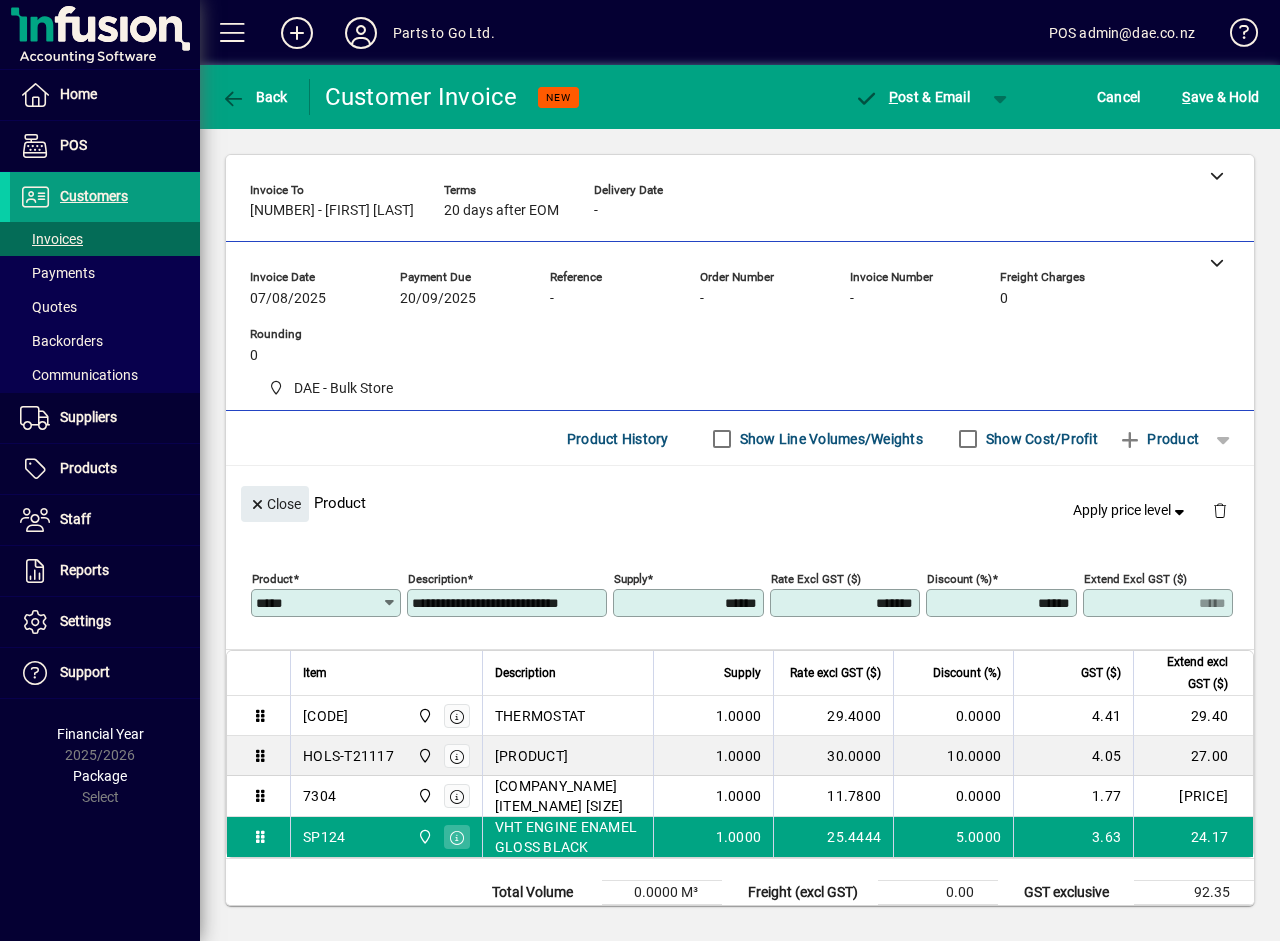 click on "******" at bounding box center [1003, 603] 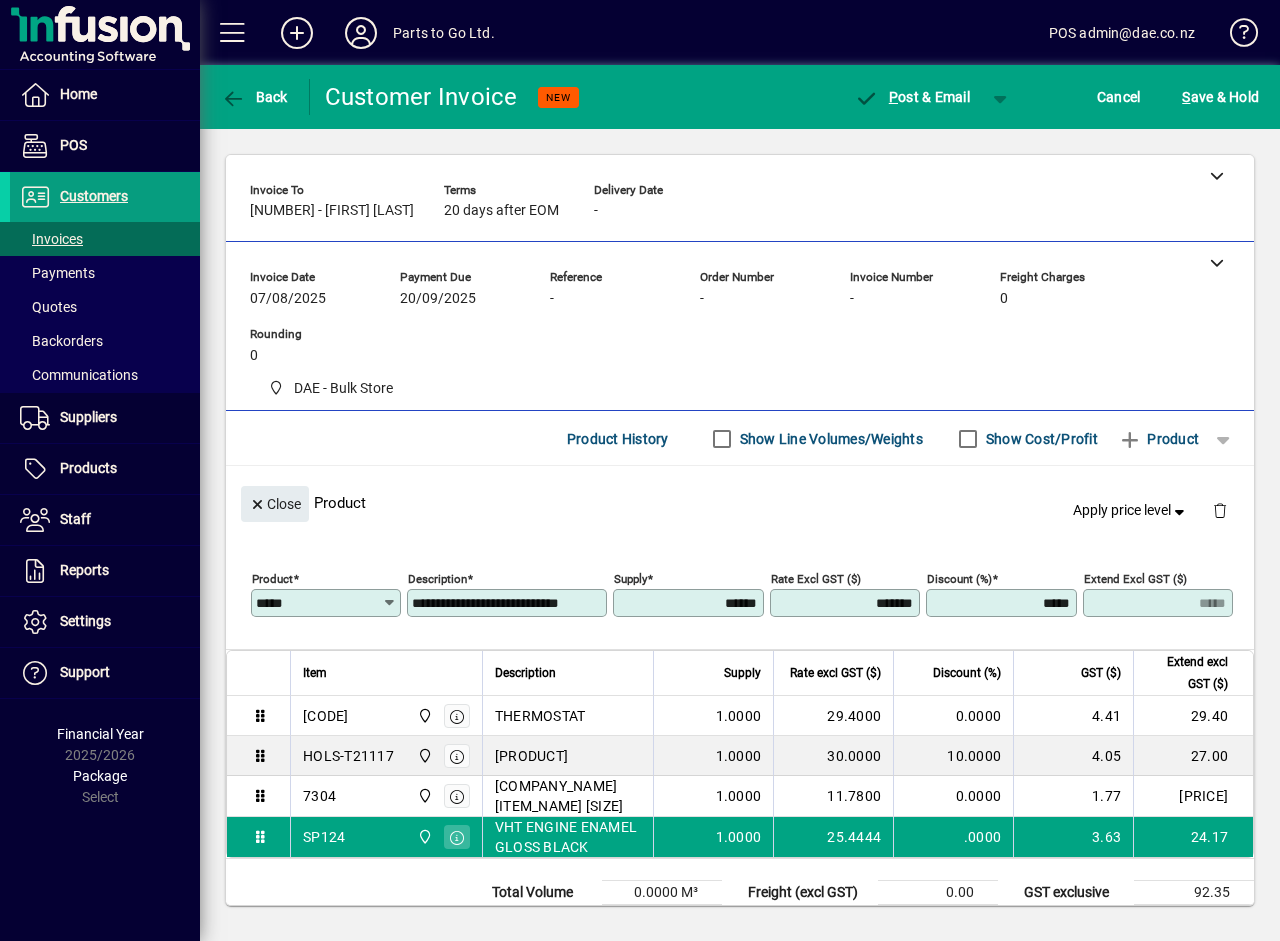 type on "******" 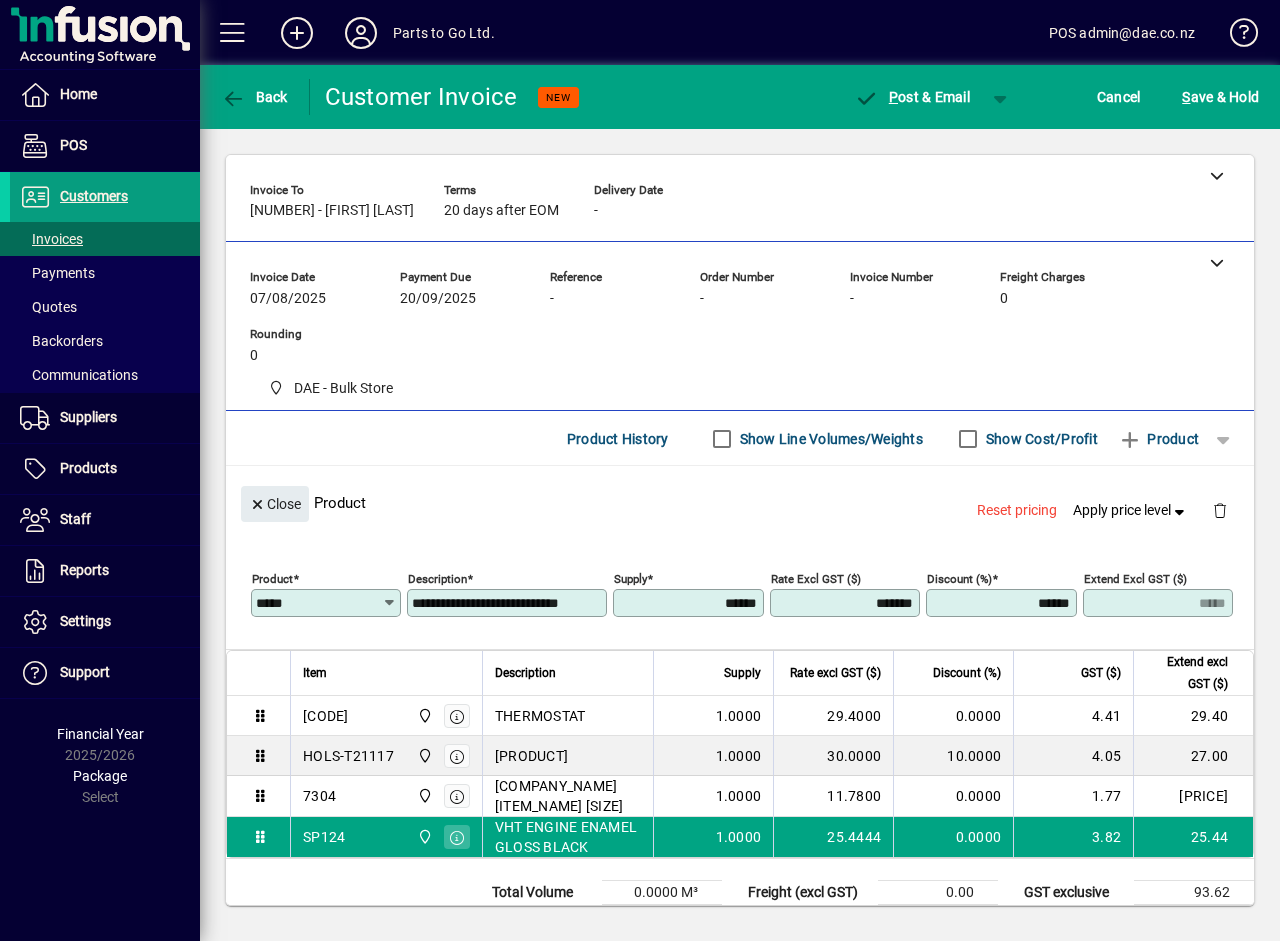 click on "*******" at bounding box center [847, 603] 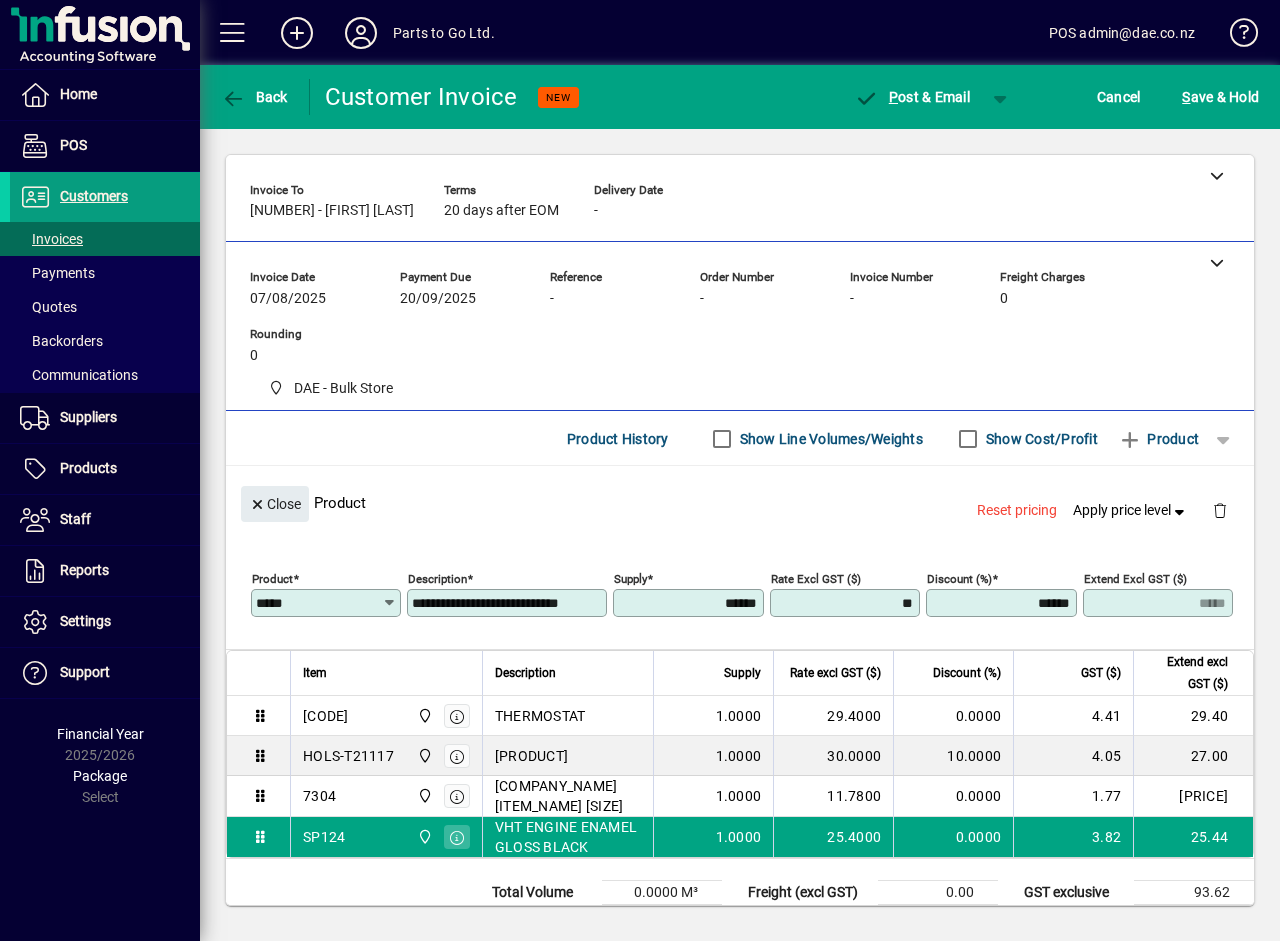 type on "*" 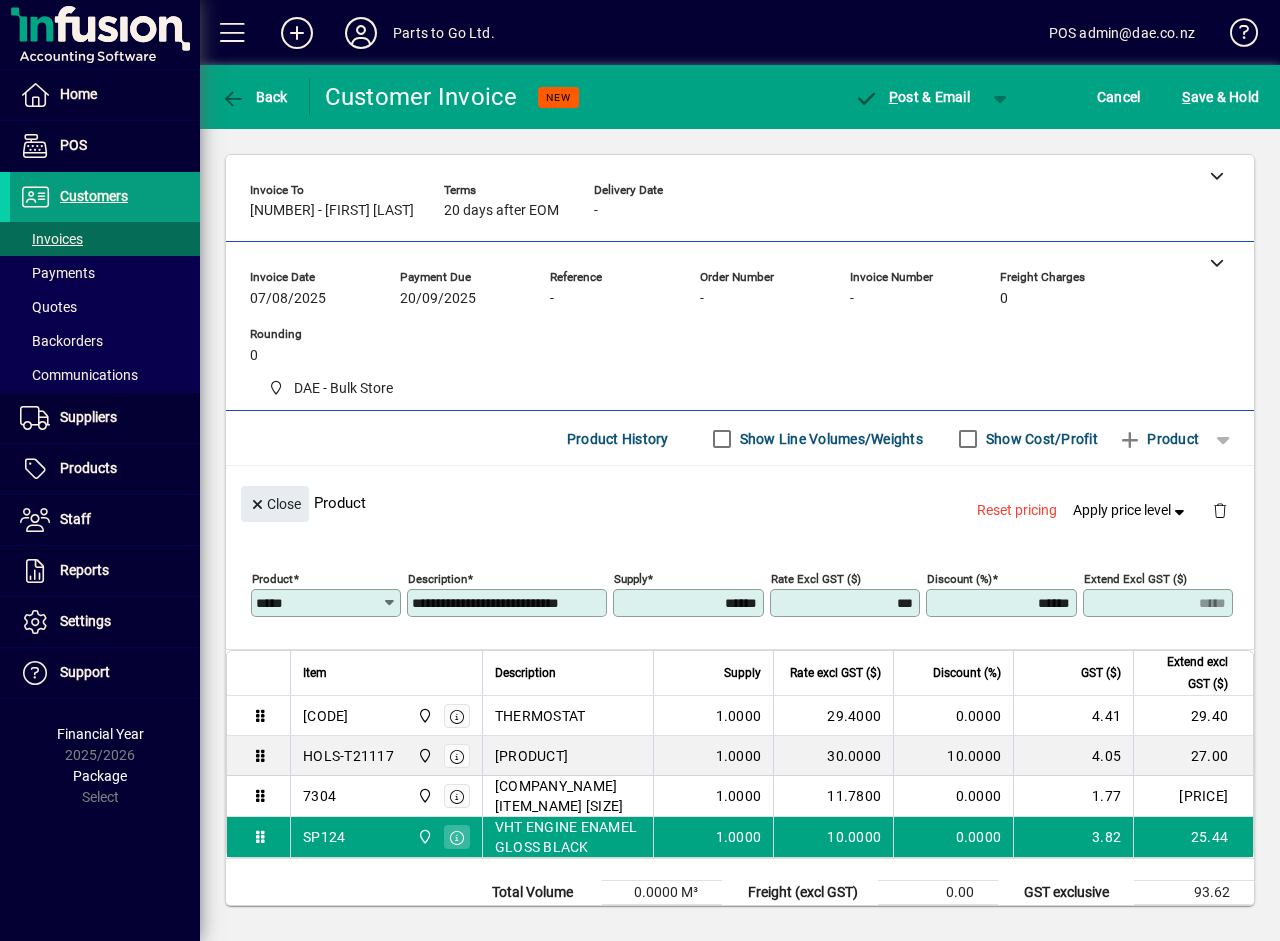 type on "*******" 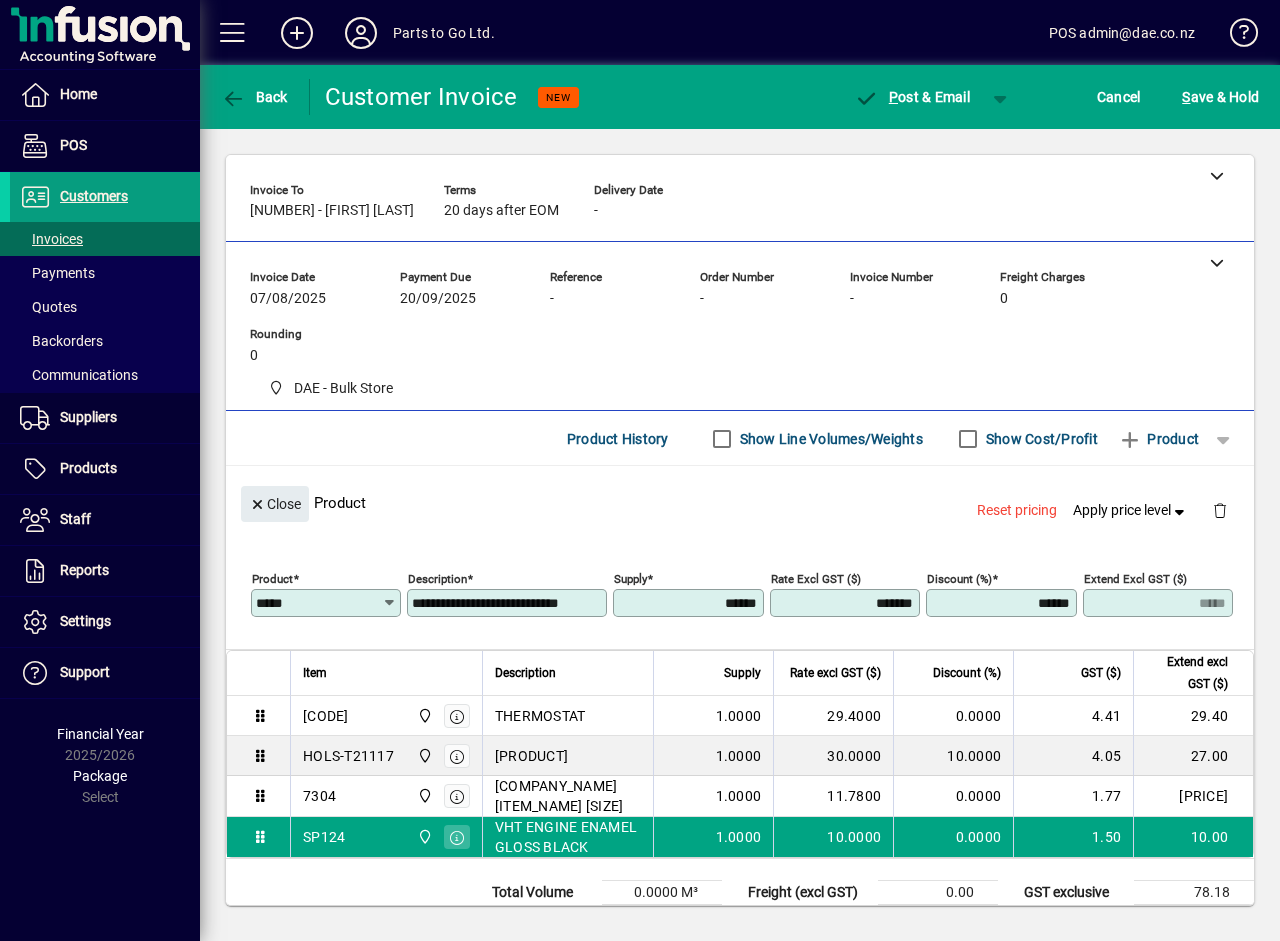 click 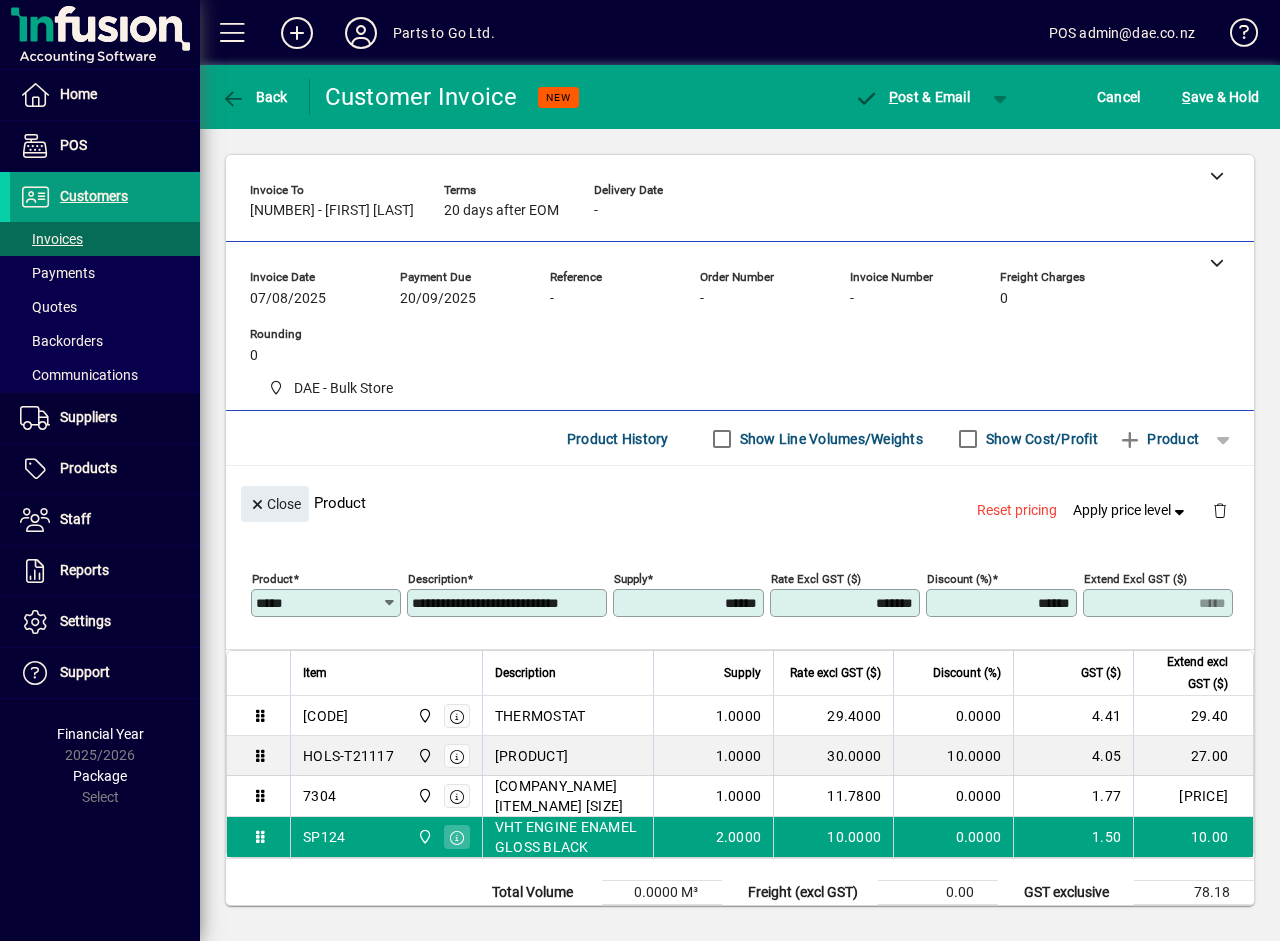 type on "******" 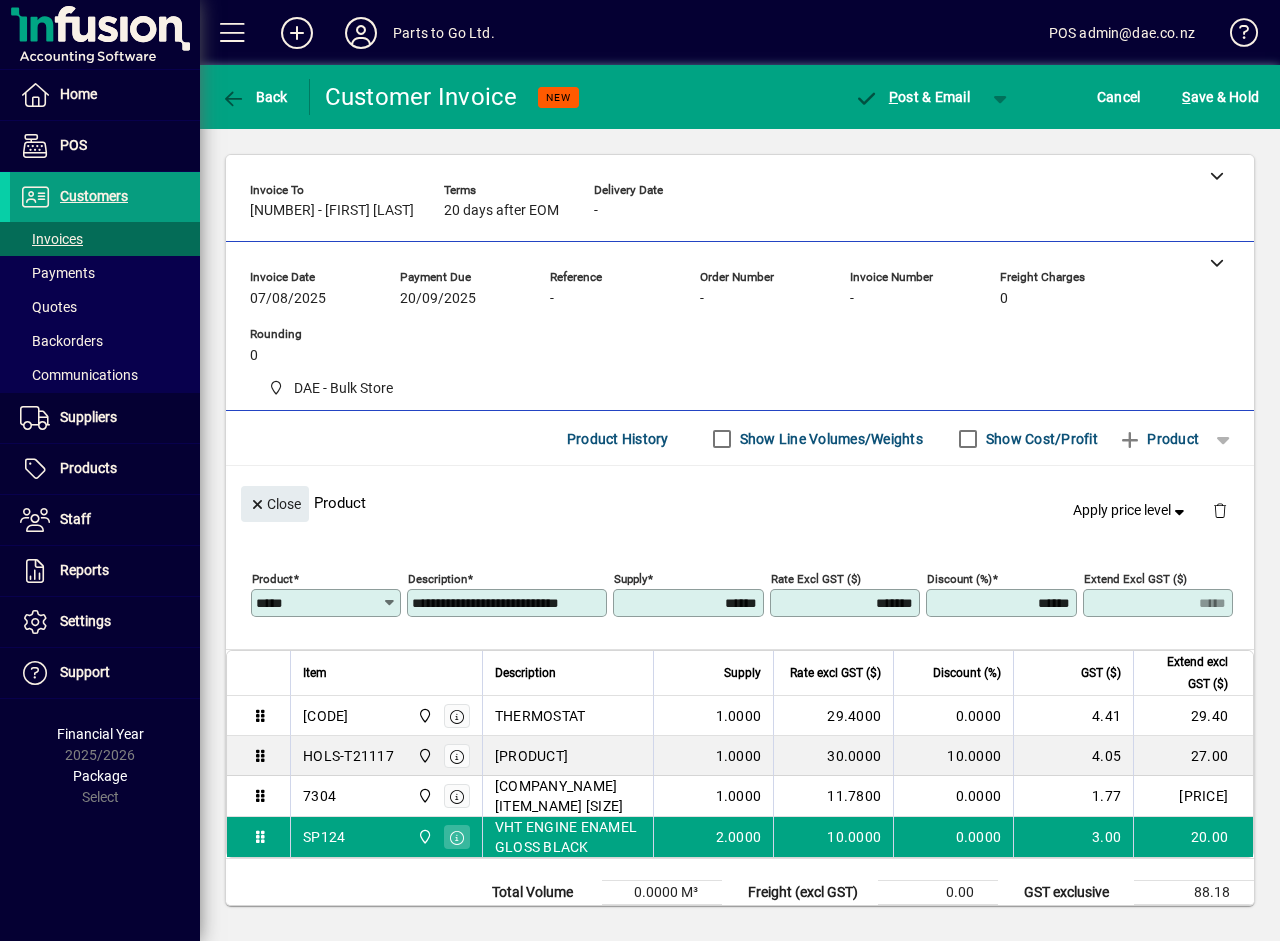 type on "*****" 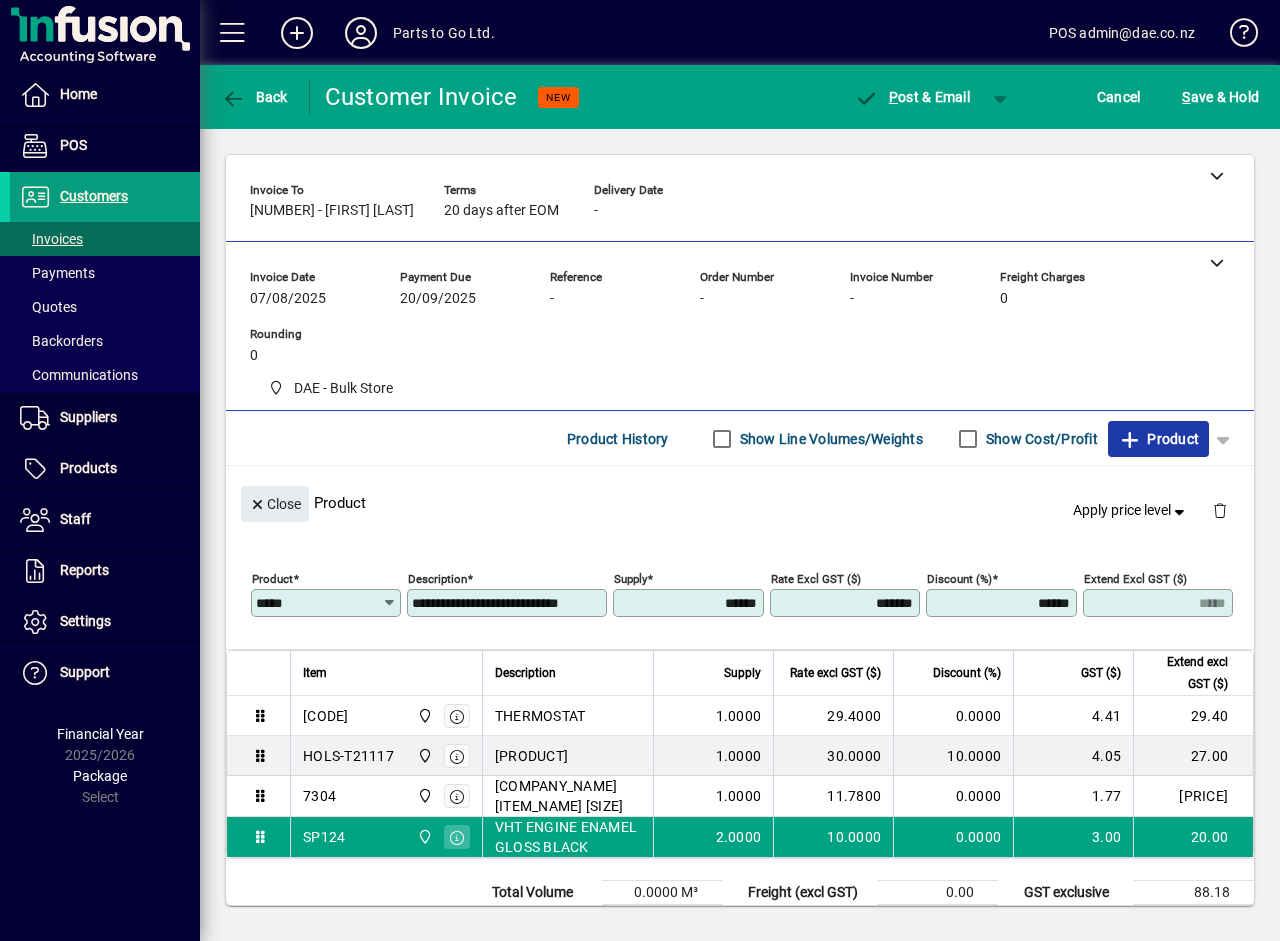 click 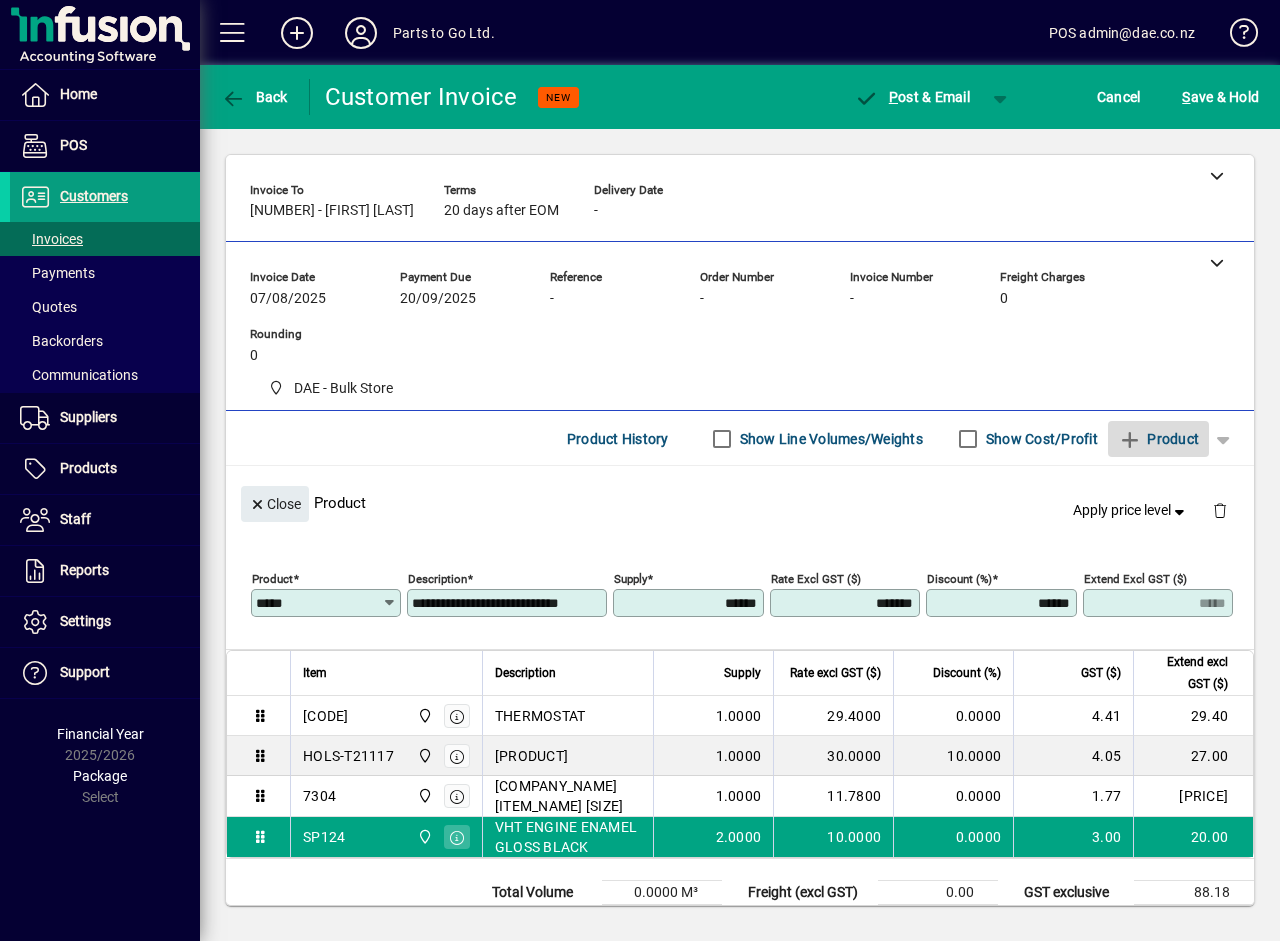 type 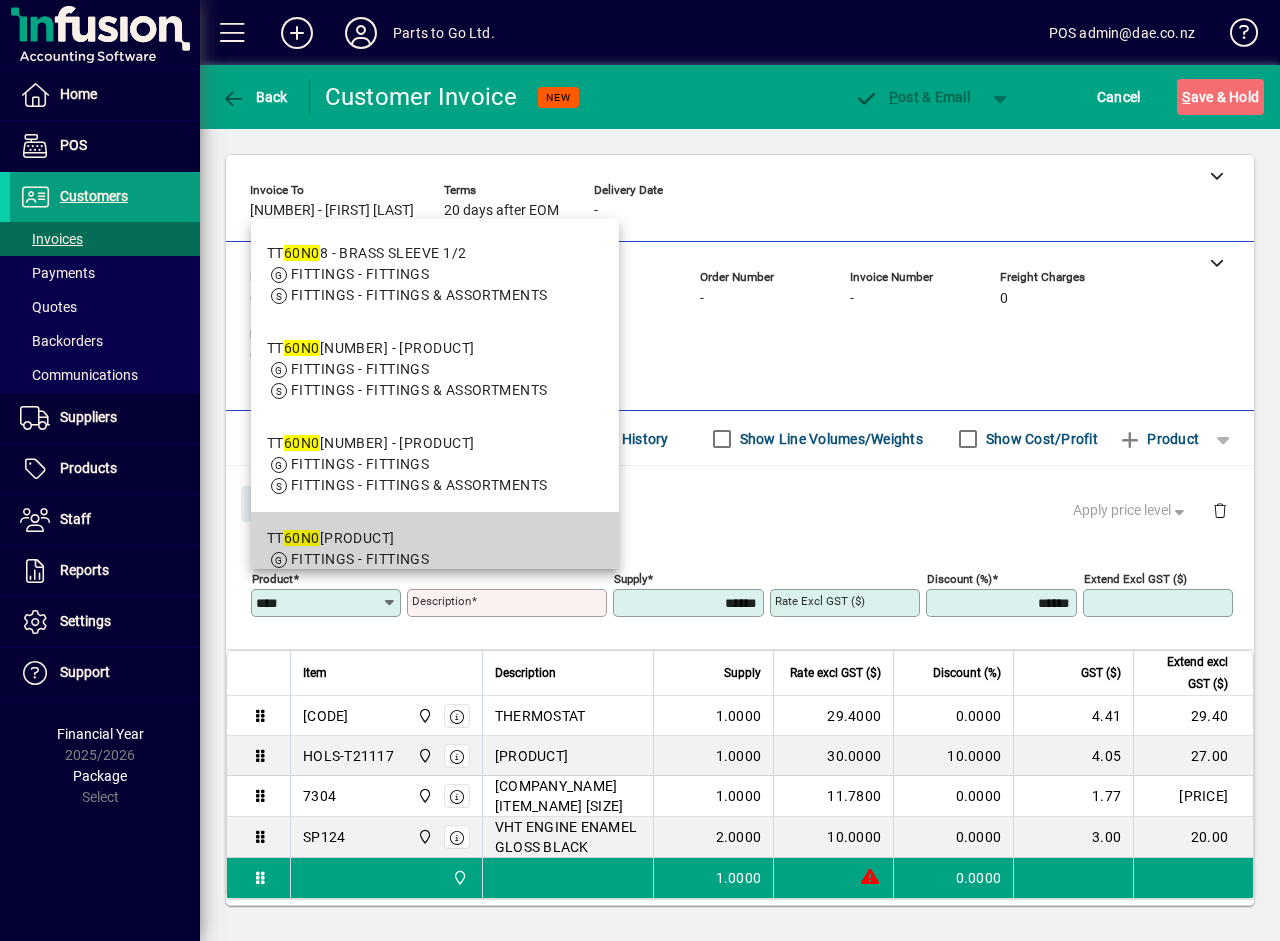 click on "TT 60N0 2 - BRASS SLEEVE 1/8IN" at bounding box center [407, 538] 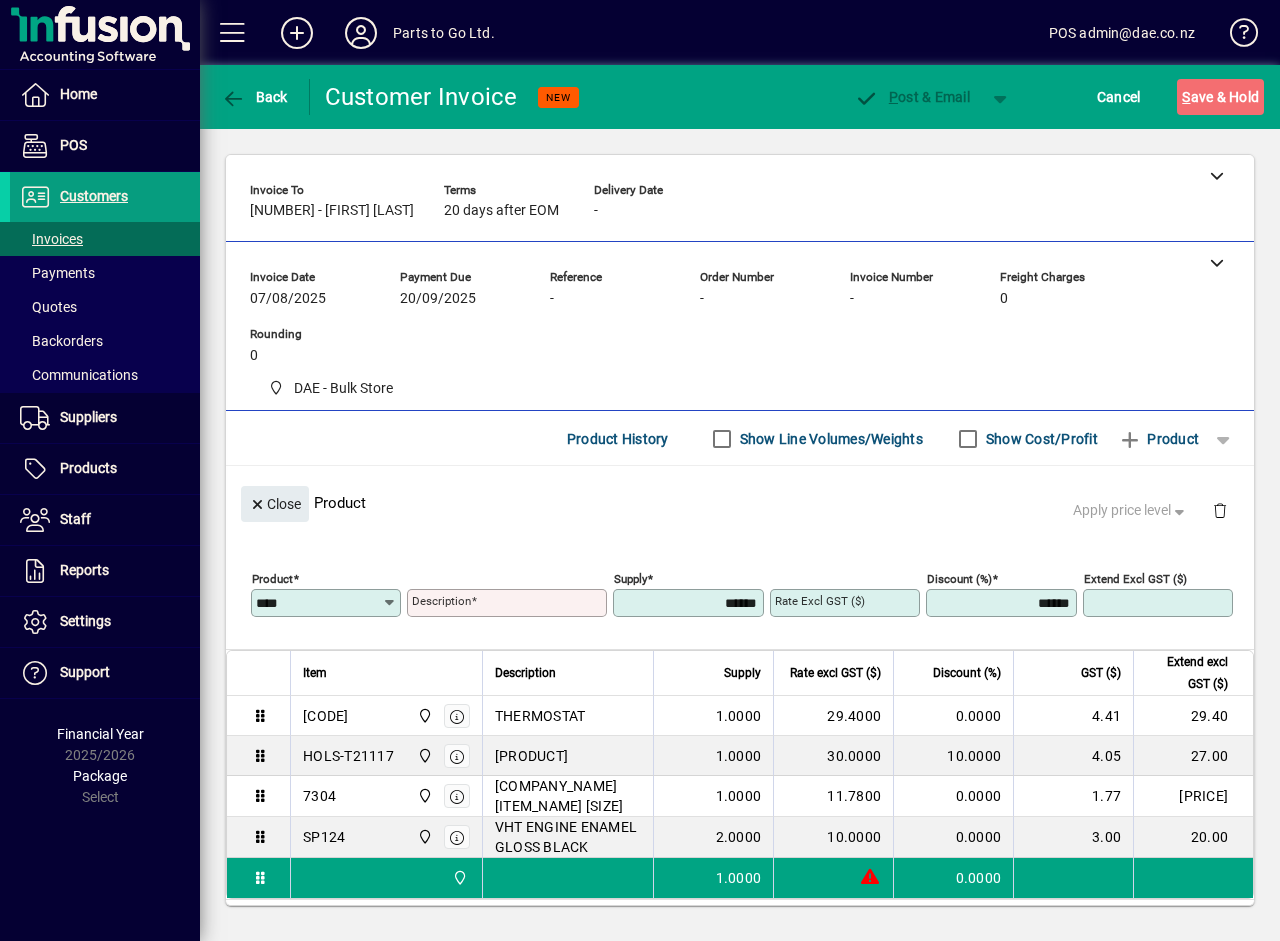 type on "*******" 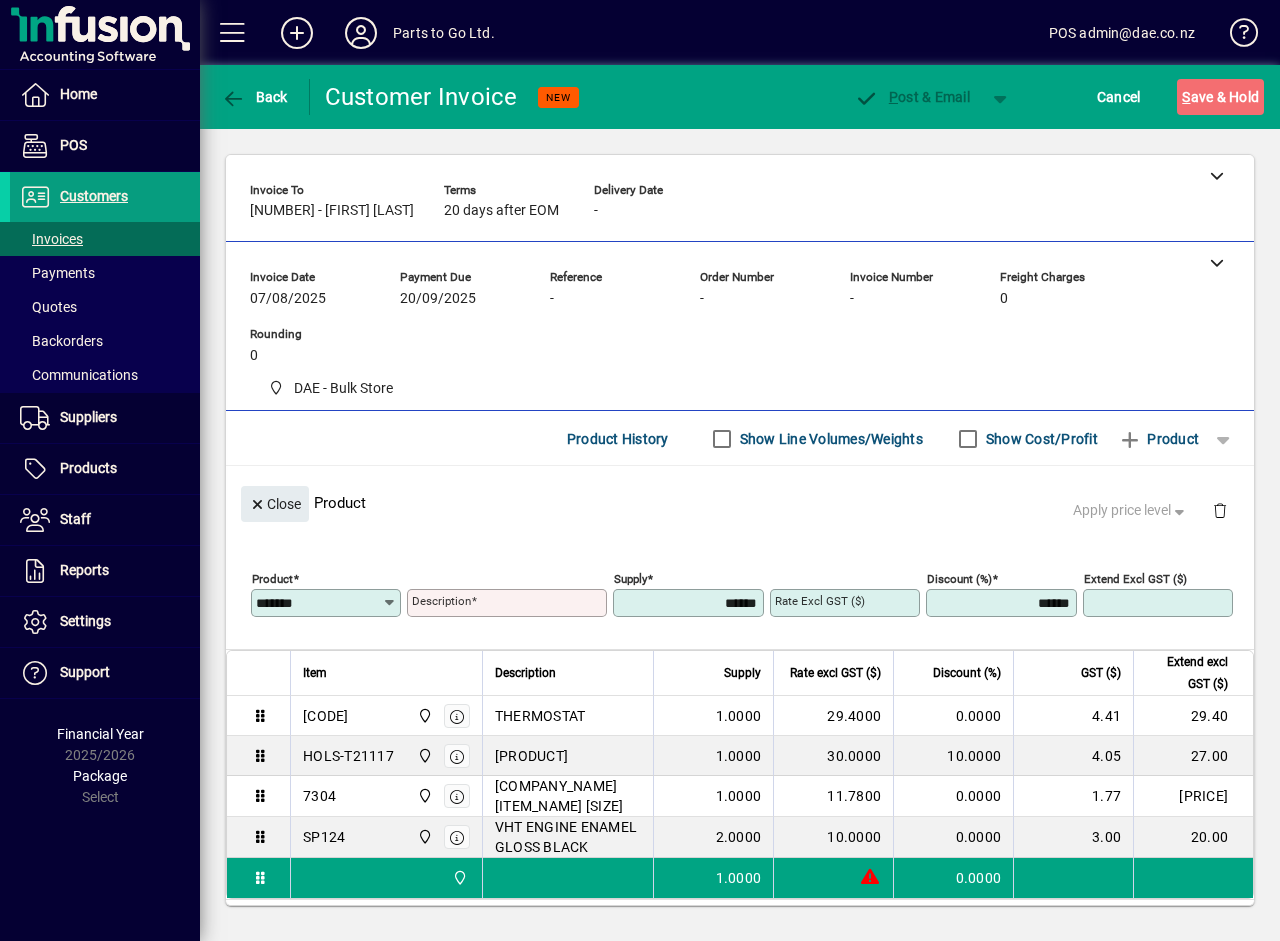 type on "**********" 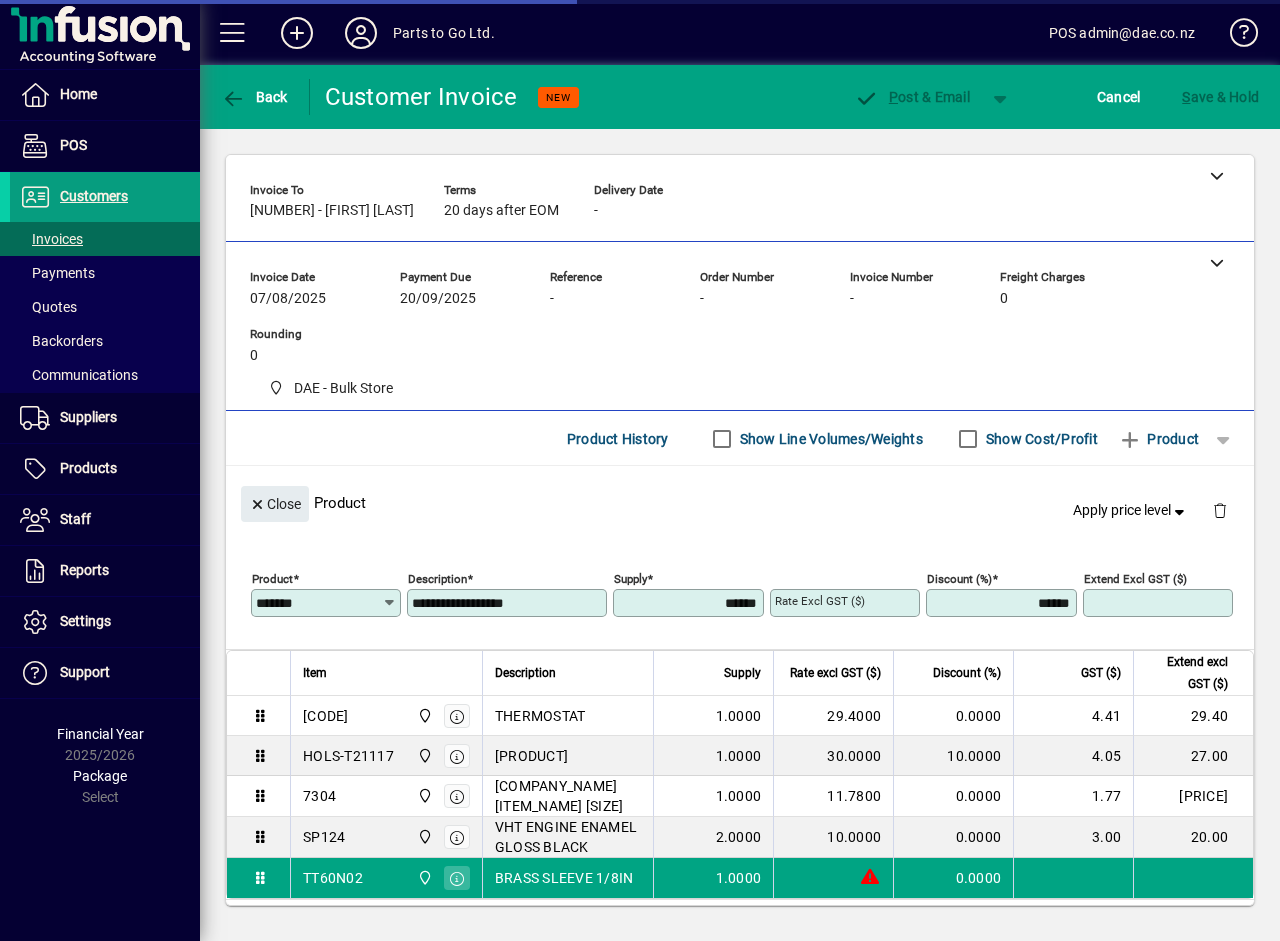type on "******" 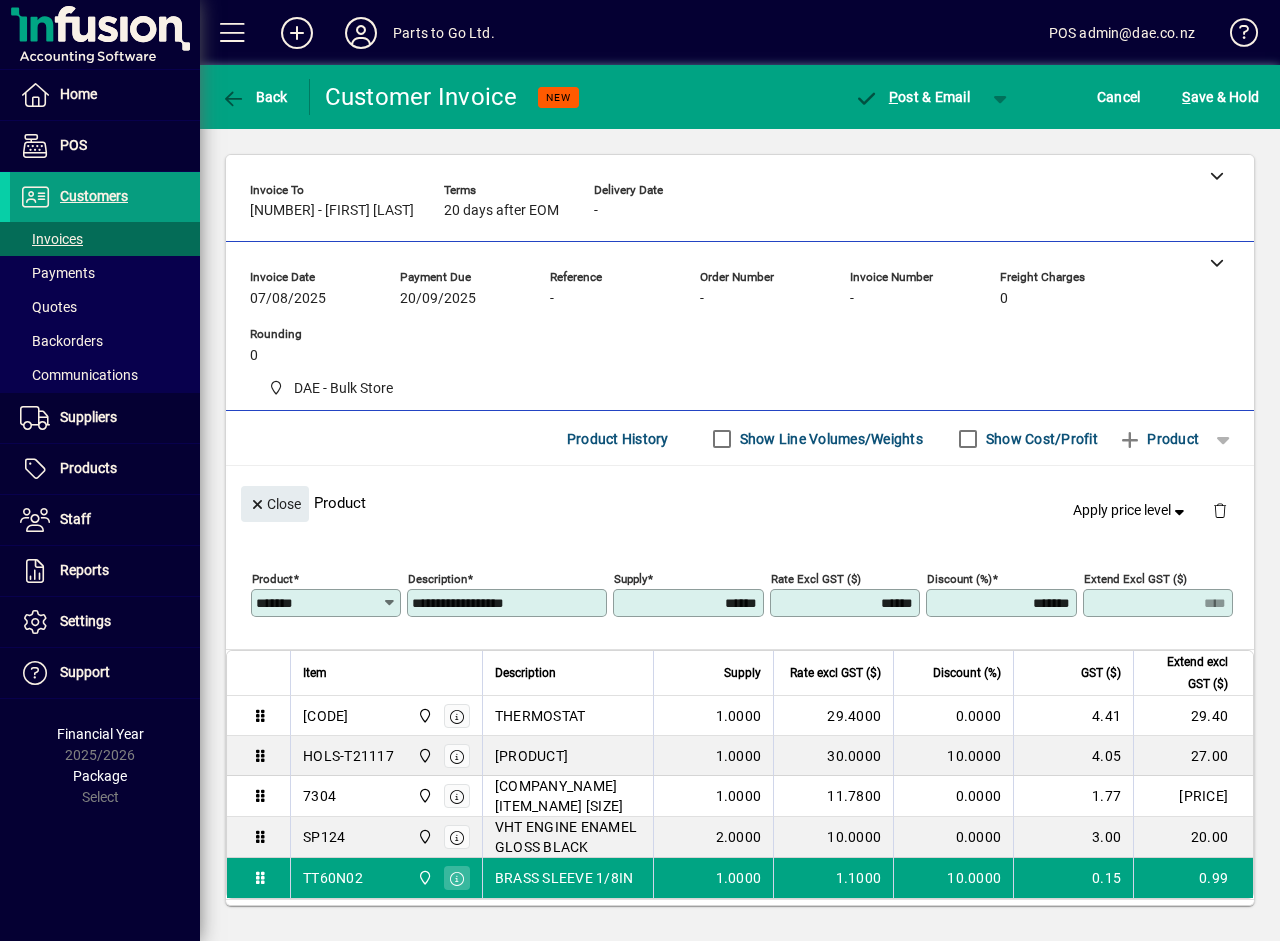 click on "******" at bounding box center (690, 603) 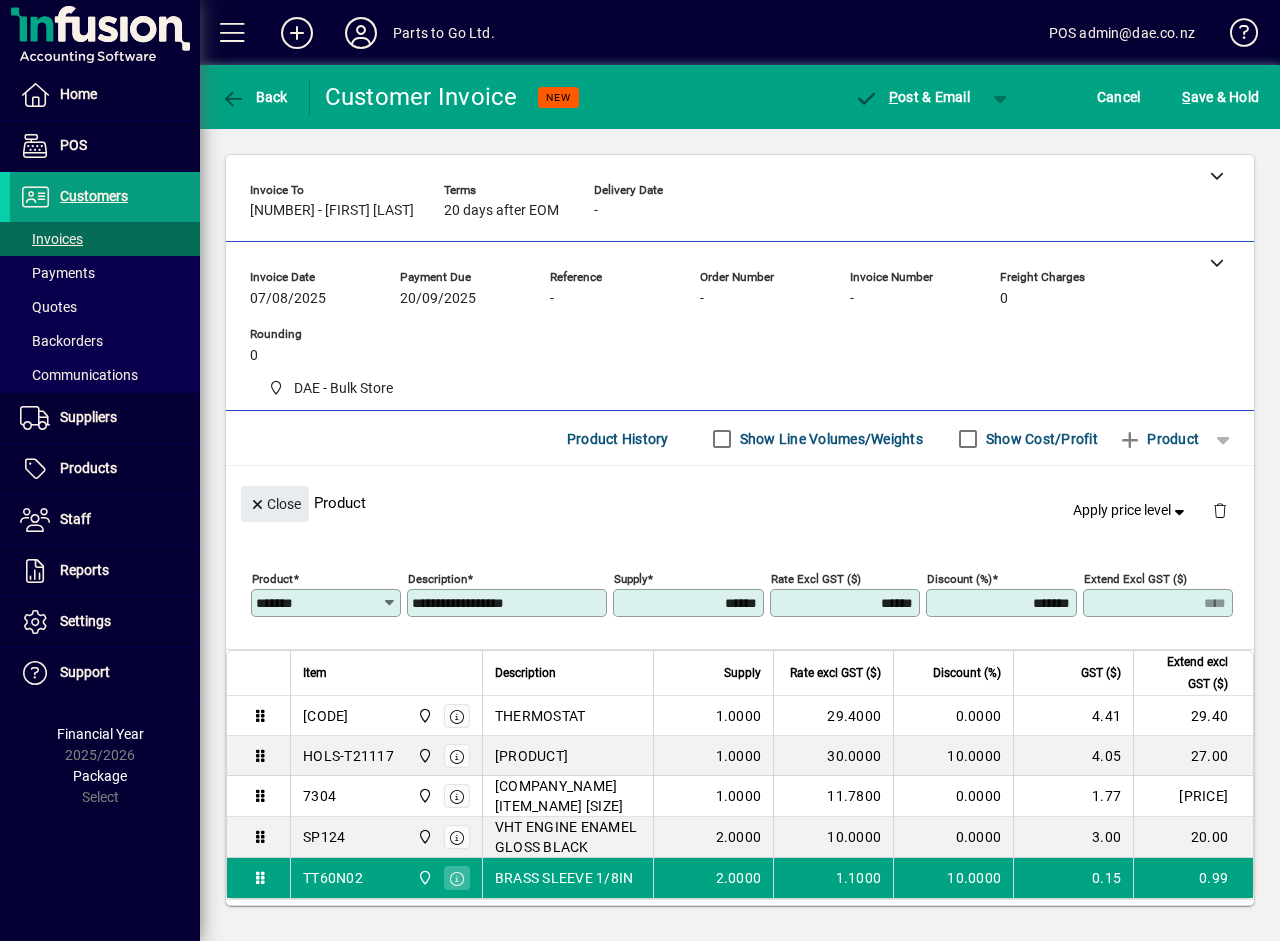 type on "******" 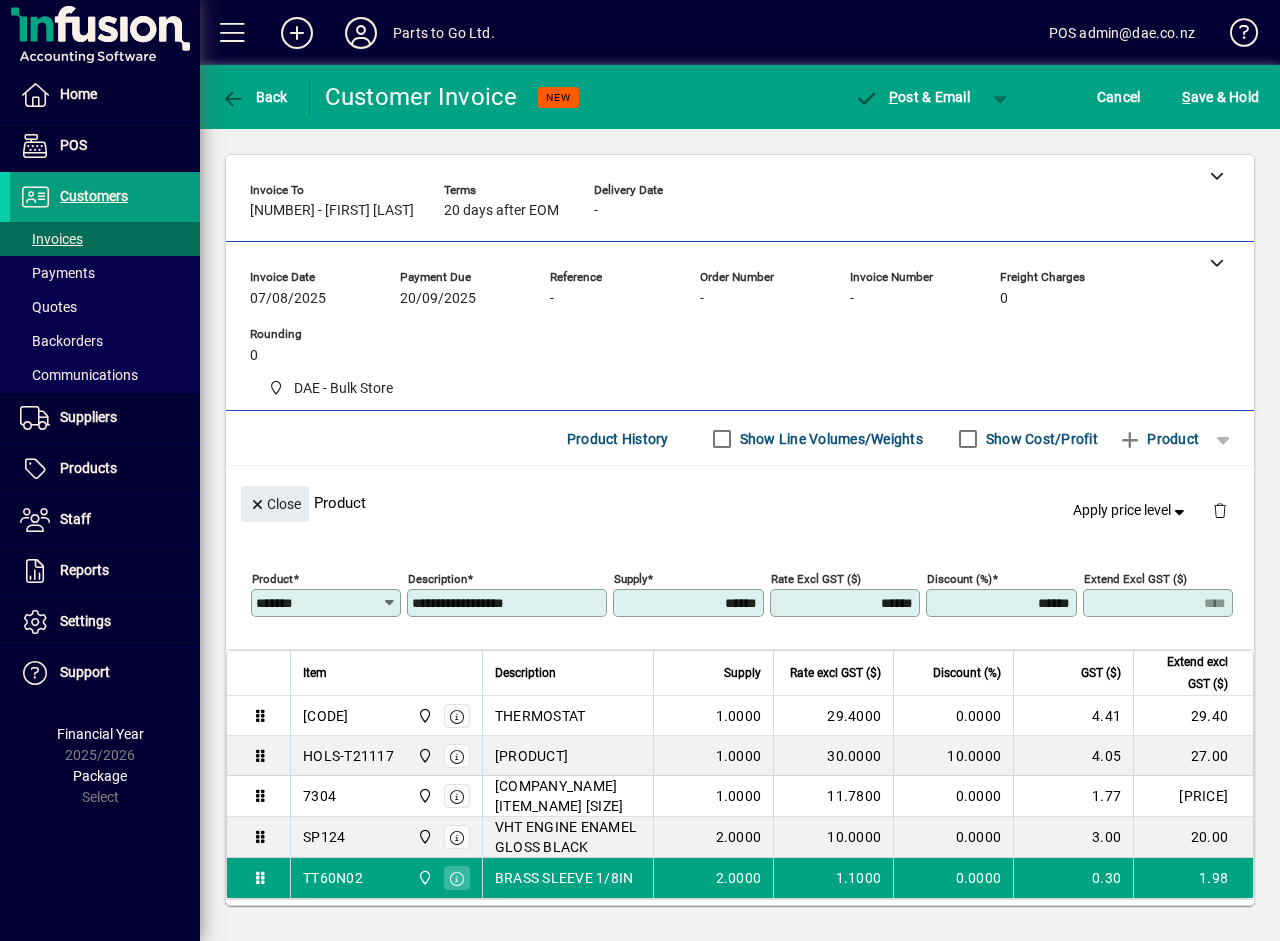 type on "******" 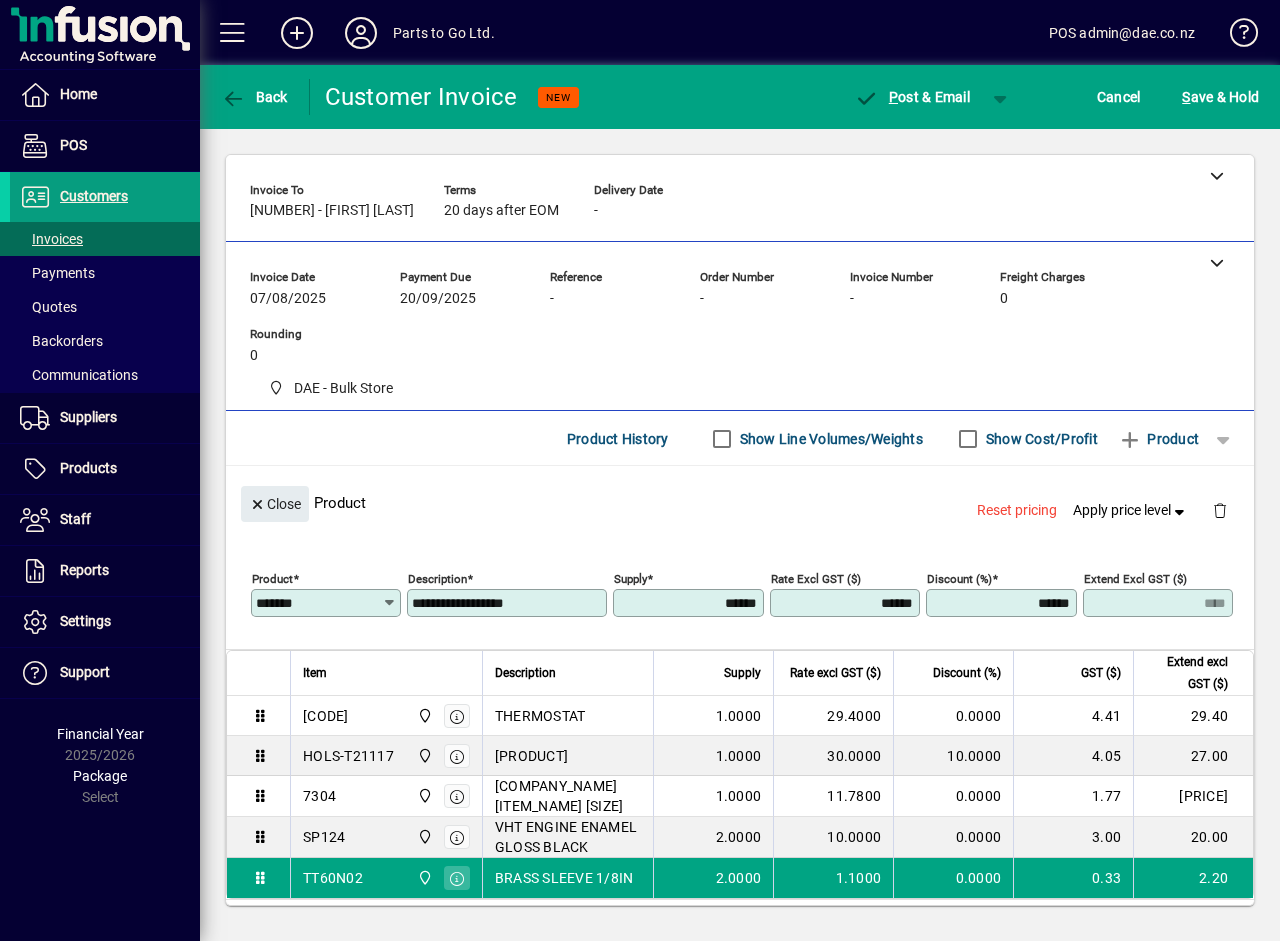 click on "**********" 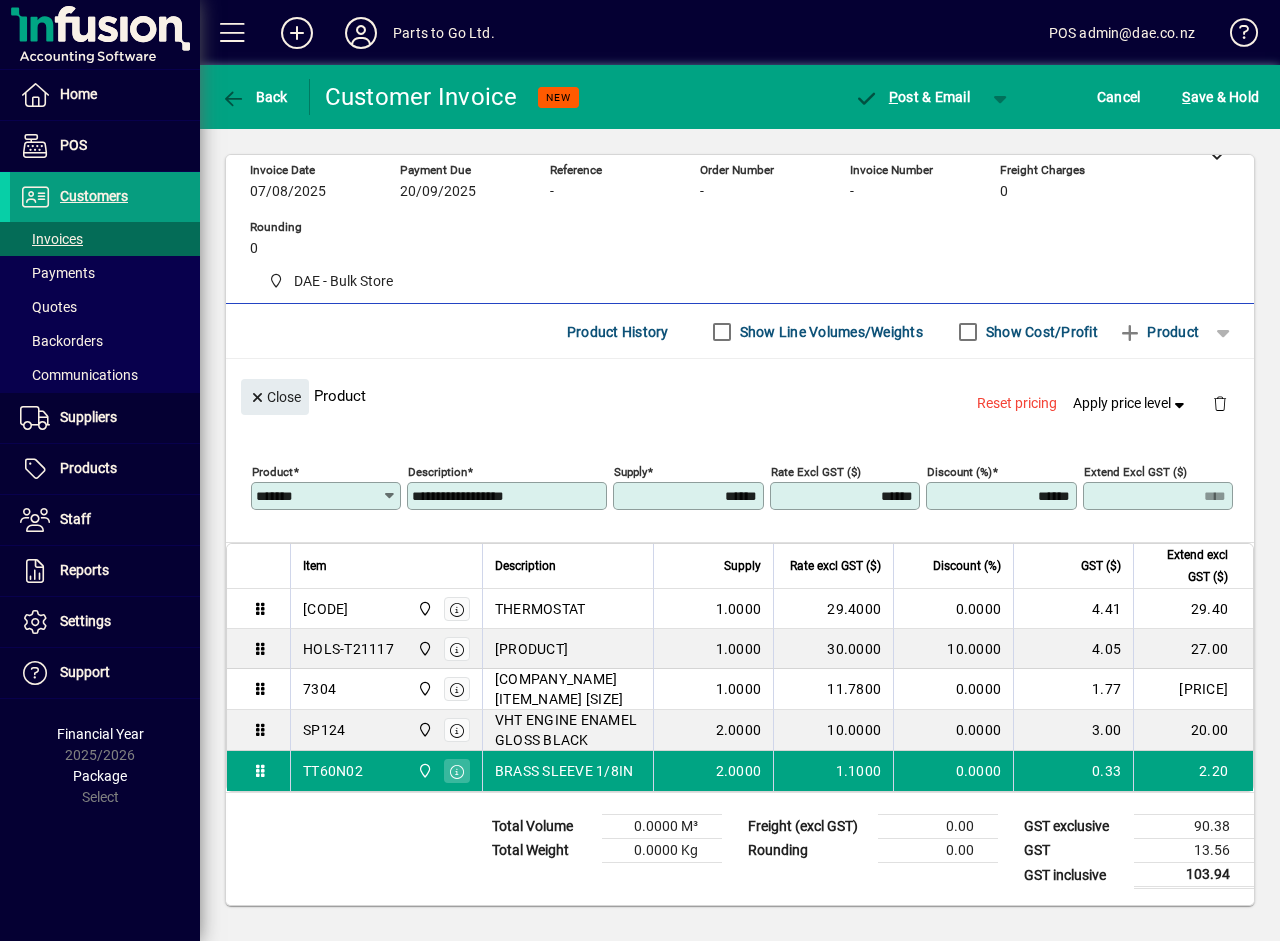 scroll, scrollTop: 128, scrollLeft: 0, axis: vertical 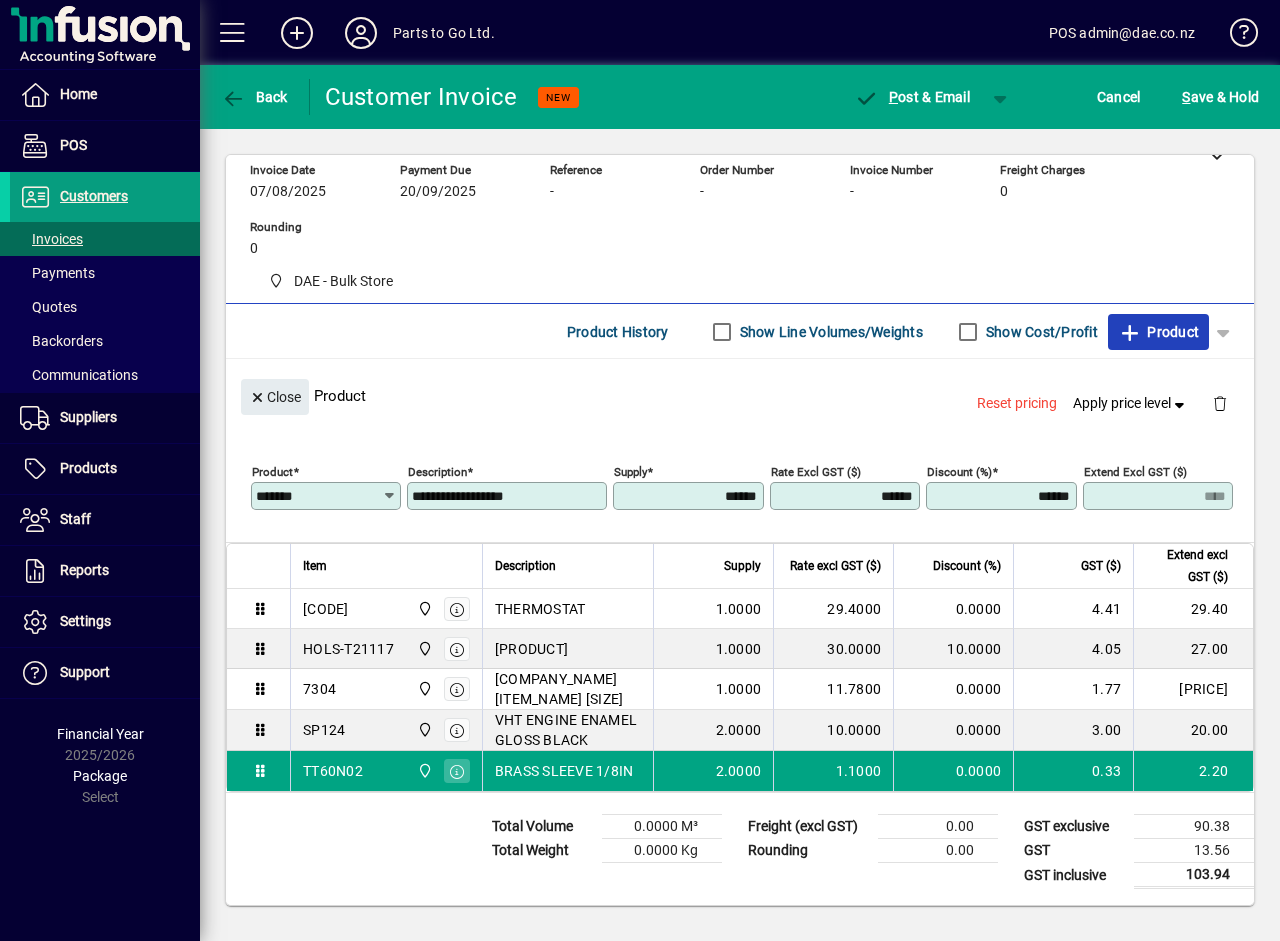 click on "Product" 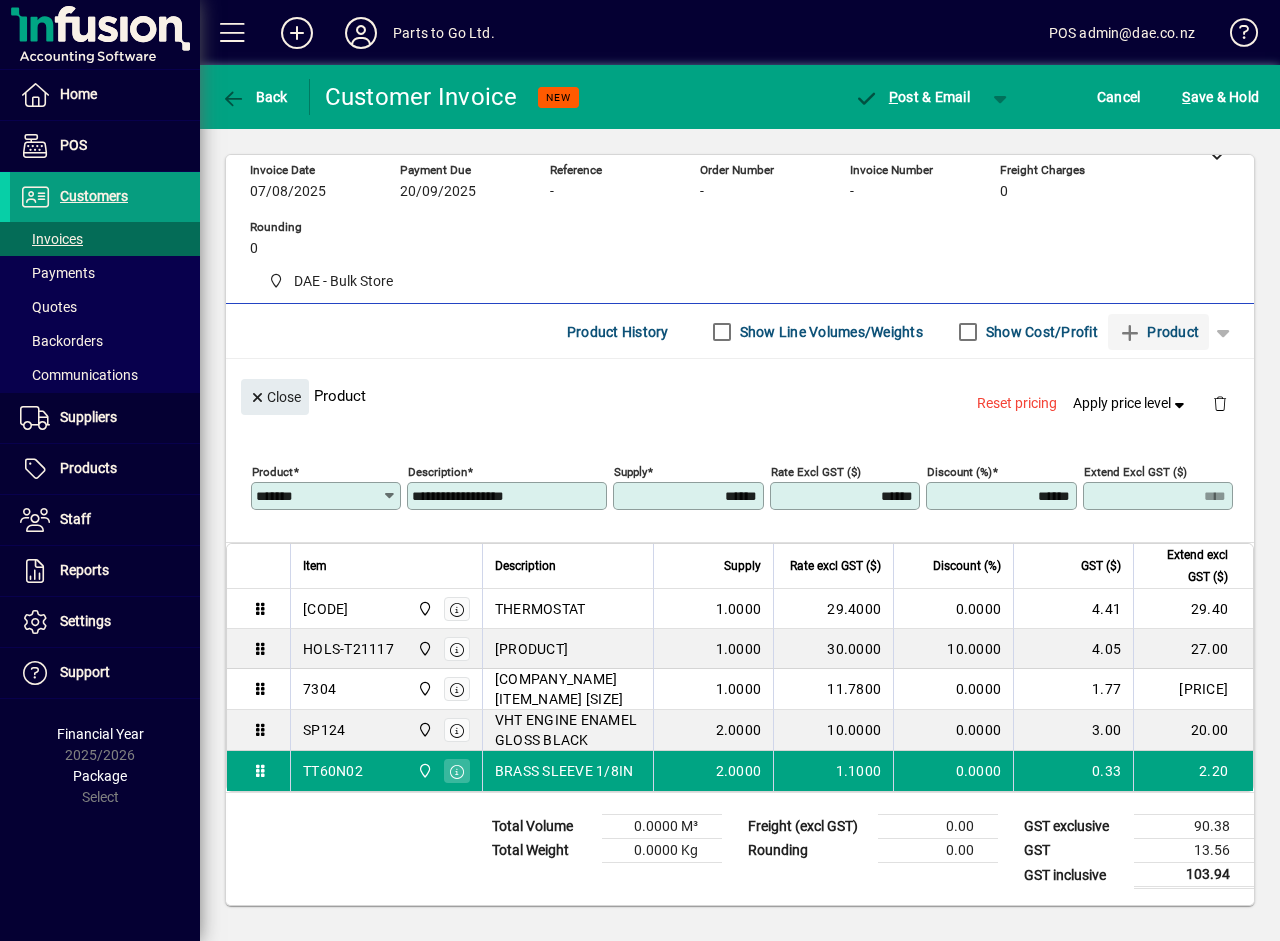 type 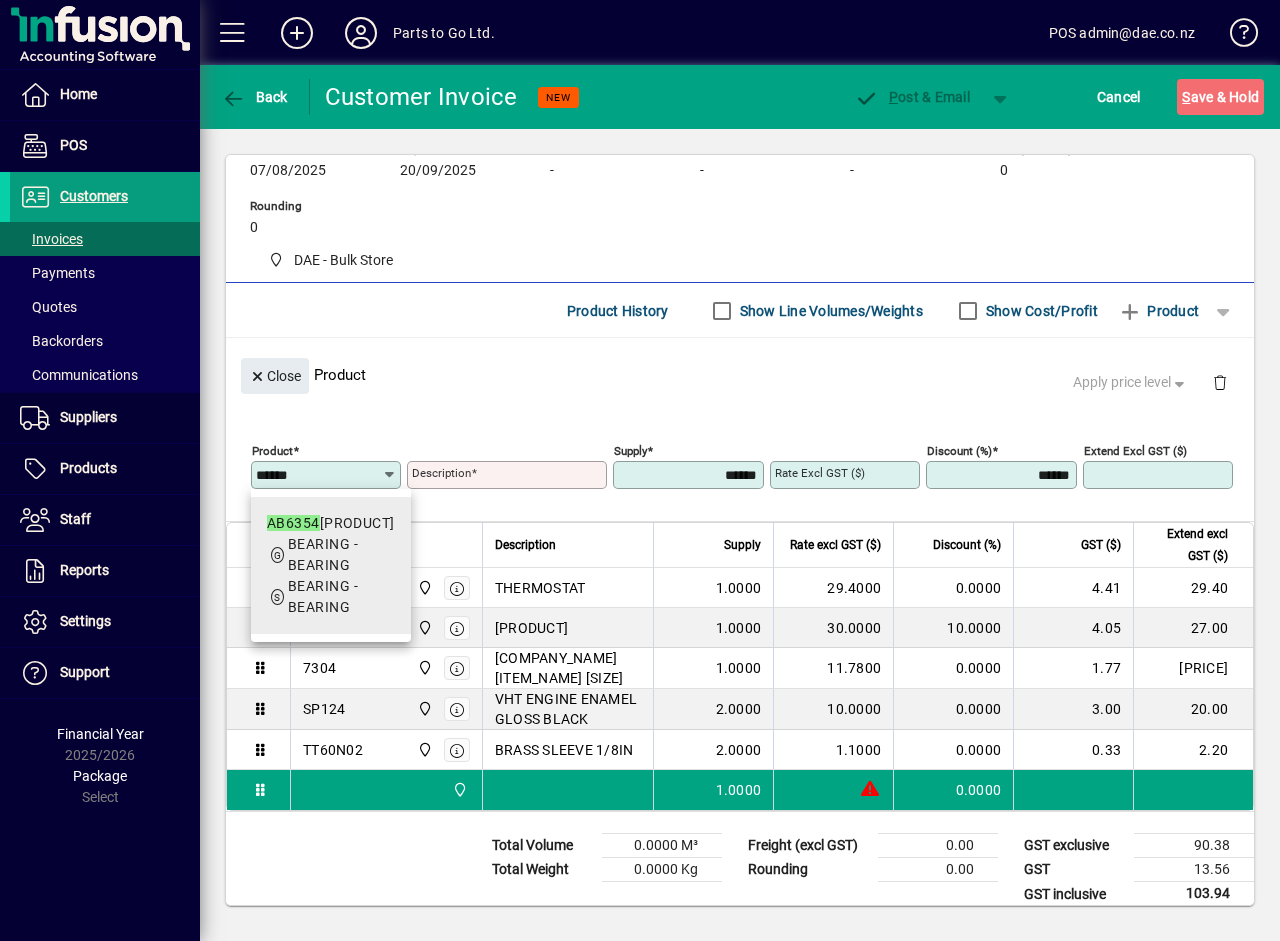 click on "BEARING - BEARING" at bounding box center [323, 554] 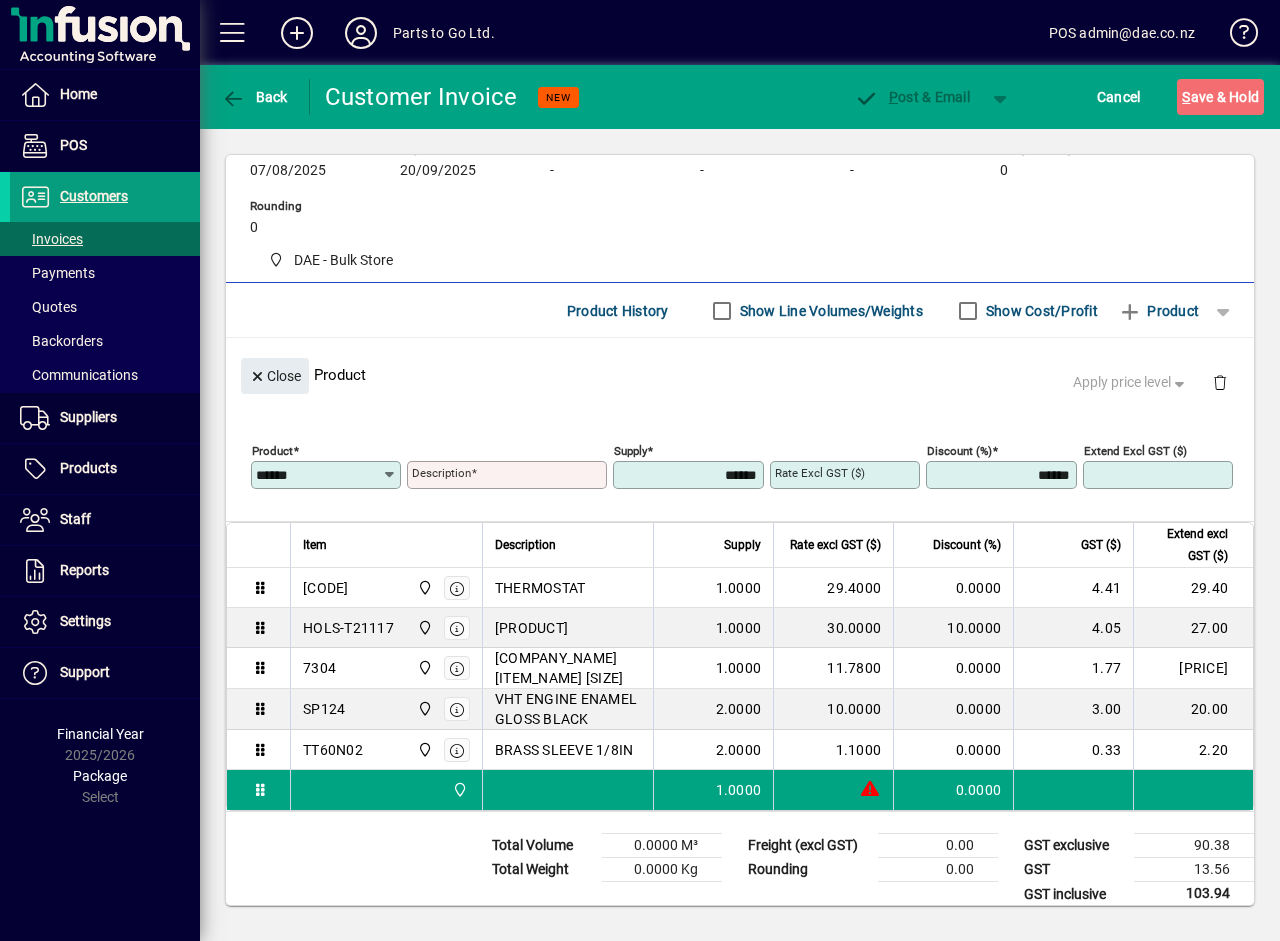 type on "******" 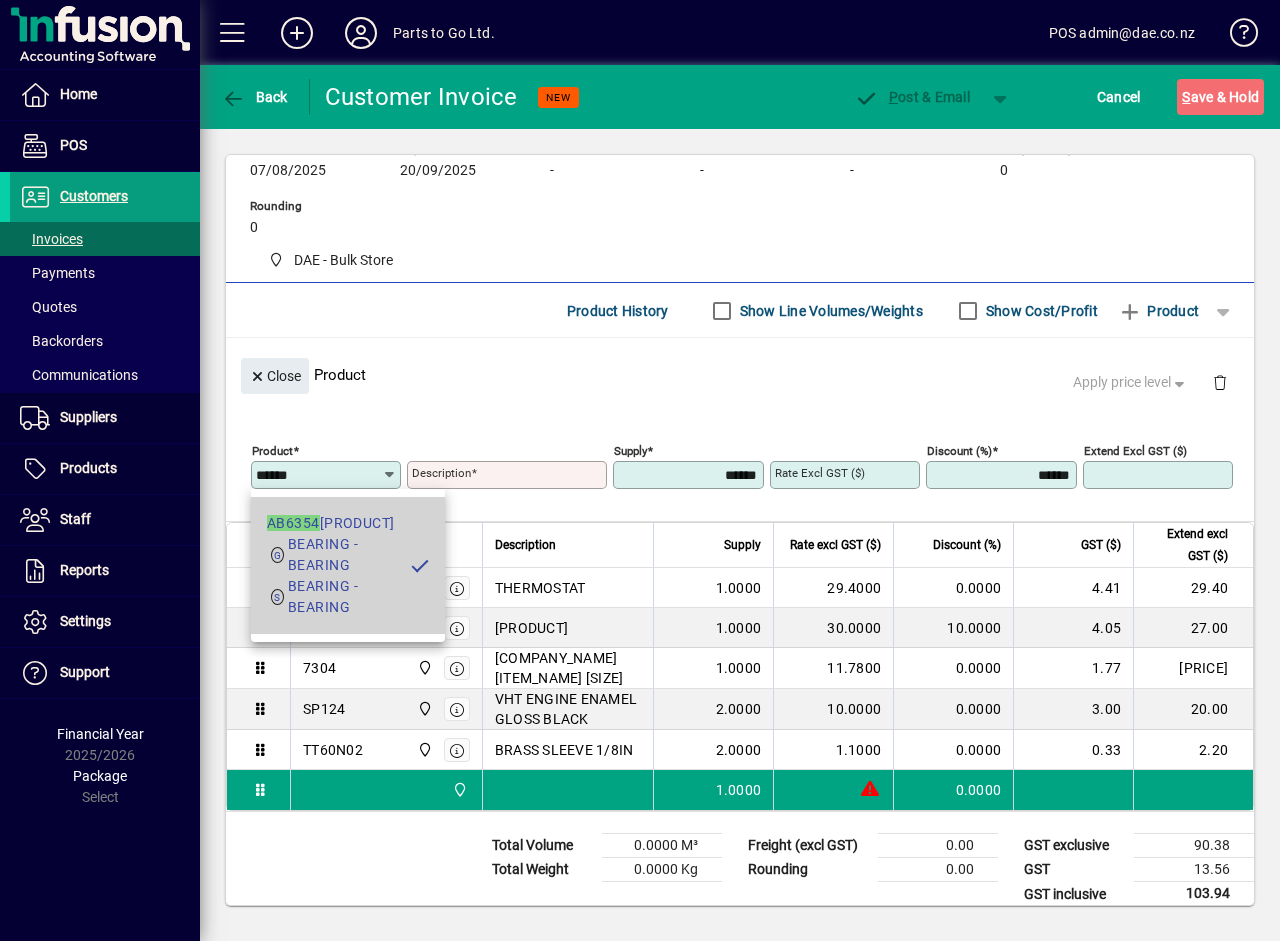 type on "**********" 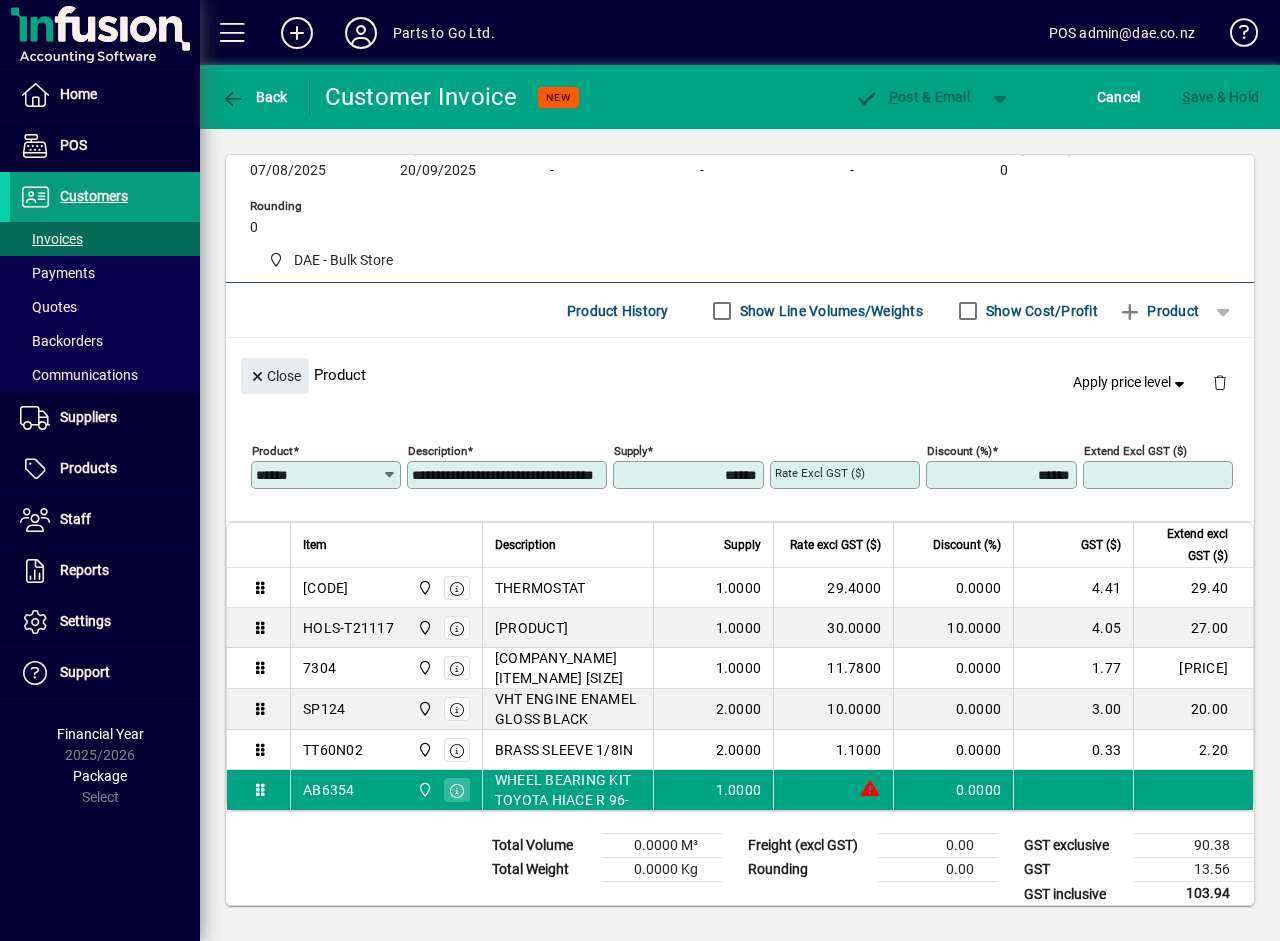 type on "********" 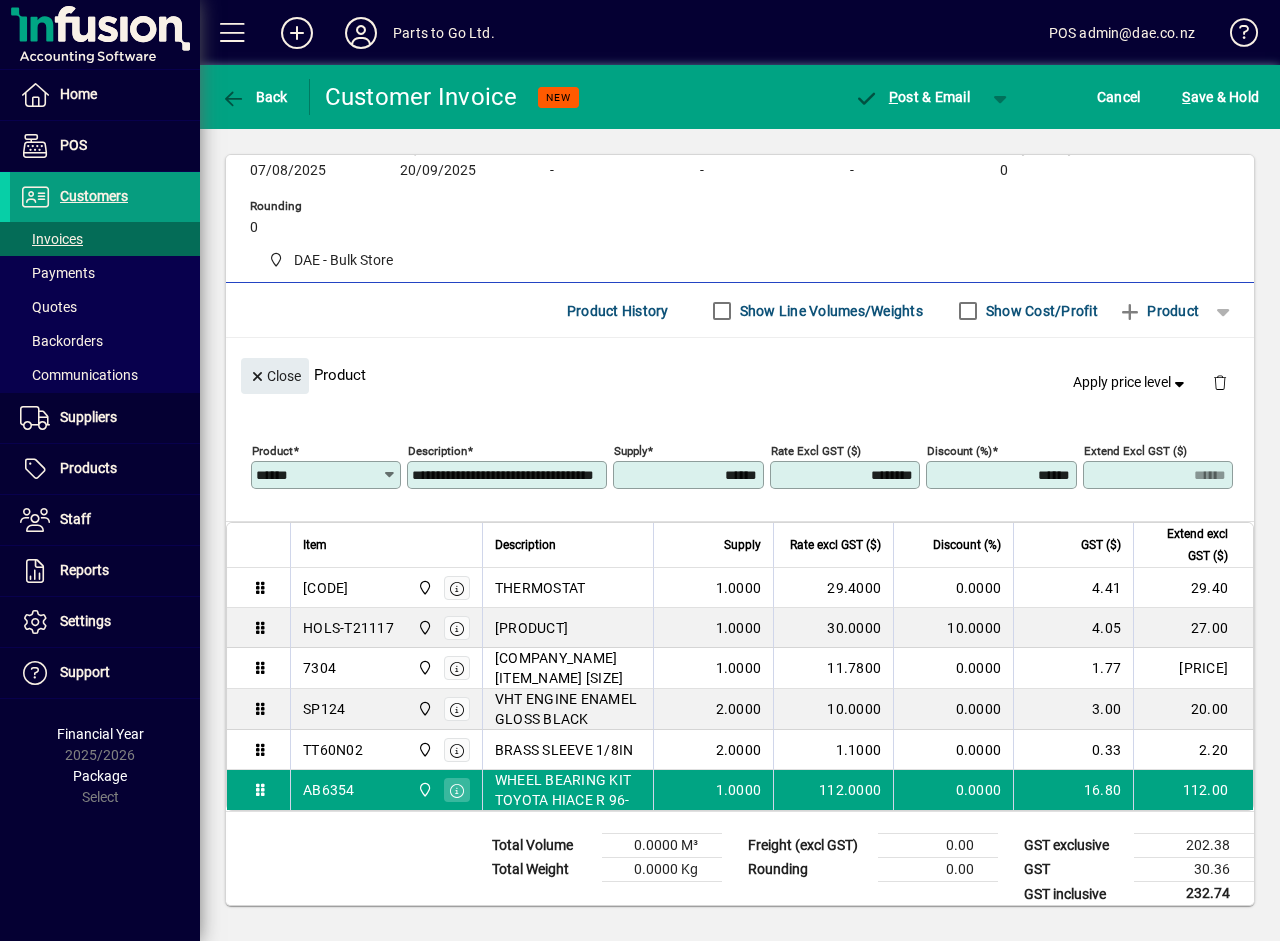 click on "******" at bounding box center [1003, 475] 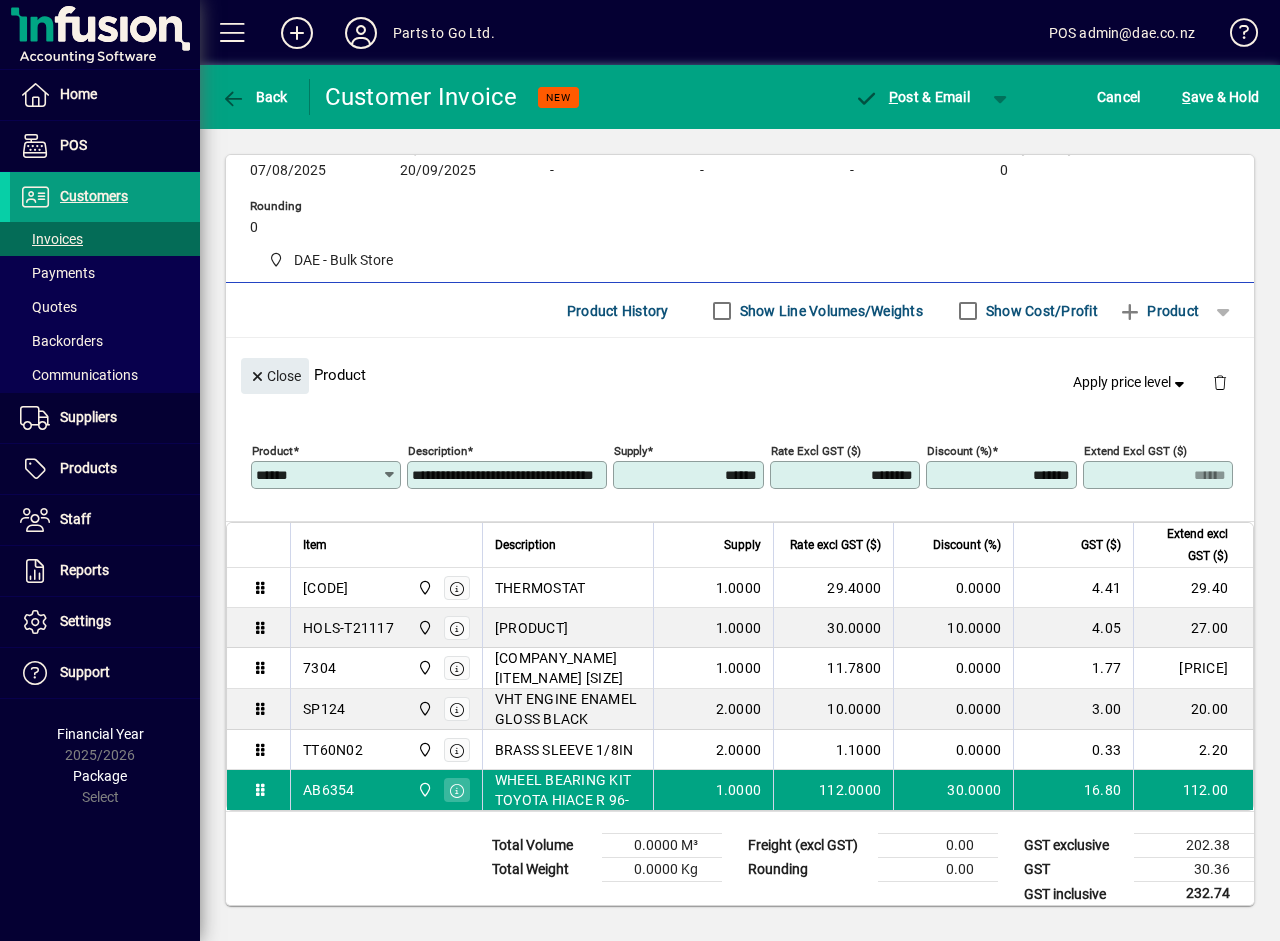 type on "*******" 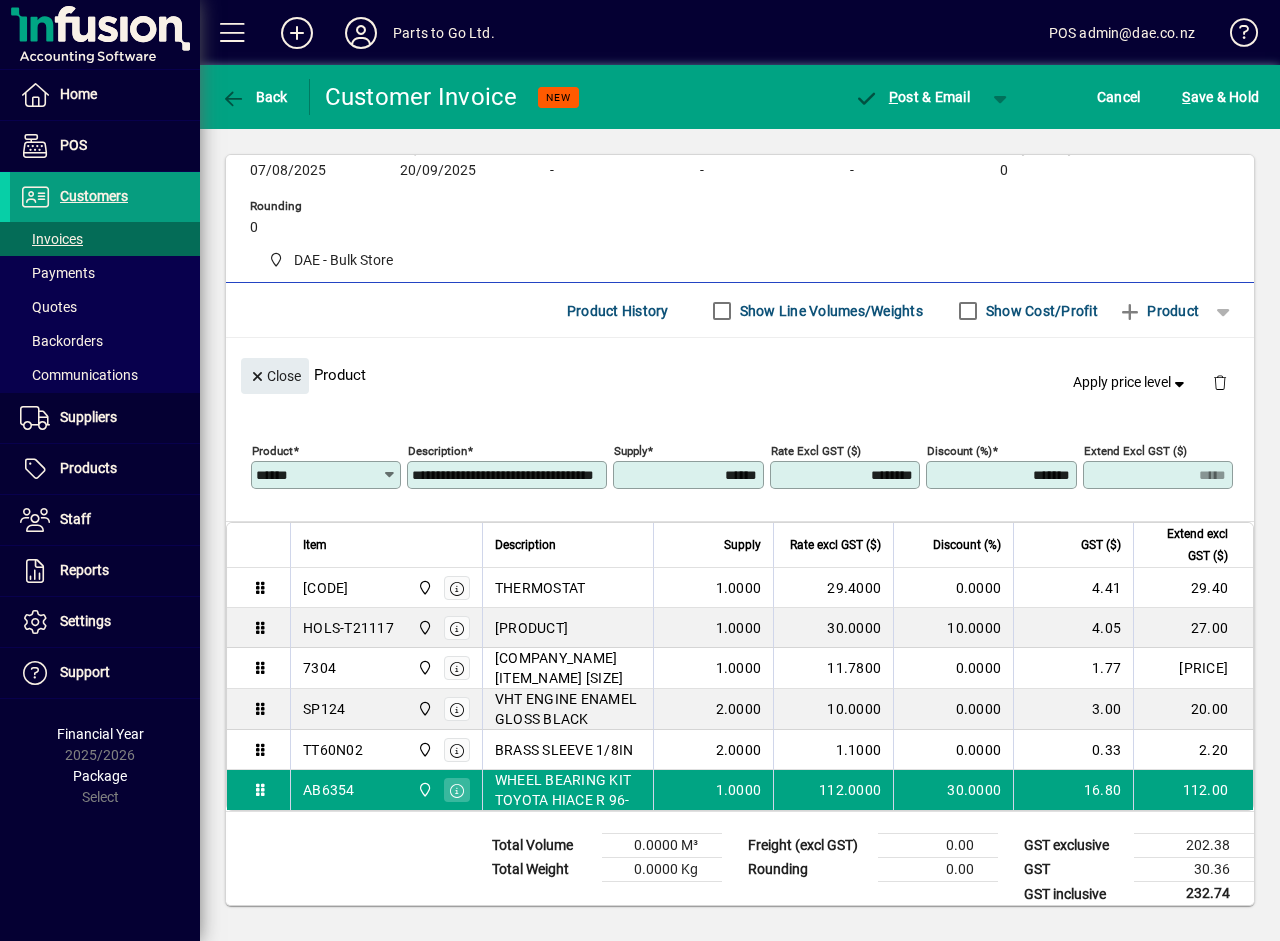 click 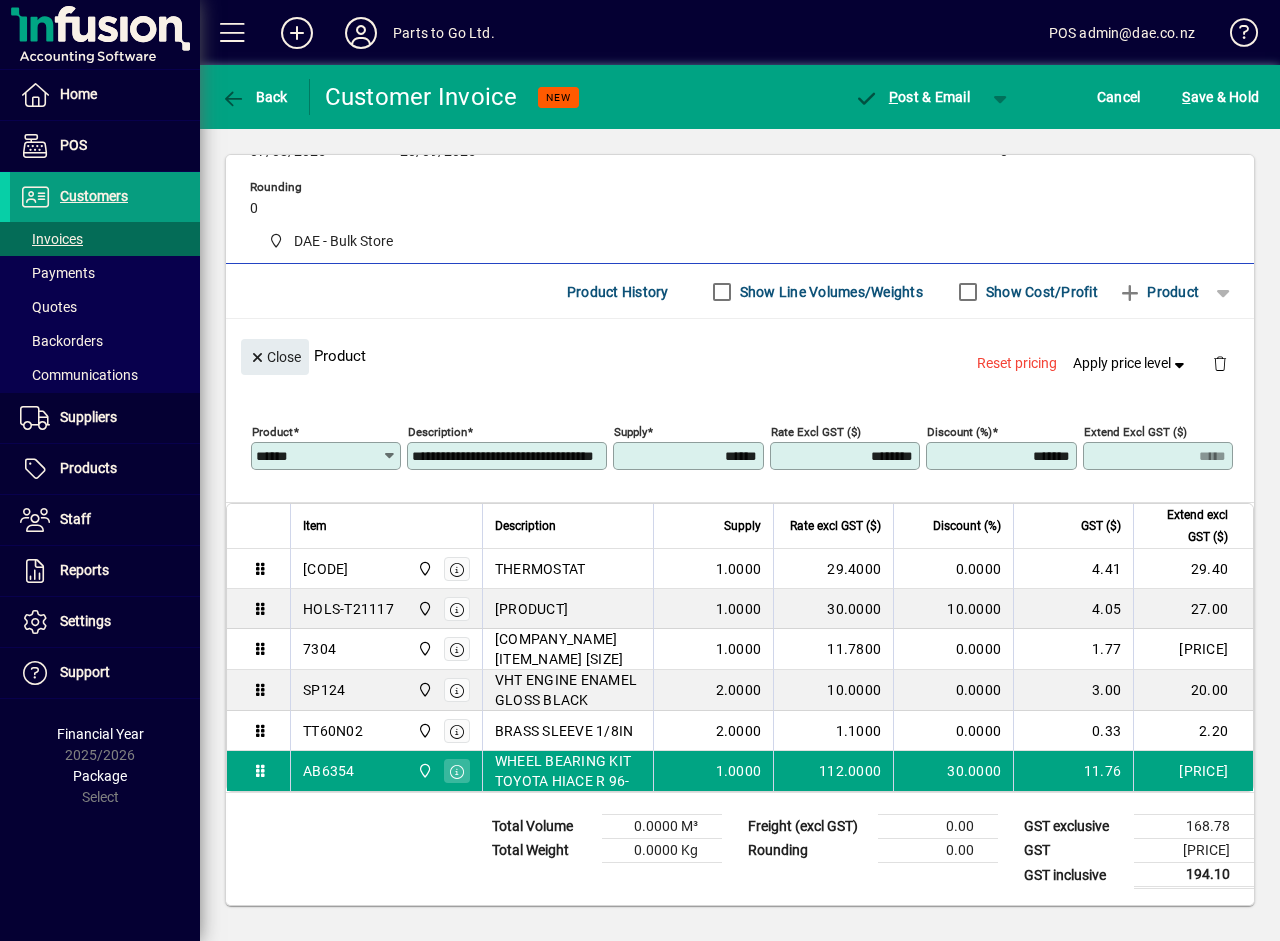 scroll, scrollTop: 189, scrollLeft: 0, axis: vertical 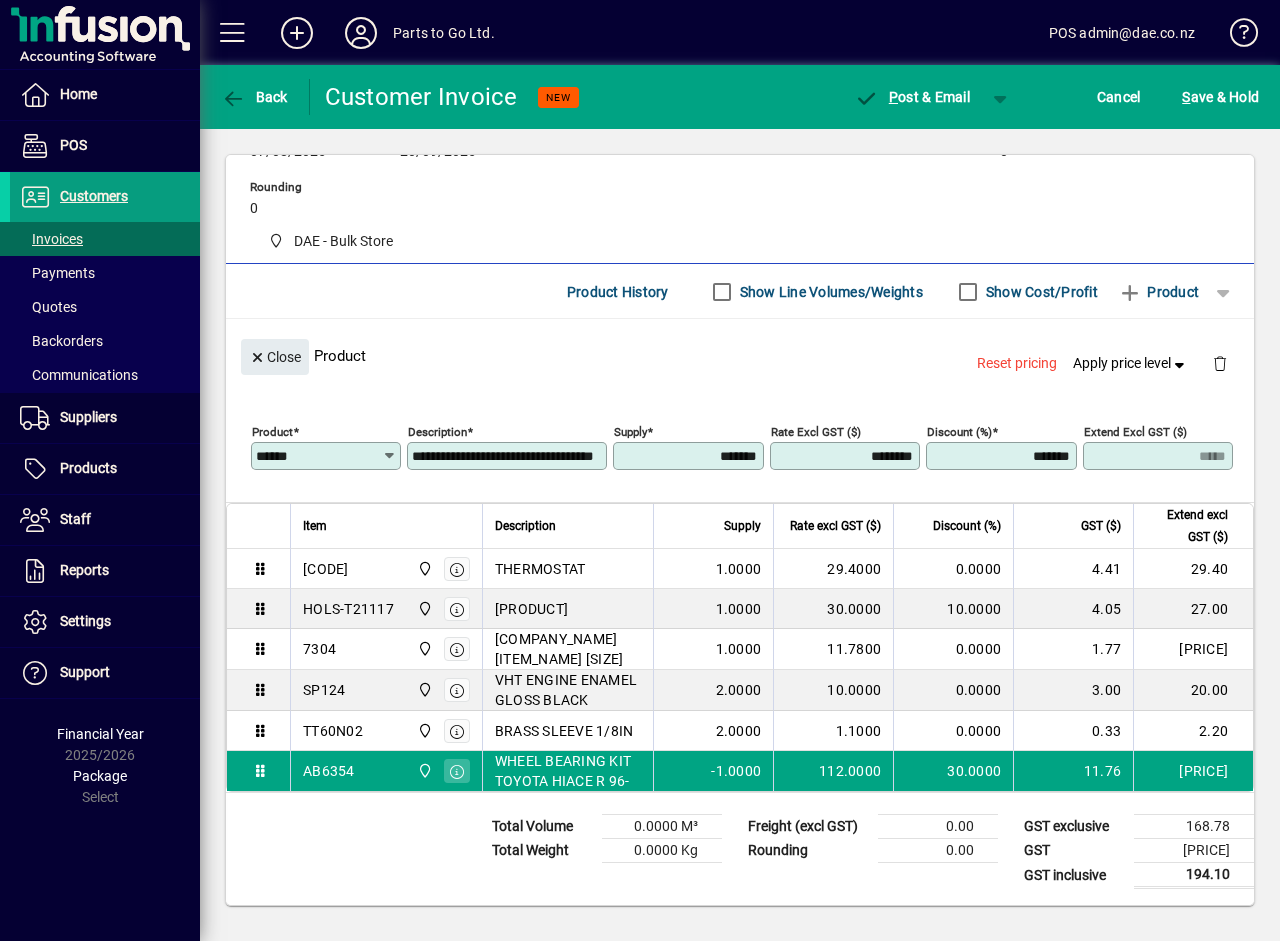 type on "*******" 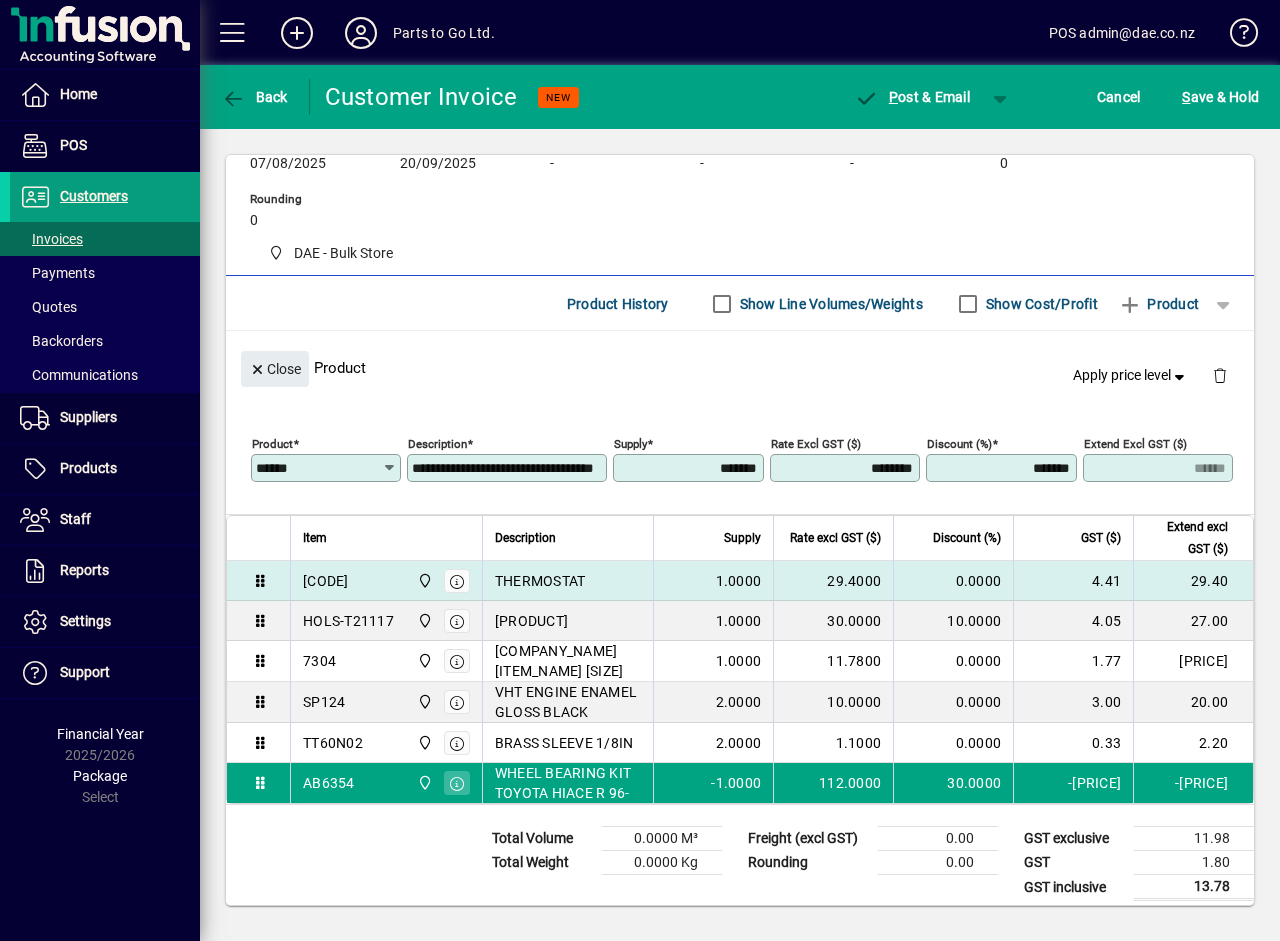 scroll, scrollTop: 189, scrollLeft: 0, axis: vertical 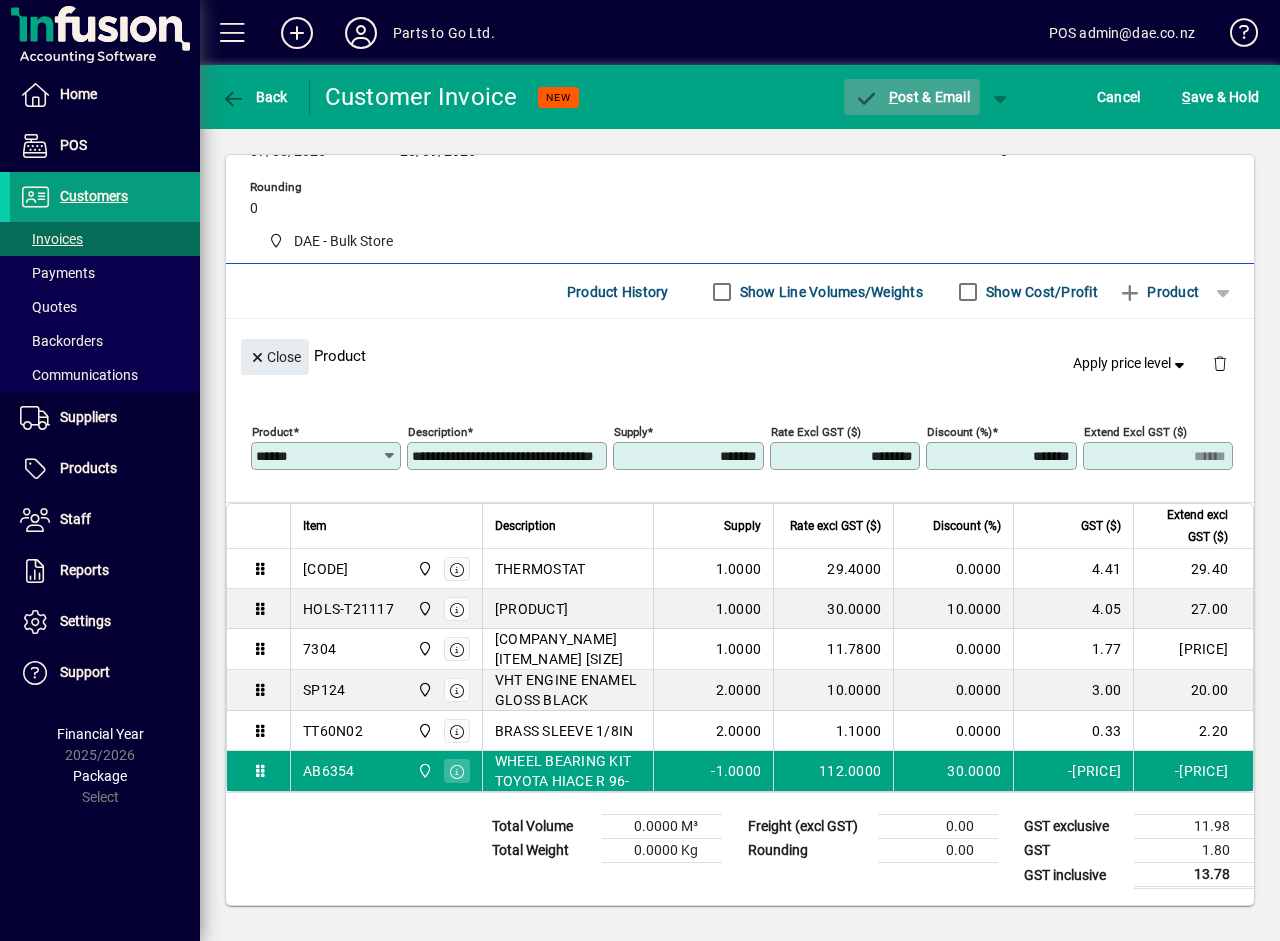 click on "P ost & Email" 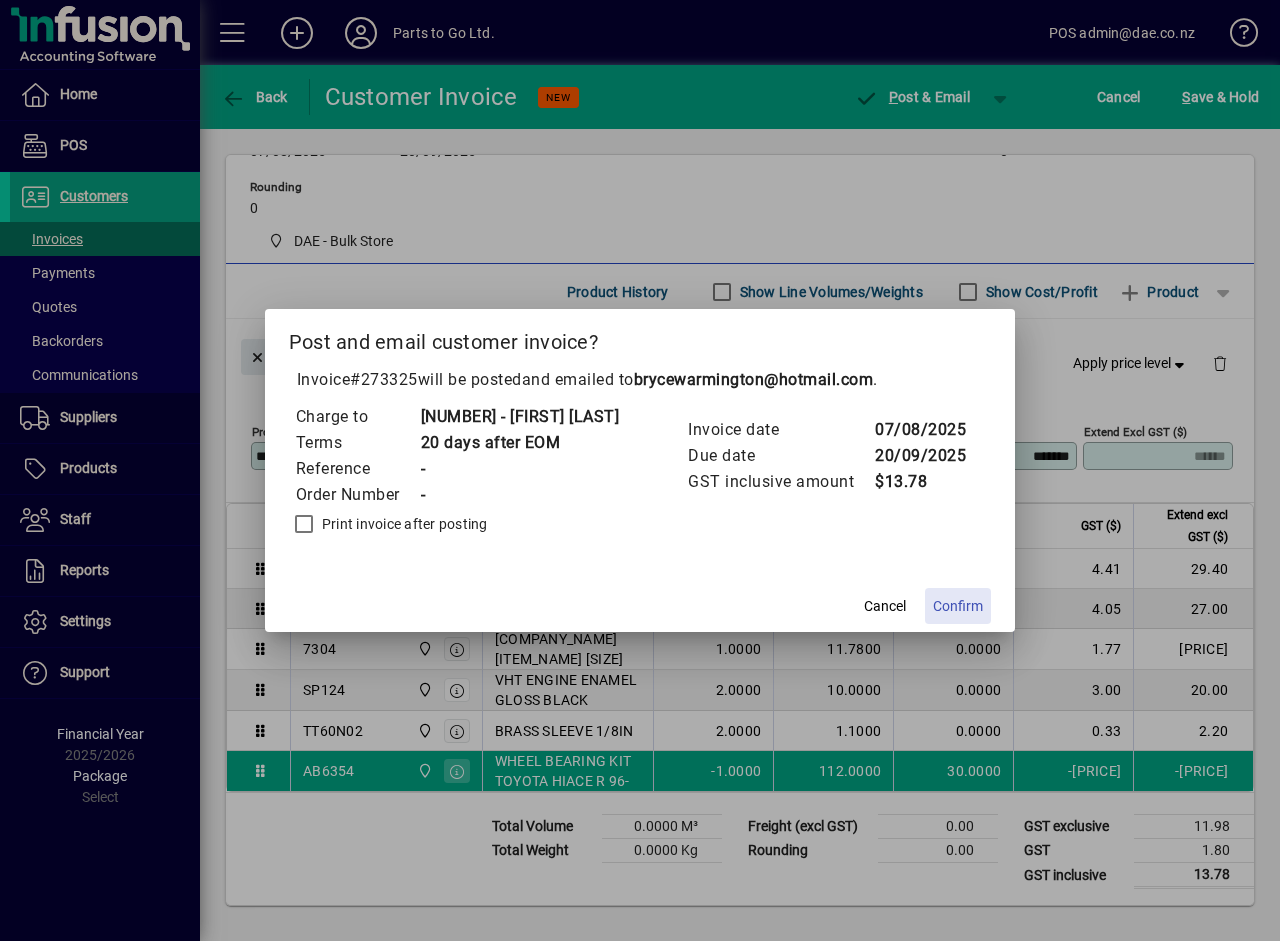 click on "Confirm" 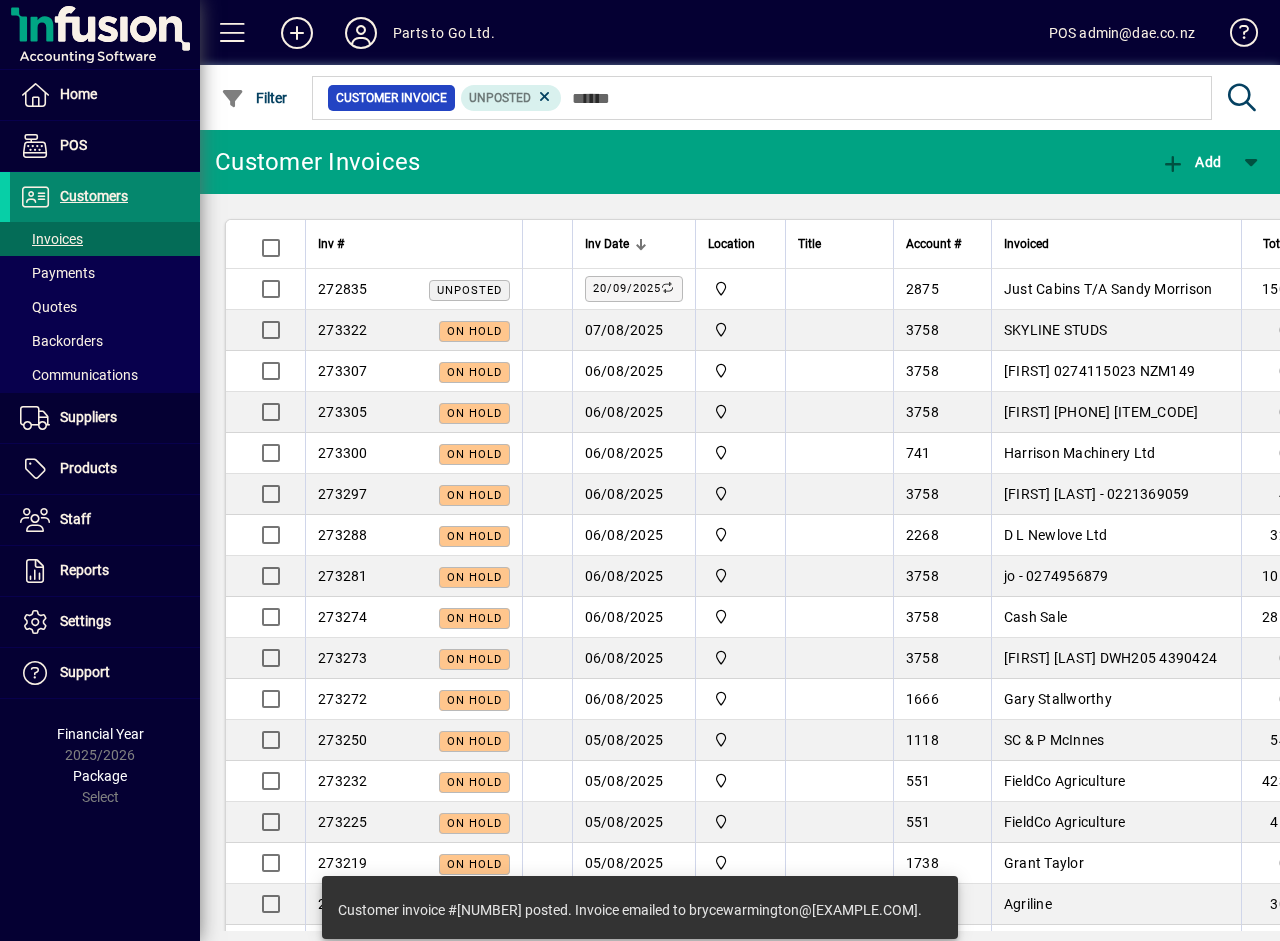 click on "Customers" at bounding box center (94, 196) 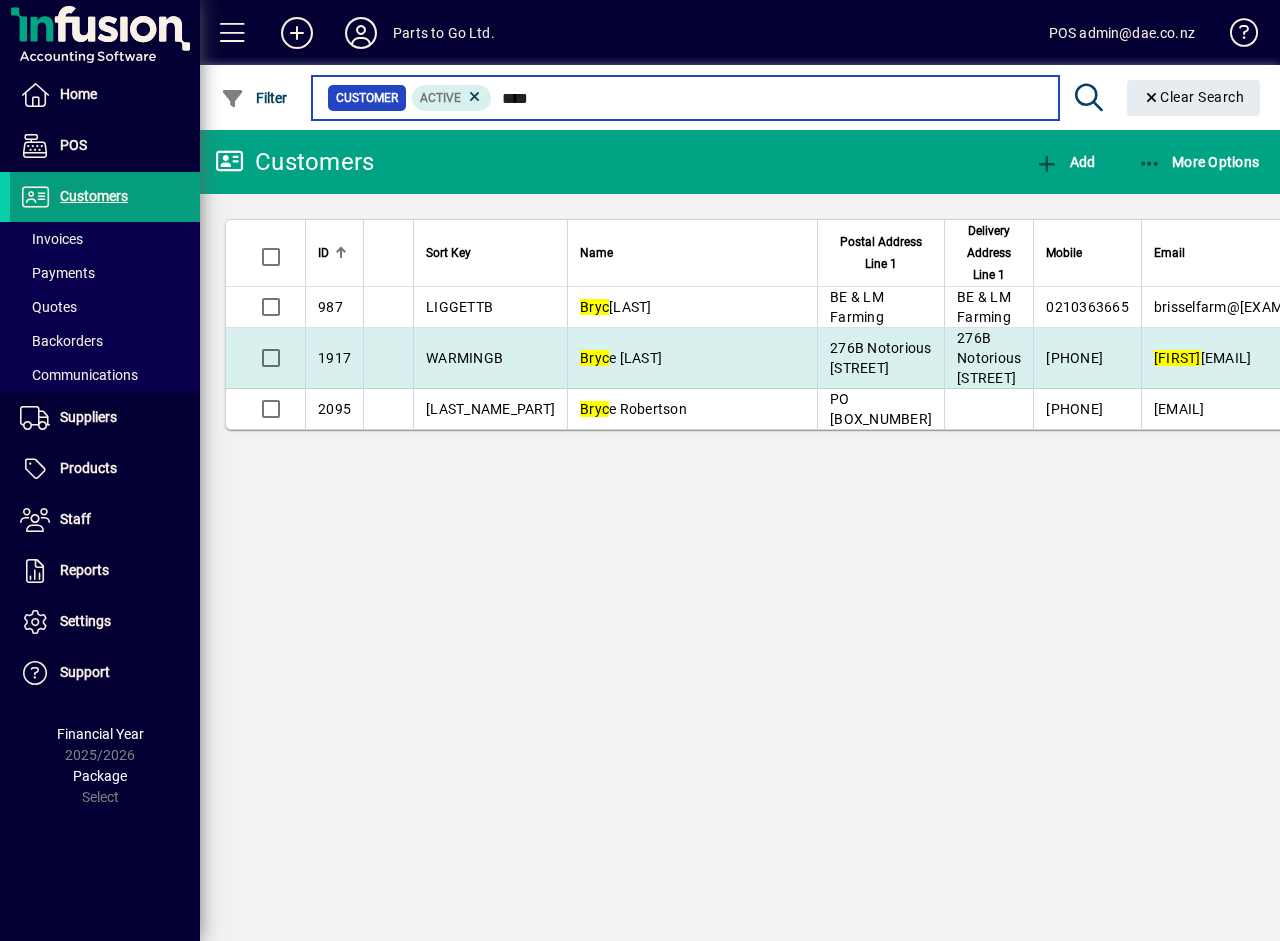 type on "****" 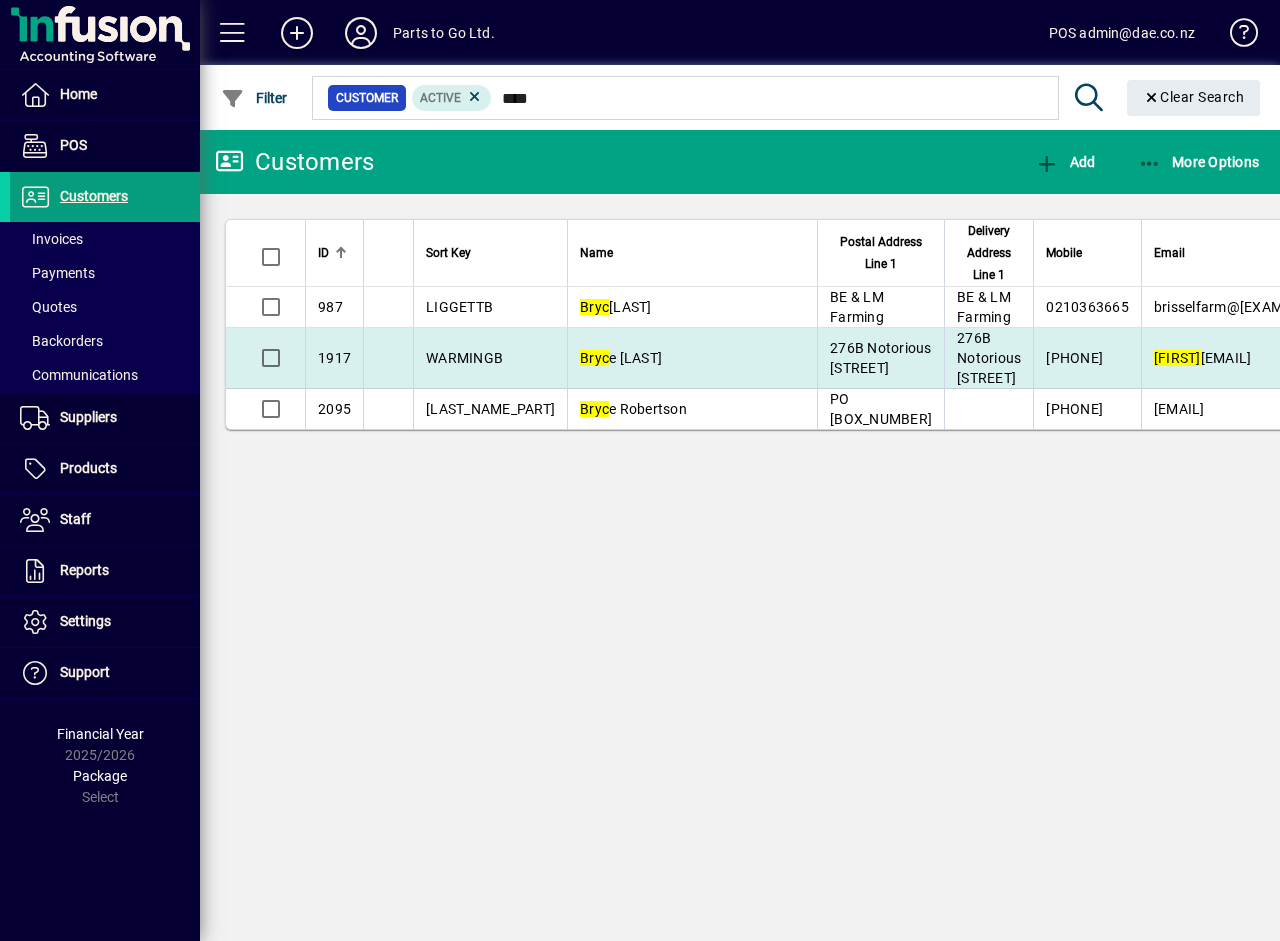 click on "Bryc e Warmington" at bounding box center (692, 358) 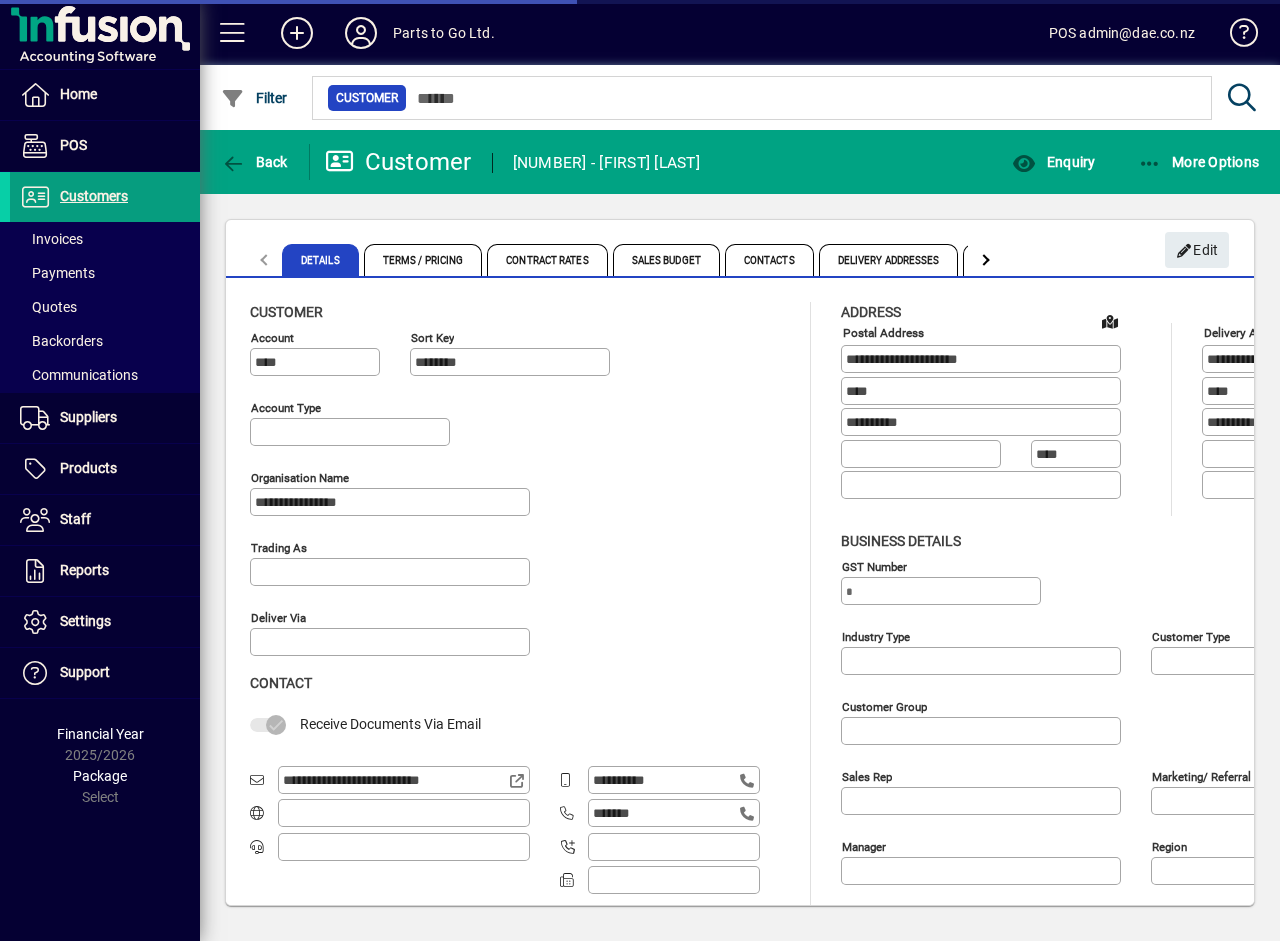 type on "**********" 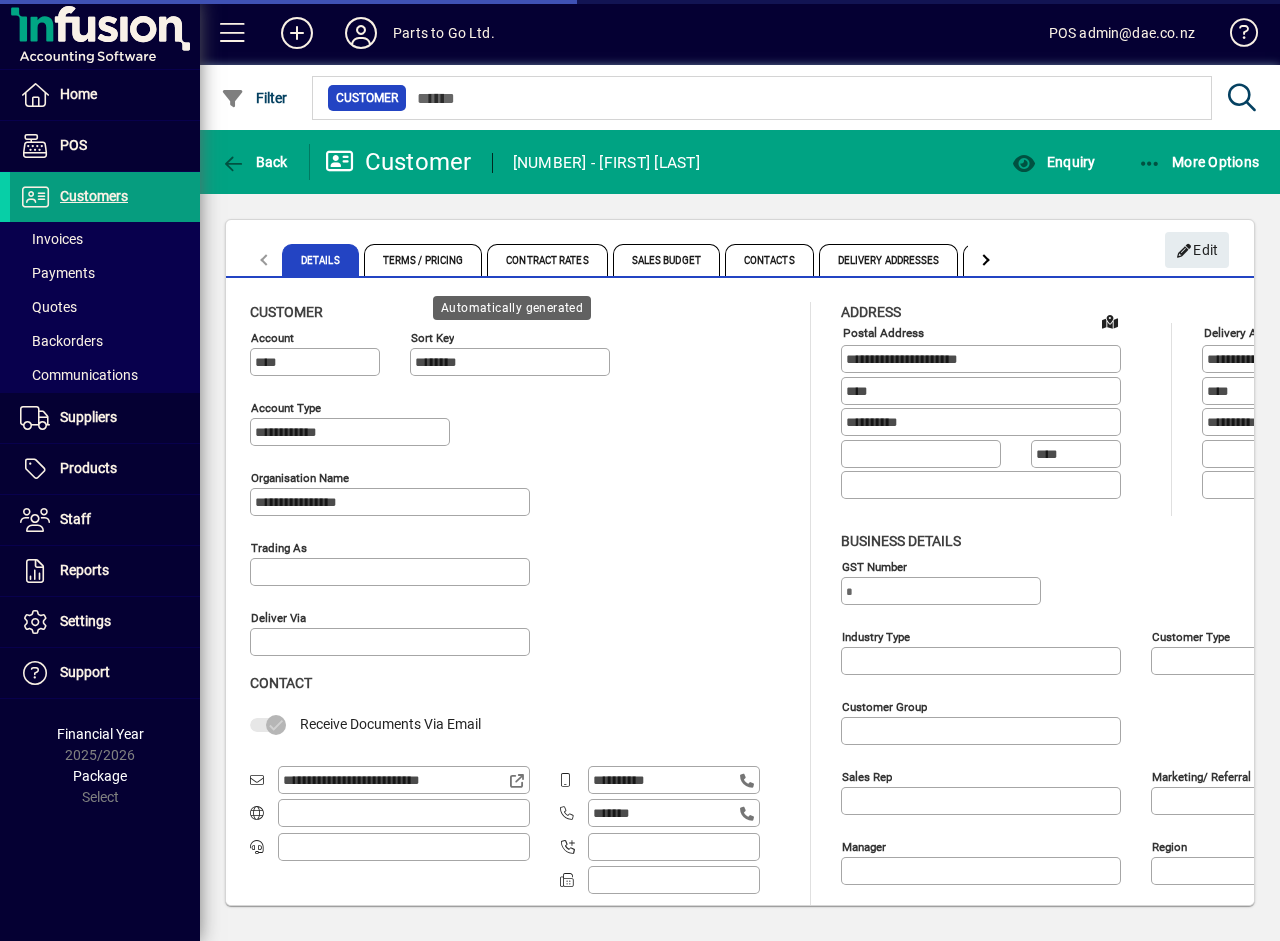 type on "**********" 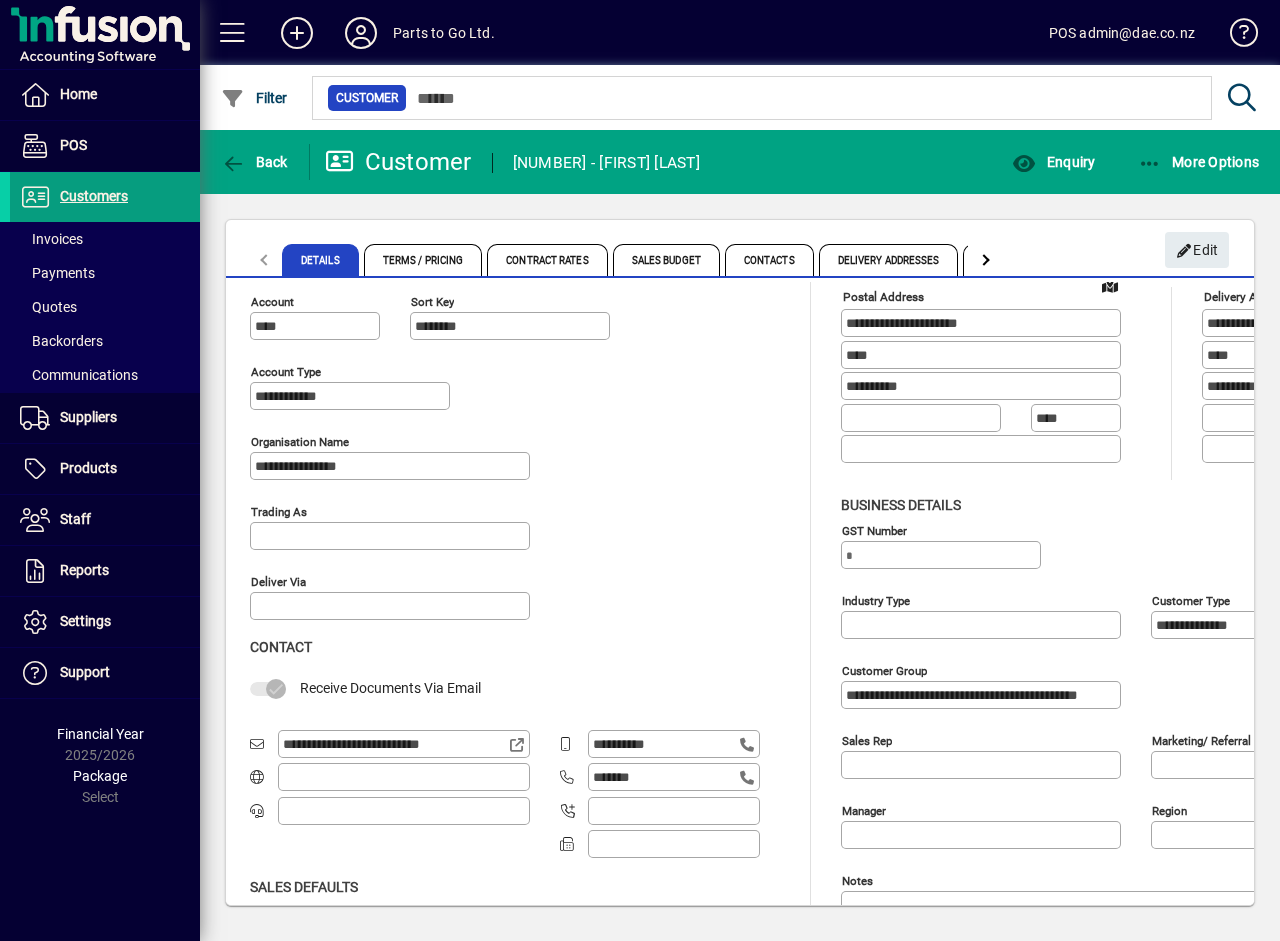 scroll, scrollTop: 0, scrollLeft: 0, axis: both 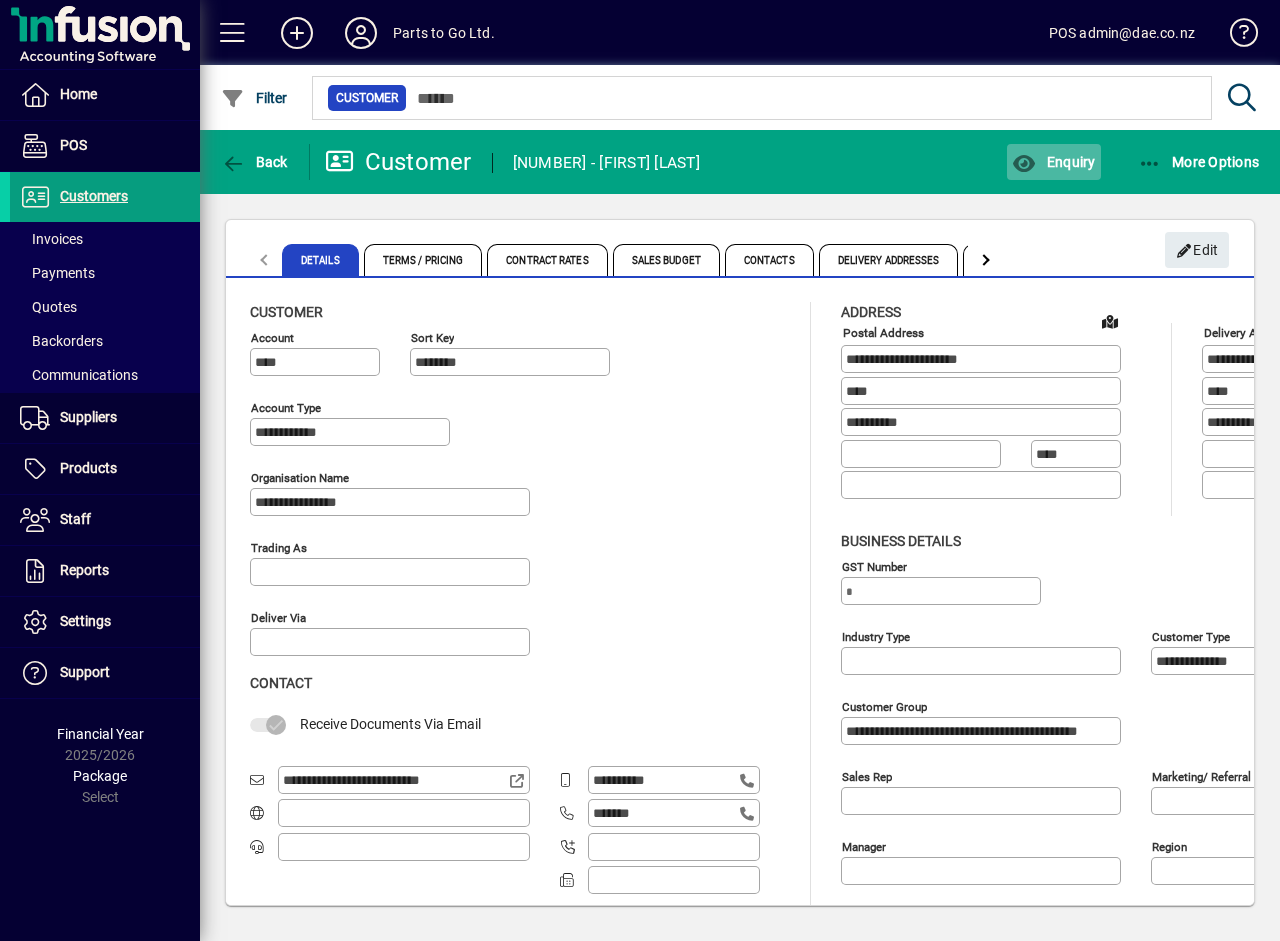 click 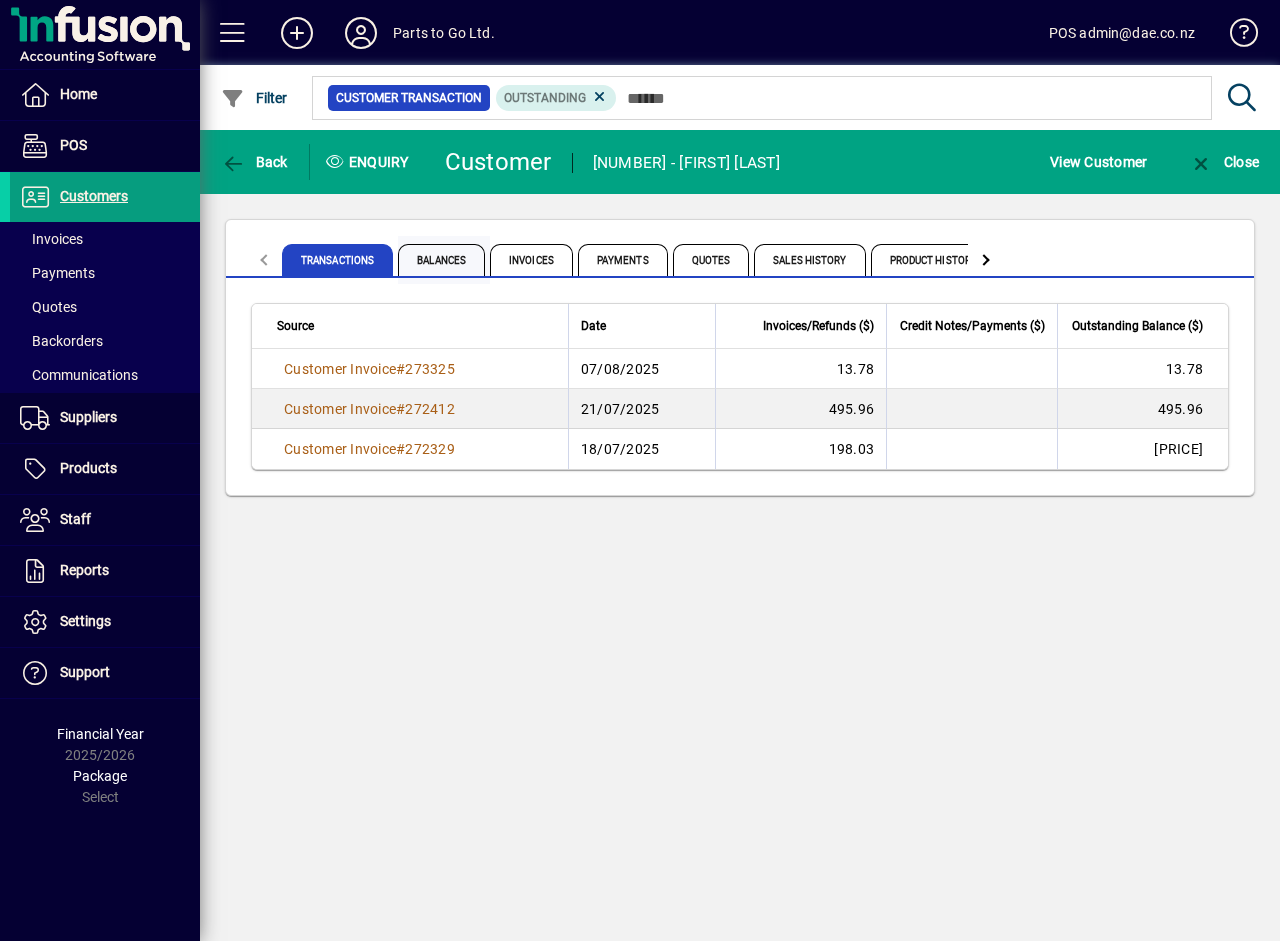 click on "Balances" at bounding box center [441, 260] 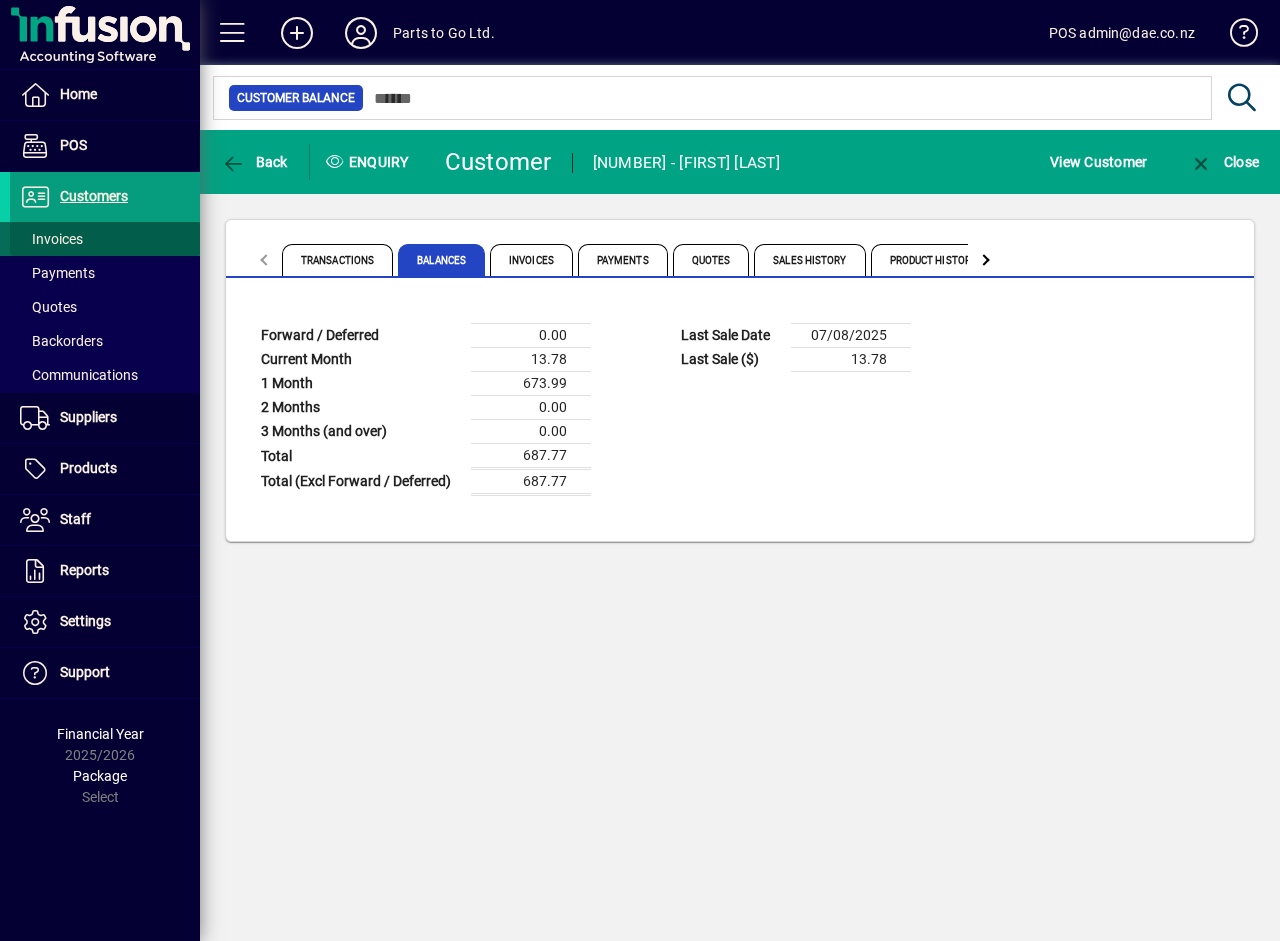 click on "Invoices" at bounding box center [51, 239] 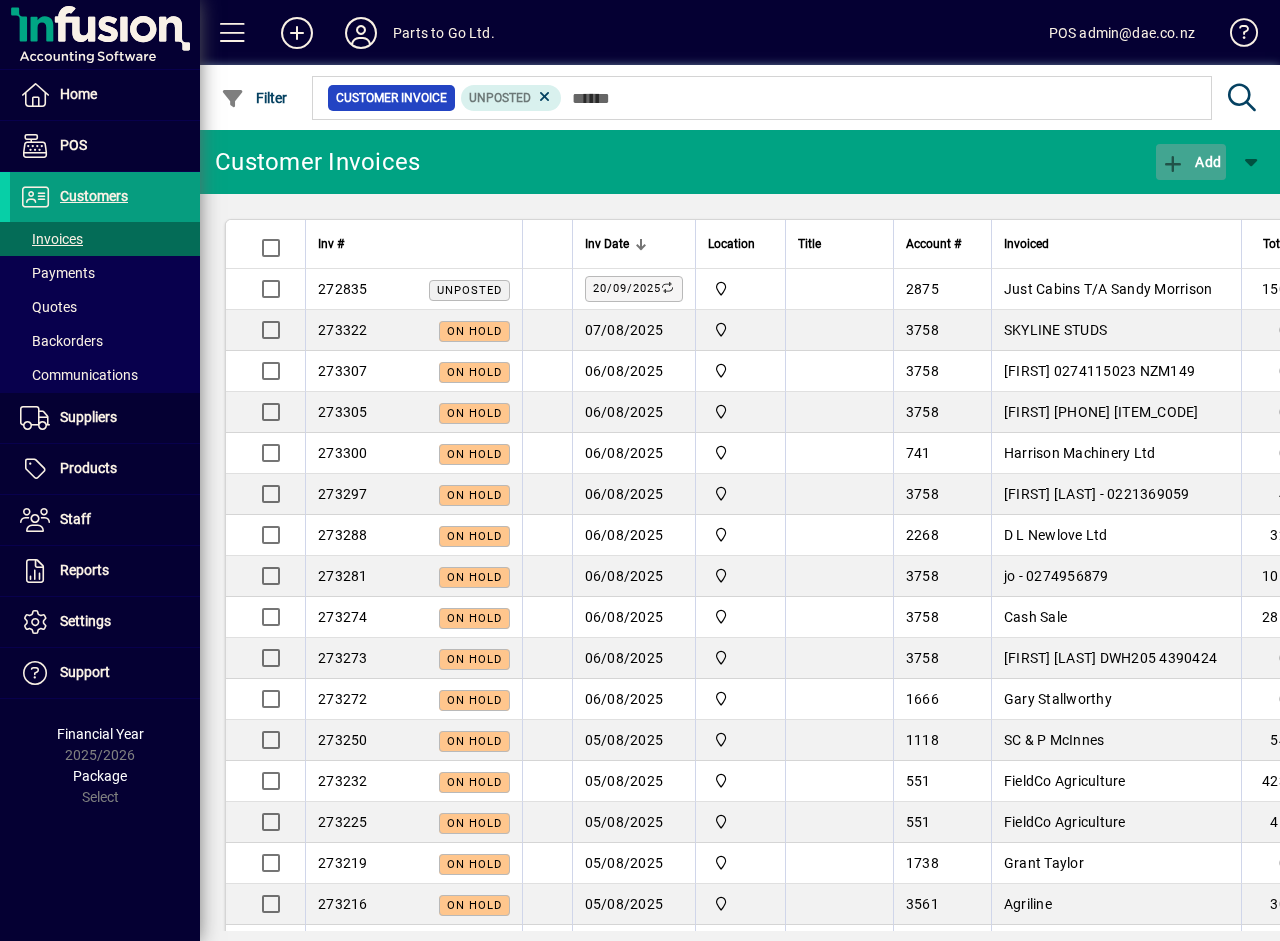 click 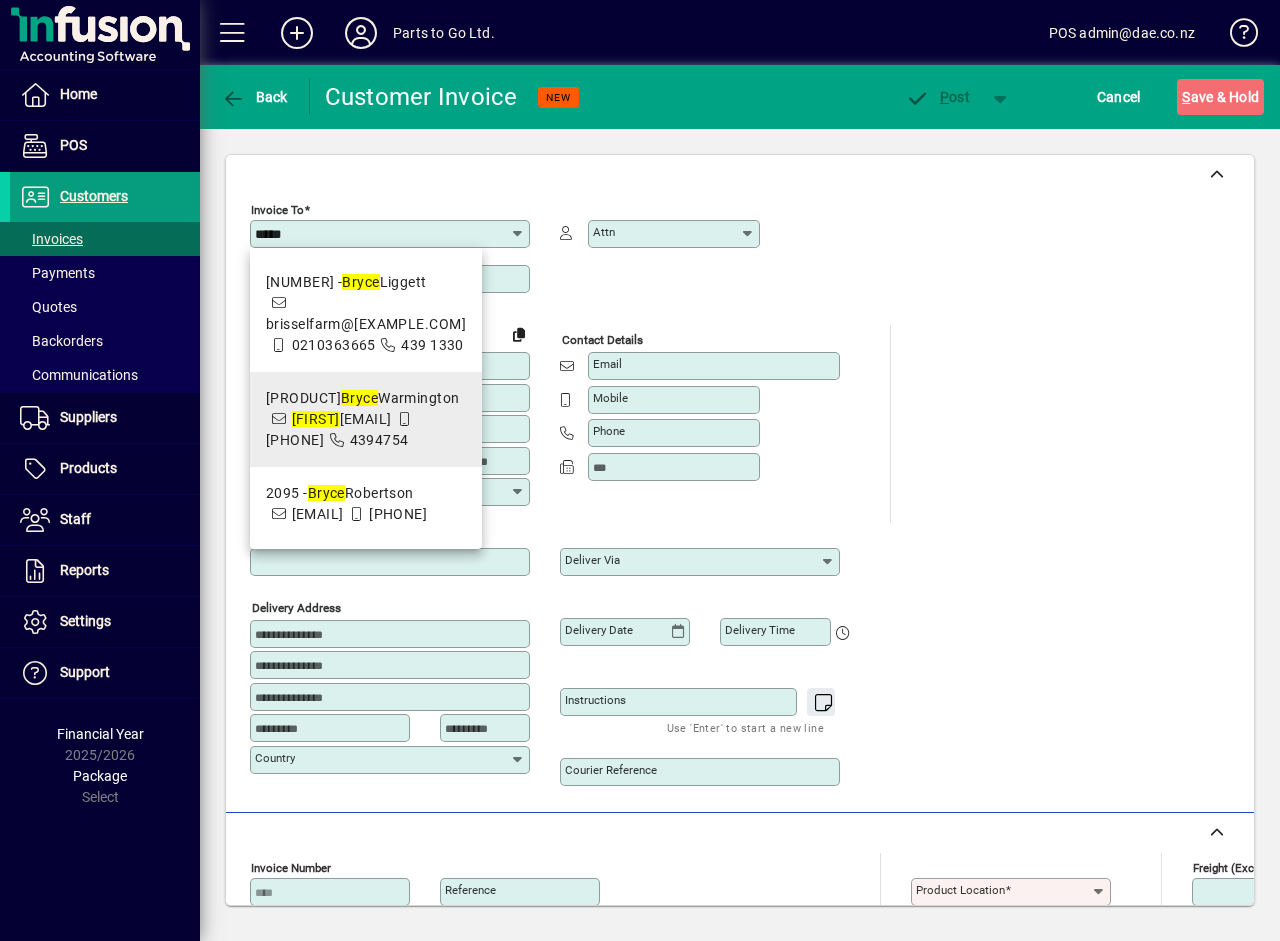 click on "1917 -  Bryce  Warmington bryce warmington@hotmail.com 0274789163 4394754" at bounding box center [366, 419] 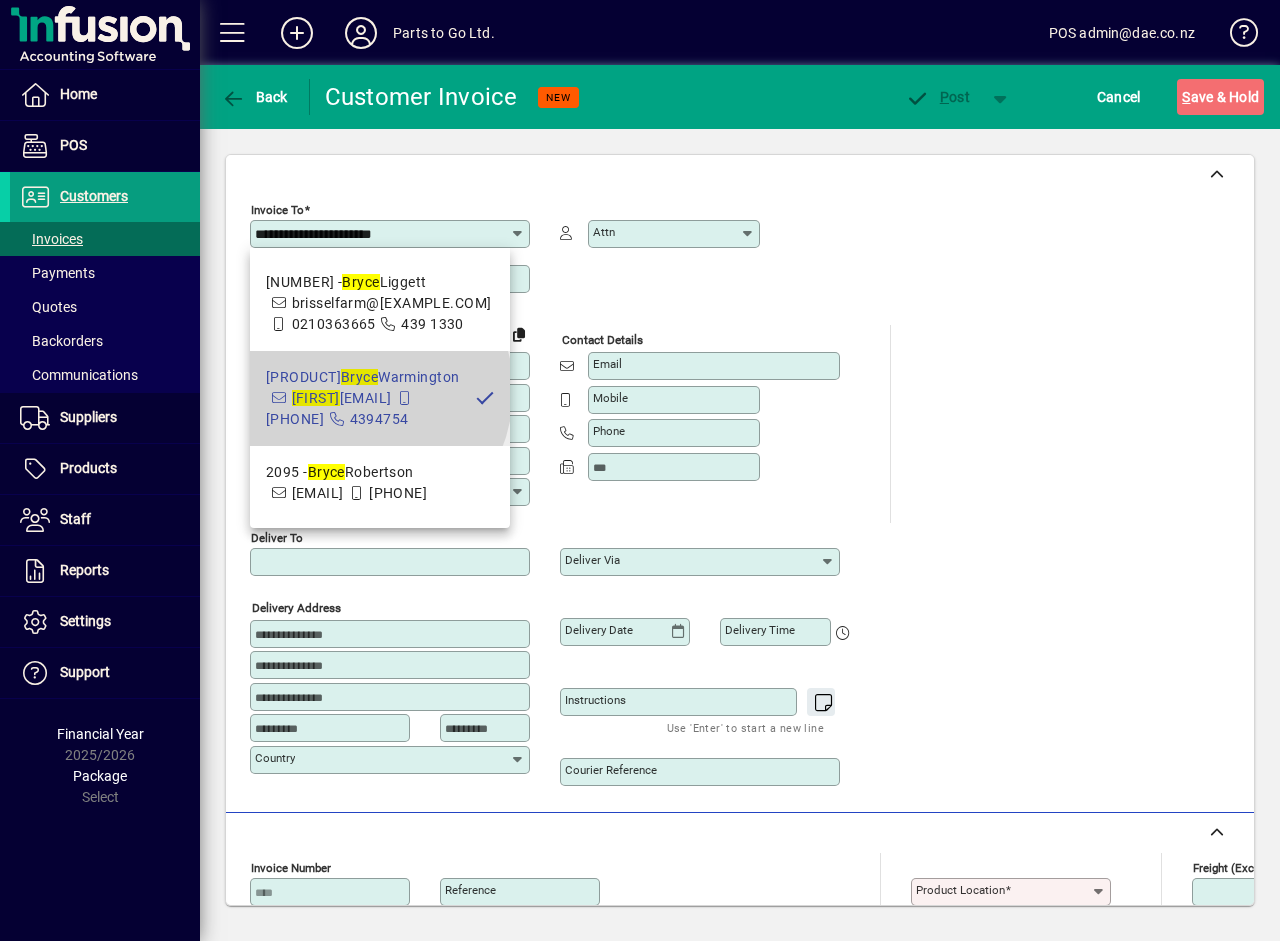 type on "**********" 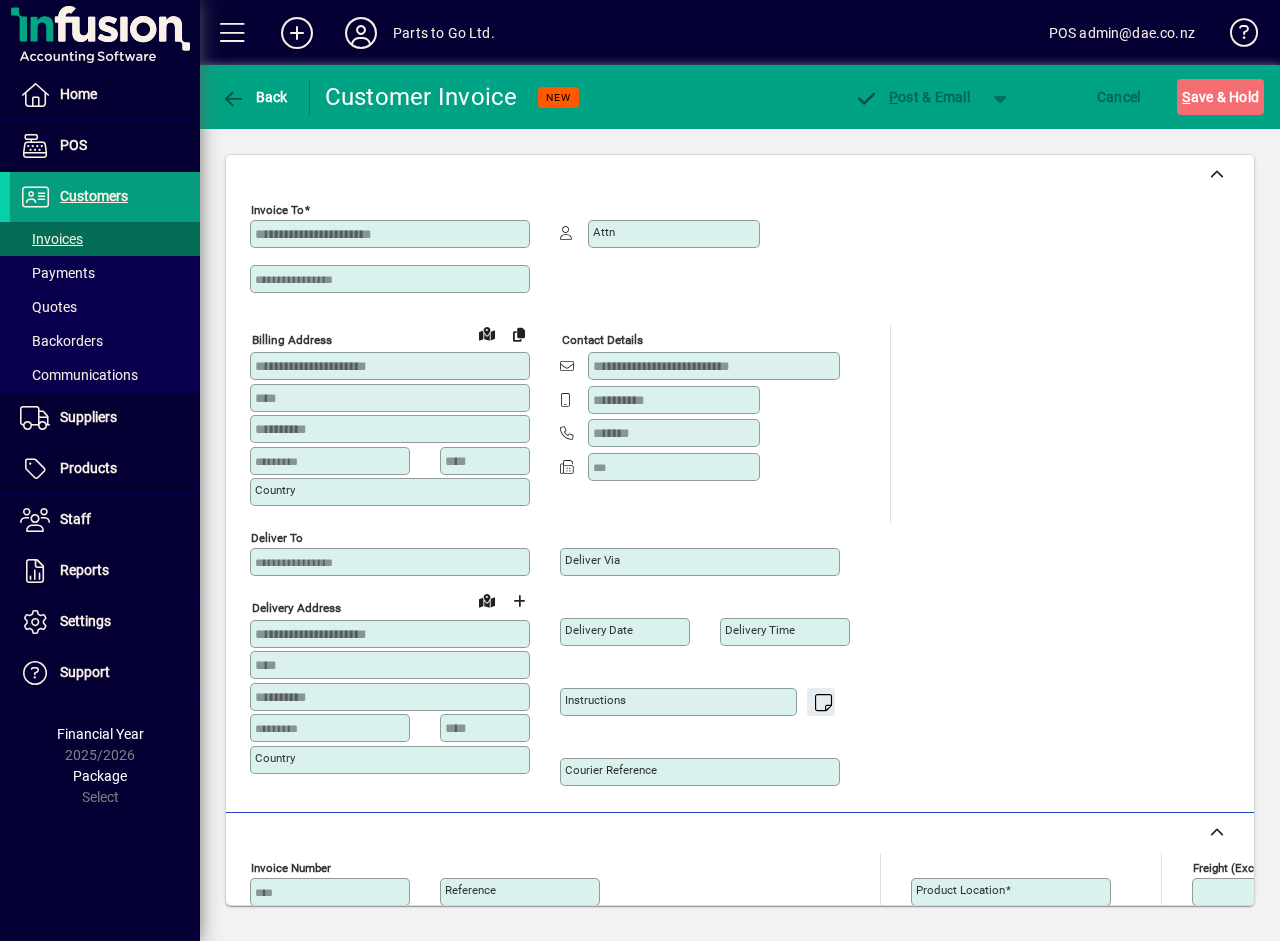 type on "**********" 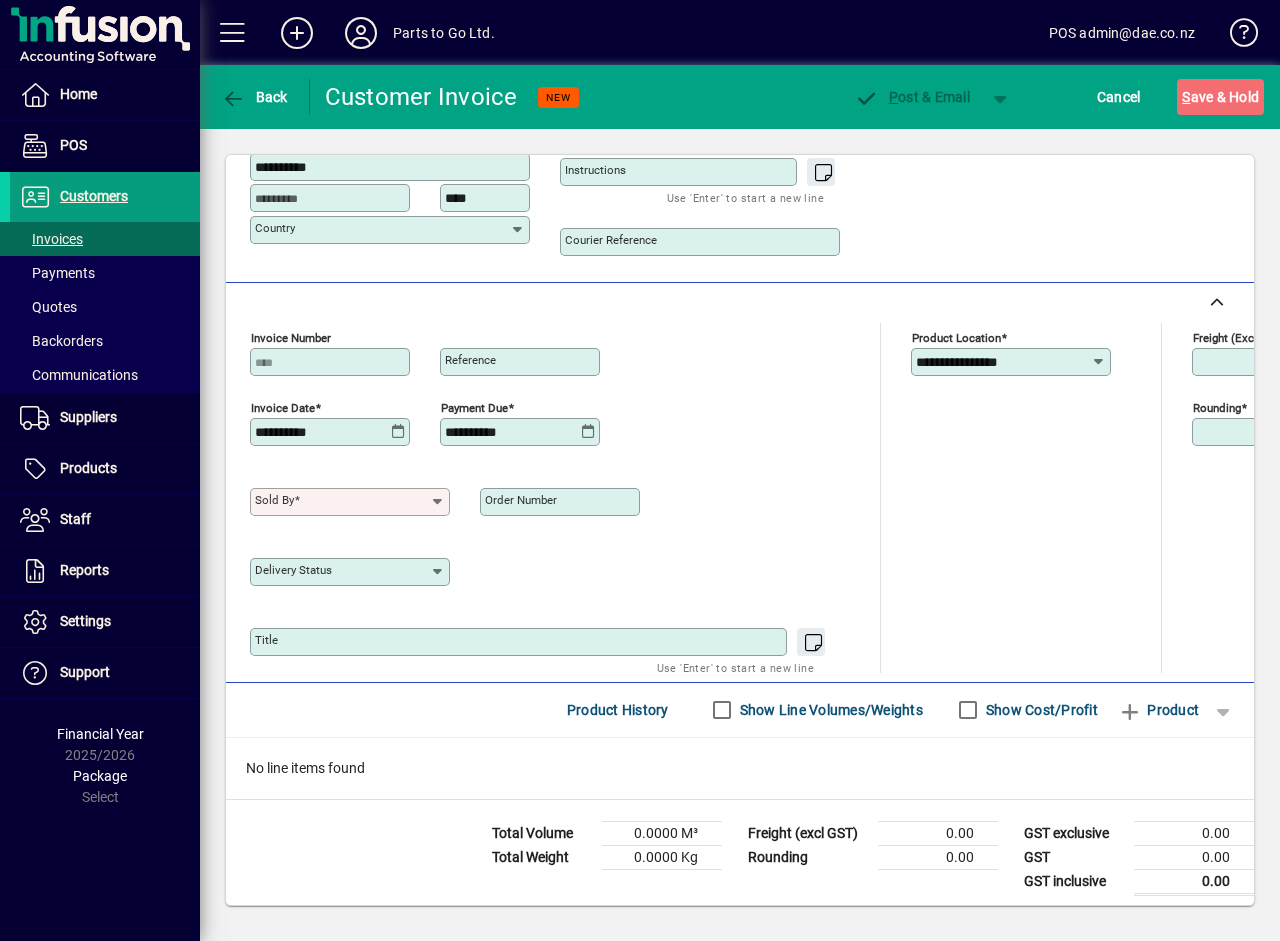 scroll, scrollTop: 607, scrollLeft: 0, axis: vertical 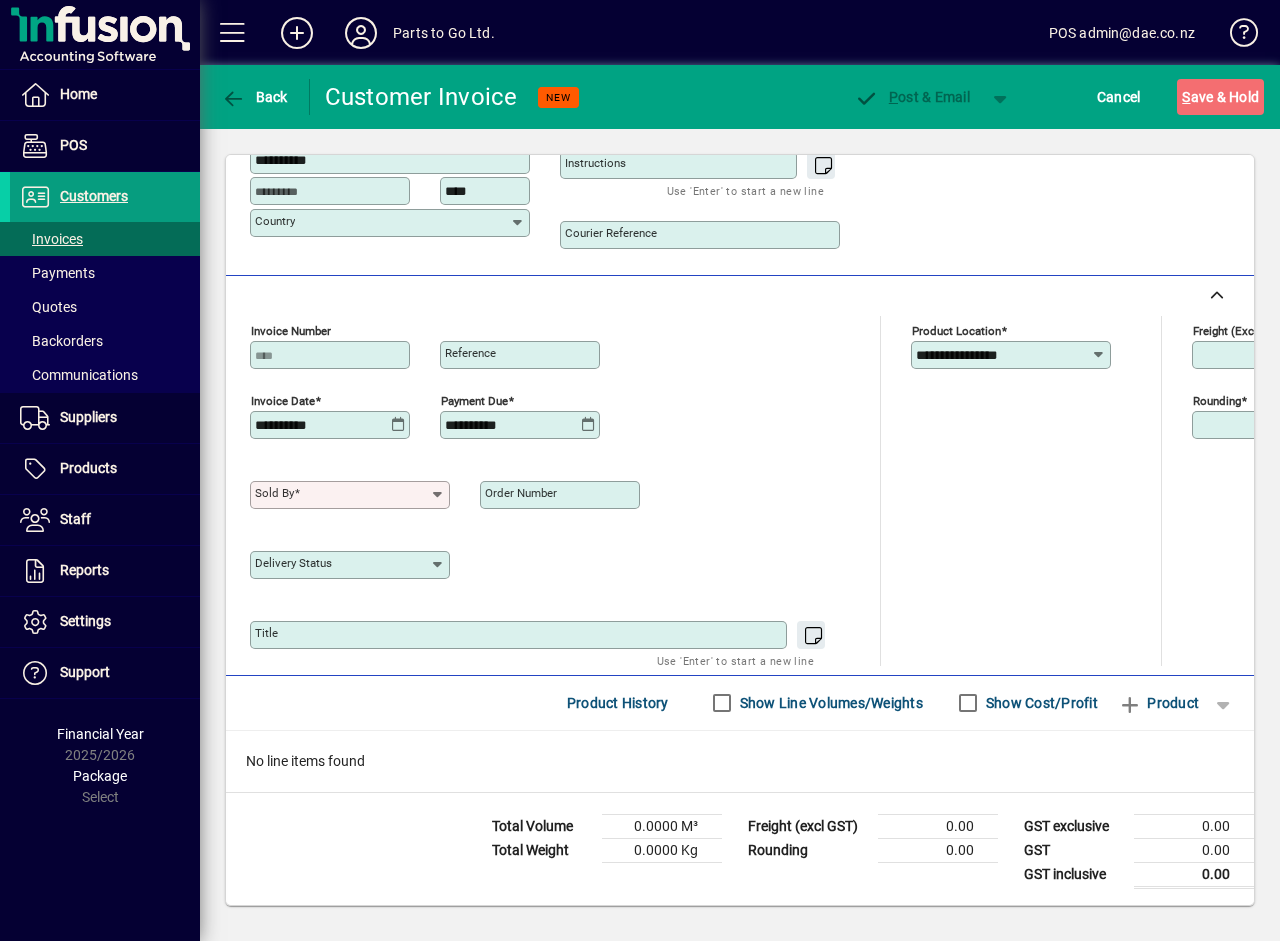 click 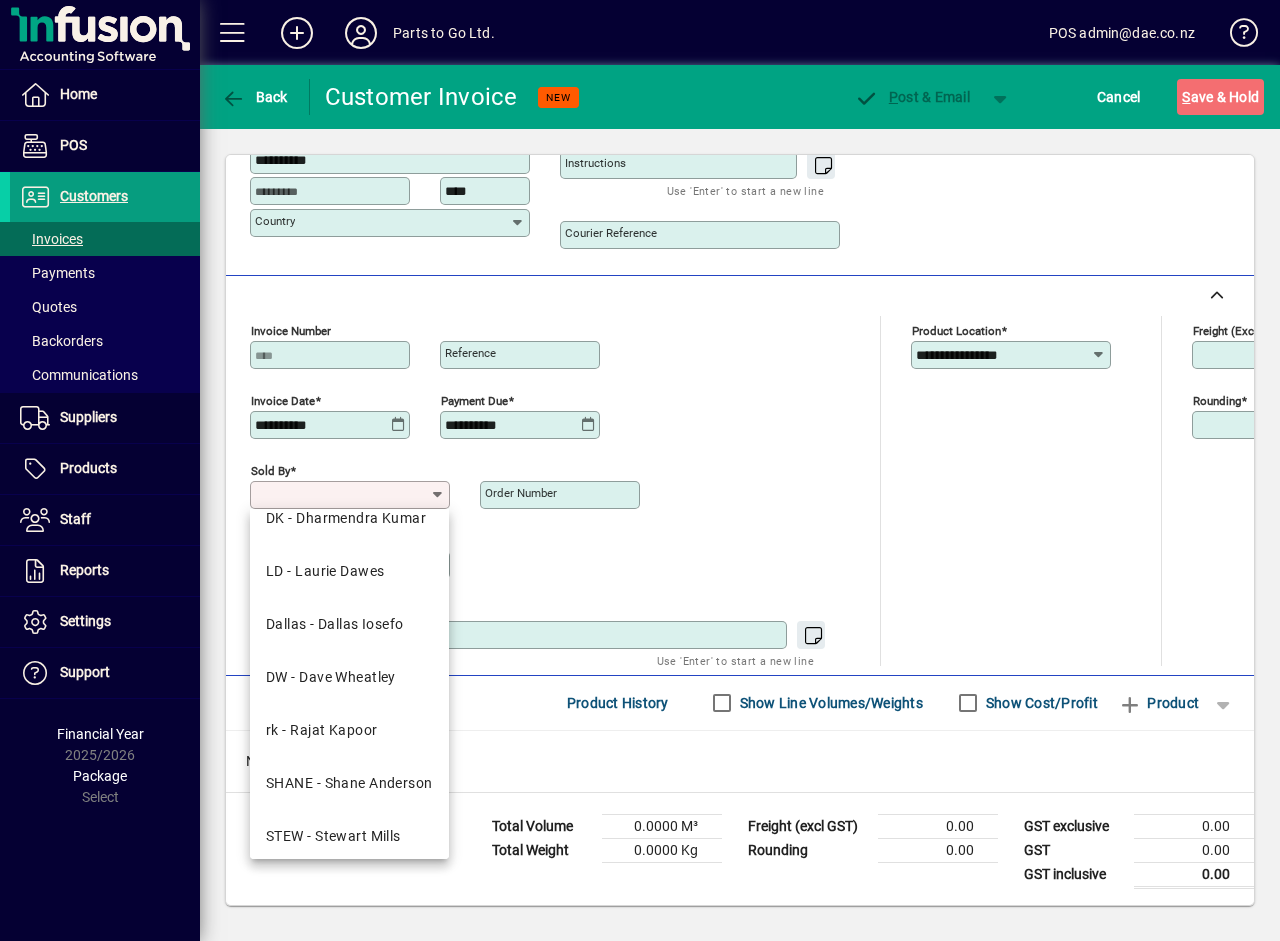 scroll, scrollTop: 143, scrollLeft: 0, axis: vertical 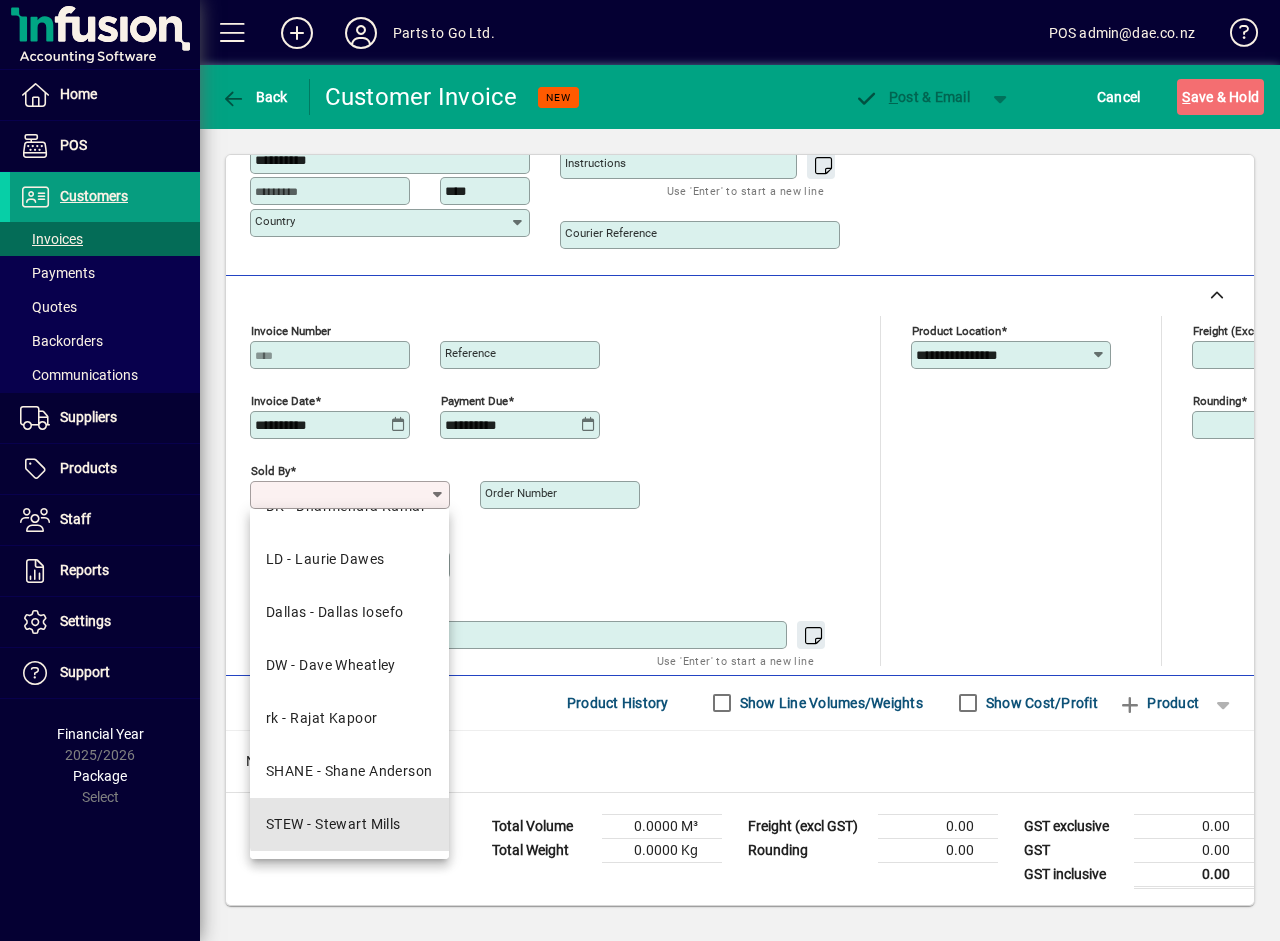 click on "STEW - Stewart Mills" at bounding box center (333, 824) 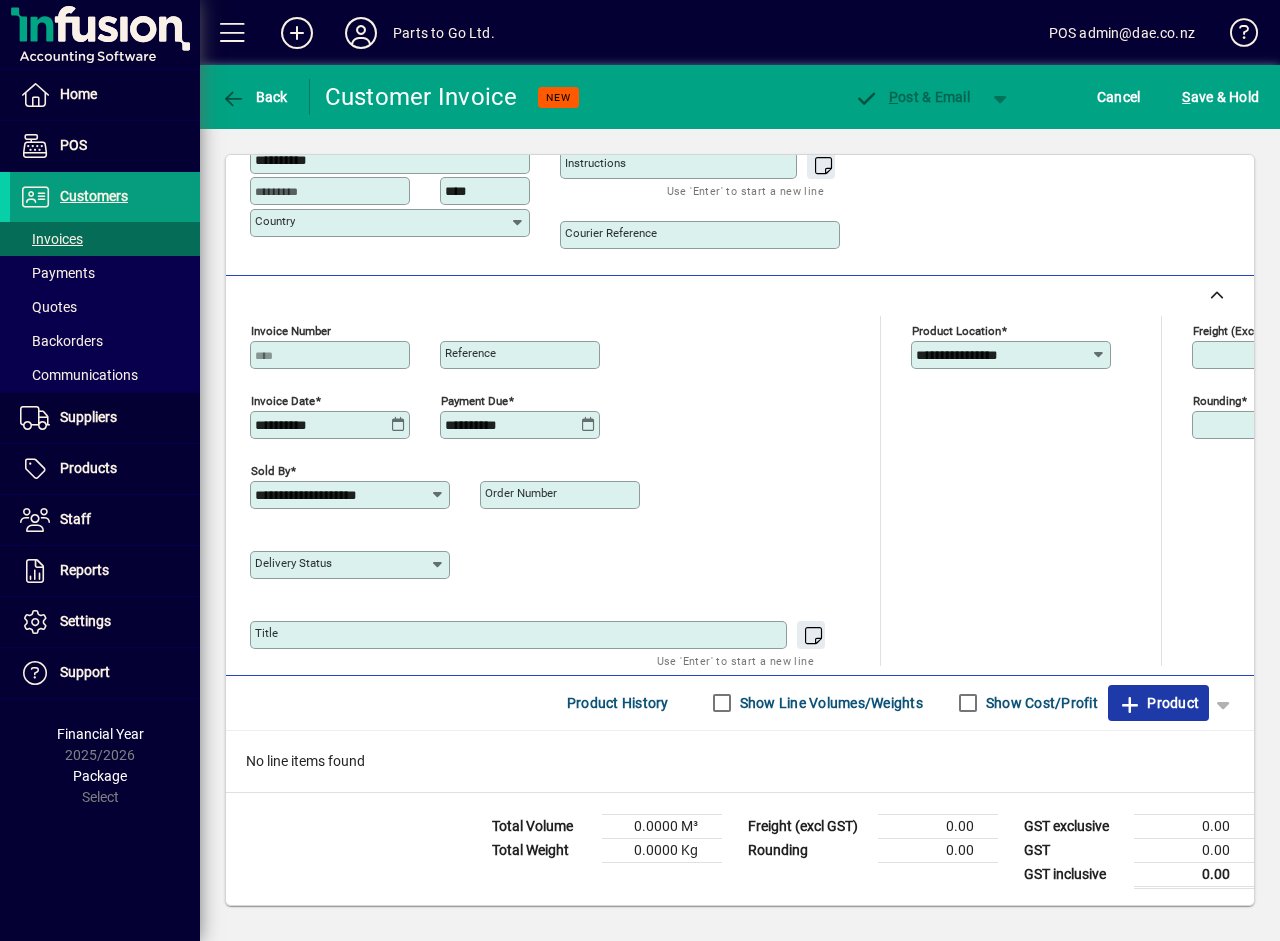 click on "Product" 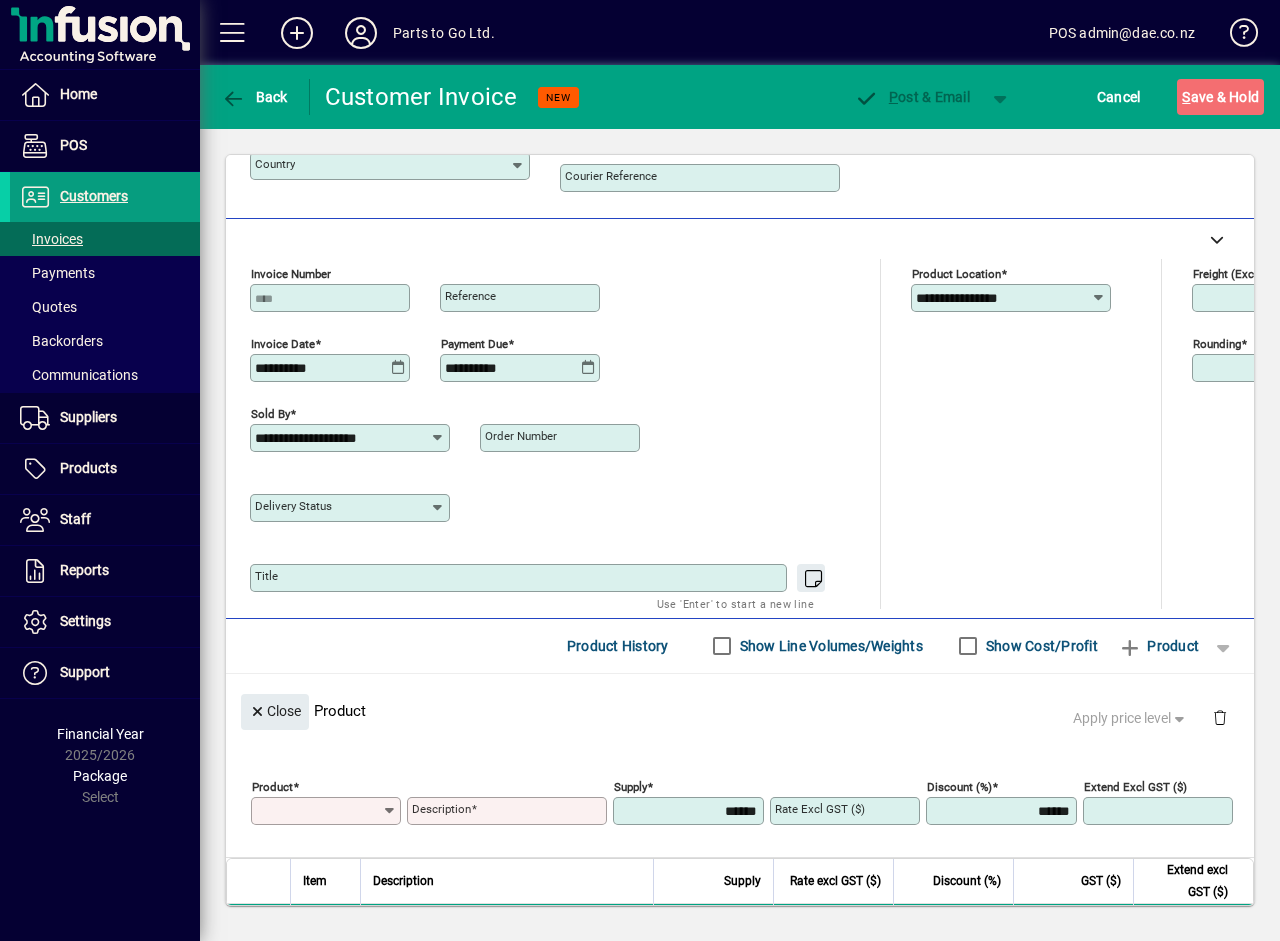 scroll, scrollTop: 0, scrollLeft: 0, axis: both 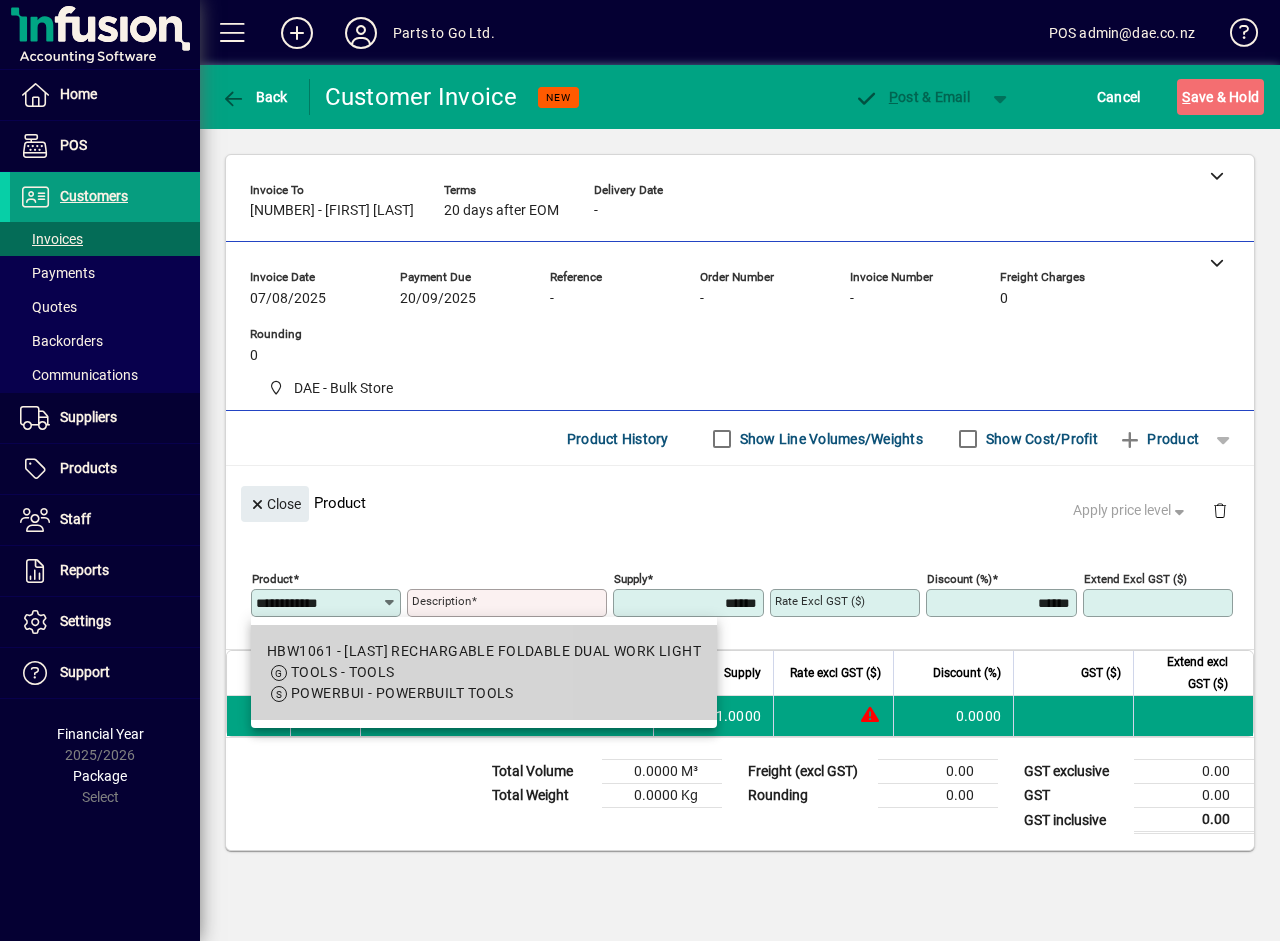 click at bounding box center [279, 673] 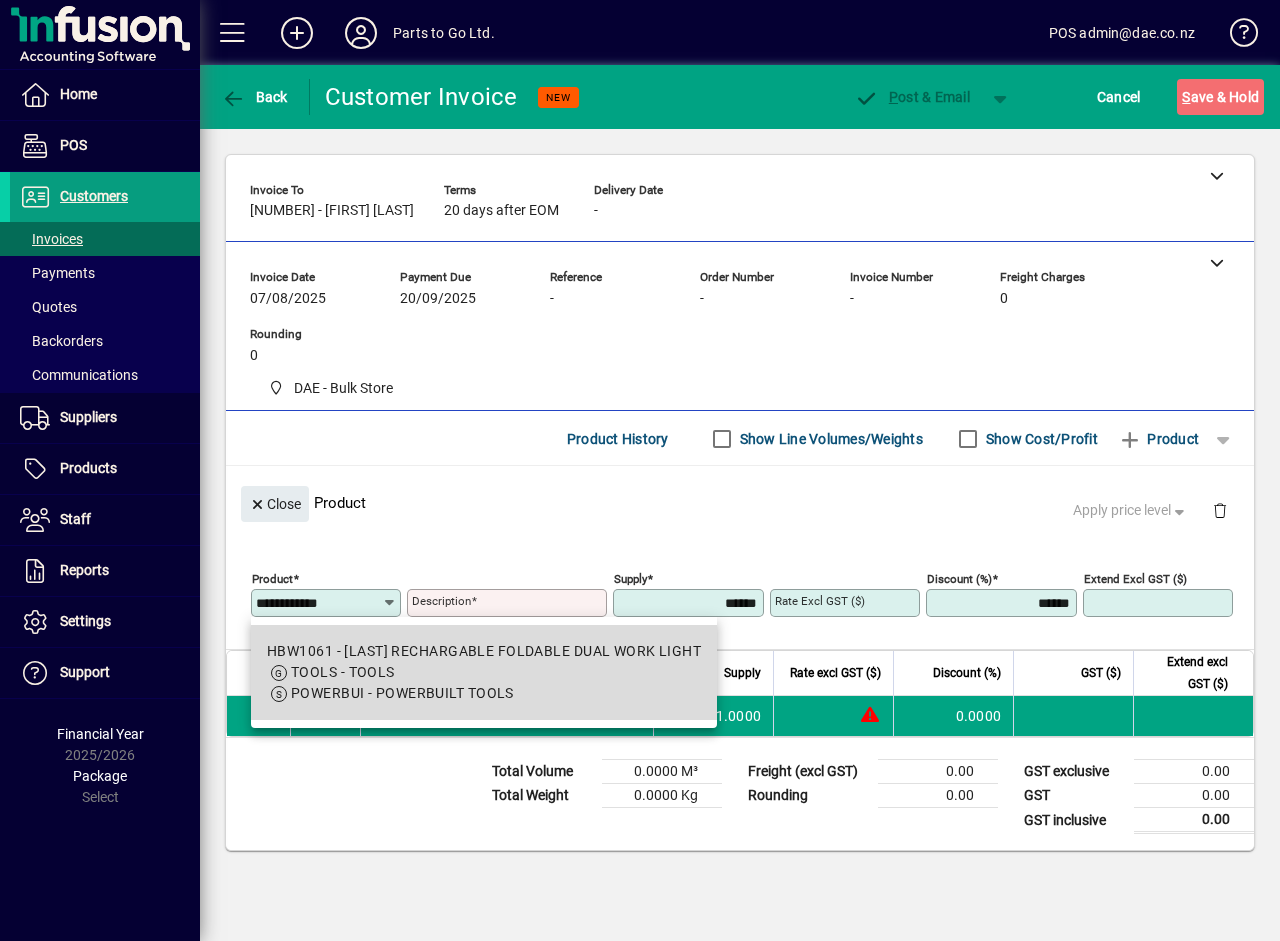 type on "*******" 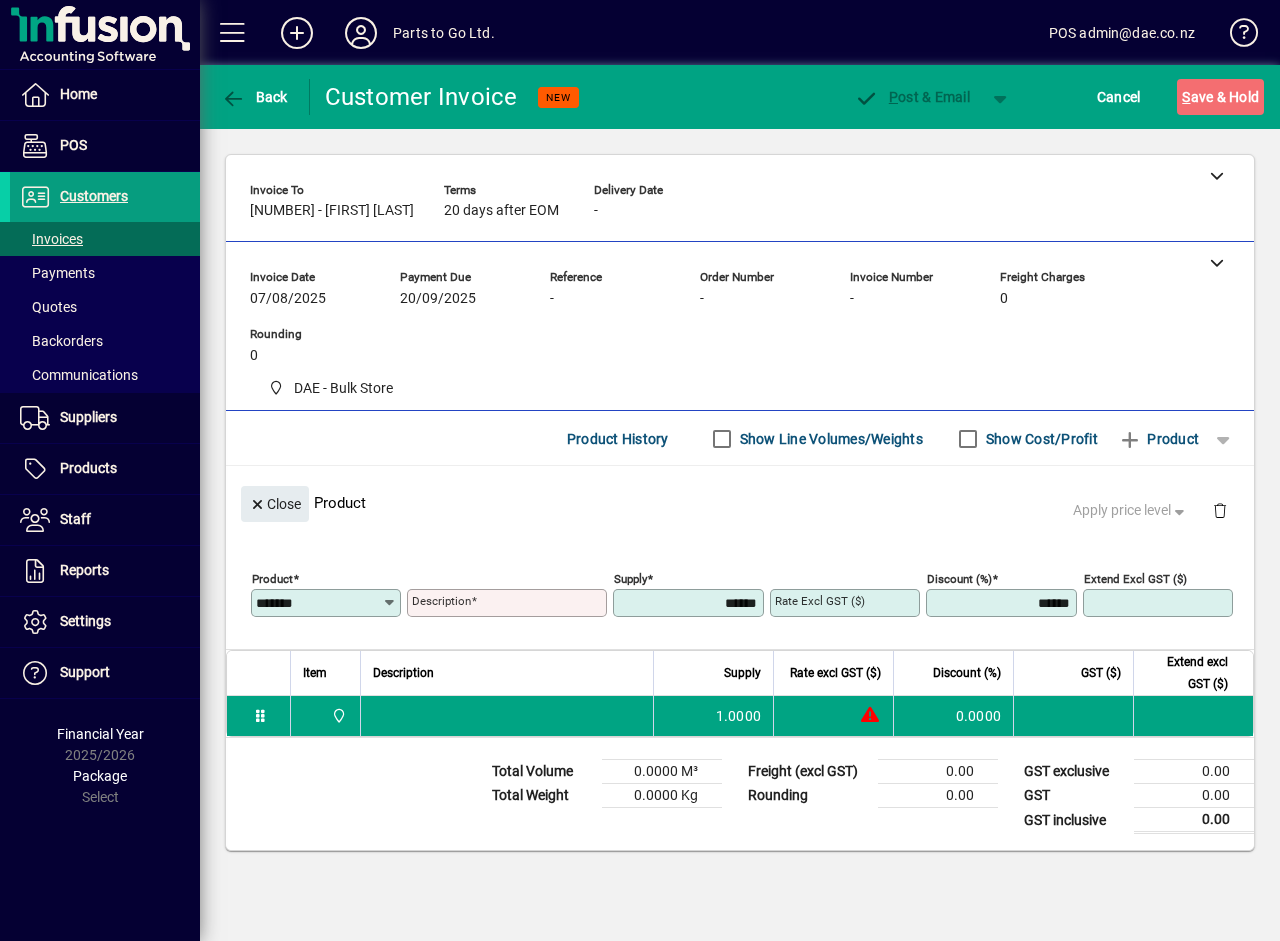 type on "**********" 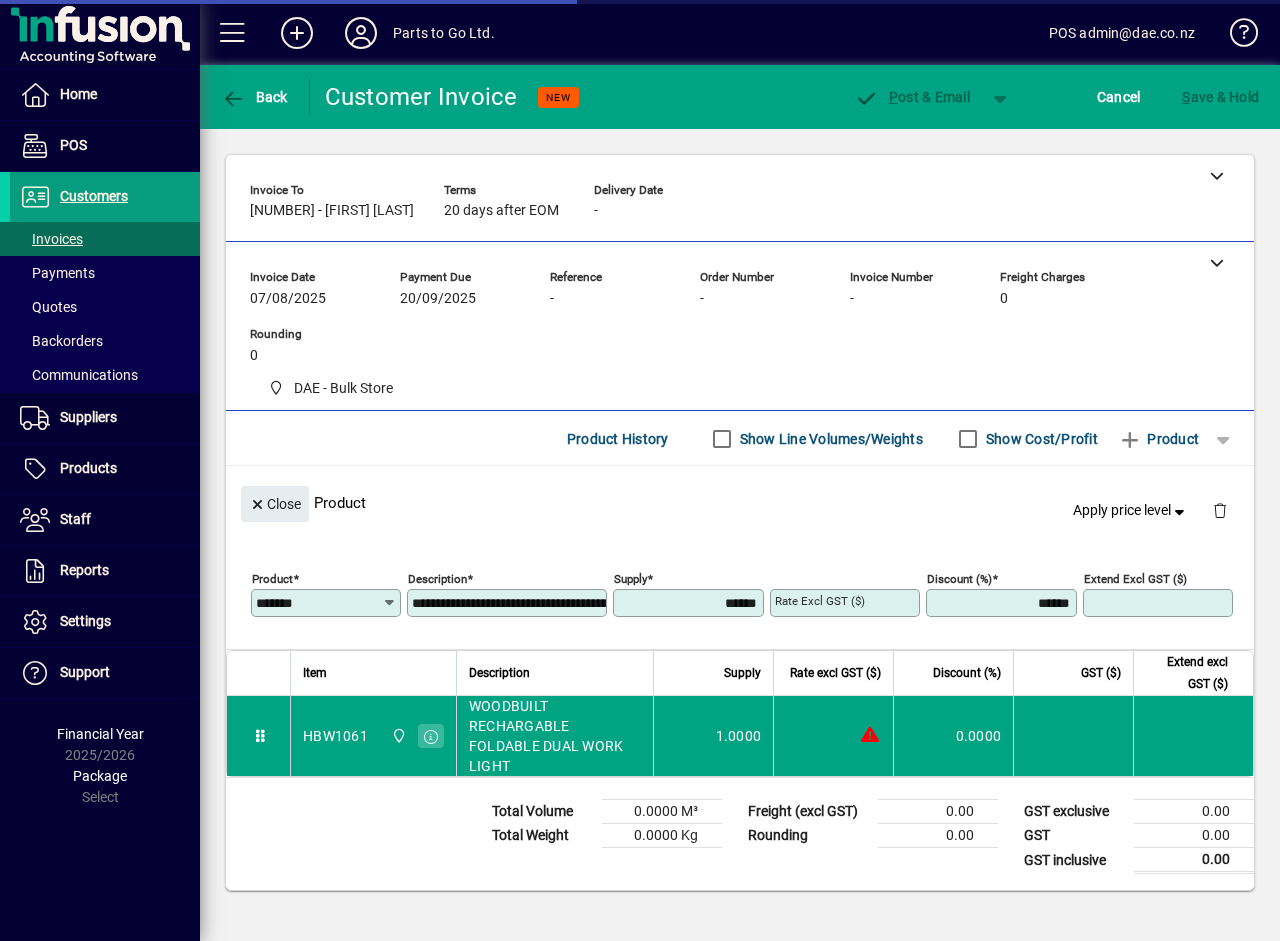 type on "*******" 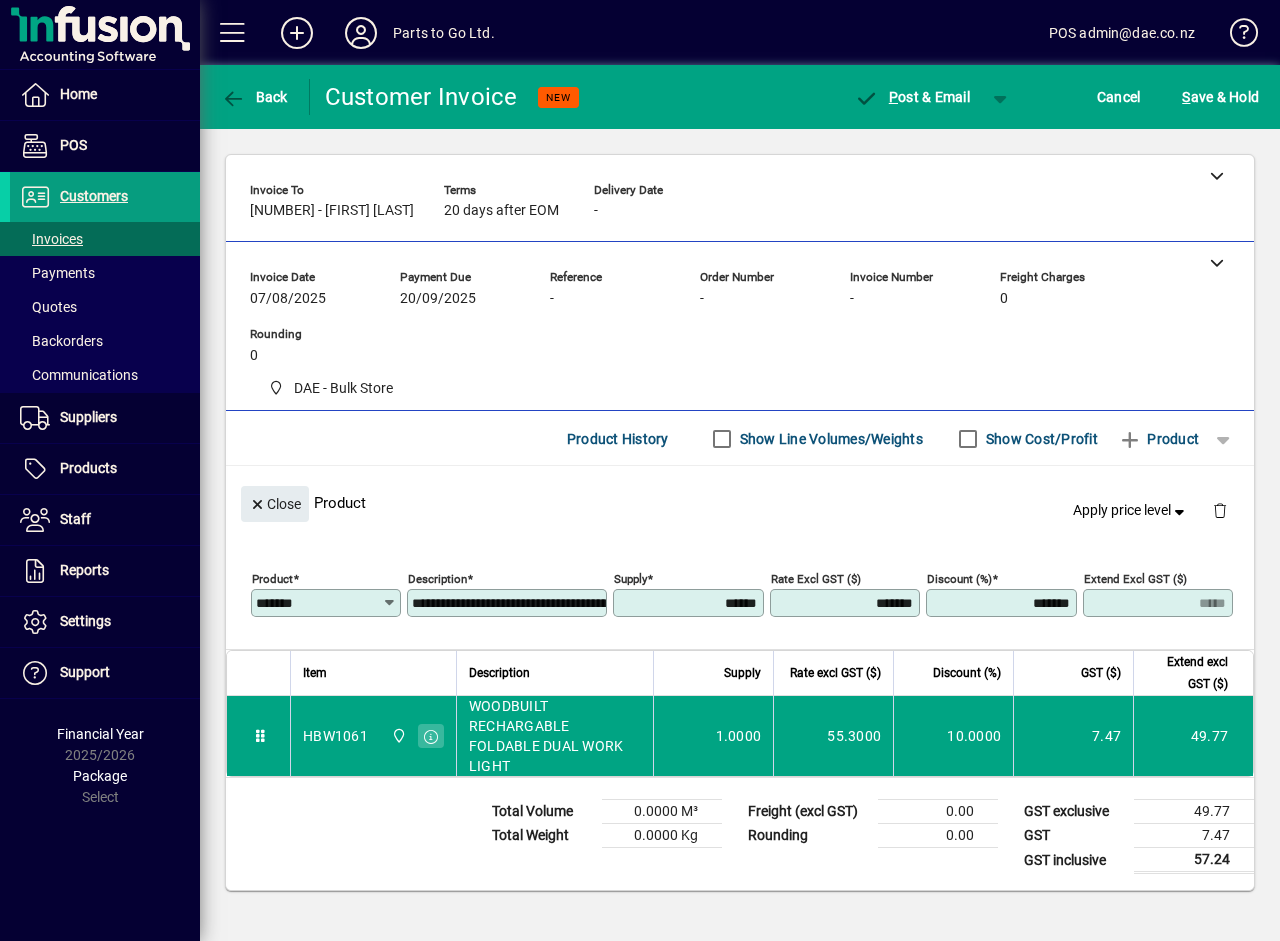 click on "*******" at bounding box center [1003, 603] 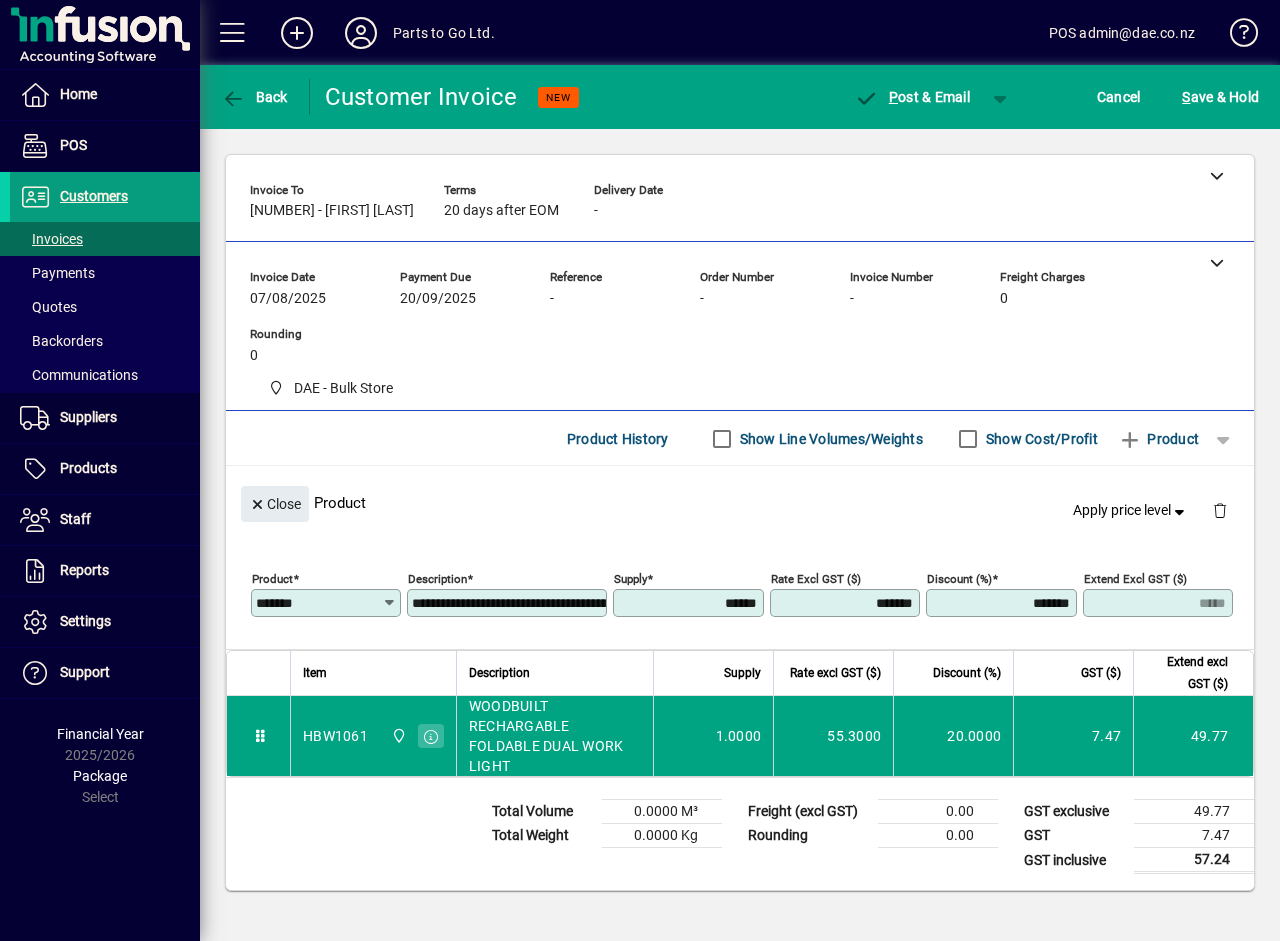 type on "*******" 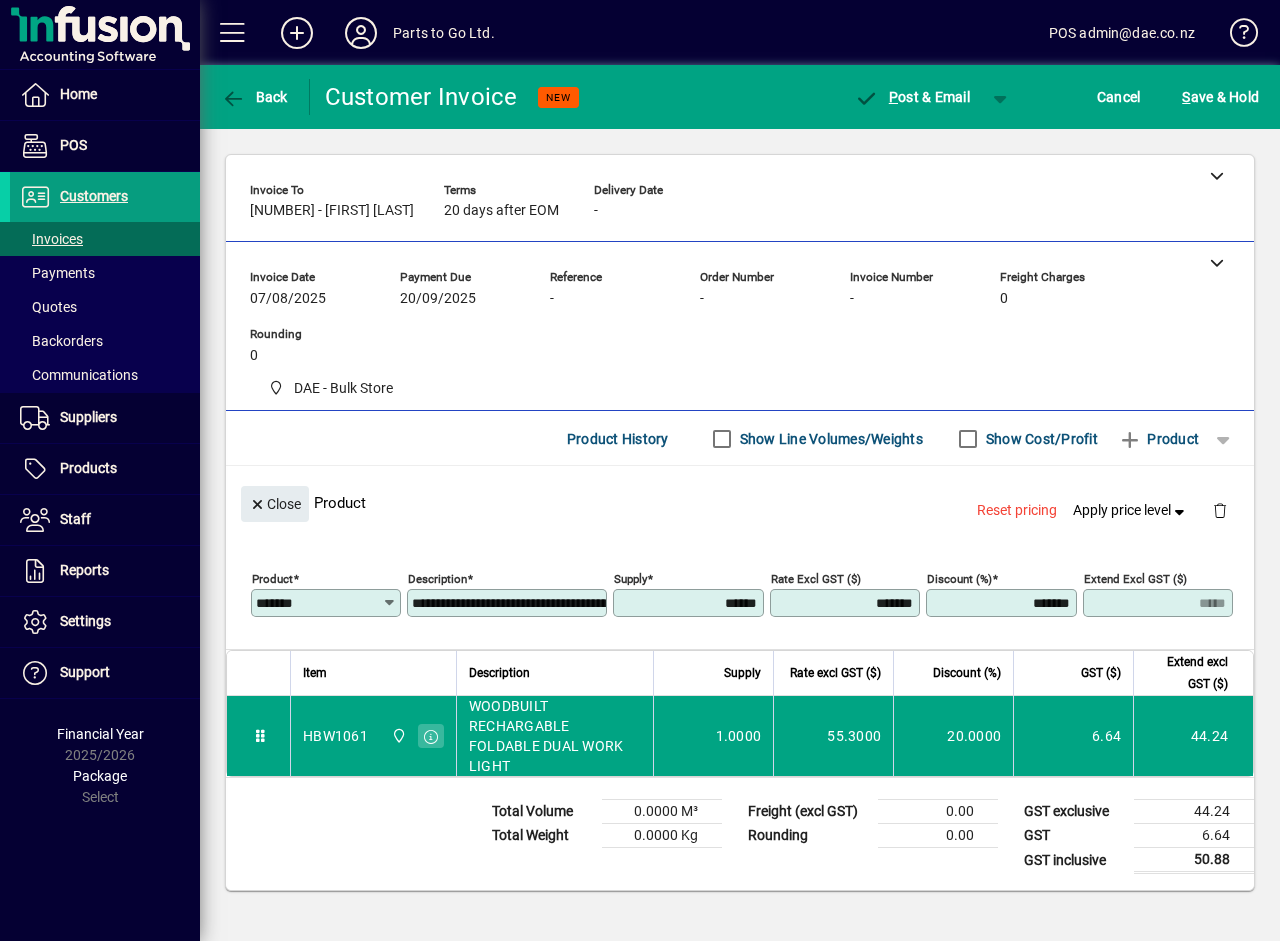 click on "**********" 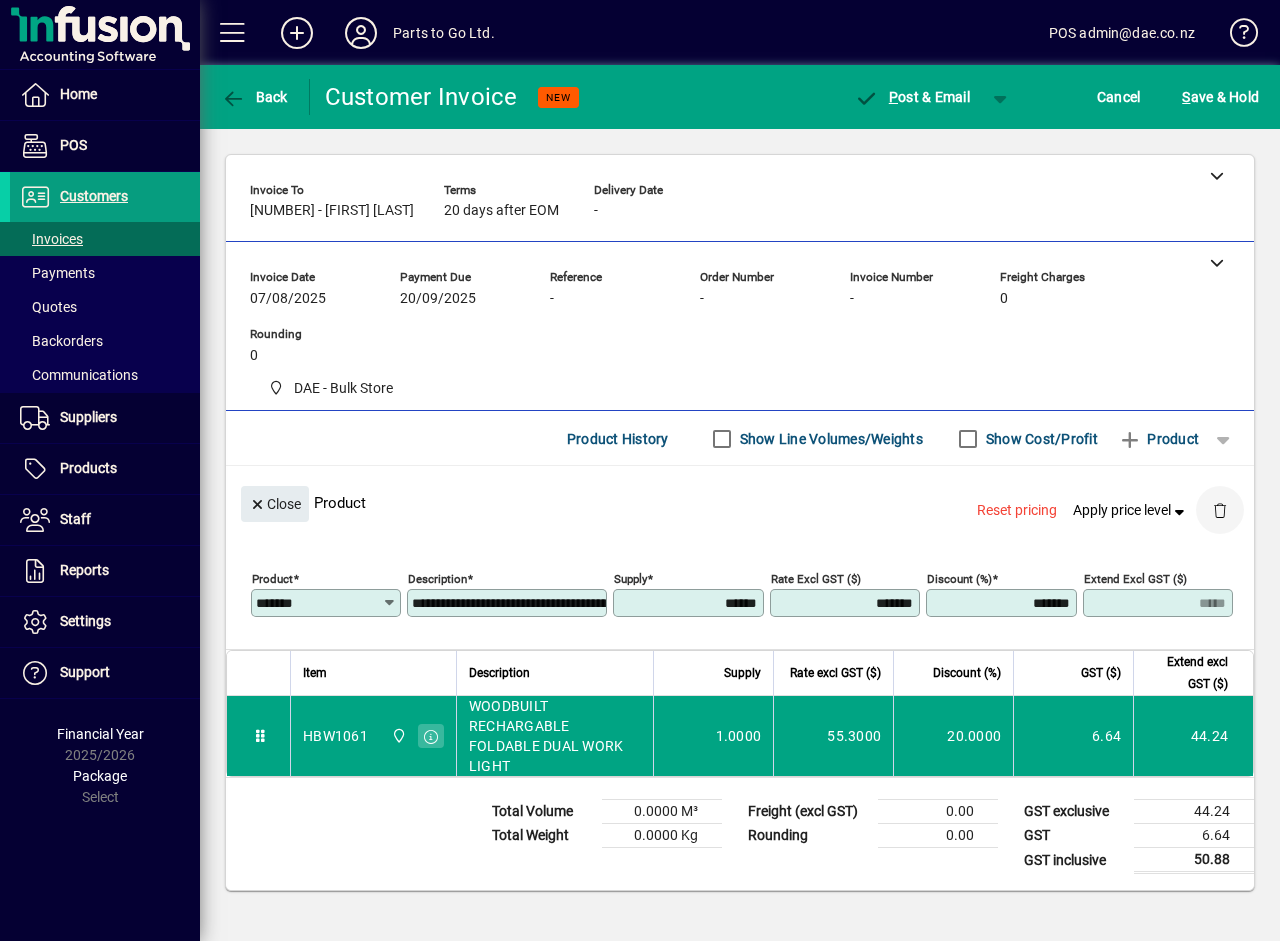 click 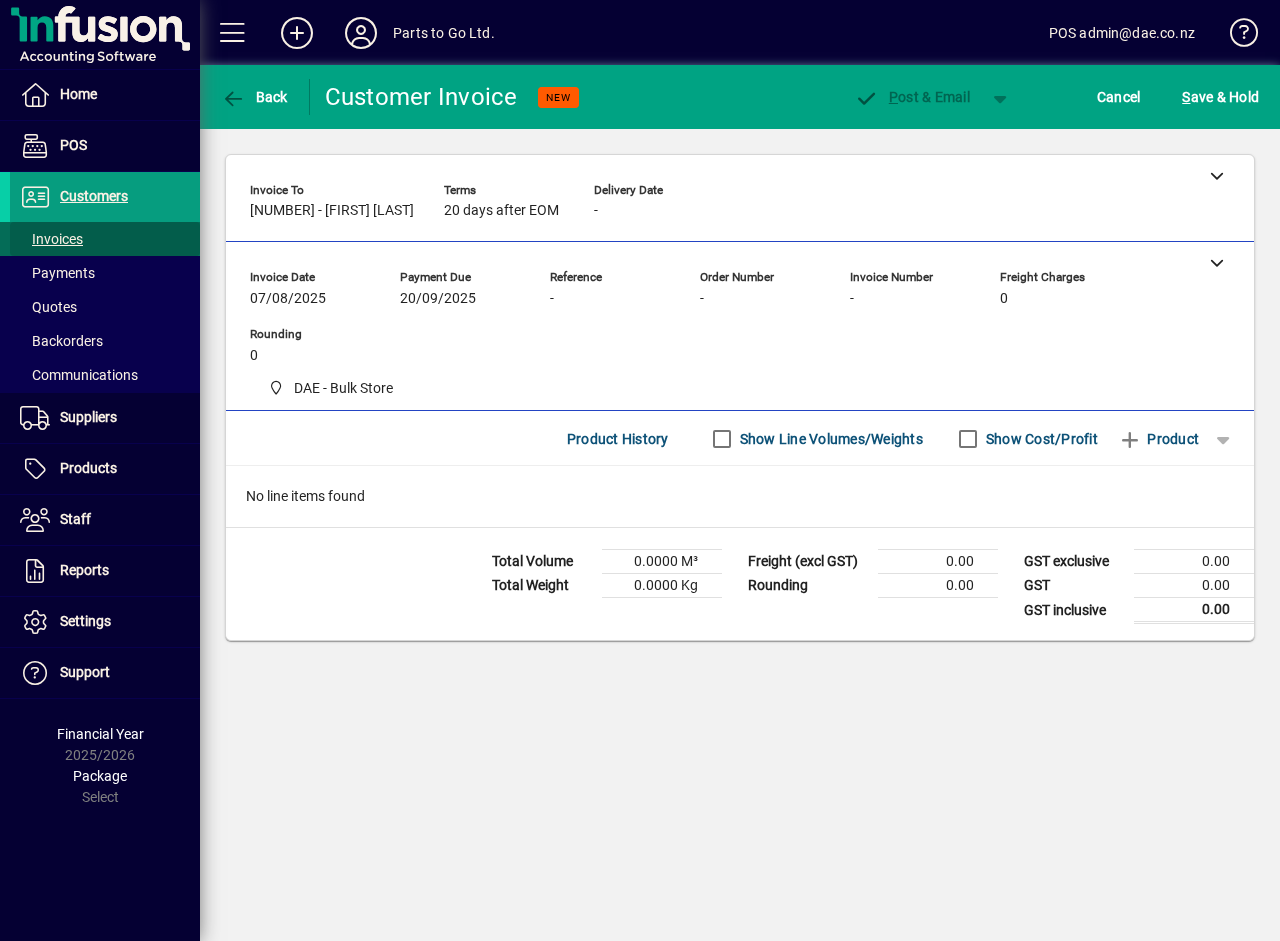 click on "Invoices" at bounding box center [51, 239] 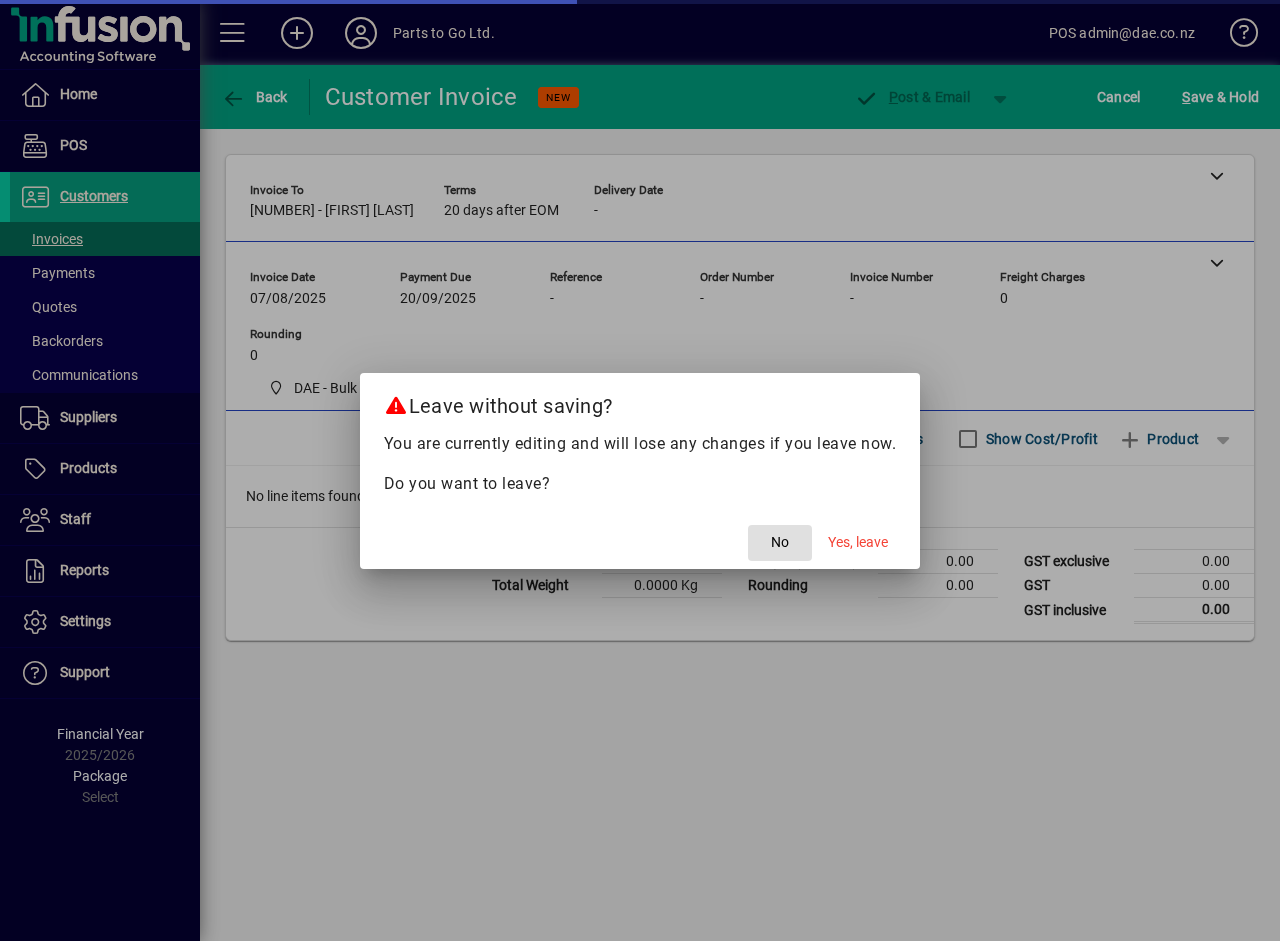 click on "No" 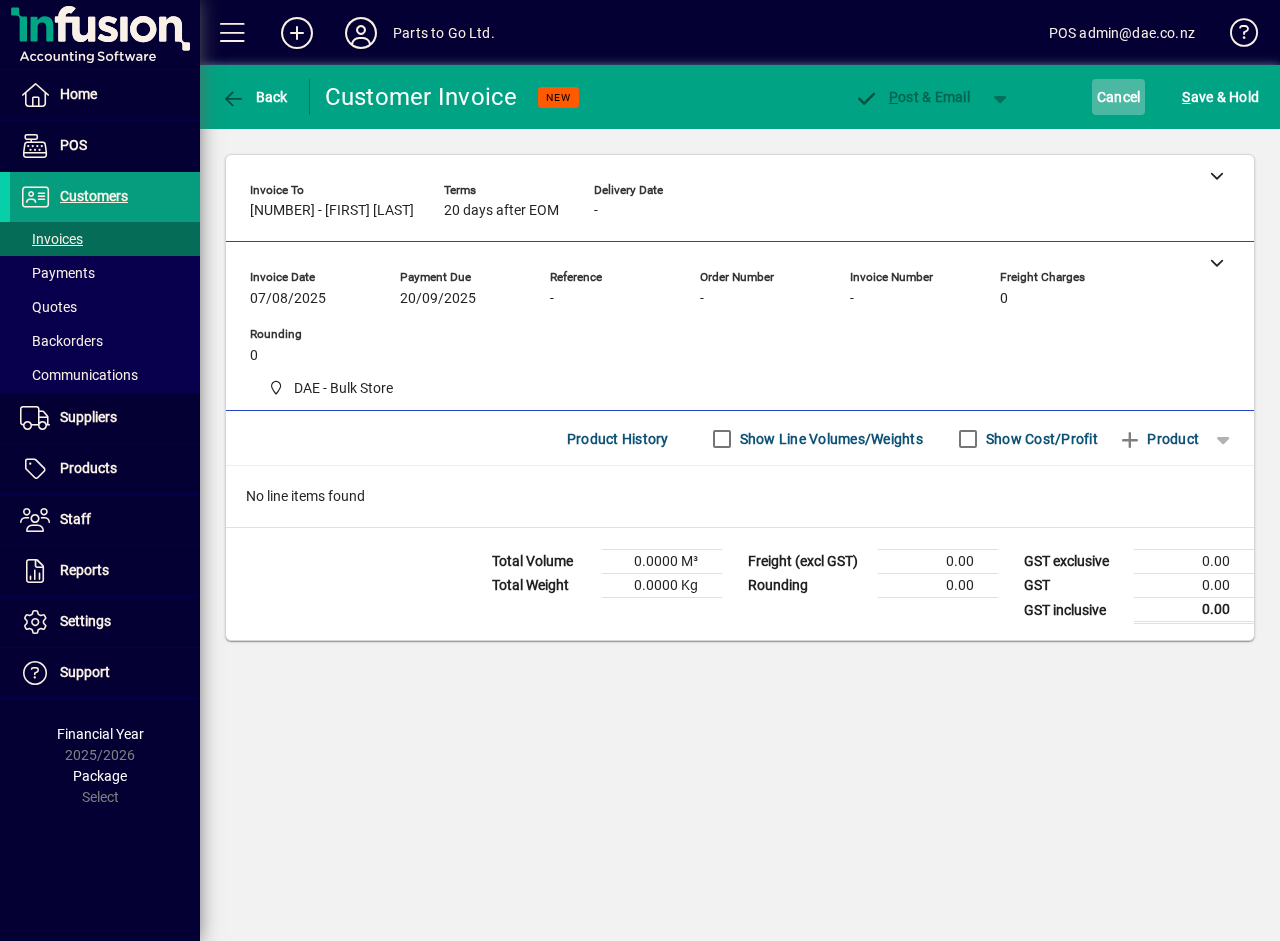 click on "Cancel" 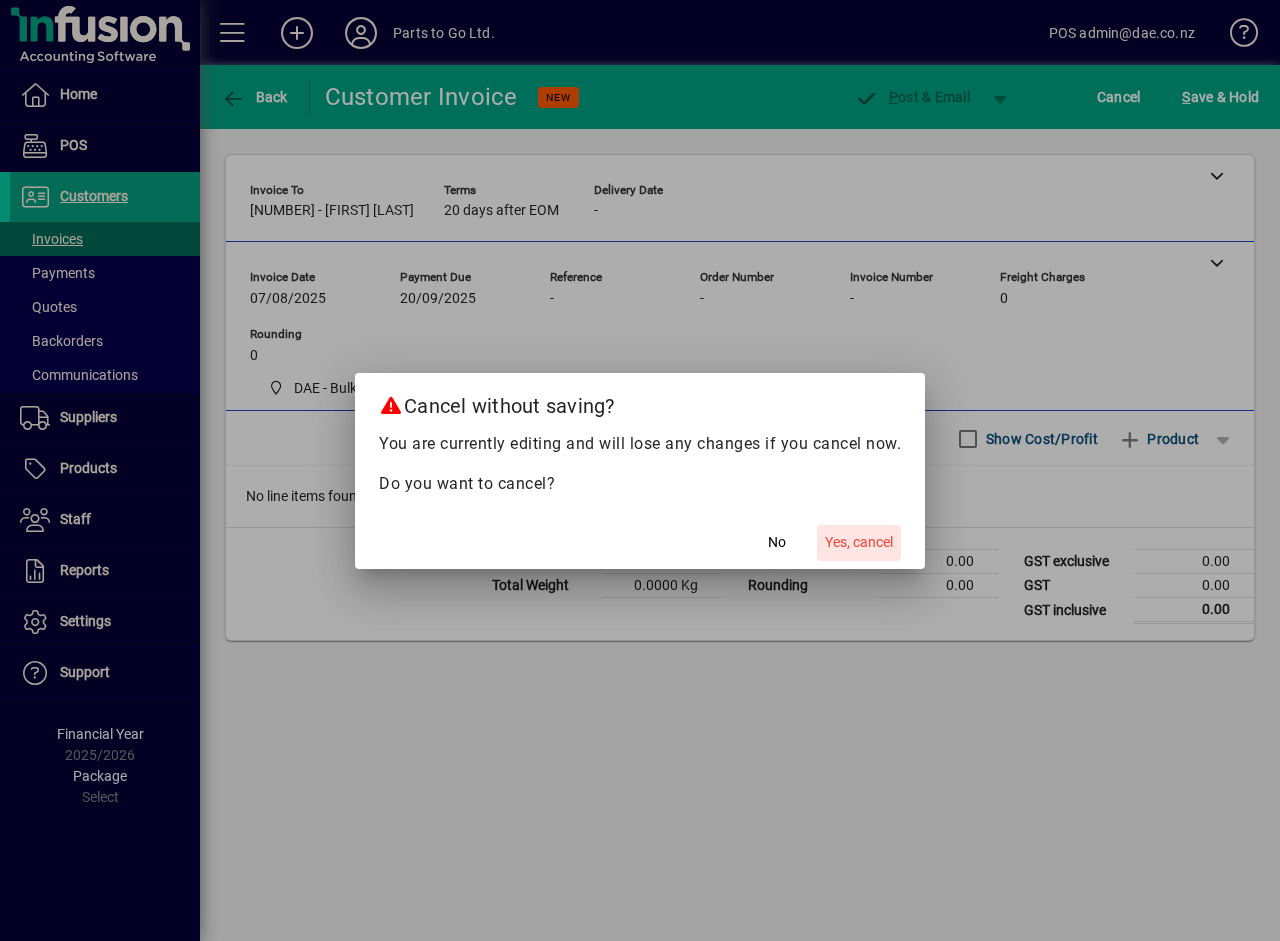 click on "Yes, cancel" 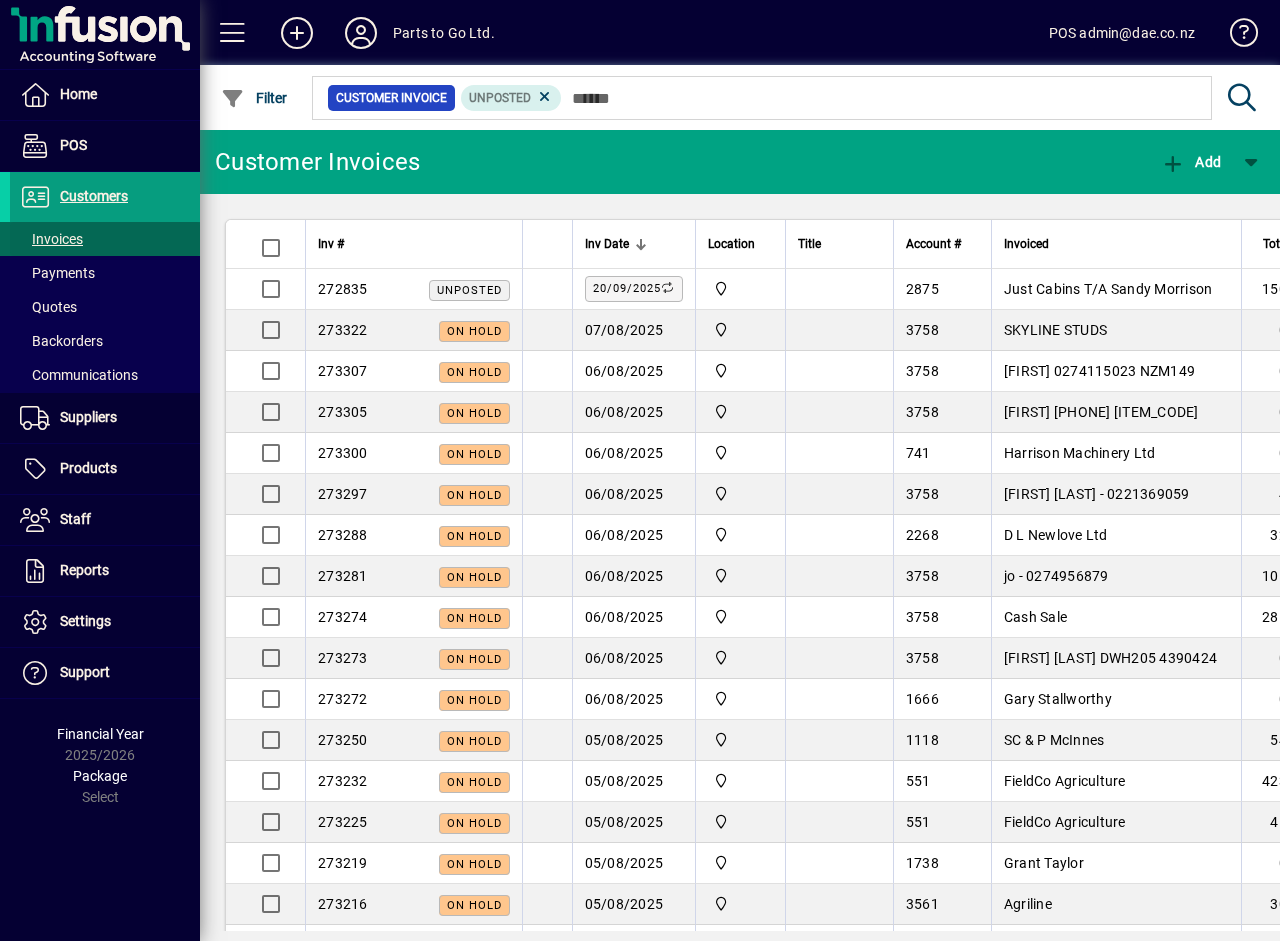 click on "Invoices" at bounding box center (51, 239) 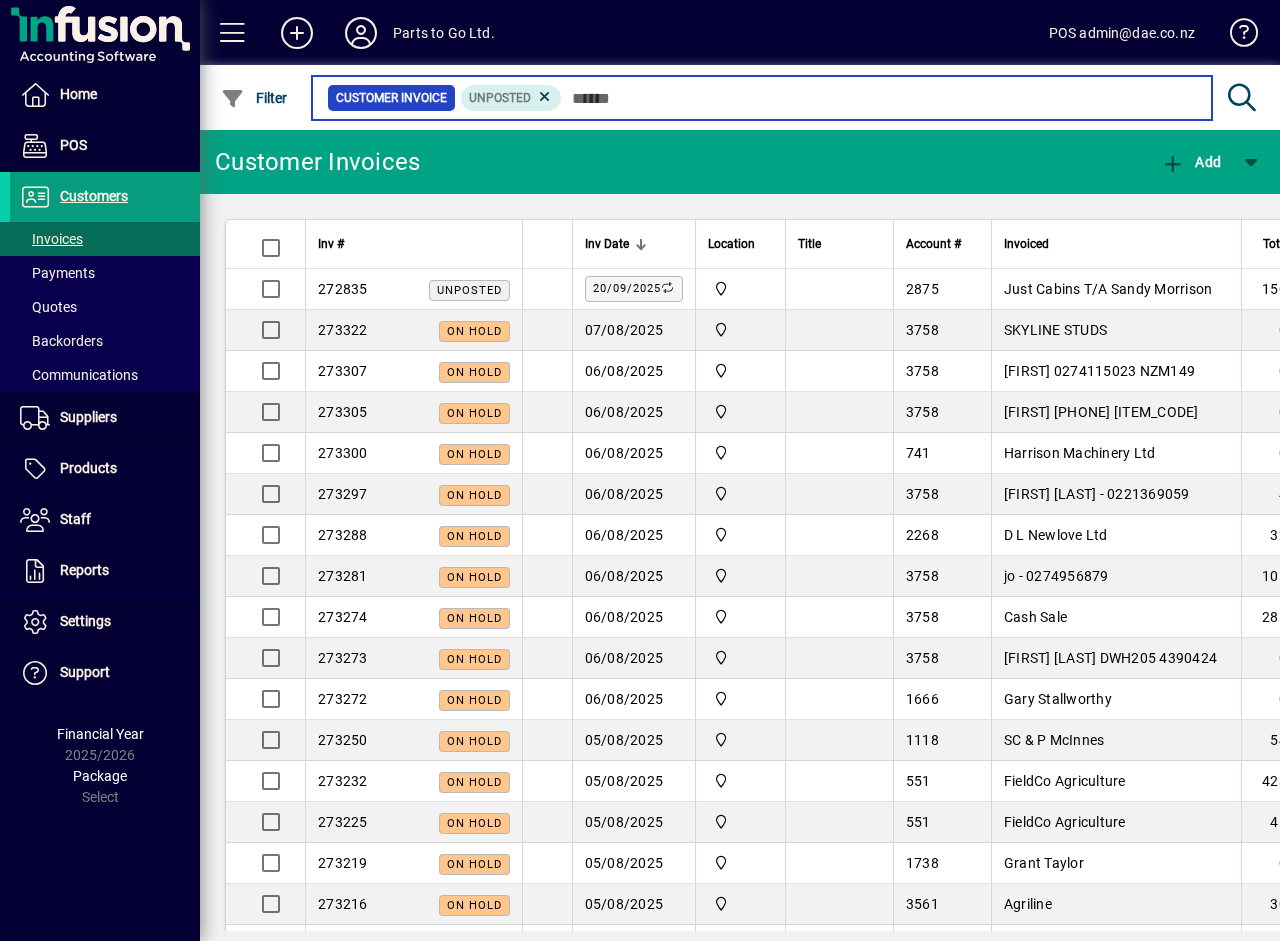 click at bounding box center [879, 98] 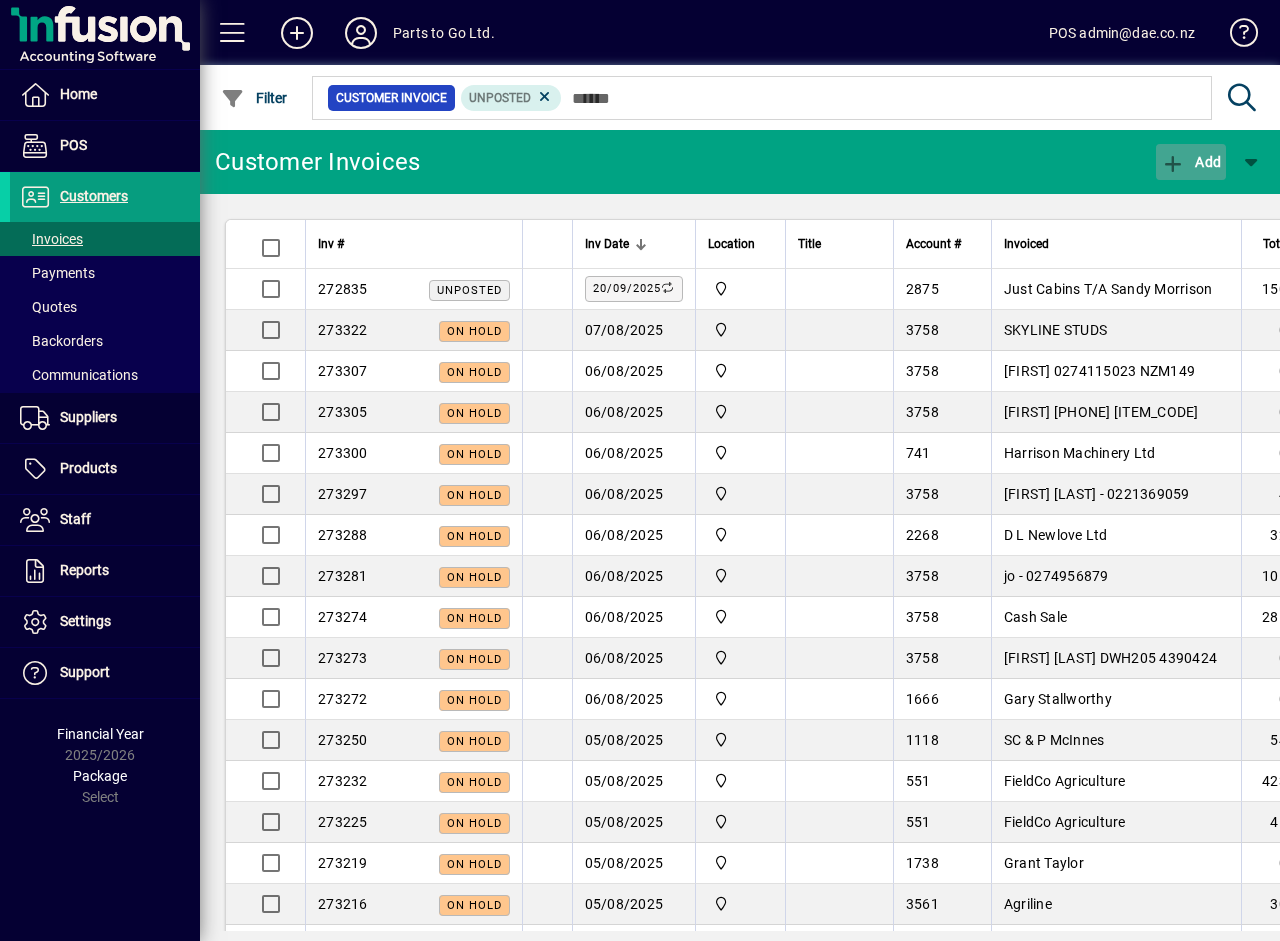 click on "Add" 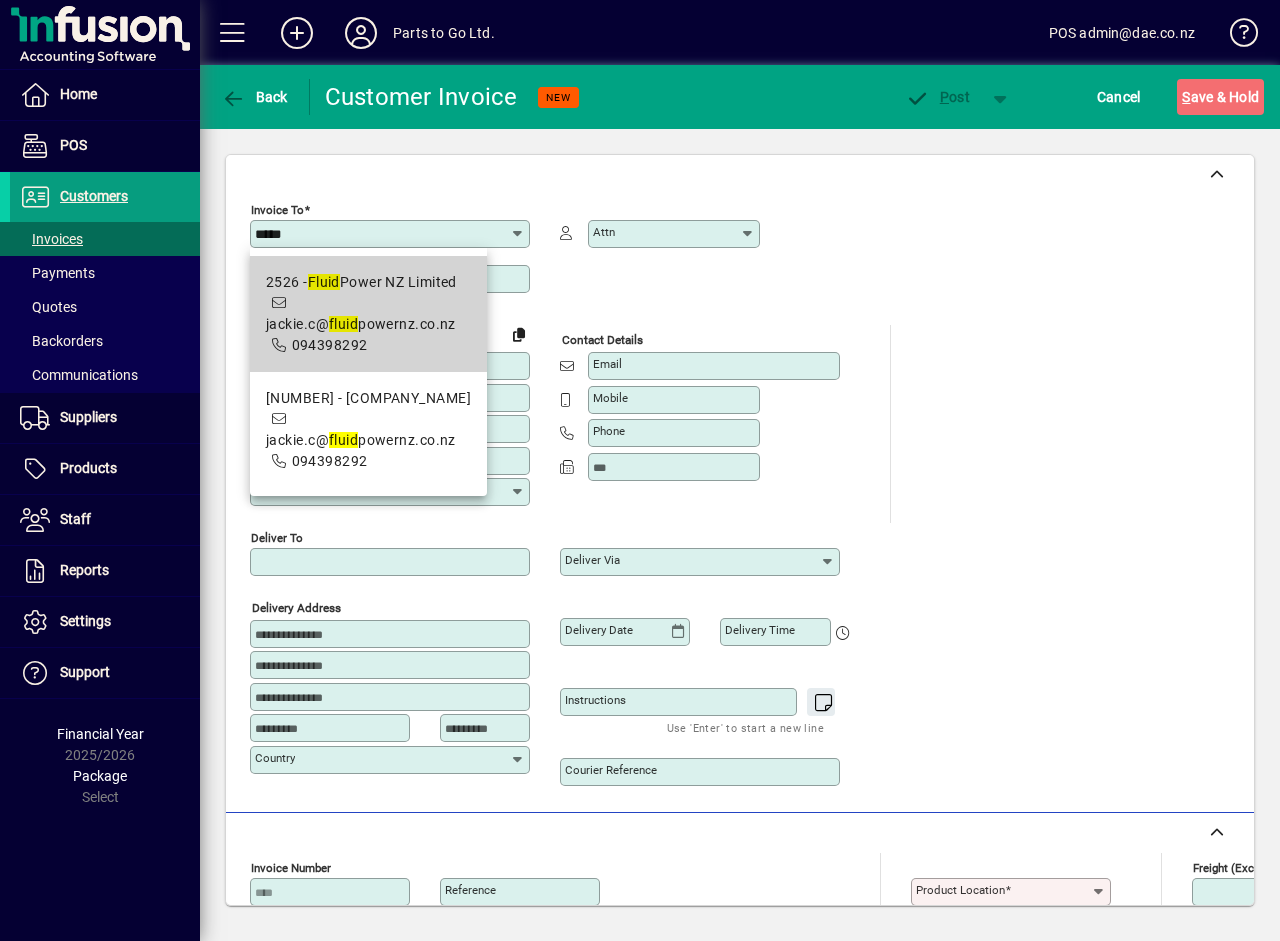 click on "2526 -  Fluid  Power NZ Limited" at bounding box center (368, 282) 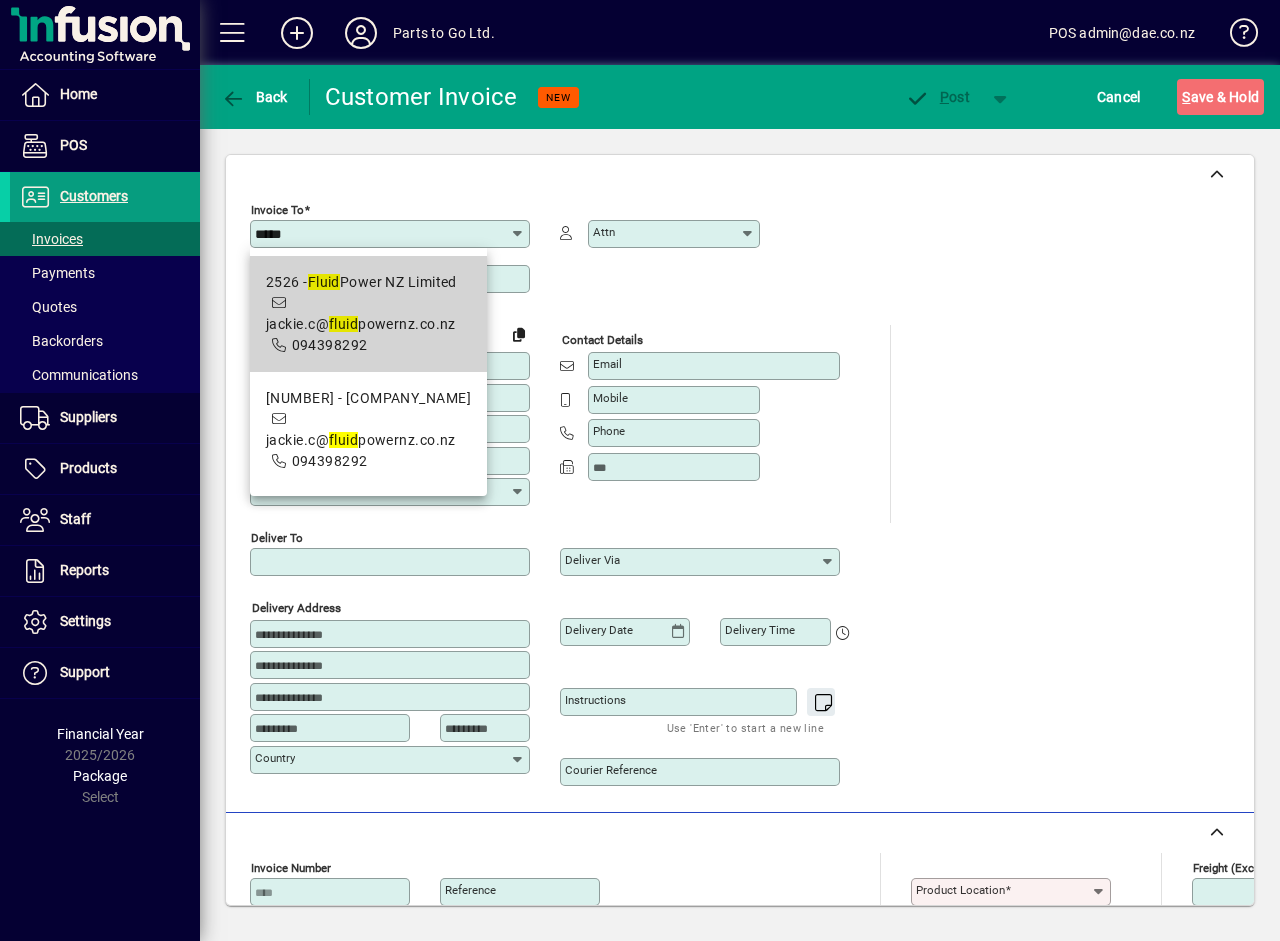 type on "**********" 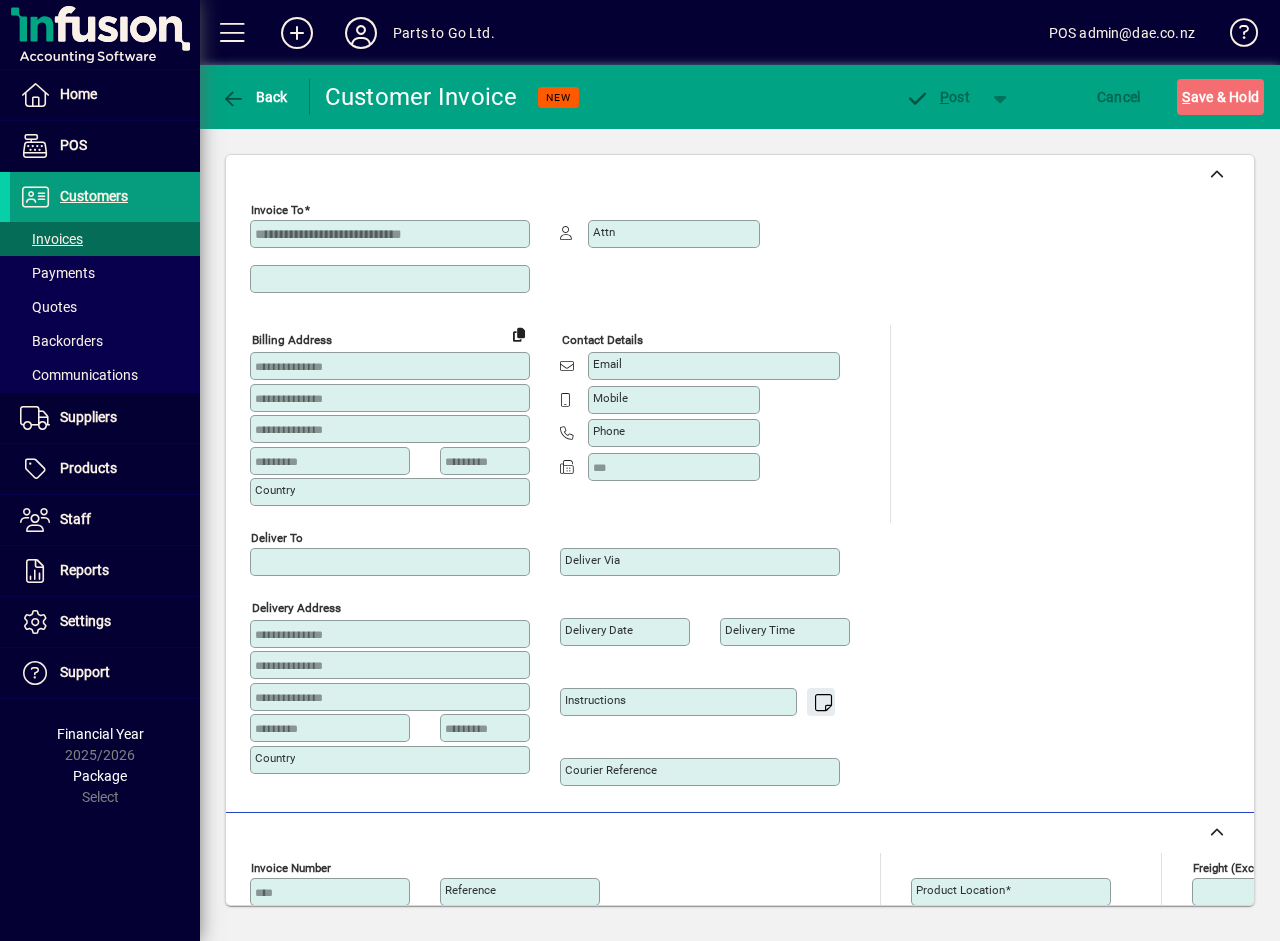 type on "**********" 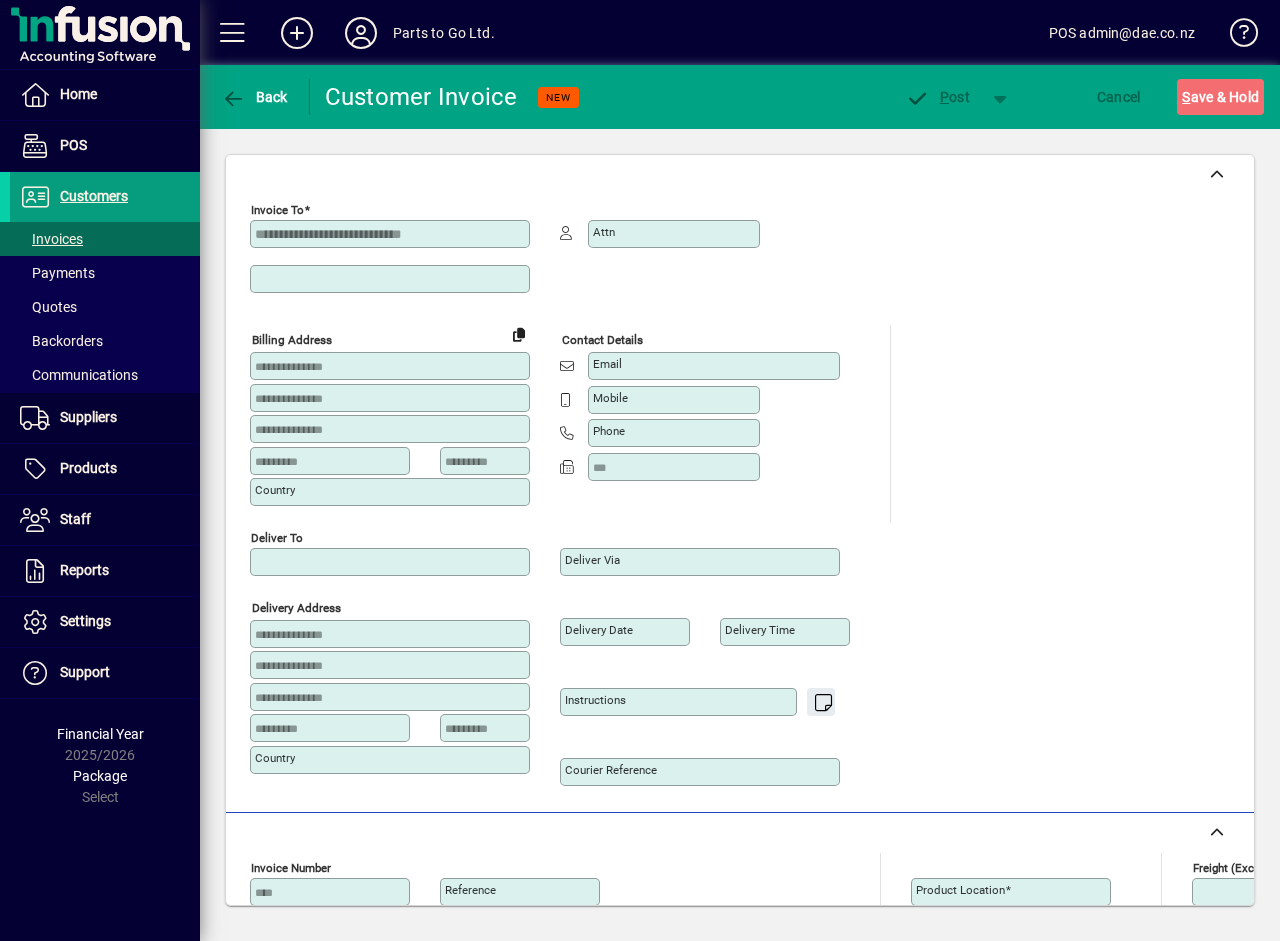 type on "*********" 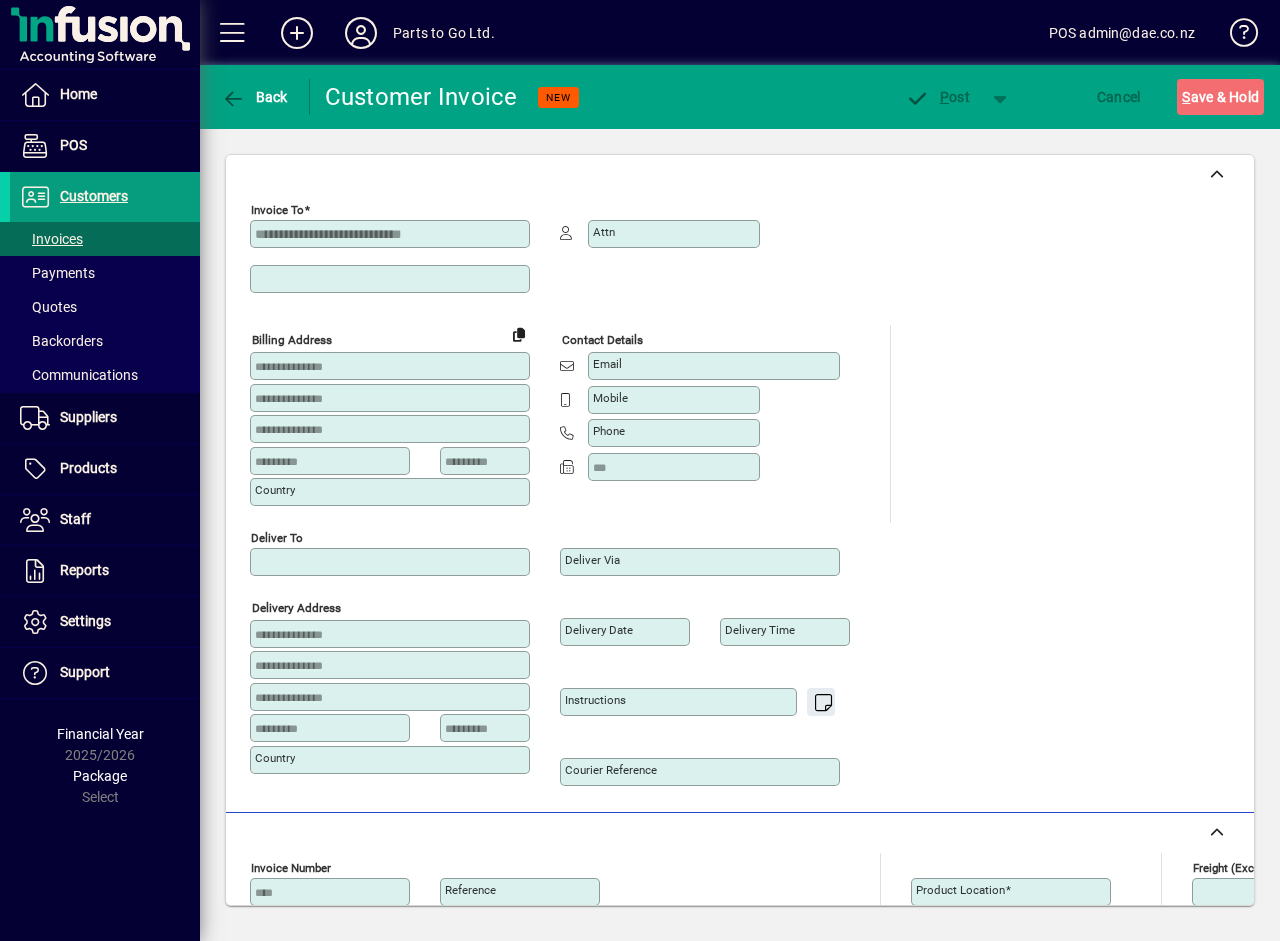 type on "**********" 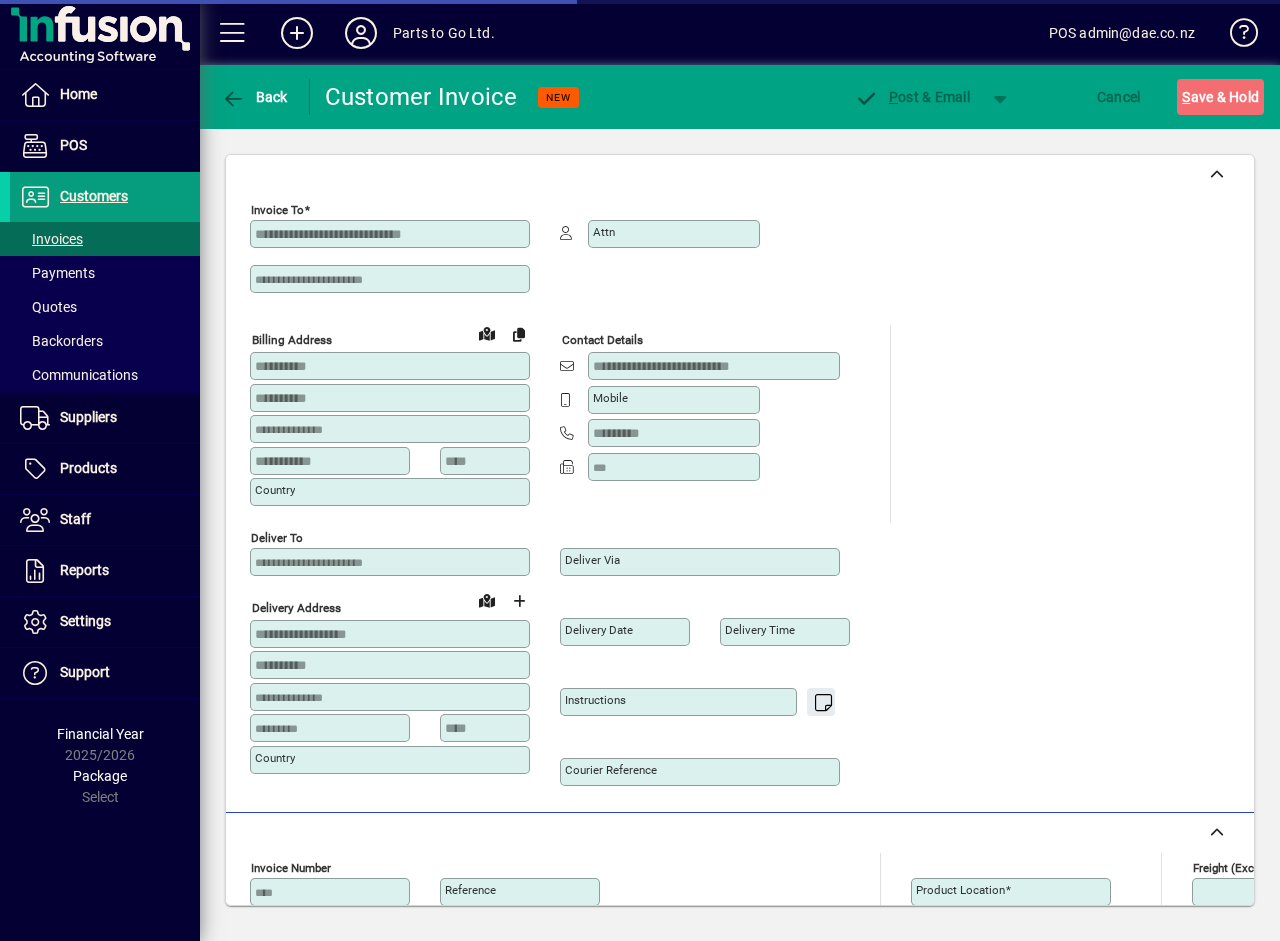 type on "**********" 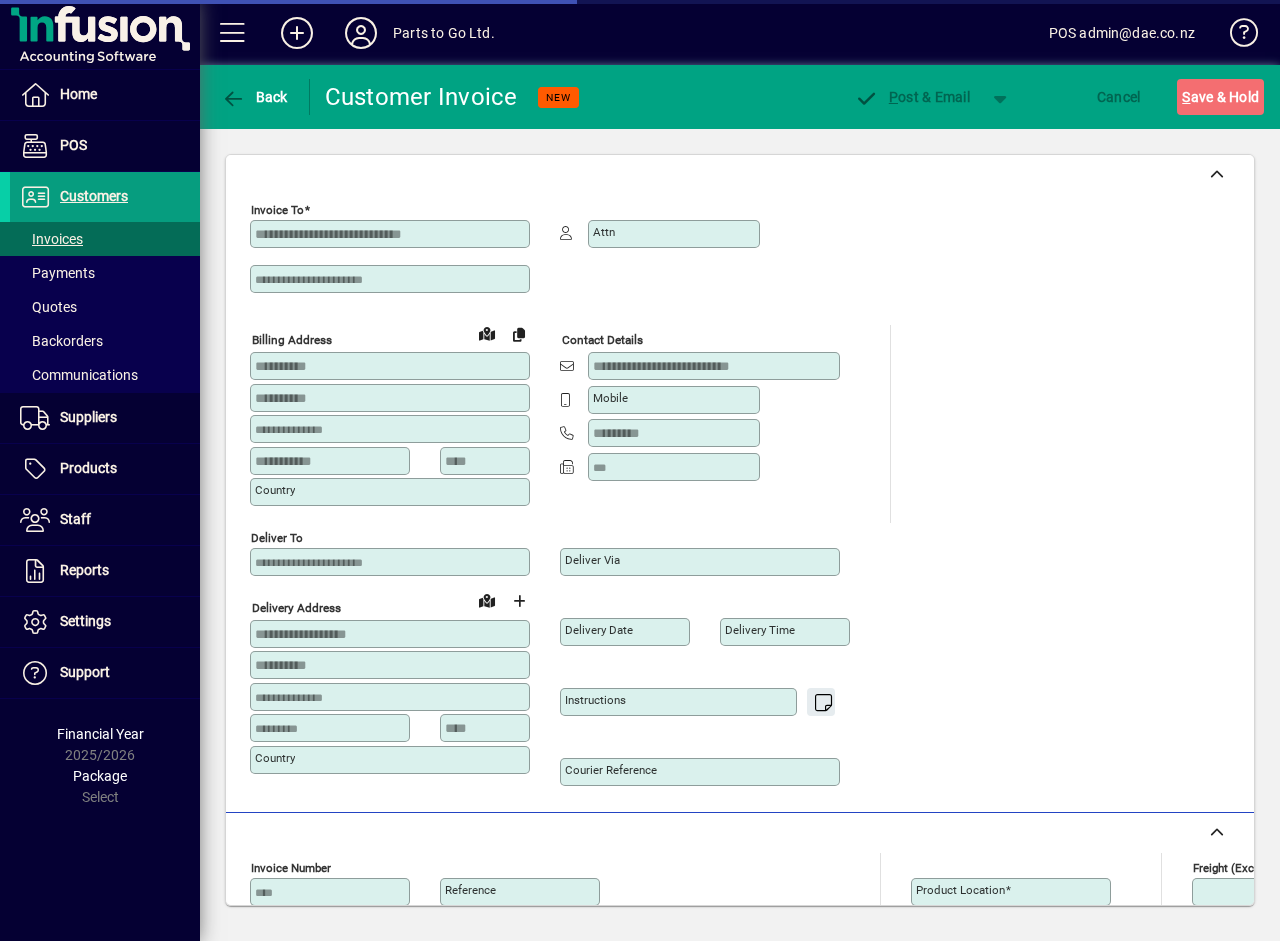 type on "**********" 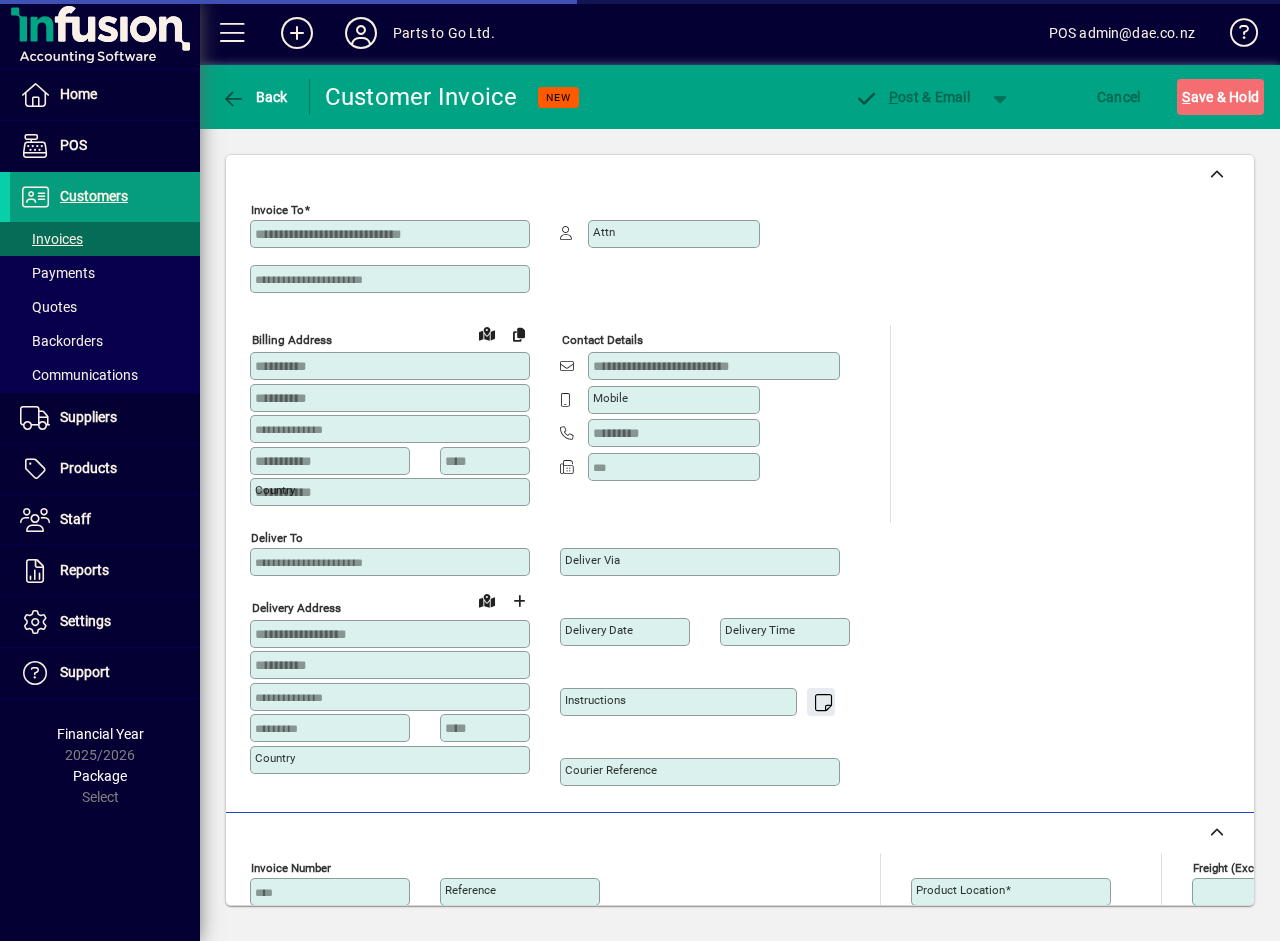 type on "**********" 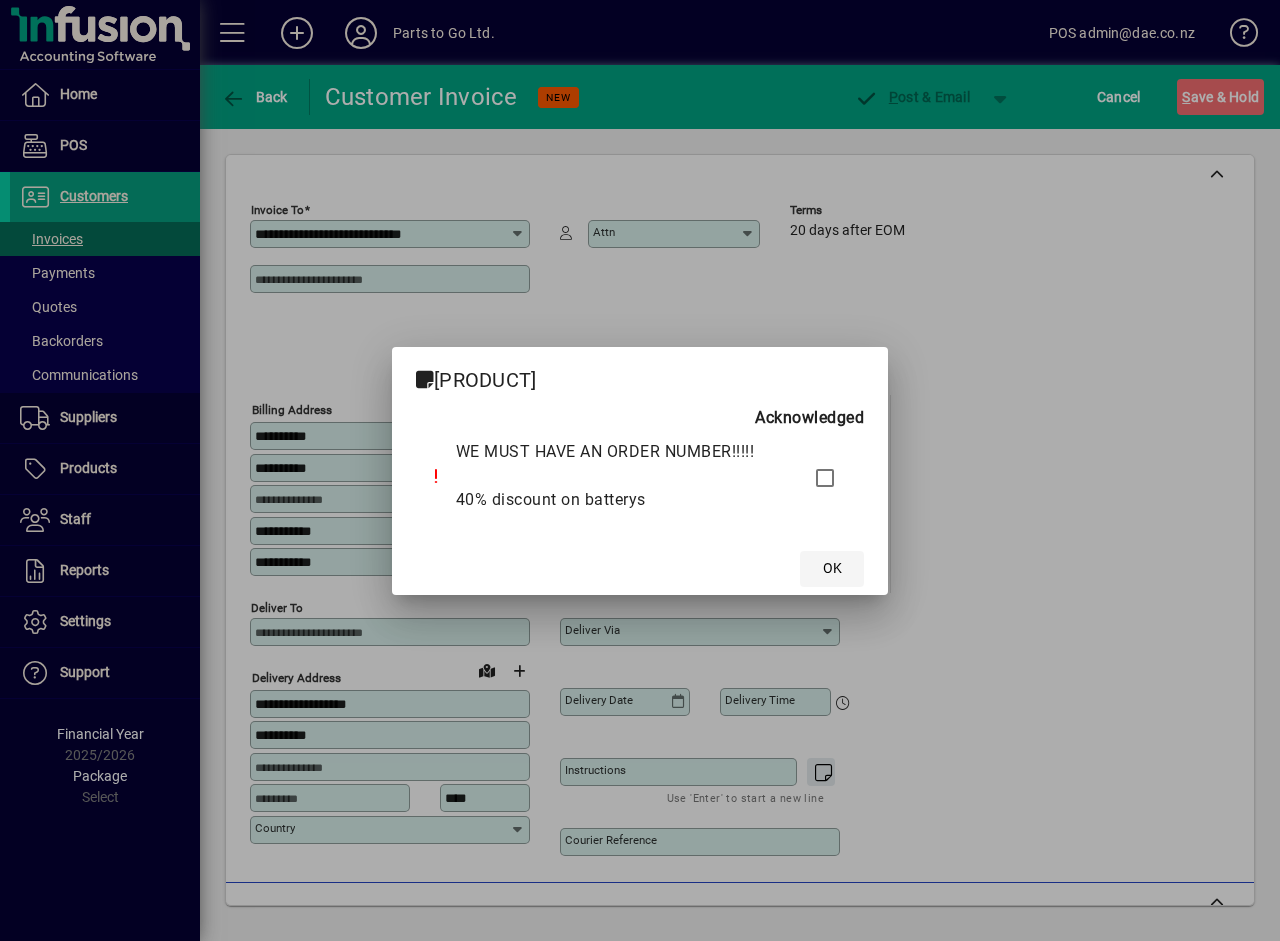 click on "OK" 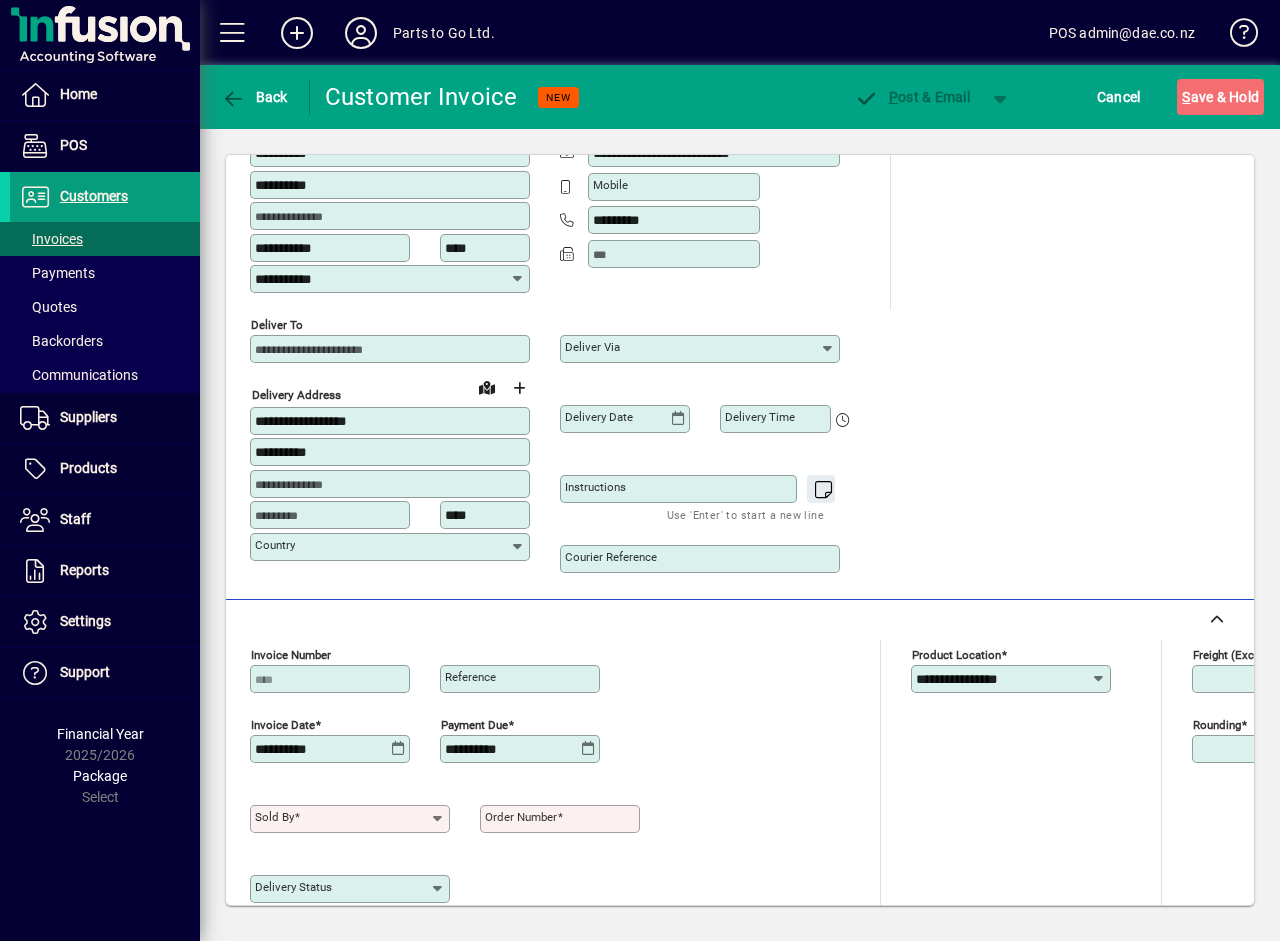 scroll, scrollTop: 607, scrollLeft: 0, axis: vertical 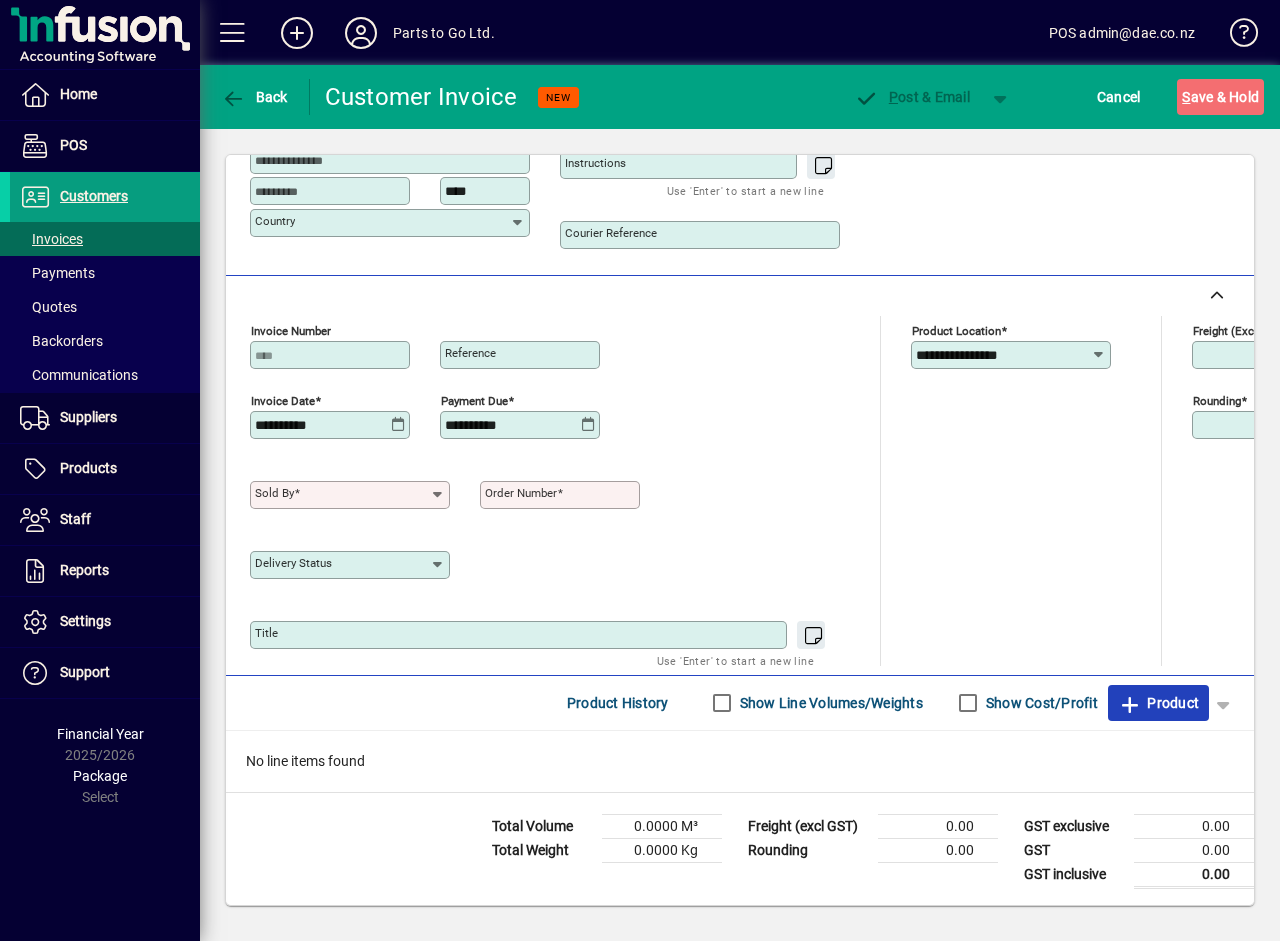 click on "Product" 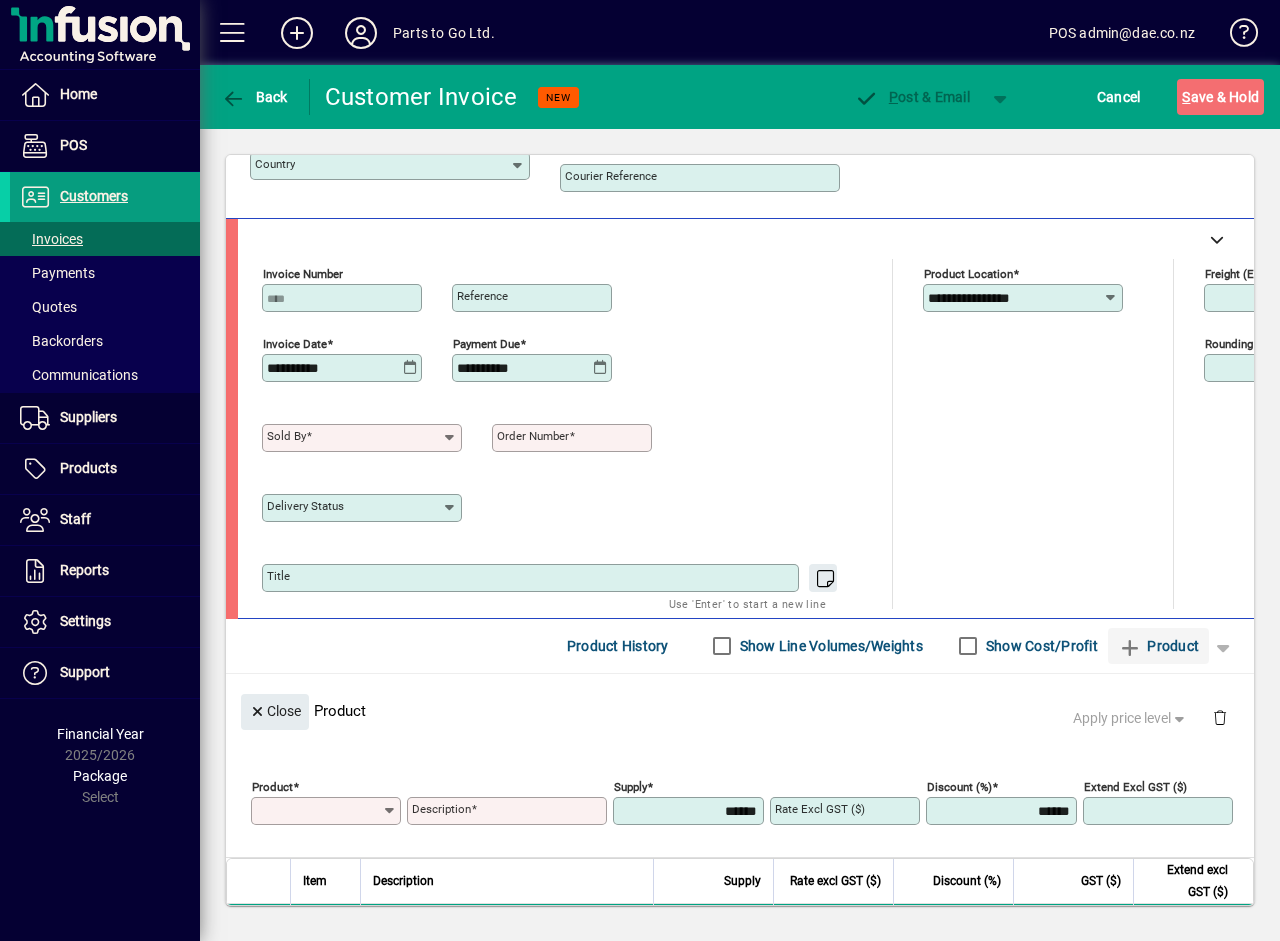 scroll, scrollTop: 0, scrollLeft: 0, axis: both 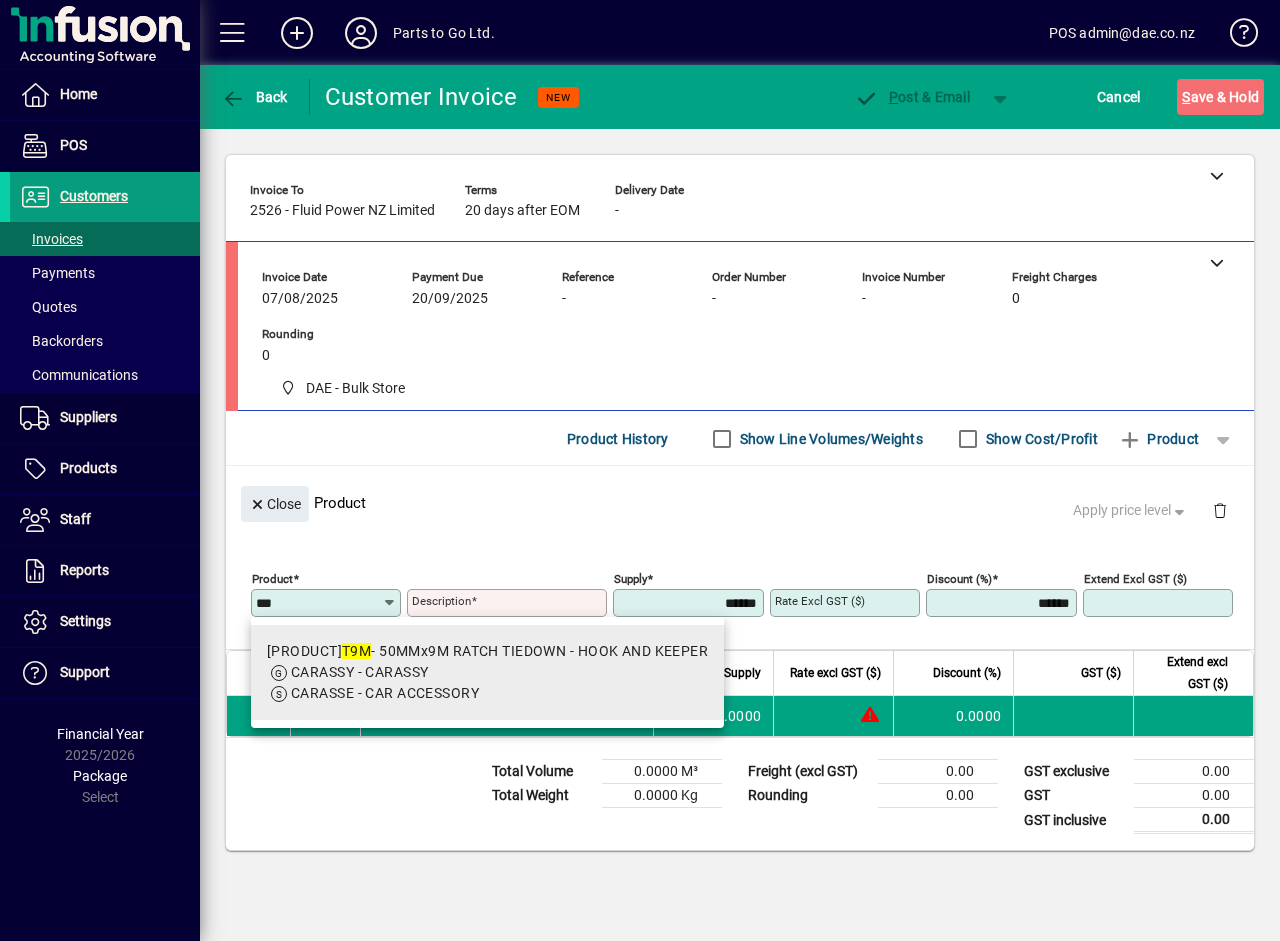 click on "CARASSY - CARASSY" at bounding box center [487, 672] 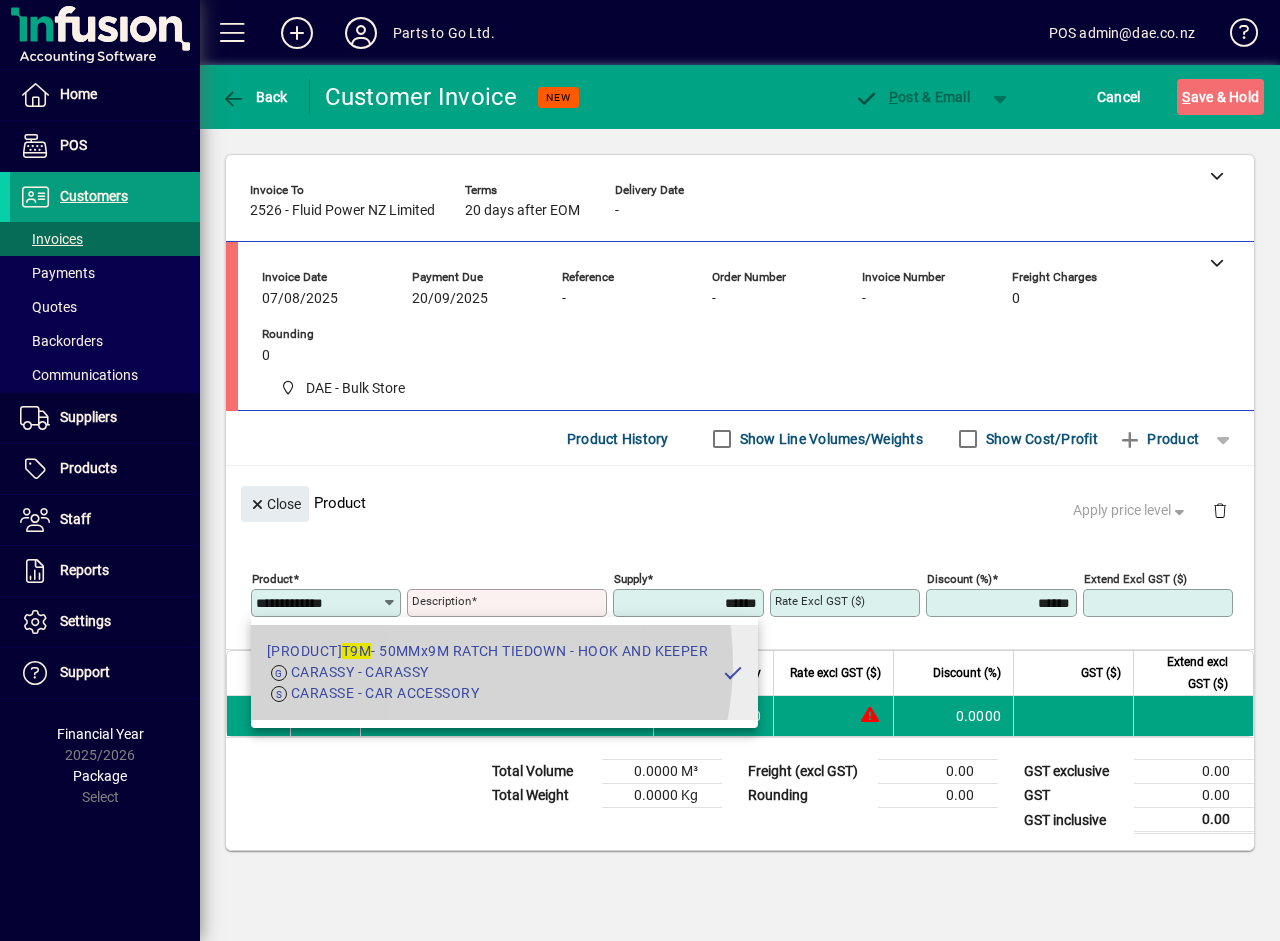 type on "**********" 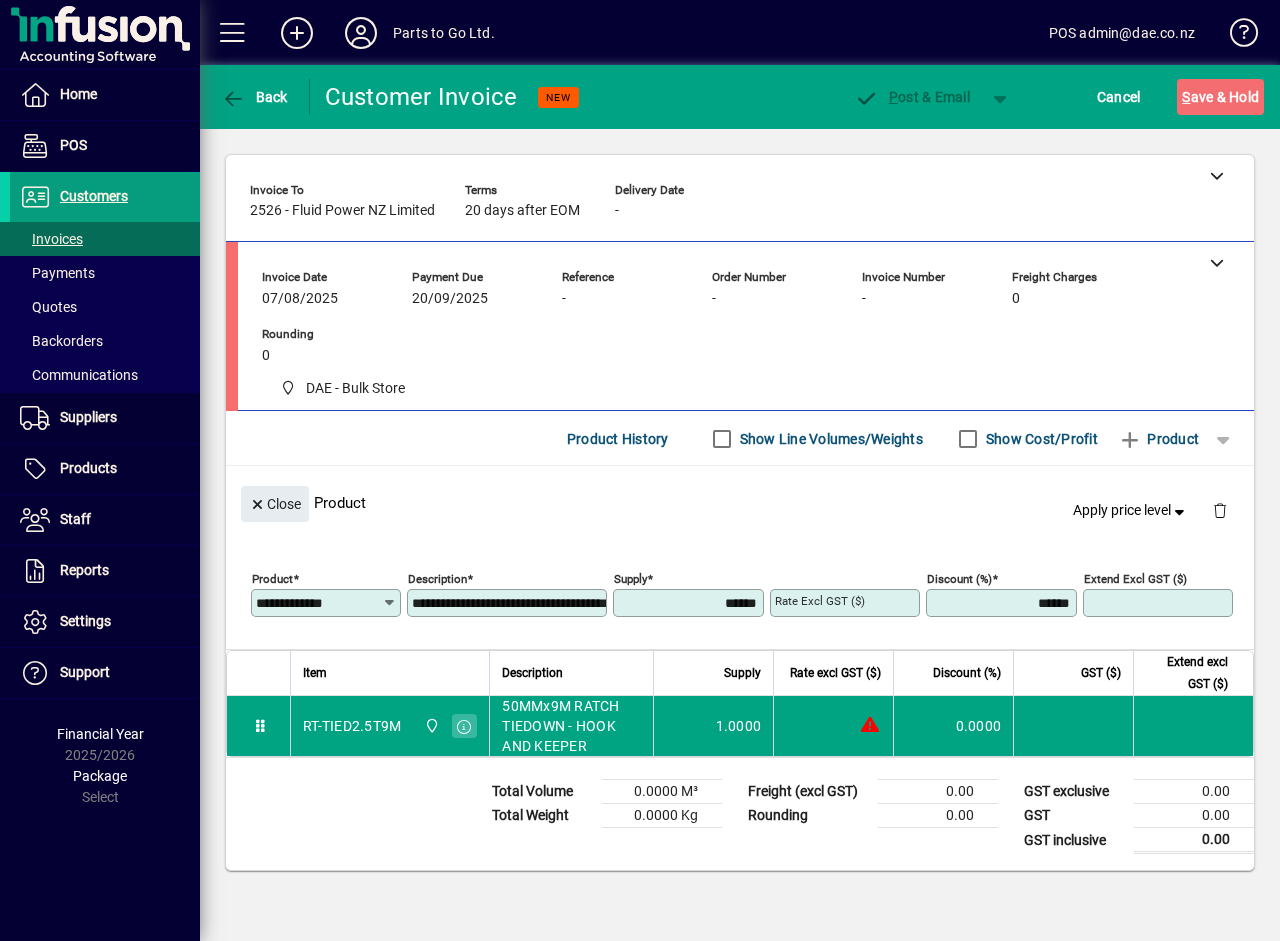 type on "*******" 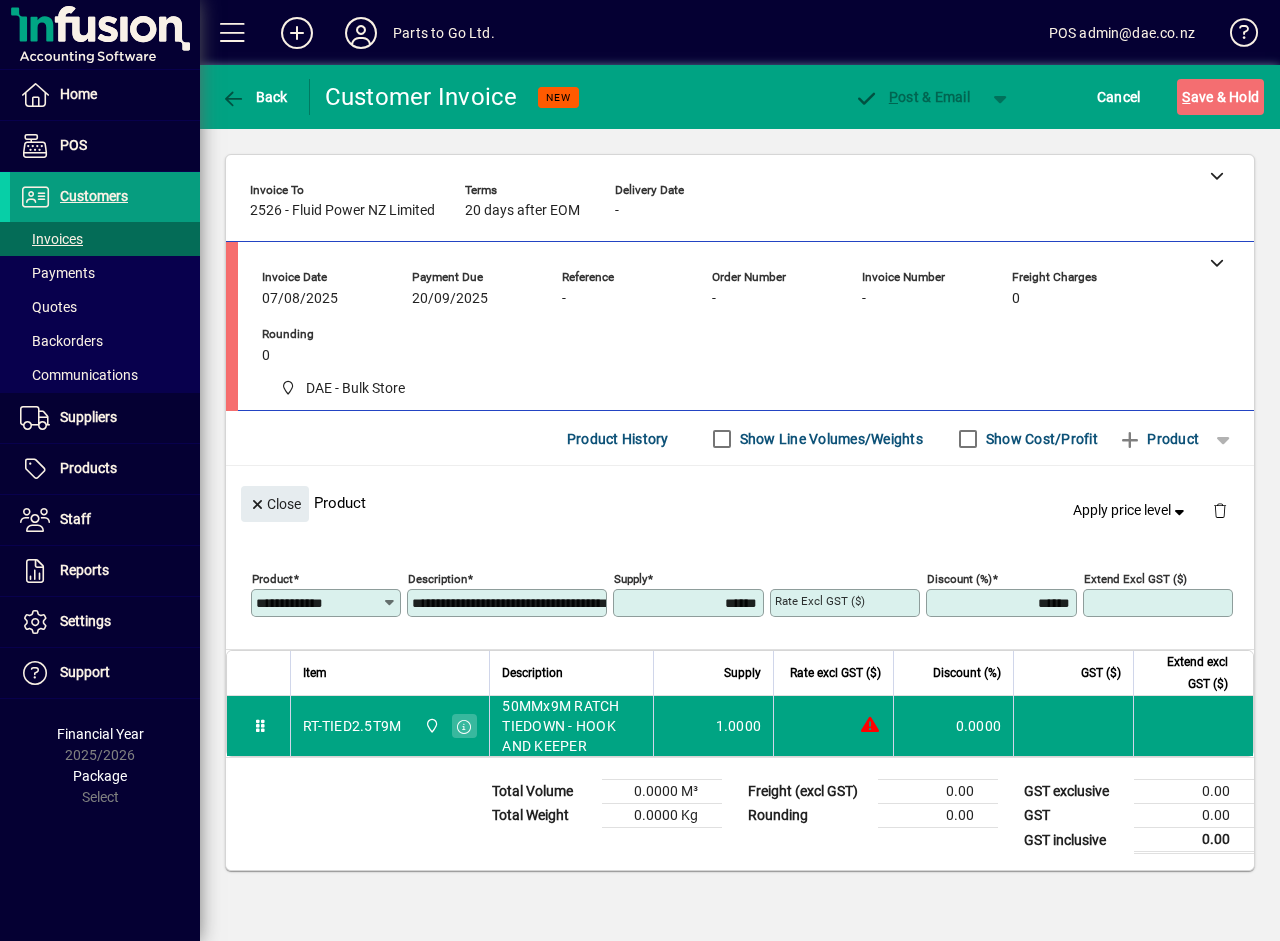 type on "*****" 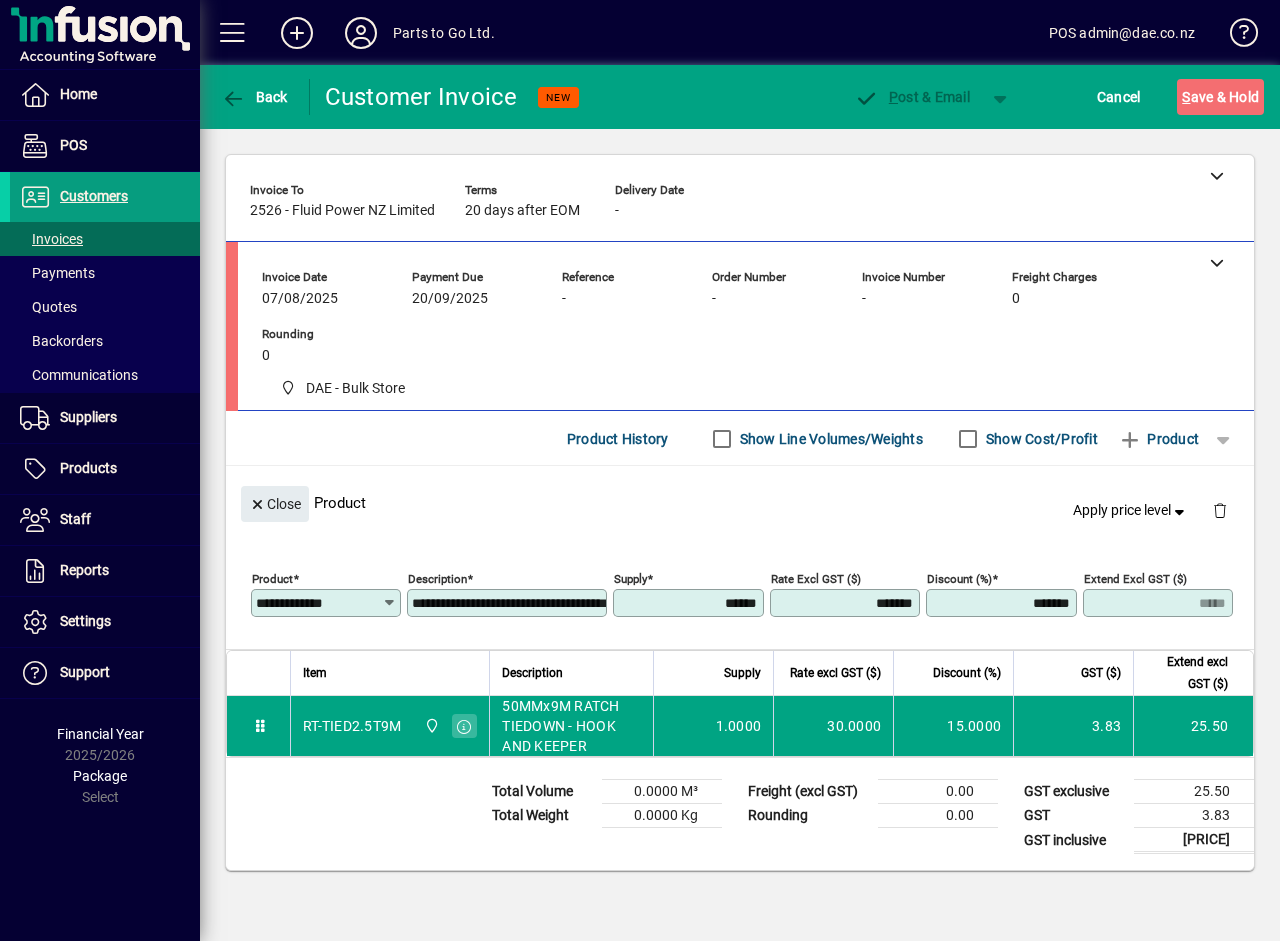click on "******" at bounding box center [690, 603] 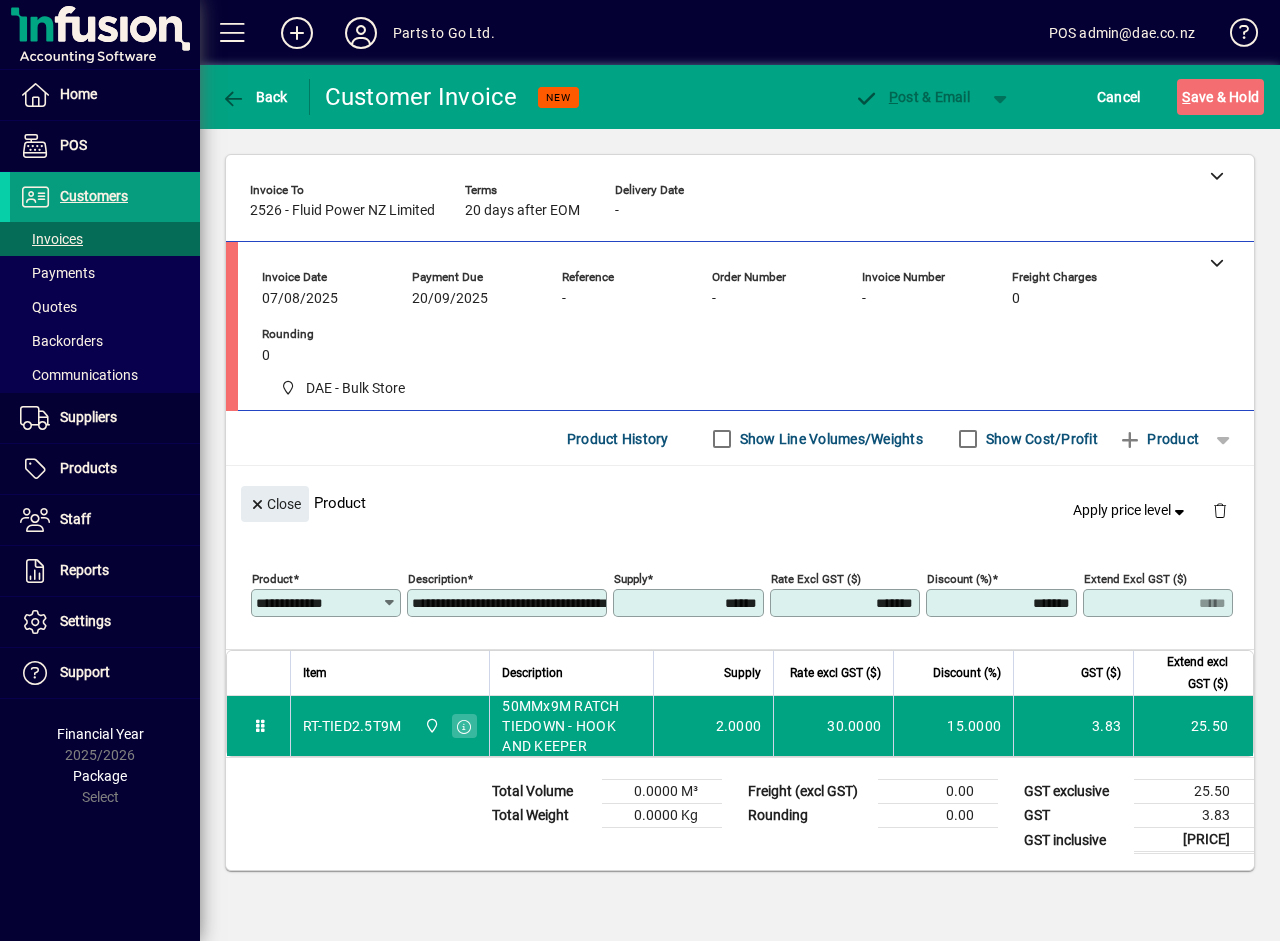 type on "******" 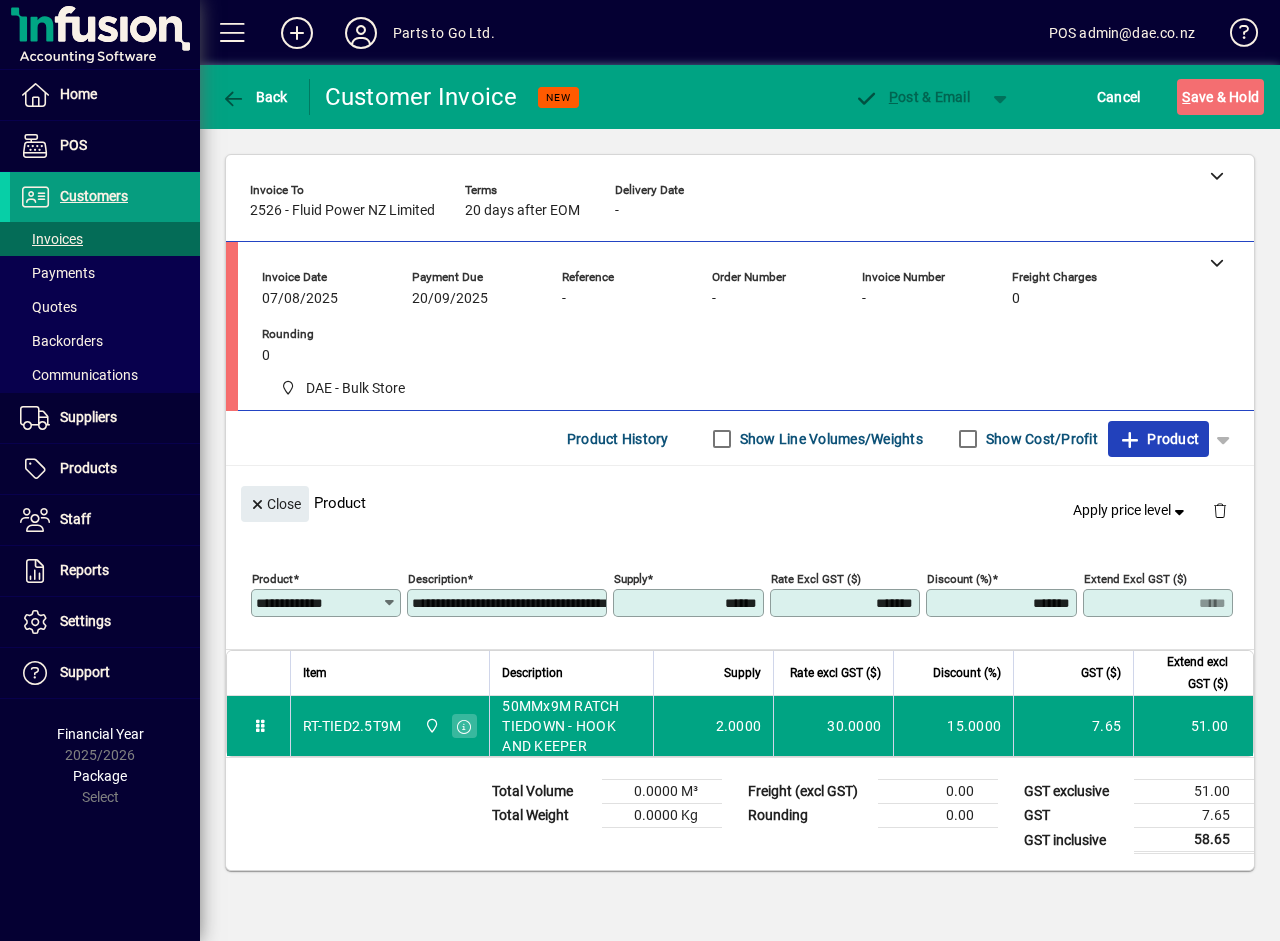 click on "Product" 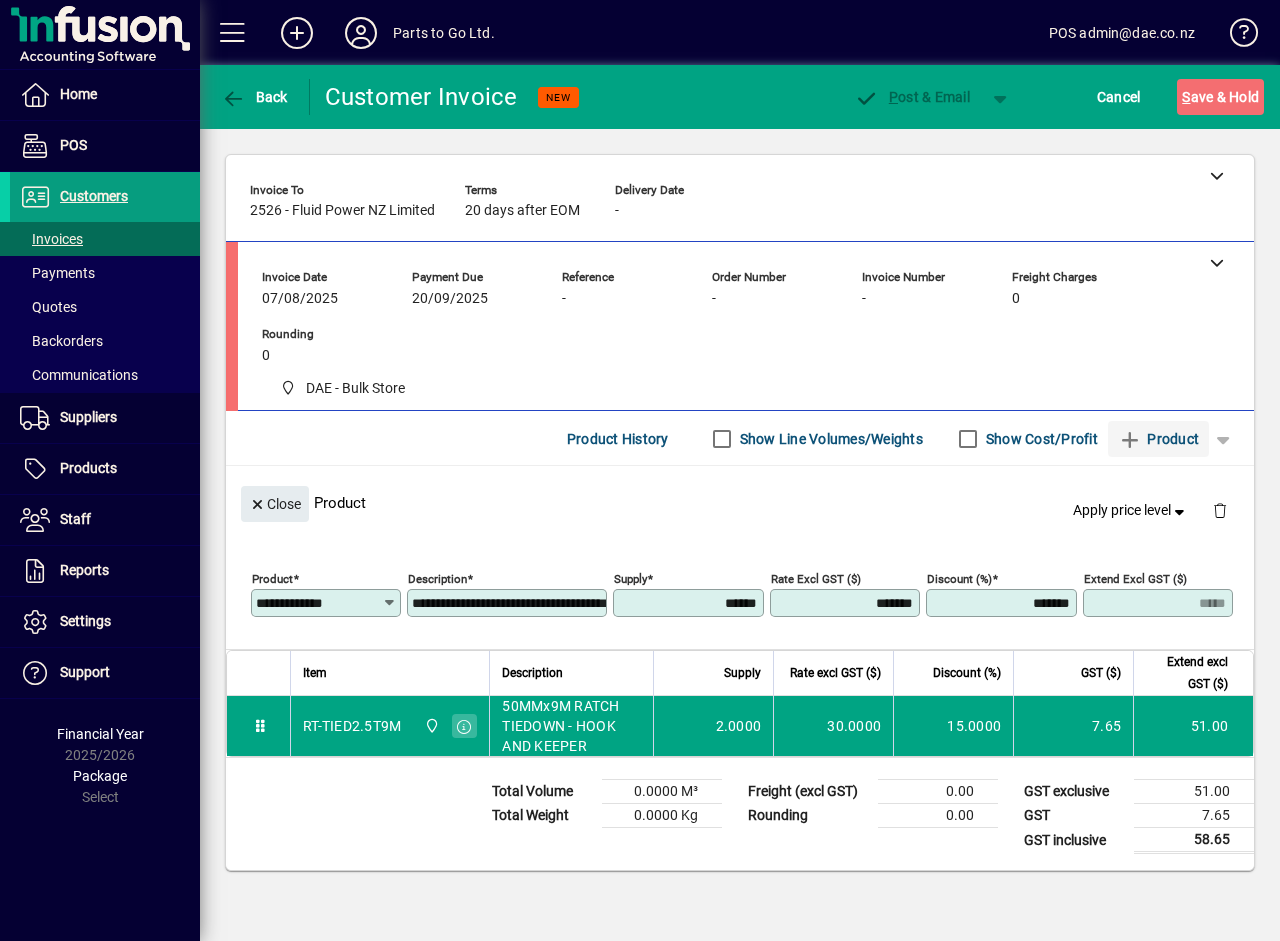 type 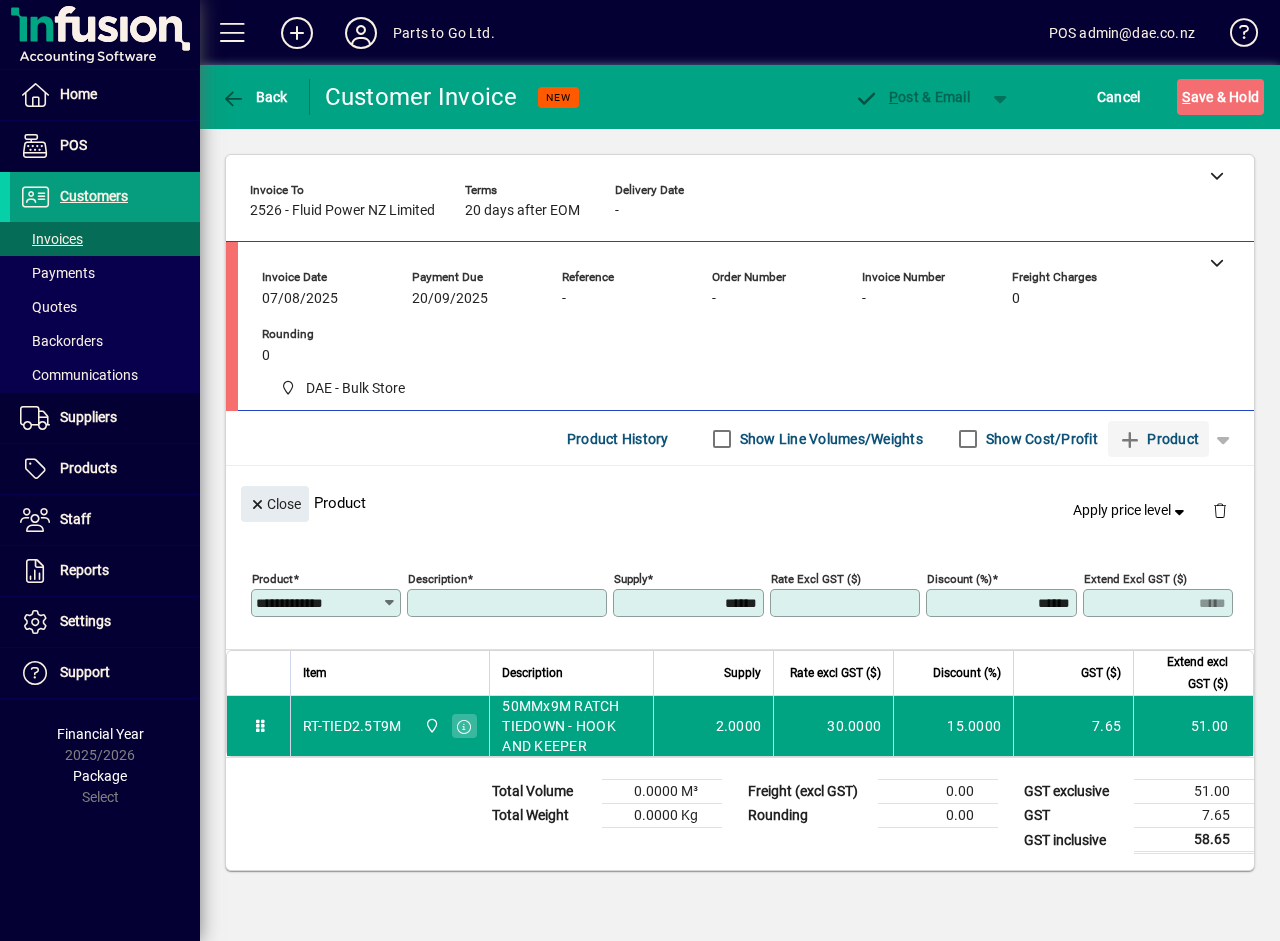 type 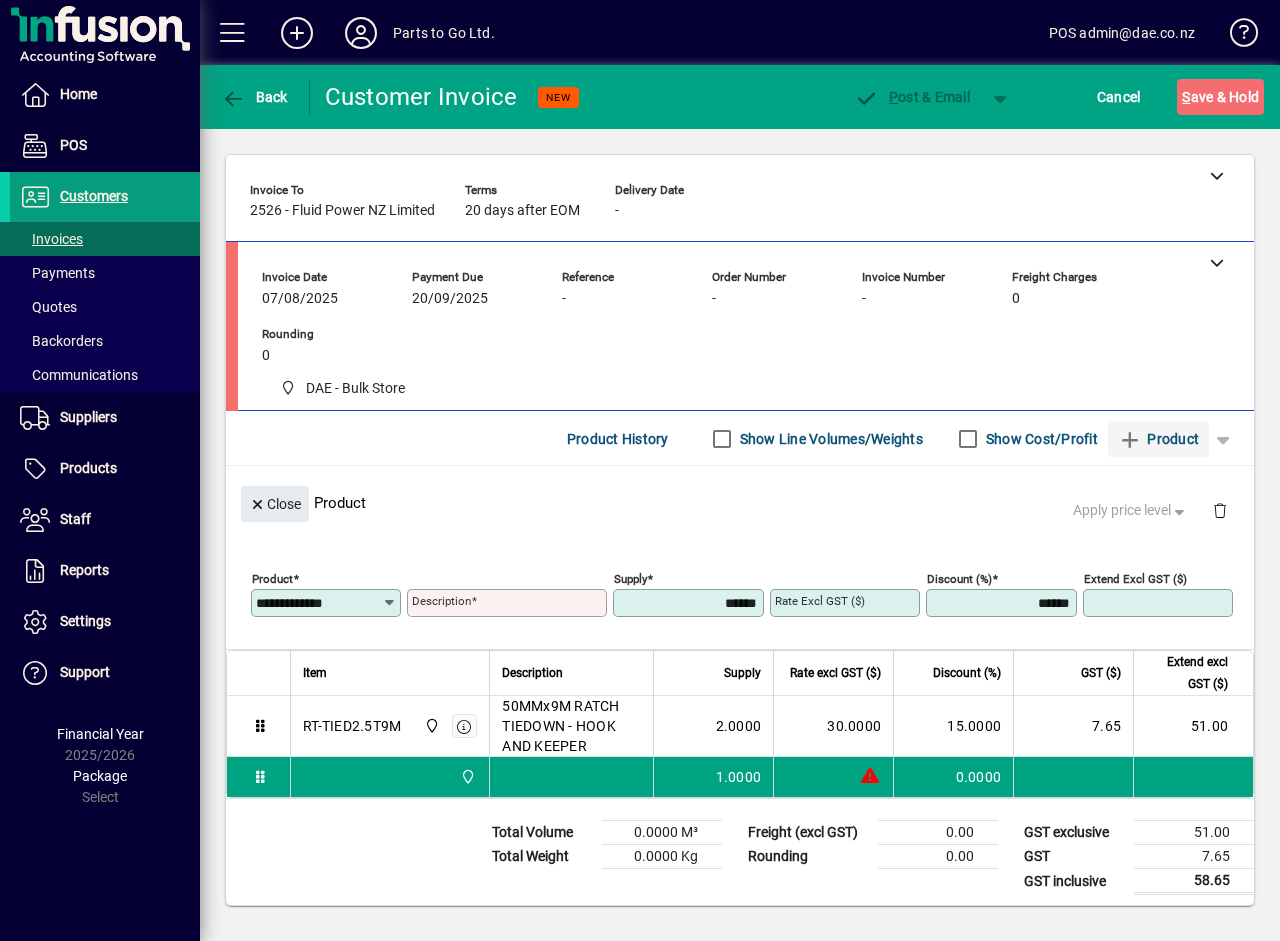 type 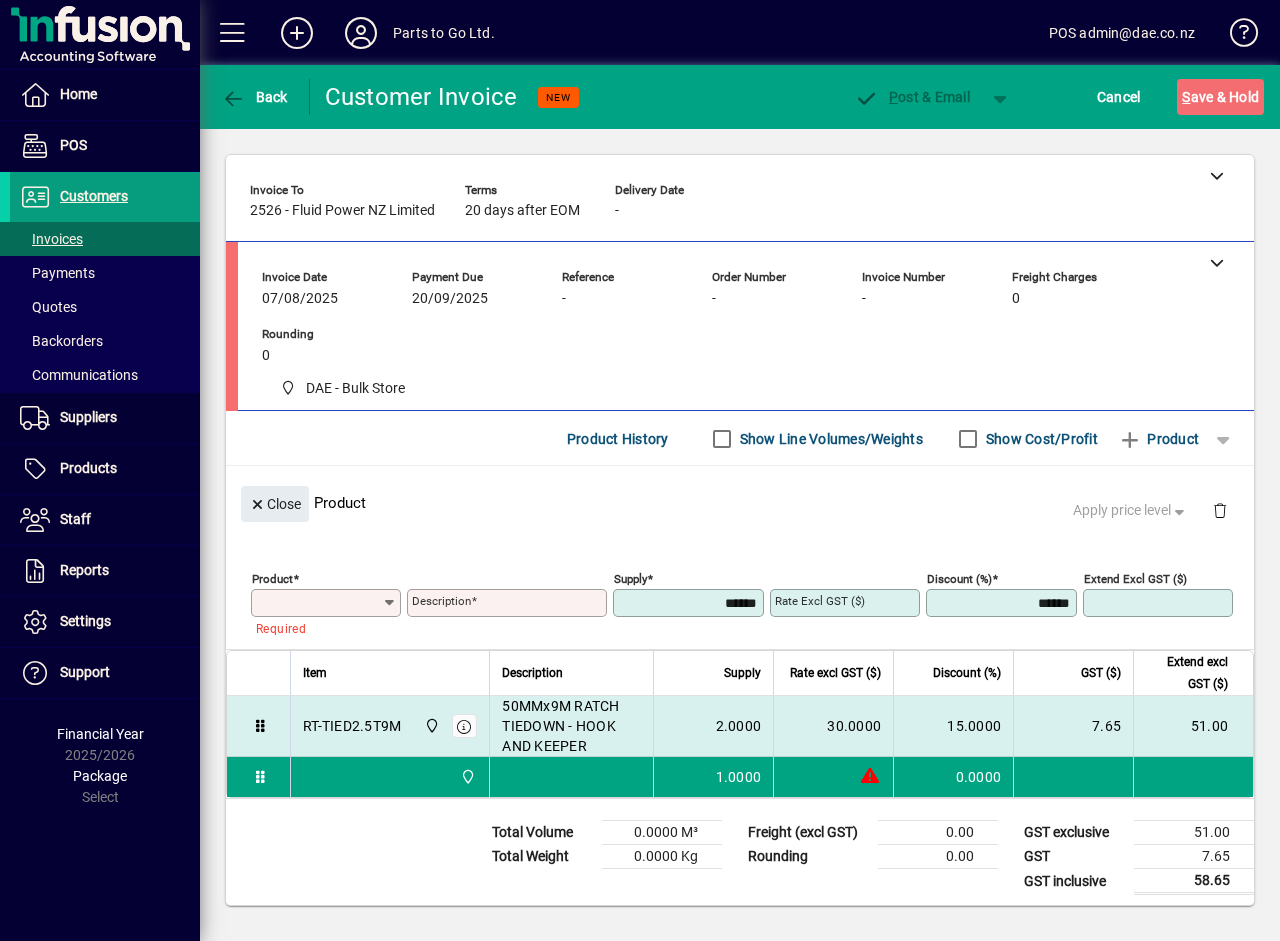 click on "RT-TIED2.5T9M" at bounding box center (352, 726) 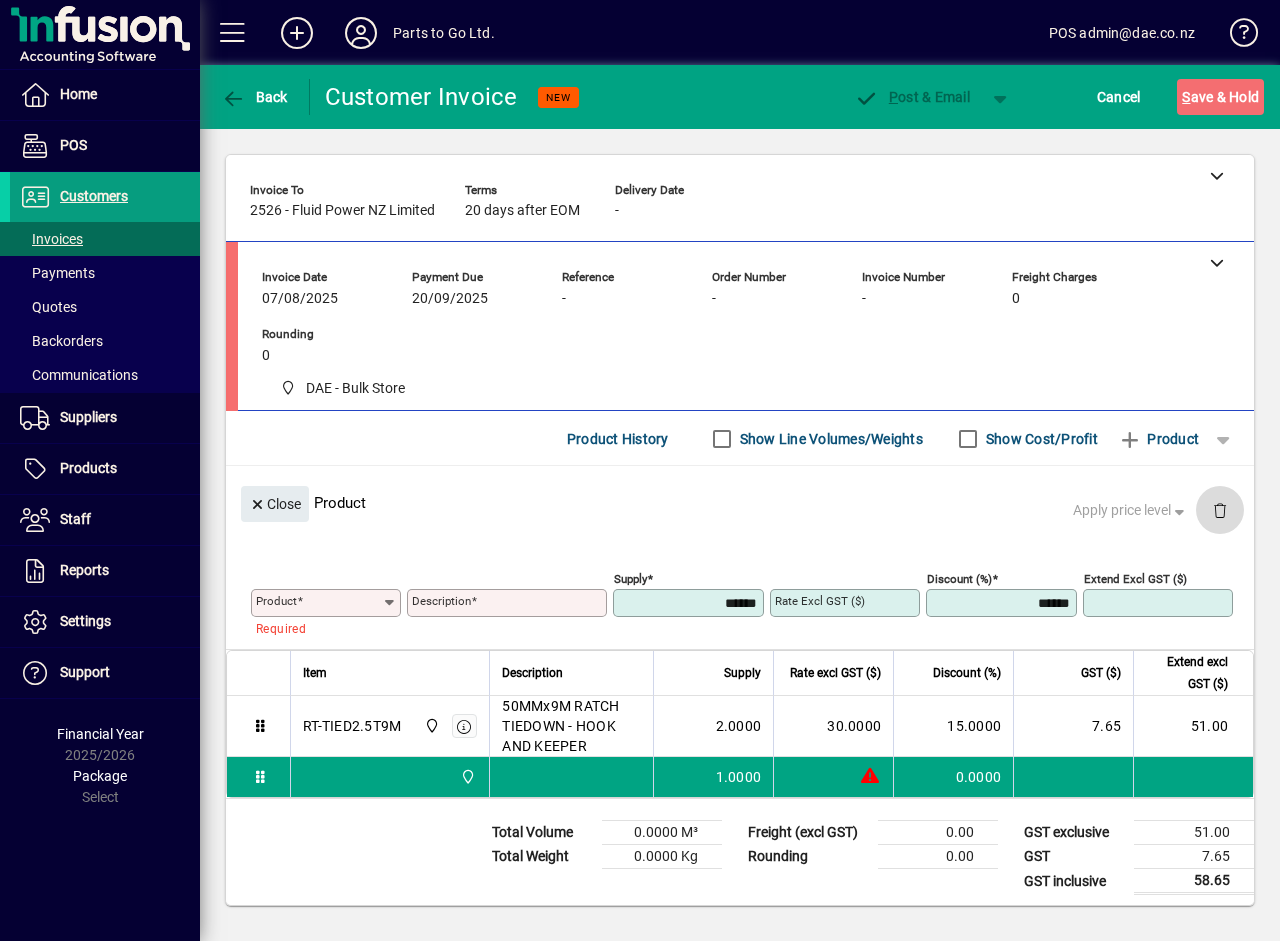 click 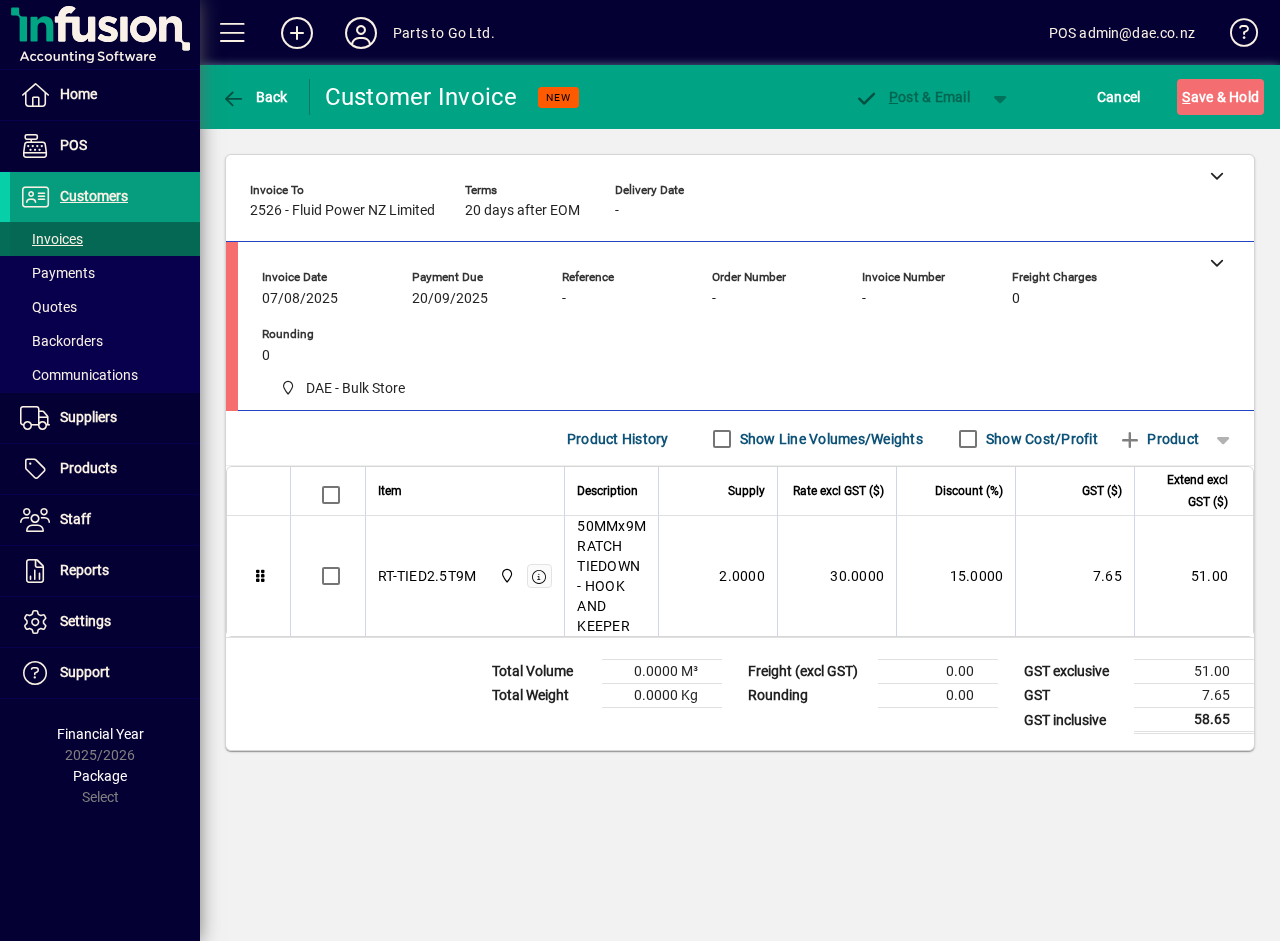click on "Invoices" at bounding box center [51, 239] 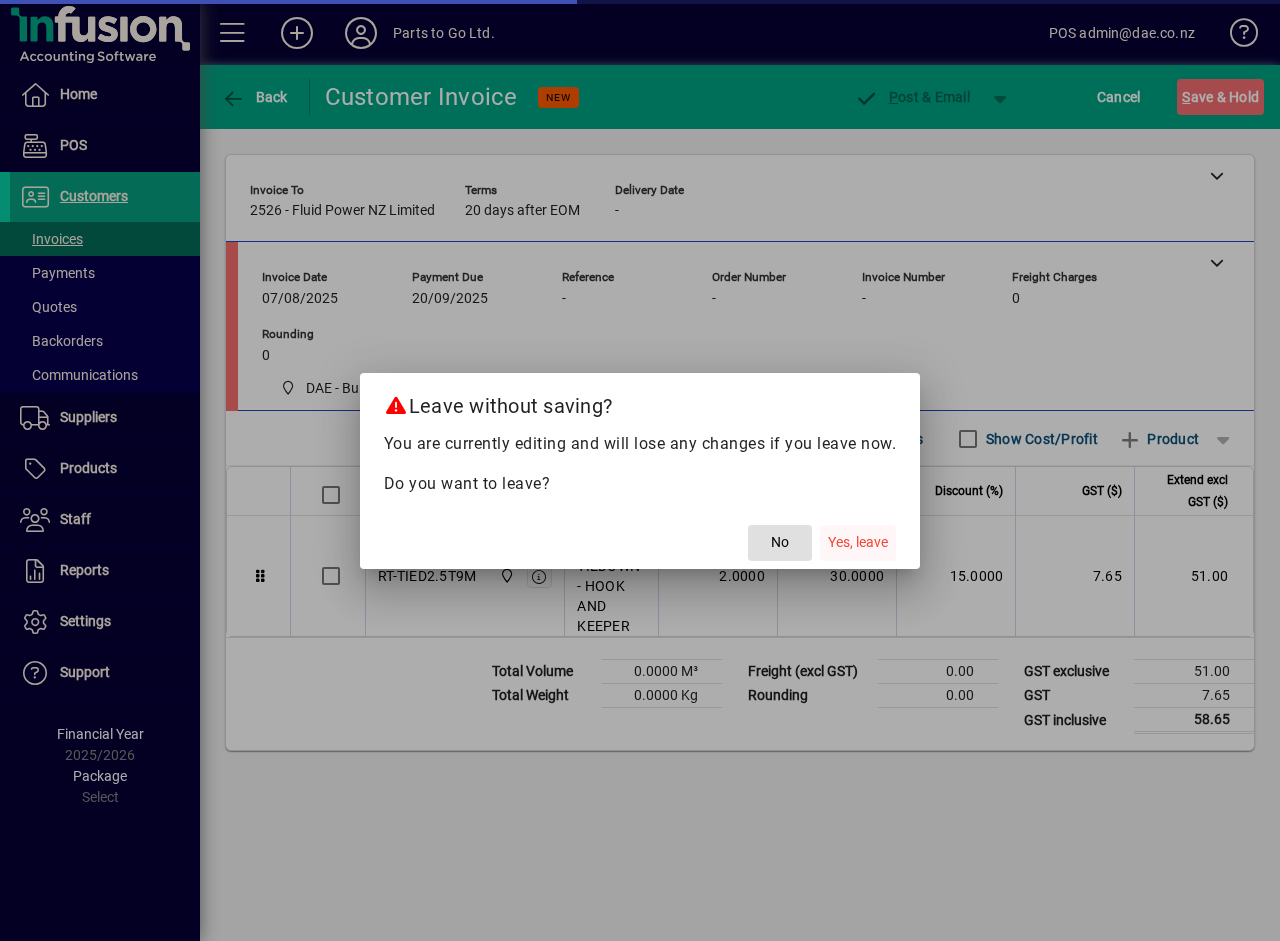 click on "Yes, leave" 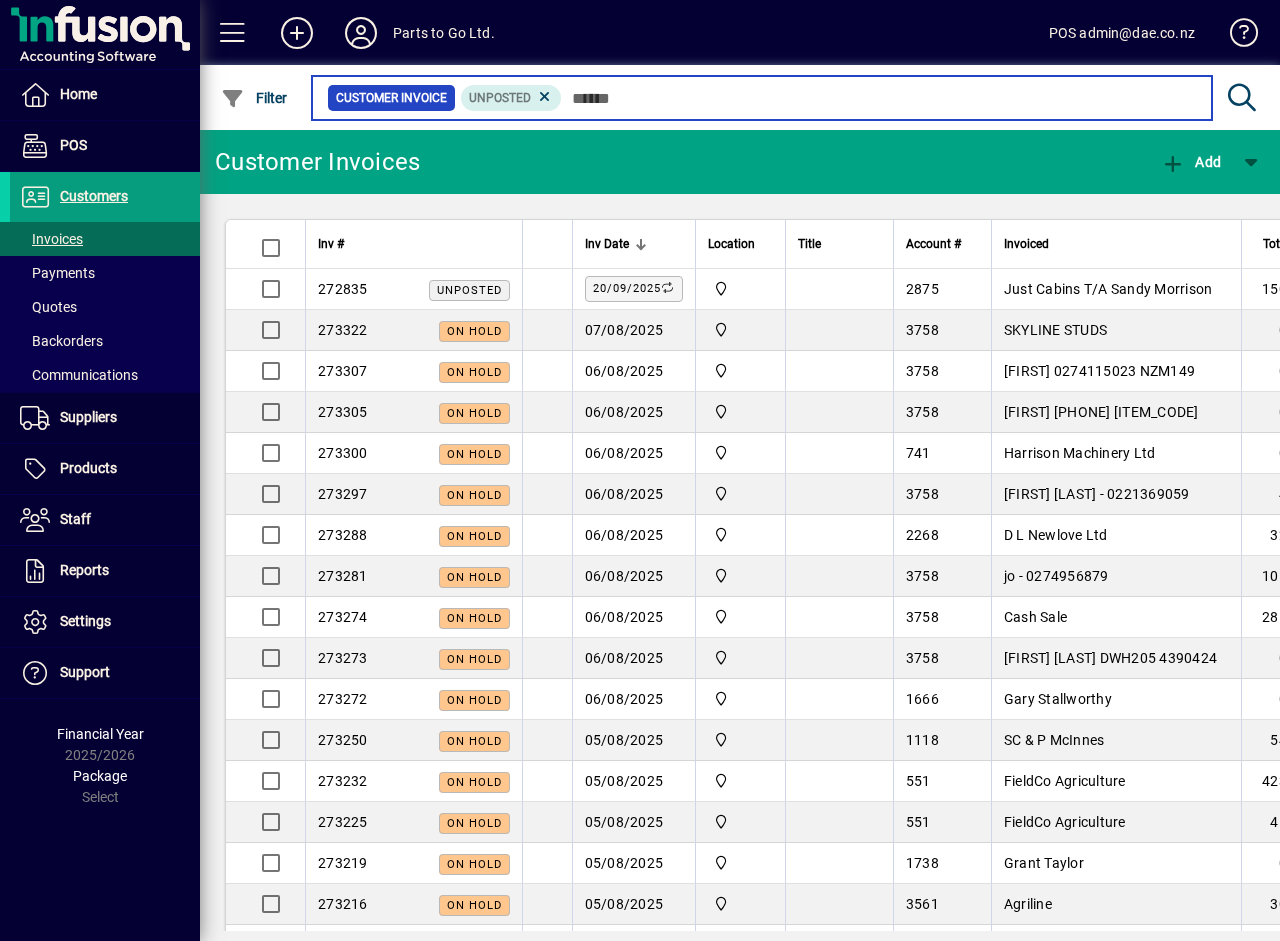 click at bounding box center (879, 98) 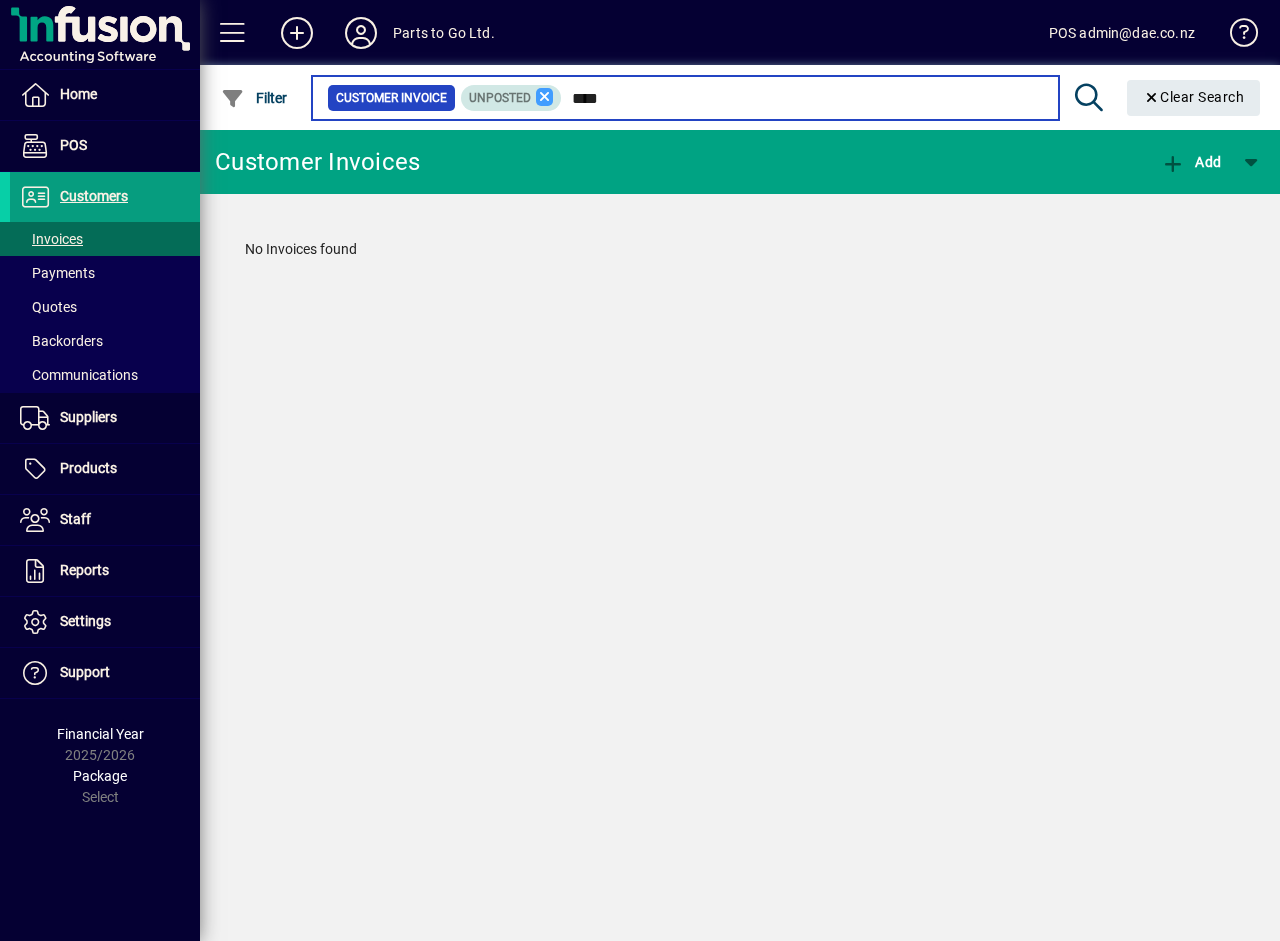 type on "****" 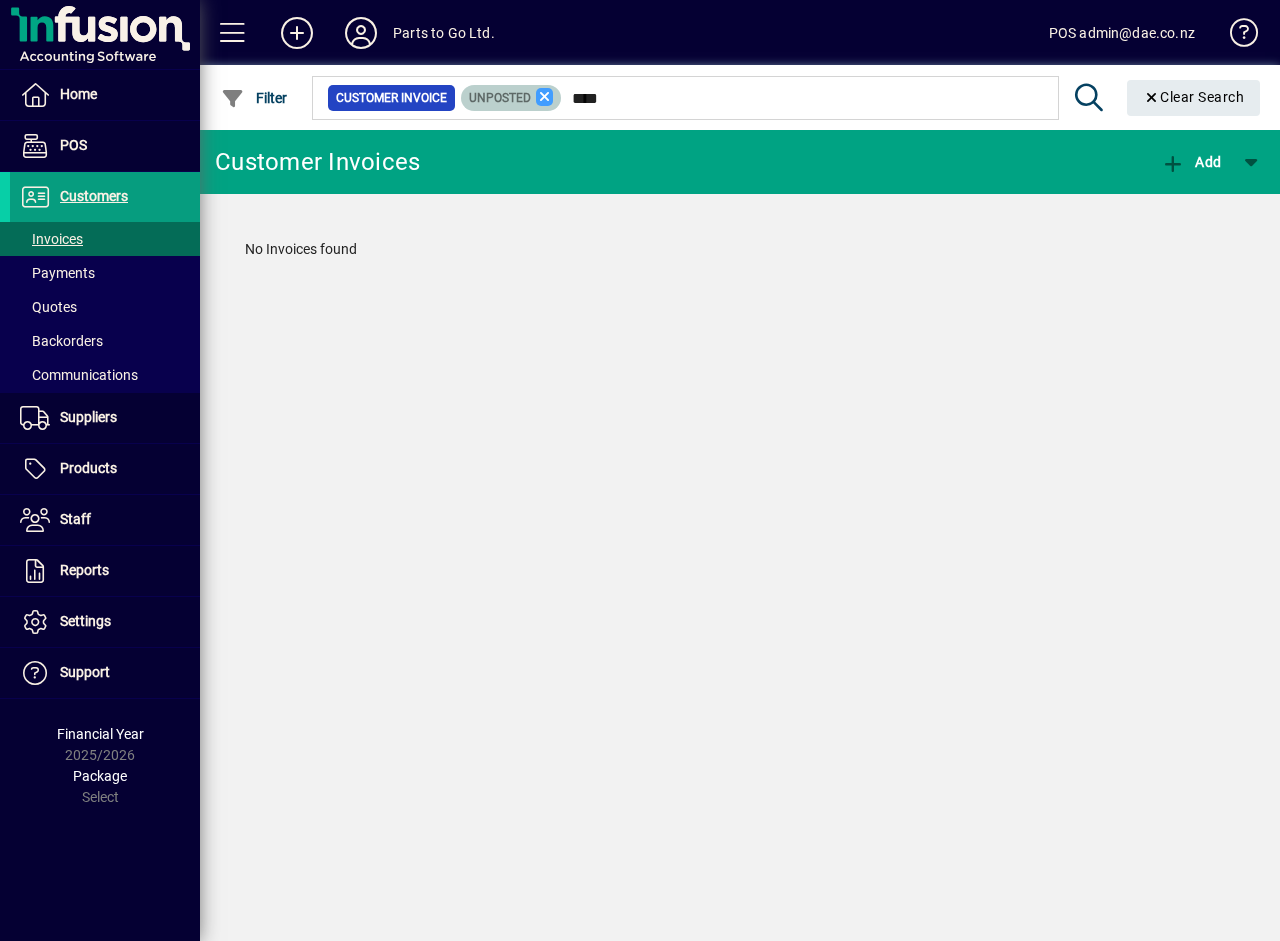 click at bounding box center [545, 97] 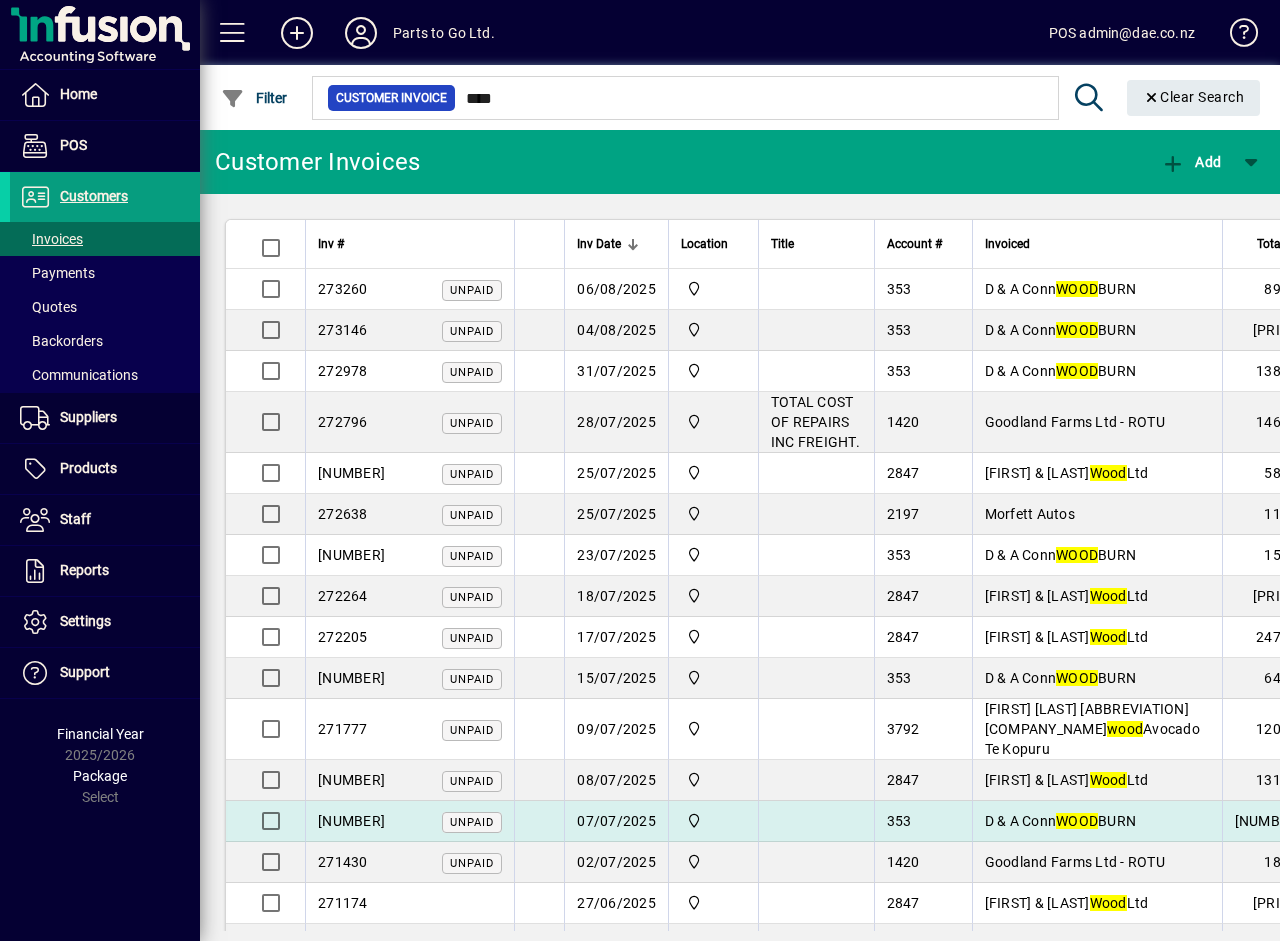 click on "271640" at bounding box center [351, 821] 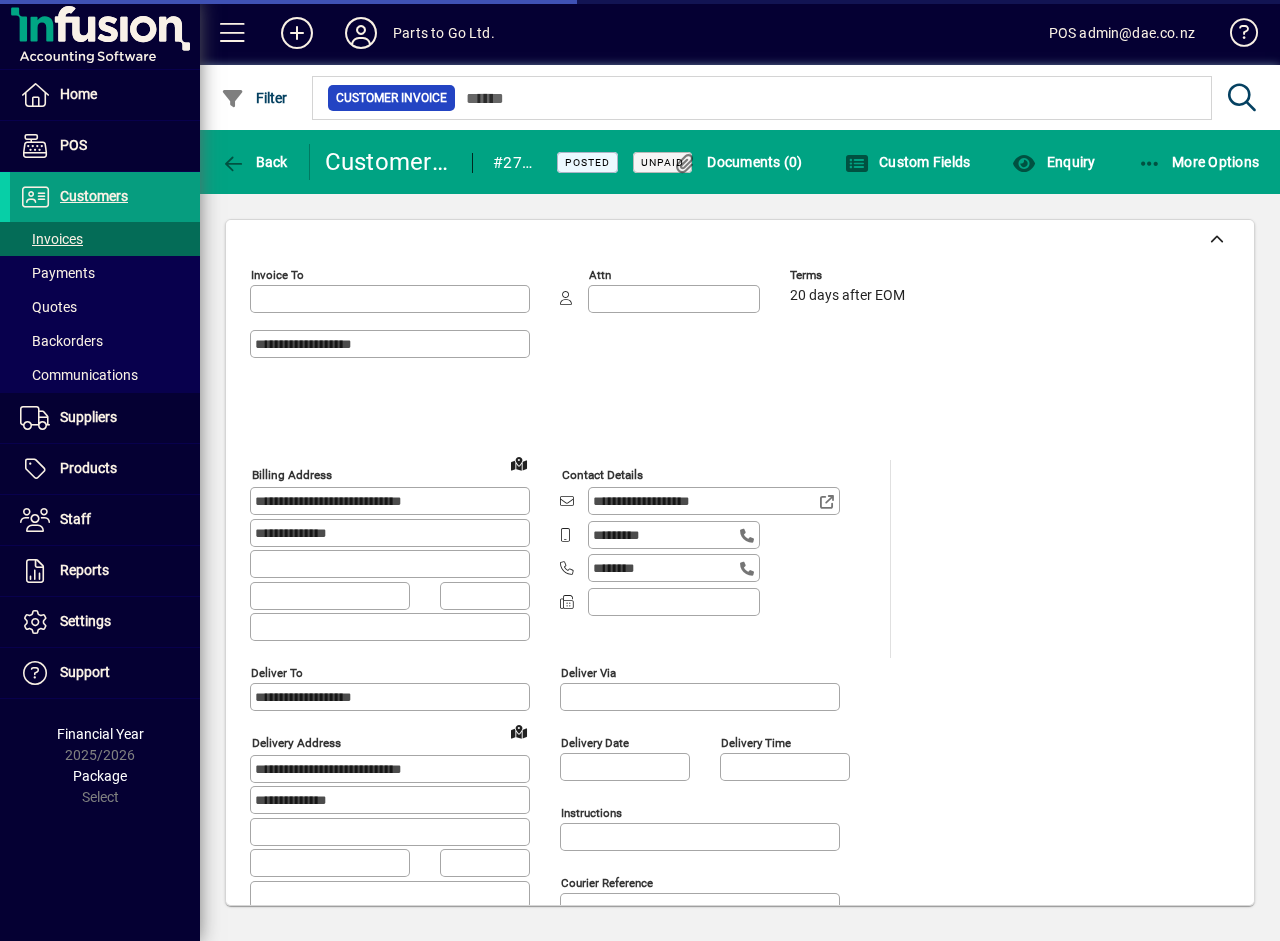 type on "**********" 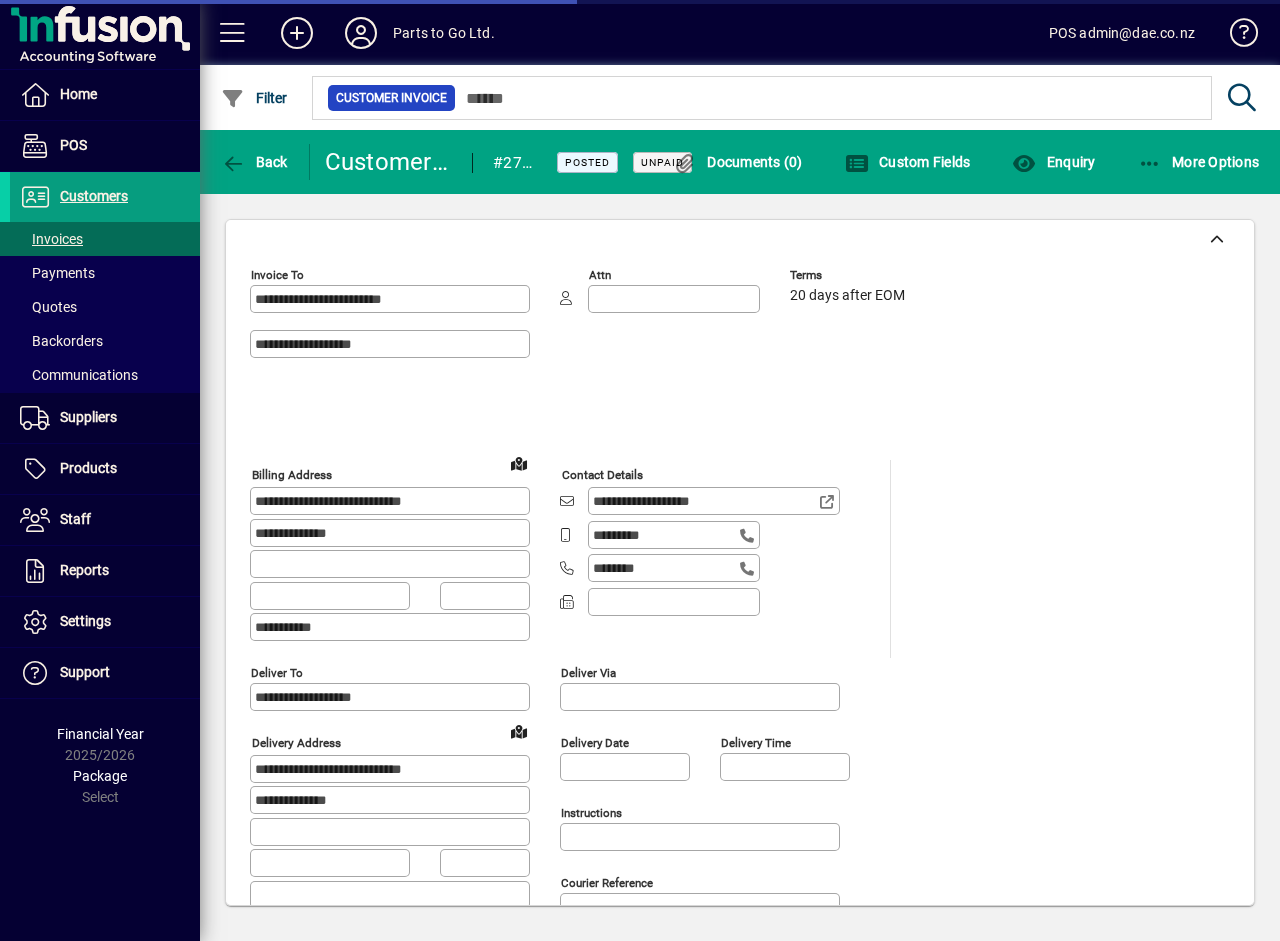 type on "**********" 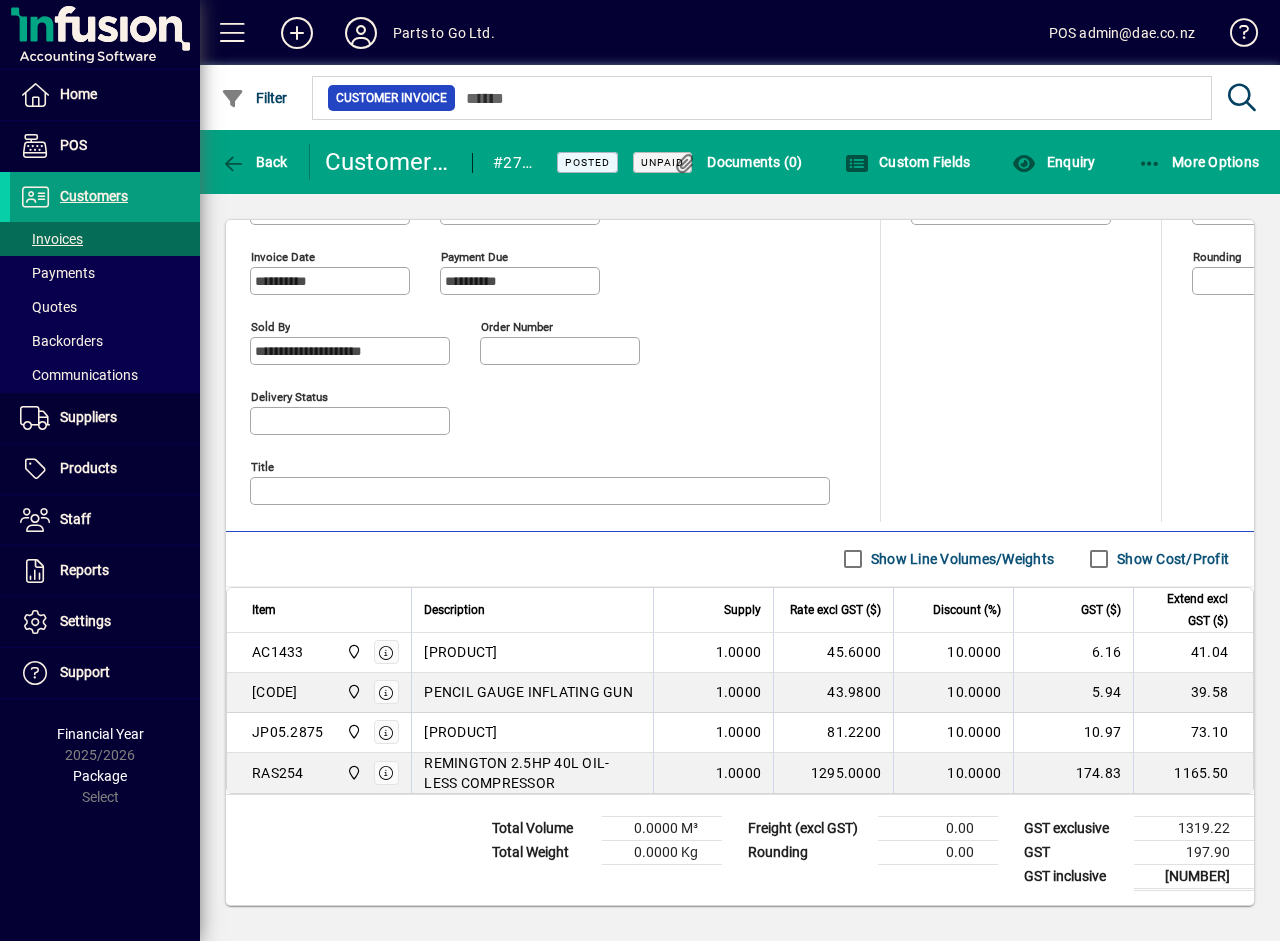 scroll, scrollTop: 819, scrollLeft: 0, axis: vertical 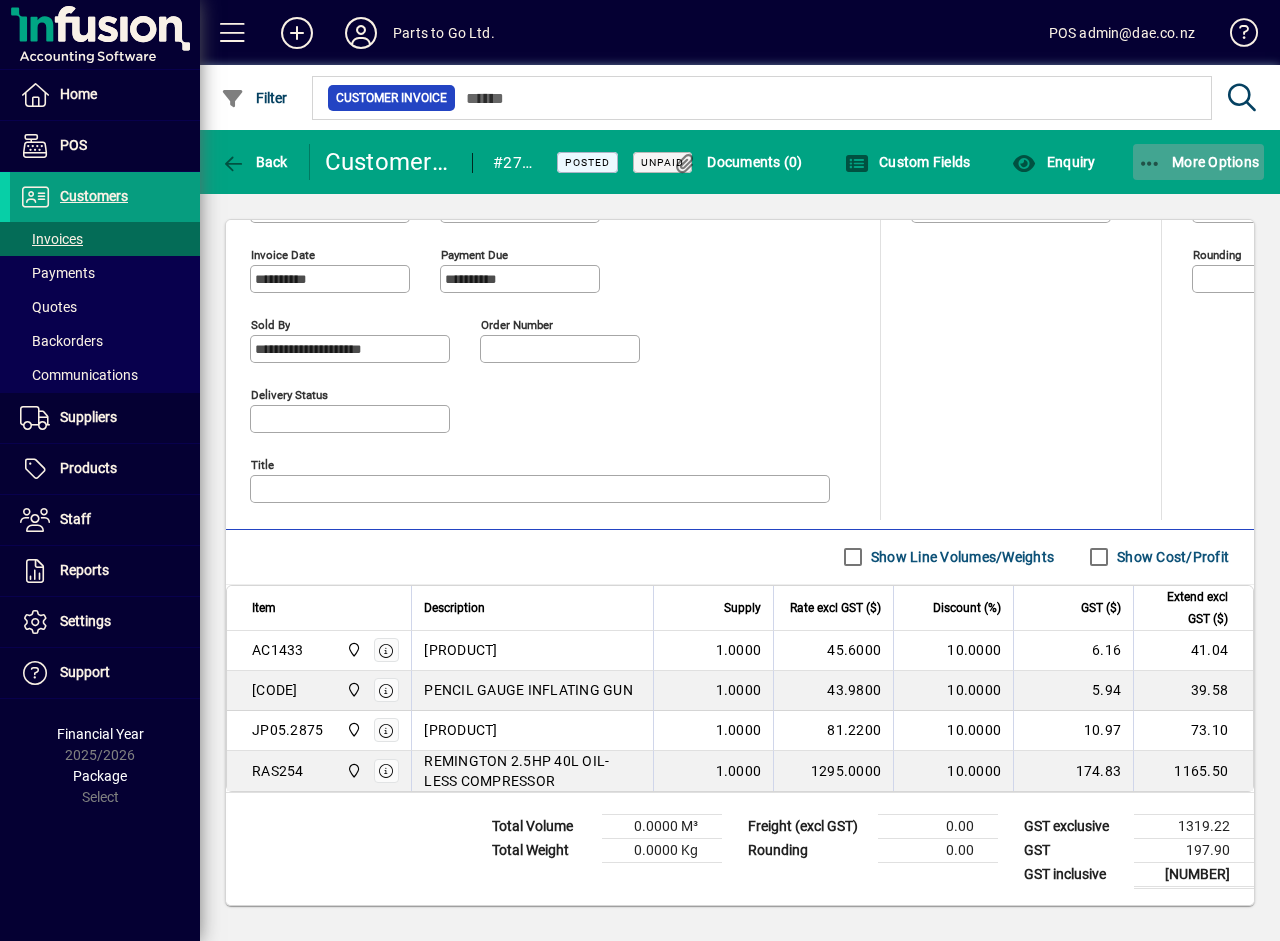 click 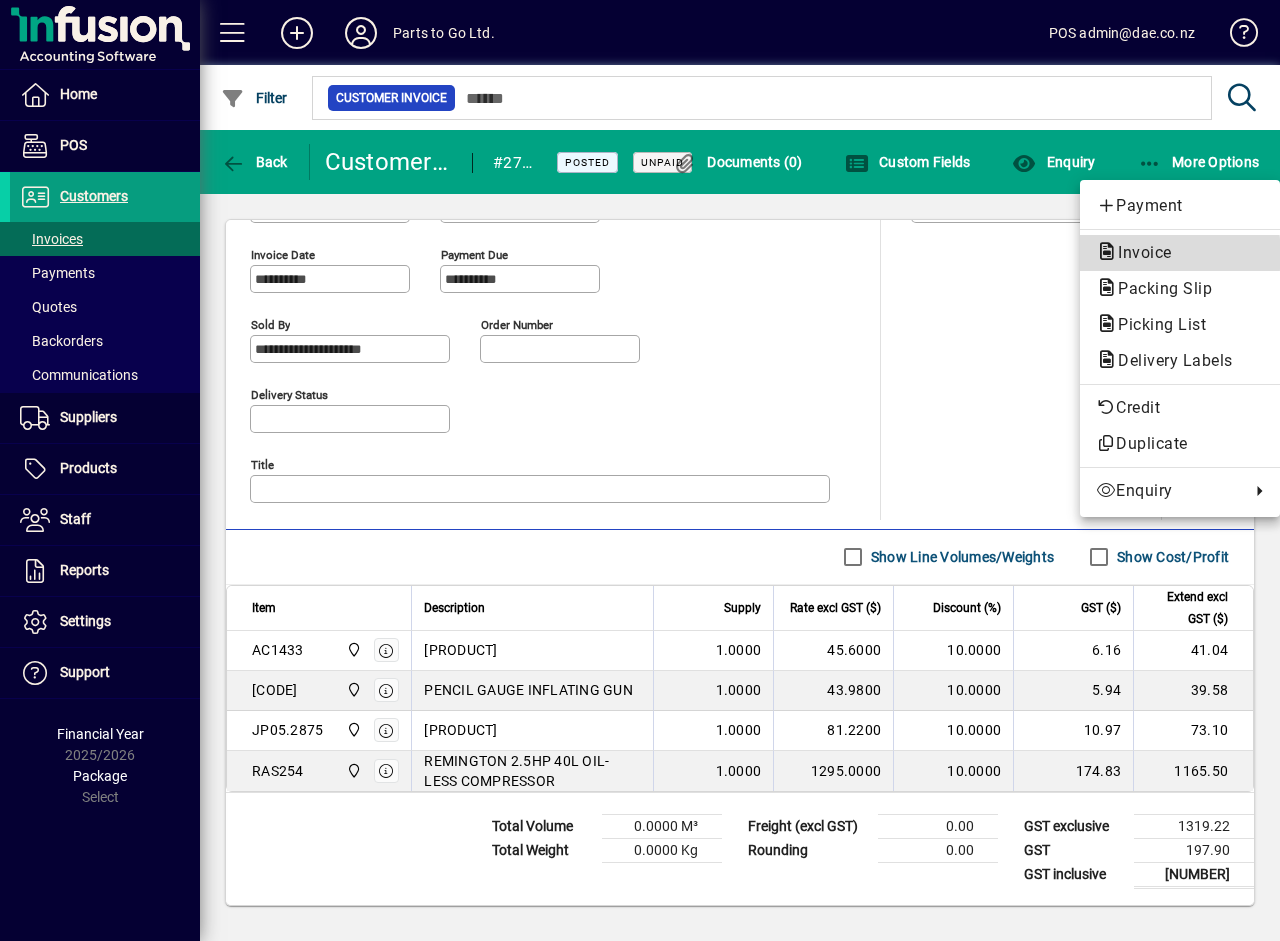 click on "Invoice" 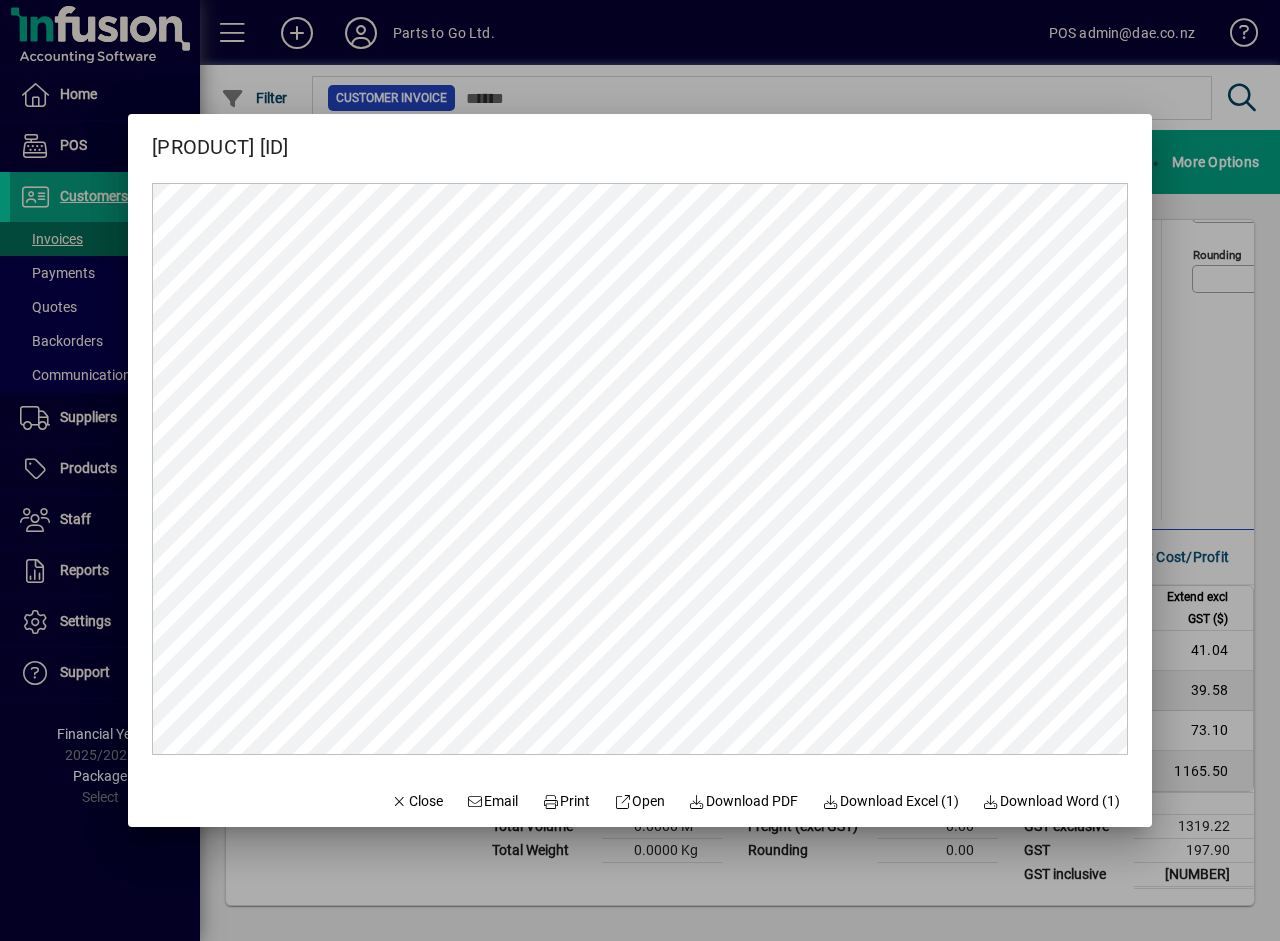 scroll, scrollTop: 0, scrollLeft: 0, axis: both 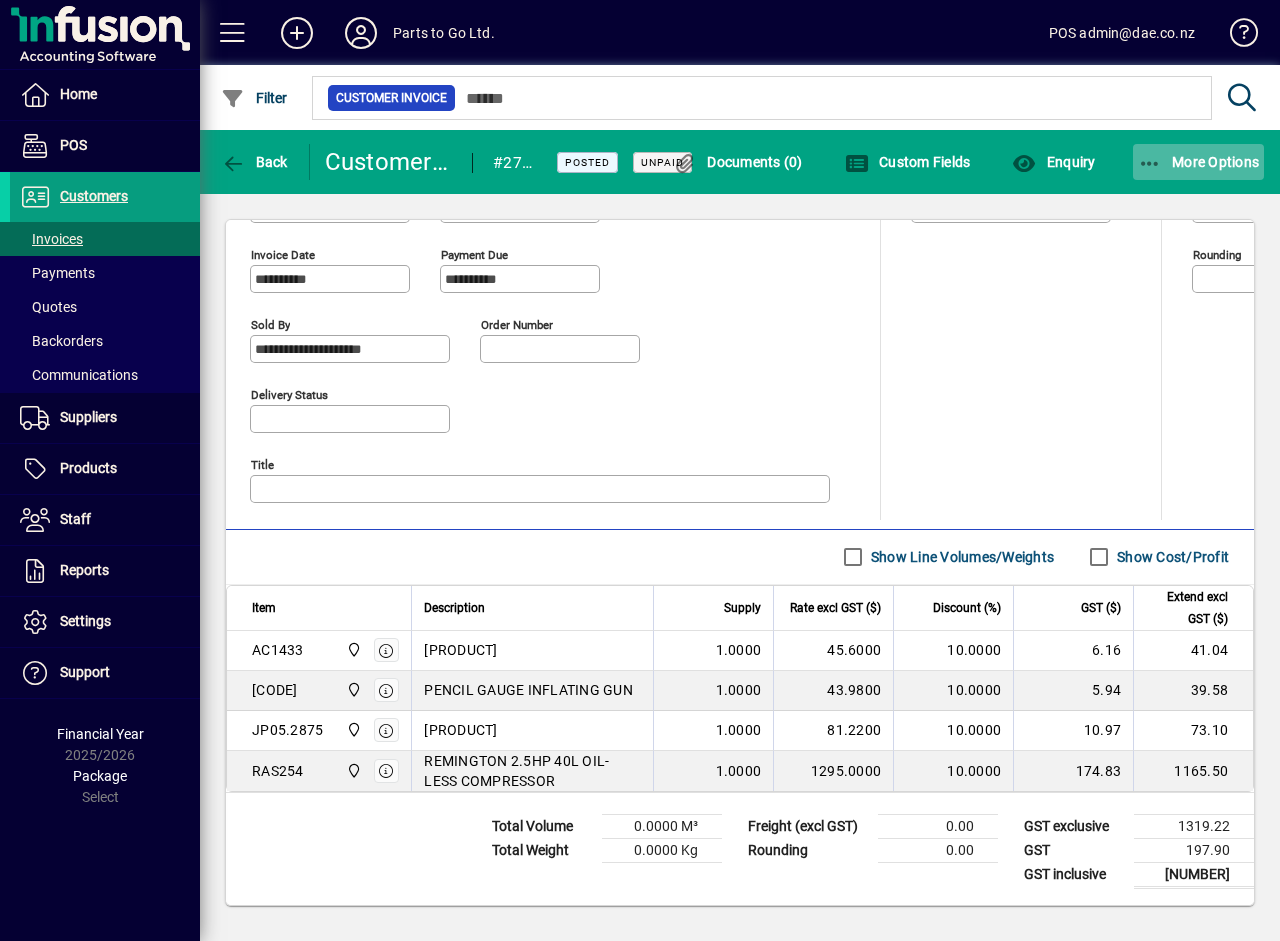 click on "More Options" 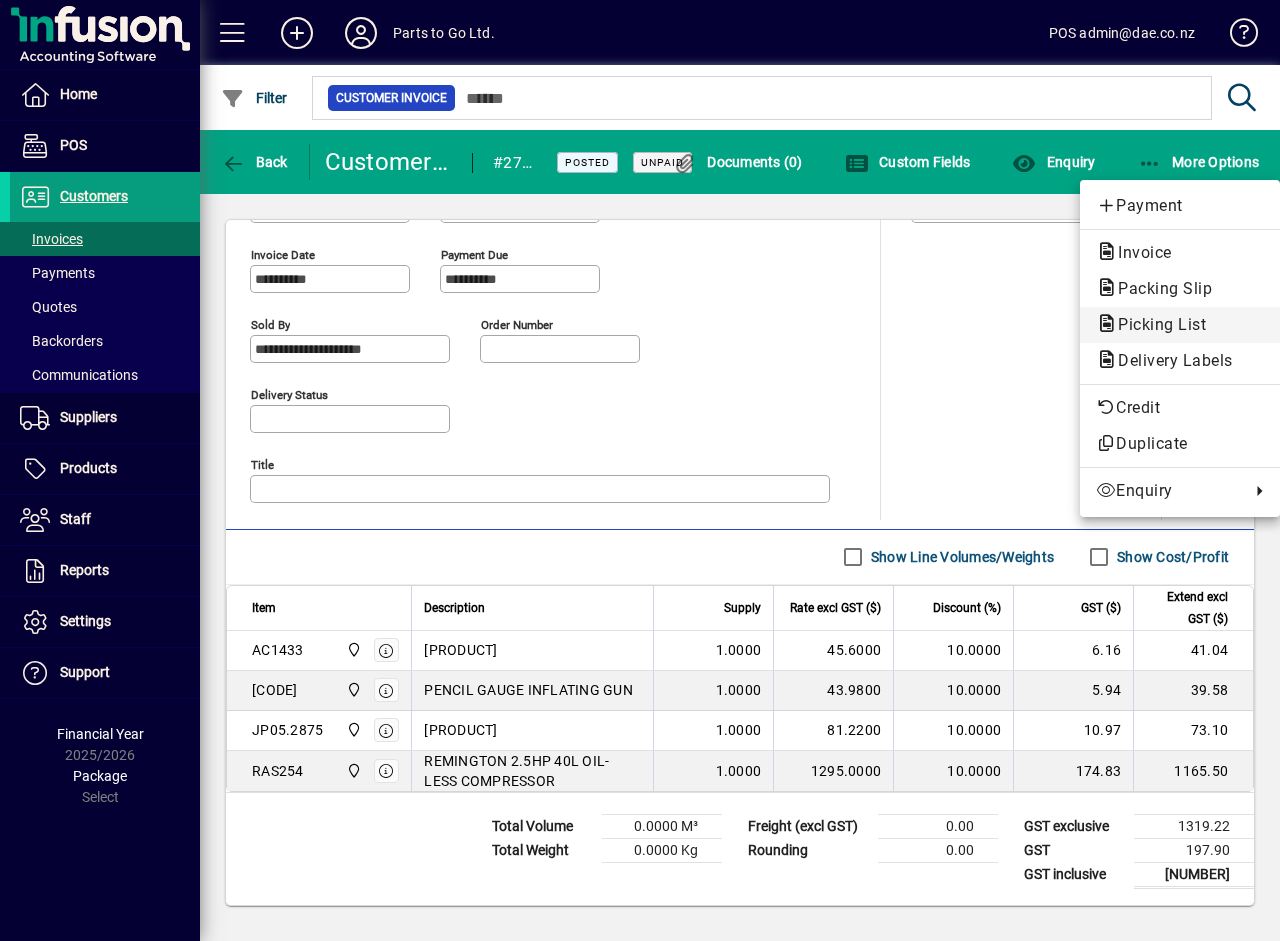 click on "Picking List" at bounding box center [1169, 360] 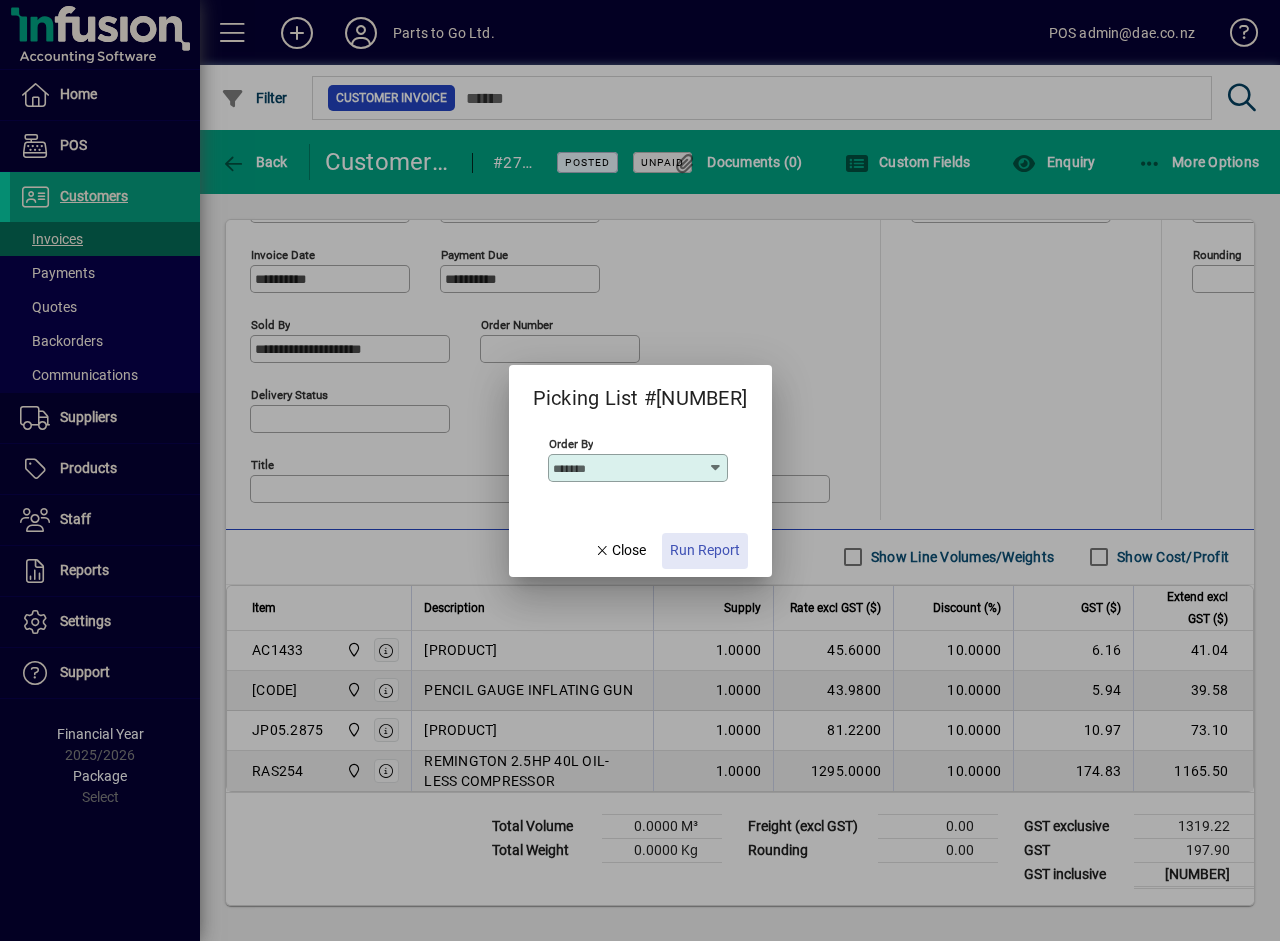 click on "Run Report" 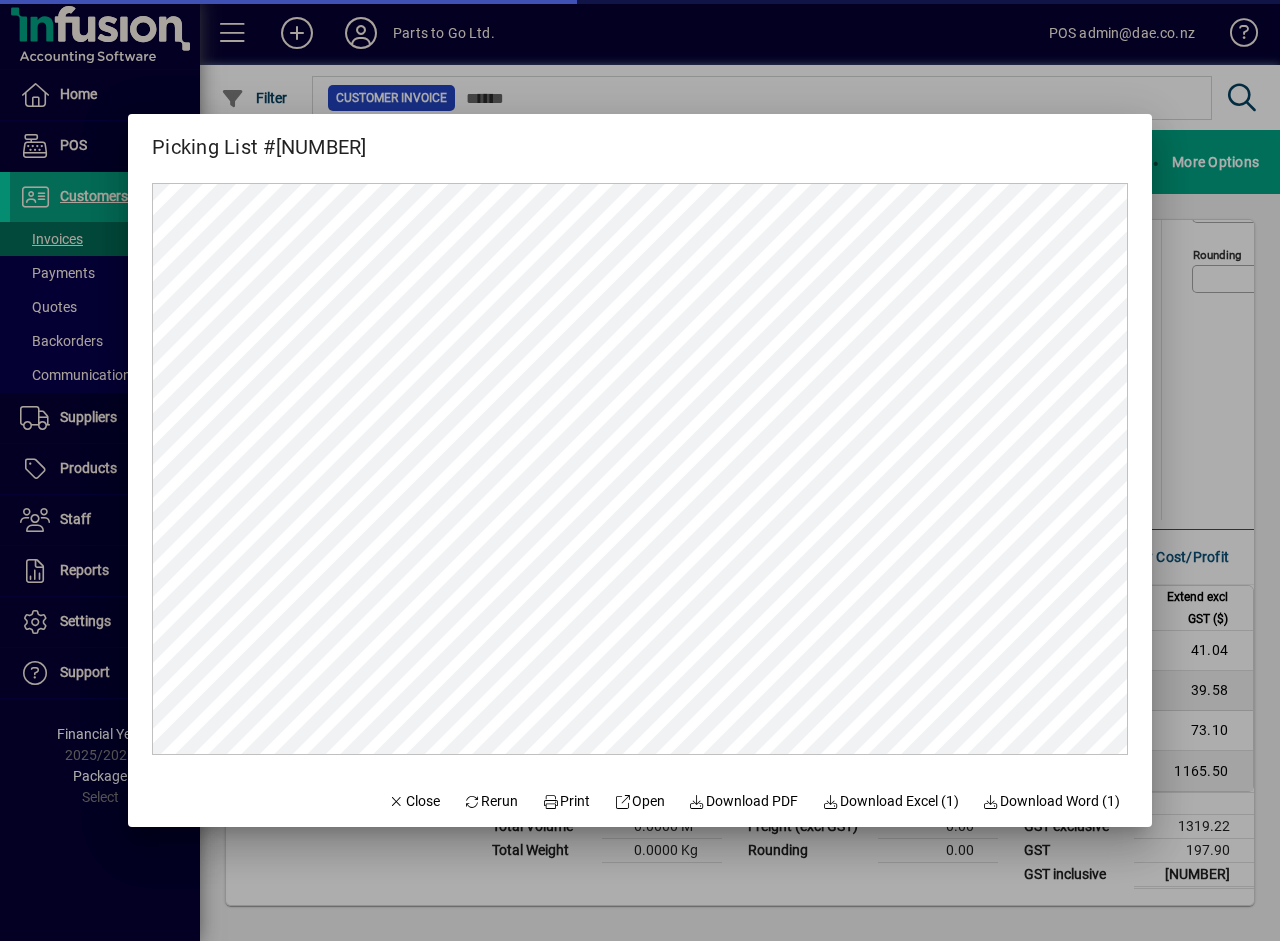 scroll, scrollTop: 0, scrollLeft: 0, axis: both 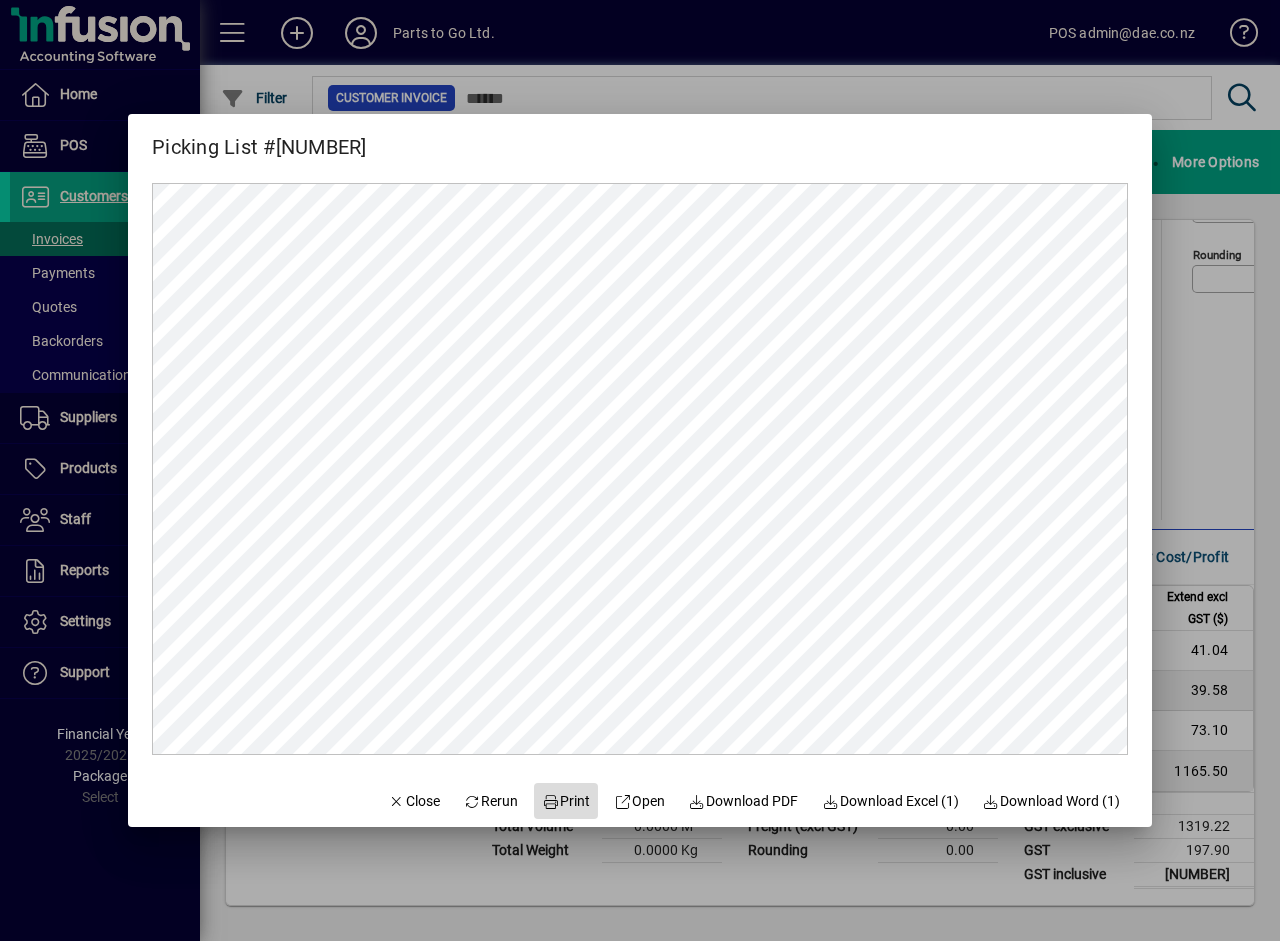 click on "Print" 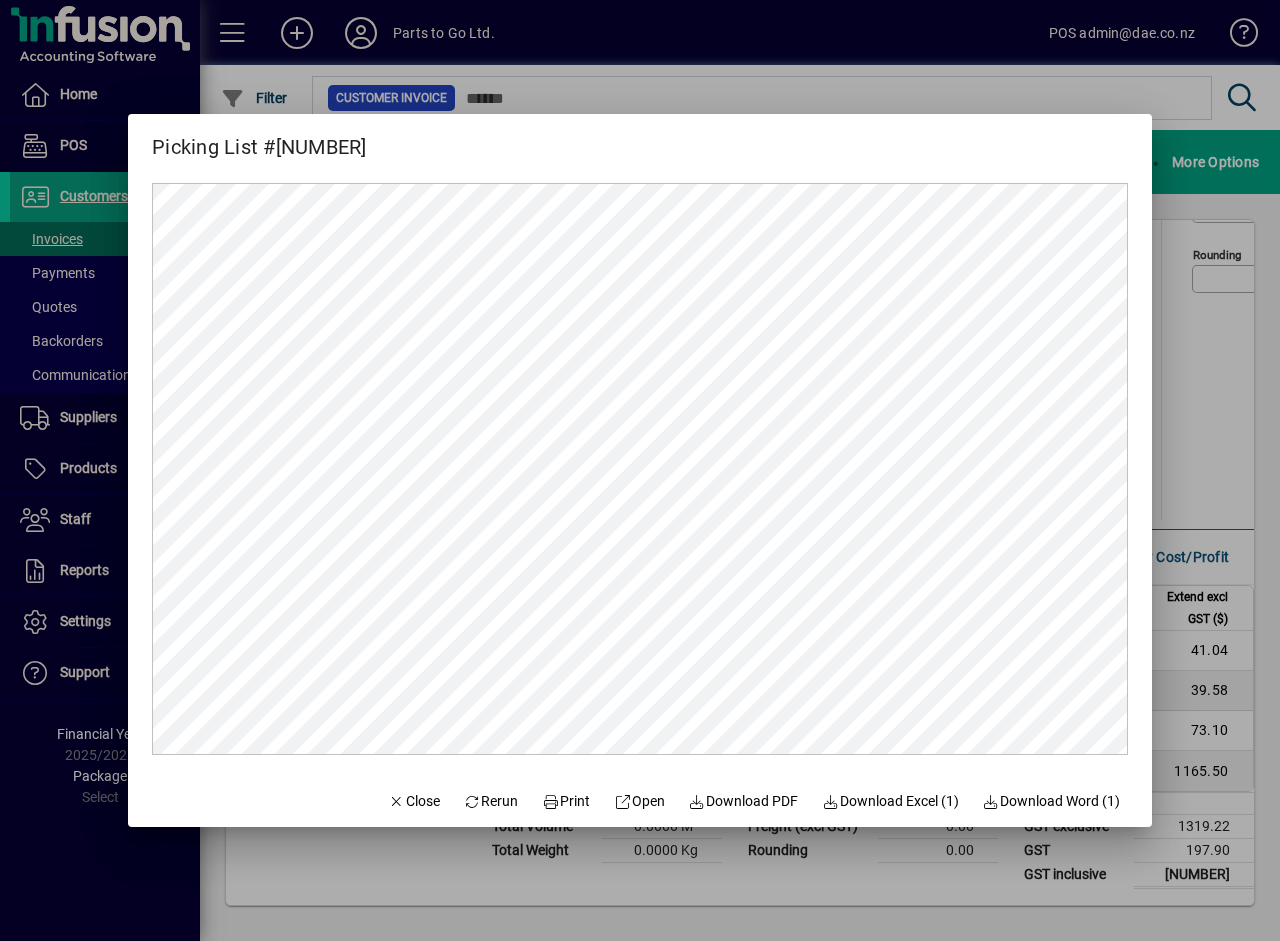 click at bounding box center (640, 470) 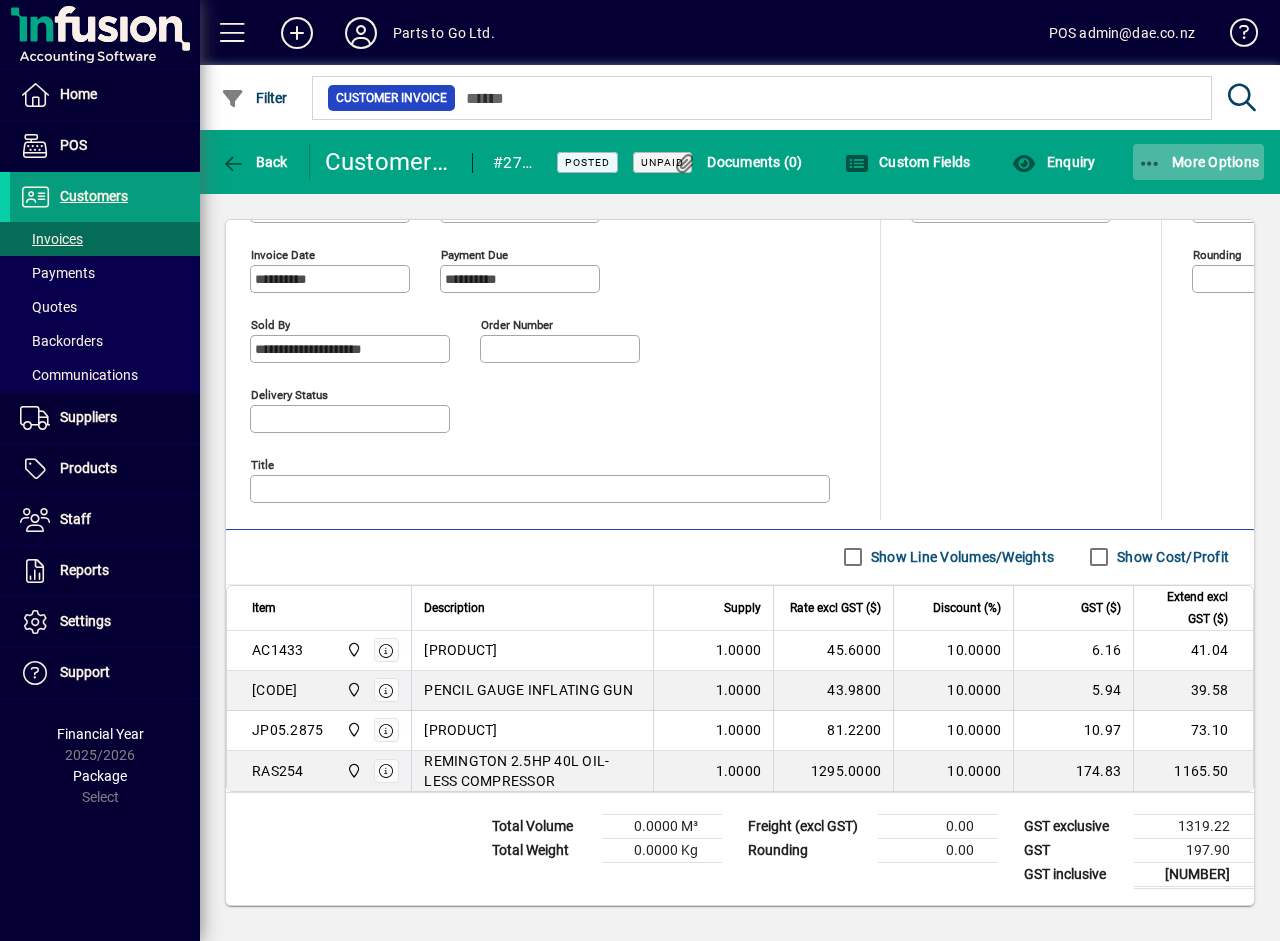 click on "More Options" 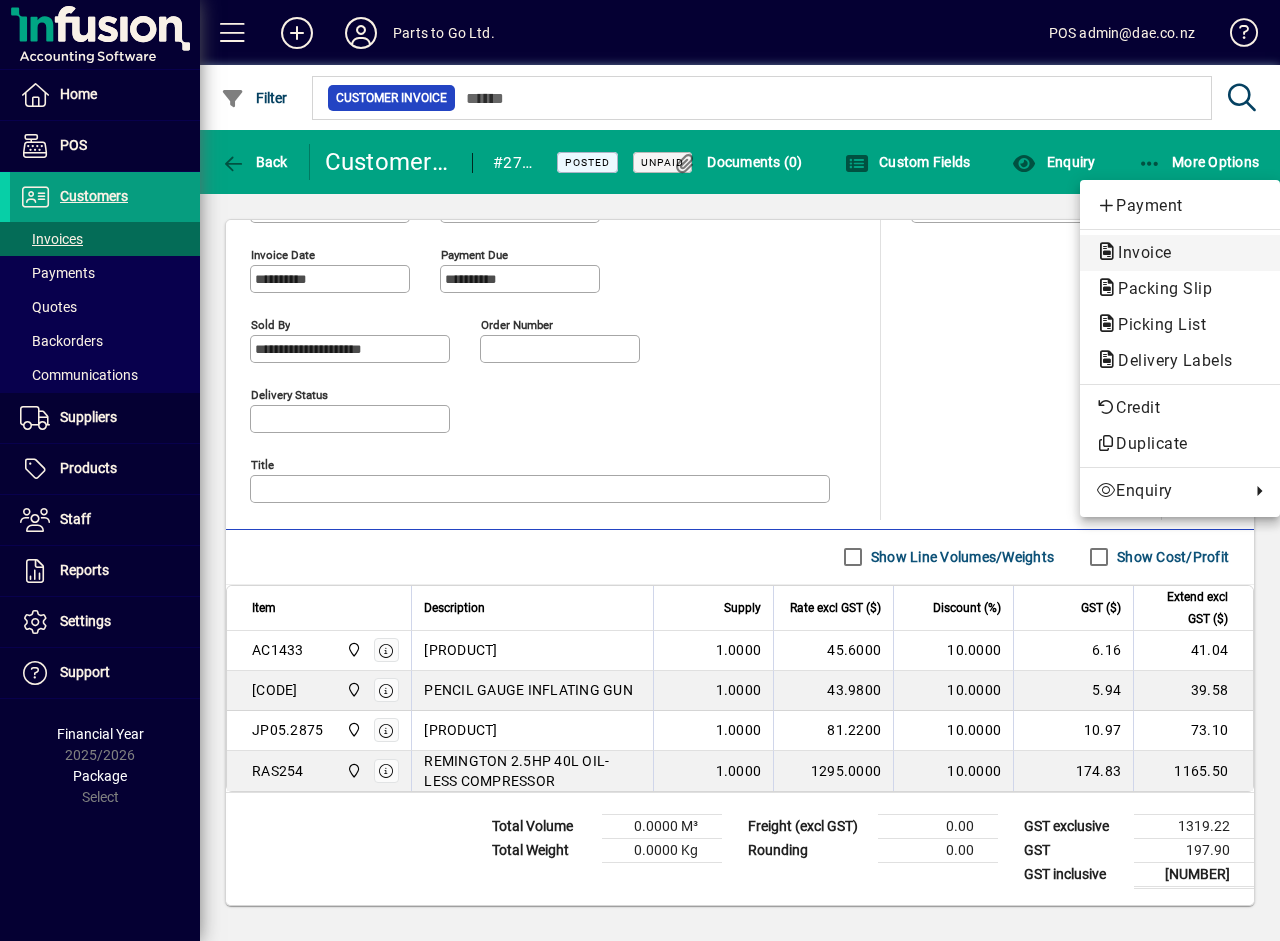 click on "Invoice" at bounding box center [1159, 288] 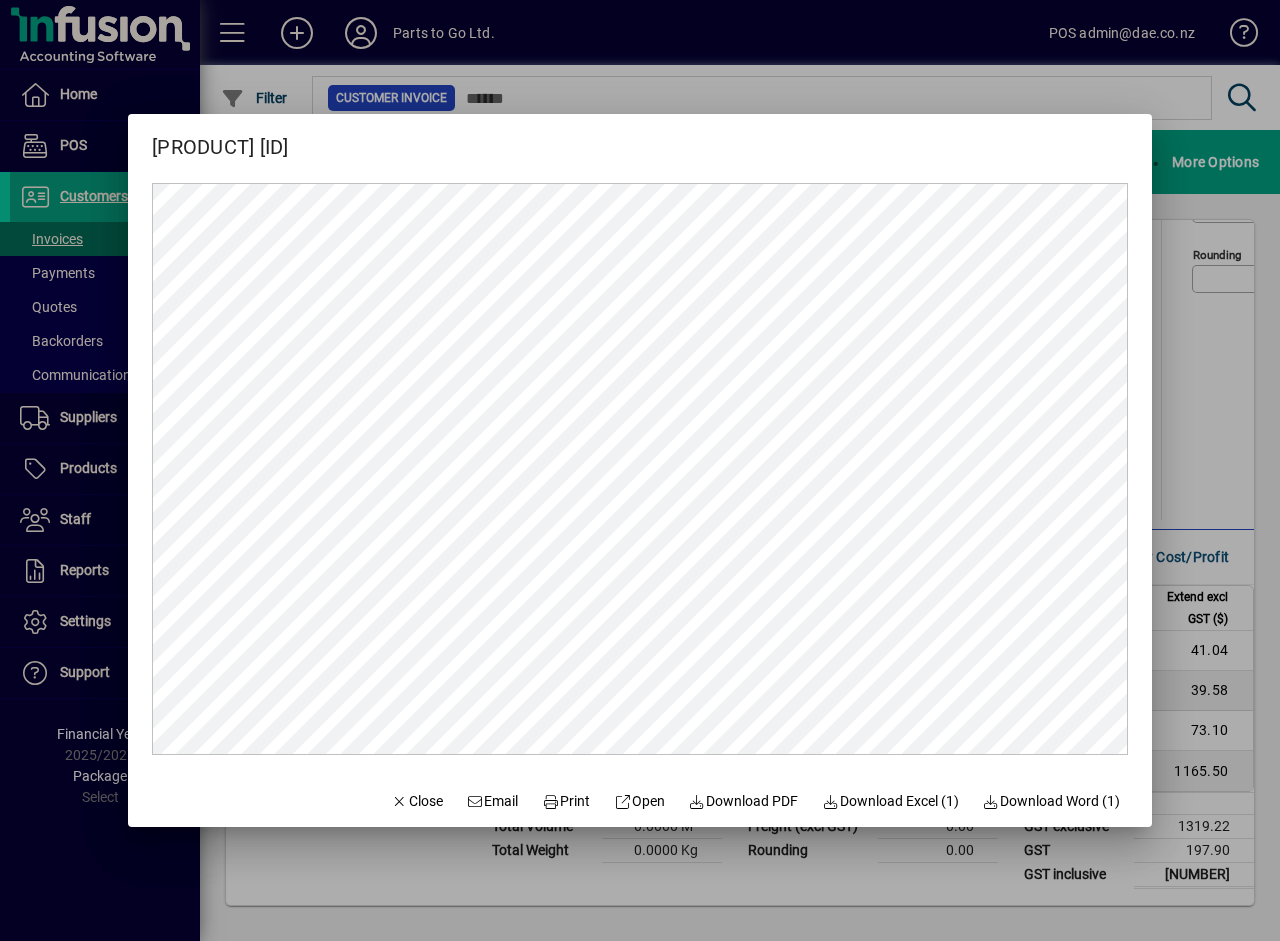 scroll, scrollTop: 0, scrollLeft: 0, axis: both 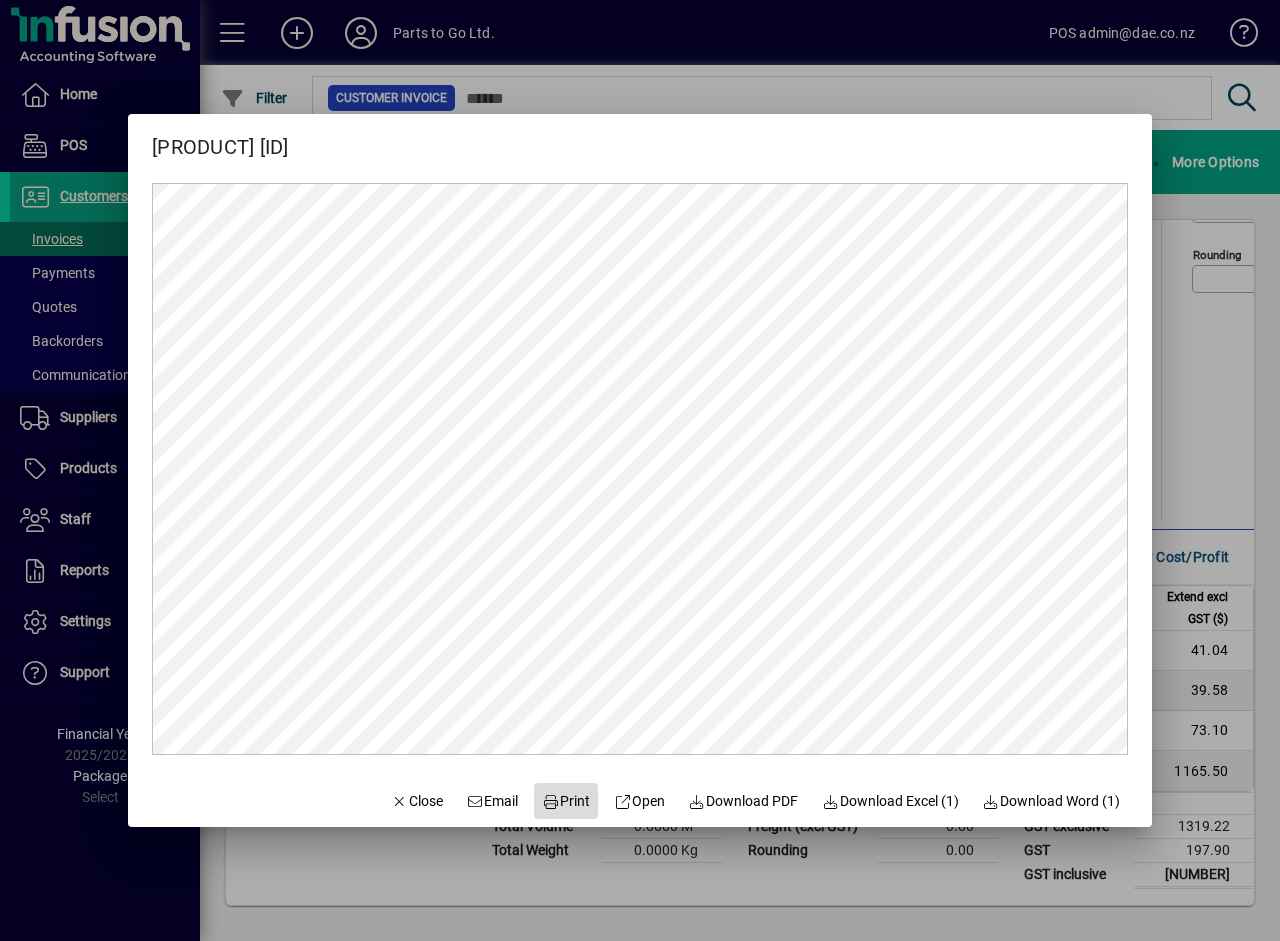 click on "Print" 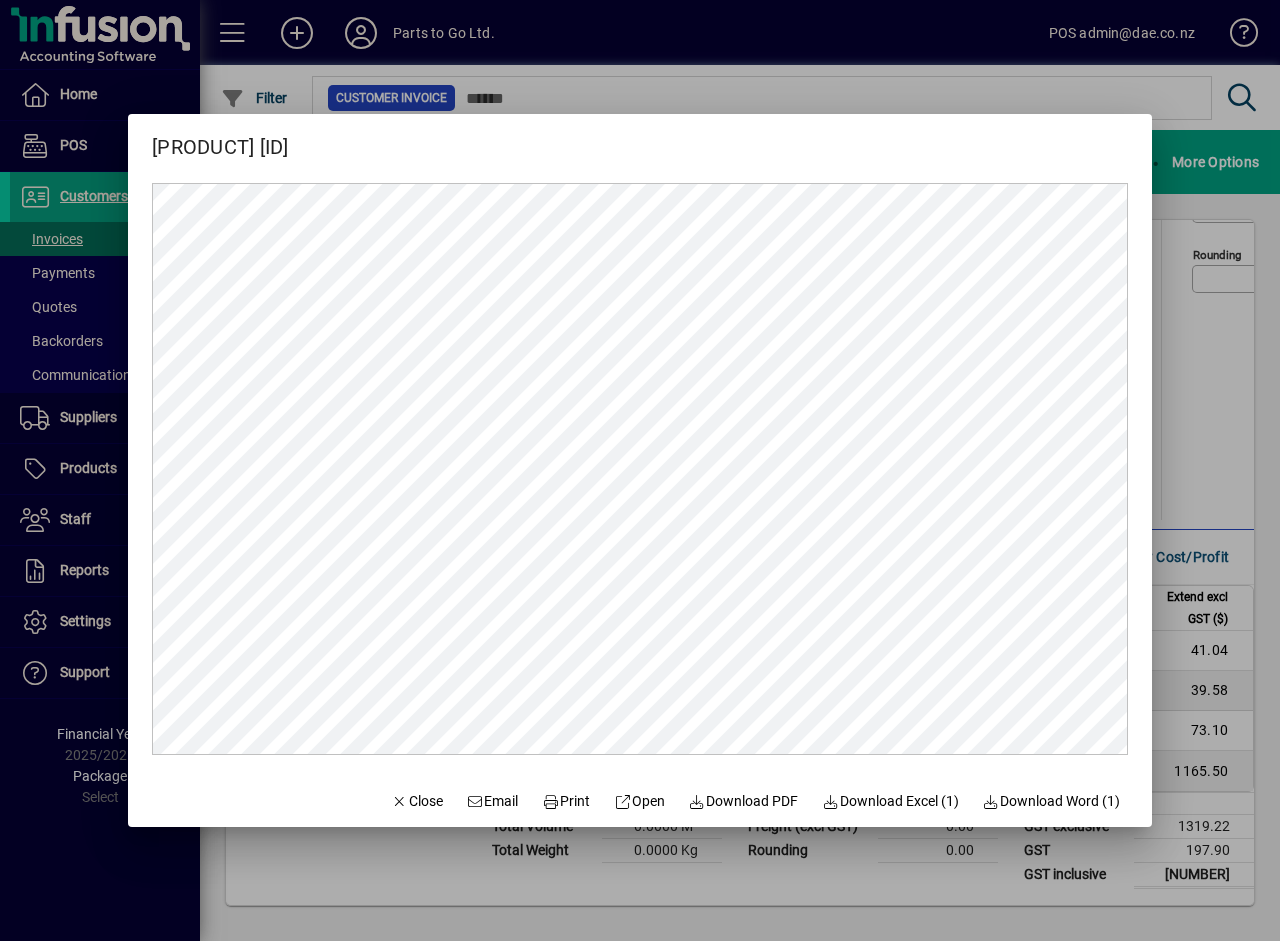 click at bounding box center [640, 470] 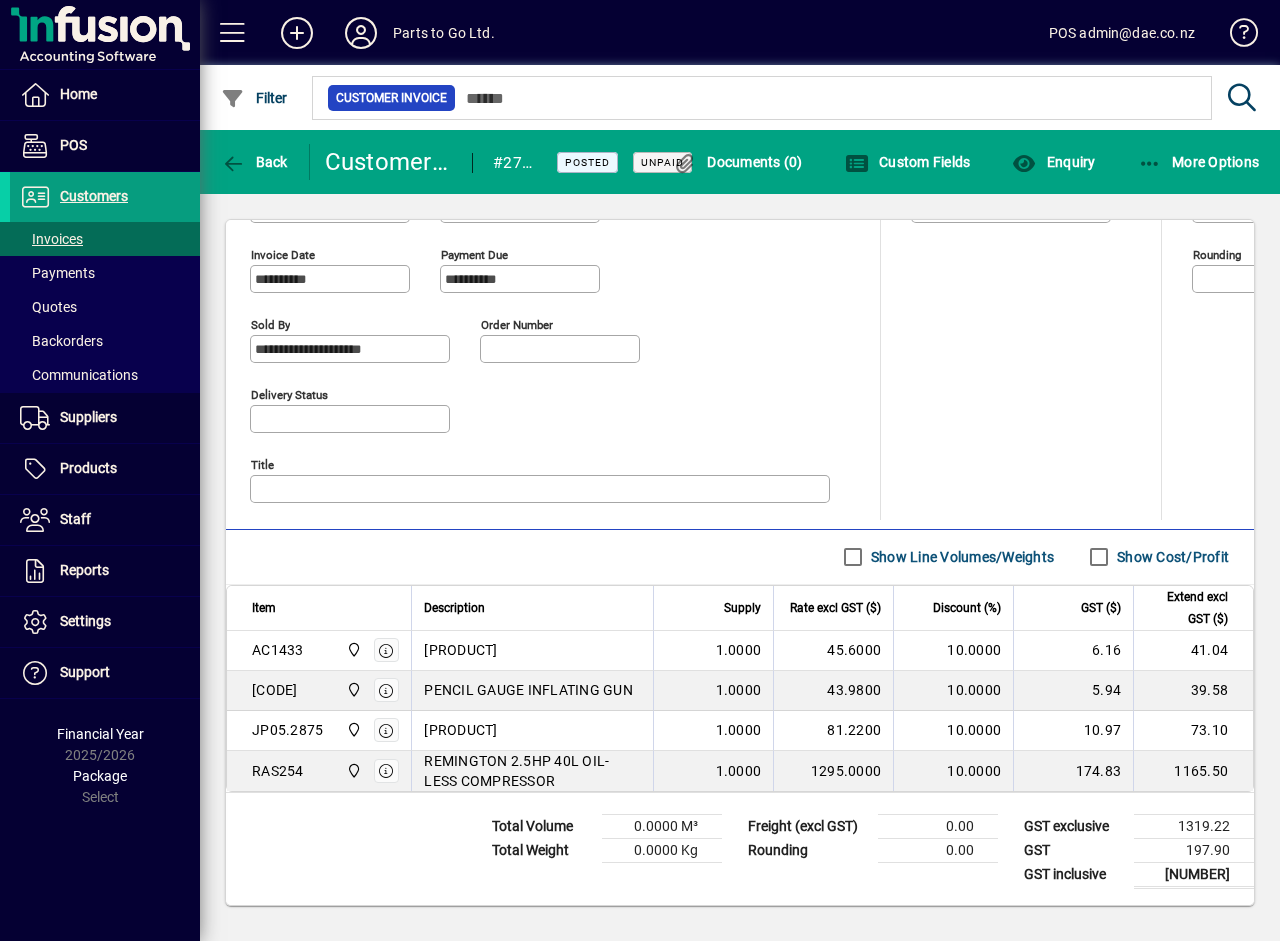 click on "Home POS Customers Invoices Payments Quotes Backorders Communications Suppliers Purchase Orders Products Receipts Transfers Write Offs Serial Numbers Pricebooks Stocktakes Staff Reports Settings Support Knowledge Base Release Notes Downloads Financial Year 2025/2026  Package Select" 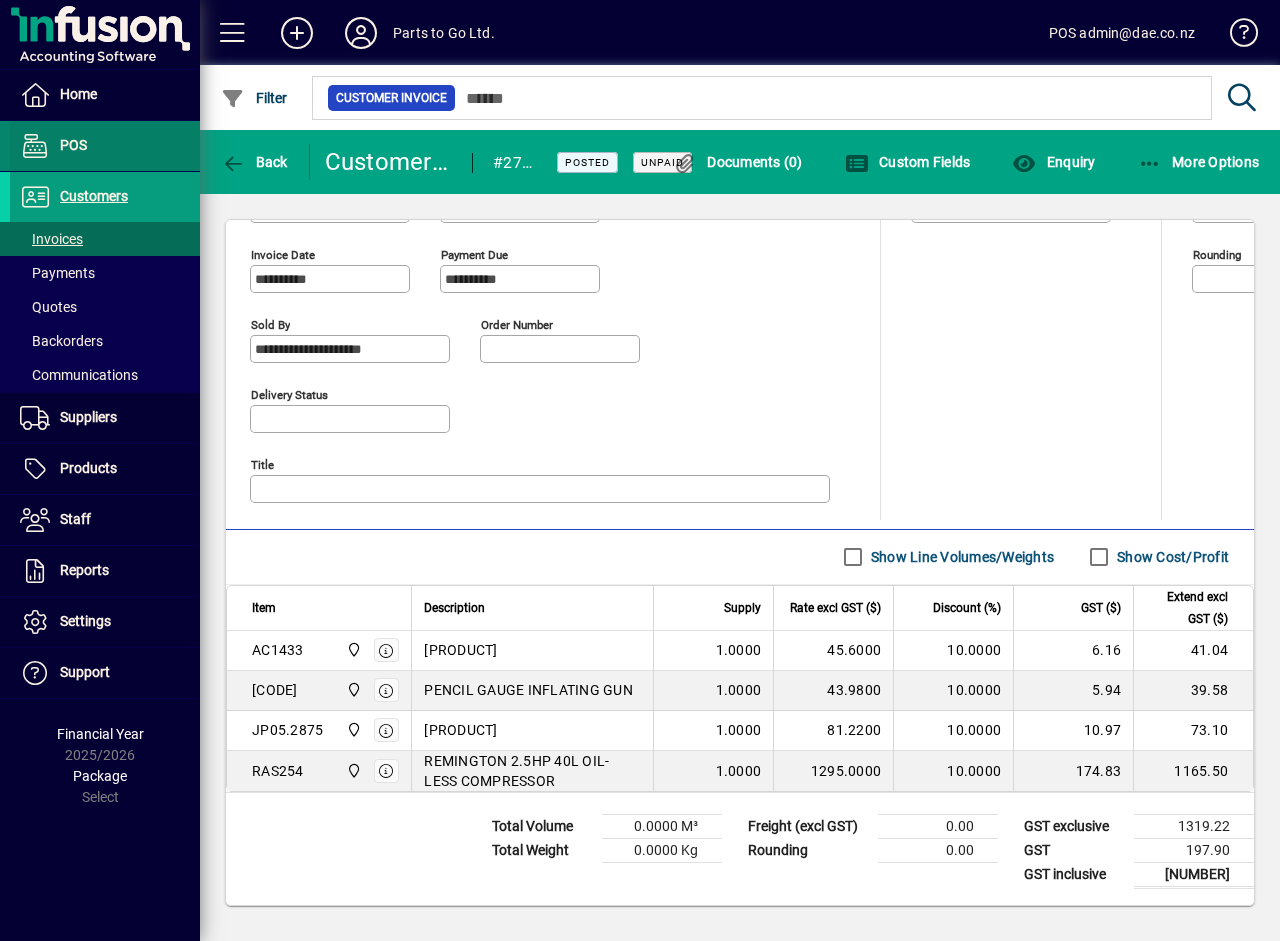 click on "POS" at bounding box center (73, 145) 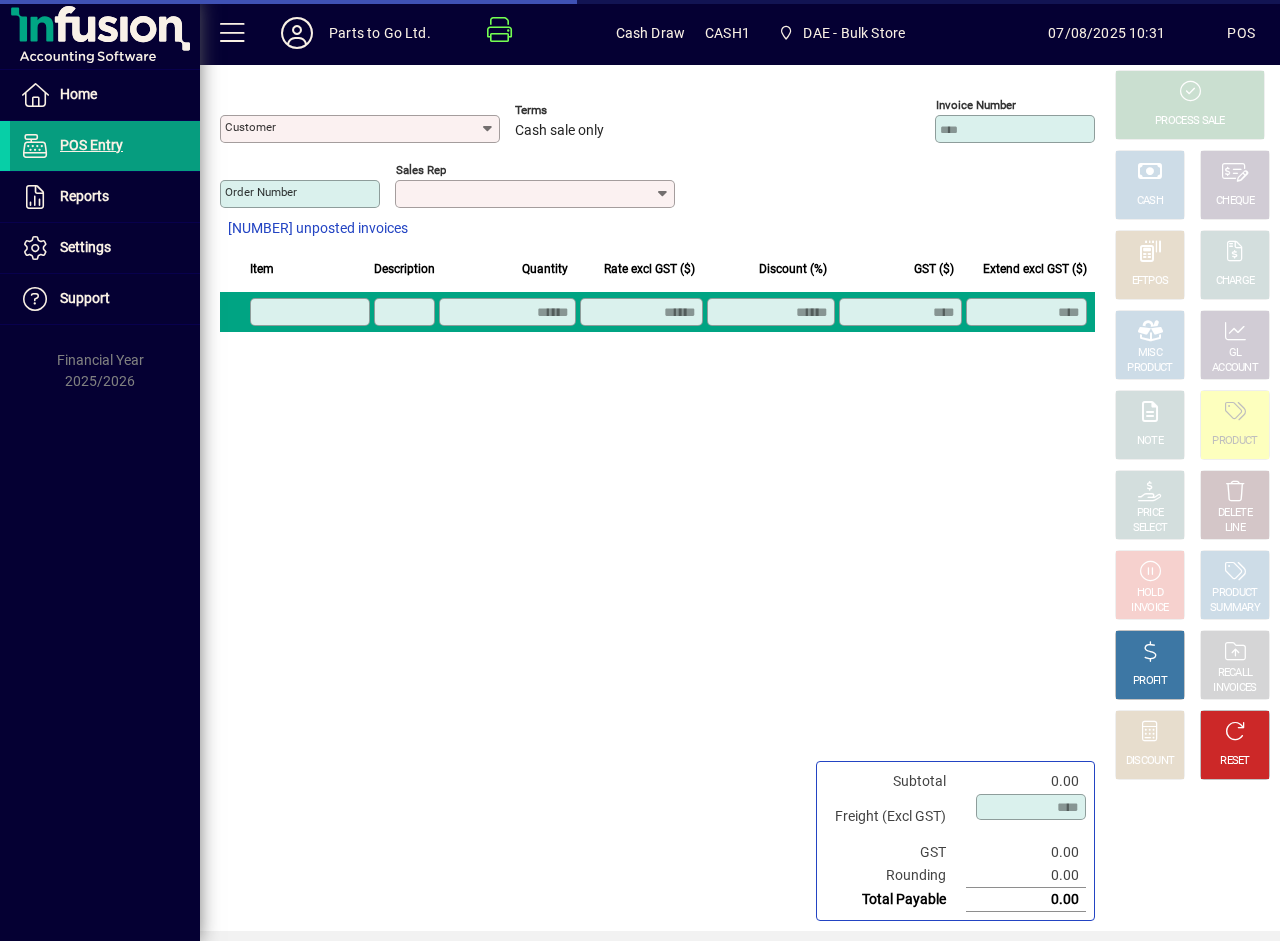 type on "**********" 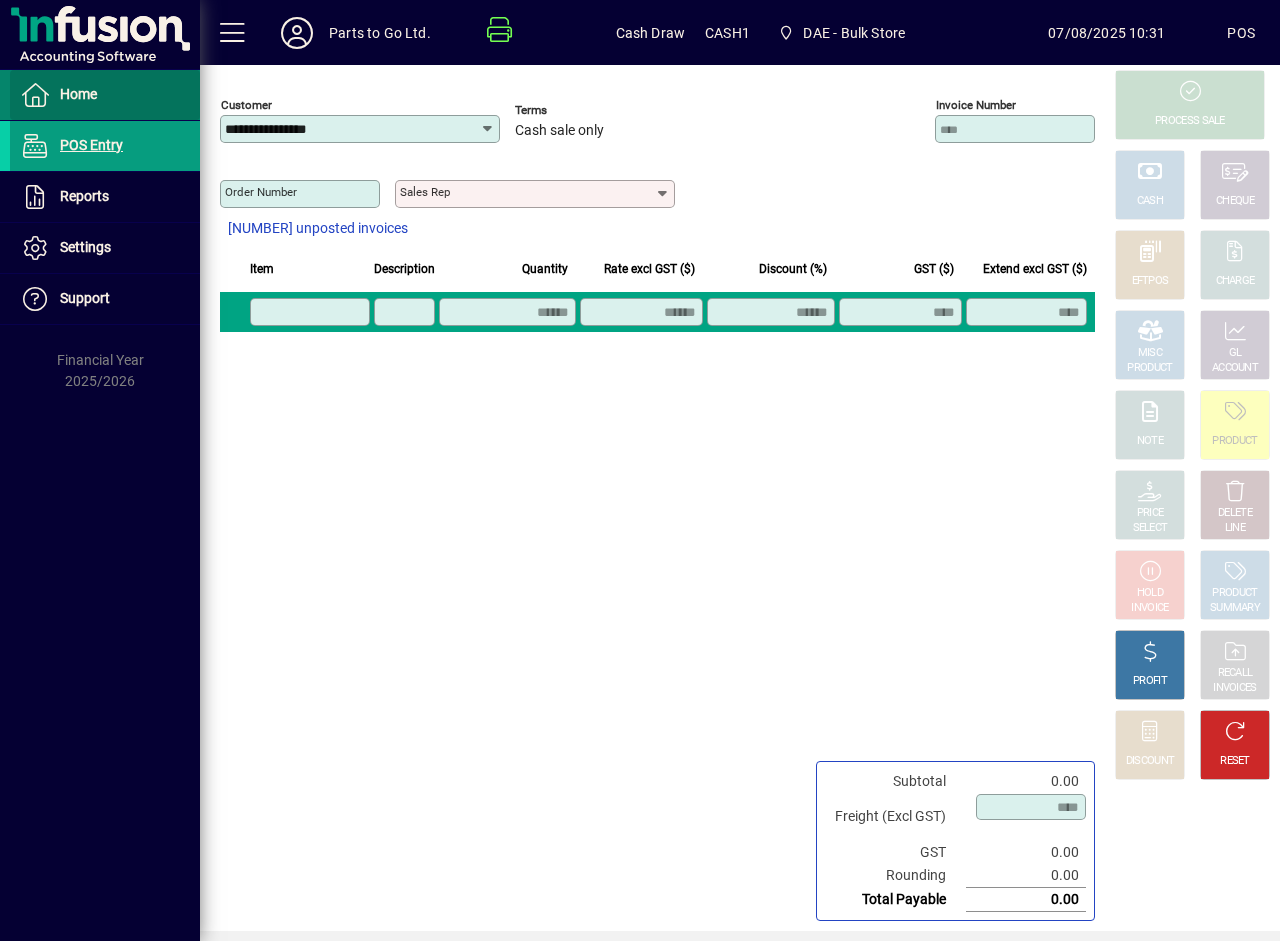 click on "Home" at bounding box center (78, 94) 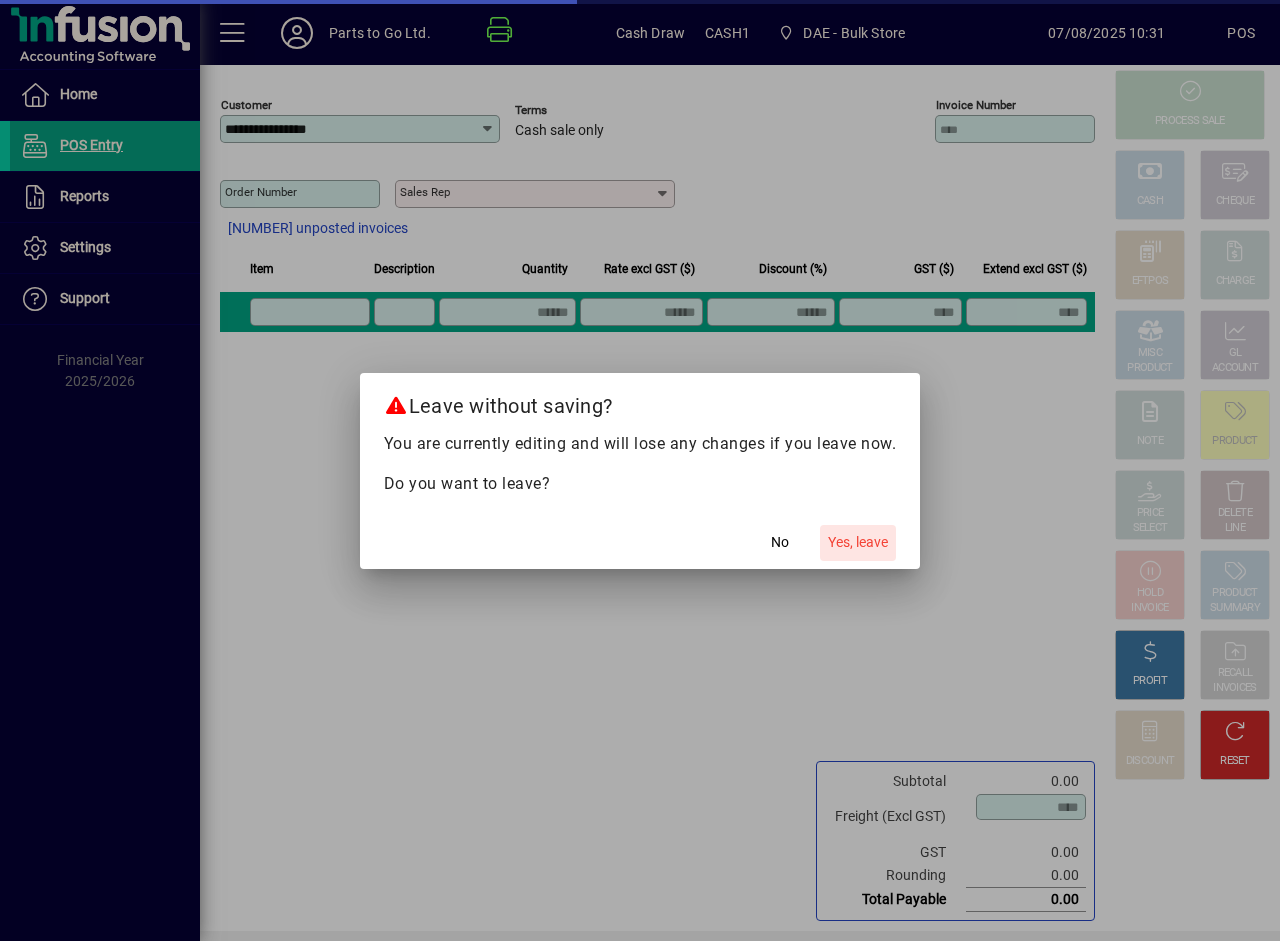 click on "Yes, leave" 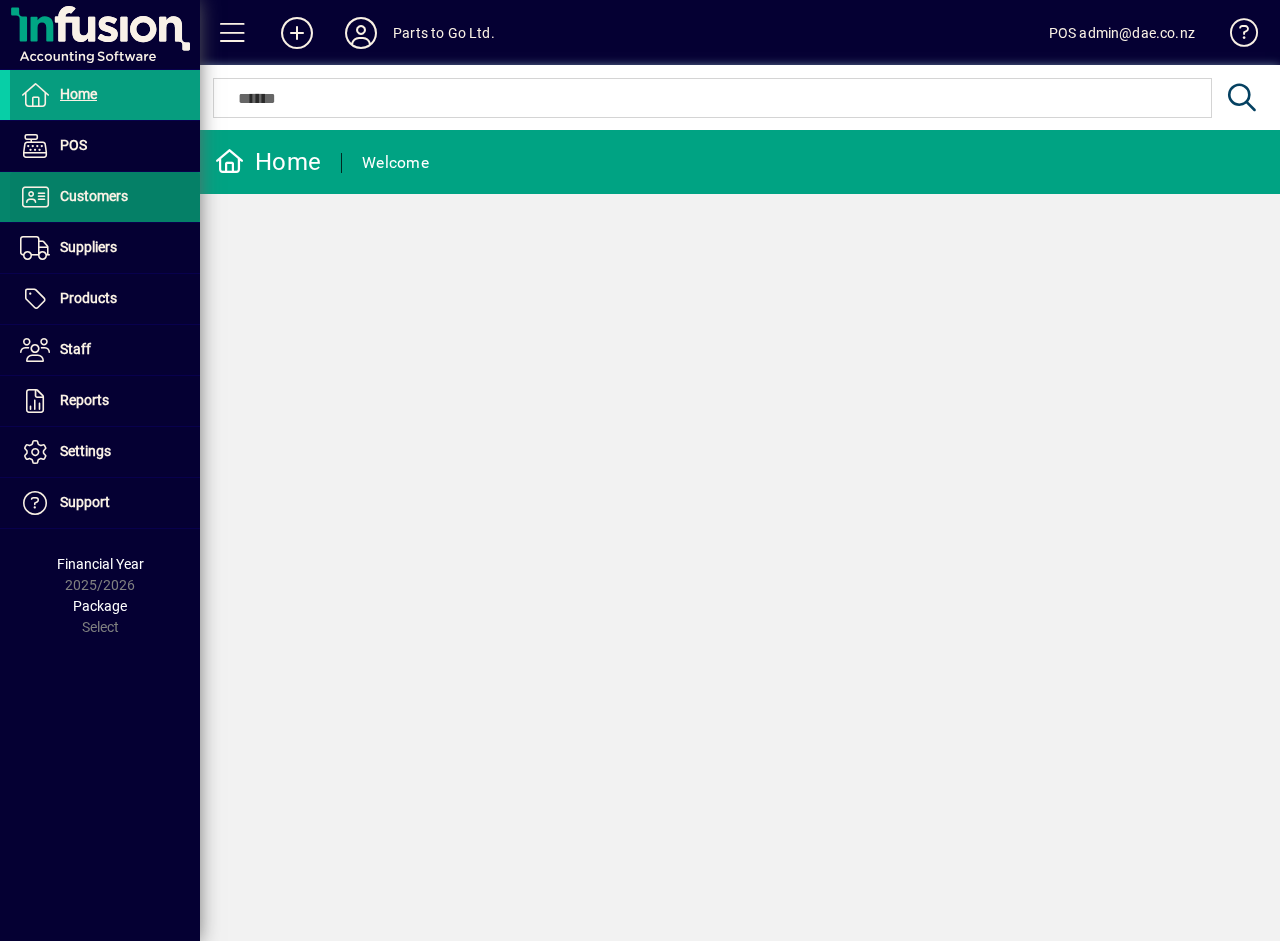 click on "Customers" at bounding box center [94, 196] 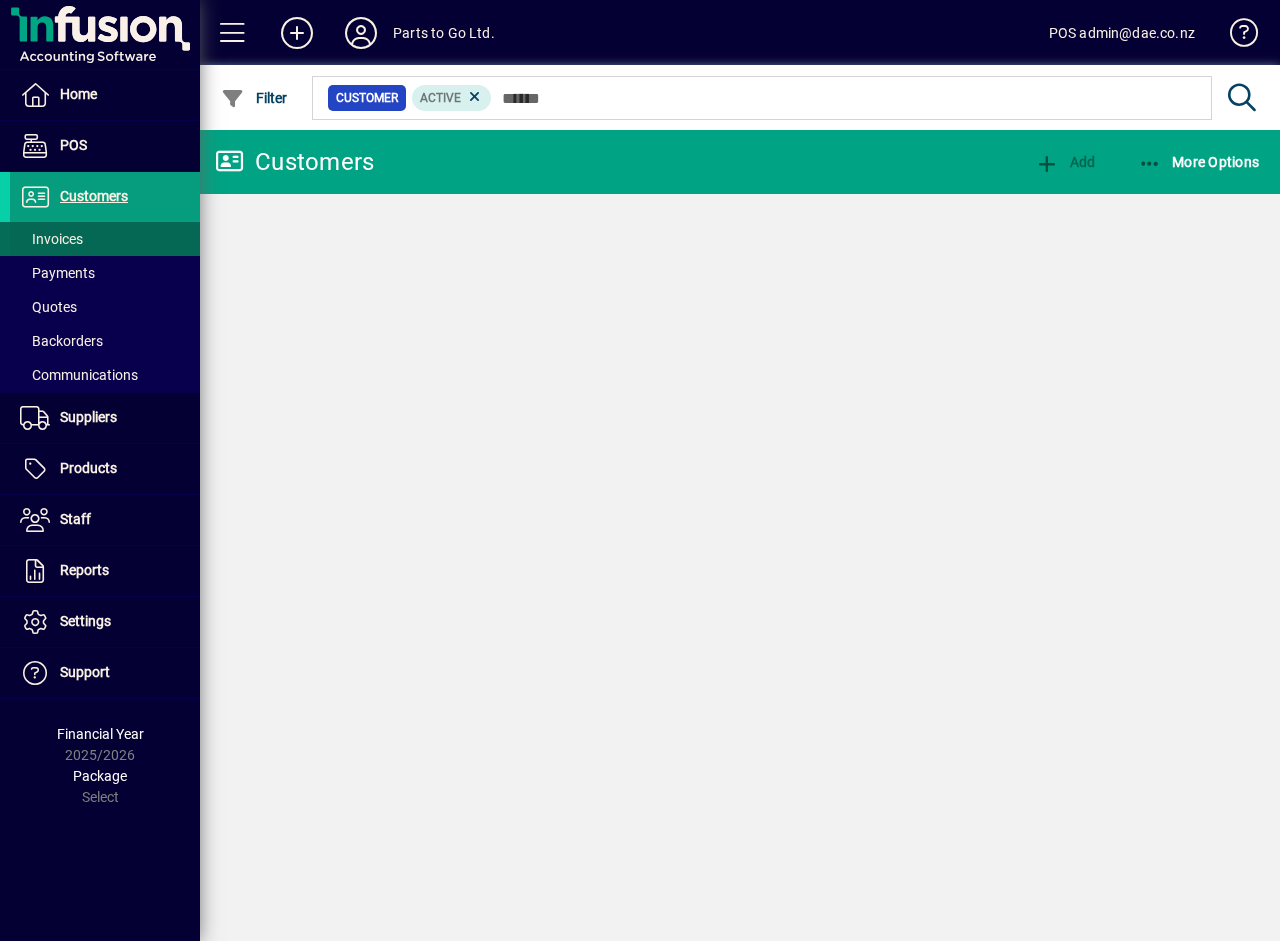 click on "Invoices" at bounding box center [51, 239] 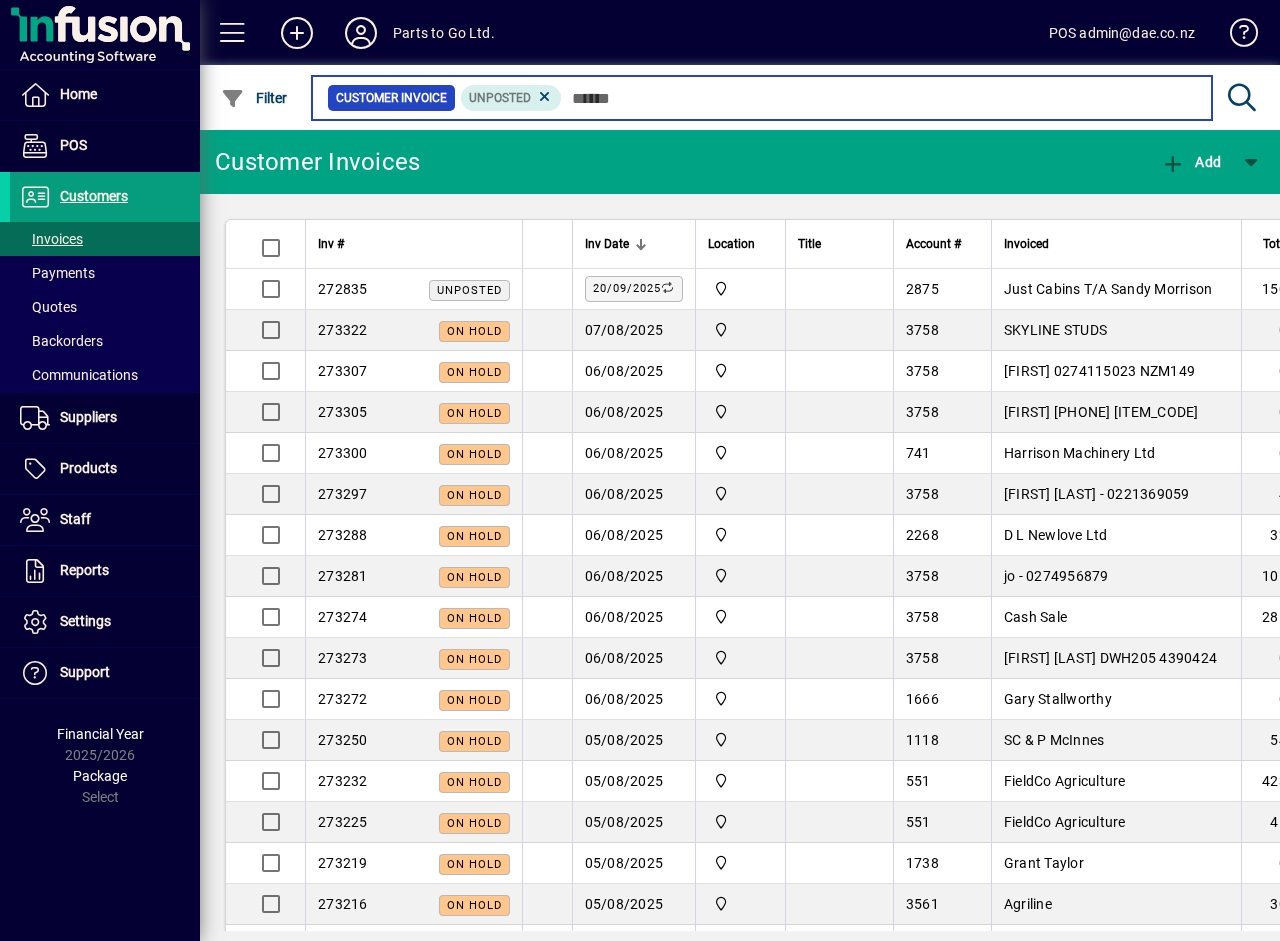 click at bounding box center (879, 98) 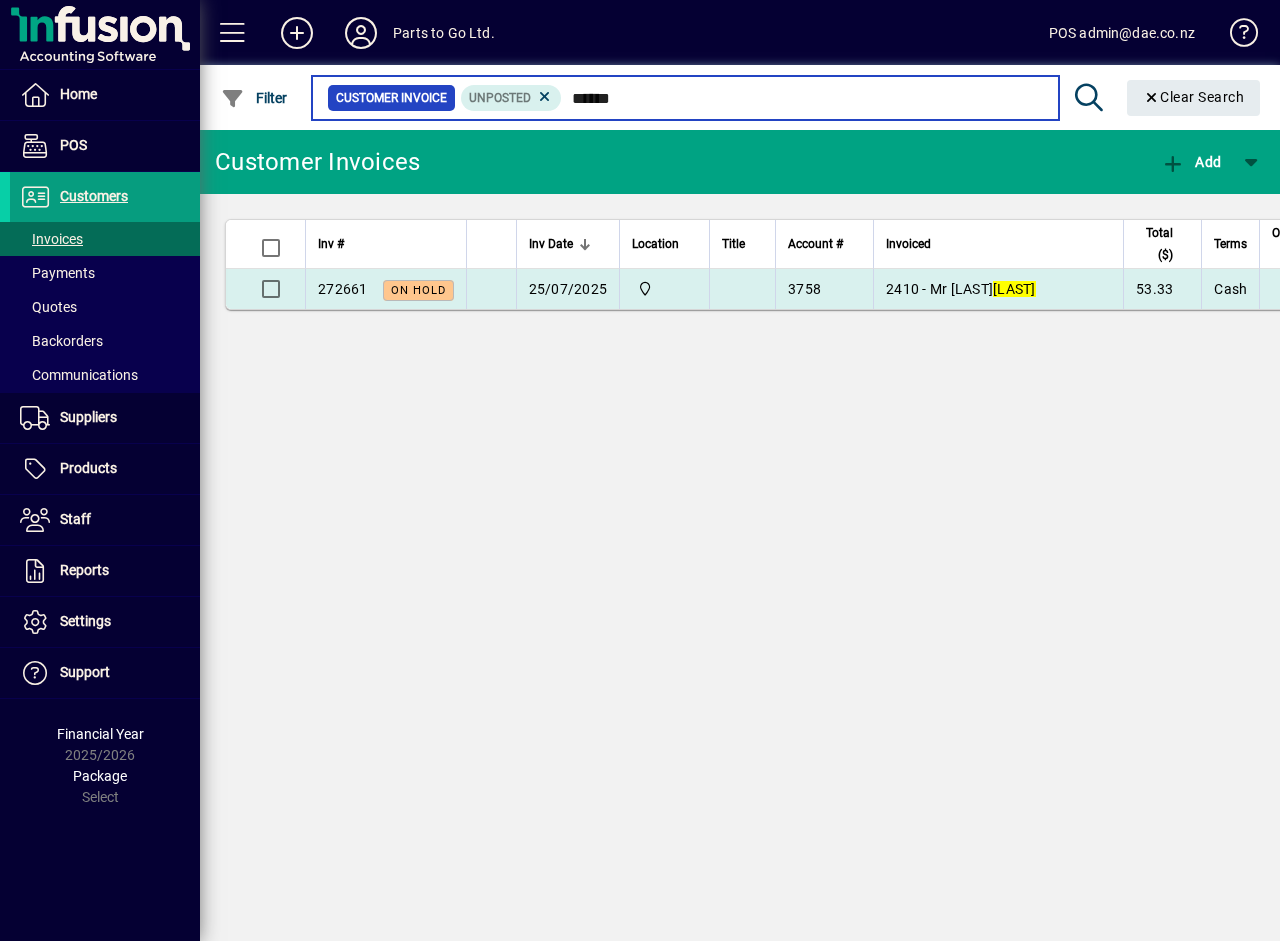 type on "******" 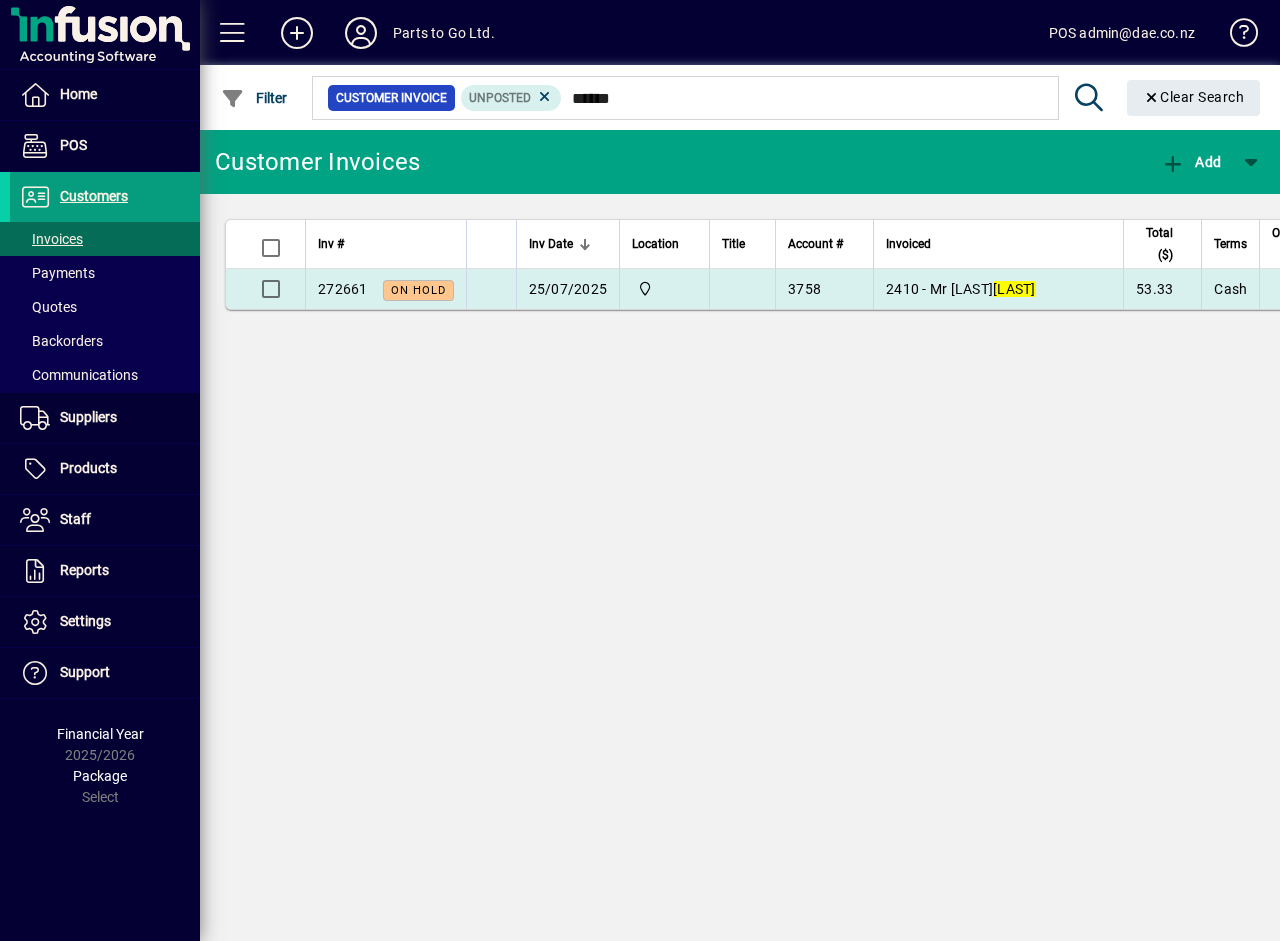 click on "On hold" 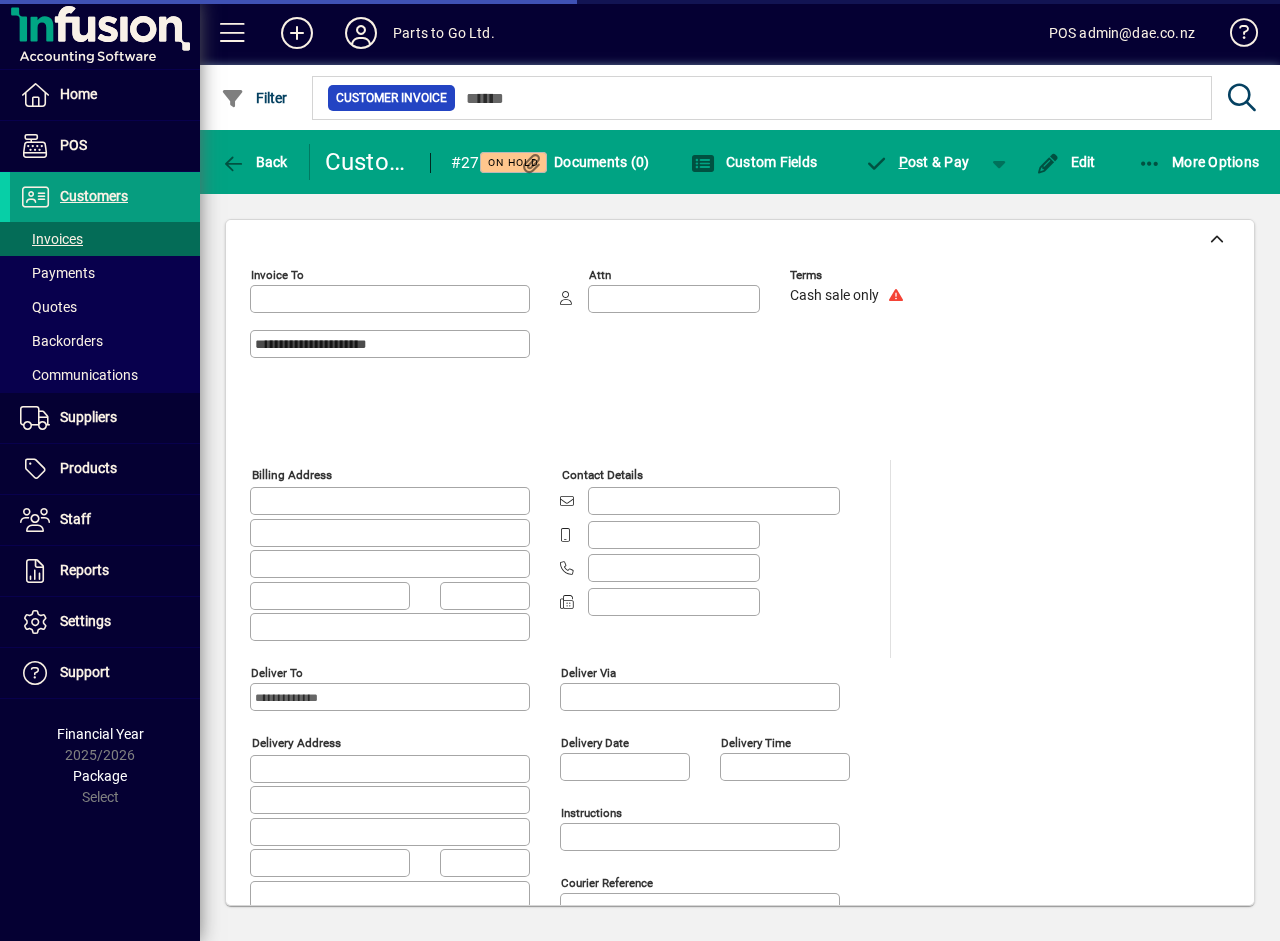 type on "**********" 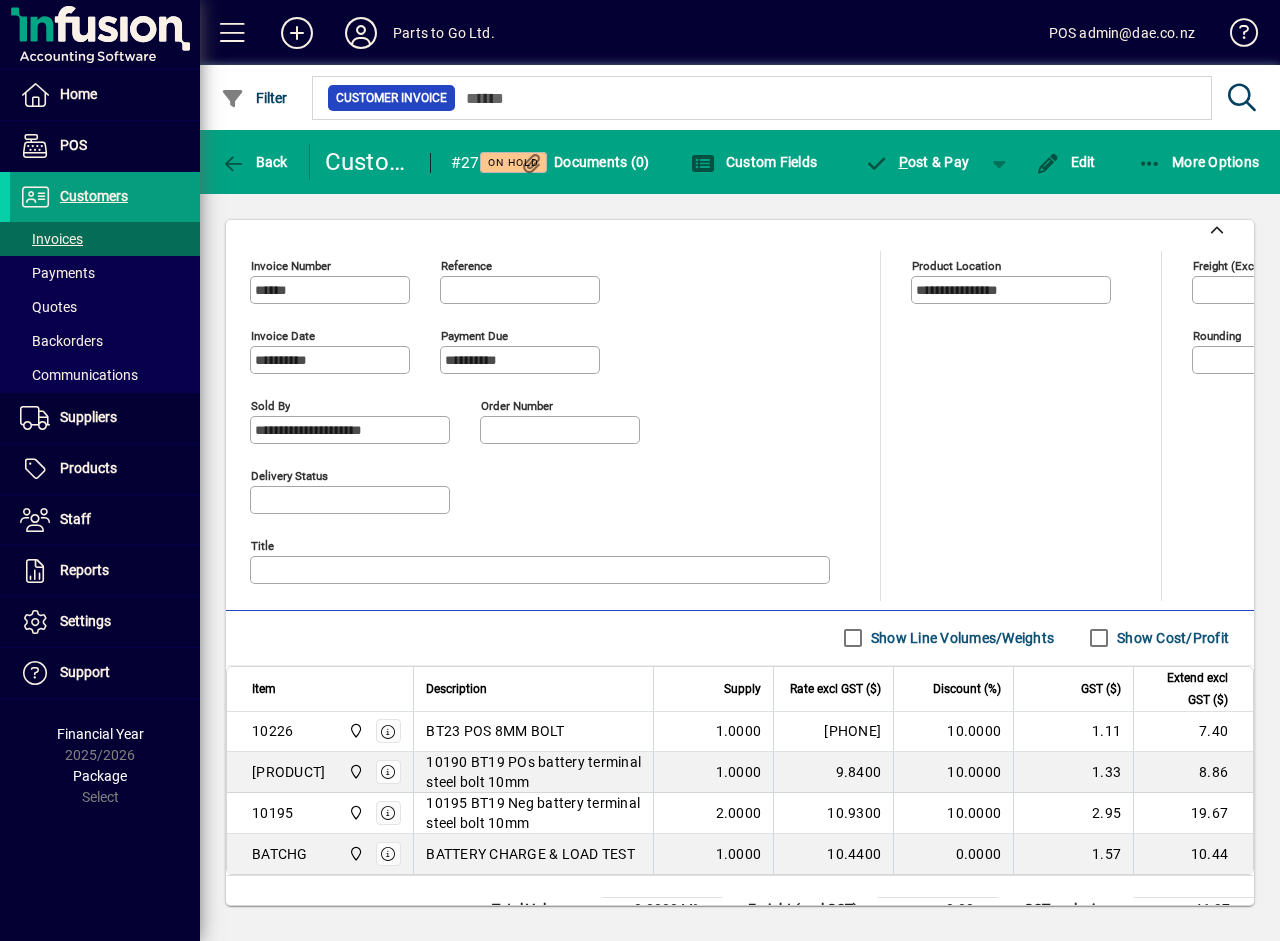 scroll, scrollTop: 700, scrollLeft: 0, axis: vertical 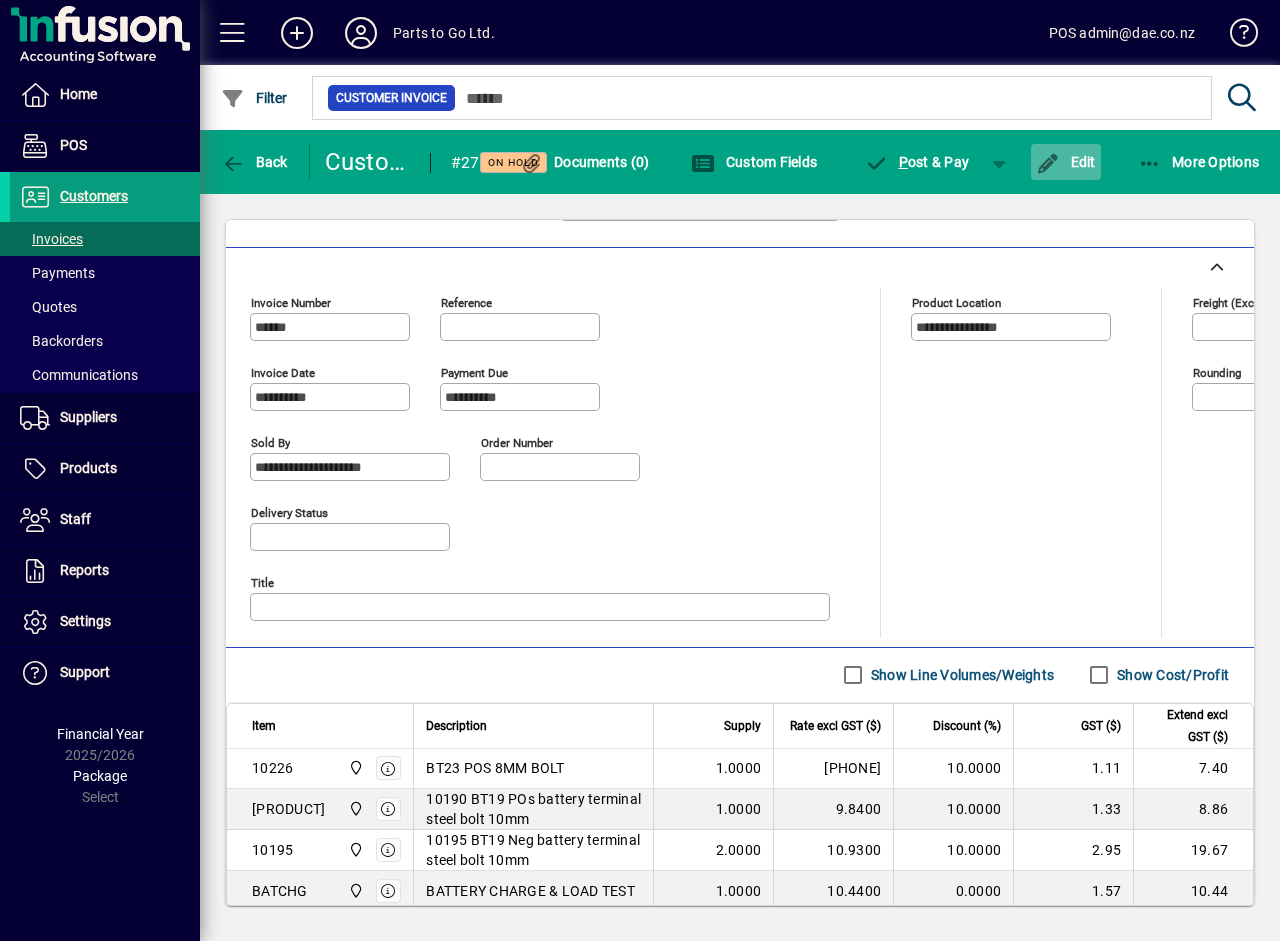 click on "Edit" 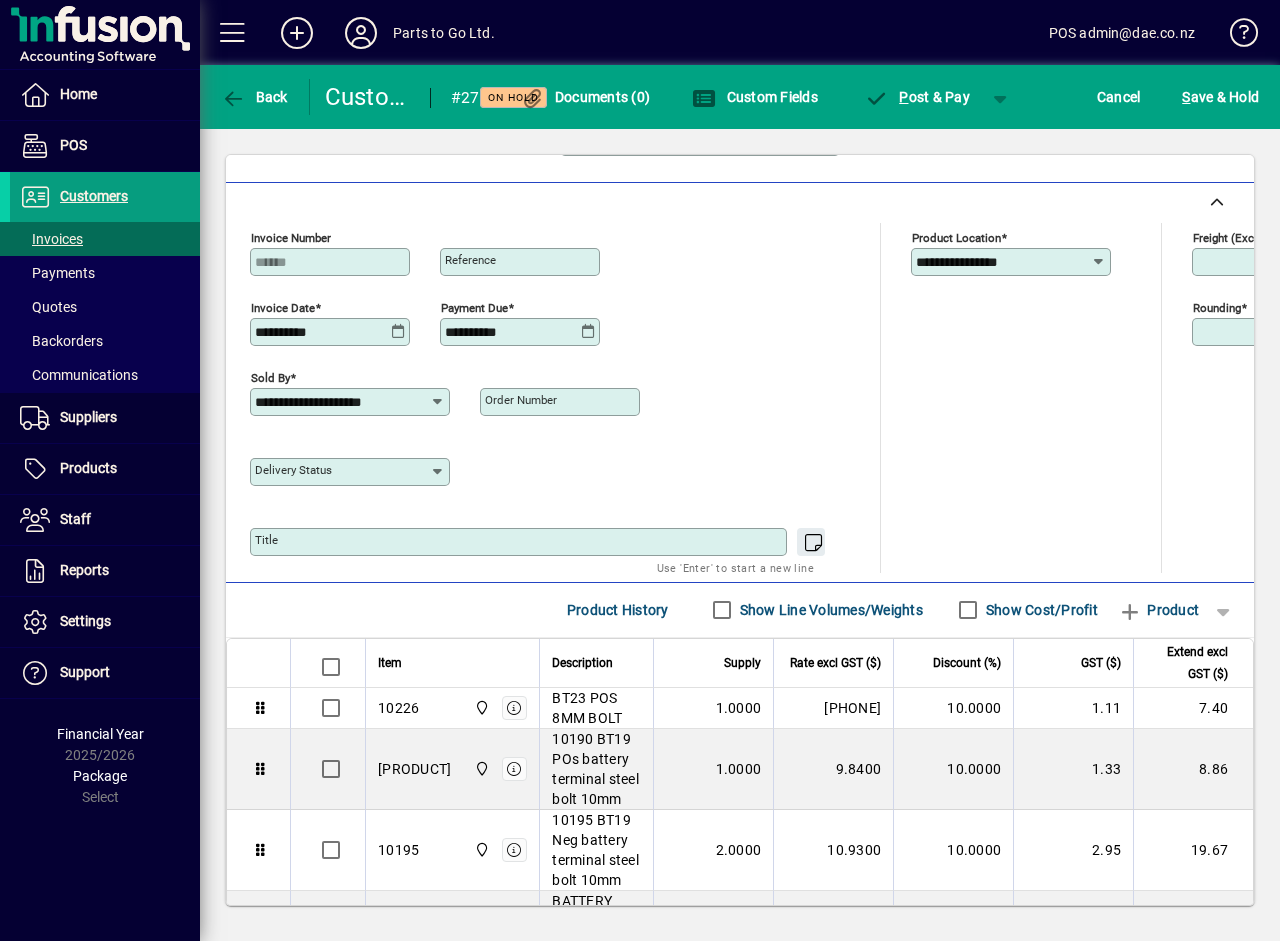 click 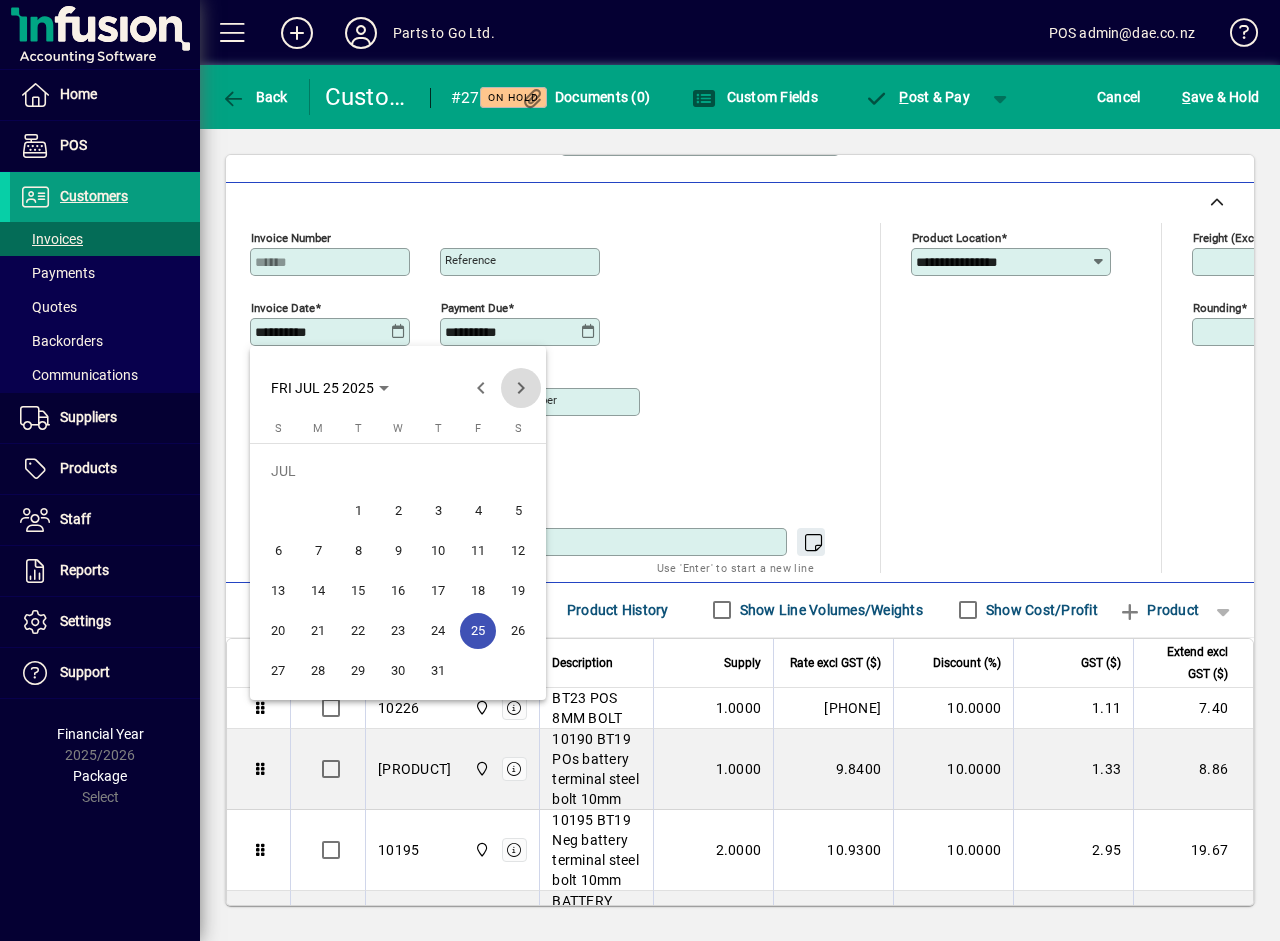 click at bounding box center [521, 388] 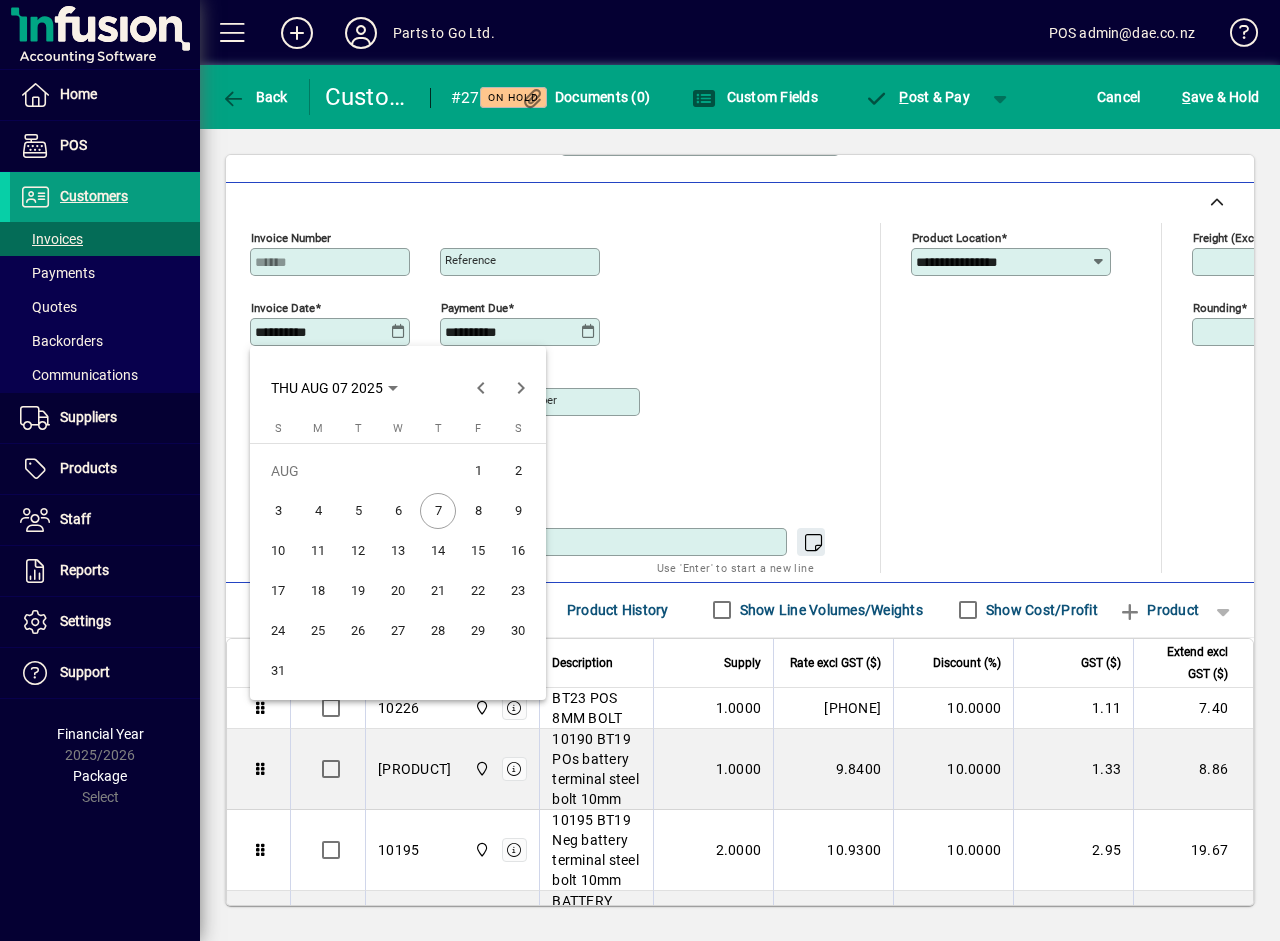 click on "7" at bounding box center (438, 511) 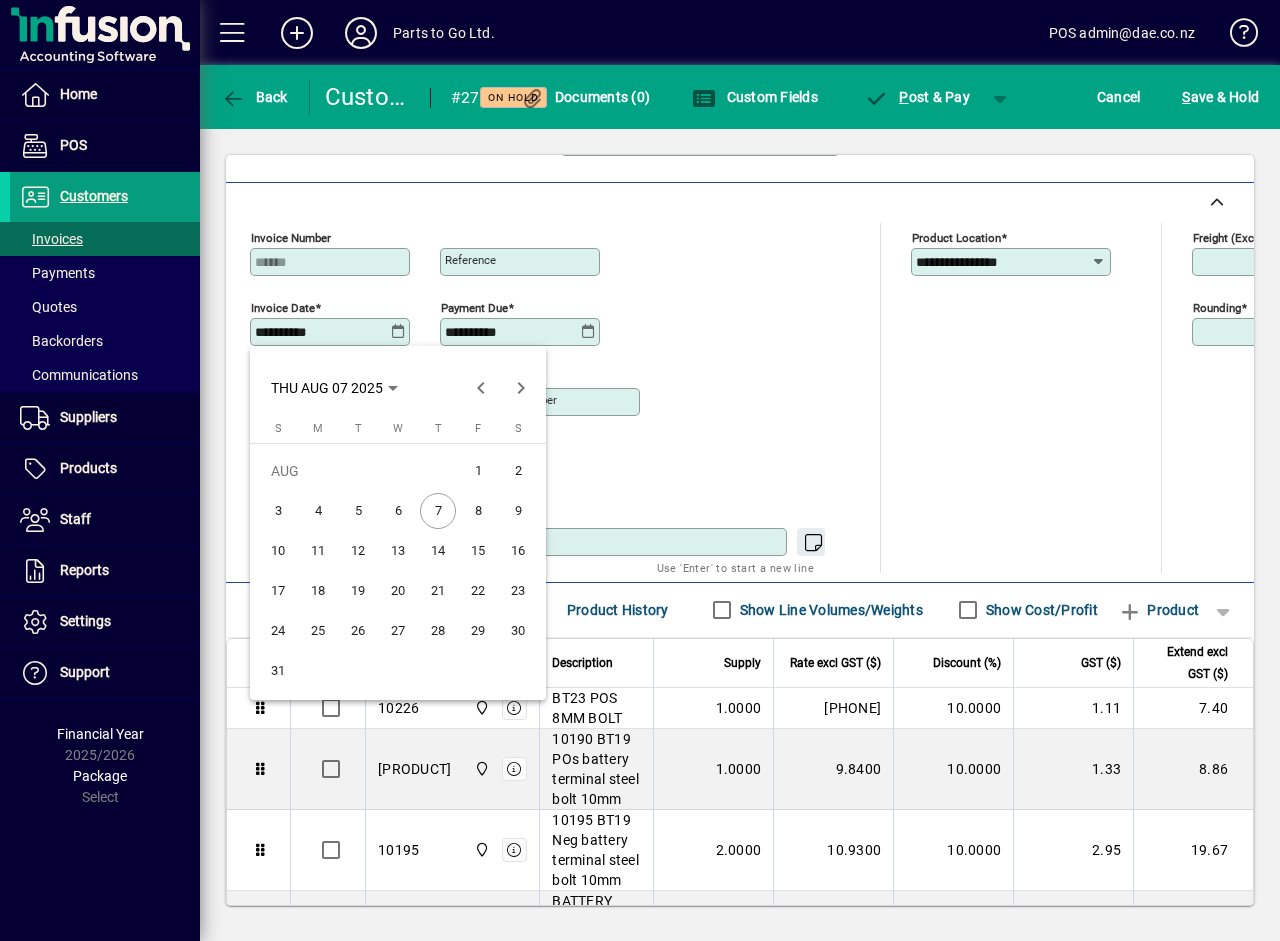 type on "**********" 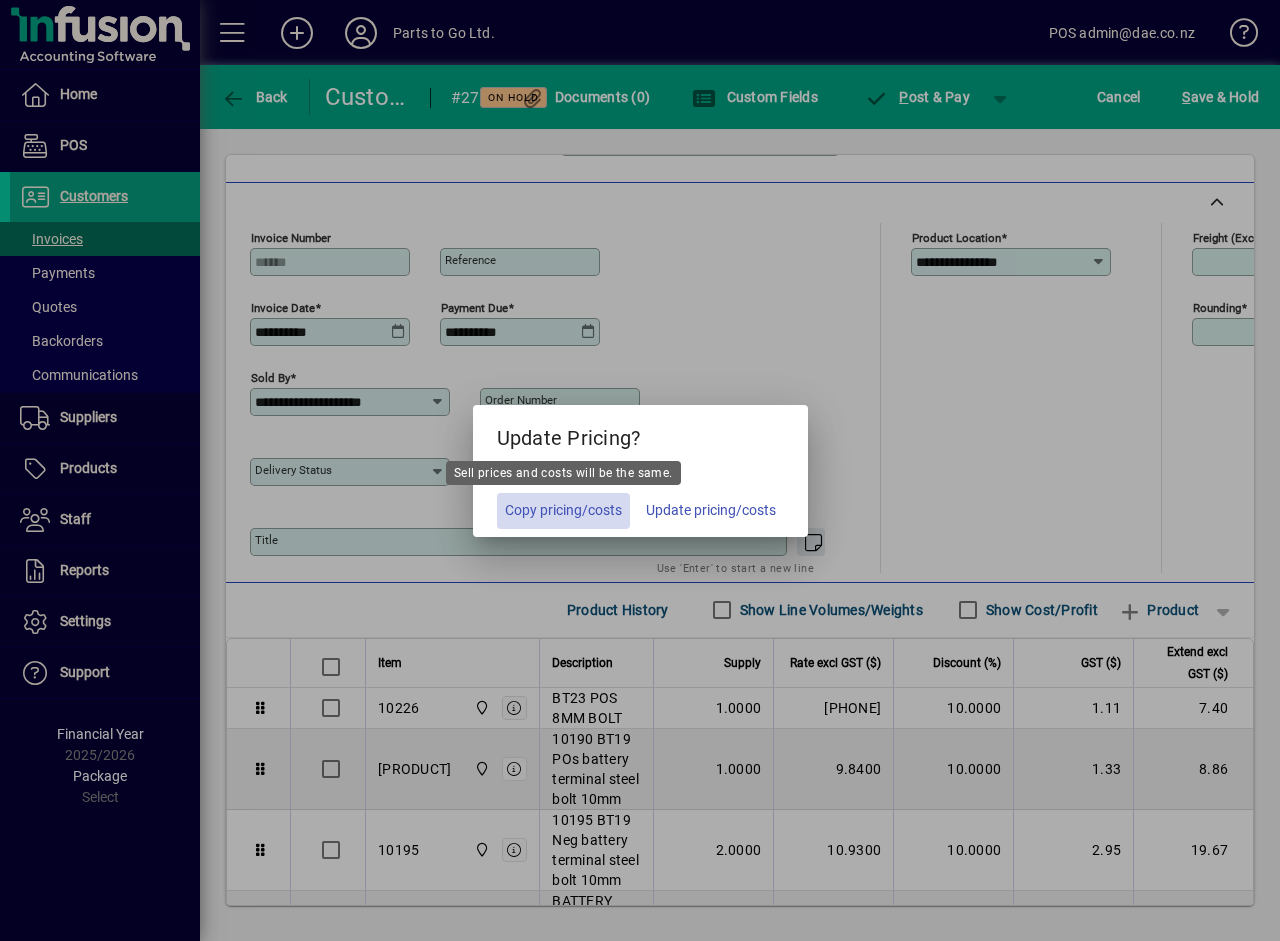click on "Copy pricing/costs" 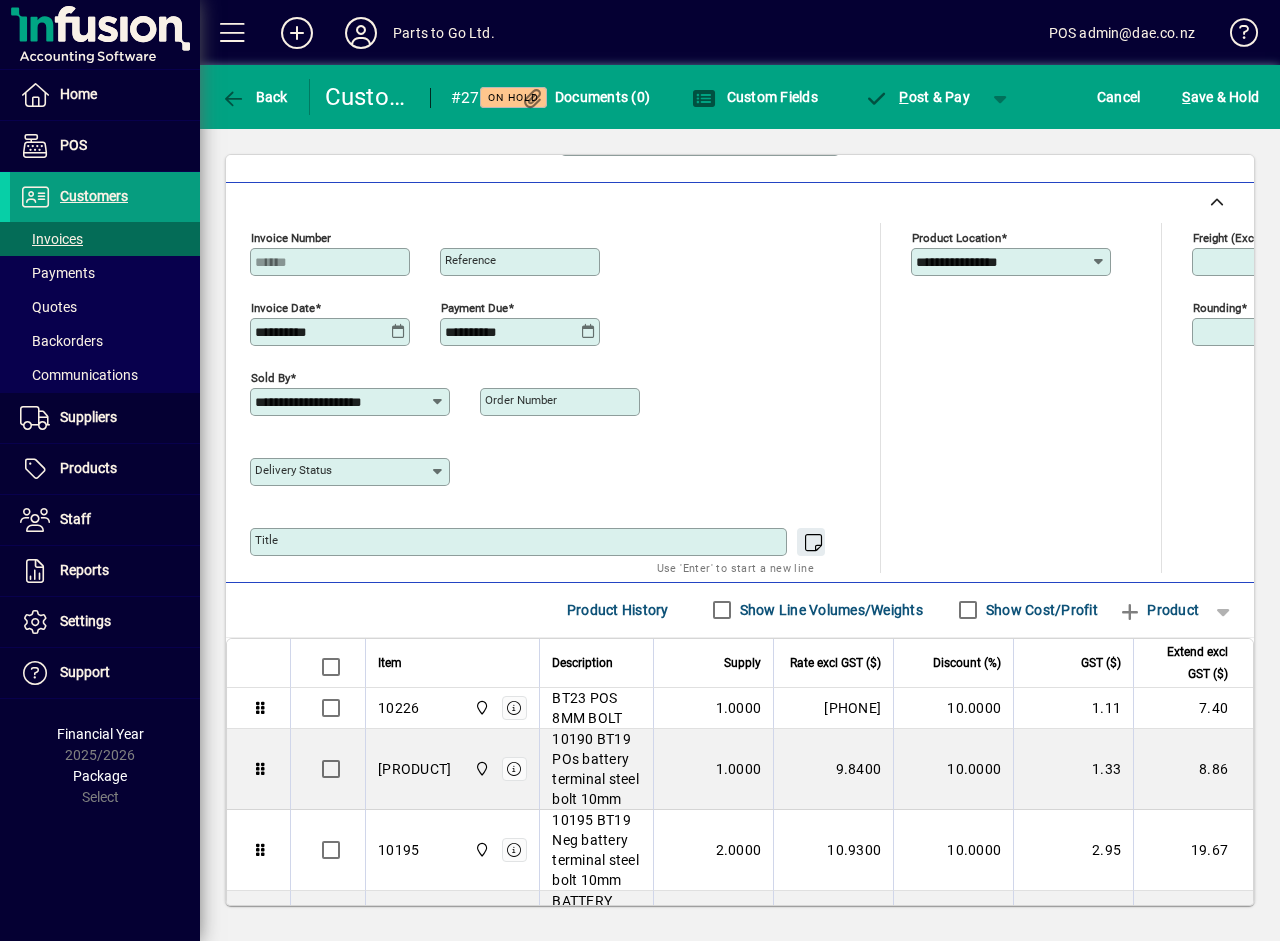 scroll, scrollTop: 0, scrollLeft: 0, axis: both 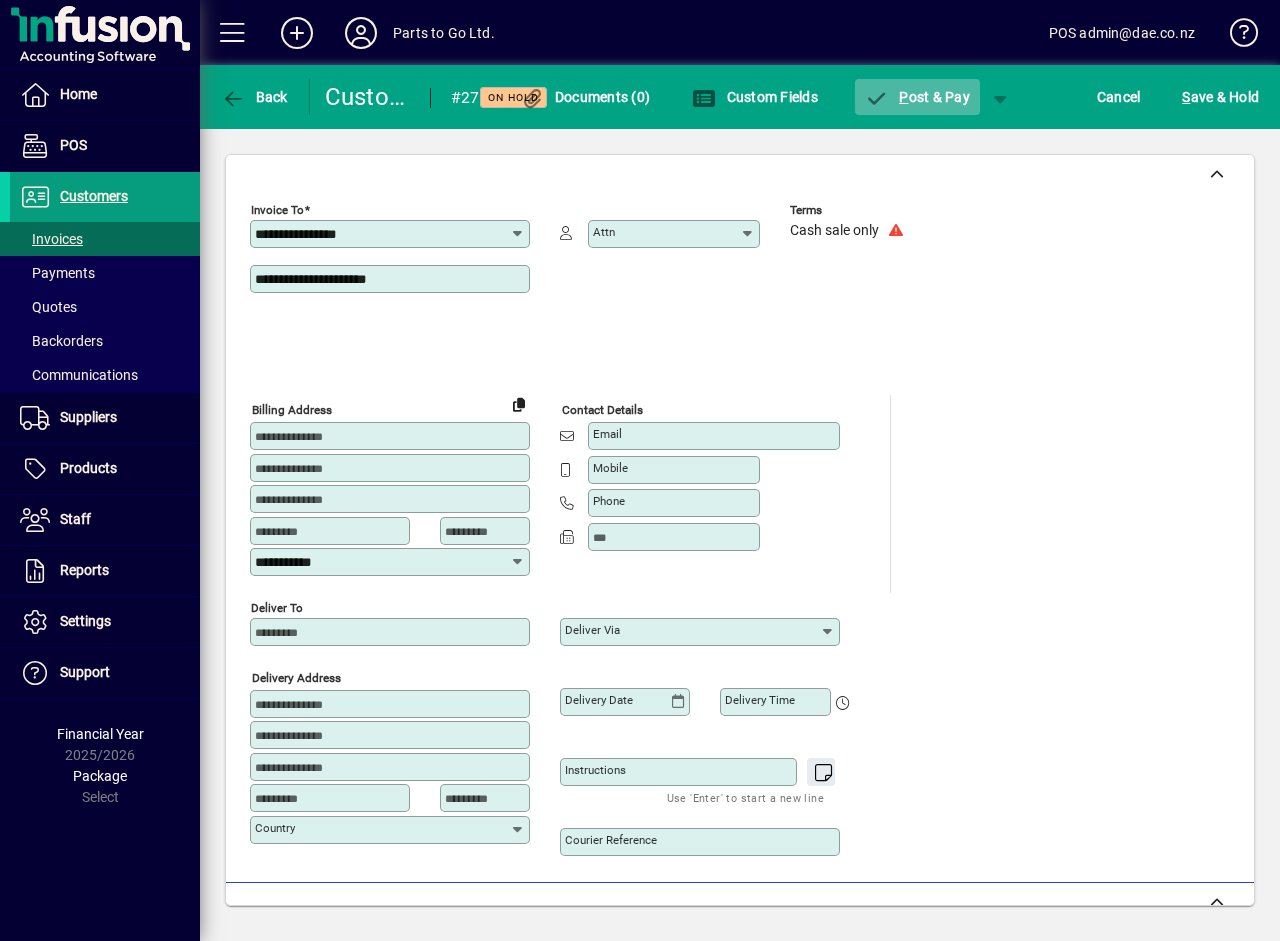 click on "P ost & Pay" 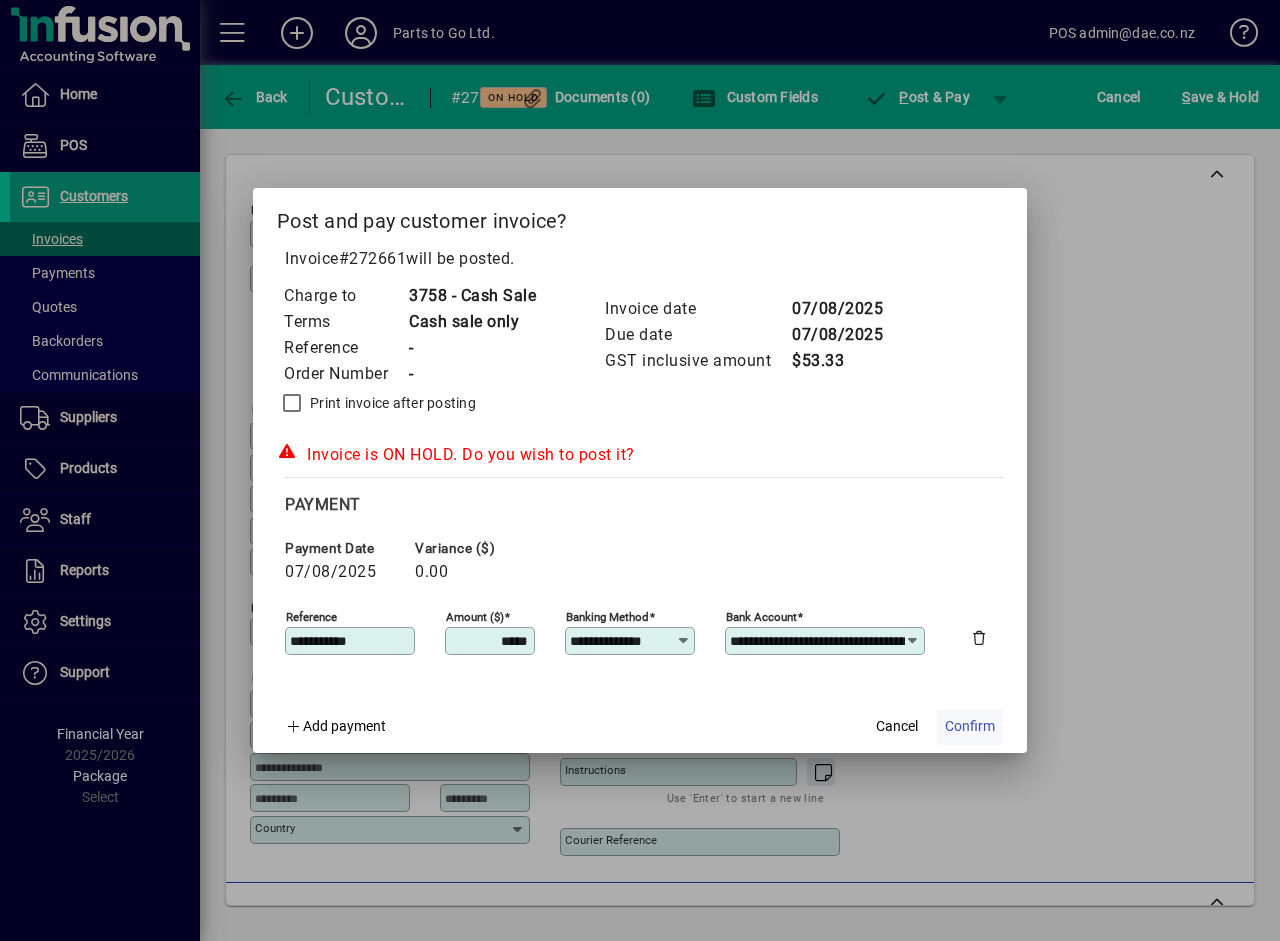 click on "Confirm" 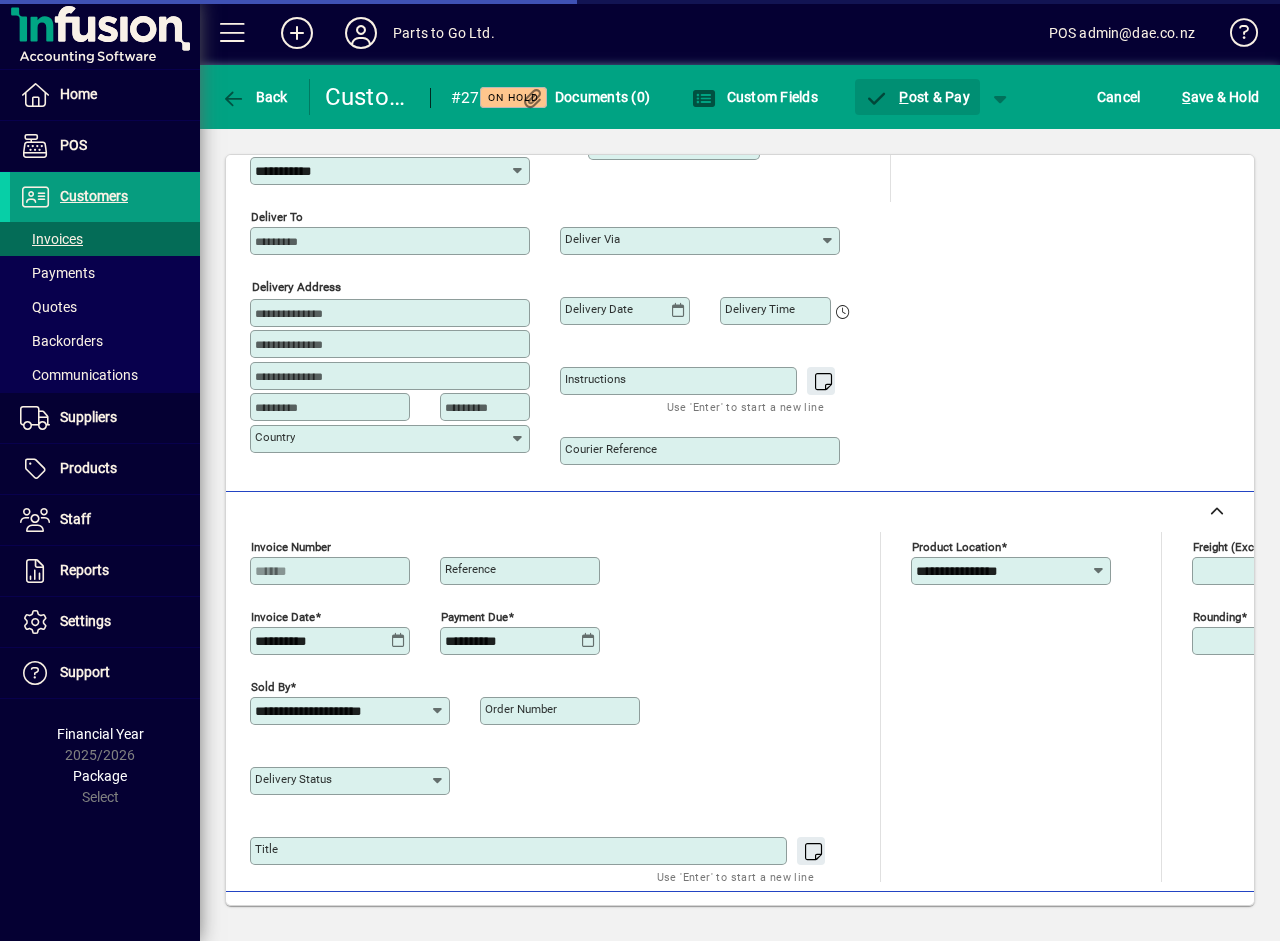 scroll, scrollTop: 400, scrollLeft: 0, axis: vertical 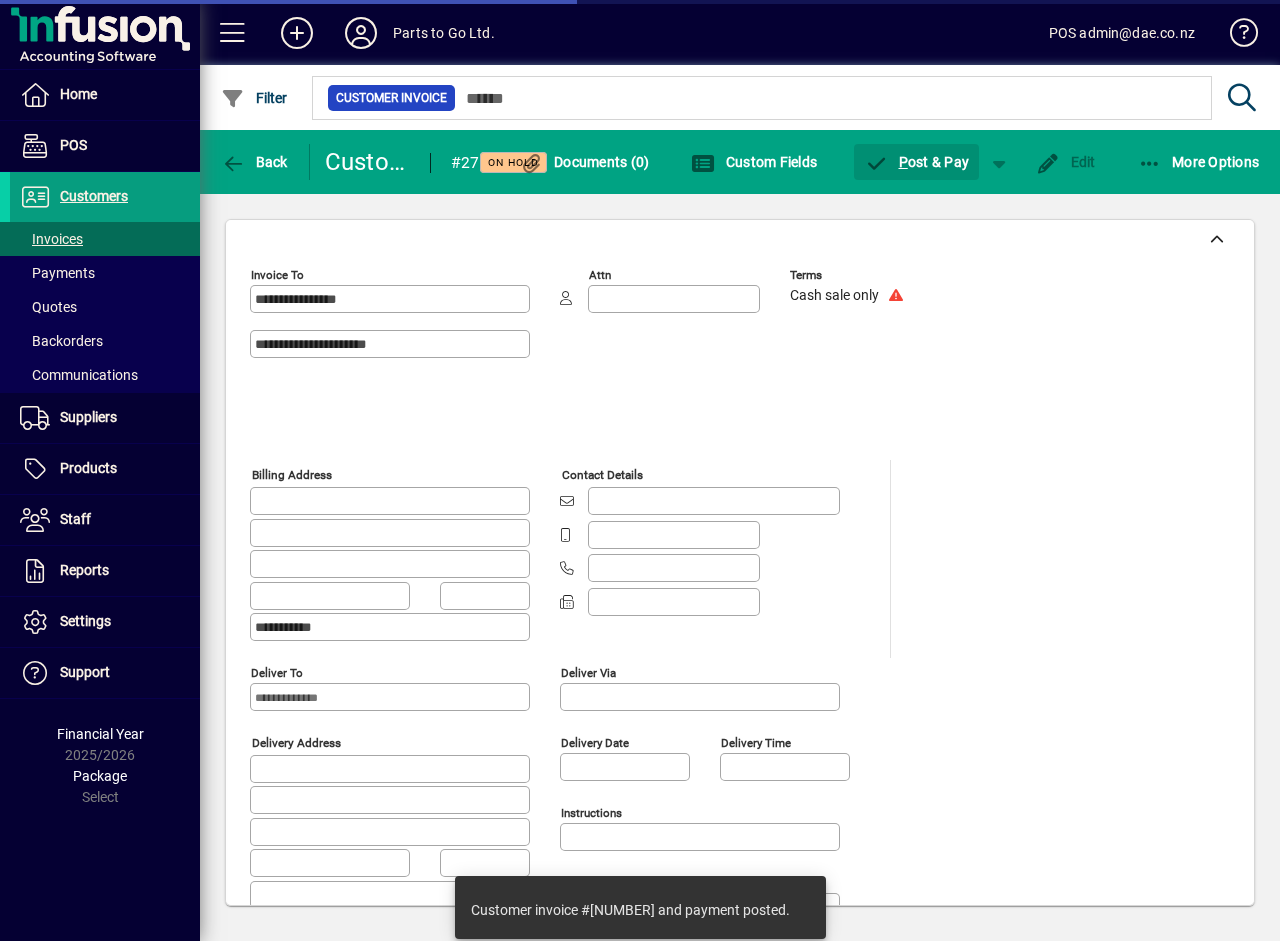 type on "*********" 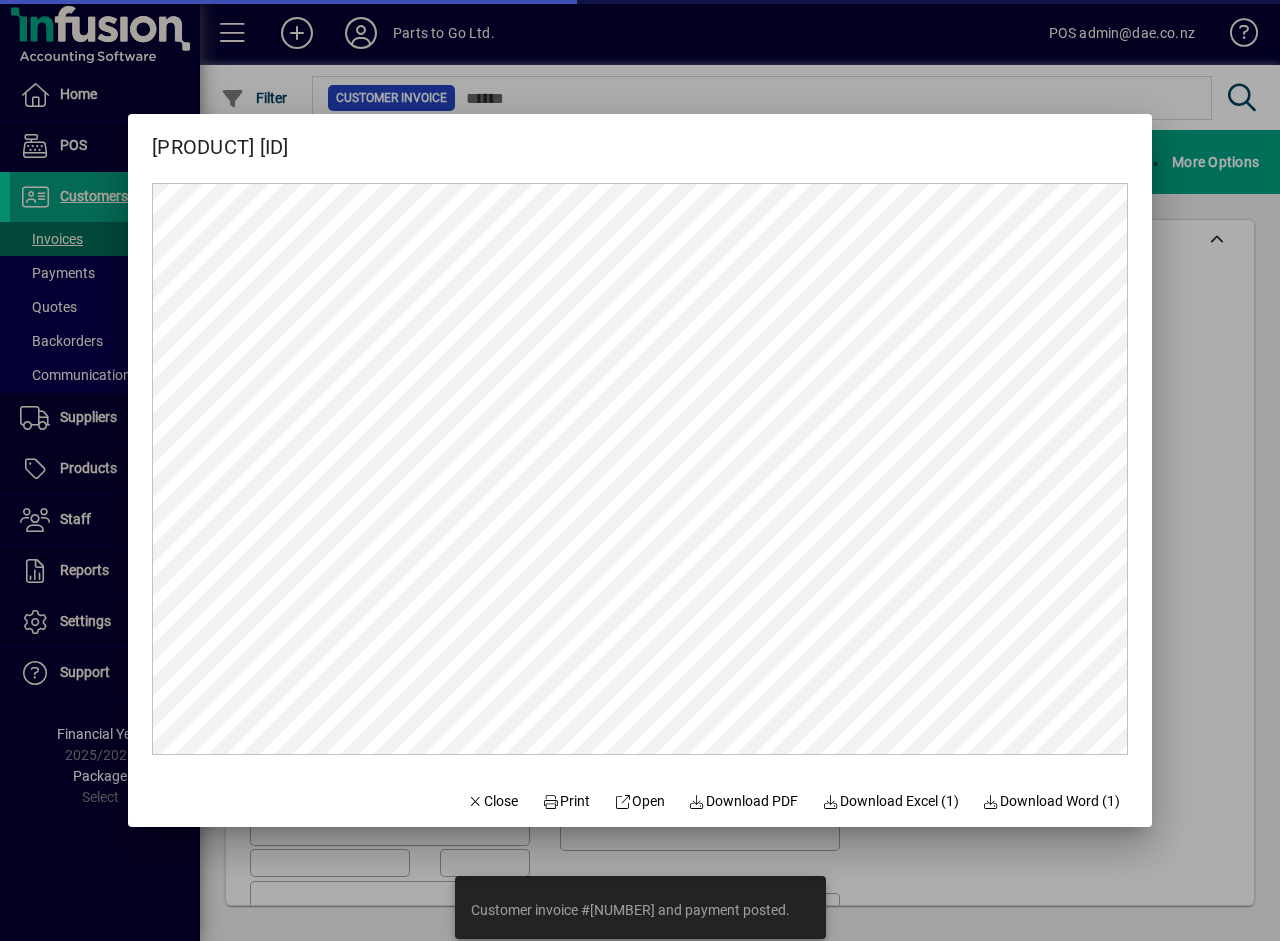 scroll, scrollTop: 0, scrollLeft: 0, axis: both 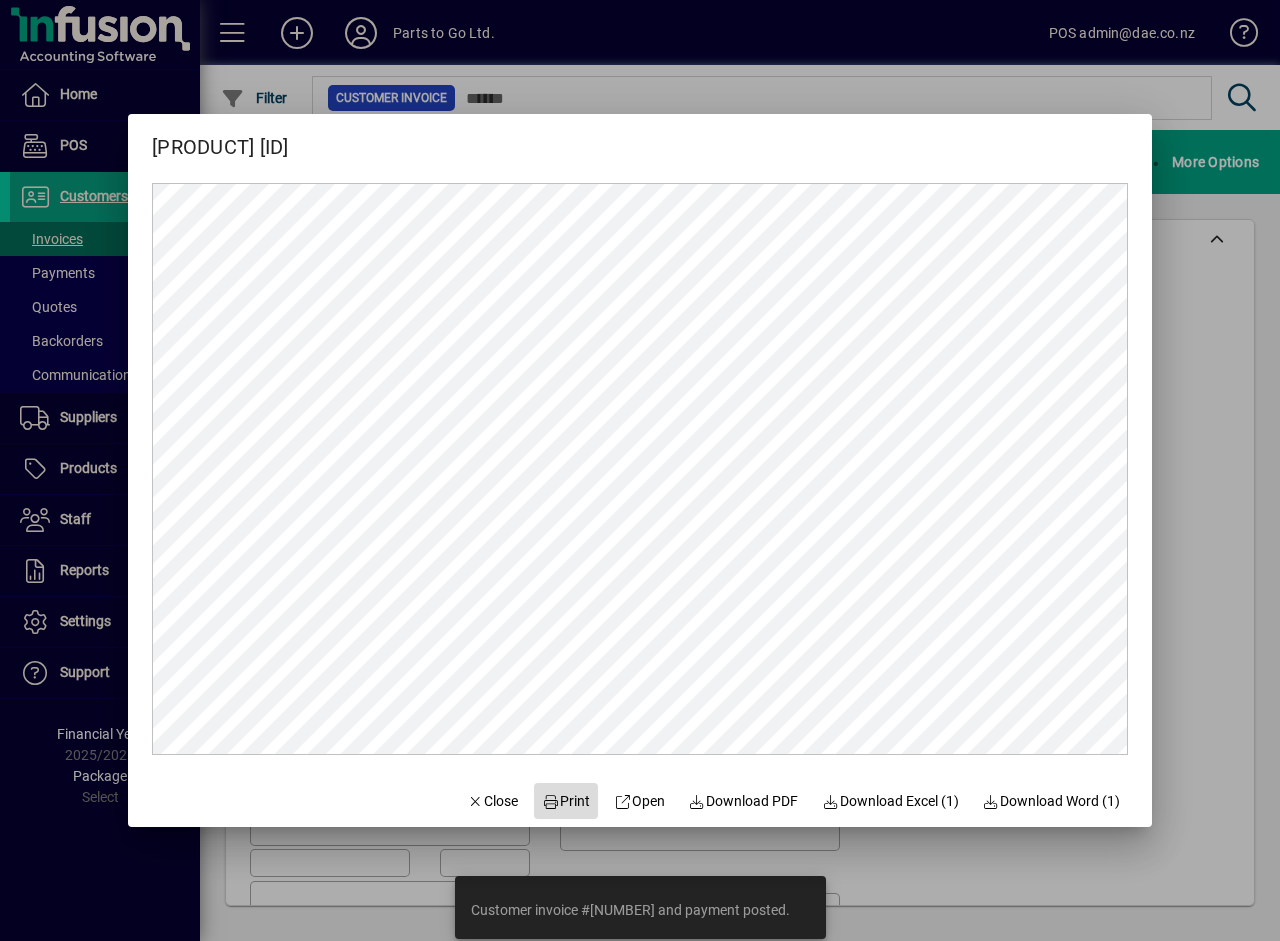 click on "Print" 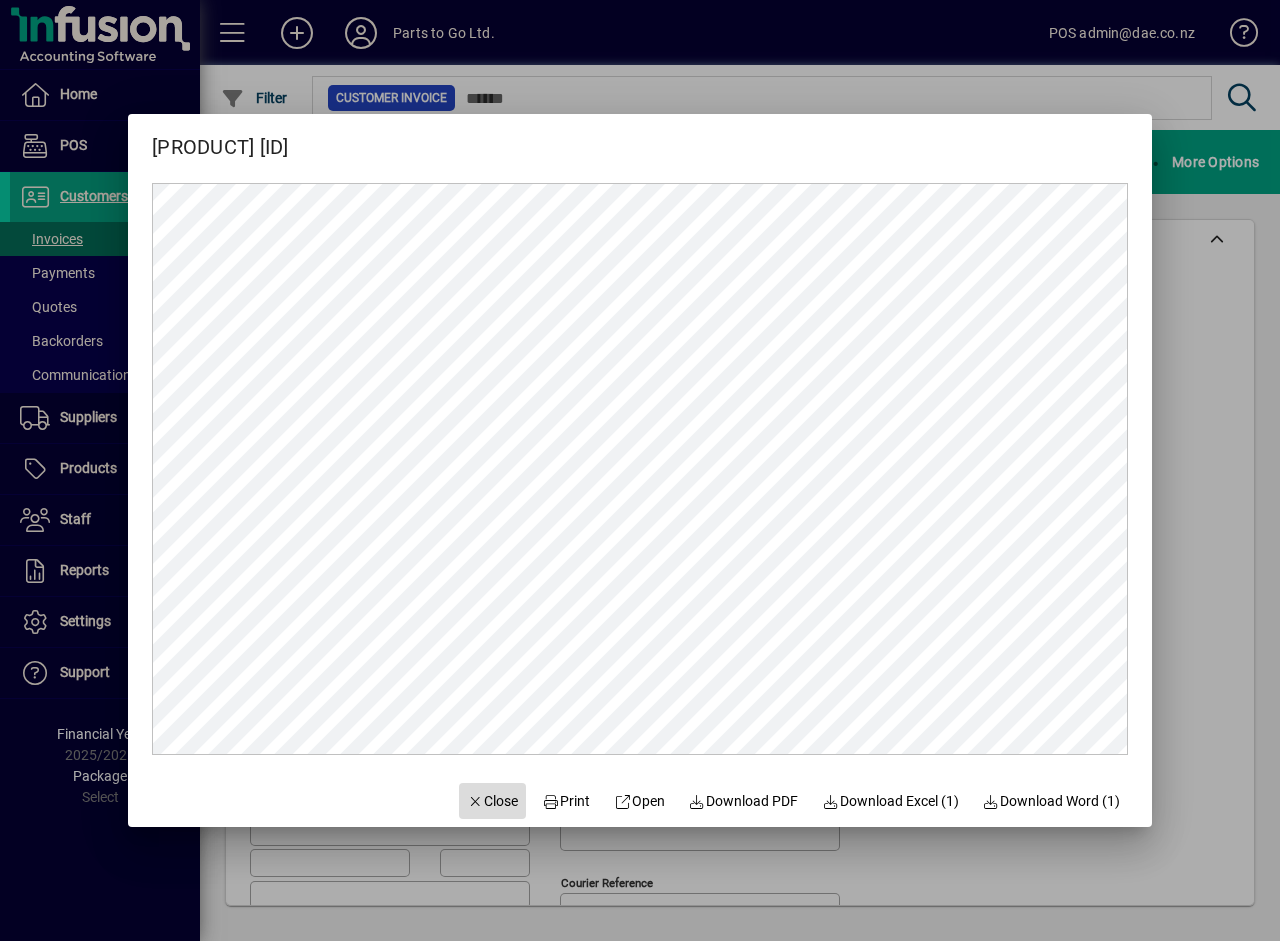 click 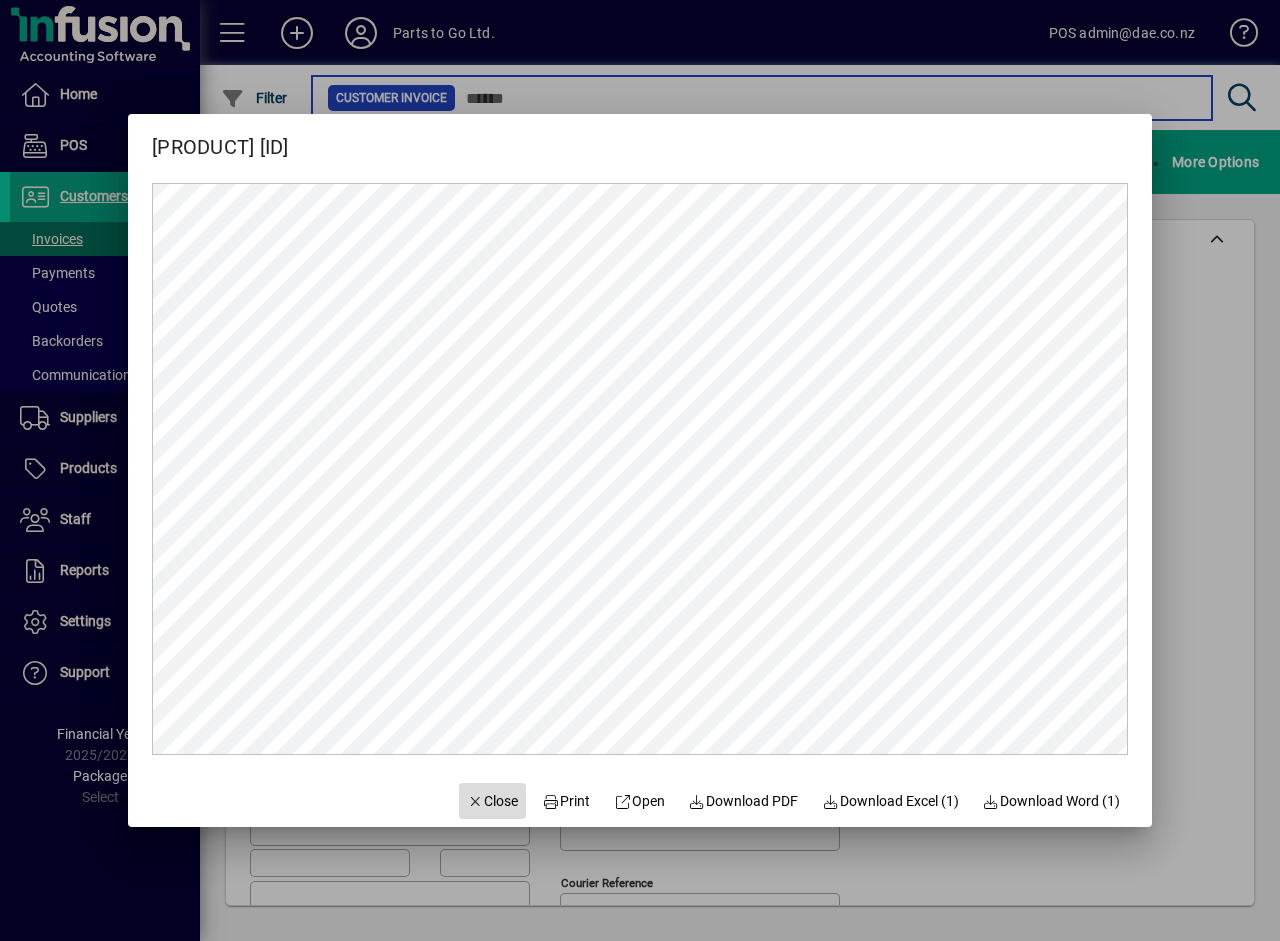 type on "******" 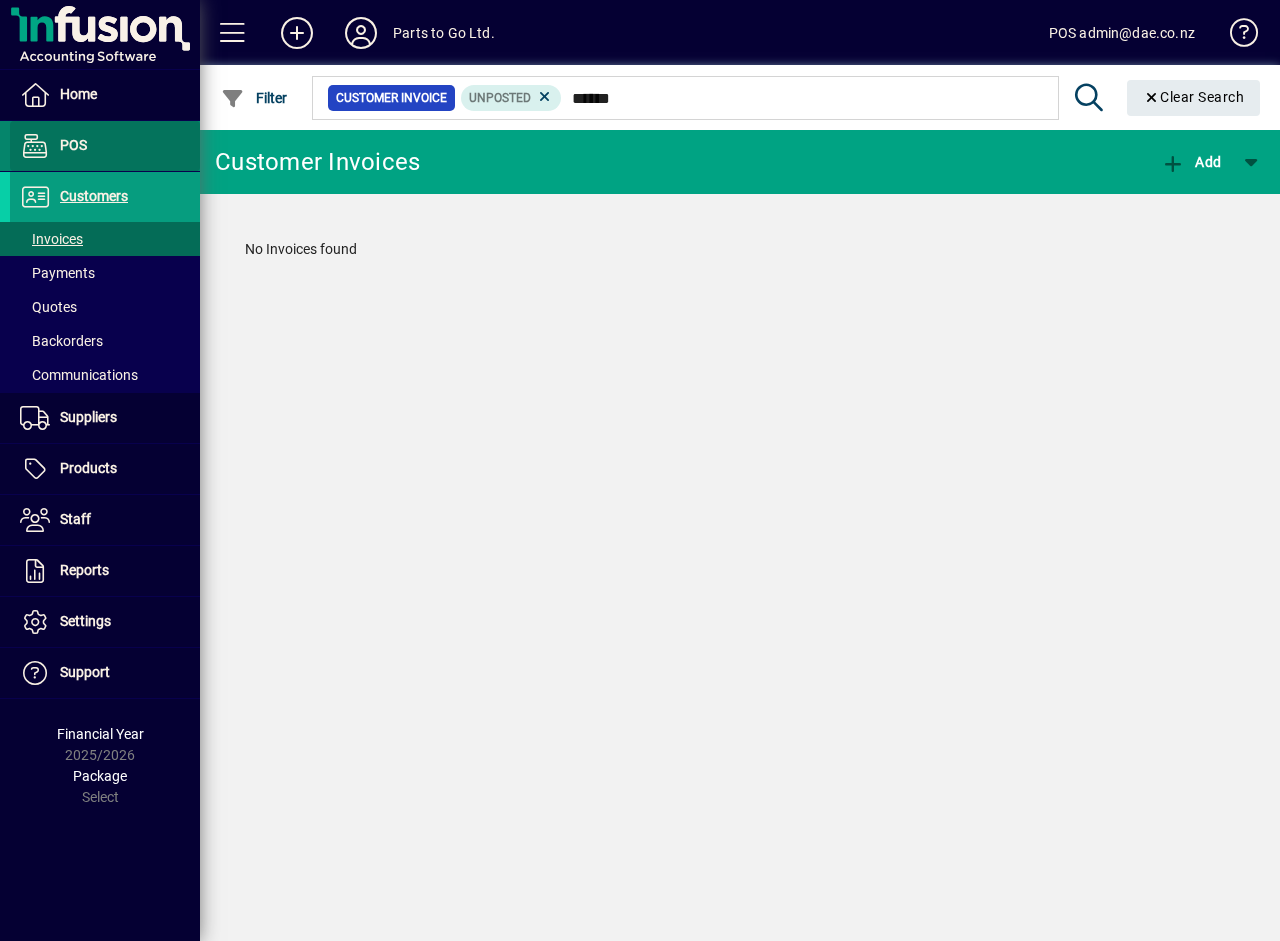 click on "POS" at bounding box center (73, 145) 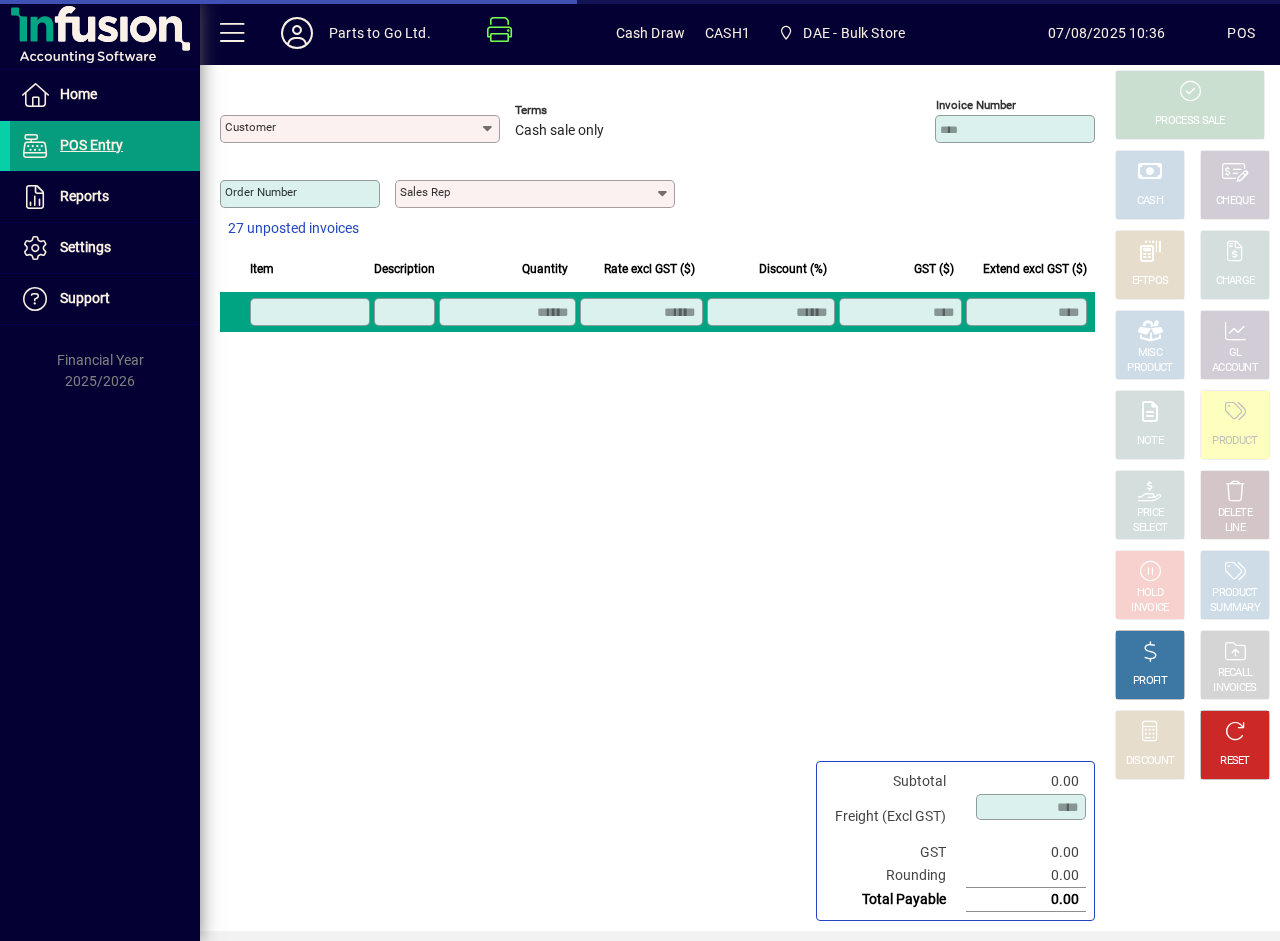 type on "**********" 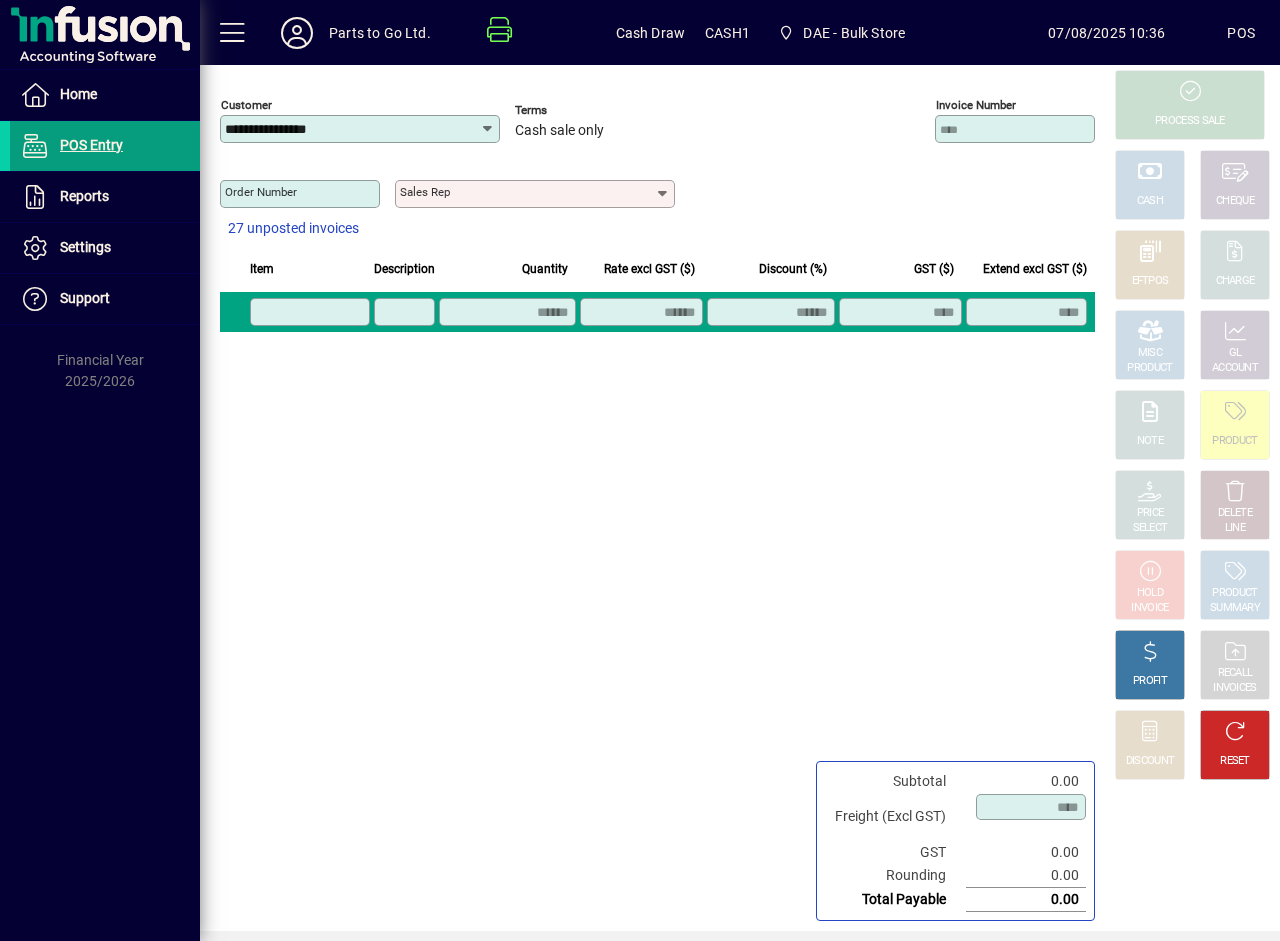 click 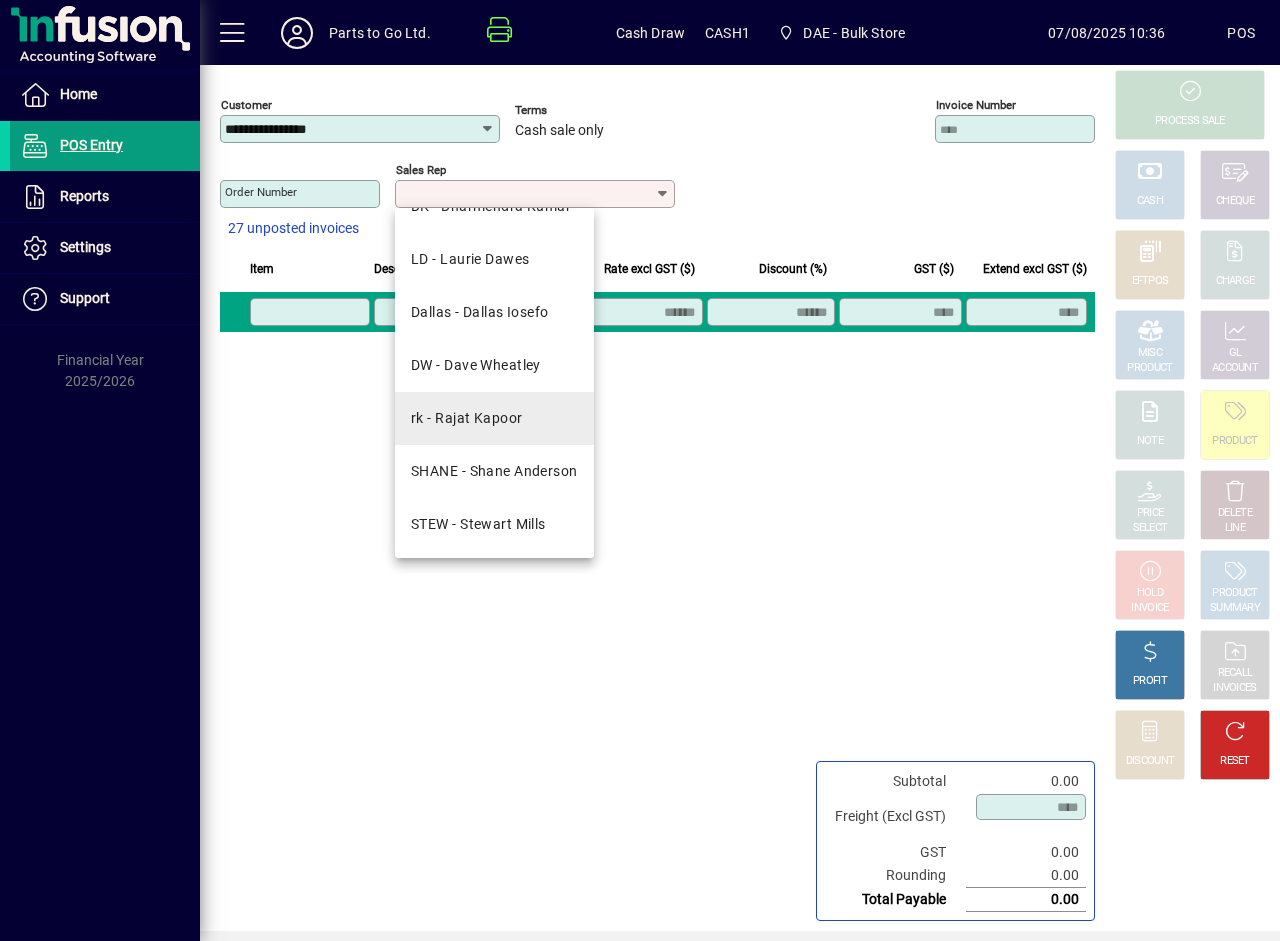 scroll, scrollTop: 143, scrollLeft: 0, axis: vertical 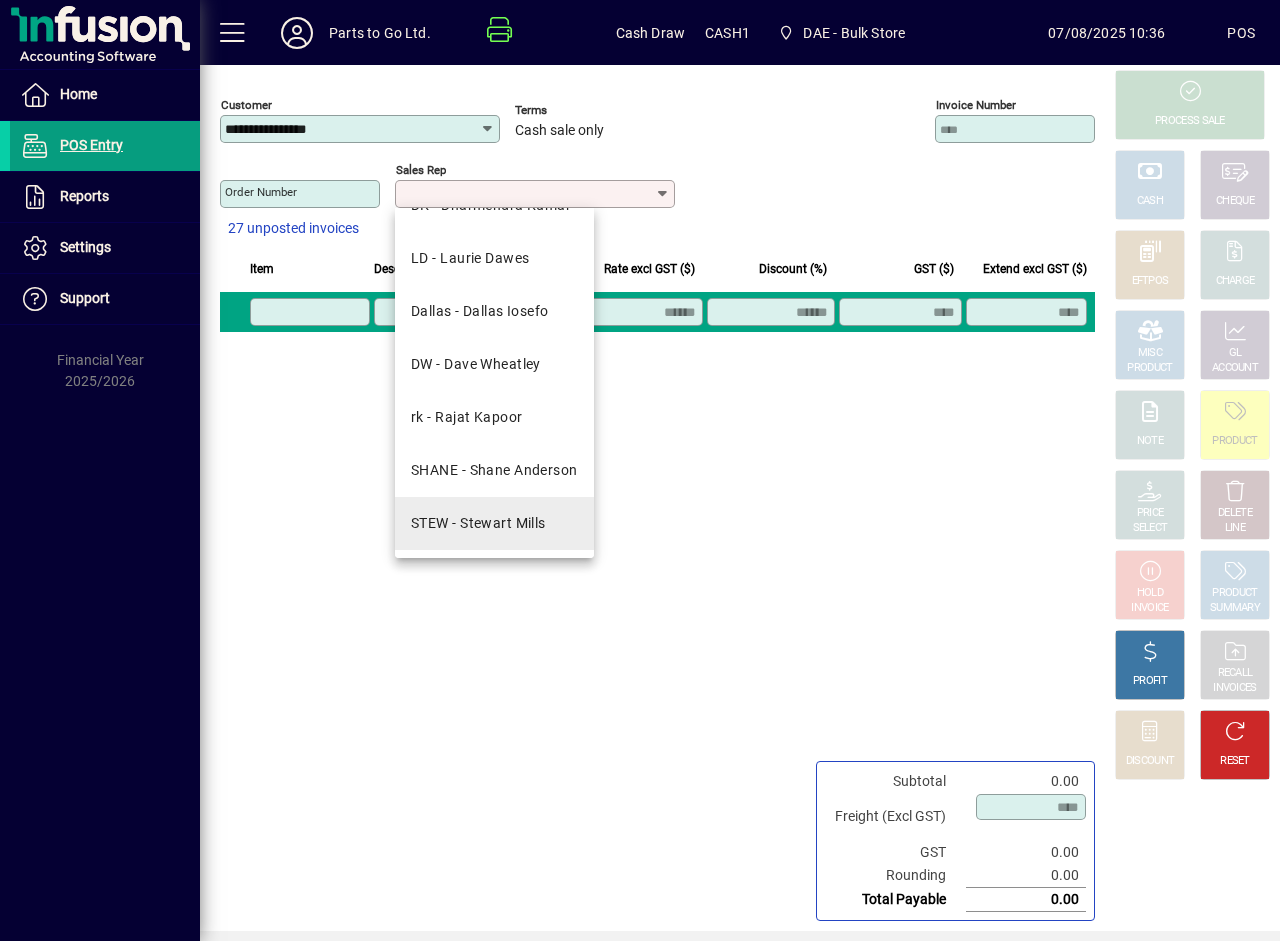 click on "STEW - Stewart Mills" at bounding box center [494, 523] 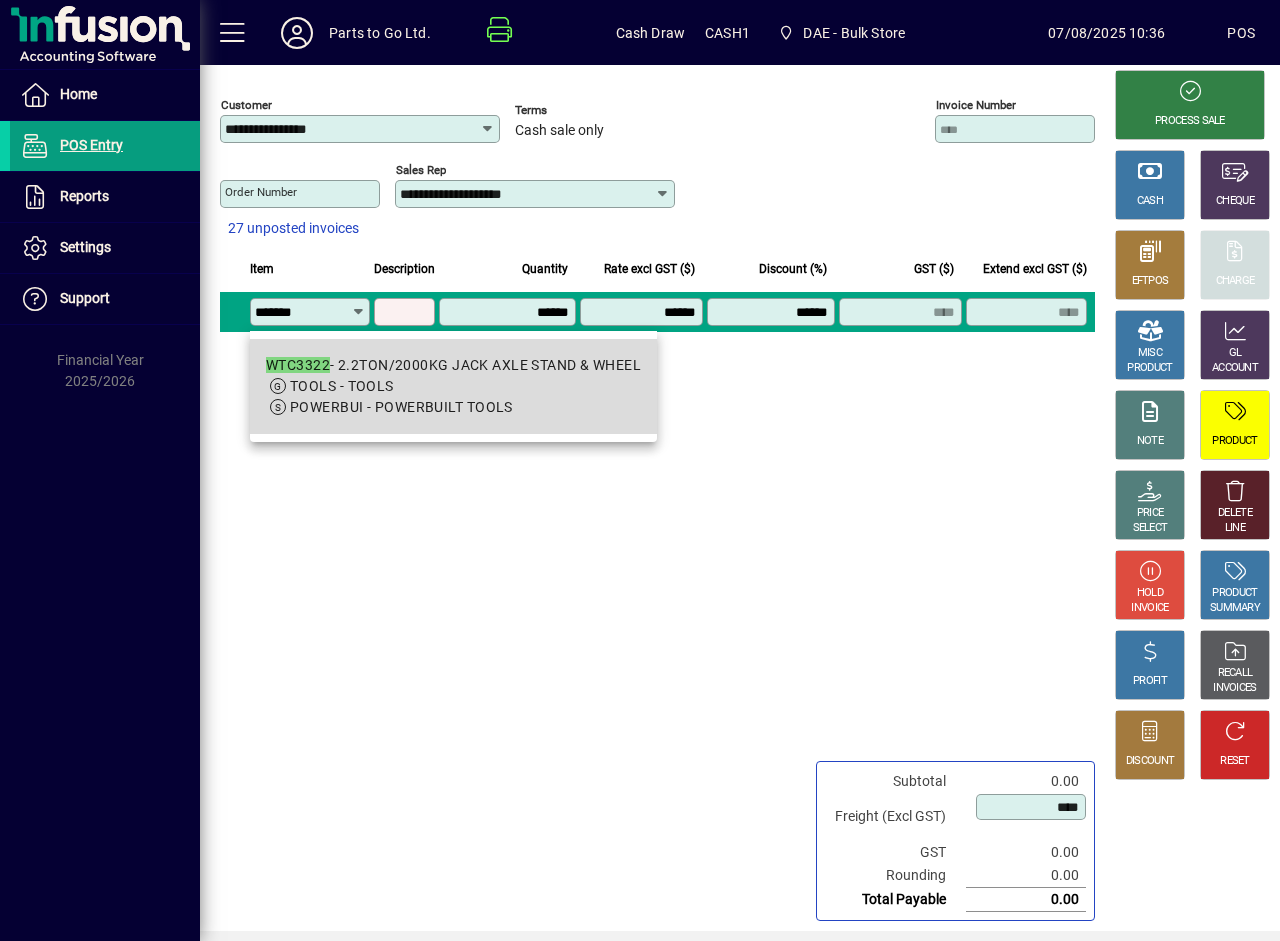 click on "TOOLS - TOOLS" at bounding box center [342, 386] 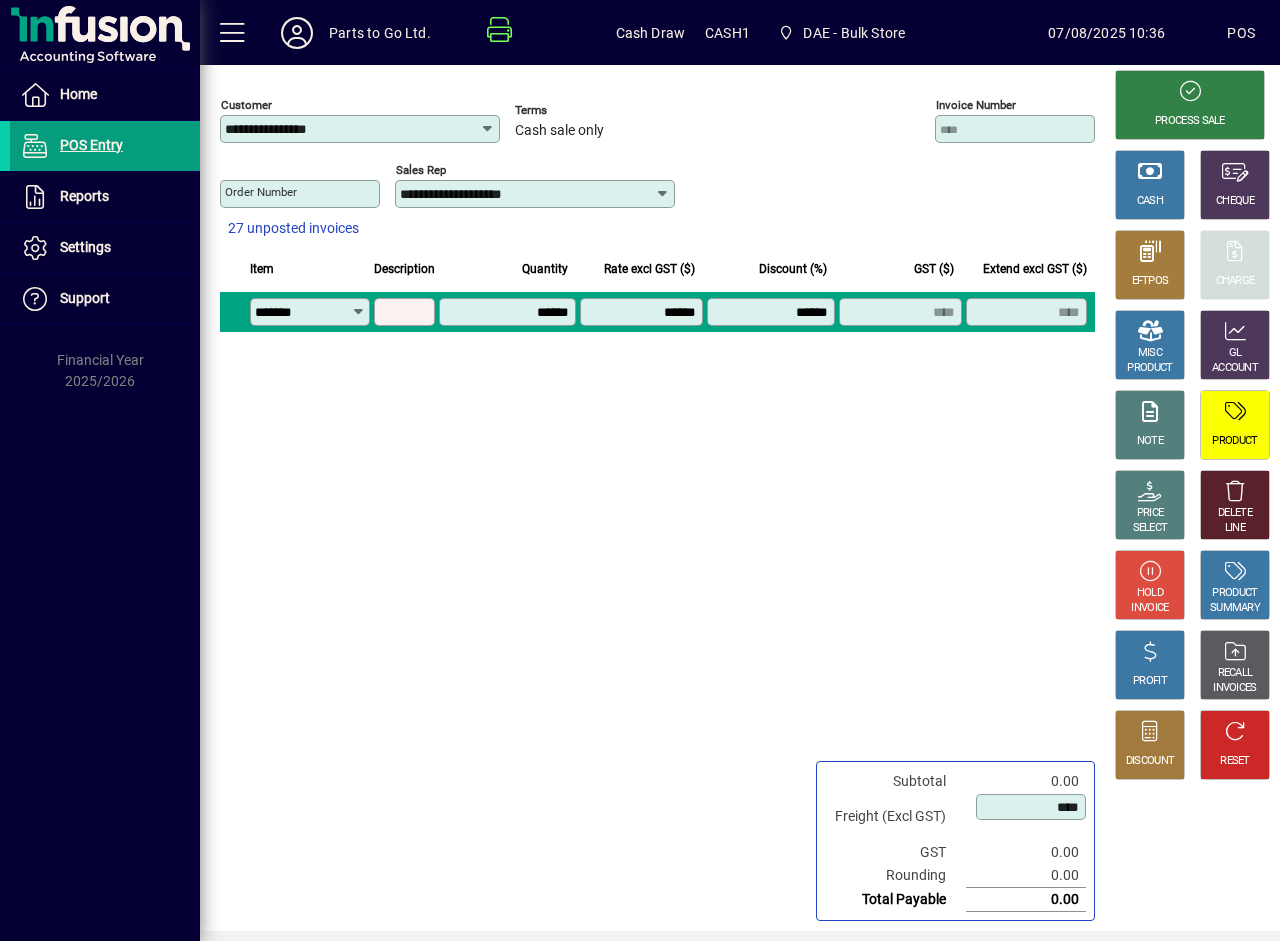 type on "**********" 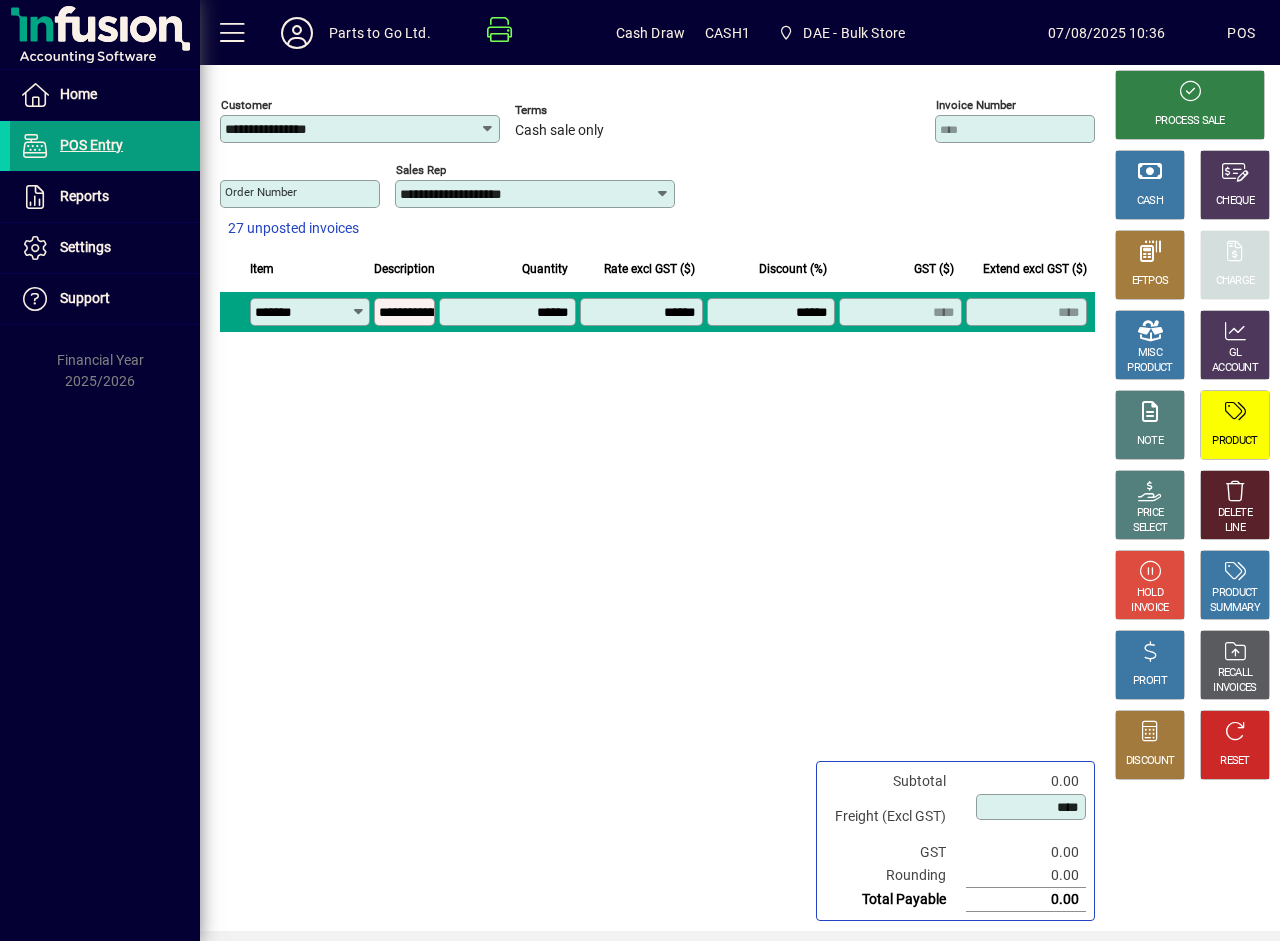type on "********" 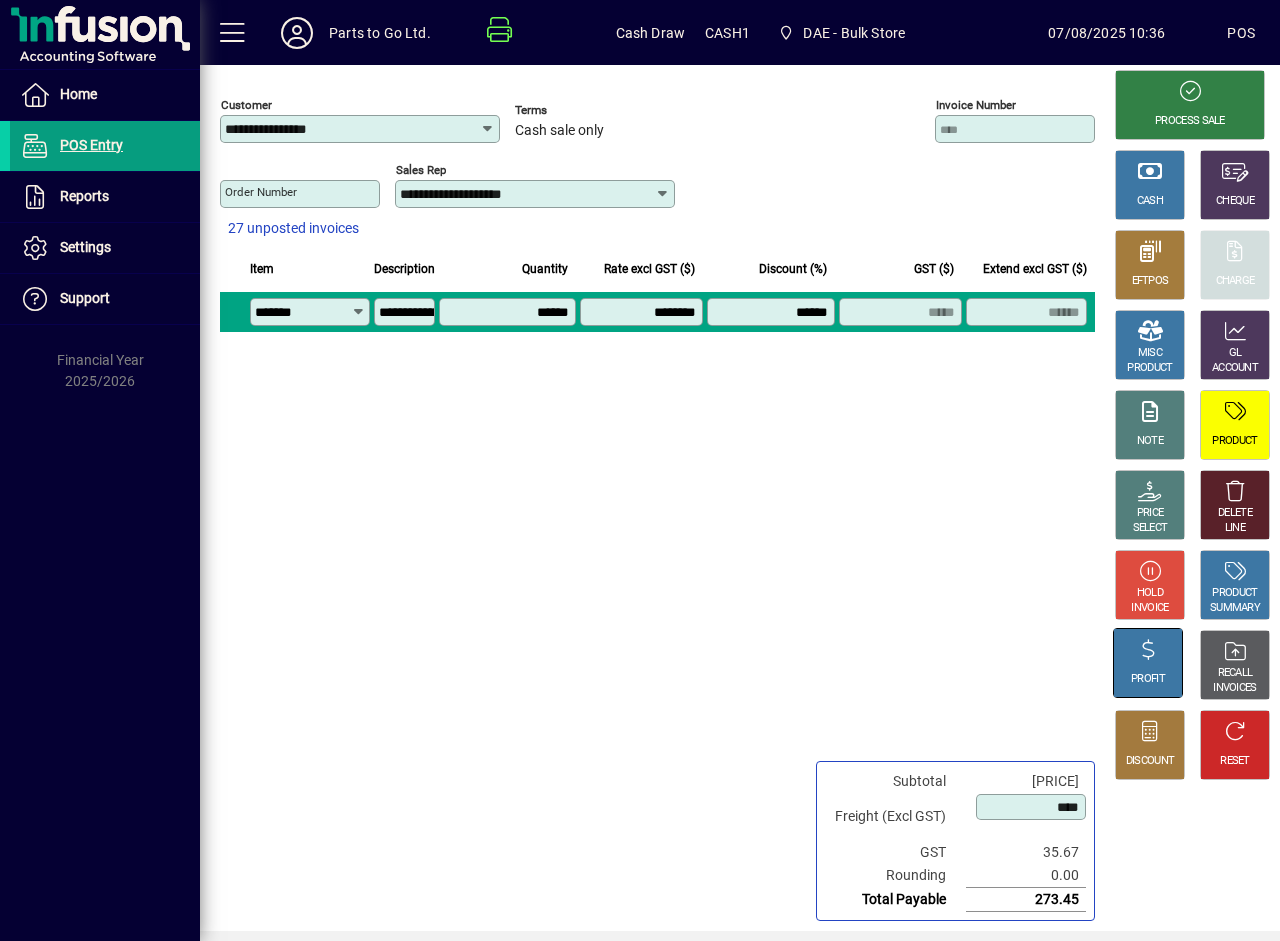 click 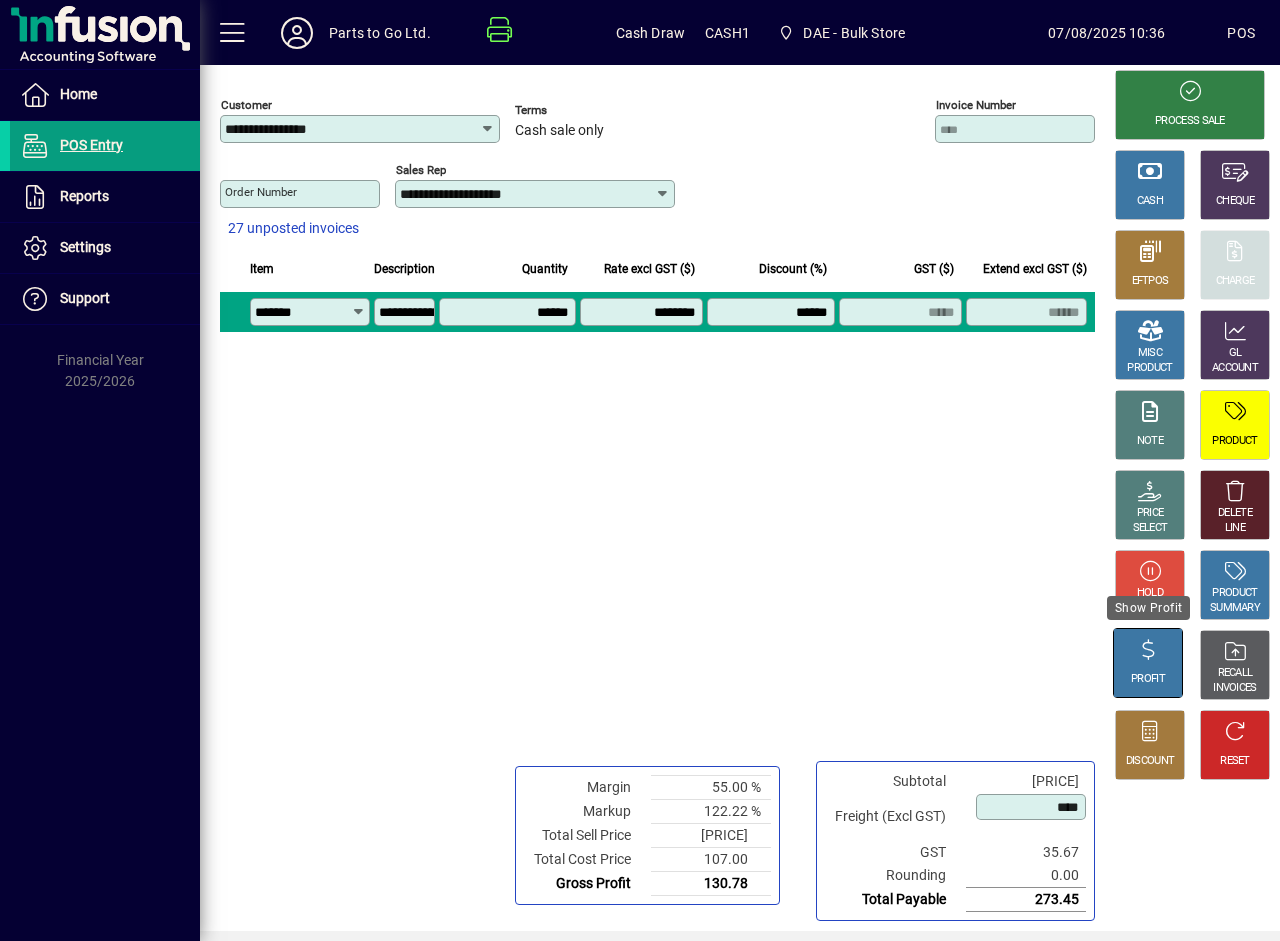 click 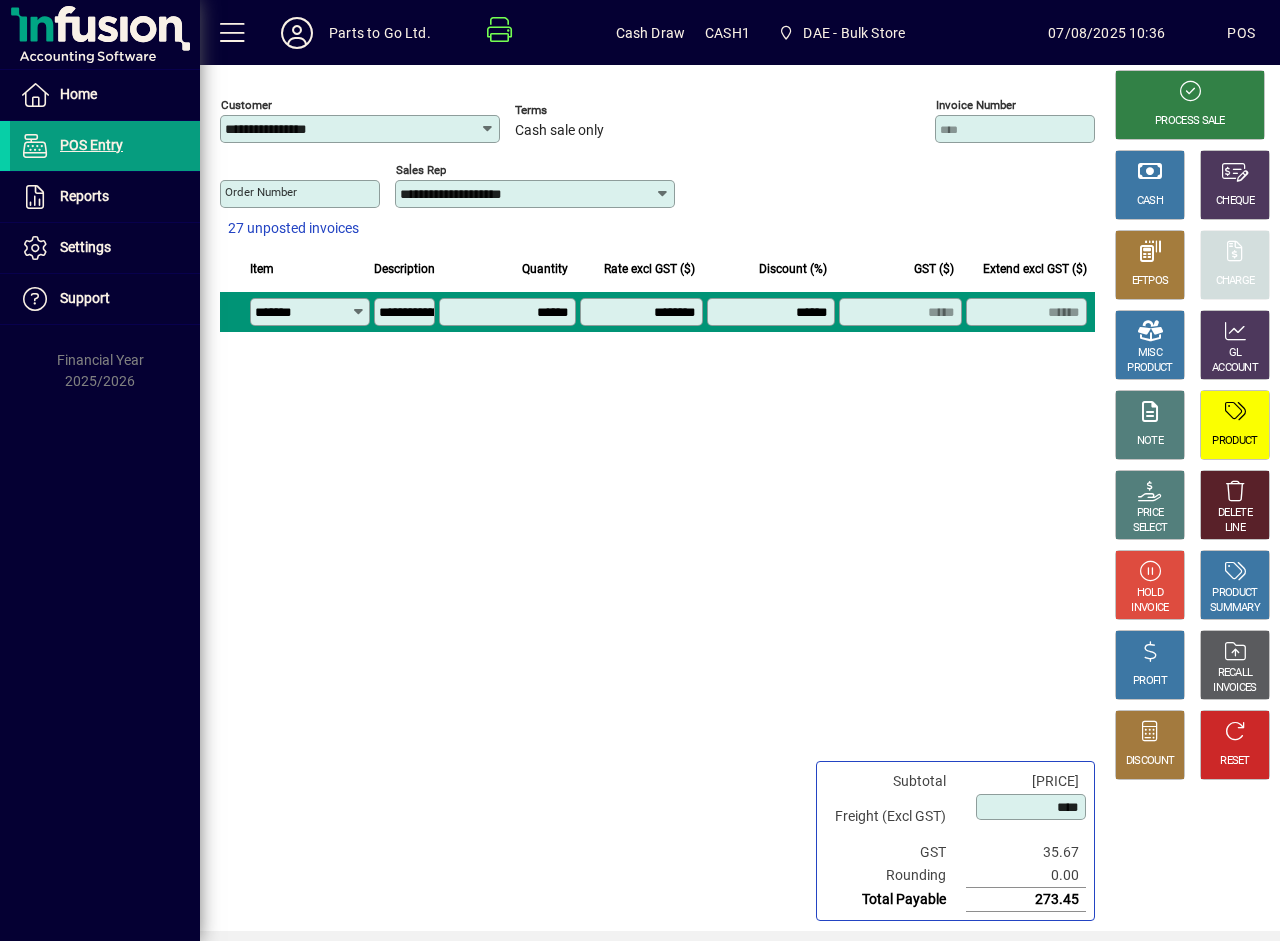 click on "******" at bounding box center (773, 312) 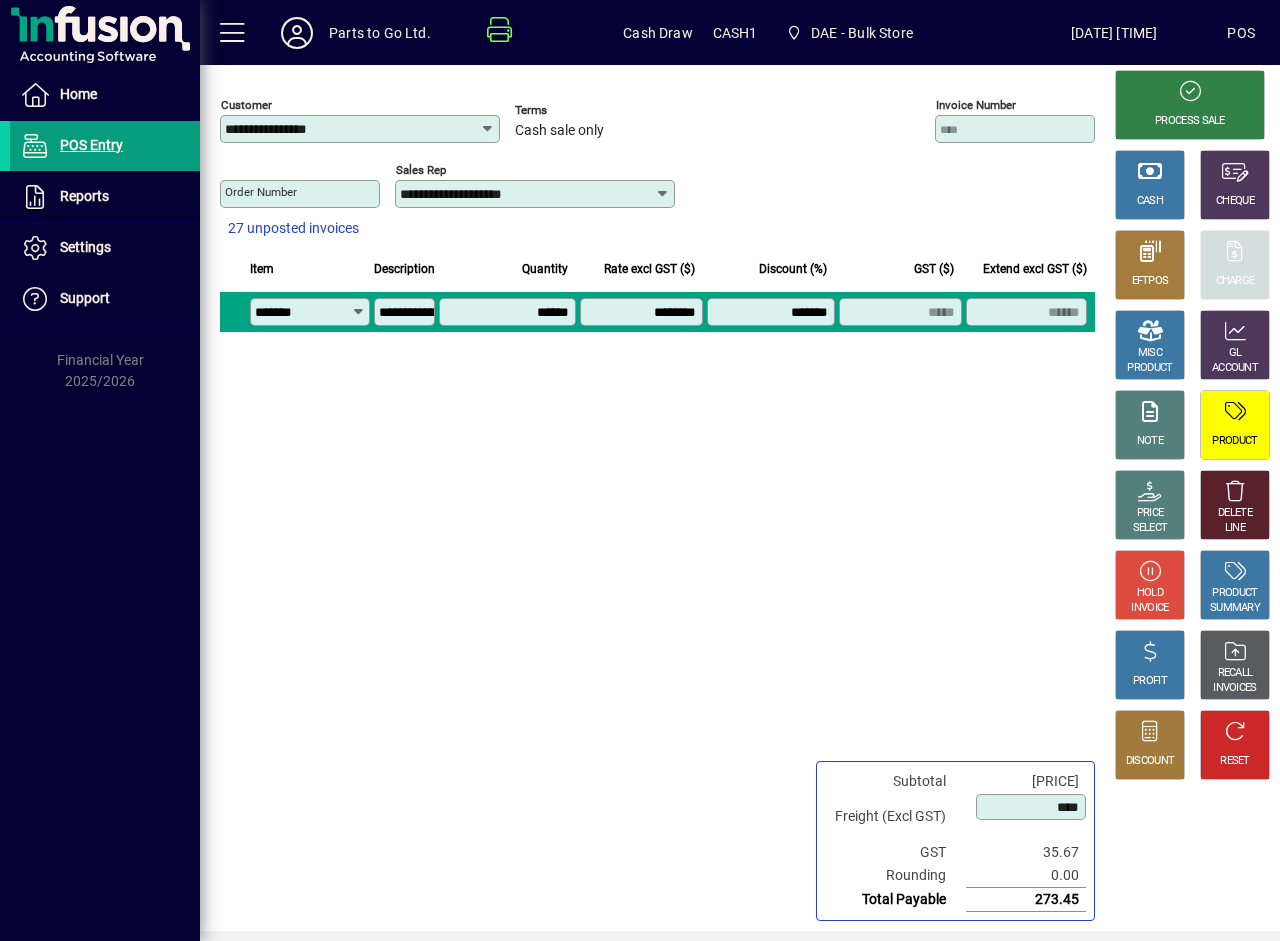 type on "*******" 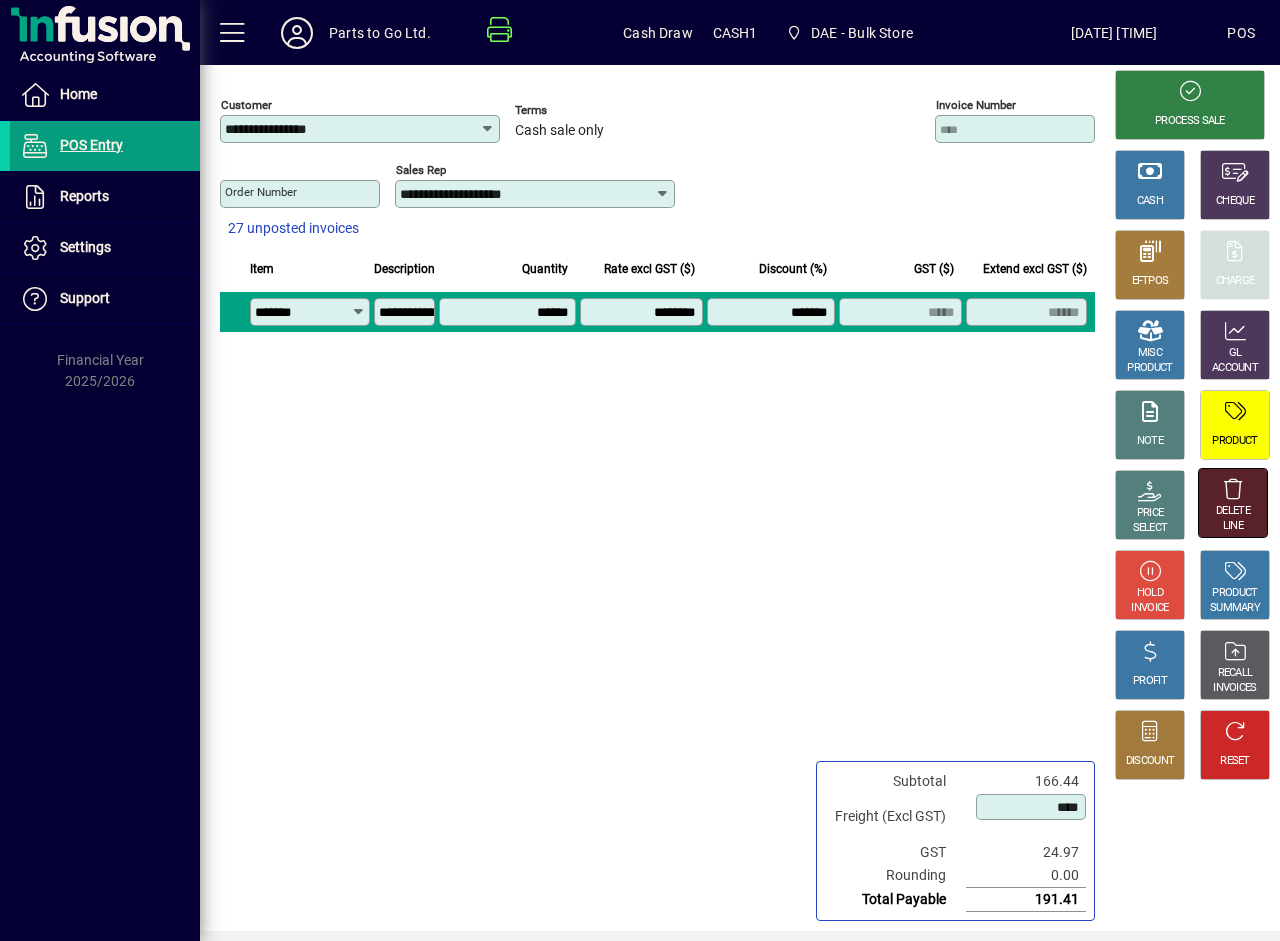 click 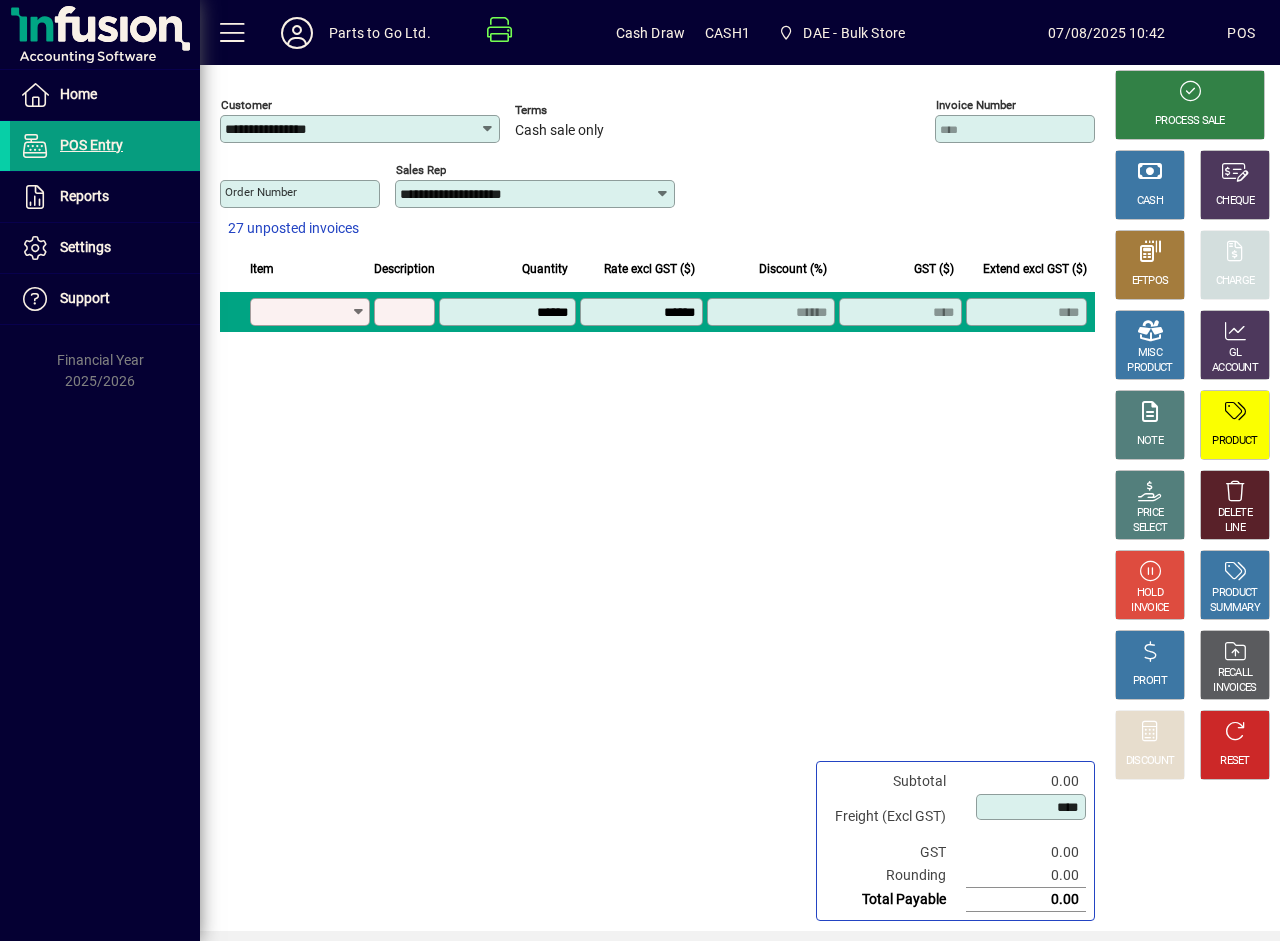 scroll, scrollTop: 0, scrollLeft: 0, axis: both 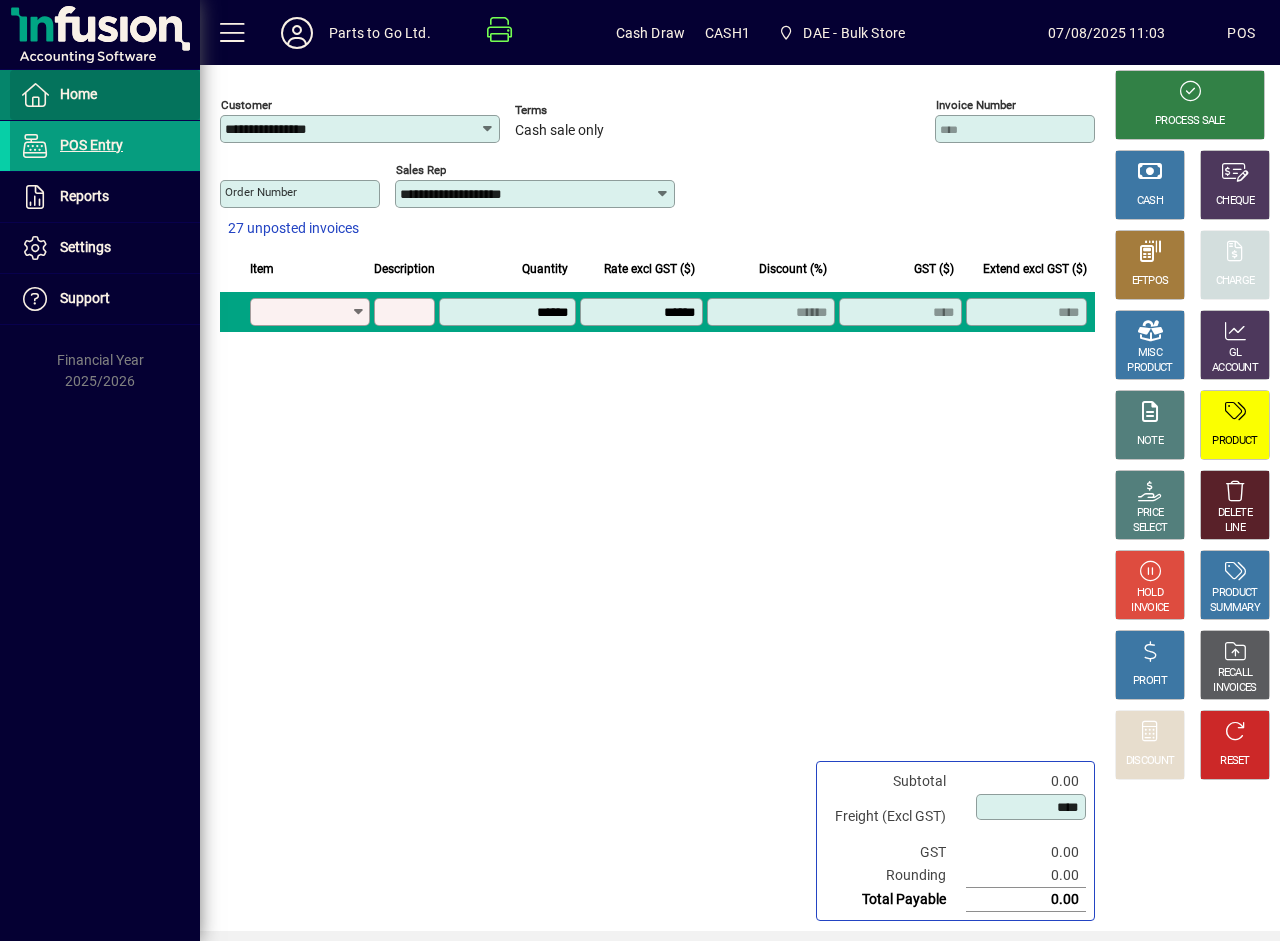 click on "Home" at bounding box center [78, 94] 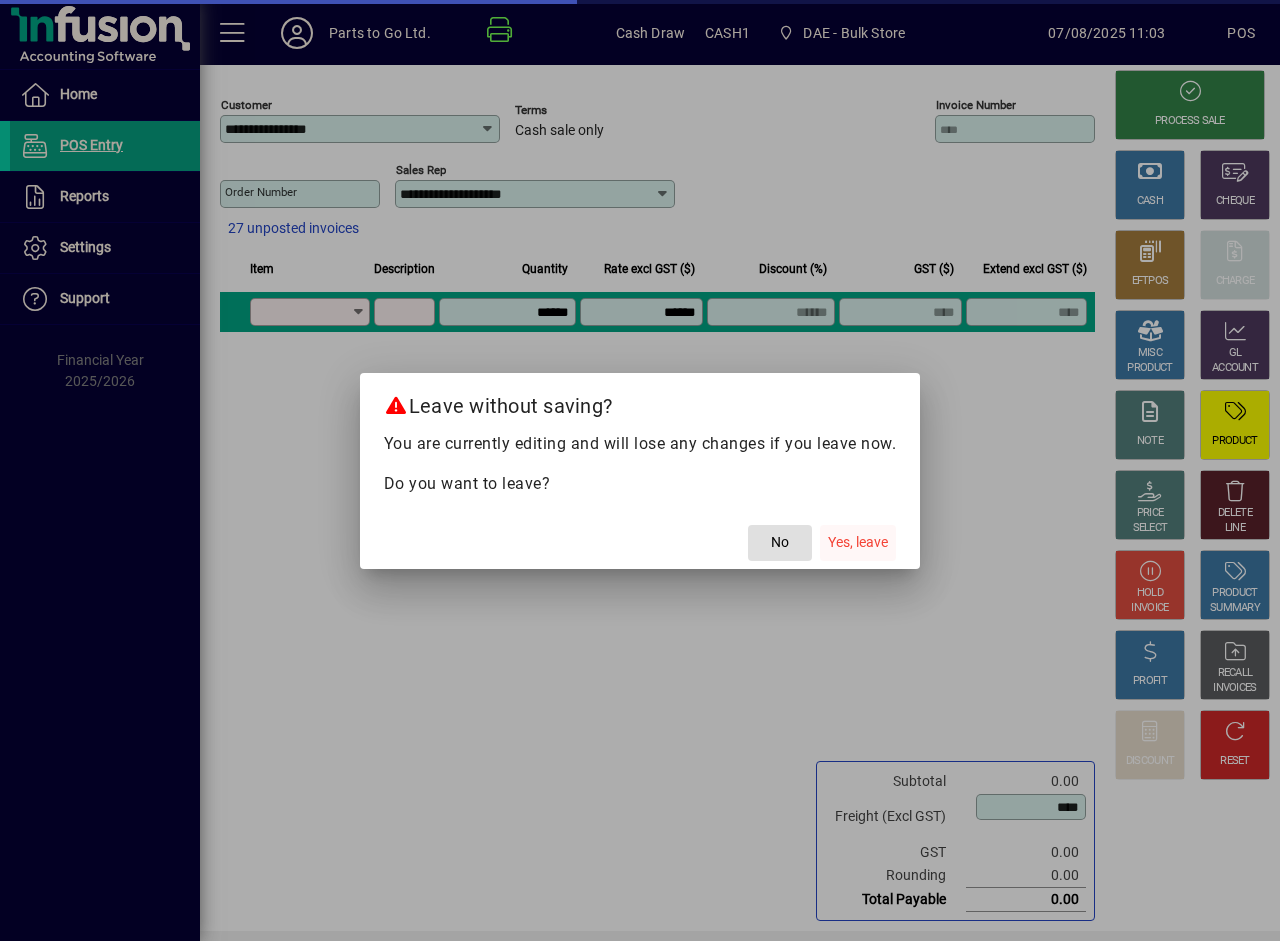 click on "Yes, leave" 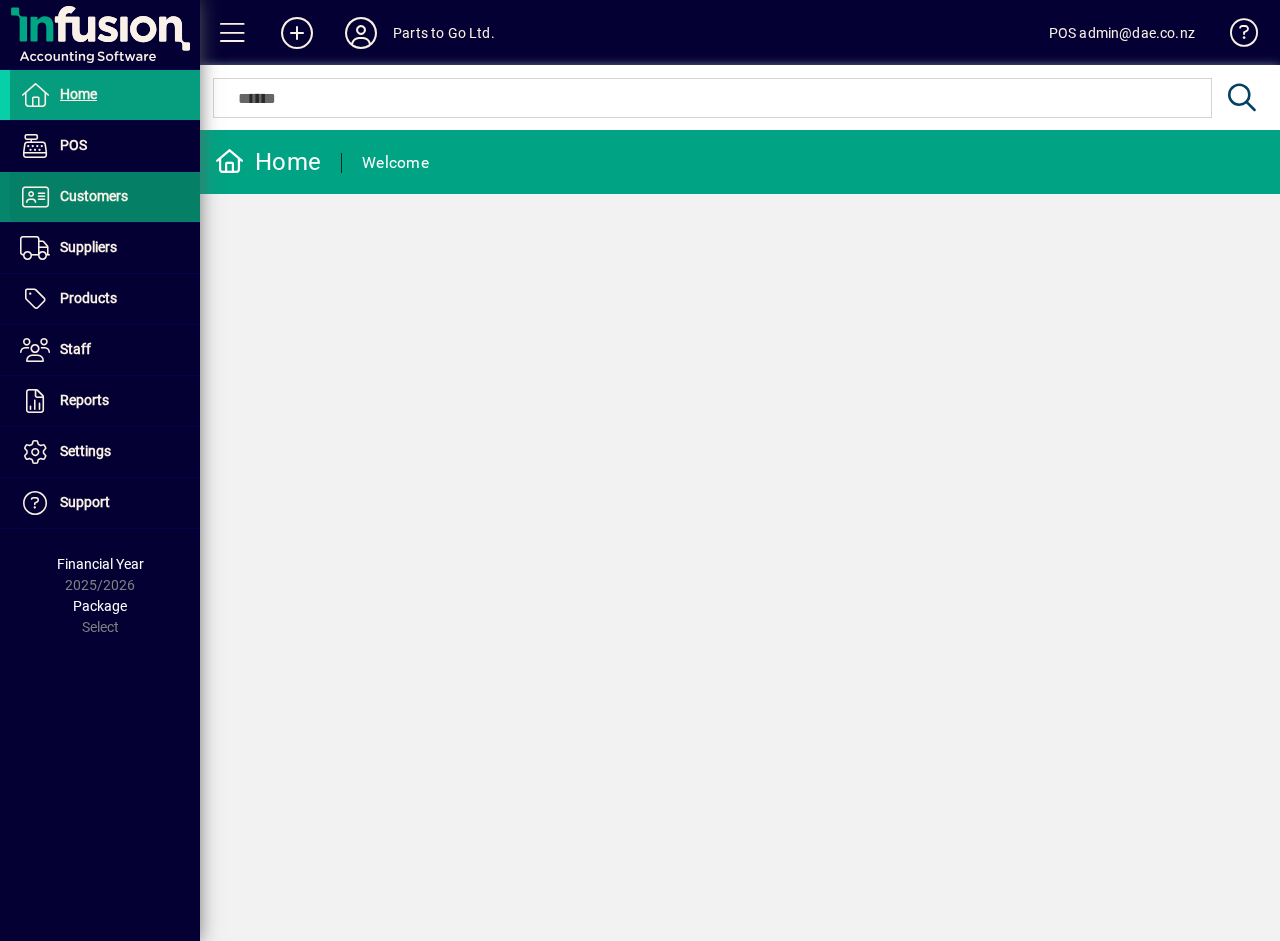 click on "Customers" at bounding box center (94, 196) 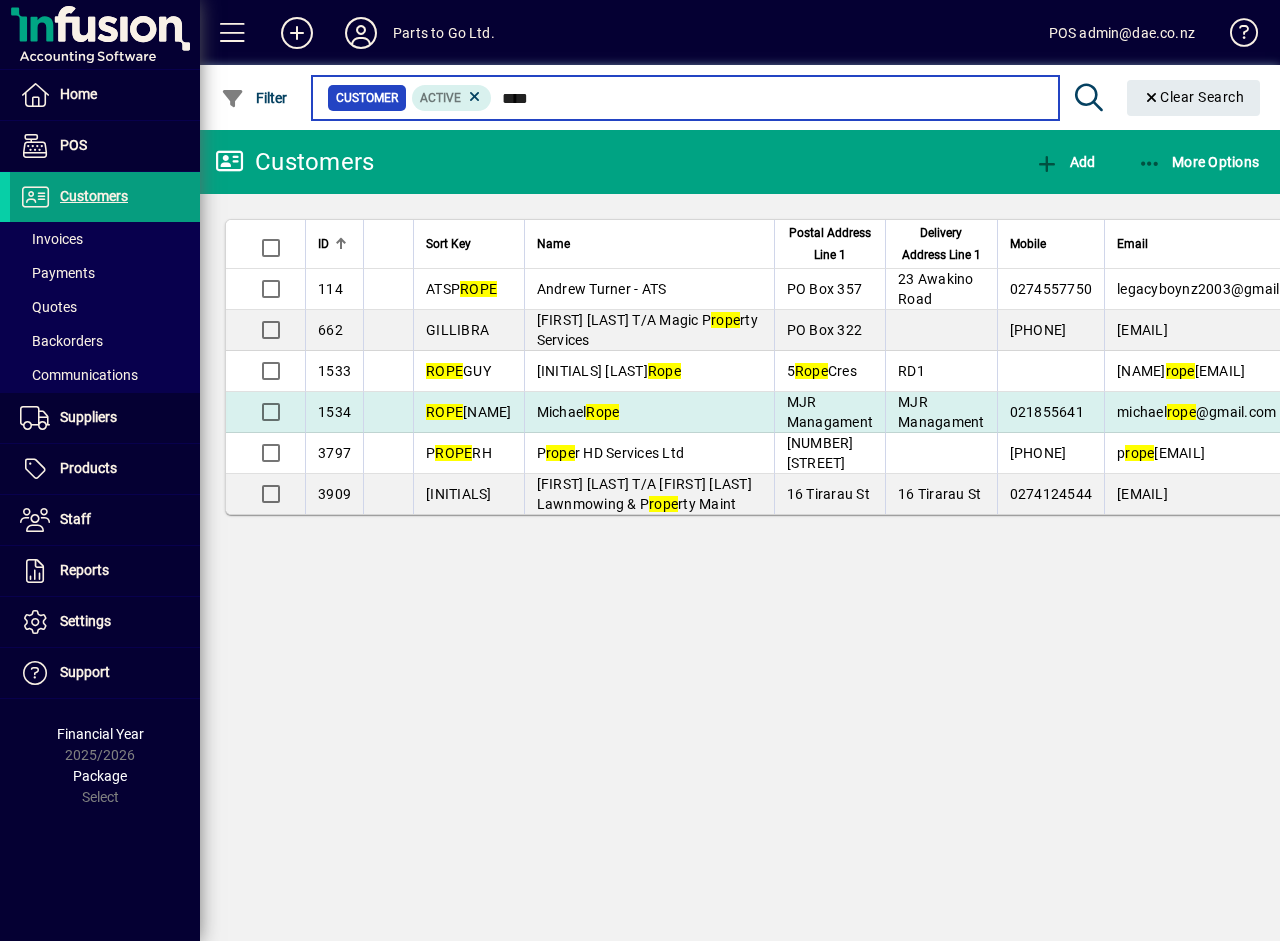 type on "****" 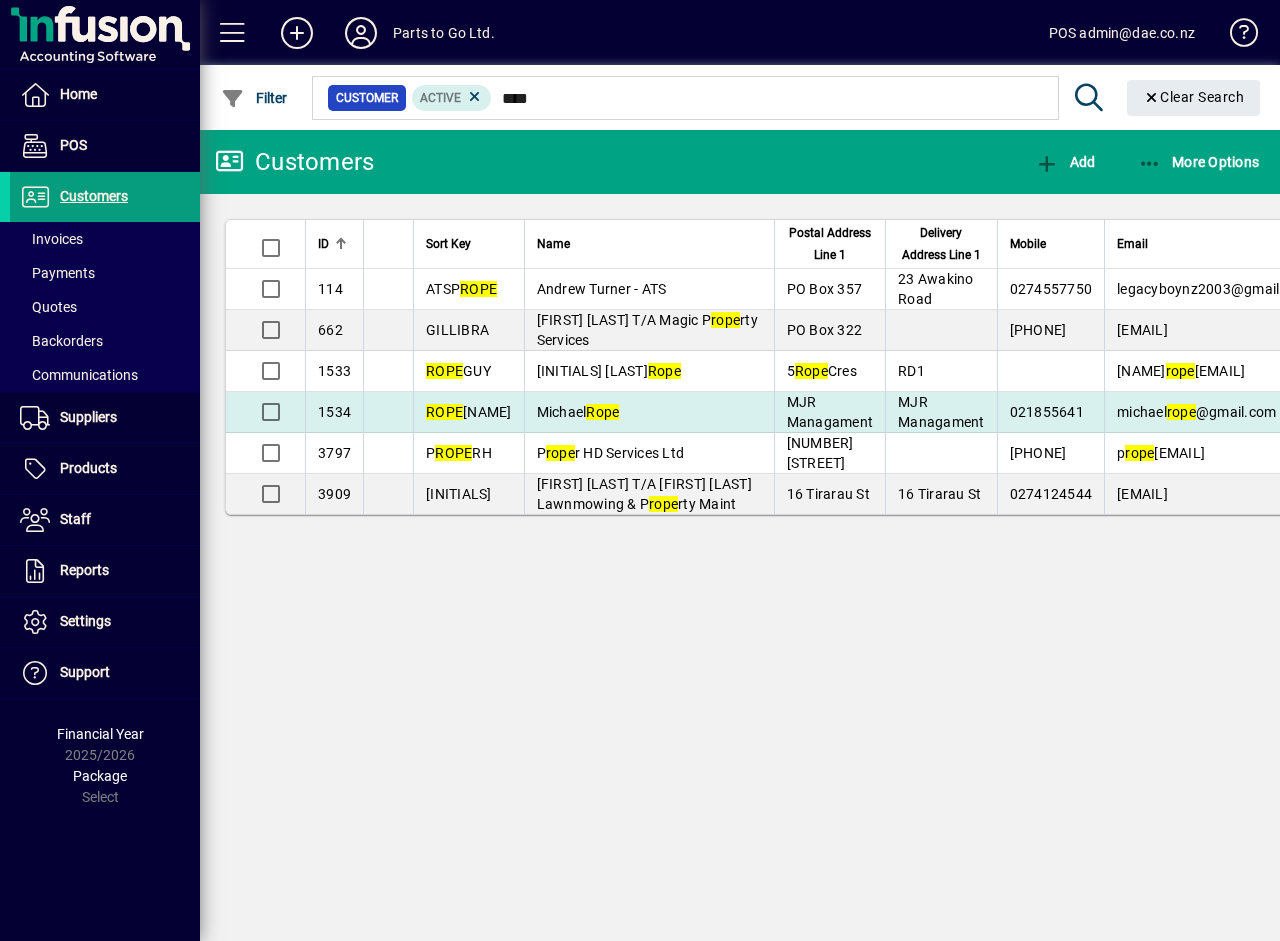 click on "Rope" at bounding box center [602, 412] 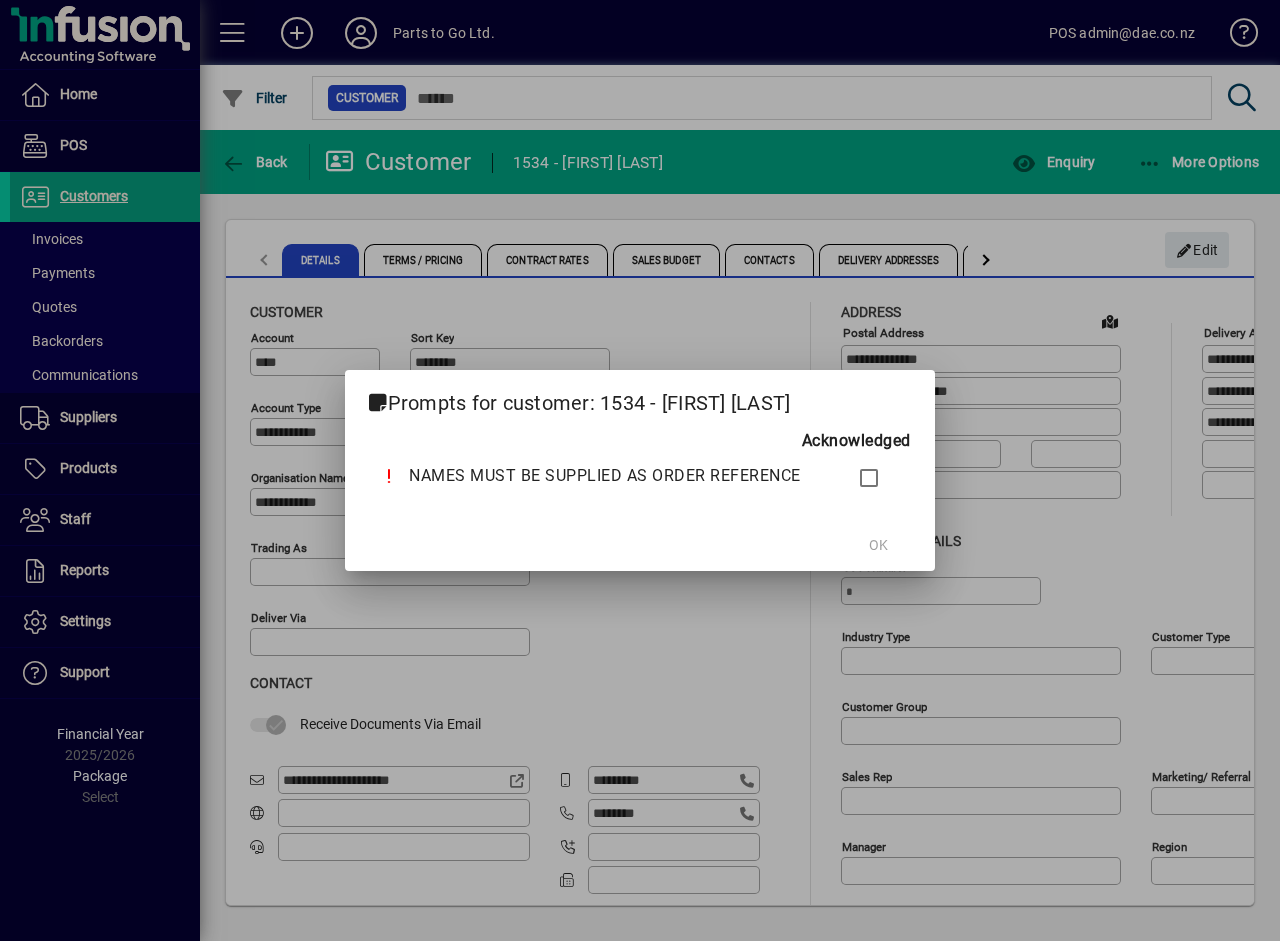 type on "**********" 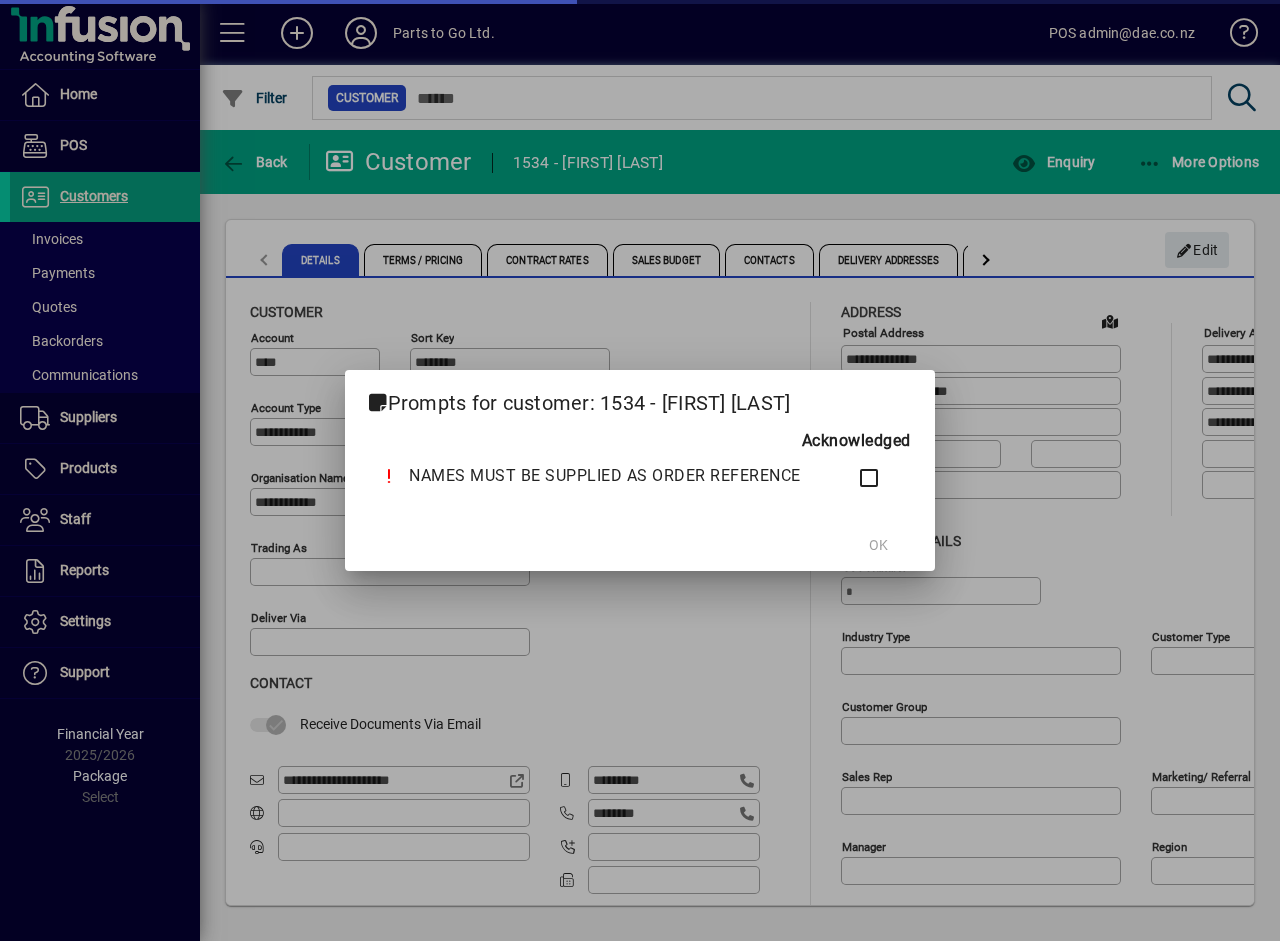 type on "**********" 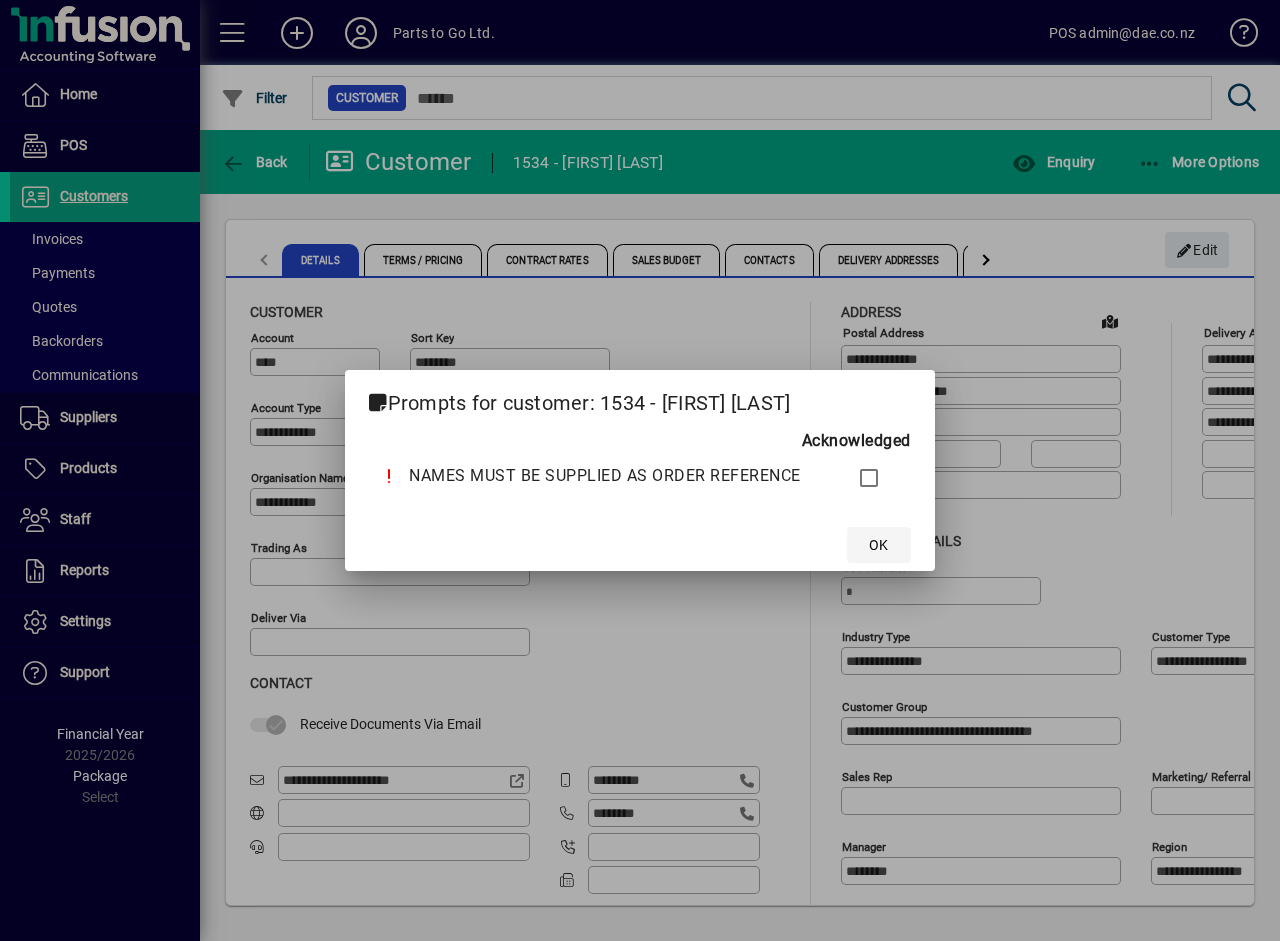 click on "OK" 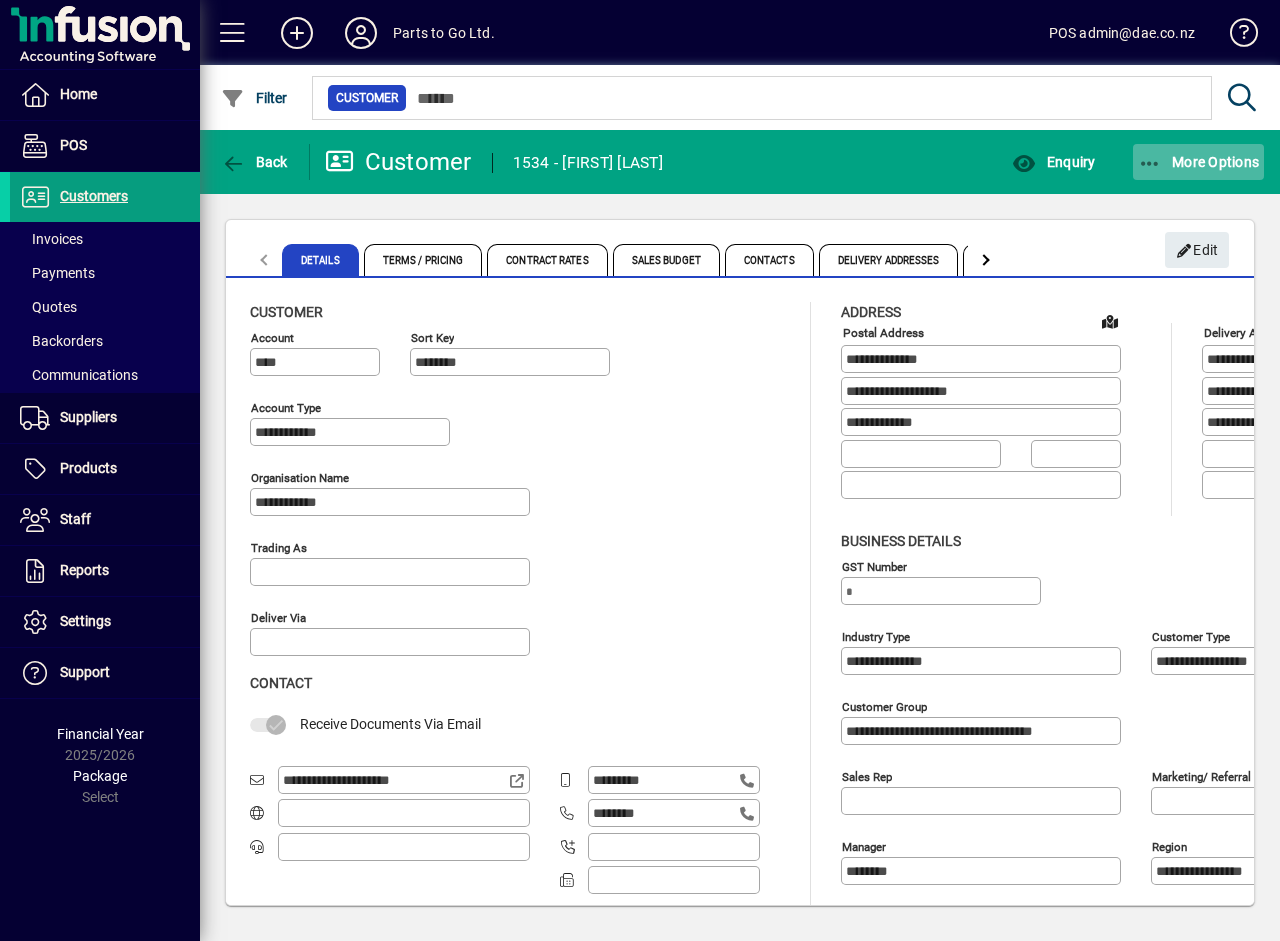 click on "More Options" 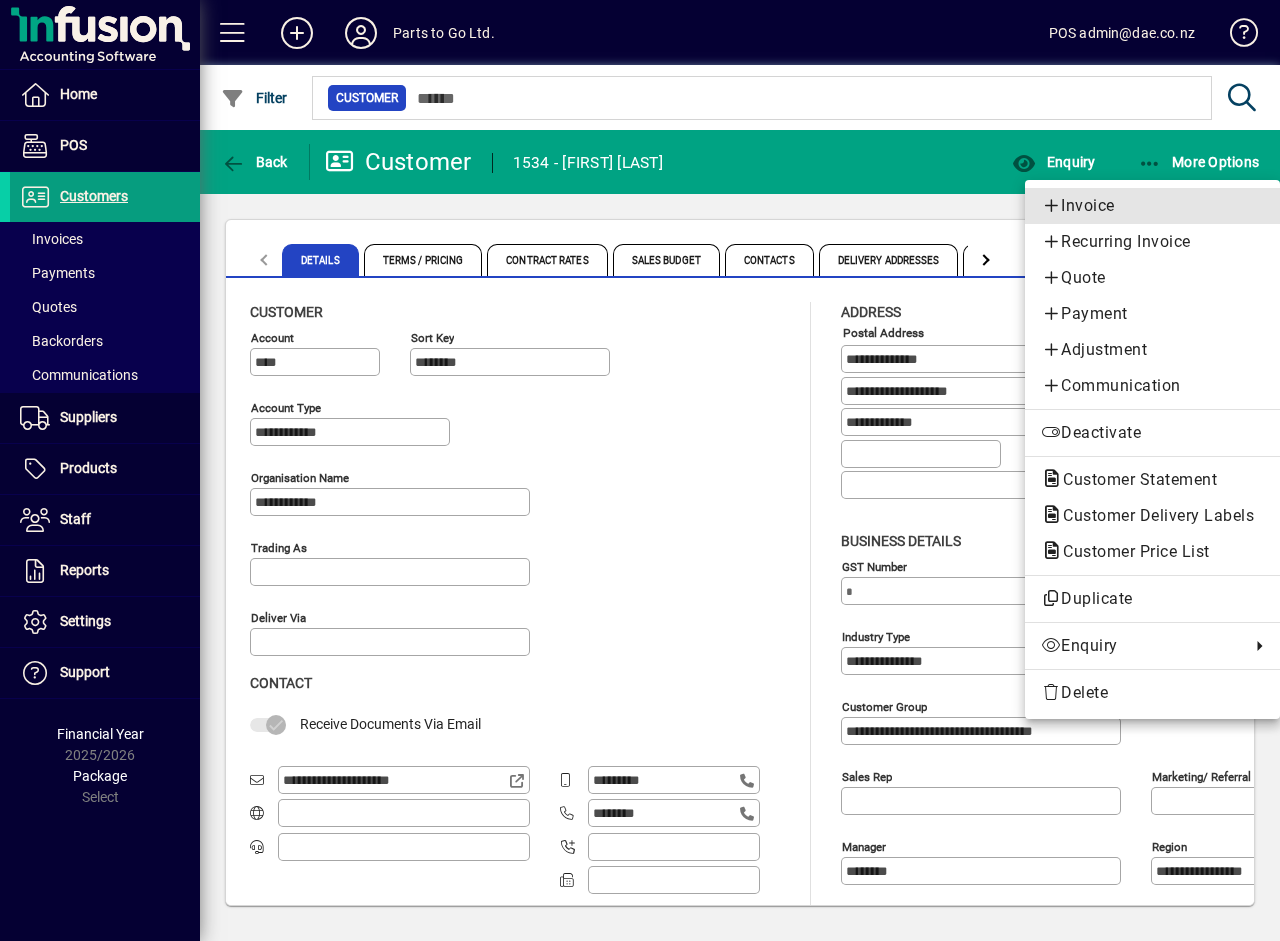 drag, startPoint x: 1088, startPoint y: 201, endPoint x: 1019, endPoint y: 248, distance: 83.48653 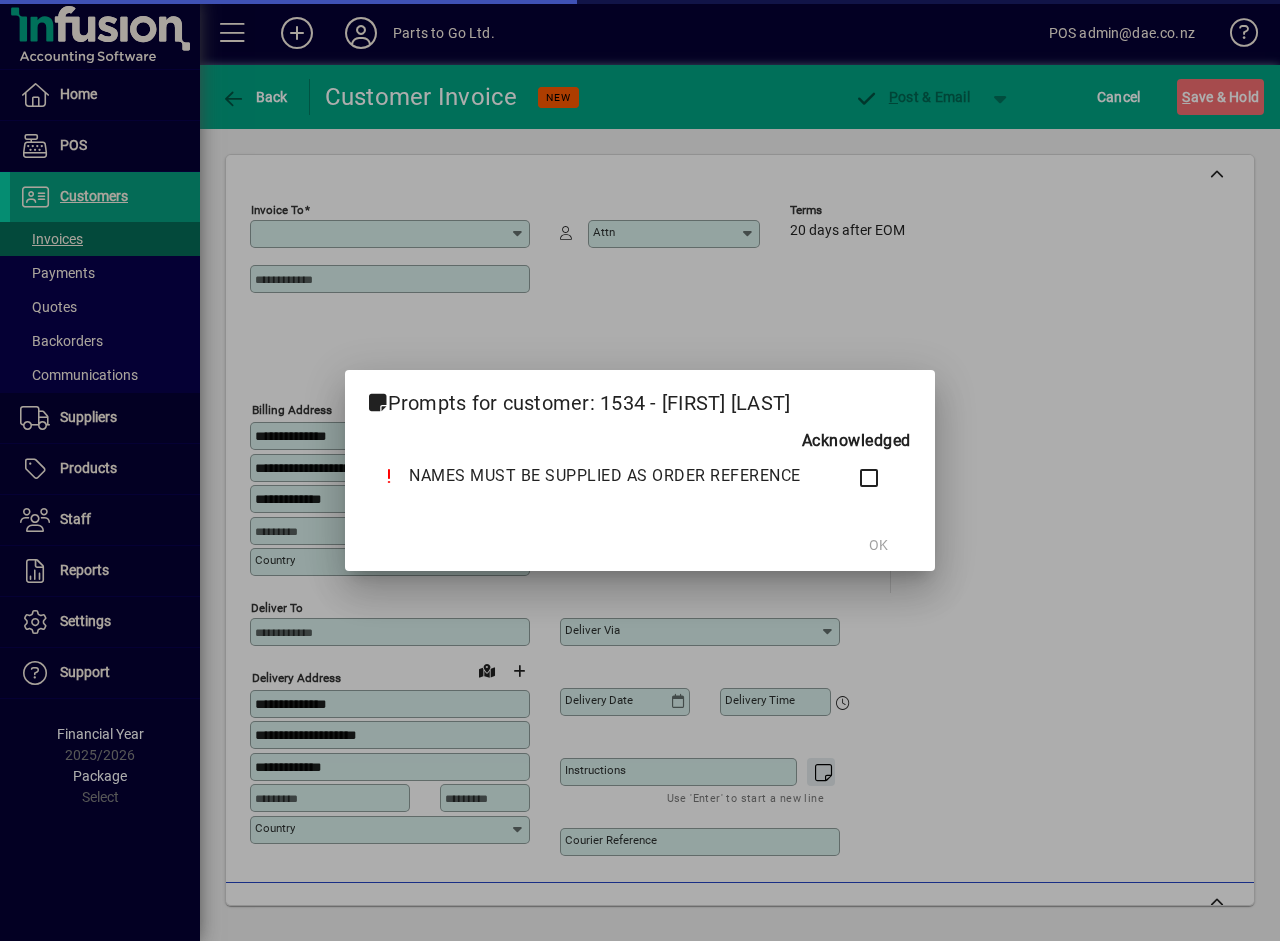 type on "**********" 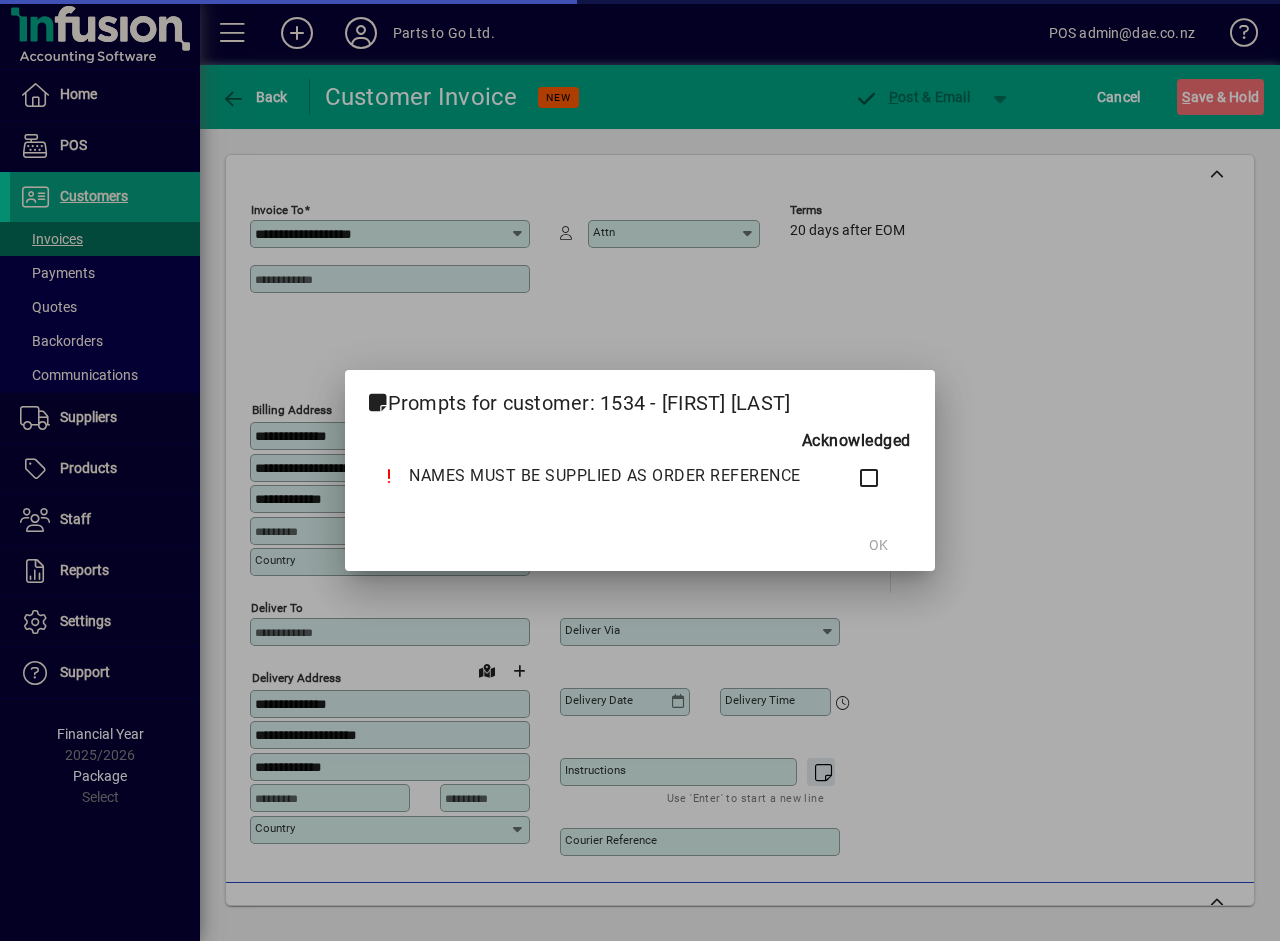 type on "**********" 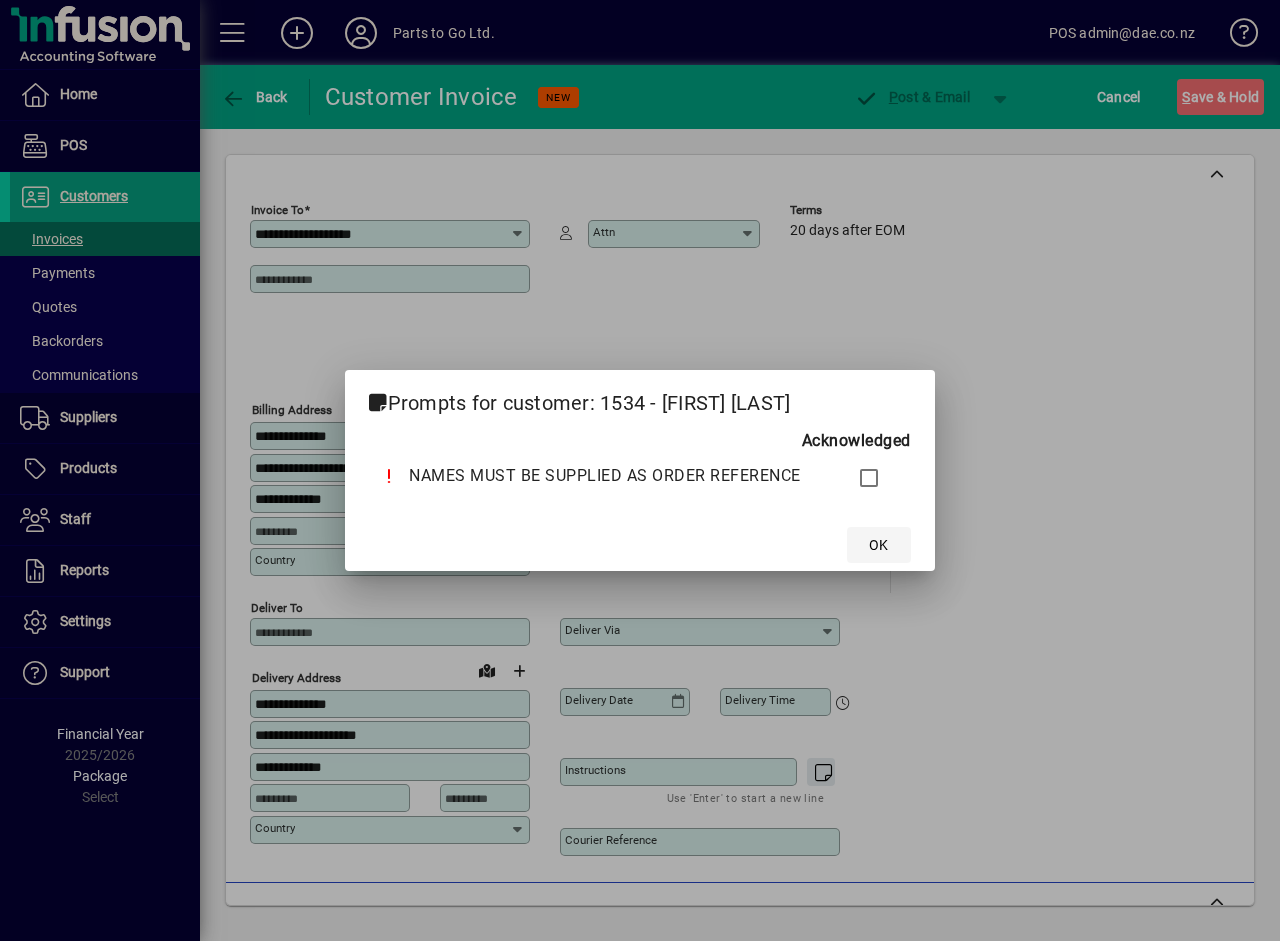 click on "OK" 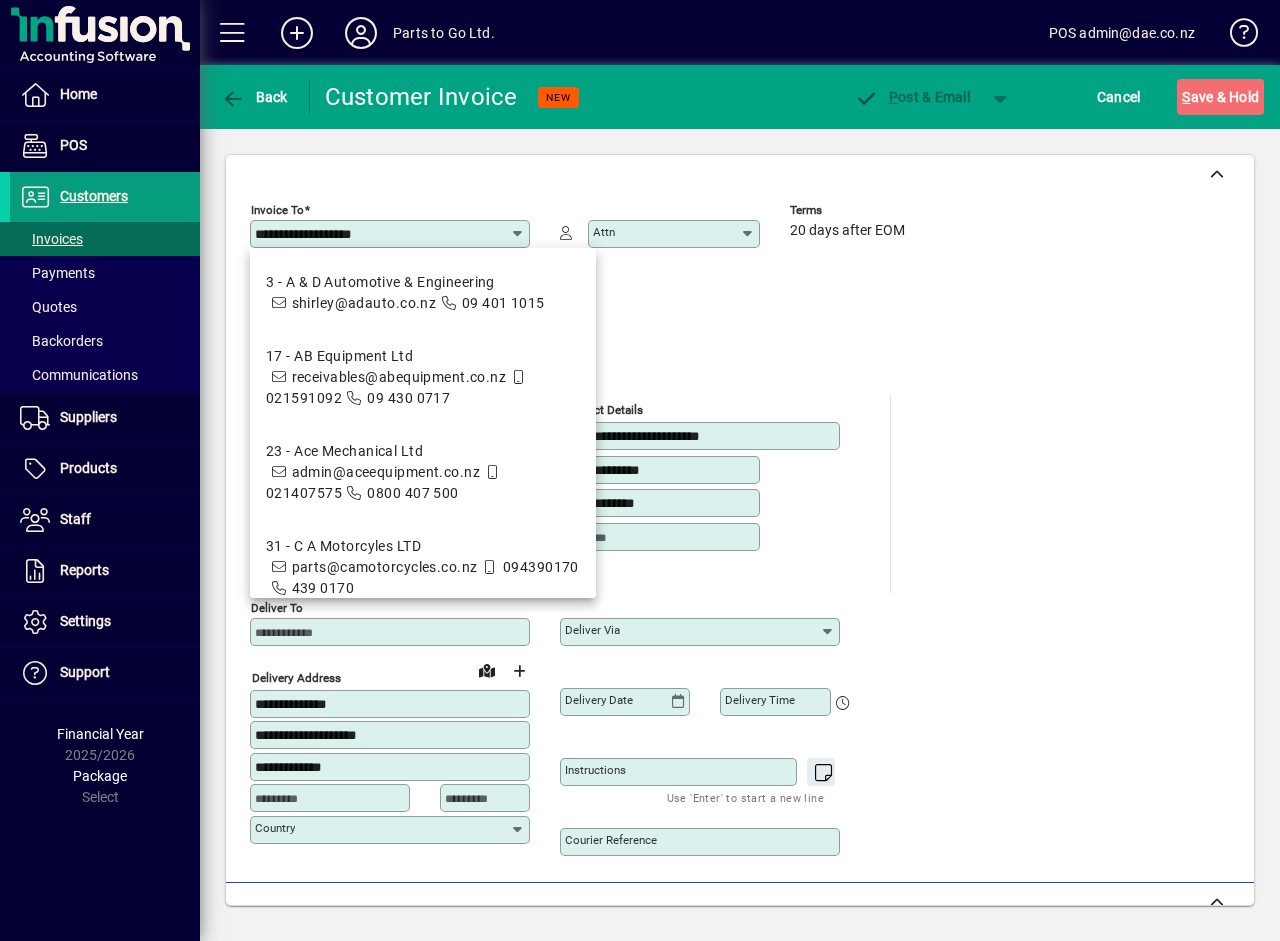 click on "**********" 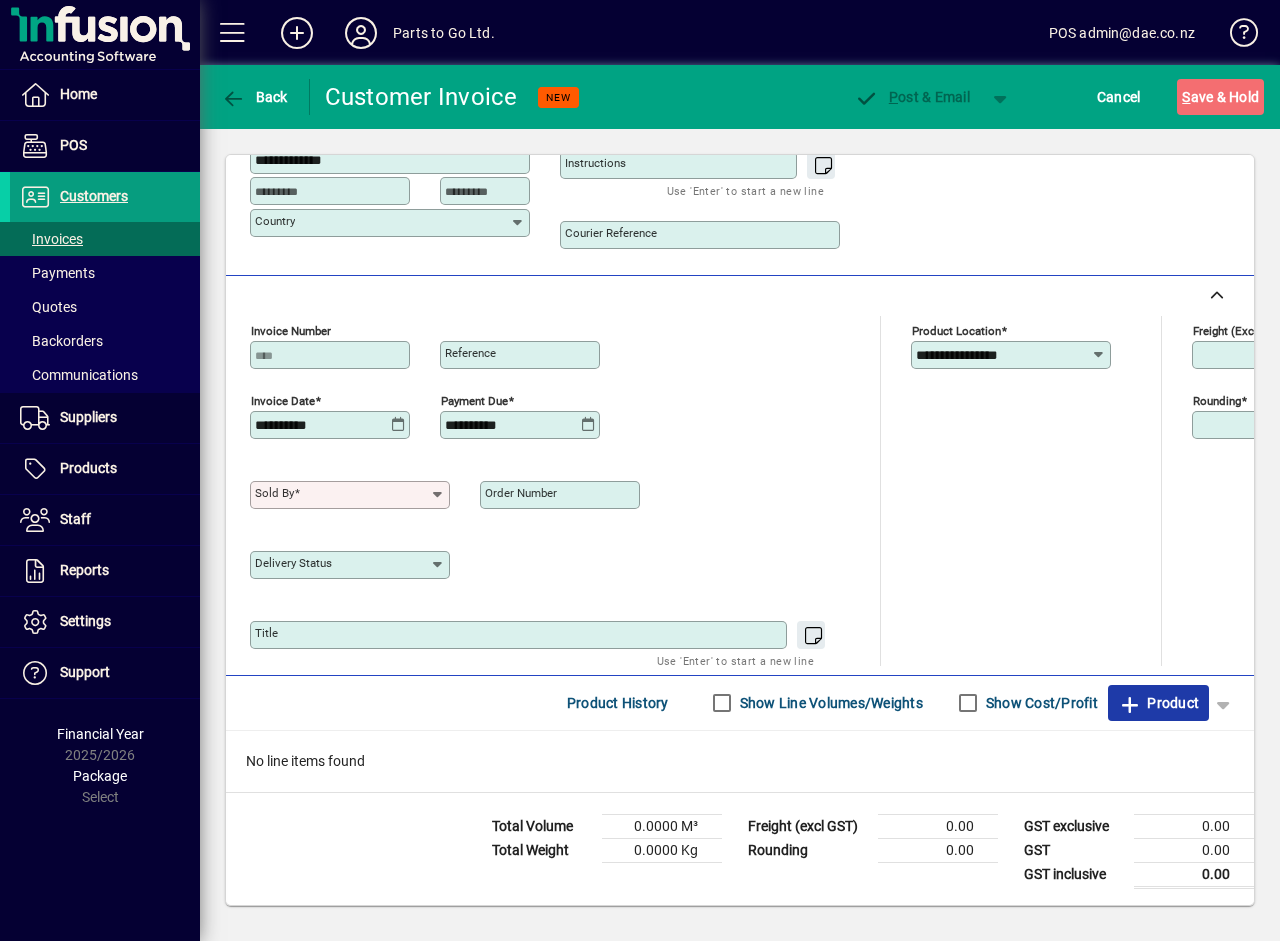 click on "Product" 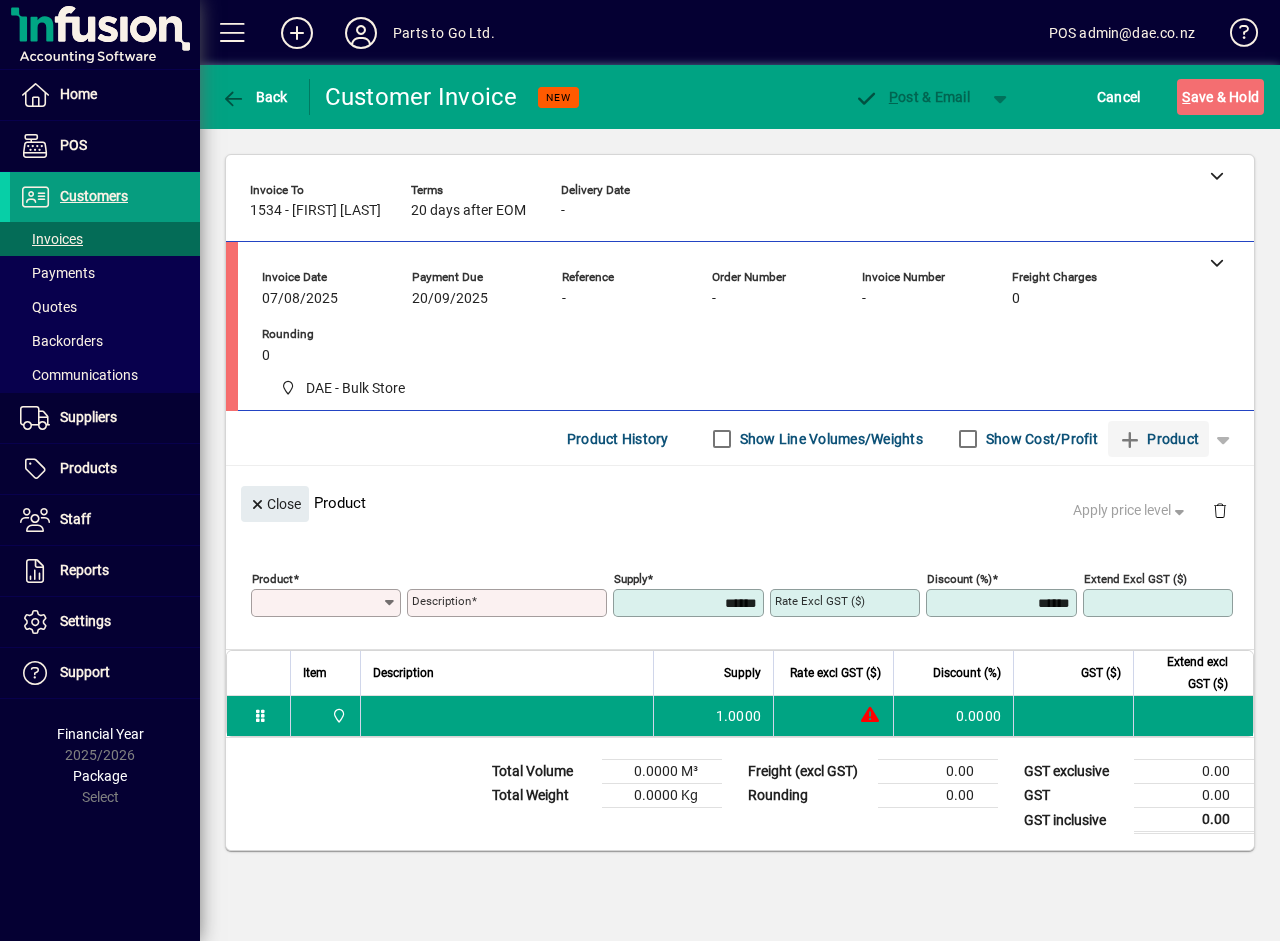 scroll, scrollTop: 0, scrollLeft: 0, axis: both 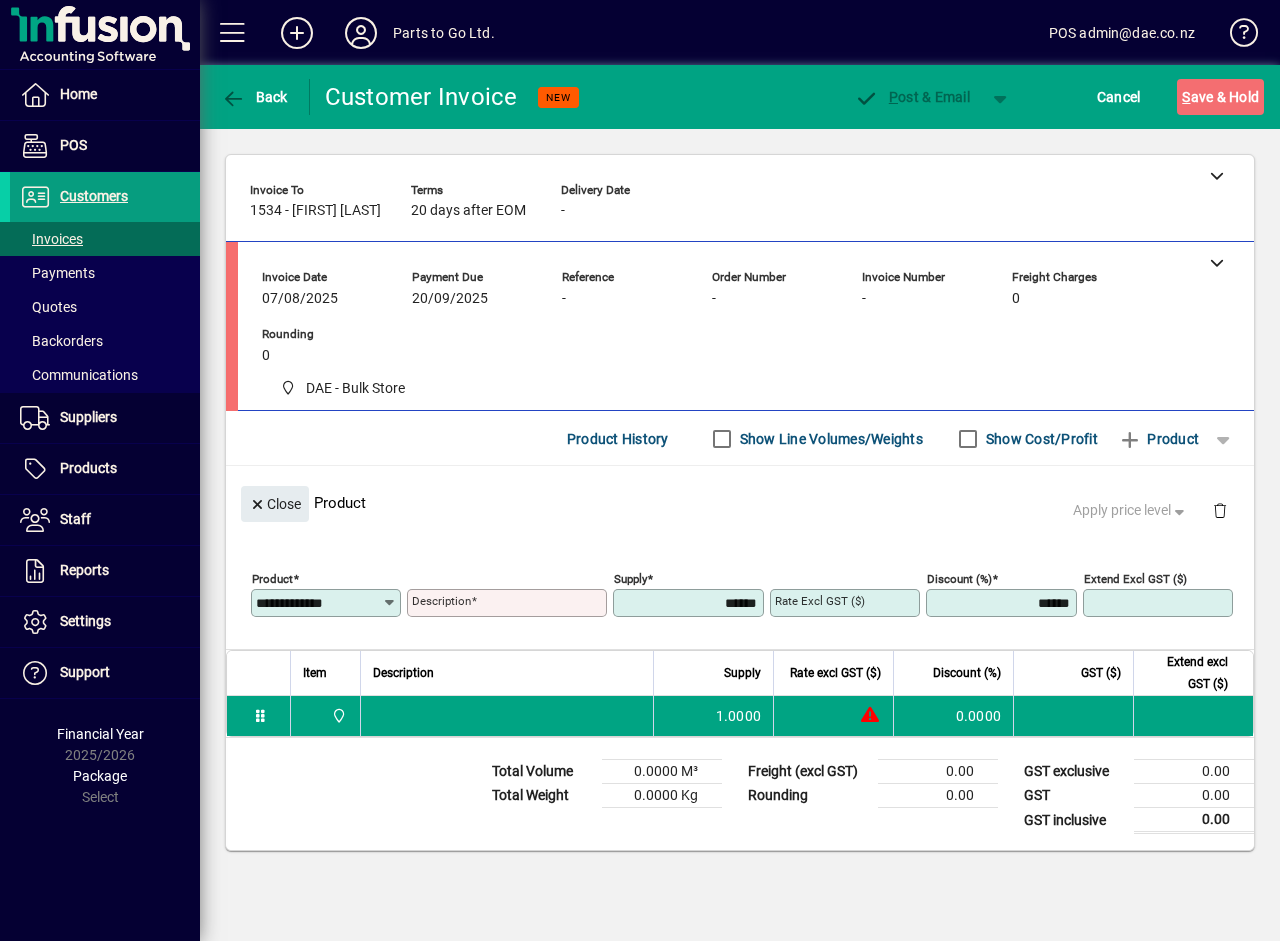 type on "******" 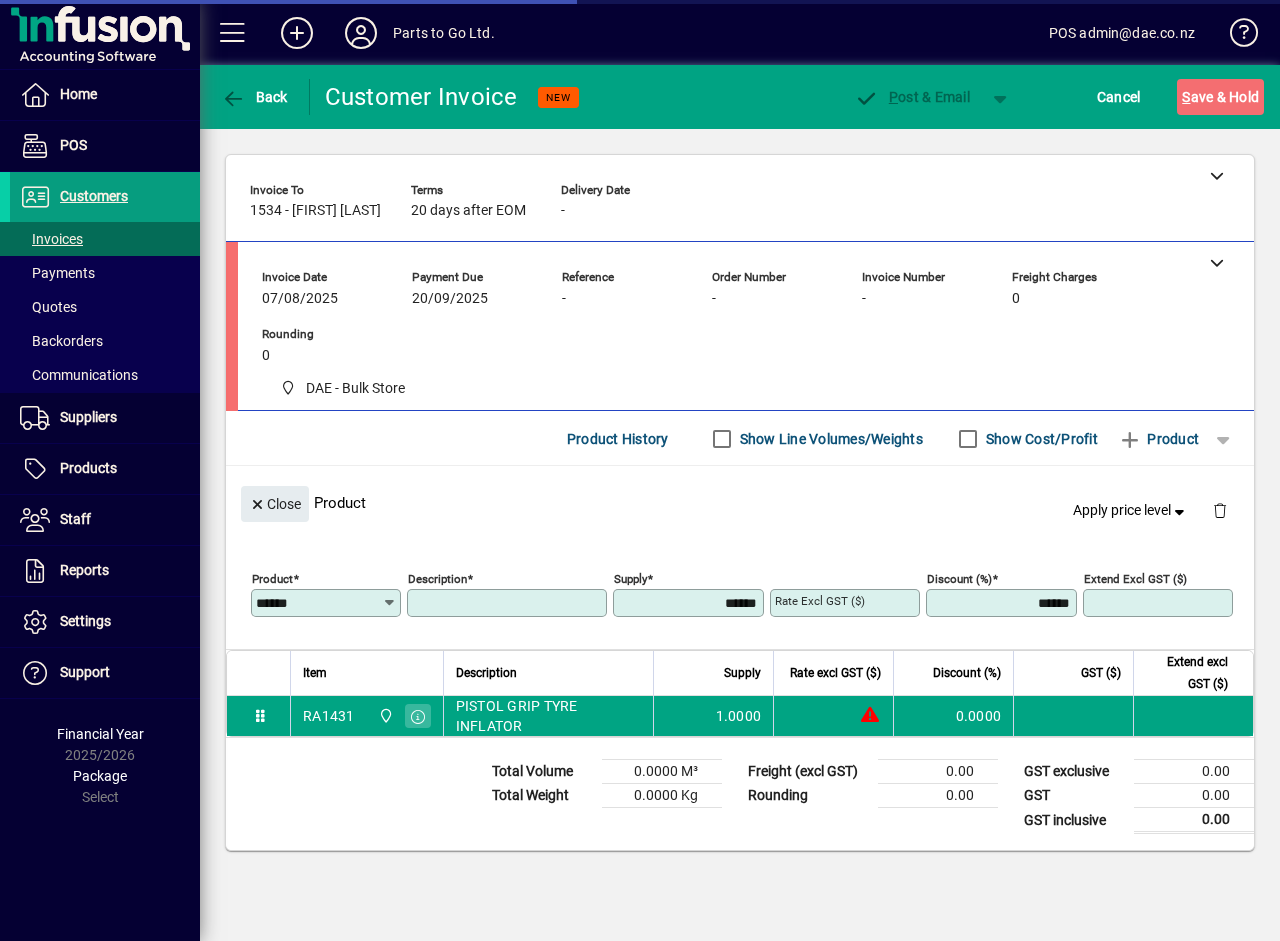 type on "**********" 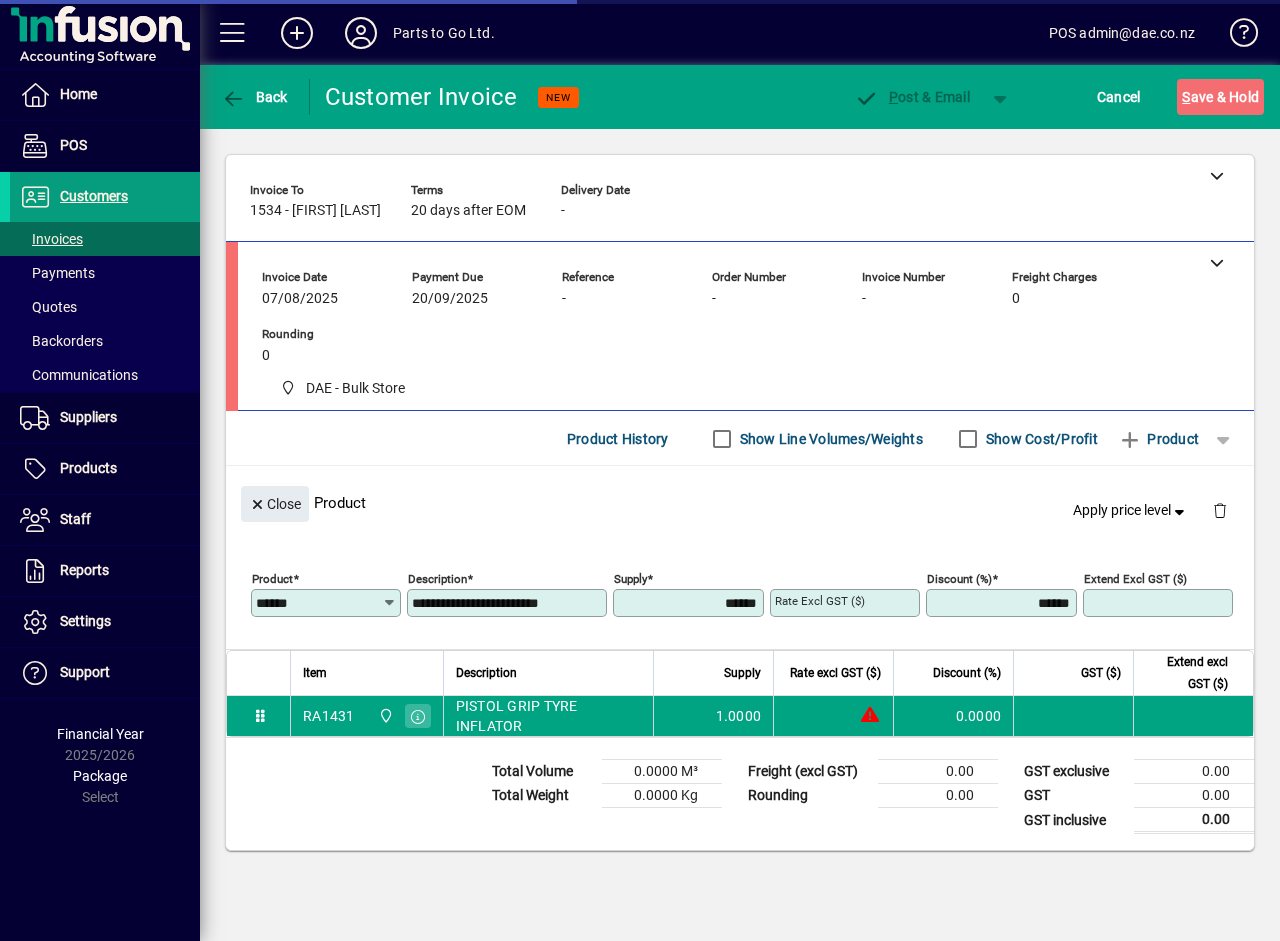 type on "*******" 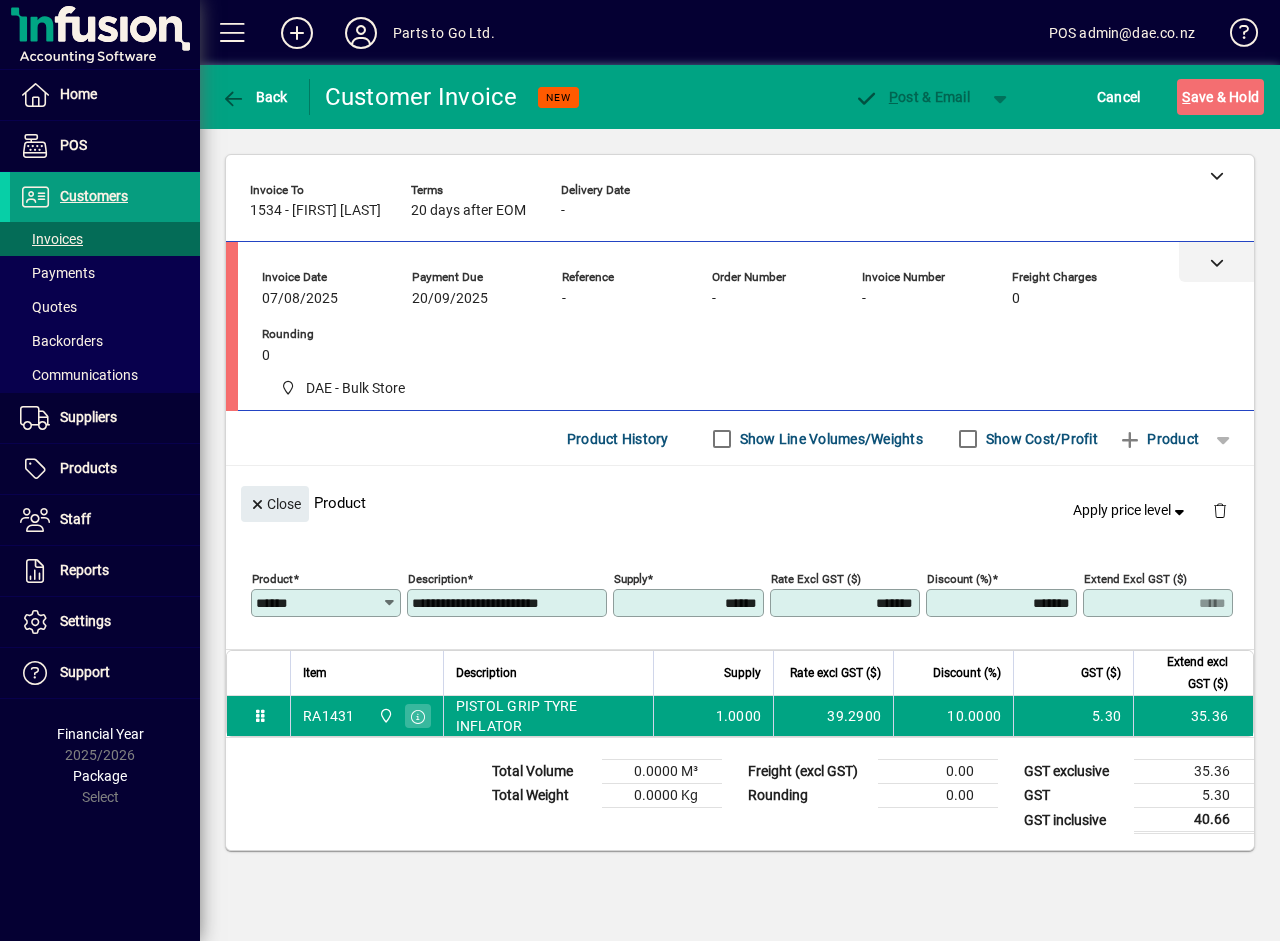 click 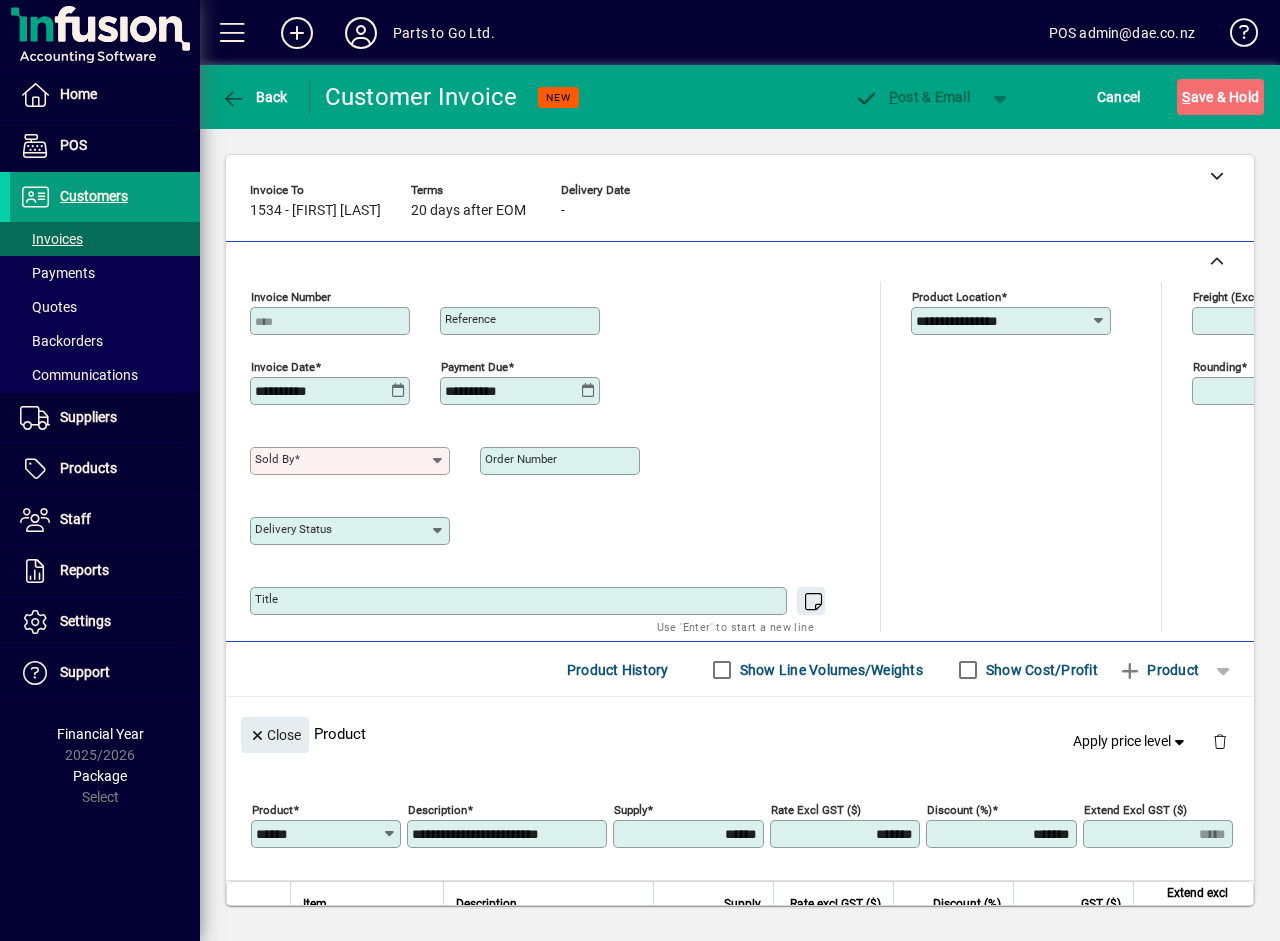 click on "Sold by" at bounding box center (342, 461) 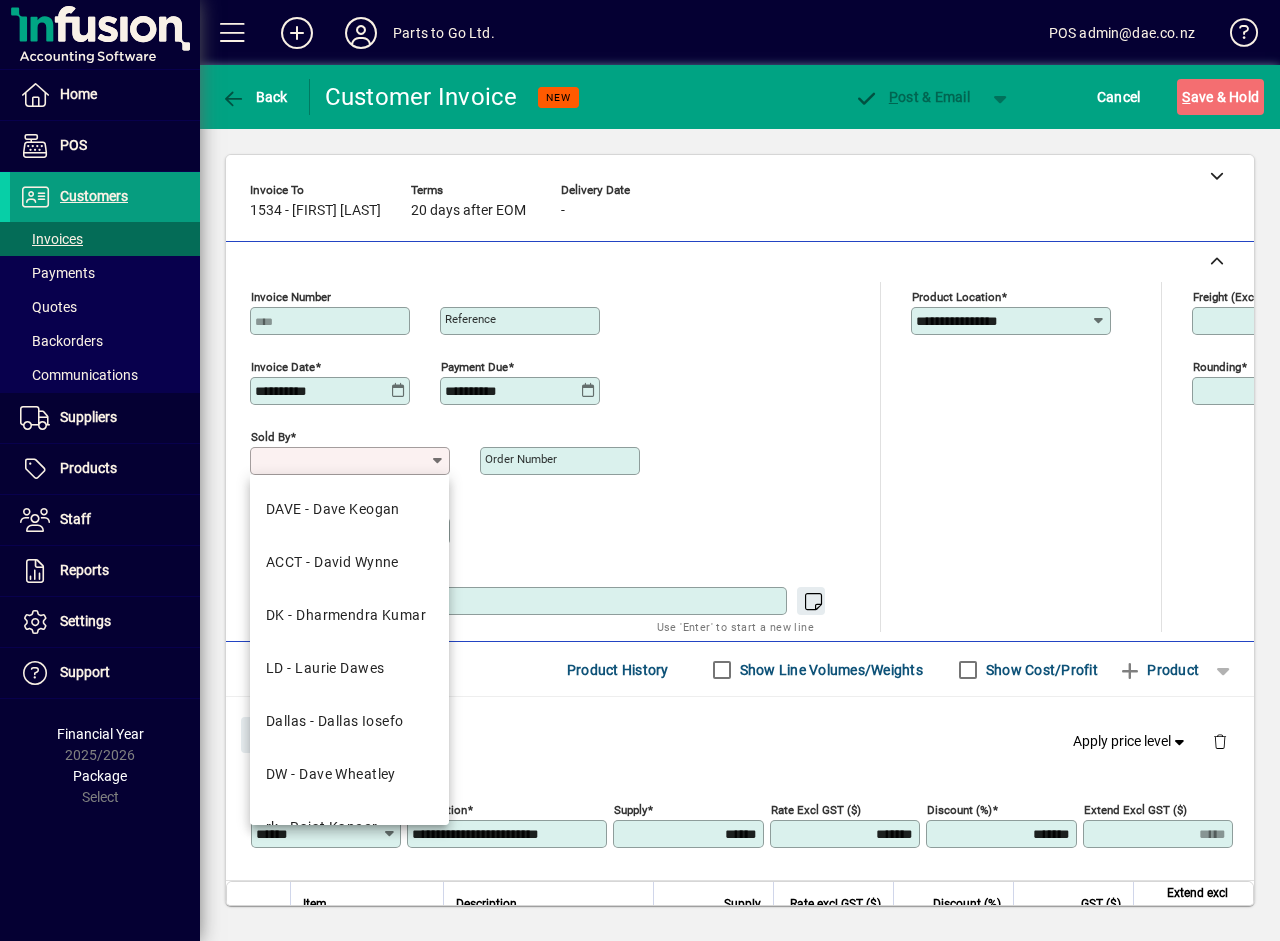 drag, startPoint x: 336, startPoint y: 773, endPoint x: 413, endPoint y: 691, distance: 112.48556 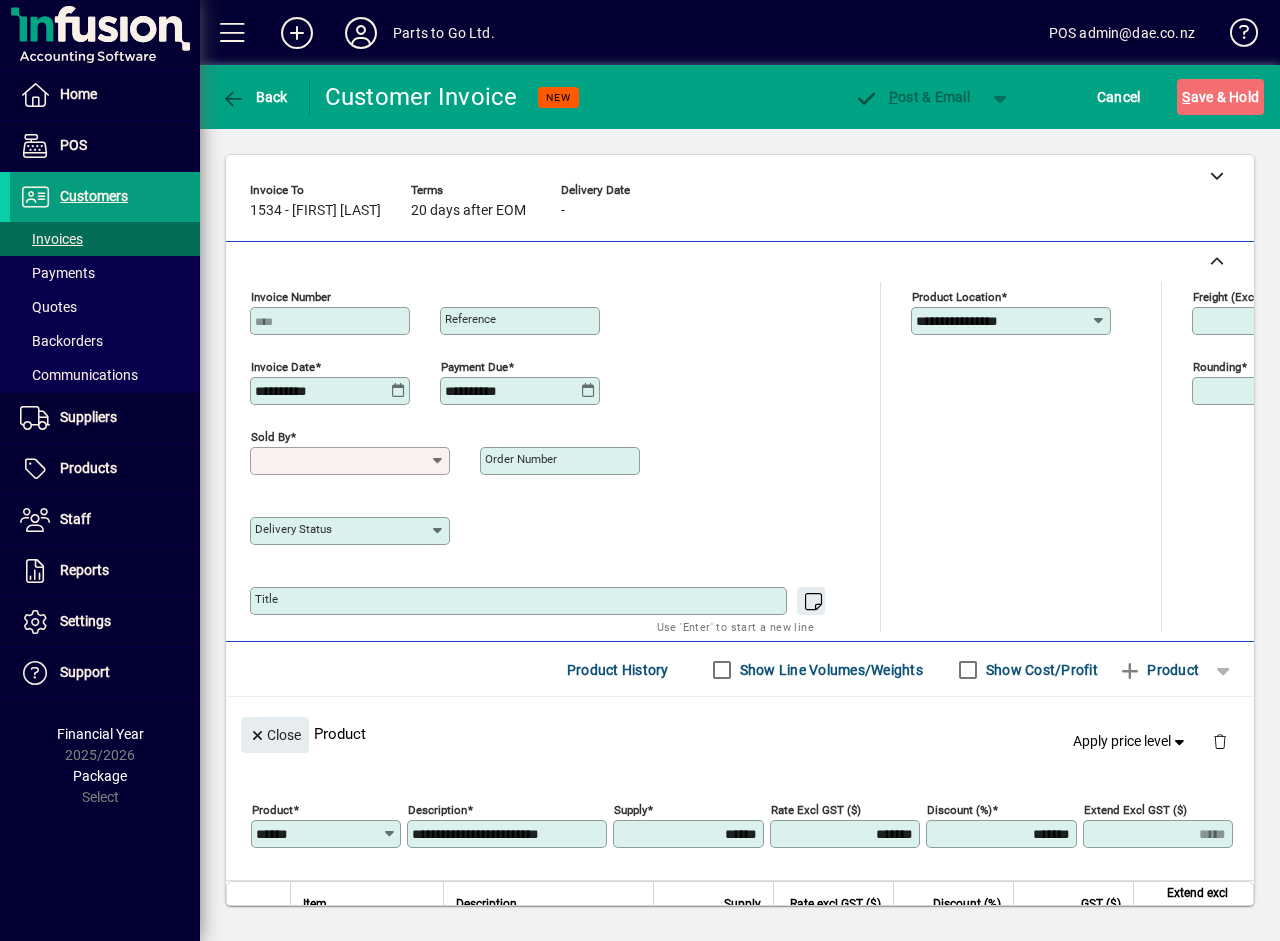 type on "**********" 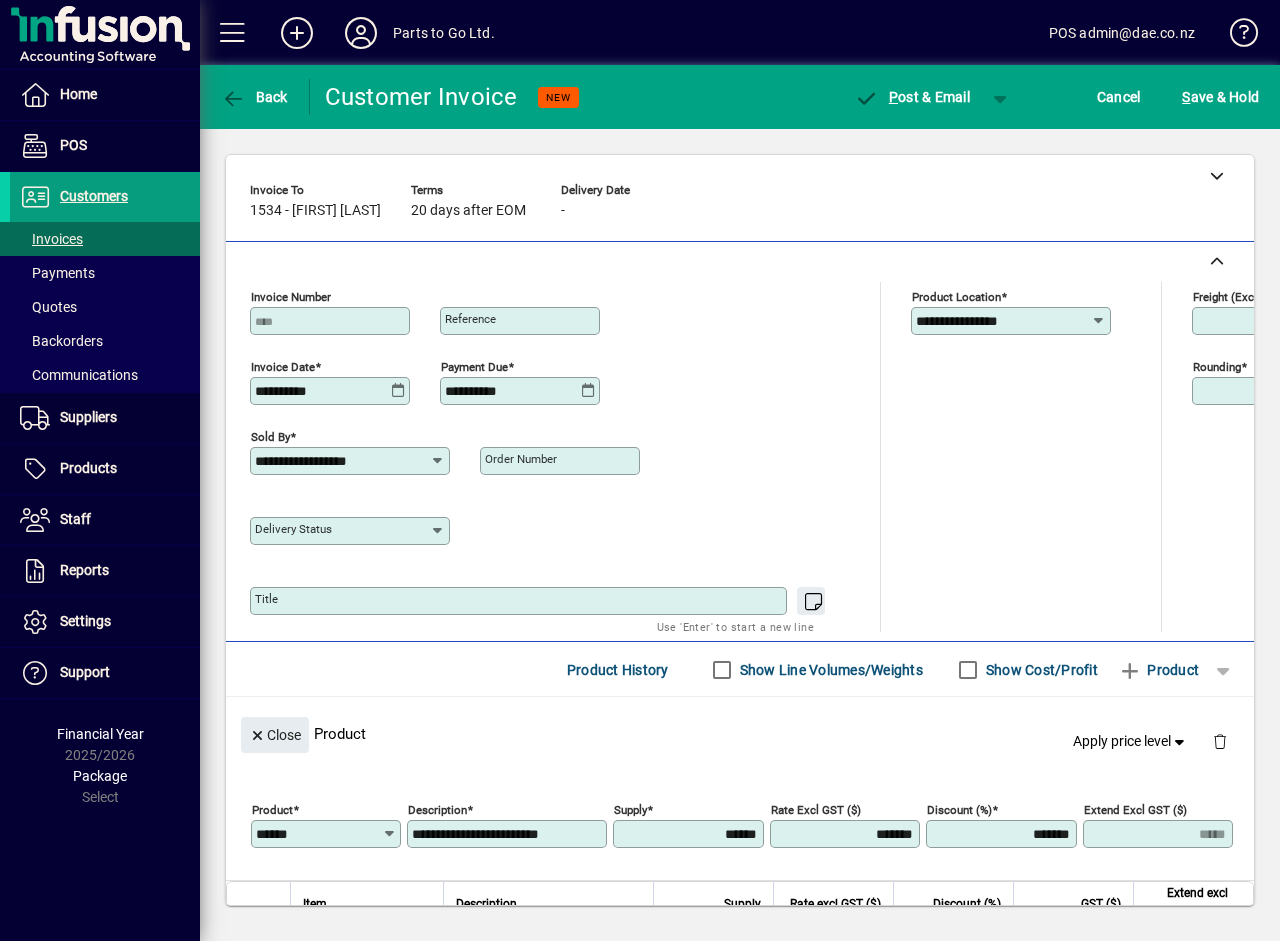 click on "Order number" at bounding box center [521, 459] 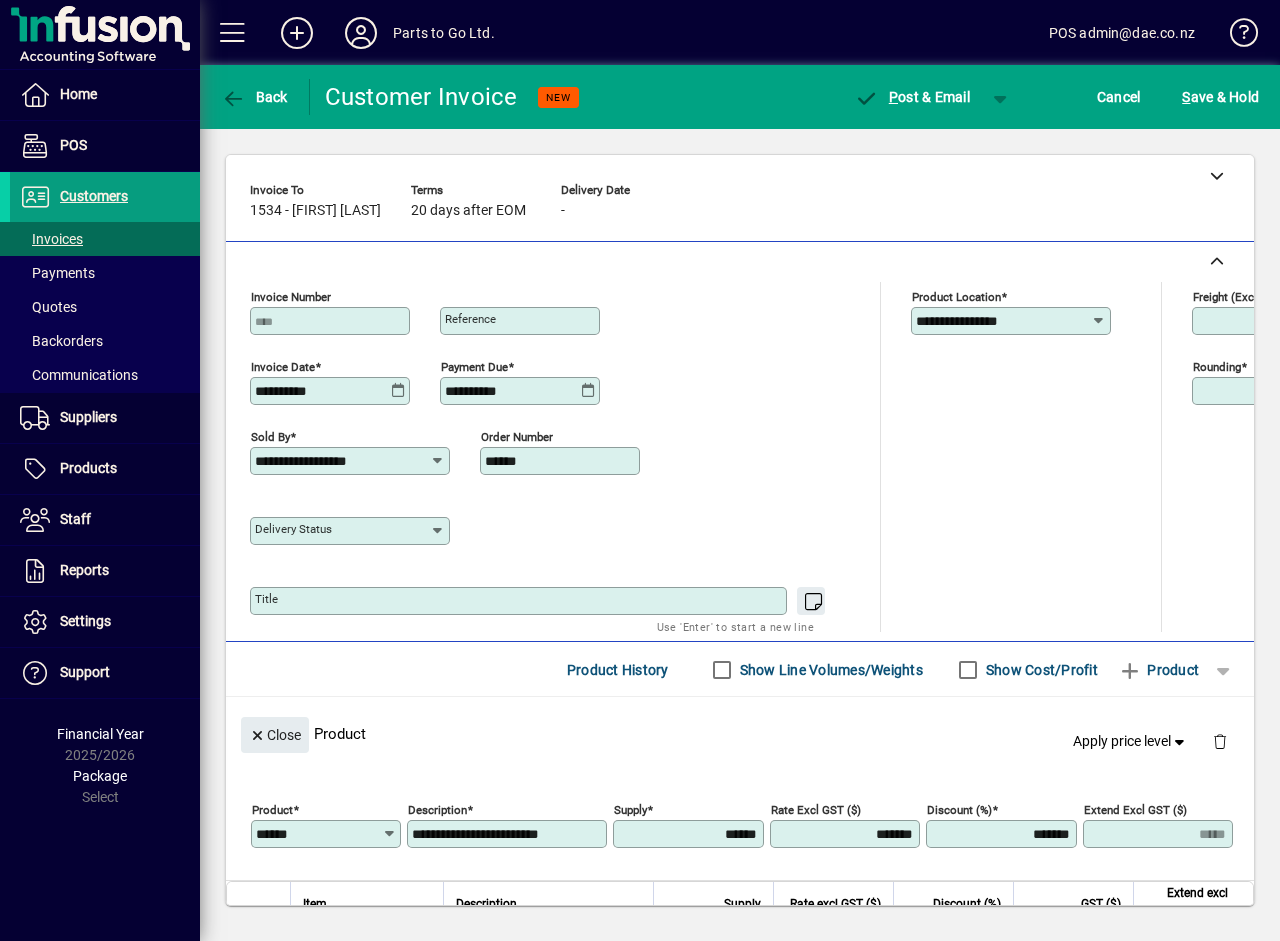type on "******" 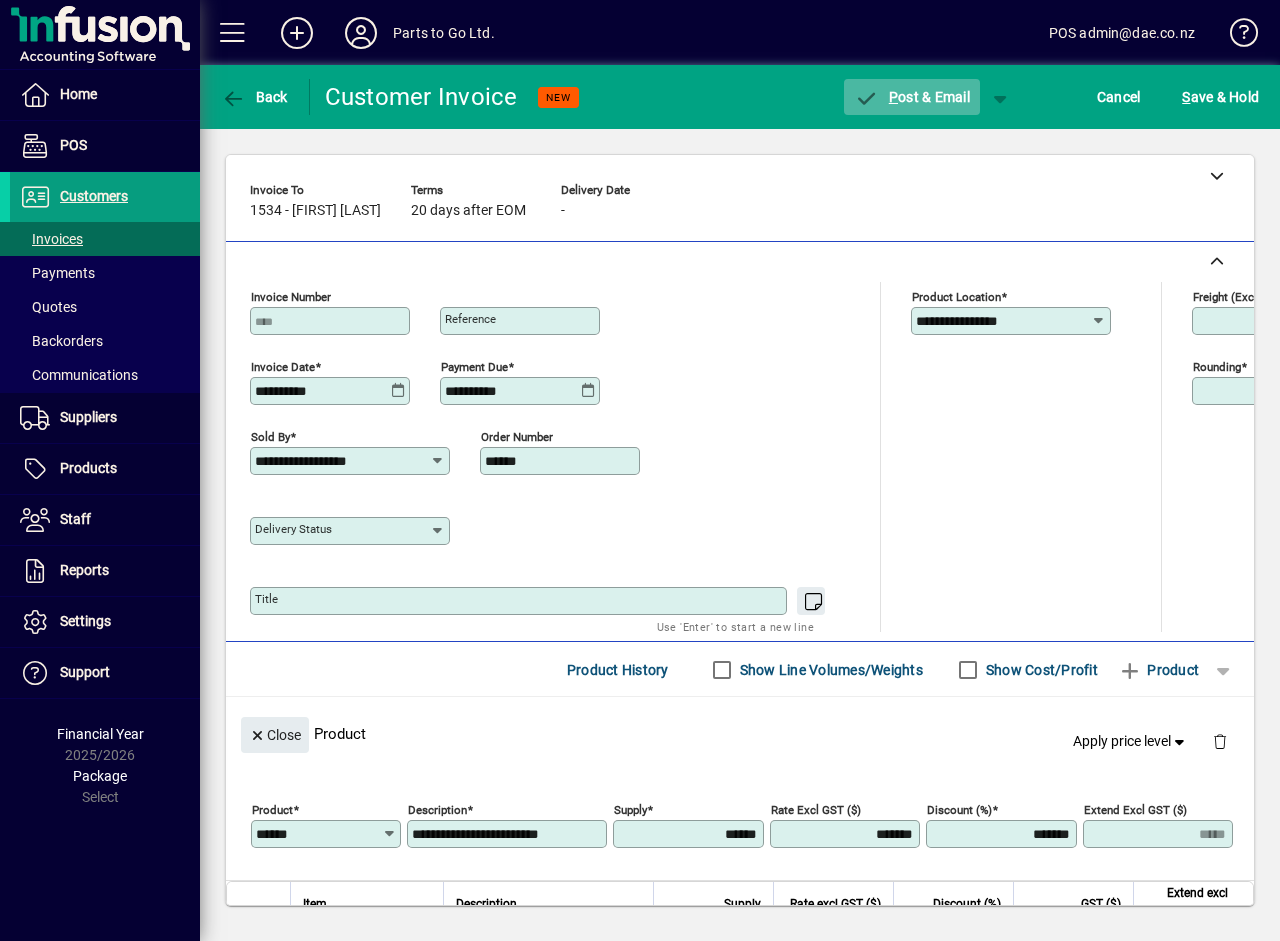 click on "P ost & Email" 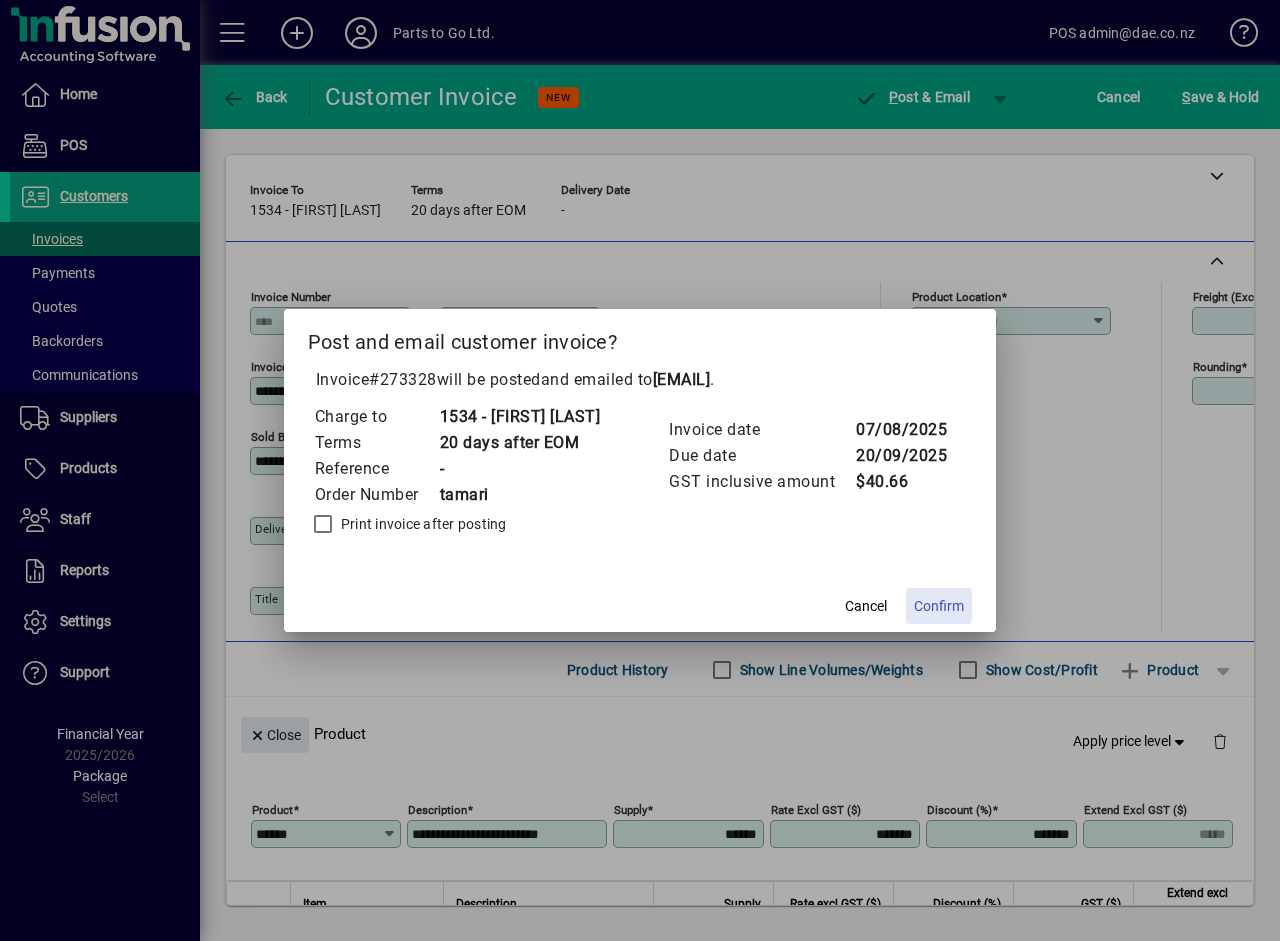 click on "Confirm" 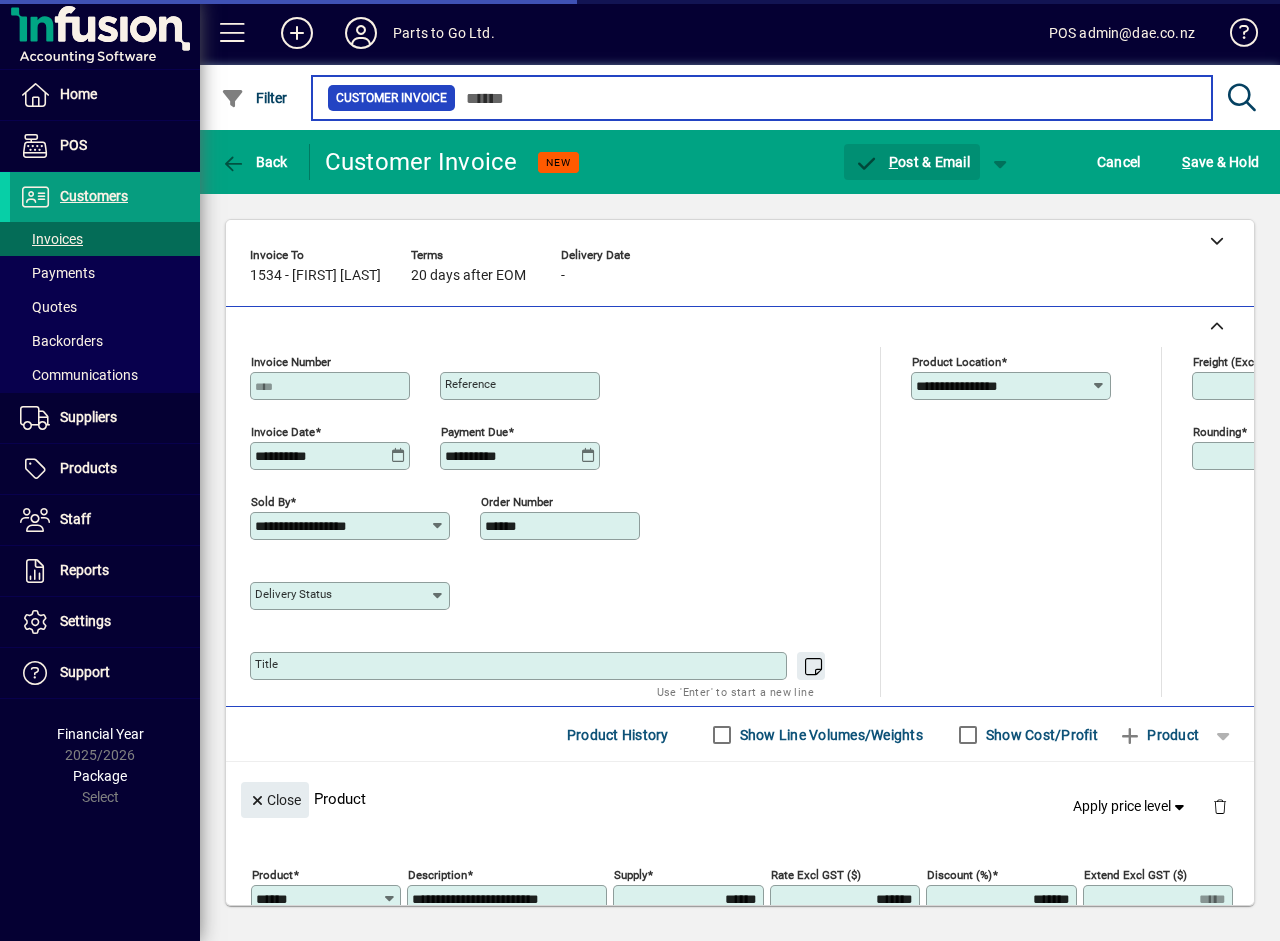 type on "******" 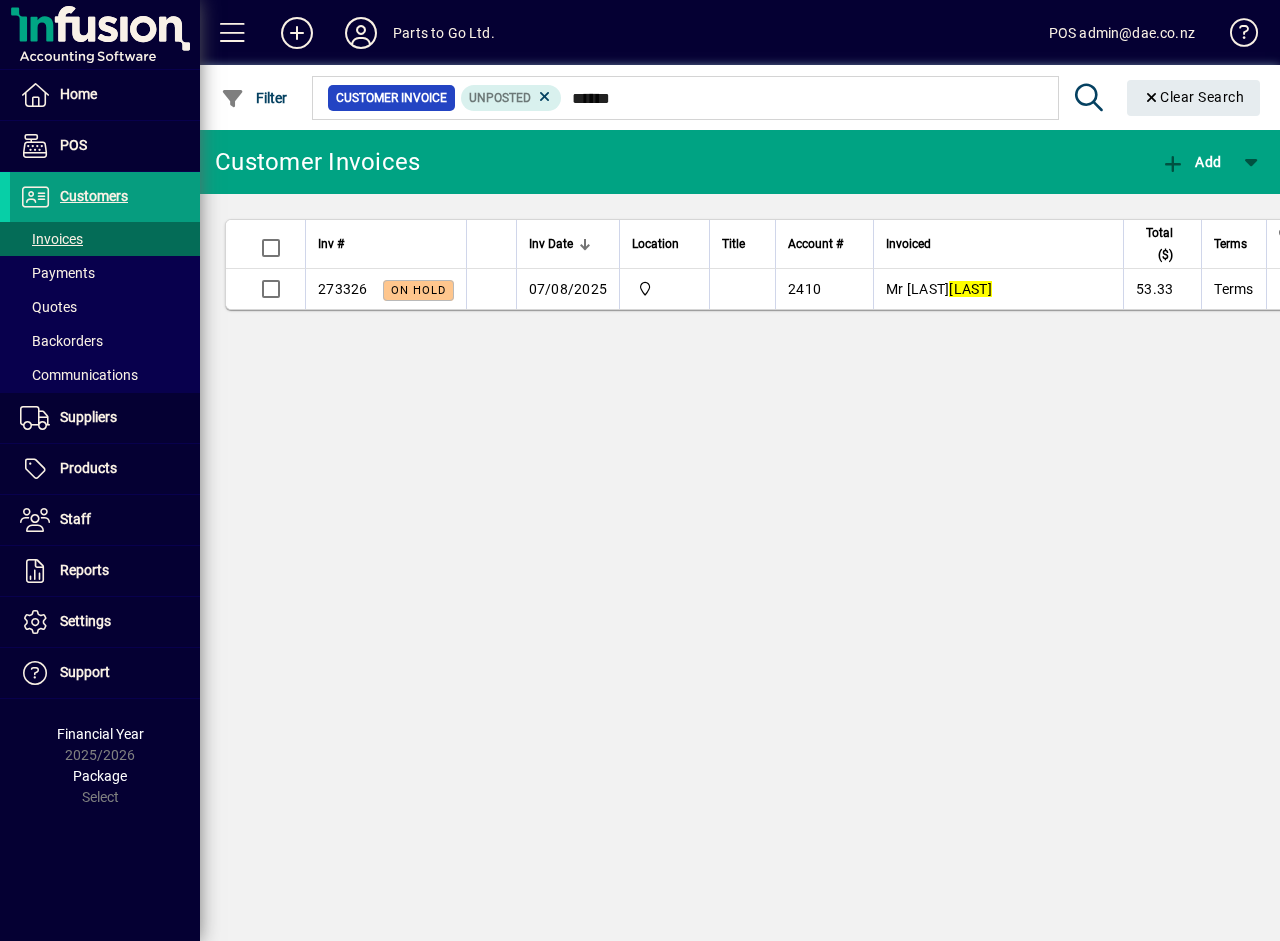 click on "Customer Invoices  Add  Inv #       Inv Date   Location   Title   Account #   Invoiced   Total ($)   Terms   Order #   Ref   Sold by   Due Date  273326  On hold 07/08/2025  DAE - Bulk Store  2410 Mr Barry  Spence  53.33  Terms  DK  07/08/2025" 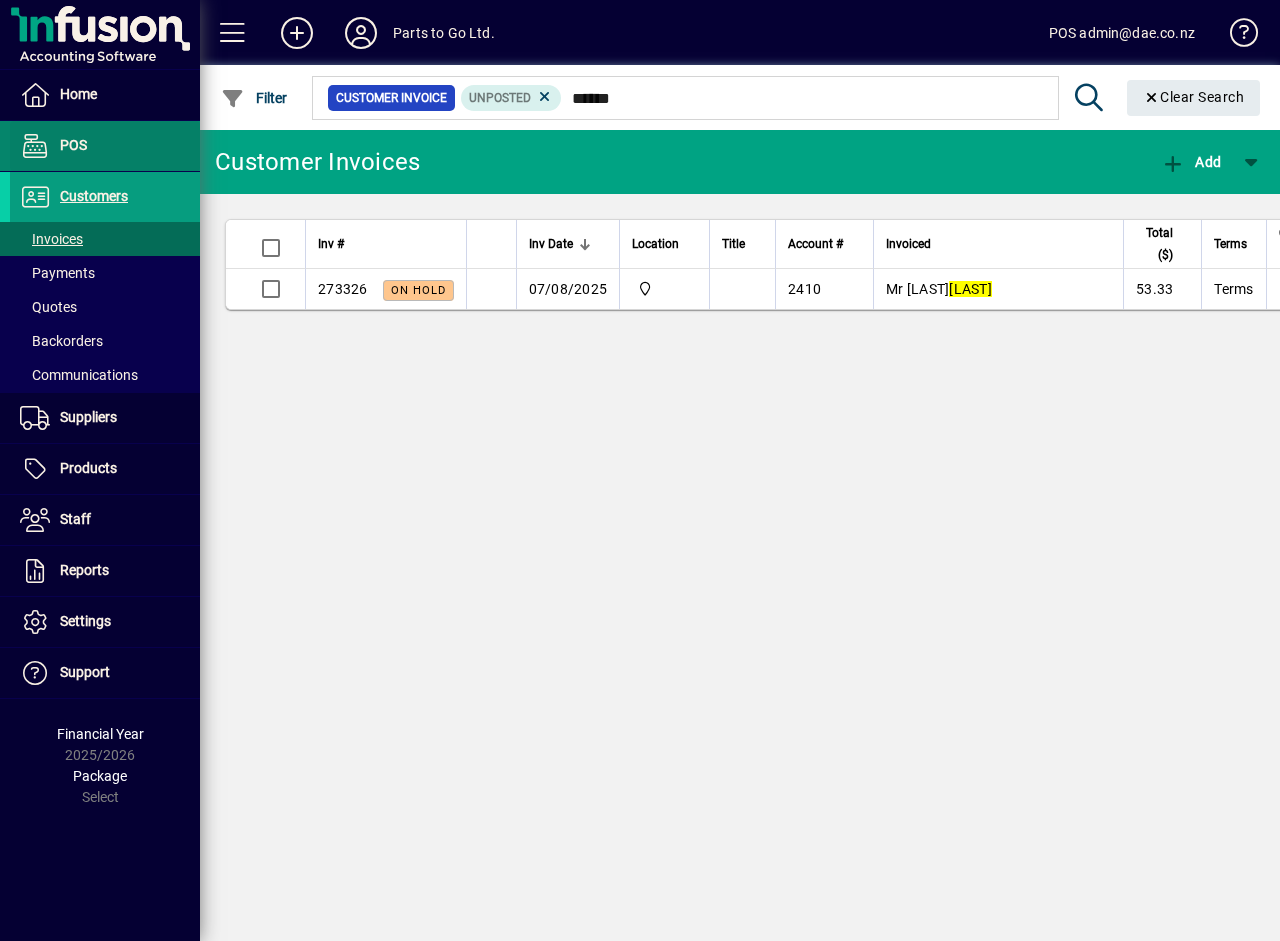 click on "POS" at bounding box center [73, 145] 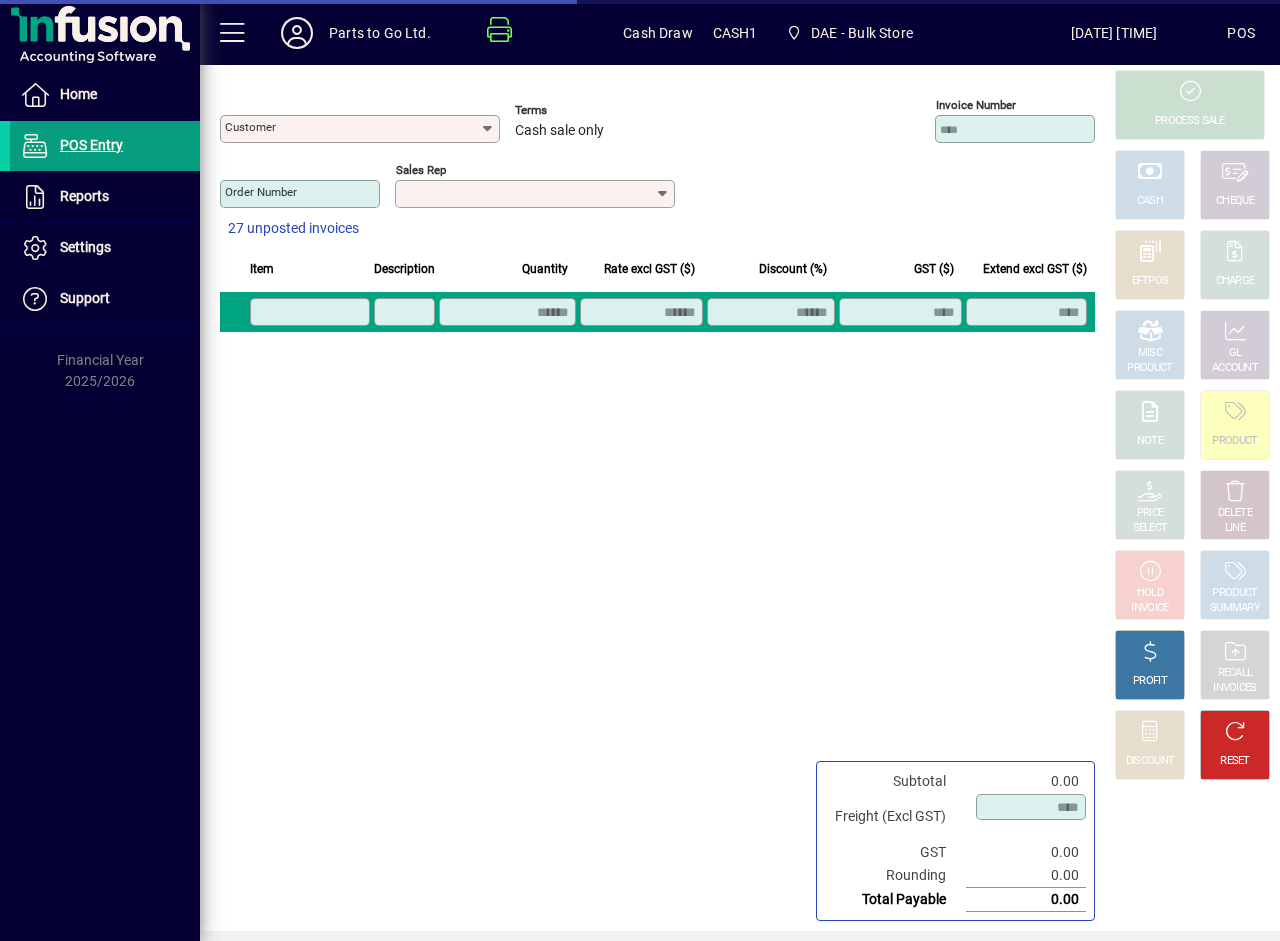 type on "**********" 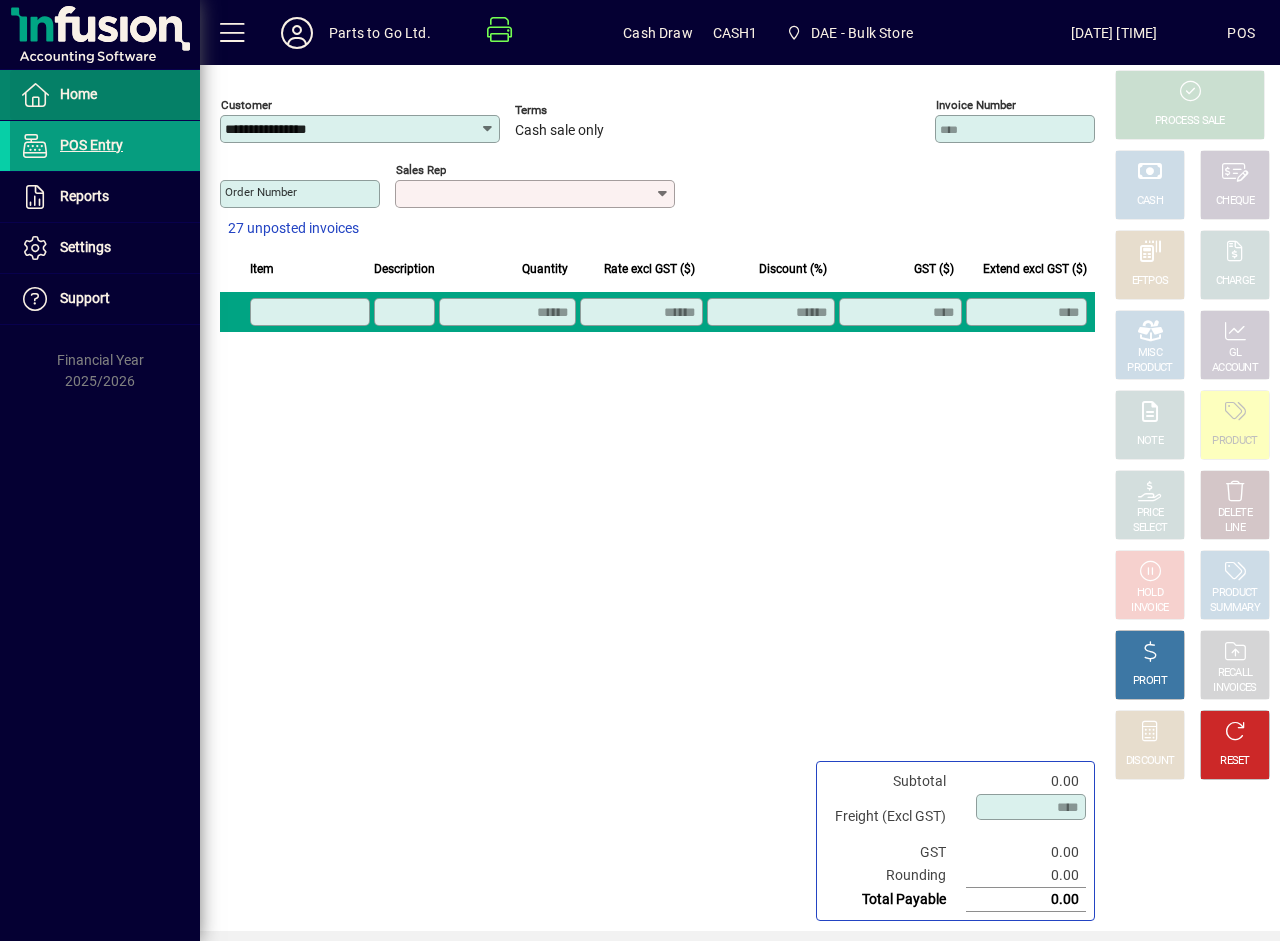 click on "Home" at bounding box center (78, 94) 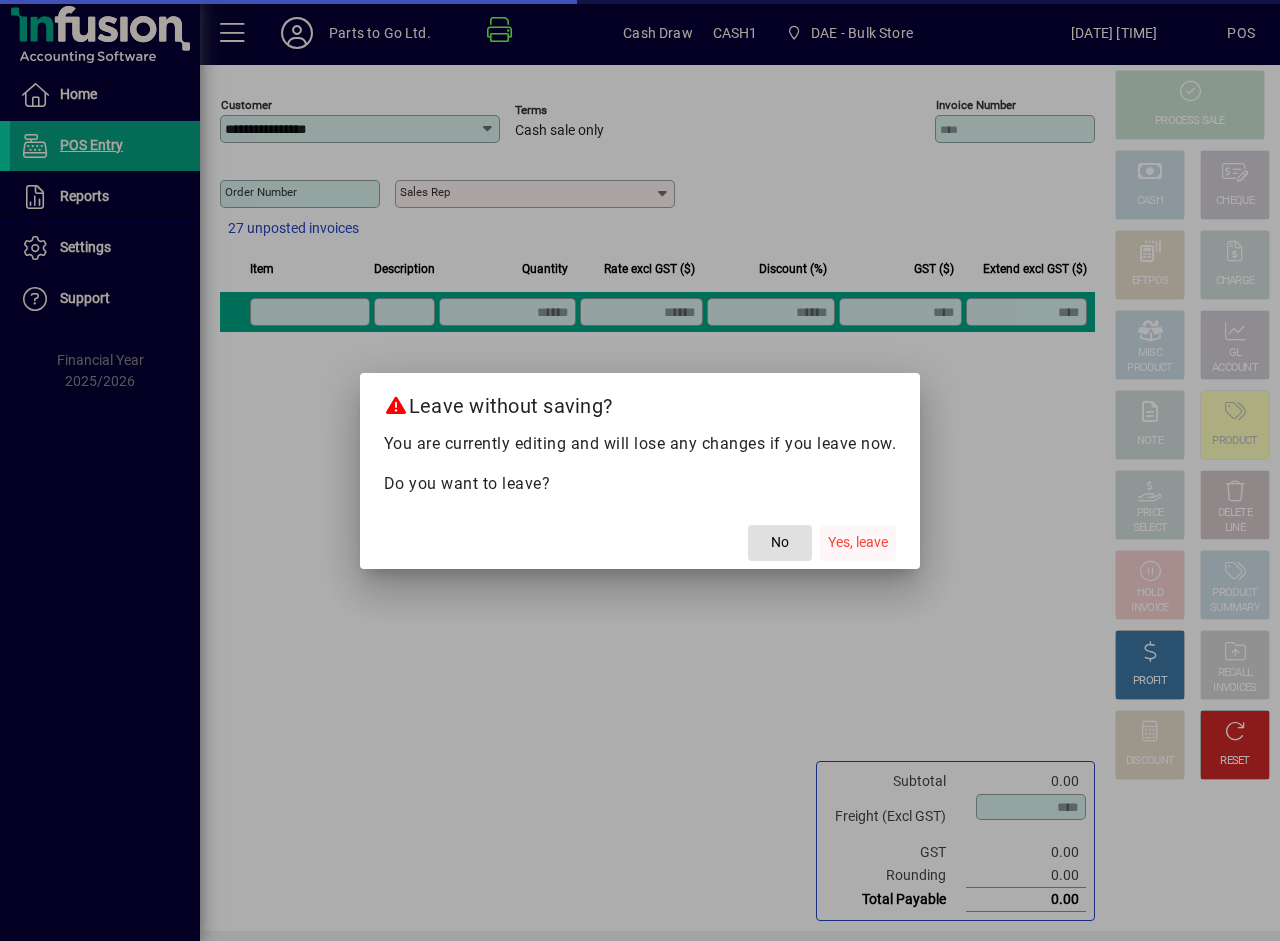 click on "Yes, leave" 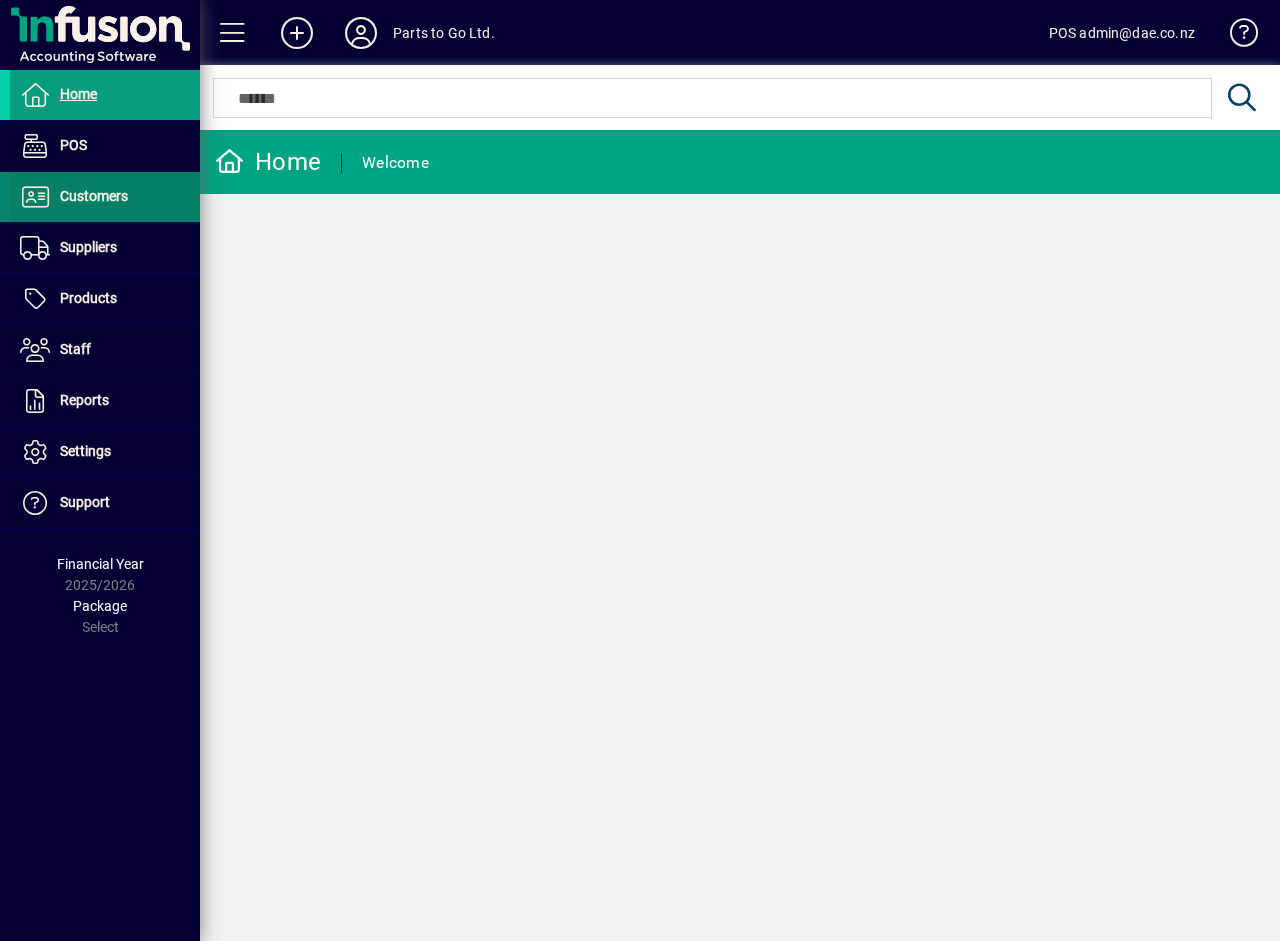 click on "Customers" at bounding box center [94, 196] 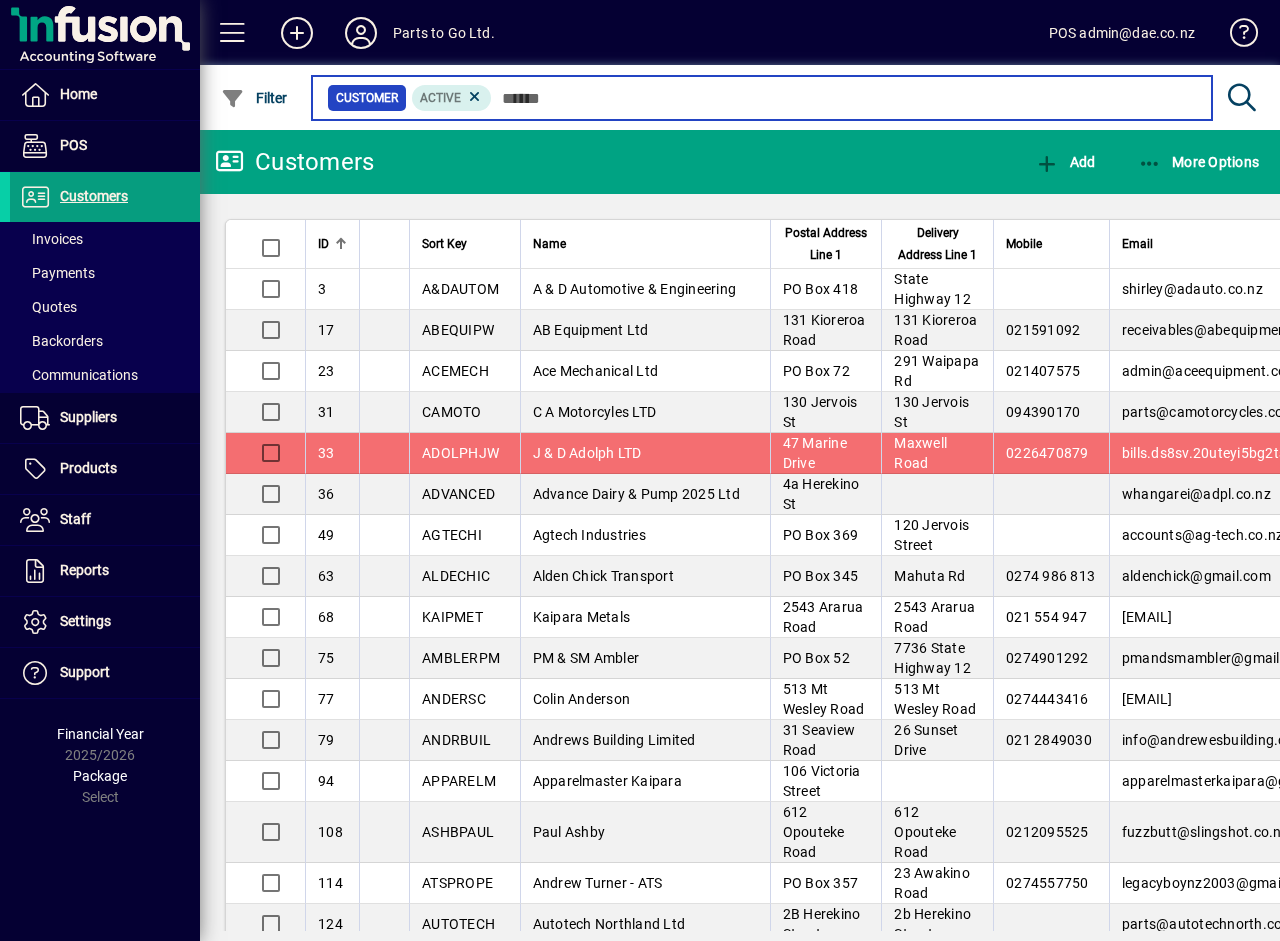 click at bounding box center (844, 98) 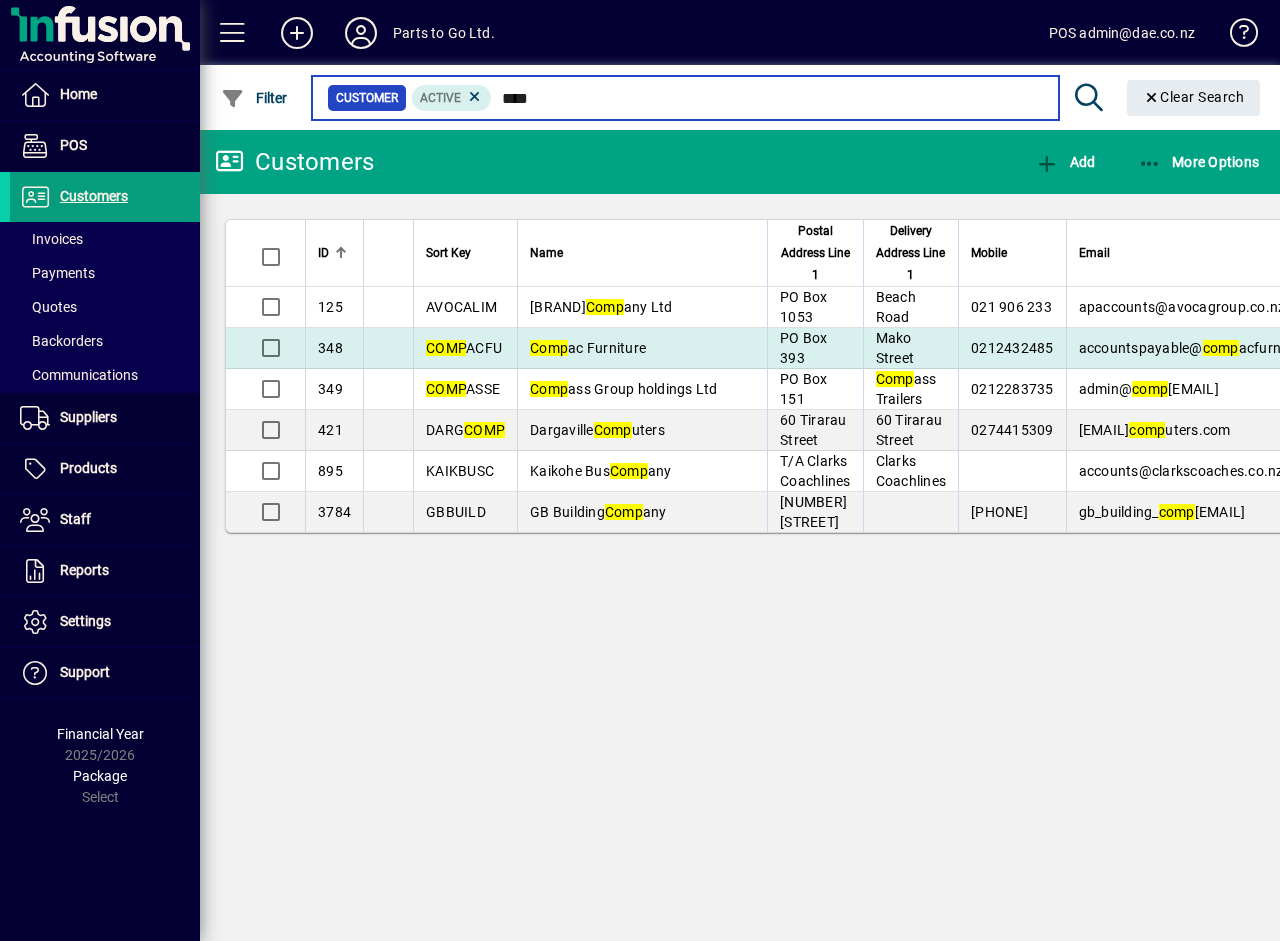 type on "****" 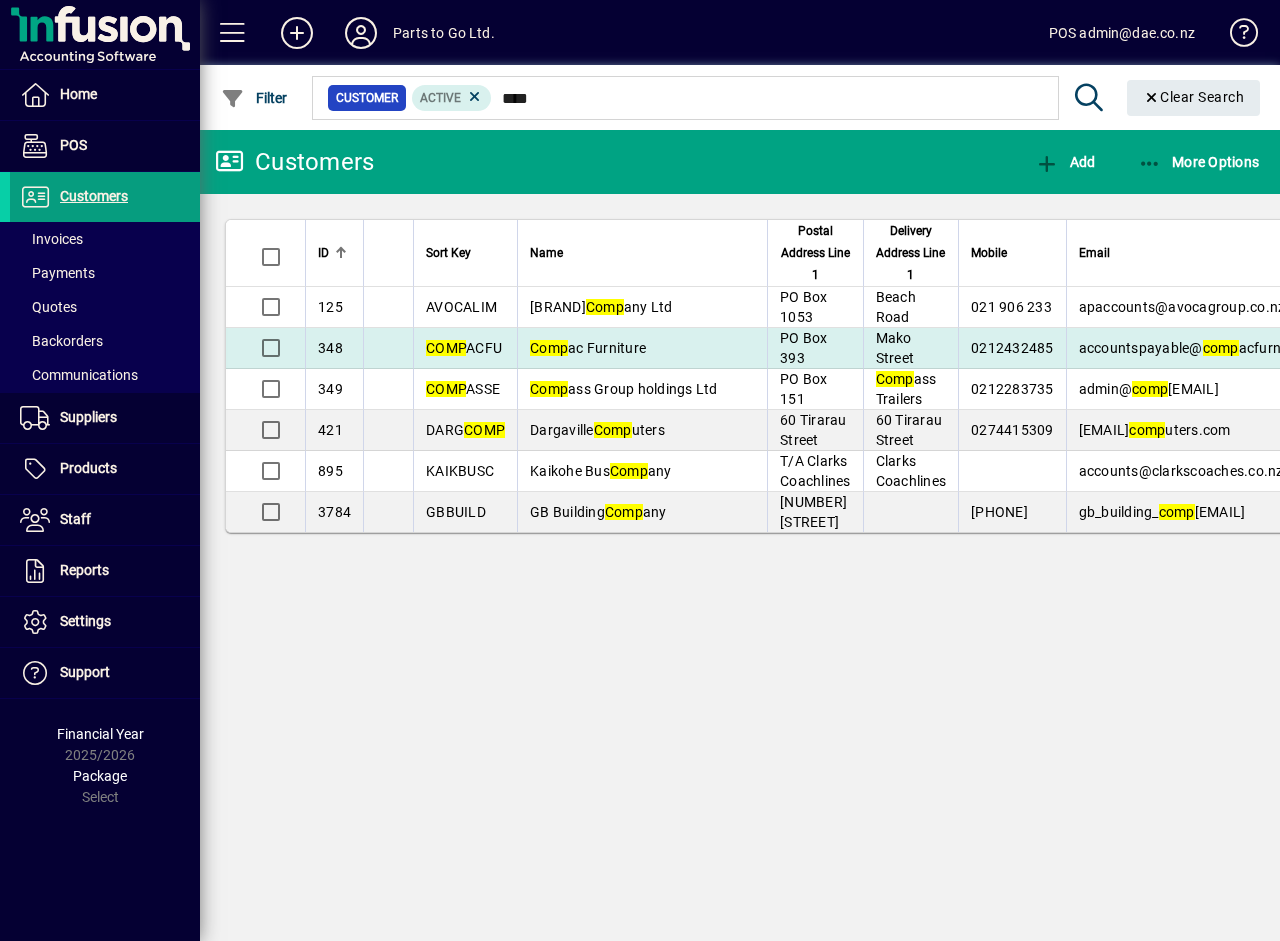 click on "Comp ac Furniture" at bounding box center (588, 348) 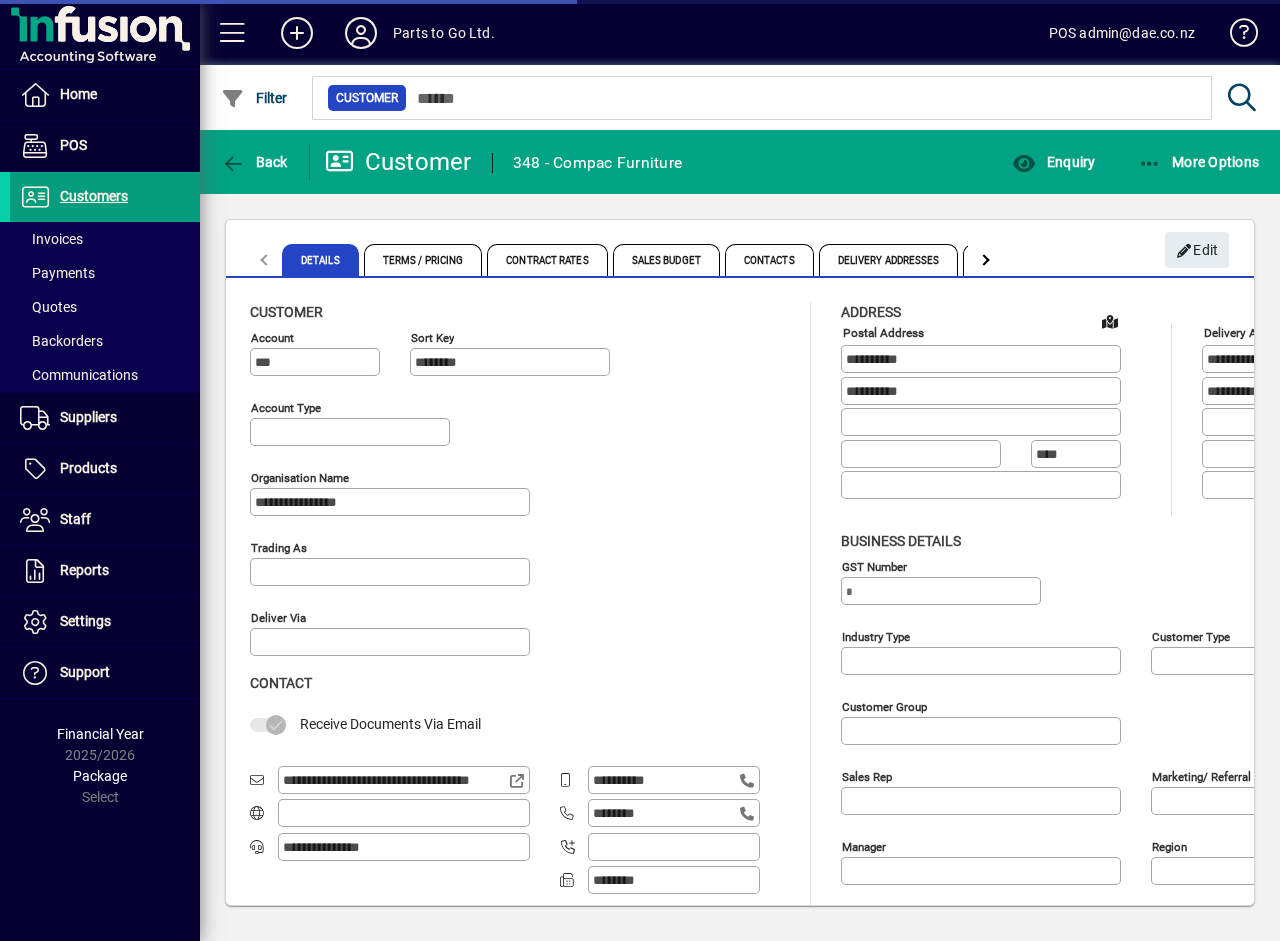 type on "**********" 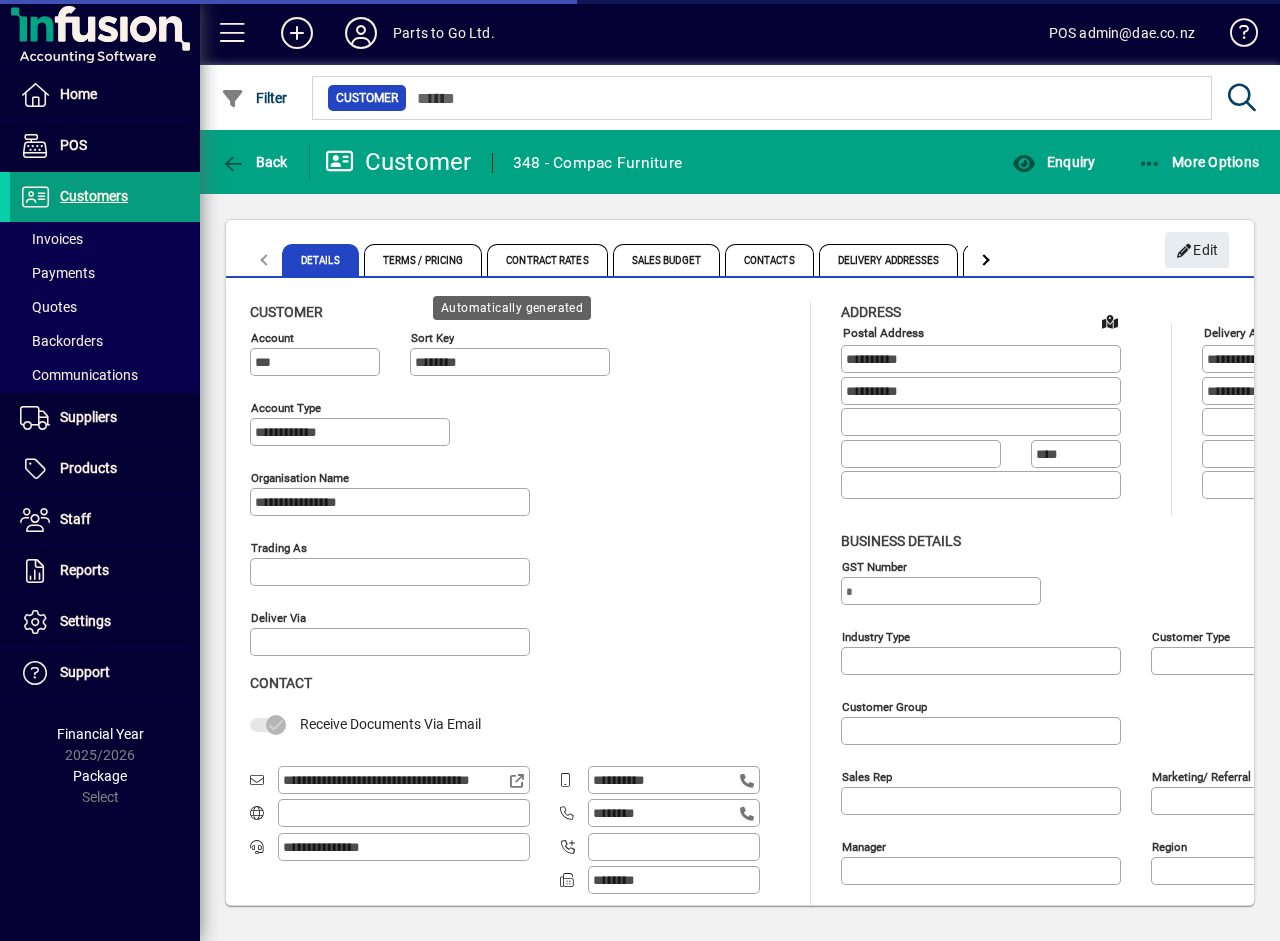 type on "**********" 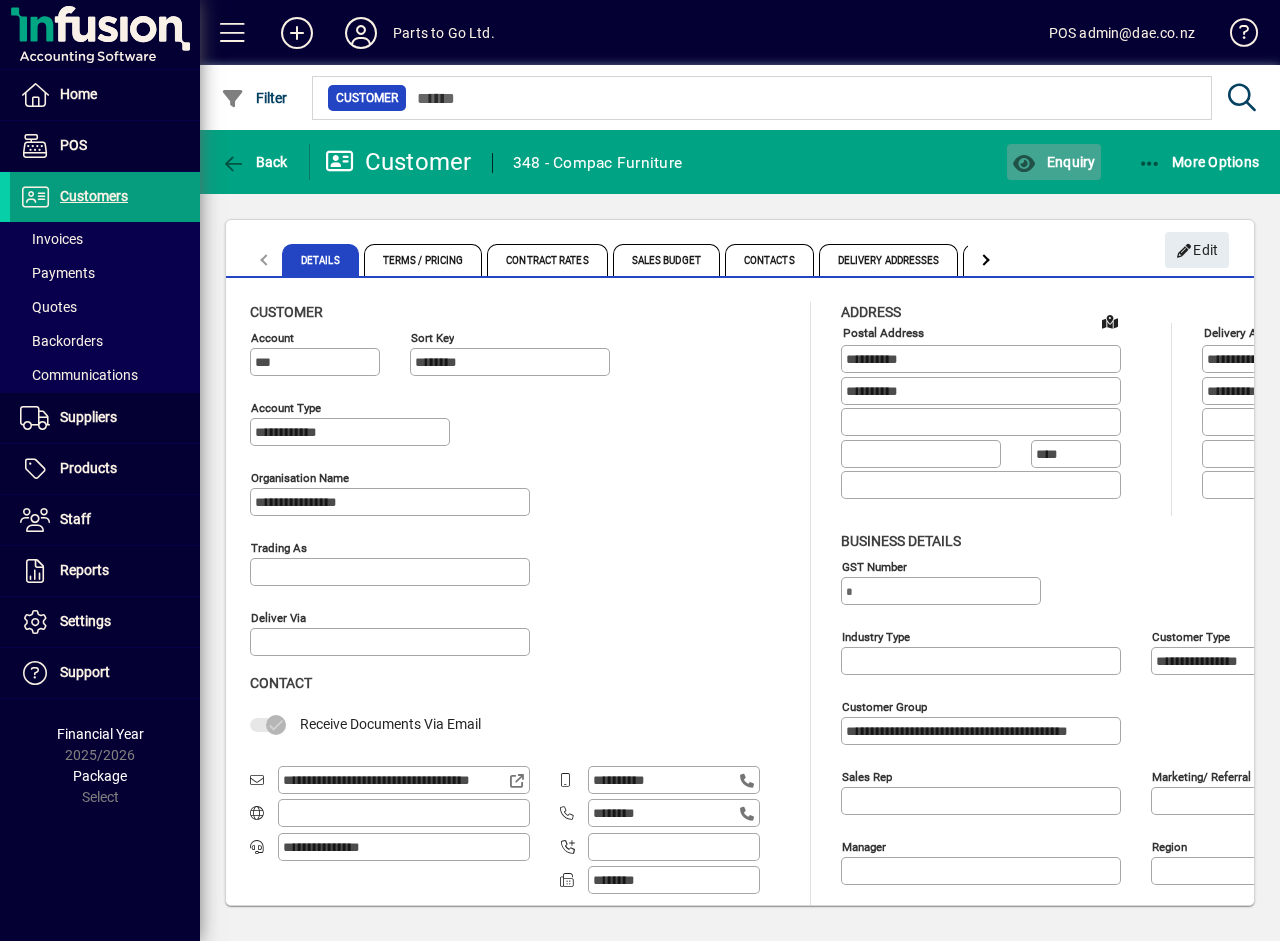 click on "Enquiry" 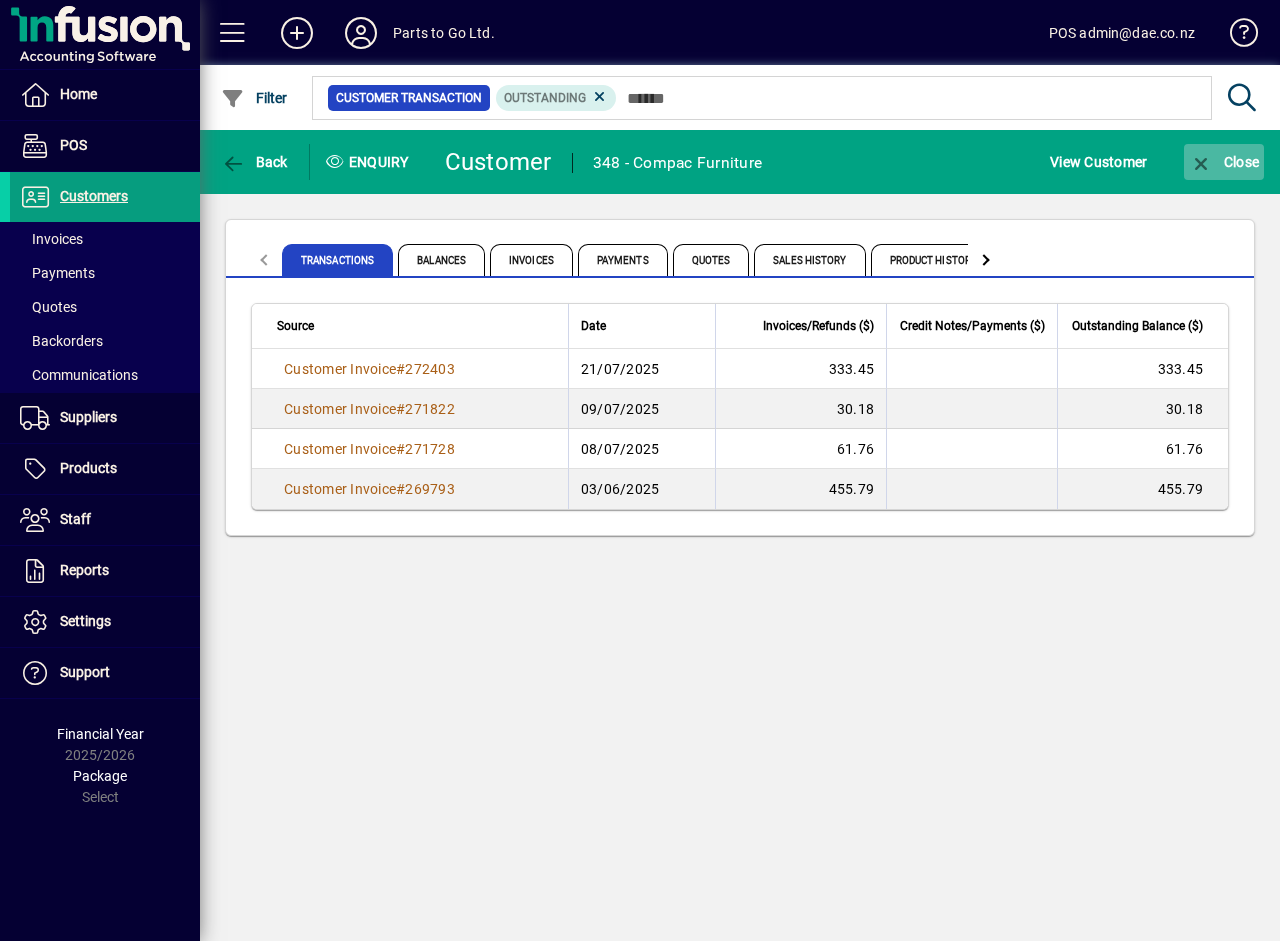 click on "Close" 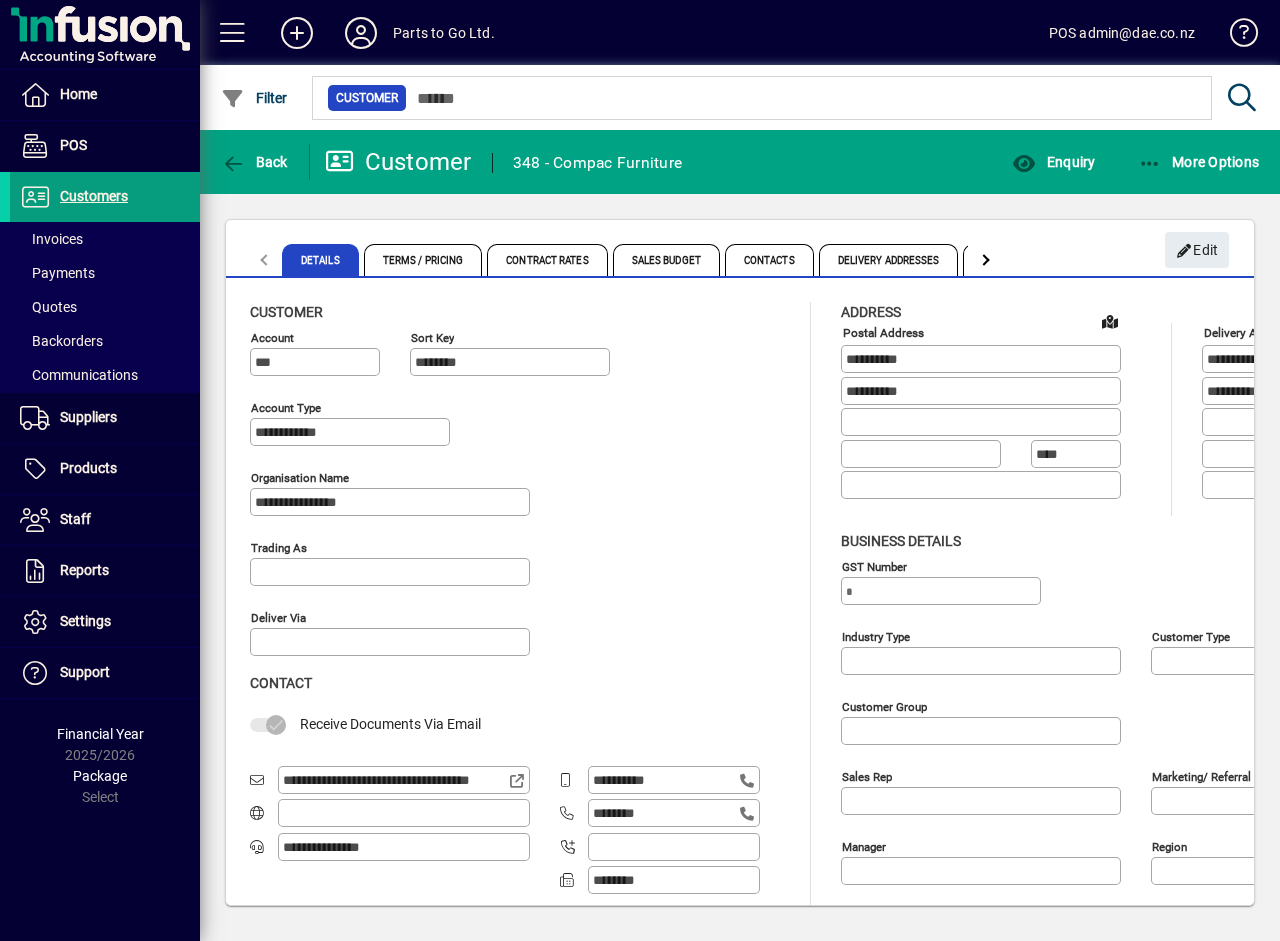 type on "**********" 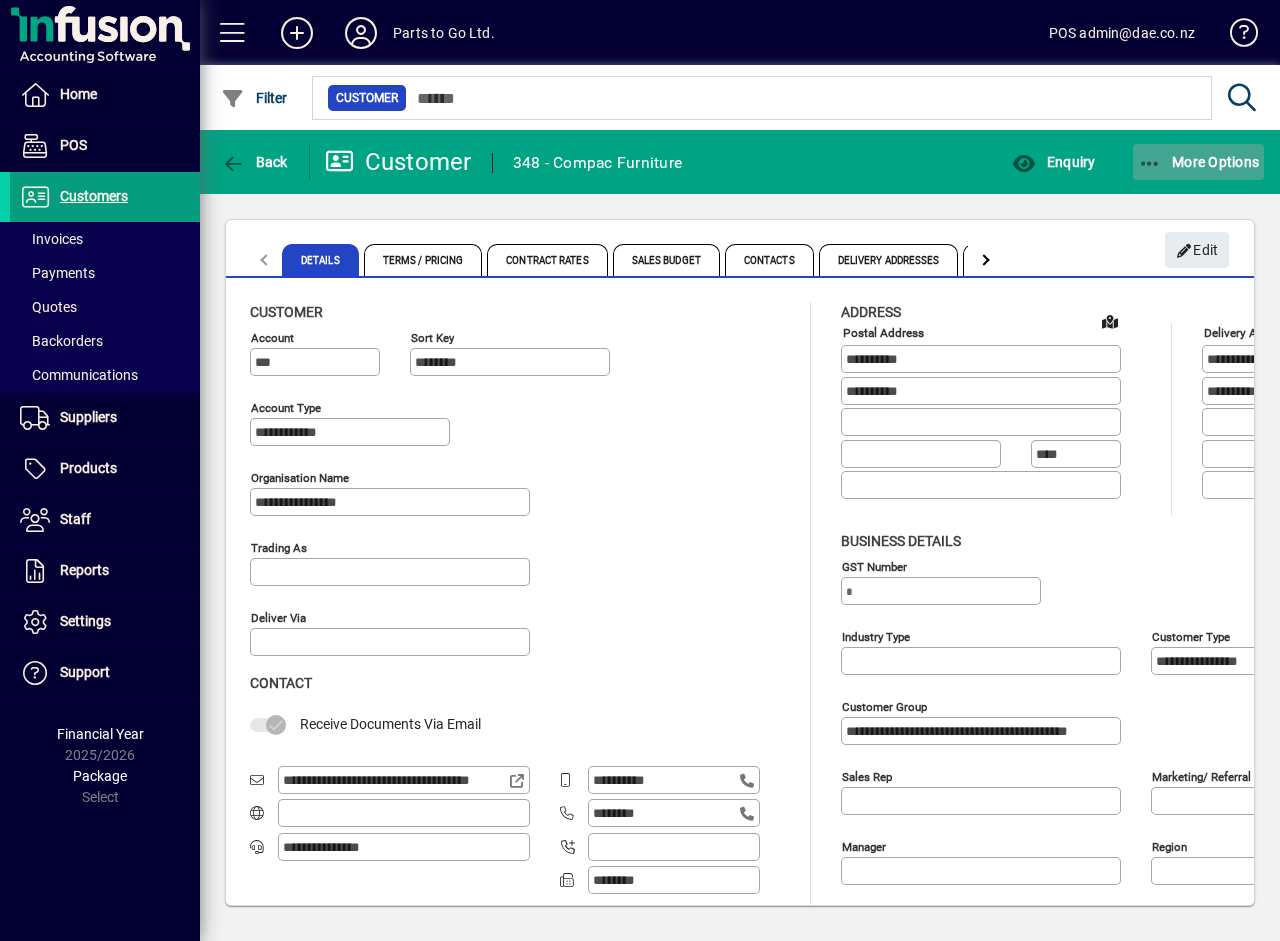 click on "More Options" 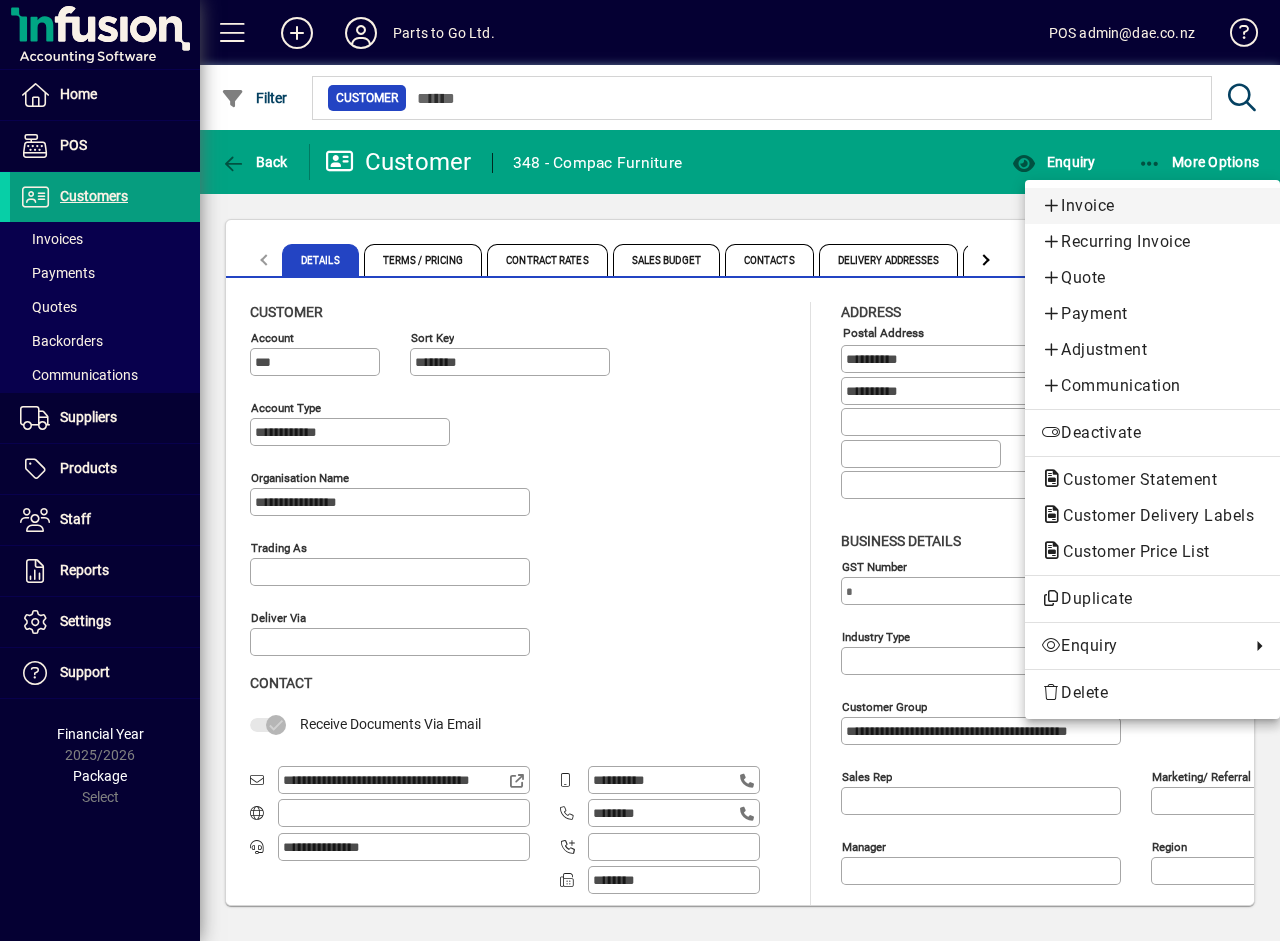 click on "Invoice" at bounding box center (1152, 206) 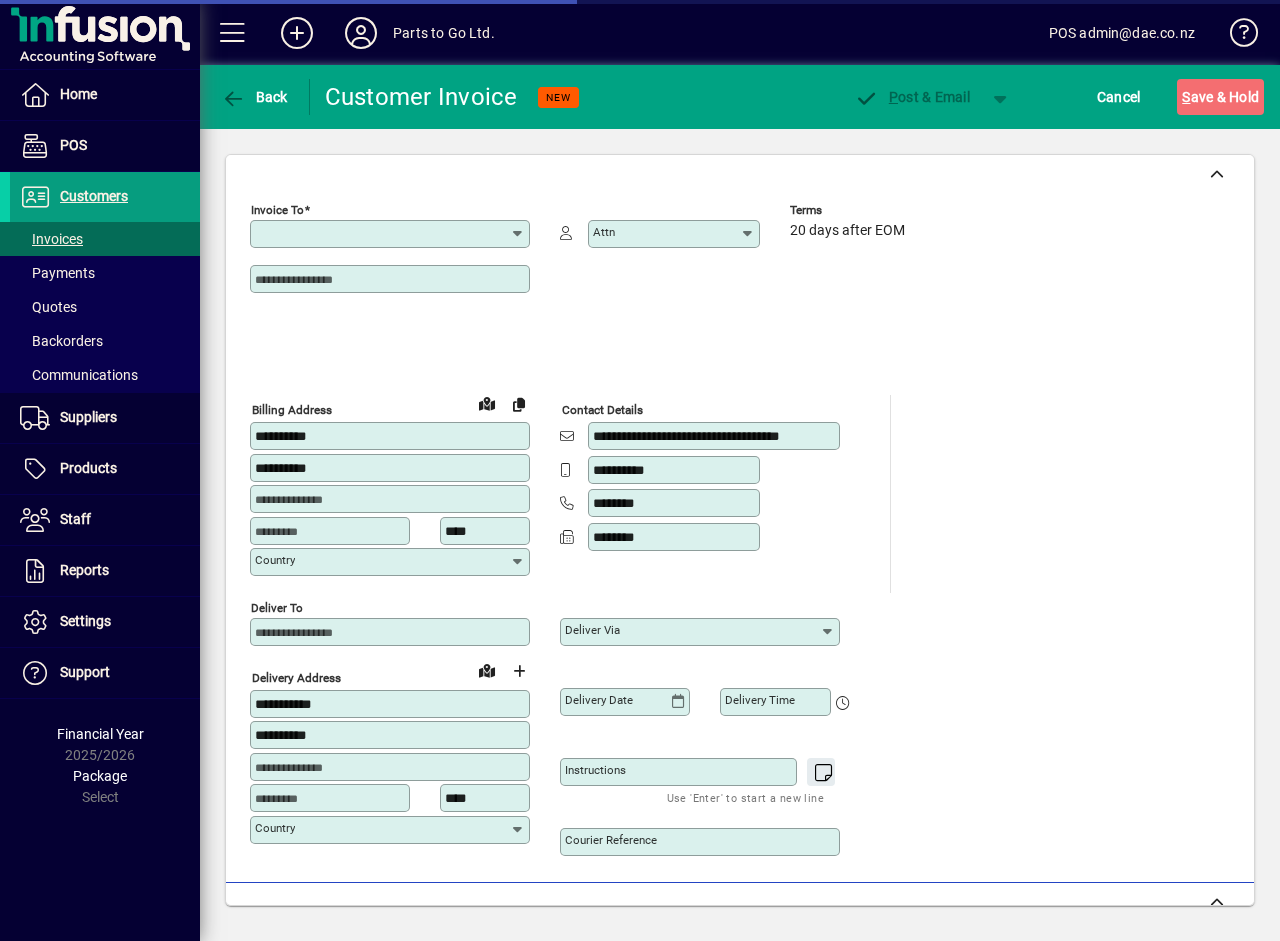 type on "**********" 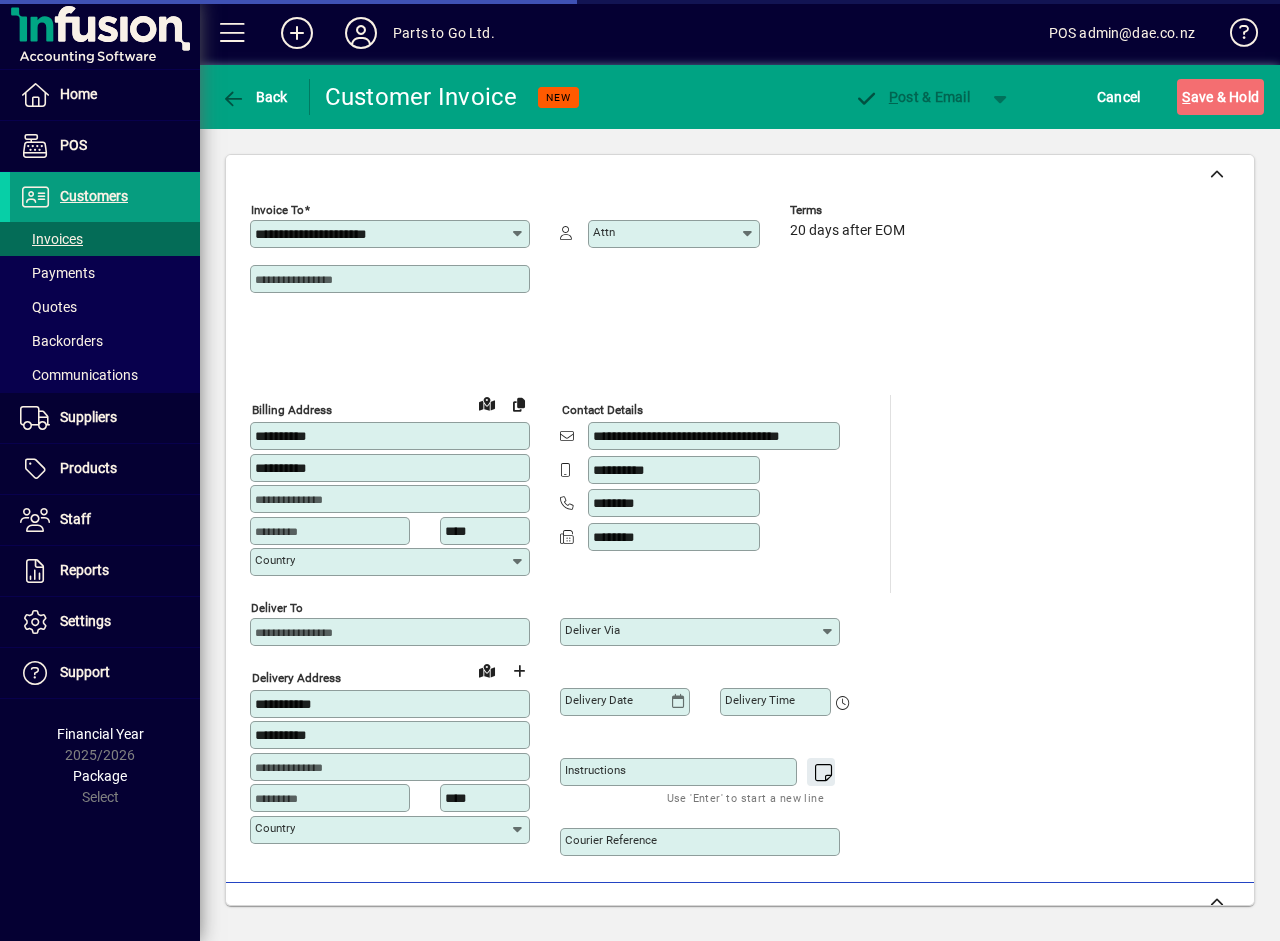 type on "**********" 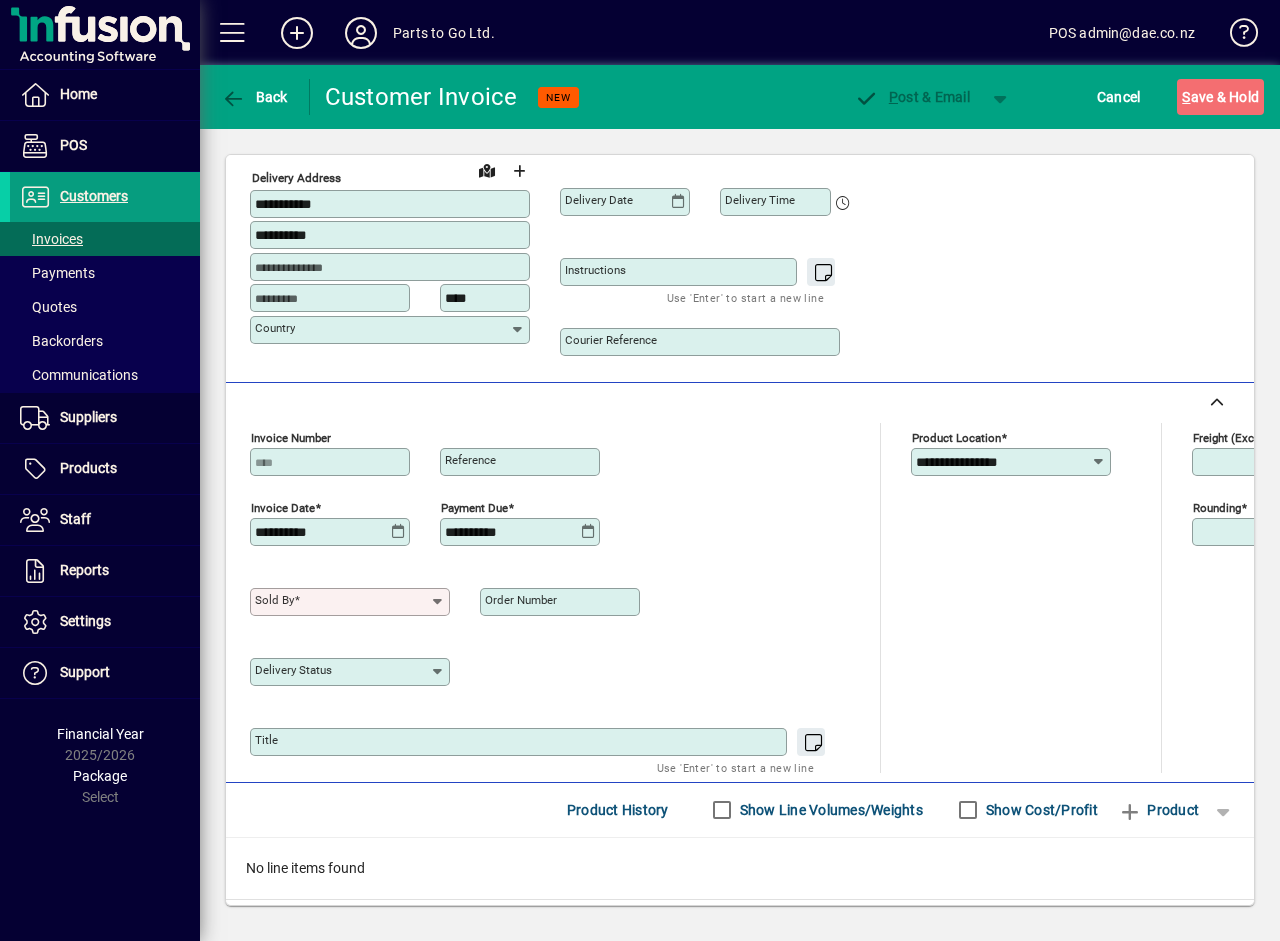 scroll, scrollTop: 607, scrollLeft: 0, axis: vertical 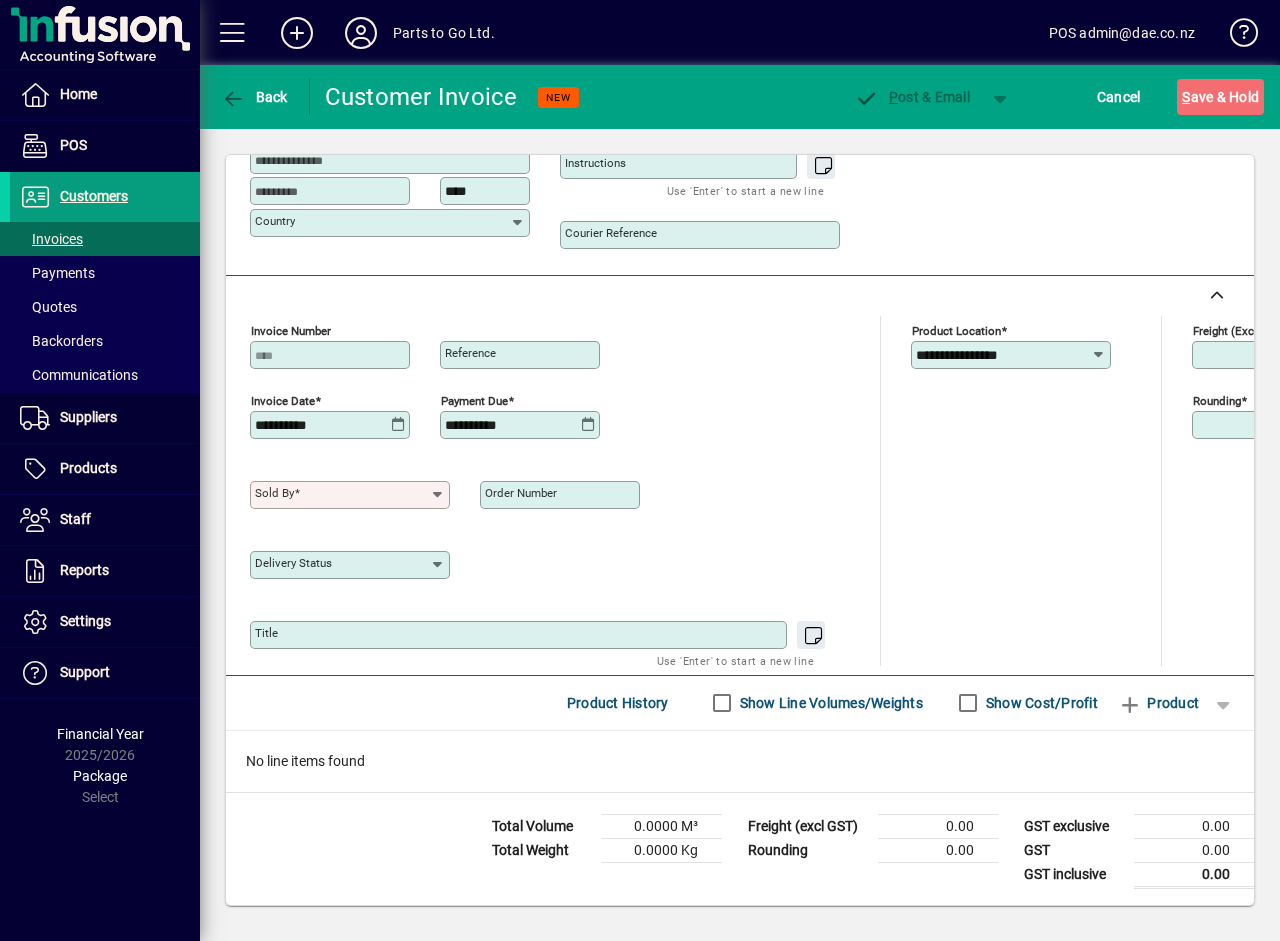 click 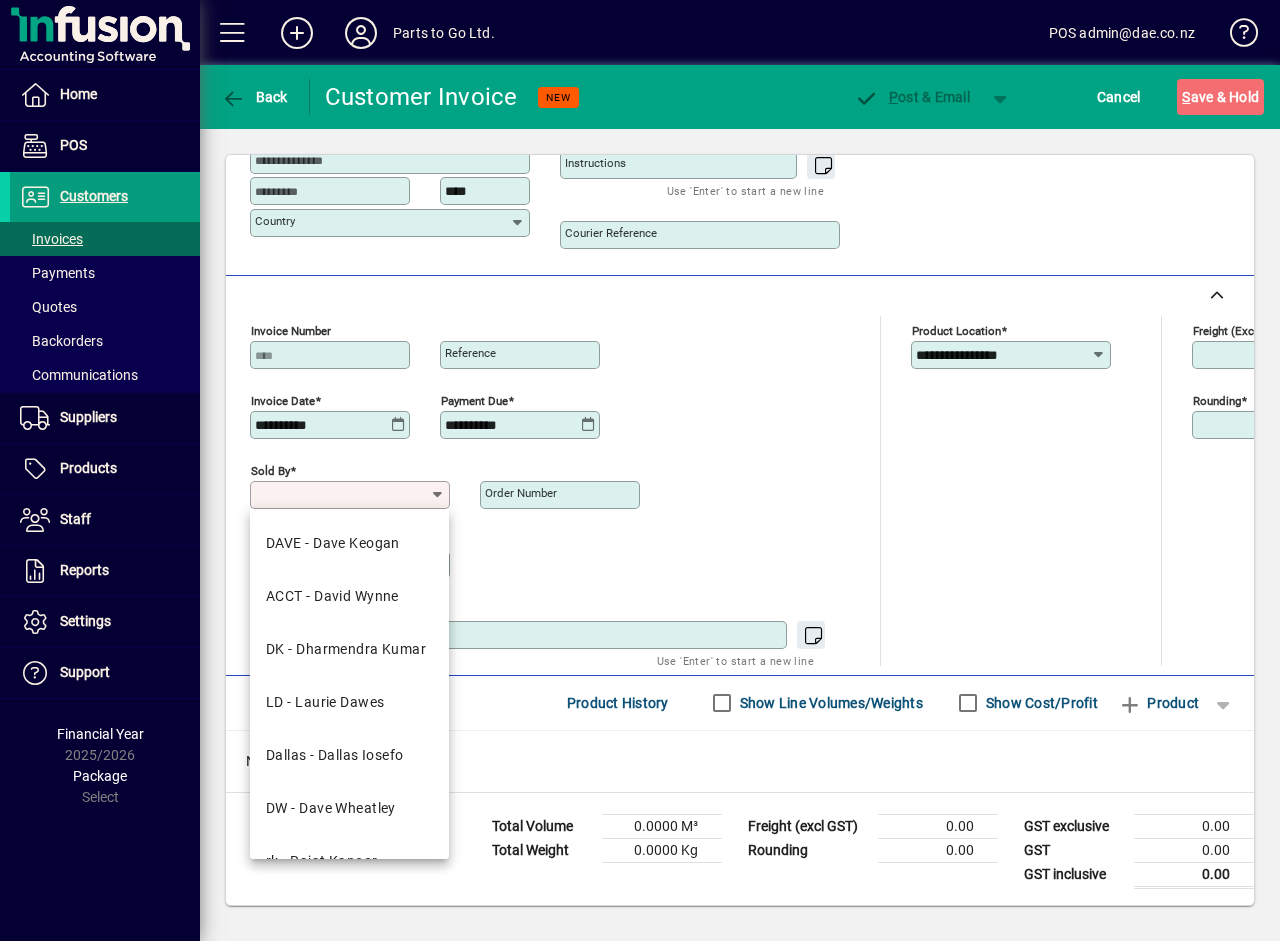 click on "Sold by" at bounding box center (342, 495) 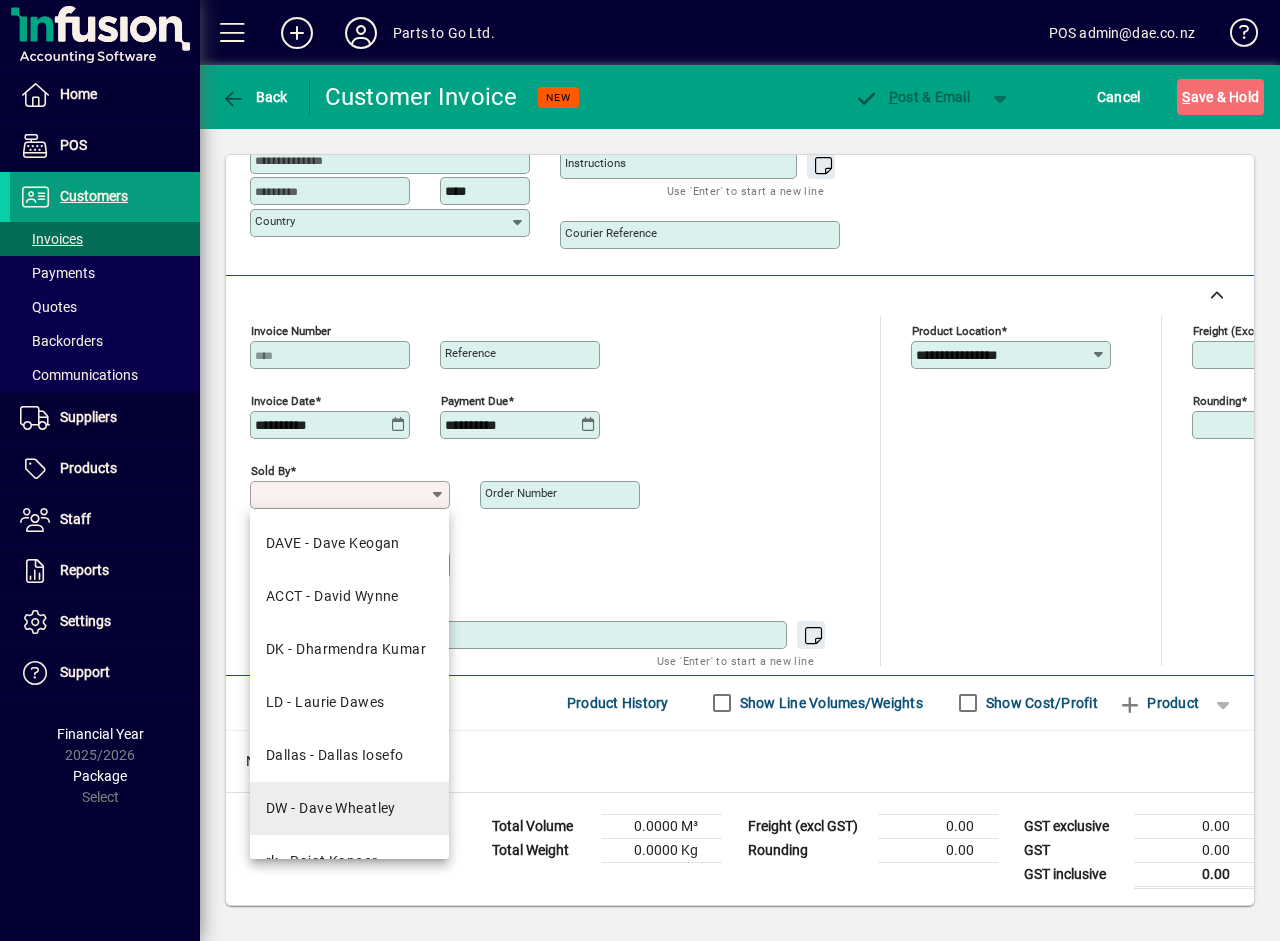 click on "DW - Dave Wheatley" at bounding box center (349, 808) 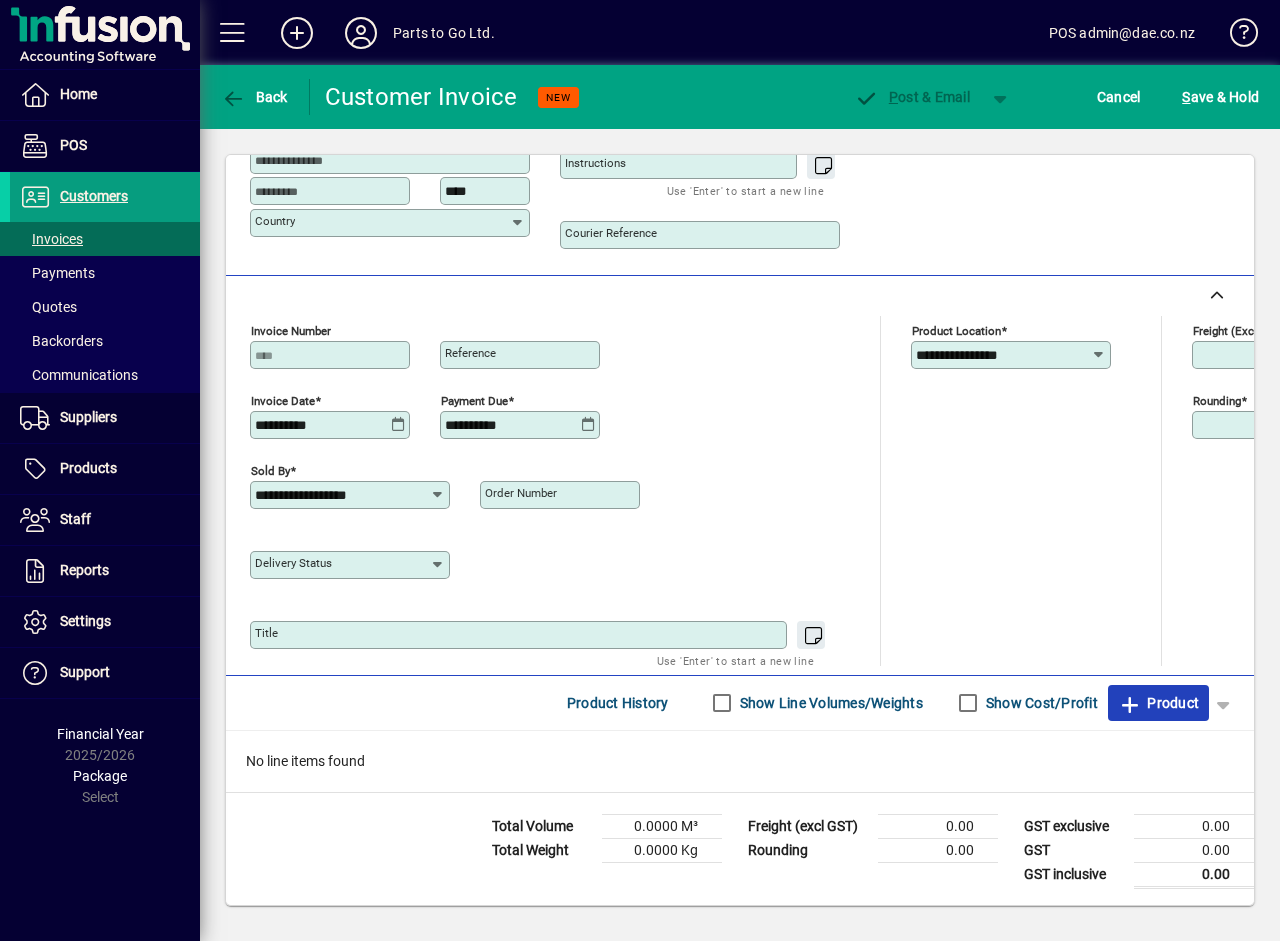 click on "Product" 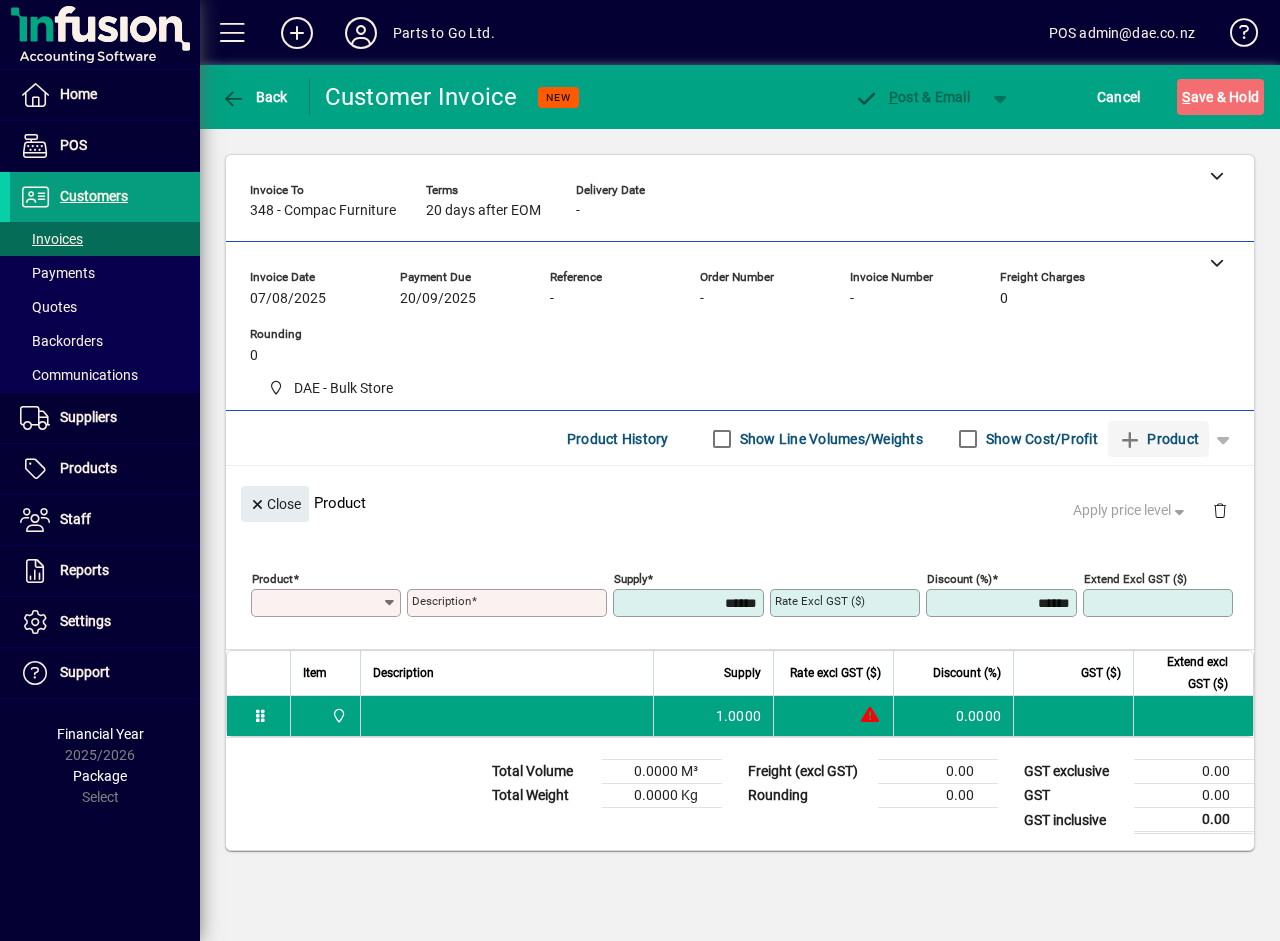 scroll, scrollTop: 0, scrollLeft: 0, axis: both 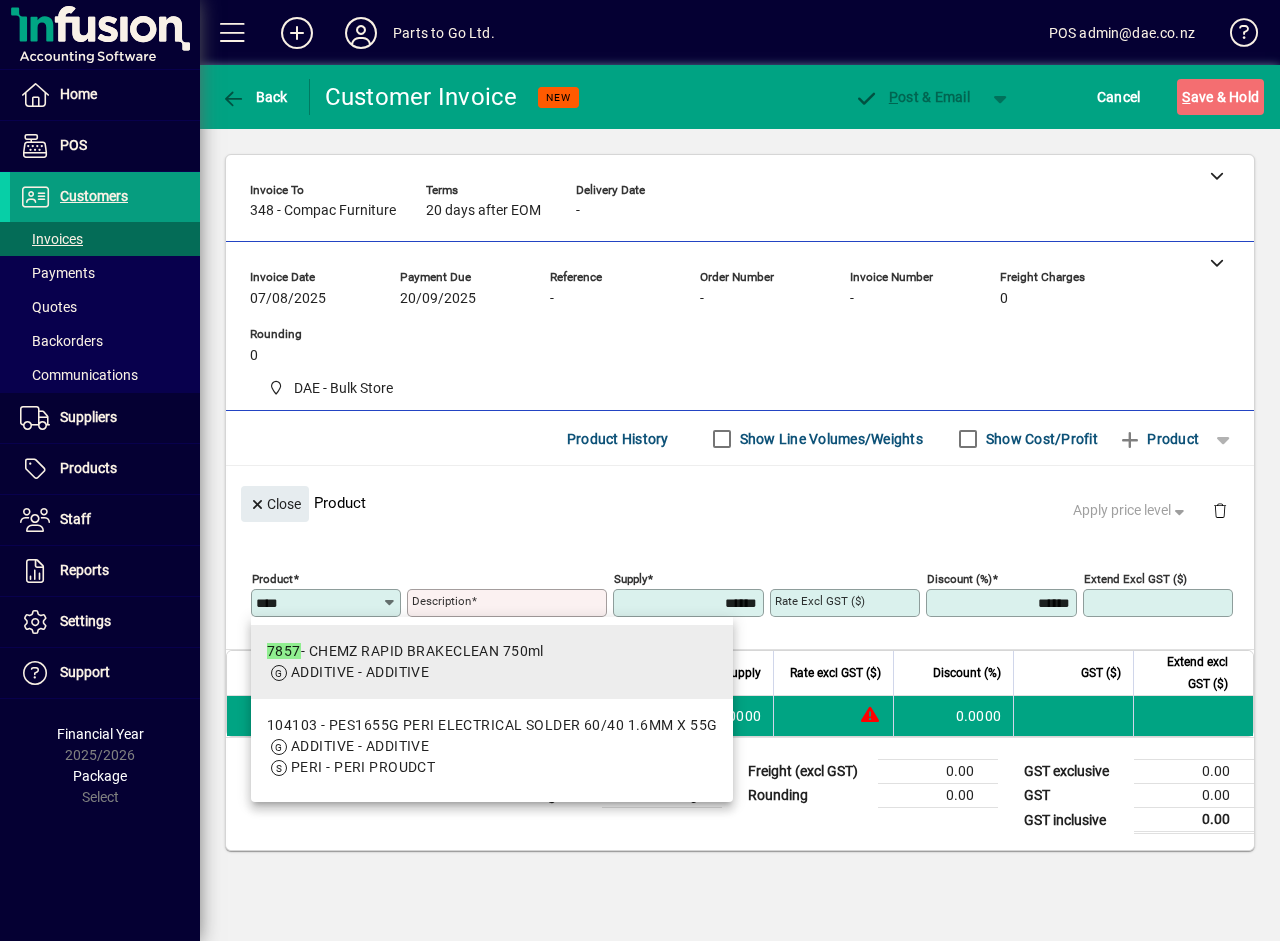 type on "****" 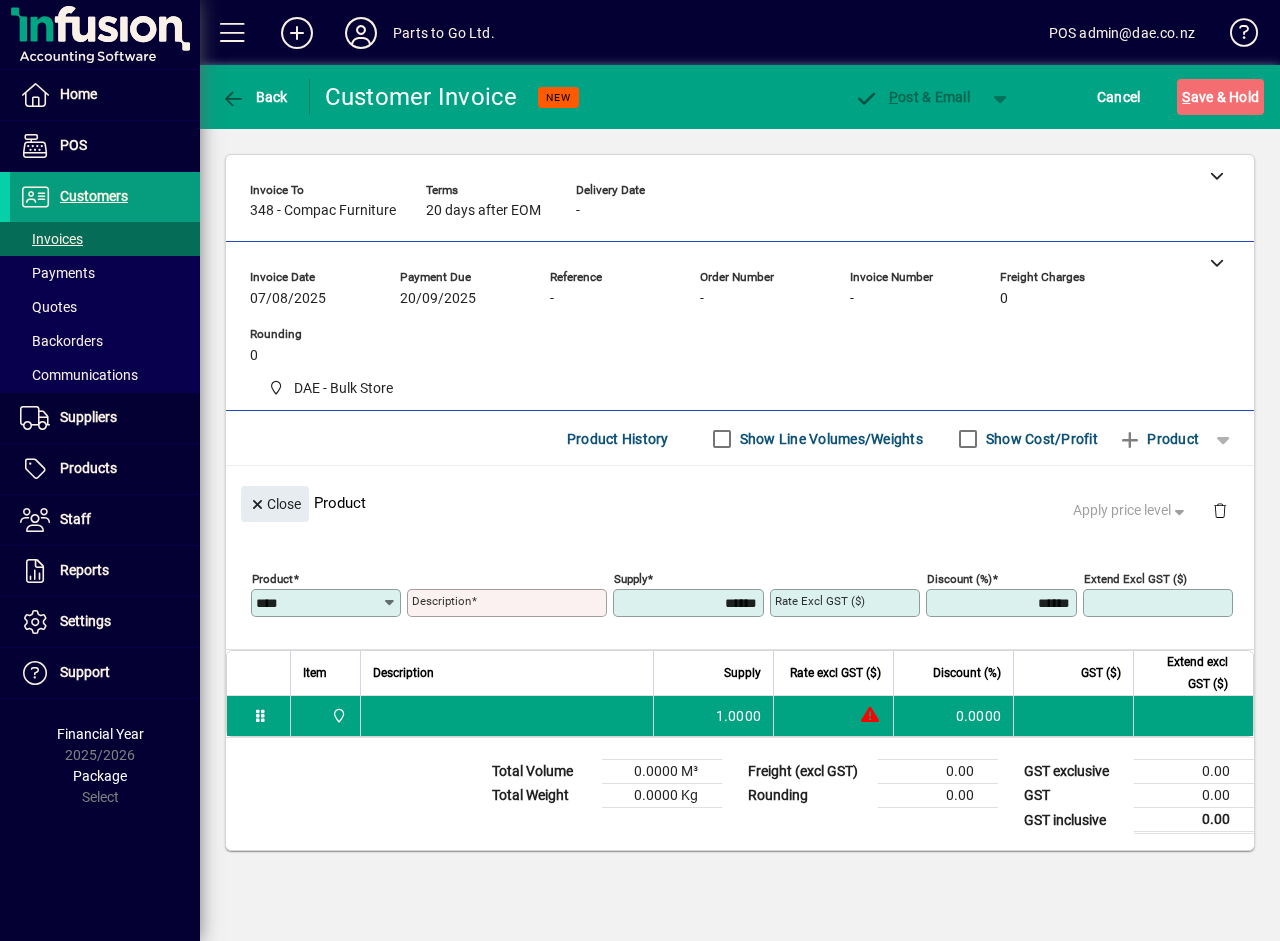 type on "**********" 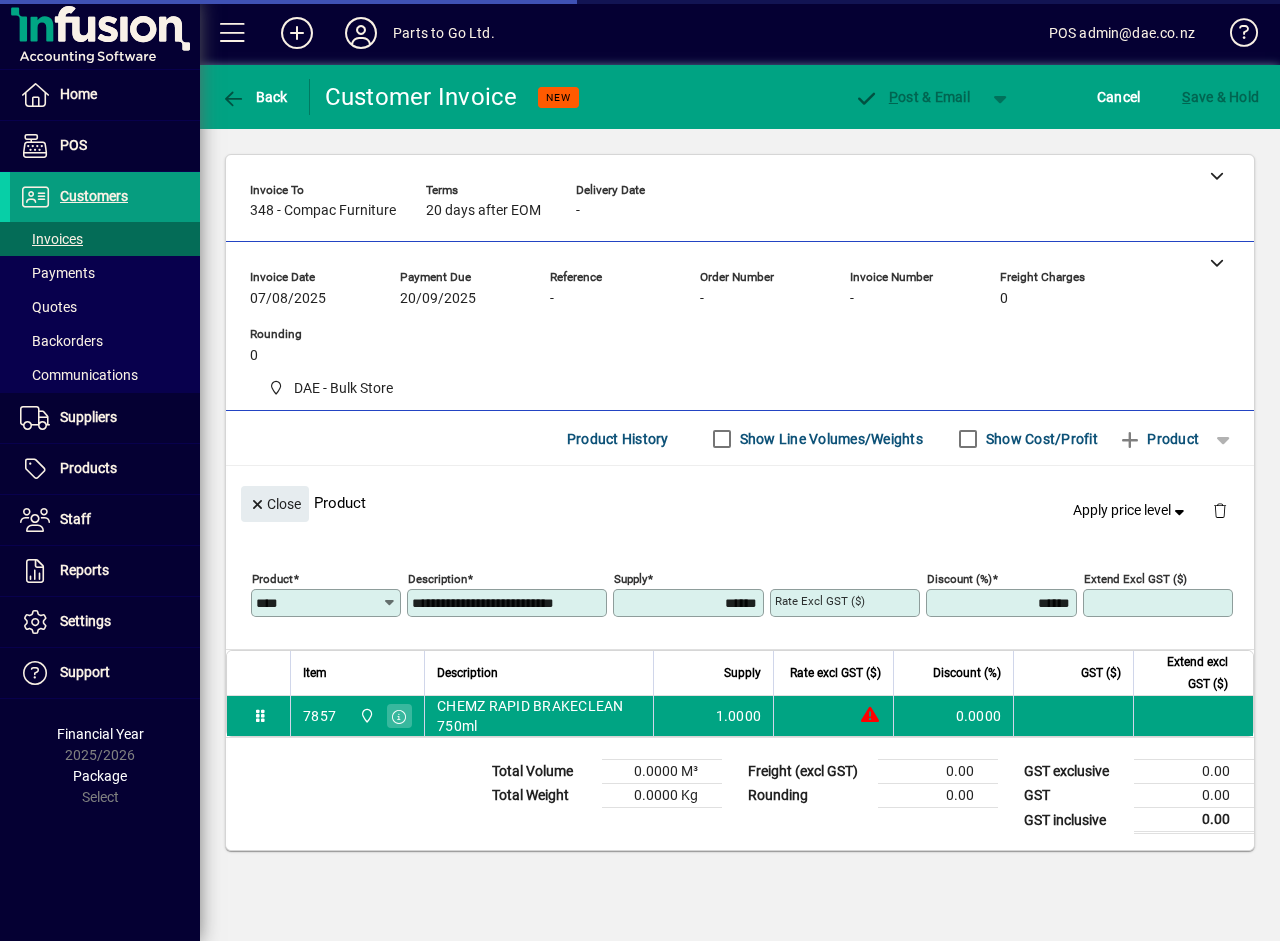 type on "*******" 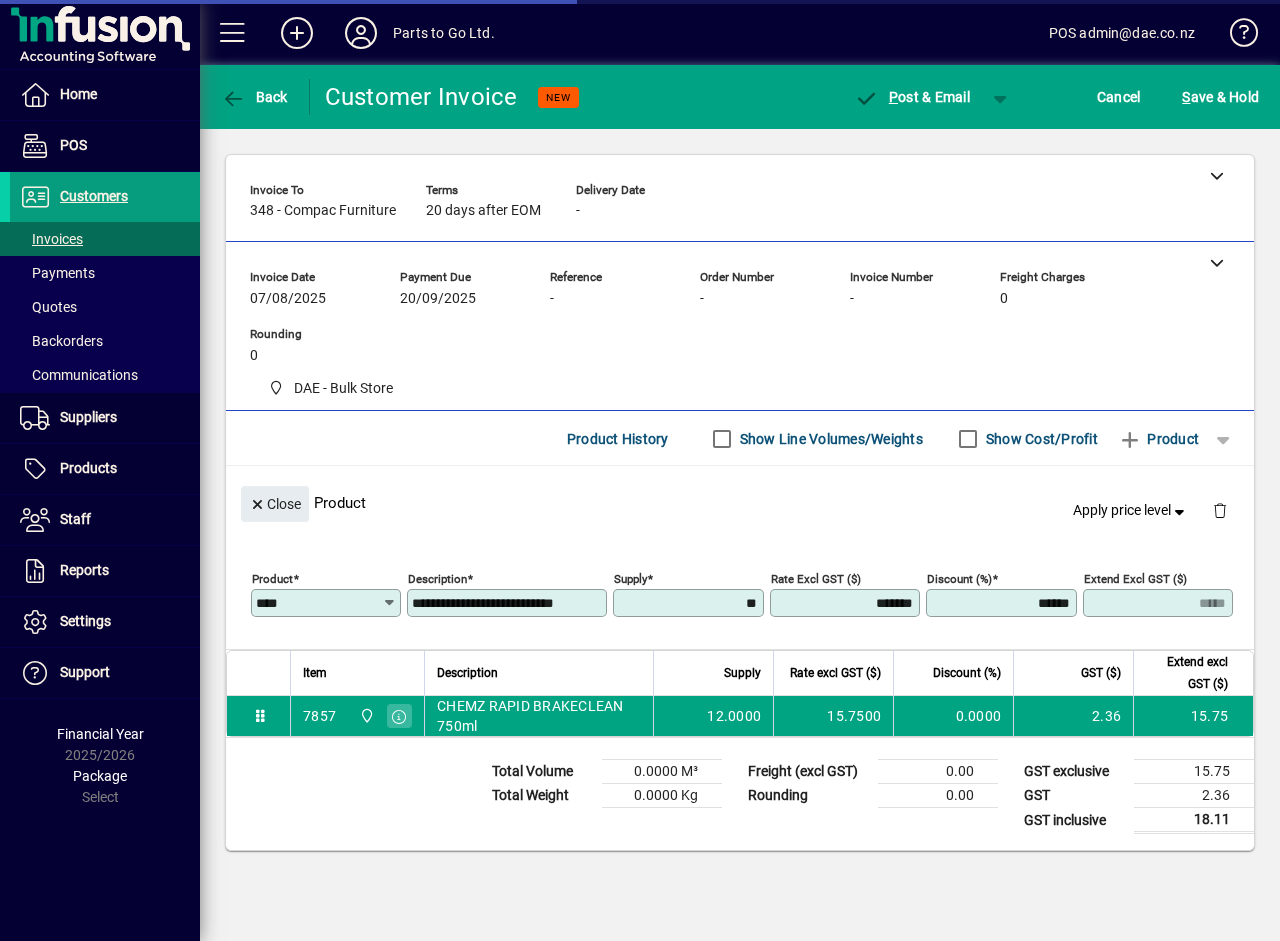 type on "*******" 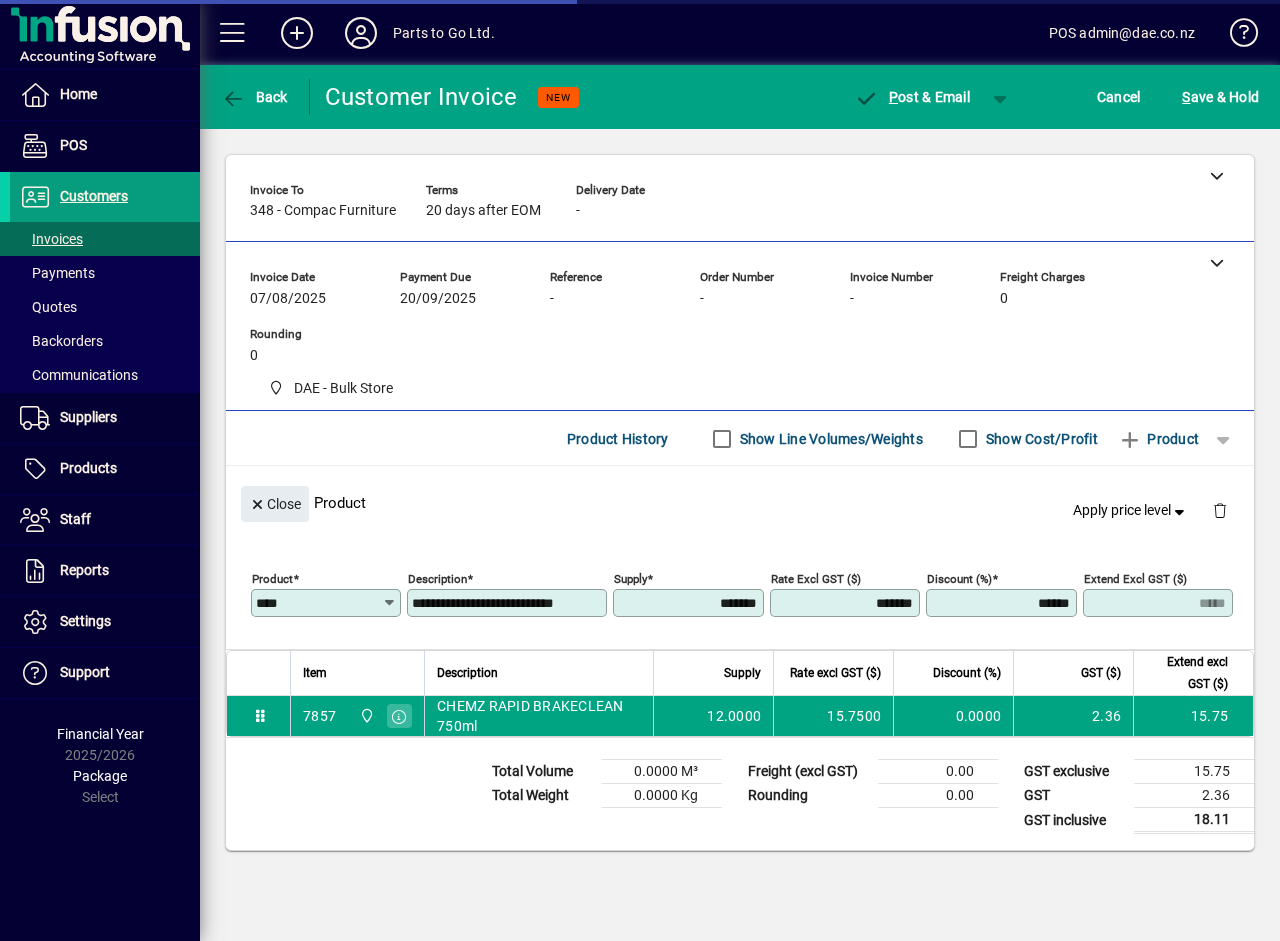 type on "*******" 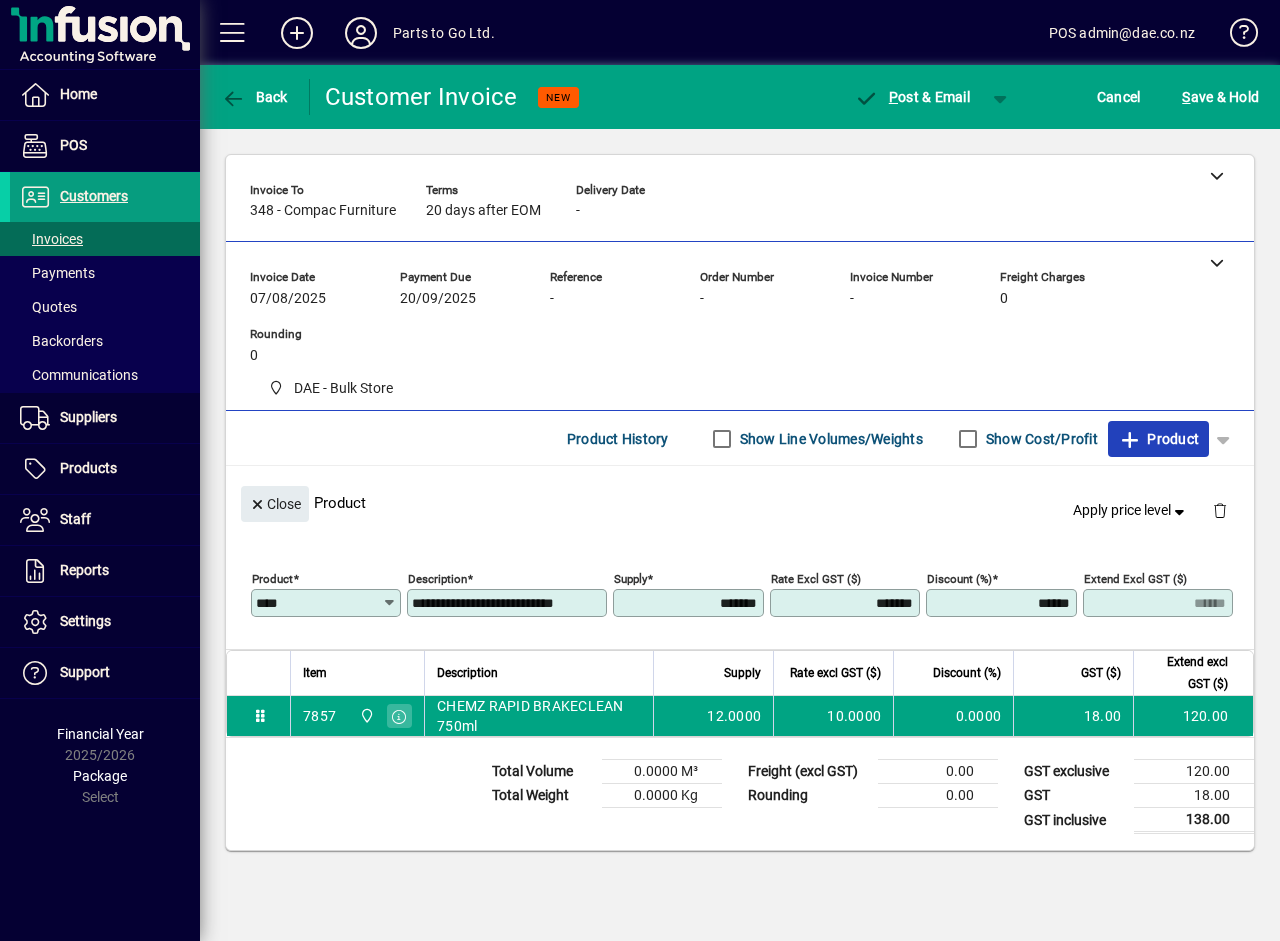 click on "Product" 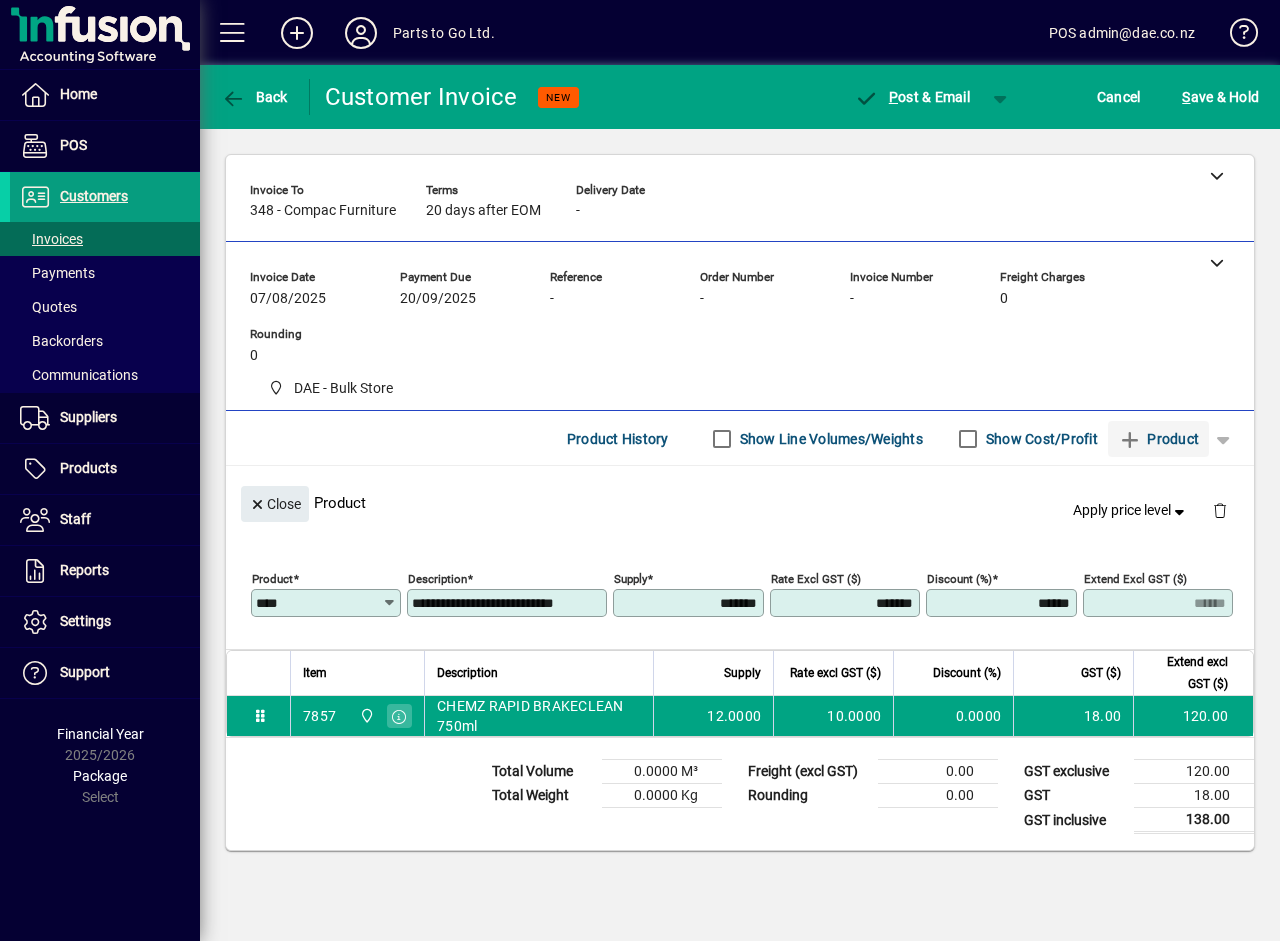 type 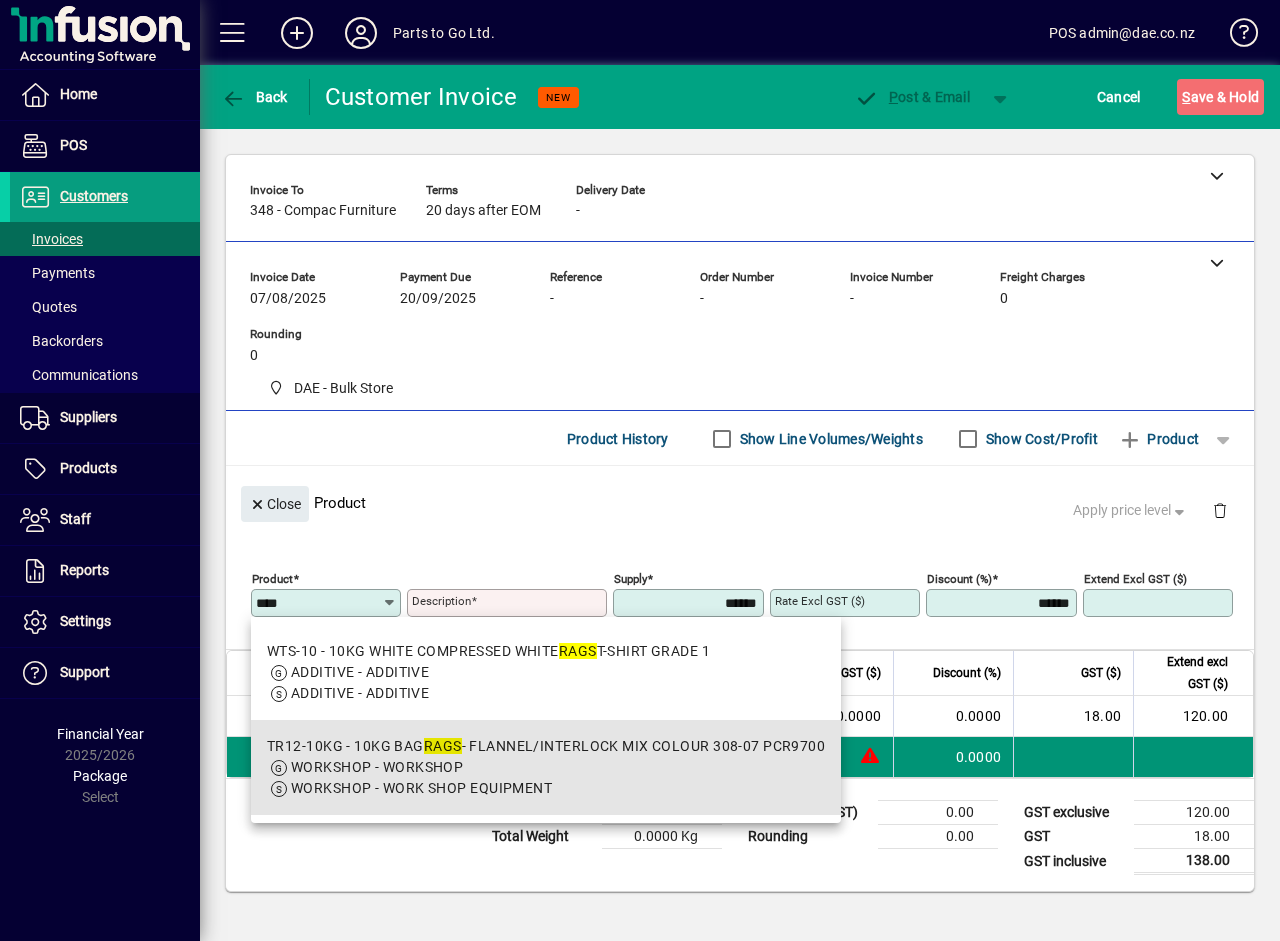click on "WORKSHOP - WORKSHOP" at bounding box center [377, 767] 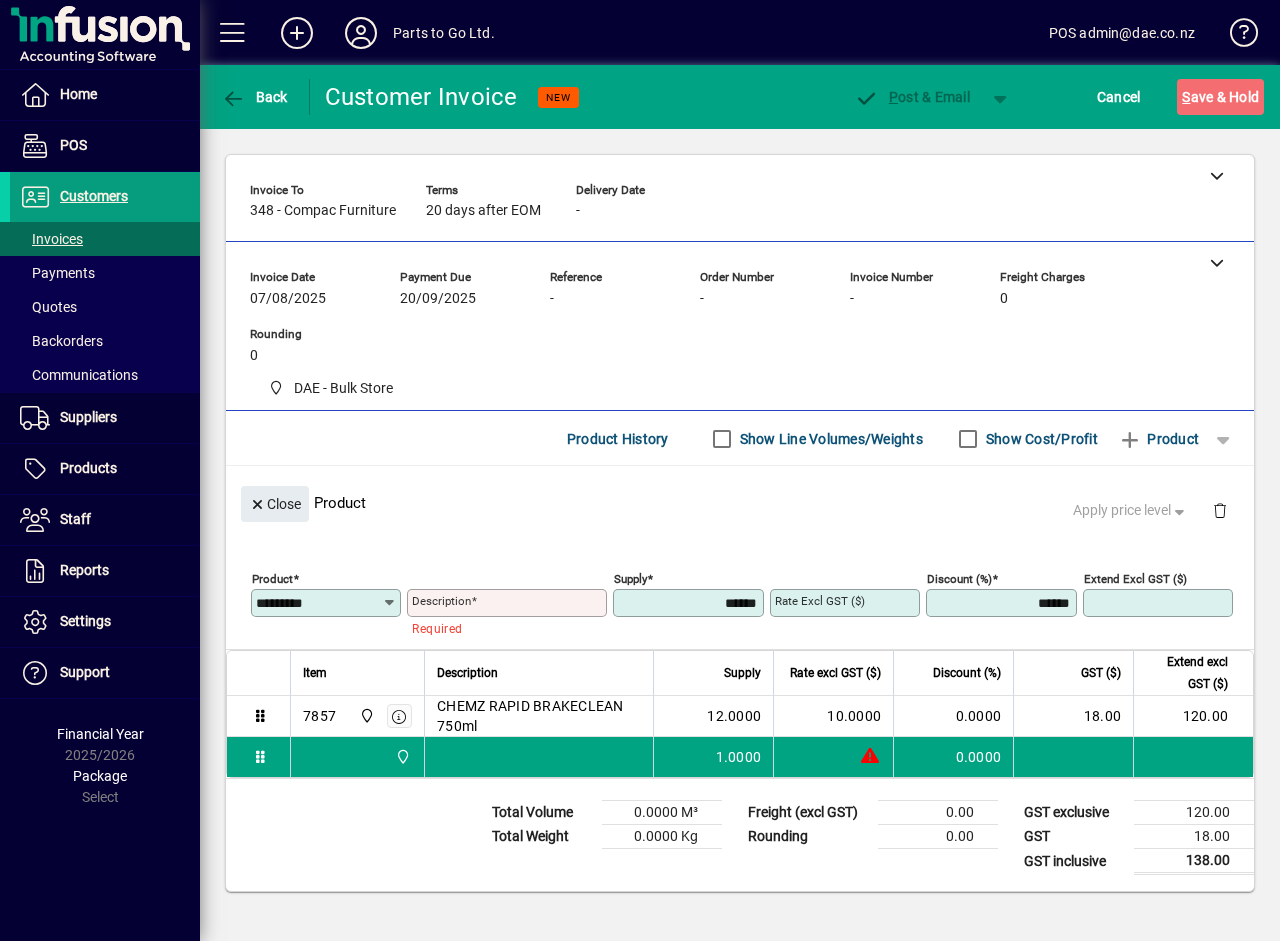 type on "**********" 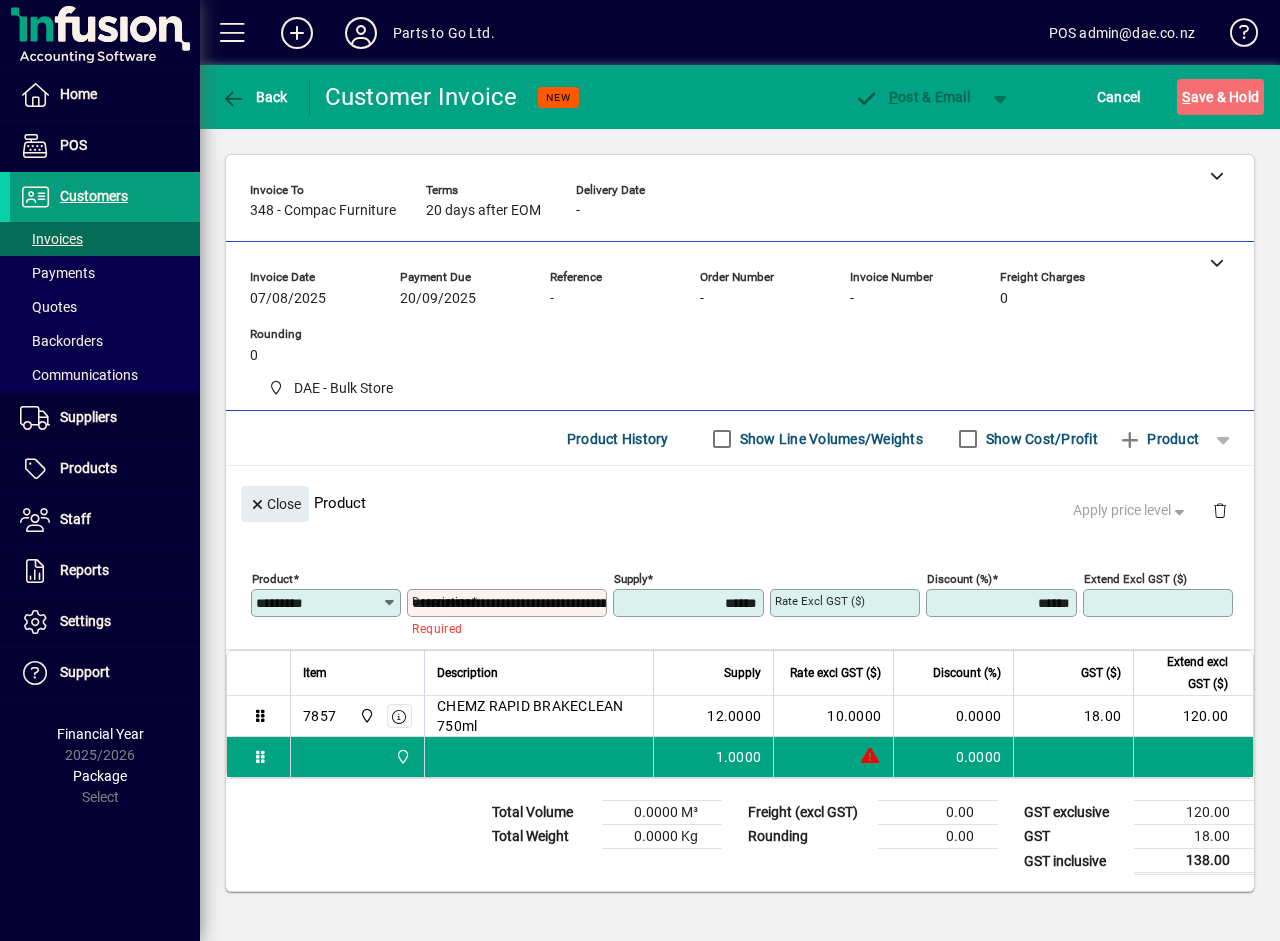 type on "*******" 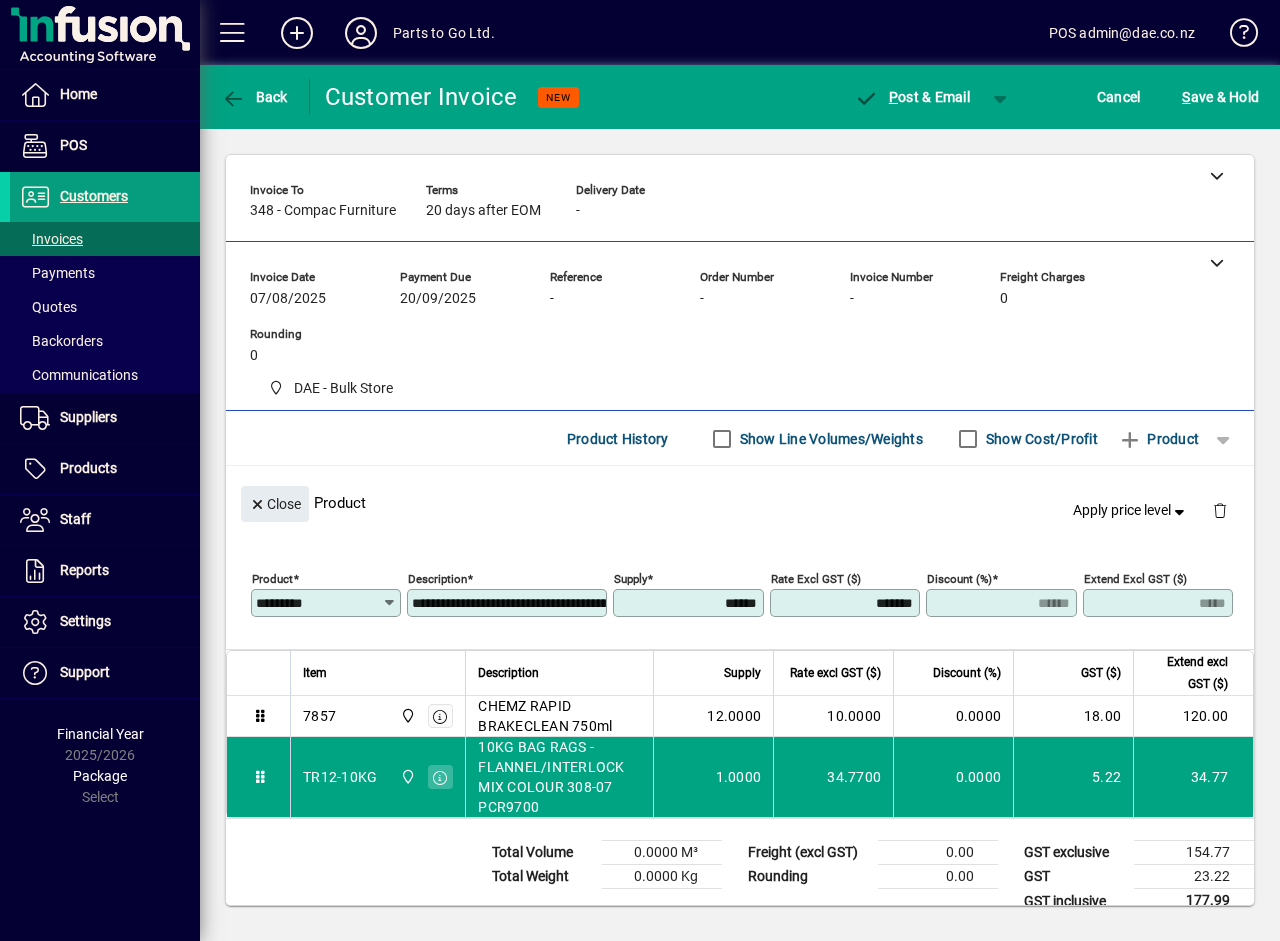 click on "*******" at bounding box center (847, 603) 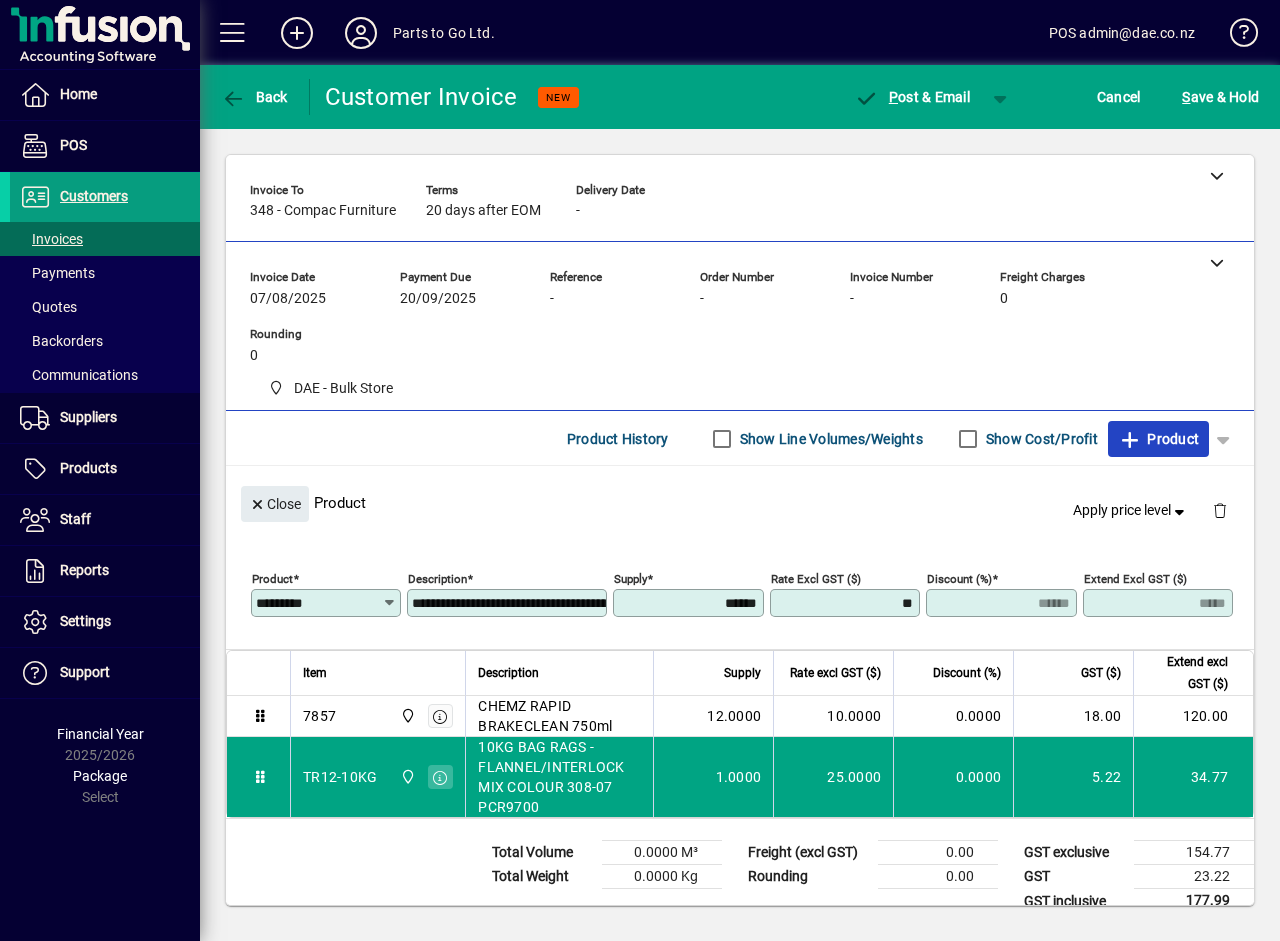 type on "*******" 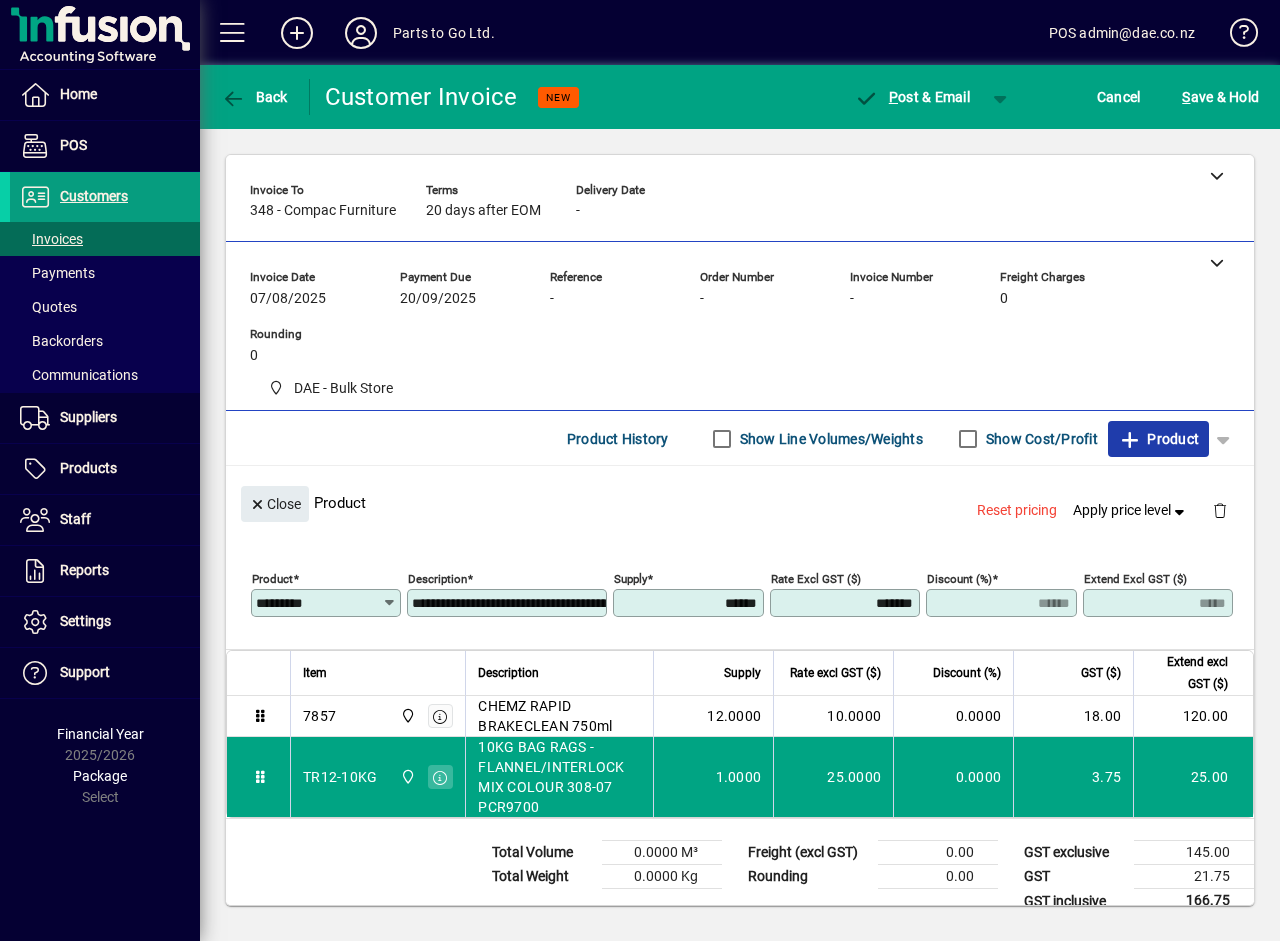 type 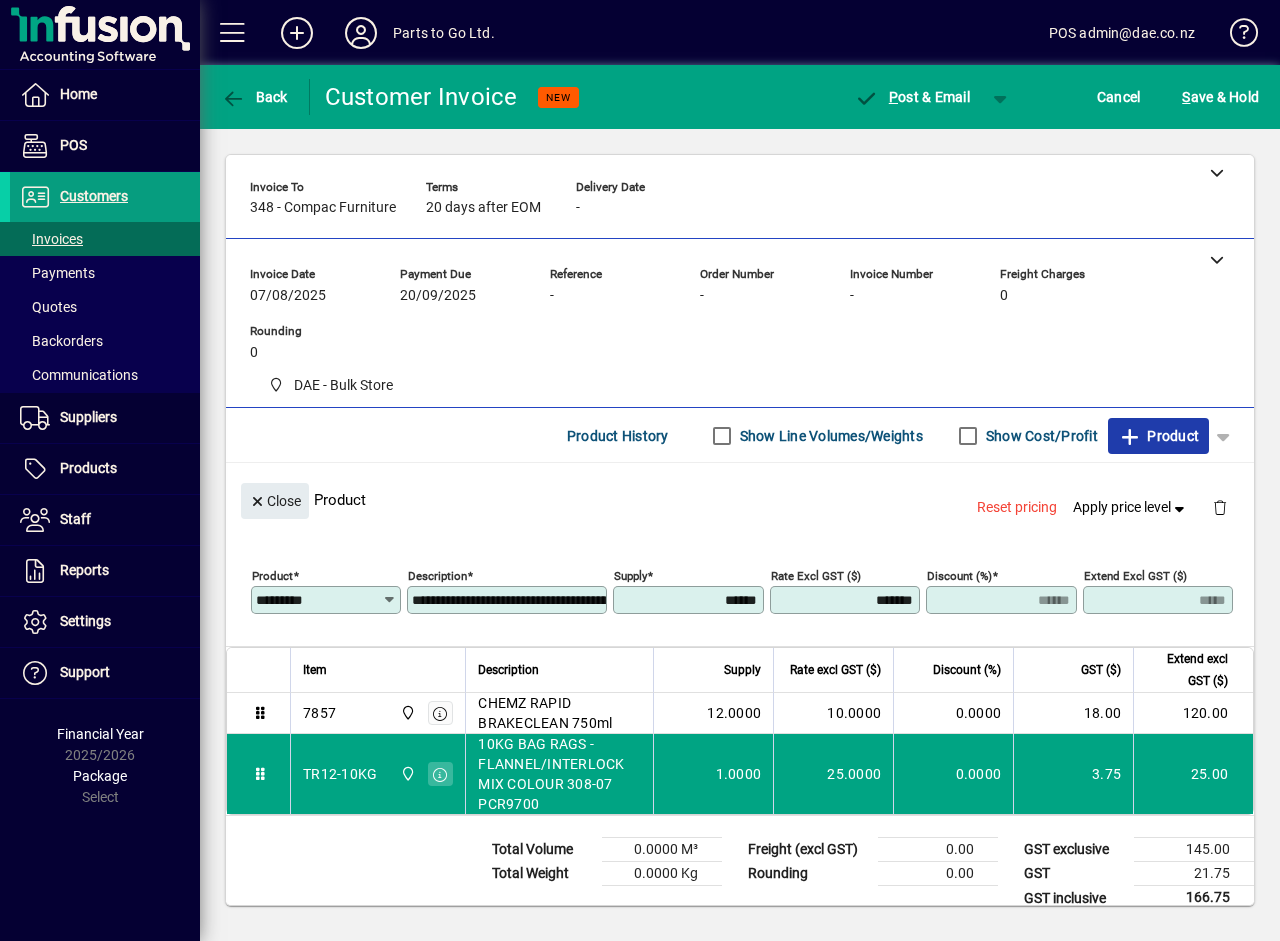 scroll, scrollTop: 0, scrollLeft: 0, axis: both 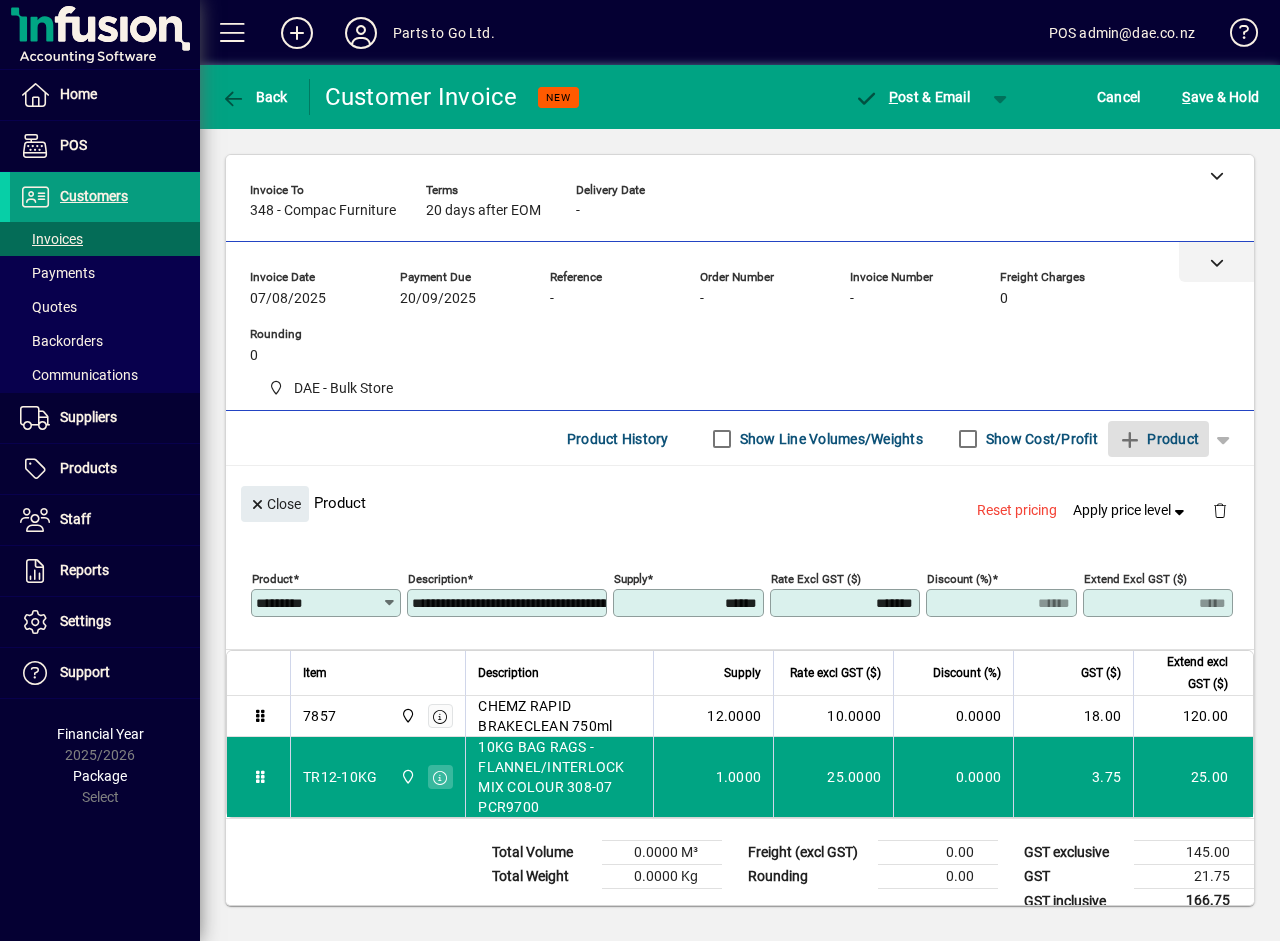 click 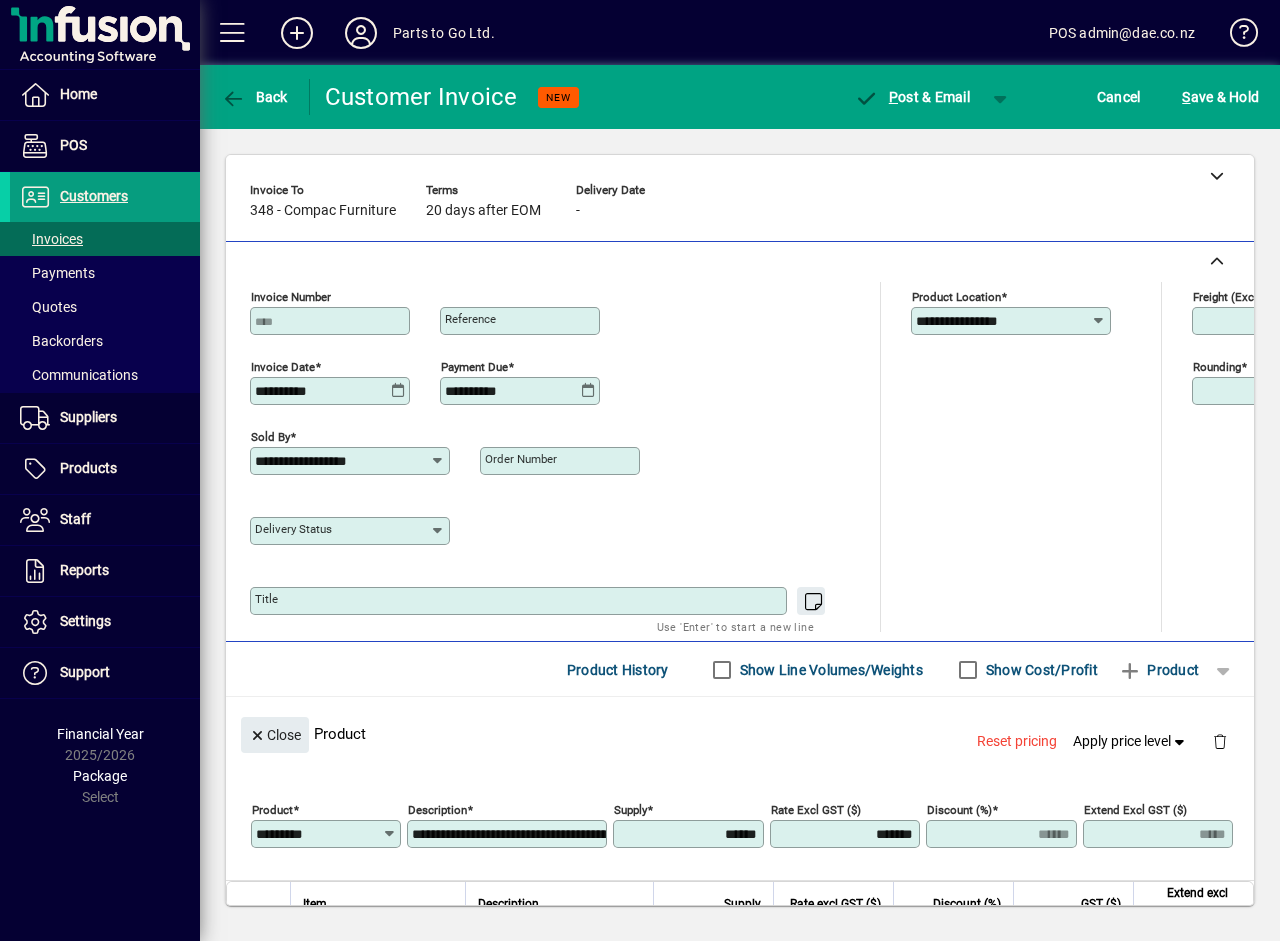 click on "Order number" at bounding box center (521, 459) 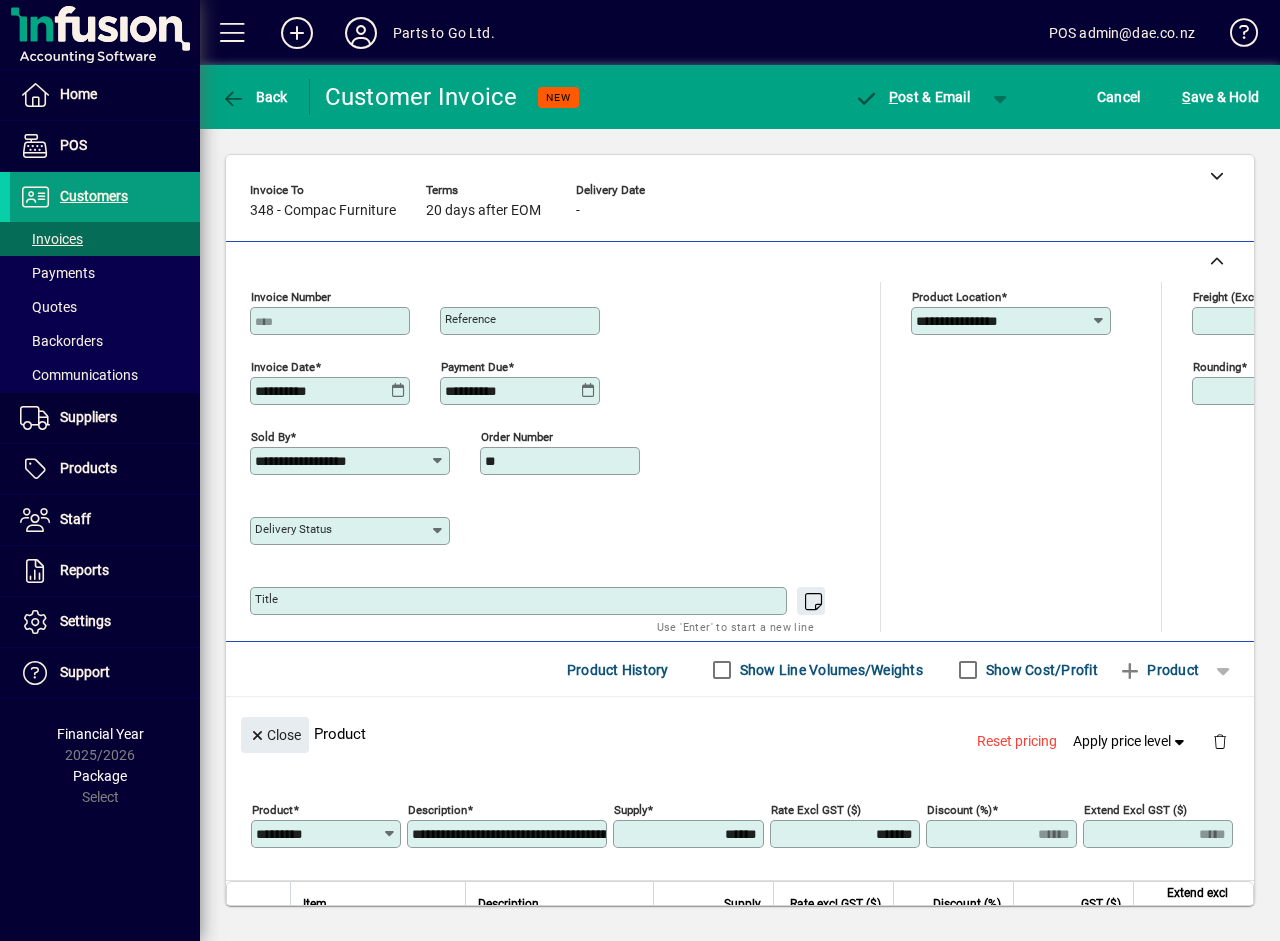 type on "**" 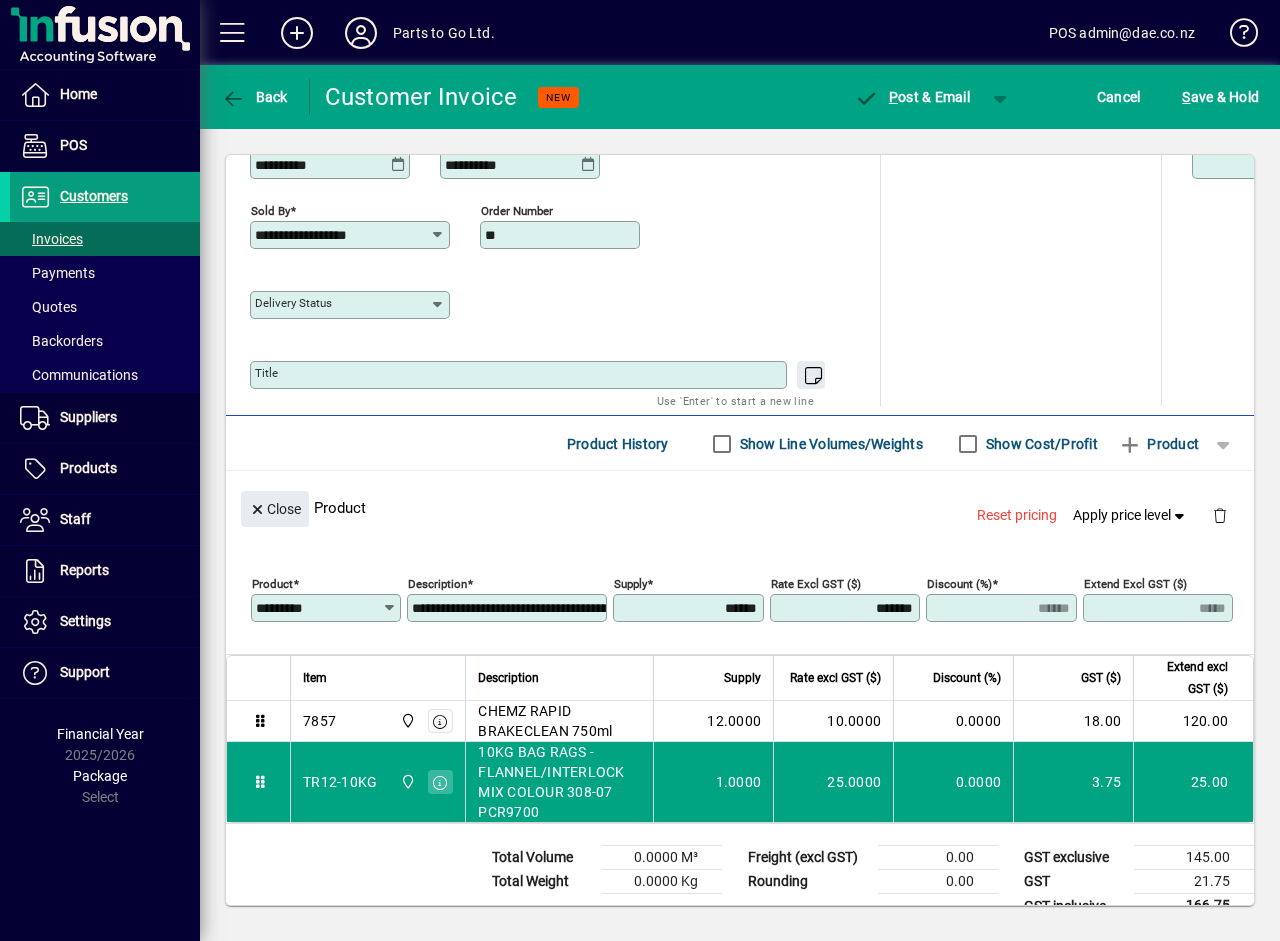 scroll, scrollTop: 257, scrollLeft: 0, axis: vertical 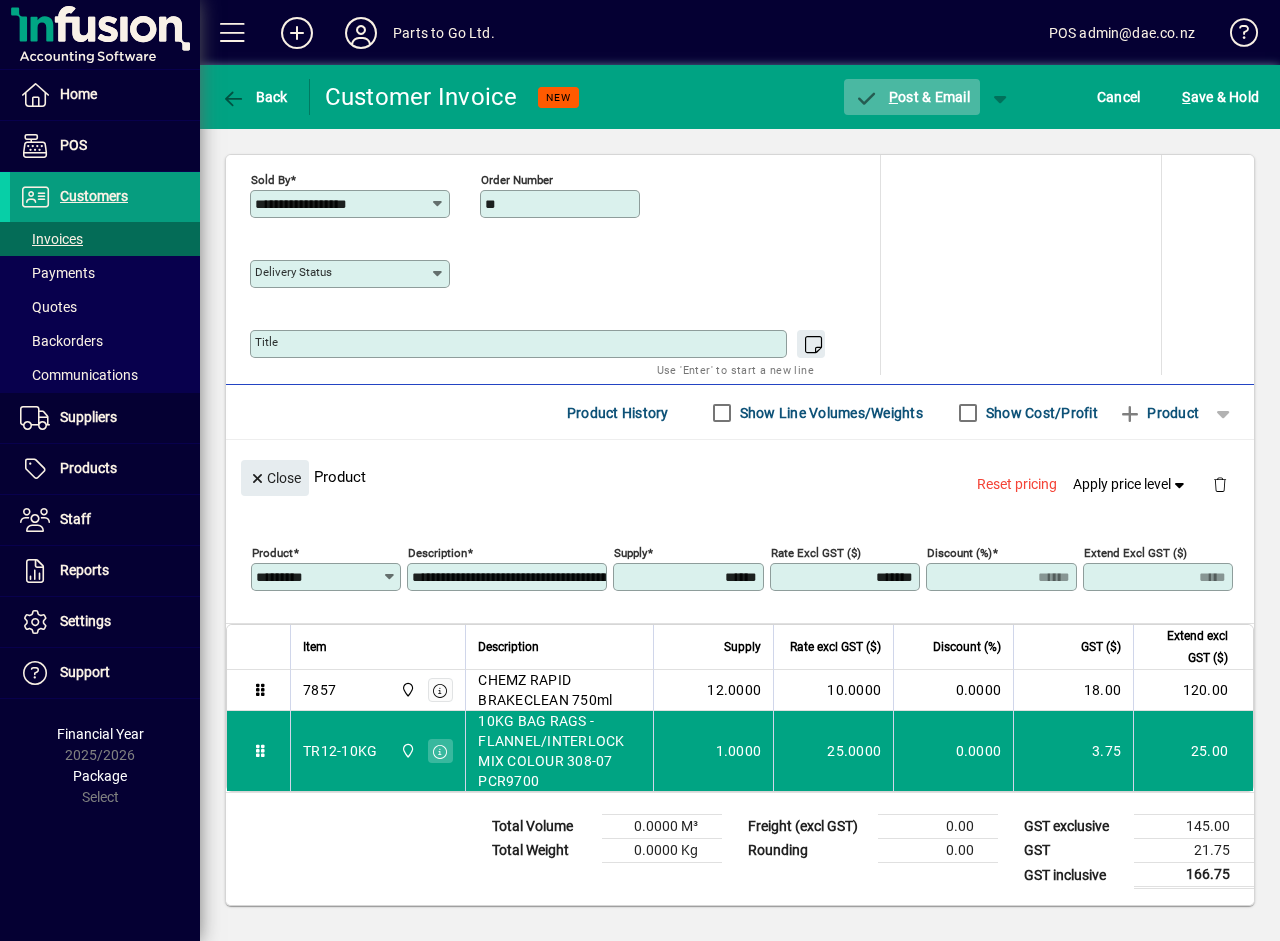 click on "P ost & Email" 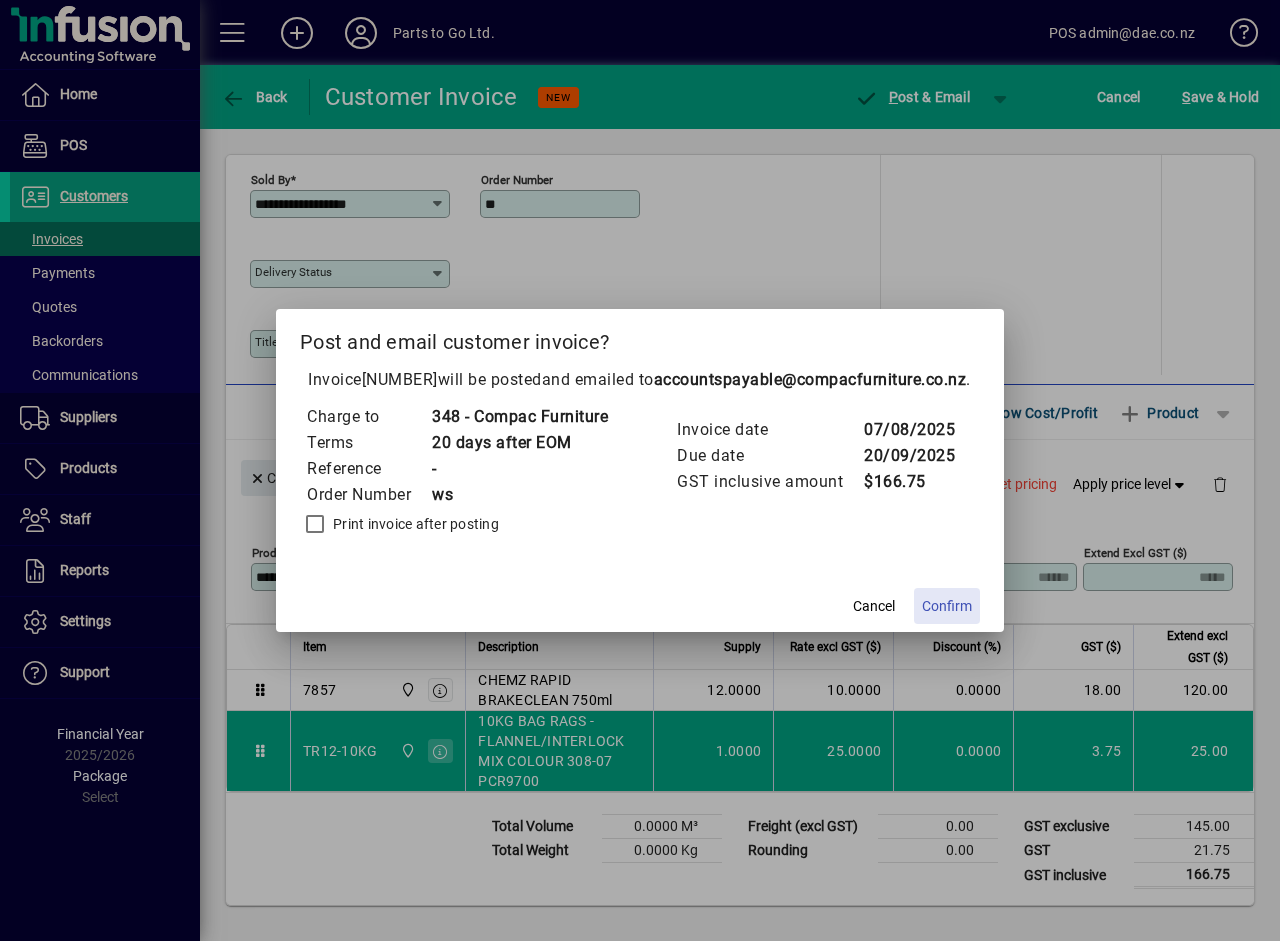 click on "Confirm" 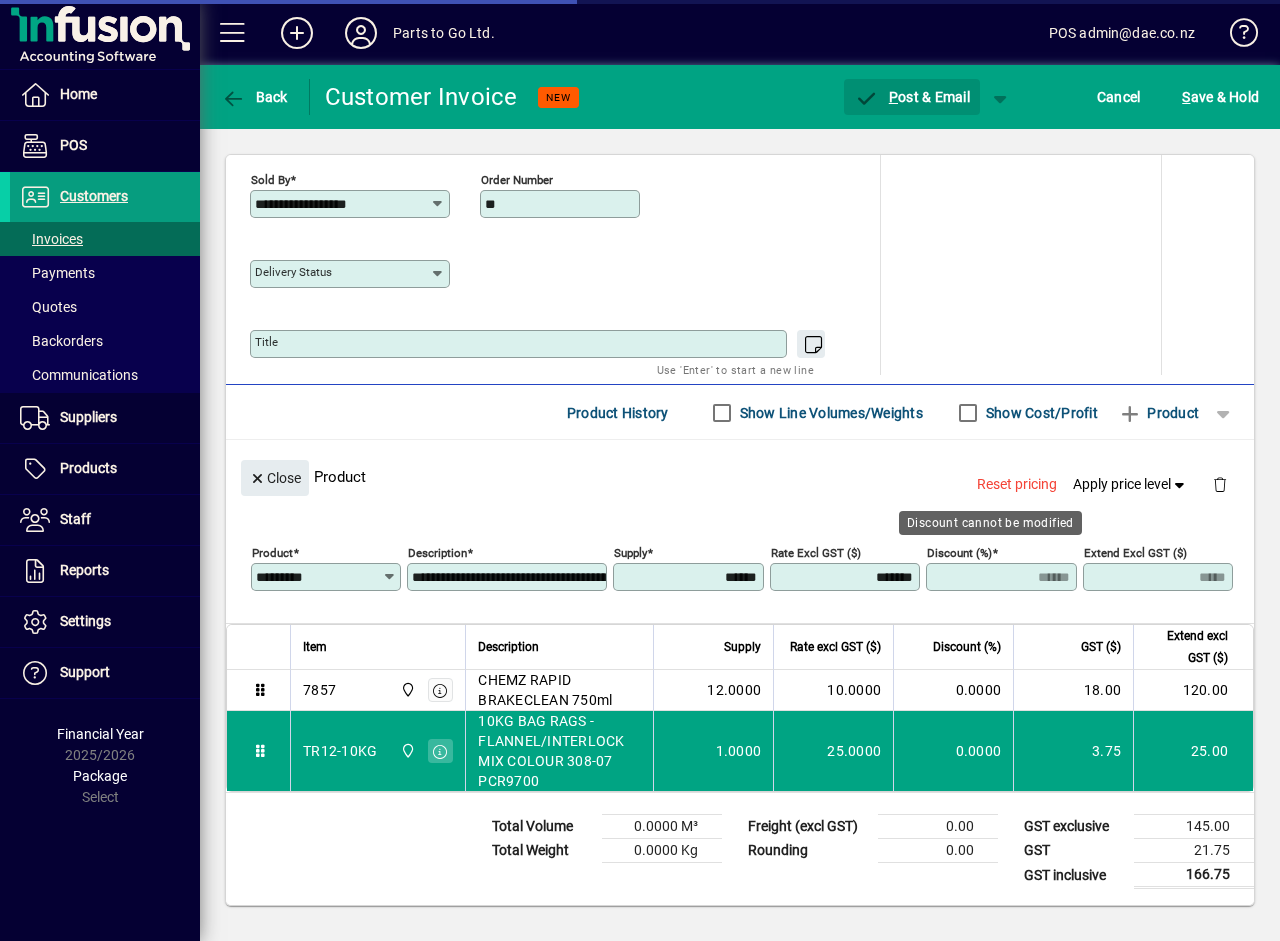 type on "******" 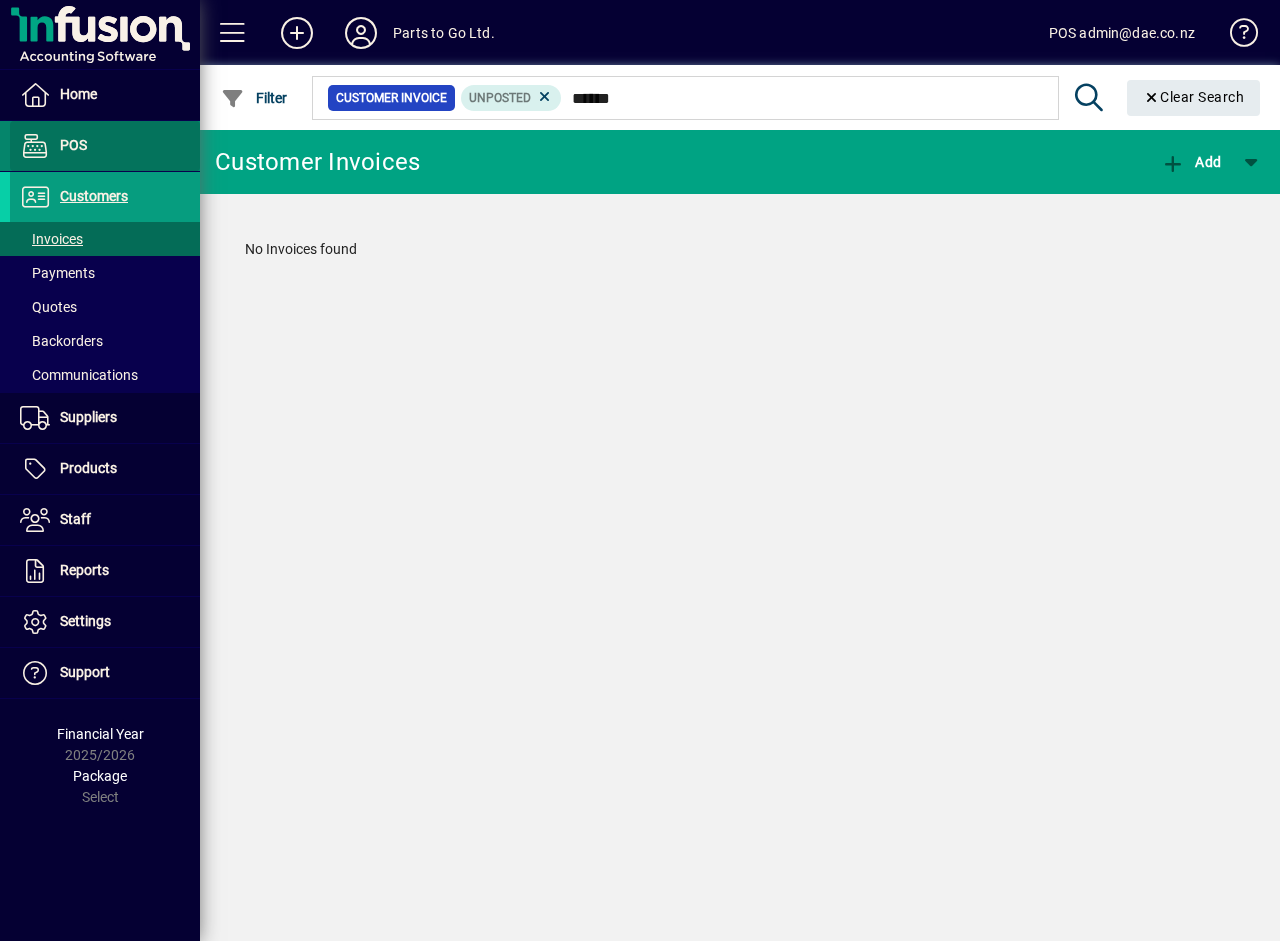 click on "POS" at bounding box center (73, 145) 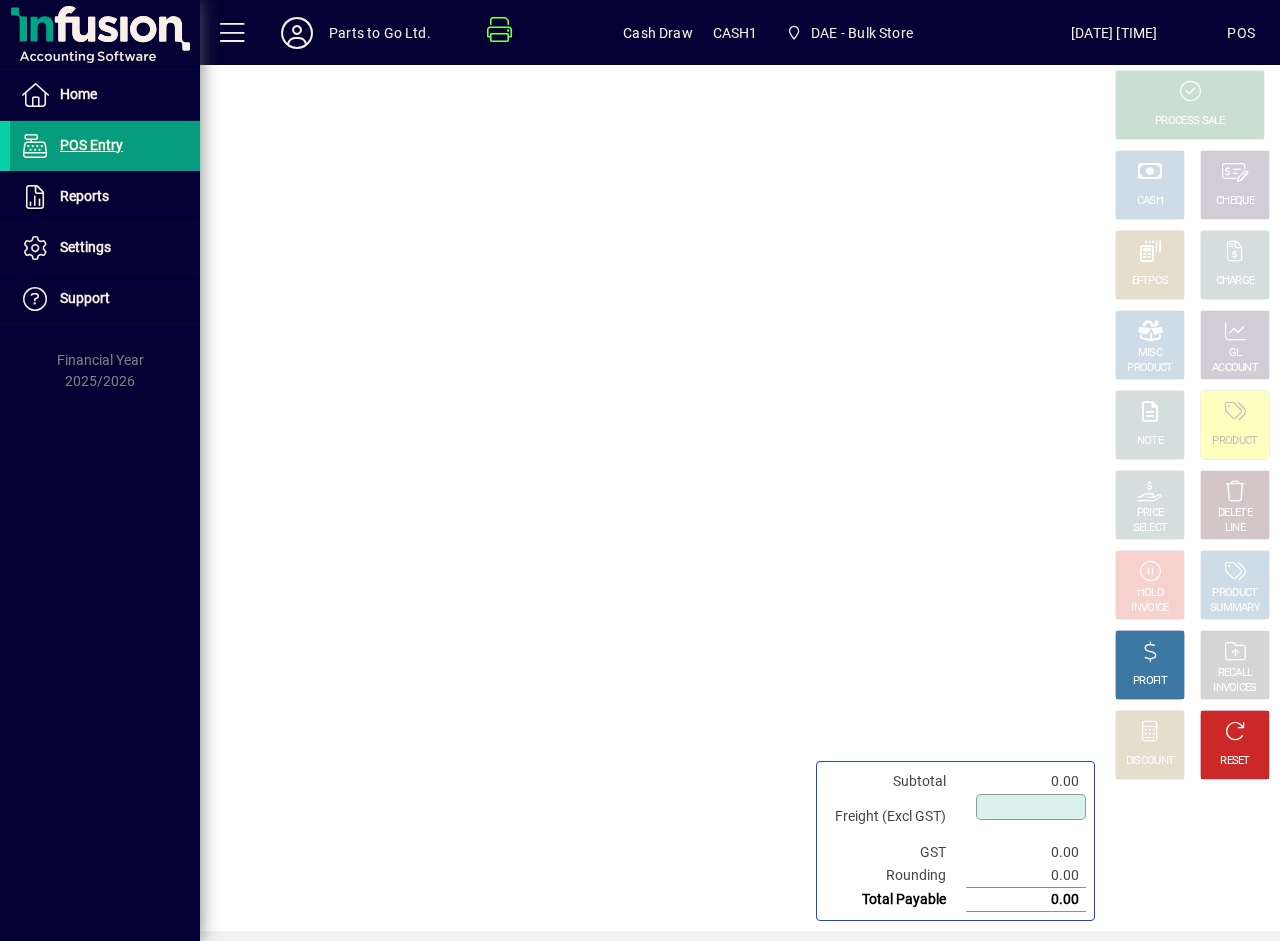 type on "****" 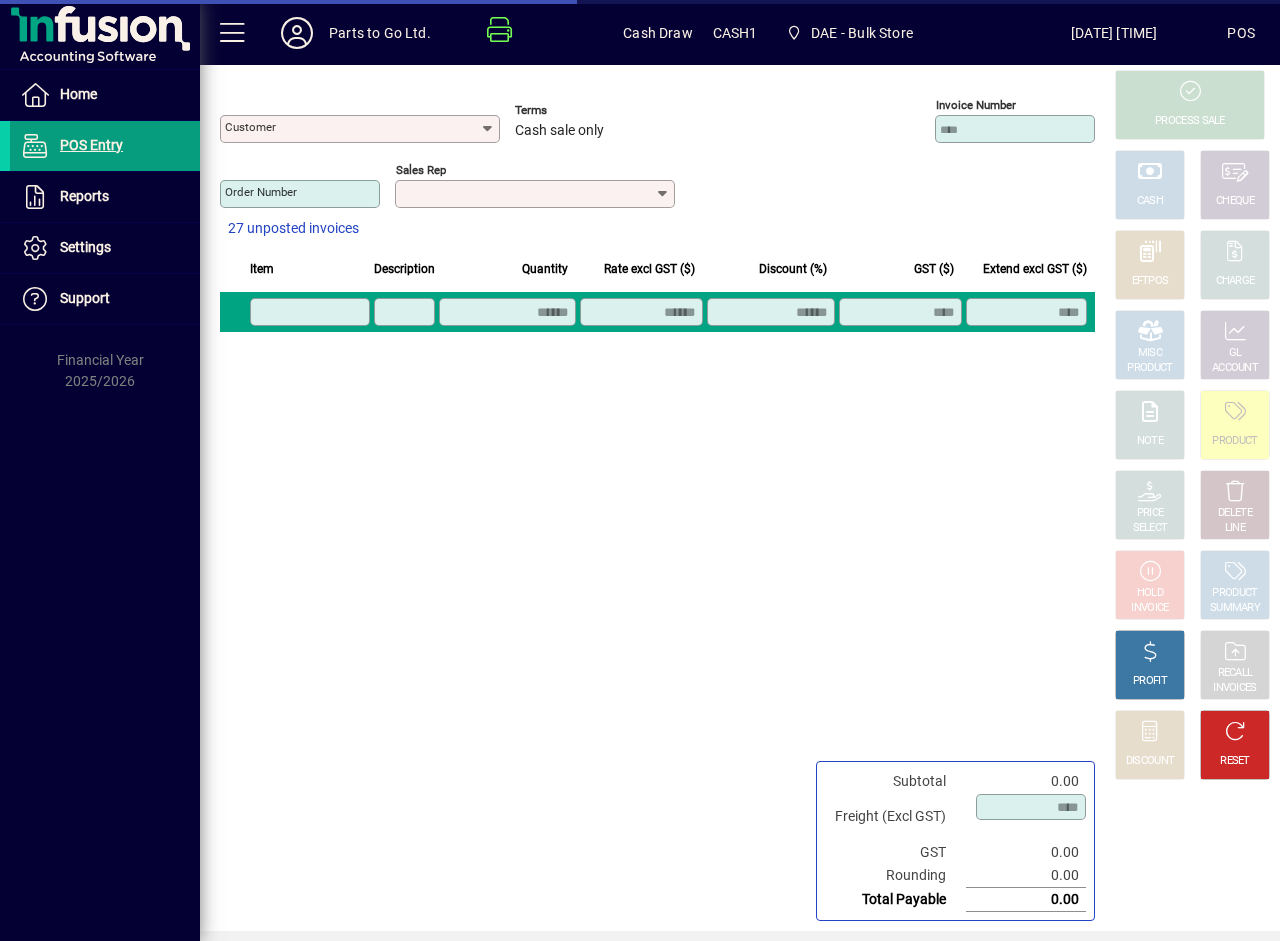type on "**********" 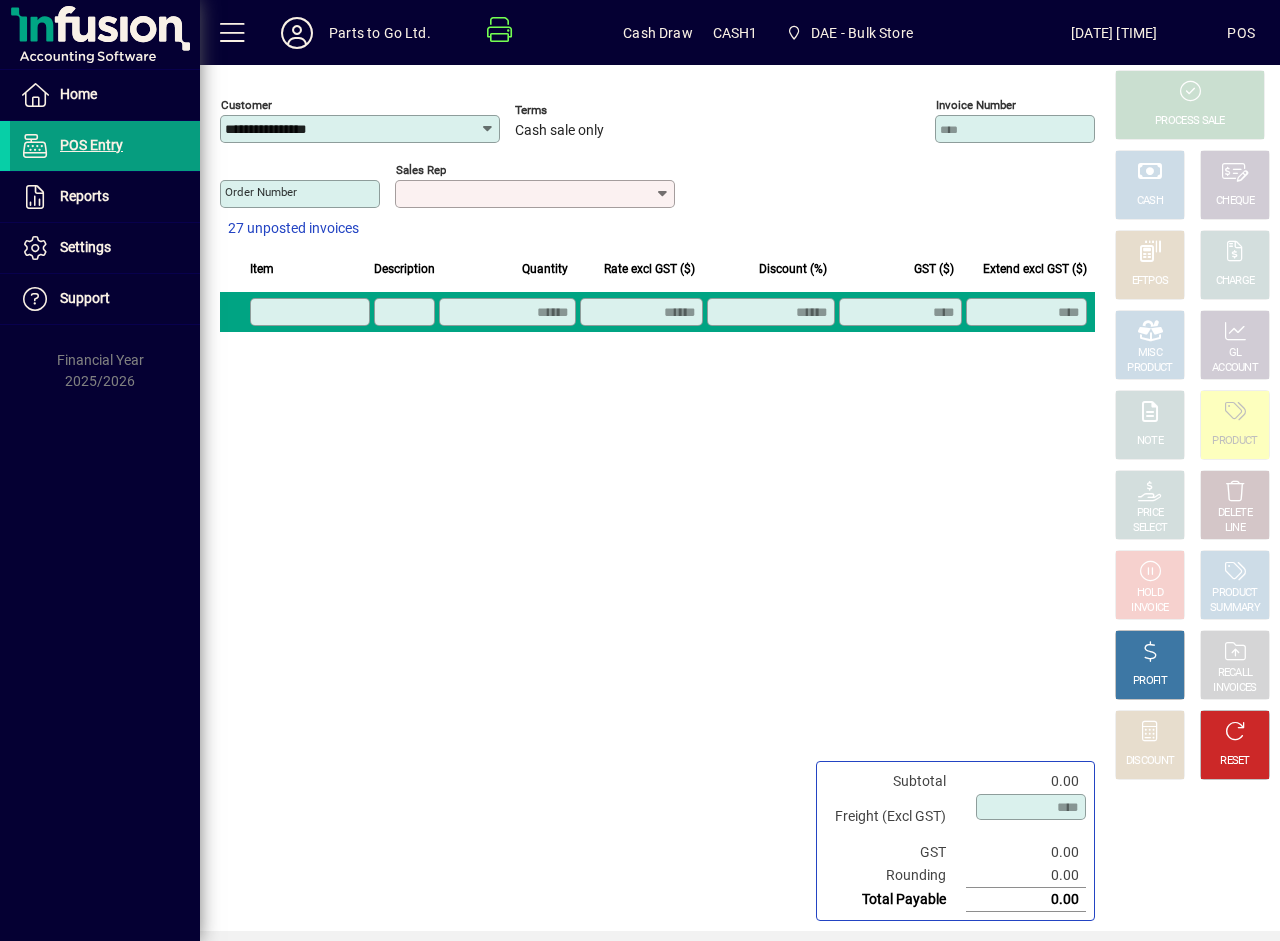 click on "Sales rep" at bounding box center (527, 194) 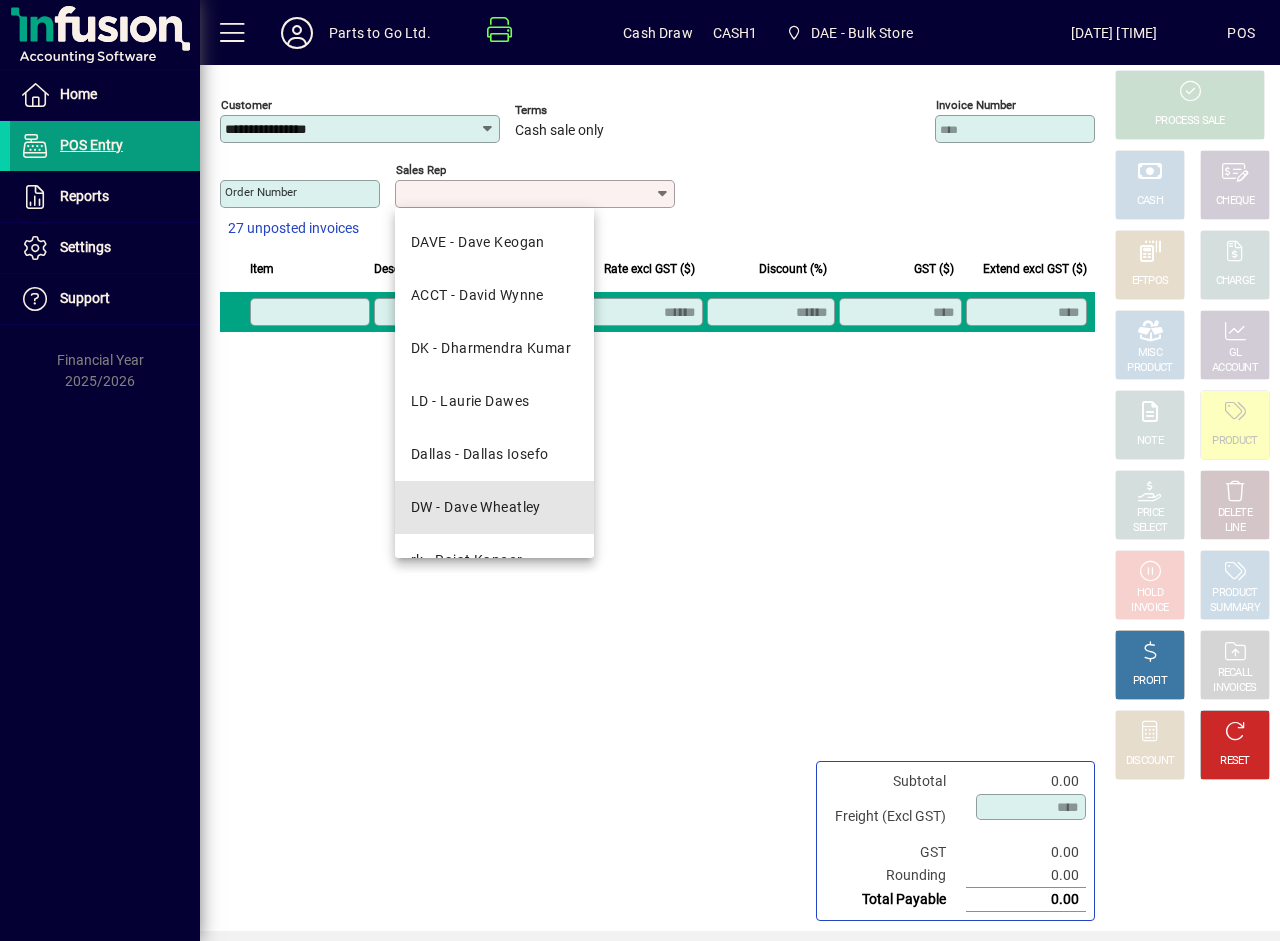 click on "DW - Dave Wheatley" at bounding box center [476, 507] 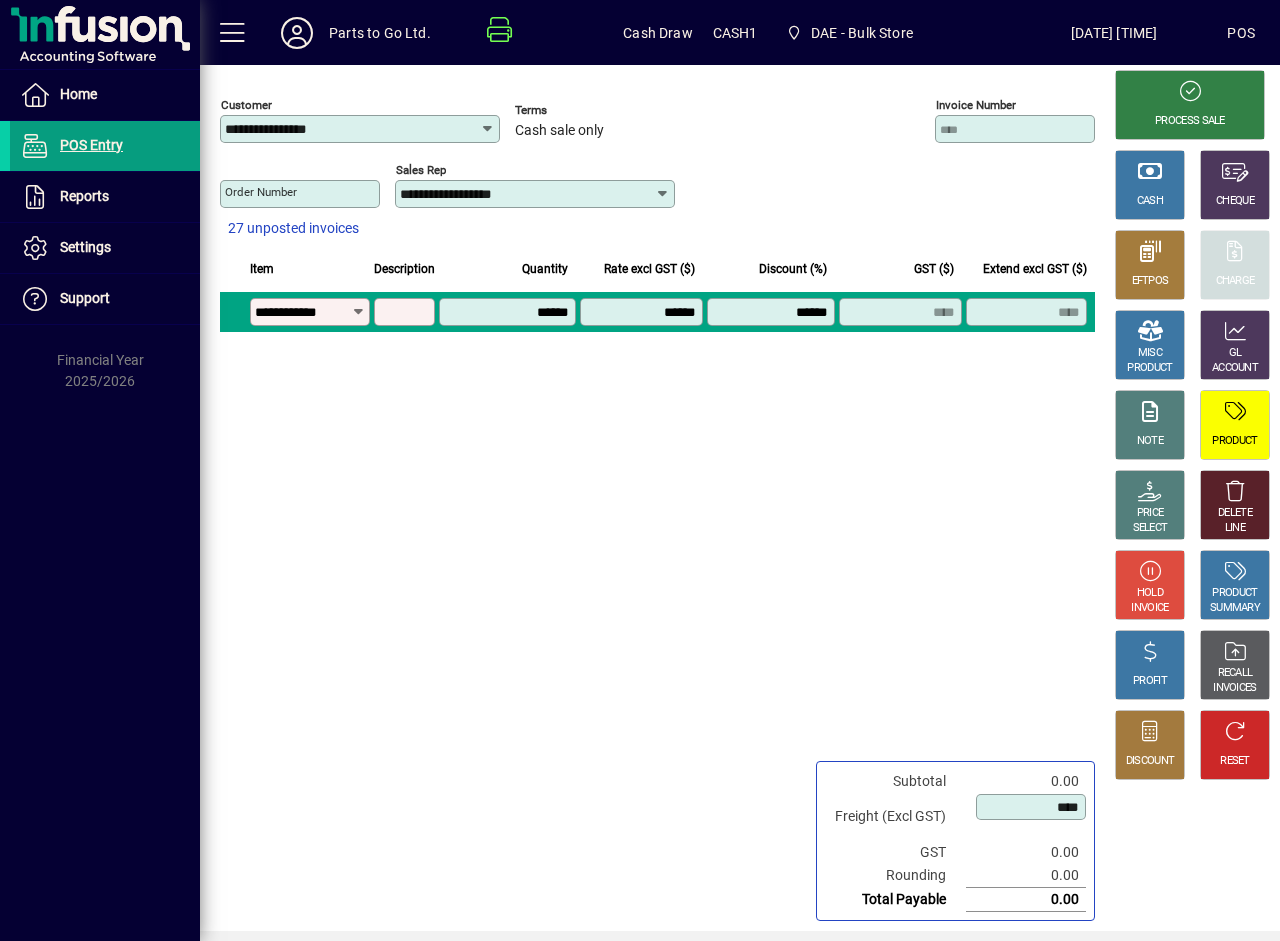 type on "**********" 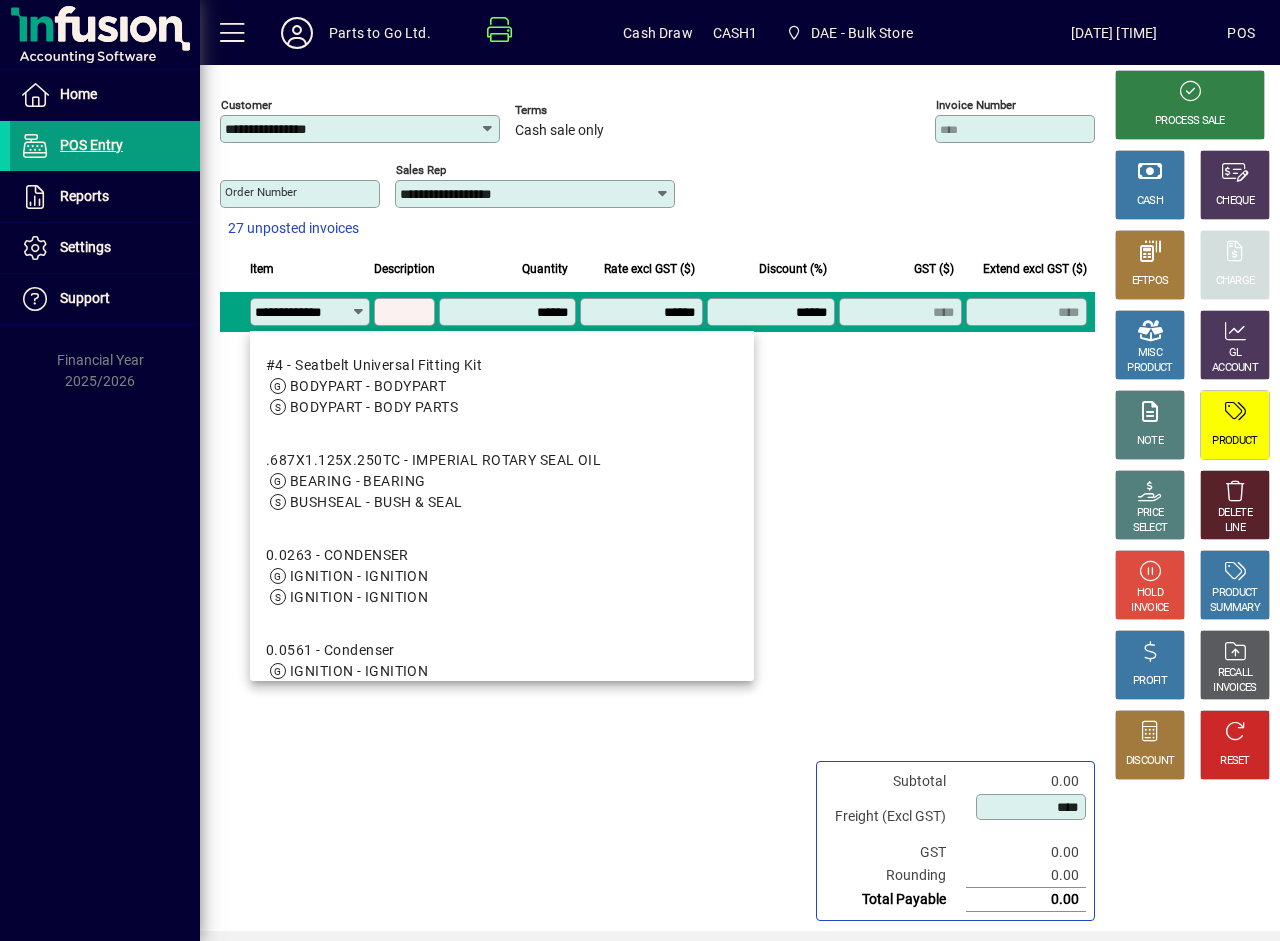 scroll, scrollTop: 0, scrollLeft: 9, axis: horizontal 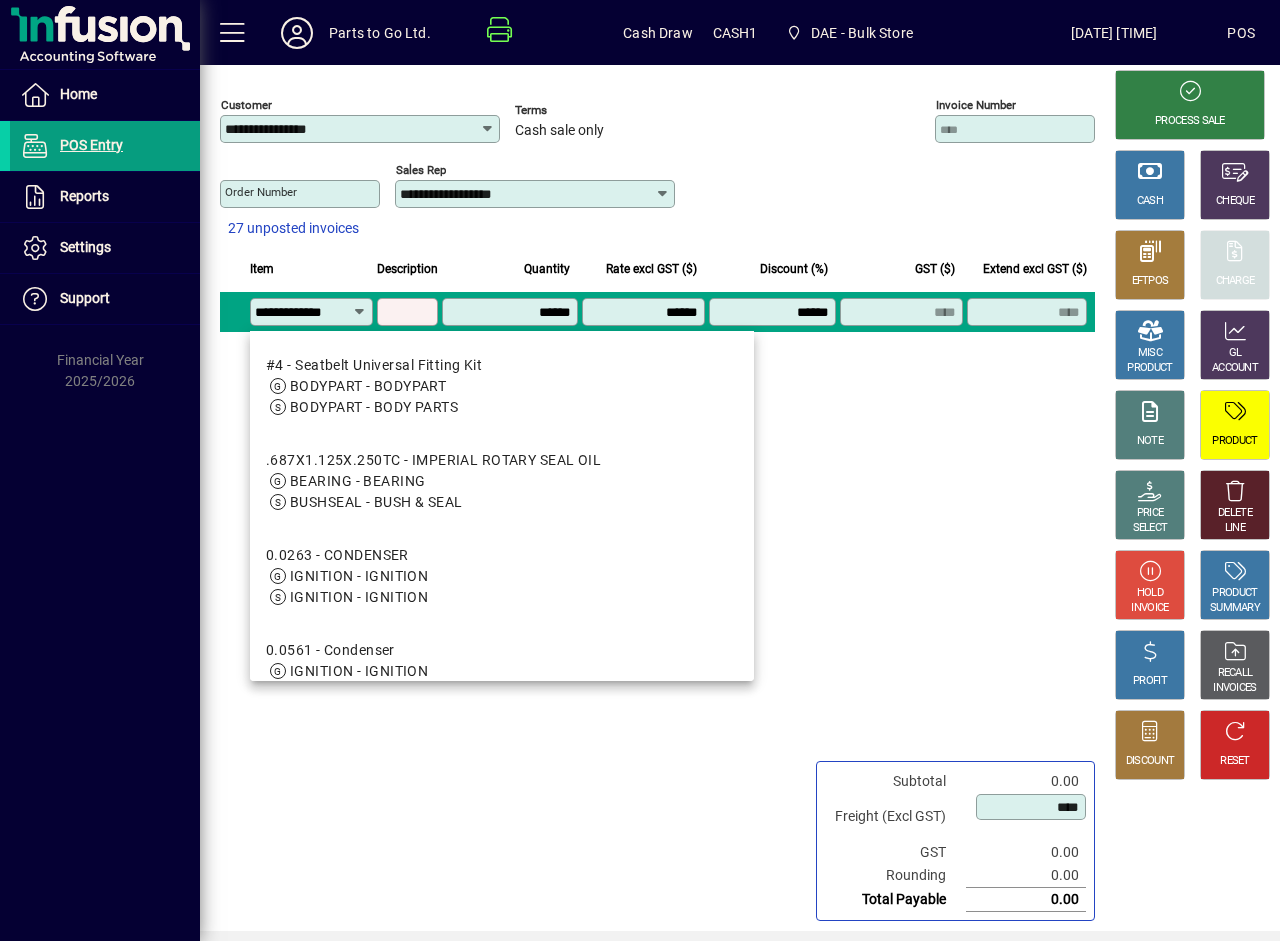 type on "**********" 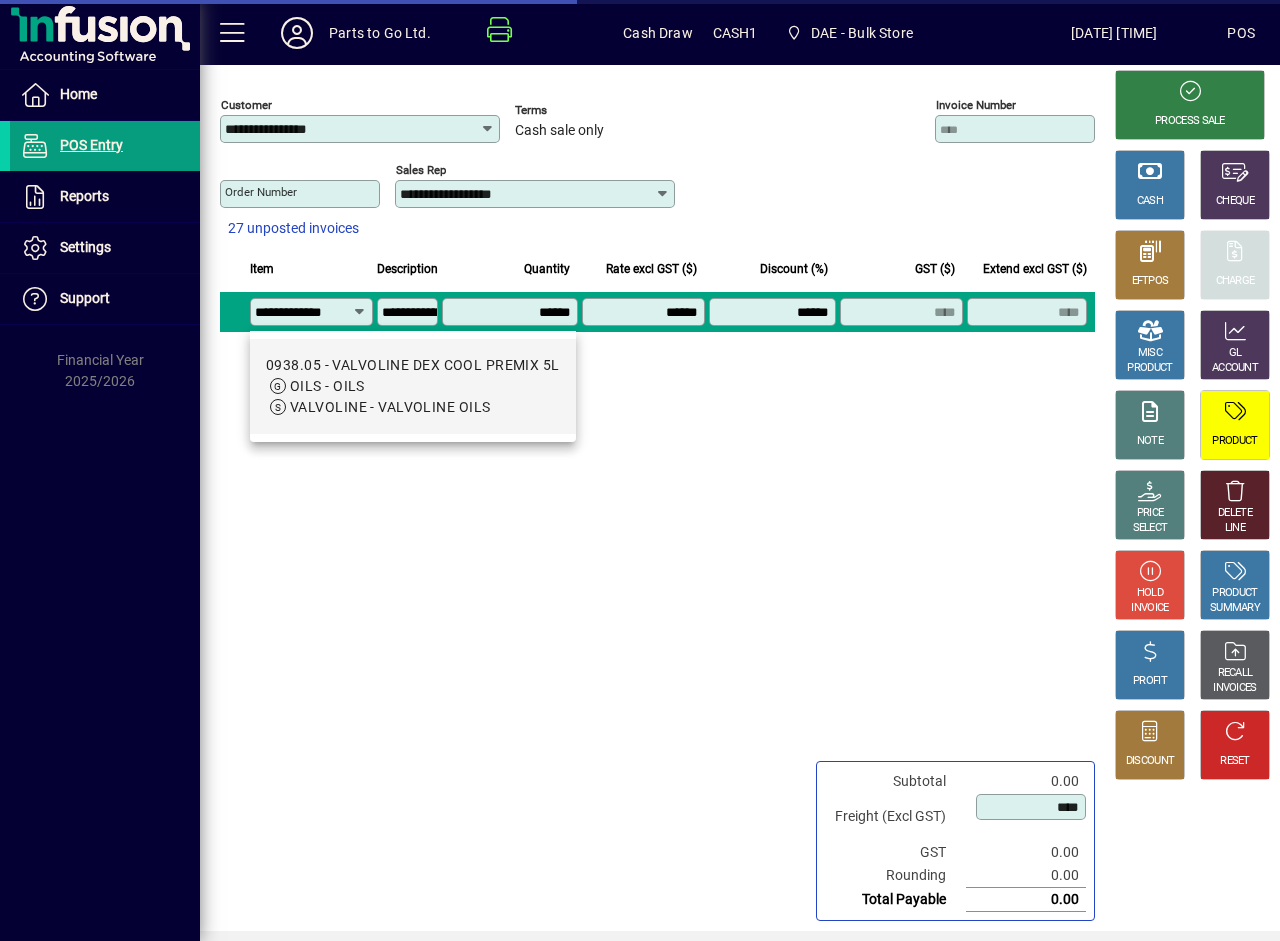 type on "*******" 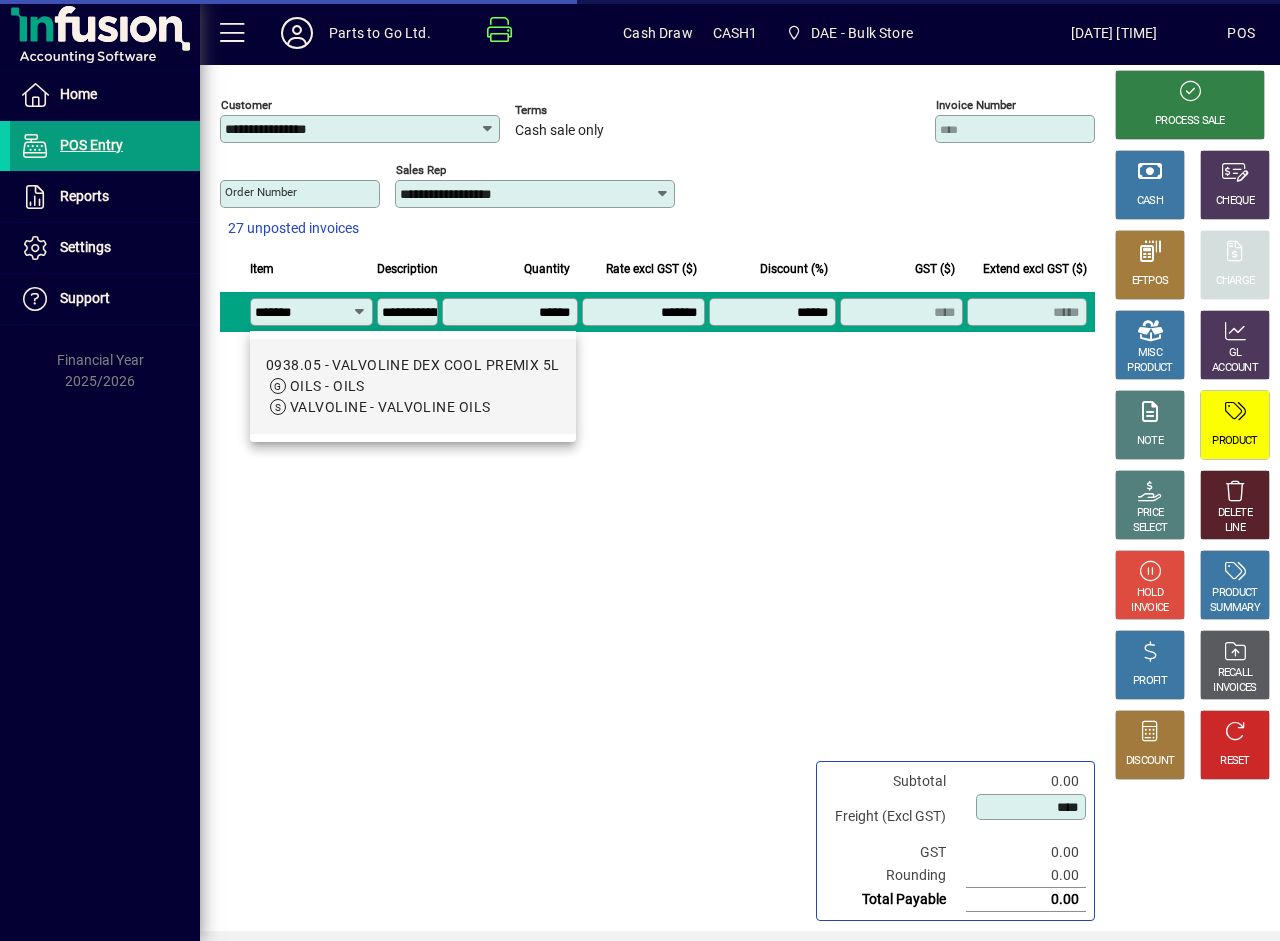 scroll, scrollTop: 0, scrollLeft: 0, axis: both 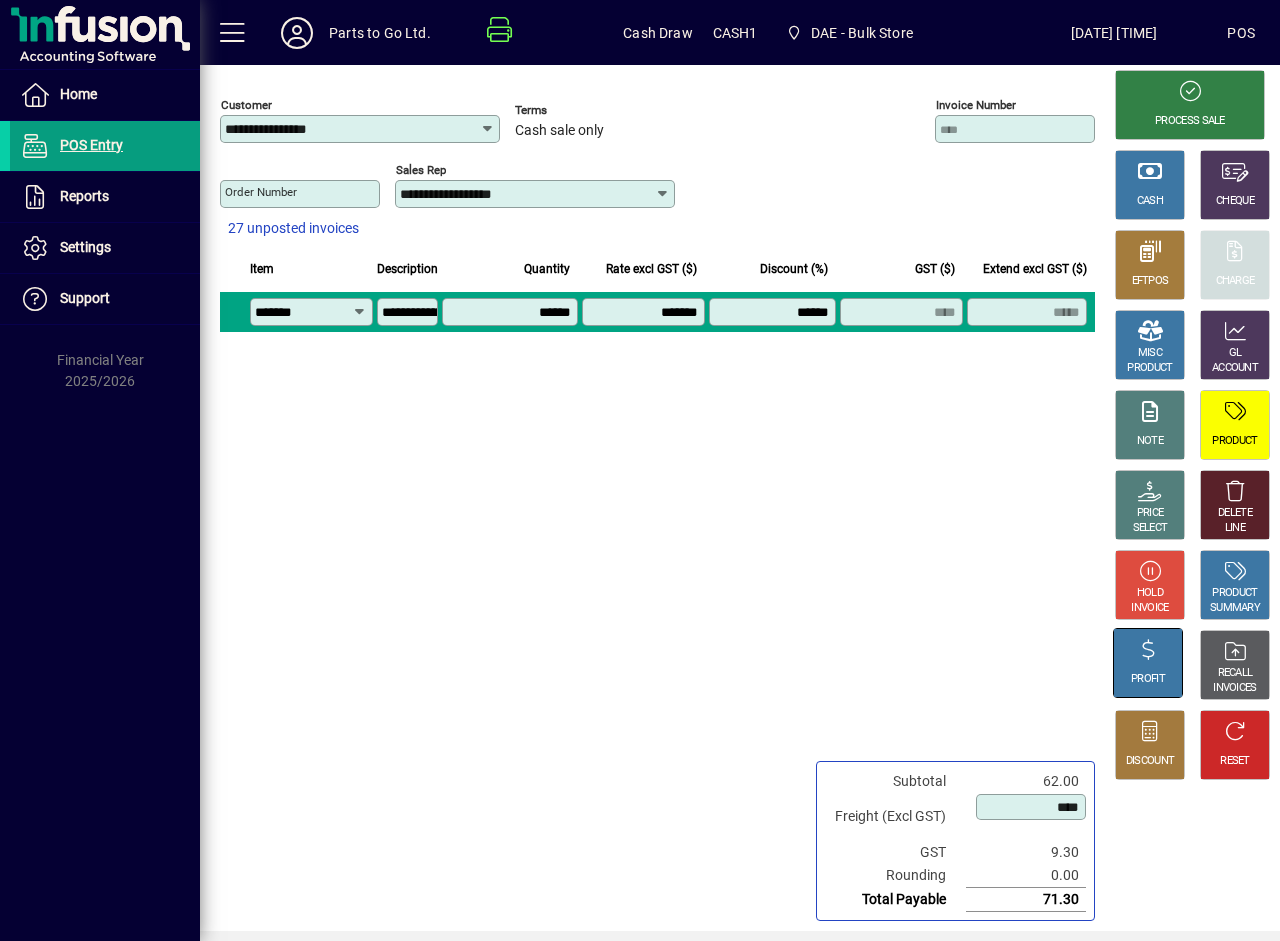 type on "*******" 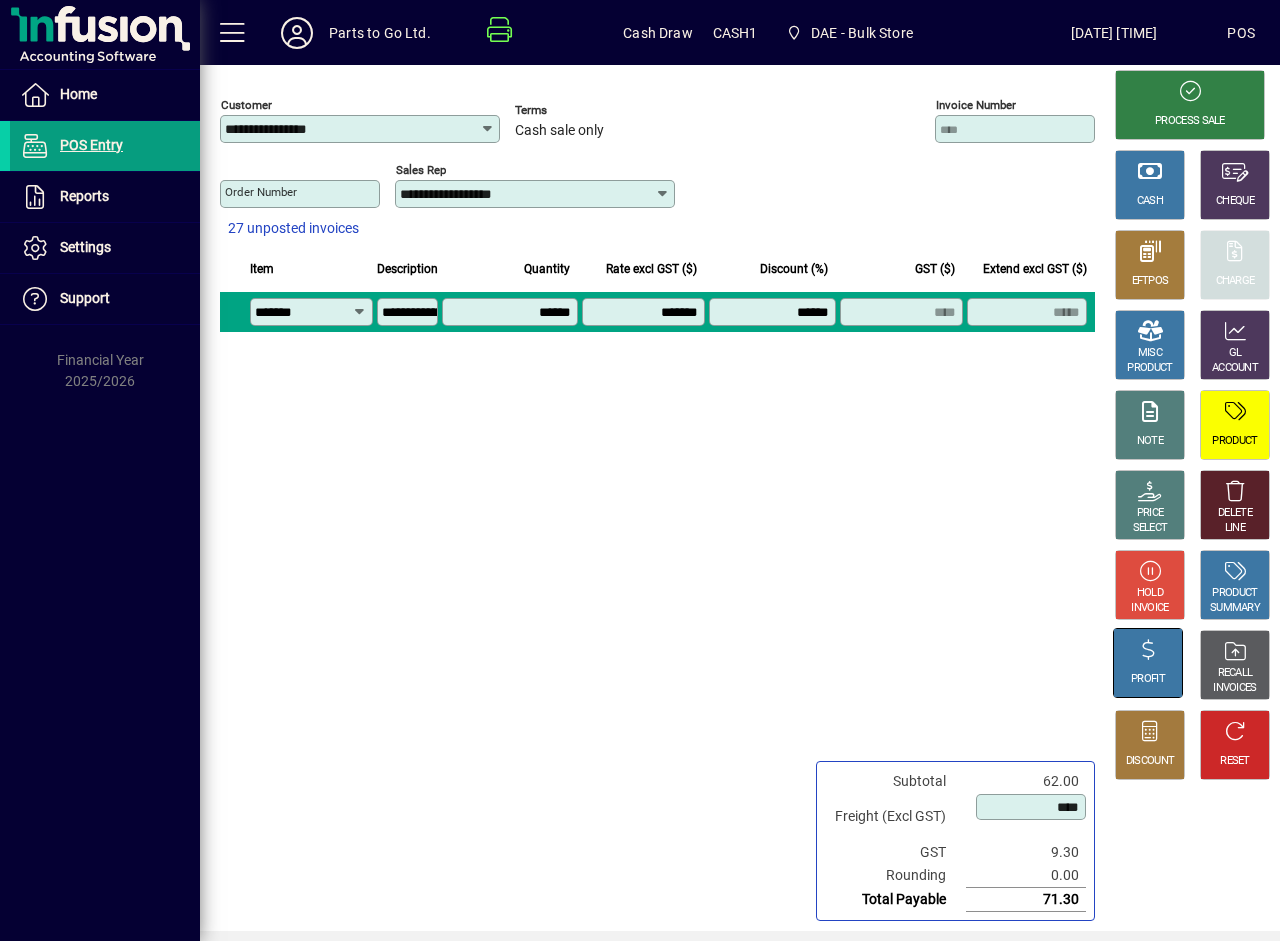 click on "PROFIT" 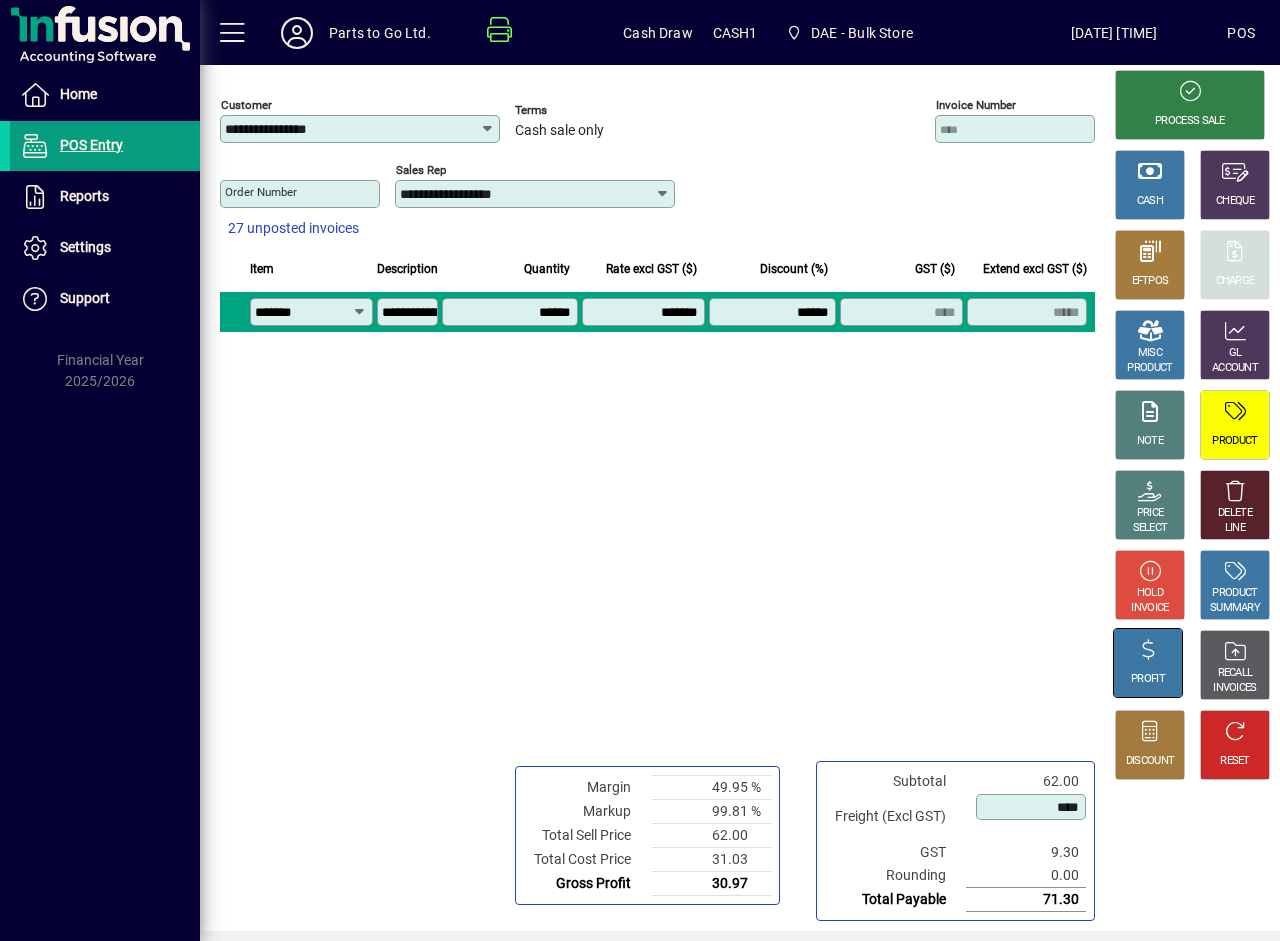 click 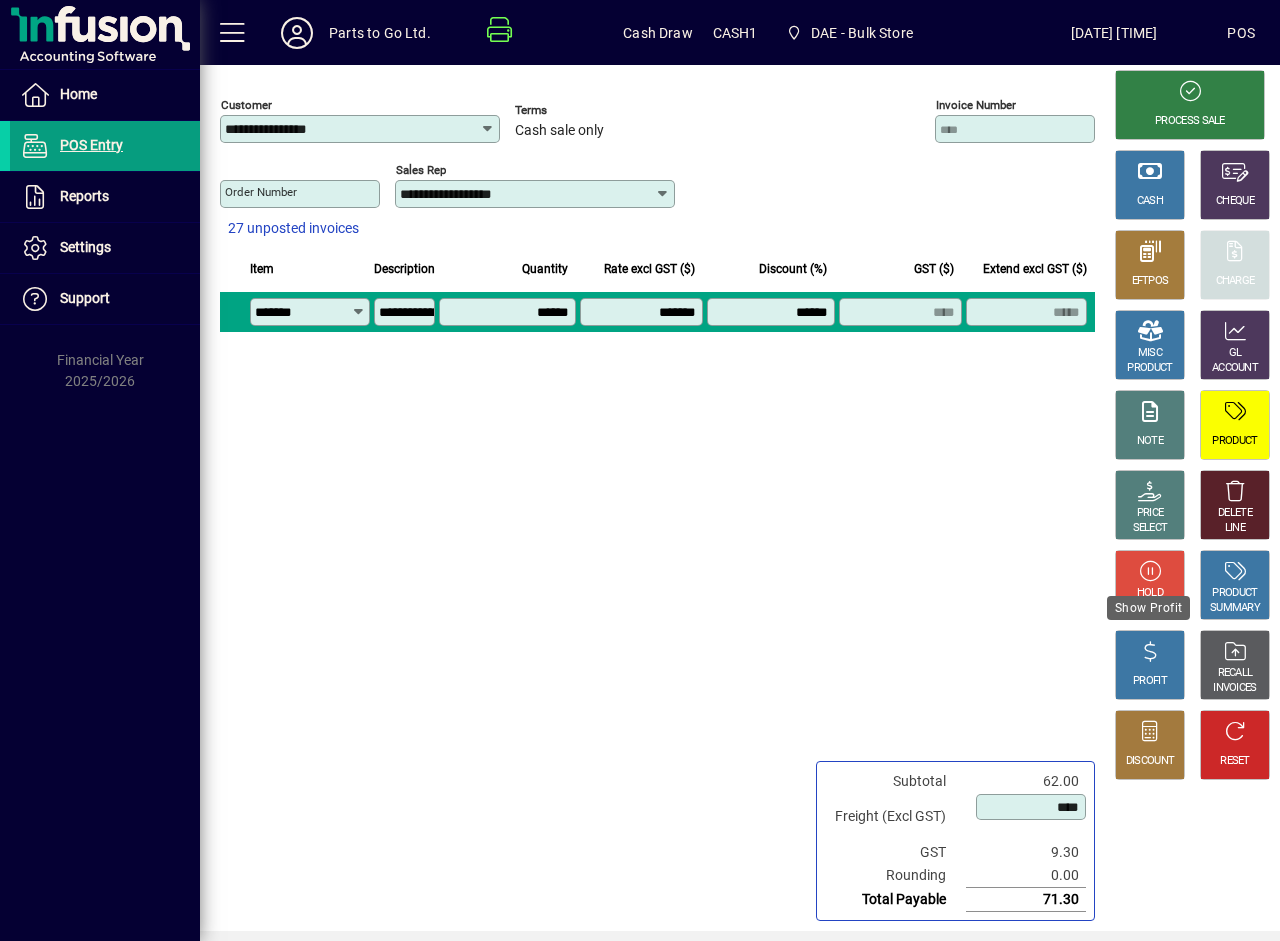 scroll, scrollTop: 0, scrollLeft: 0, axis: both 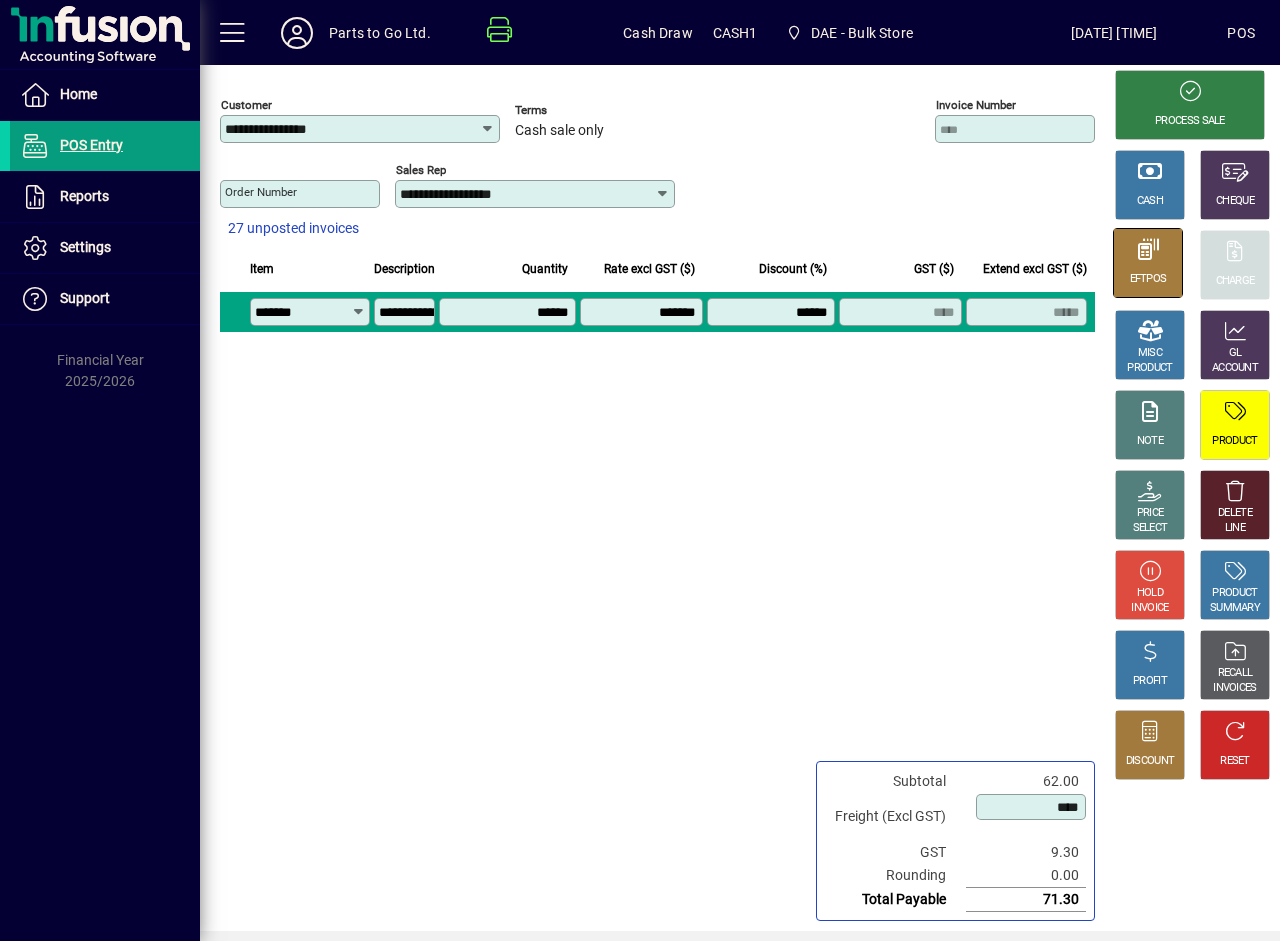 click 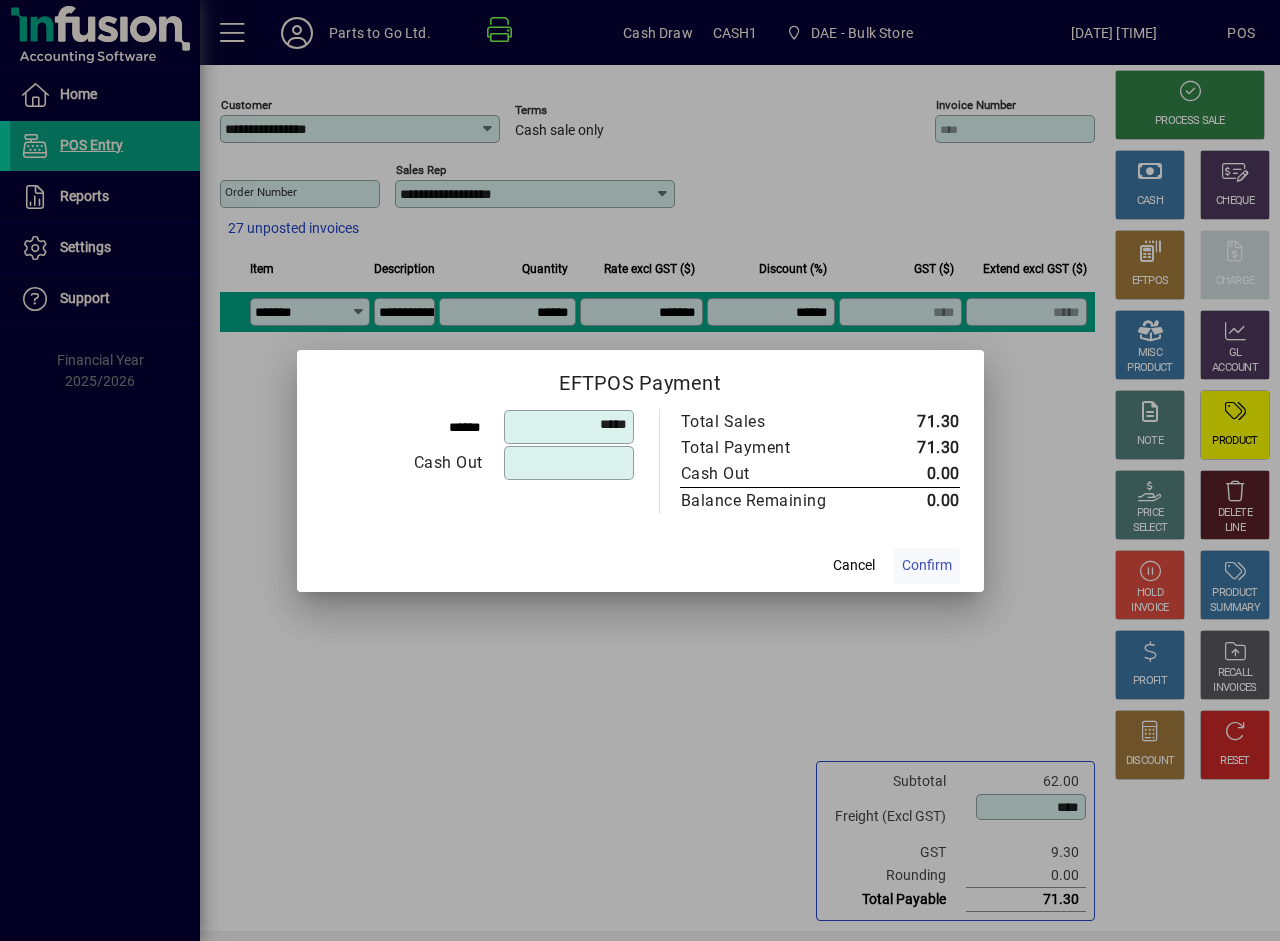 click on "Confirm" 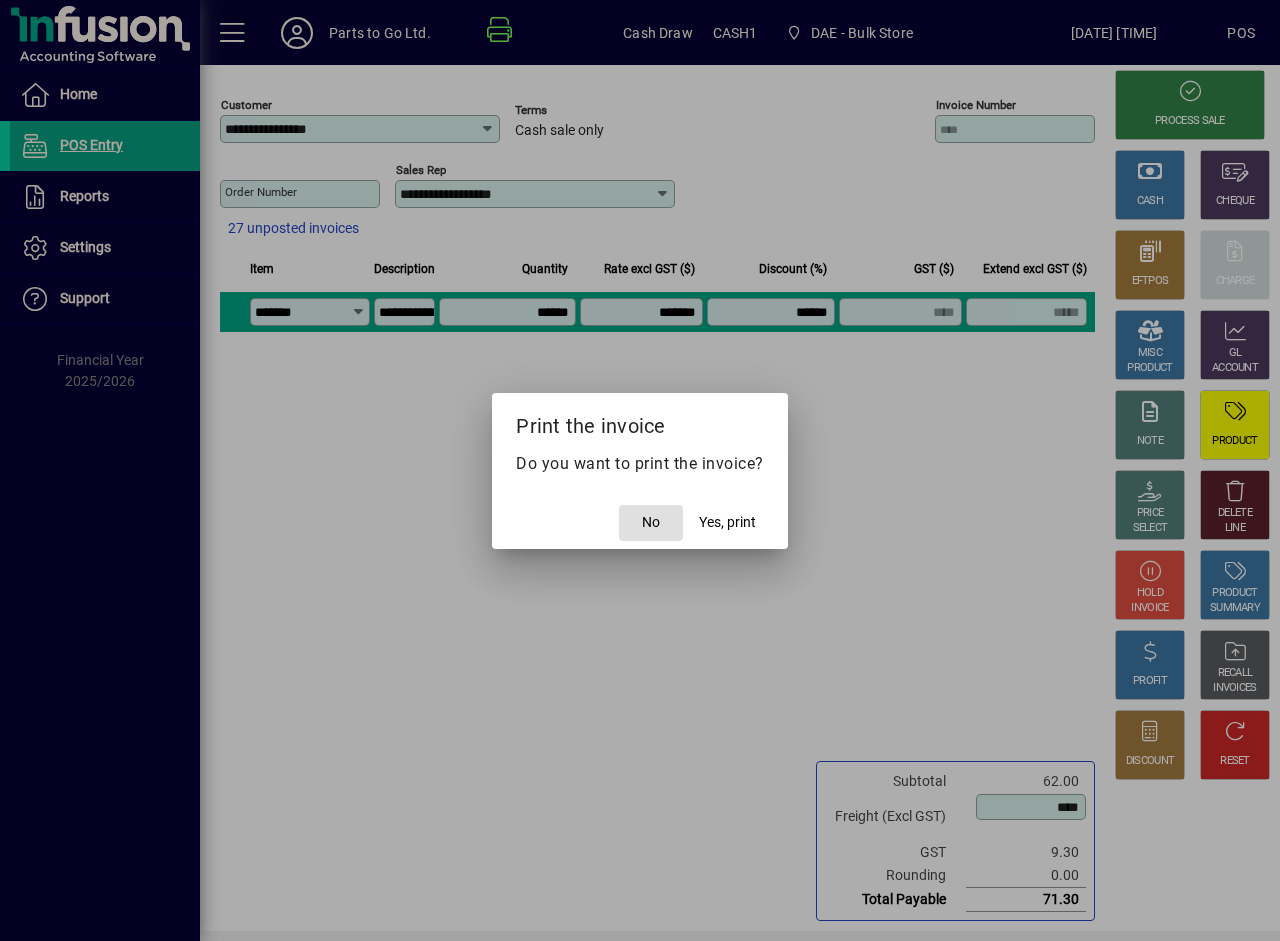 click on "No" 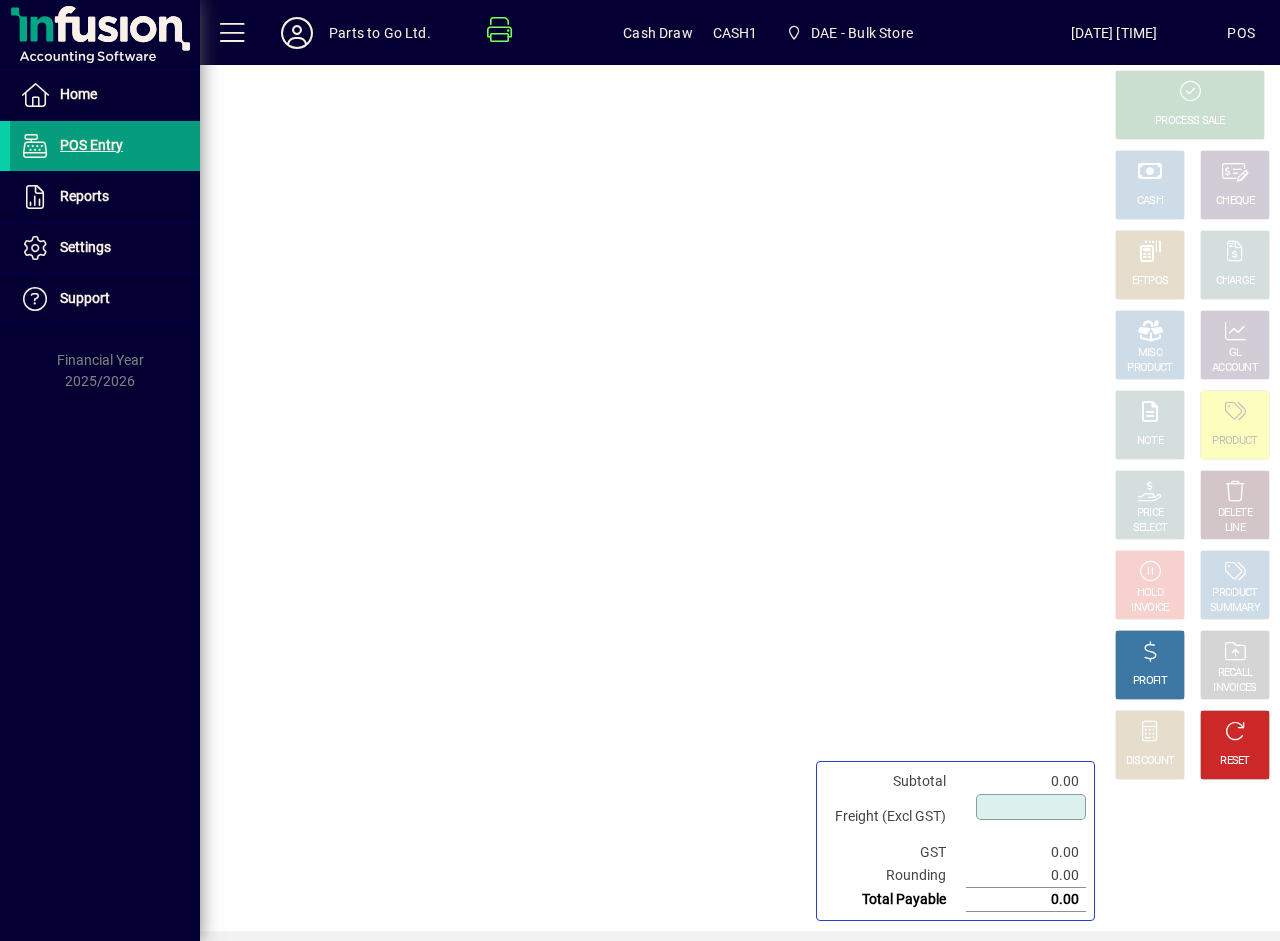 type on "****" 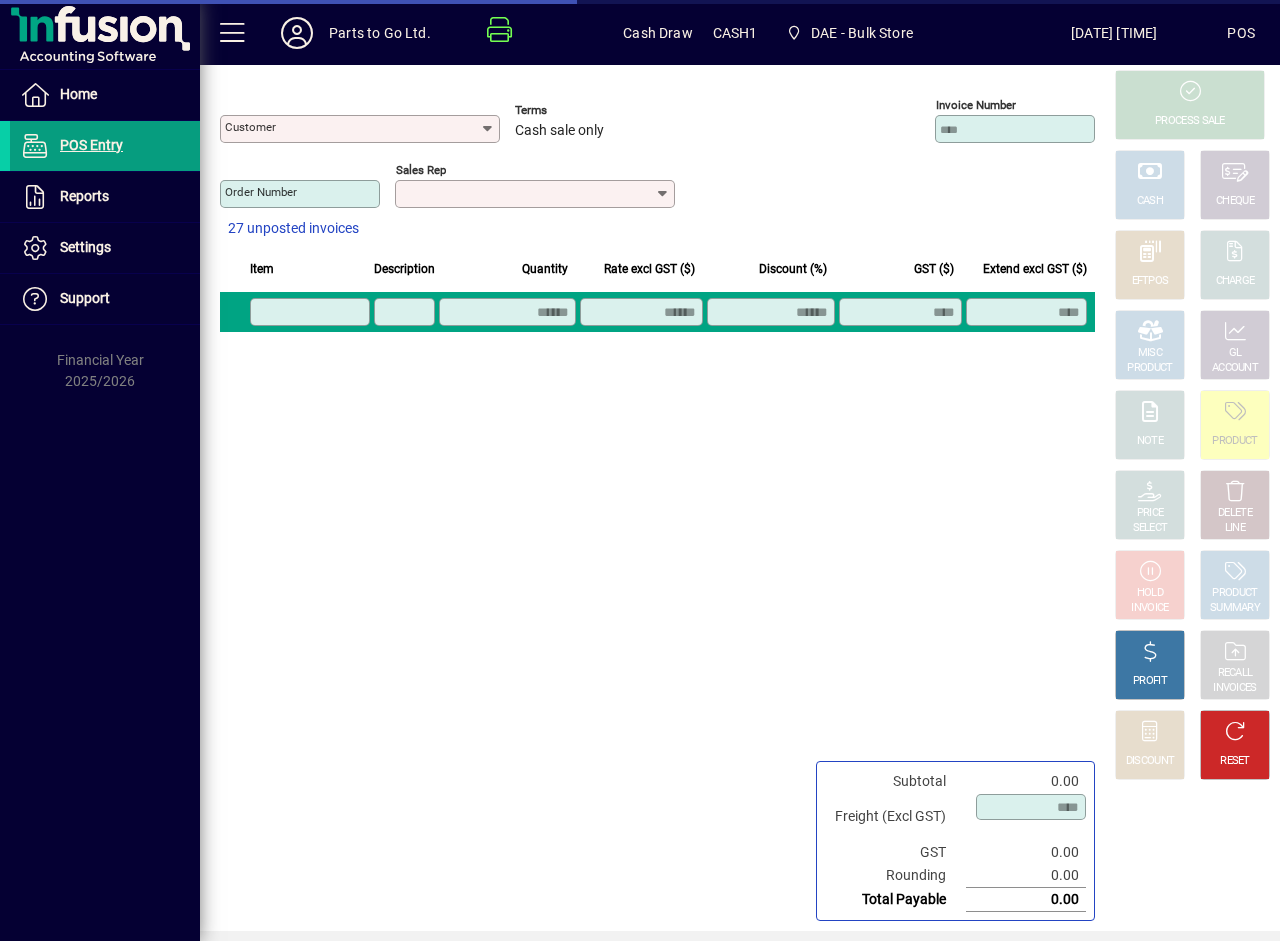 type on "**********" 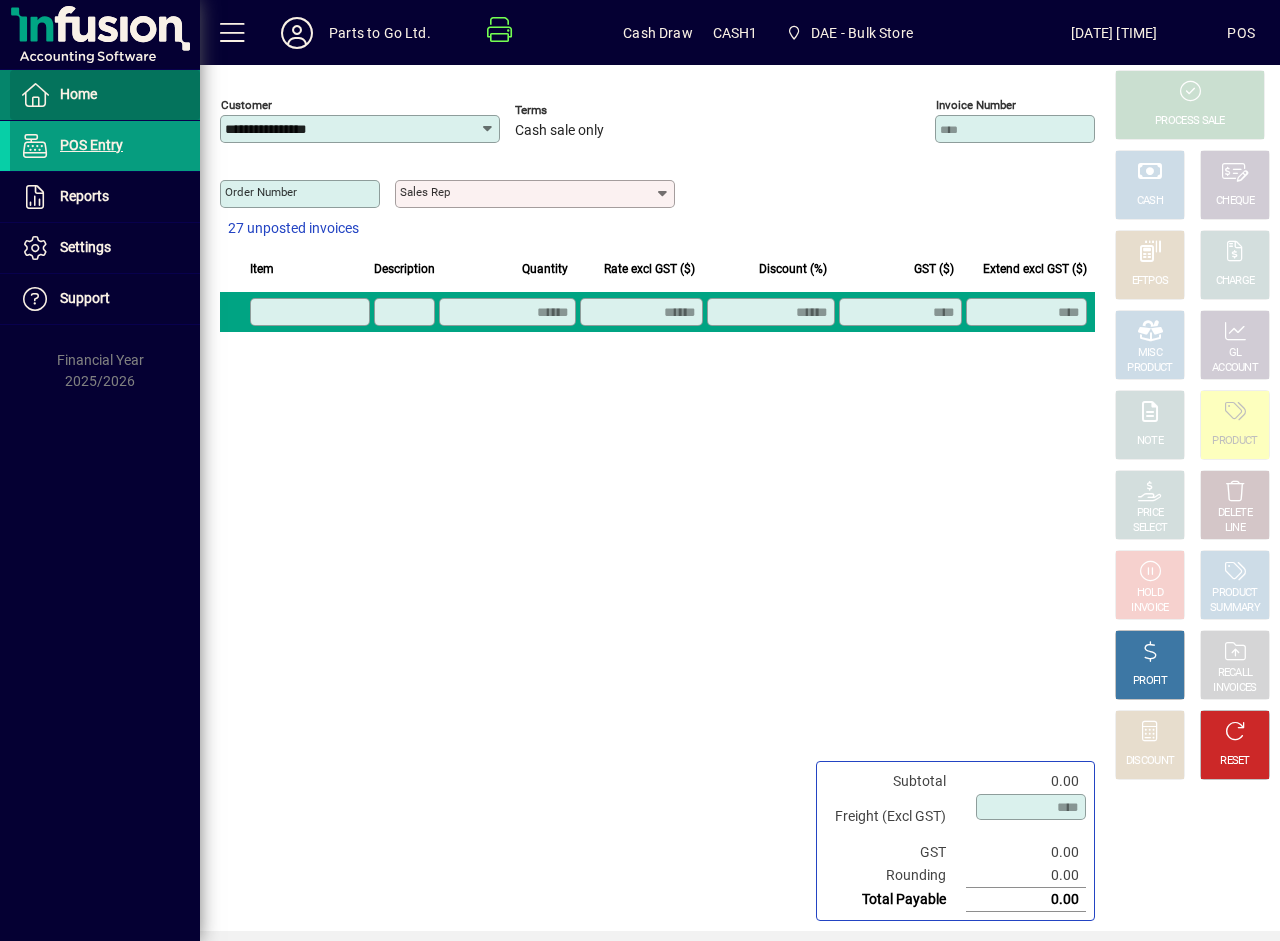 click on "Home" at bounding box center [78, 94] 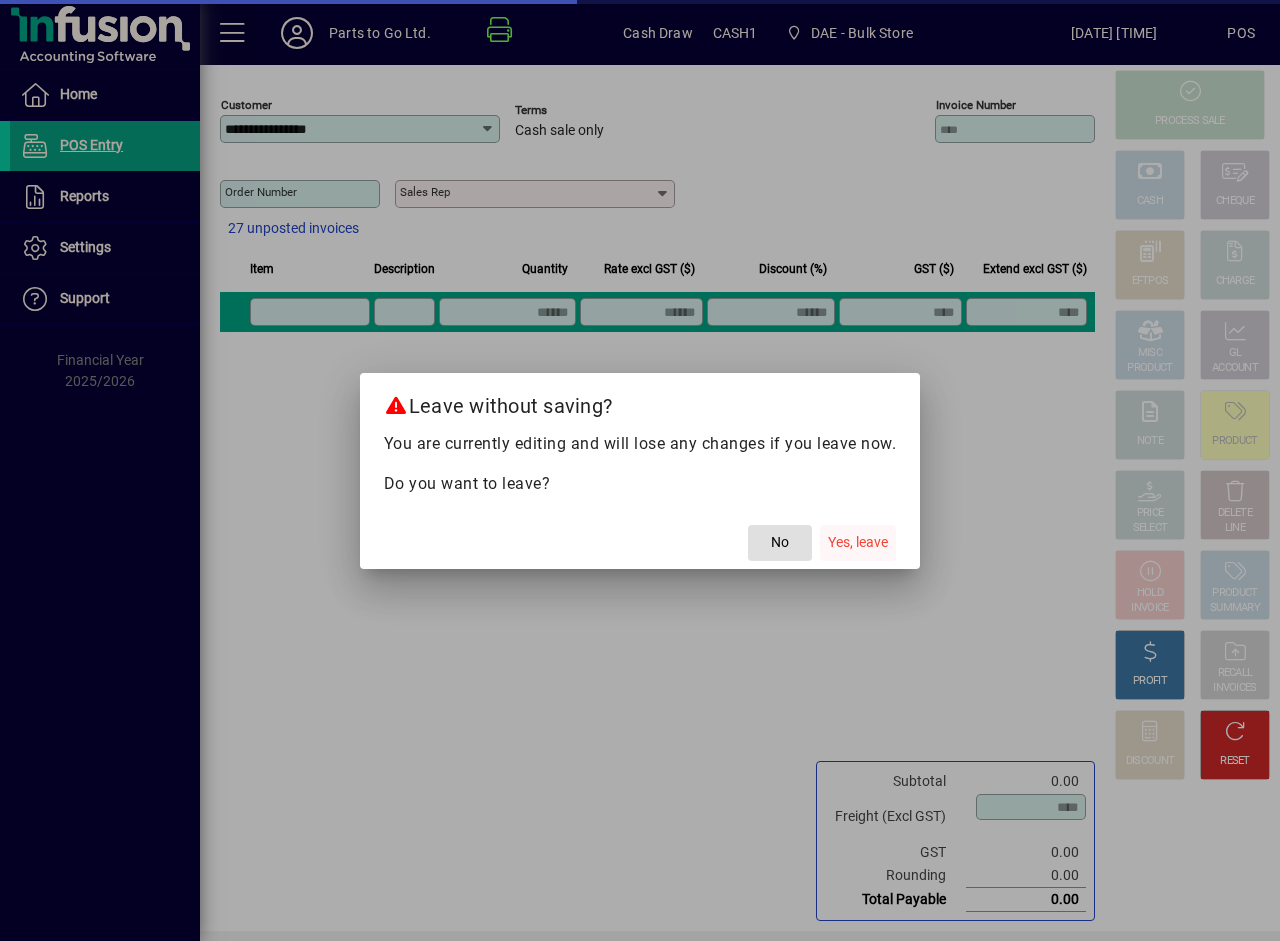 click on "Yes, leave" 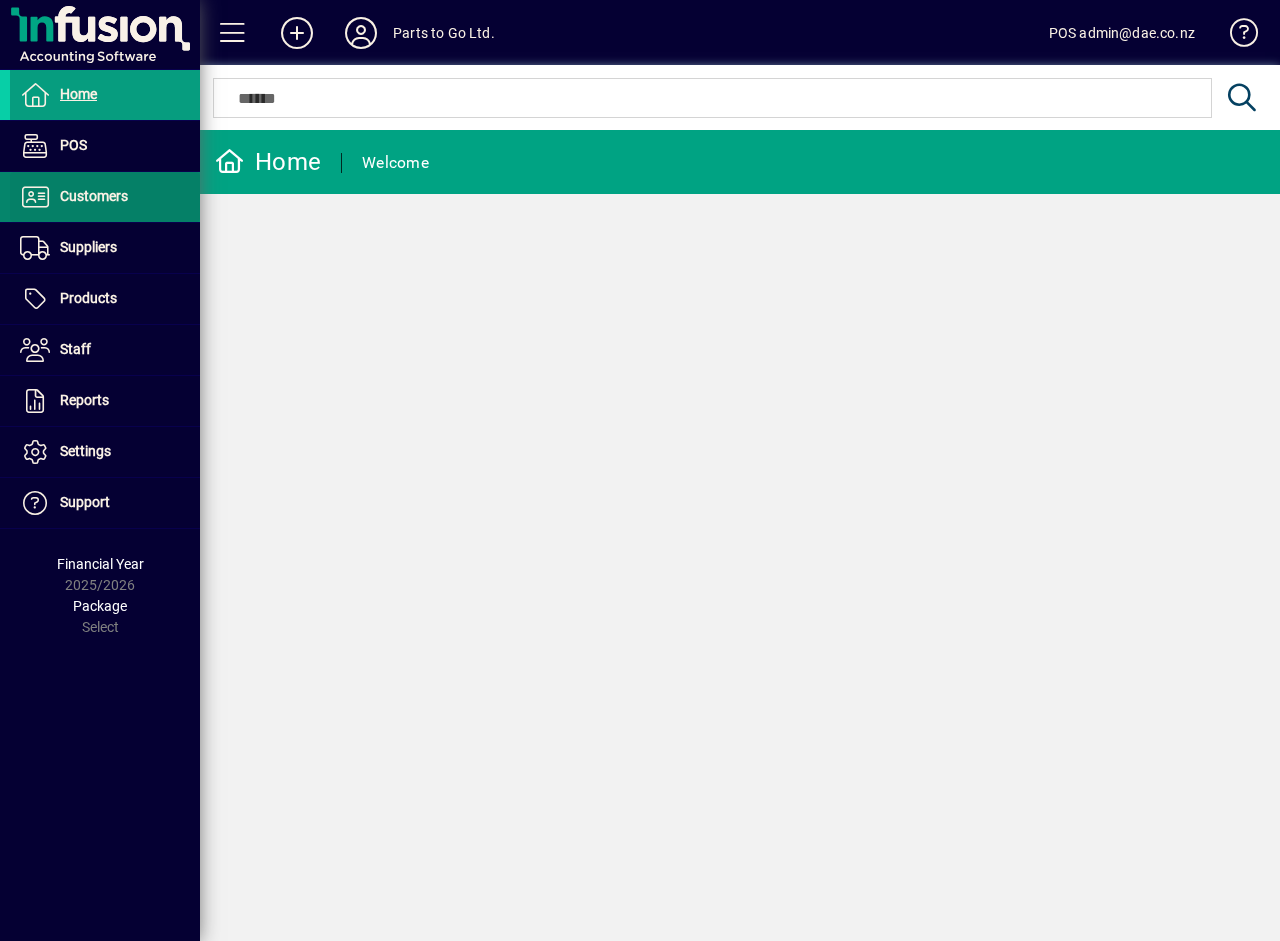 click on "Customers" at bounding box center [94, 196] 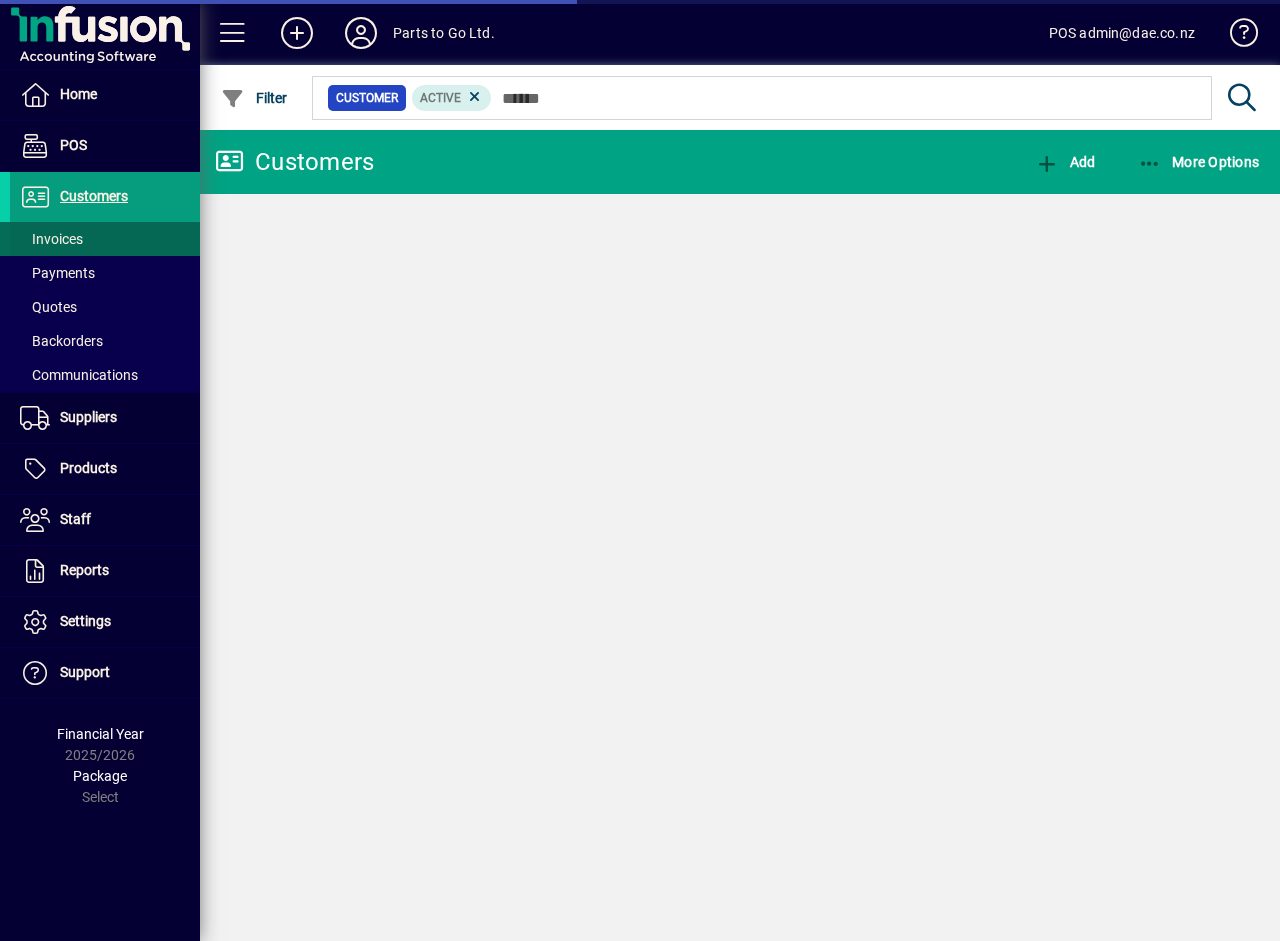 click on "Invoices" at bounding box center [51, 239] 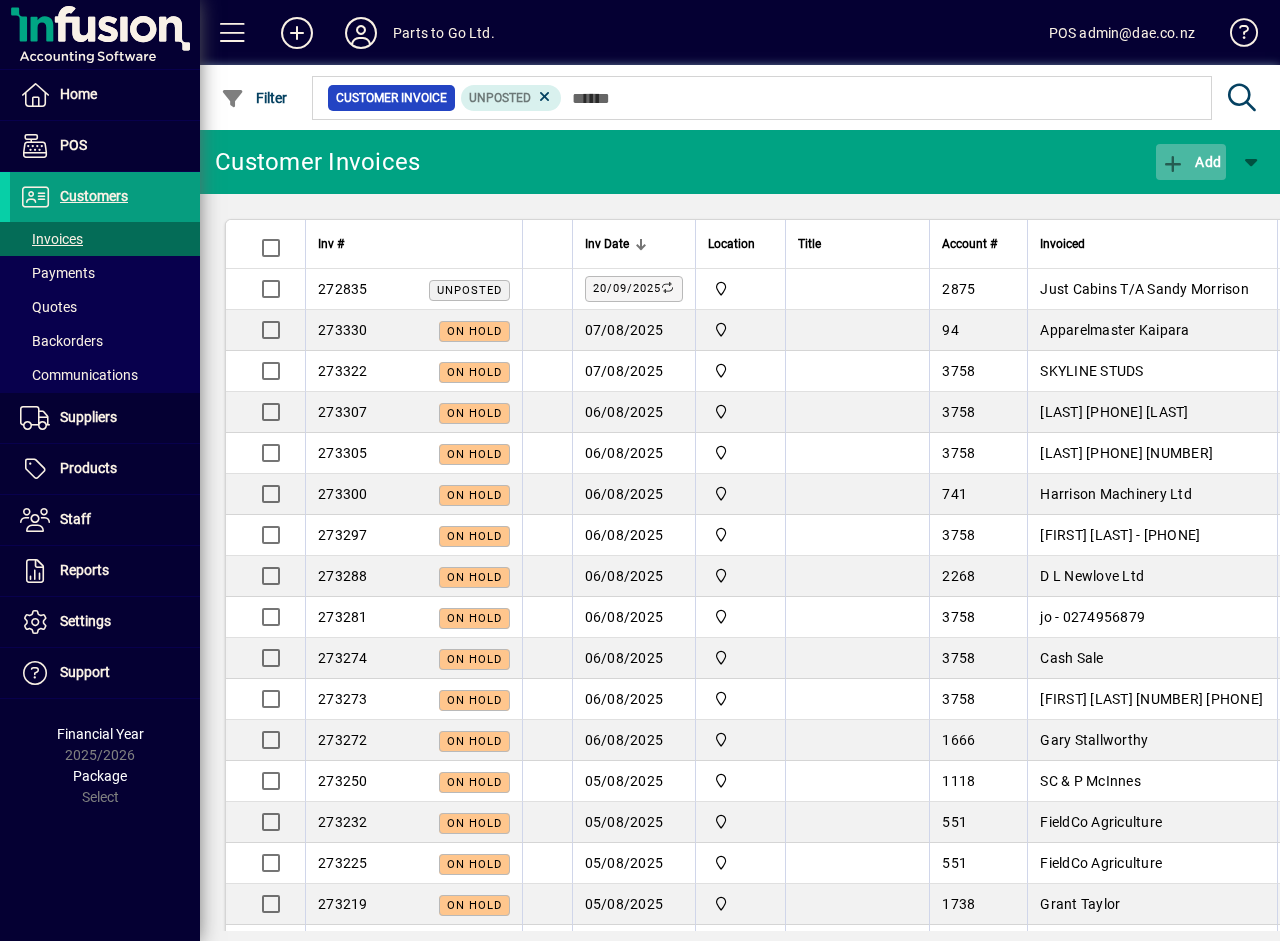 click 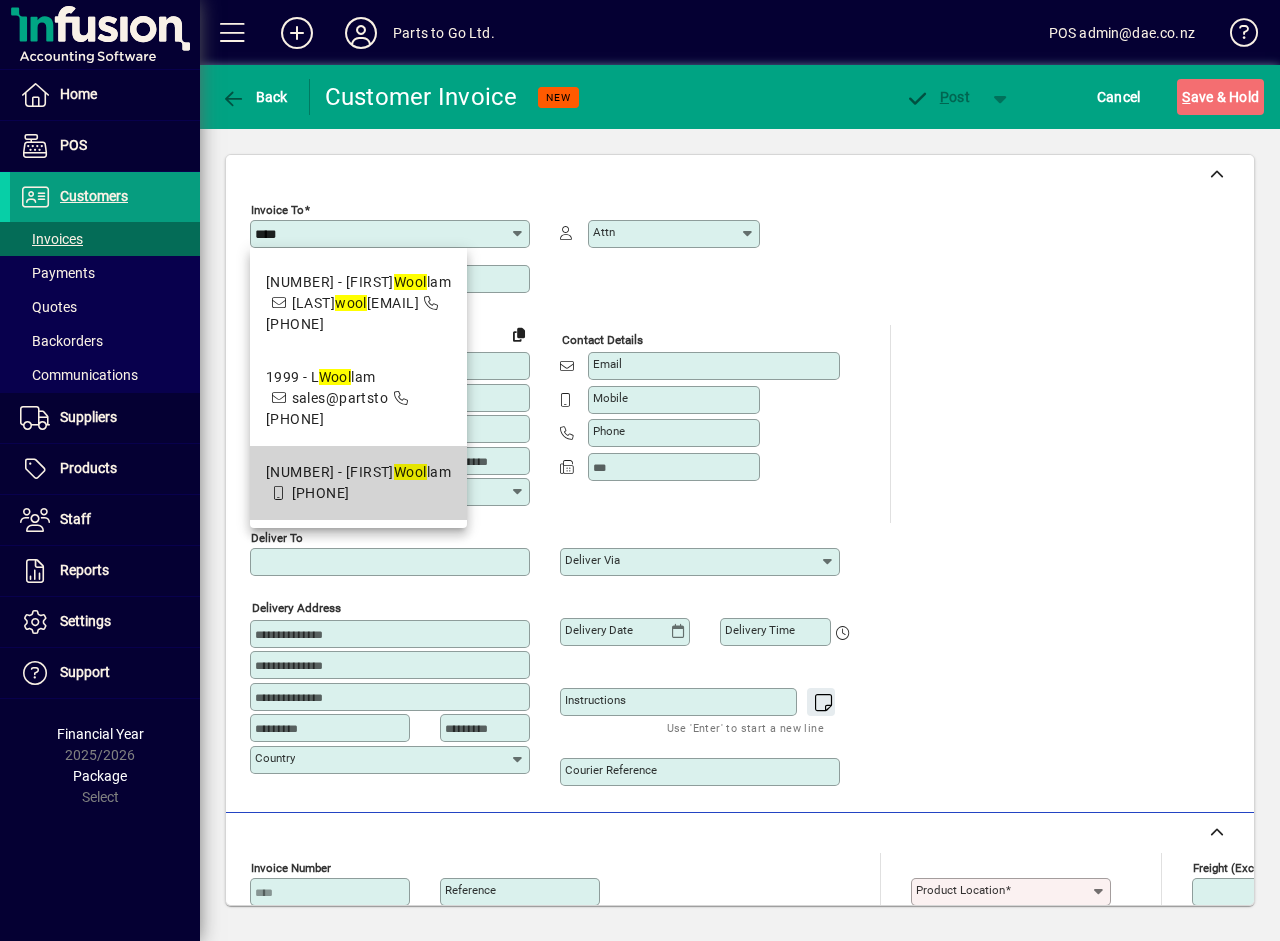 click on "[NUMBER] - [FIRST] [LAST]" at bounding box center (358, 472) 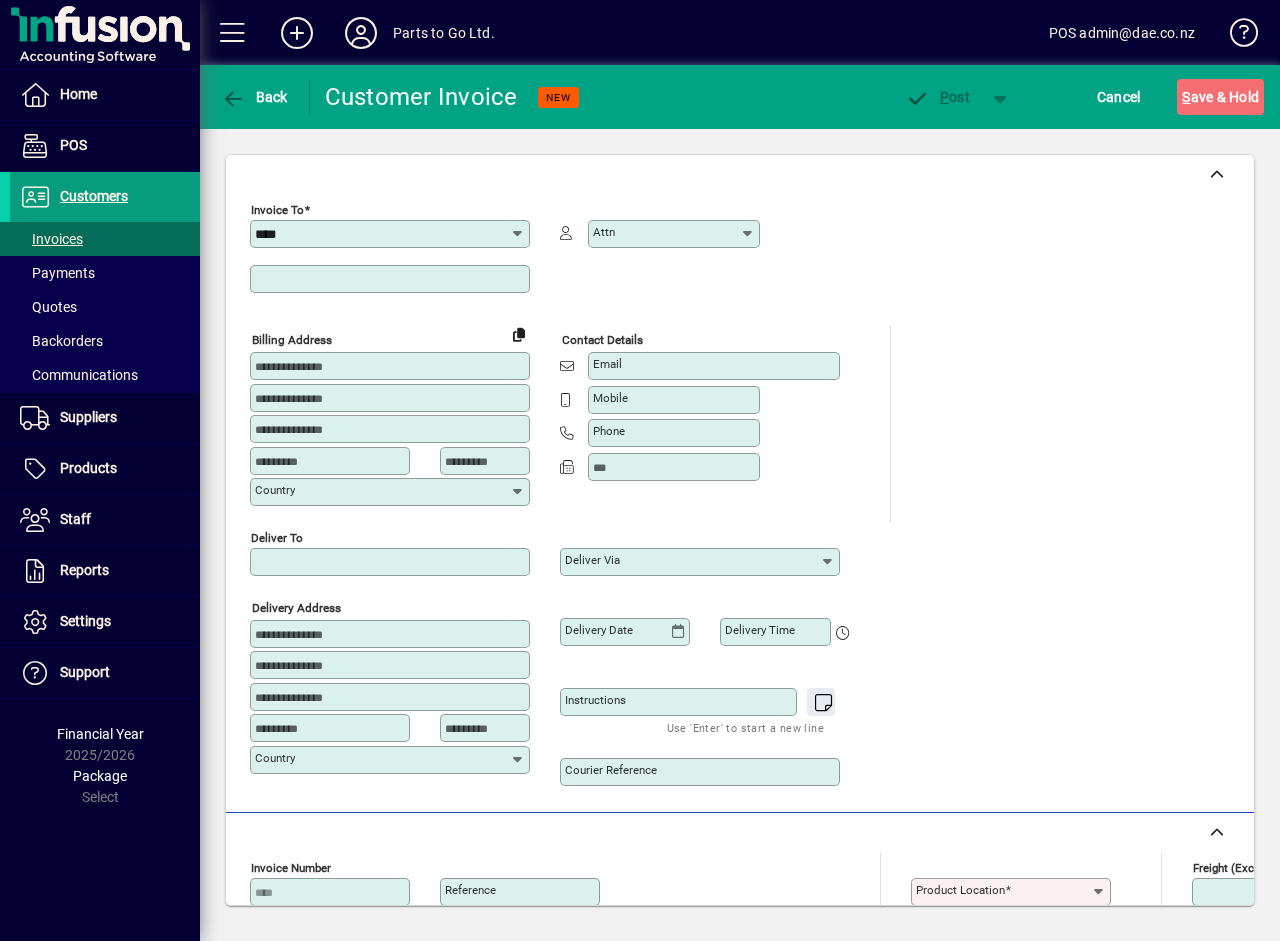 type on "**********" 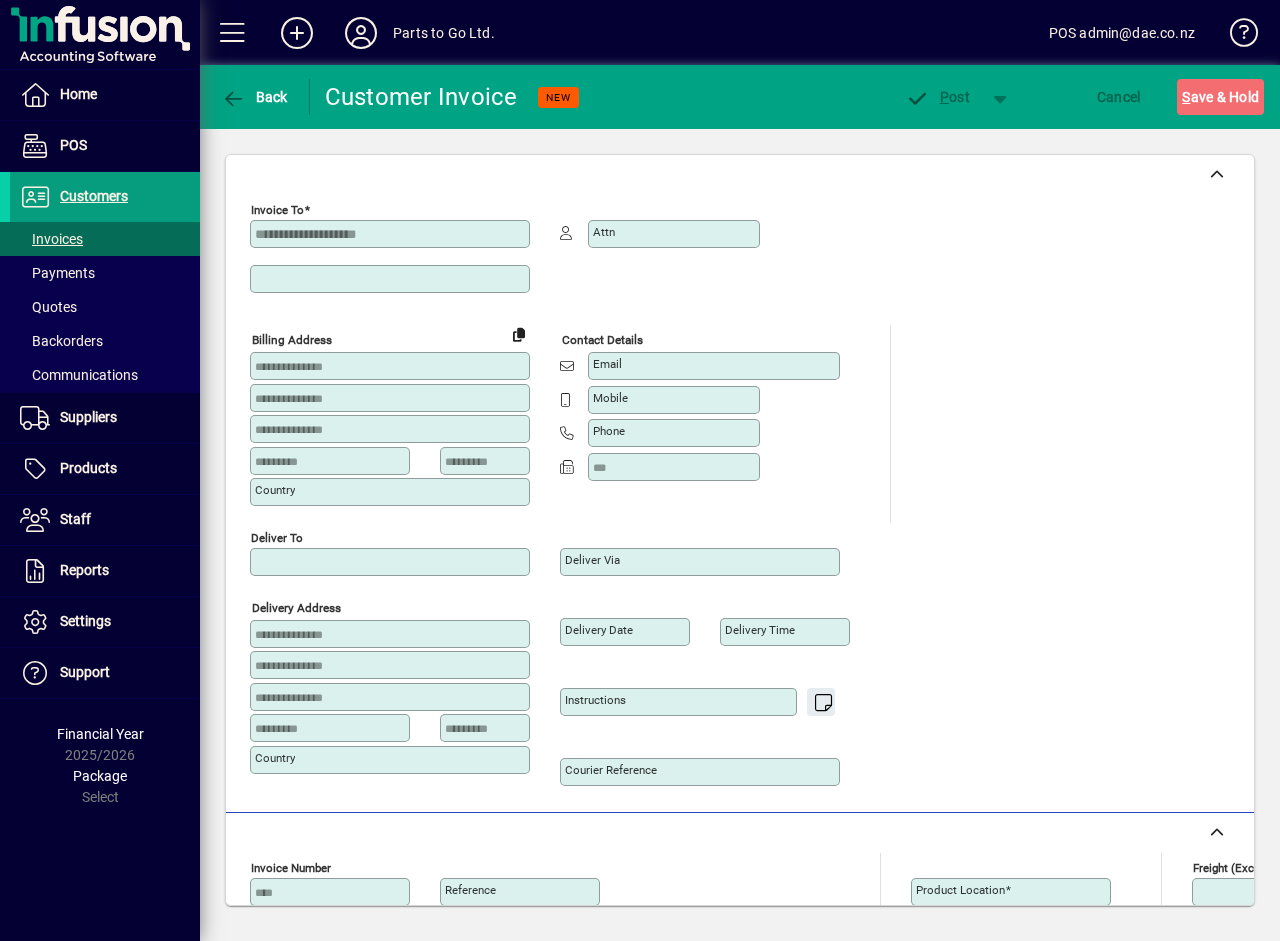 type on "**********" 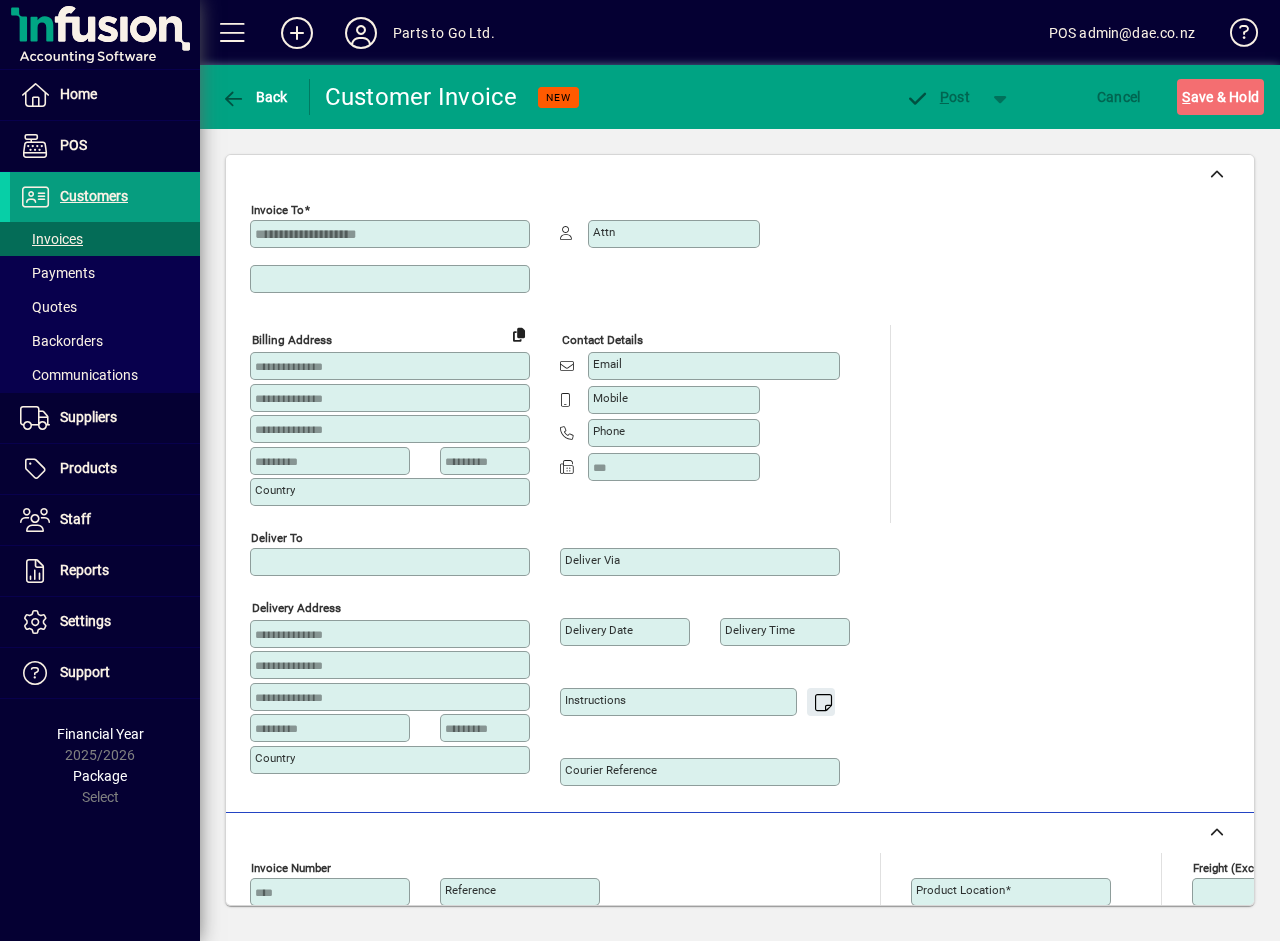 type on "**********" 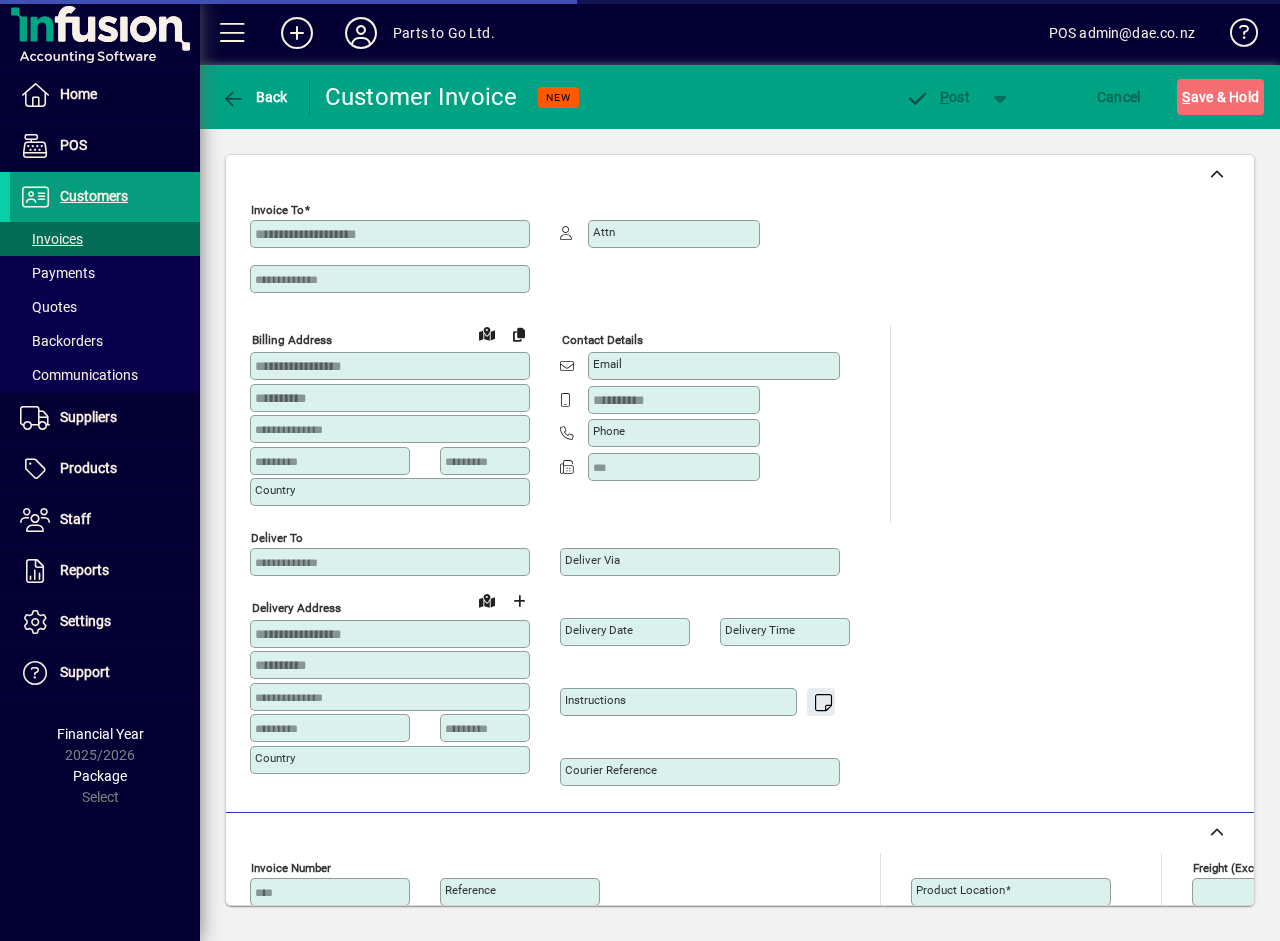 type on "**********" 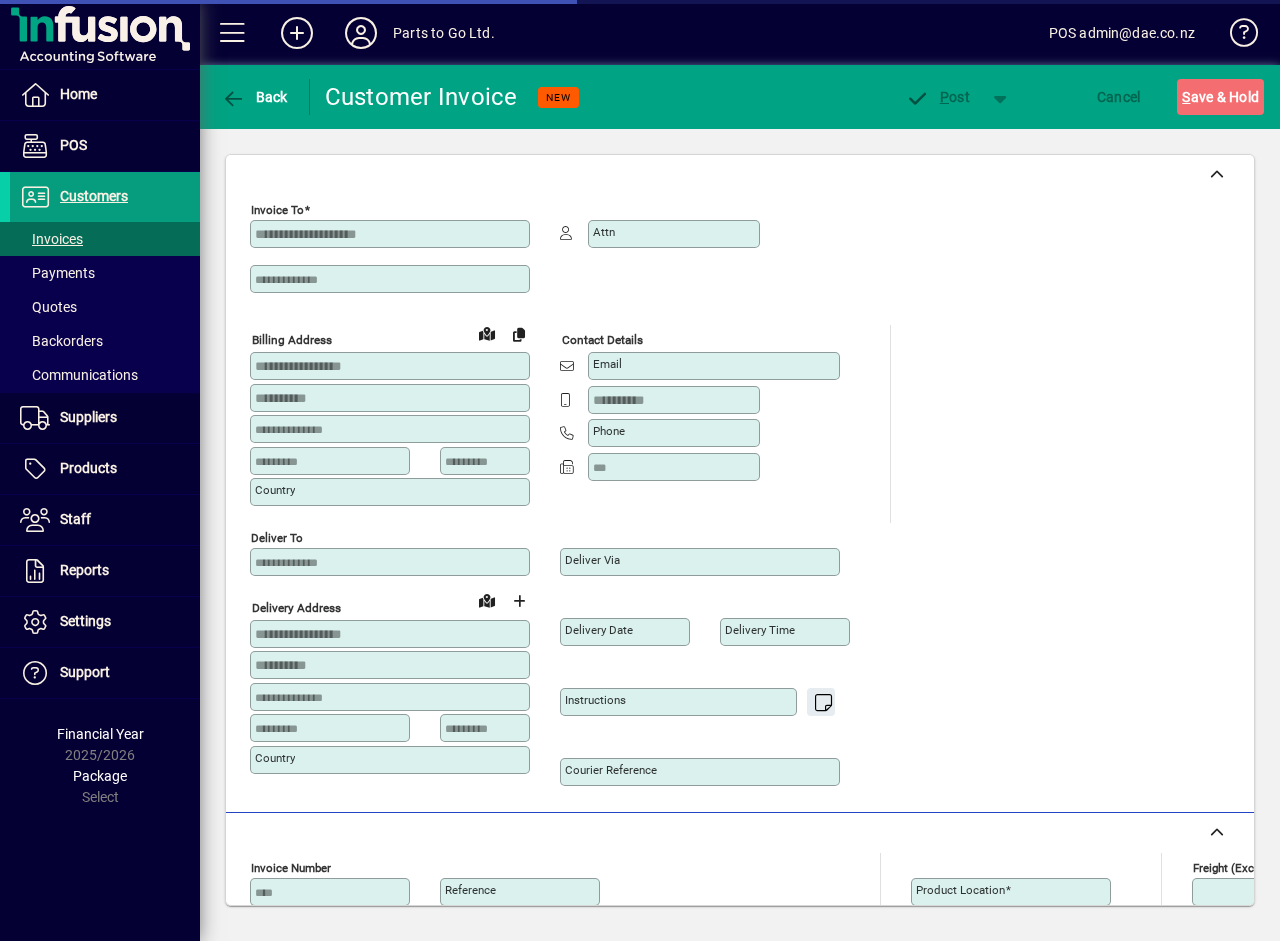 type on "**********" 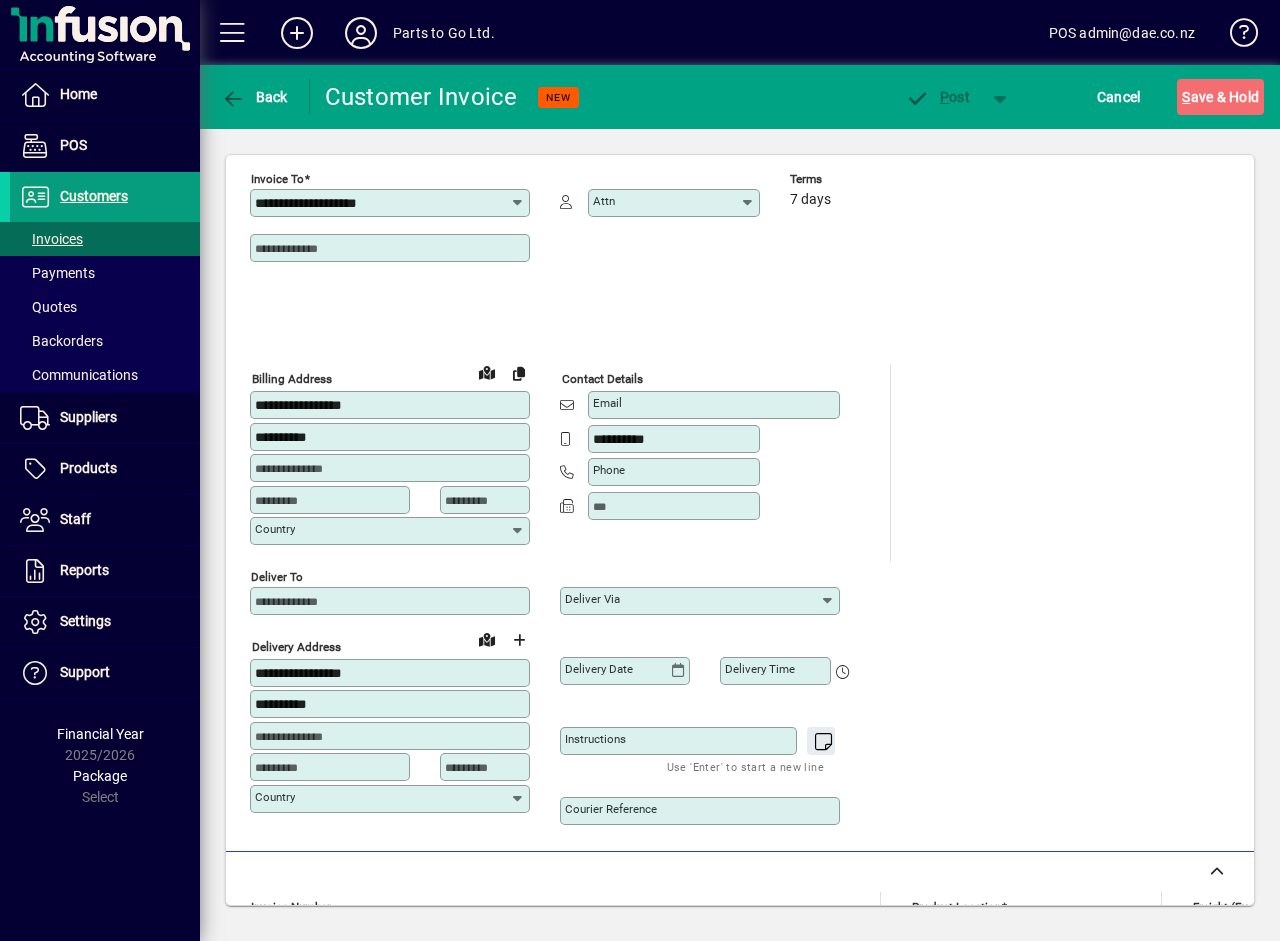 scroll, scrollTop: 644, scrollLeft: 0, axis: vertical 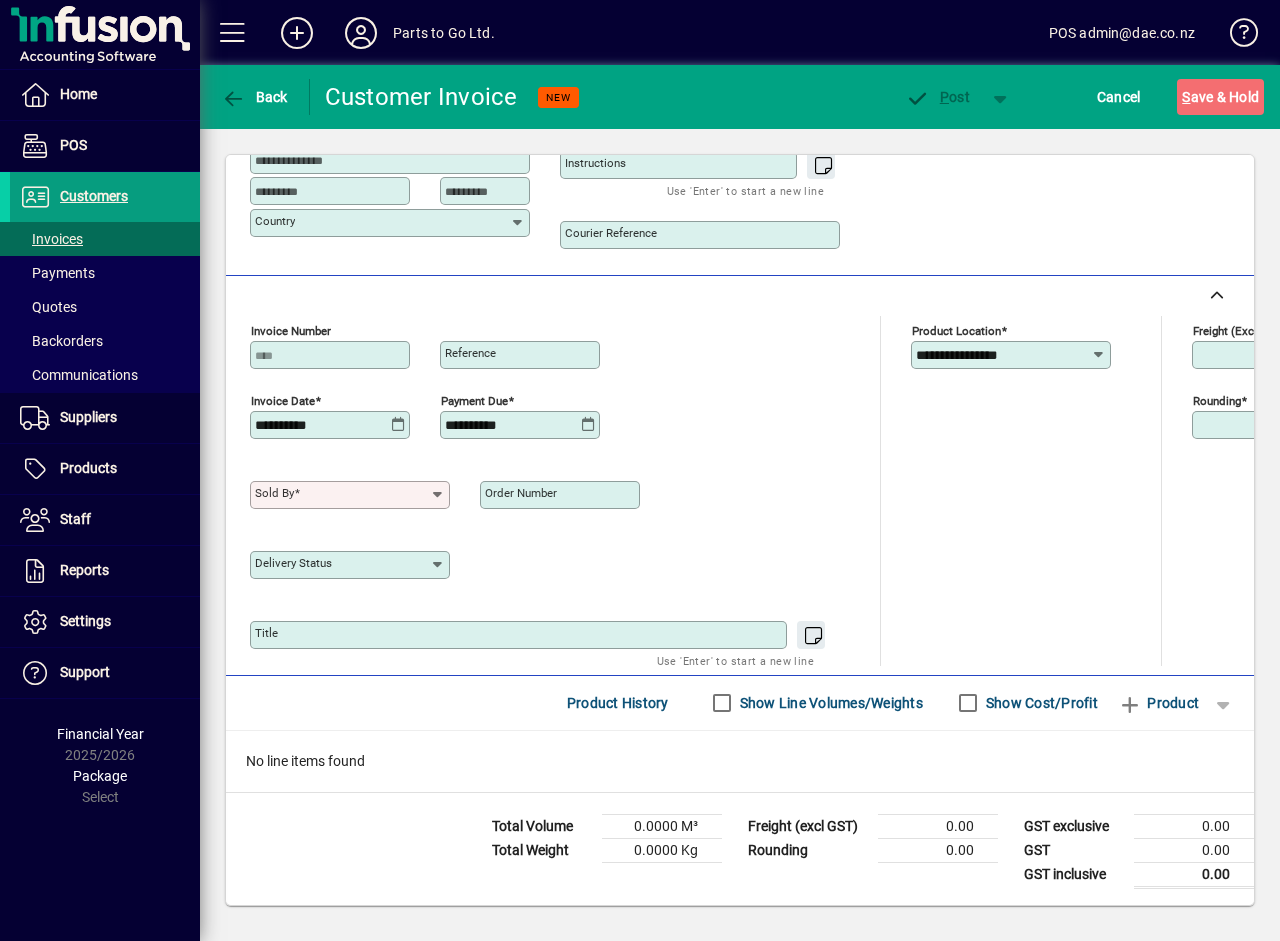 click 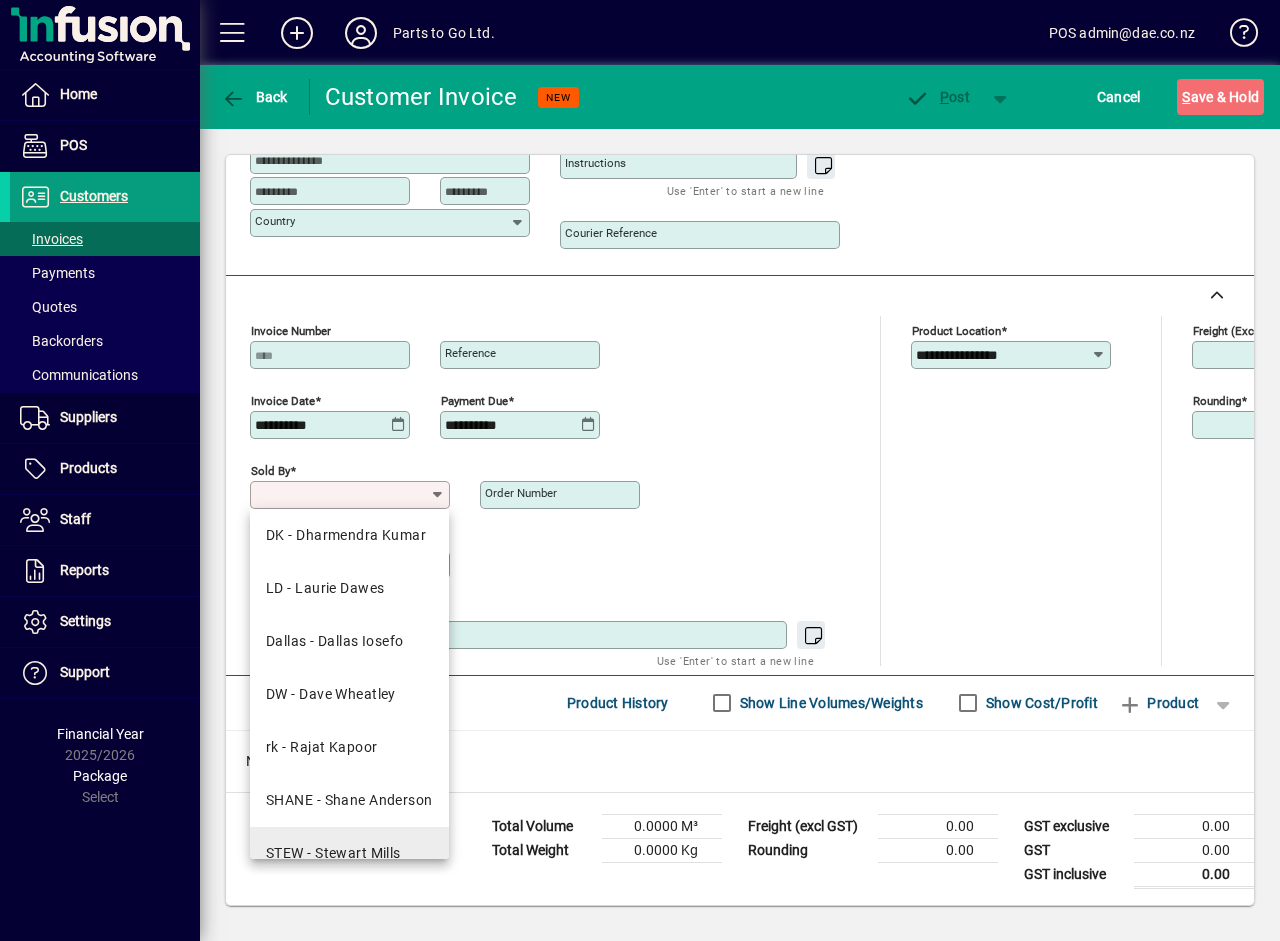 scroll, scrollTop: 143, scrollLeft: 0, axis: vertical 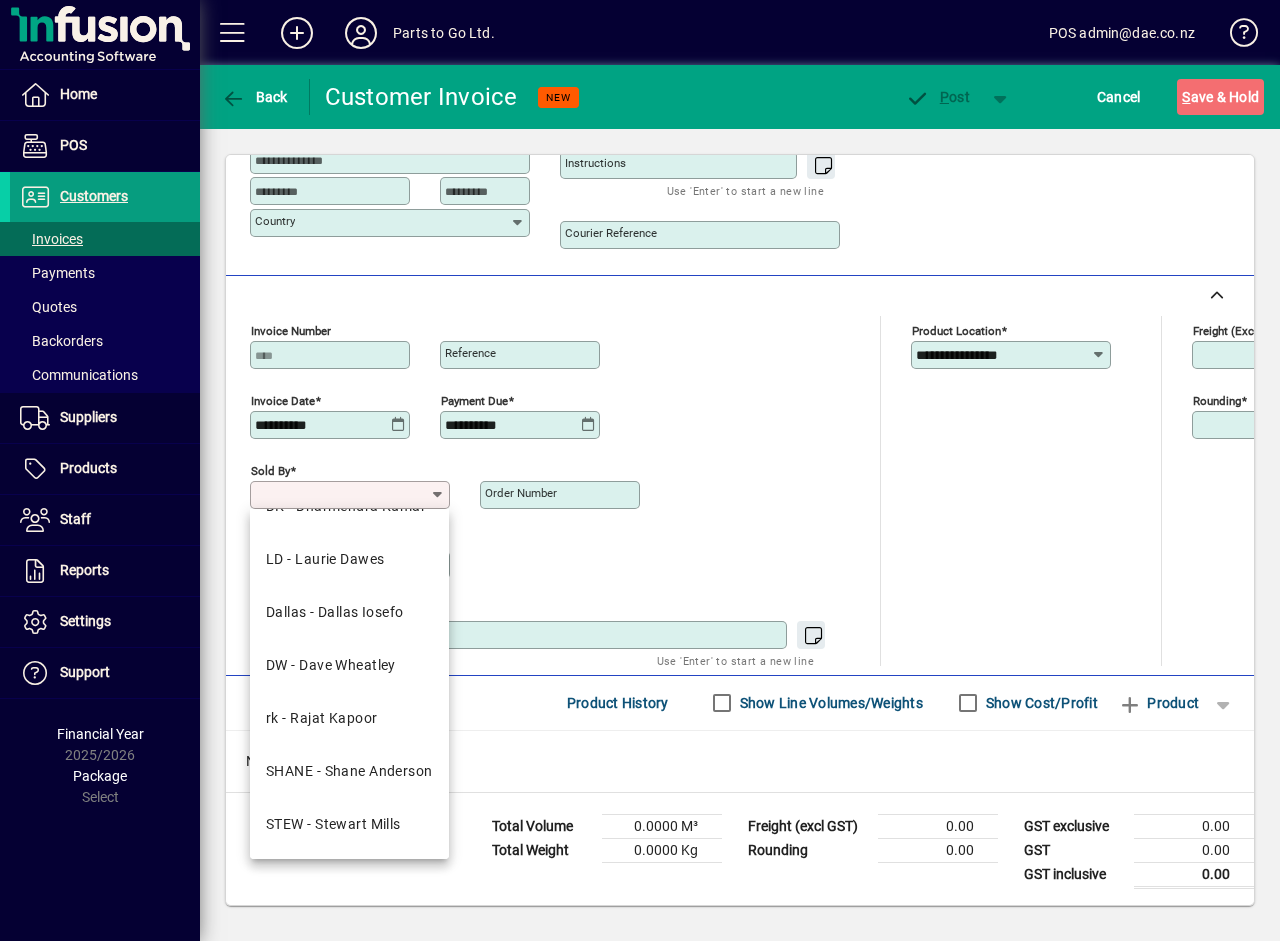 click on "STEW - Stewart Mills" at bounding box center [349, 824] 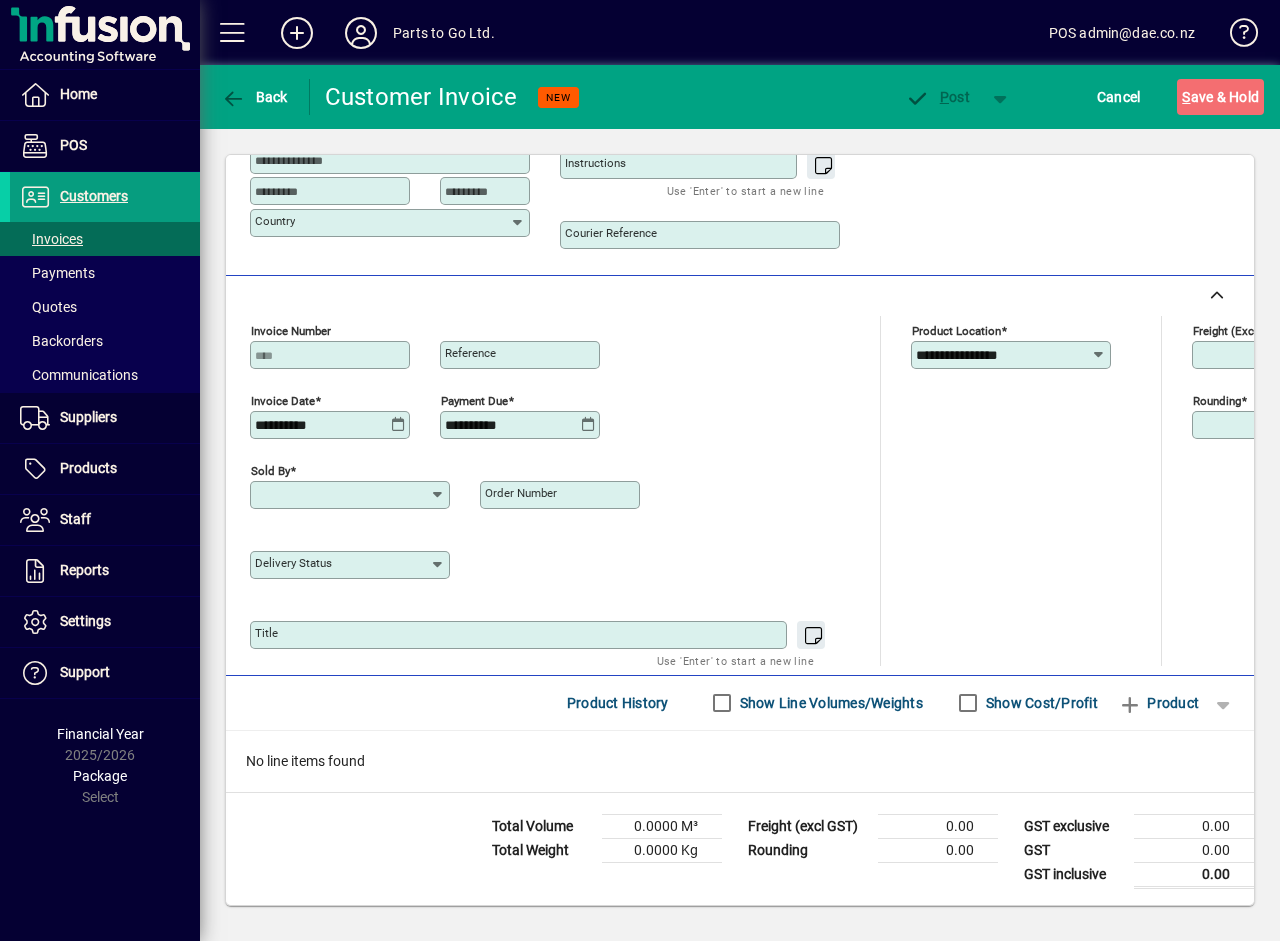 type on "**********" 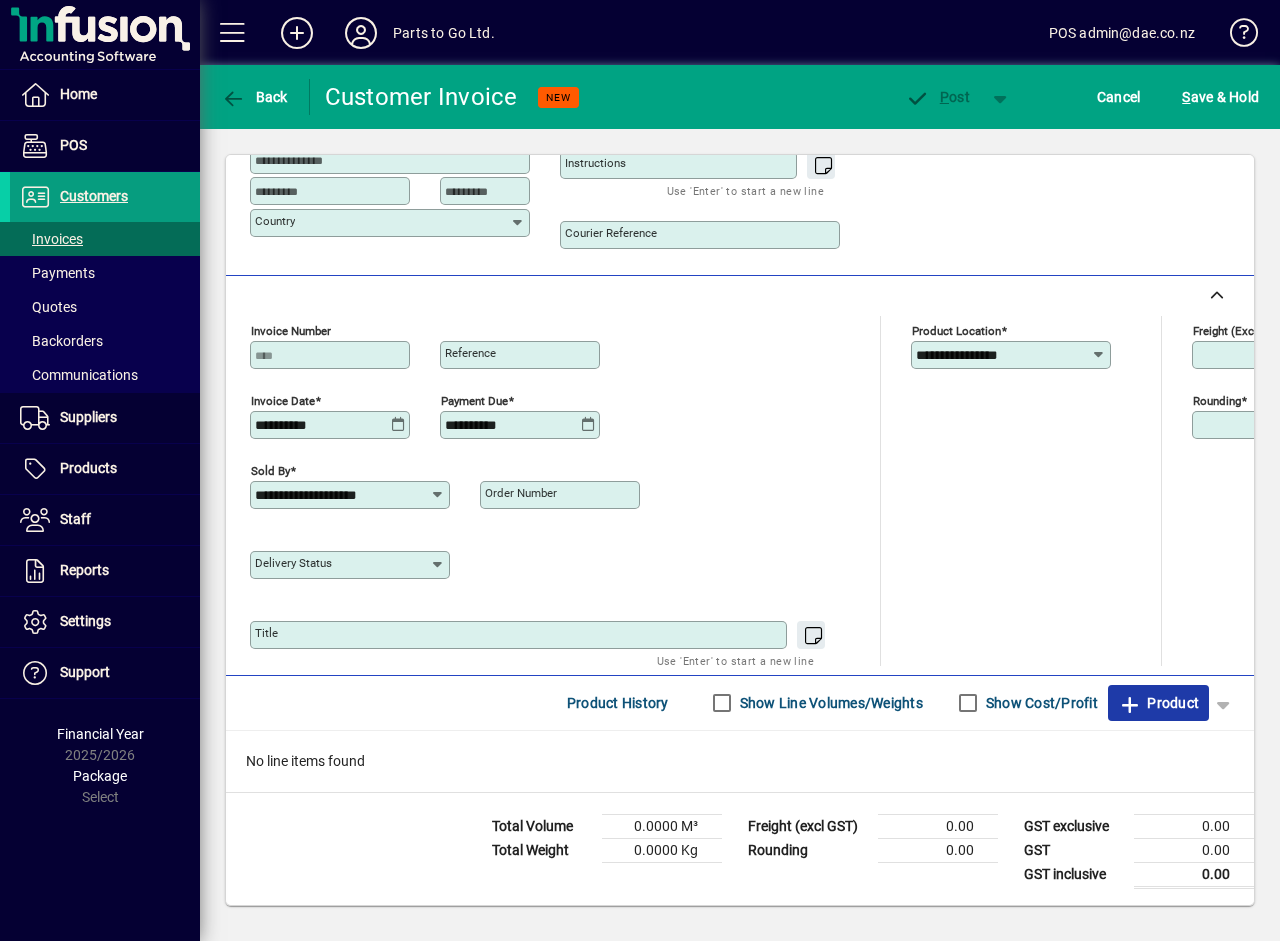 click on "Product" 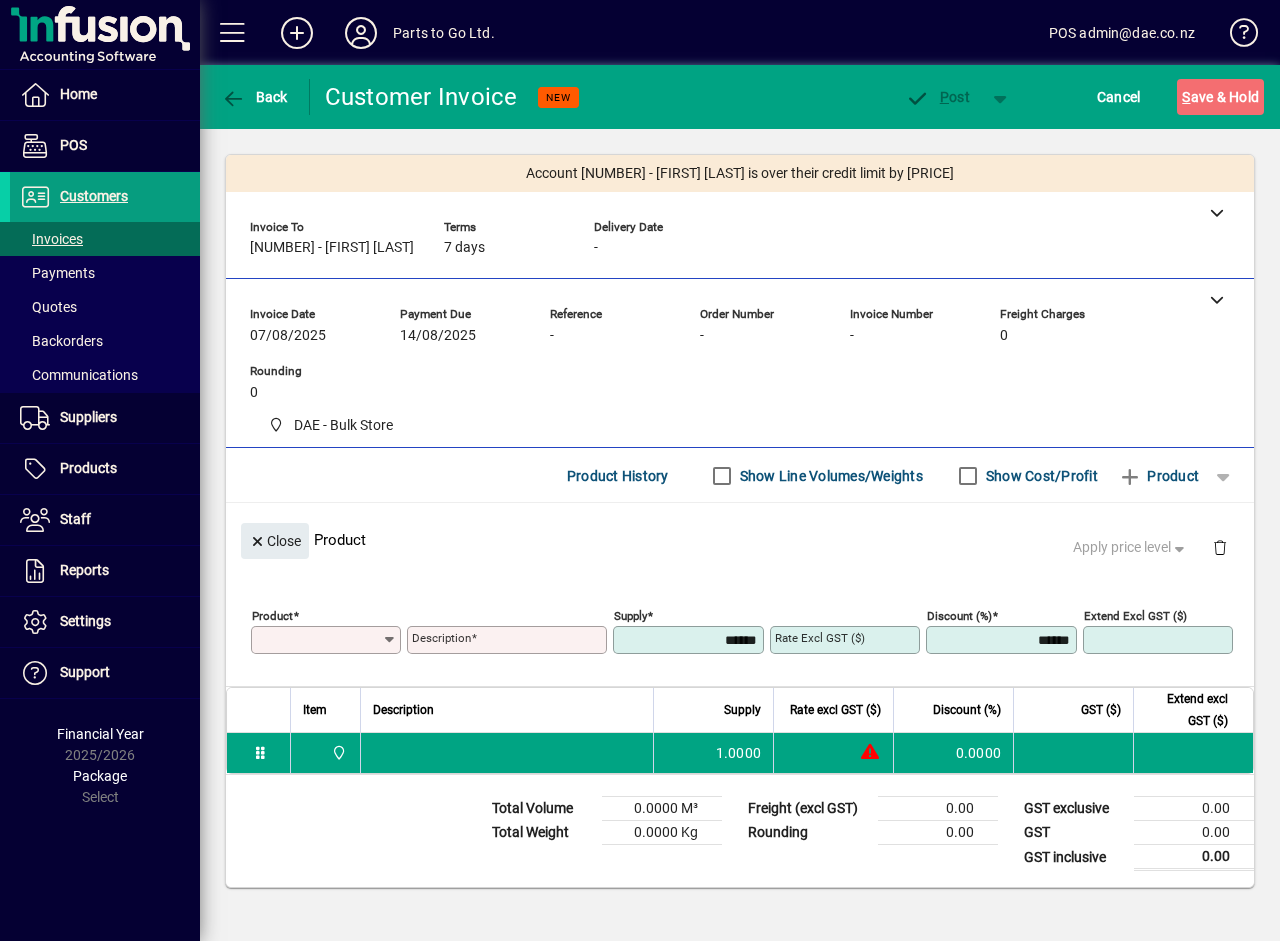 scroll, scrollTop: 0, scrollLeft: 0, axis: both 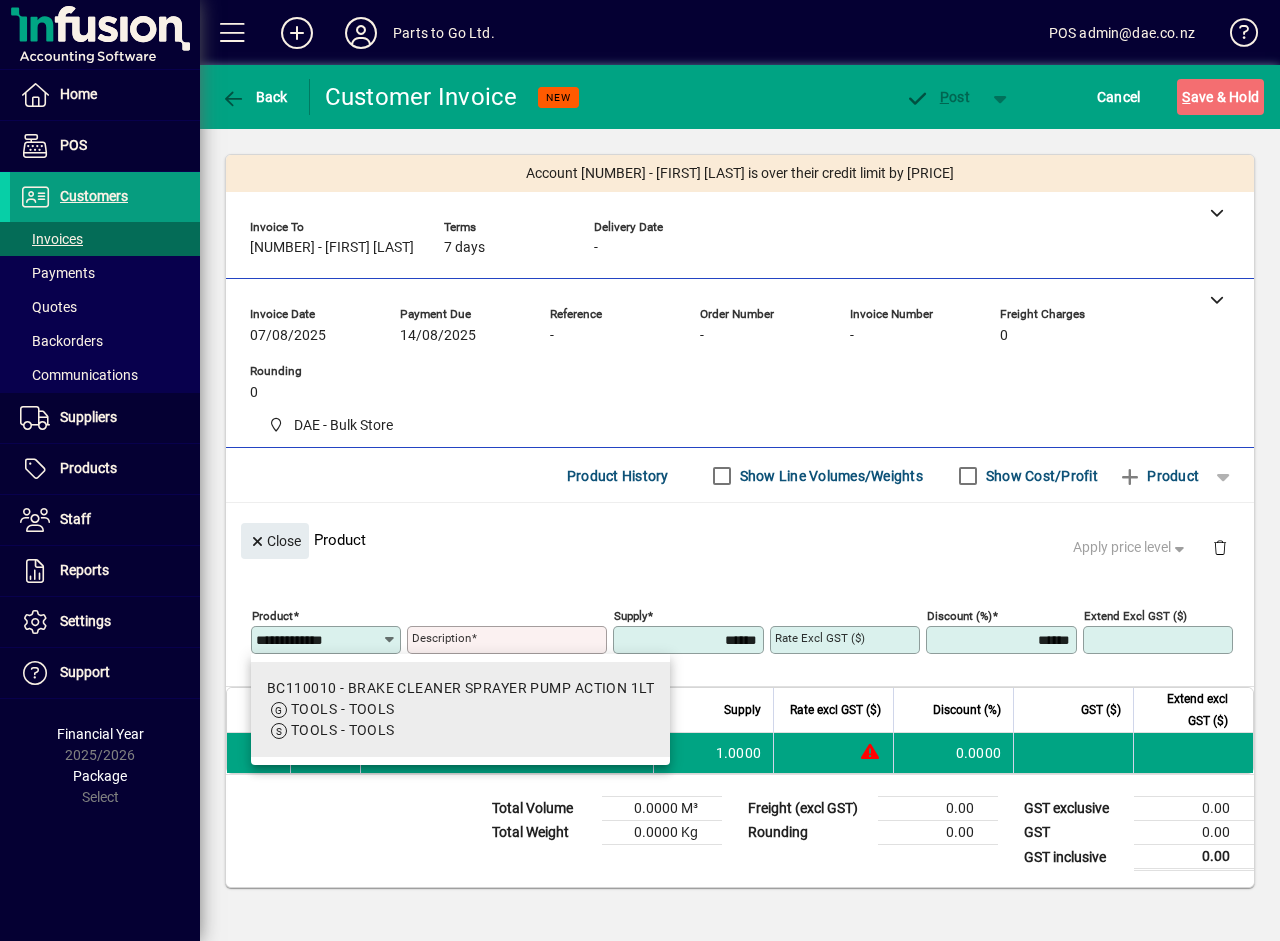 click on "TOOLS - TOOLS" at bounding box center (460, 730) 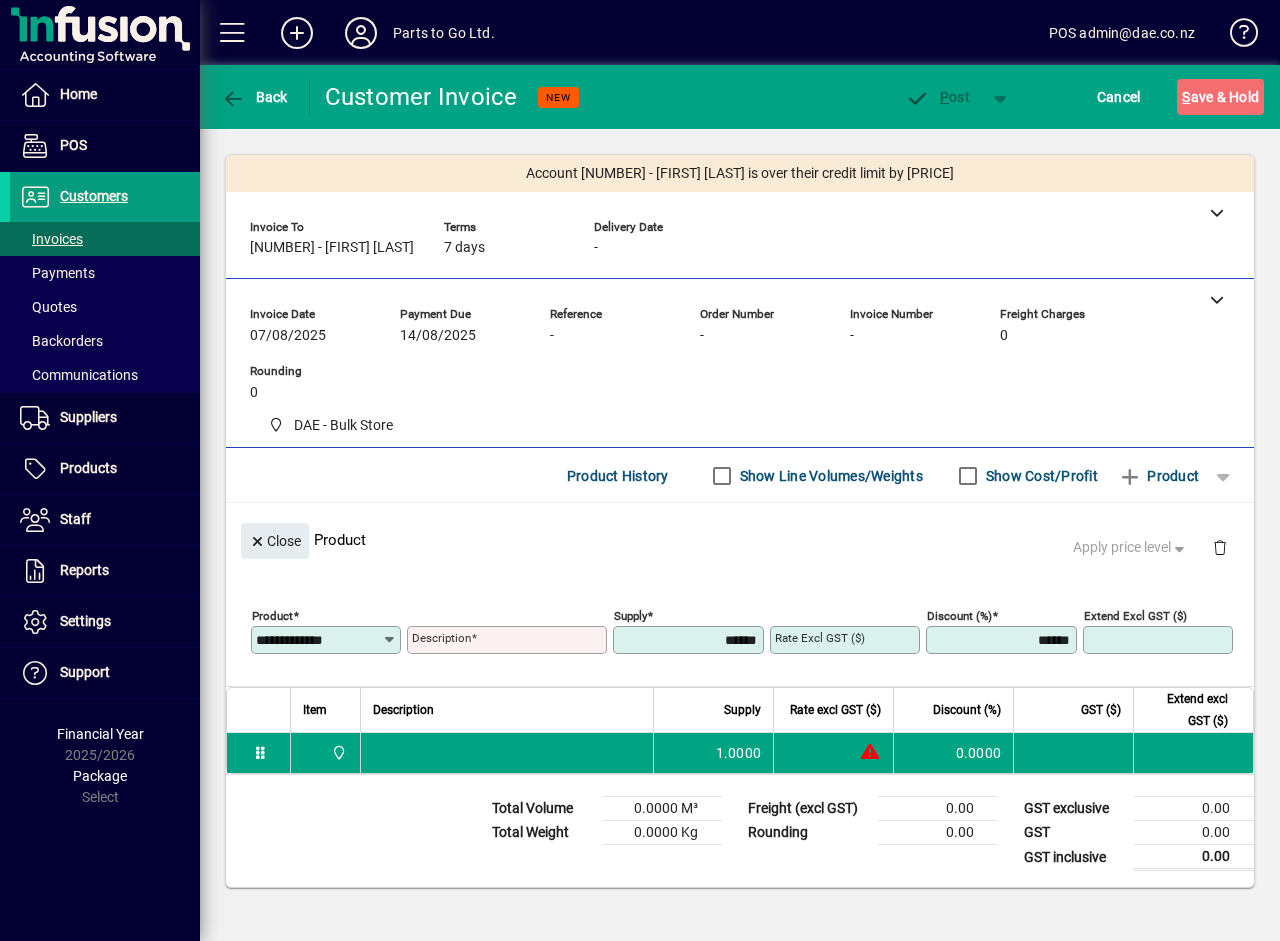 type on "********" 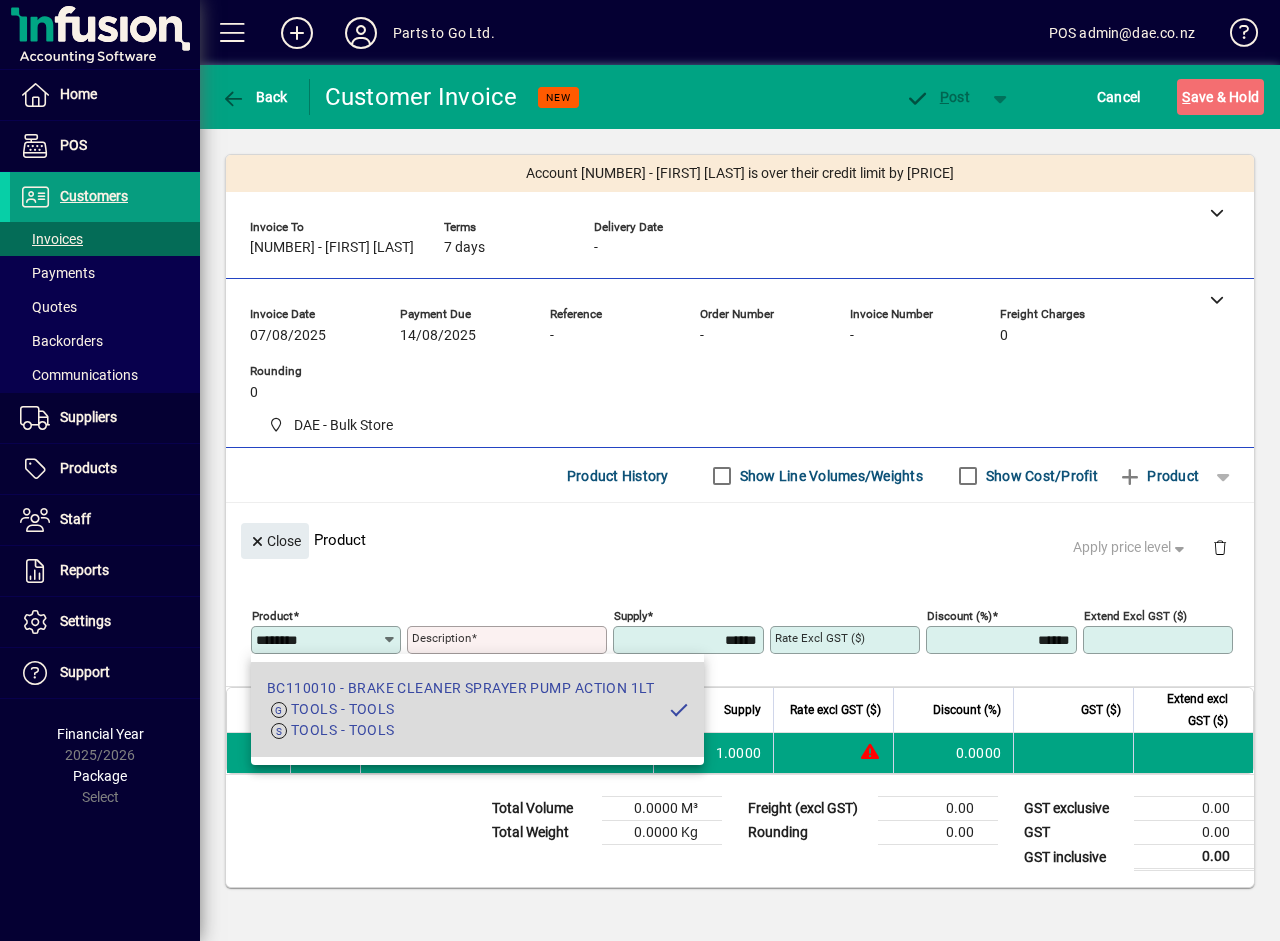 type on "**********" 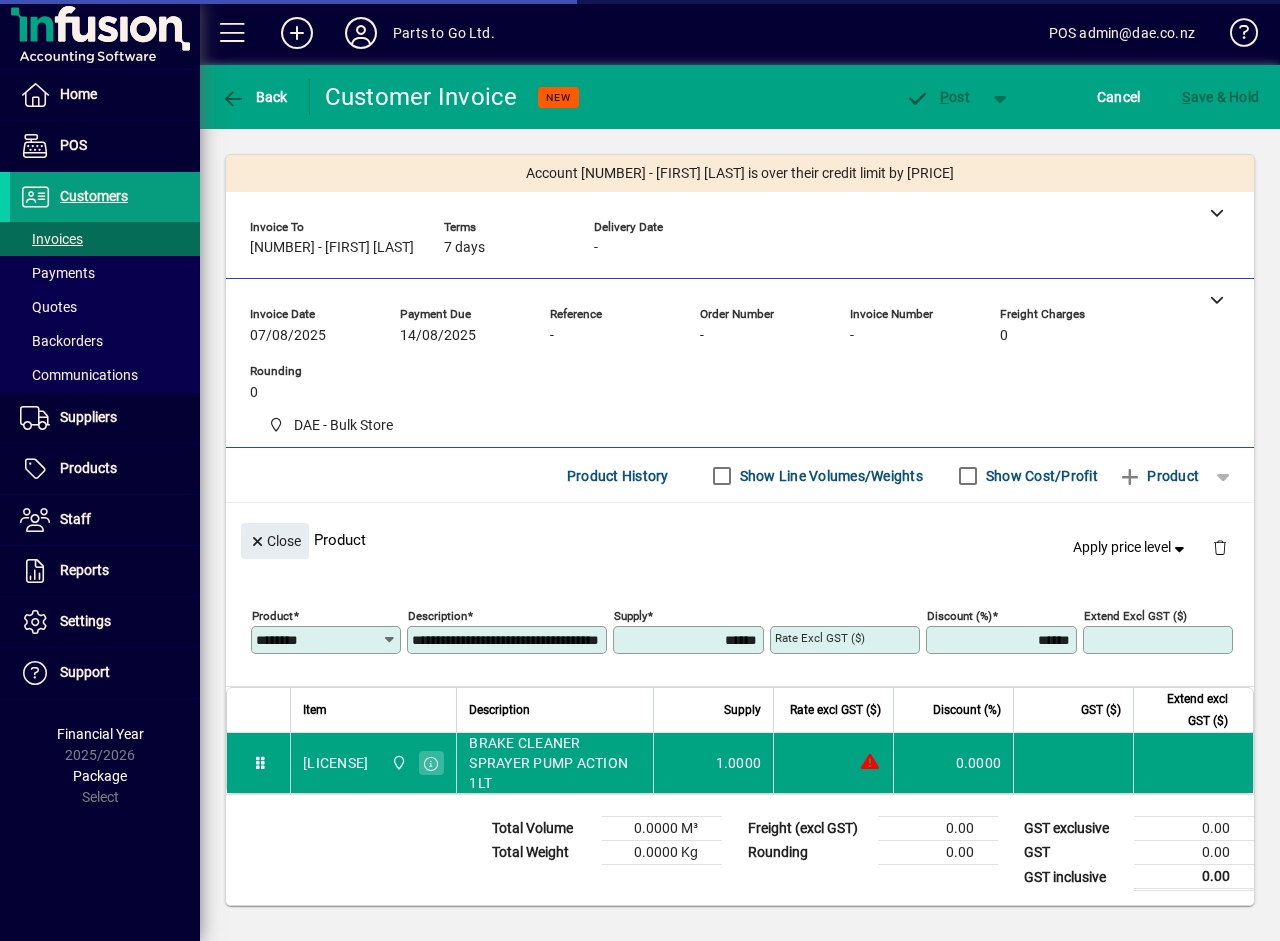 type on "*******" 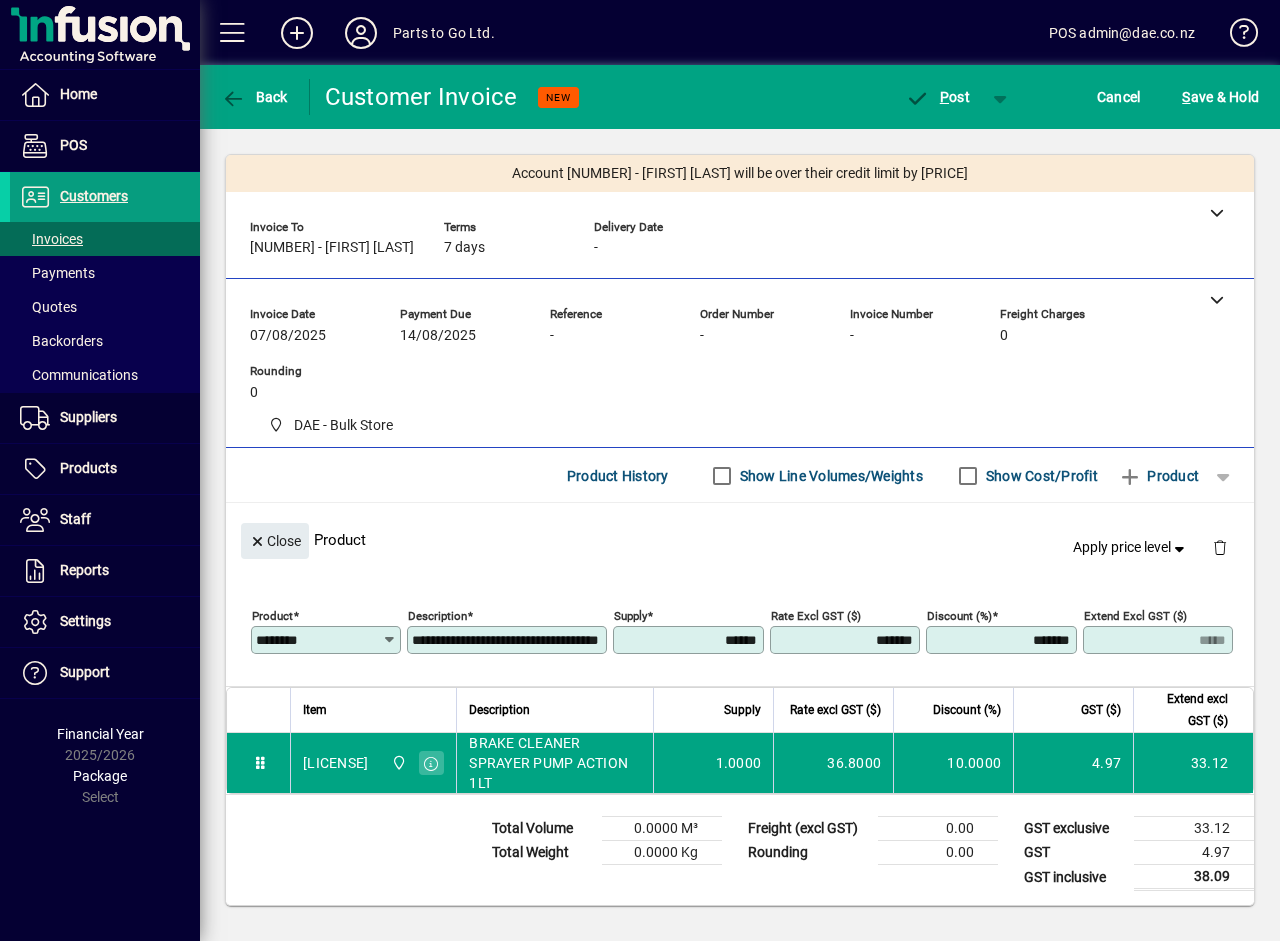 scroll, scrollTop: 2, scrollLeft: 0, axis: vertical 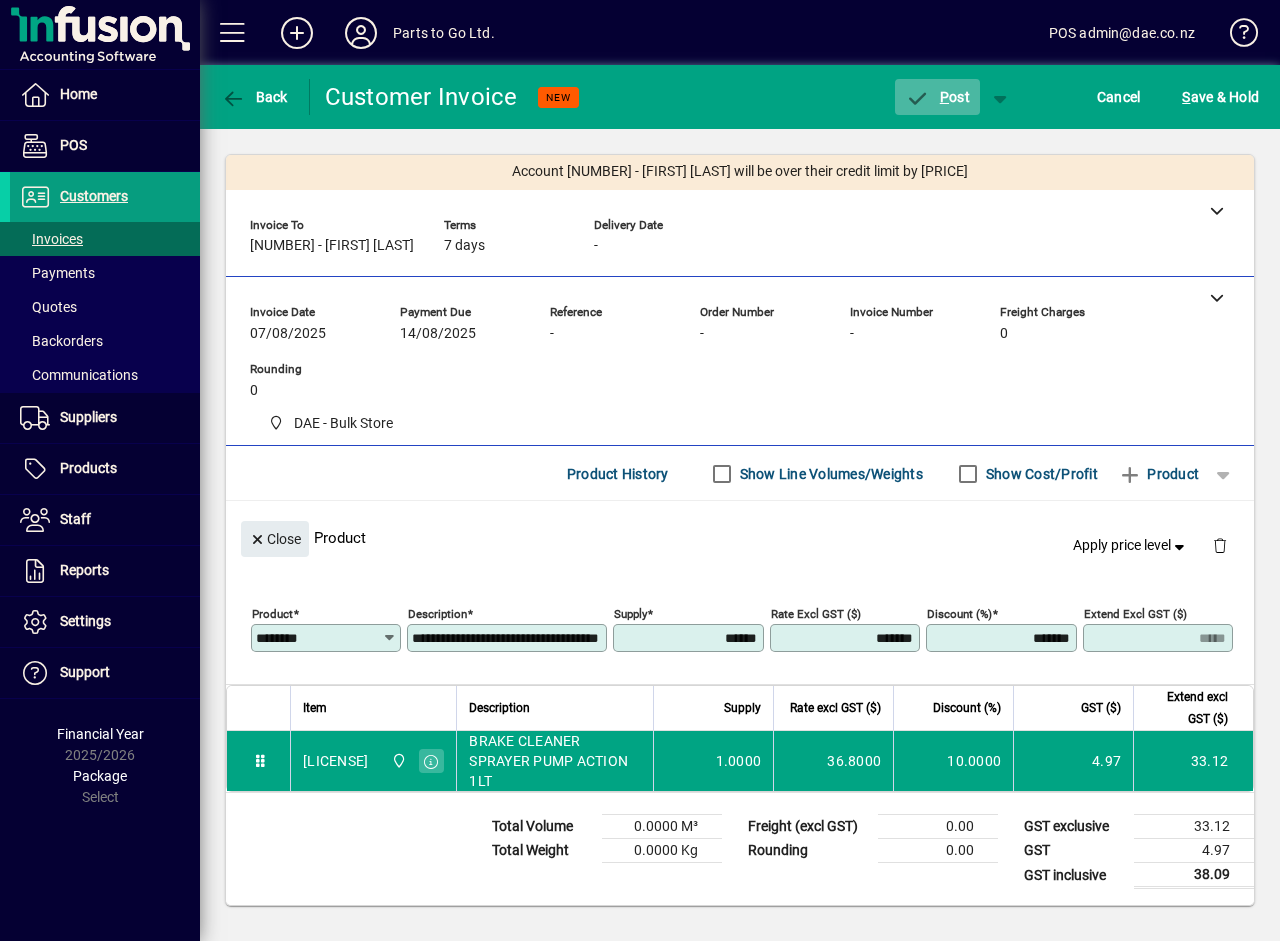 click on "P ost" 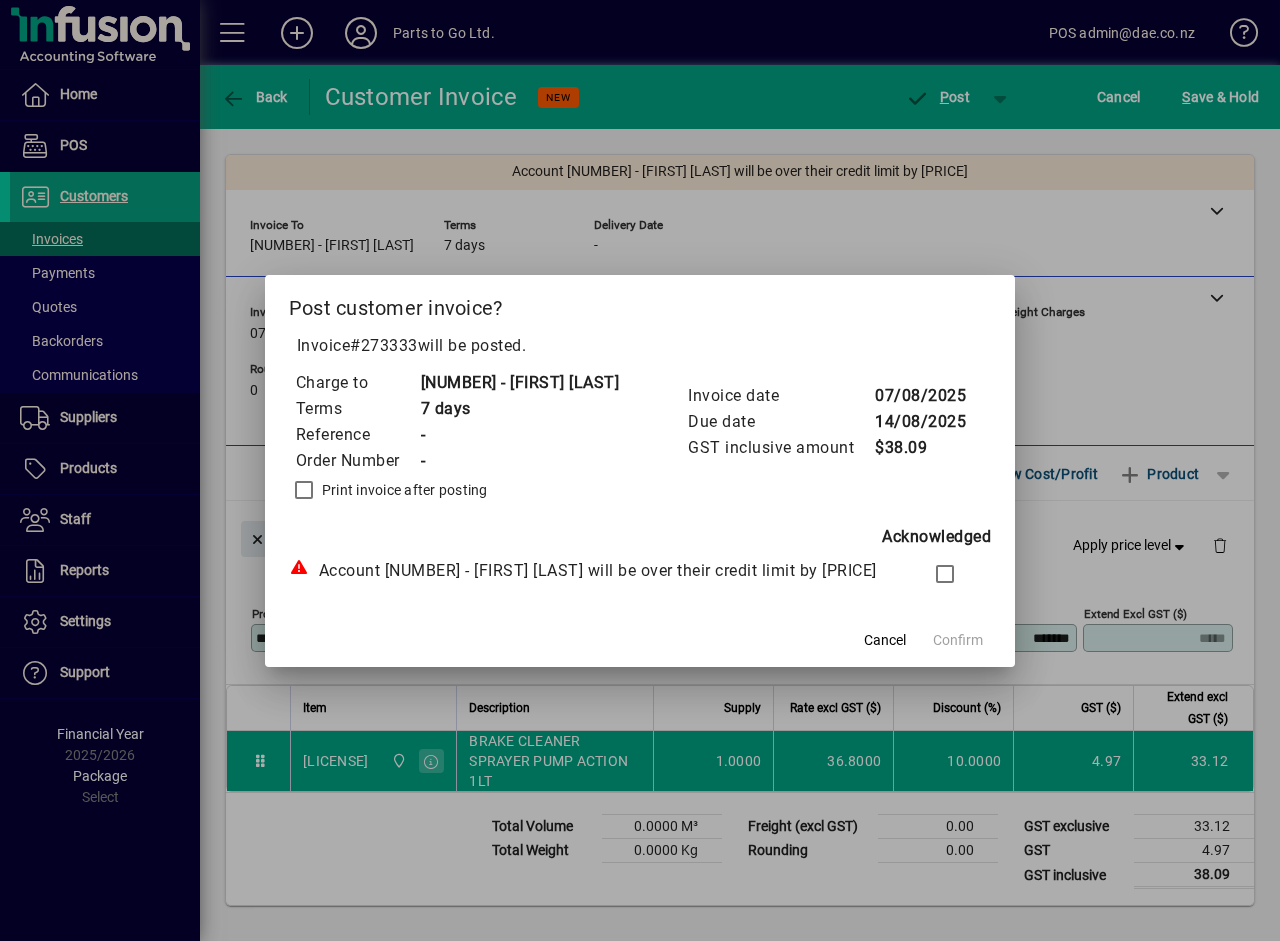 click on "Cancel  Confirm" 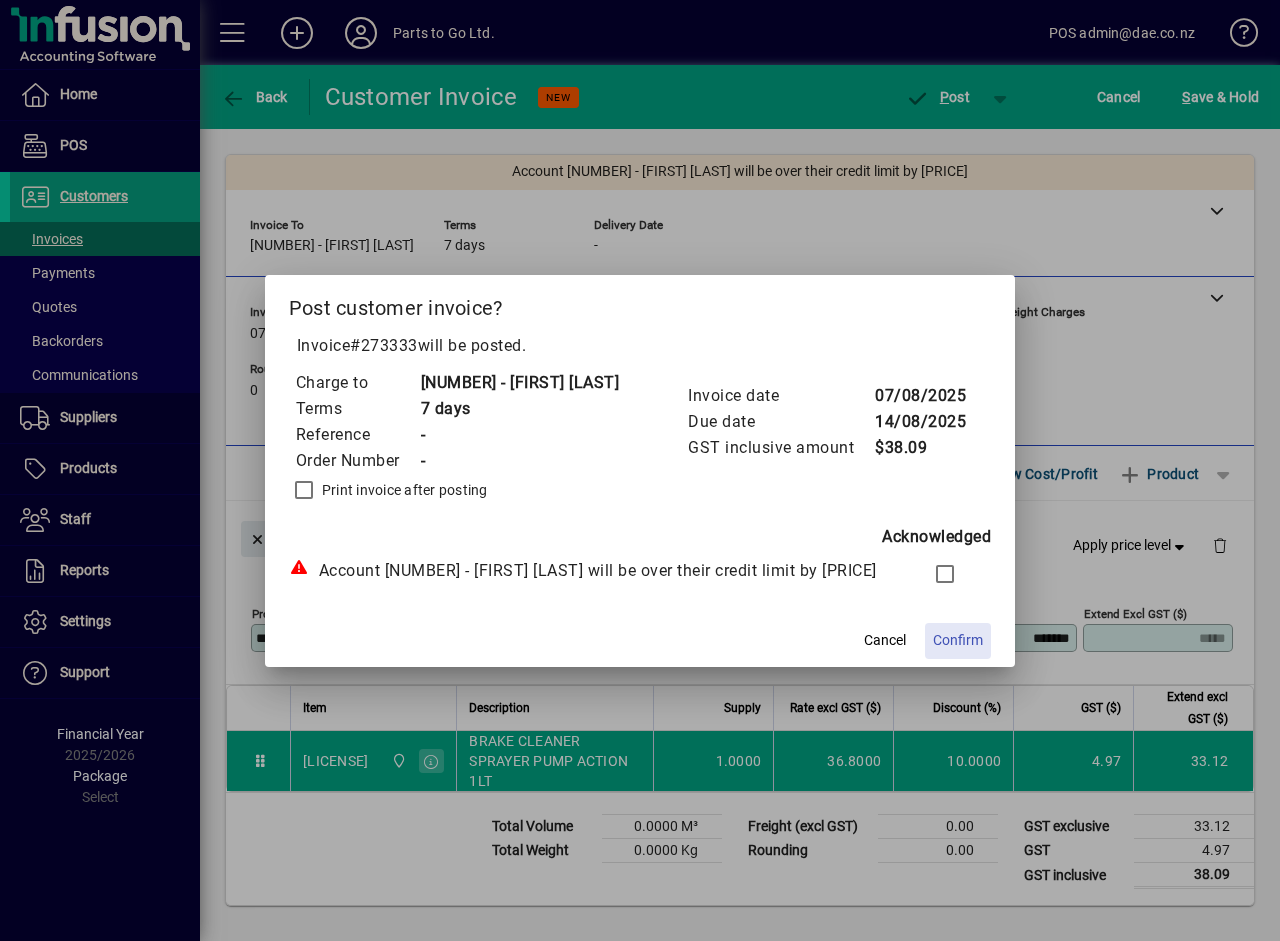 click on "Confirm" 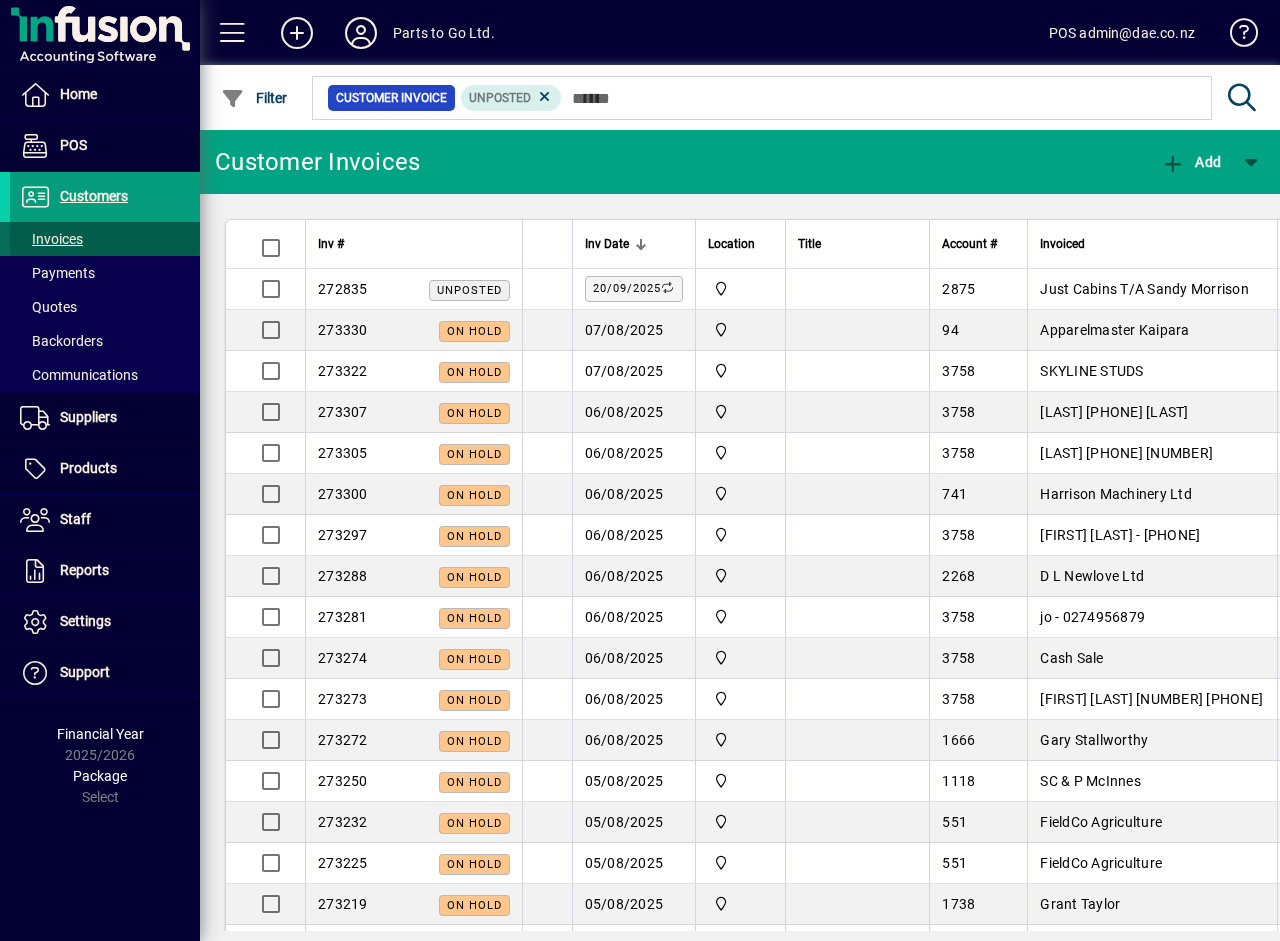 click on "Invoices" at bounding box center [51, 239] 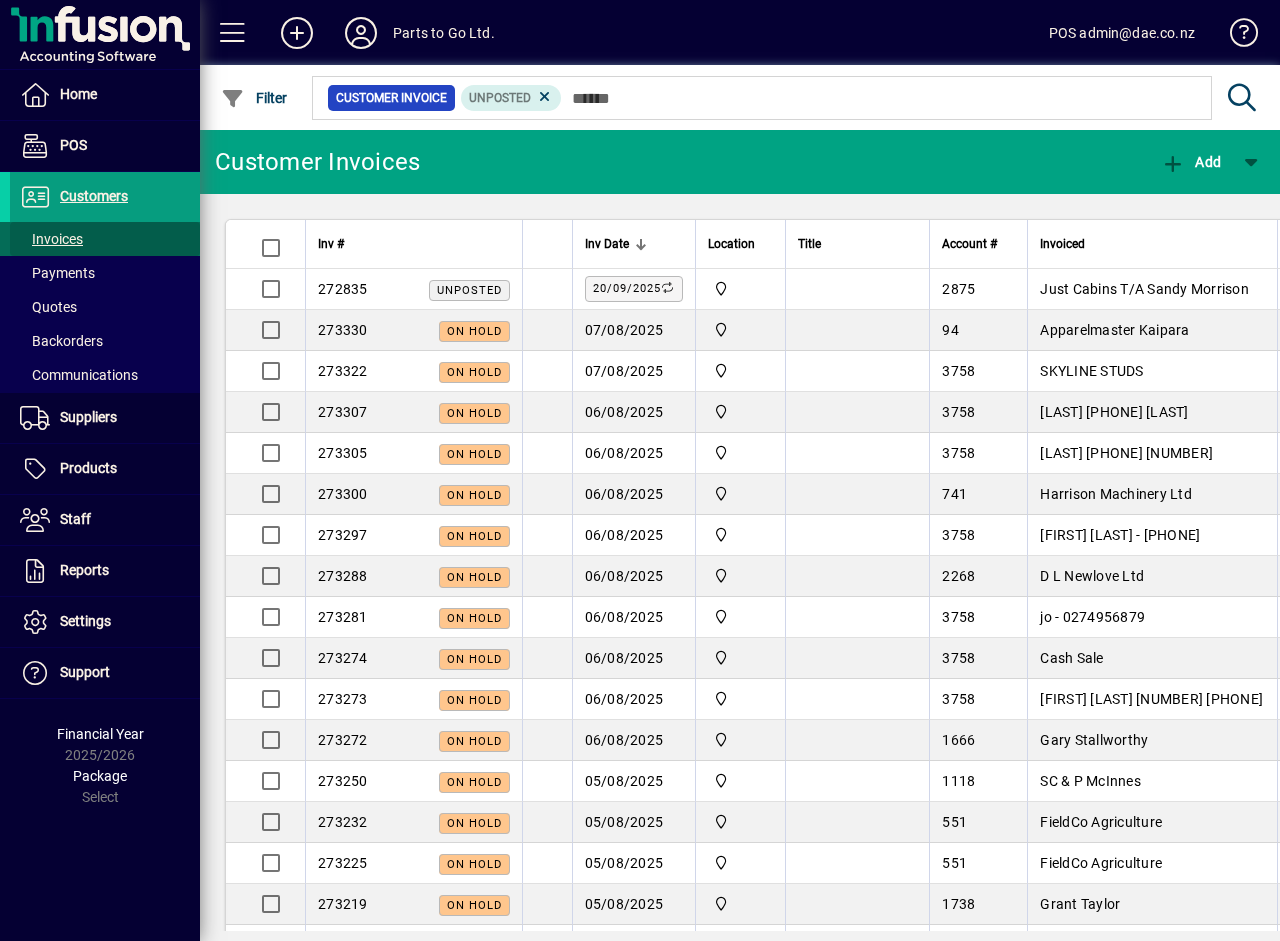 click on "Invoices" at bounding box center (51, 239) 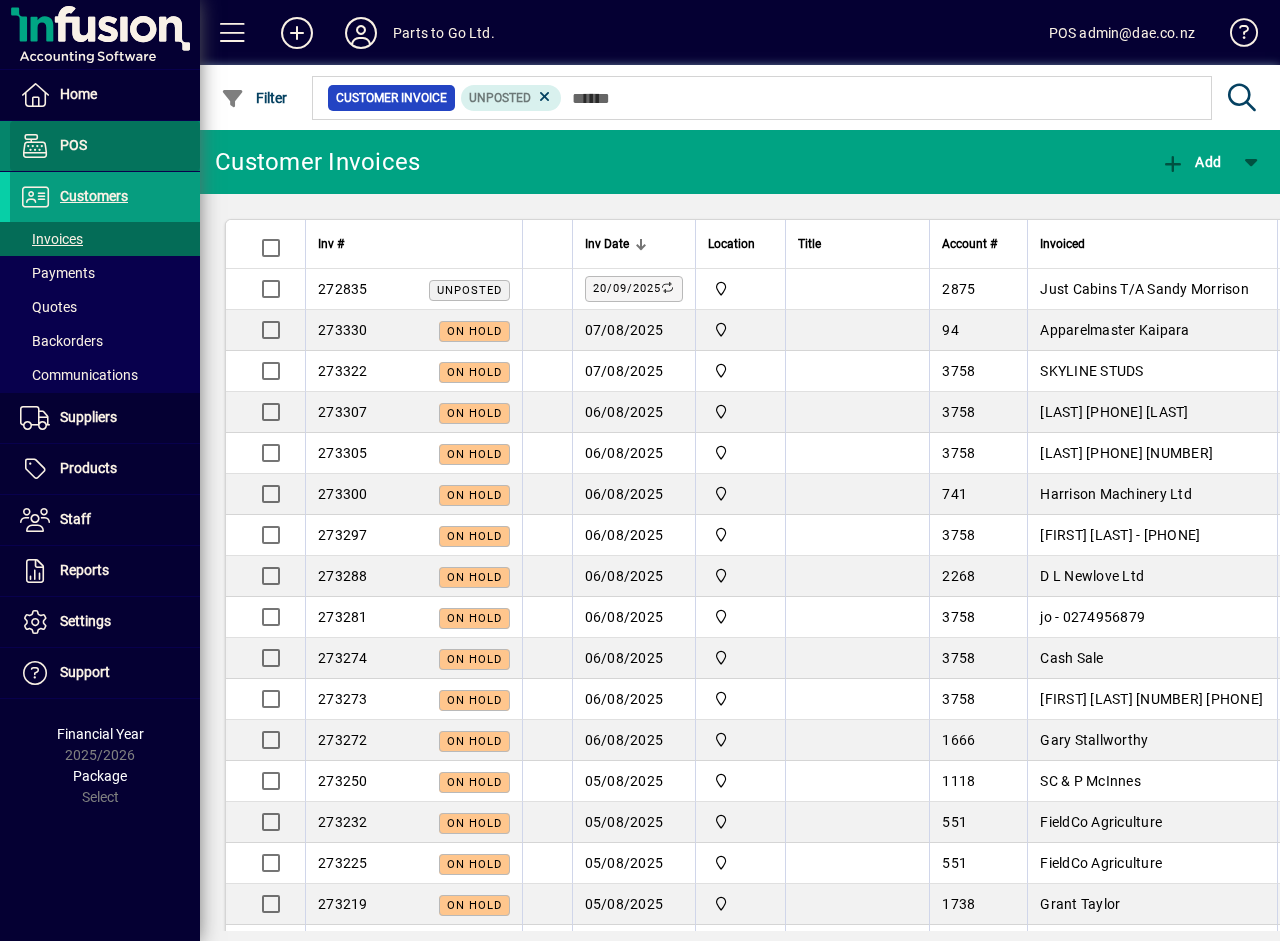 click on "POS" at bounding box center [73, 145] 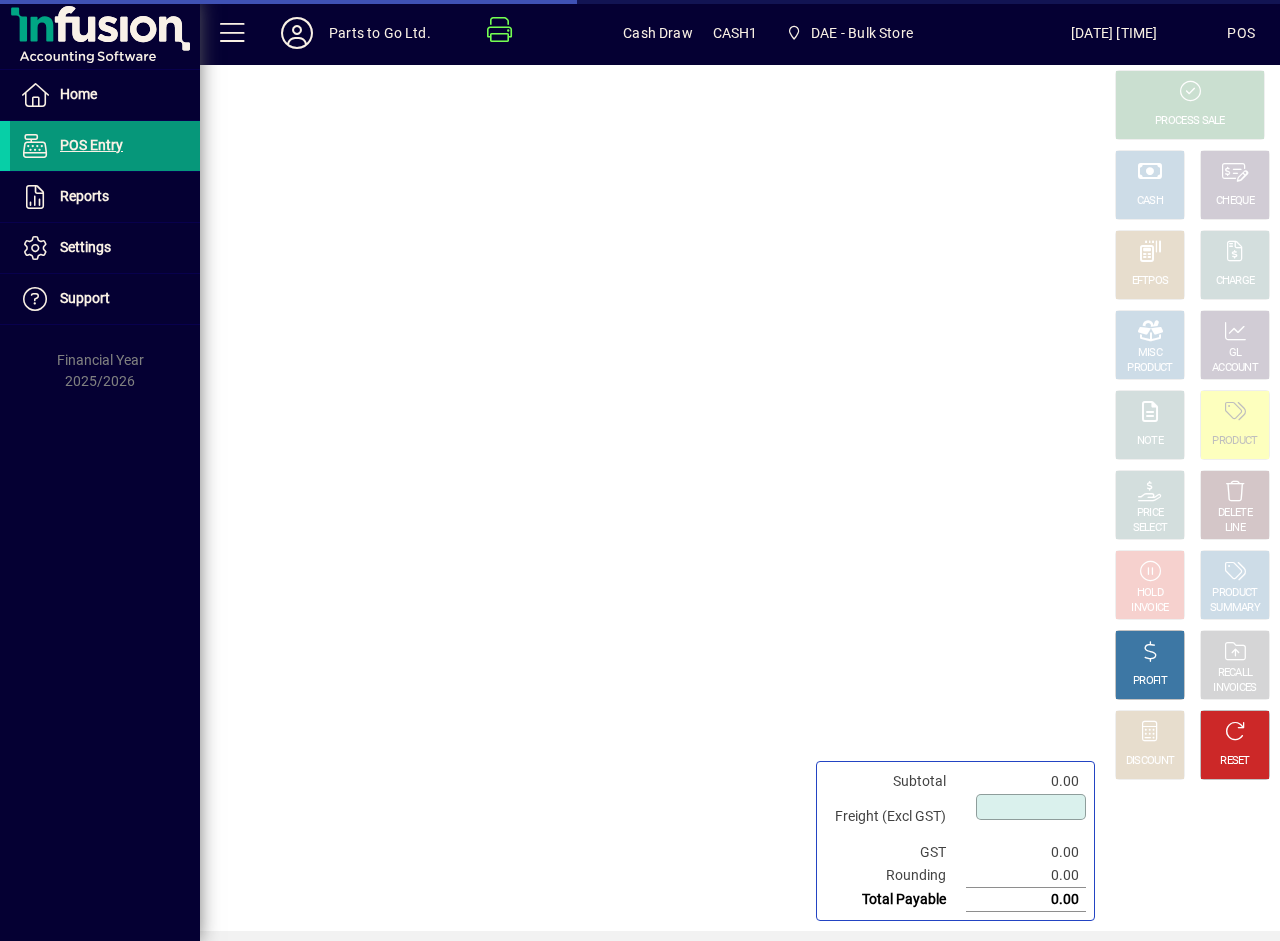 type on "****" 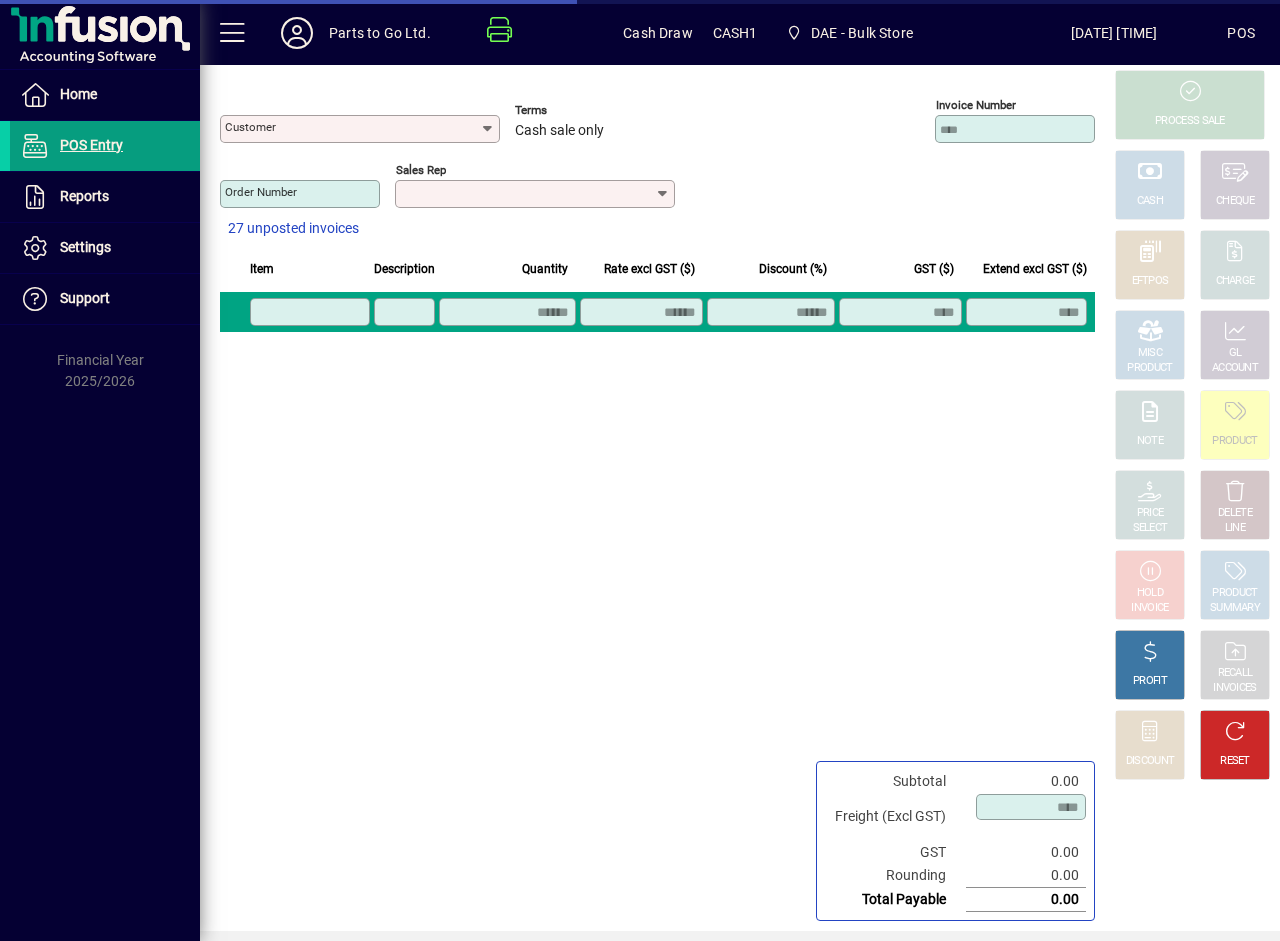 type on "**********" 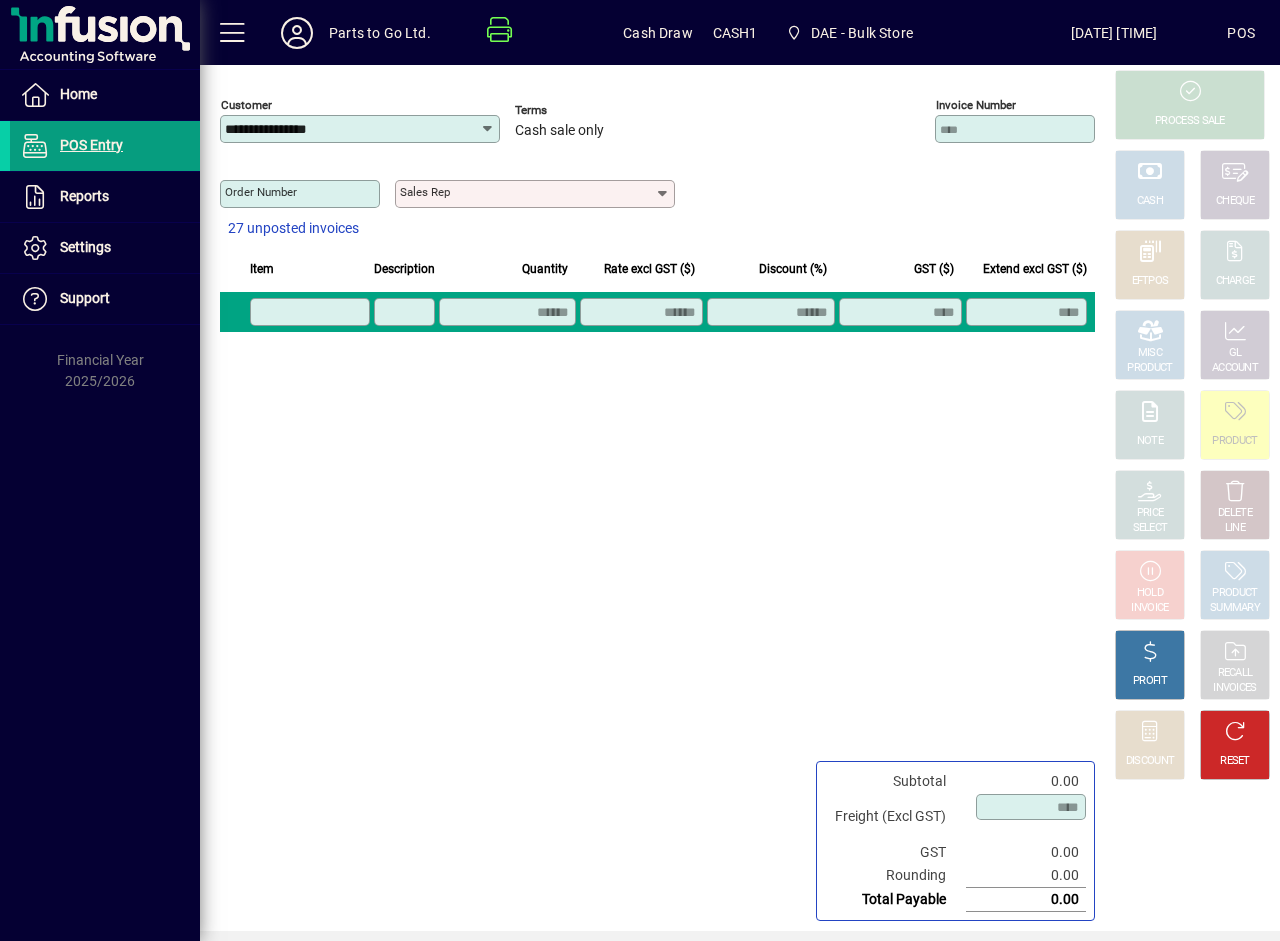 click 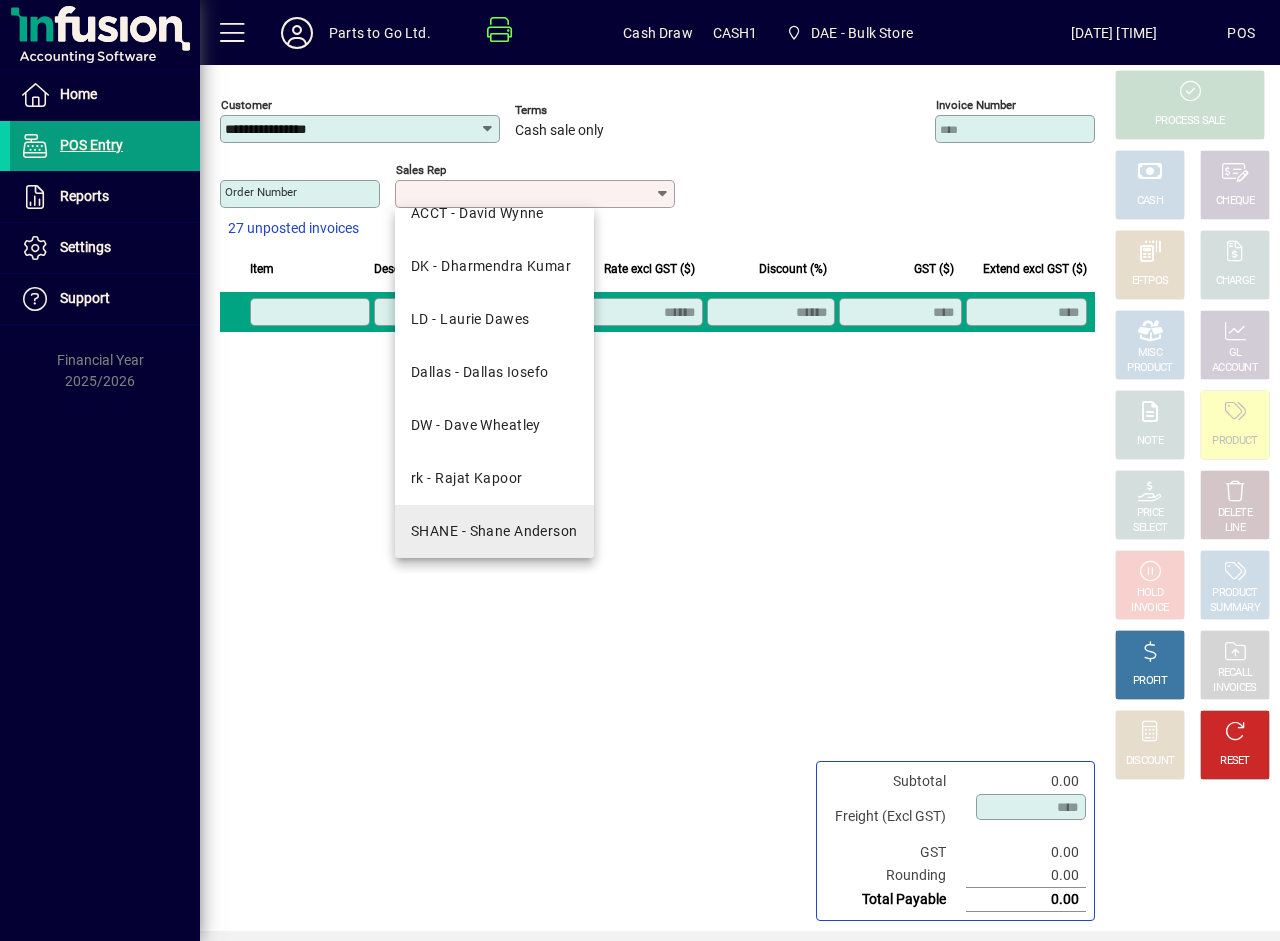 scroll, scrollTop: 143, scrollLeft: 0, axis: vertical 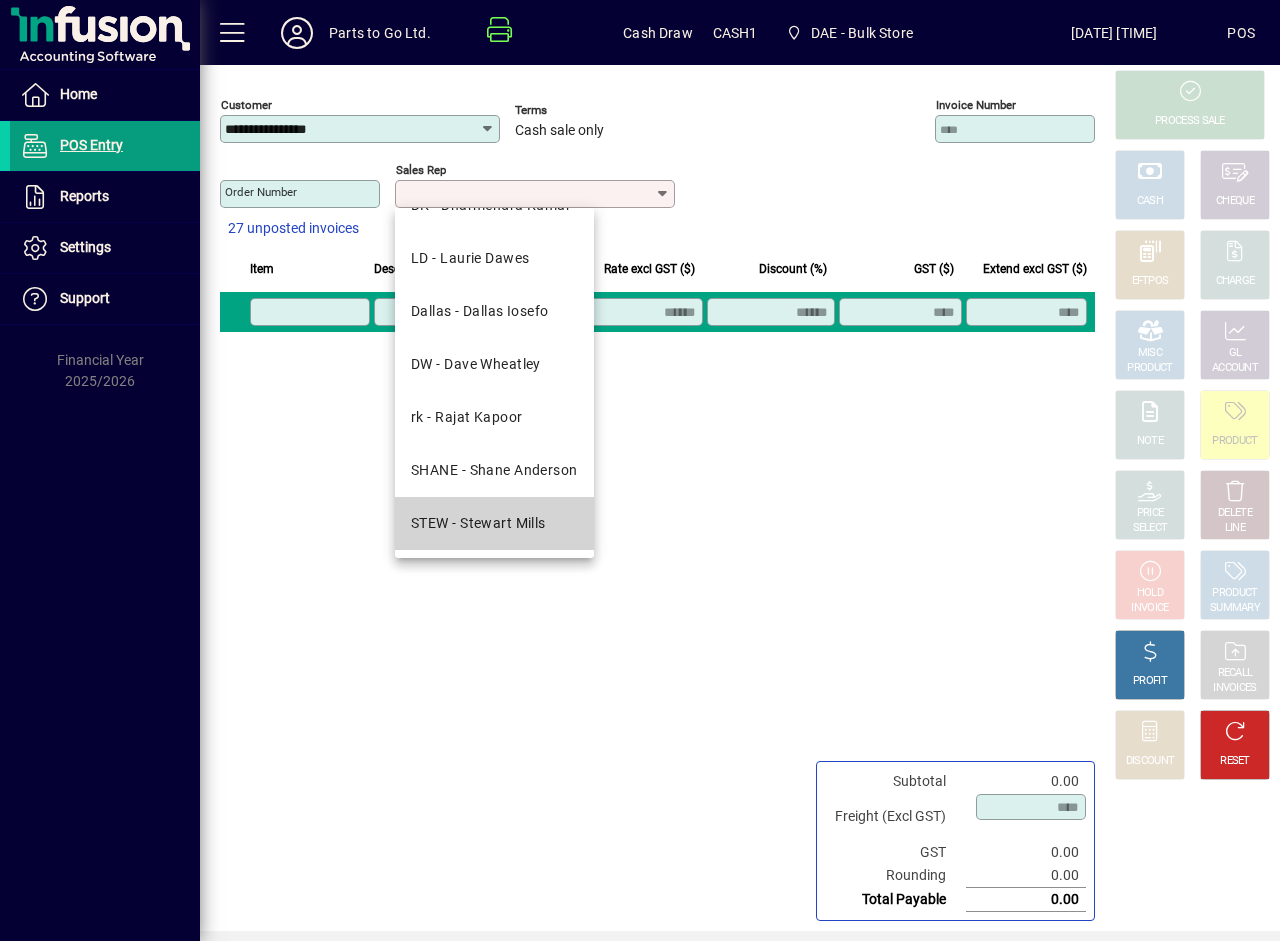 click on "STEW - Stewart Mills" at bounding box center [478, 523] 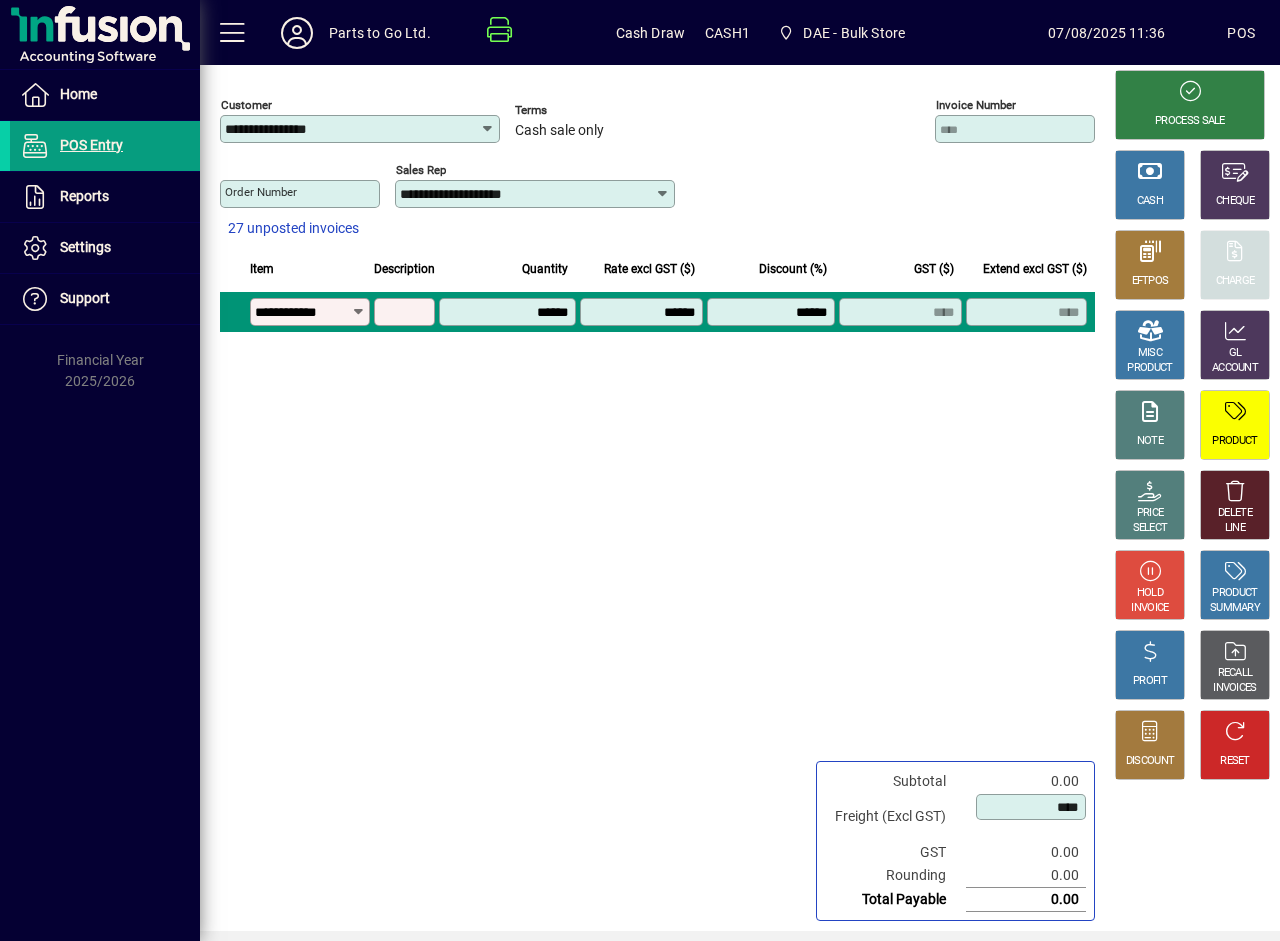 type on "**********" 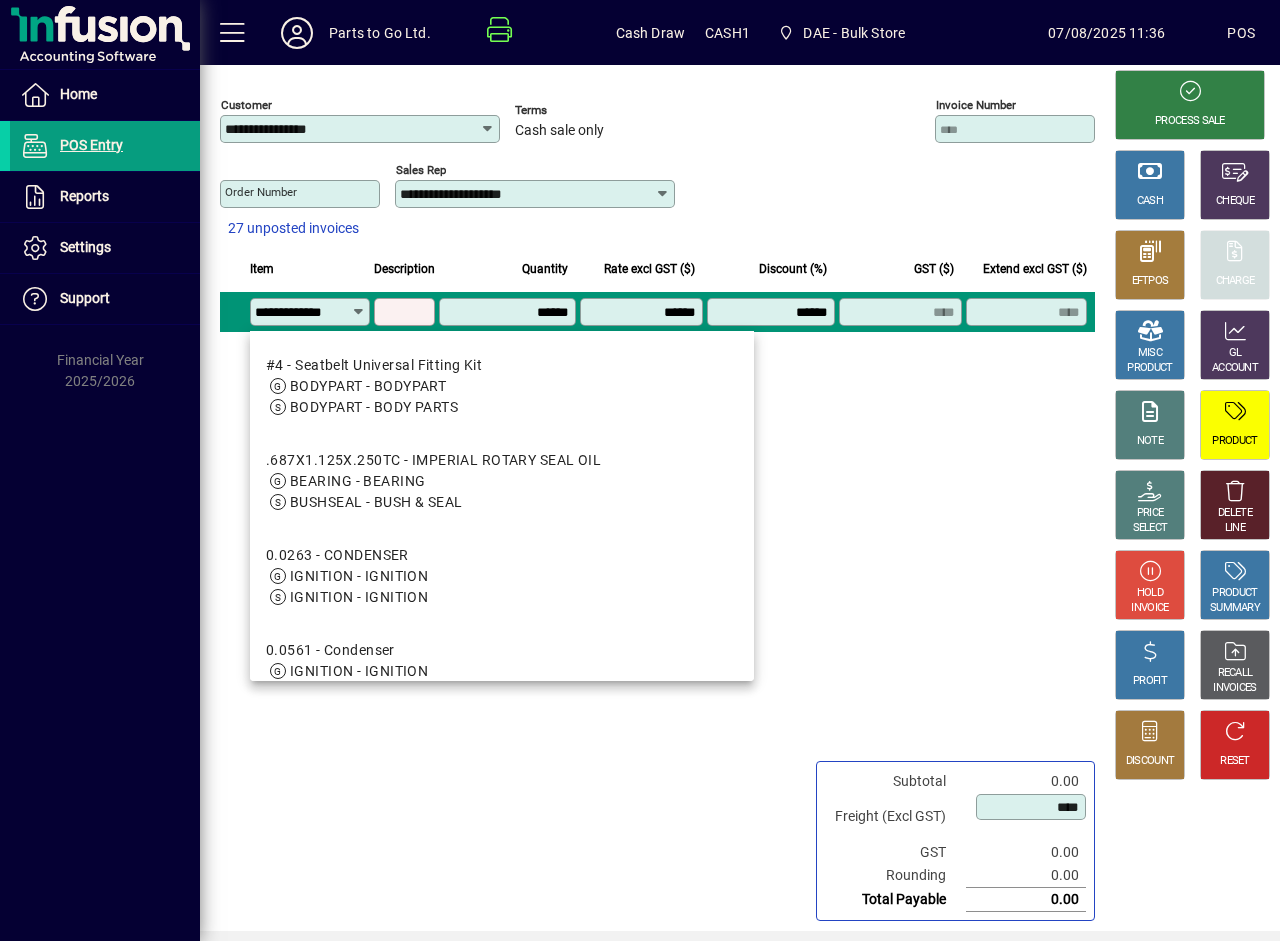 scroll, scrollTop: 0, scrollLeft: 9, axis: horizontal 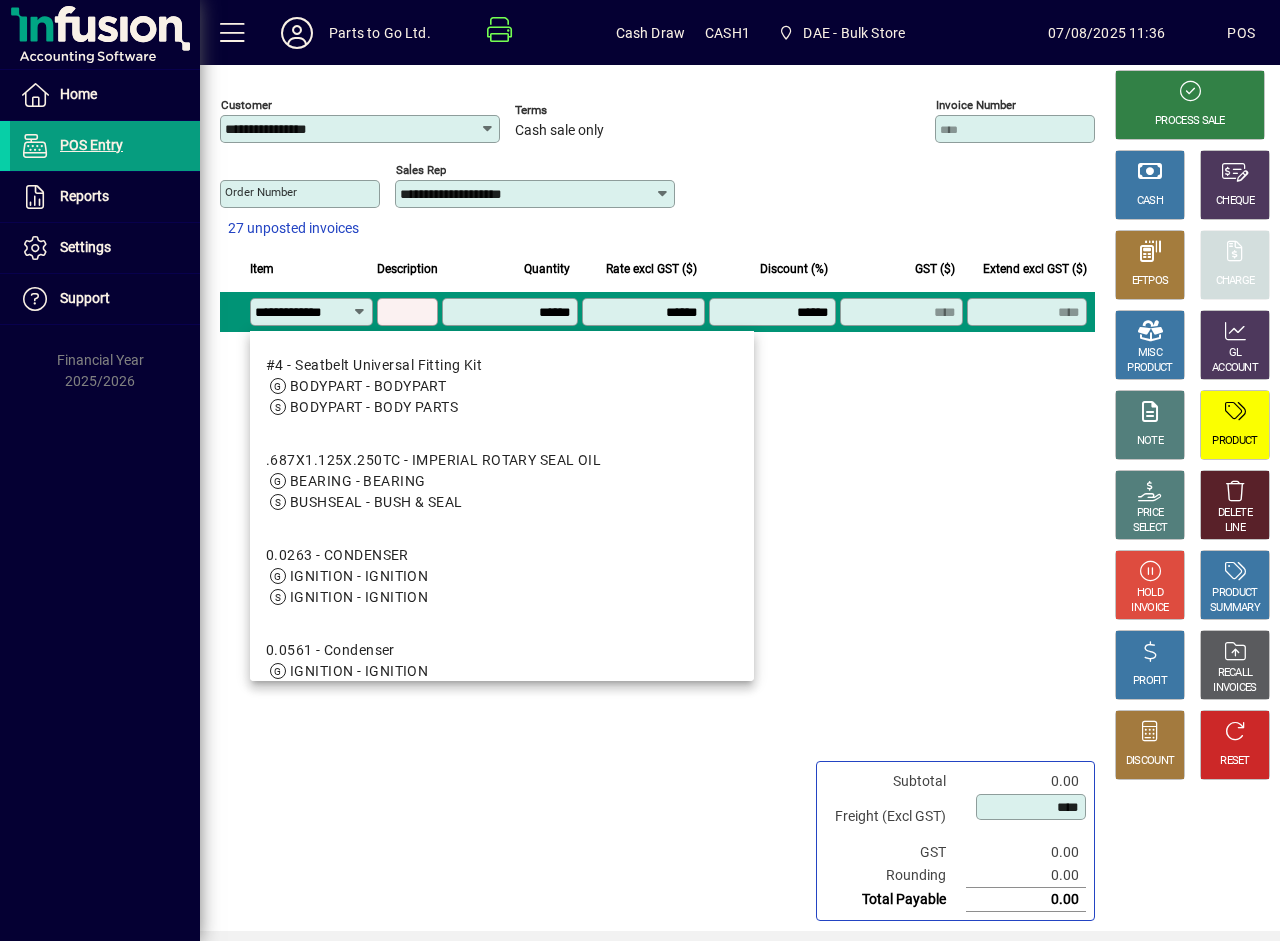 type on "**********" 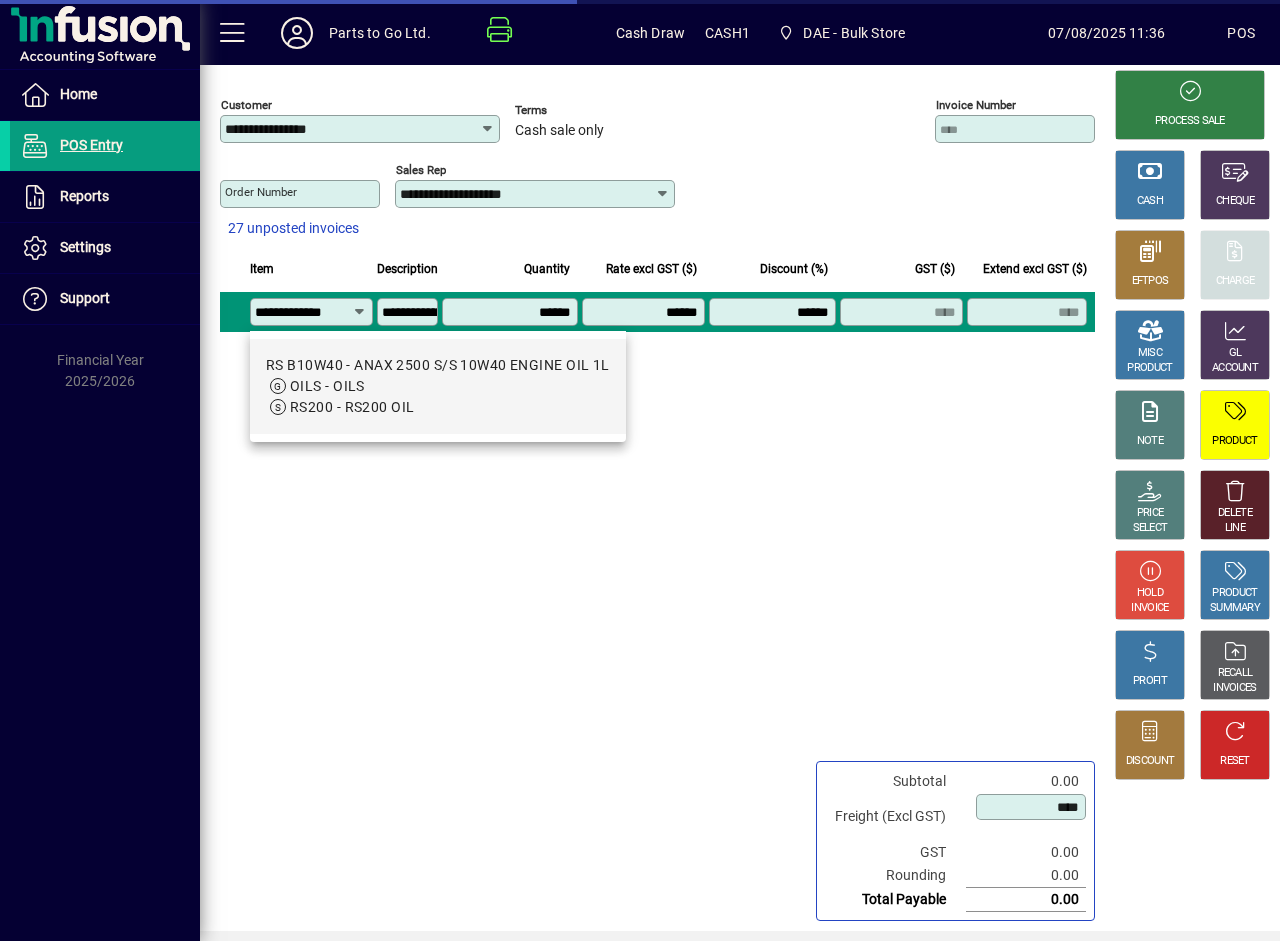 type on "*******" 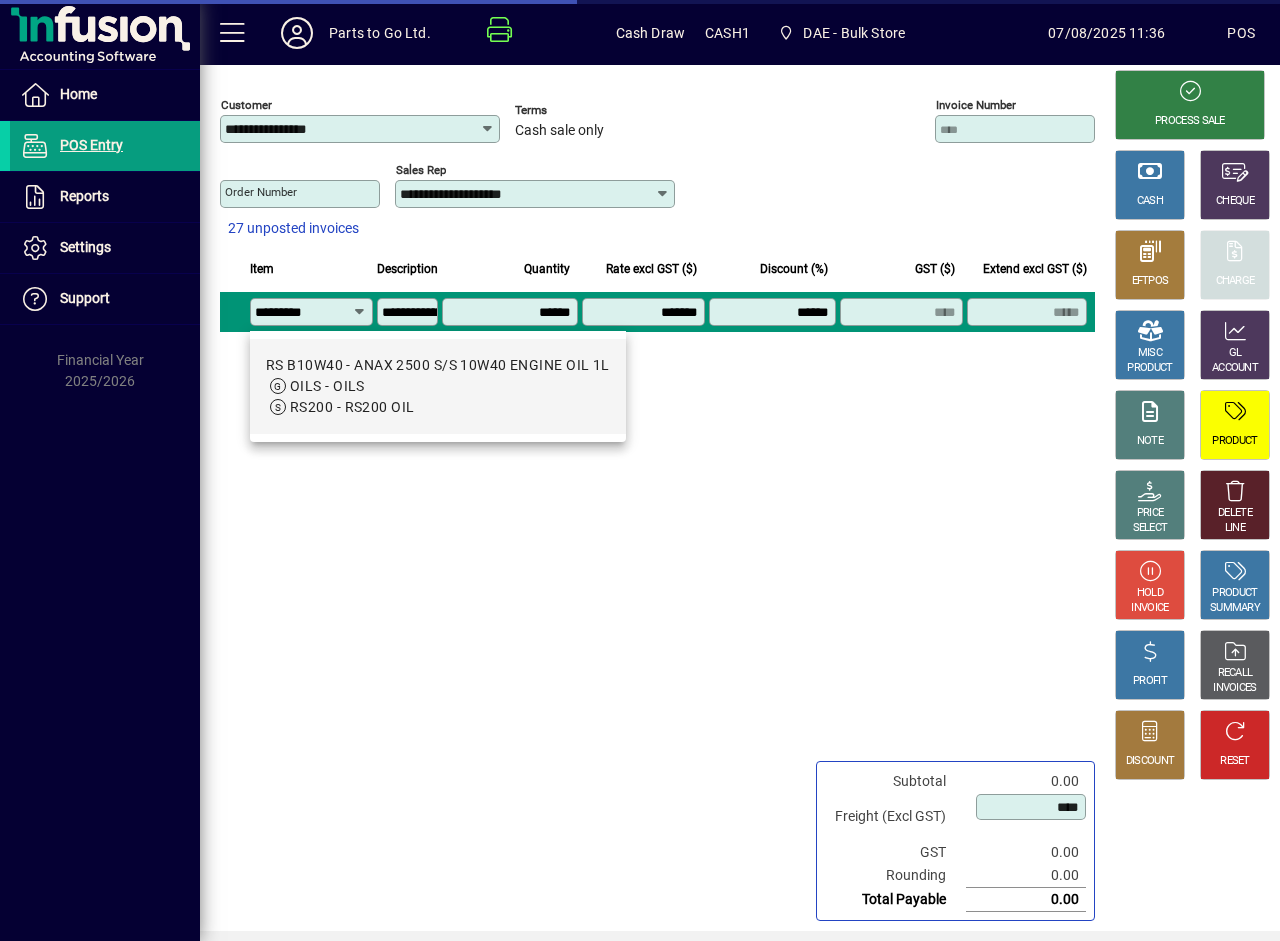 scroll, scrollTop: 0, scrollLeft: 0, axis: both 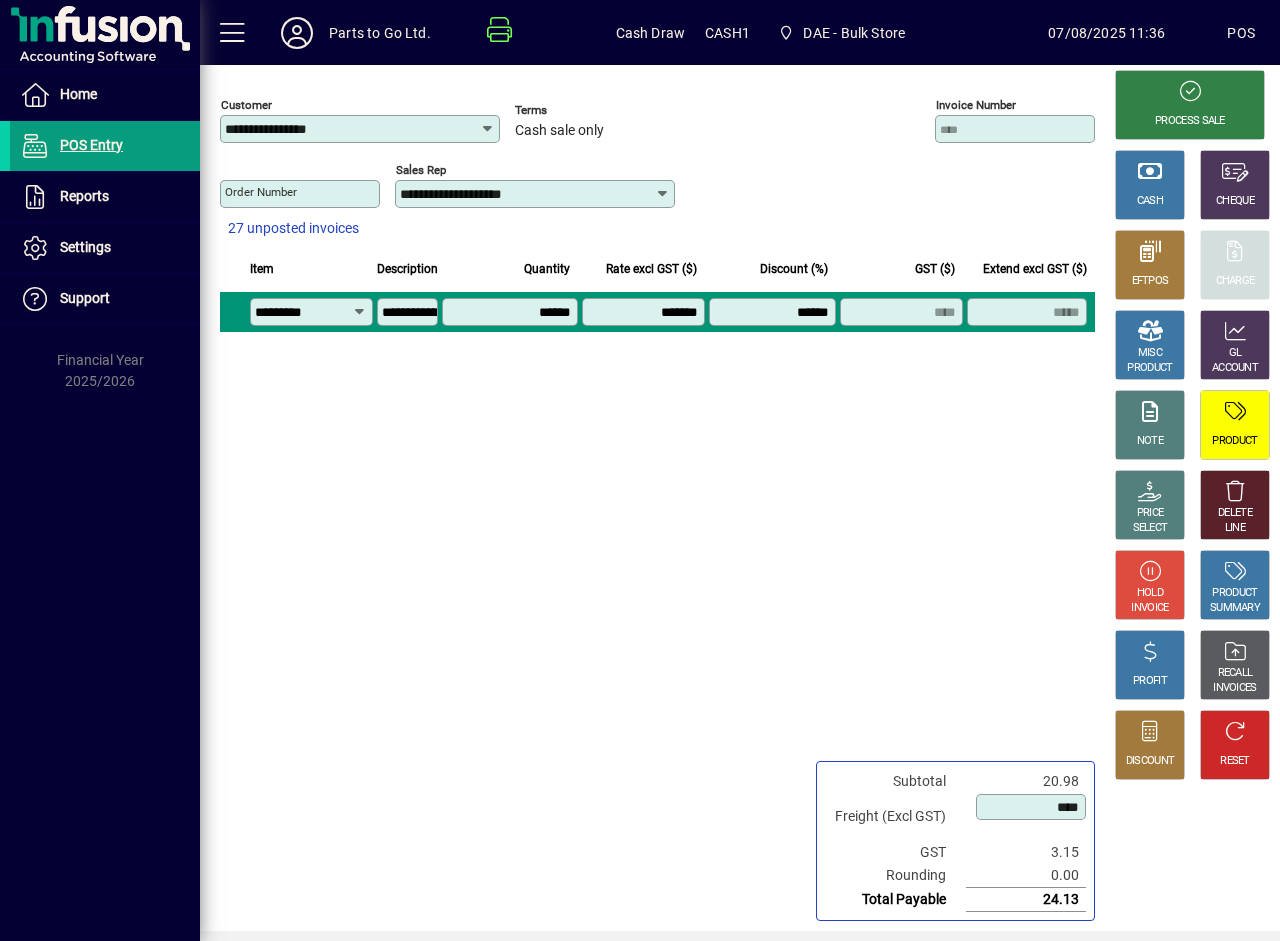 type on "*********" 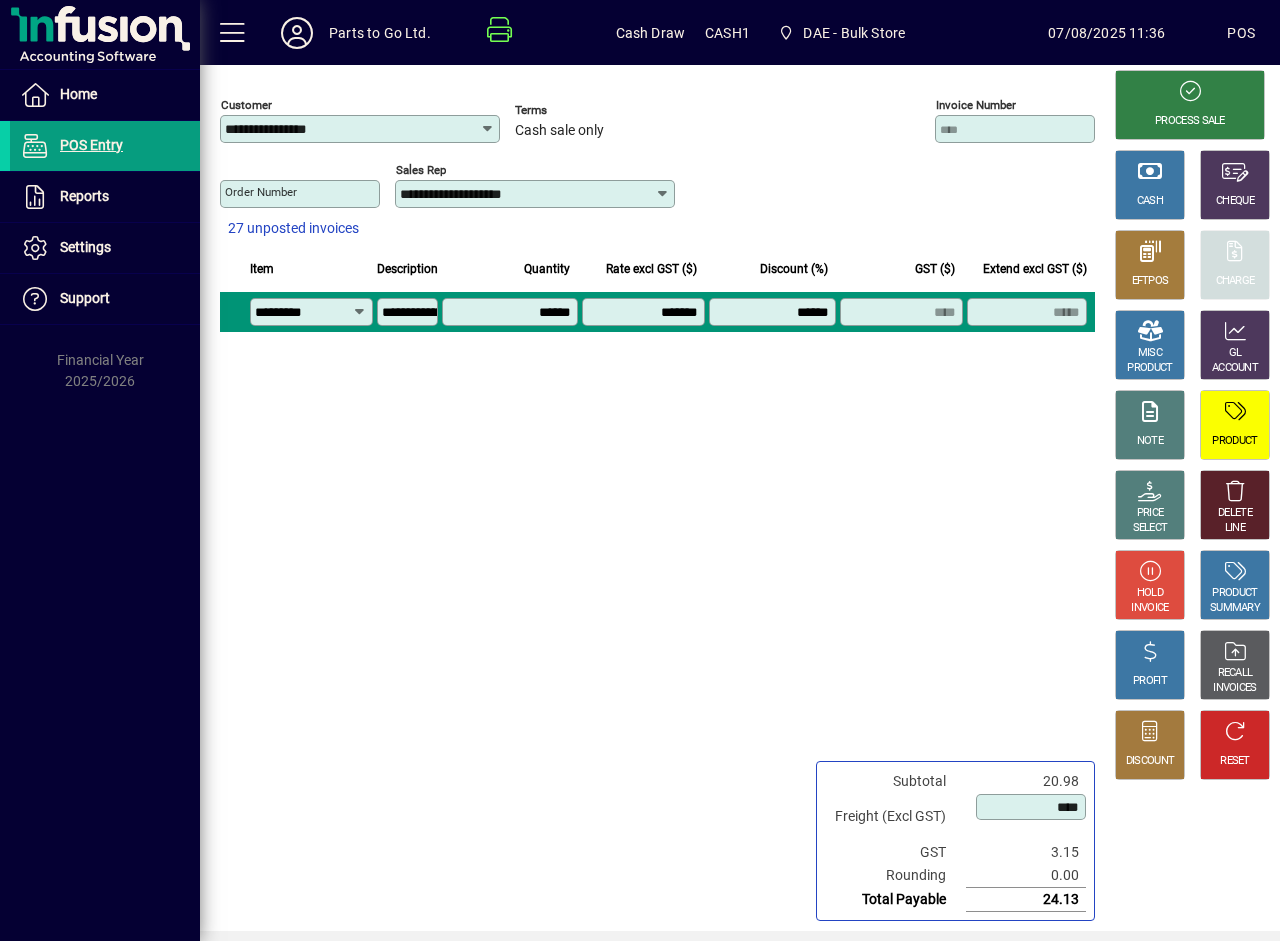 click on "******" at bounding box center [775, 312] 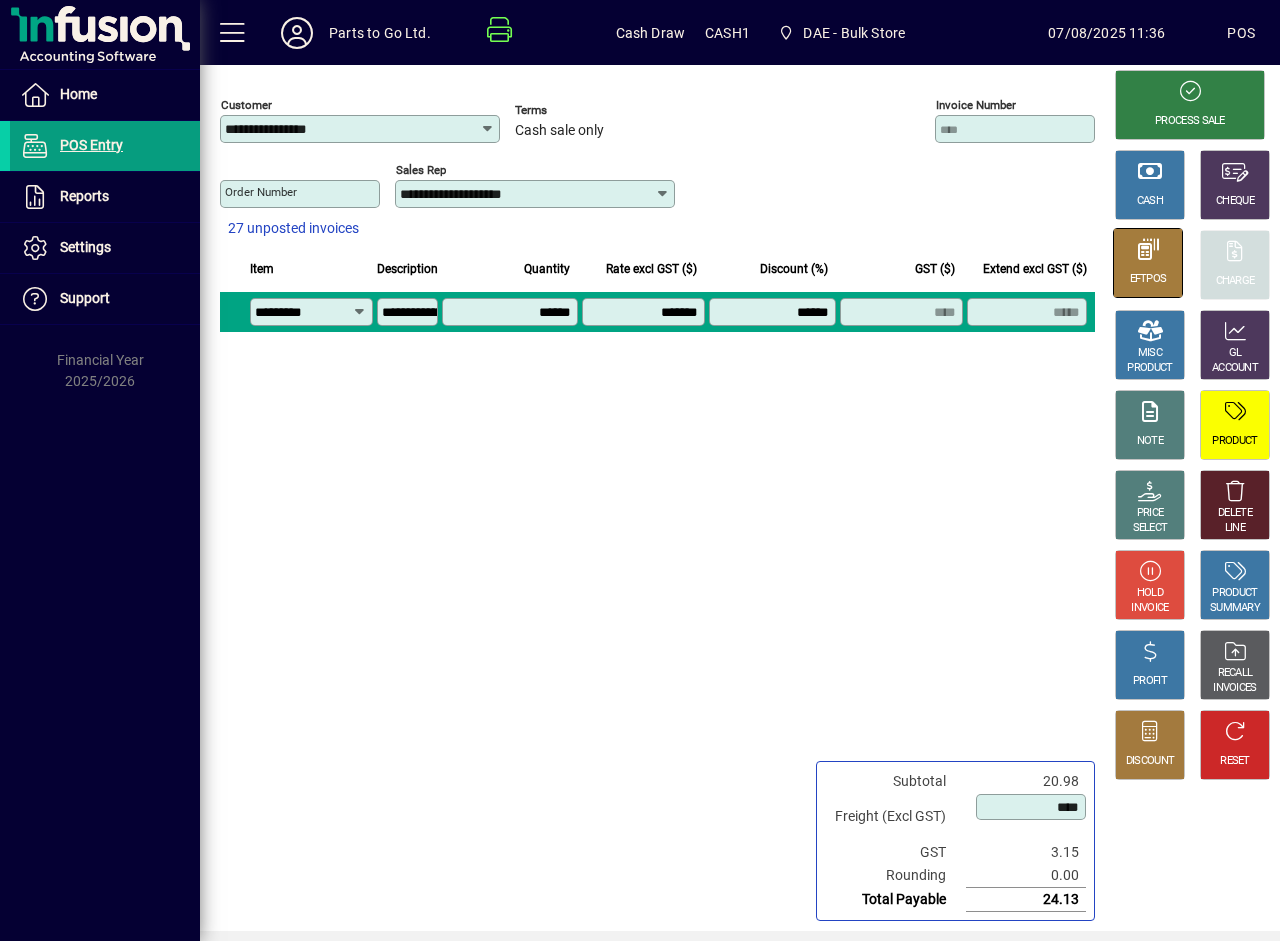click on "EFTPOS" 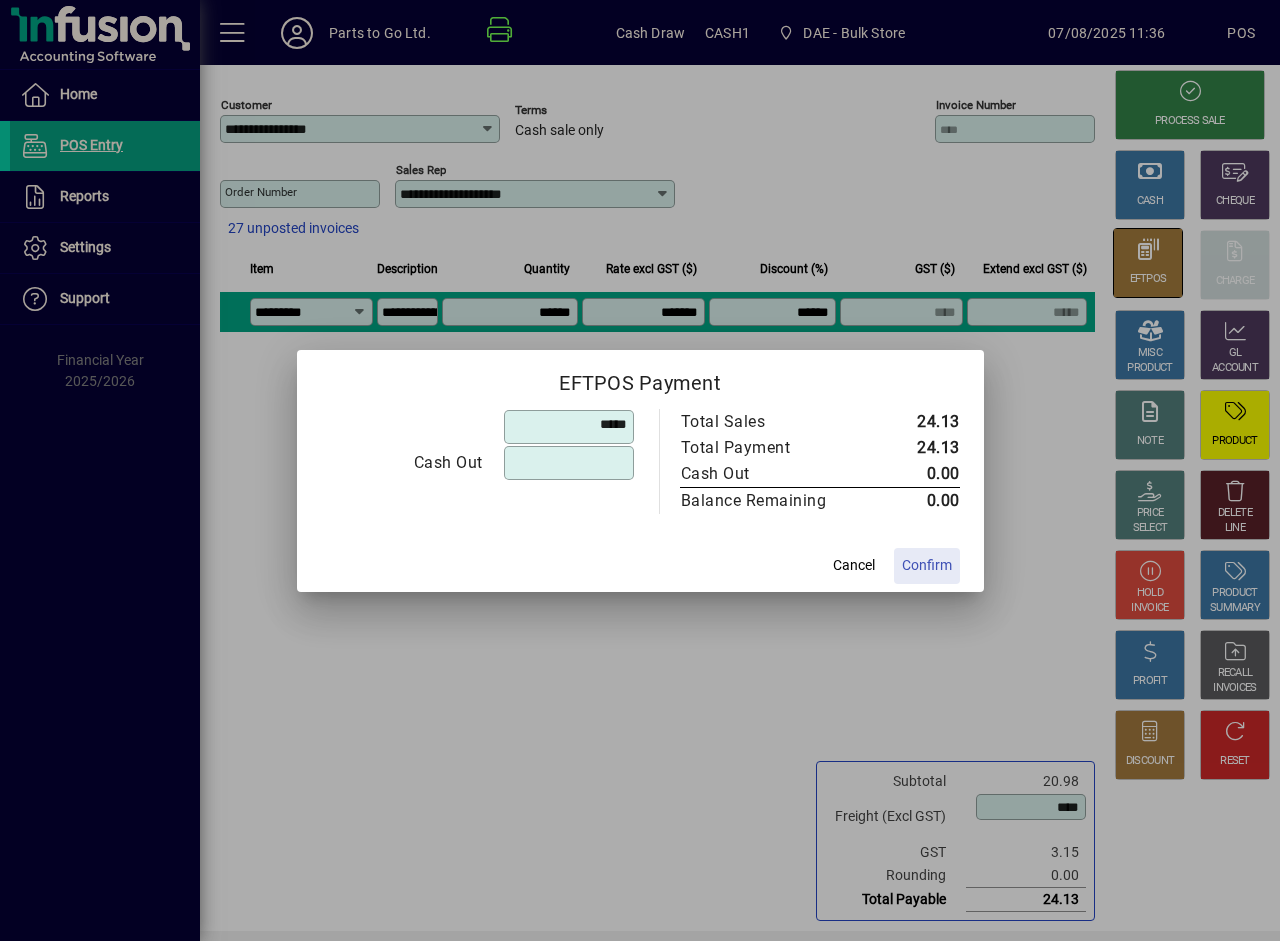 type on "******" 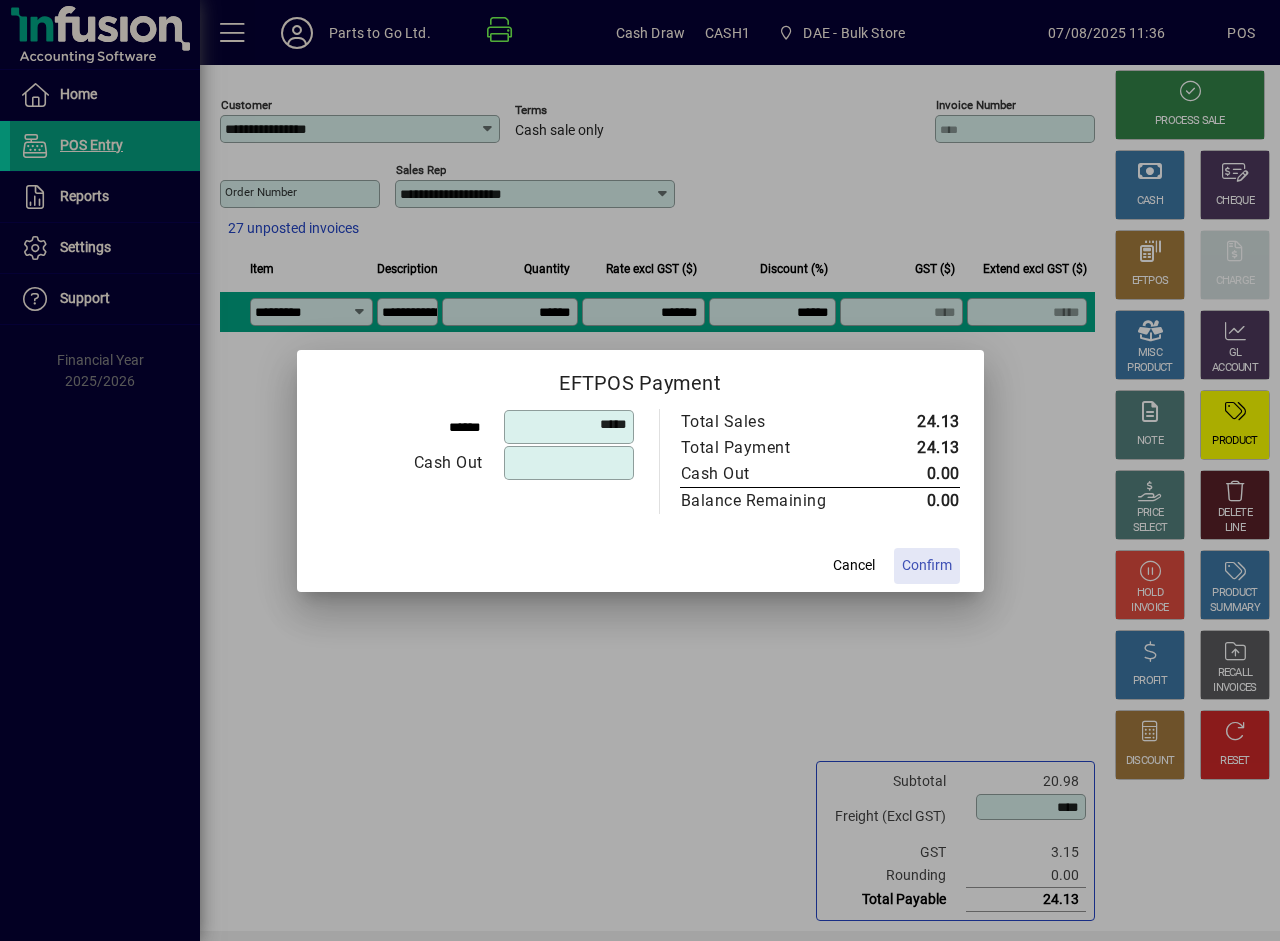 click 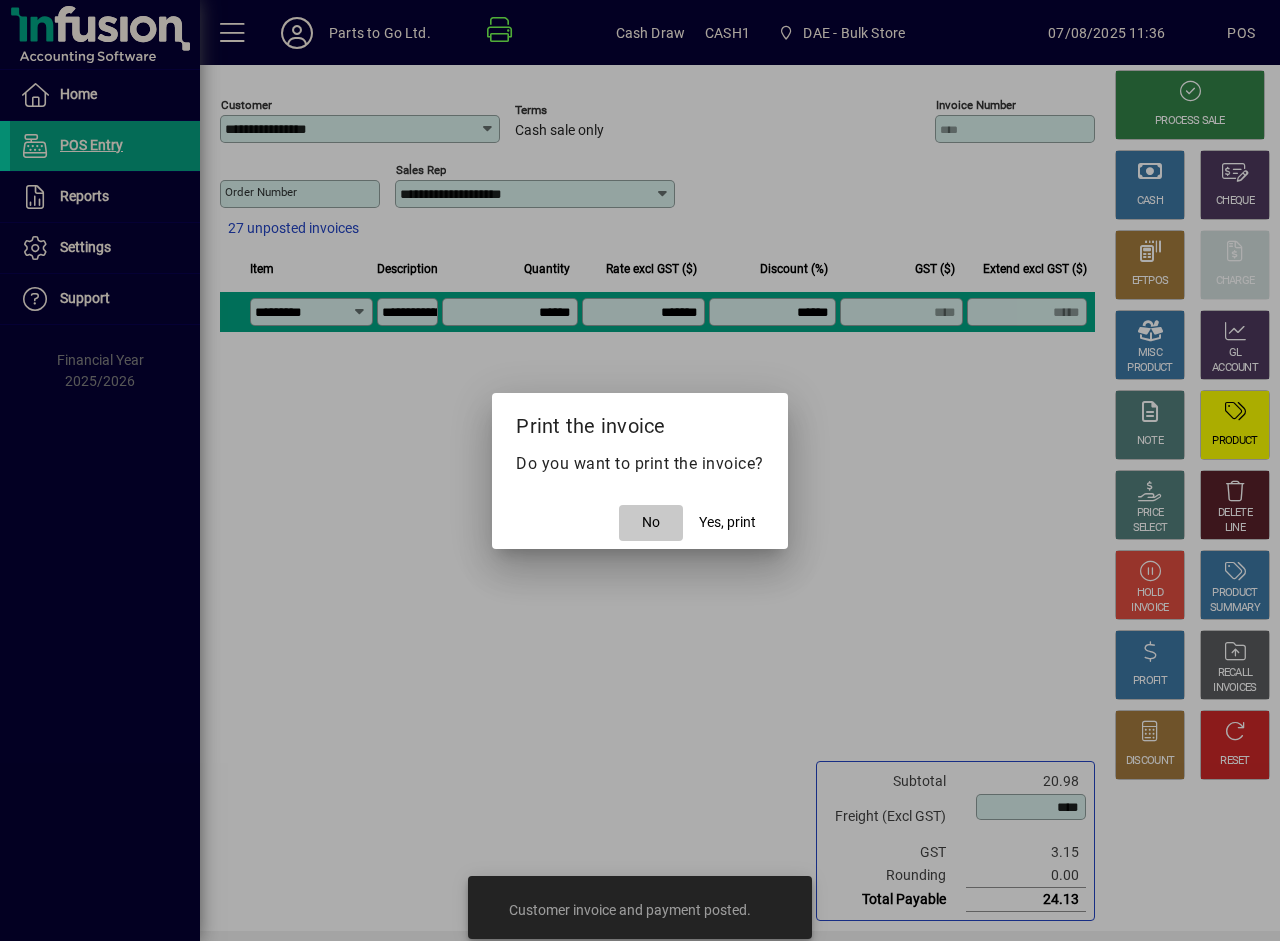 click 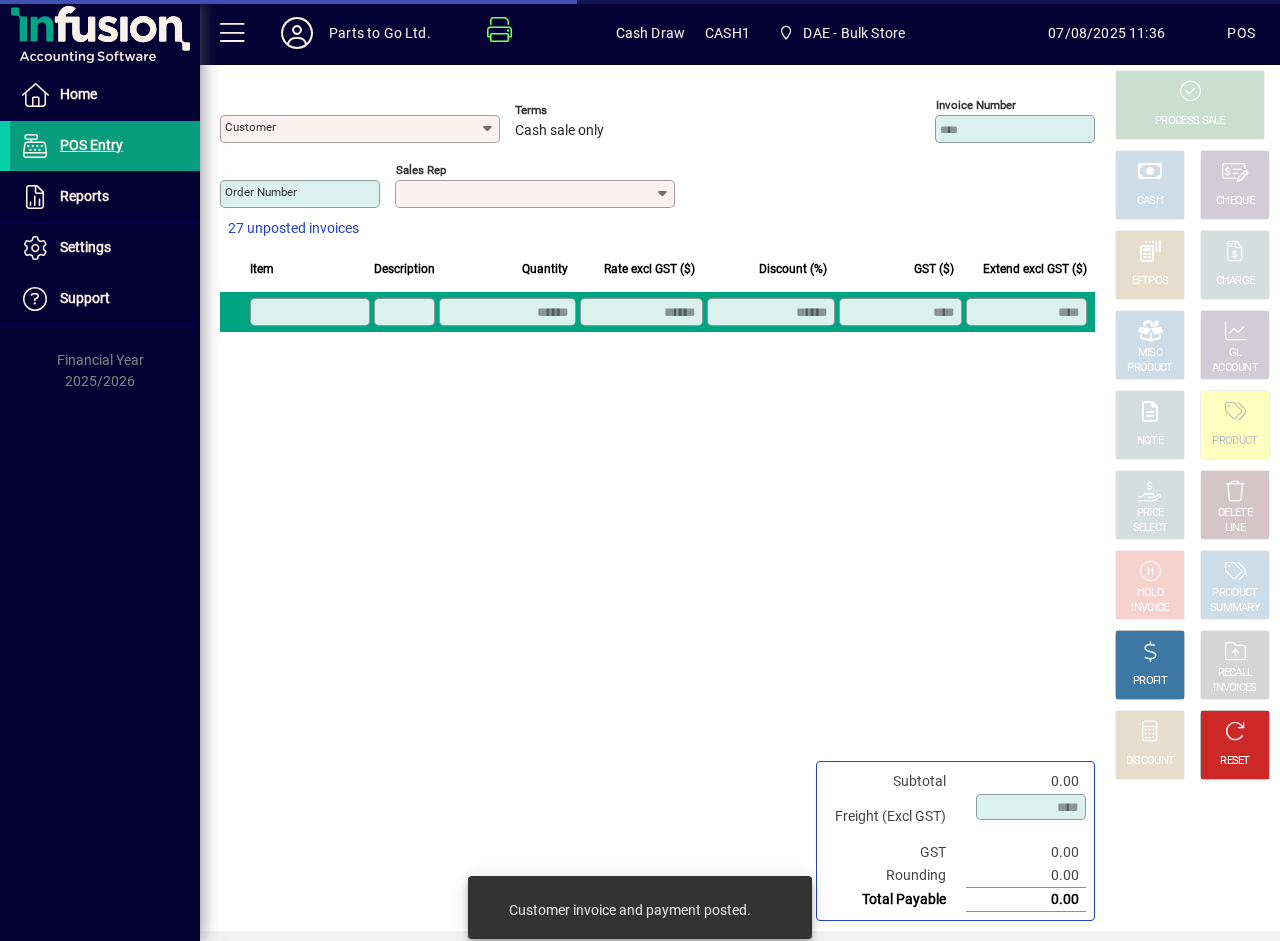 type on "**********" 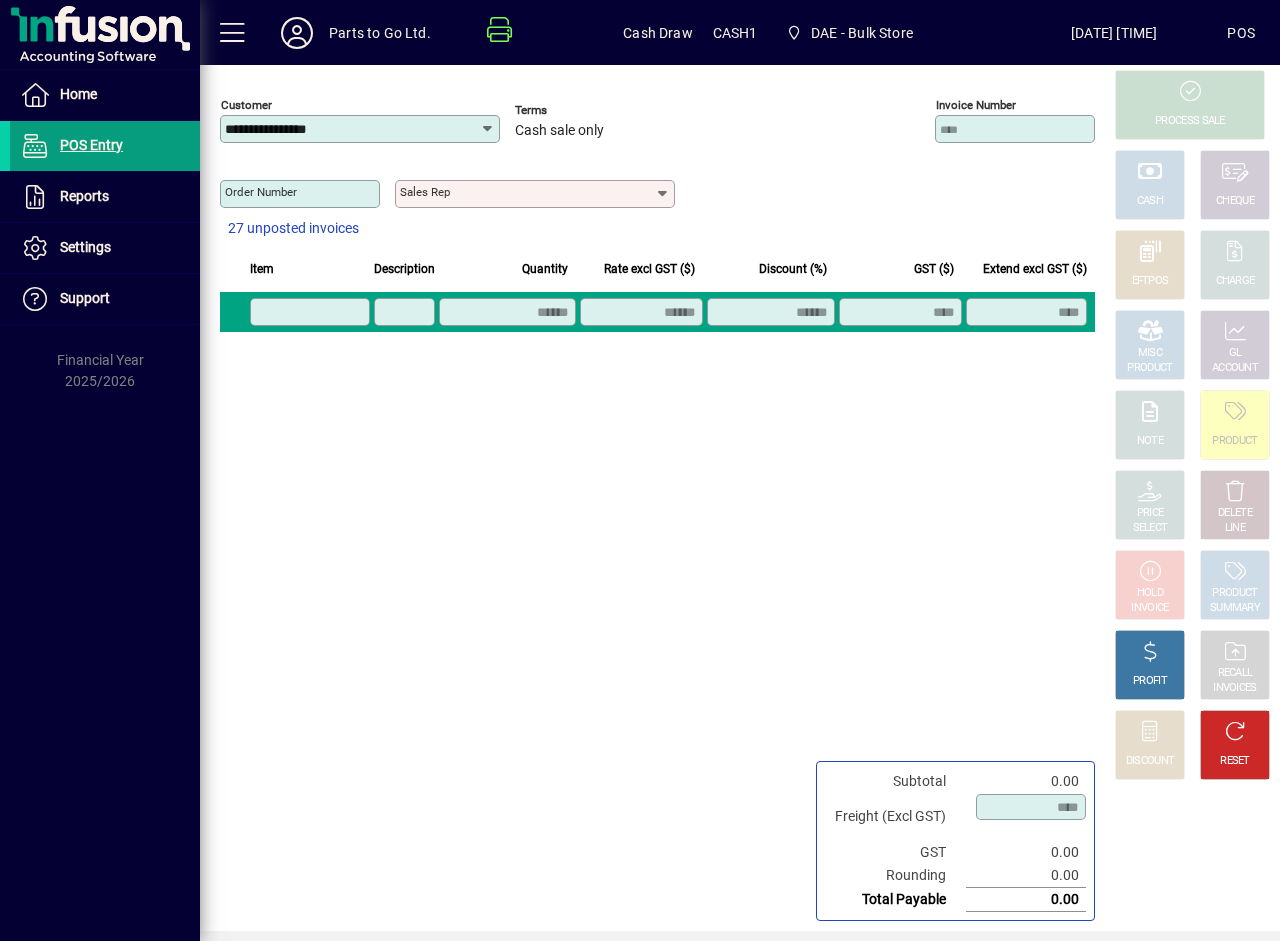 drag, startPoint x: 663, startPoint y: 187, endPoint x: 660, endPoint y: 199, distance: 12.369317 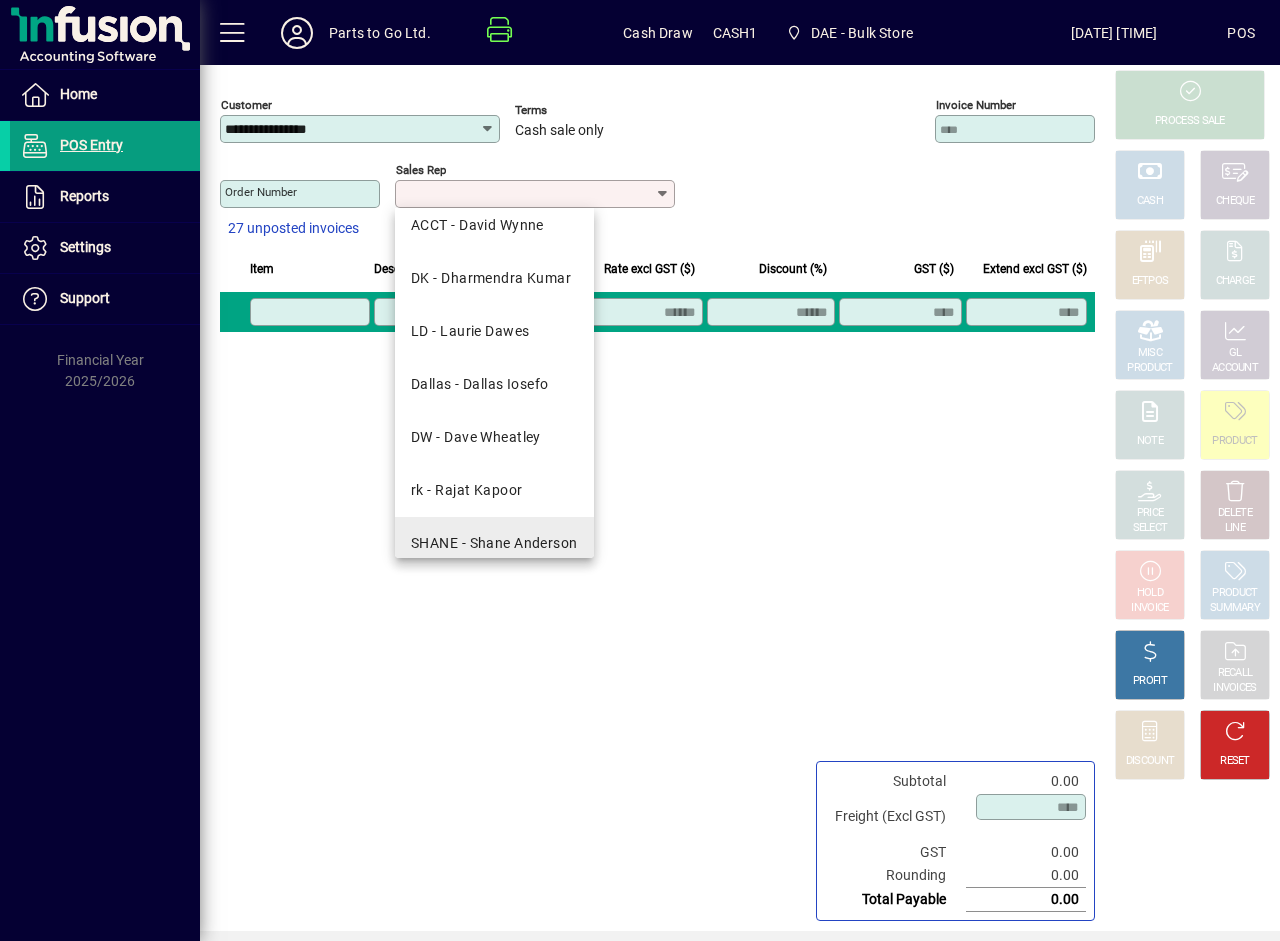 scroll, scrollTop: 143, scrollLeft: 0, axis: vertical 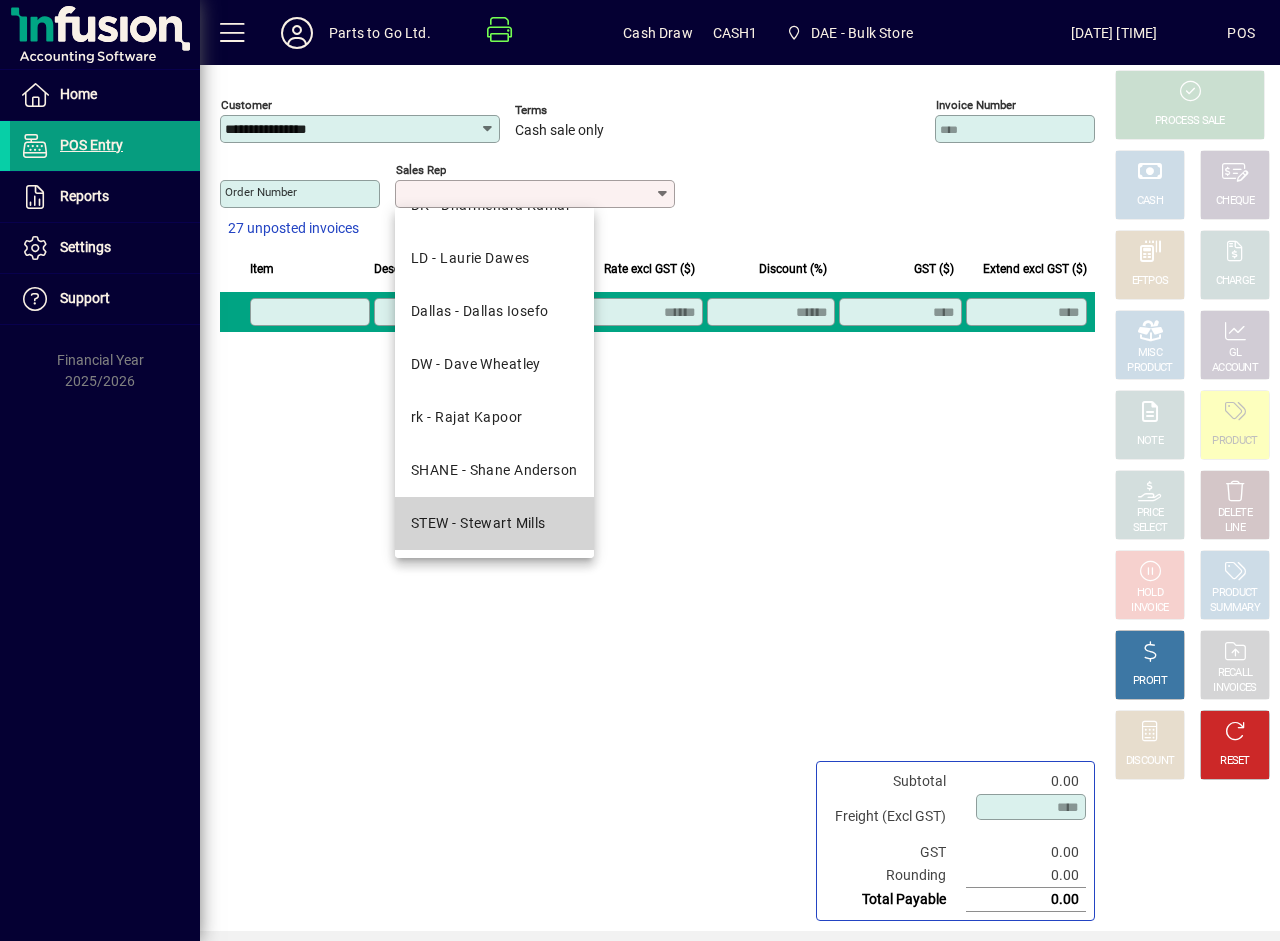 click on "STEW - Stewart Mills" at bounding box center (478, 523) 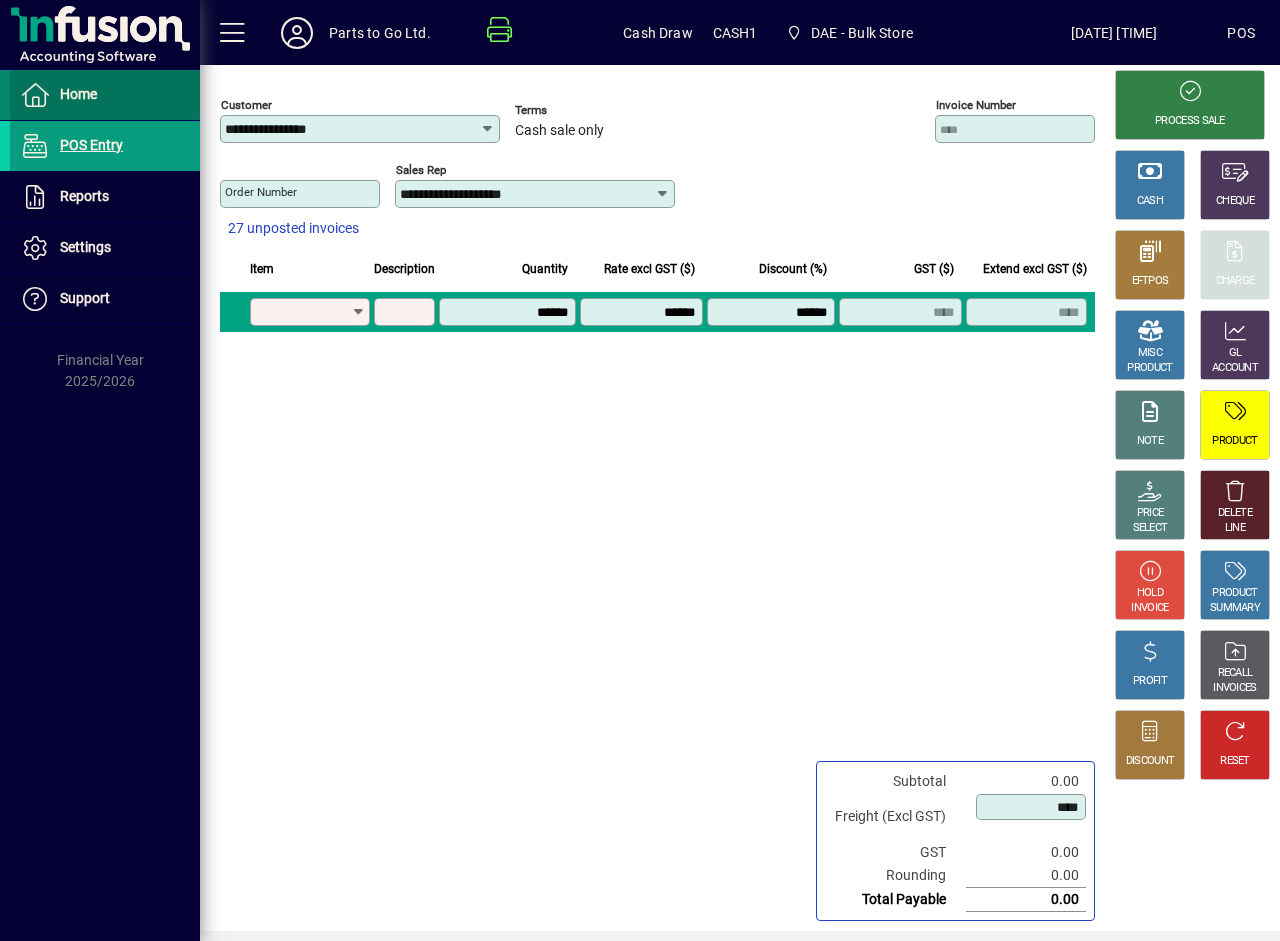 click on "Home" at bounding box center [78, 94] 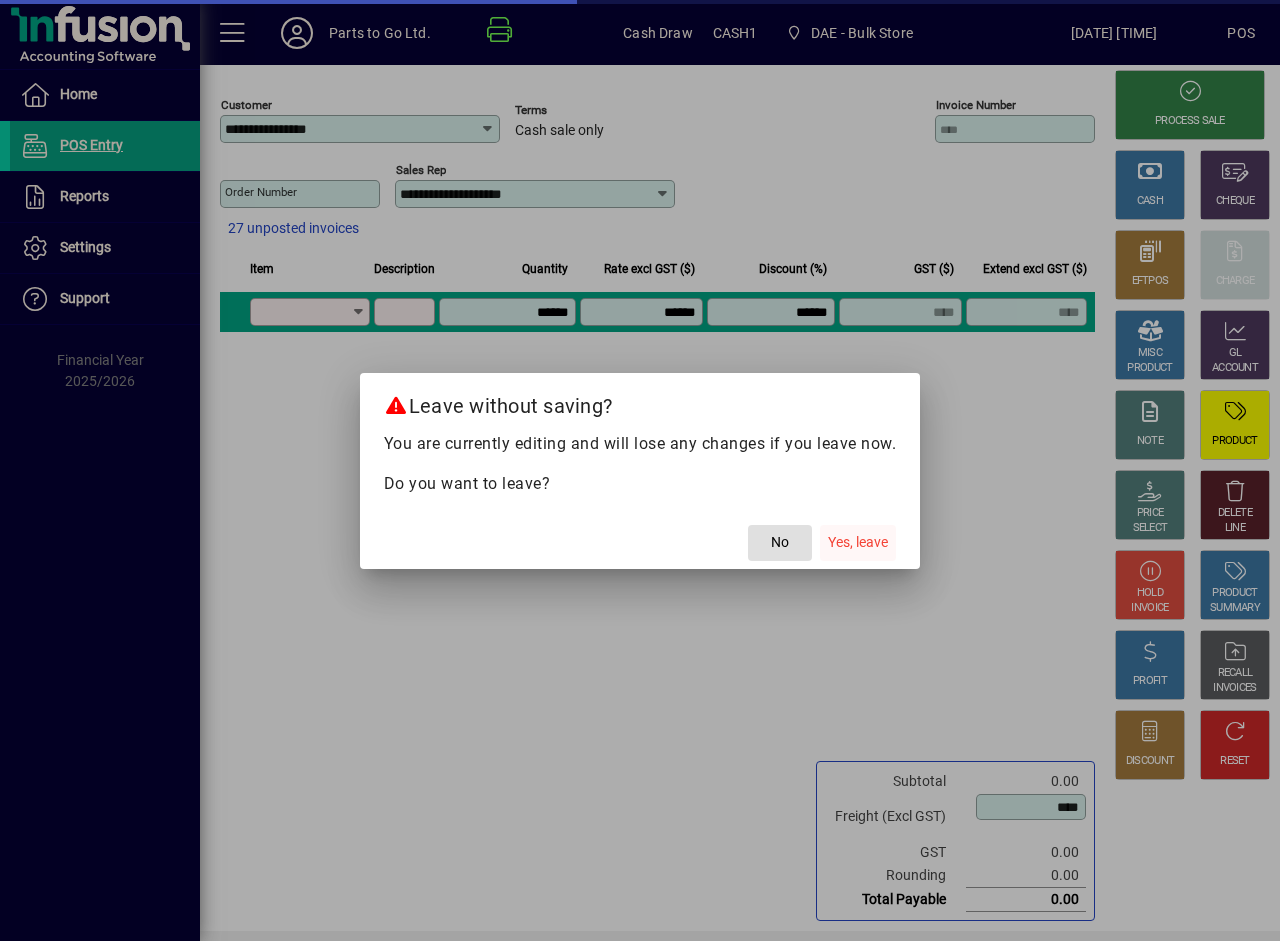 click on "Yes, leave" 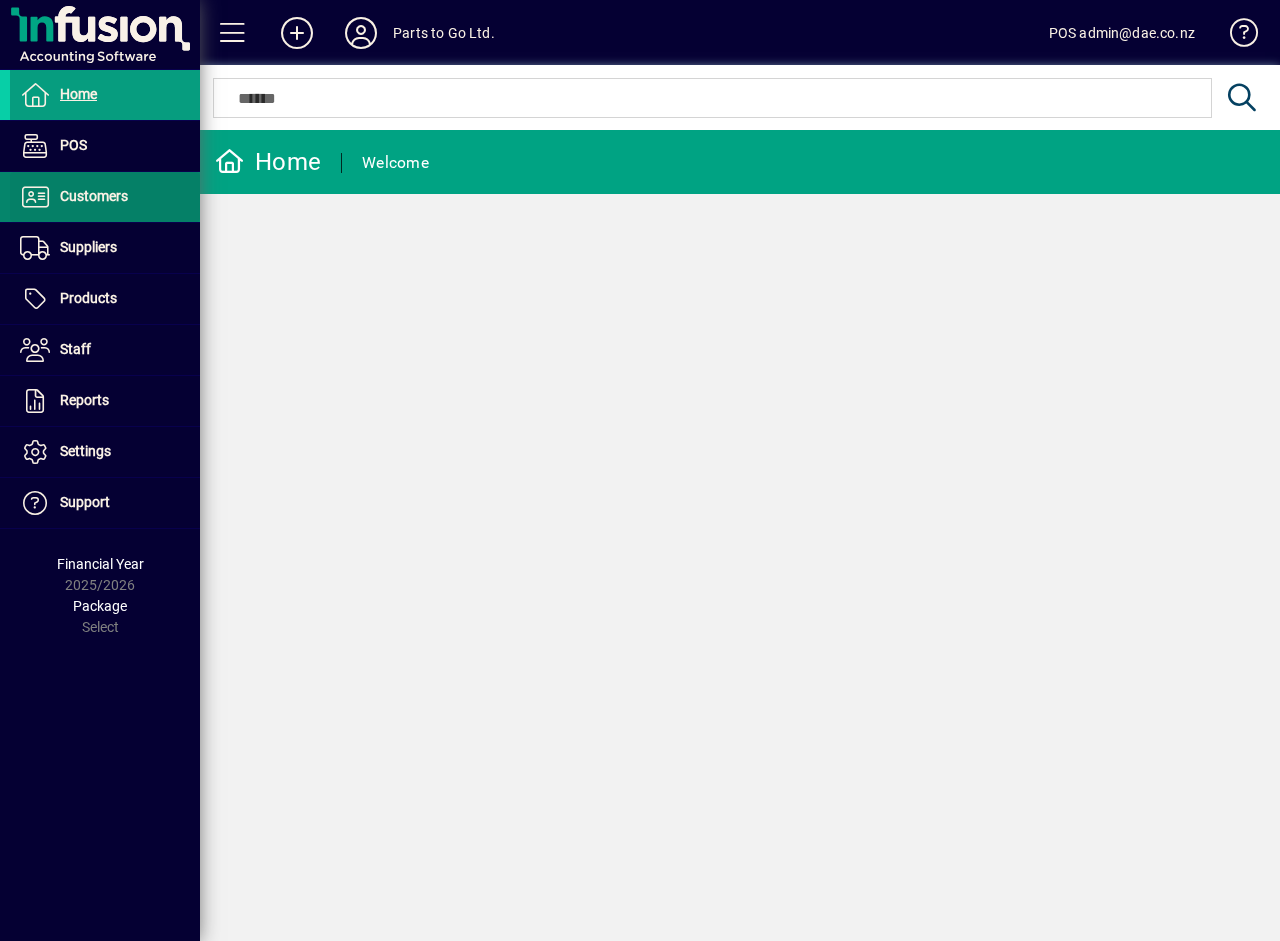 click on "Customers" at bounding box center (94, 196) 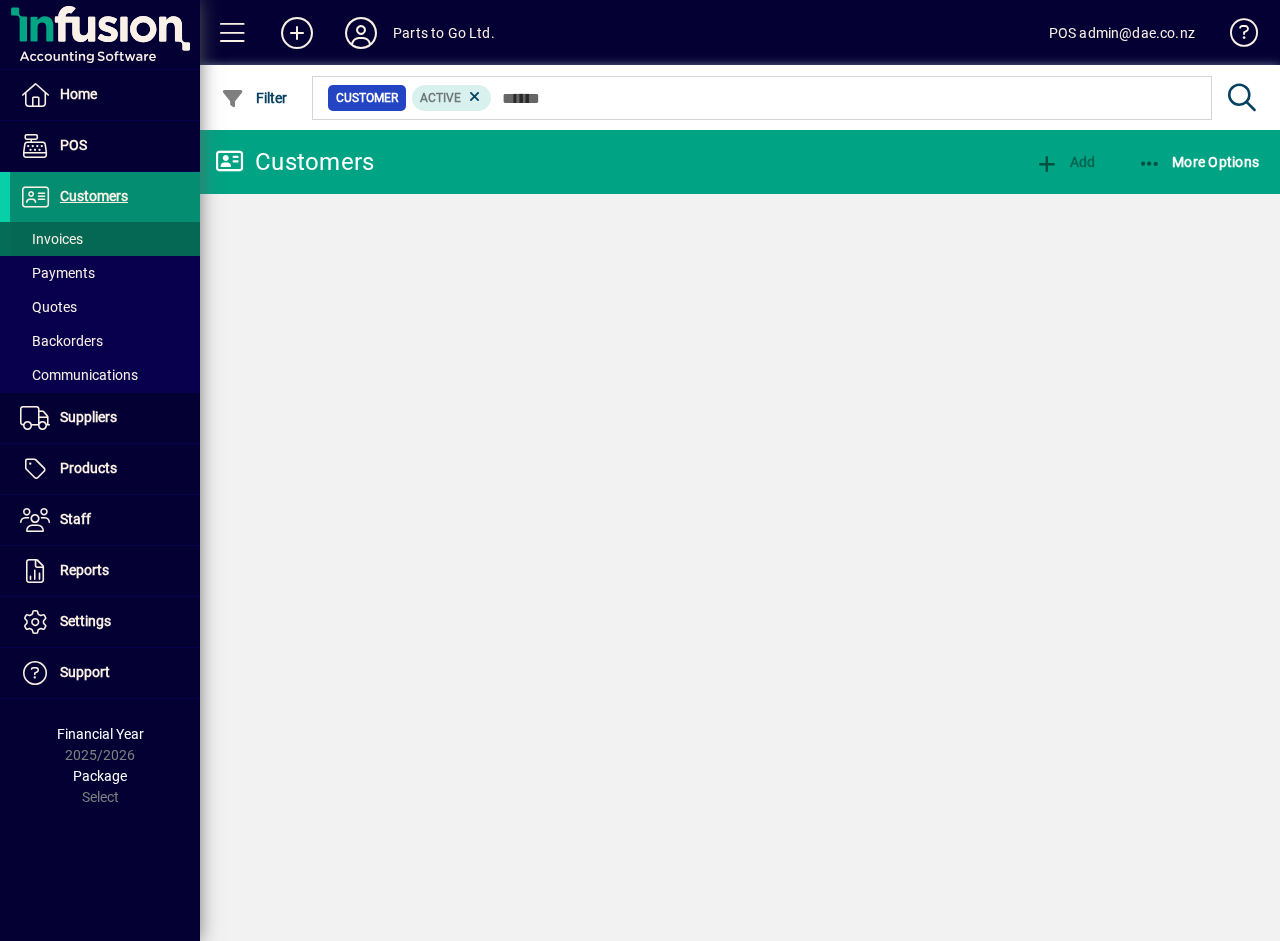 click on "Invoices" at bounding box center [51, 239] 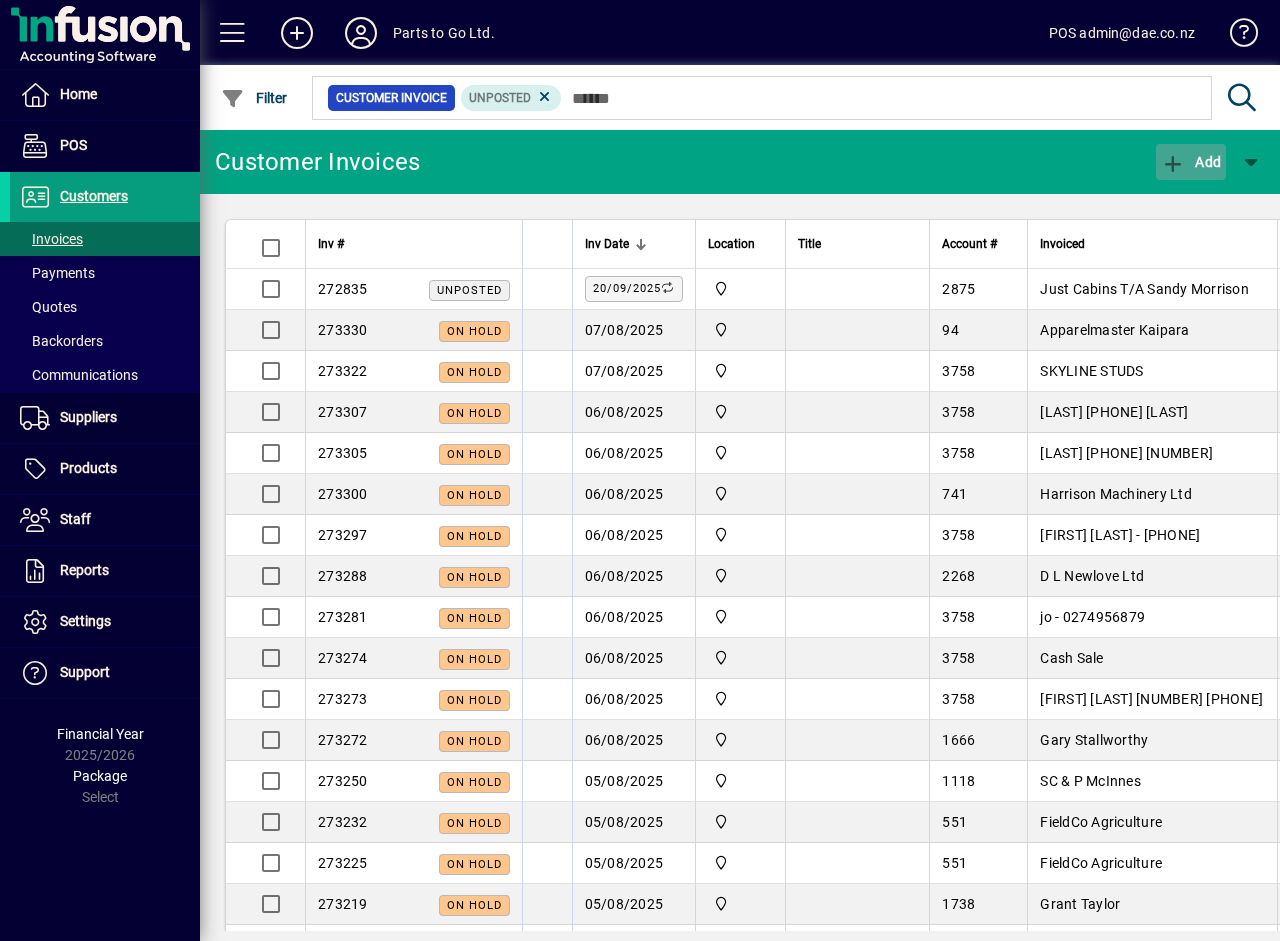 click 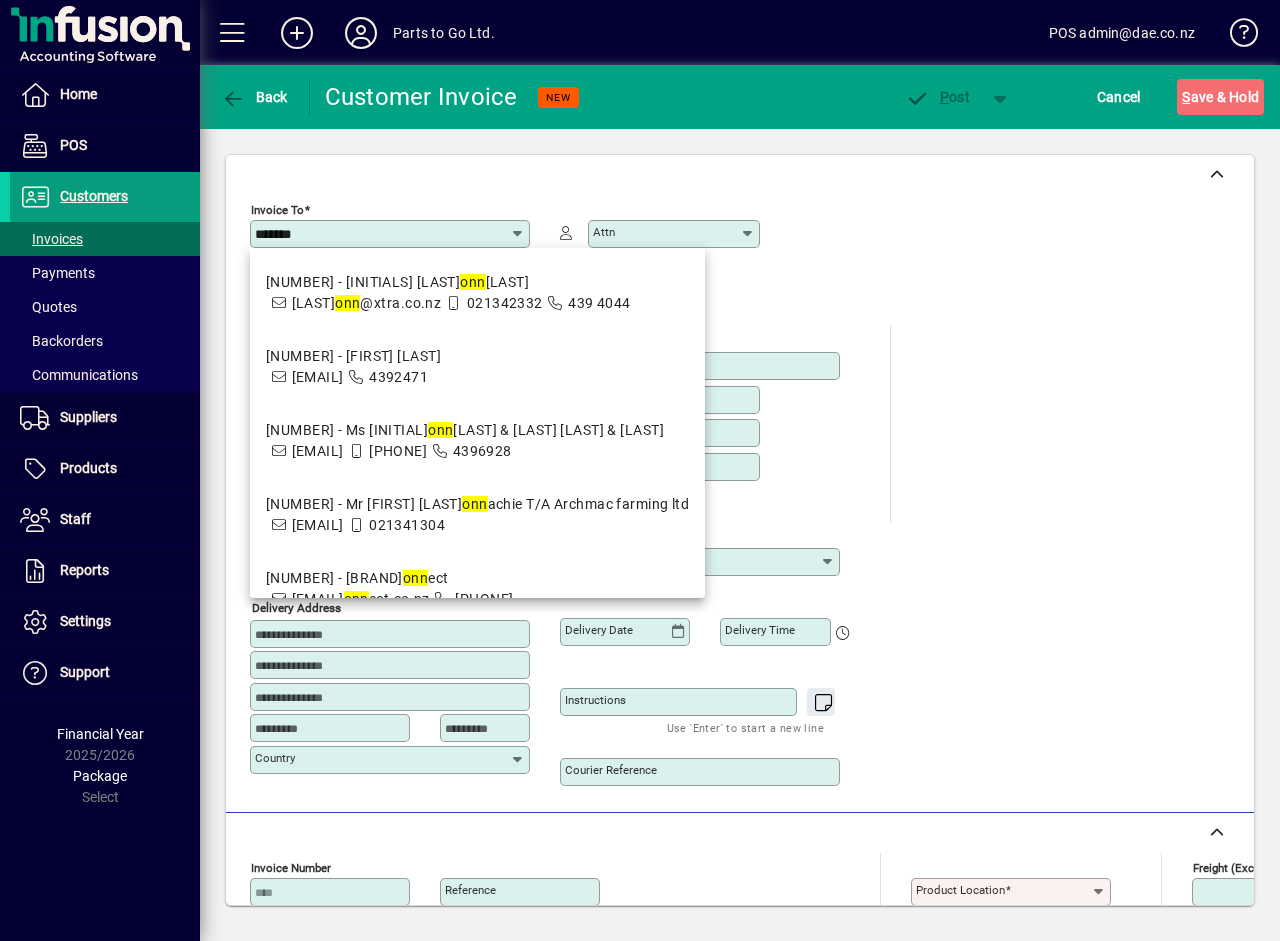click on "*******" at bounding box center (382, 234) 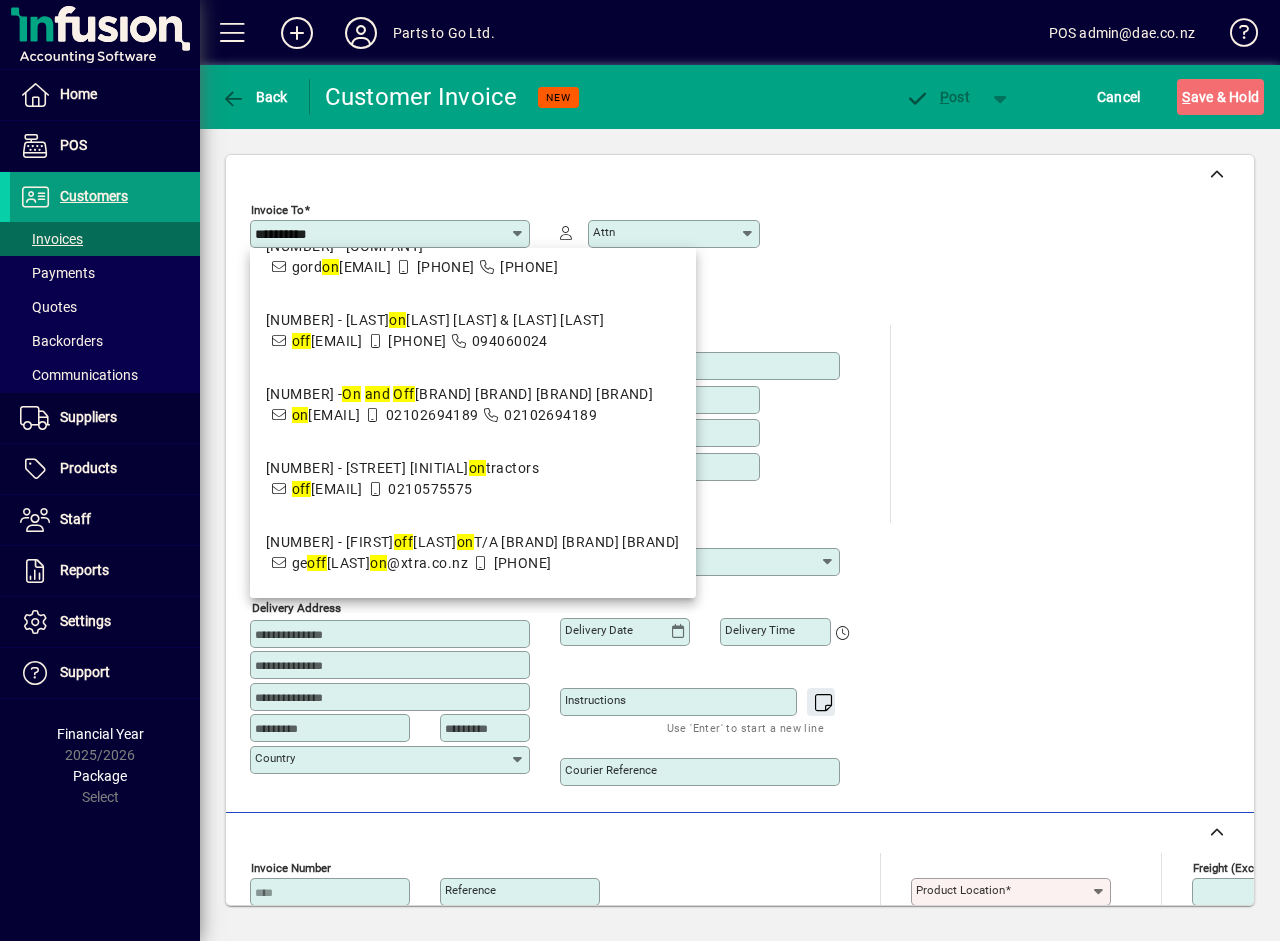 scroll, scrollTop: 400, scrollLeft: 0, axis: vertical 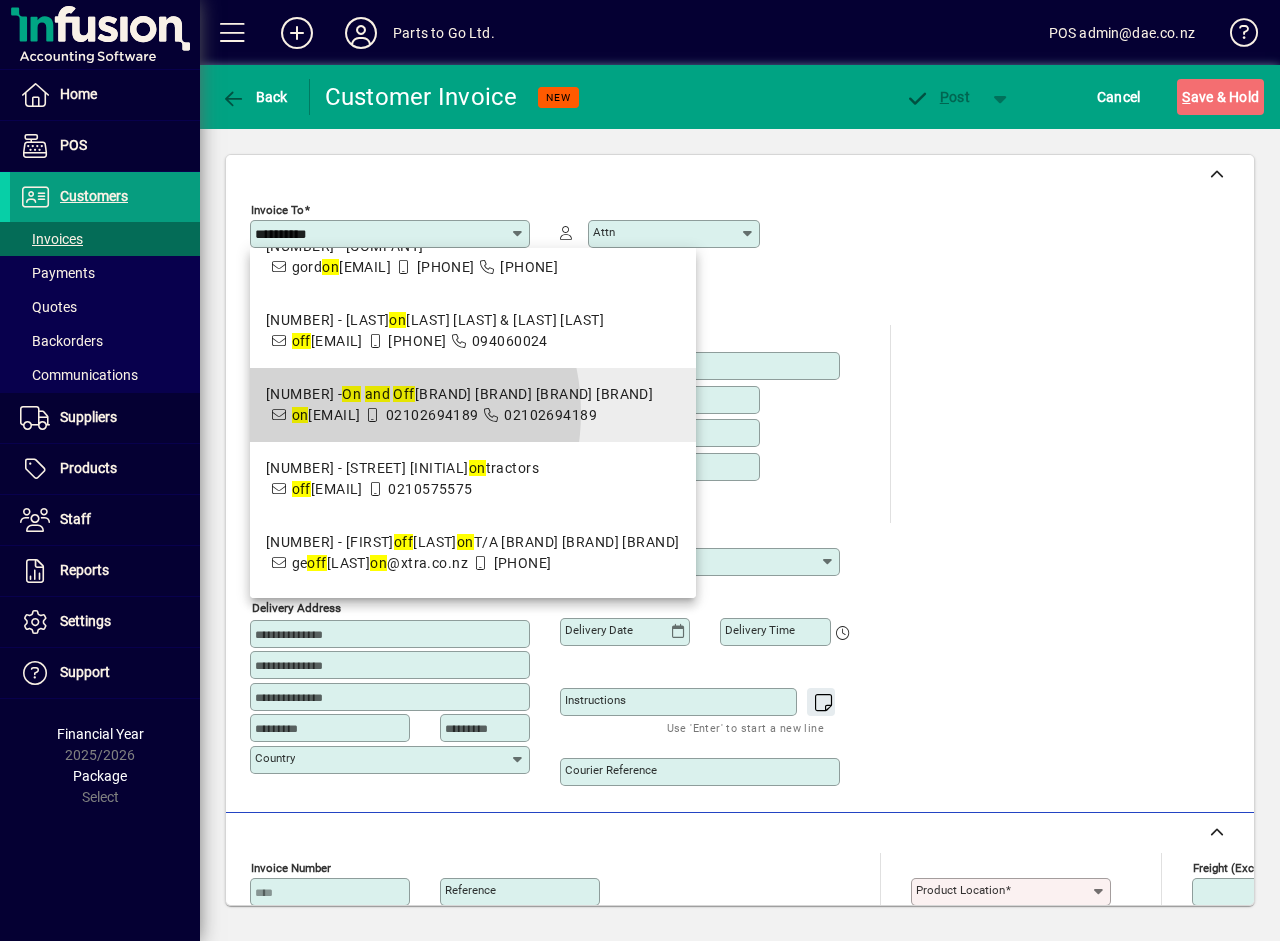 click on "[EMAIL]" at bounding box center (326, 415) 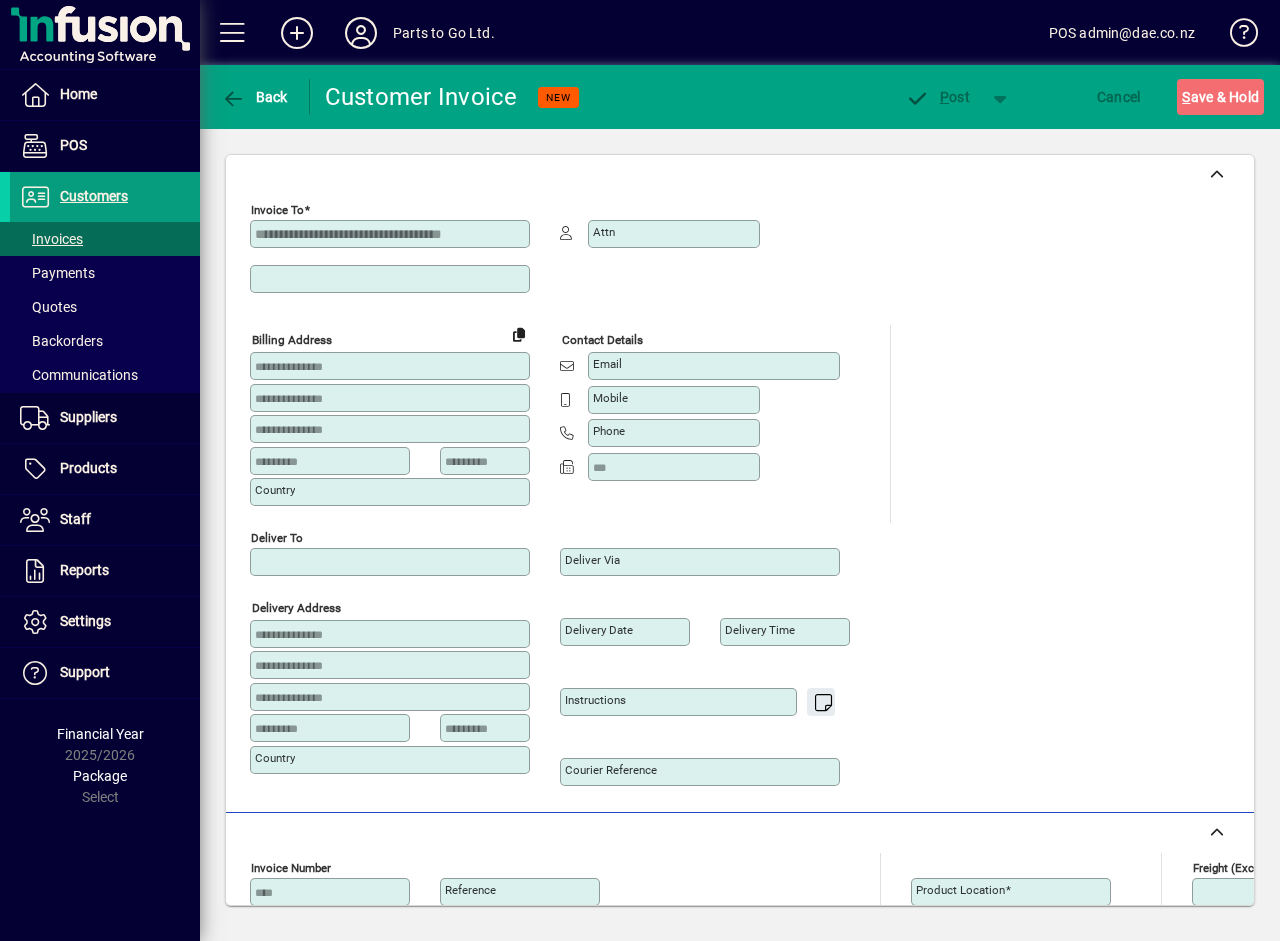 type on "**********" 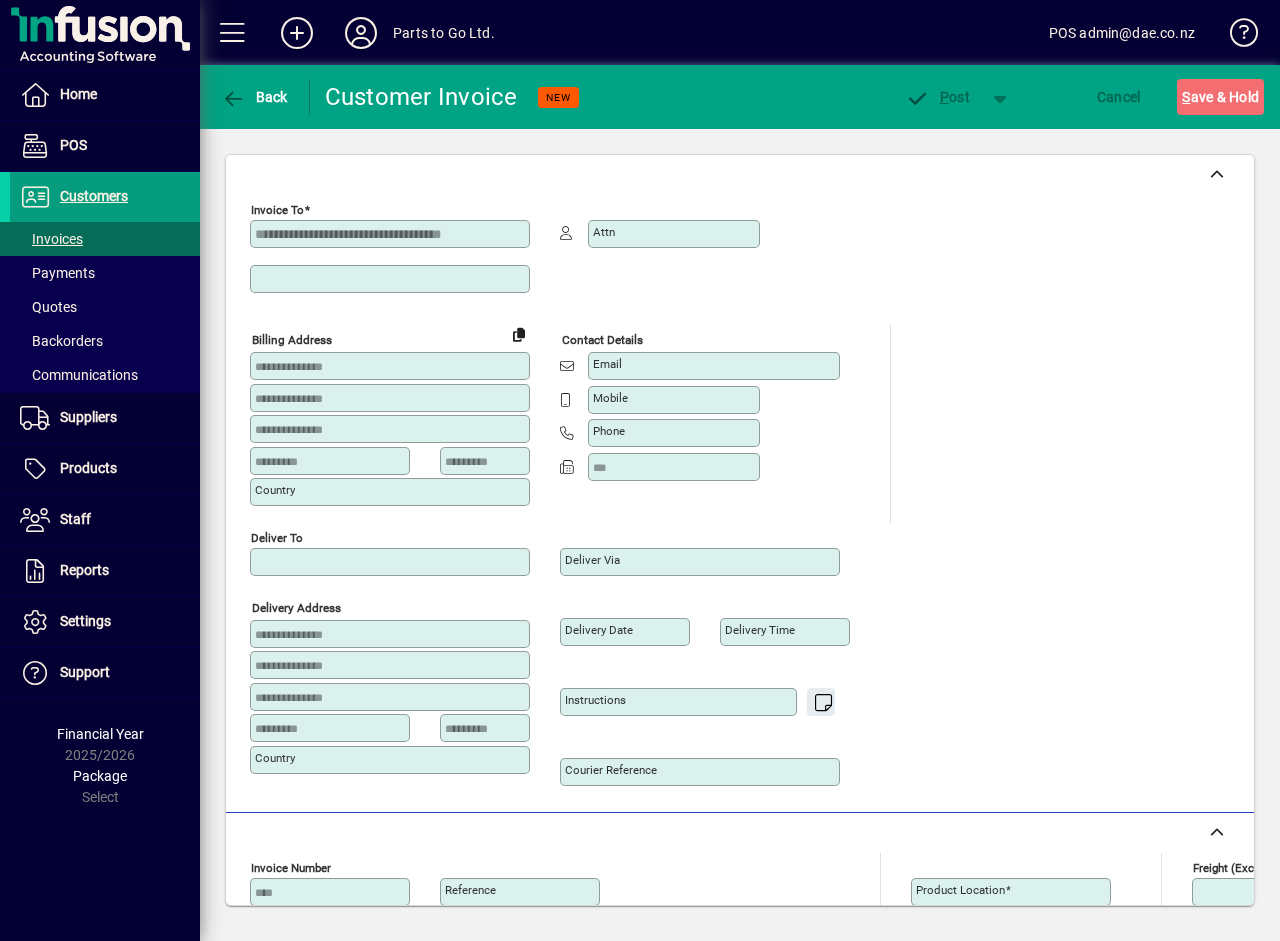 type on "**********" 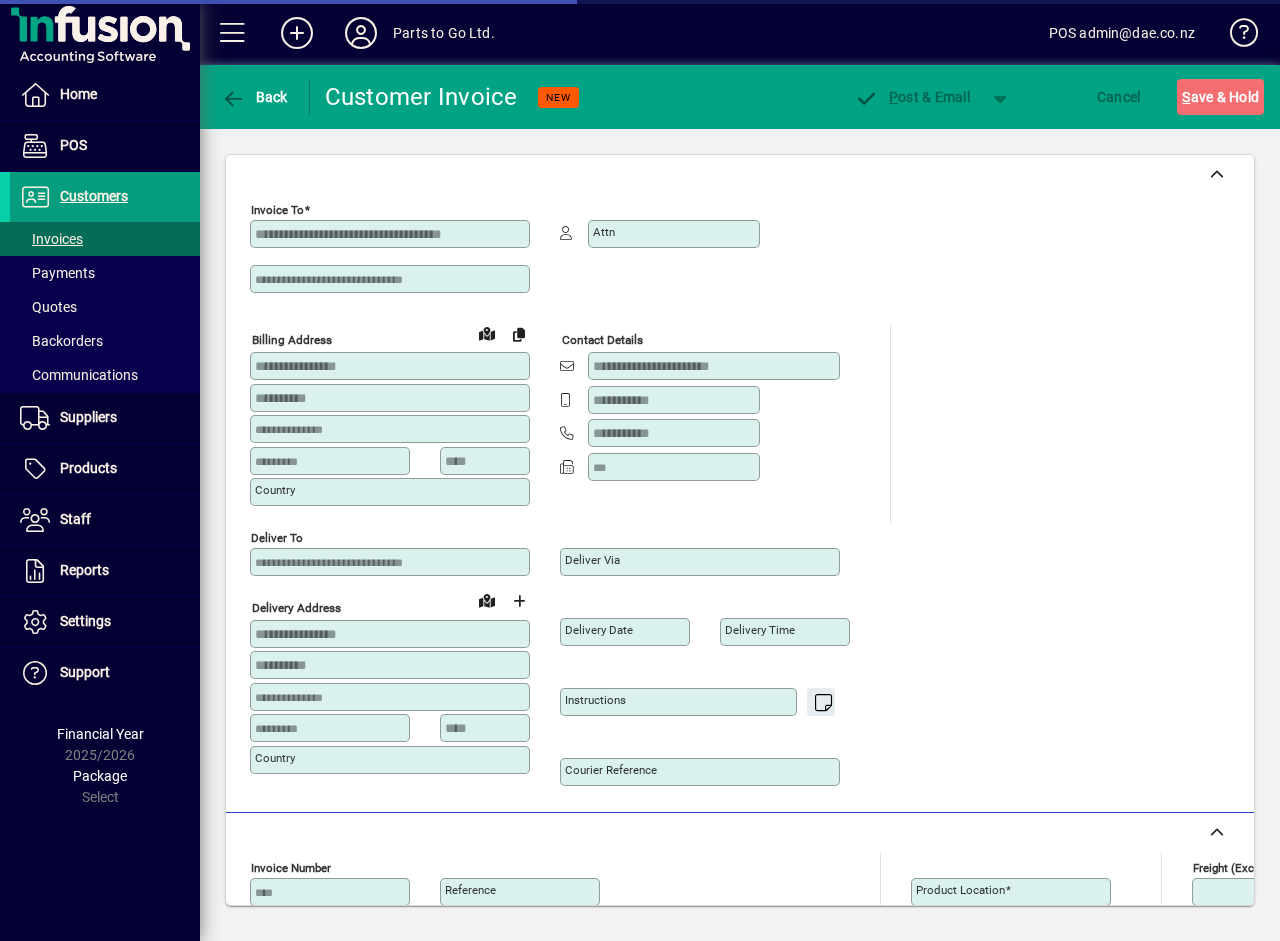 type on "**********" 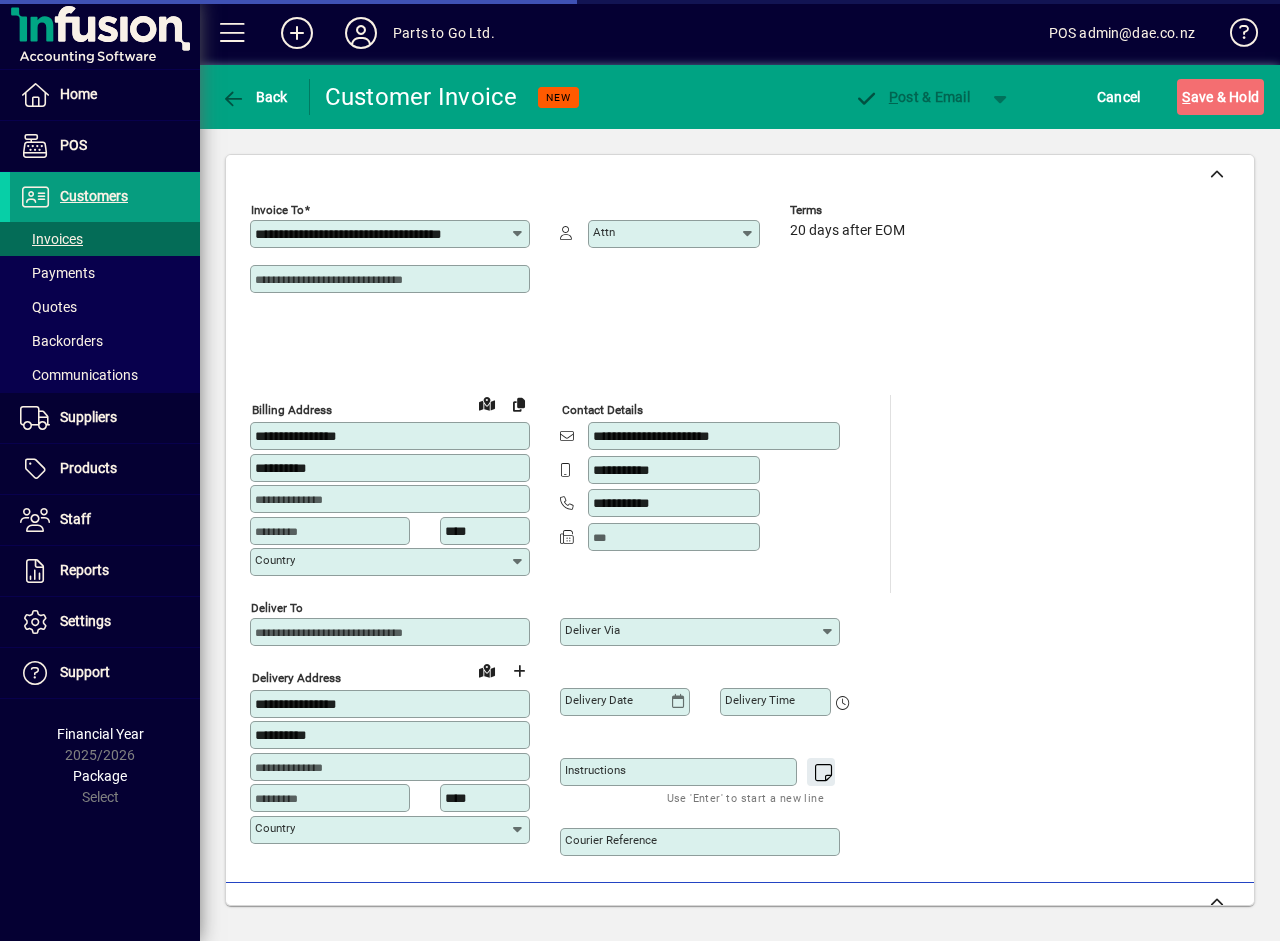 type on "**********" 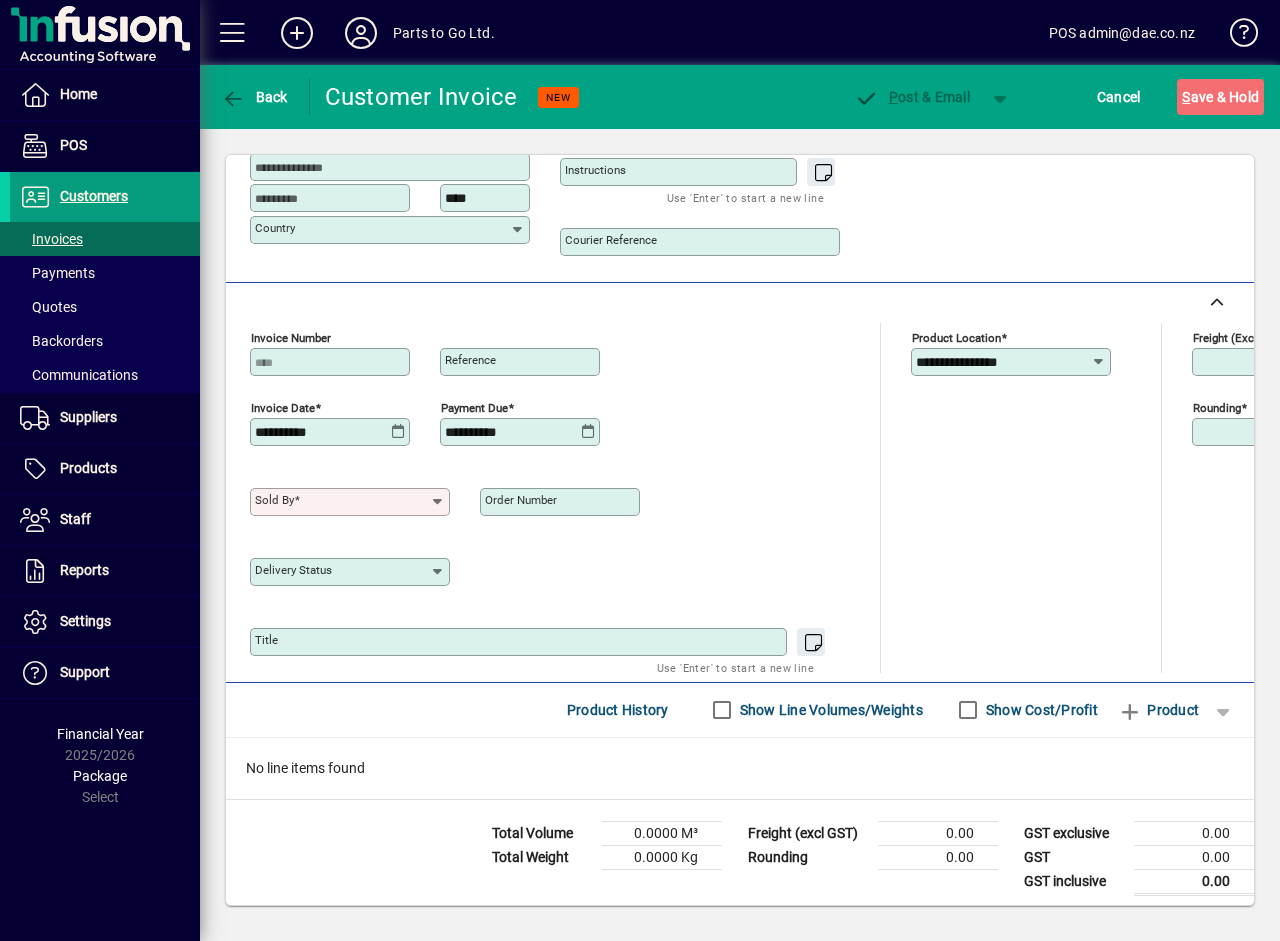 click 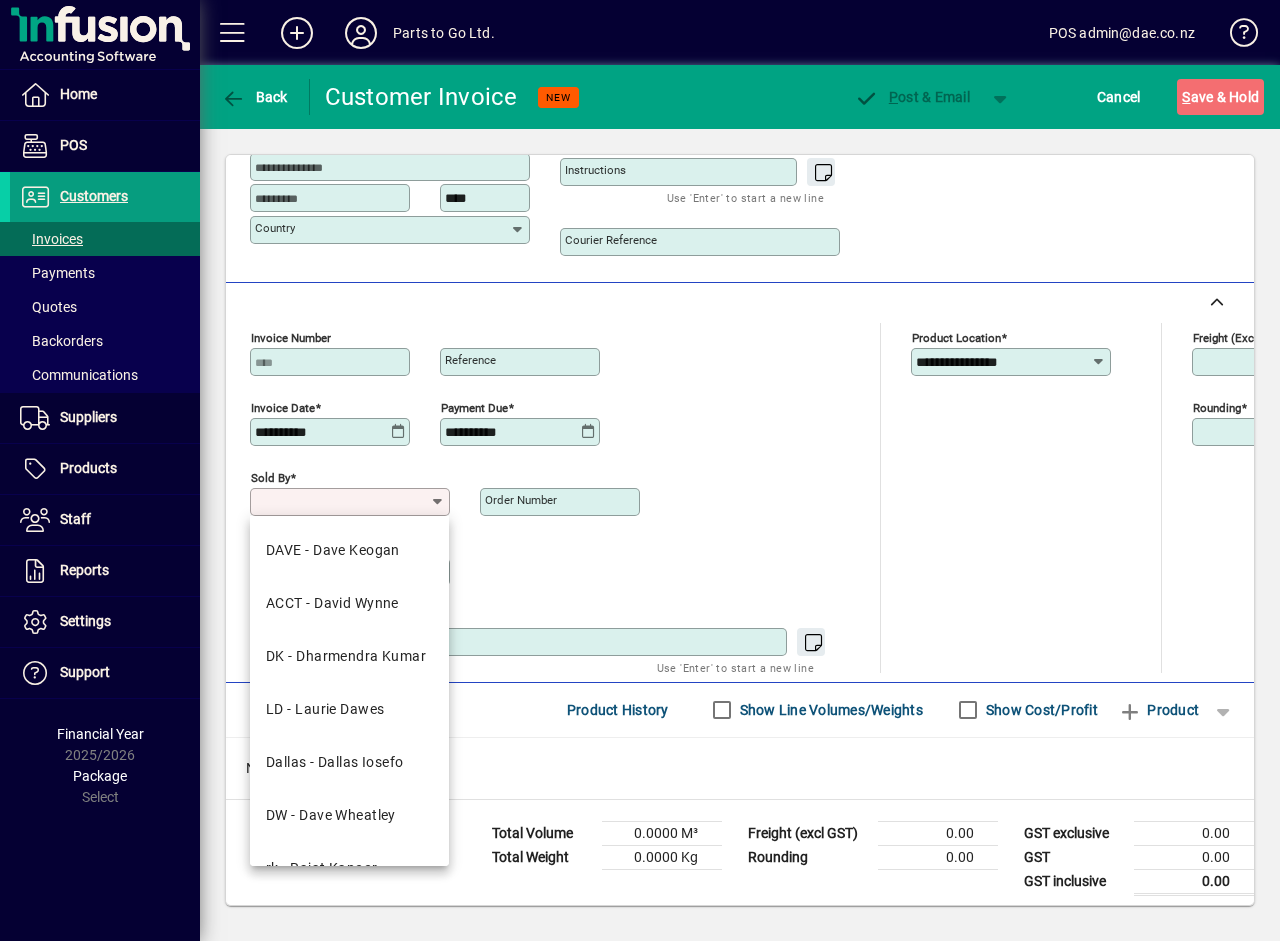 scroll, scrollTop: 143, scrollLeft: 0, axis: vertical 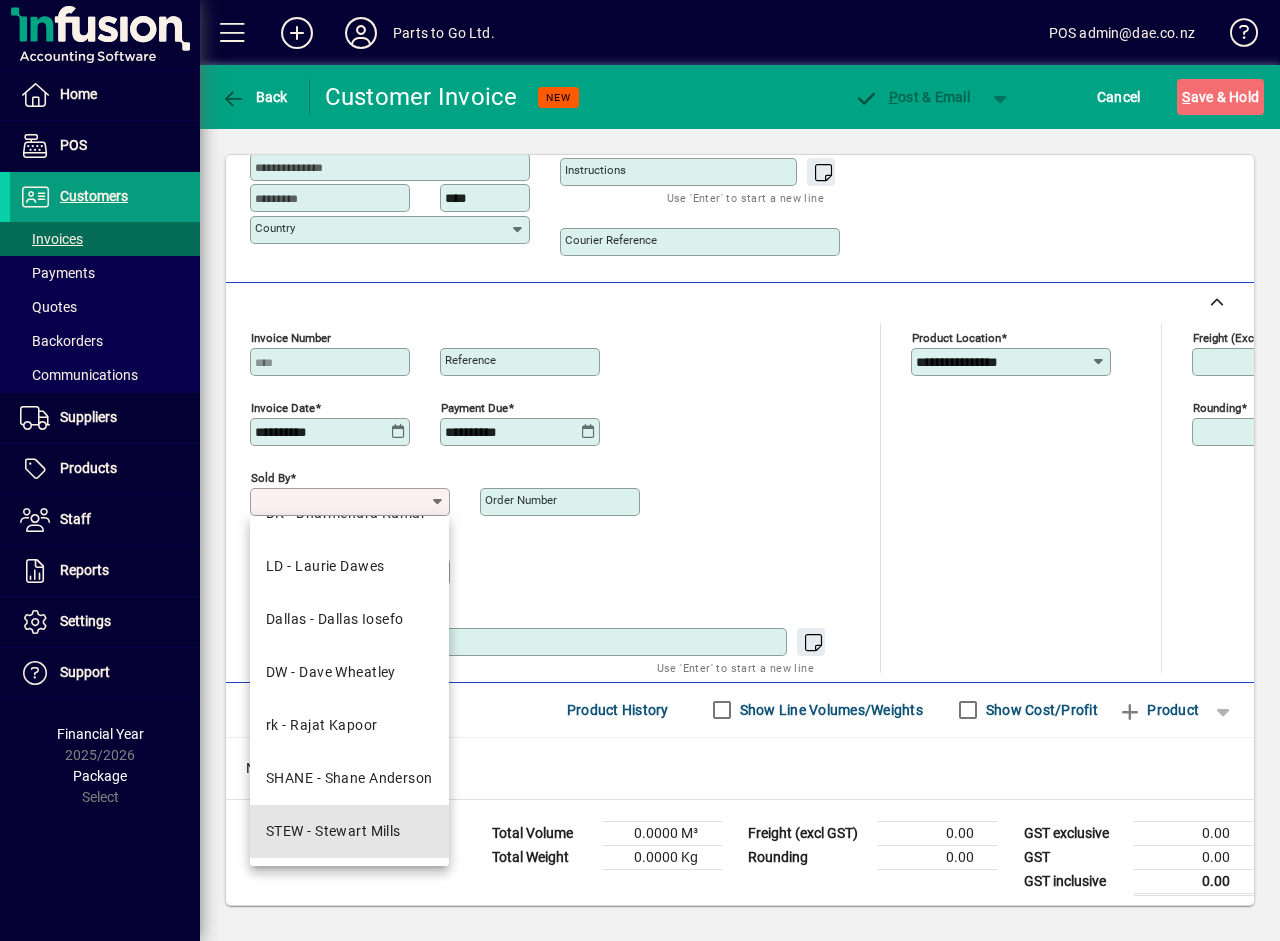 drag, startPoint x: 415, startPoint y: 824, endPoint x: 672, endPoint y: 765, distance: 263.68542 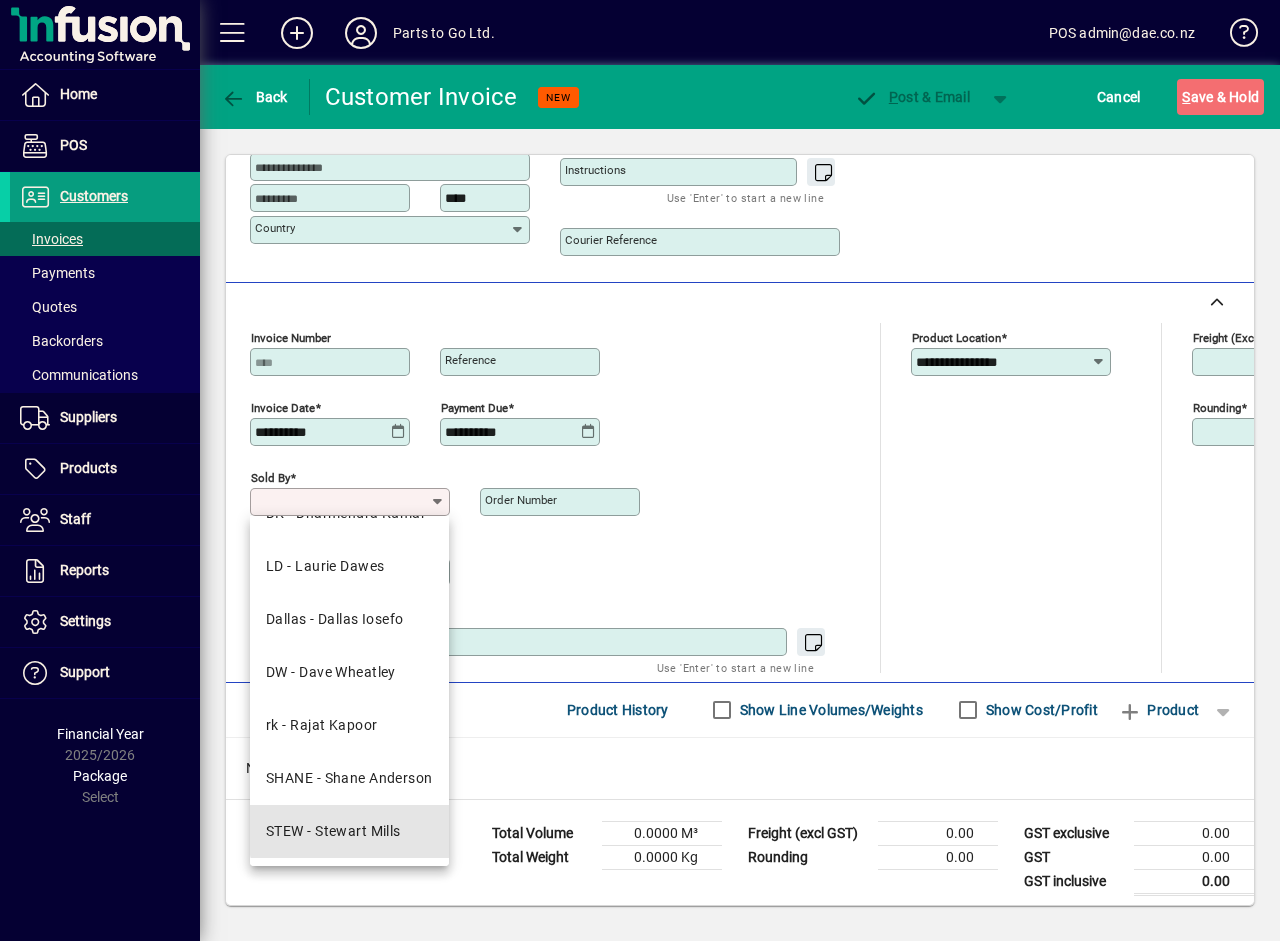 click on "STEW - Stewart Mills" at bounding box center (349, 831) 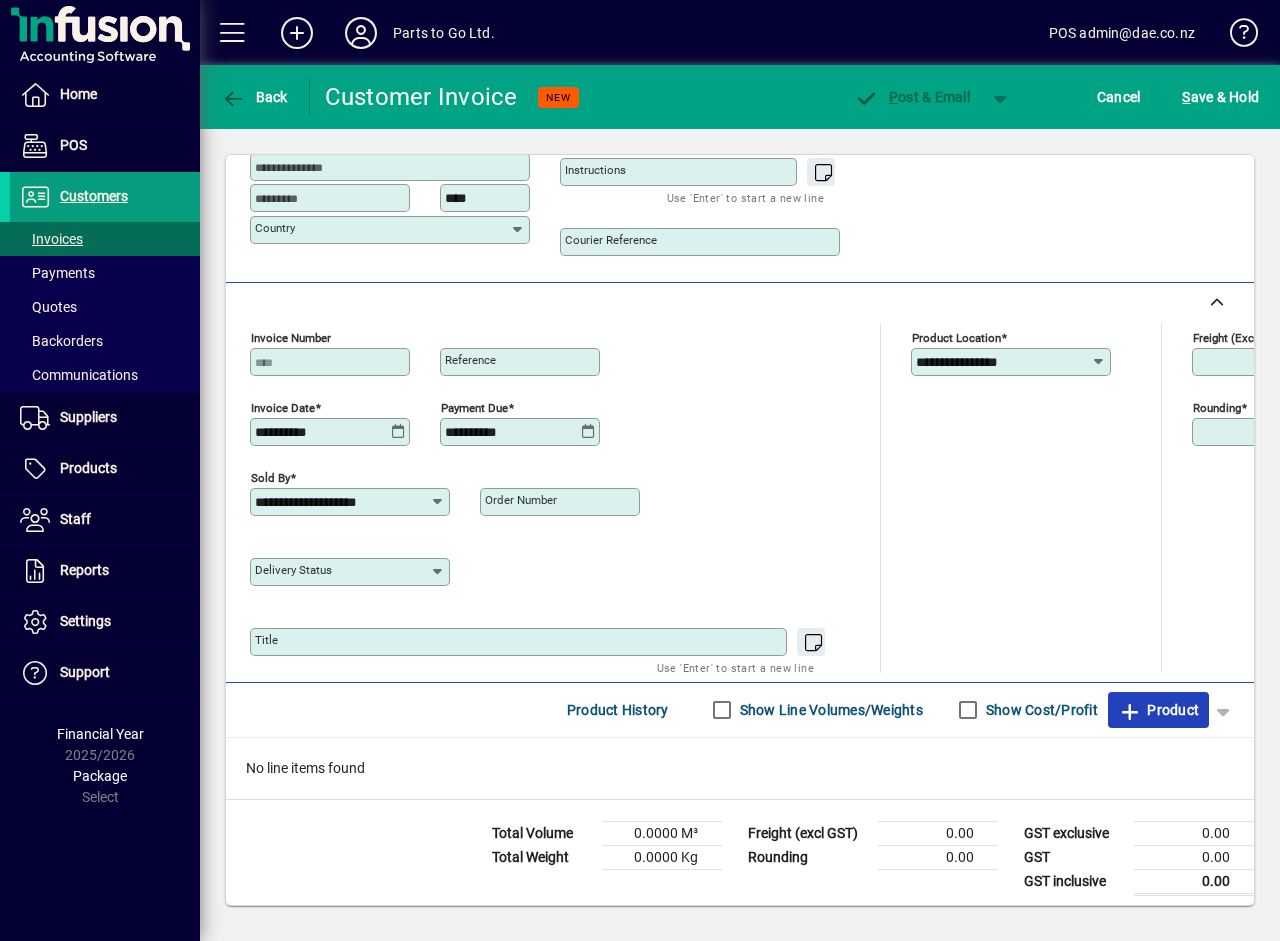 click 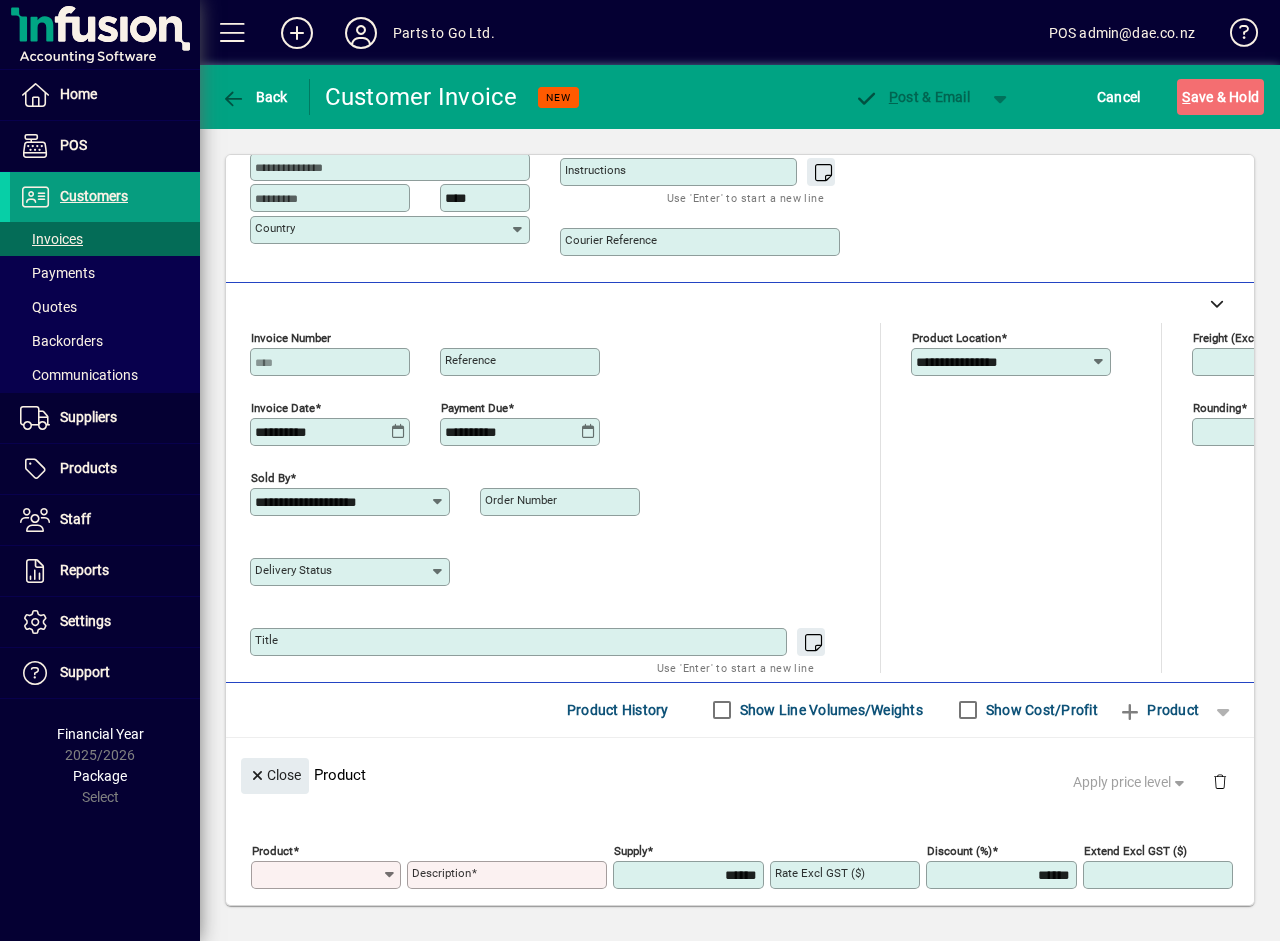 scroll, scrollTop: 0, scrollLeft: 0, axis: both 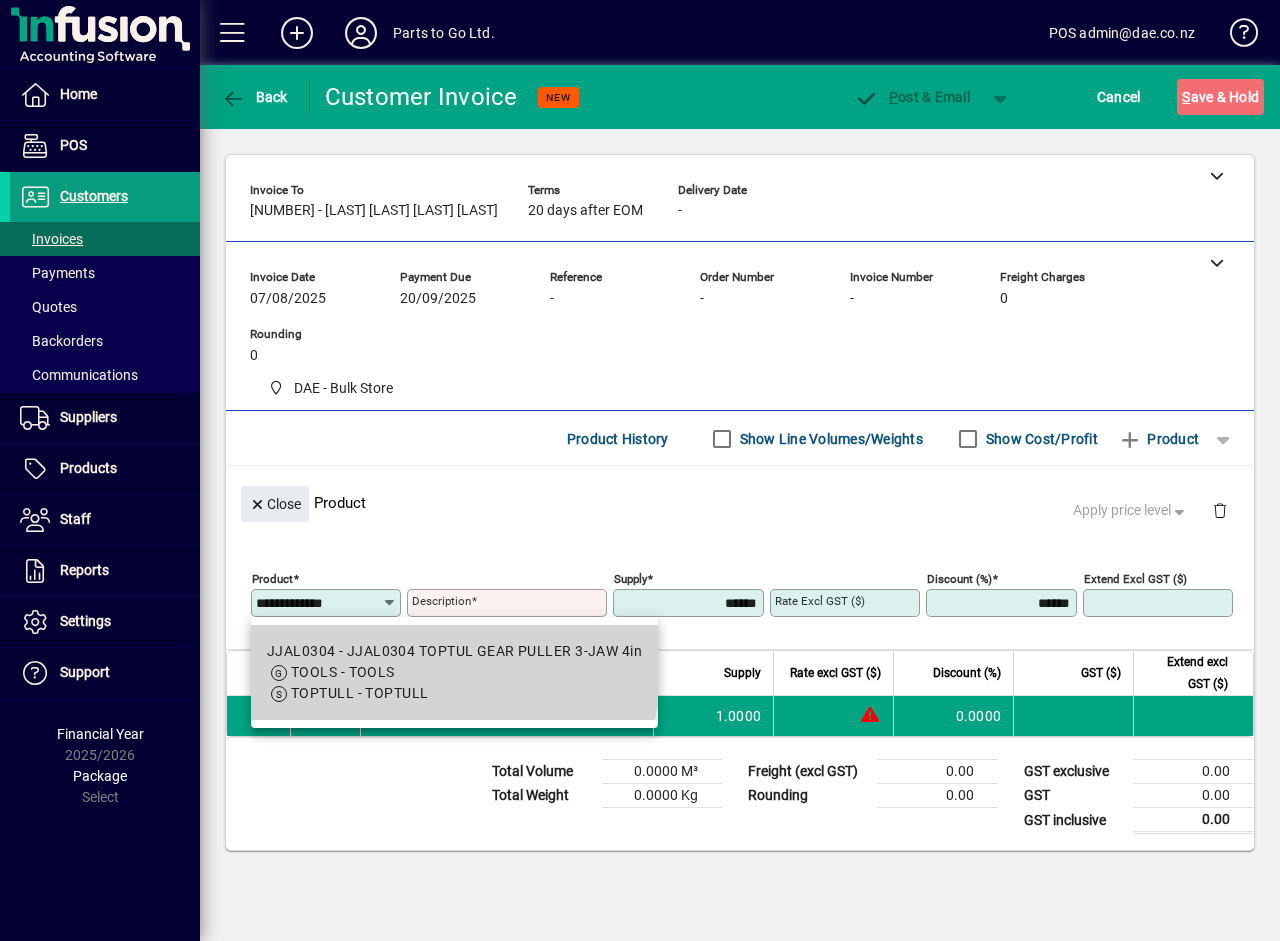 click on "JJAL0304 - JJAL0304 TOPTUL GEAR PULLER 3-JAW 4in" at bounding box center [454, 651] 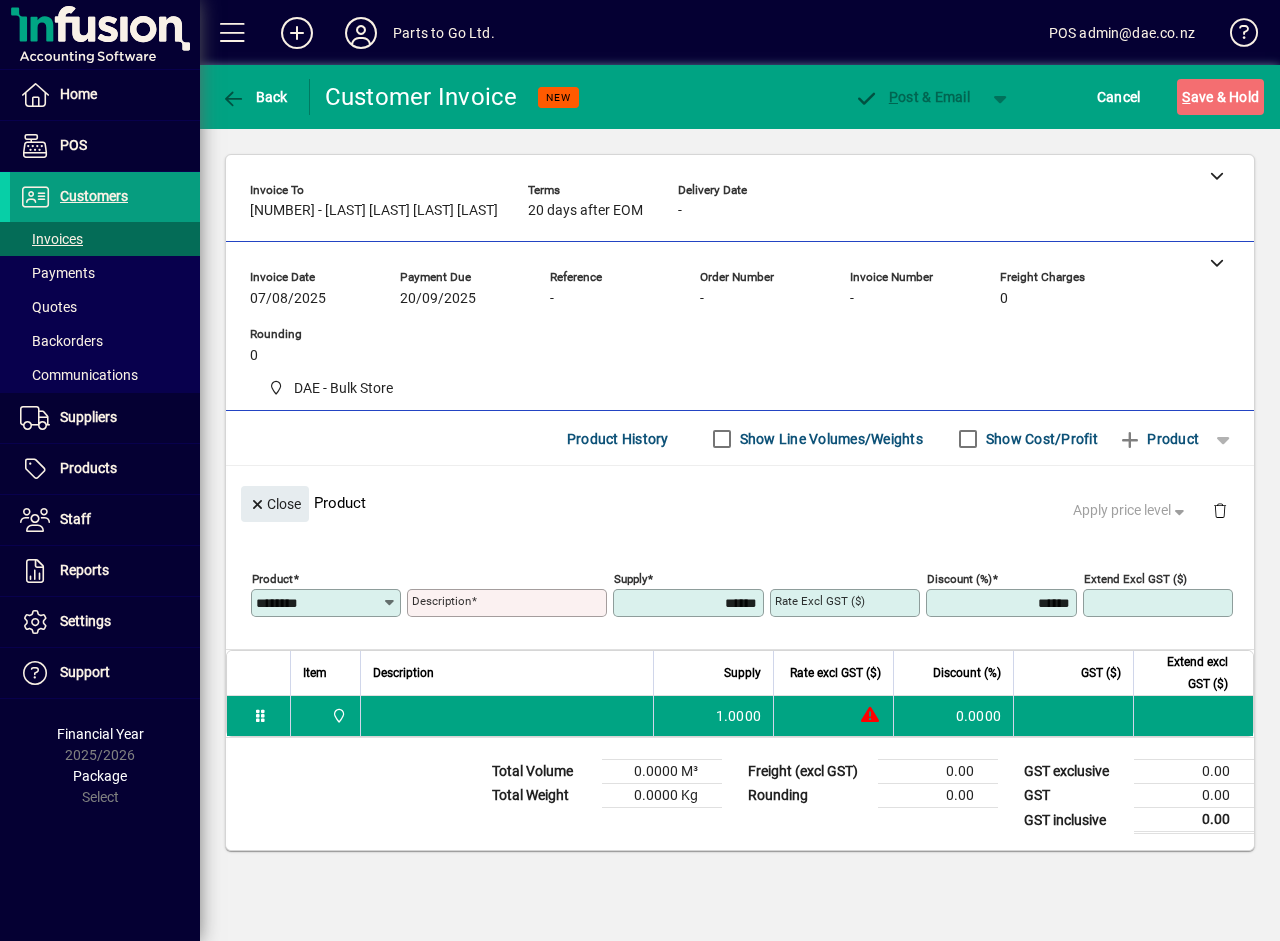 type on "**********" 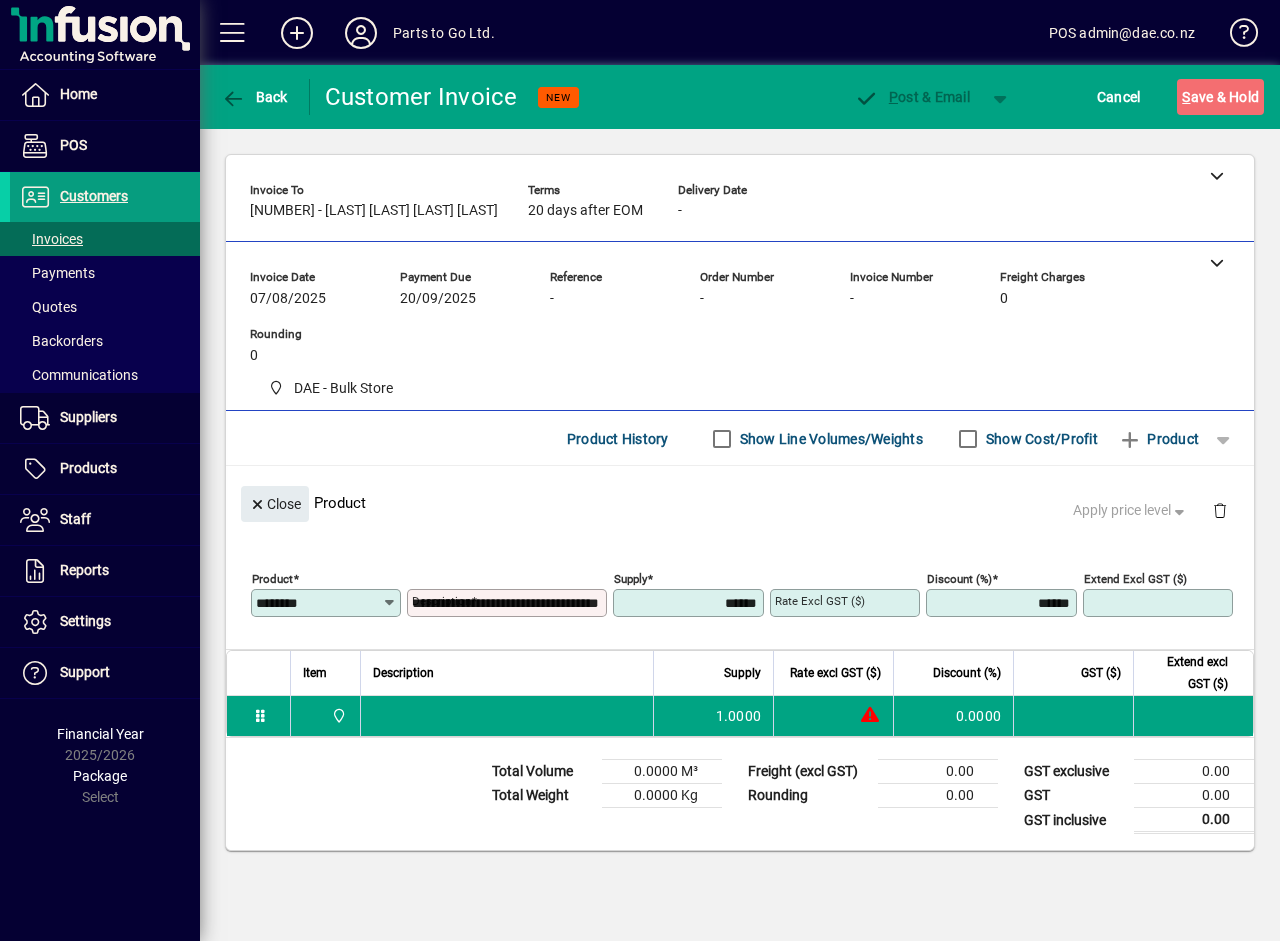 type on "********" 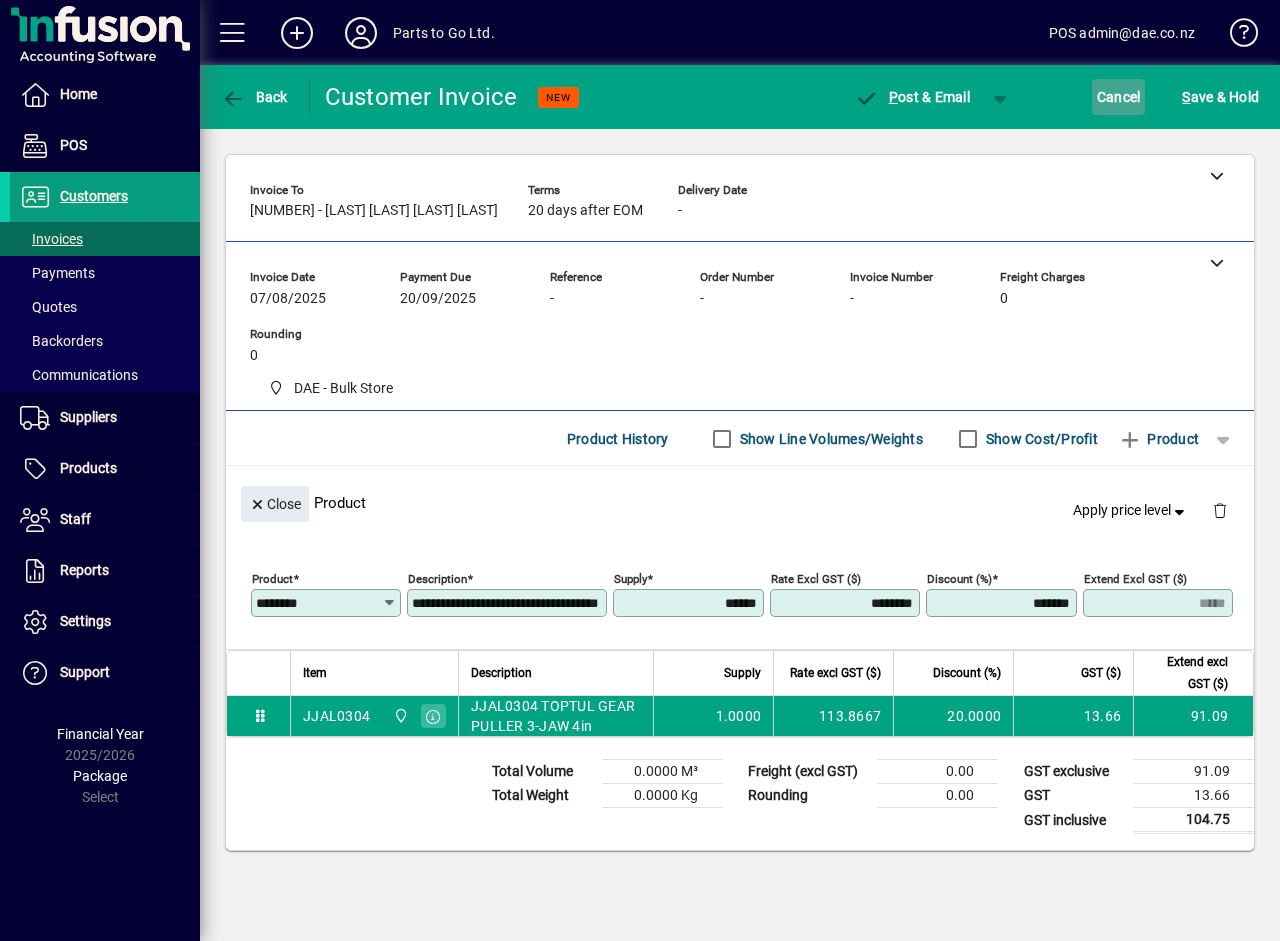 click on "Cancel" 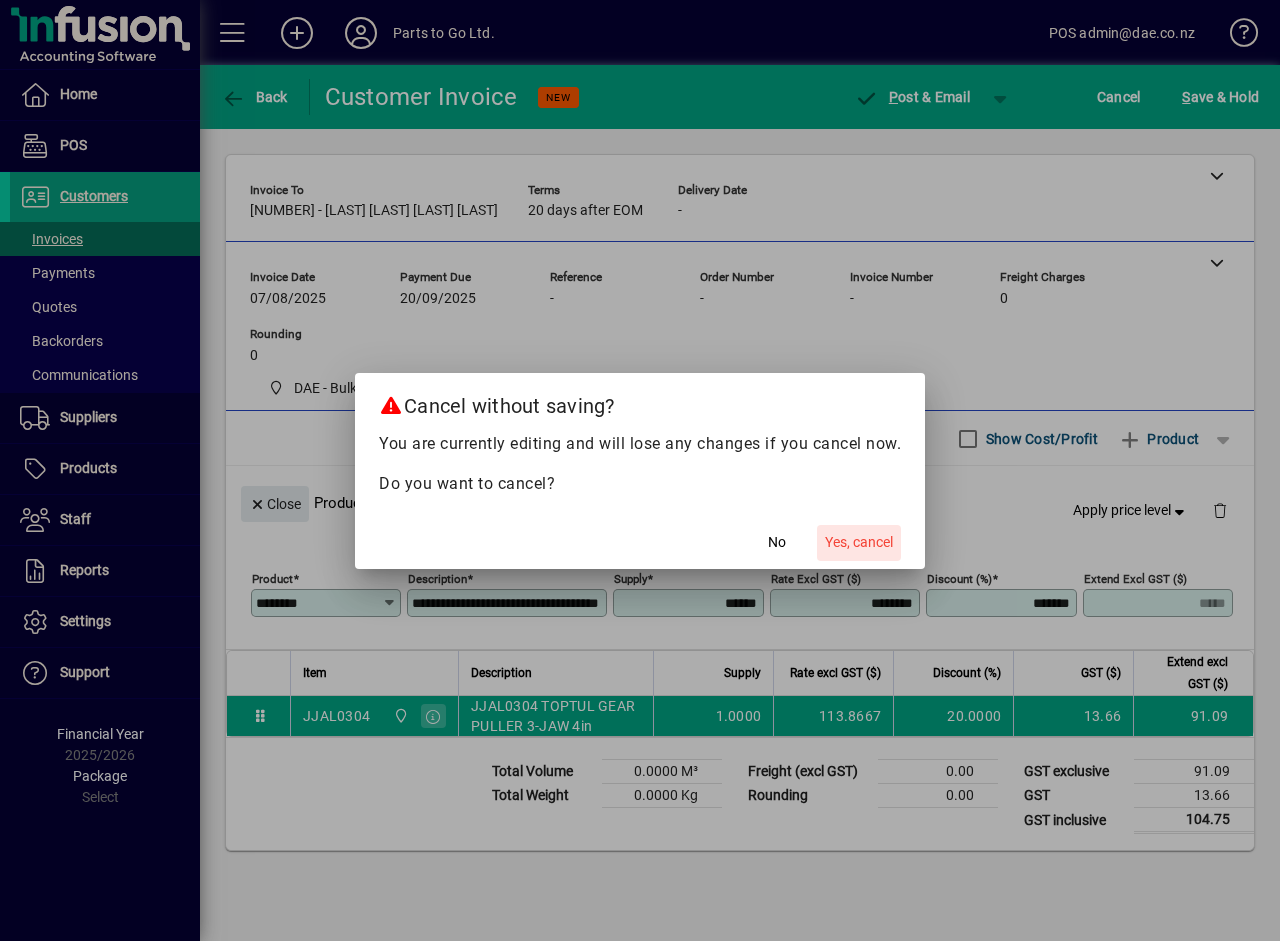 click on "Yes, cancel" 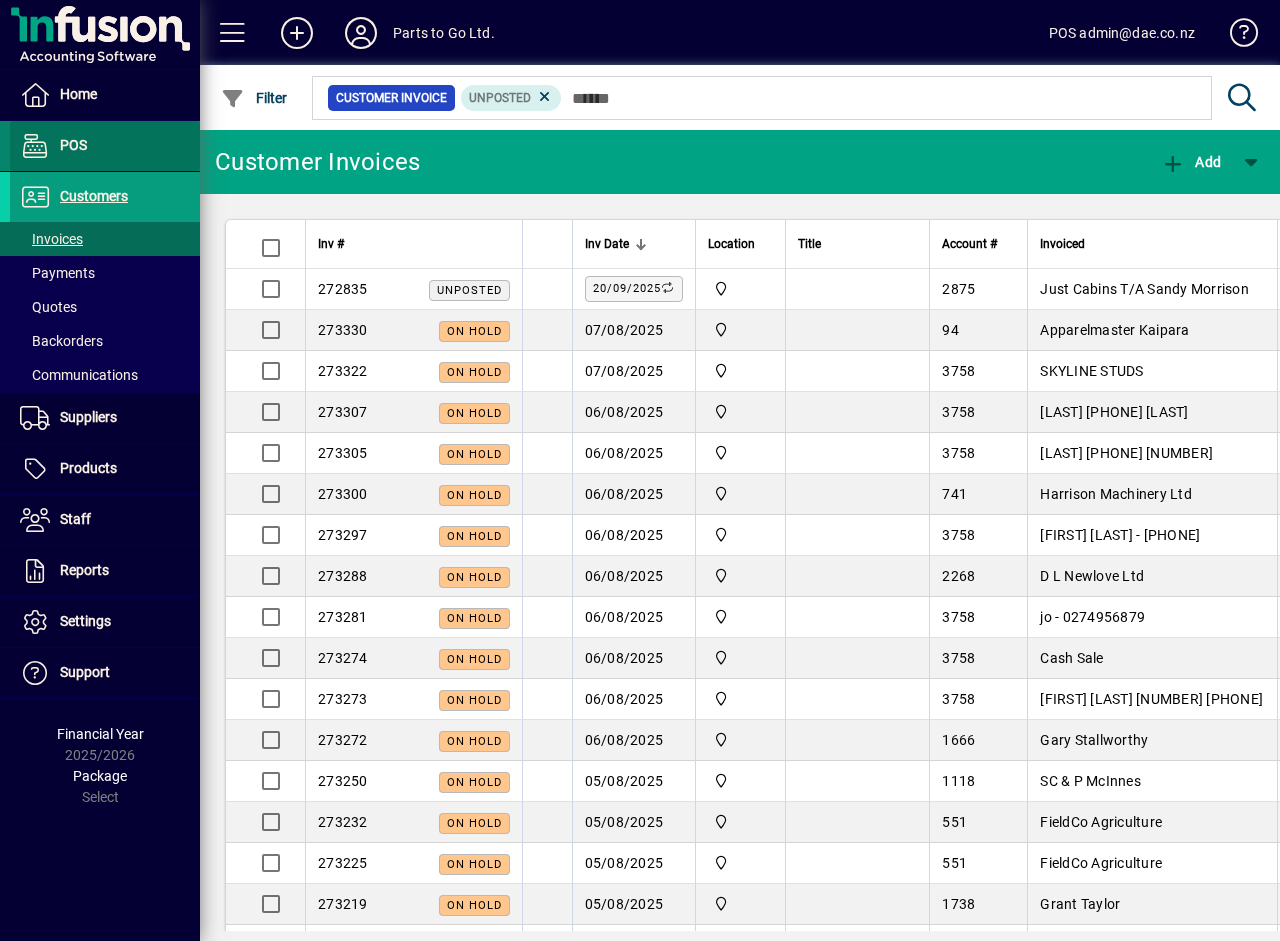 click on "POS" at bounding box center (73, 145) 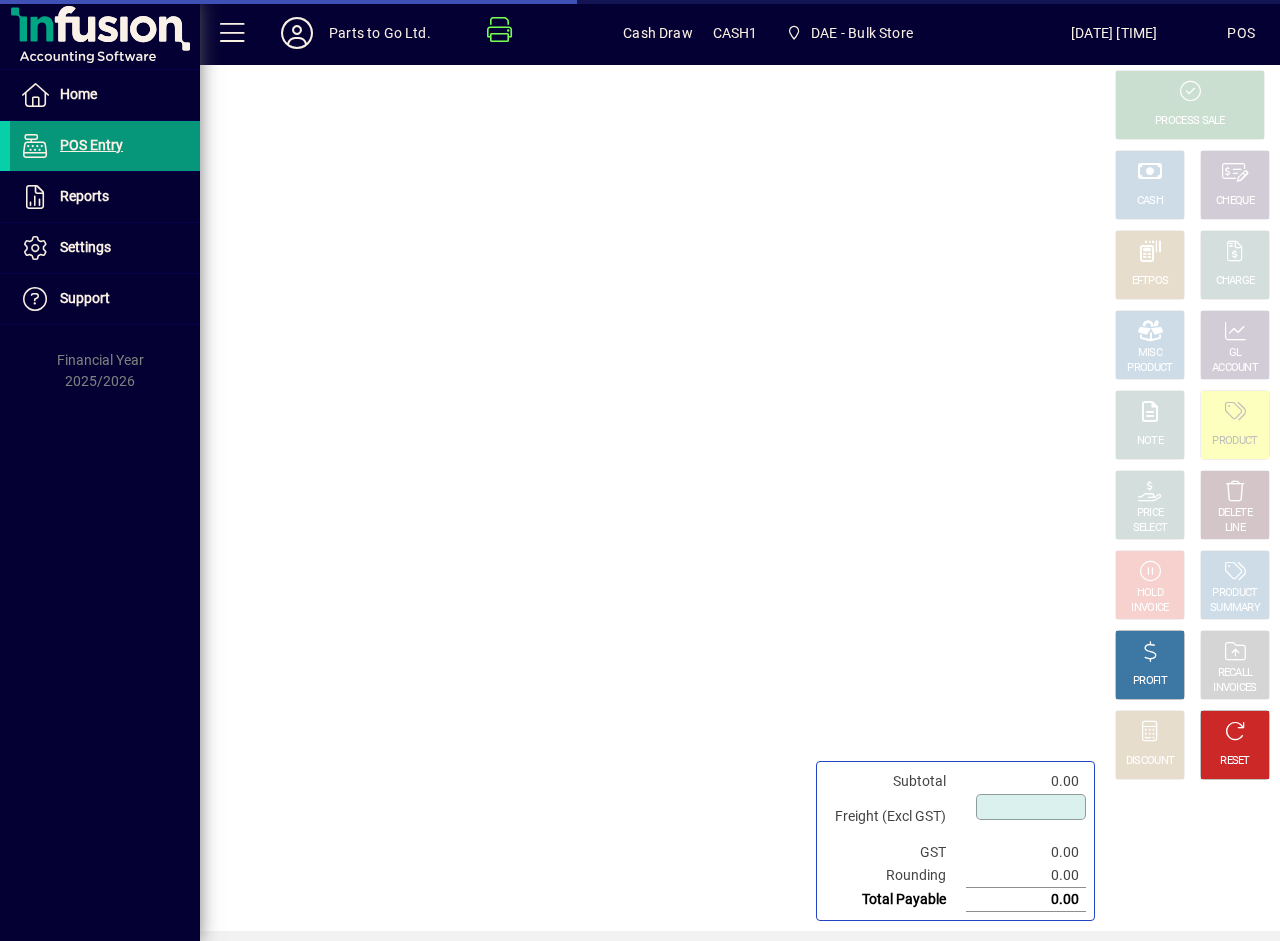 type on "****" 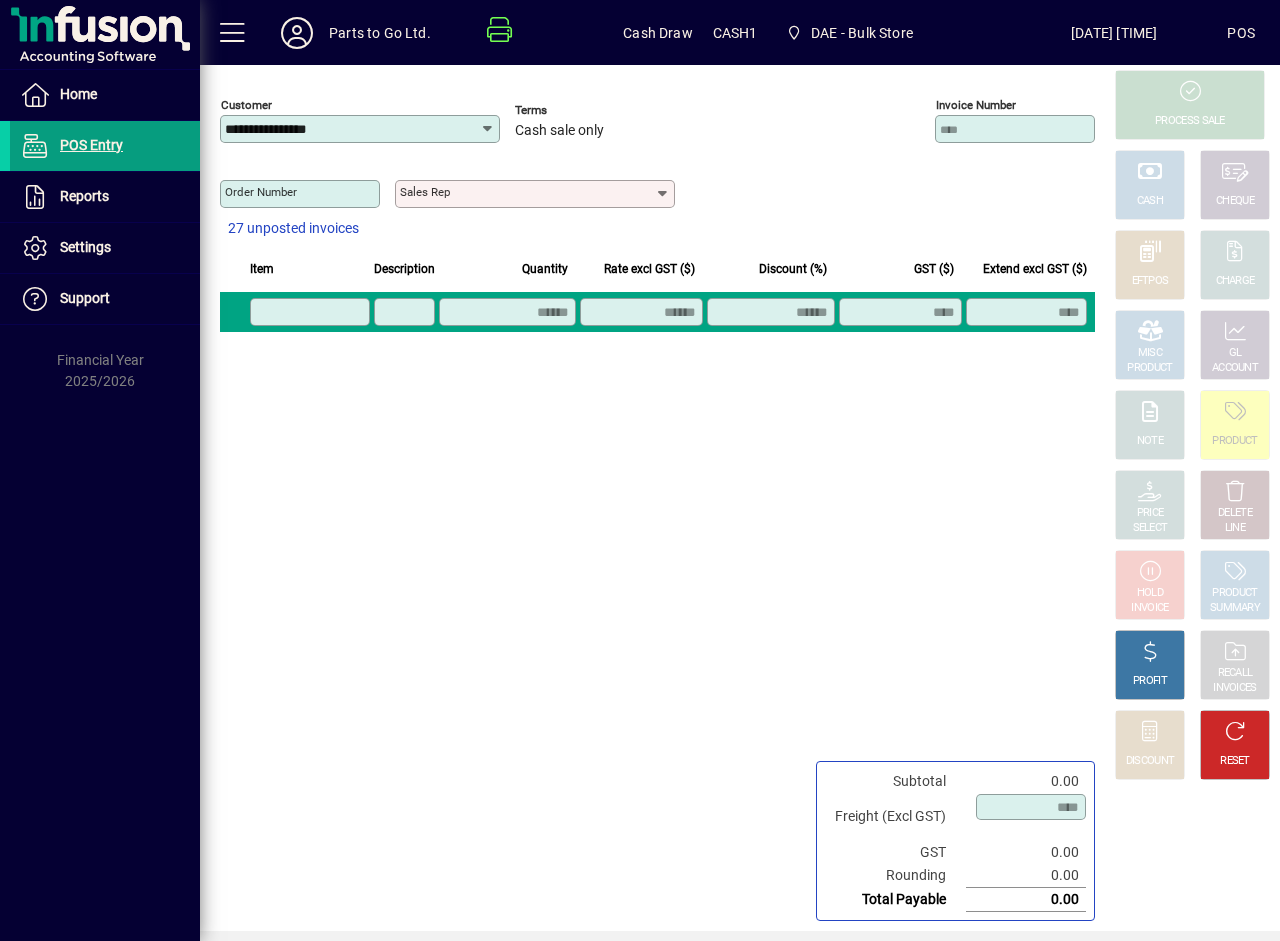 click 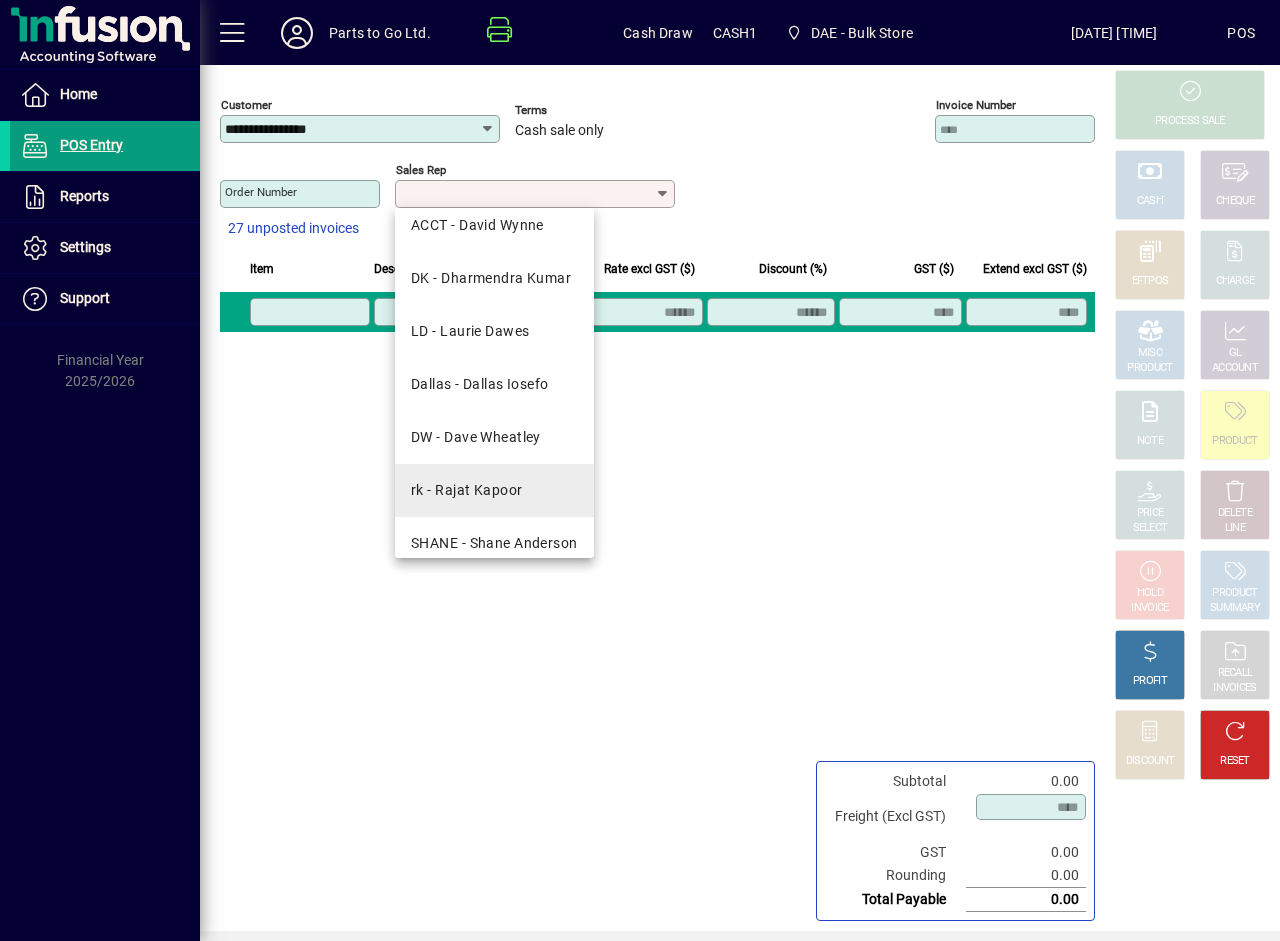 scroll, scrollTop: 143, scrollLeft: 0, axis: vertical 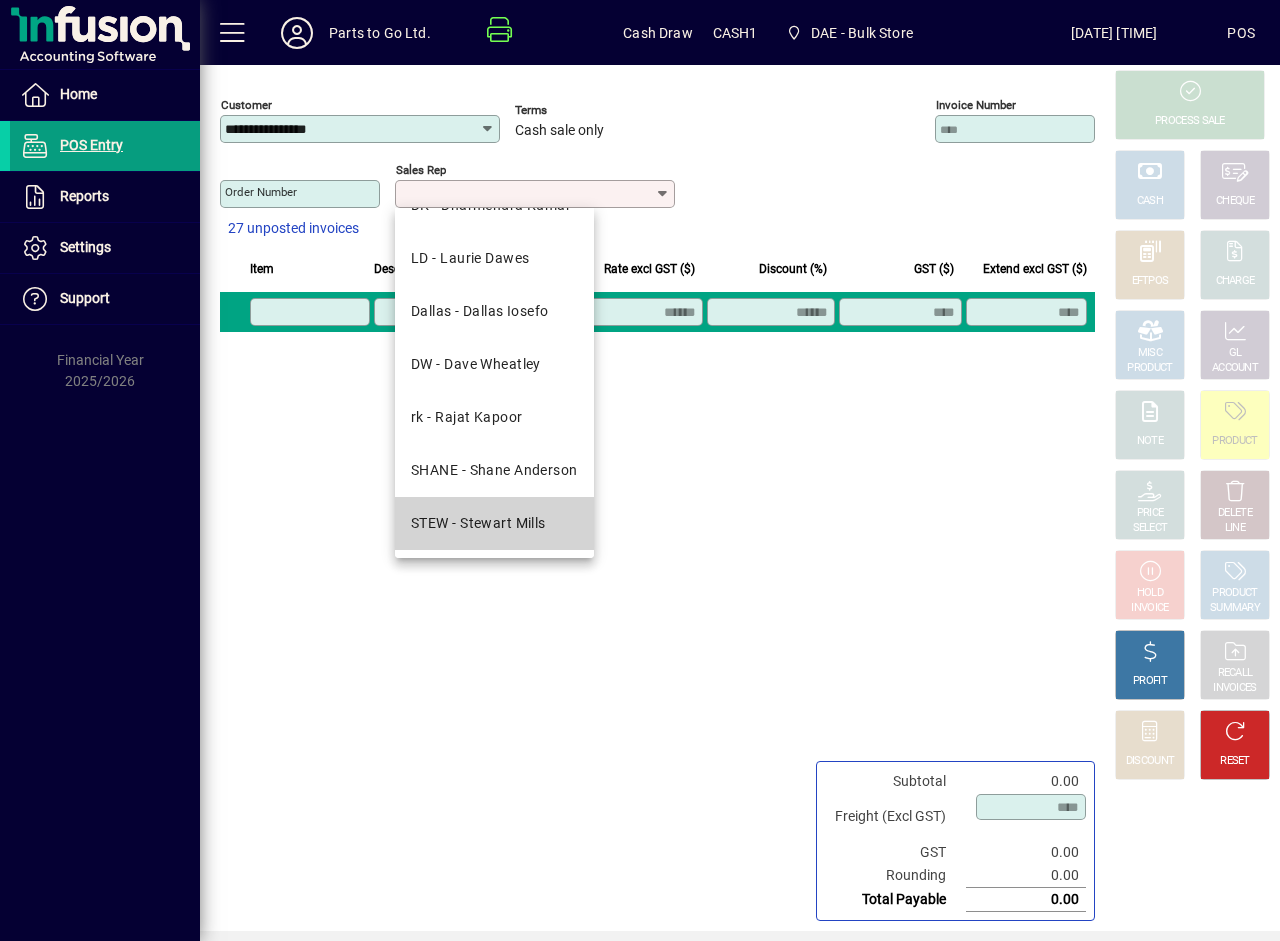 click on "STEW - Stewart Mills" at bounding box center [478, 523] 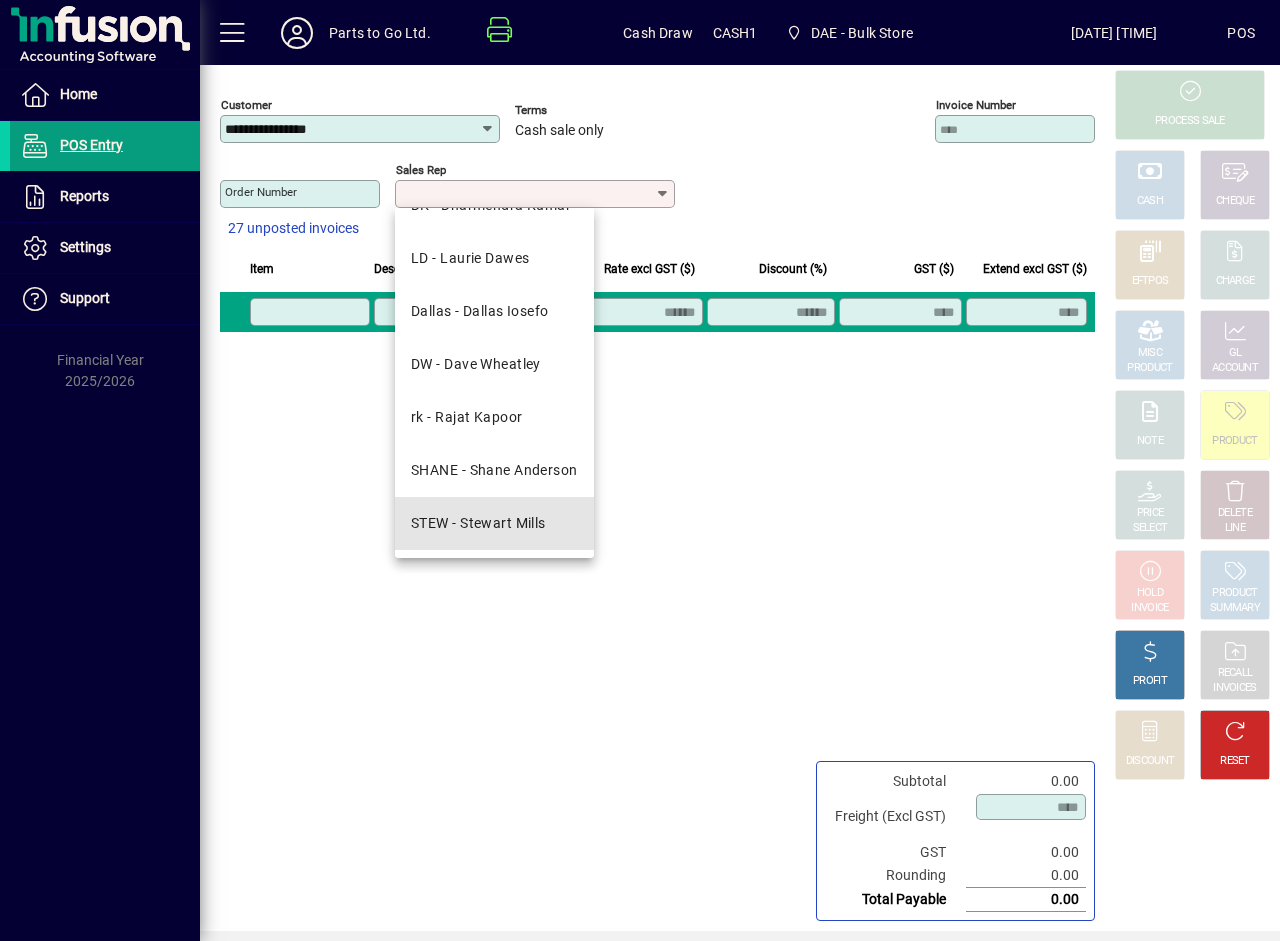 type on "**********" 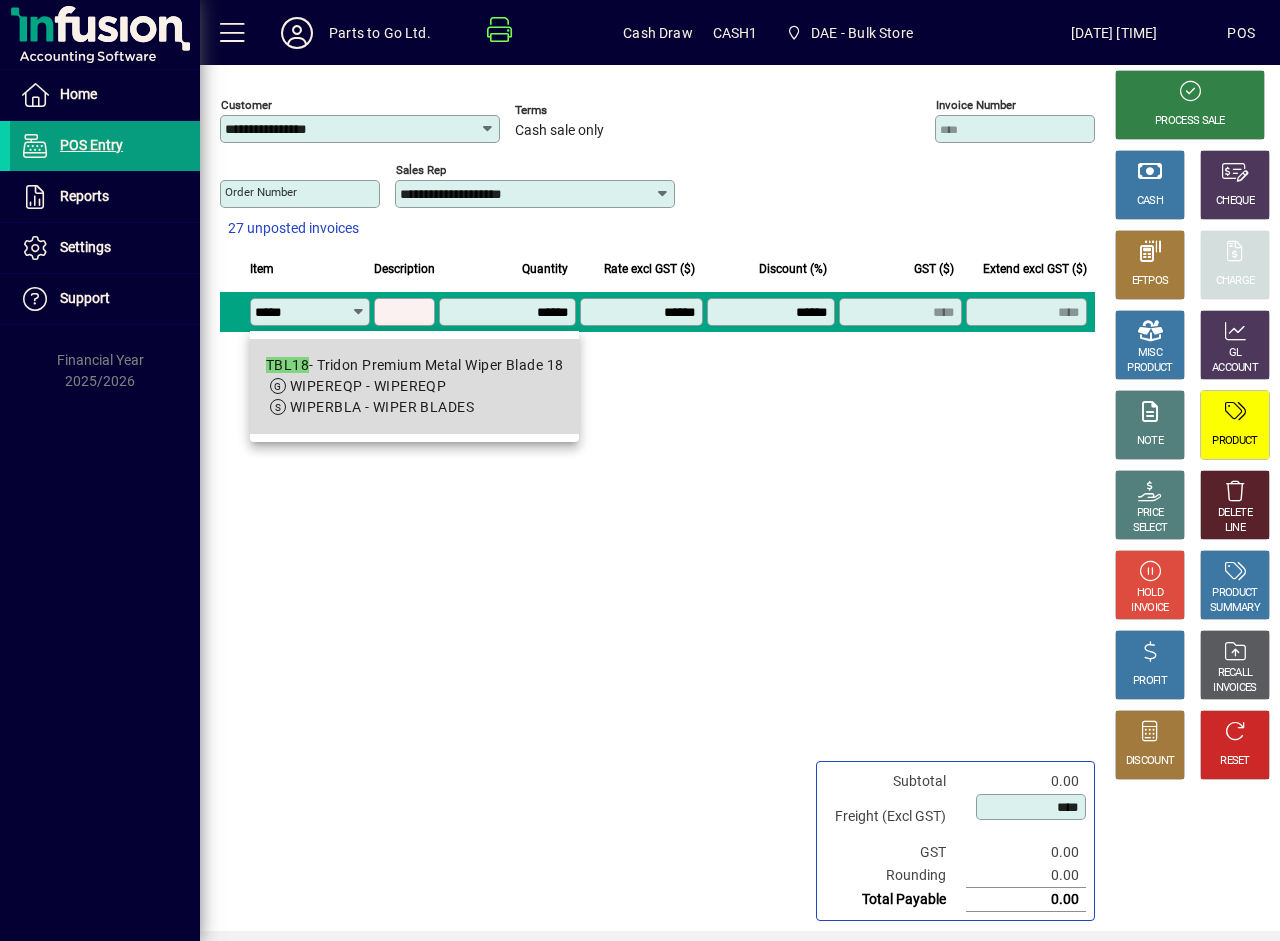 click on "WIPEREQP - WIPEREQP" at bounding box center (368, 386) 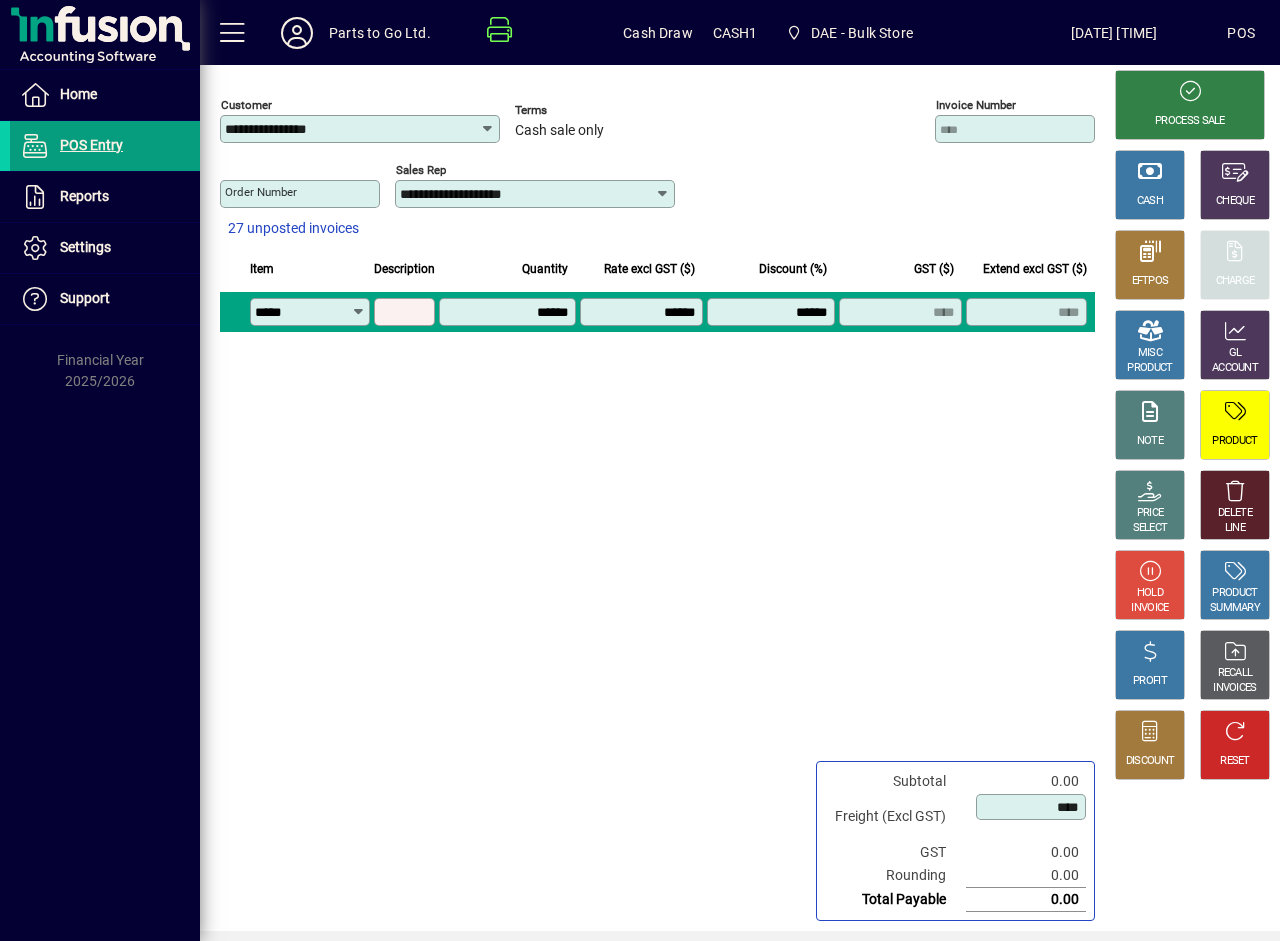 type on "**********" 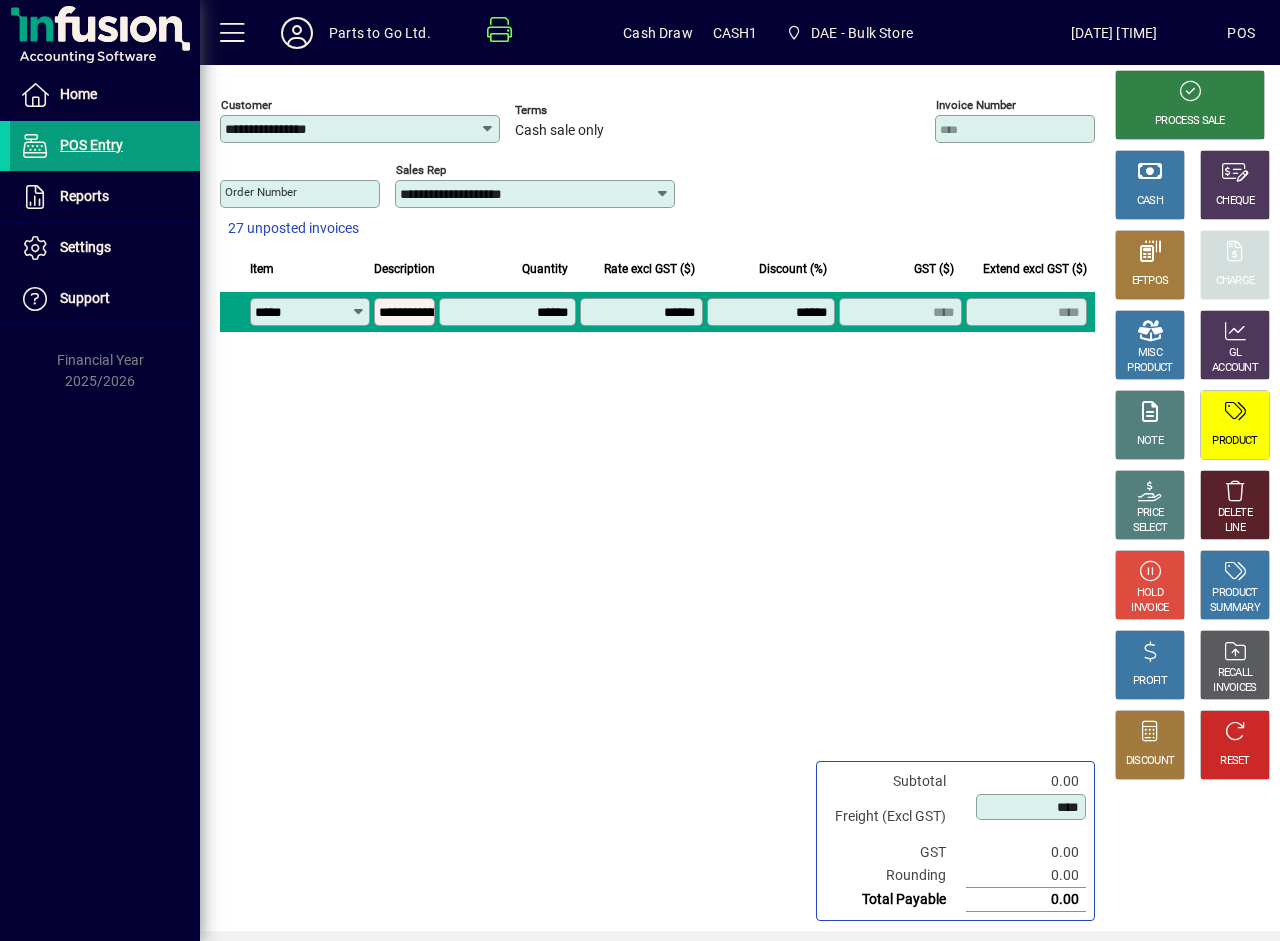 type on "*******" 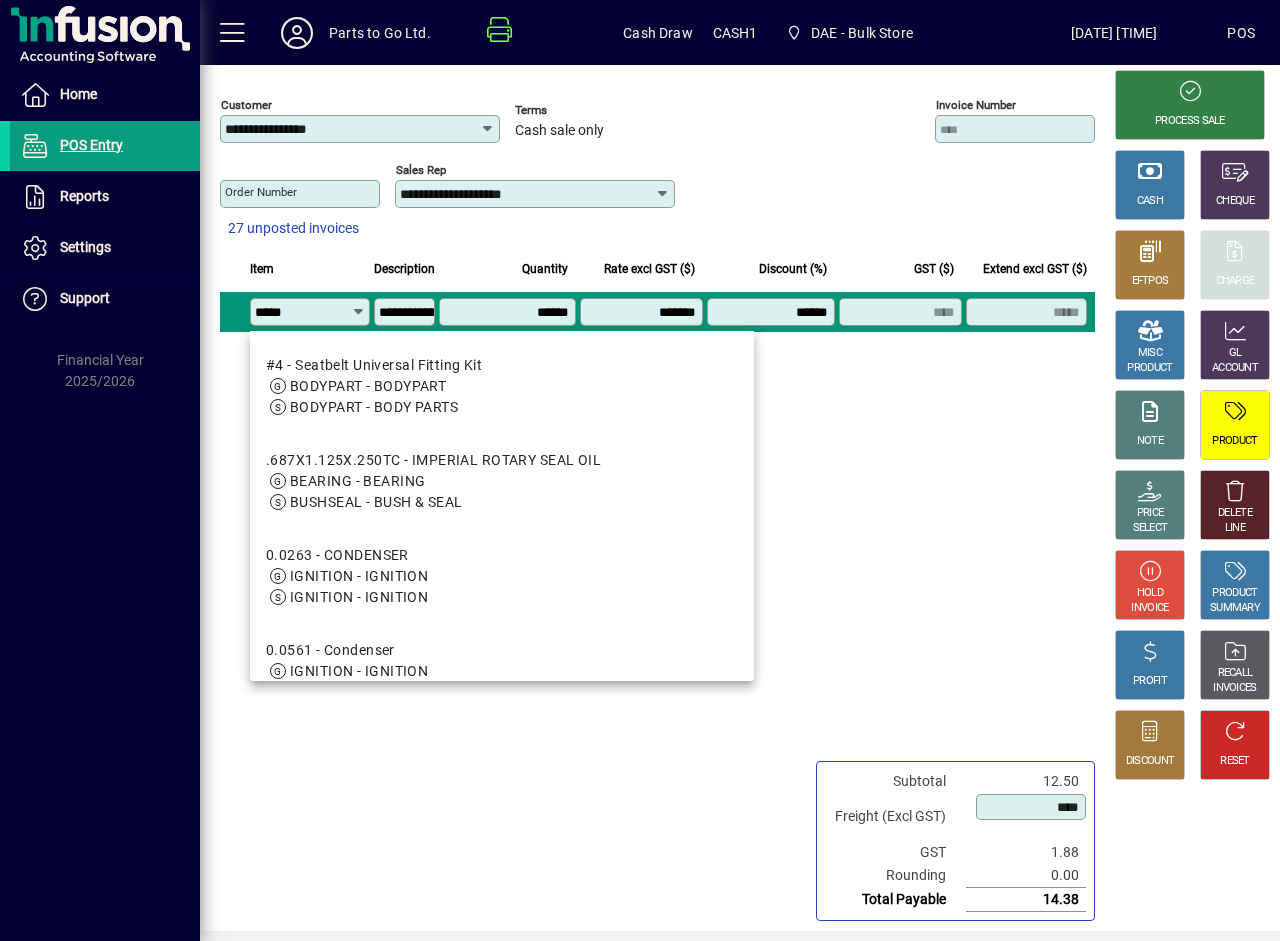 click on "*****" at bounding box center (303, 312) 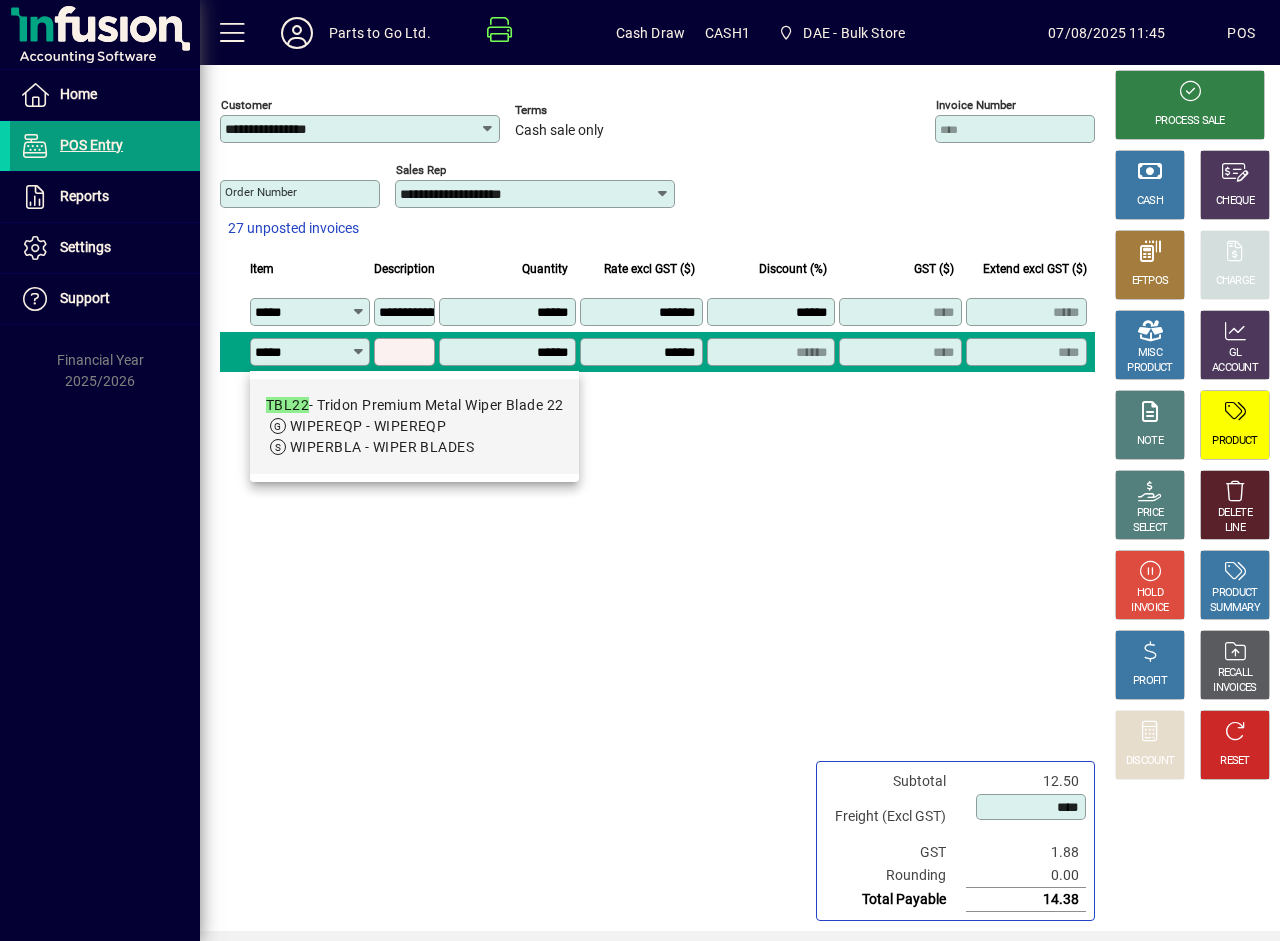 click on "WIPEREQP - WIPEREQP" at bounding box center (368, 426) 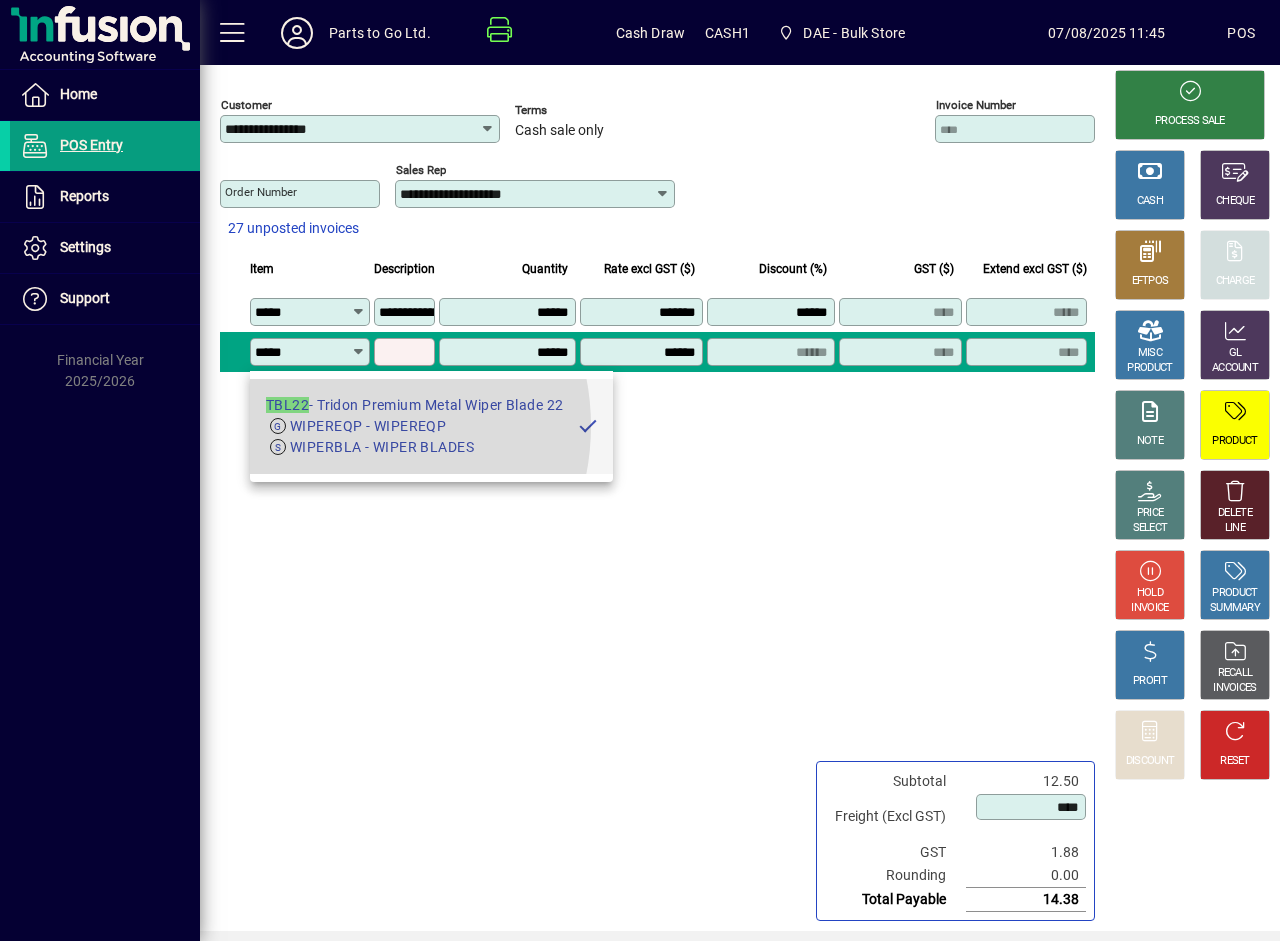 type on "**********" 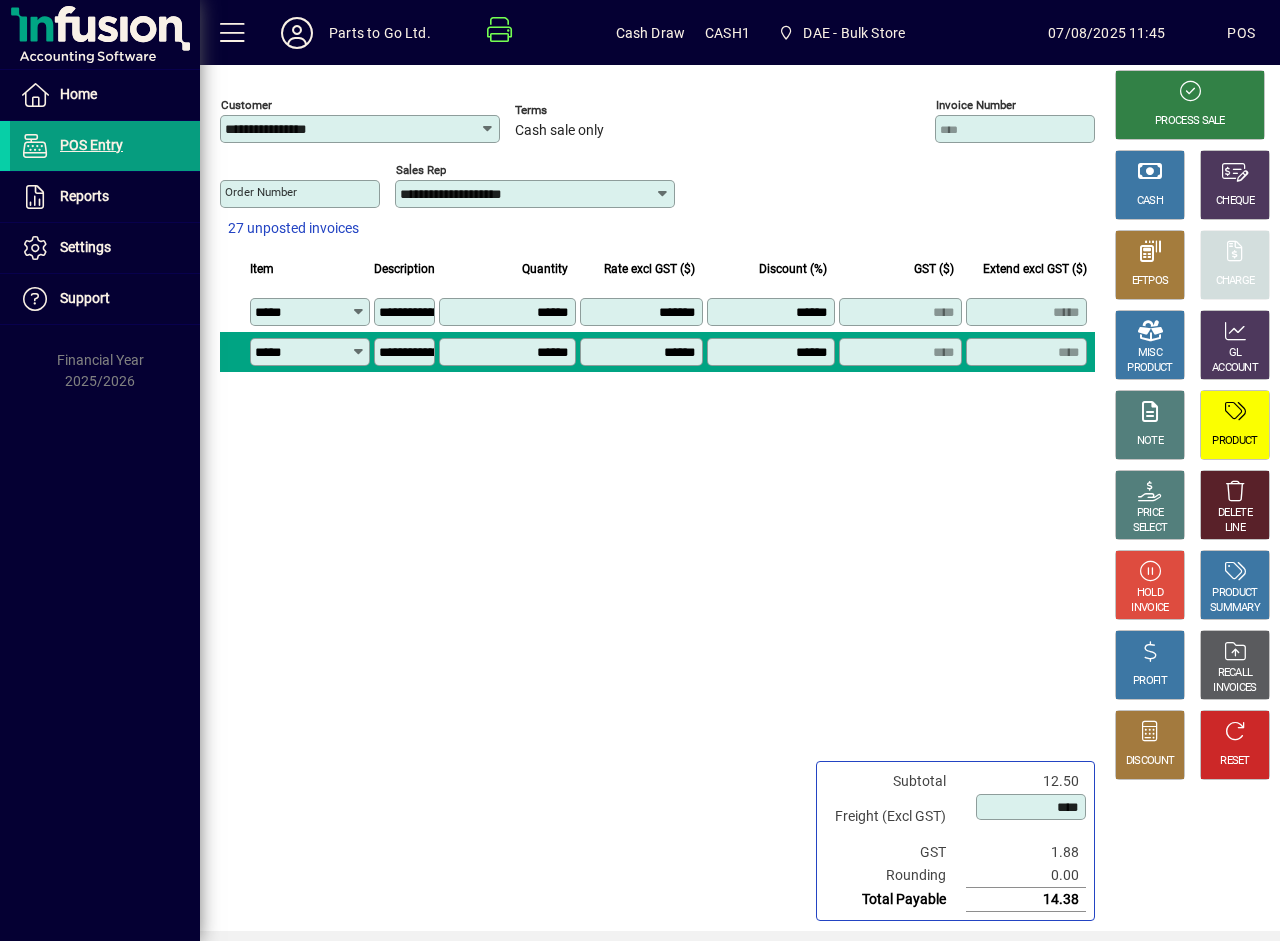 type on "*******" 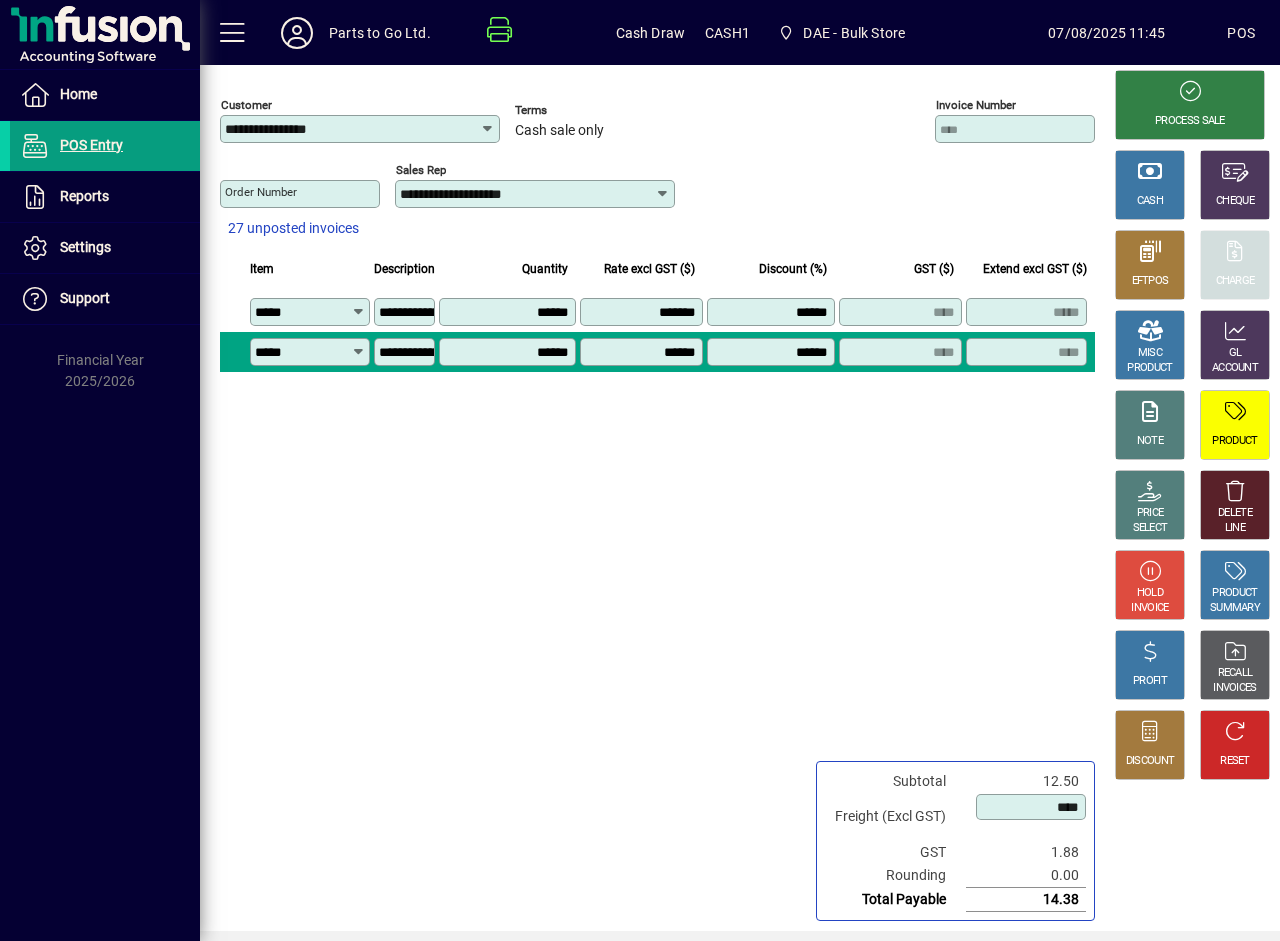 type on "****" 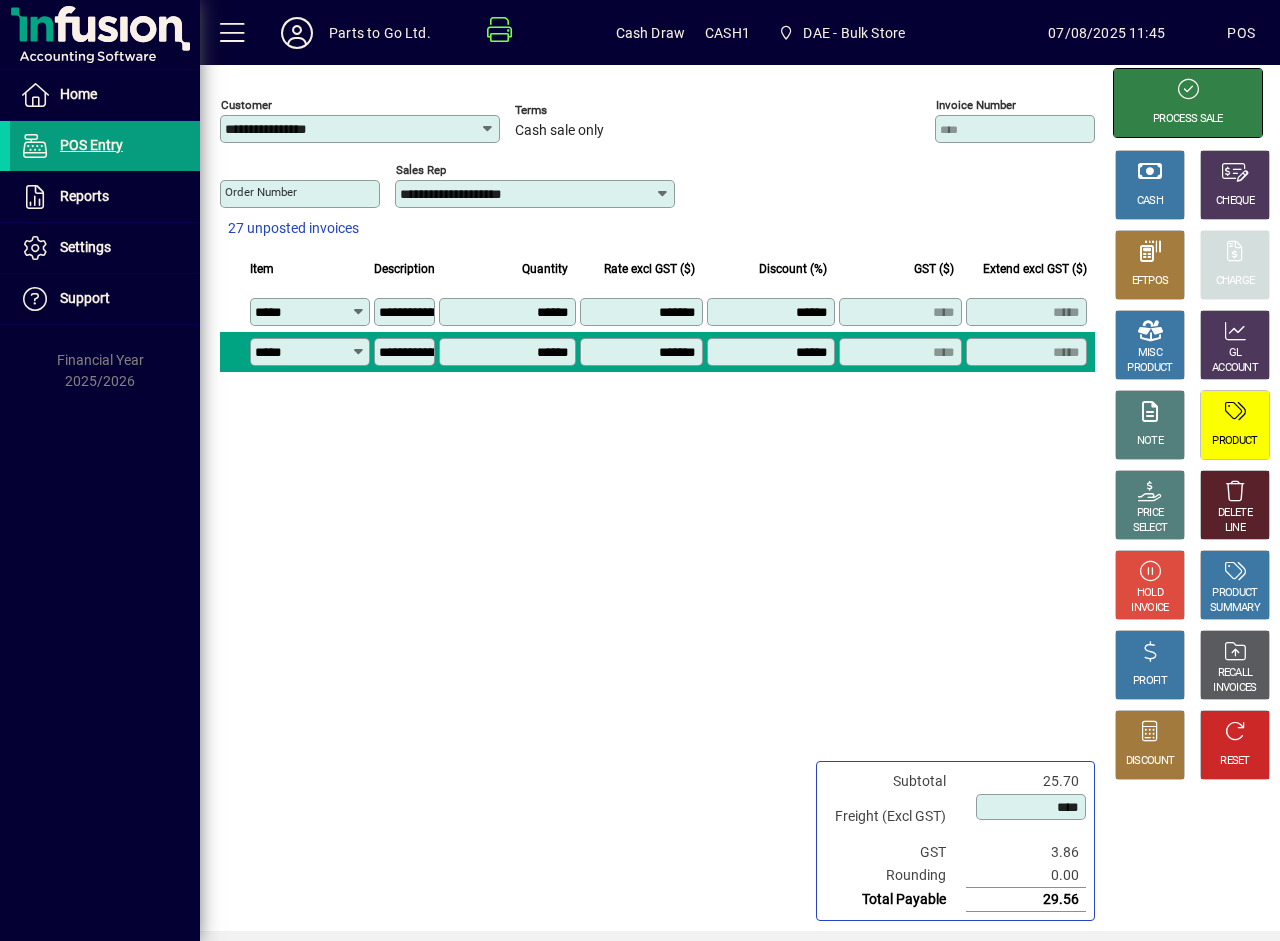 click on "PROCESS SALE" 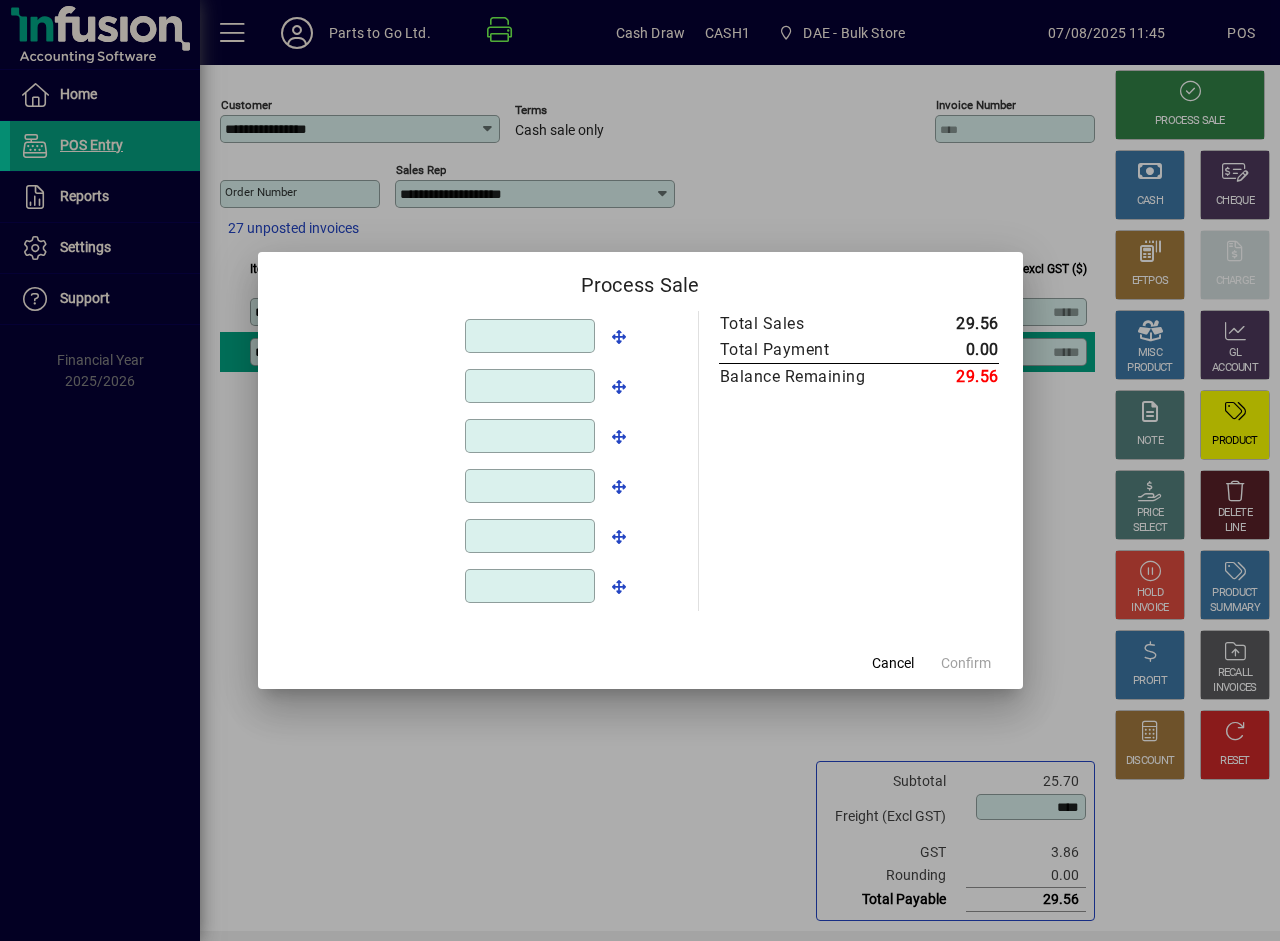 type on "****" 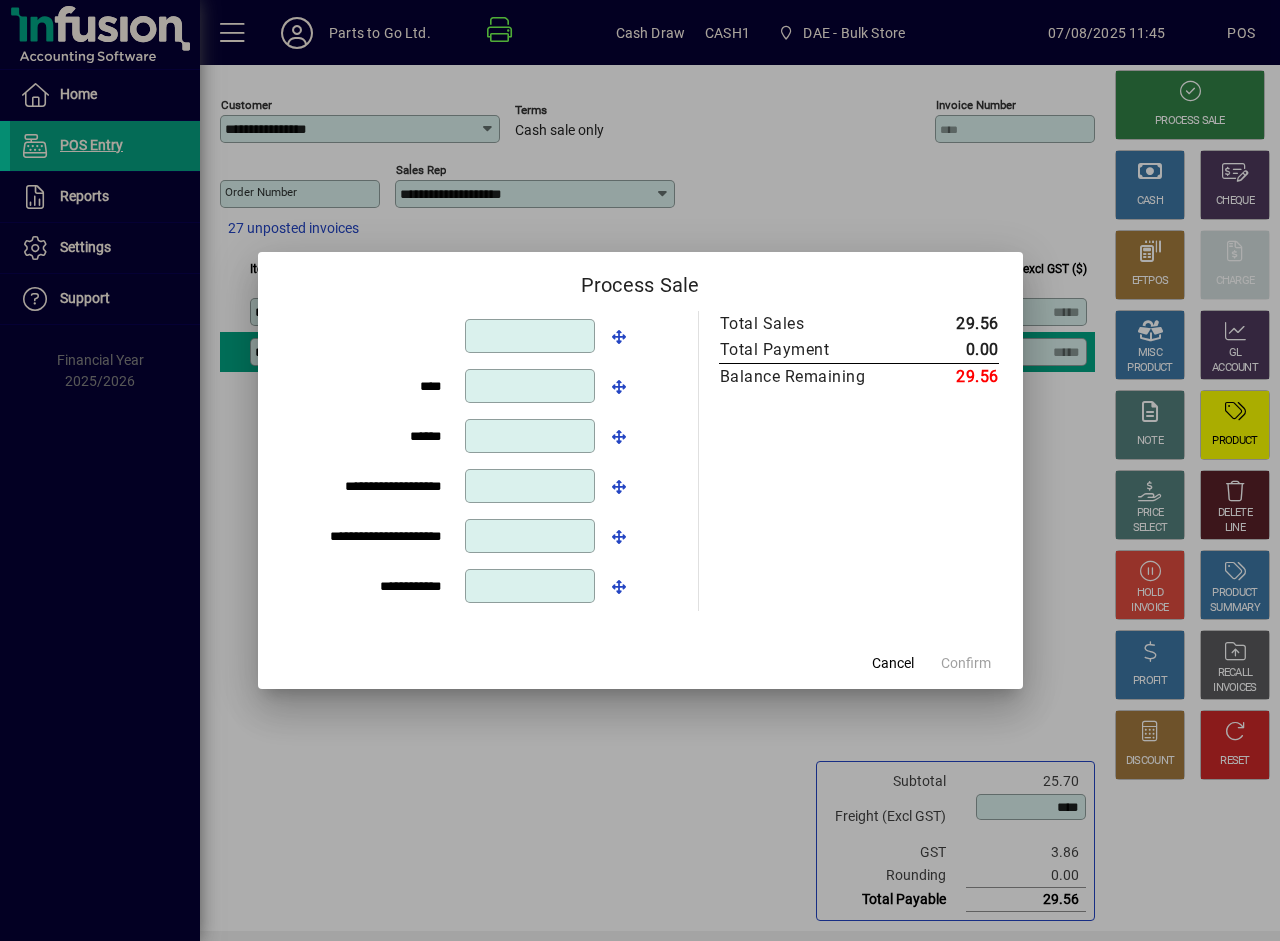 type on "******" 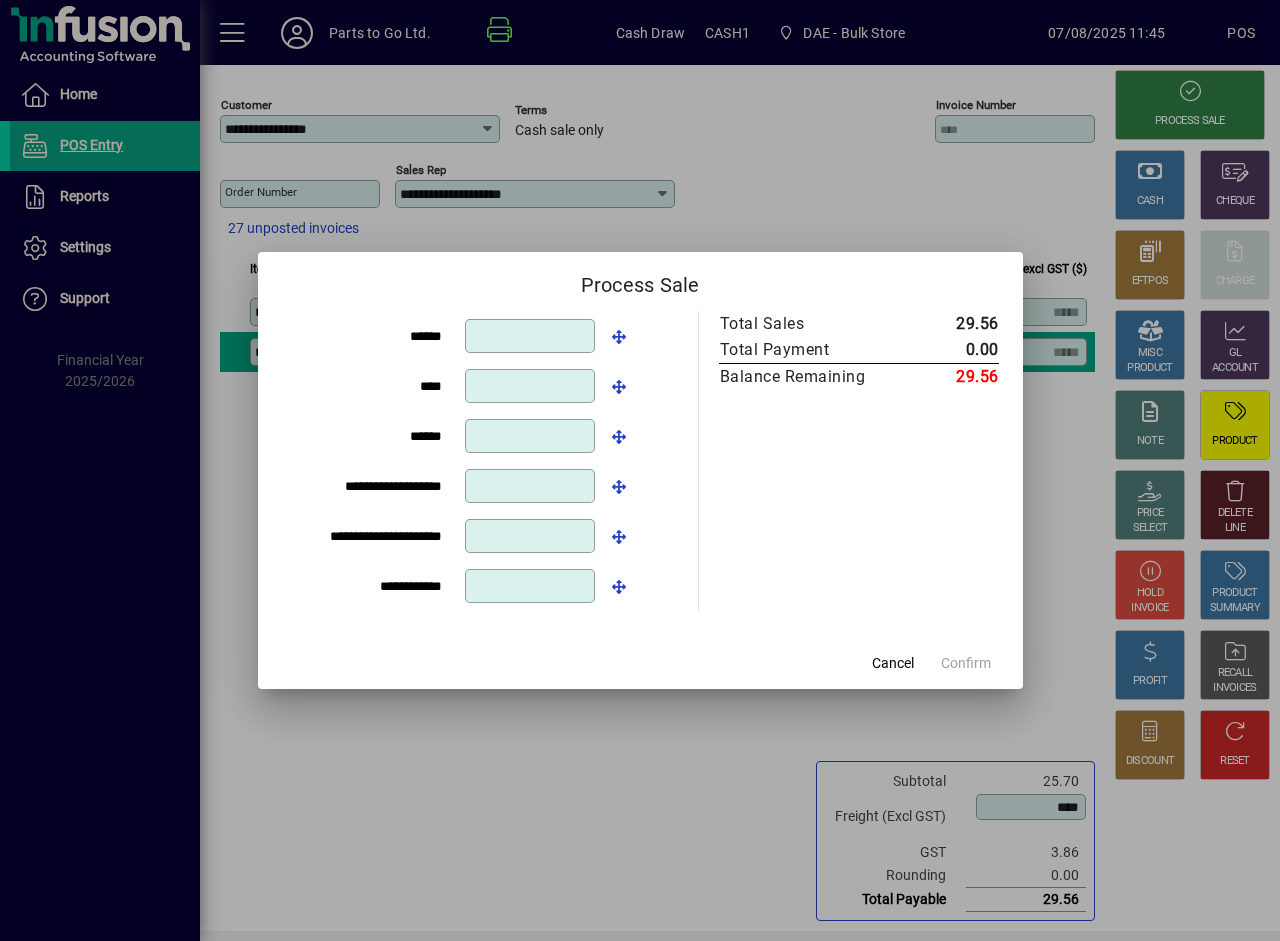 click at bounding box center (532, 383) 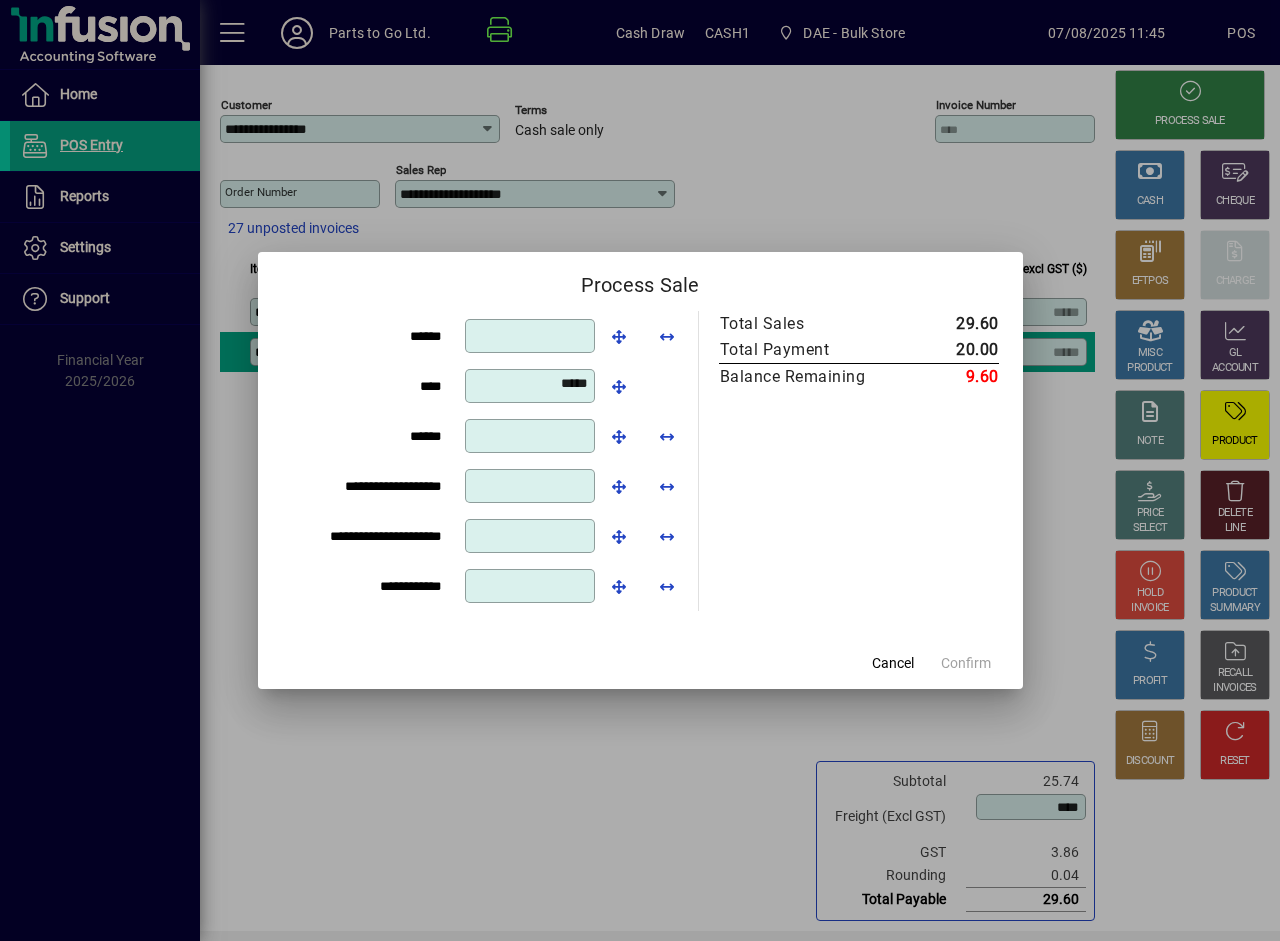 type on "*****" 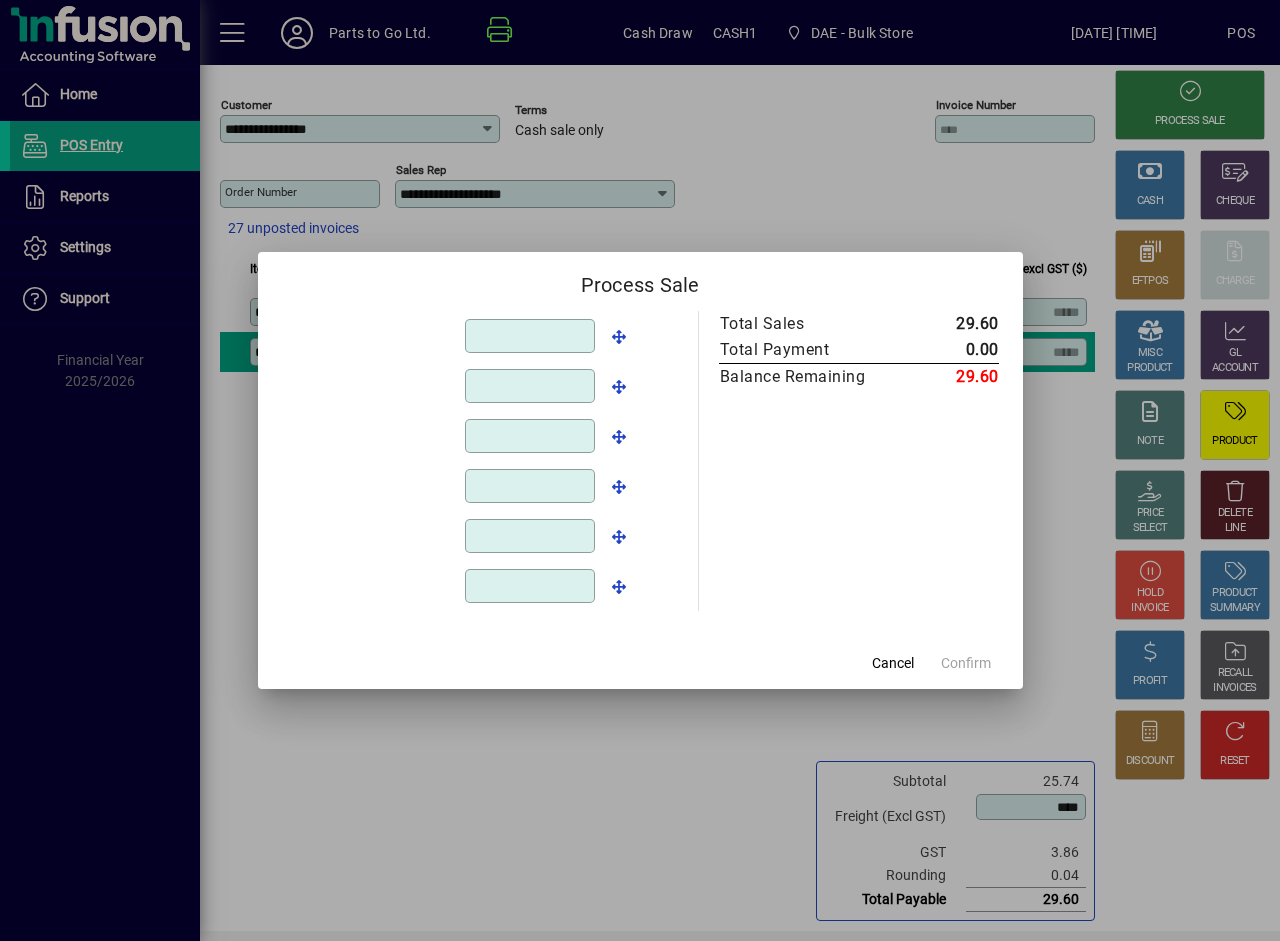 type on "******" 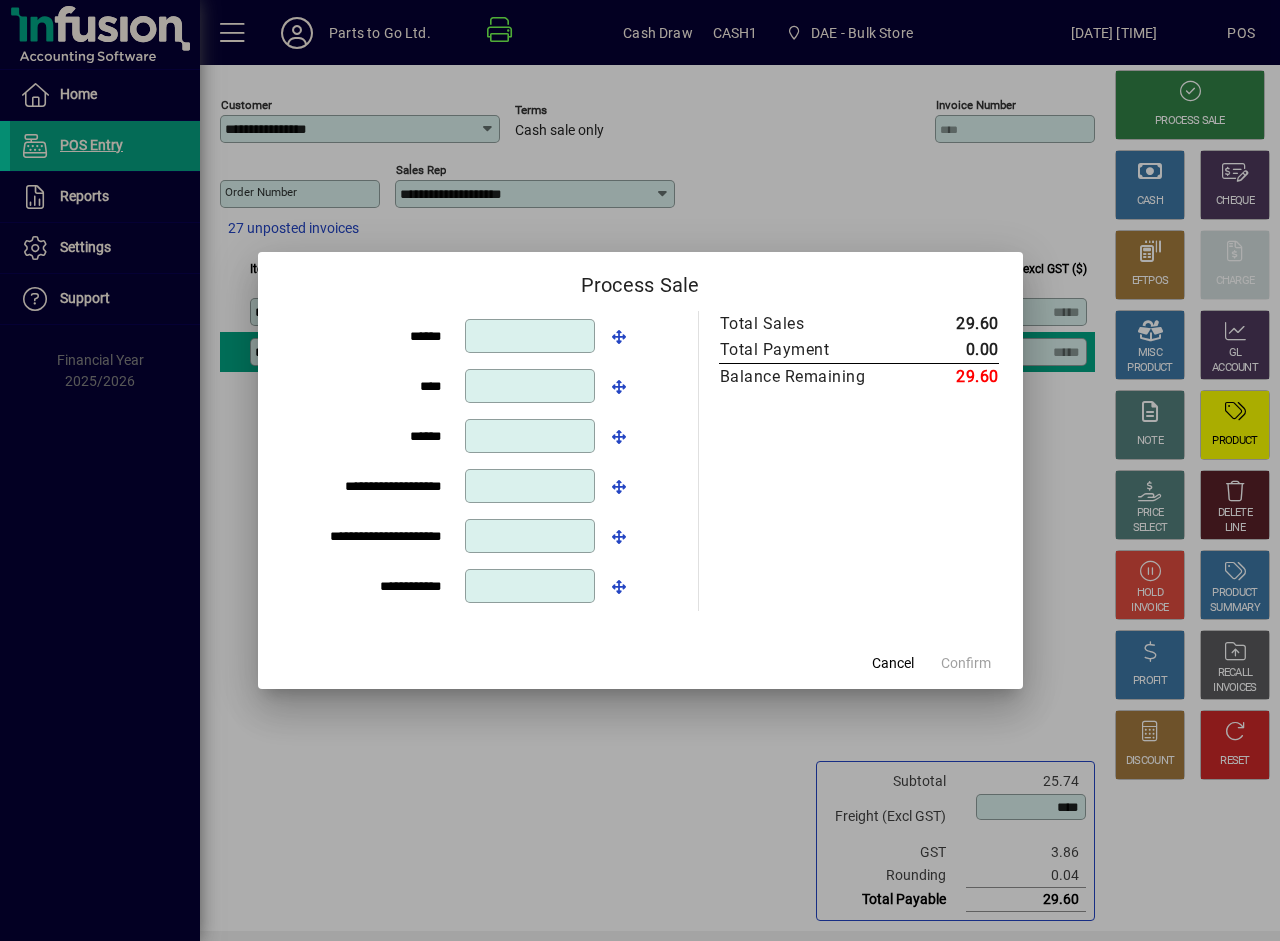 click at bounding box center [532, 333] 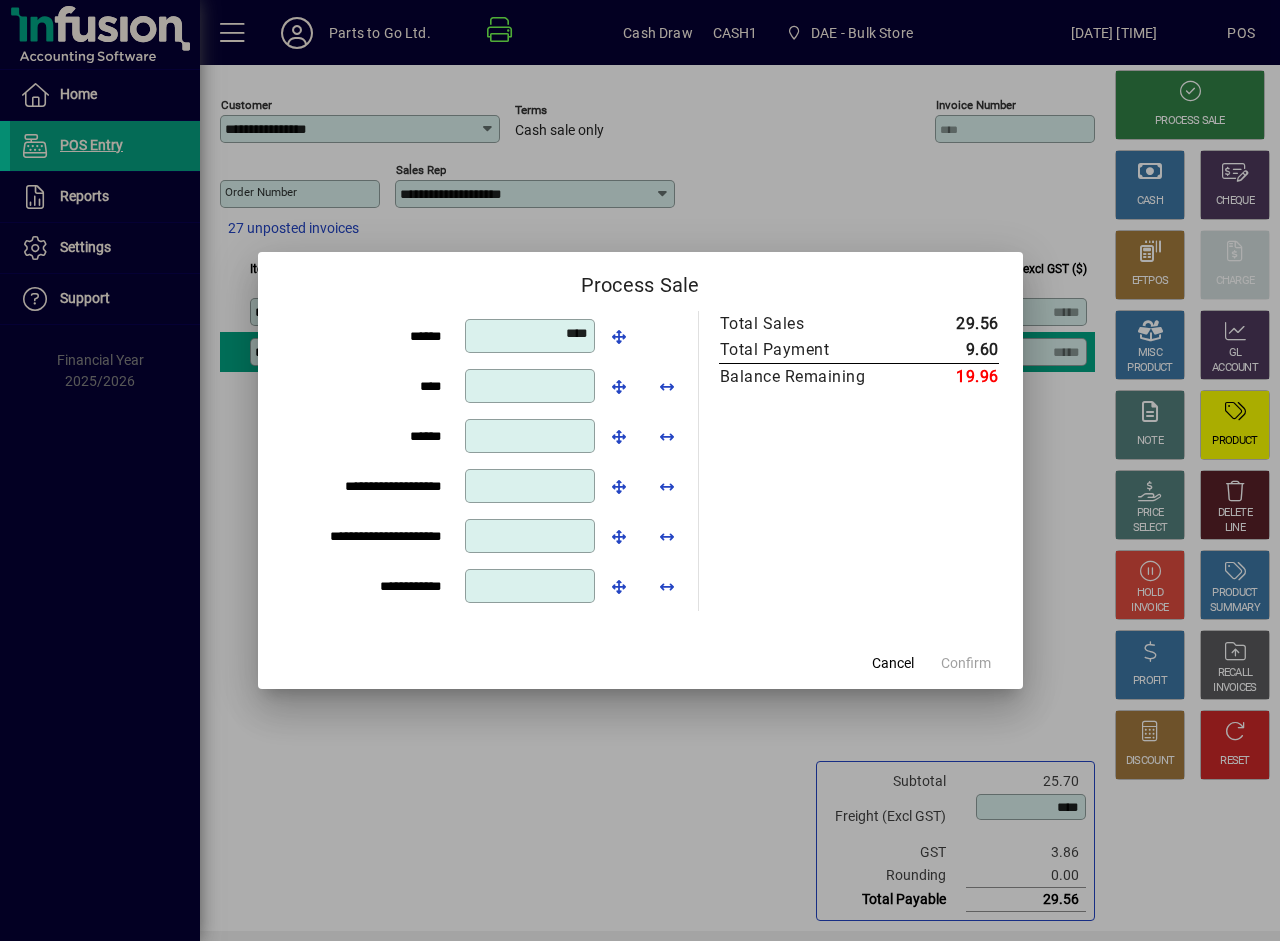 type on "****" 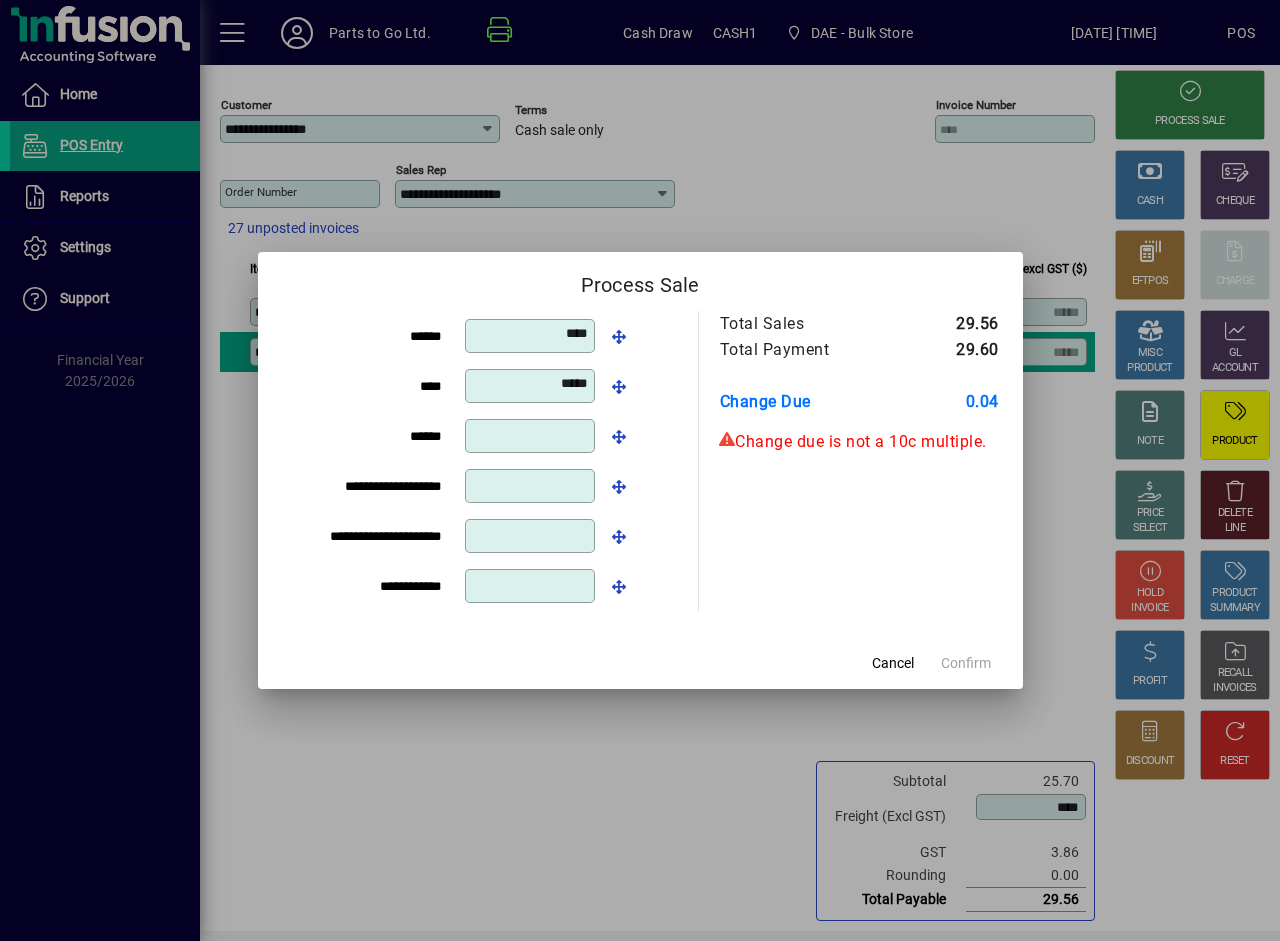 type on "*****" 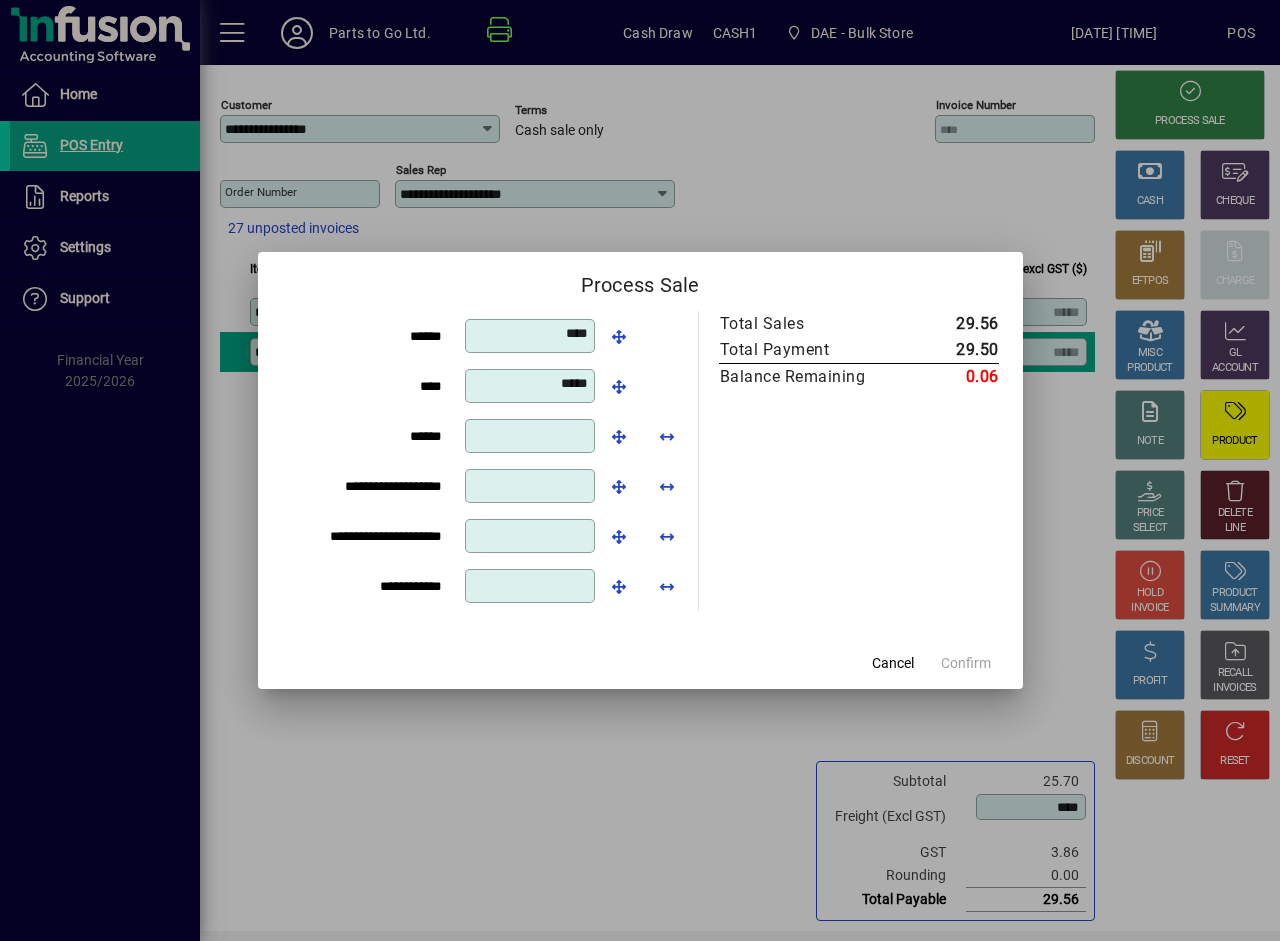 type on "****" 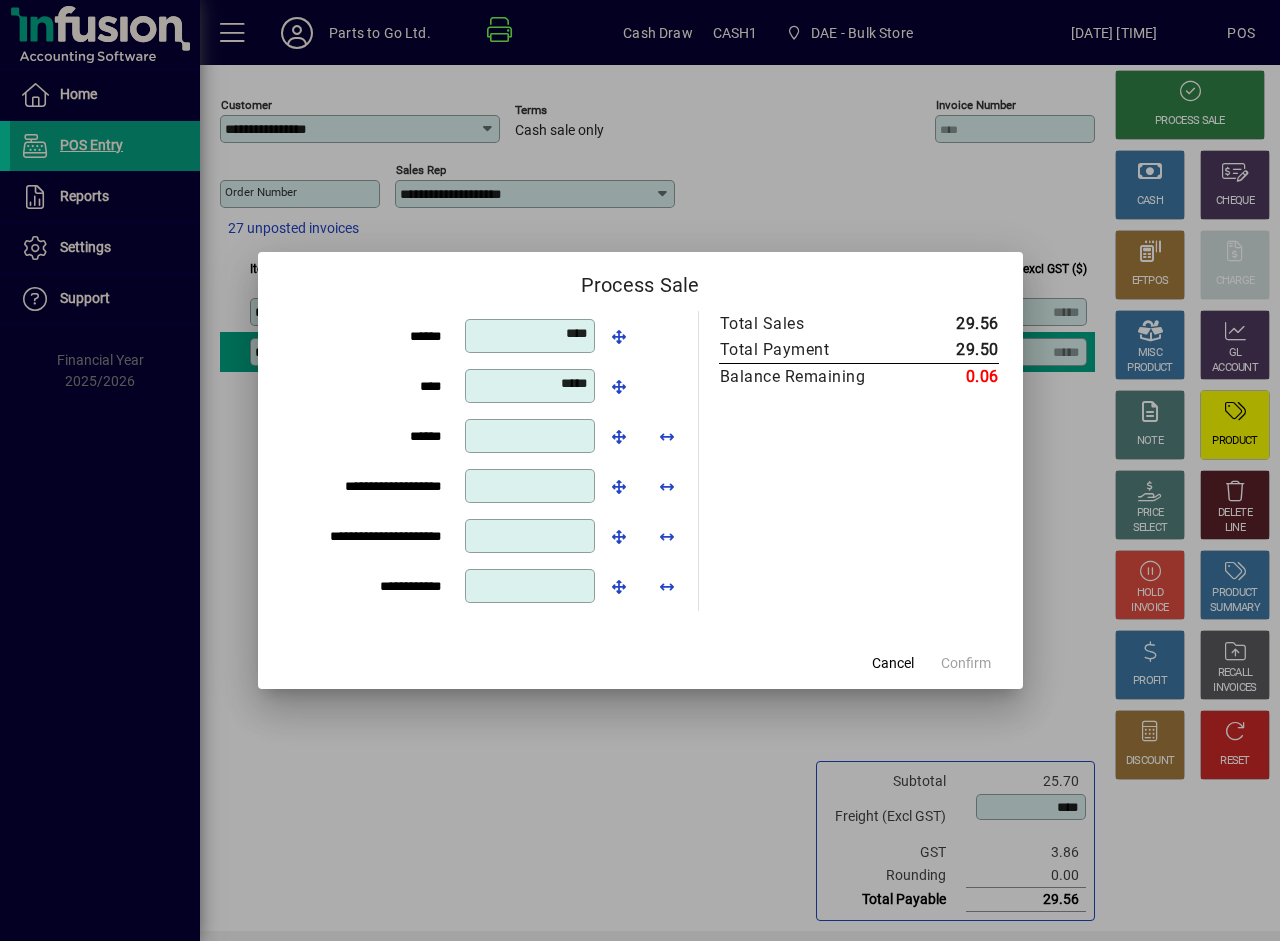 type 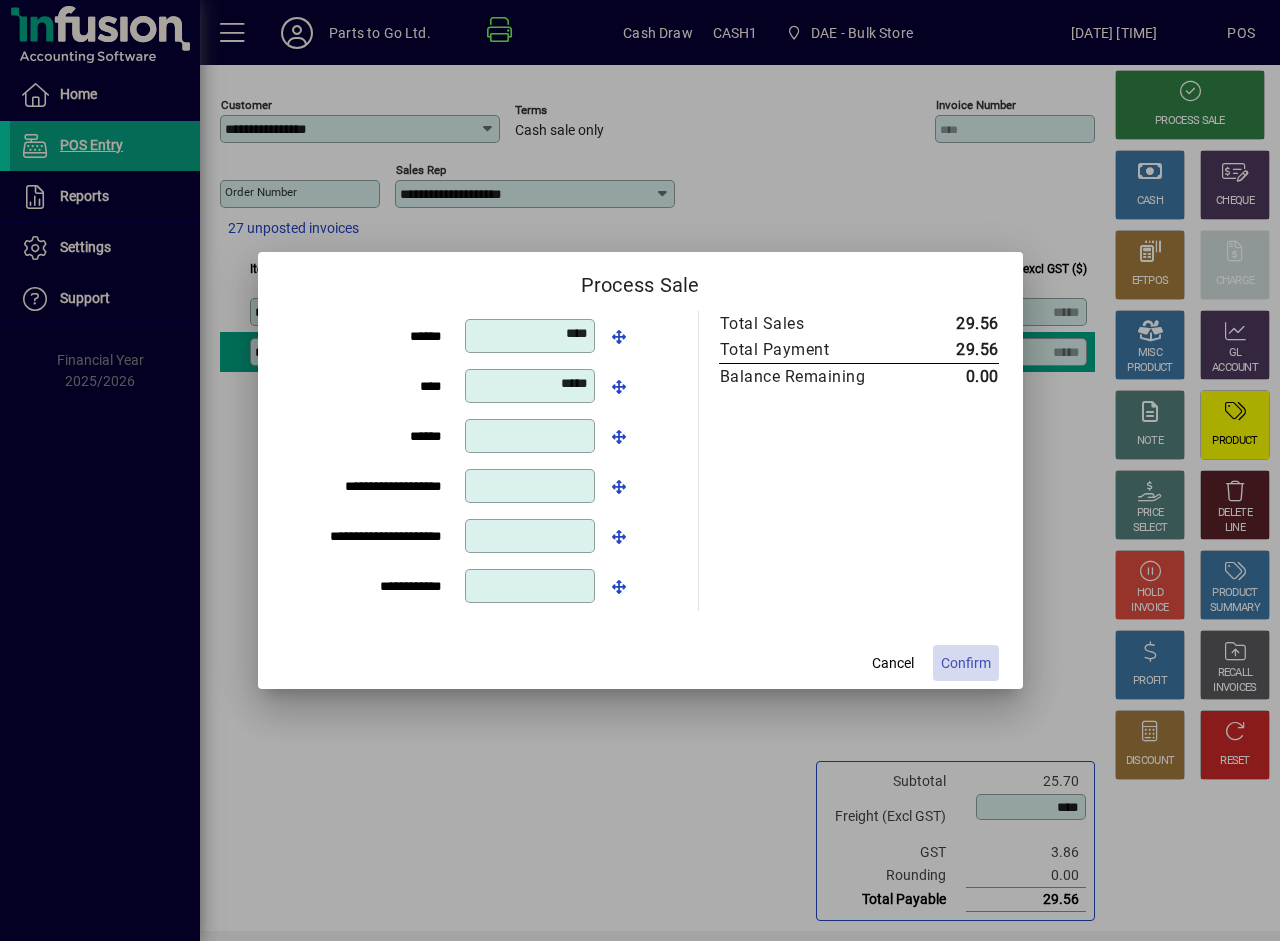 click on "Confirm" 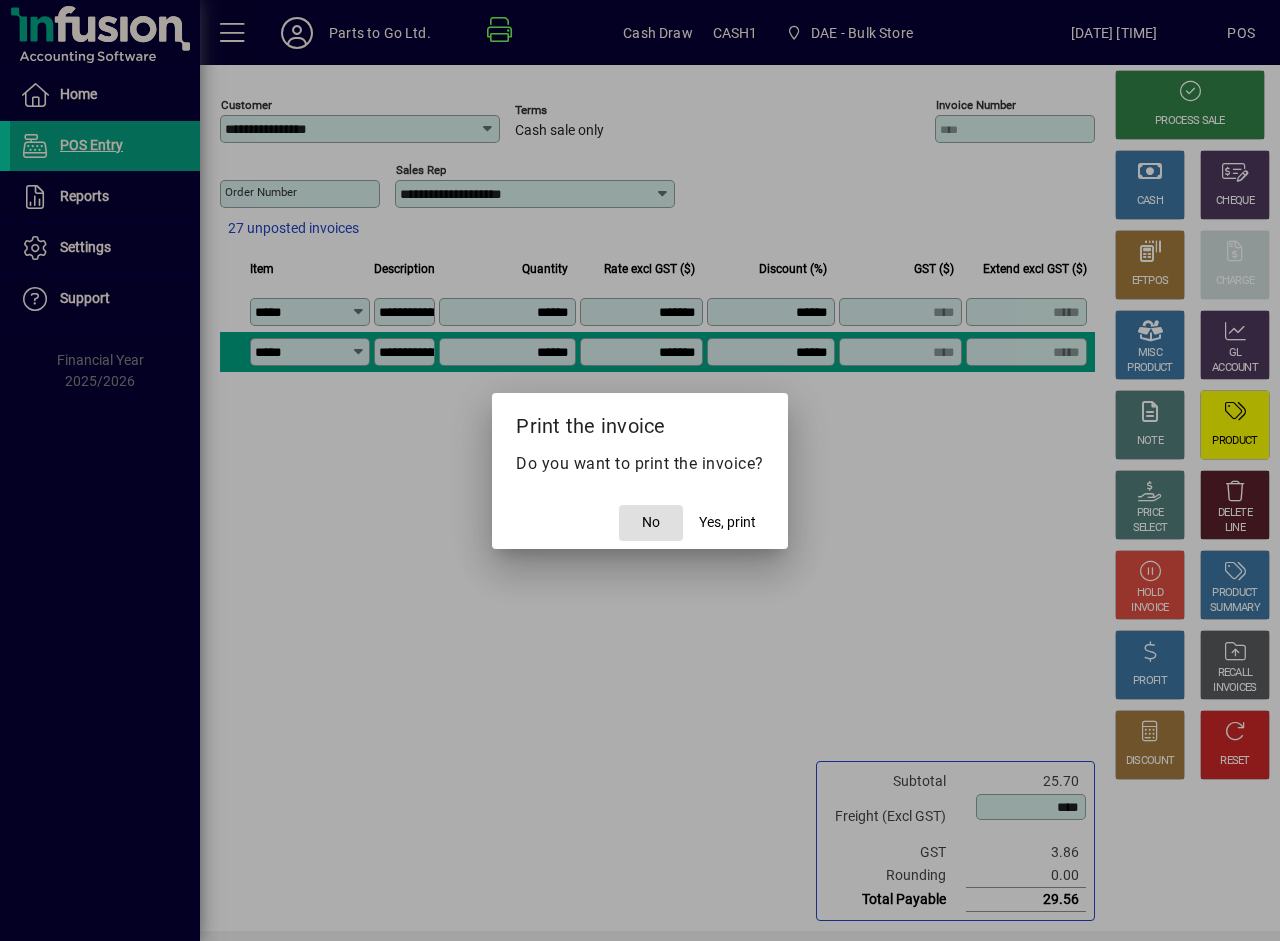 click on "No" 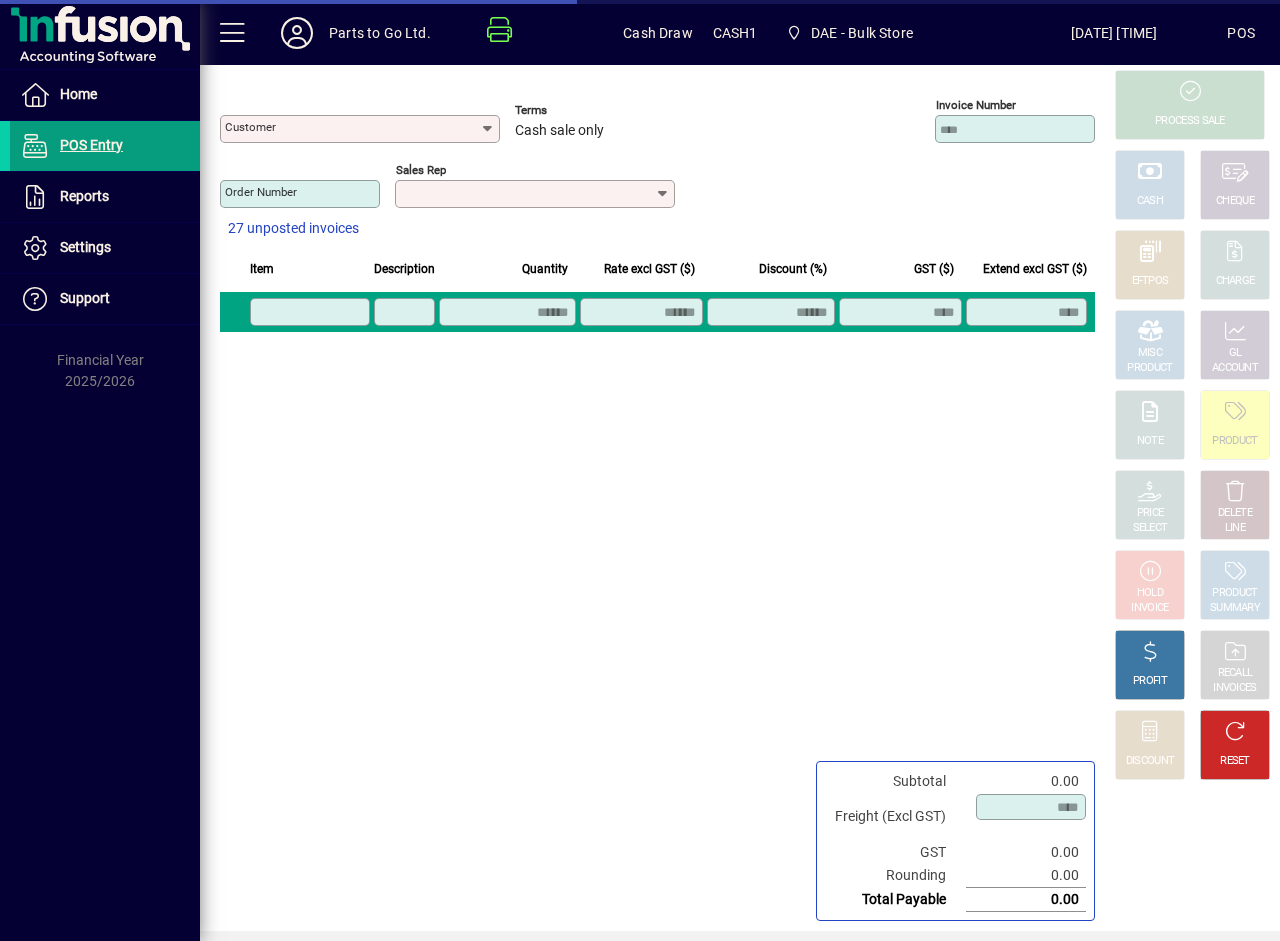 type on "**********" 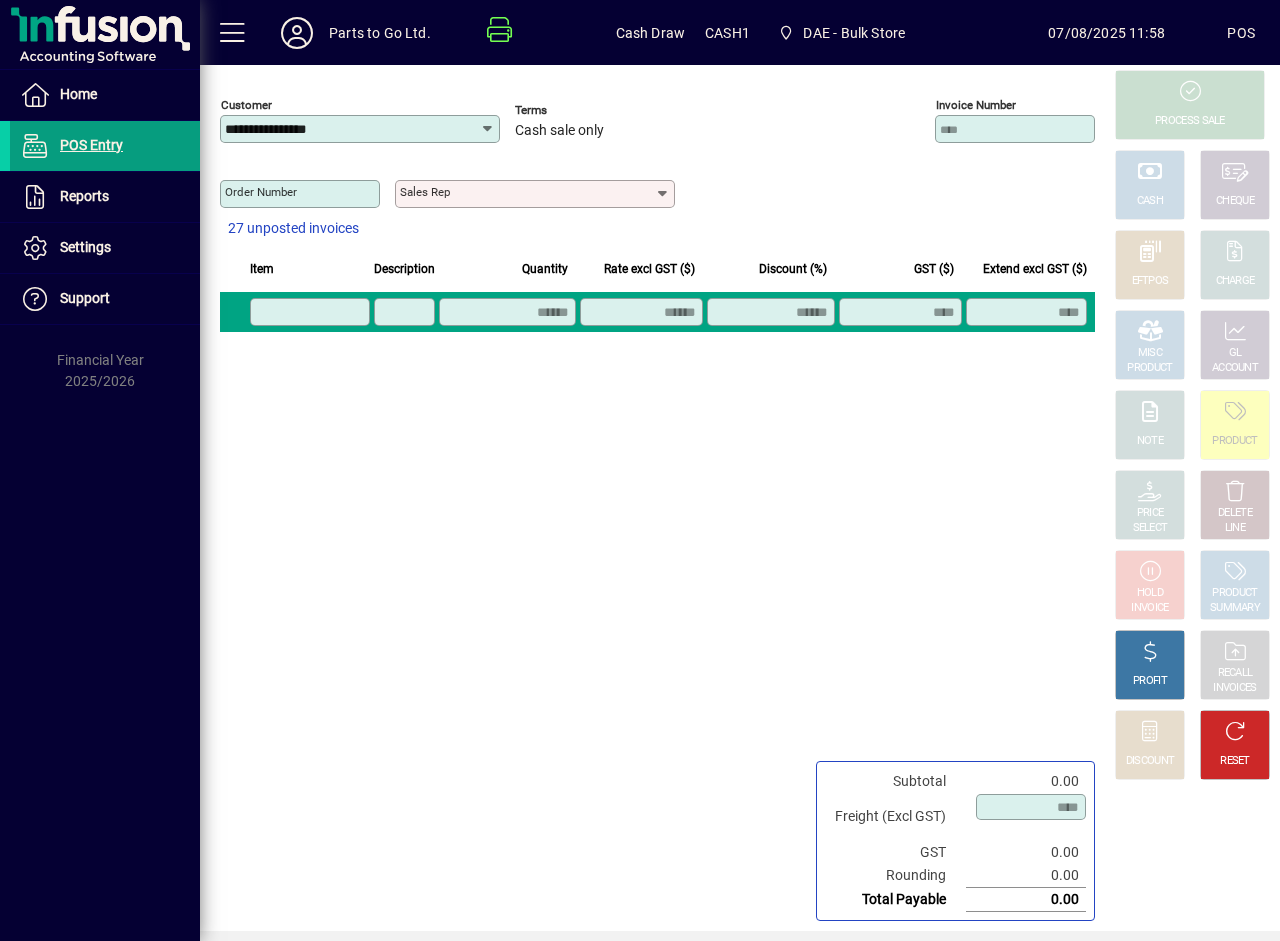 click 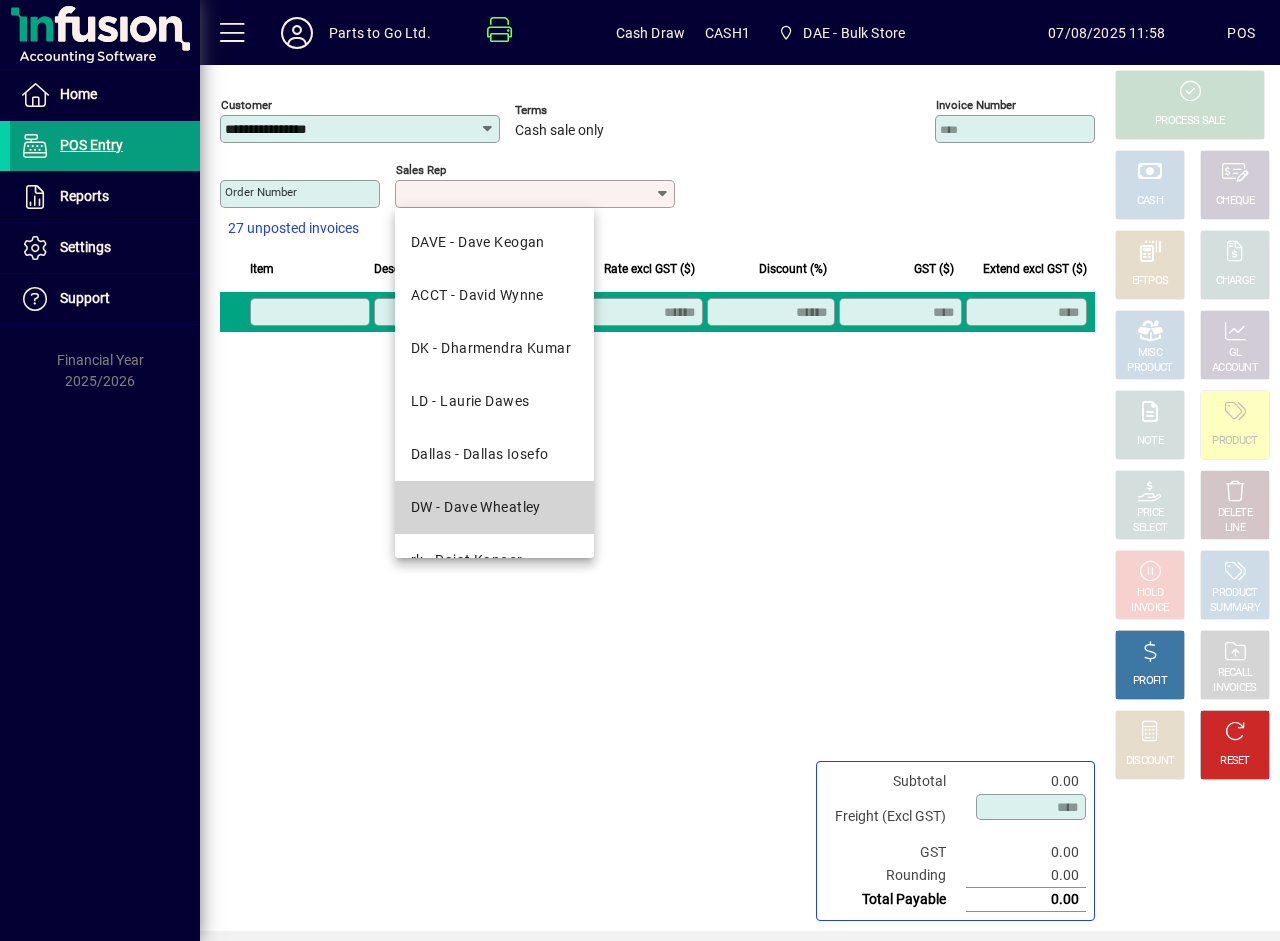 click on "DW - Dave Wheatley" at bounding box center [476, 507] 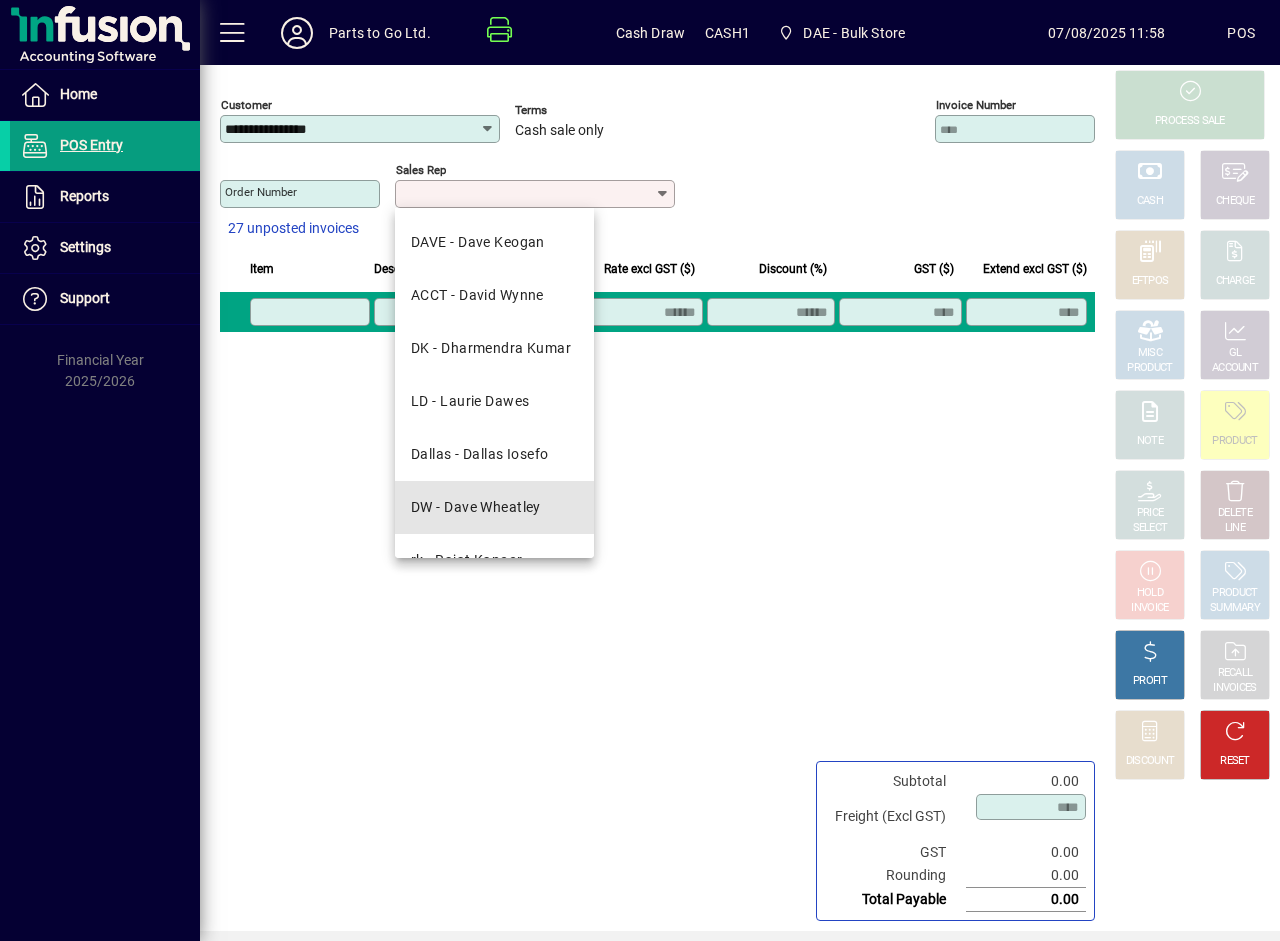 type on "**********" 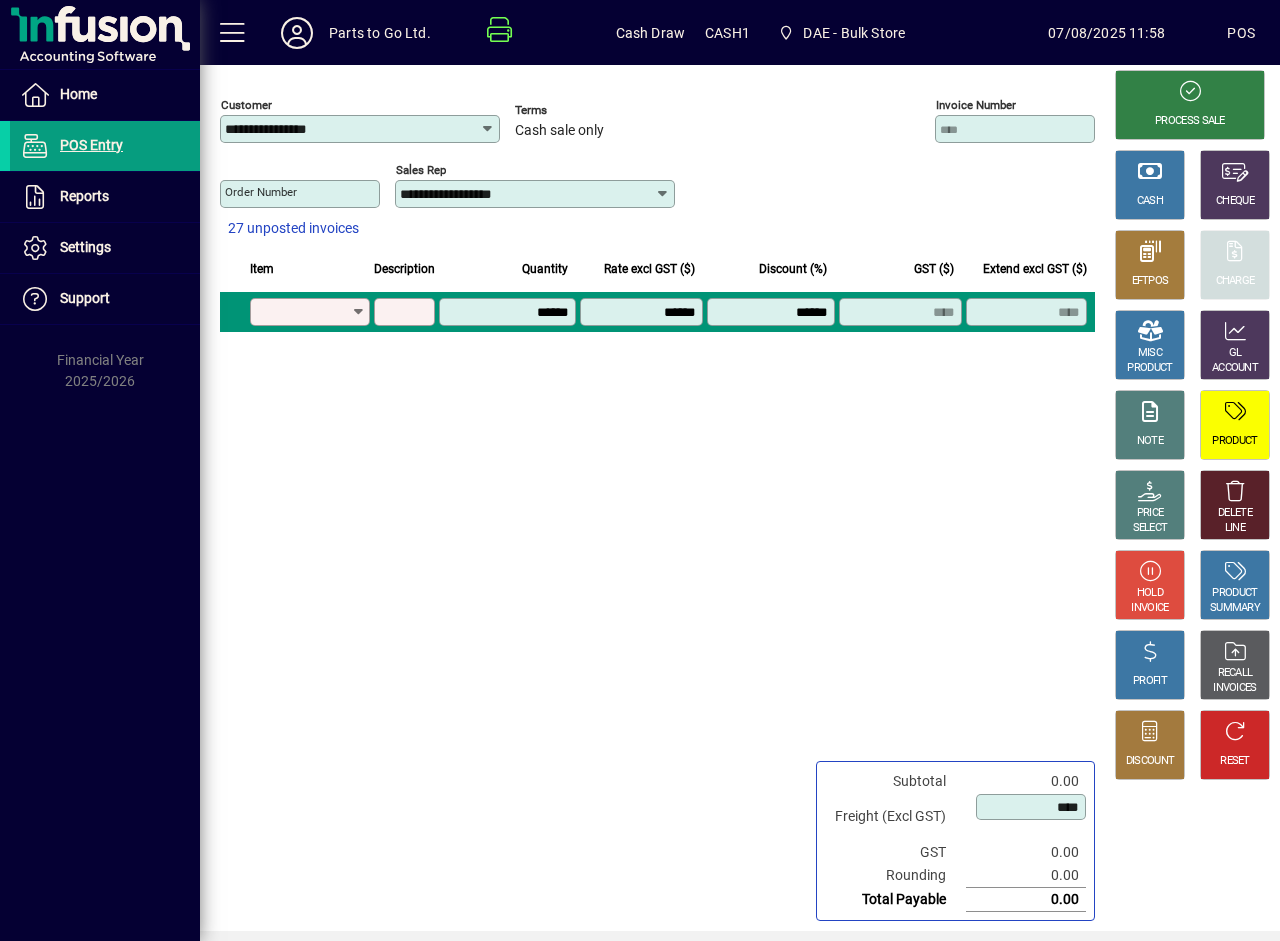click on "Product" at bounding box center [303, 312] 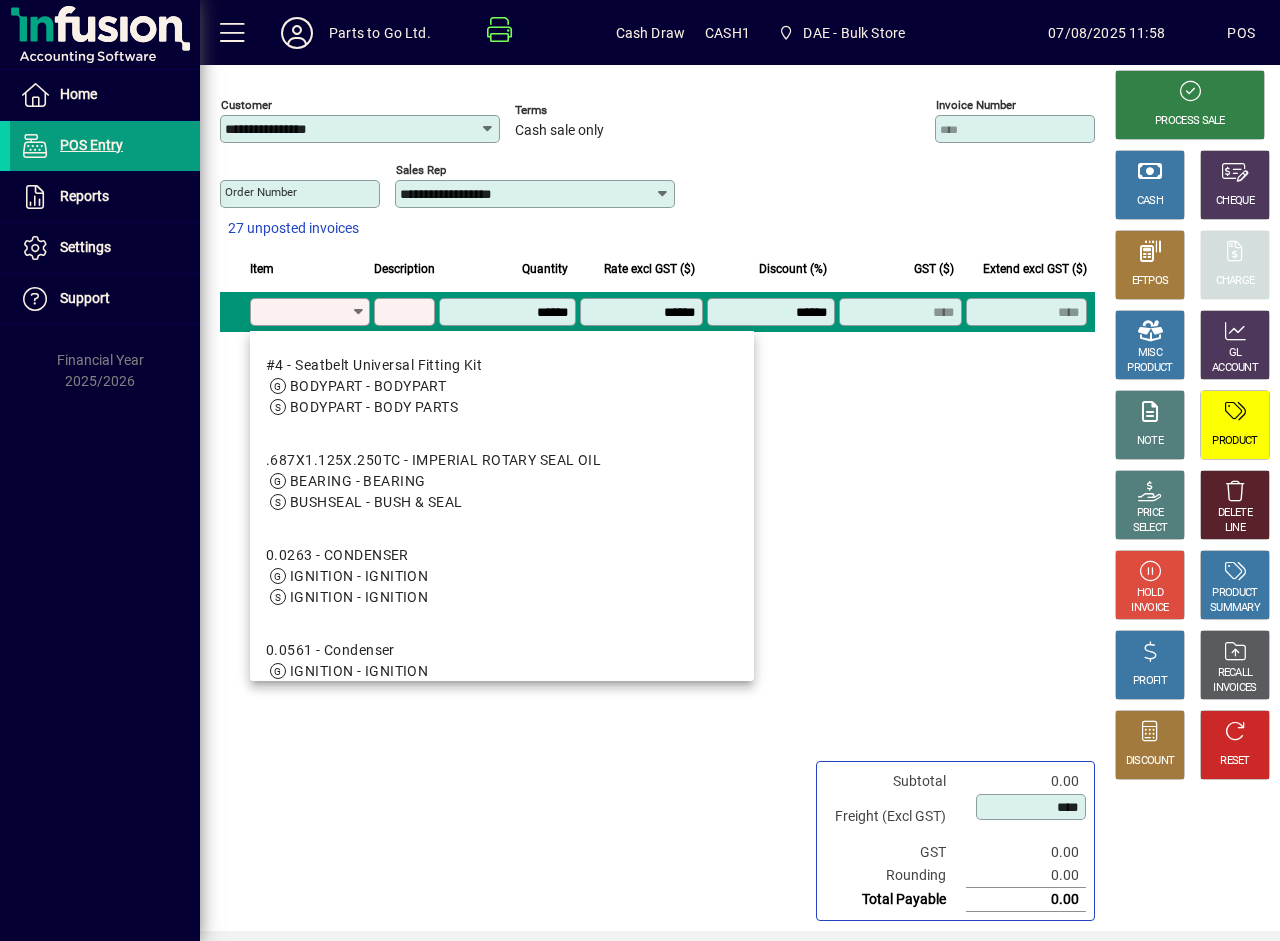 type on "*" 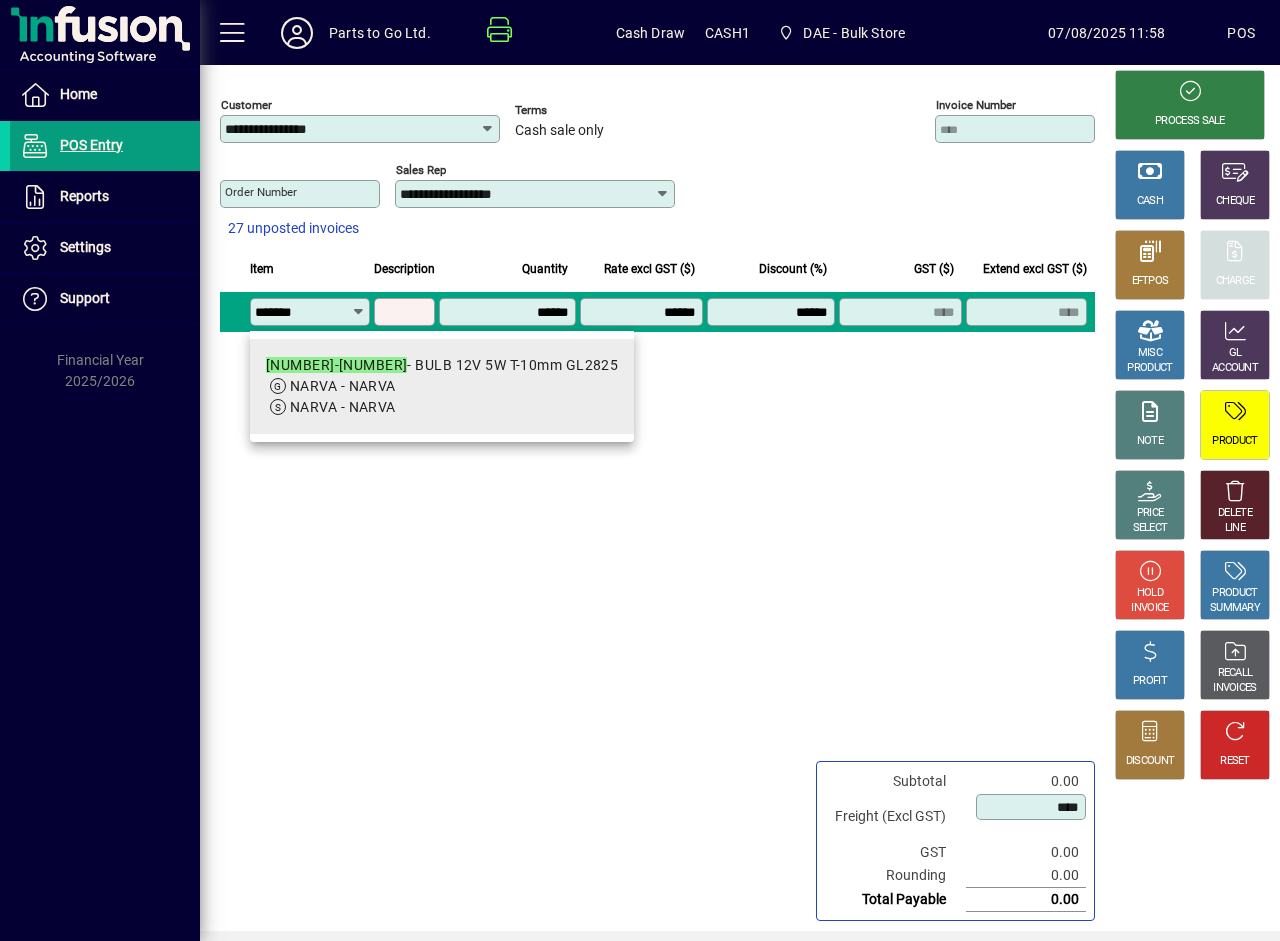 type on "*******" 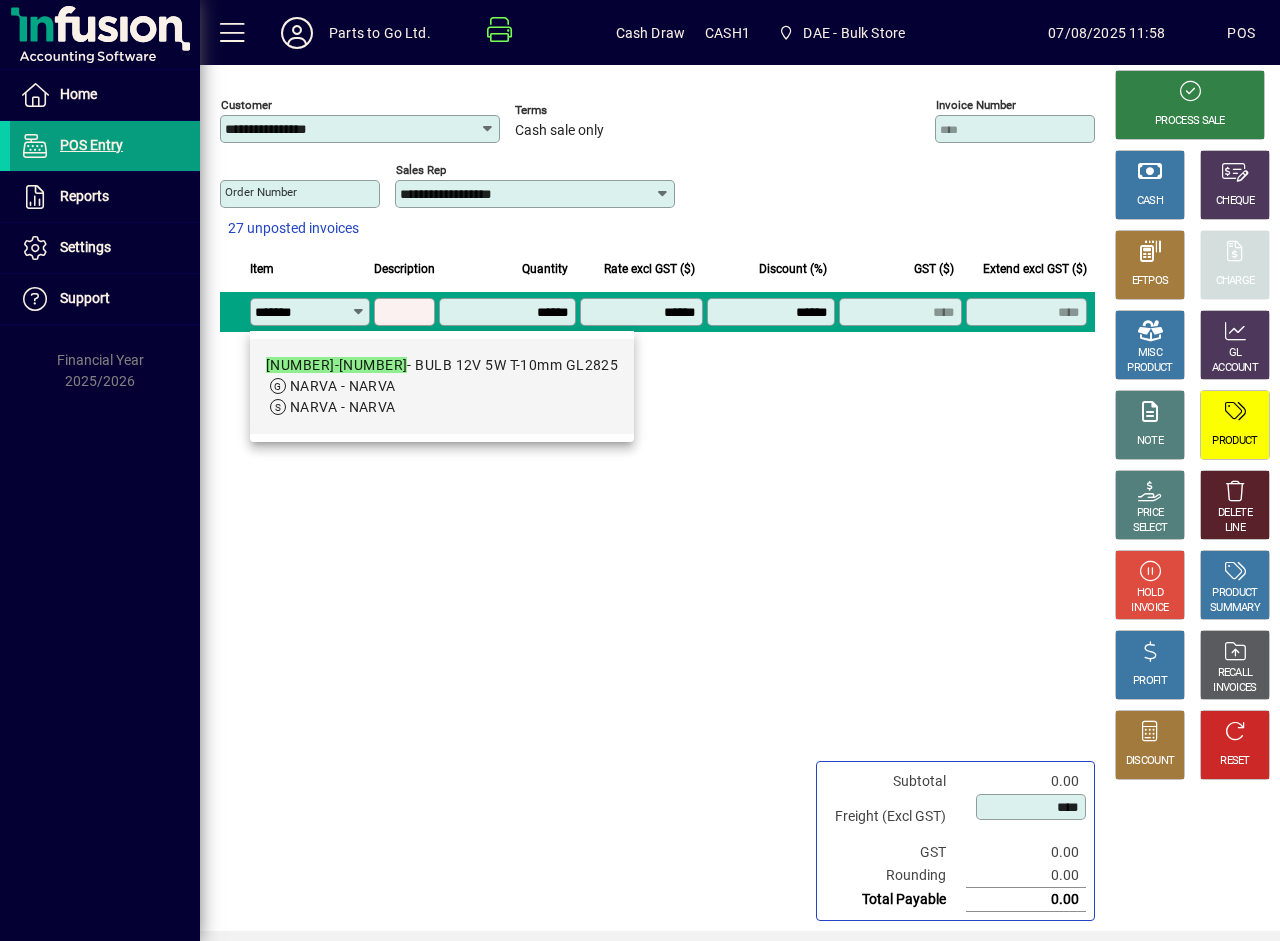 click on "47501-1  - BULB 12V 5W T-10mm GL2825" at bounding box center (442, 365) 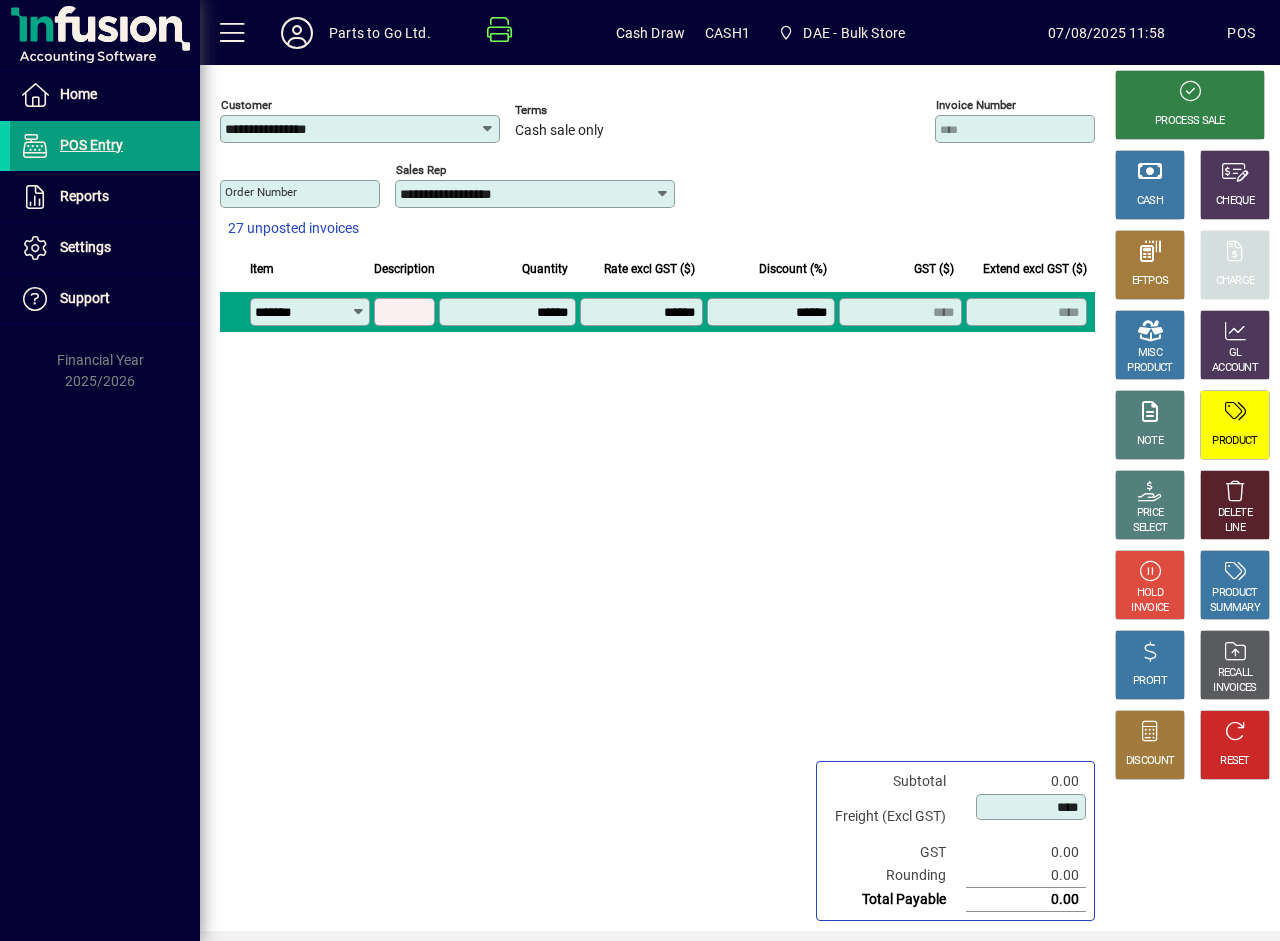 type on "**********" 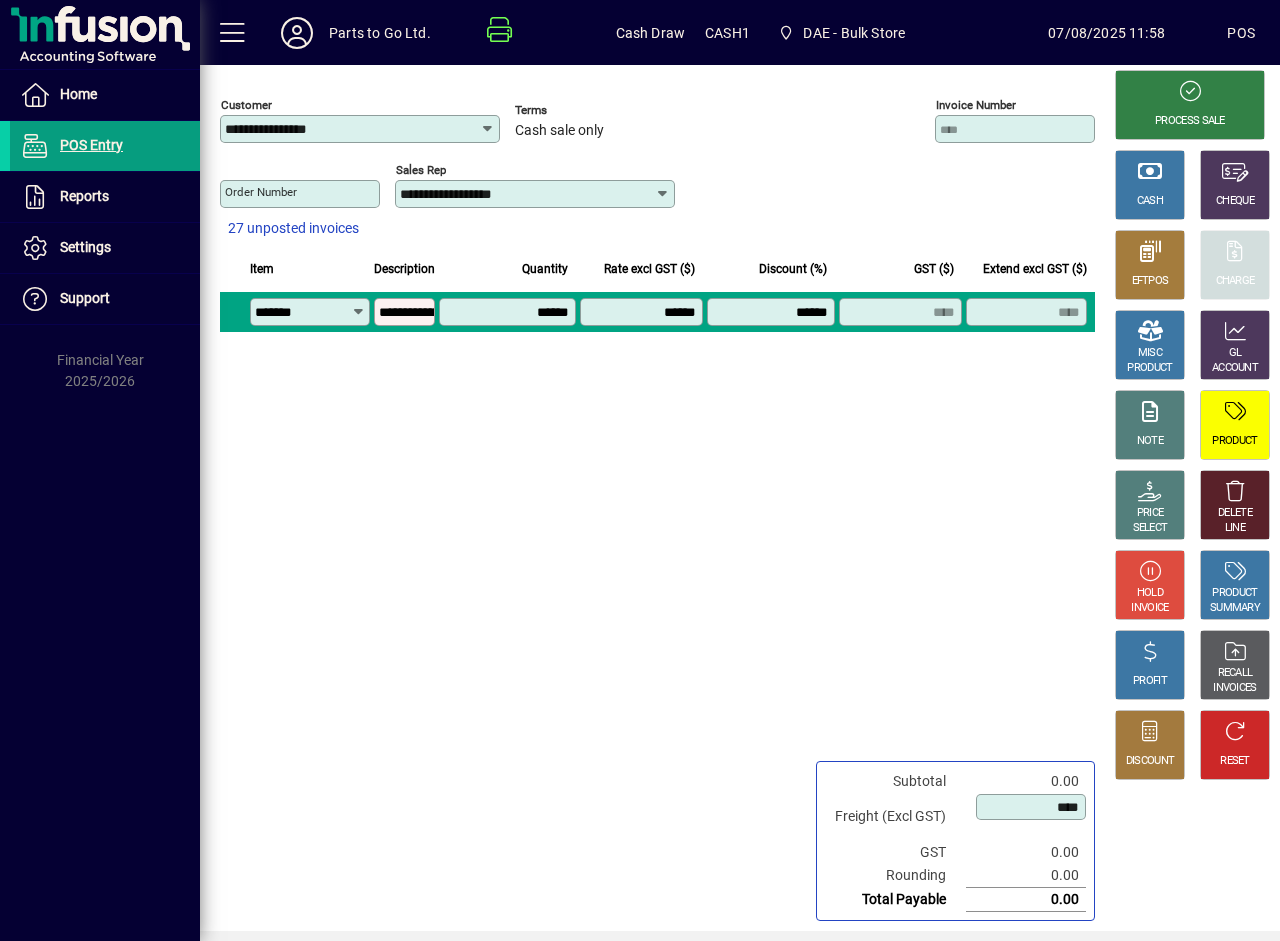 type on "******" 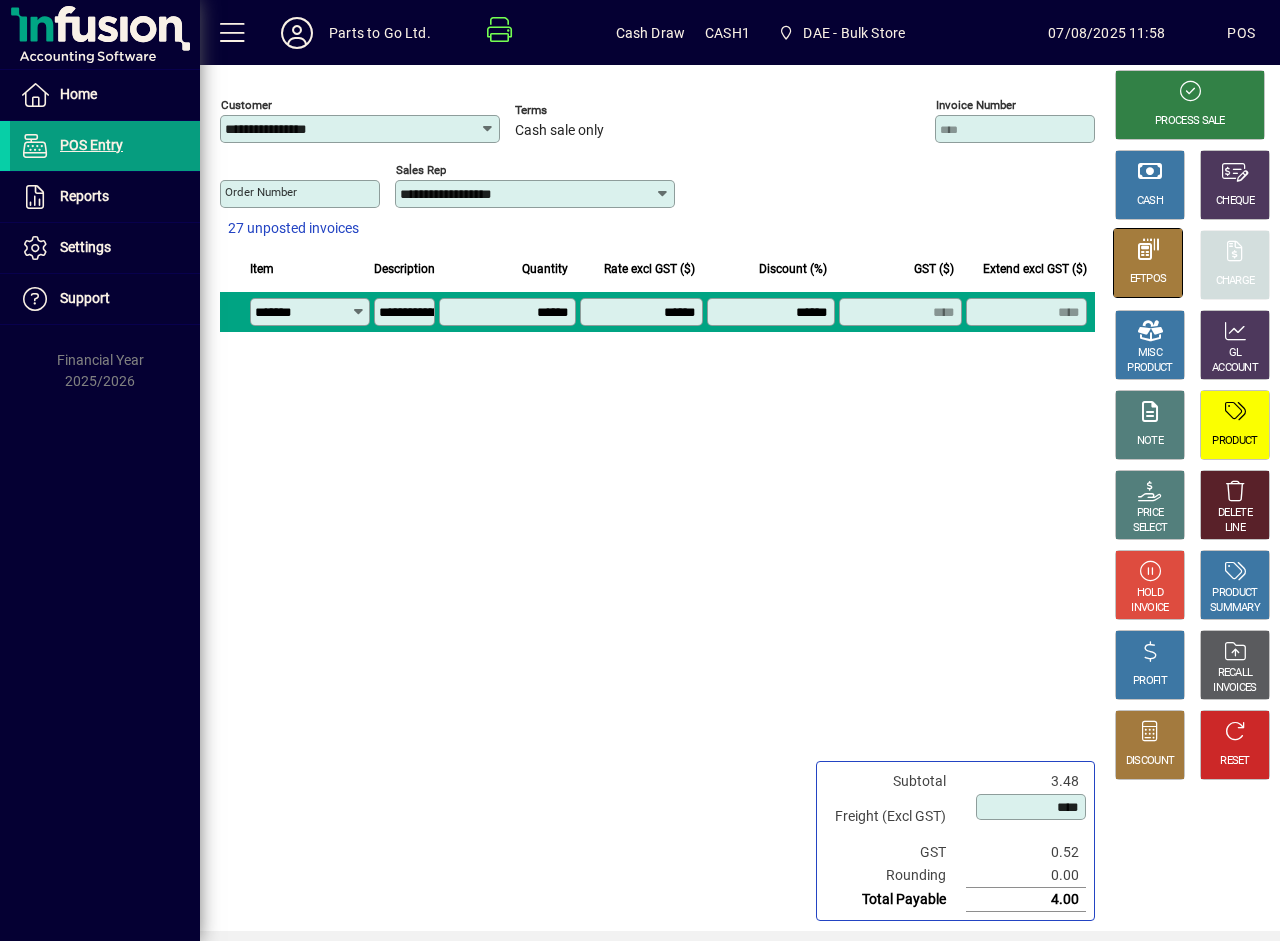 click 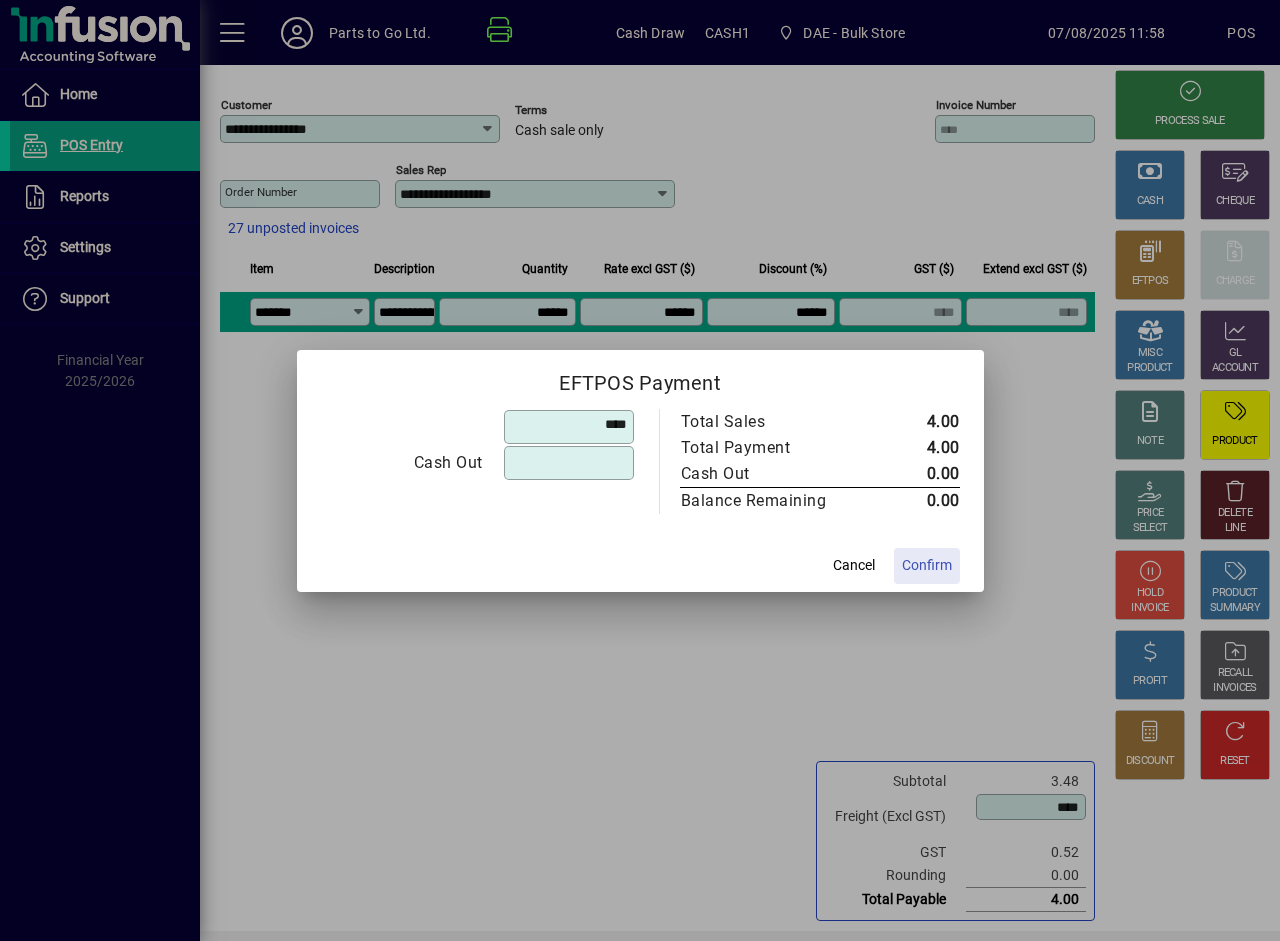 type on "******" 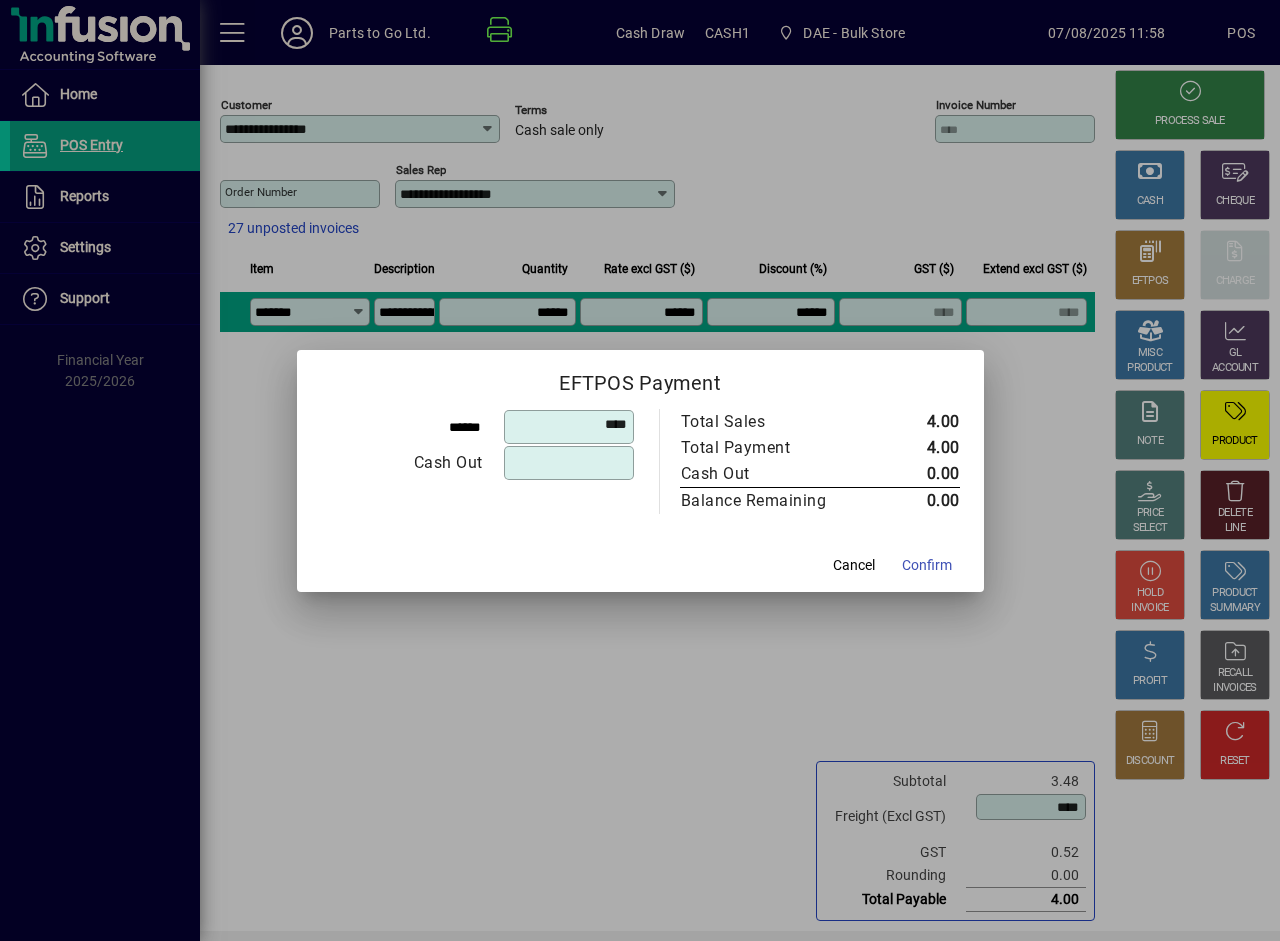 drag, startPoint x: 933, startPoint y: 559, endPoint x: 943, endPoint y: 548, distance: 14.866069 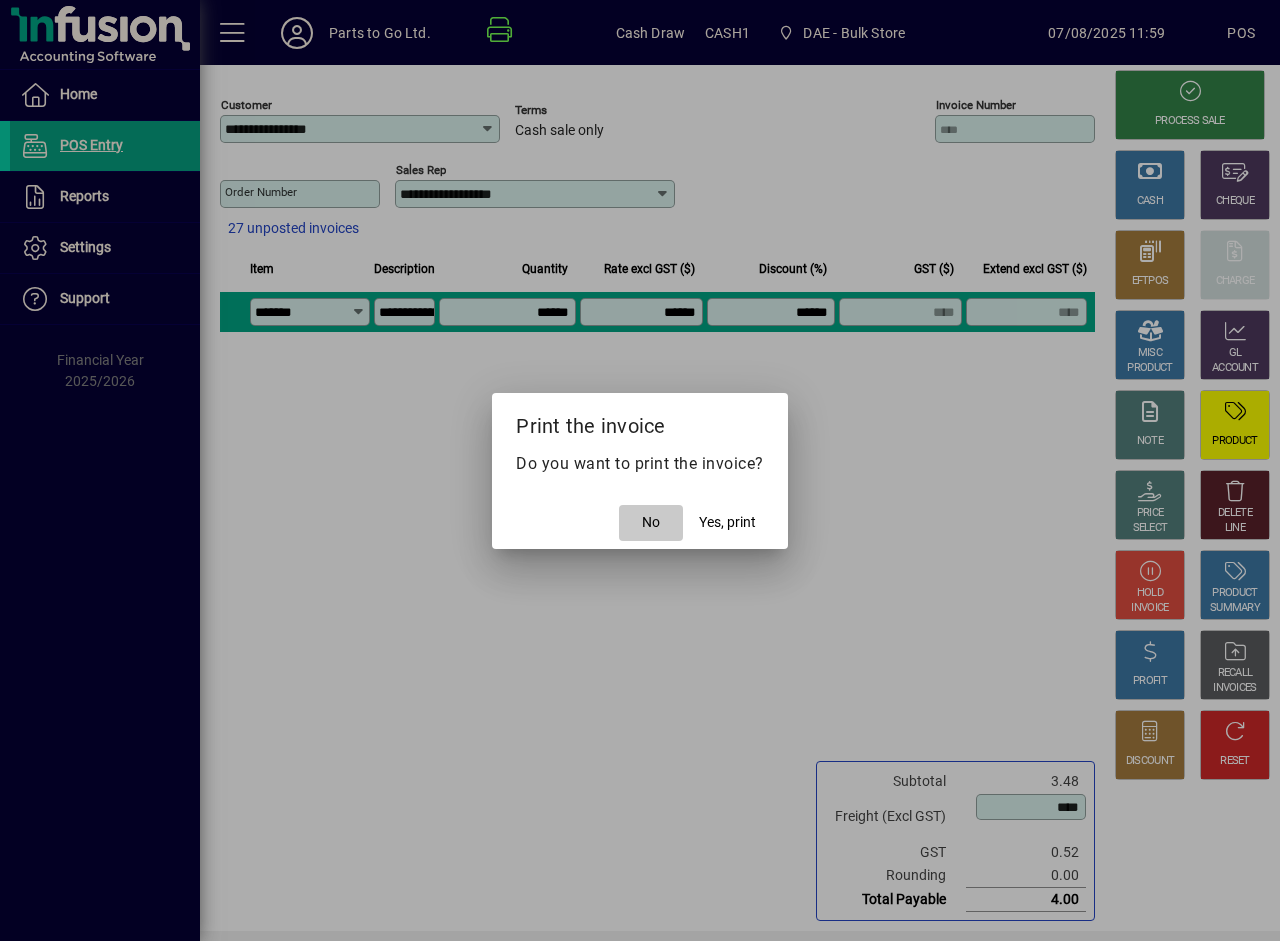 click on "No" 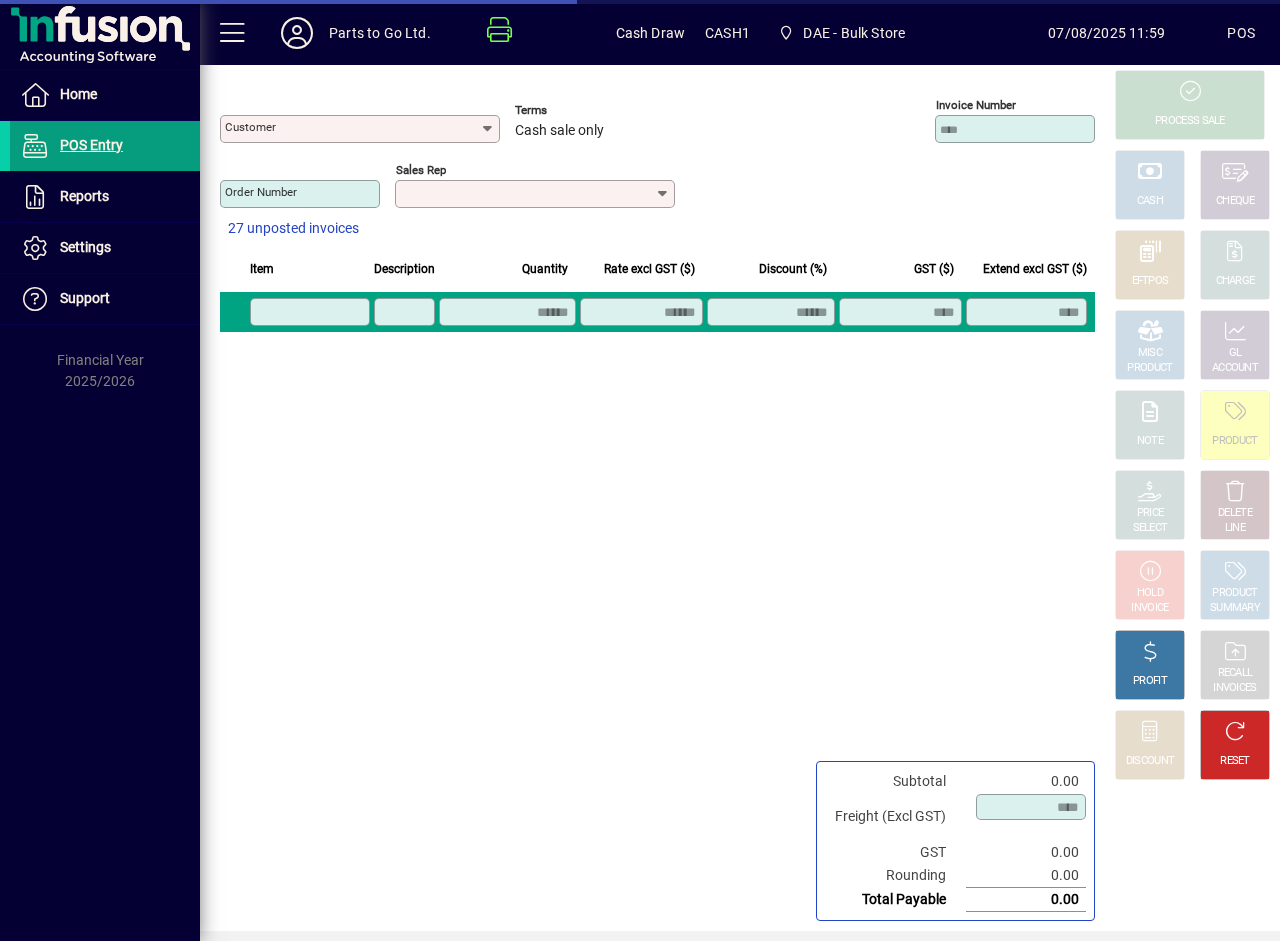 type on "**********" 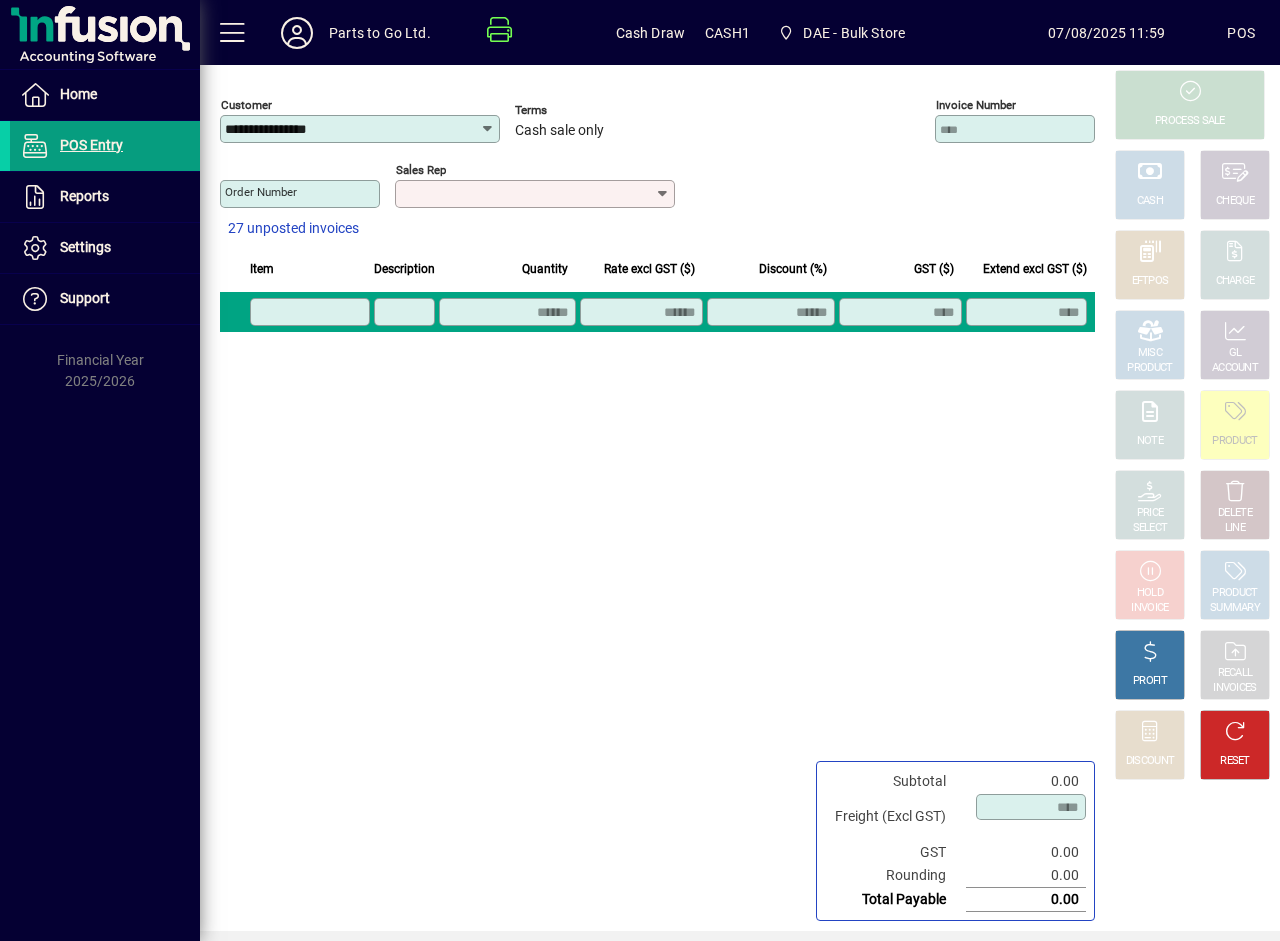 scroll, scrollTop: 0, scrollLeft: 0, axis: both 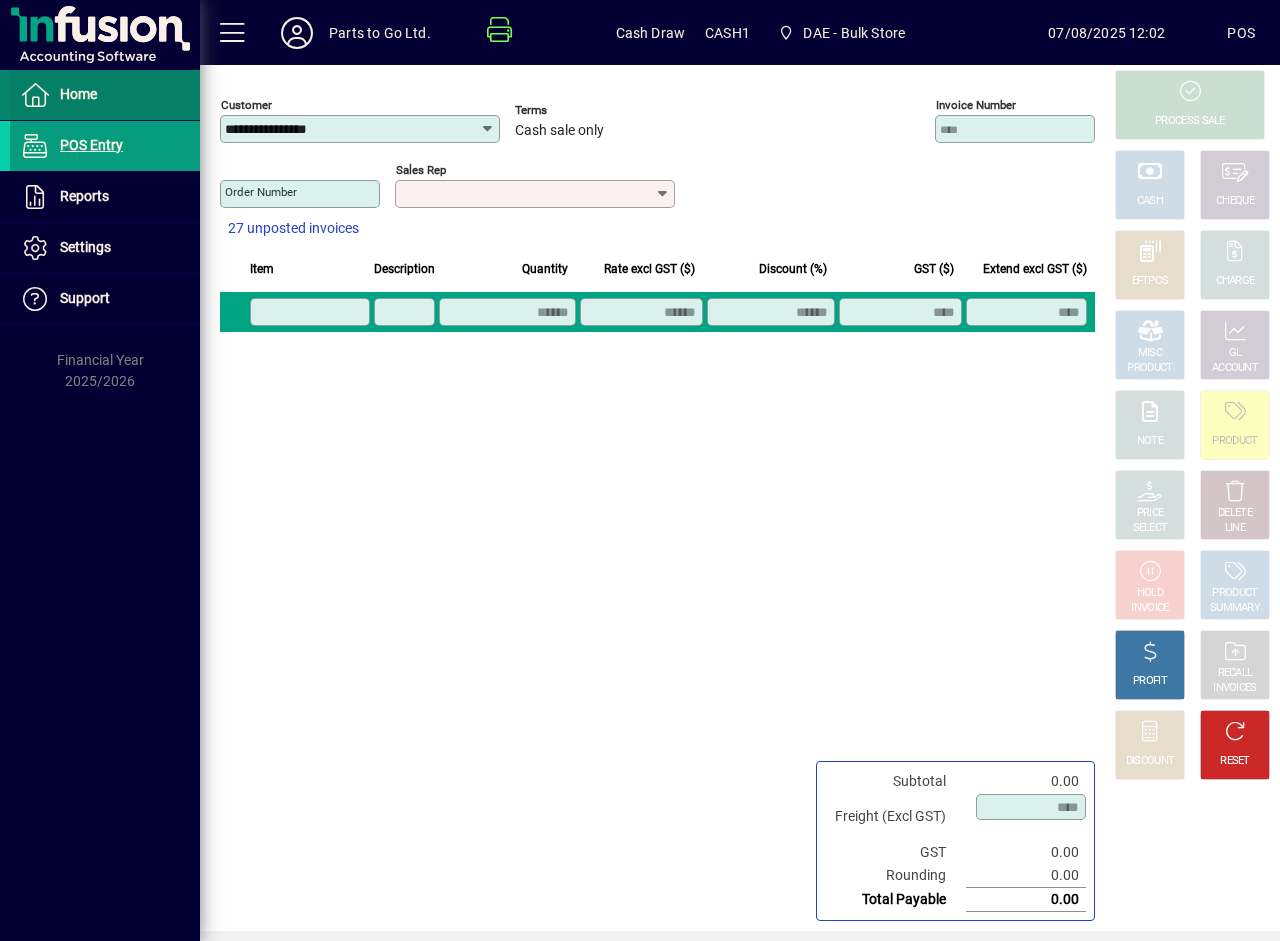 click at bounding box center [105, 95] 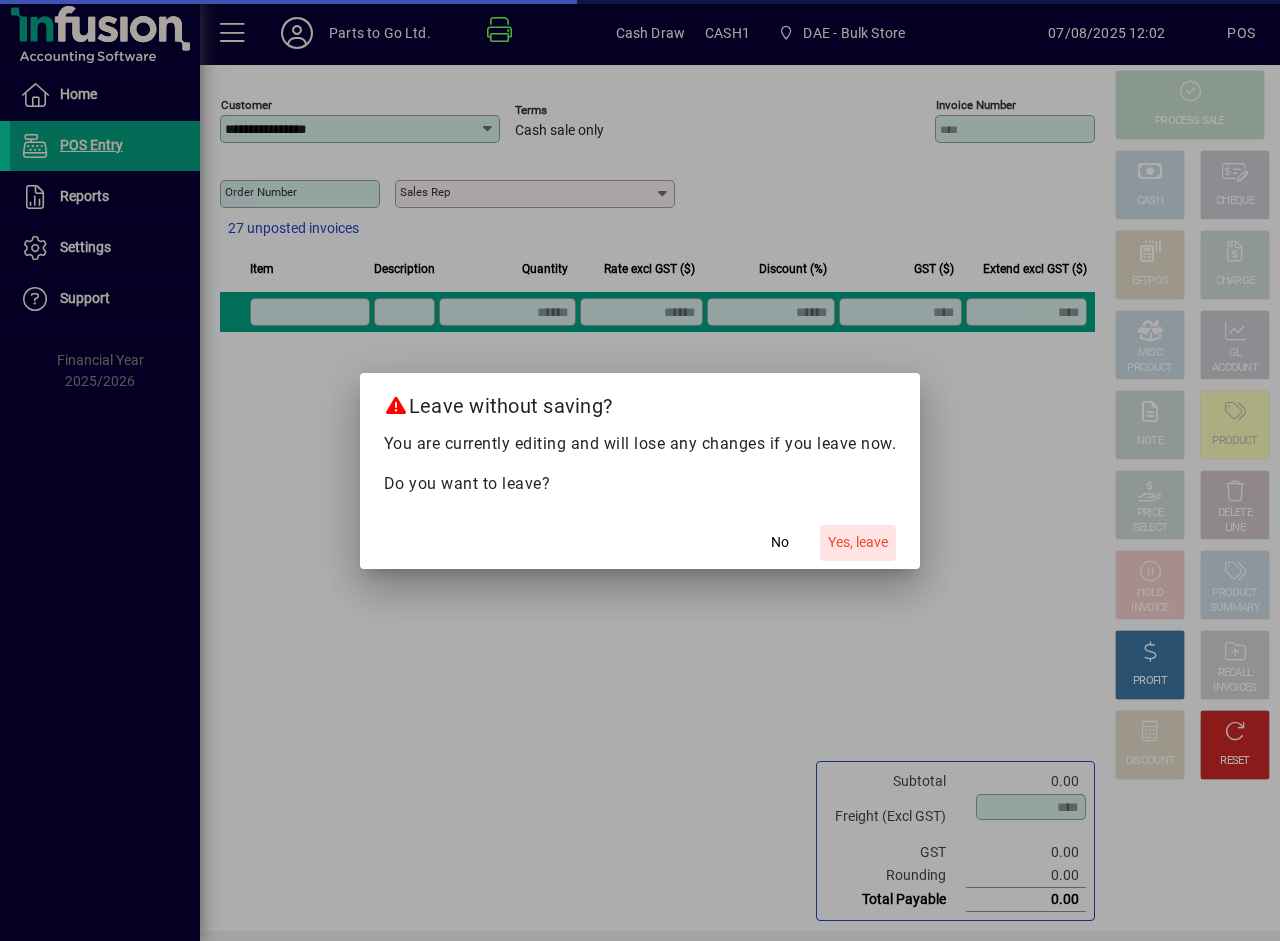drag, startPoint x: 832, startPoint y: 543, endPoint x: 824, endPoint y: 530, distance: 15.264338 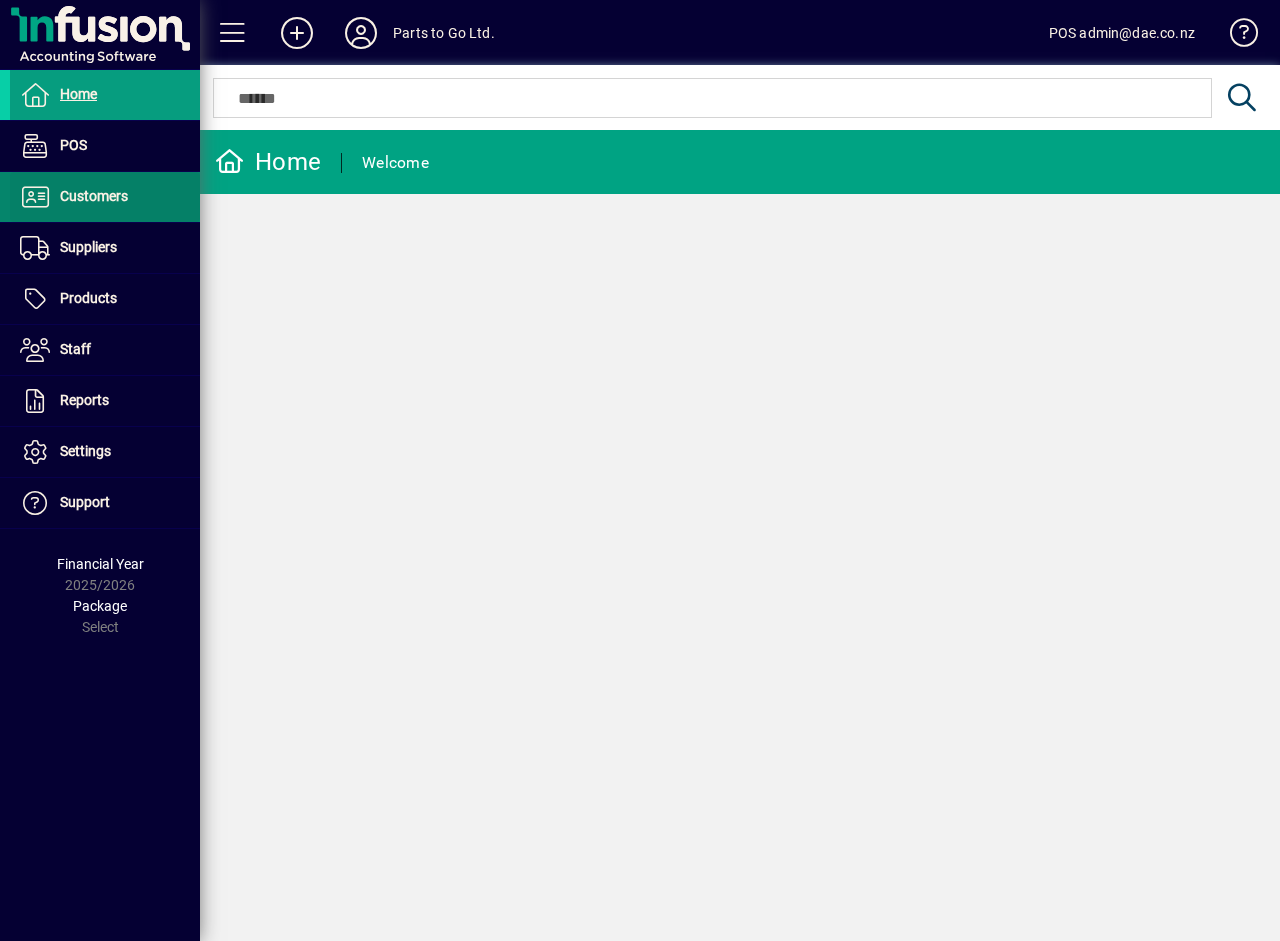 click on "Customers" at bounding box center (94, 196) 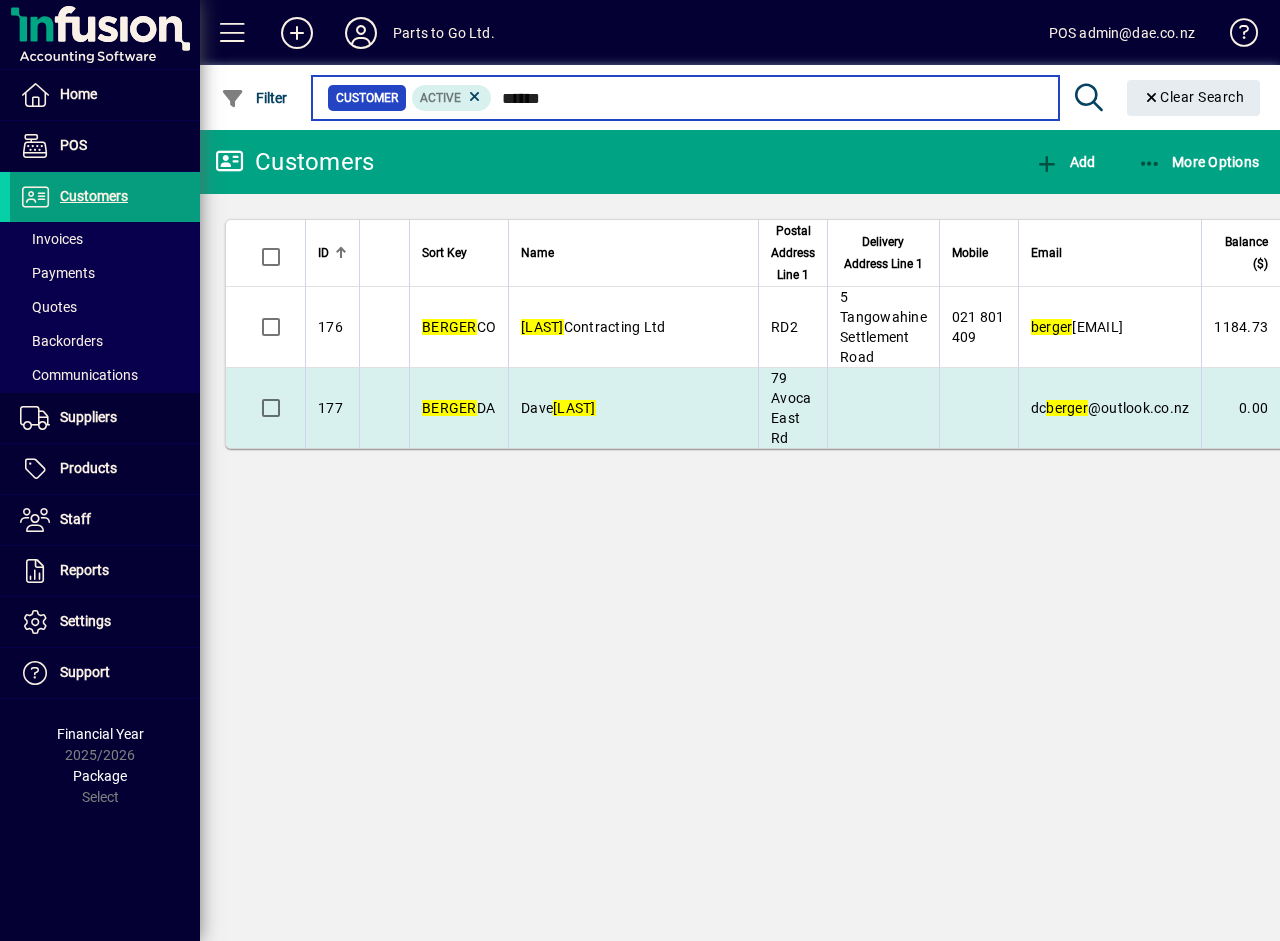 type on "******" 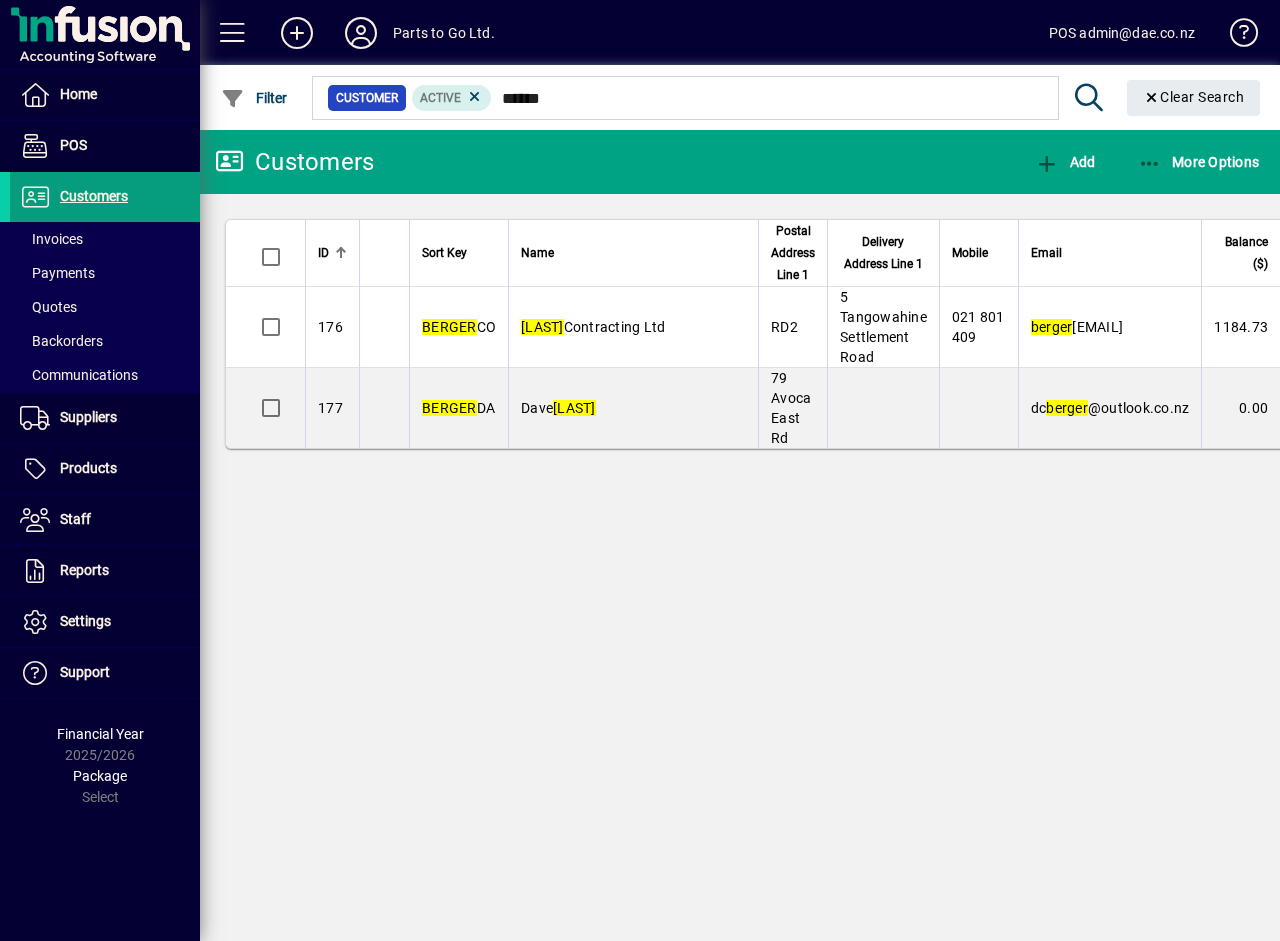 click on "Berger" at bounding box center [574, 408] 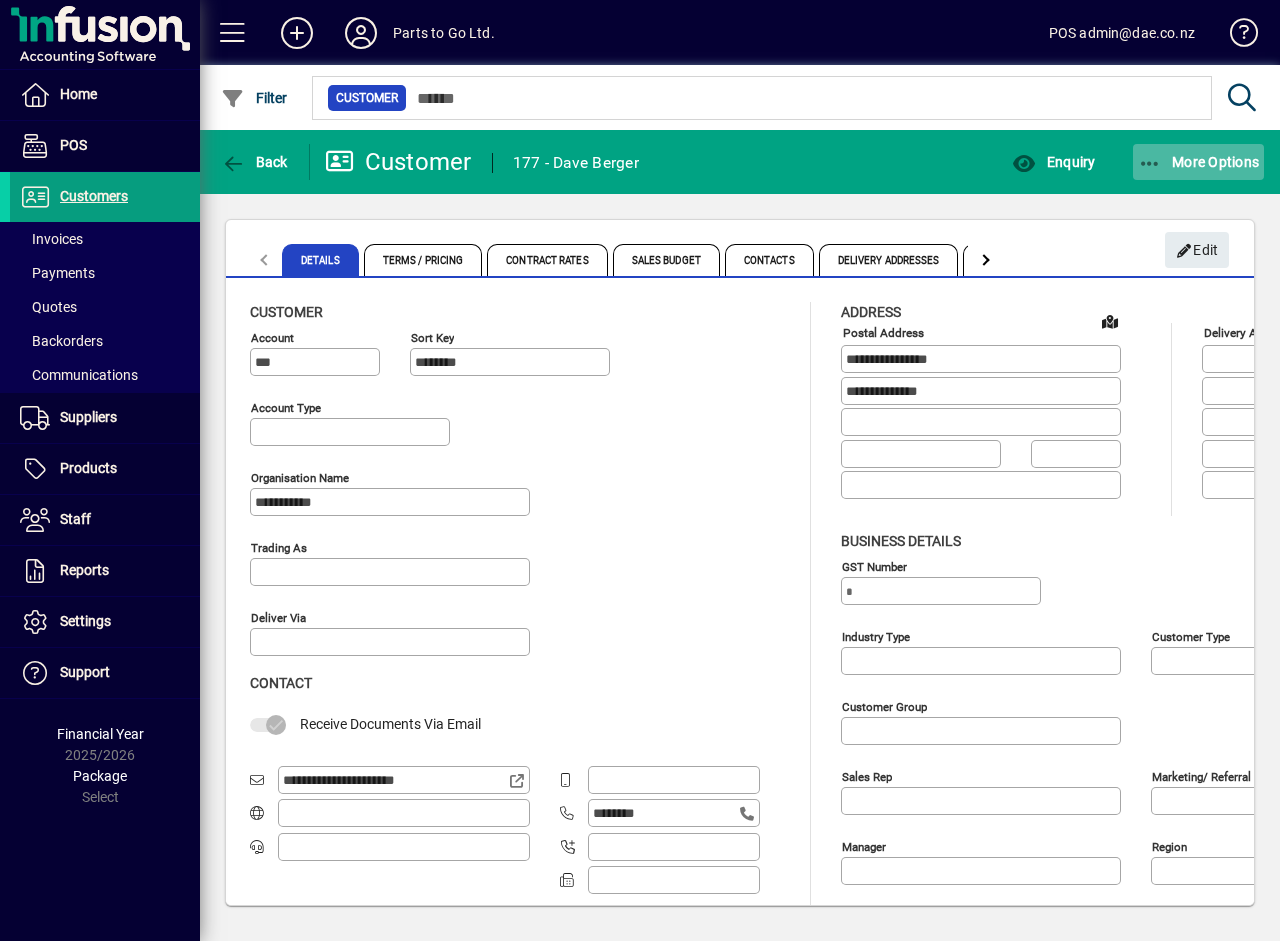click on "More Options" 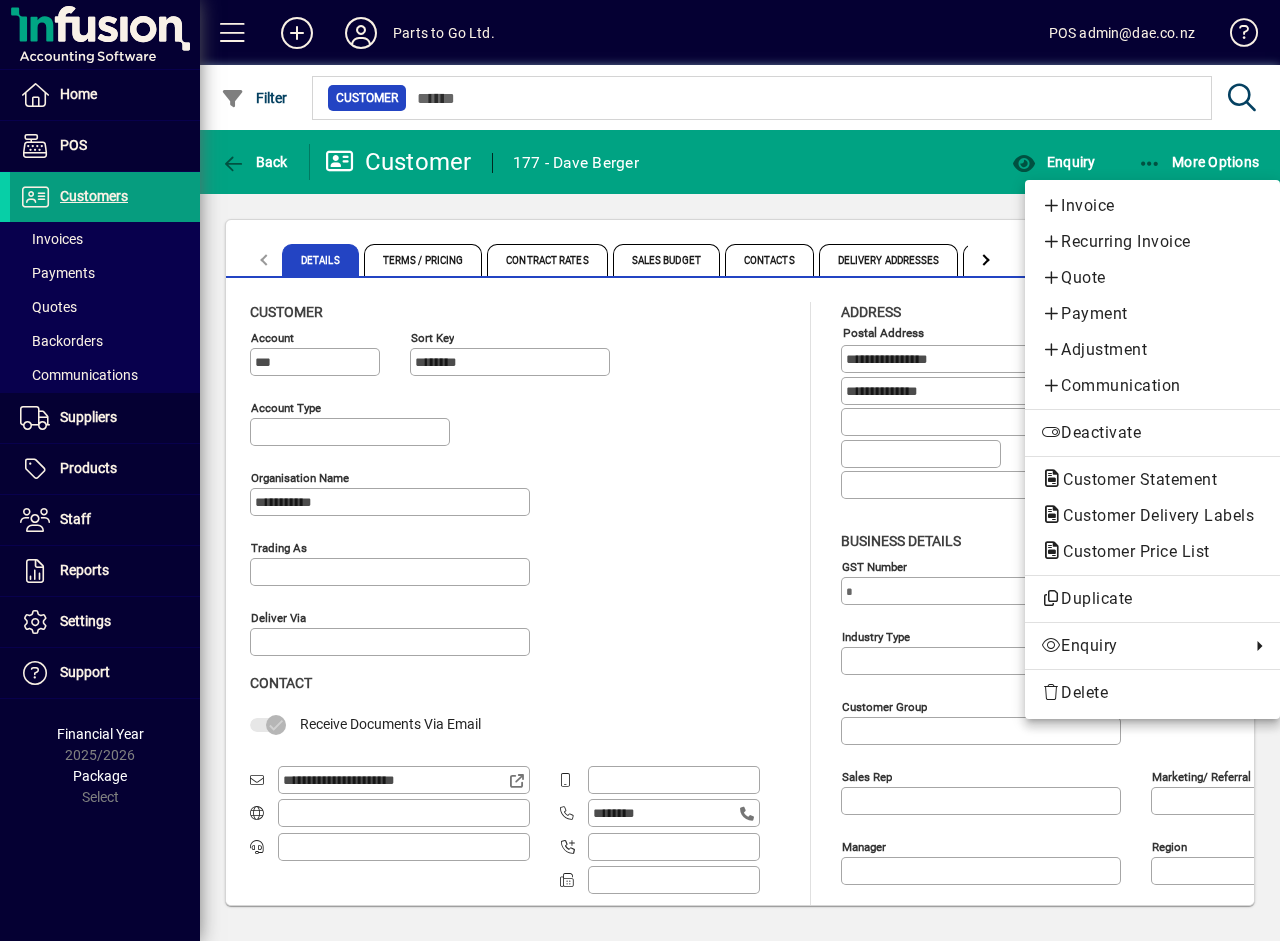 type on "**********" 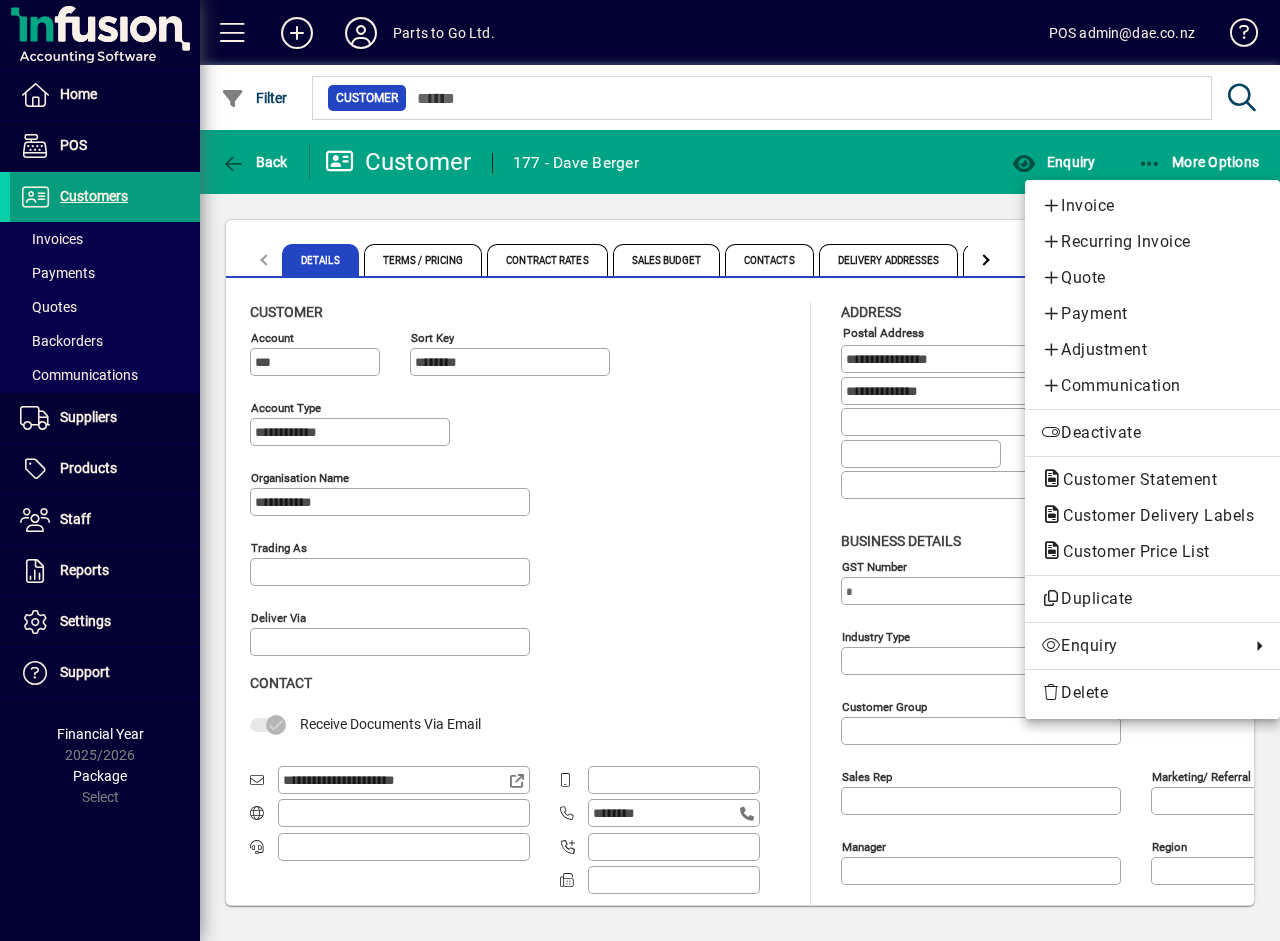 type on "**********" 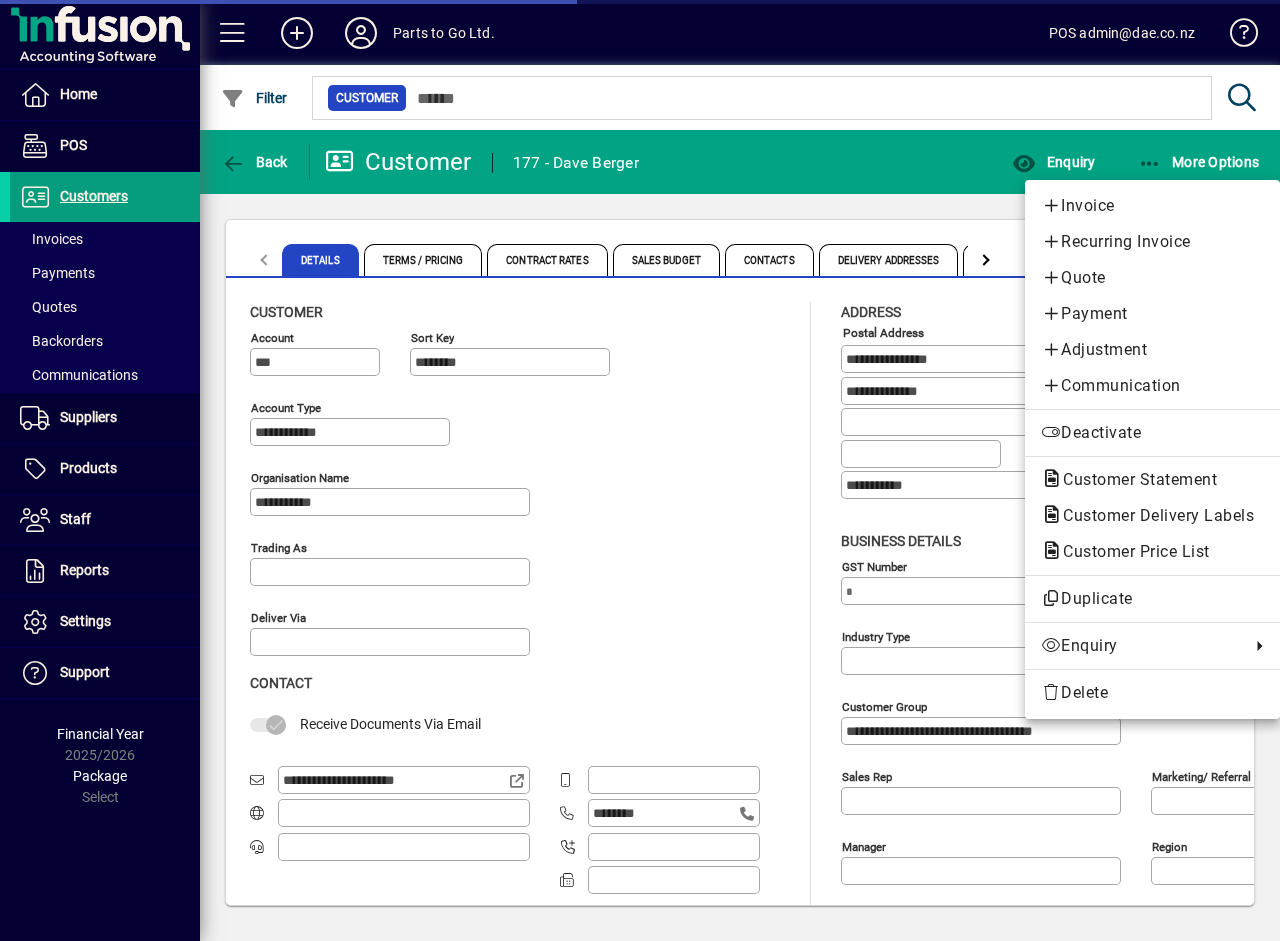 click on "Invoice" at bounding box center [1152, 206] 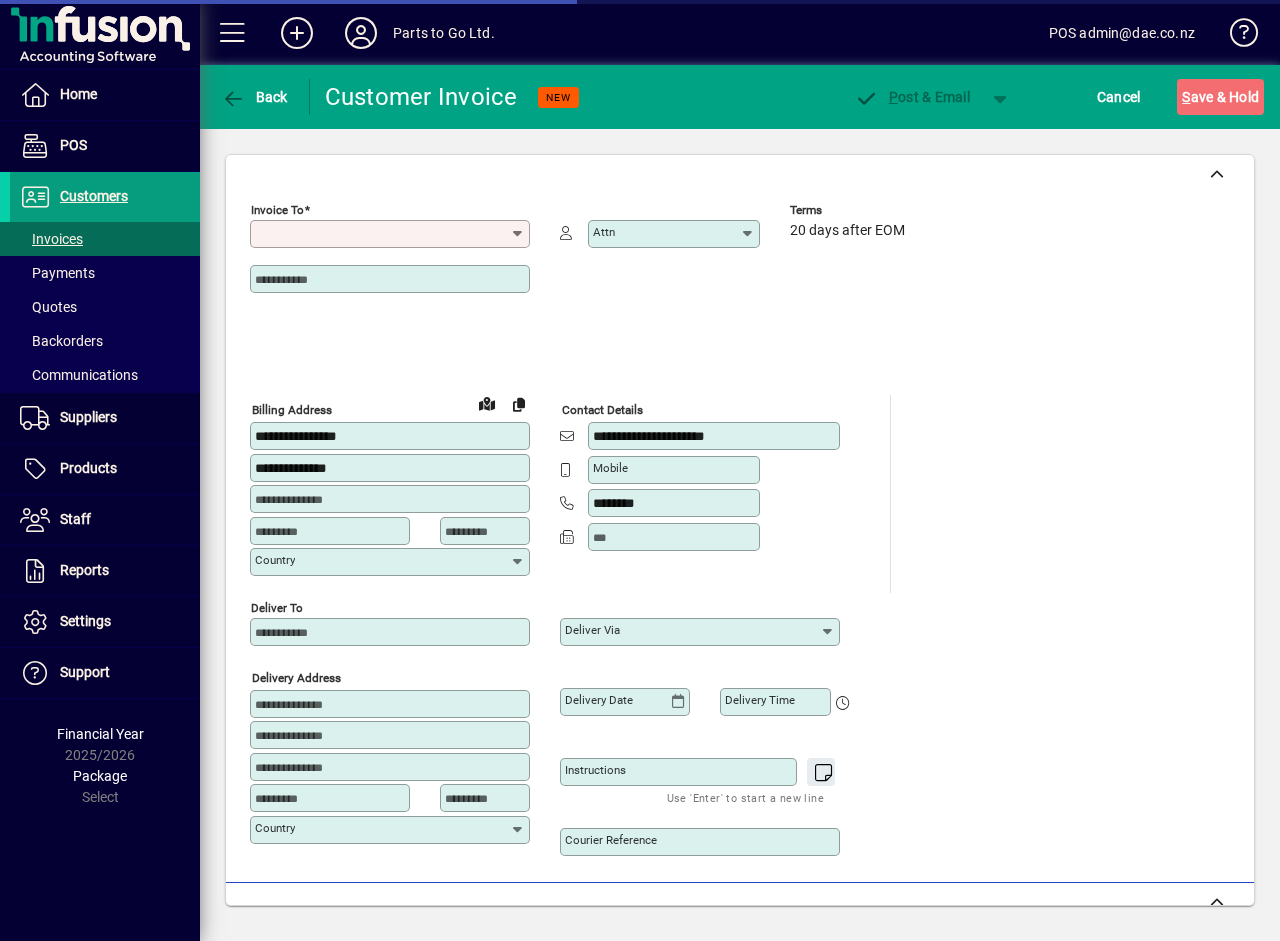 type on "**********" 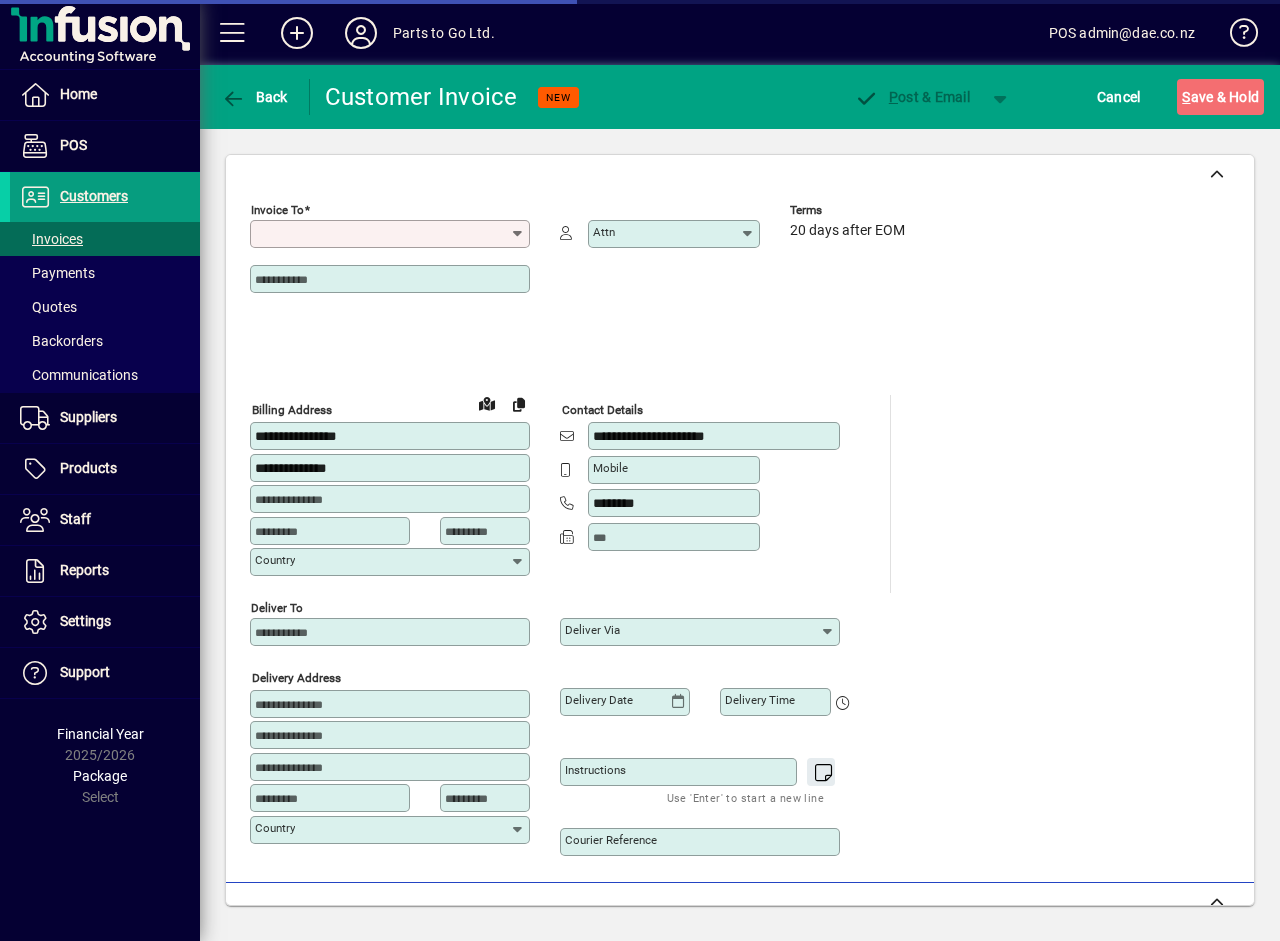 type on "**********" 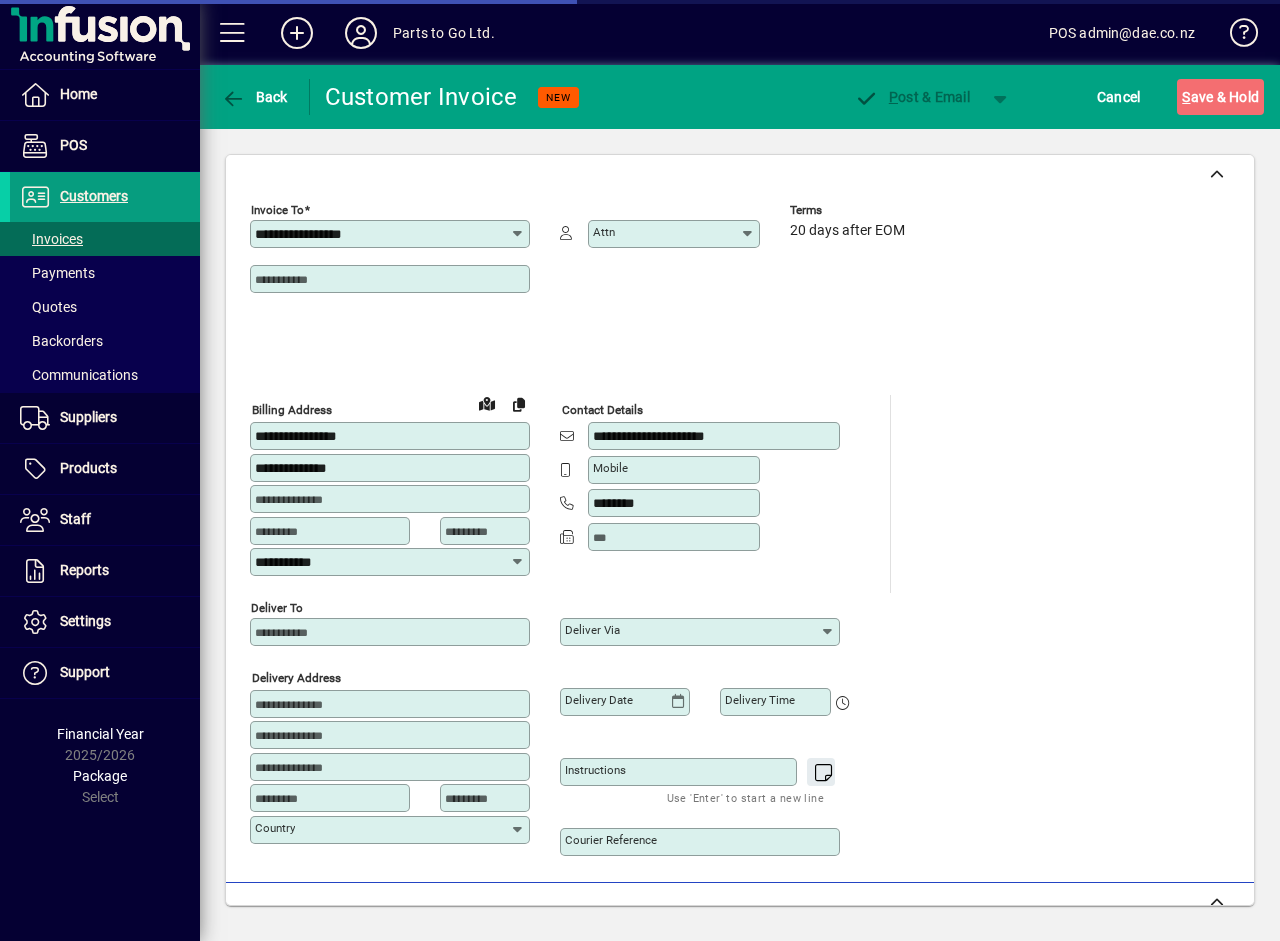 type on "**********" 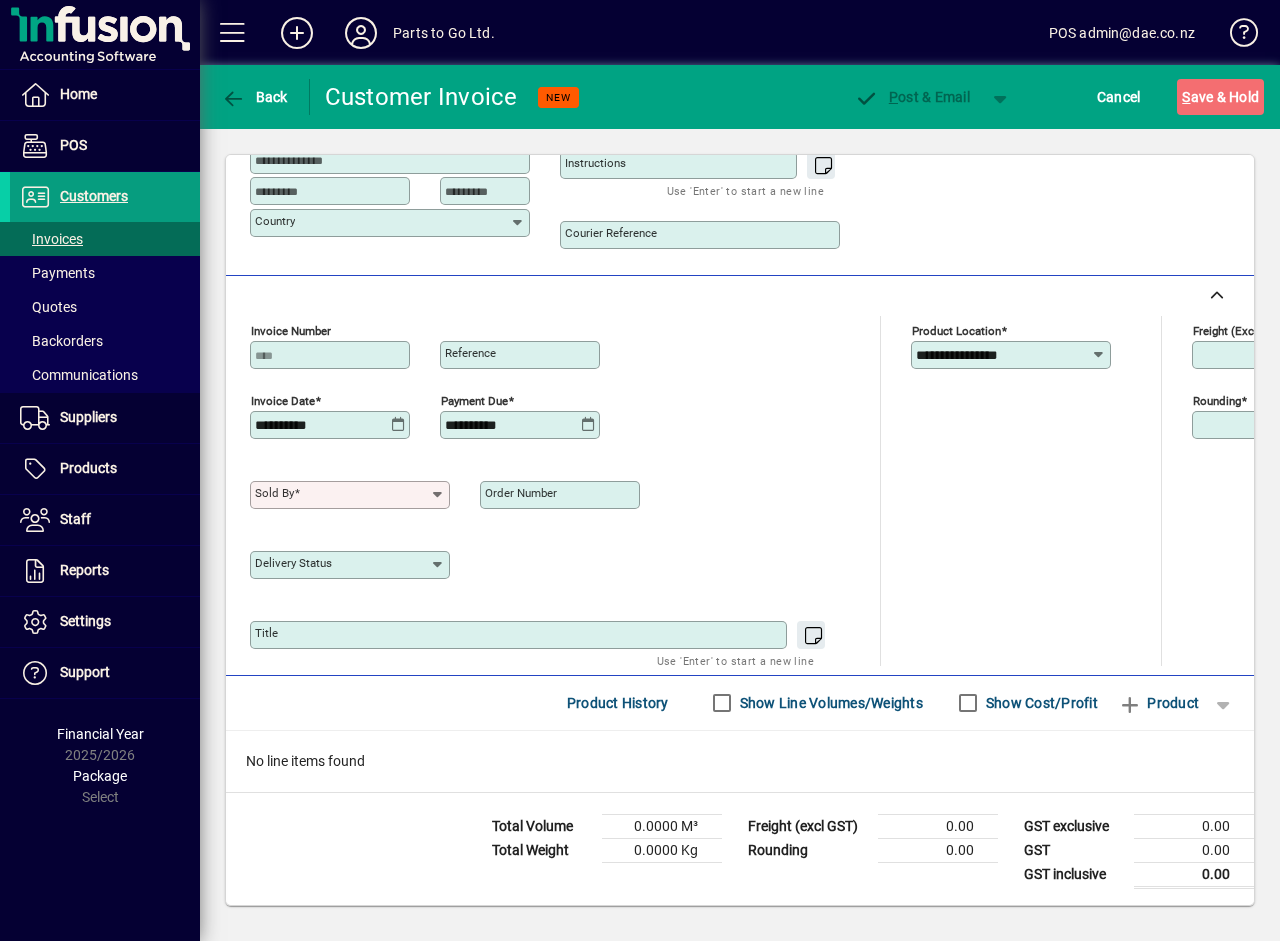 drag, startPoint x: 371, startPoint y: 481, endPoint x: 374, endPoint y: 505, distance: 24.186773 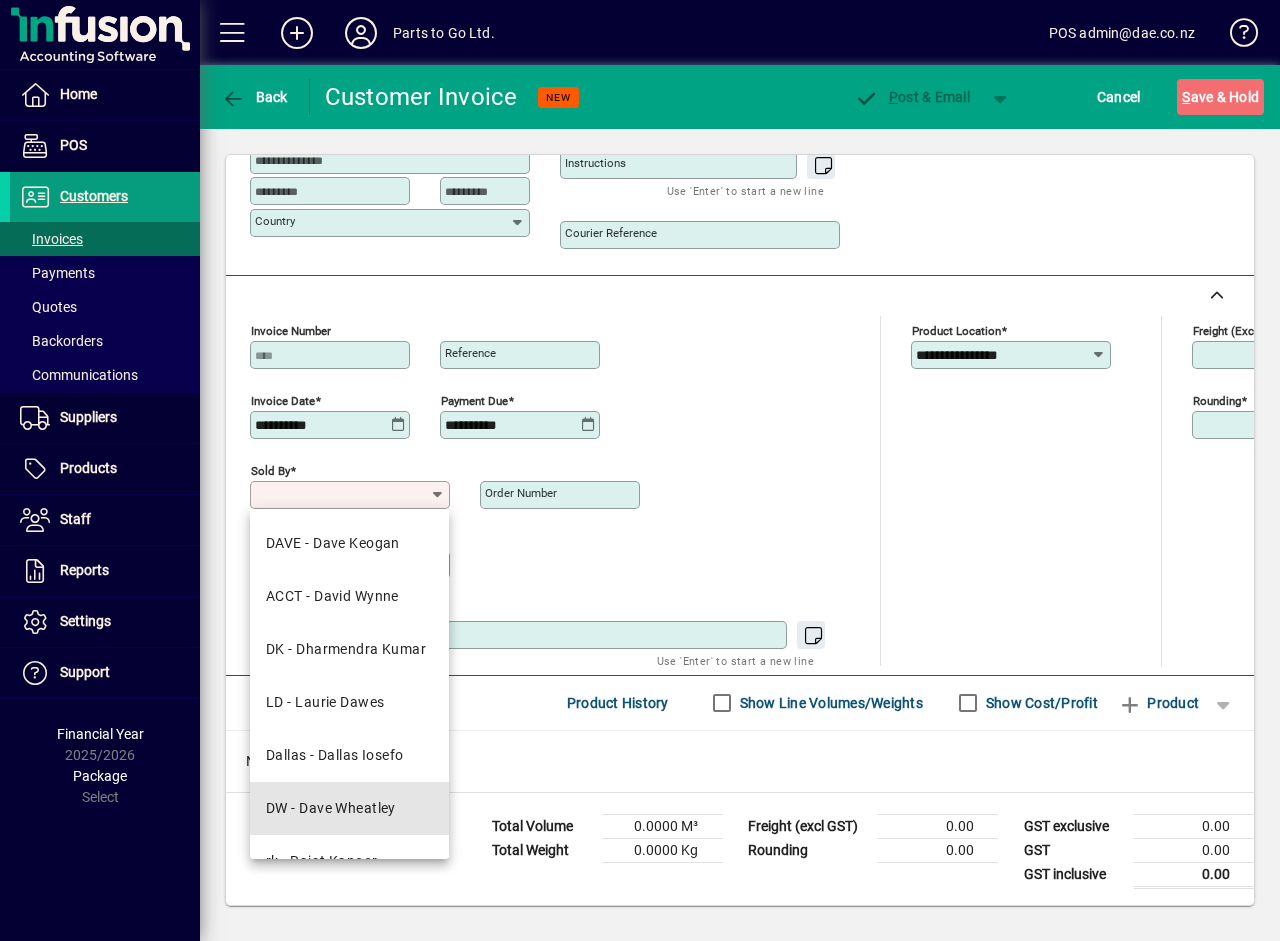 drag, startPoint x: 333, startPoint y: 792, endPoint x: 1087, endPoint y: 770, distance: 754.32086 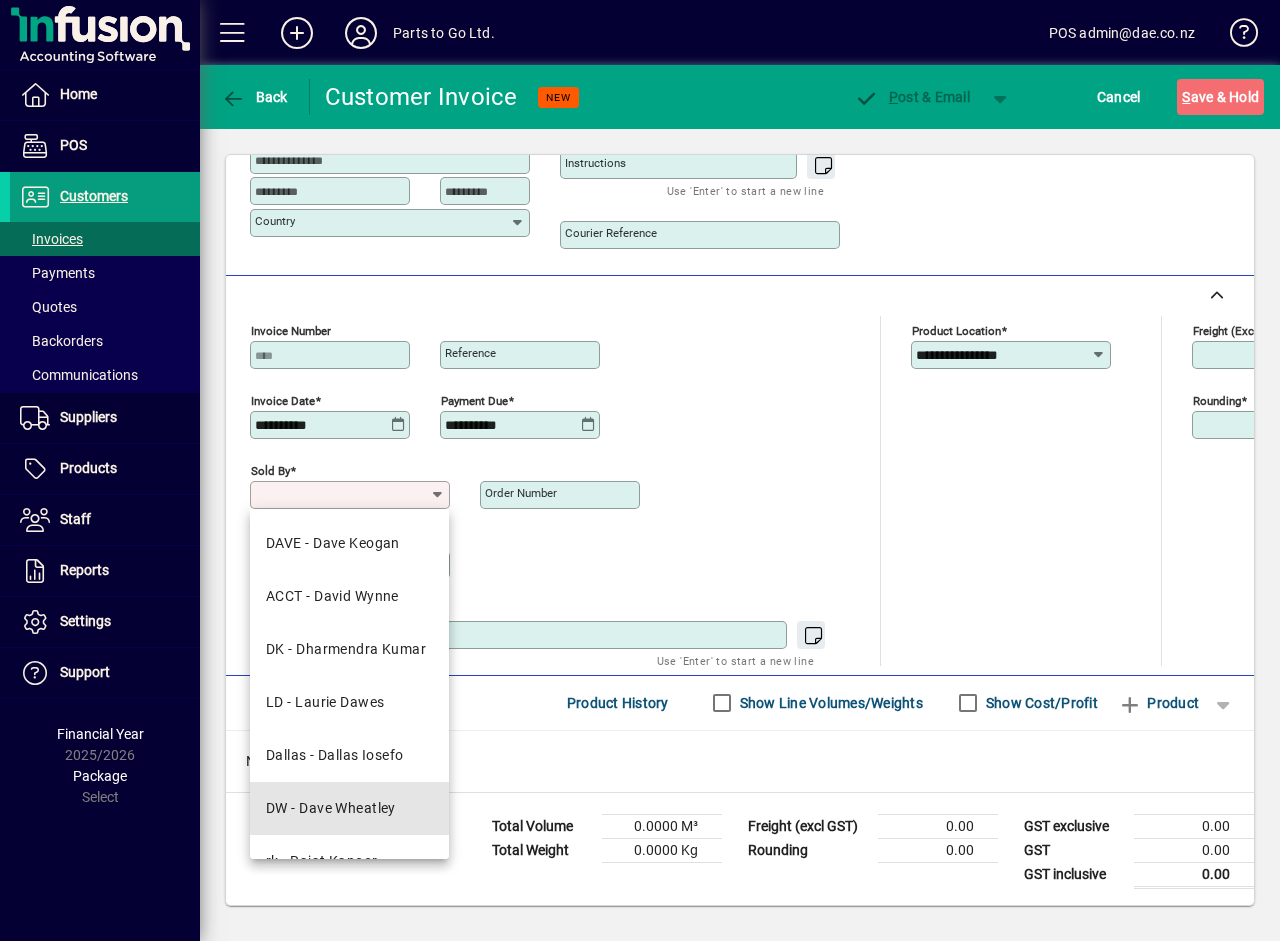 click on "DW - Dave Wheatley" at bounding box center [349, 808] 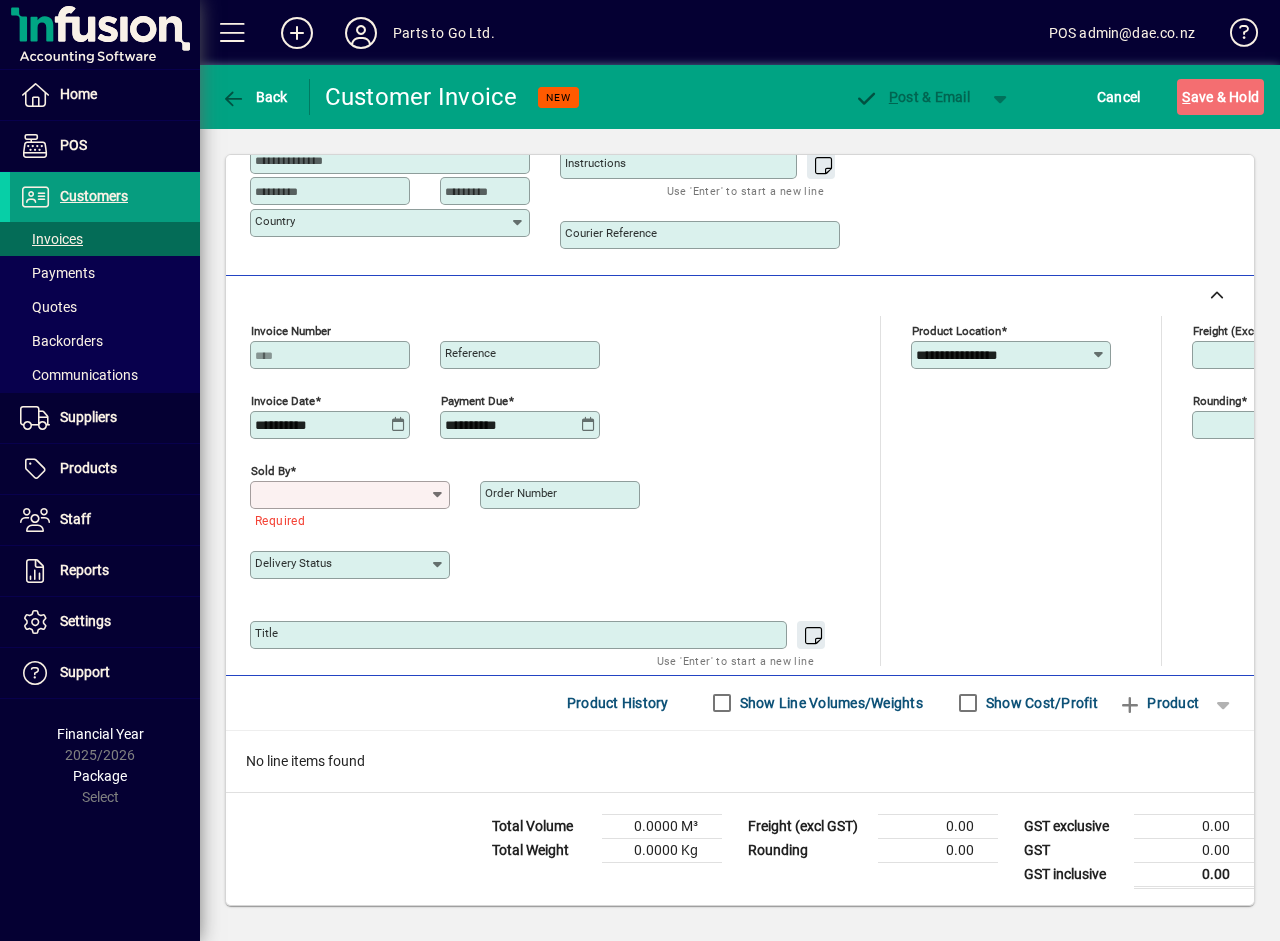 type on "**********" 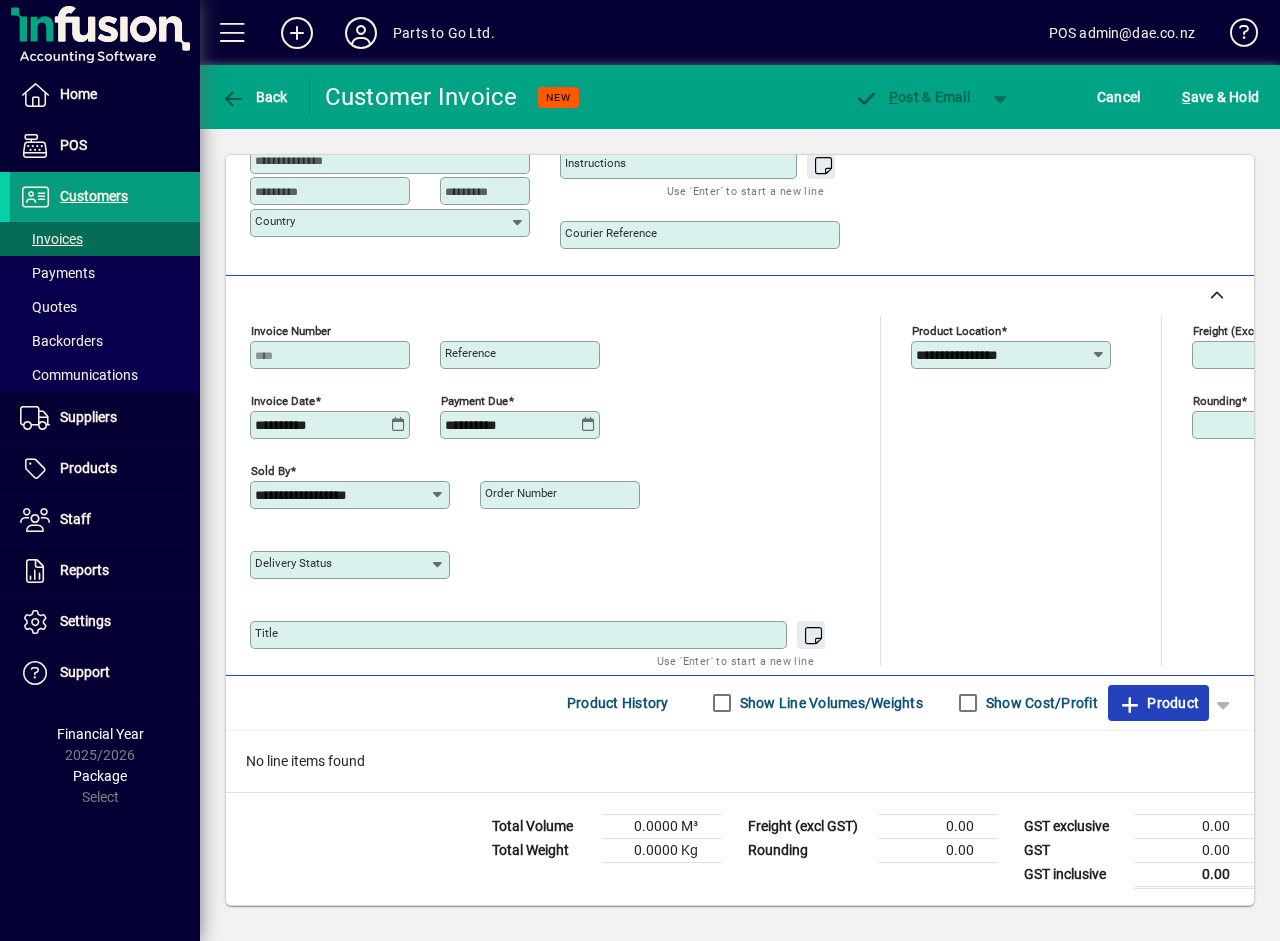 click on "Product" 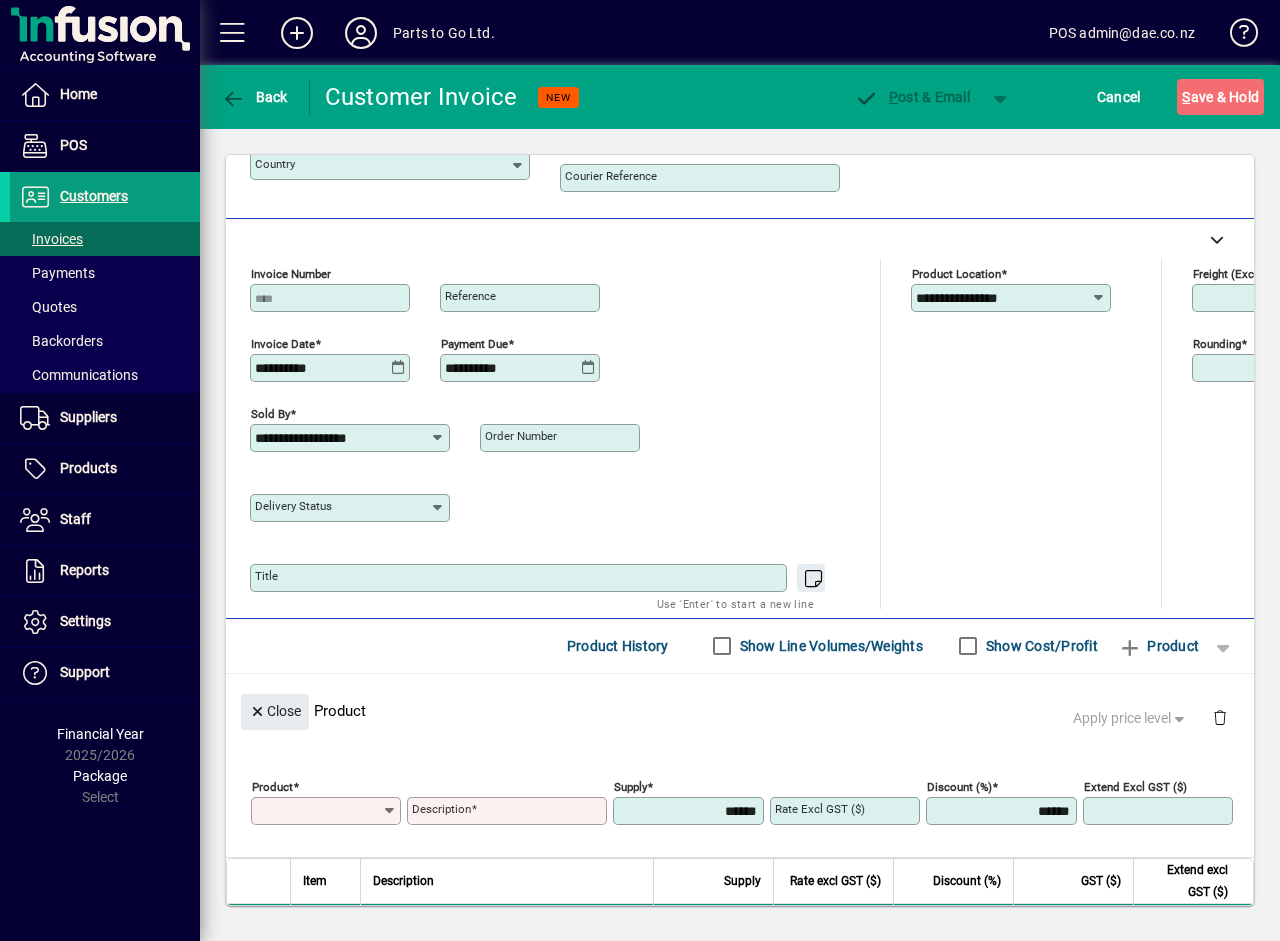 scroll, scrollTop: 0, scrollLeft: 0, axis: both 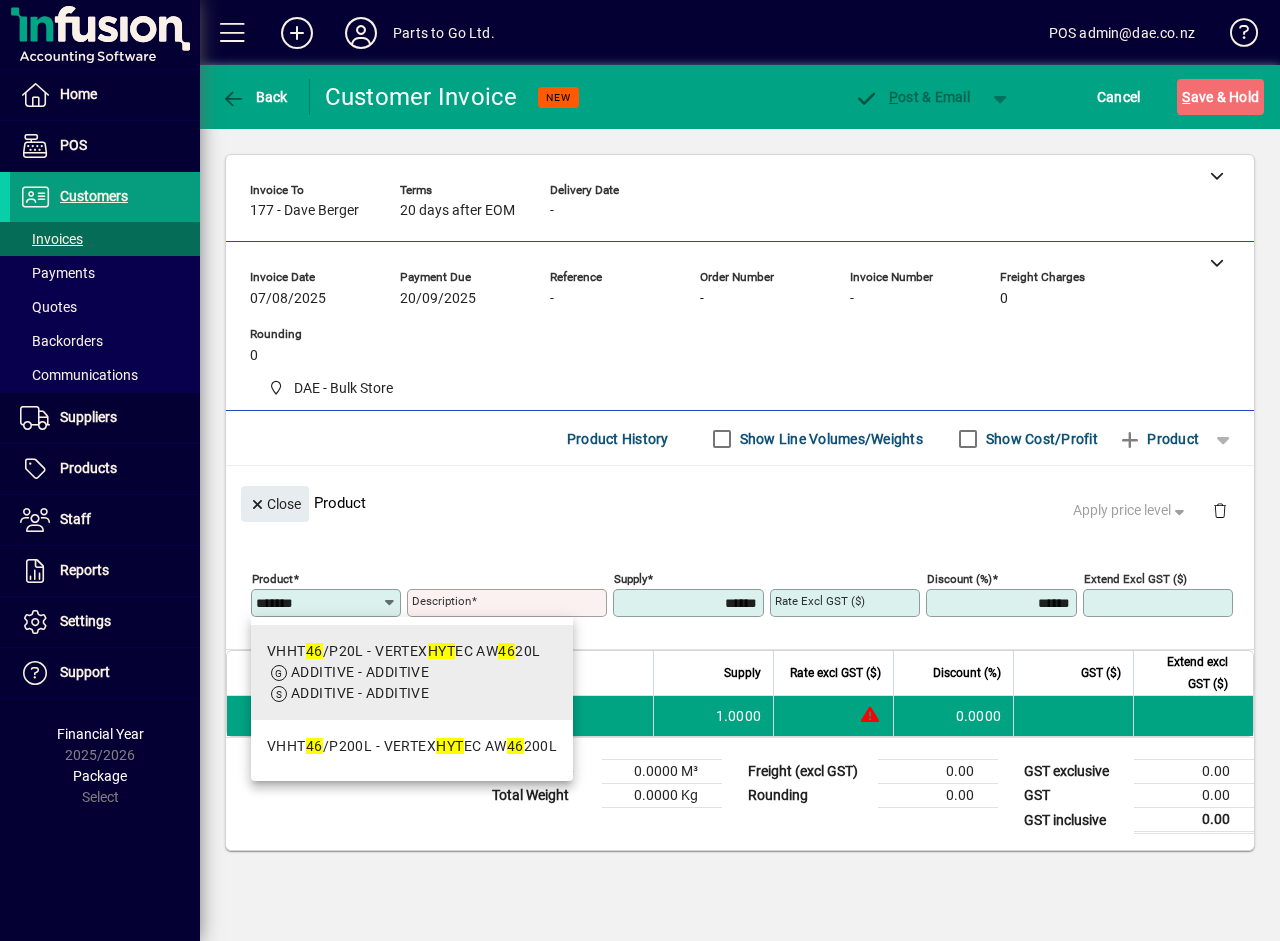 click on "ADDITIVE - ADDITIVE" at bounding box center [360, 672] 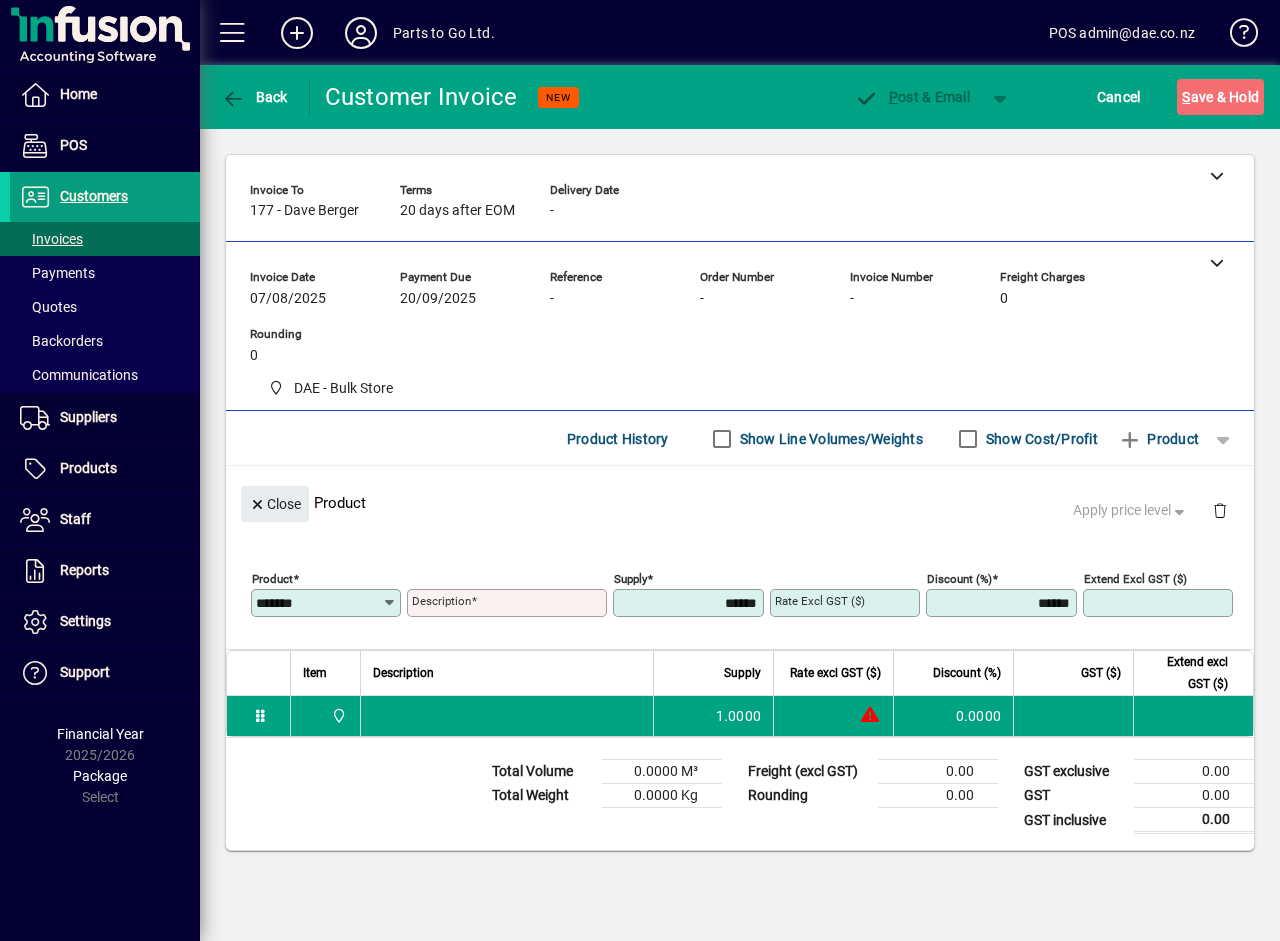 type on "**********" 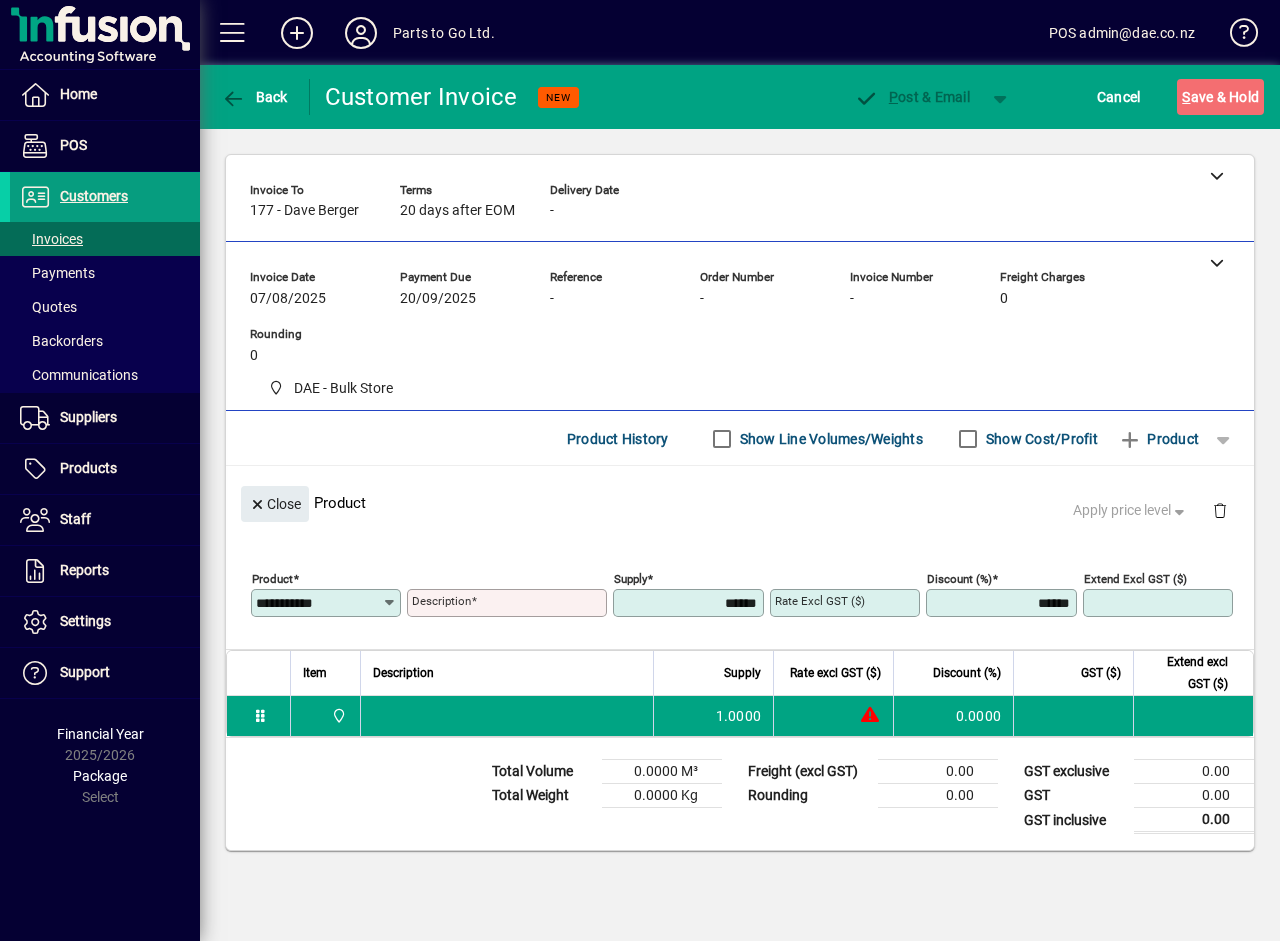 type on "**********" 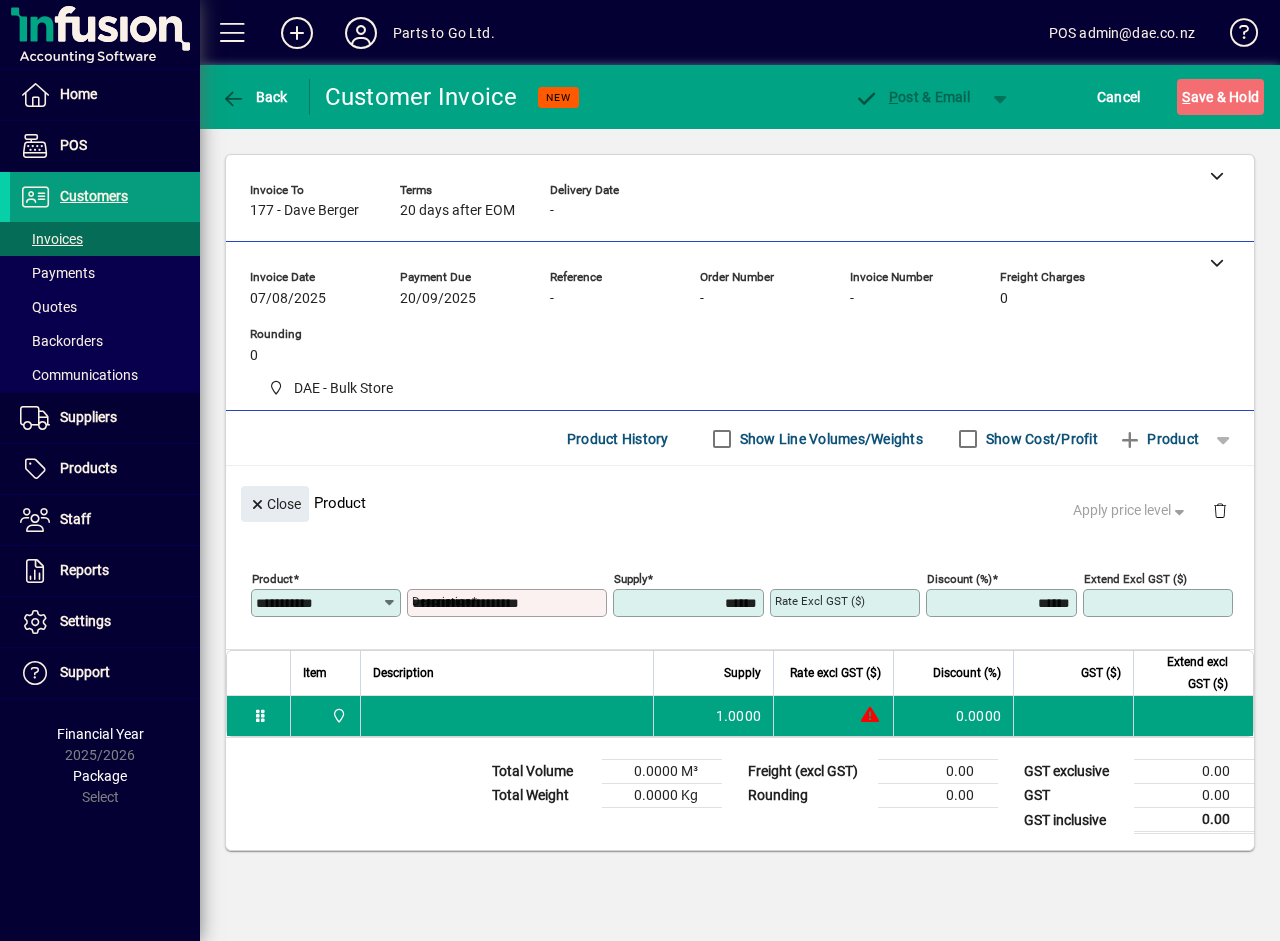 type on "*******" 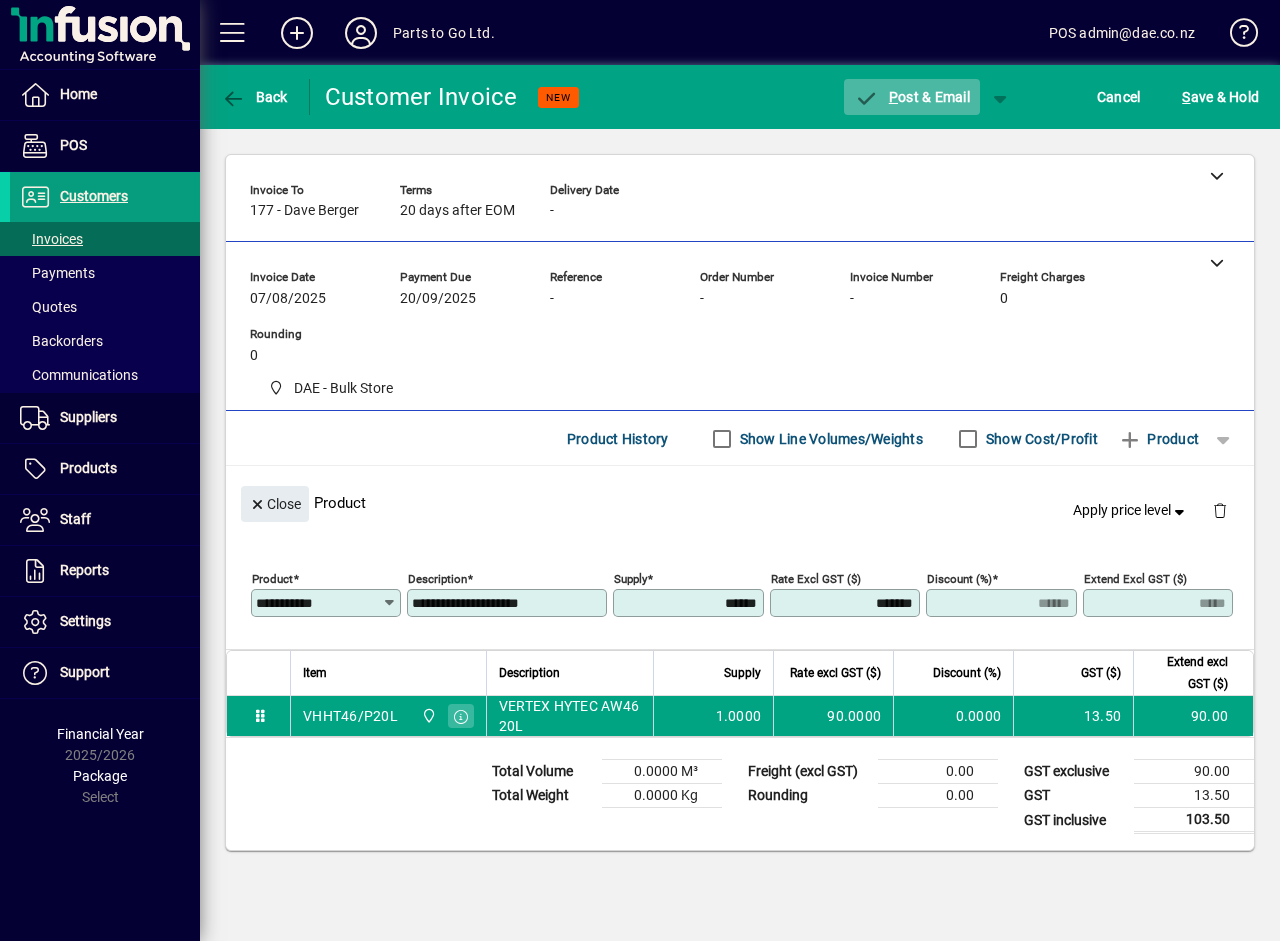 click on "P ost & Email" 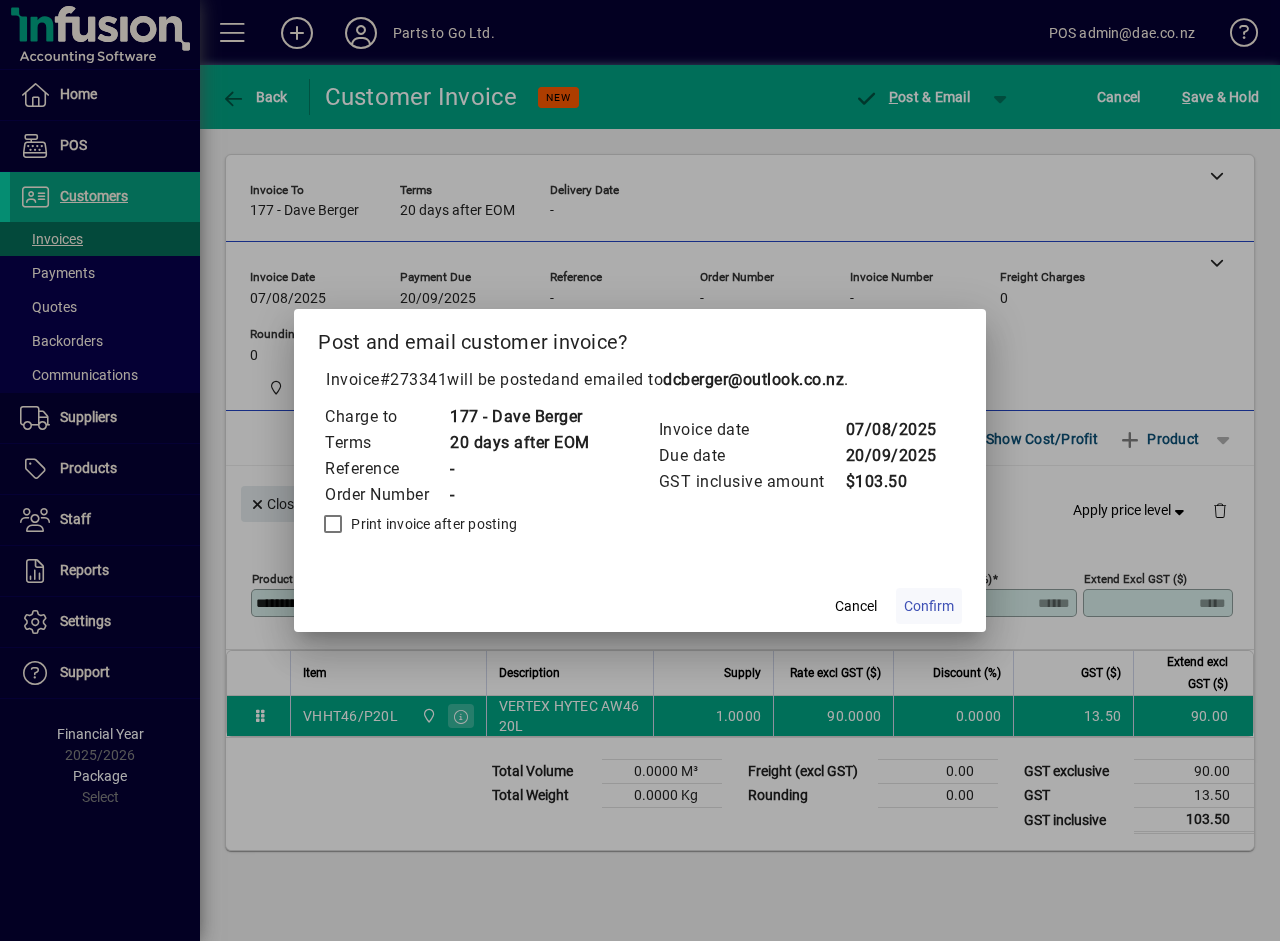 click on "Confirm" 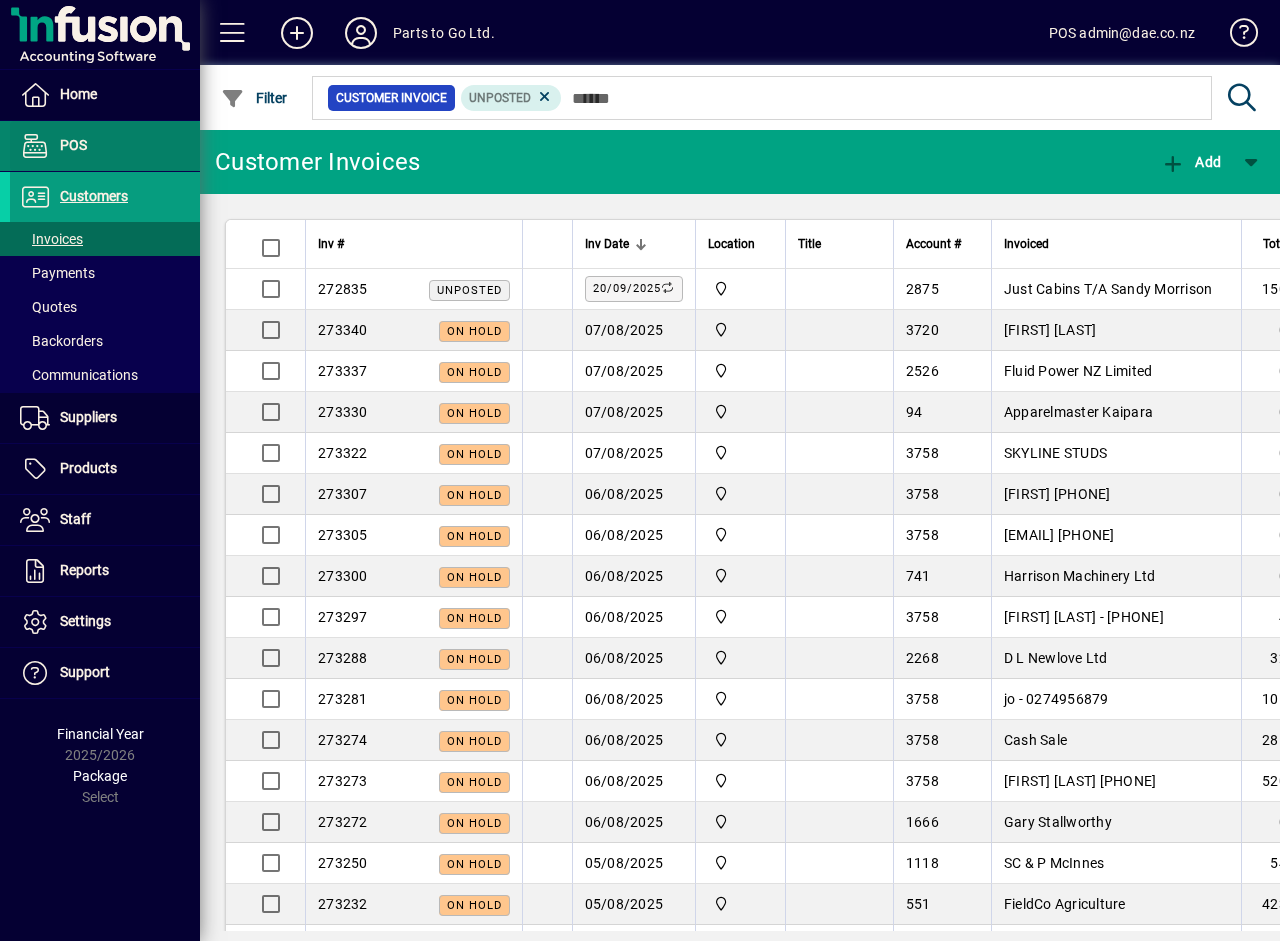 click on "POS" at bounding box center (73, 145) 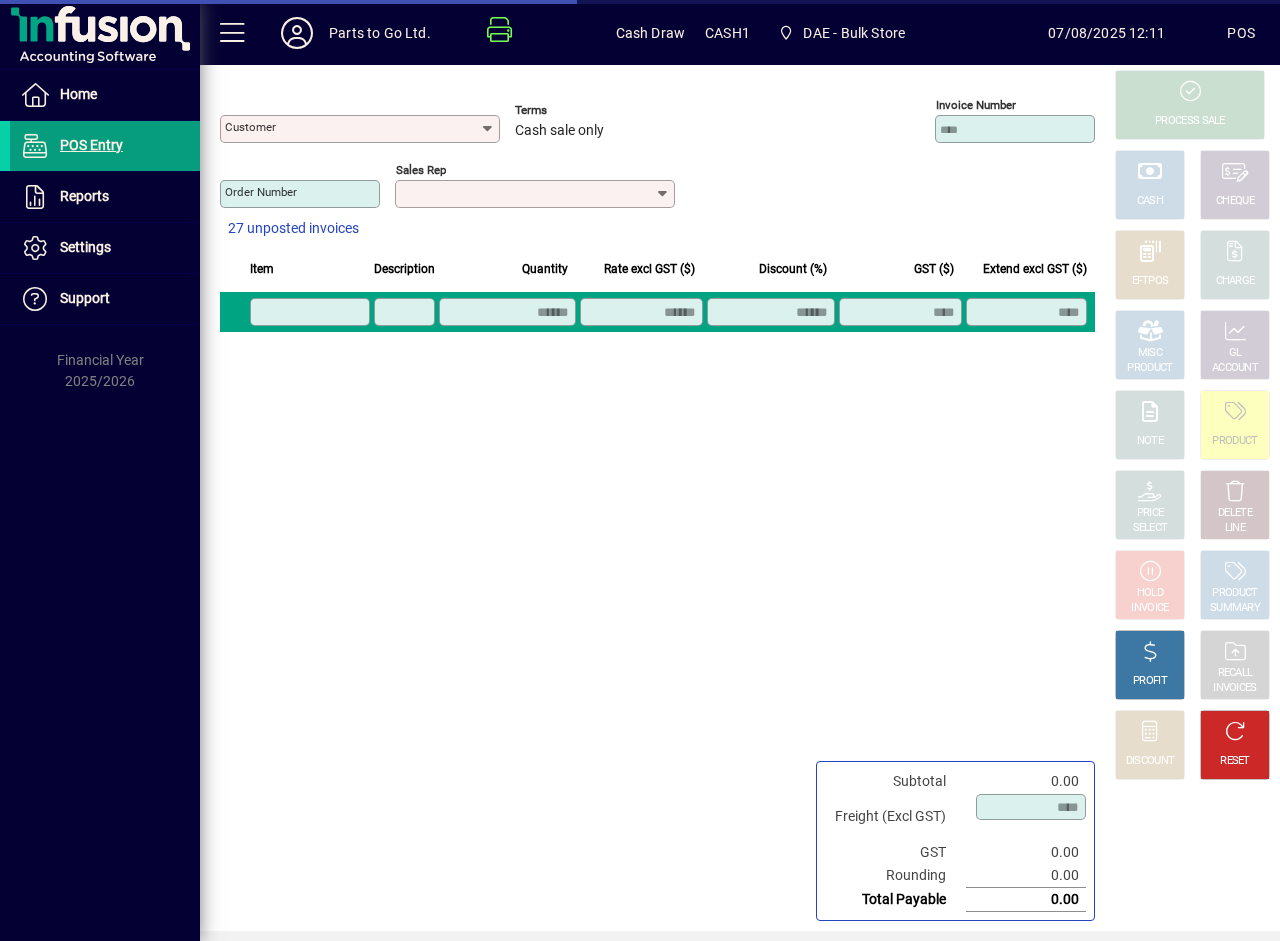 type on "**********" 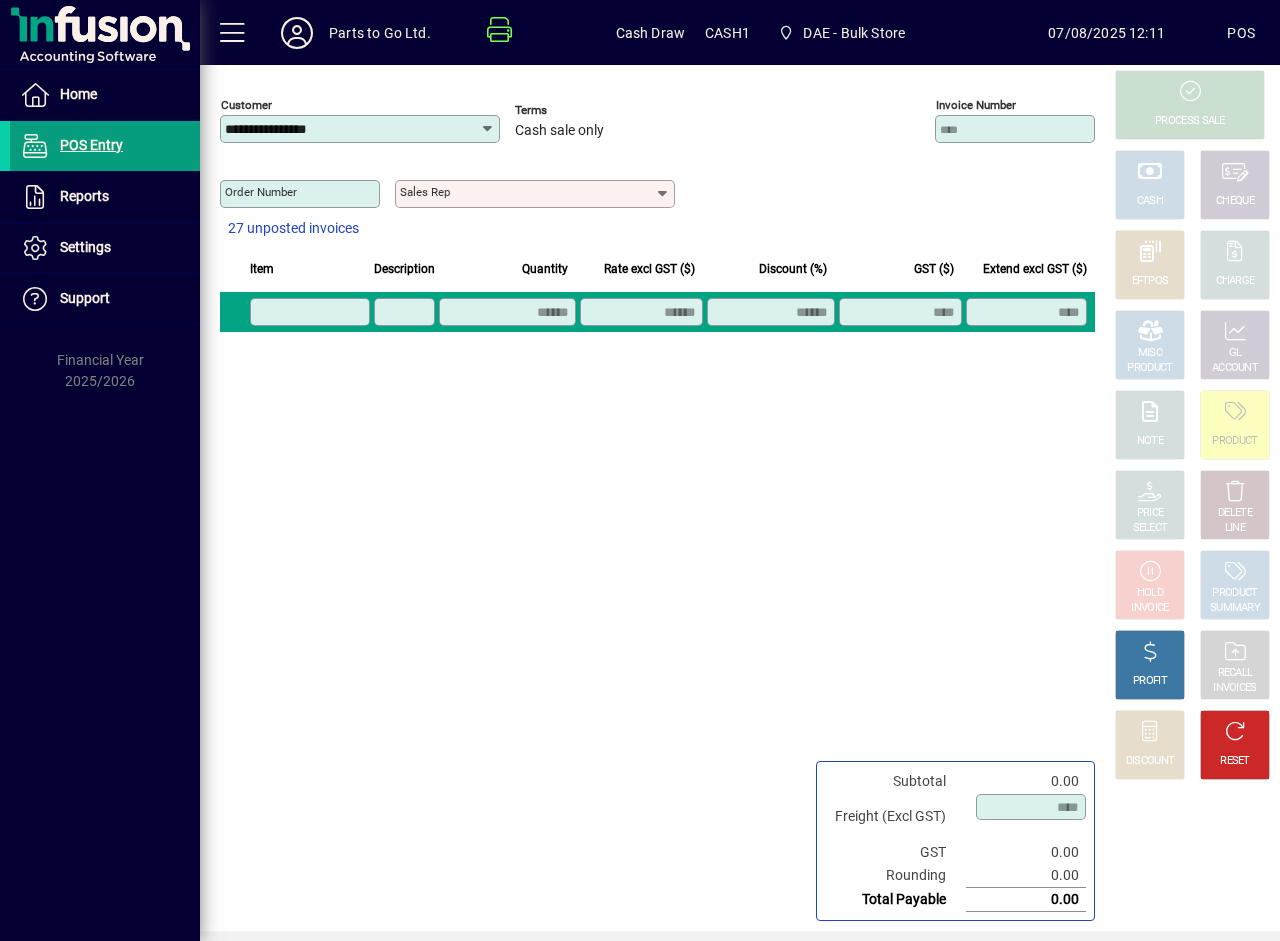 click 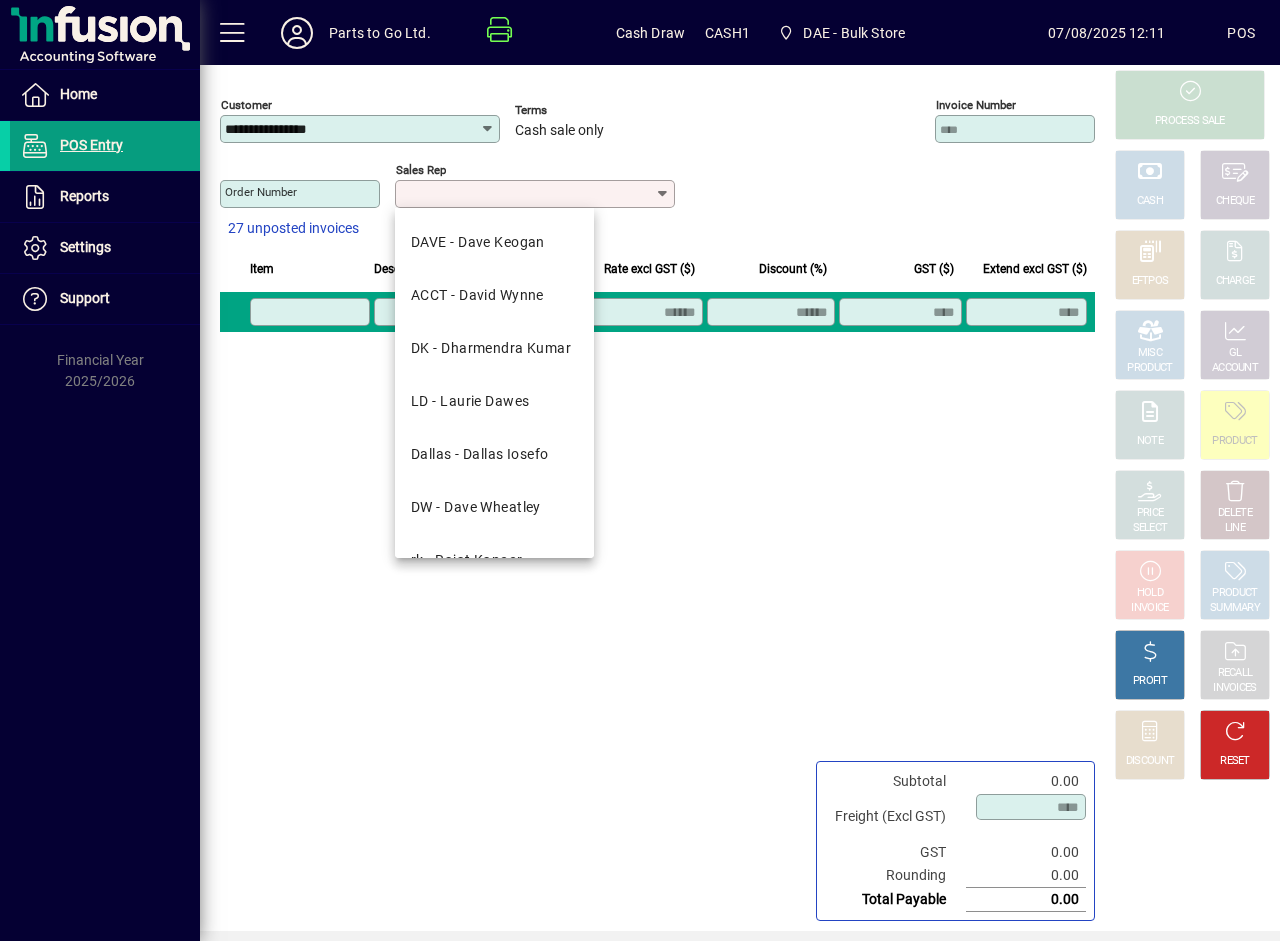 scroll, scrollTop: 143, scrollLeft: 0, axis: vertical 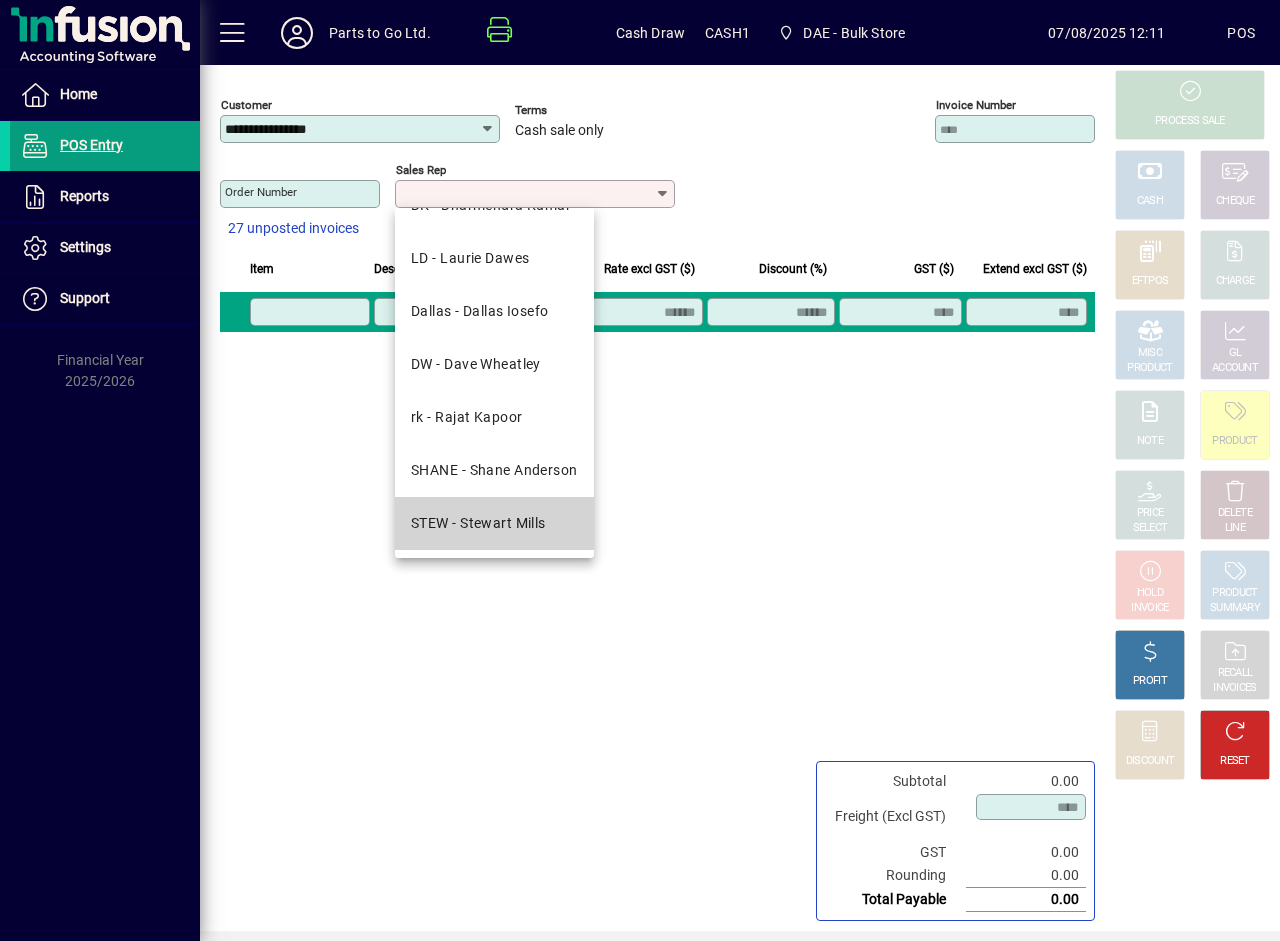 click on "STEW - Stewart Mills" at bounding box center (494, 523) 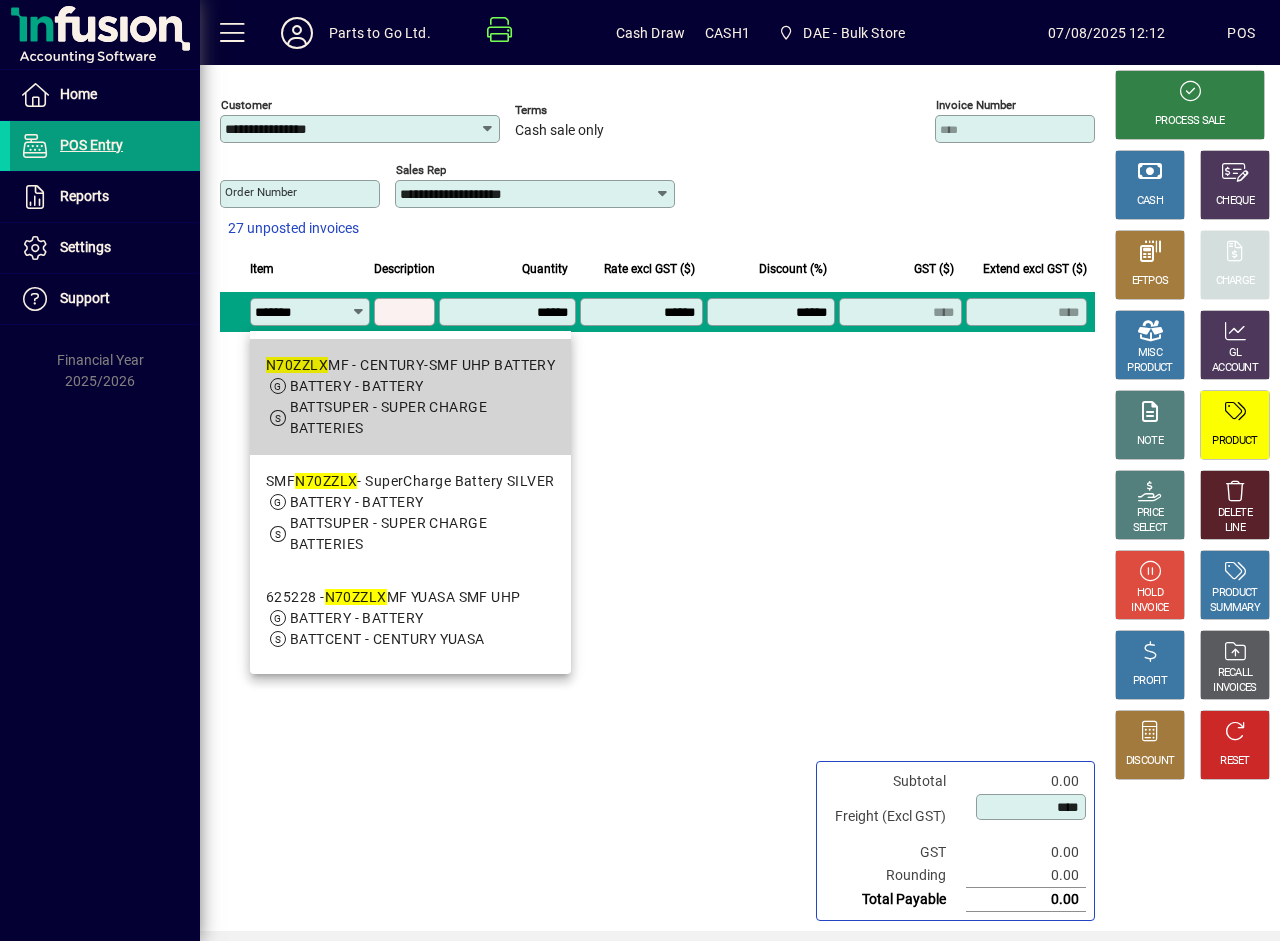 click on "BATTSUPER - SUPER CHARGE BATTERIES" at bounding box center [389, 417] 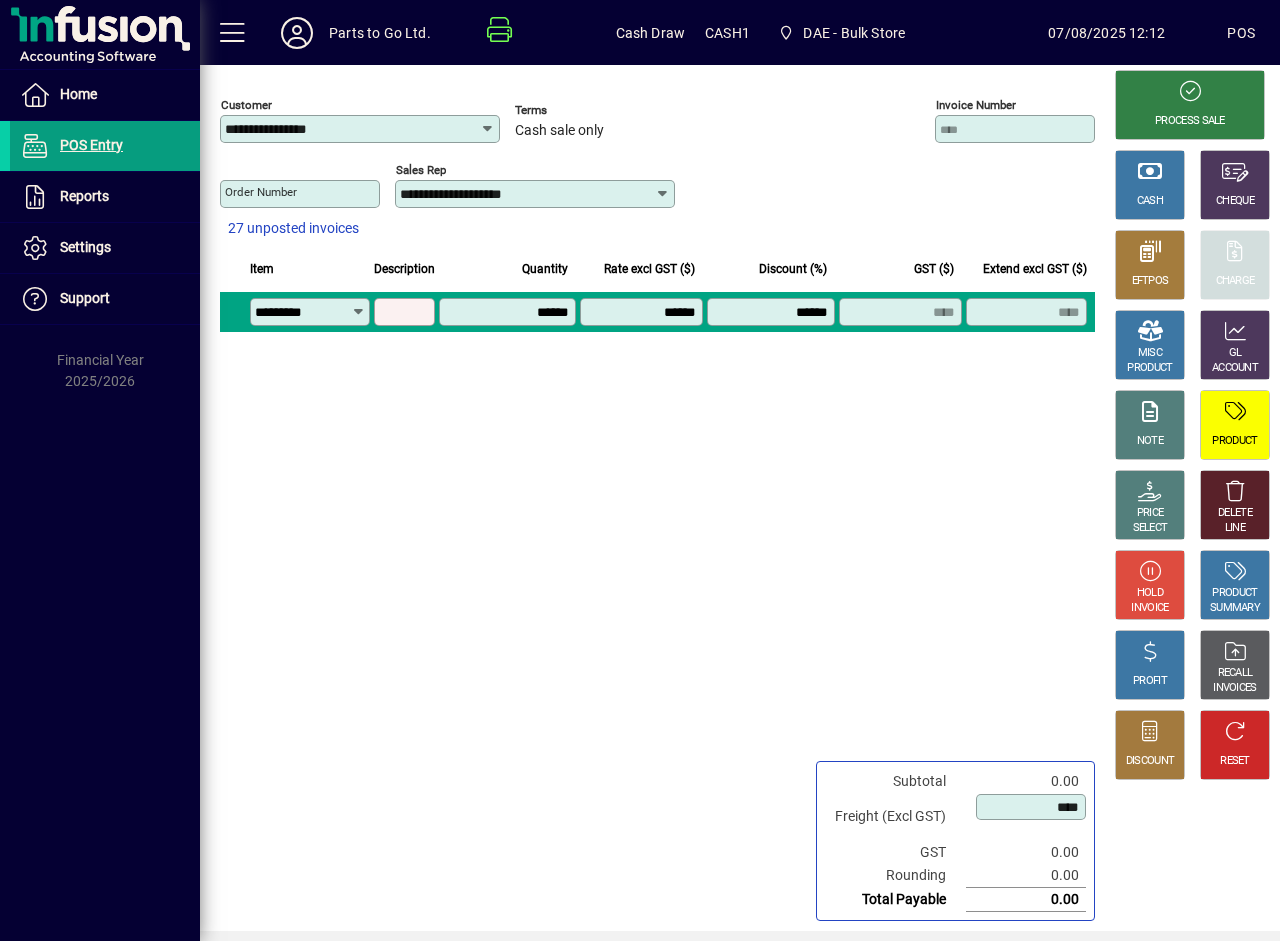 type on "**********" 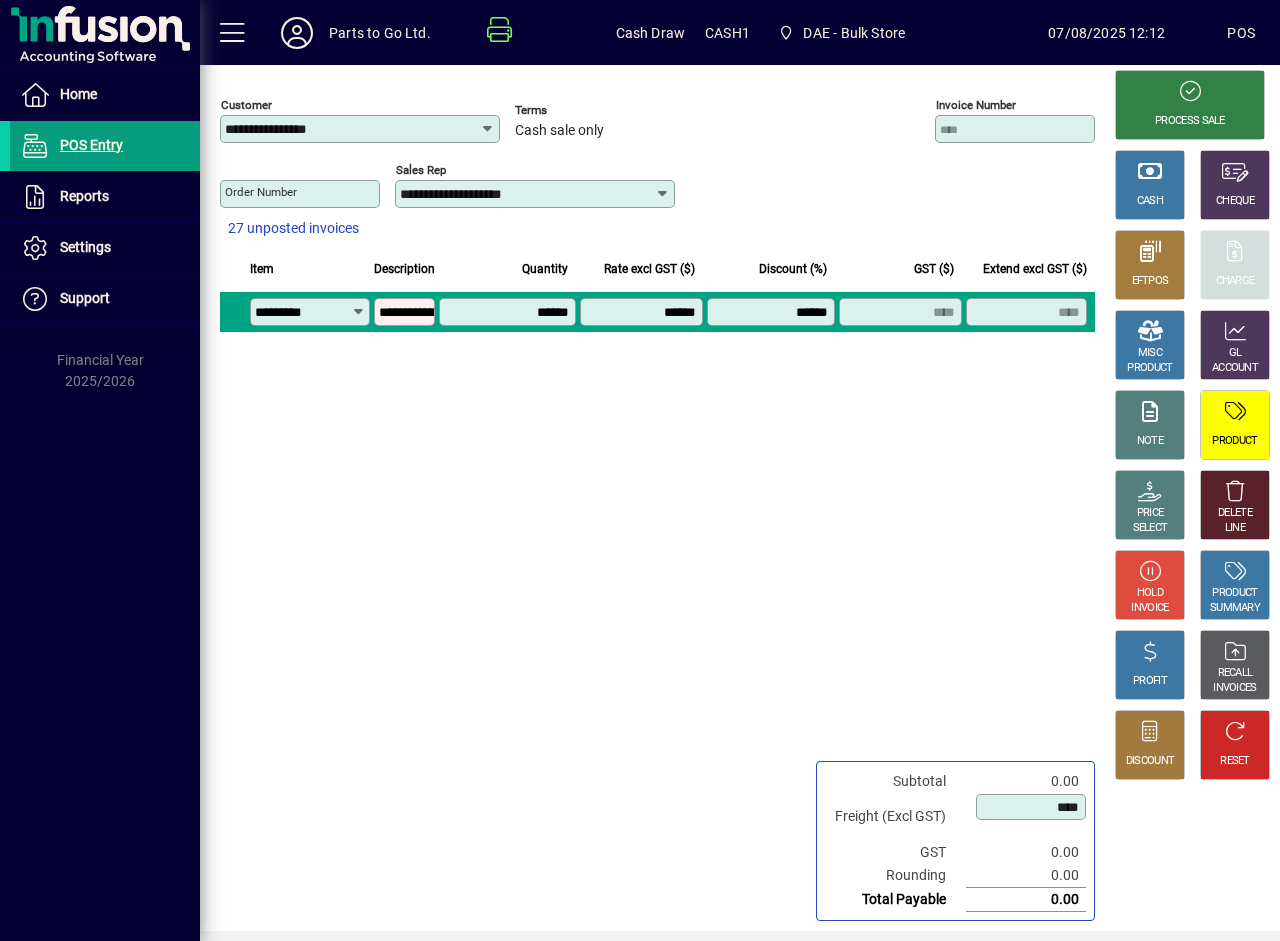 type on "********" 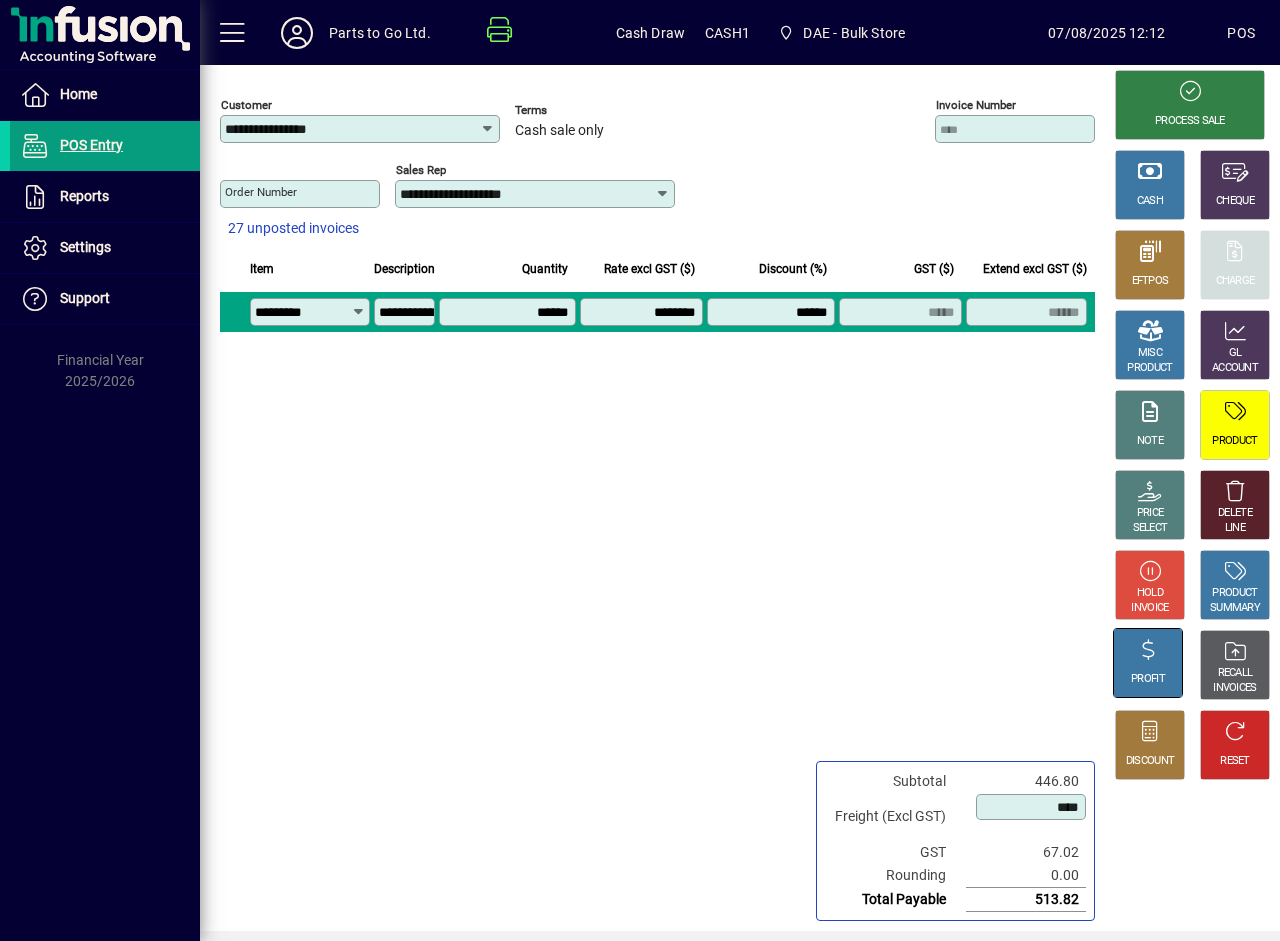 click 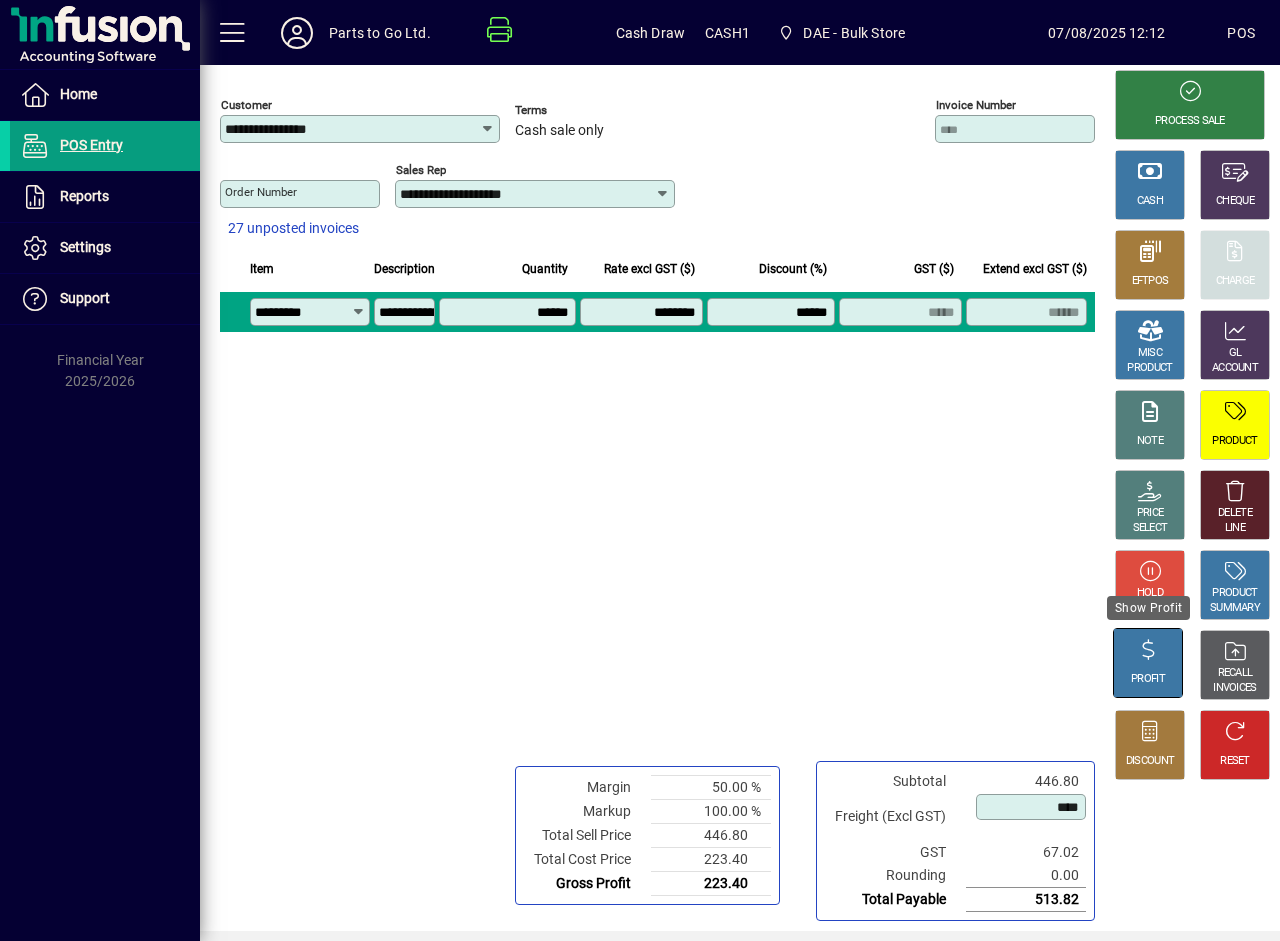 click 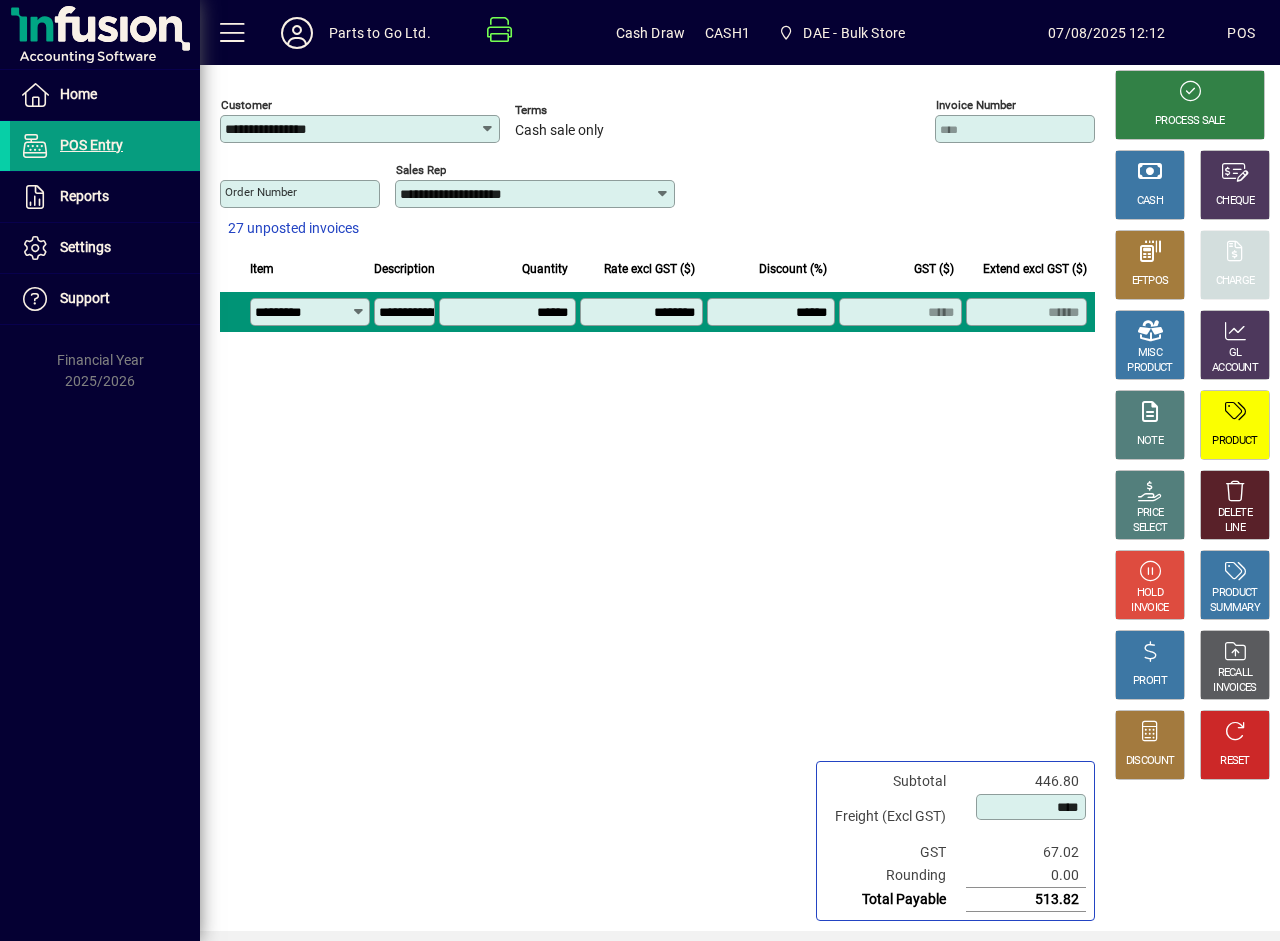 click on "*********" at bounding box center [303, 312] 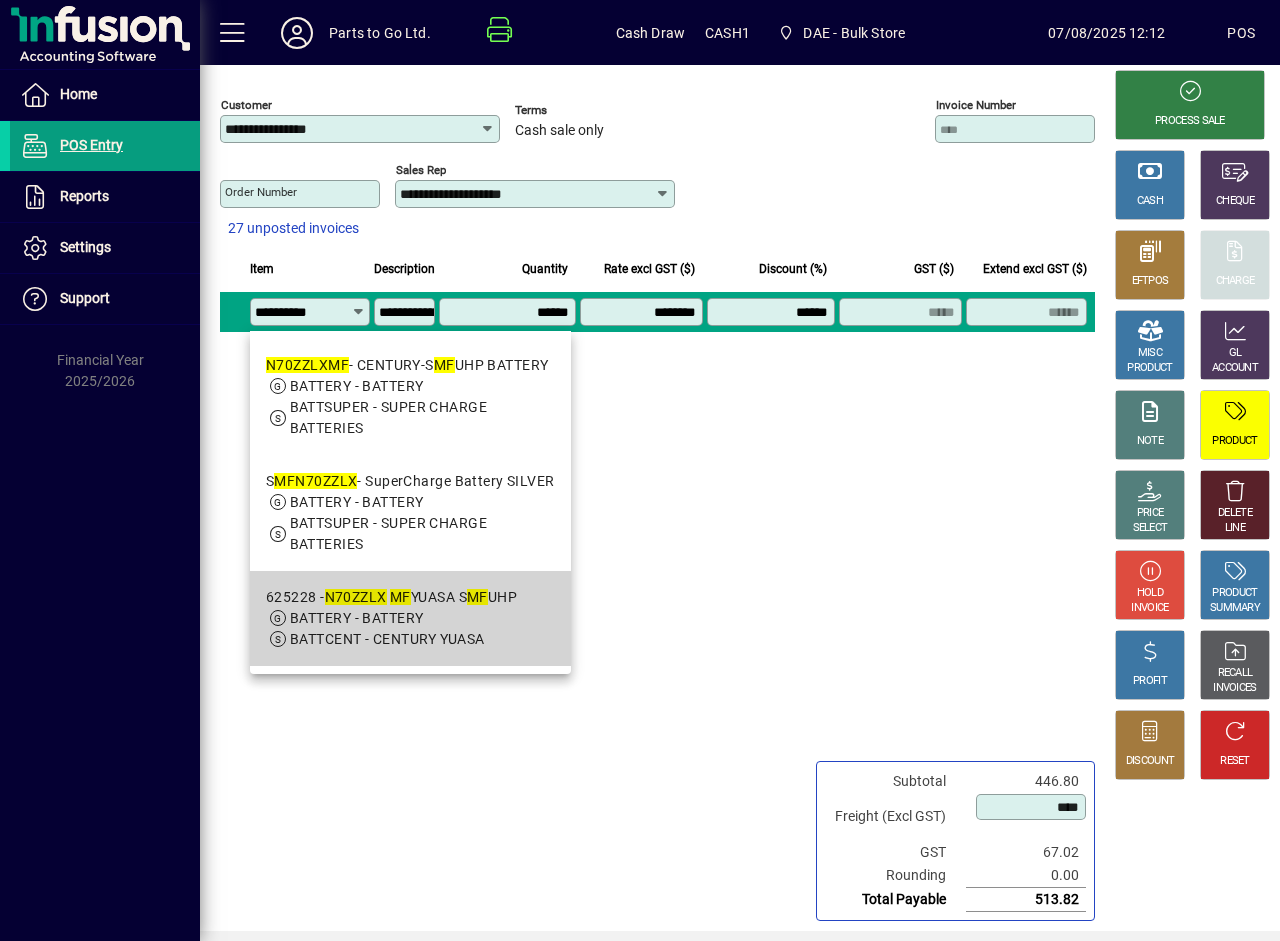 click on "BATTERY - BATTERY" at bounding box center [356, 618] 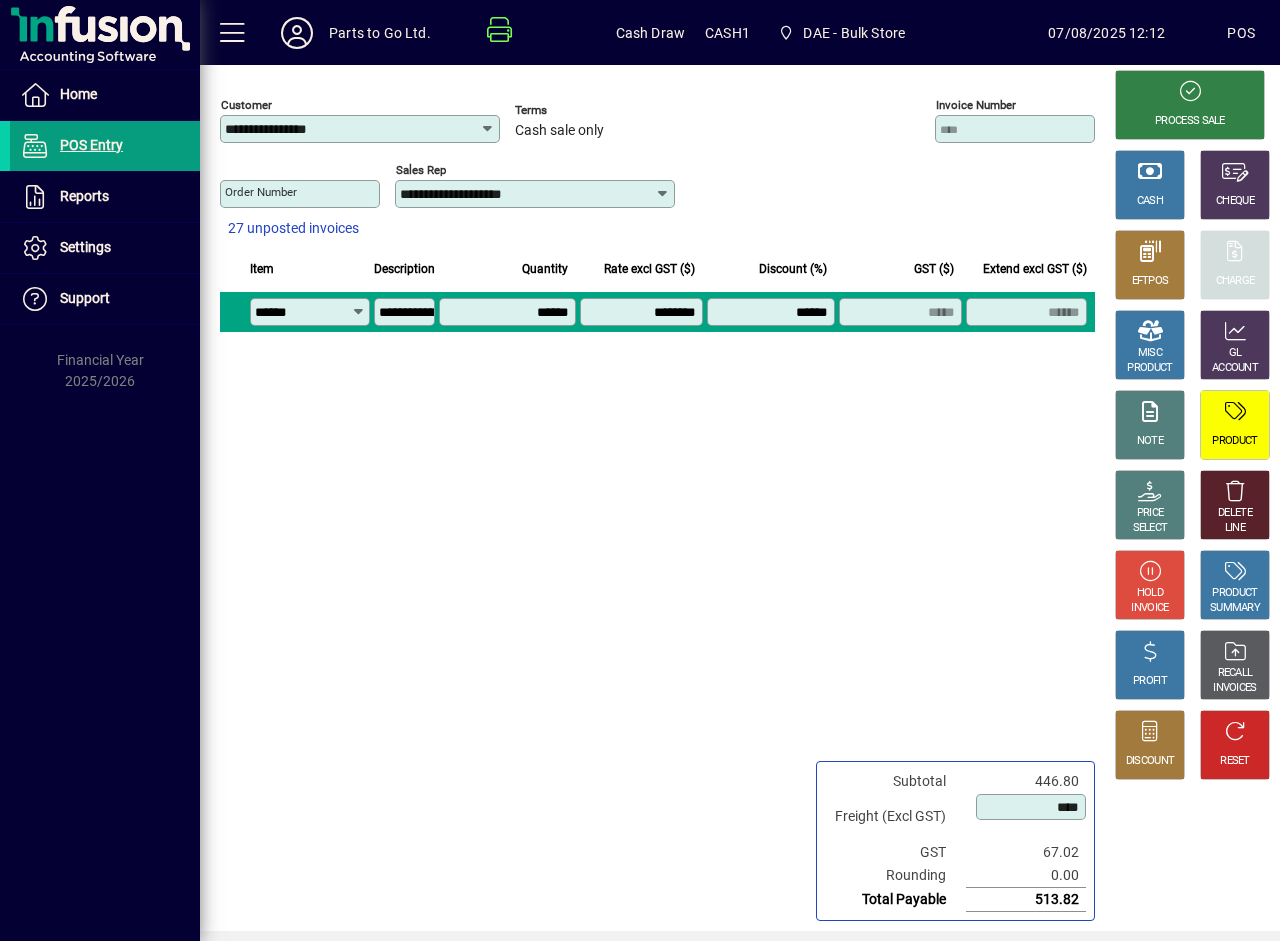 type on "**********" 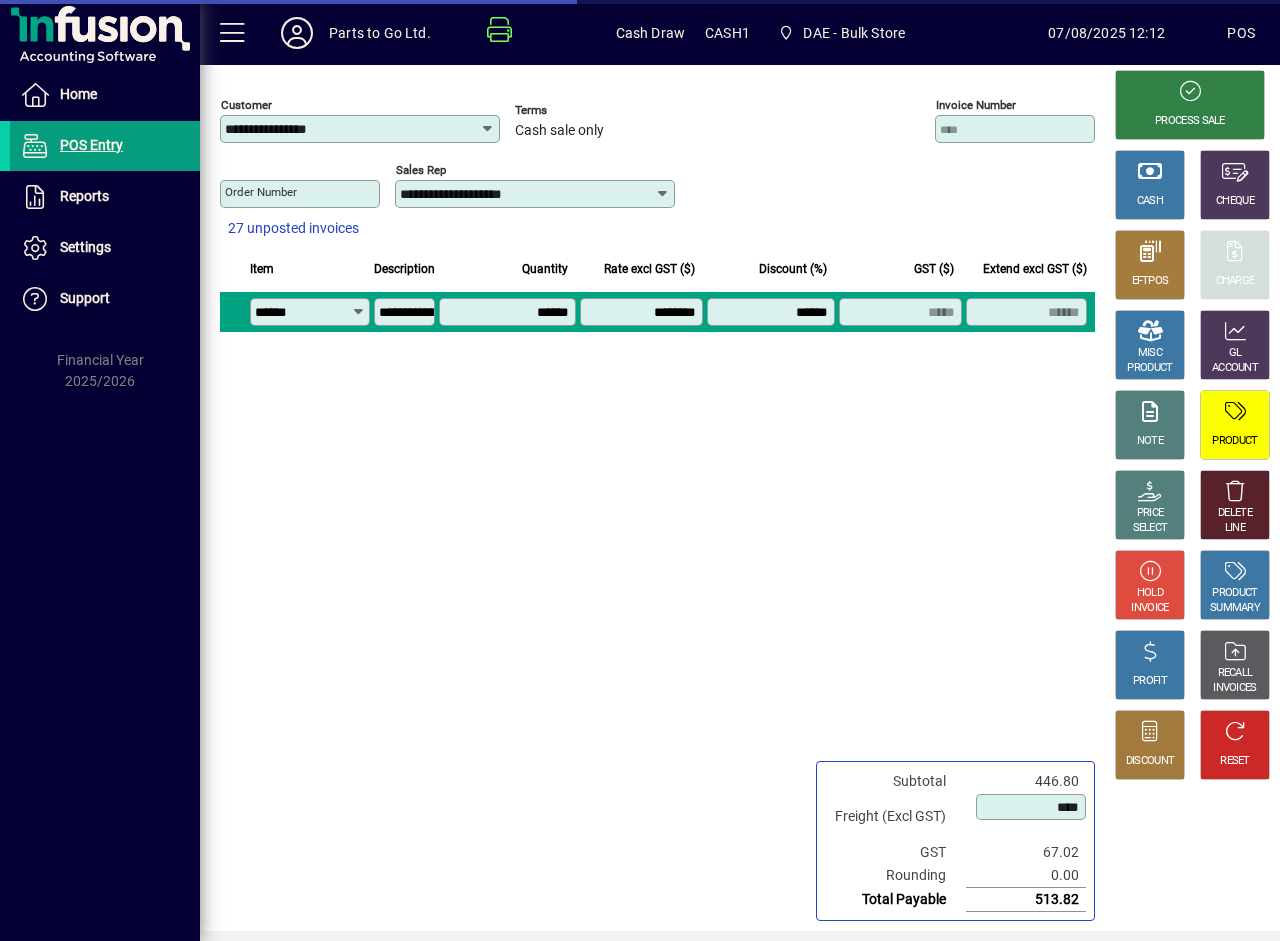 type on "********" 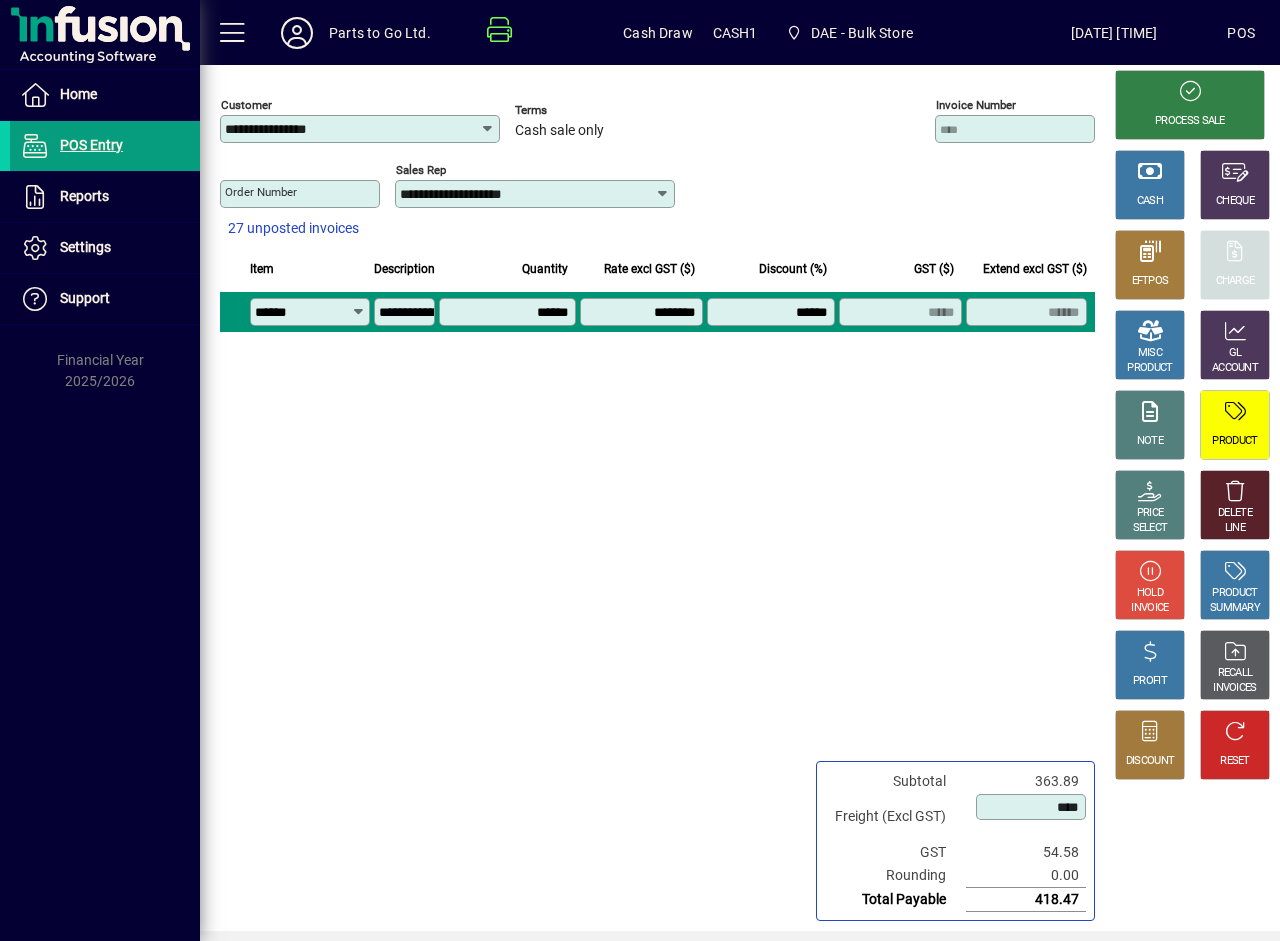 click on "******" at bounding box center (773, 312) 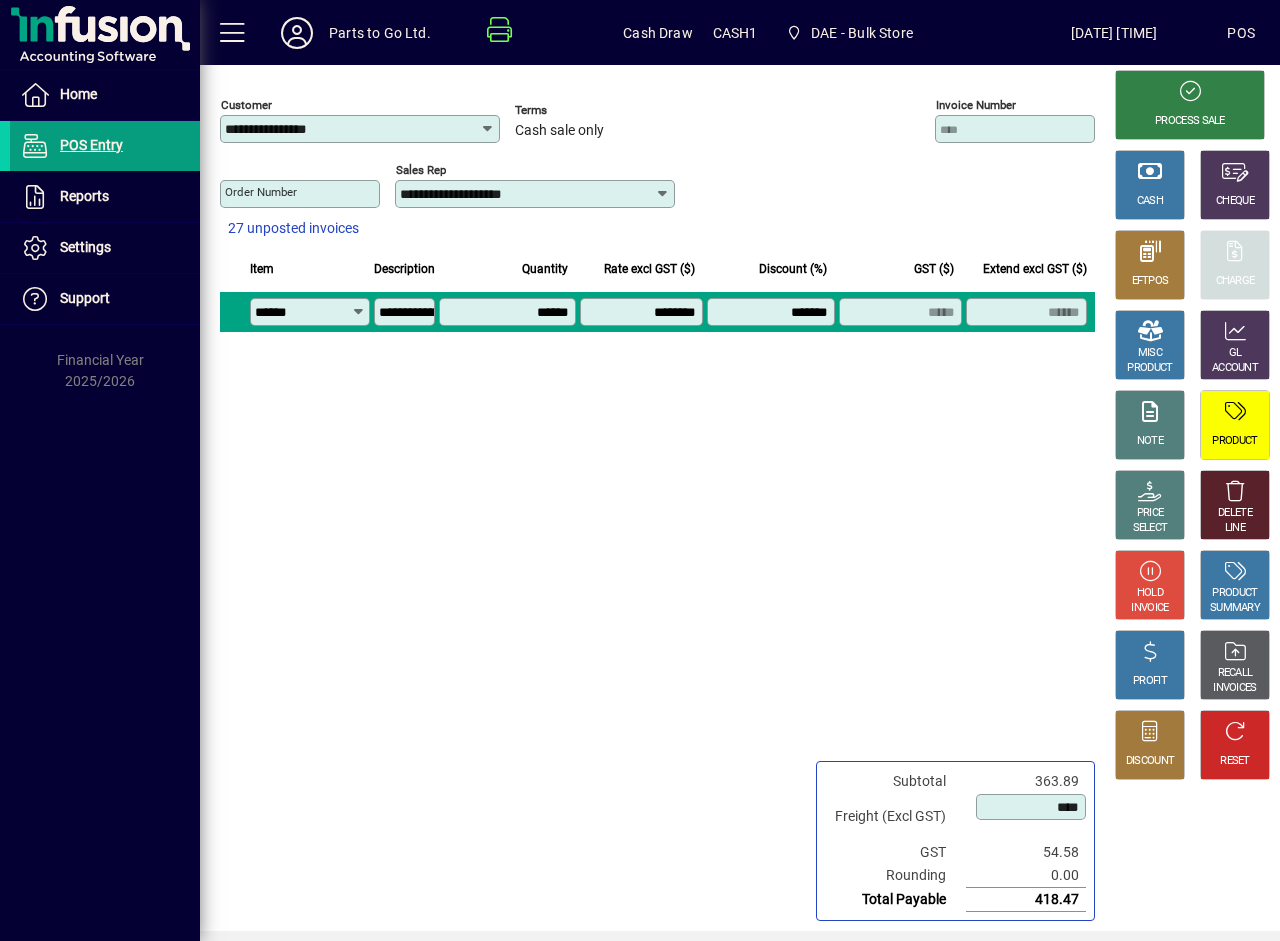 type on "*******" 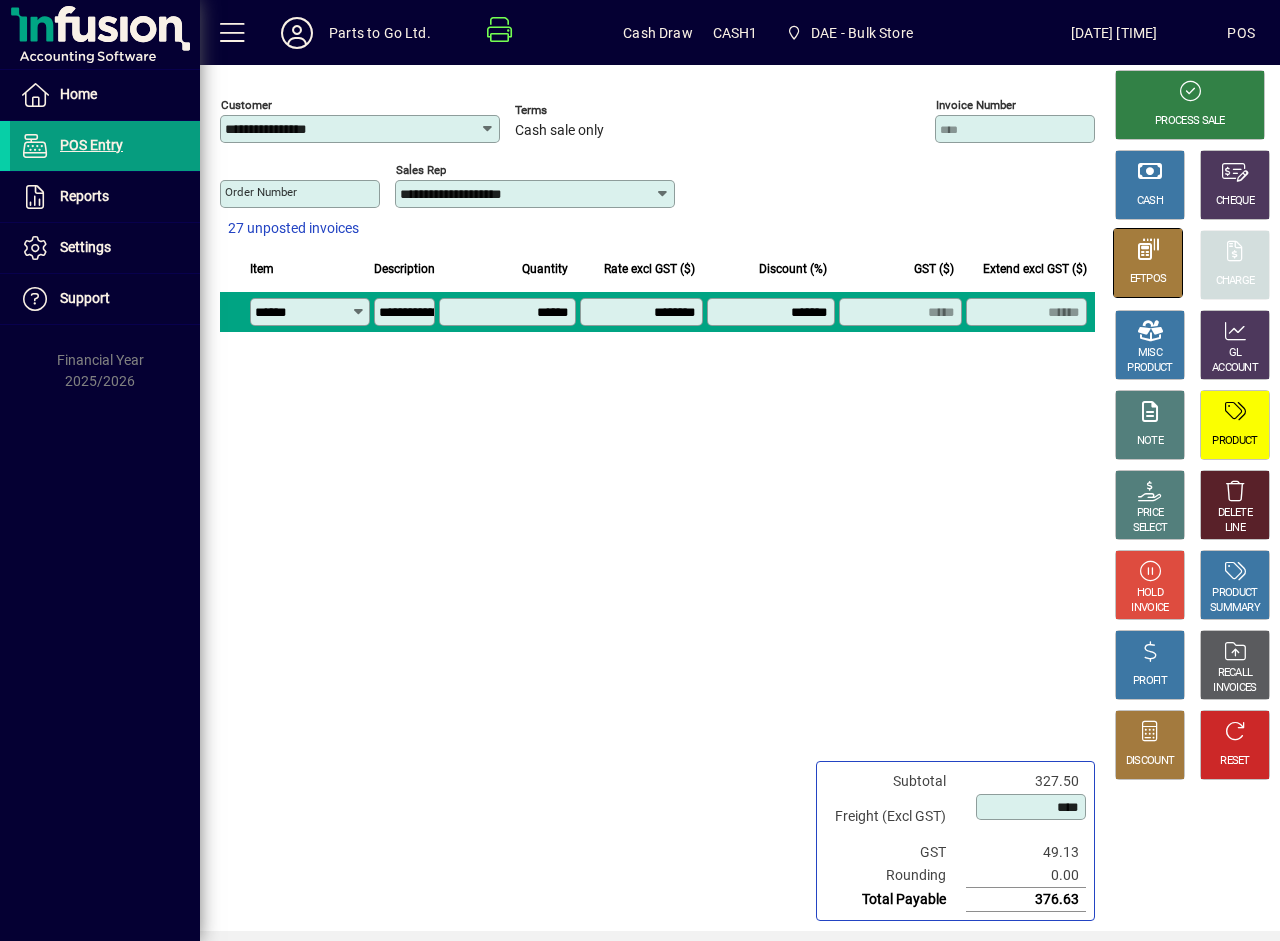 click 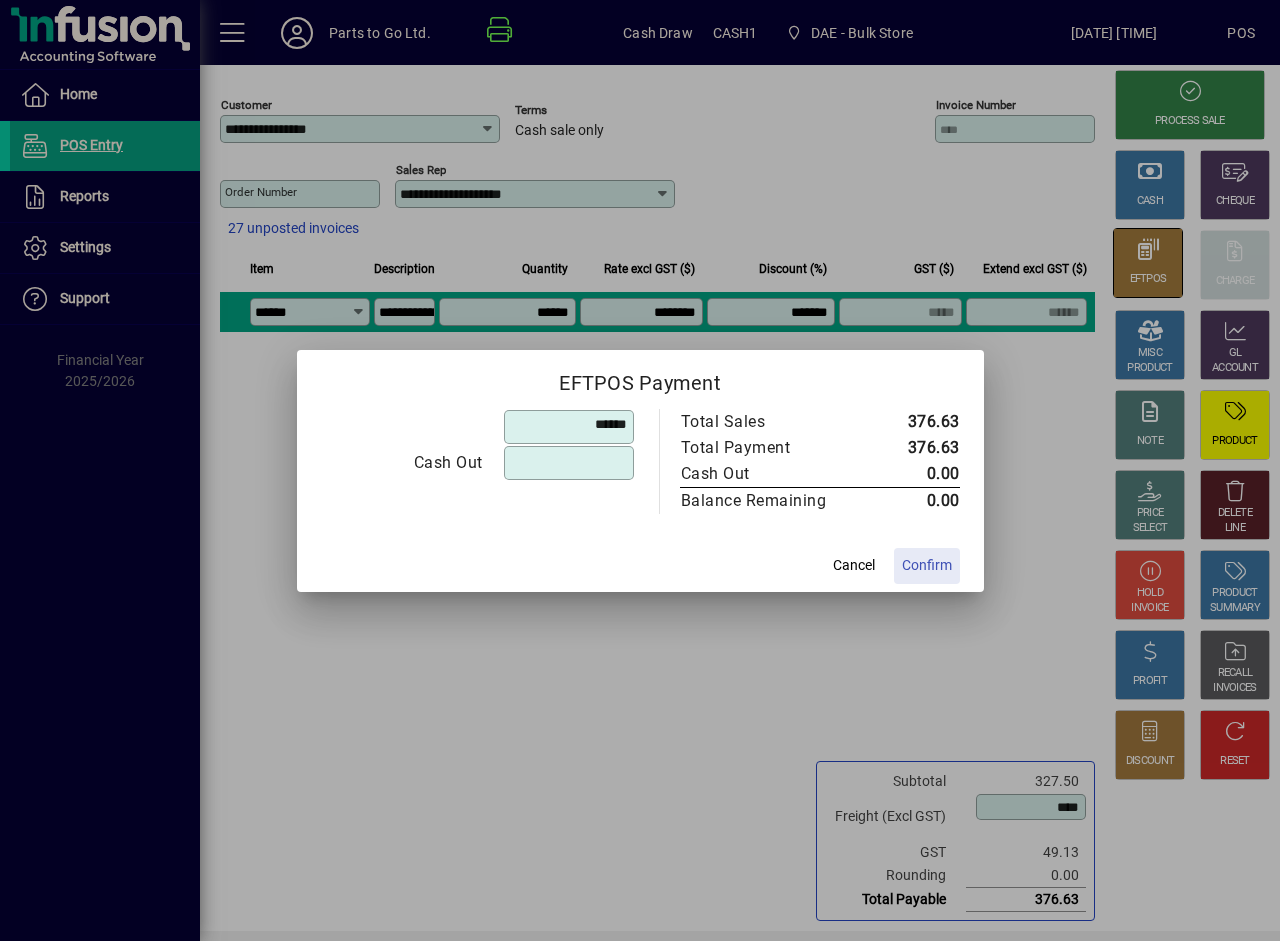 type on "******" 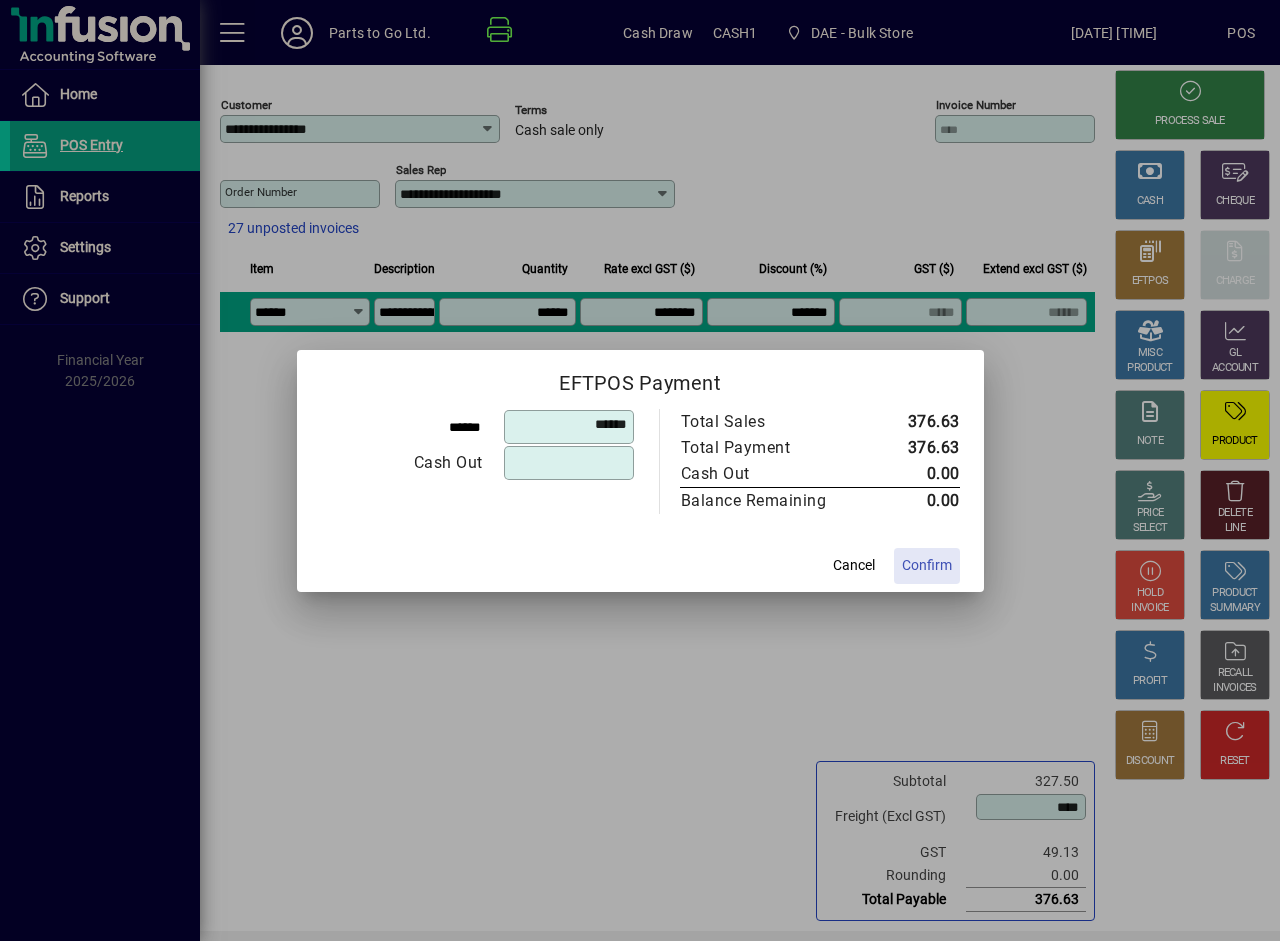 click on "Confirm" 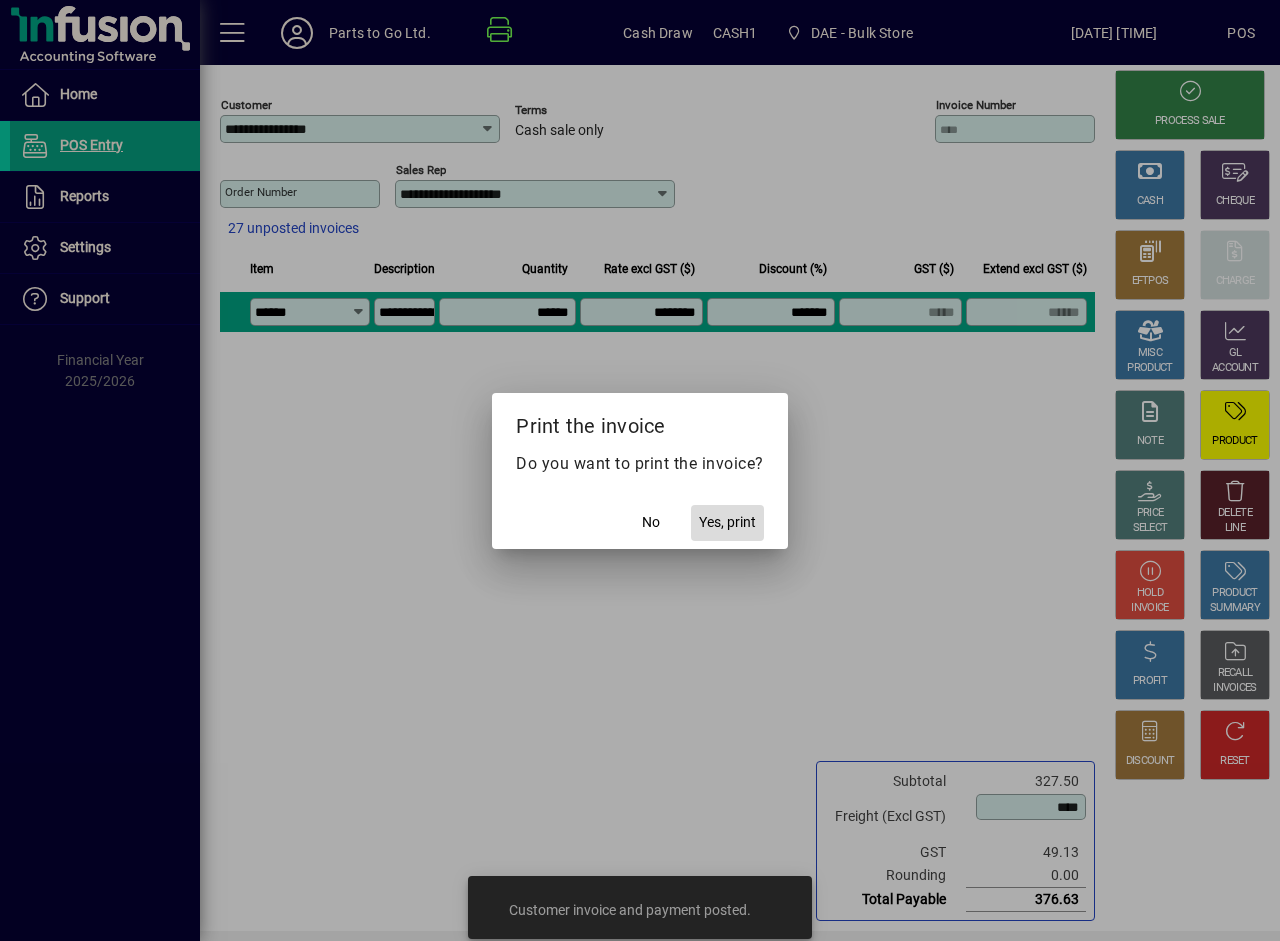 click on "Yes, print" 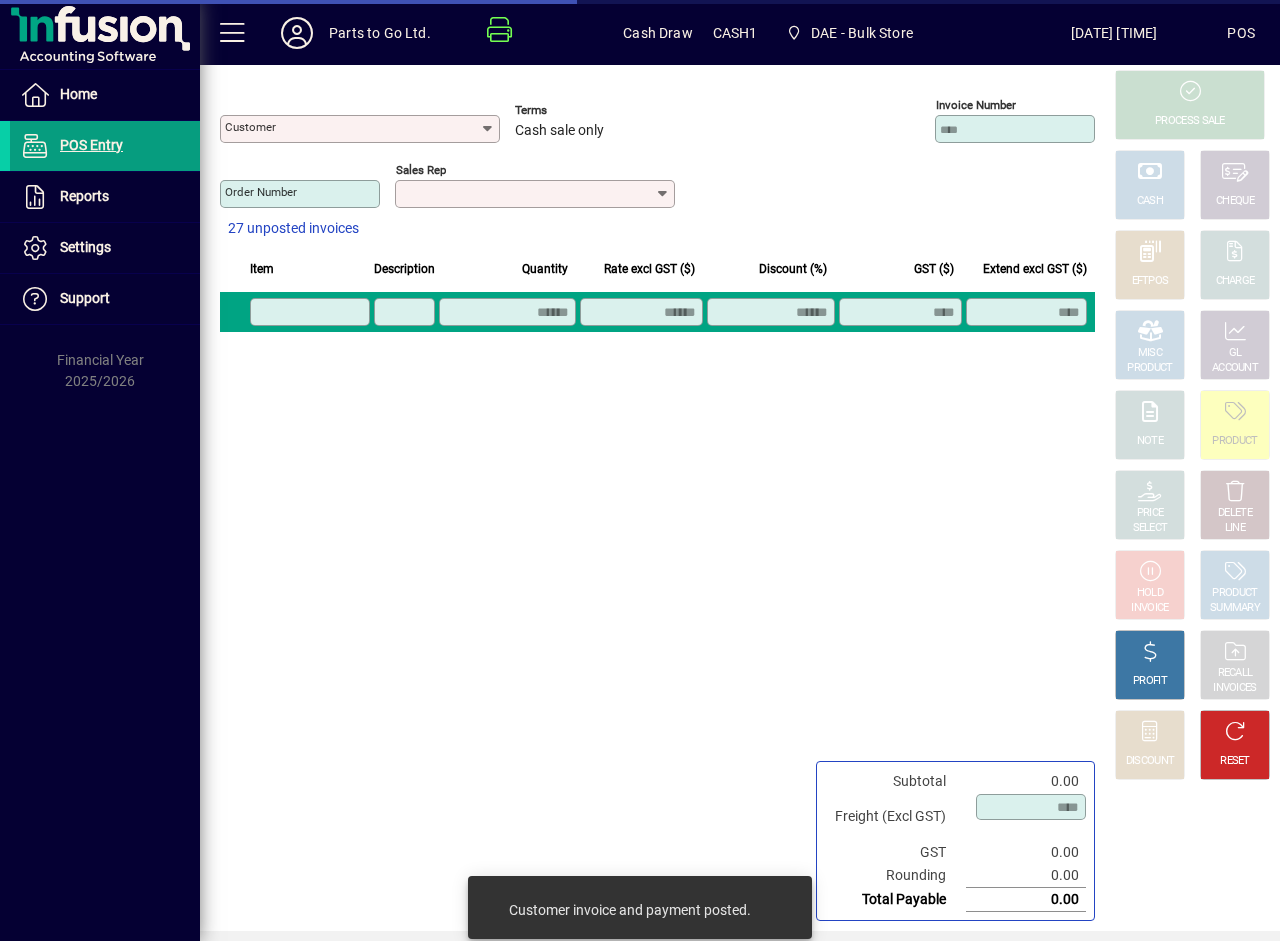 type on "**********" 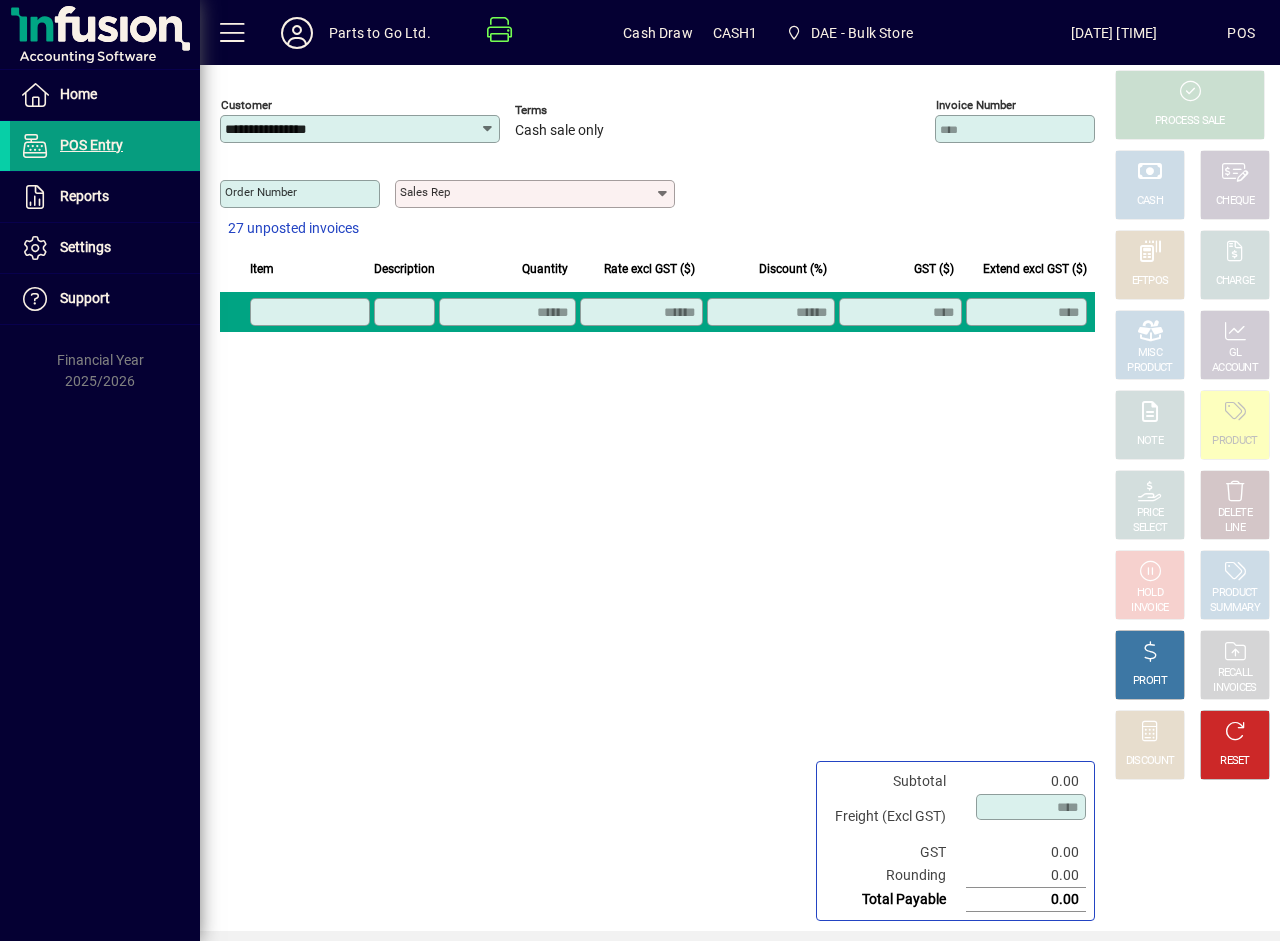 click 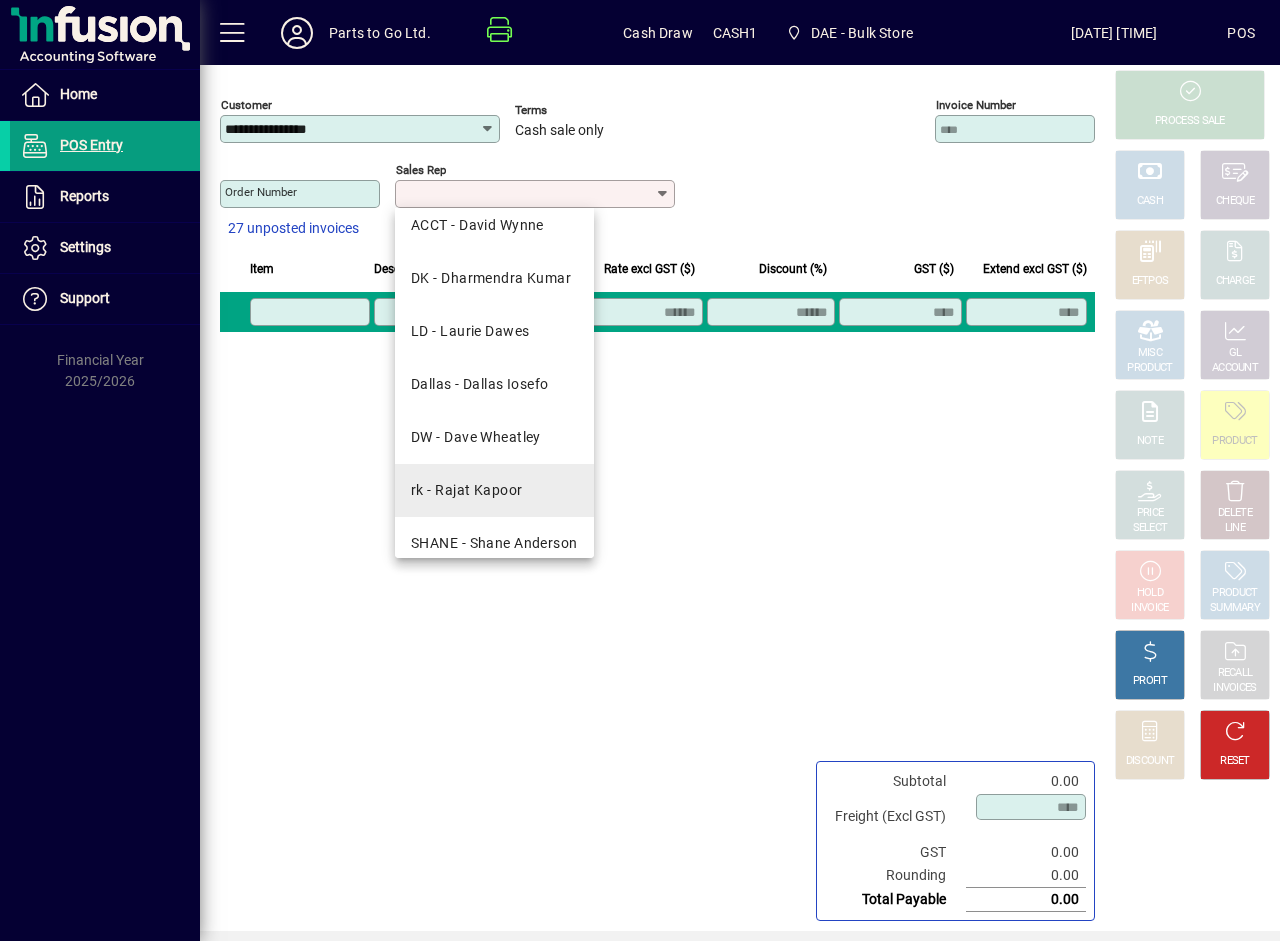 scroll, scrollTop: 143, scrollLeft: 0, axis: vertical 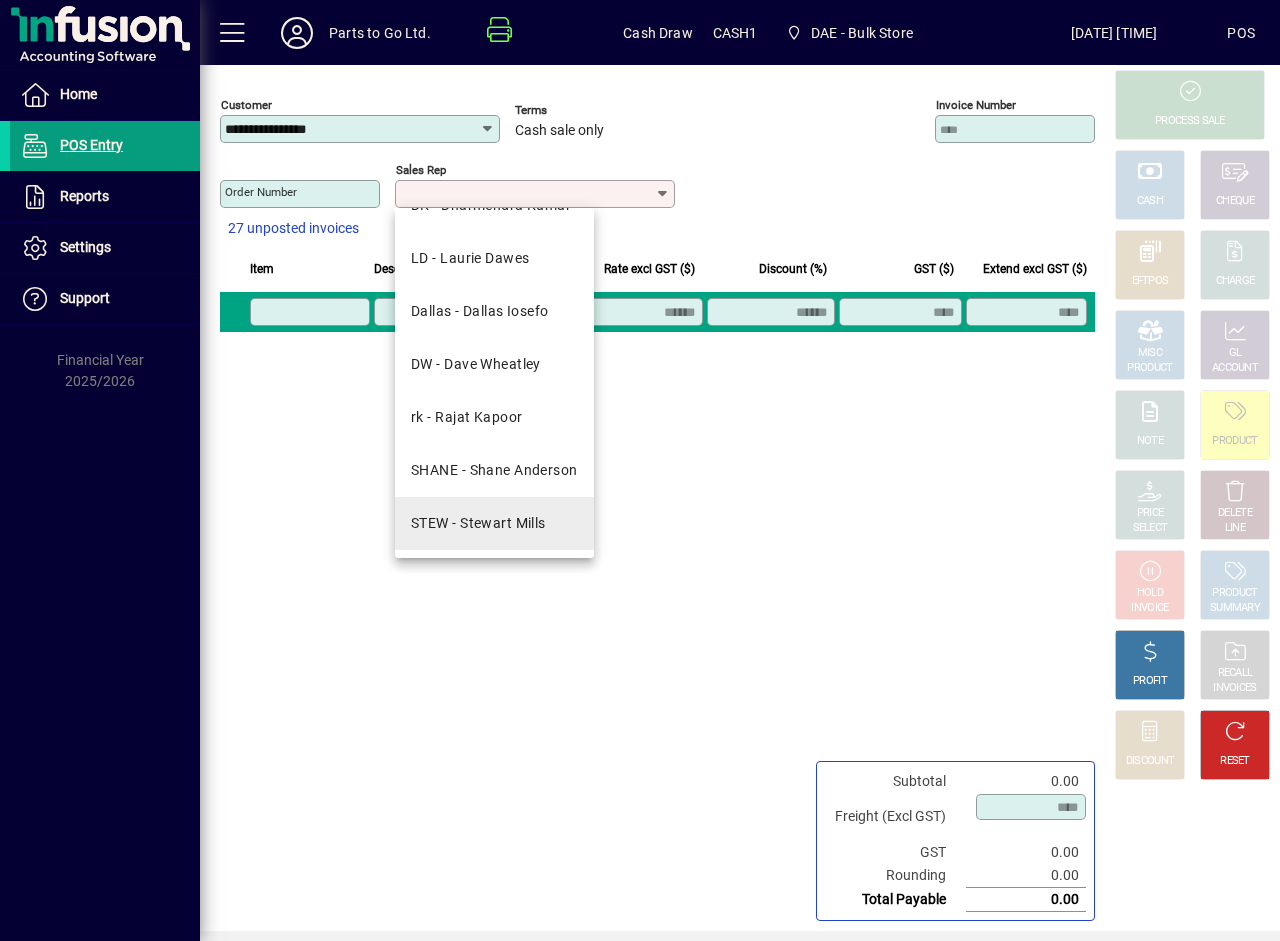 click on "STEW - Stewart Mills" at bounding box center (494, 523) 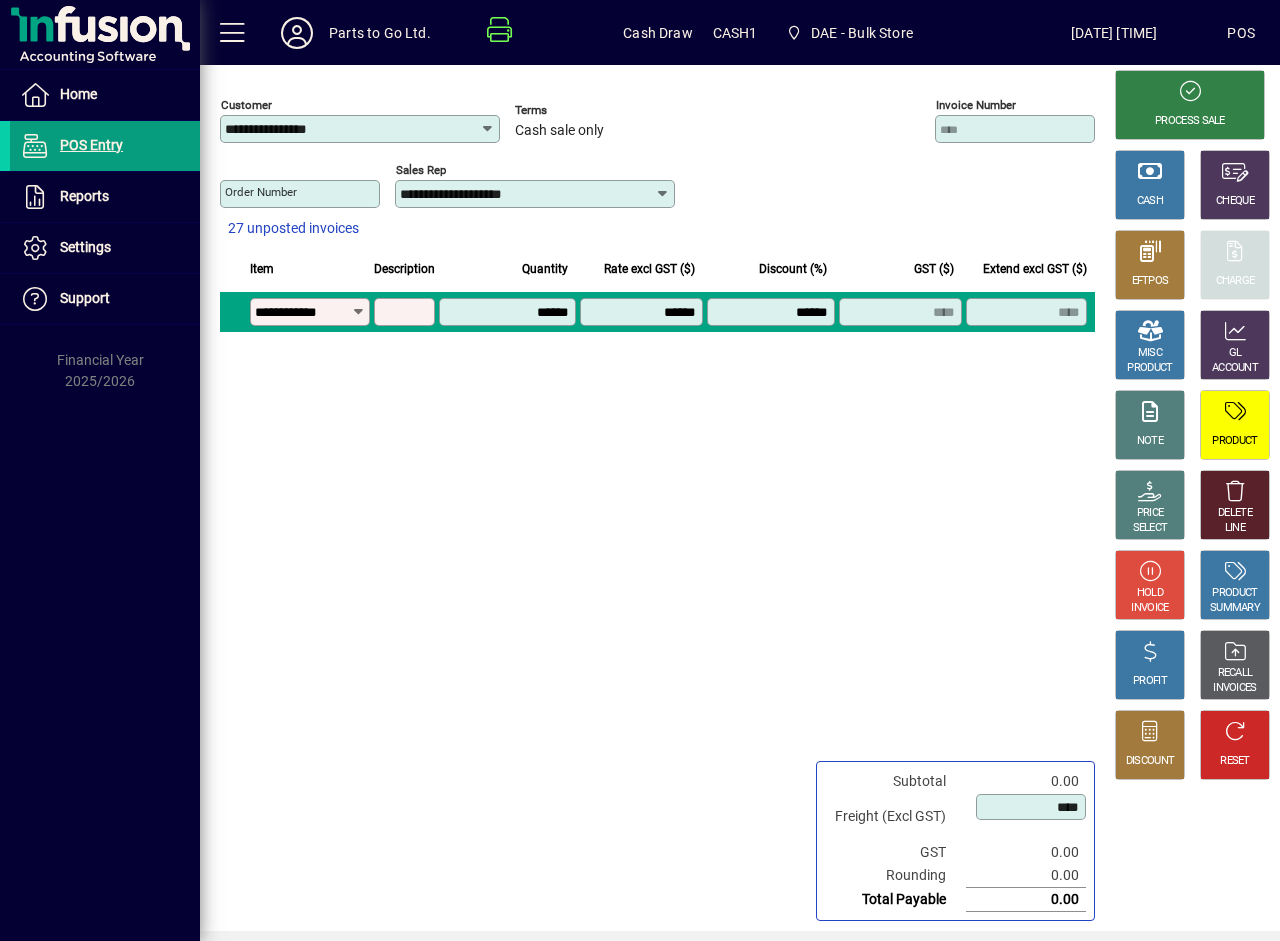 type on "**********" 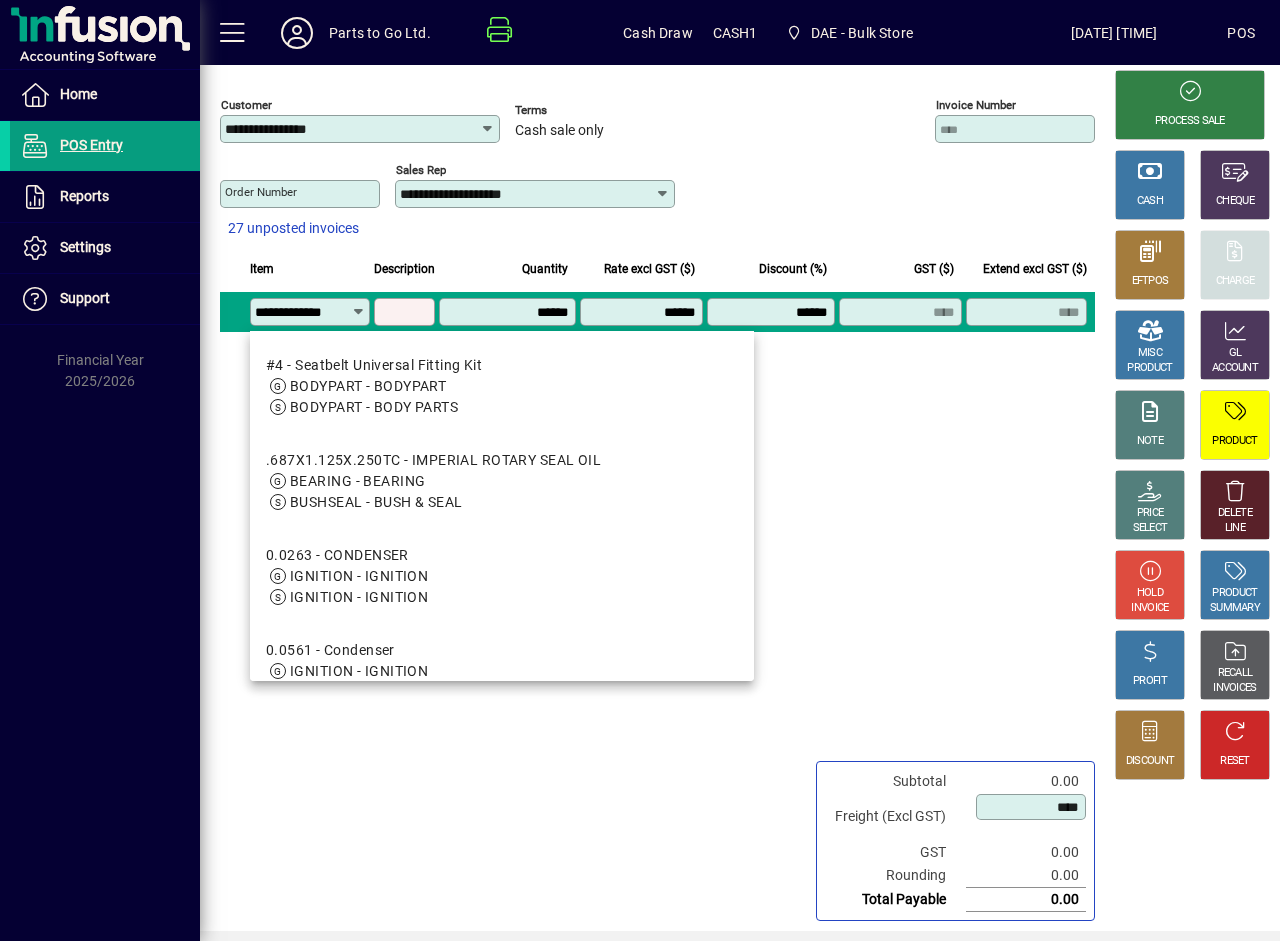scroll, scrollTop: 0, scrollLeft: 9, axis: horizontal 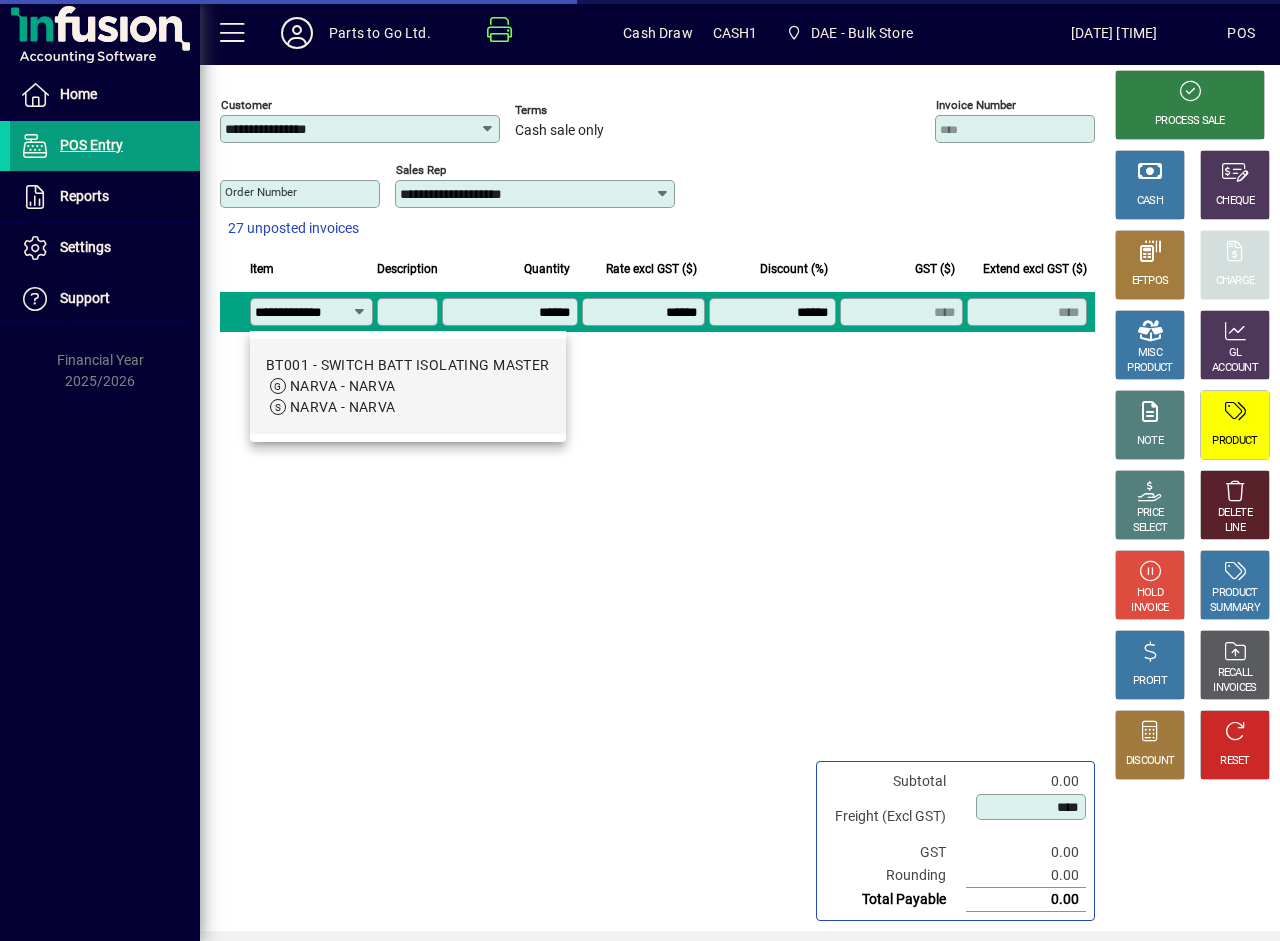 type on "**********" 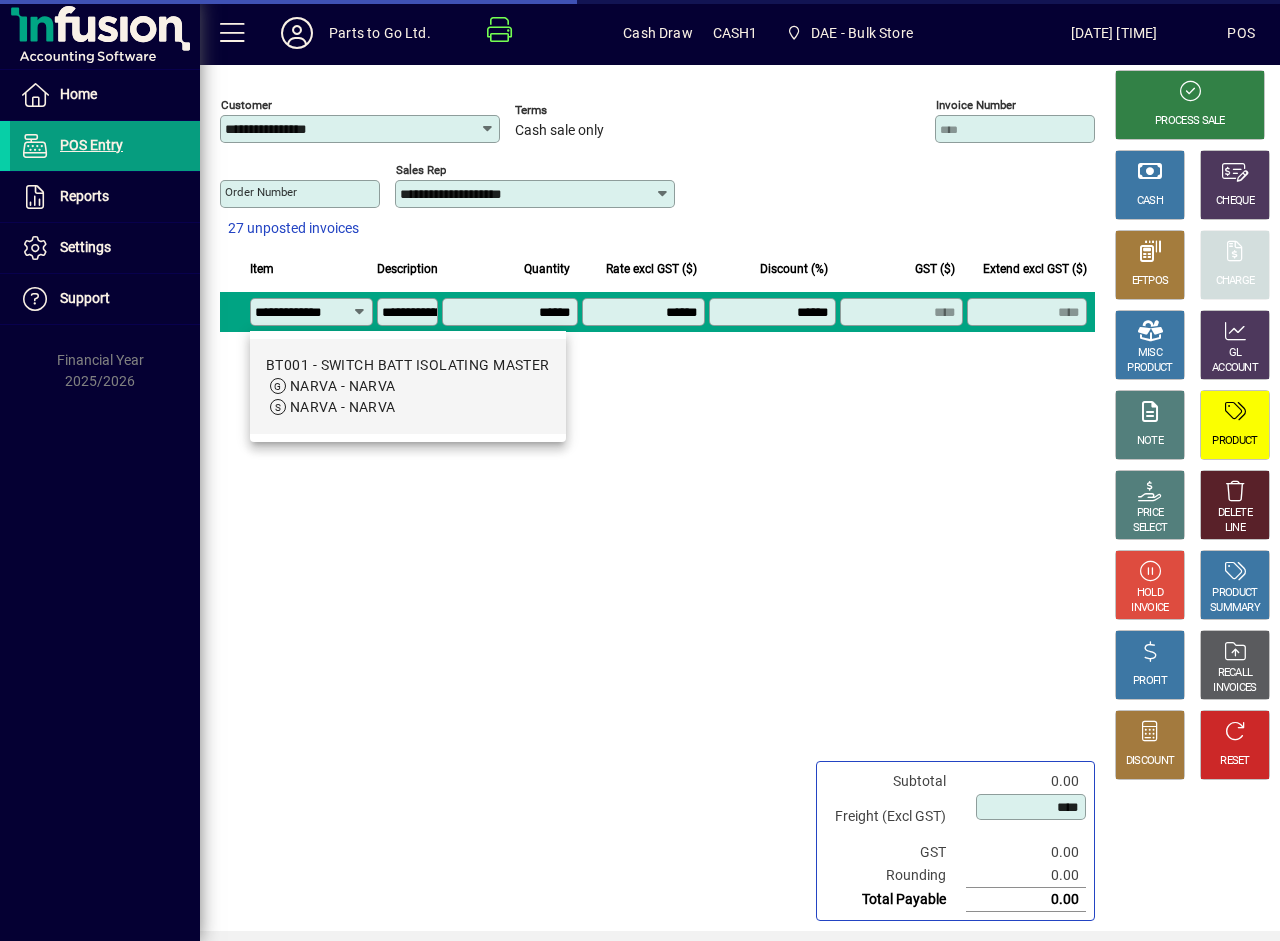 type on "*******" 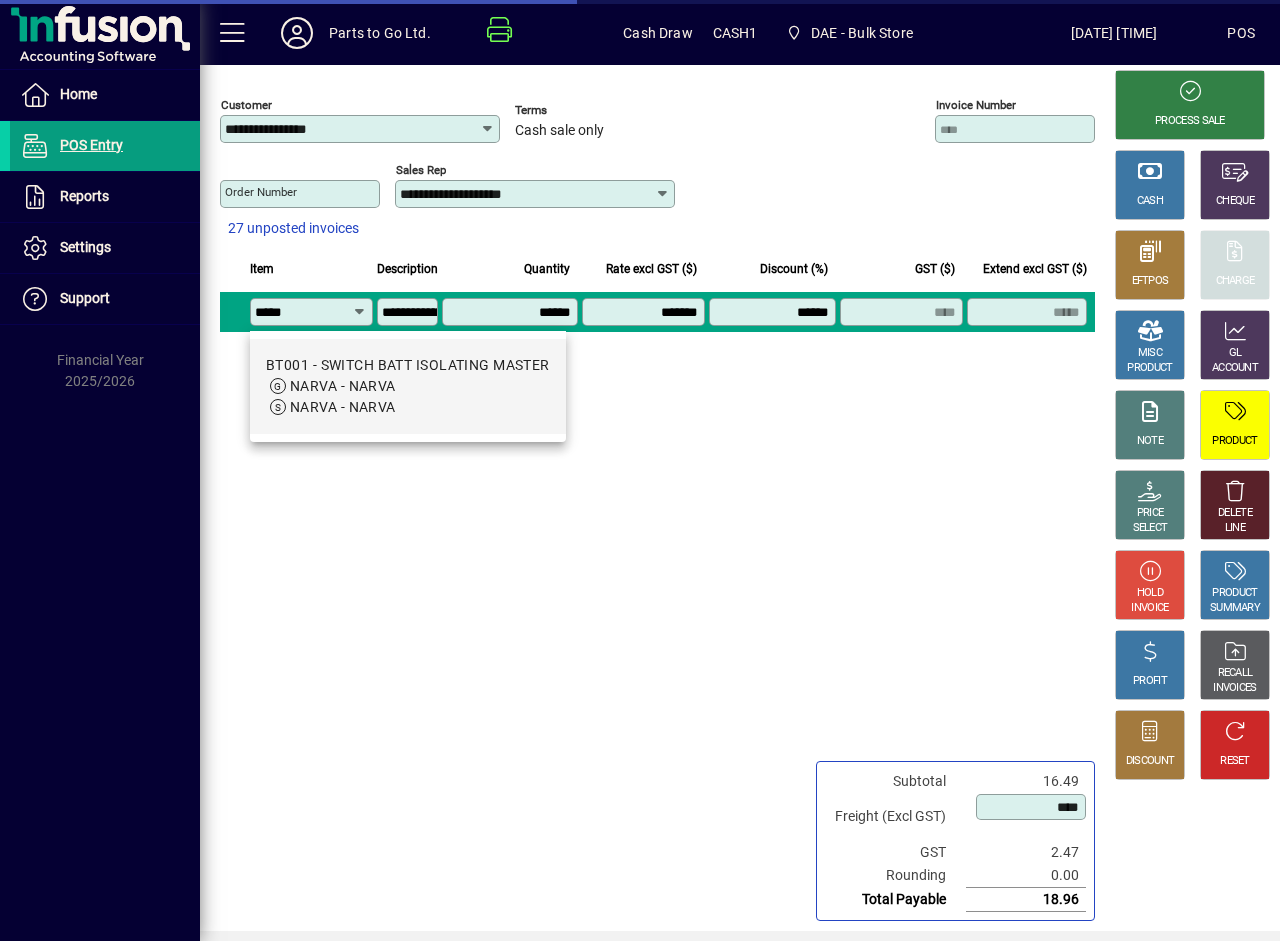 scroll, scrollTop: 0, scrollLeft: 0, axis: both 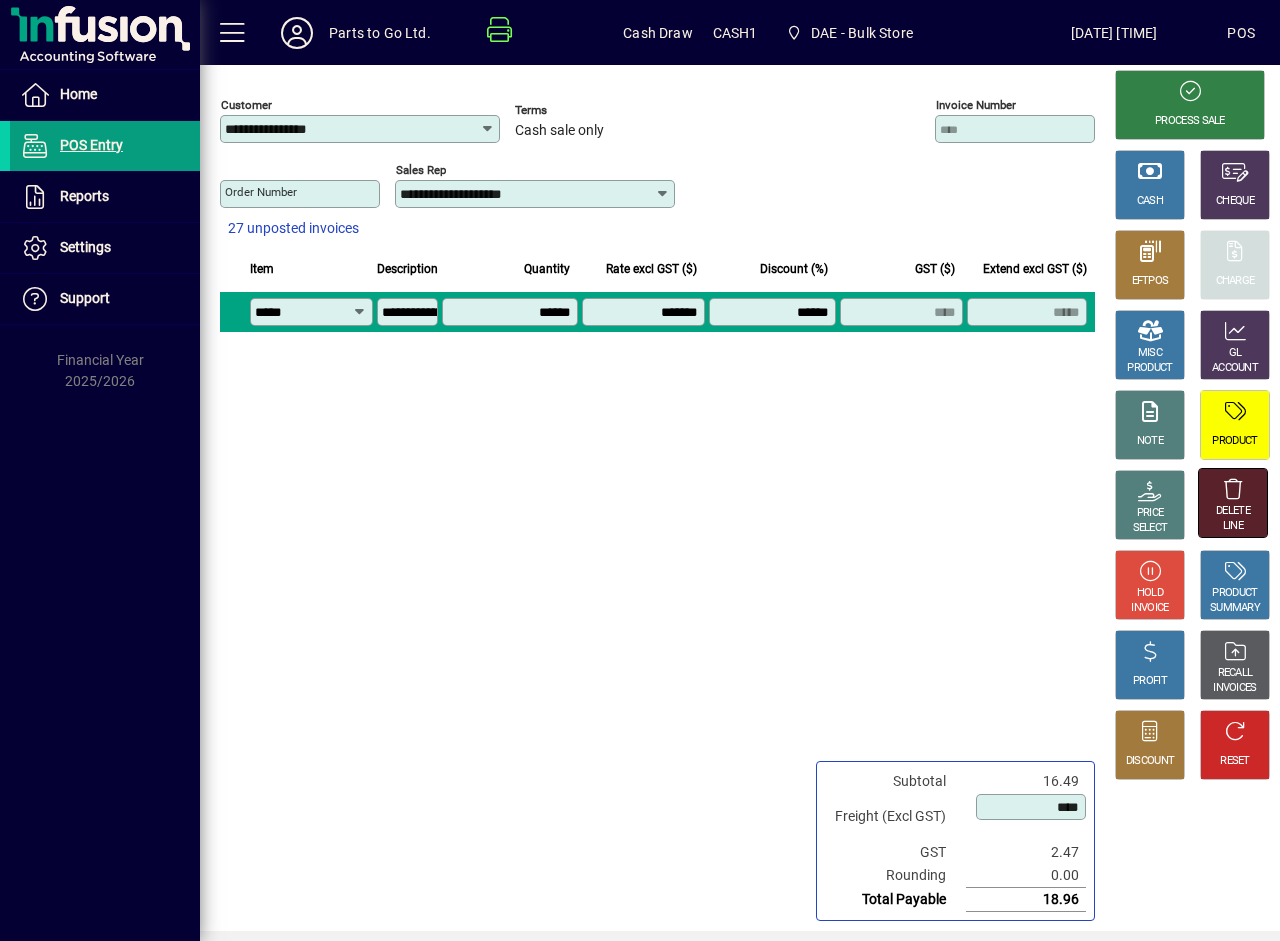 type on "*****" 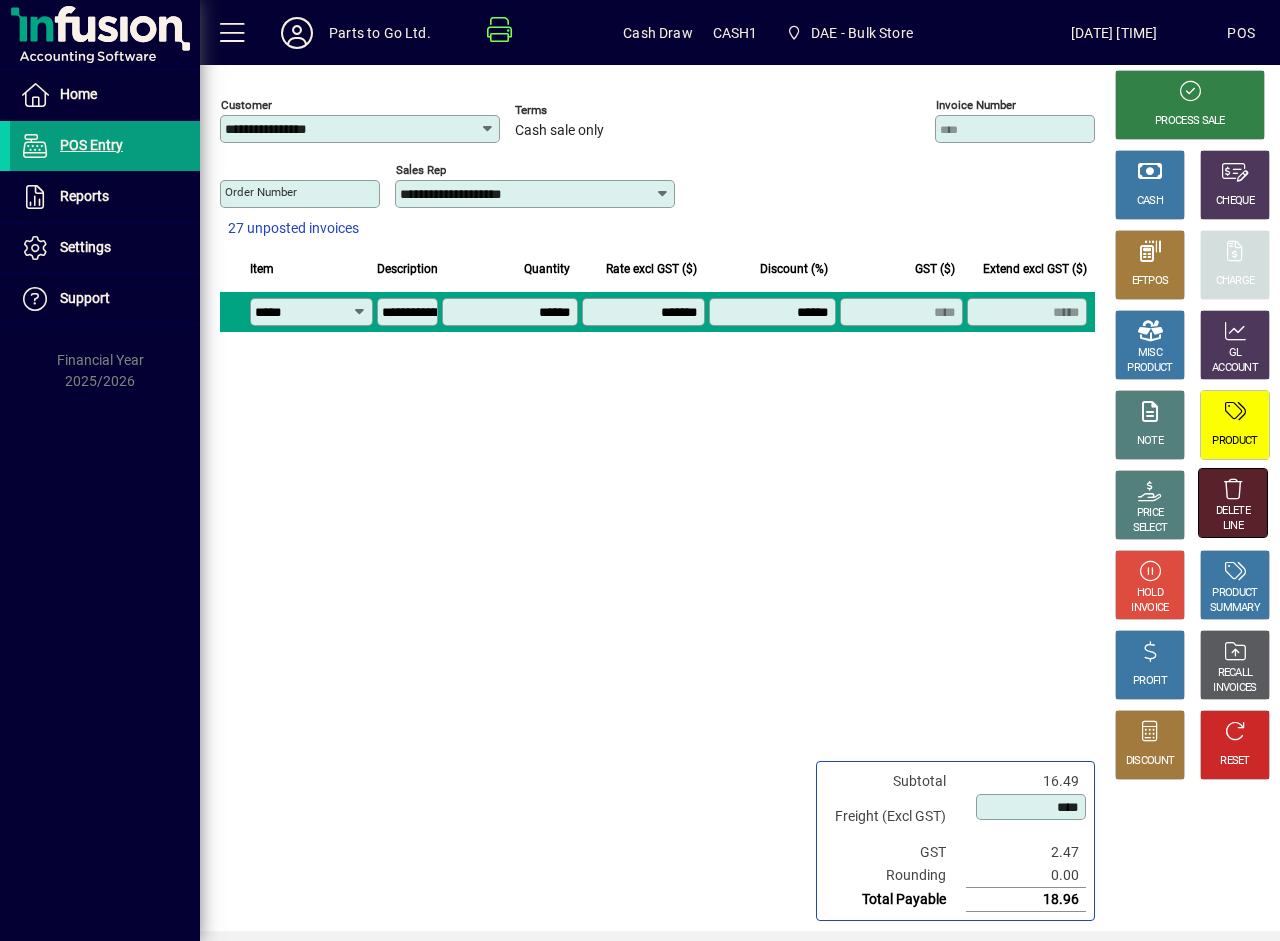 click on "DELETE LINE" 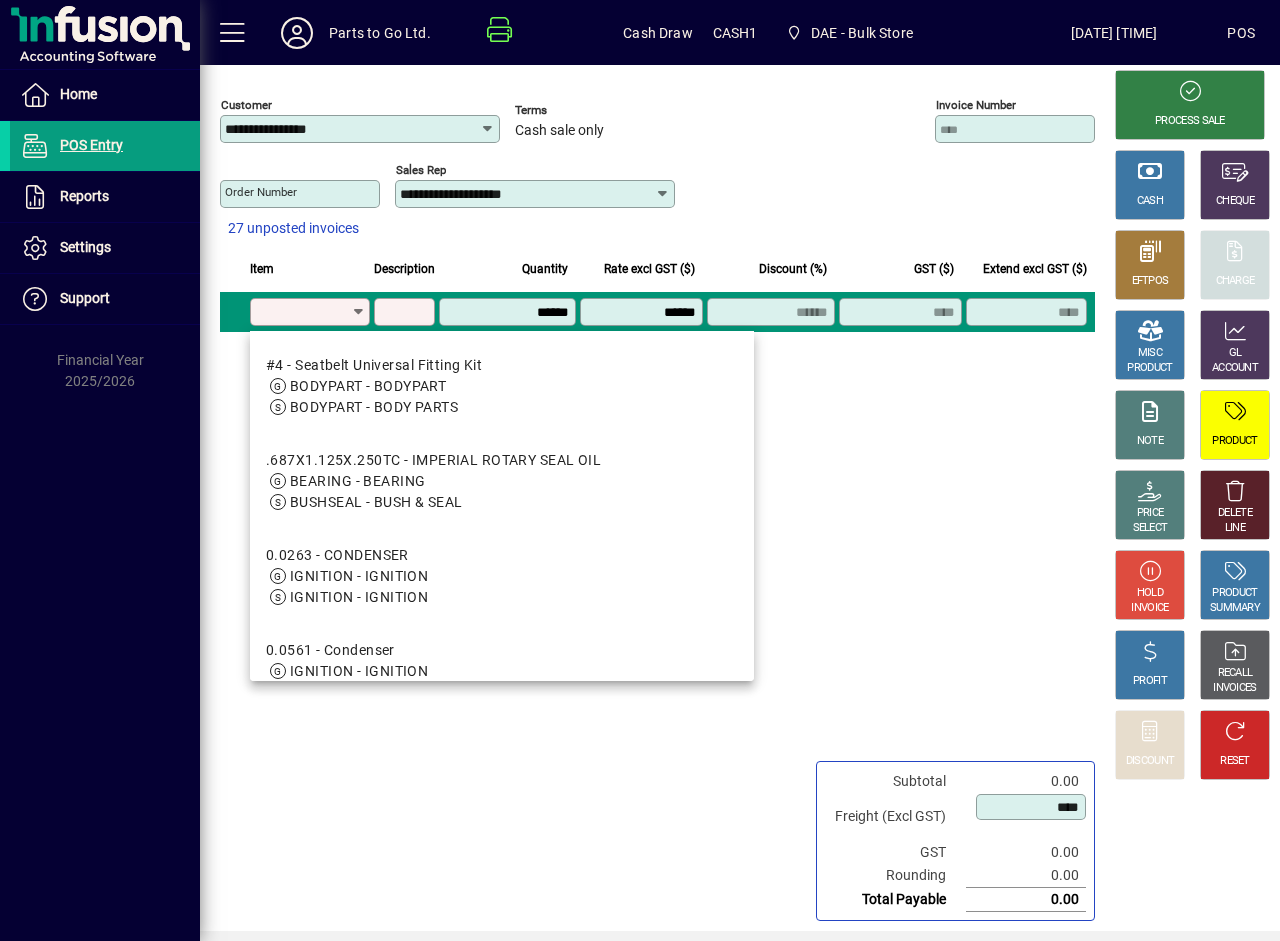 click on "Product" at bounding box center [303, 312] 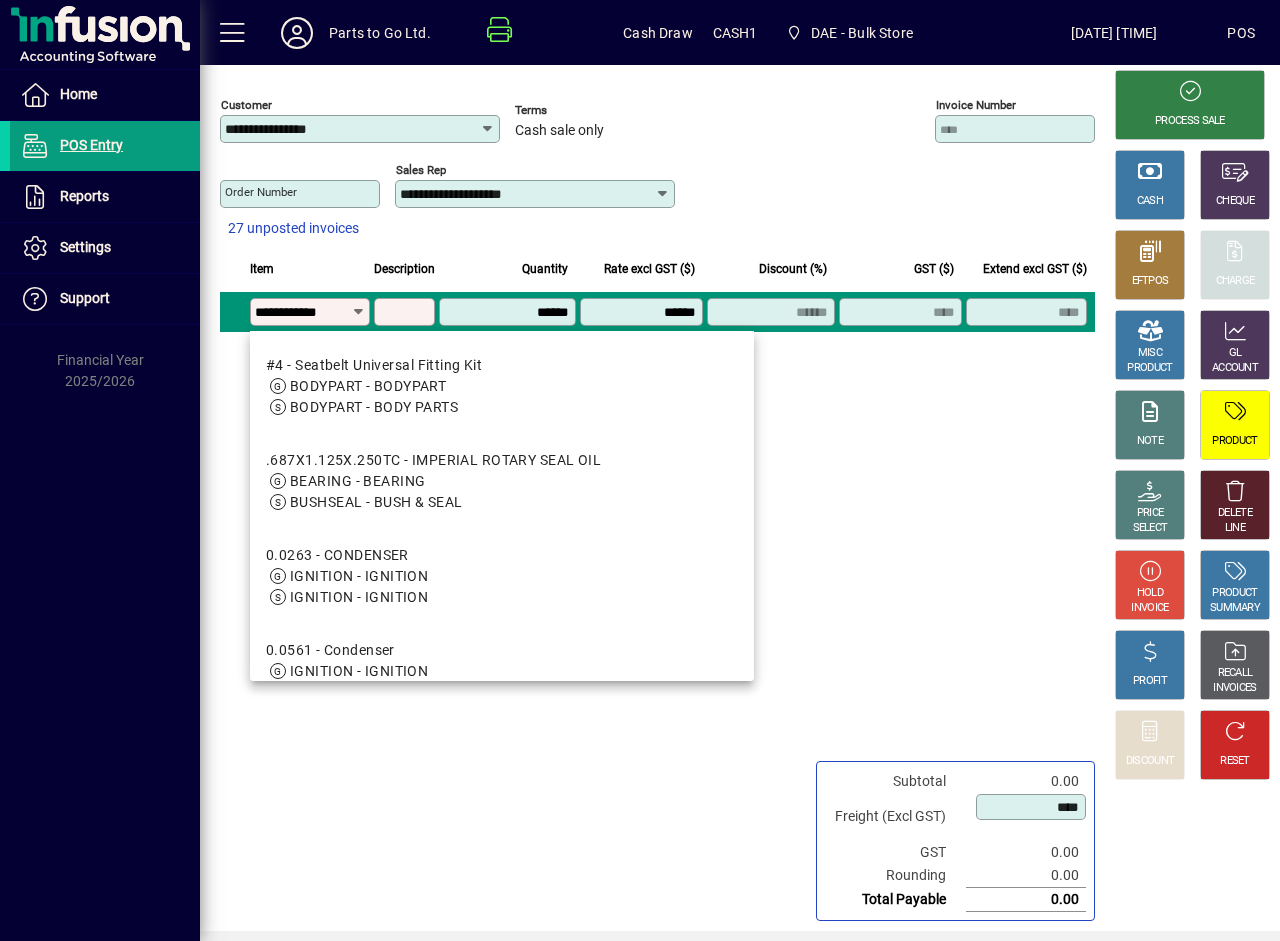 type on "**********" 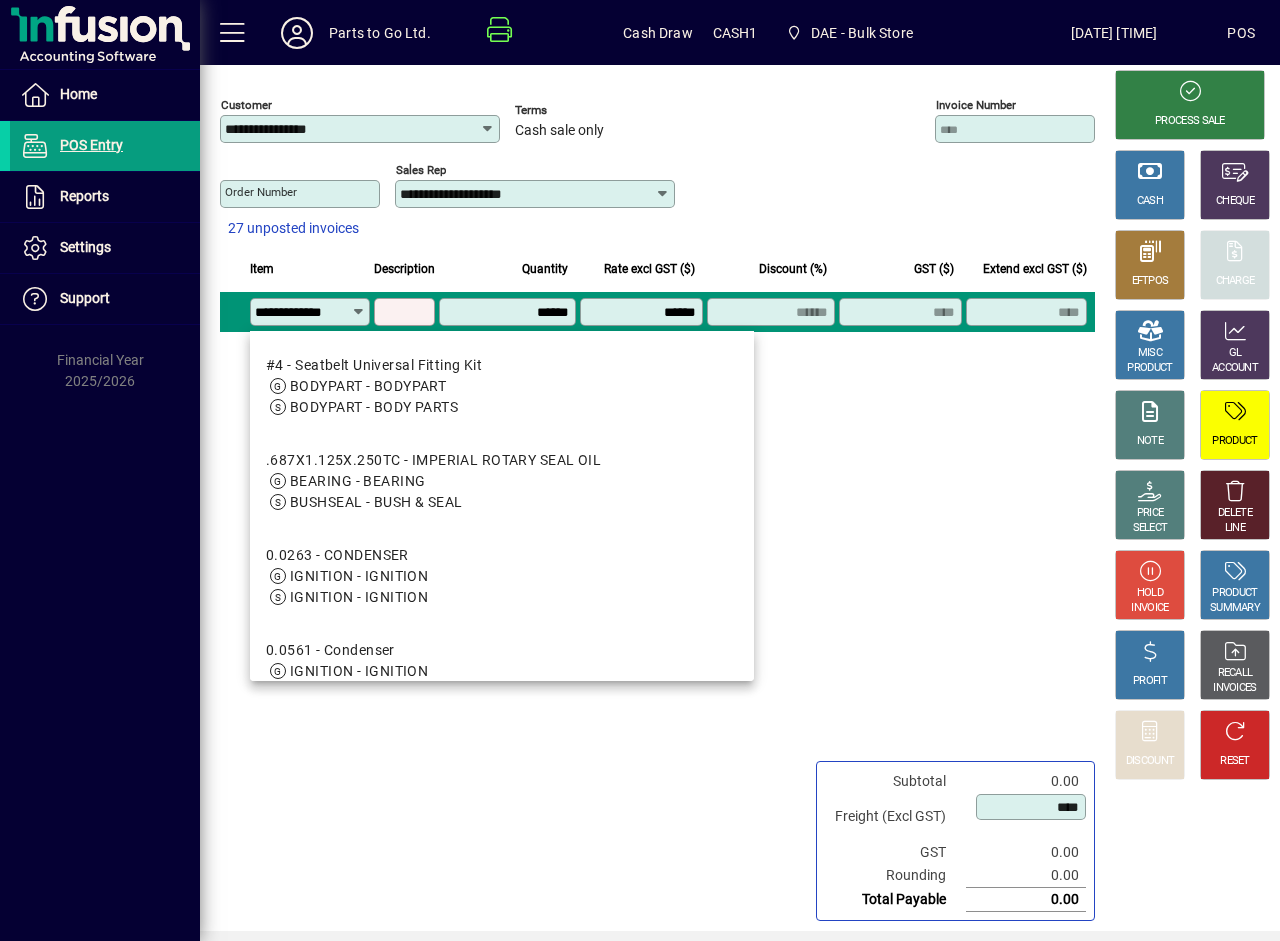 scroll, scrollTop: 0, scrollLeft: 9, axis: horizontal 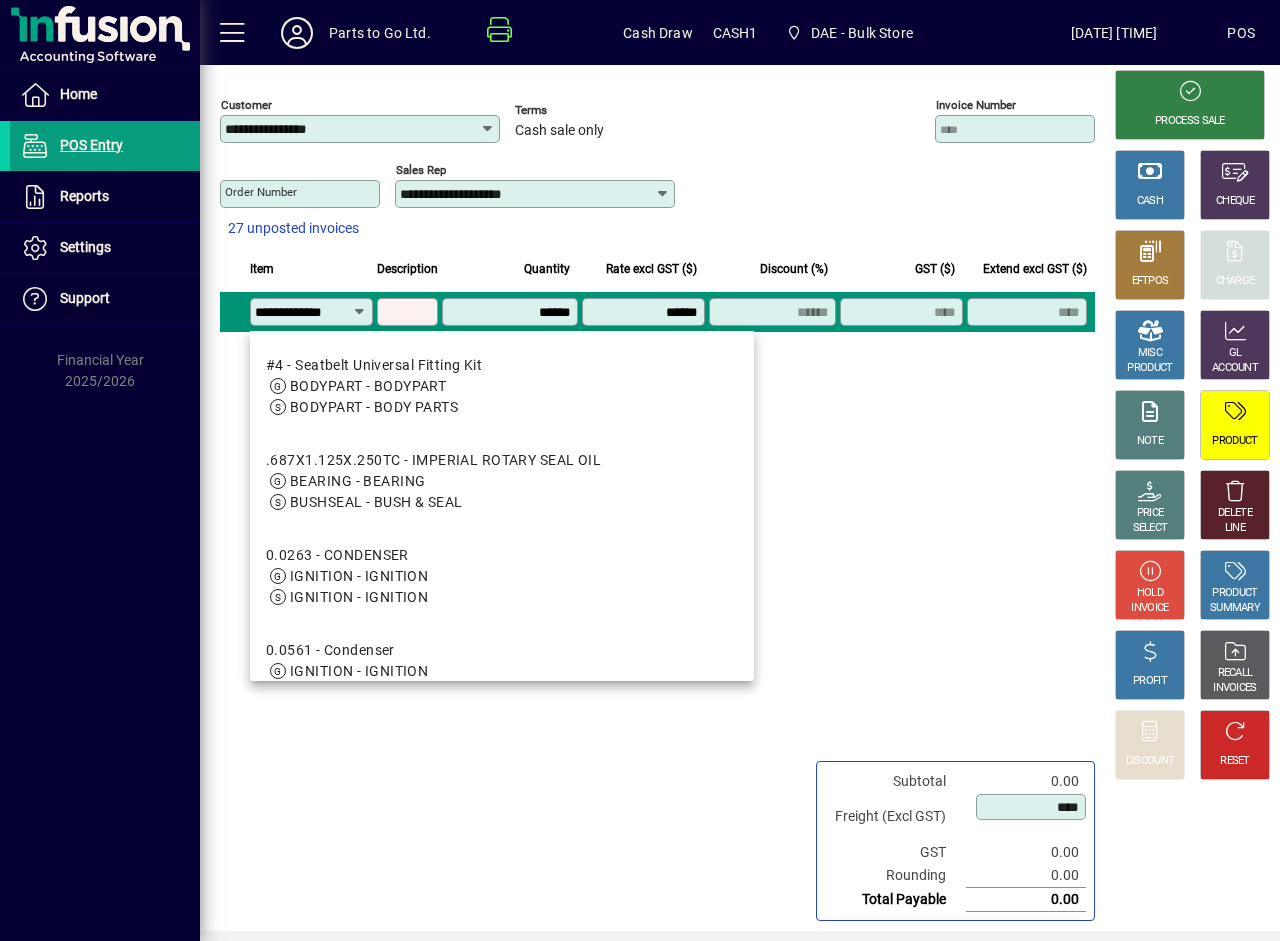 type on "**********" 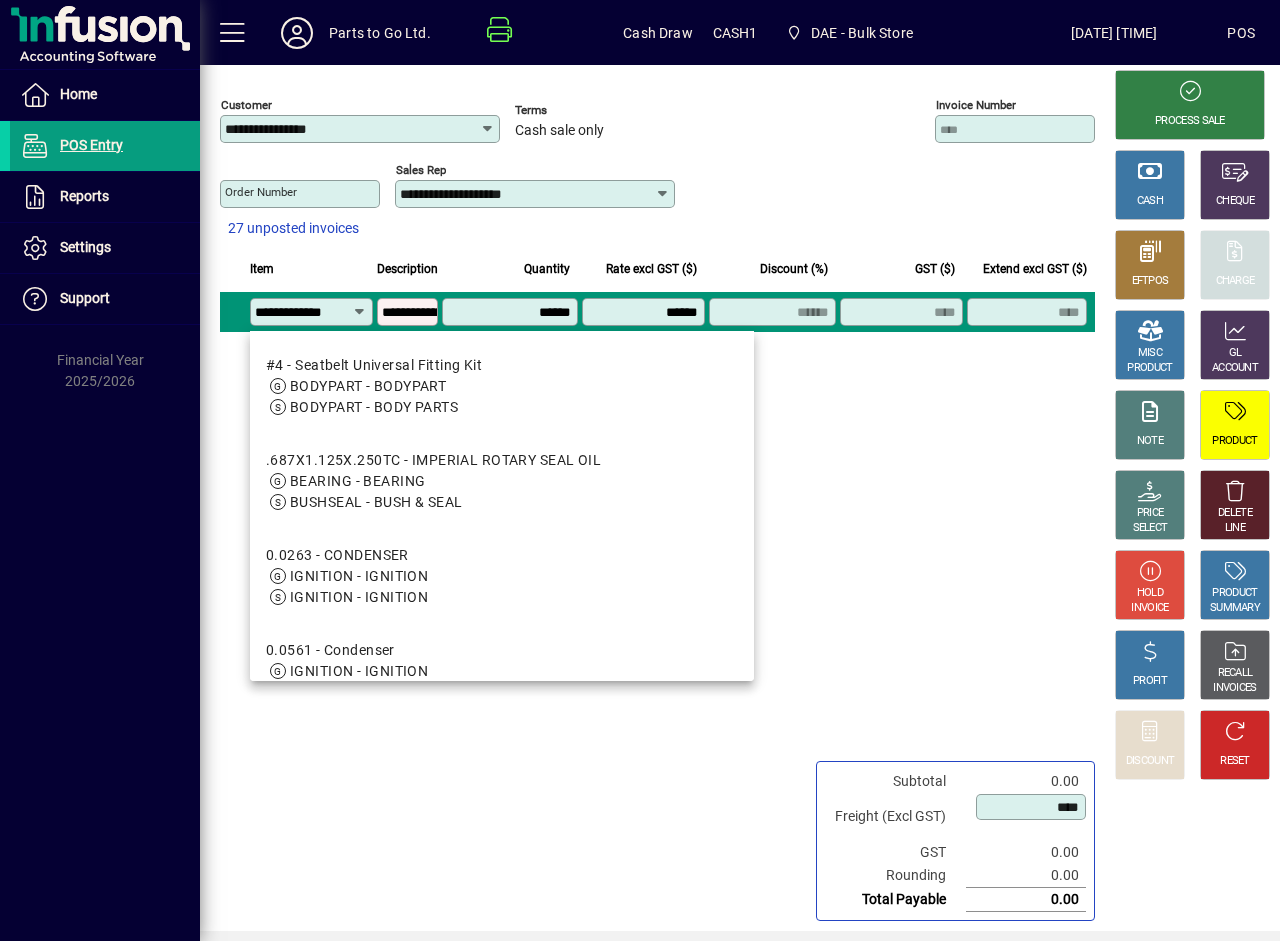 type on "*******" 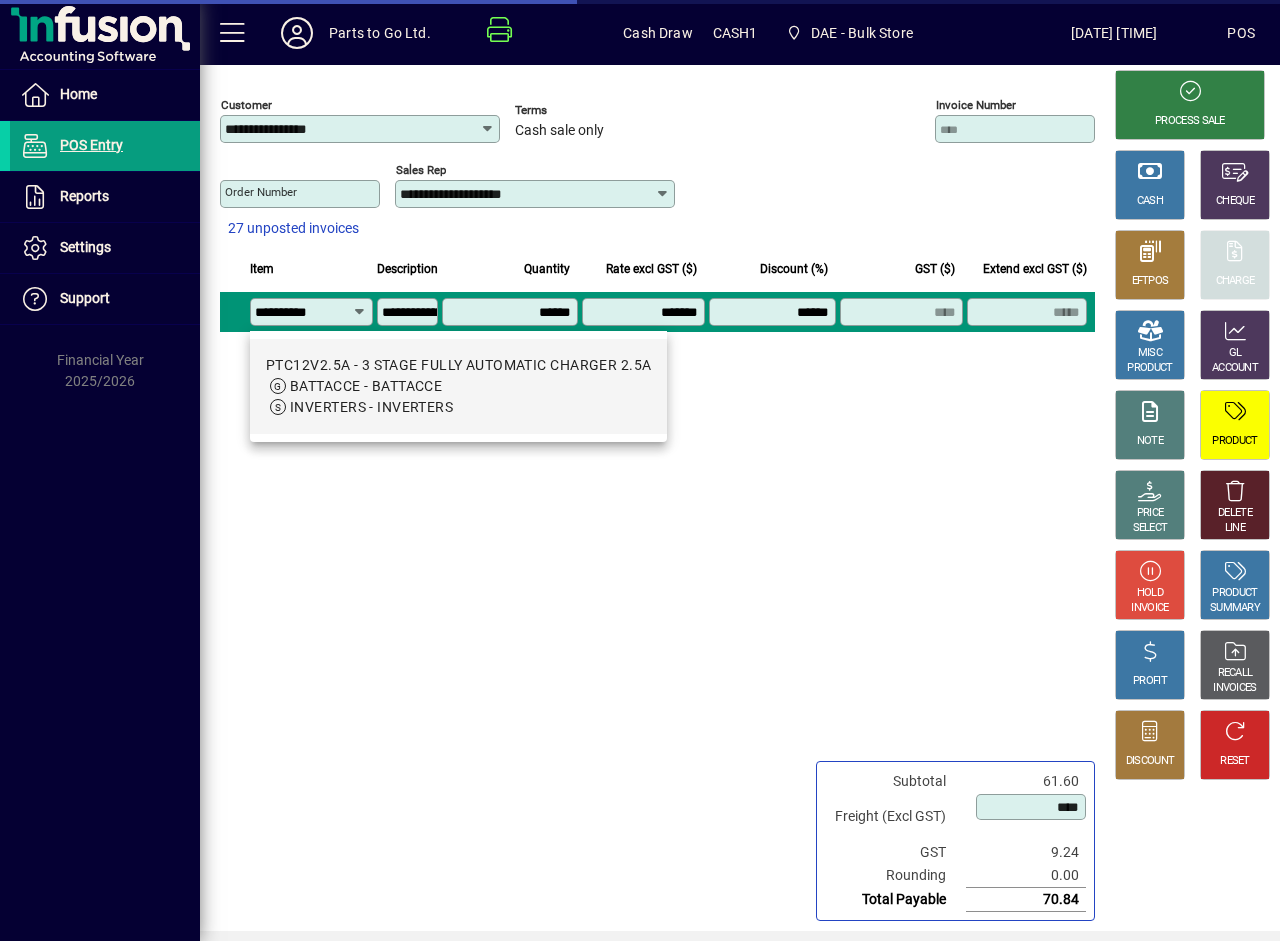 scroll, scrollTop: 0, scrollLeft: 0, axis: both 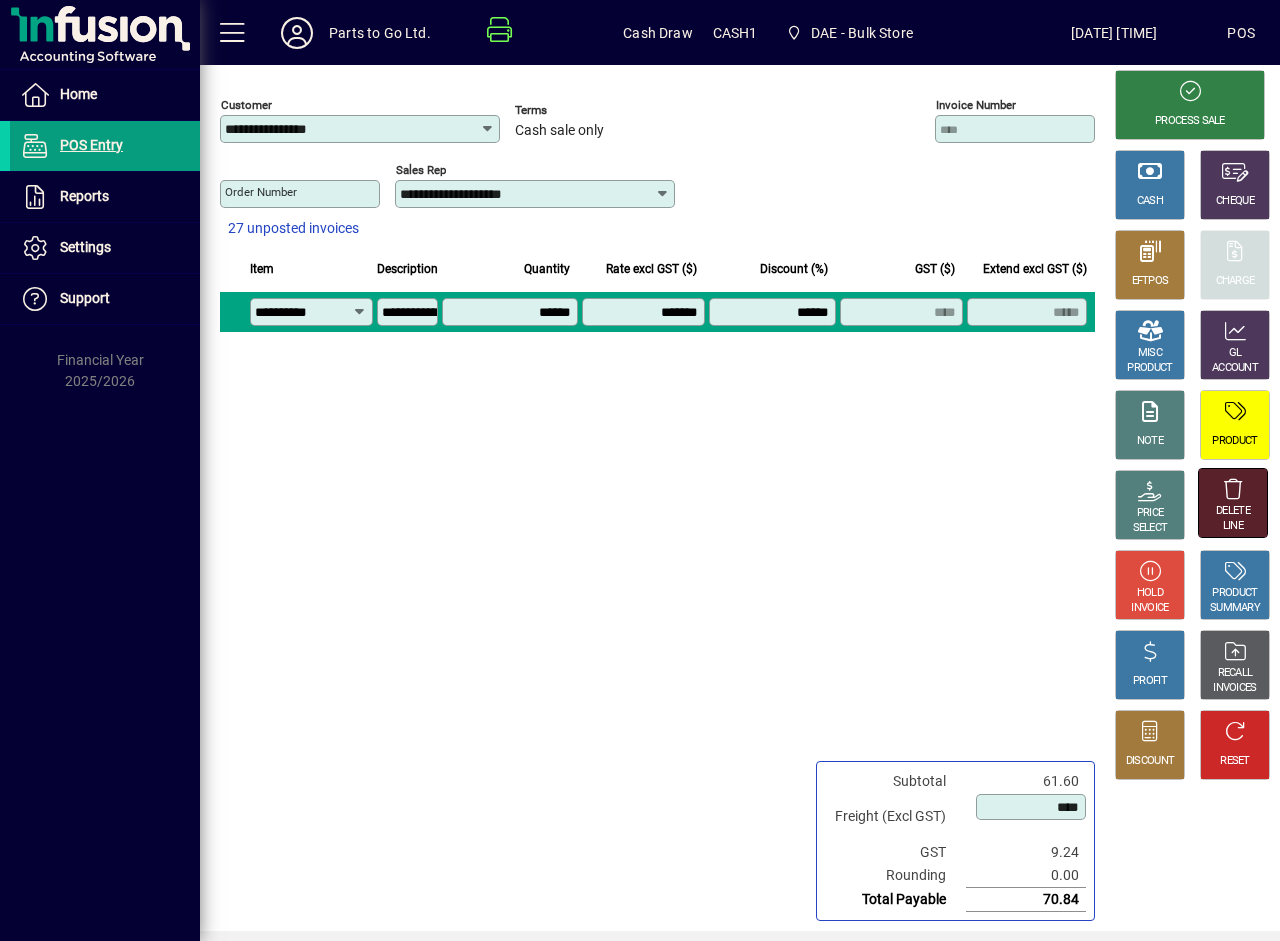type on "**********" 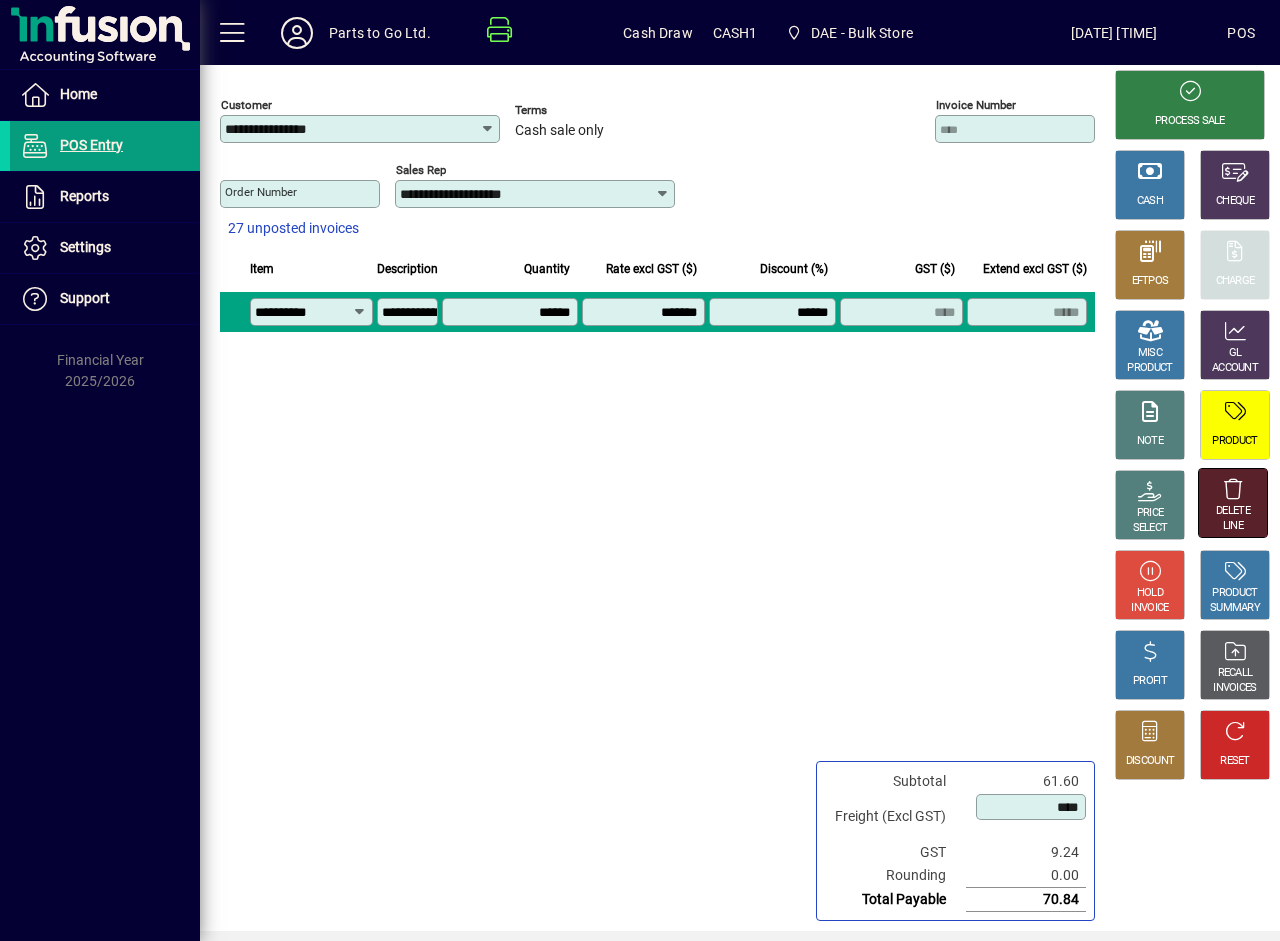 click on "DELETE" 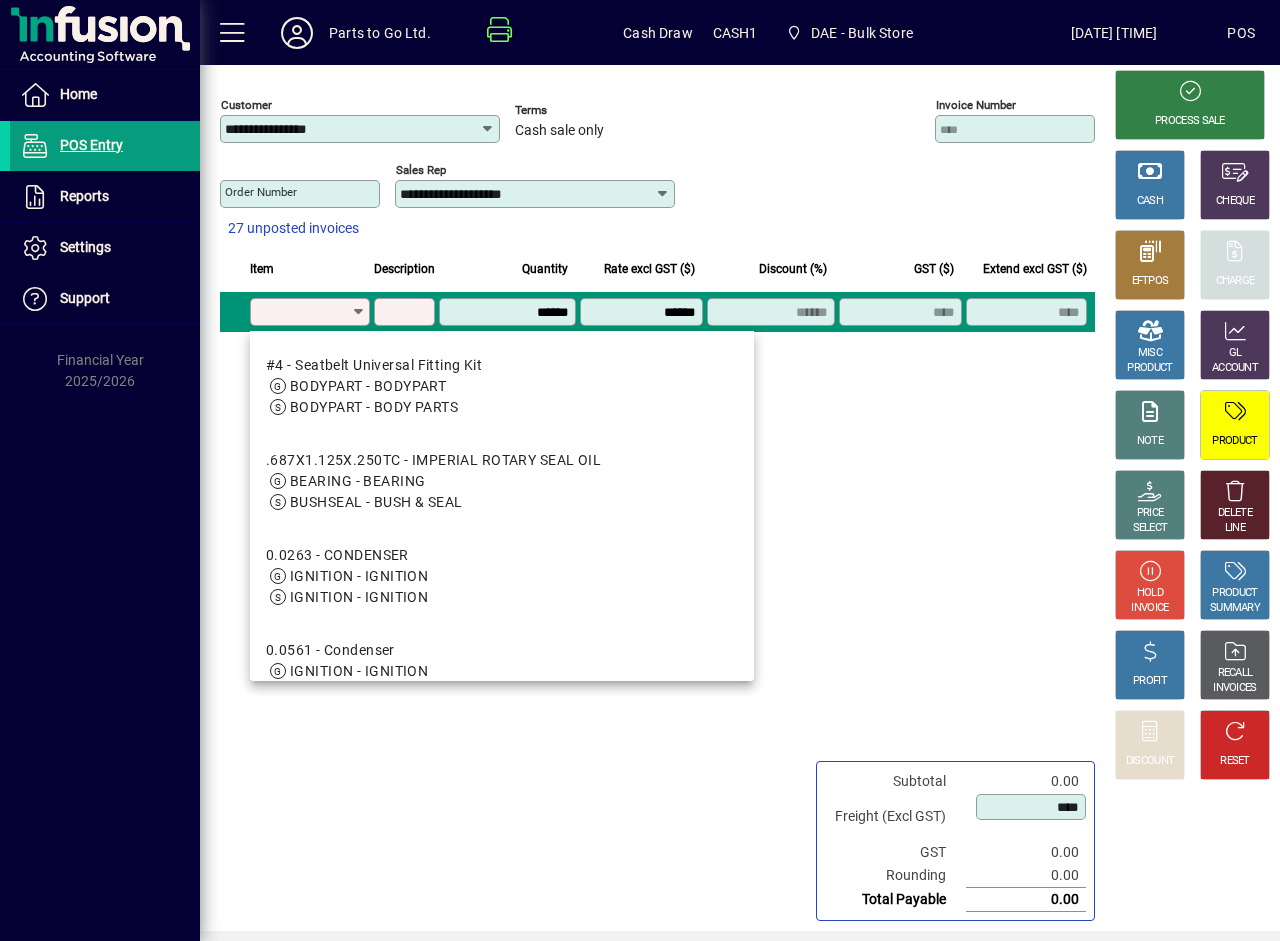 click on "Product" at bounding box center (303, 312) 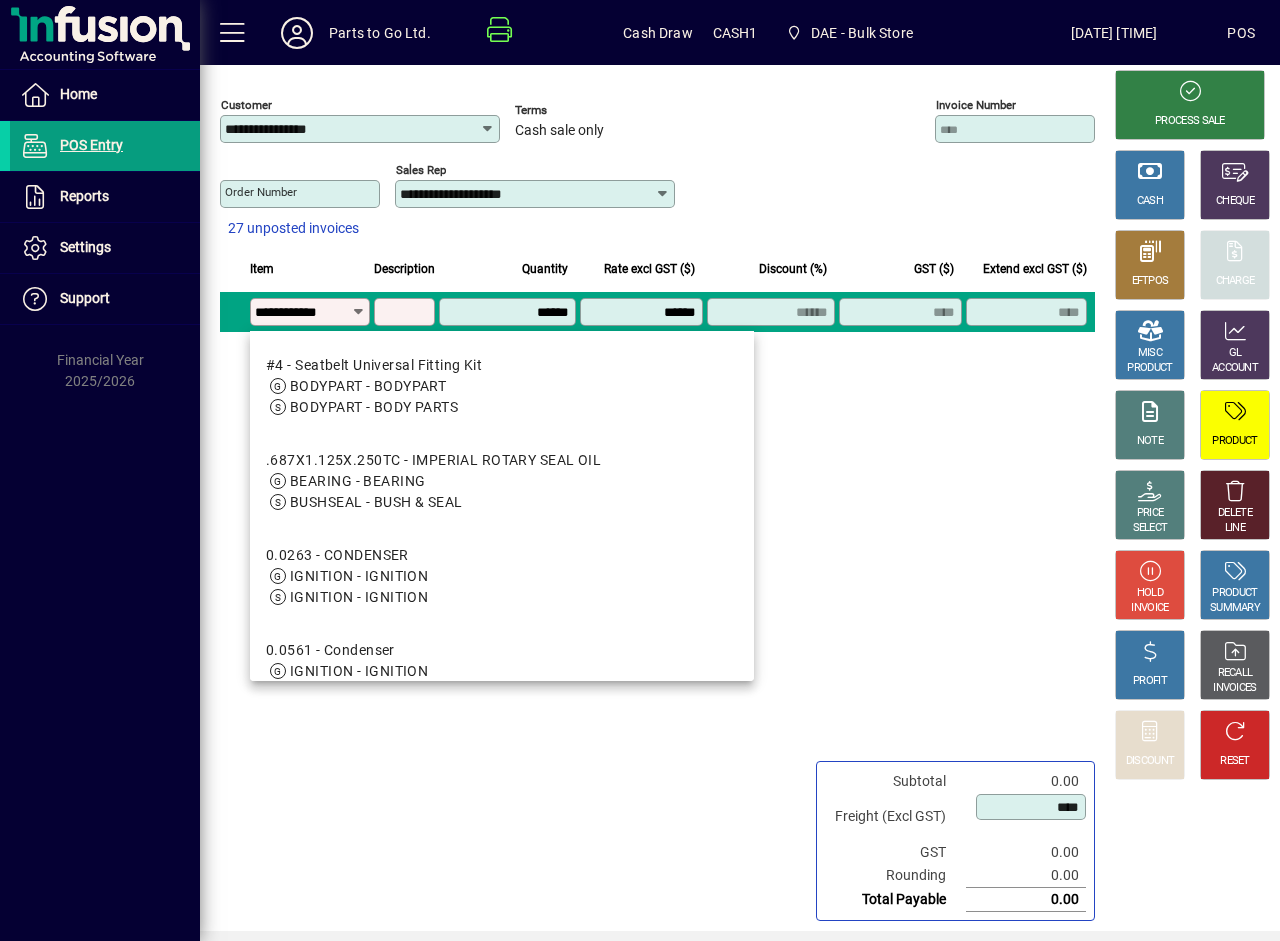 type on "**********" 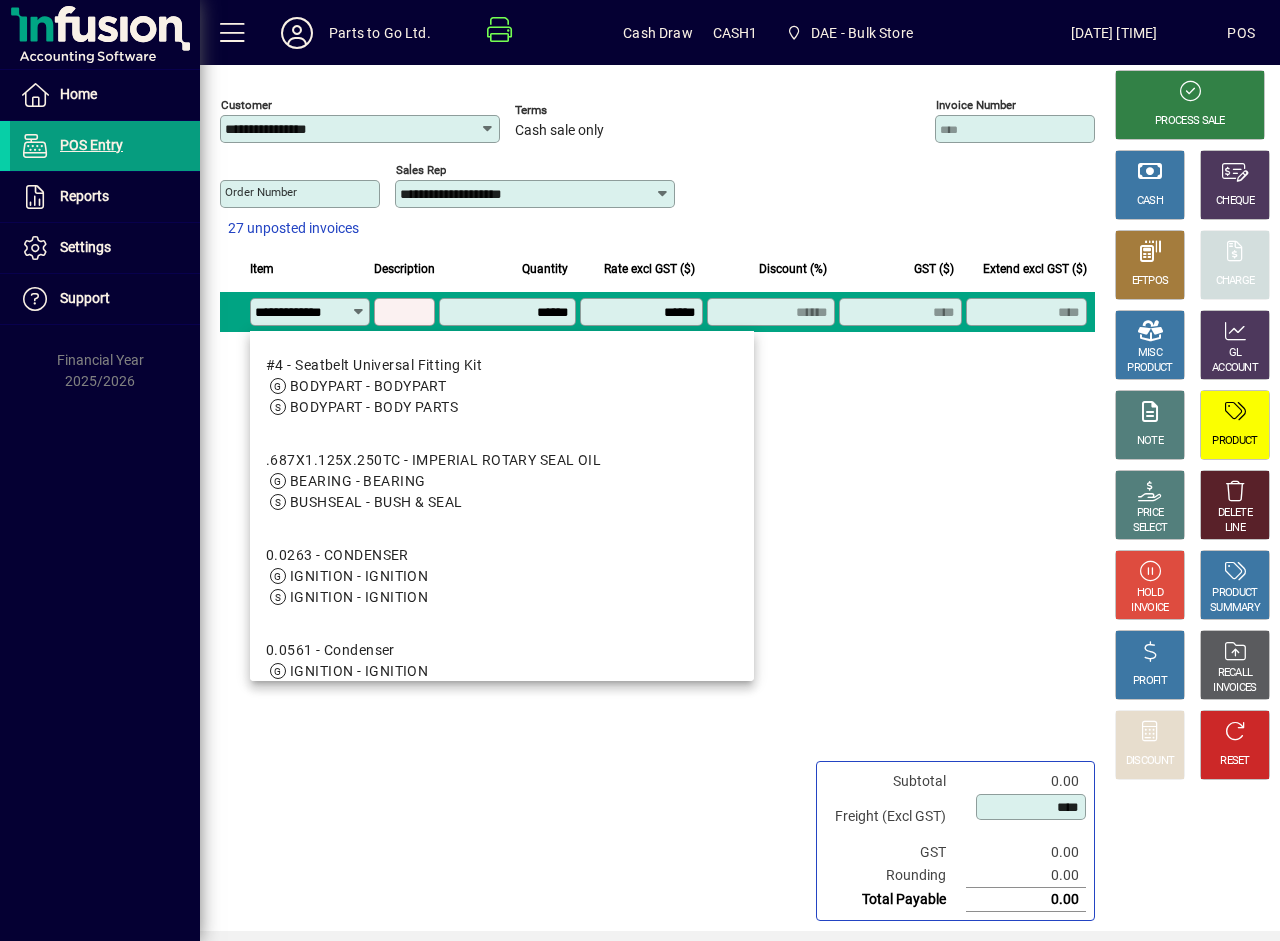 scroll, scrollTop: 0, scrollLeft: 9, axis: horizontal 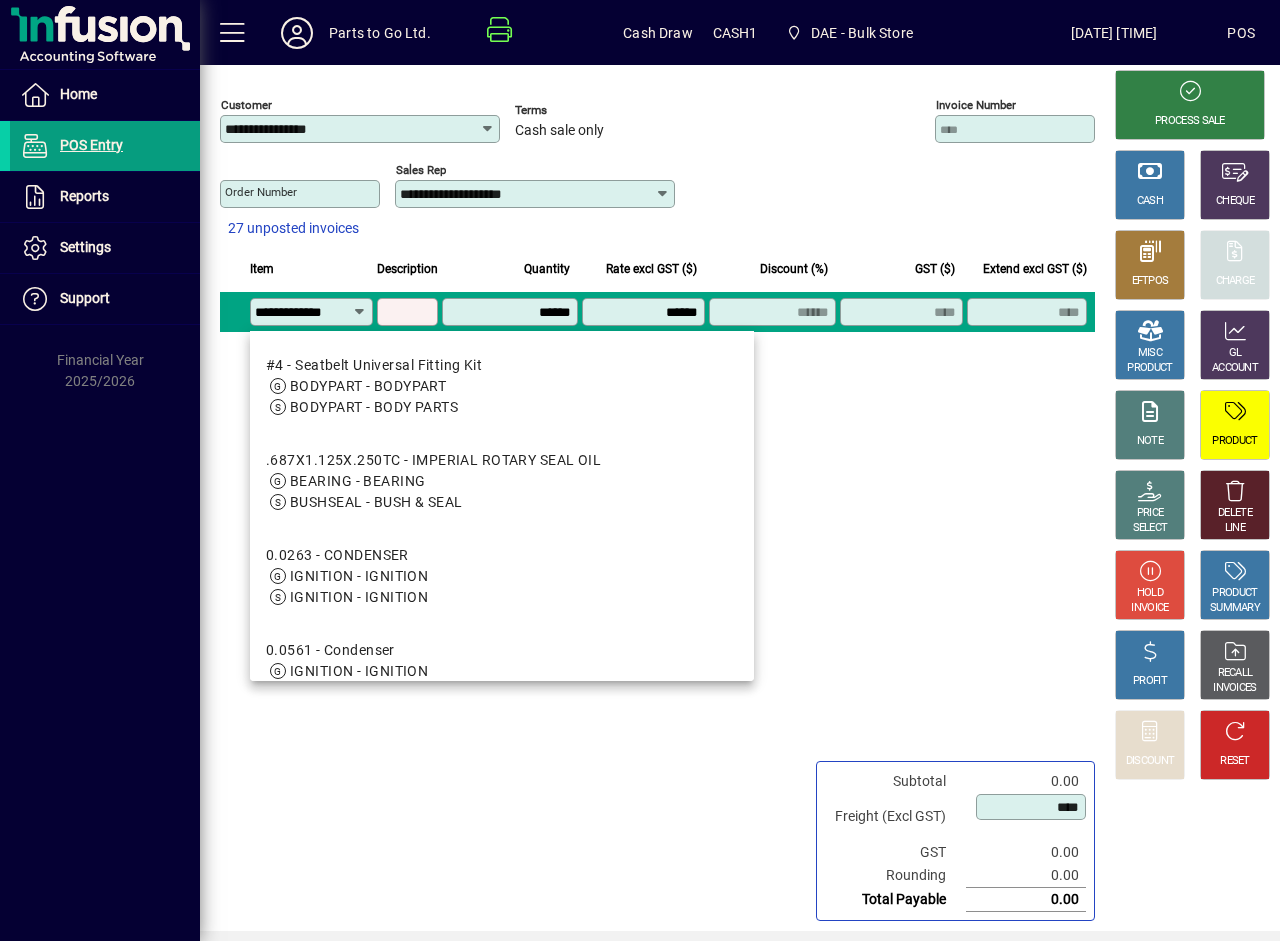 type on "**********" 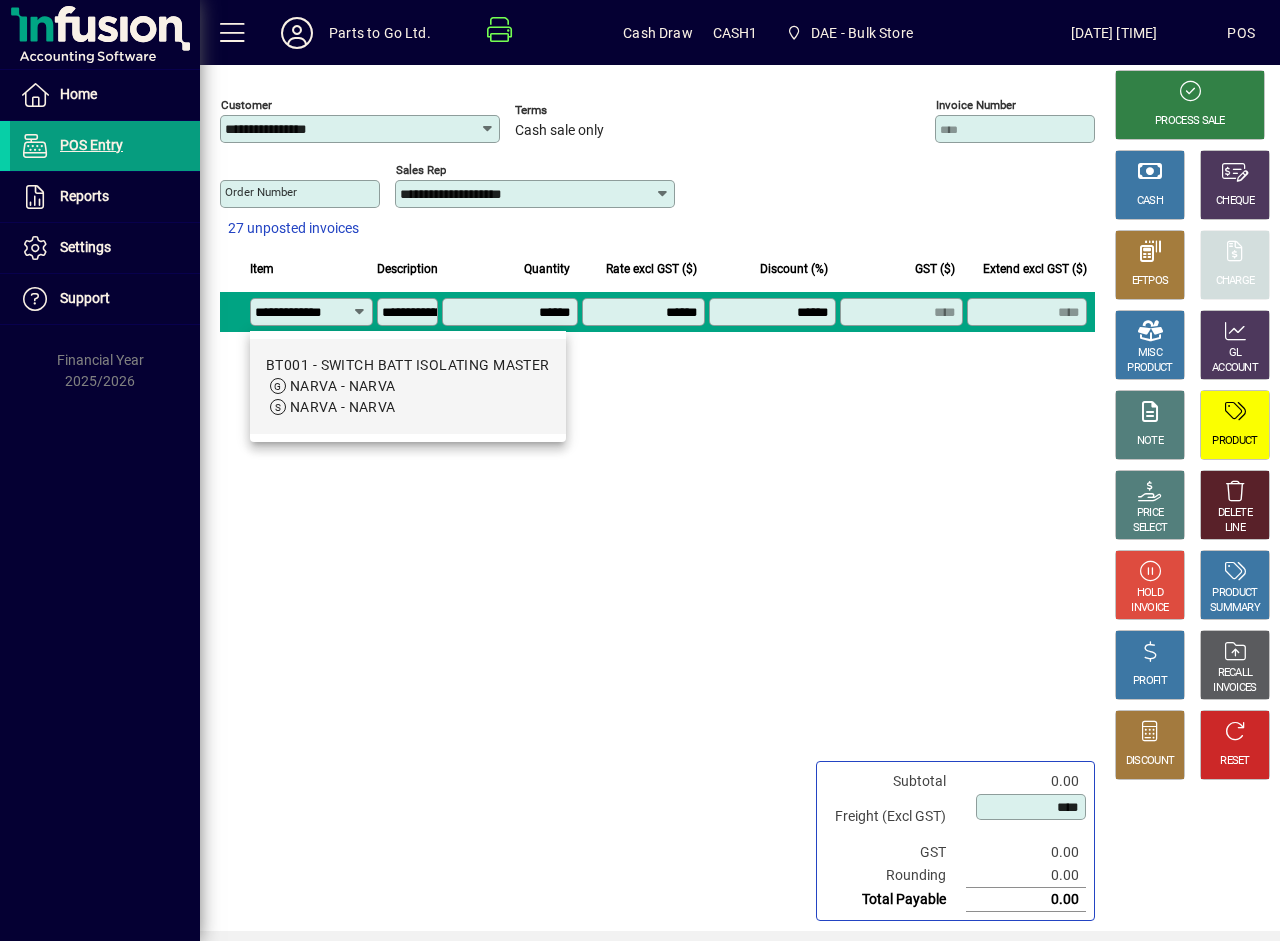 type on "*******" 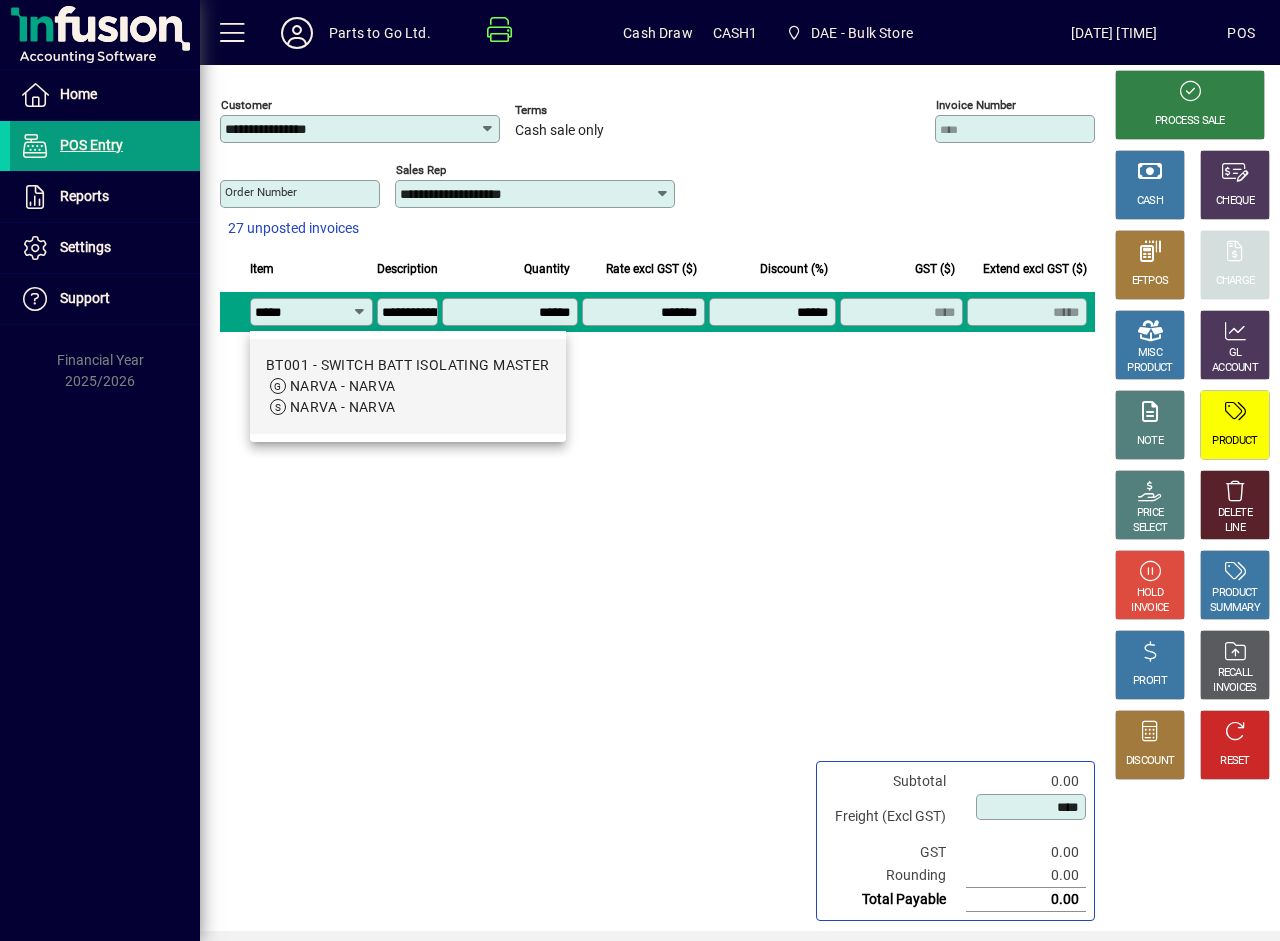 scroll, scrollTop: 0, scrollLeft: 0, axis: both 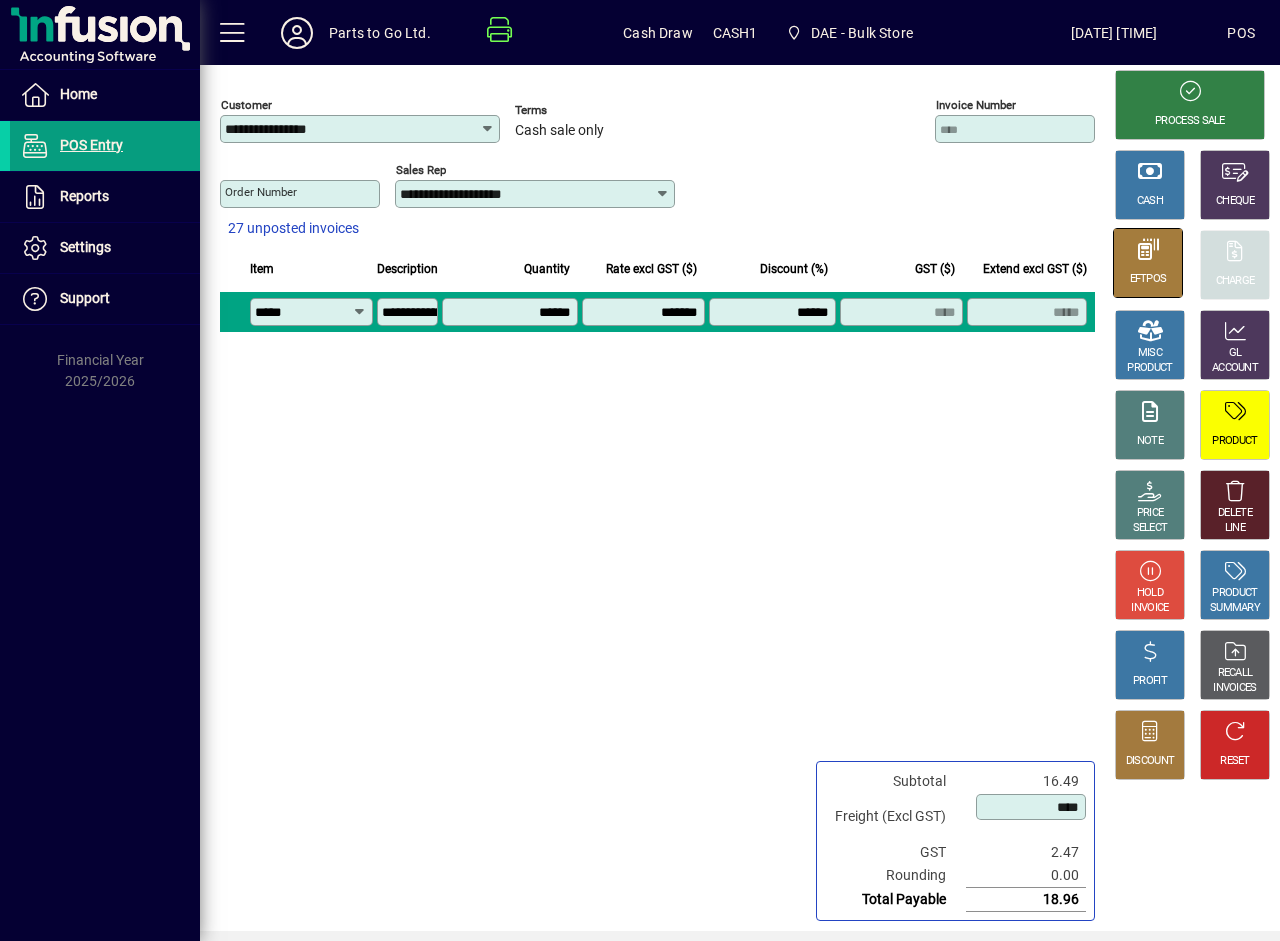 type on "*****" 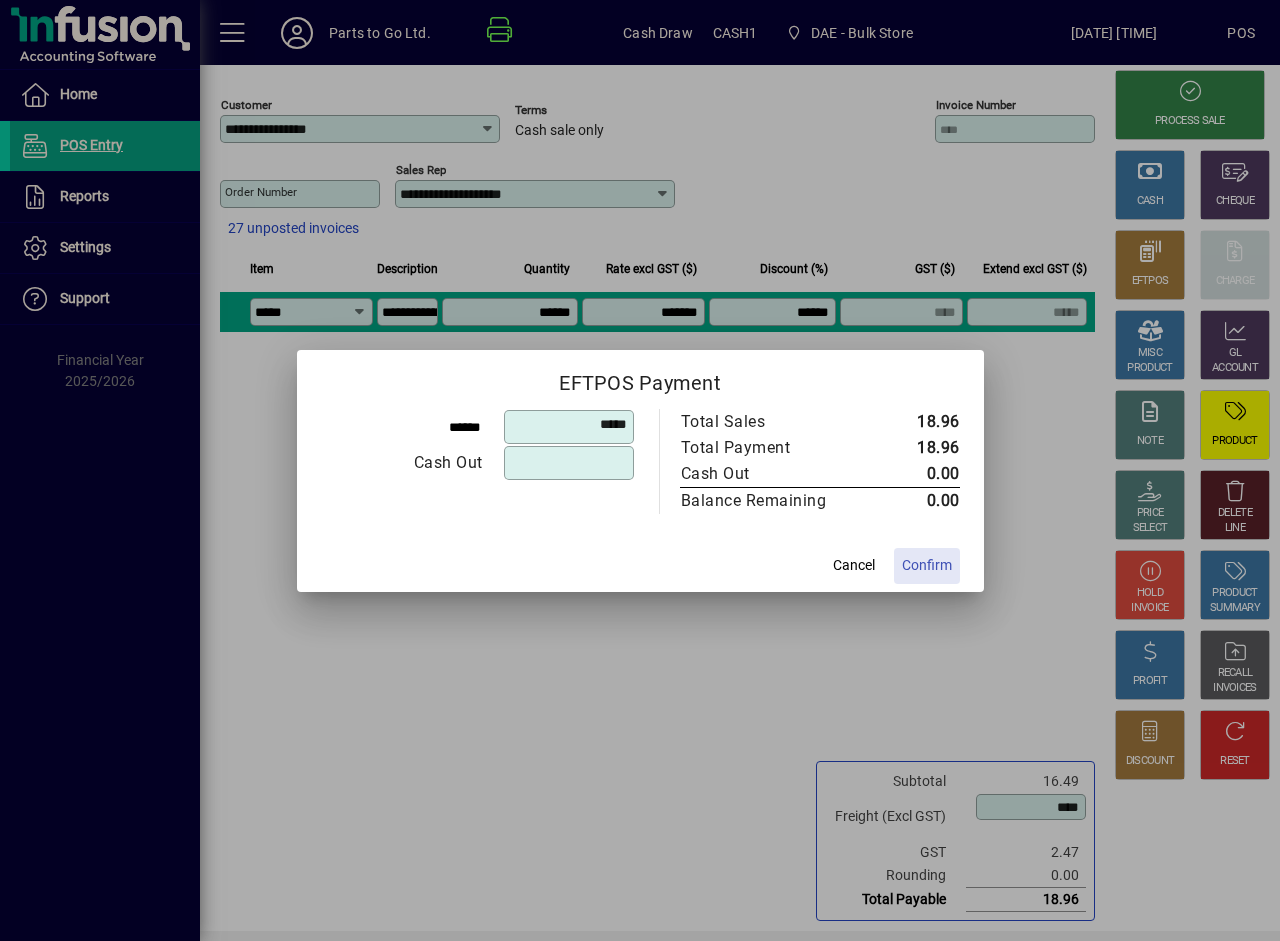 click on "Confirm" 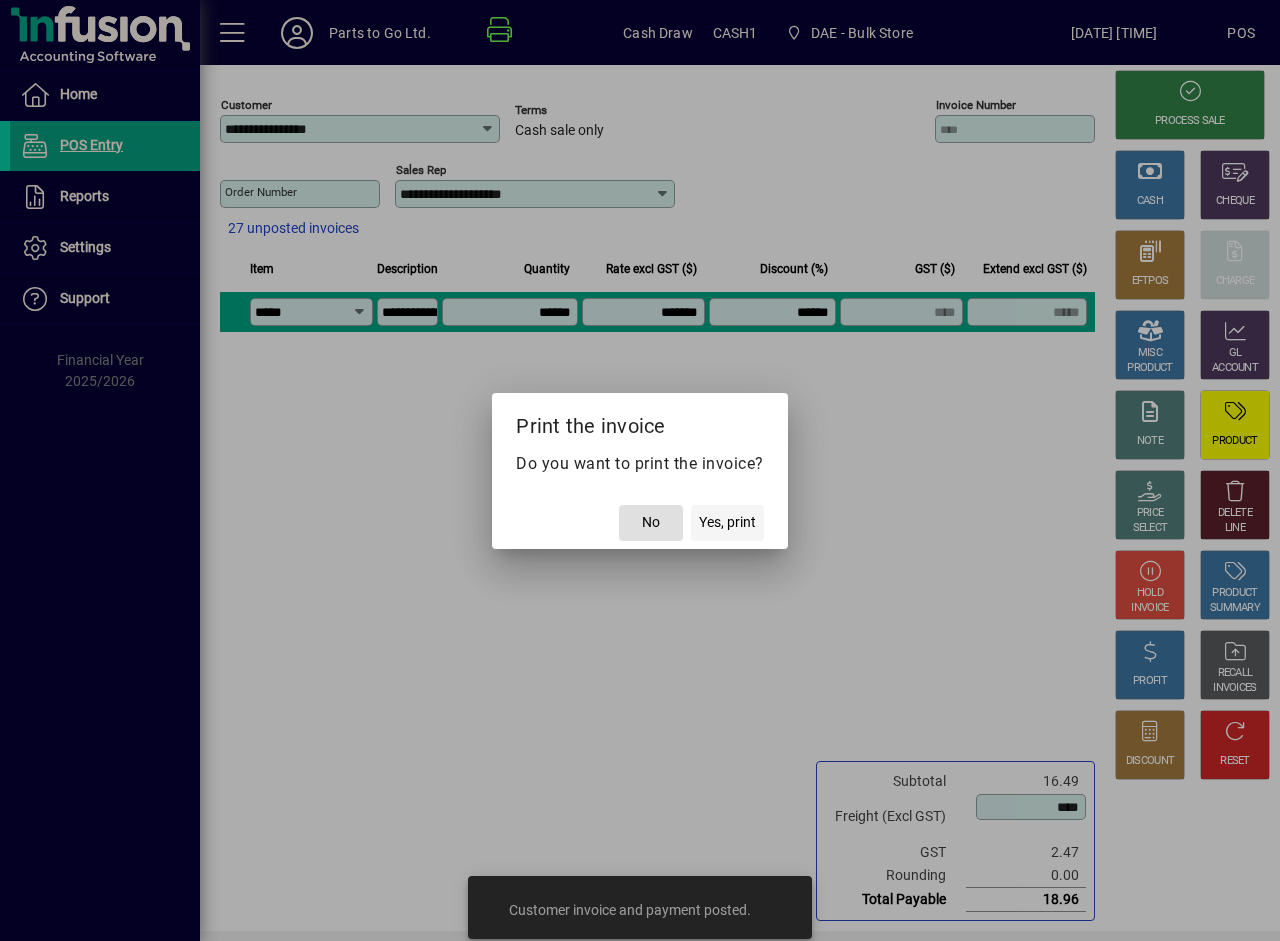 click on "Yes, print" 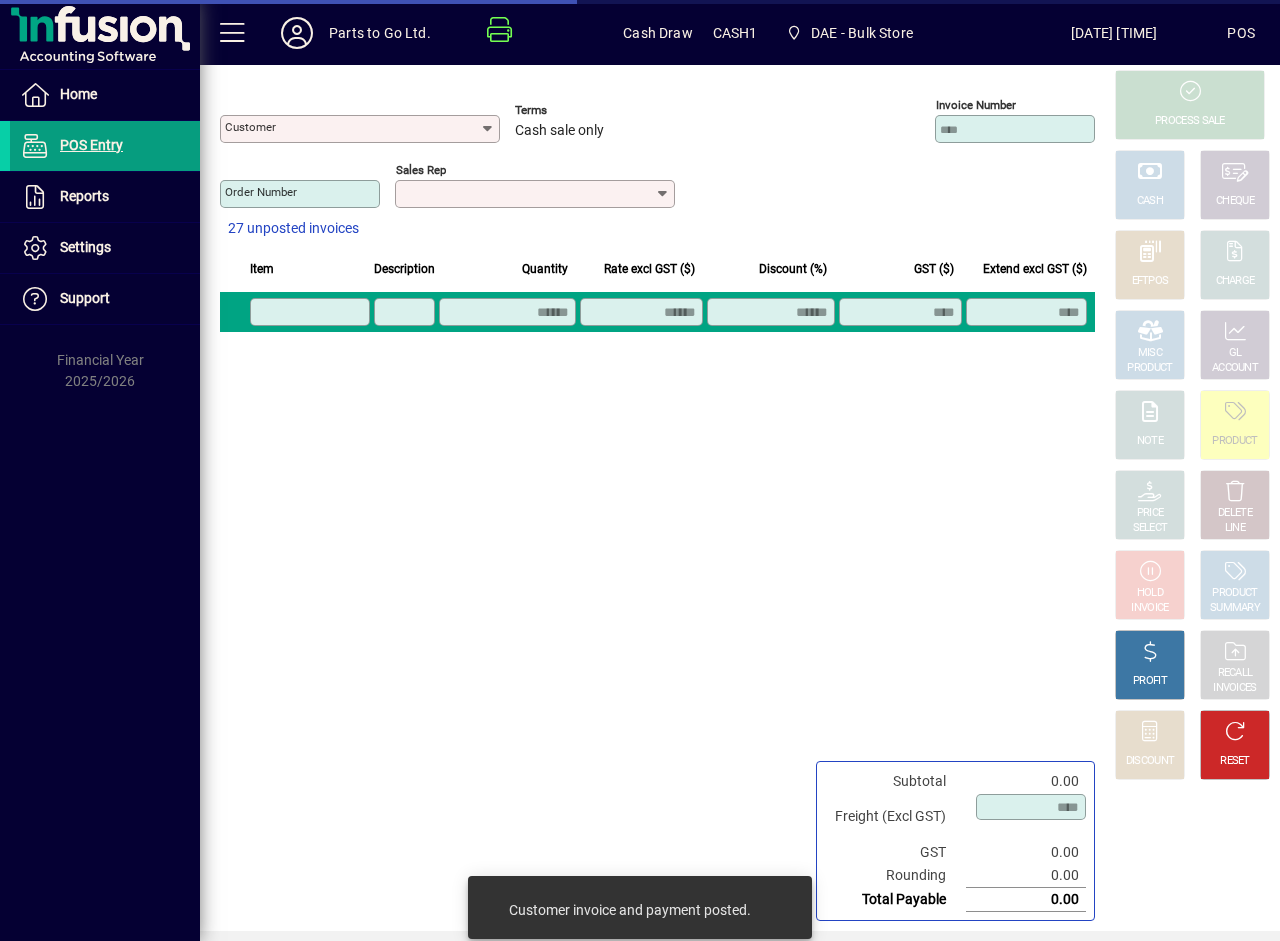 type on "**********" 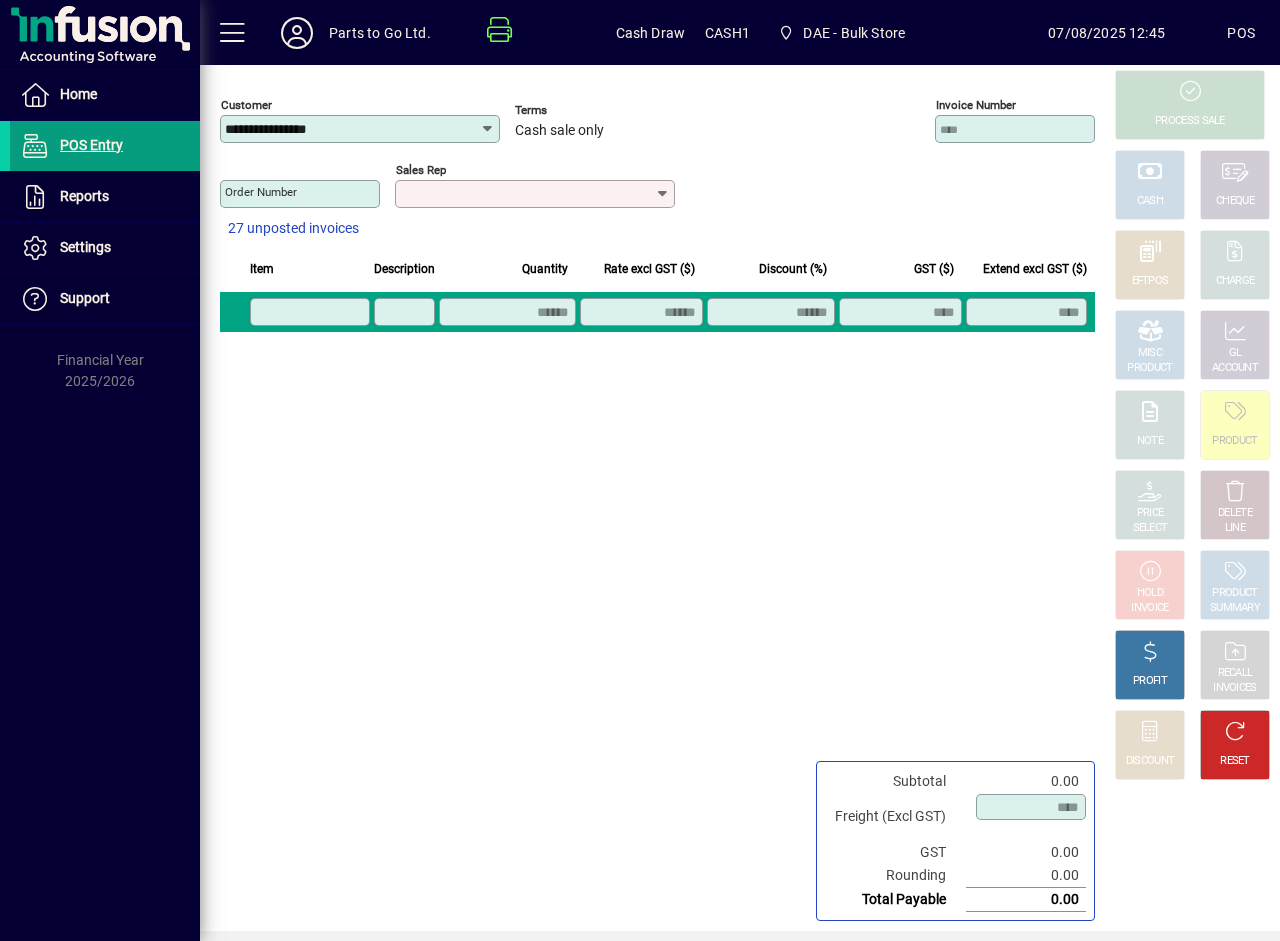 scroll, scrollTop: 0, scrollLeft: 0, axis: both 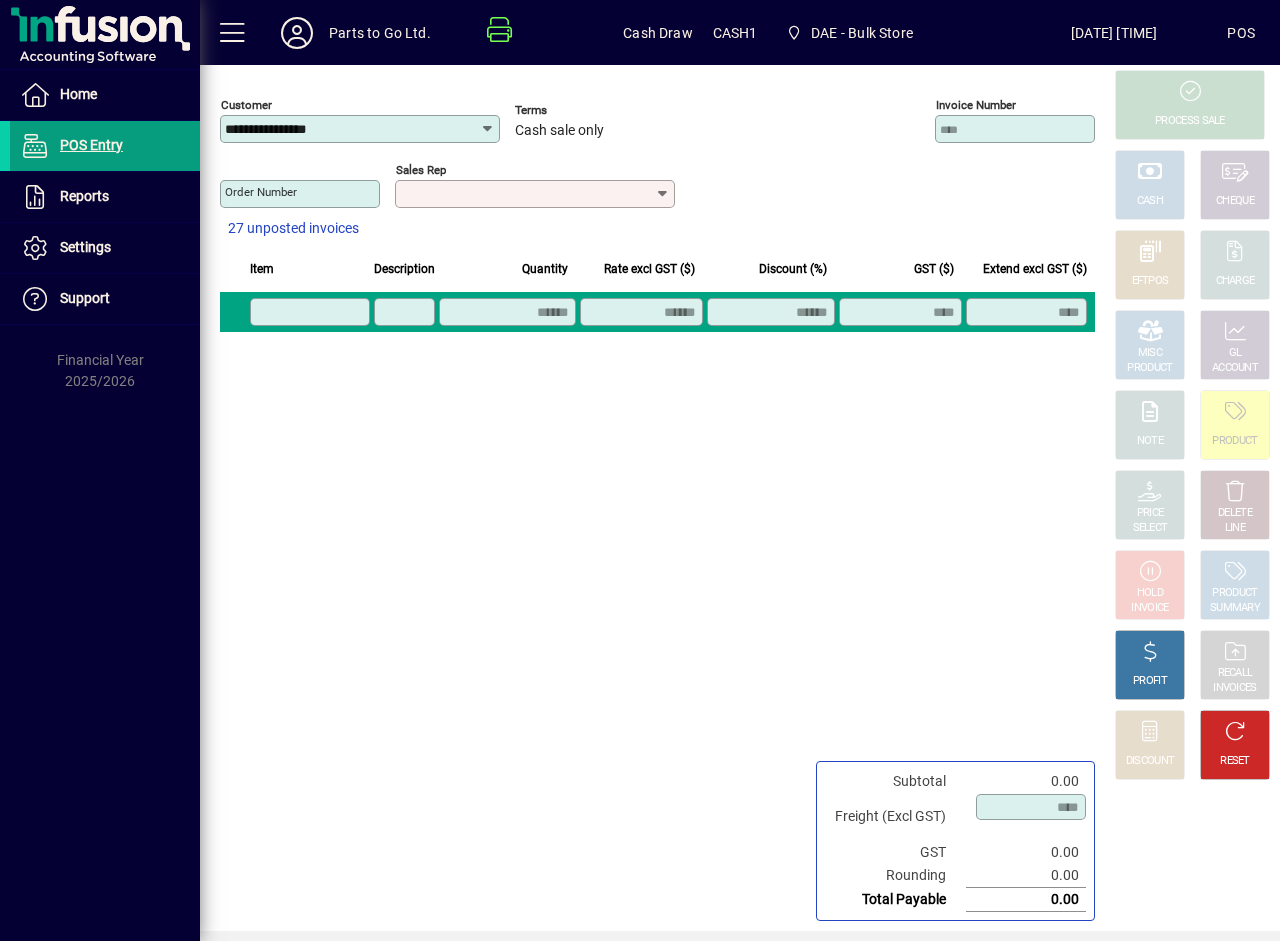 click on "Home POS Entry Reports Drawer Details Settings Quick Buttons Docket Content Support Financial Year [YEAR]/[YEAR]" 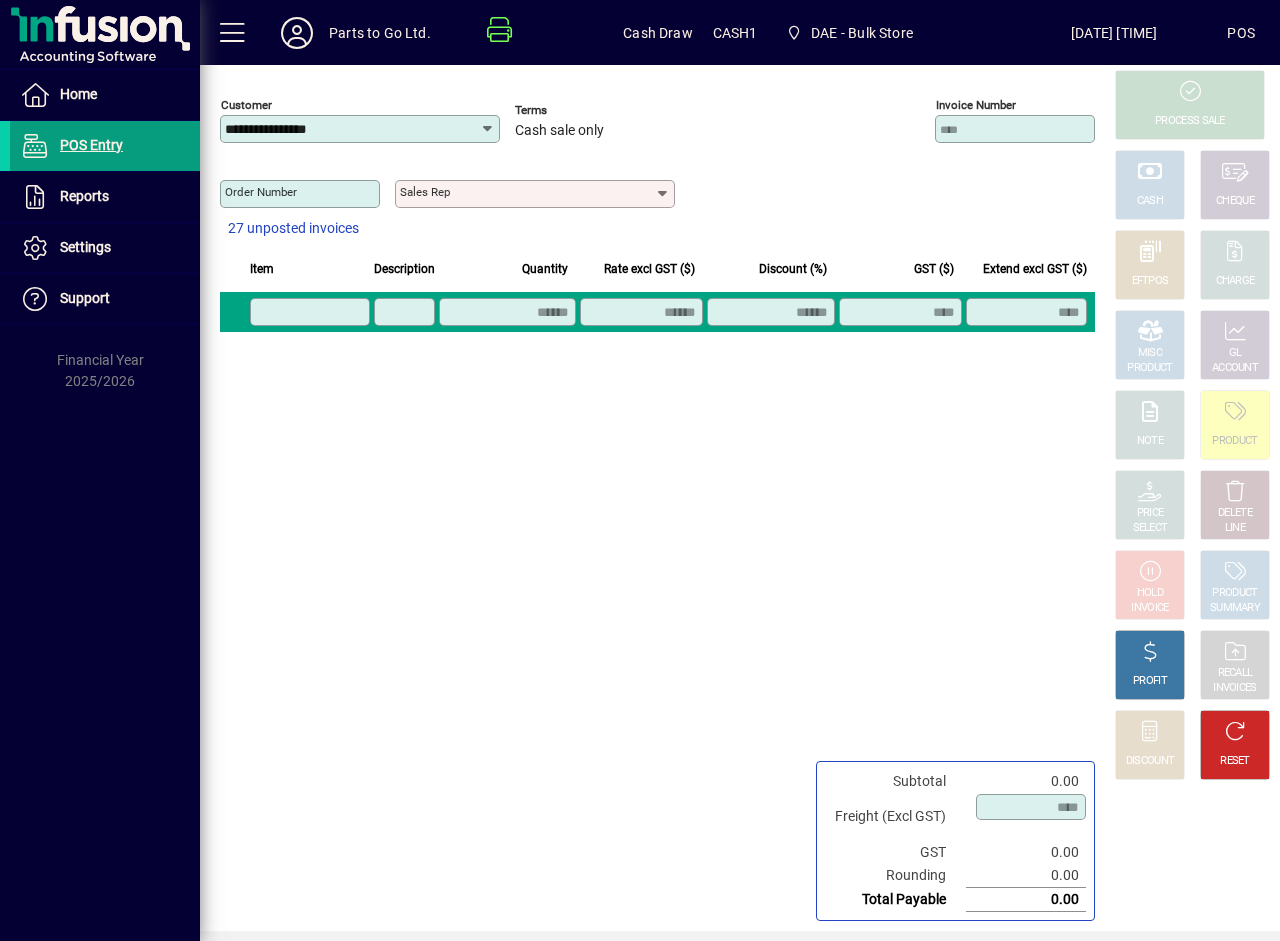 click on "Home POS Entry Reports Drawer Details Settings Quick Buttons Docket Content Support Financial Year [YEAR]/[YEAR]" 